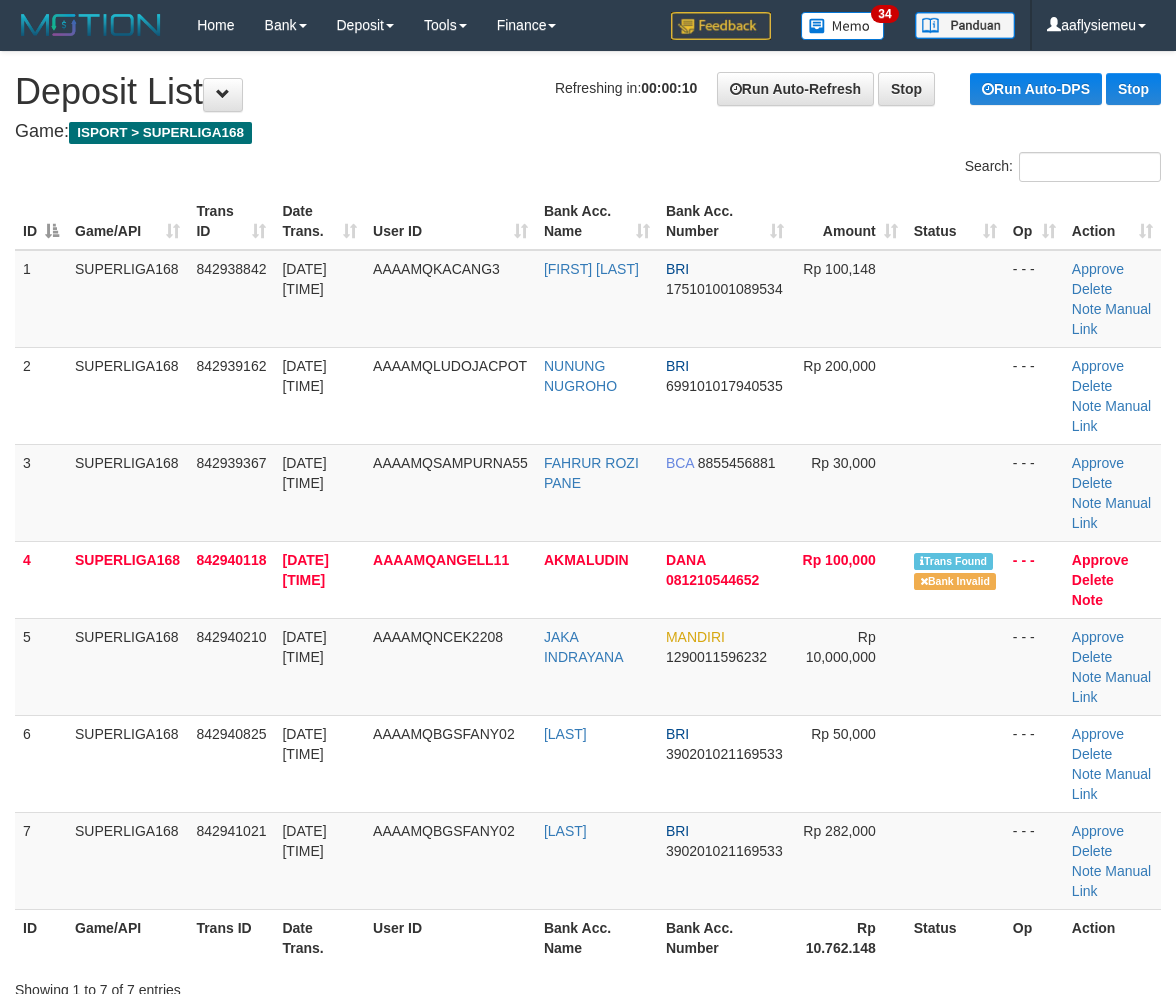 scroll, scrollTop: 448, scrollLeft: 0, axis: vertical 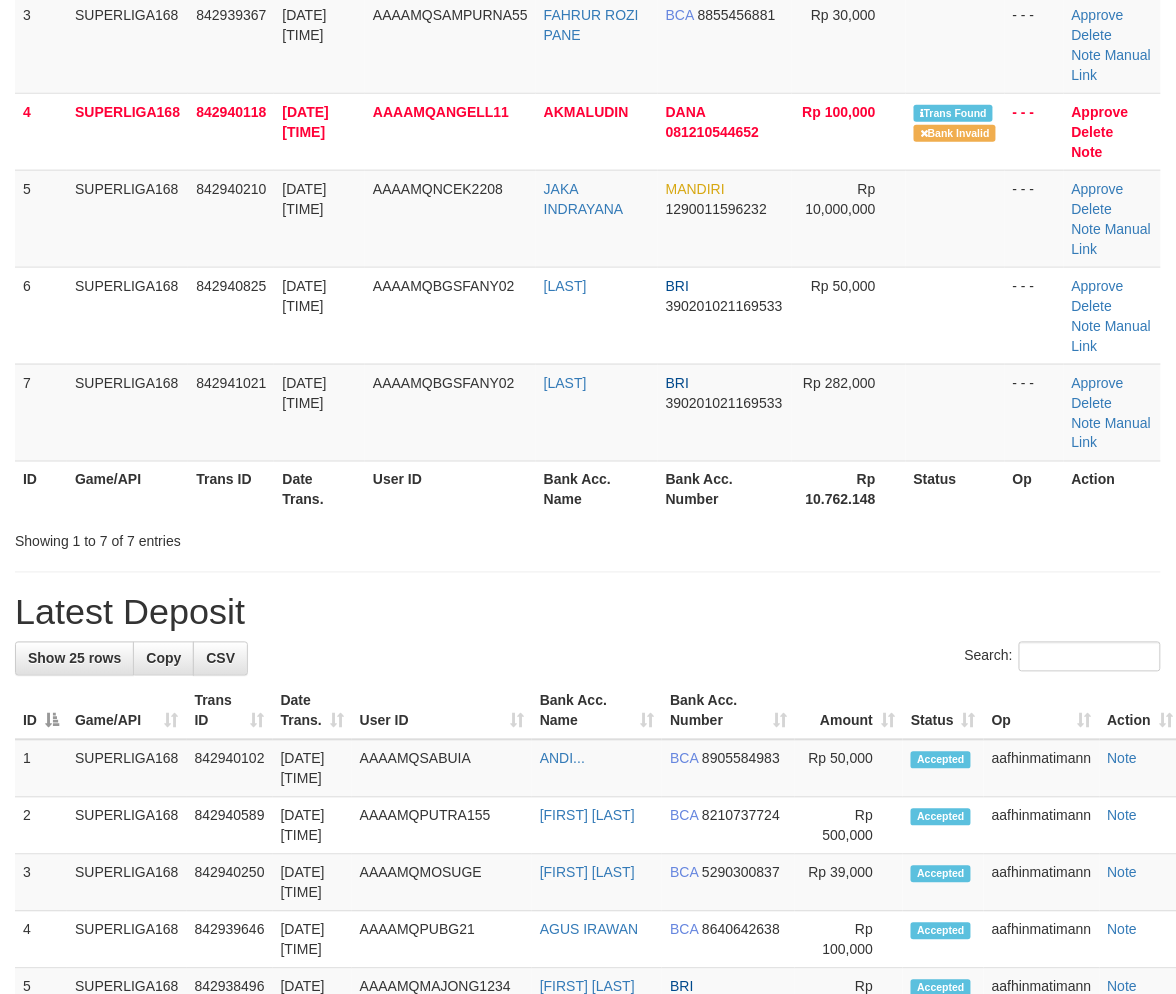 drag, startPoint x: 158, startPoint y: 494, endPoint x: 13, endPoint y: 552, distance: 156.16978 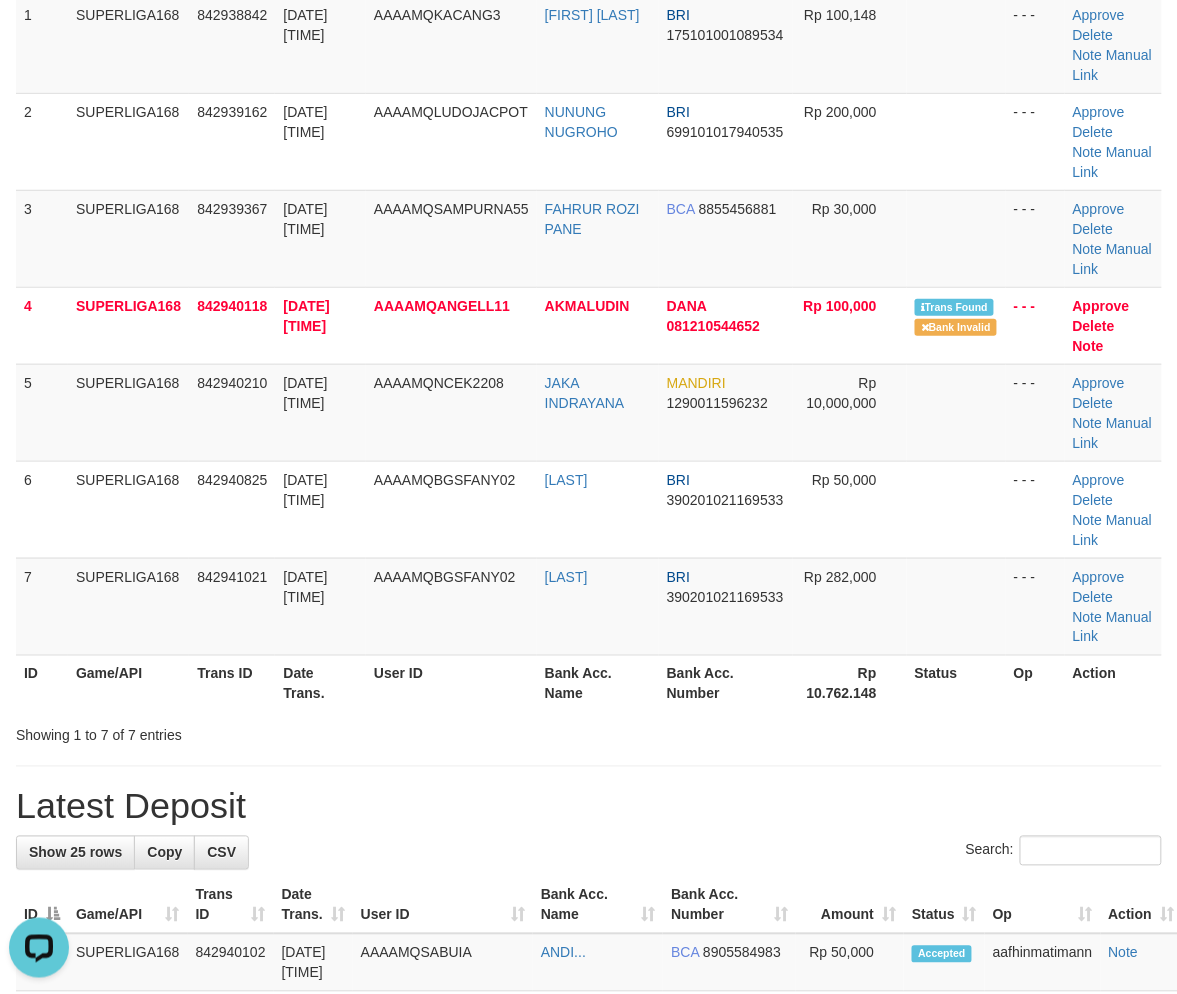 scroll, scrollTop: 0, scrollLeft: 0, axis: both 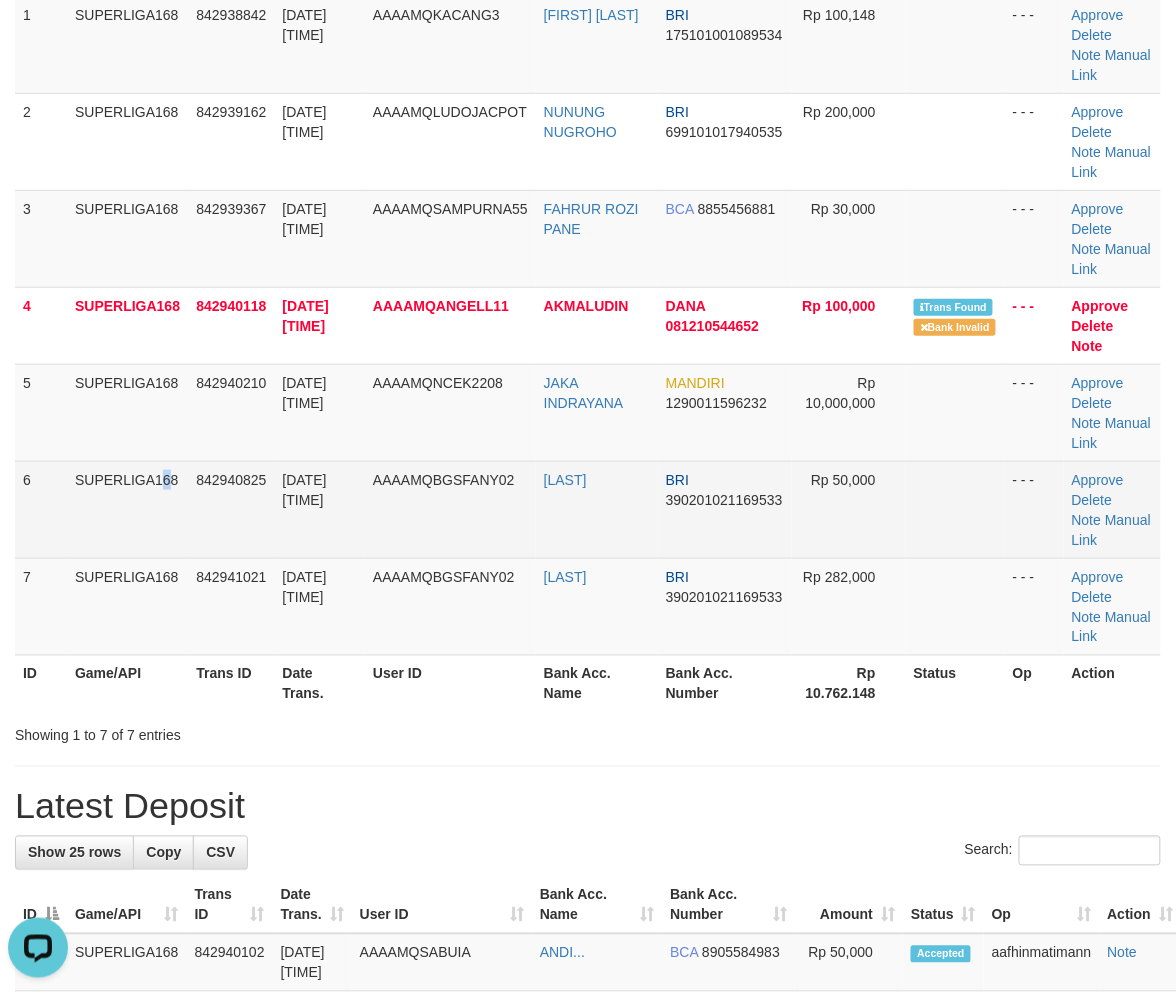 click on "SUPERLIGA168" at bounding box center (127, 509) 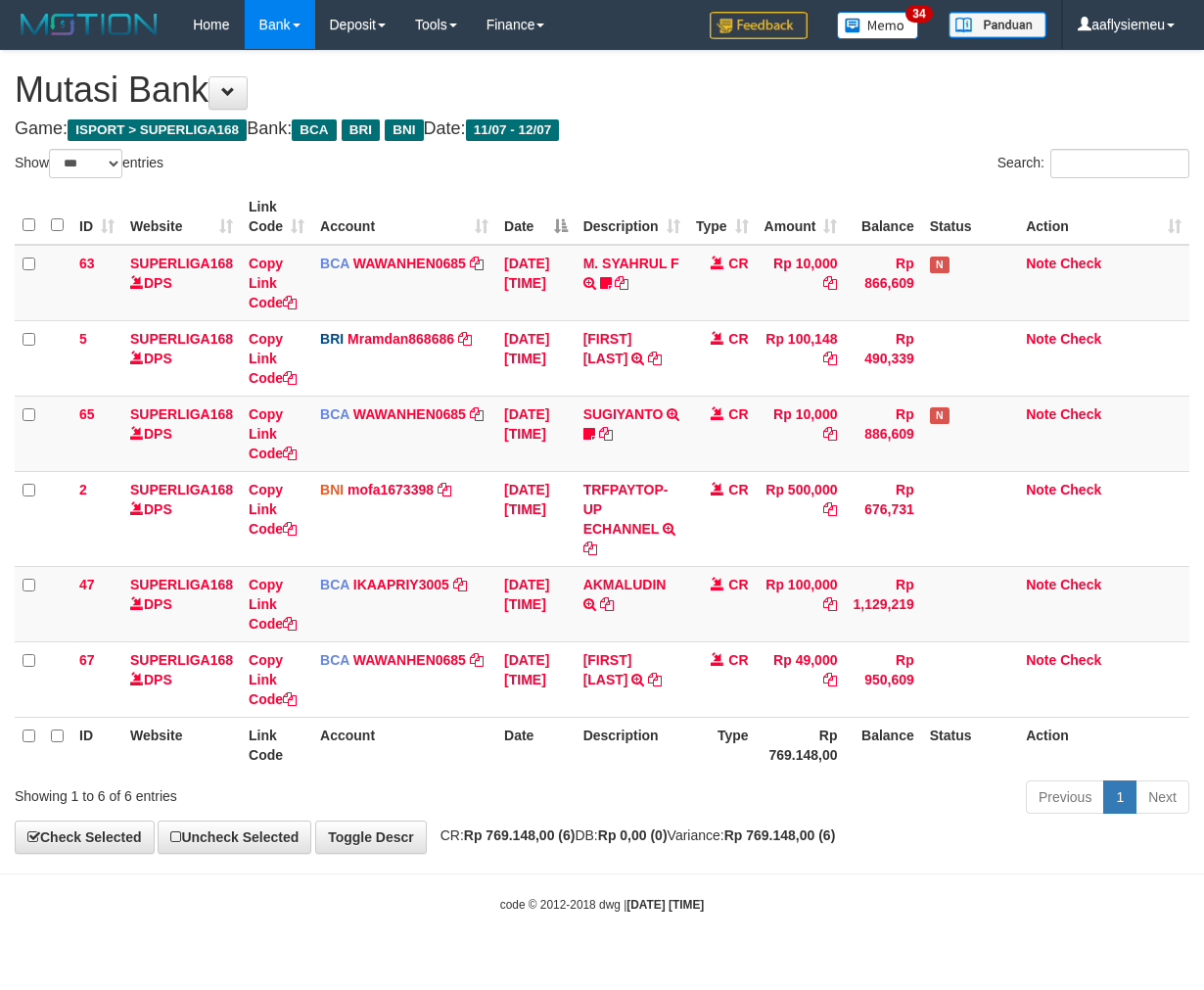 select on "***" 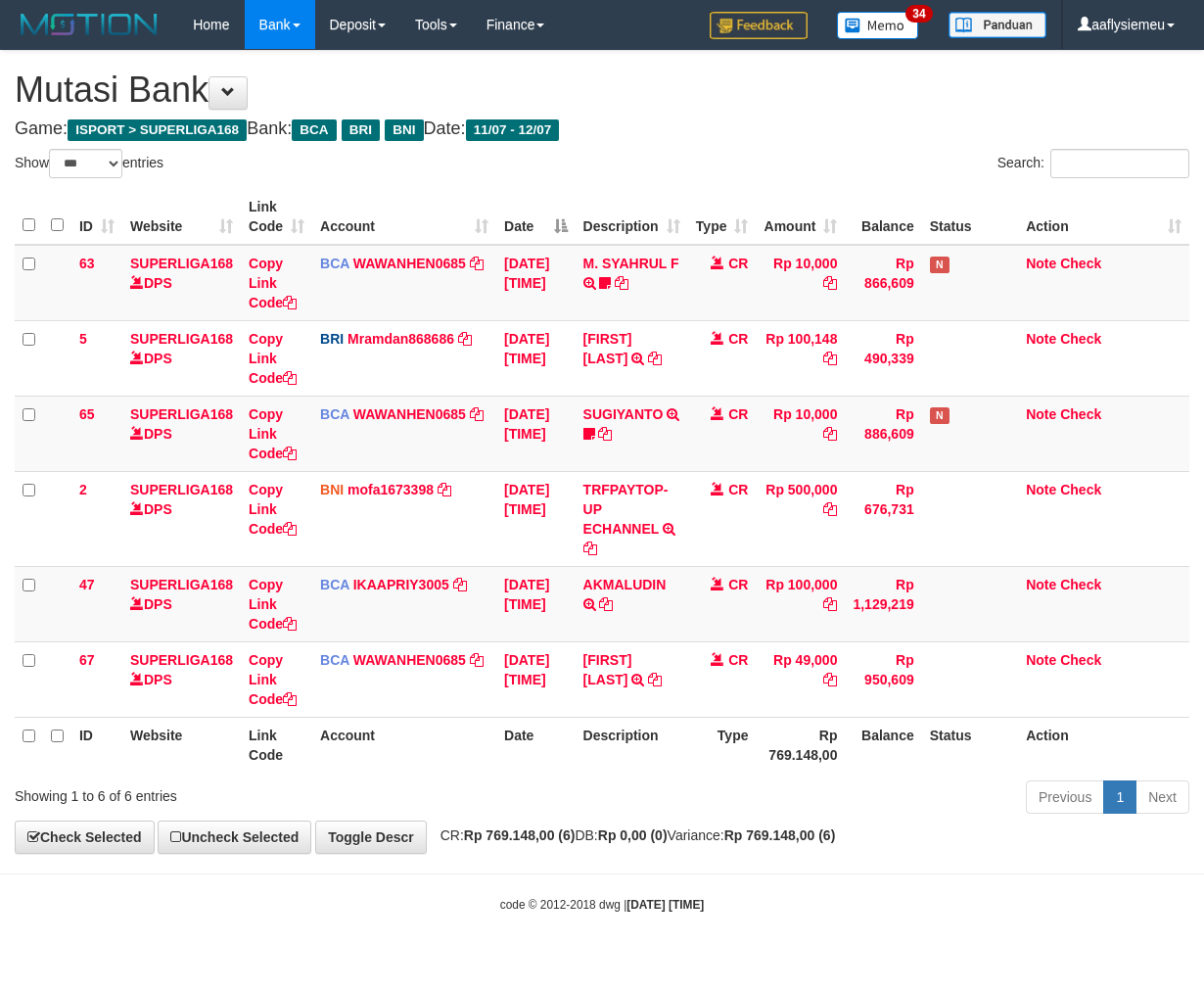 scroll, scrollTop: 0, scrollLeft: 0, axis: both 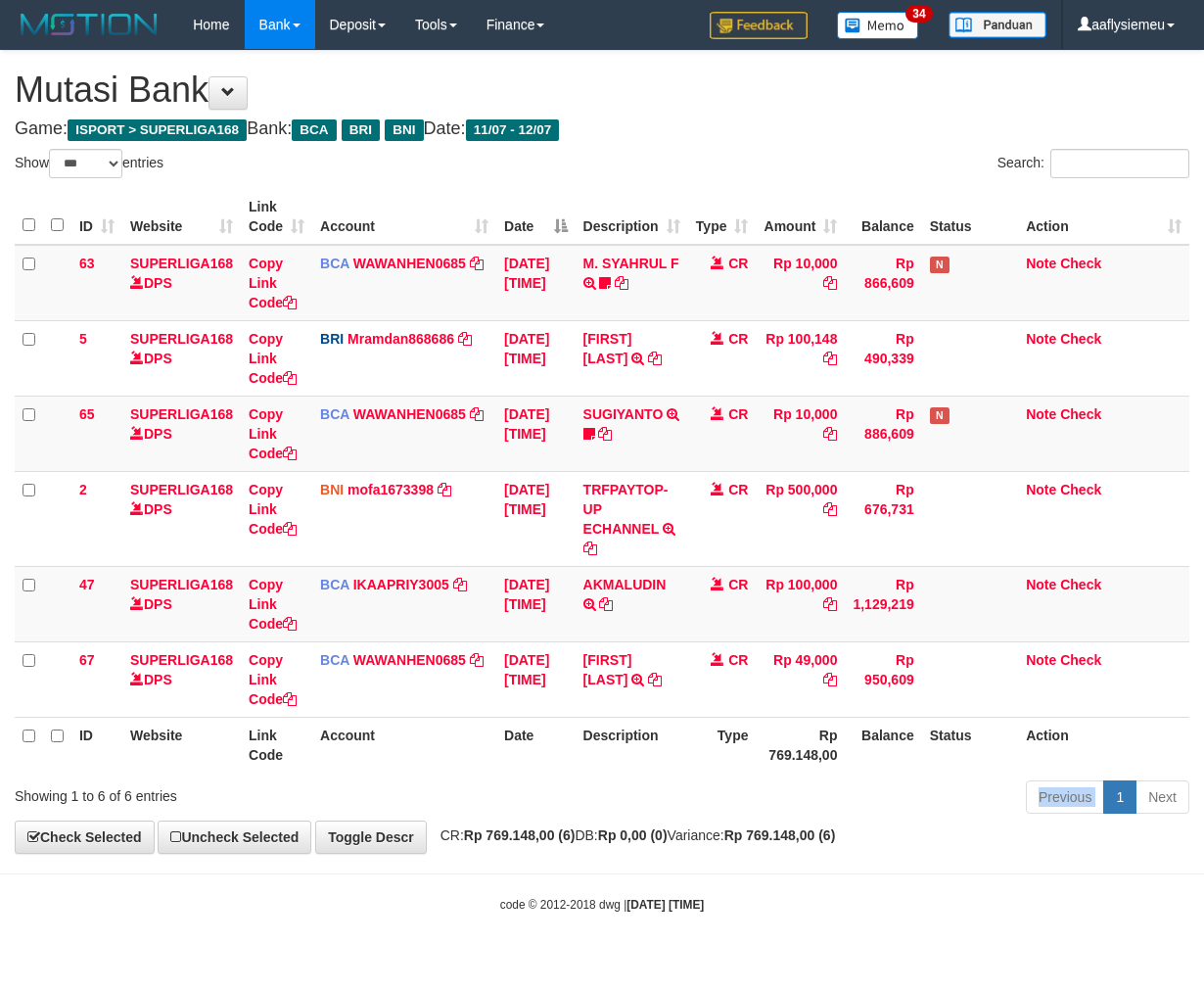 click on "Previous 1 Next" at bounding box center [854, 799] 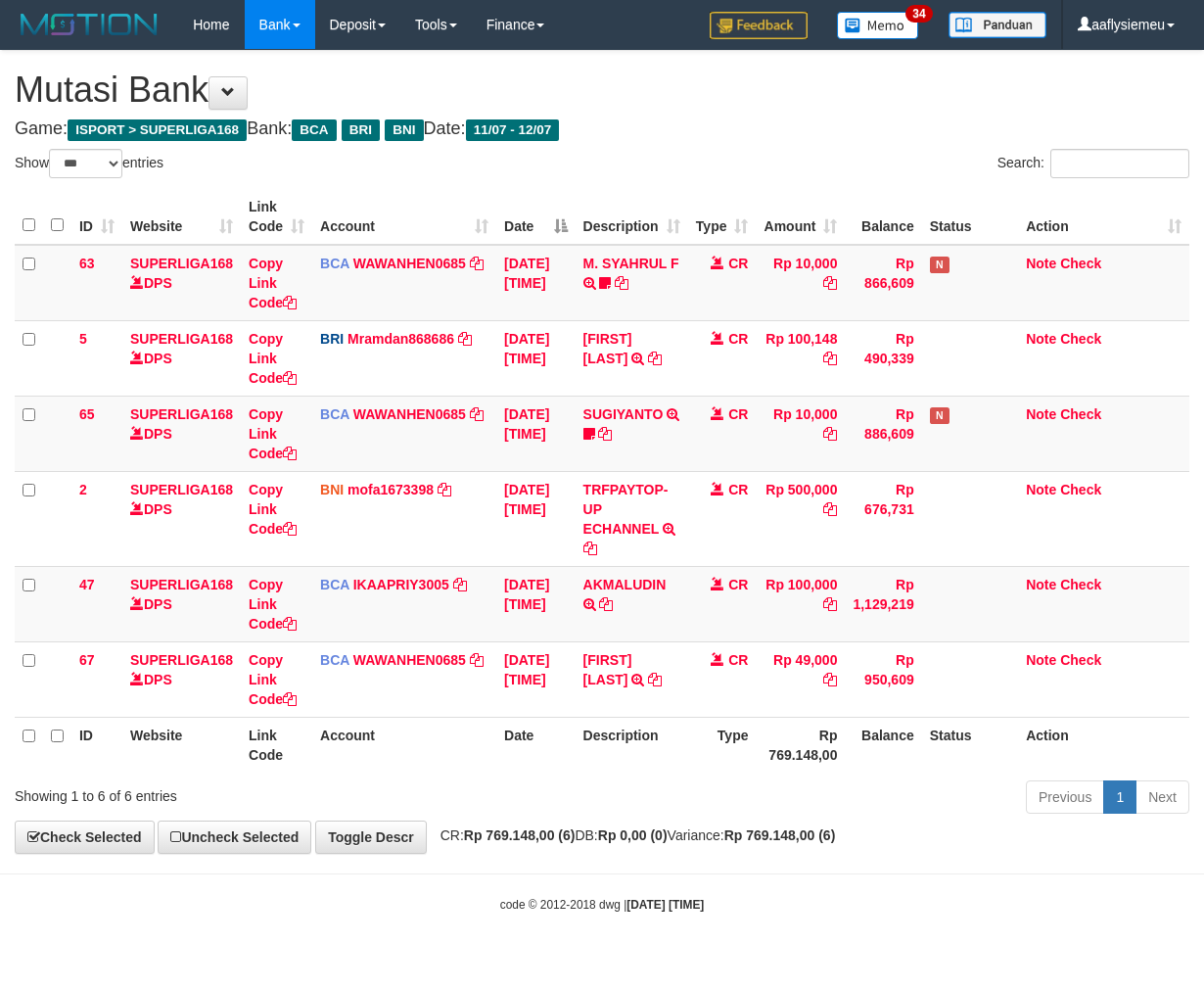 click on "Previous 1 Next" at bounding box center (854, 799) 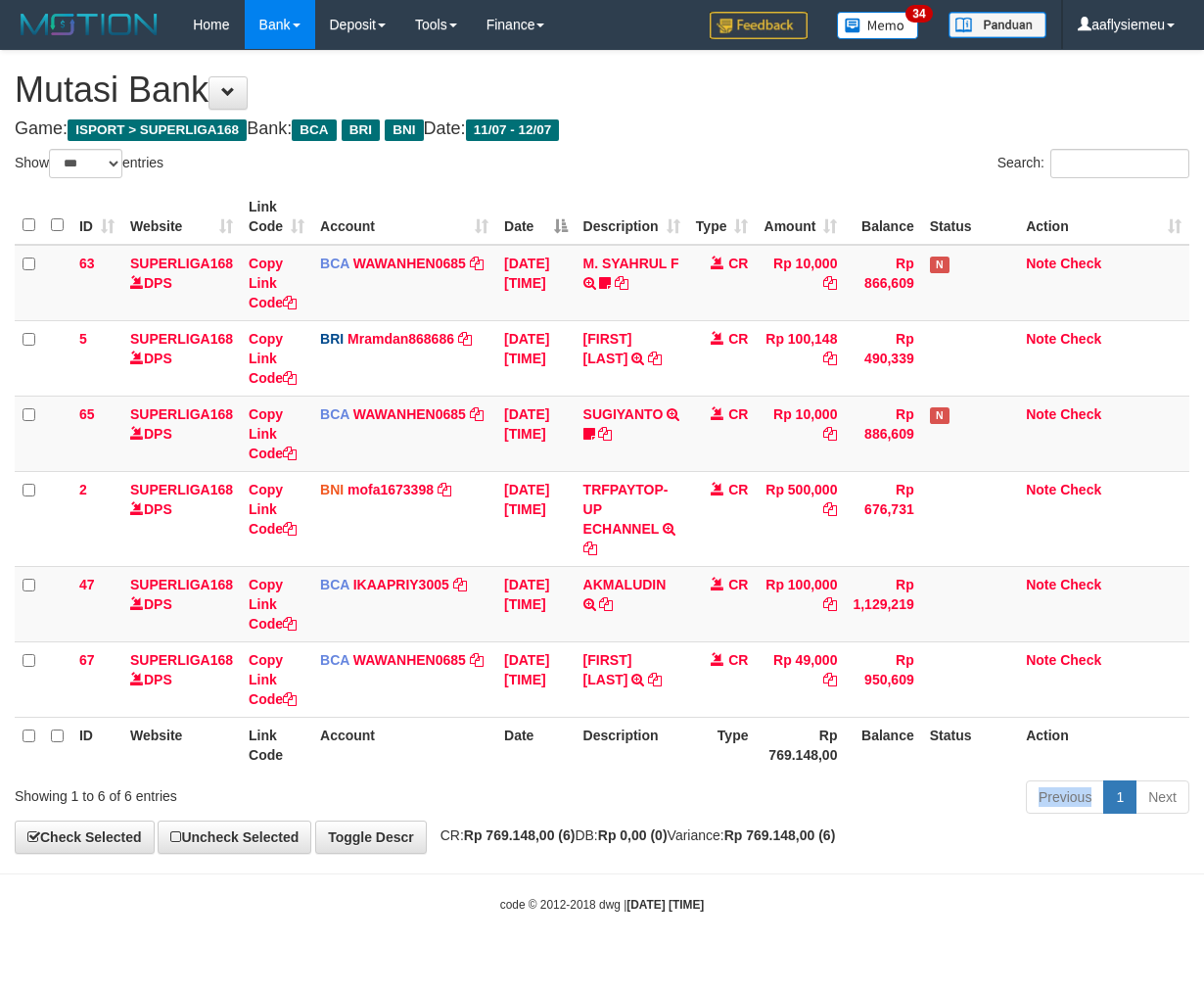 click on "Previous 1 Next" at bounding box center [854, 799] 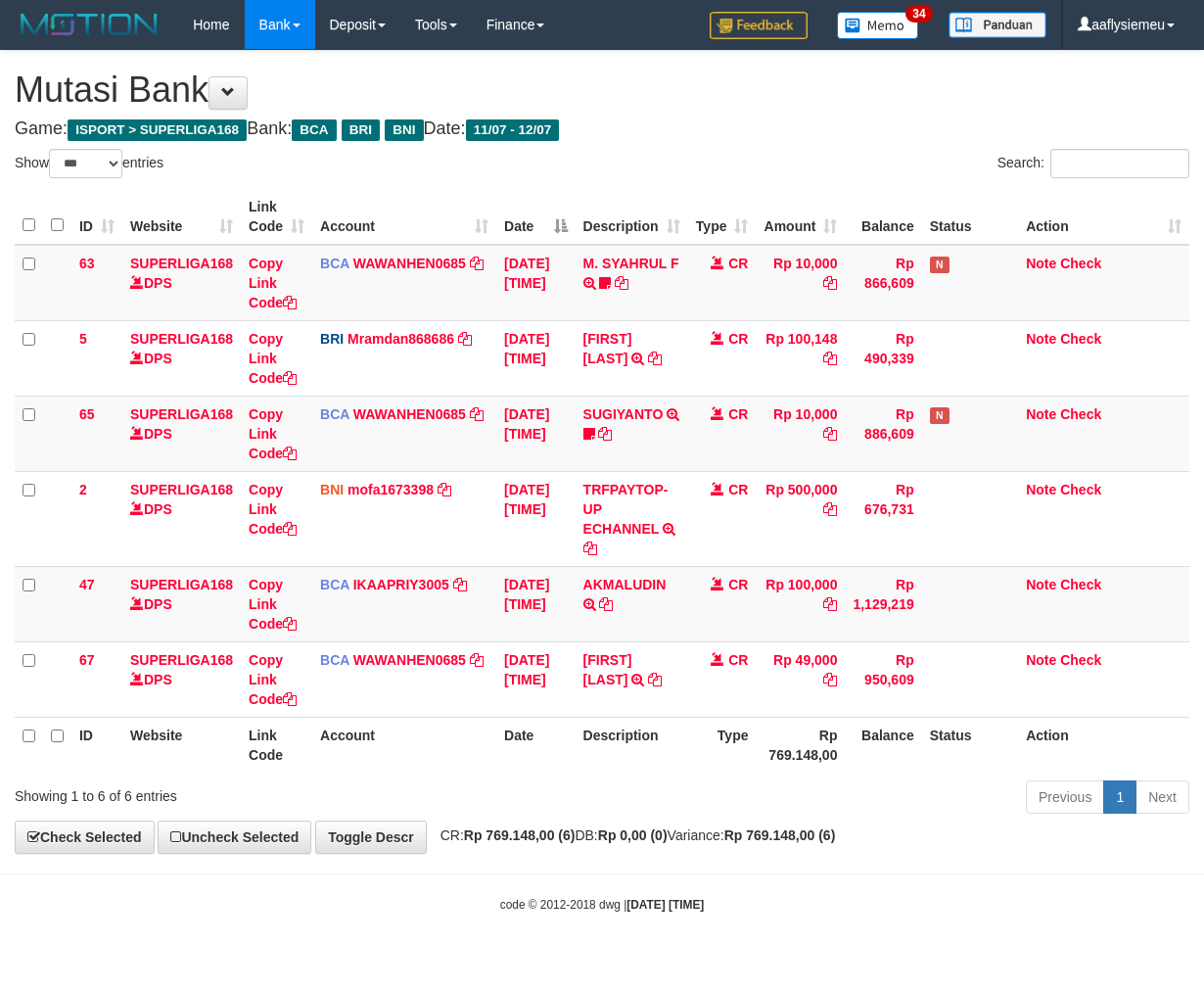 click on "Previous 1 Next" at bounding box center (854, 799) 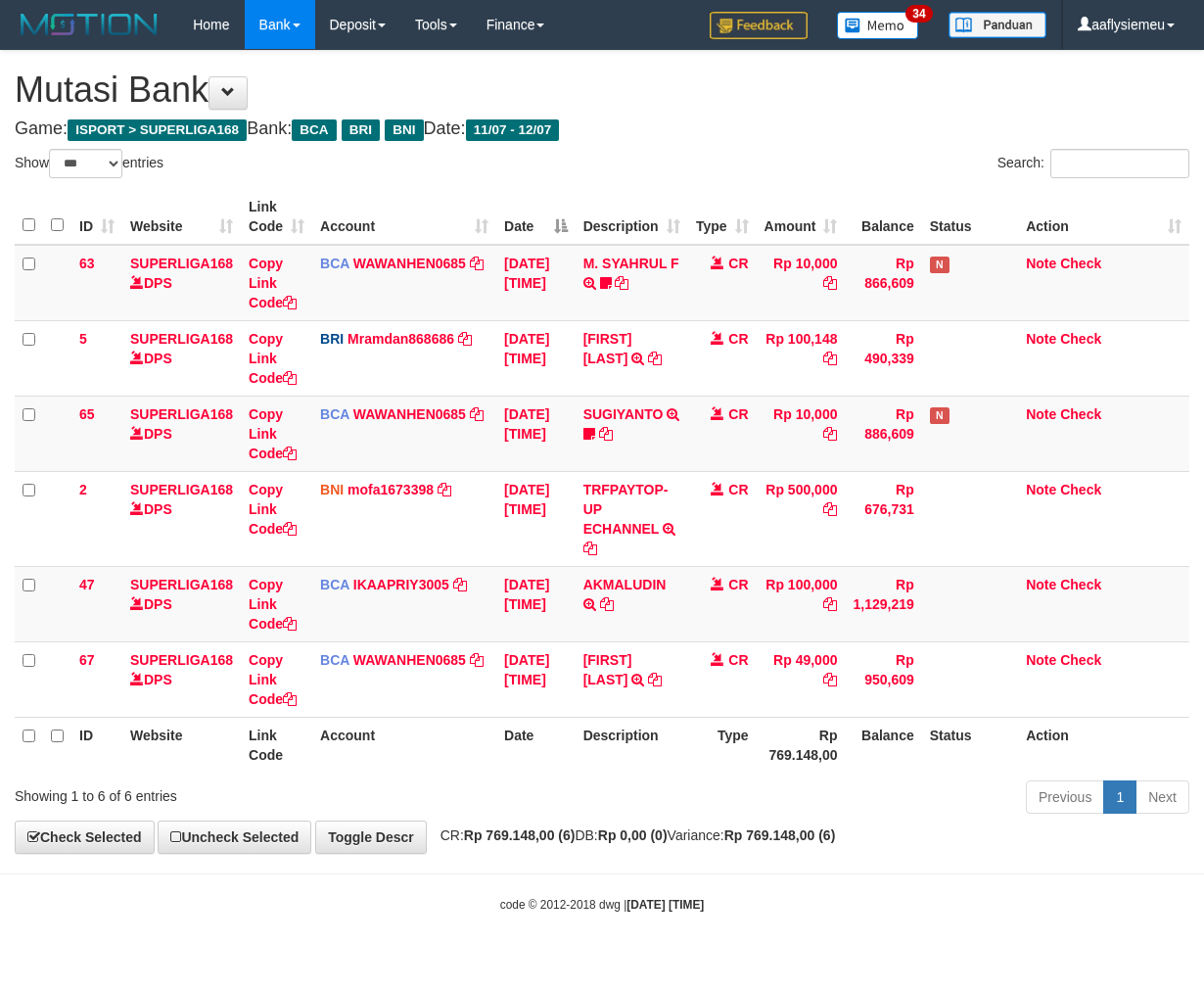select on "***" 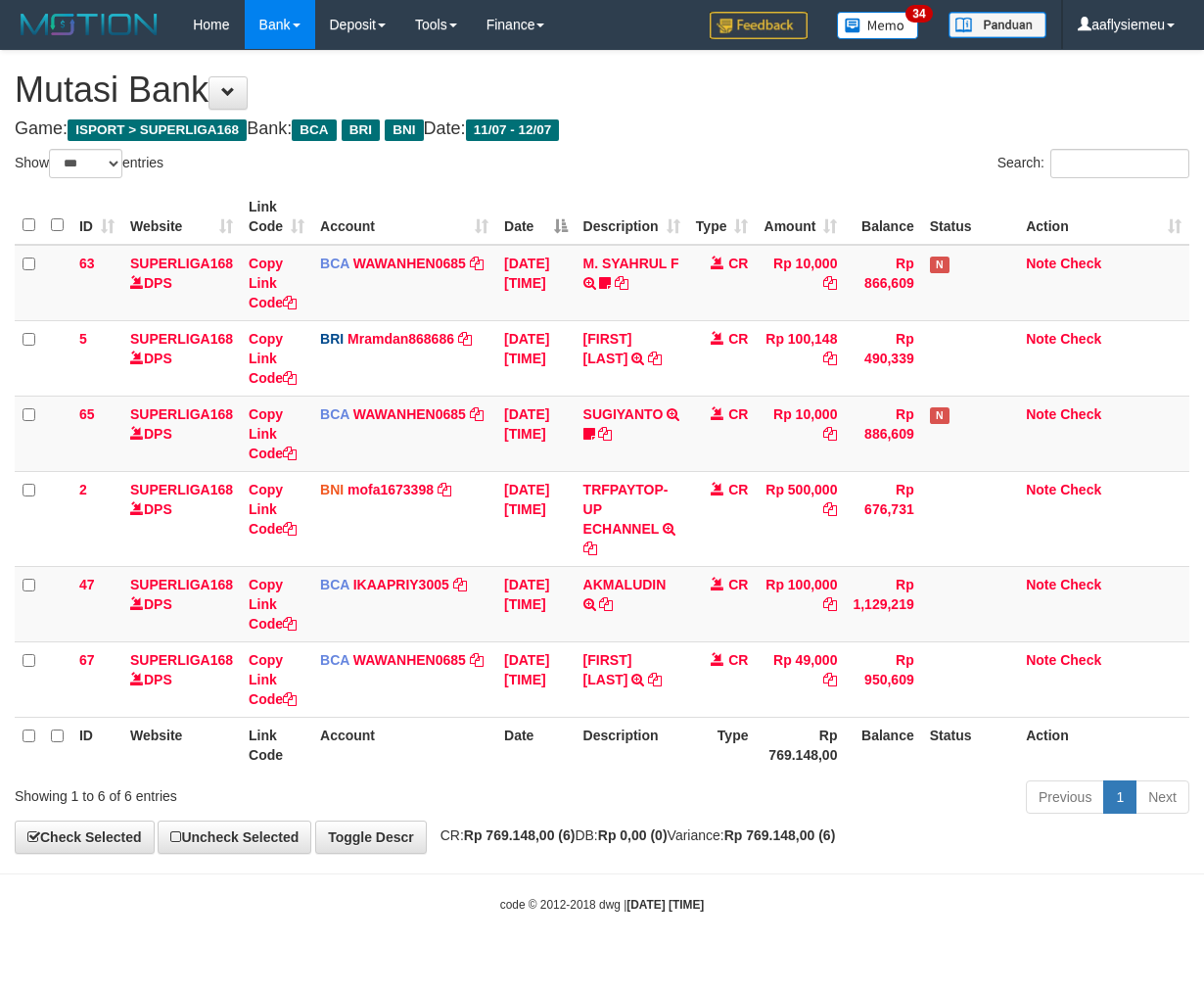 scroll, scrollTop: 0, scrollLeft: 0, axis: both 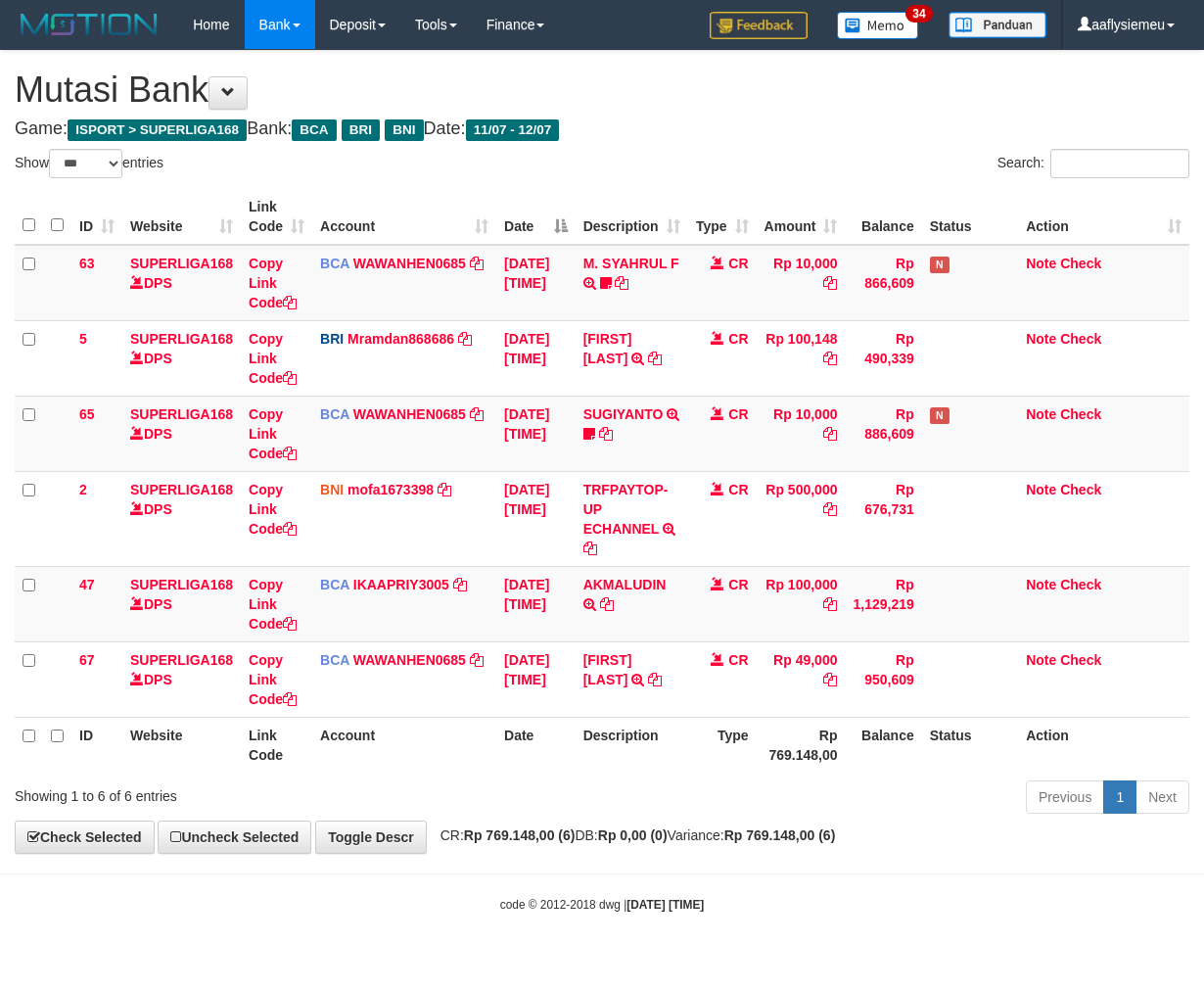 select on "***" 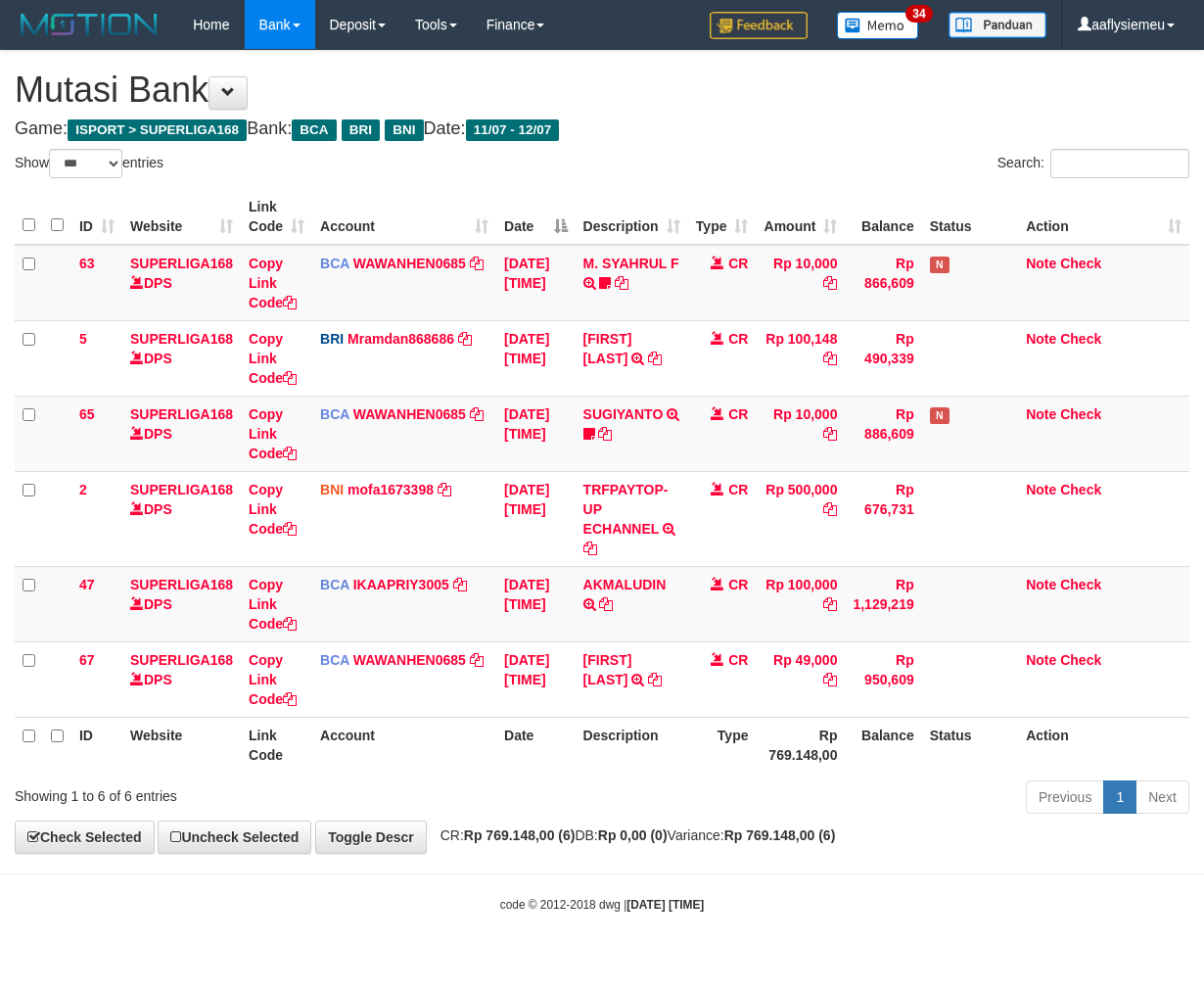 scroll, scrollTop: 0, scrollLeft: 0, axis: both 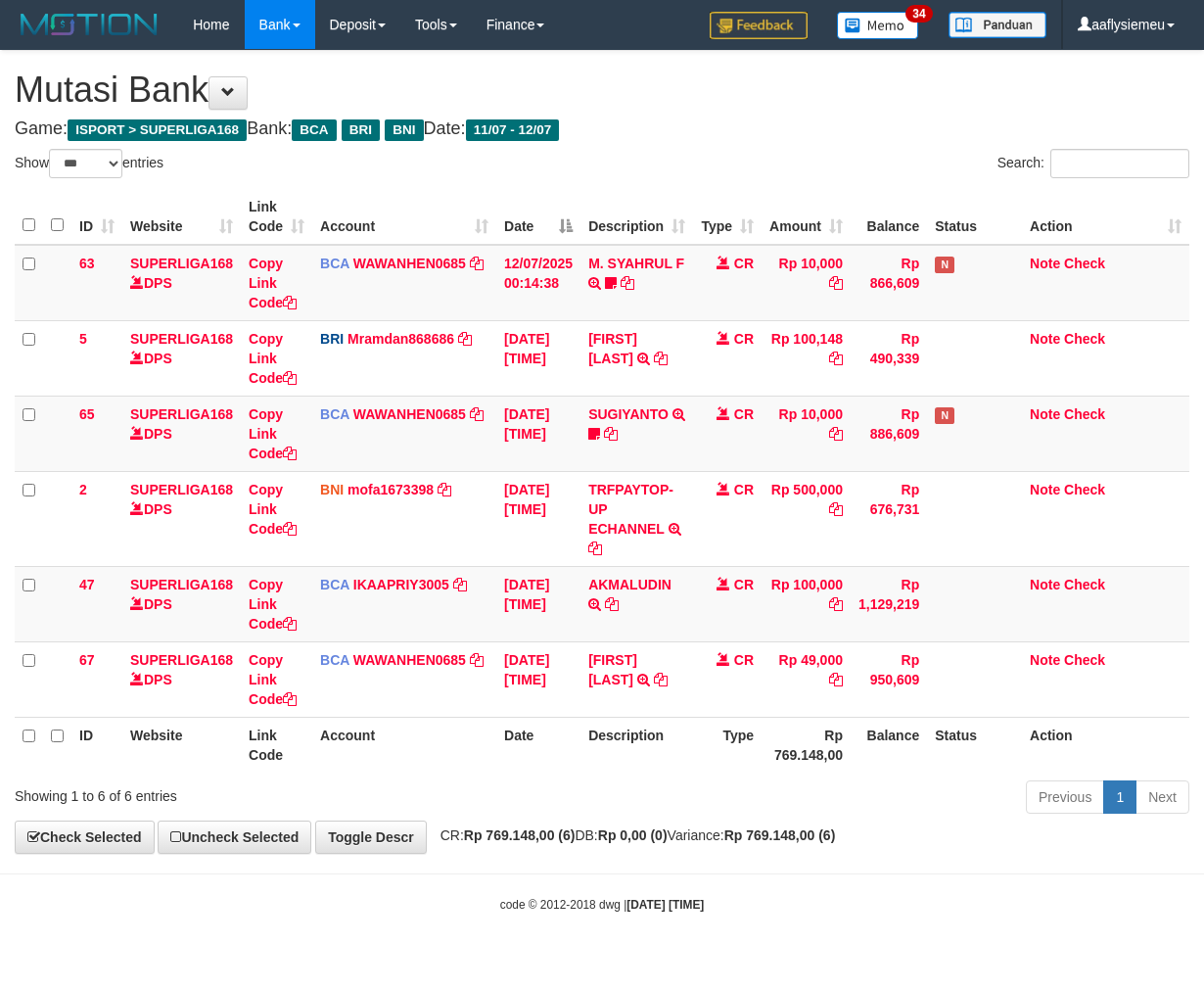 select on "***" 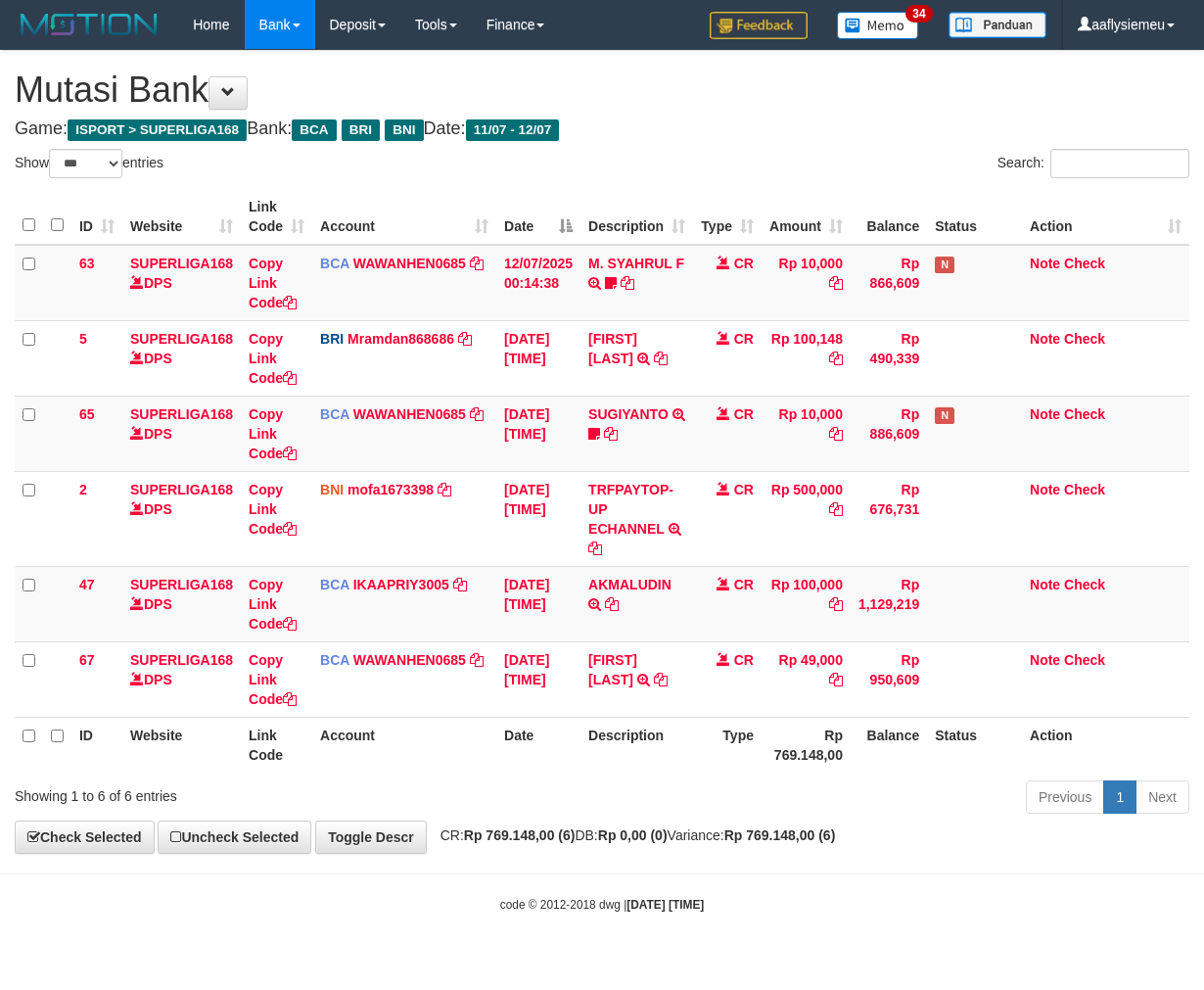 scroll, scrollTop: 0, scrollLeft: 0, axis: both 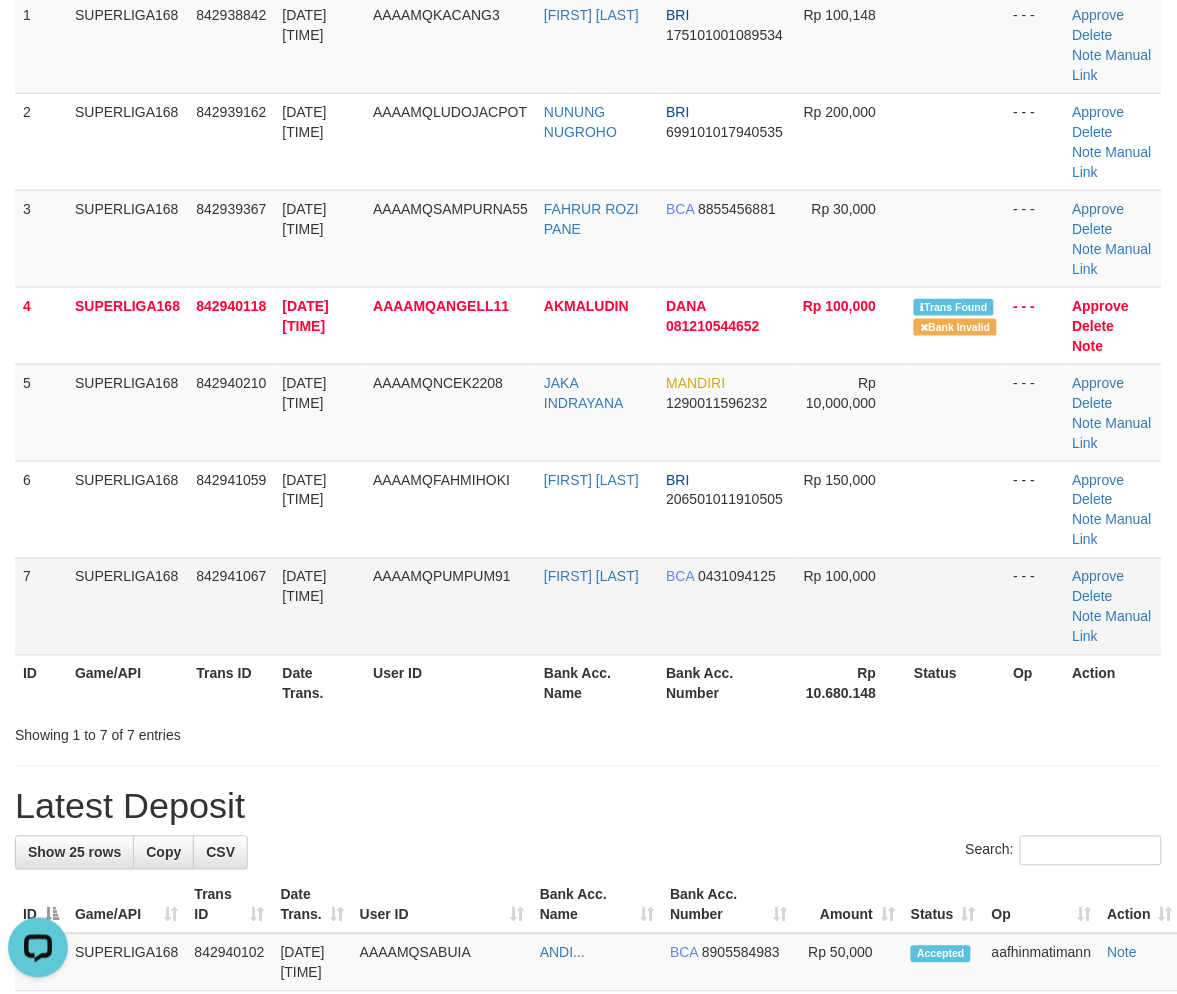 click on "842941067" at bounding box center [231, 606] 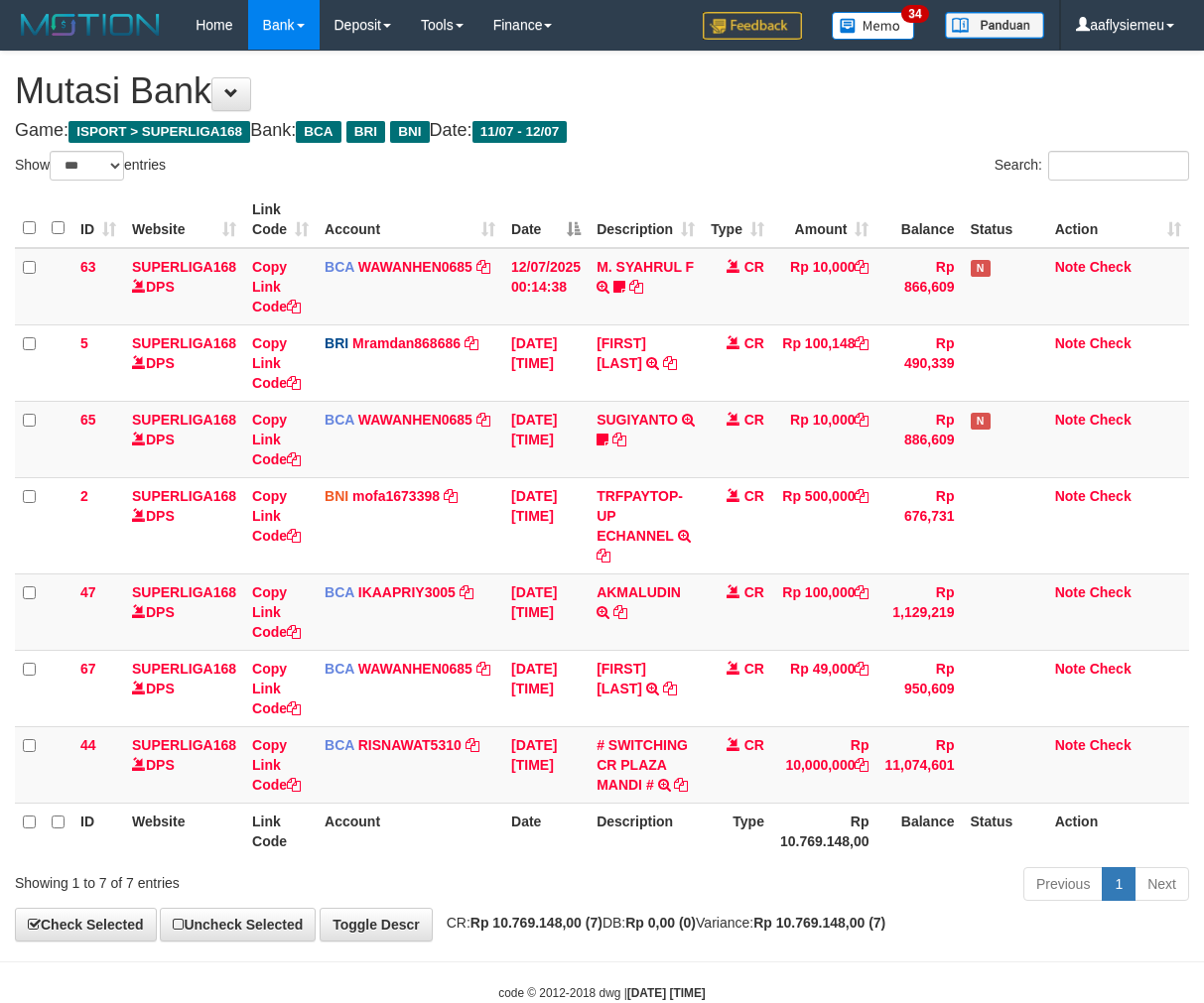 select on "***" 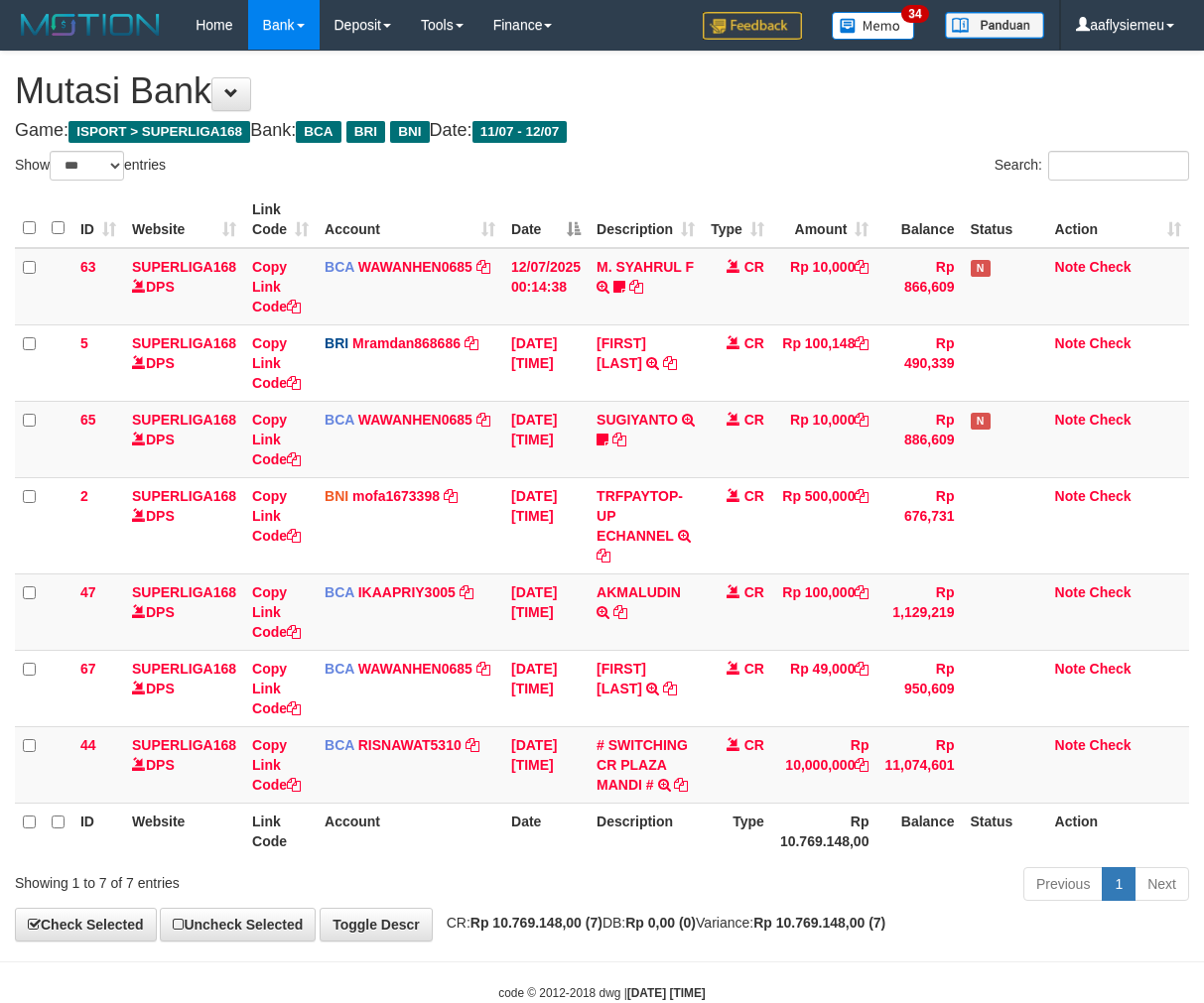 scroll, scrollTop: 0, scrollLeft: 0, axis: both 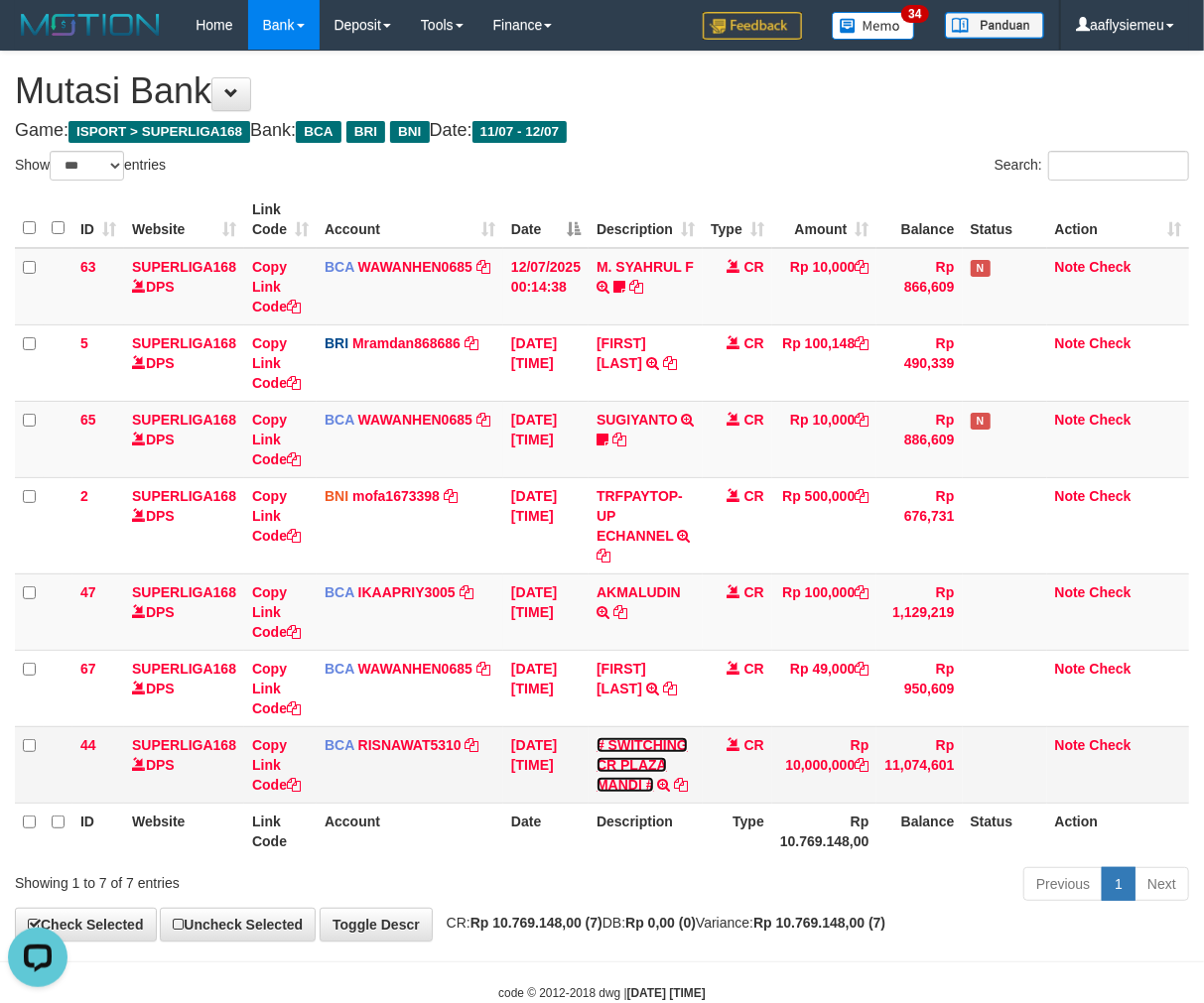 click on "# SWITCHING CR PLAZA MANDI #" at bounding box center (642, 765) 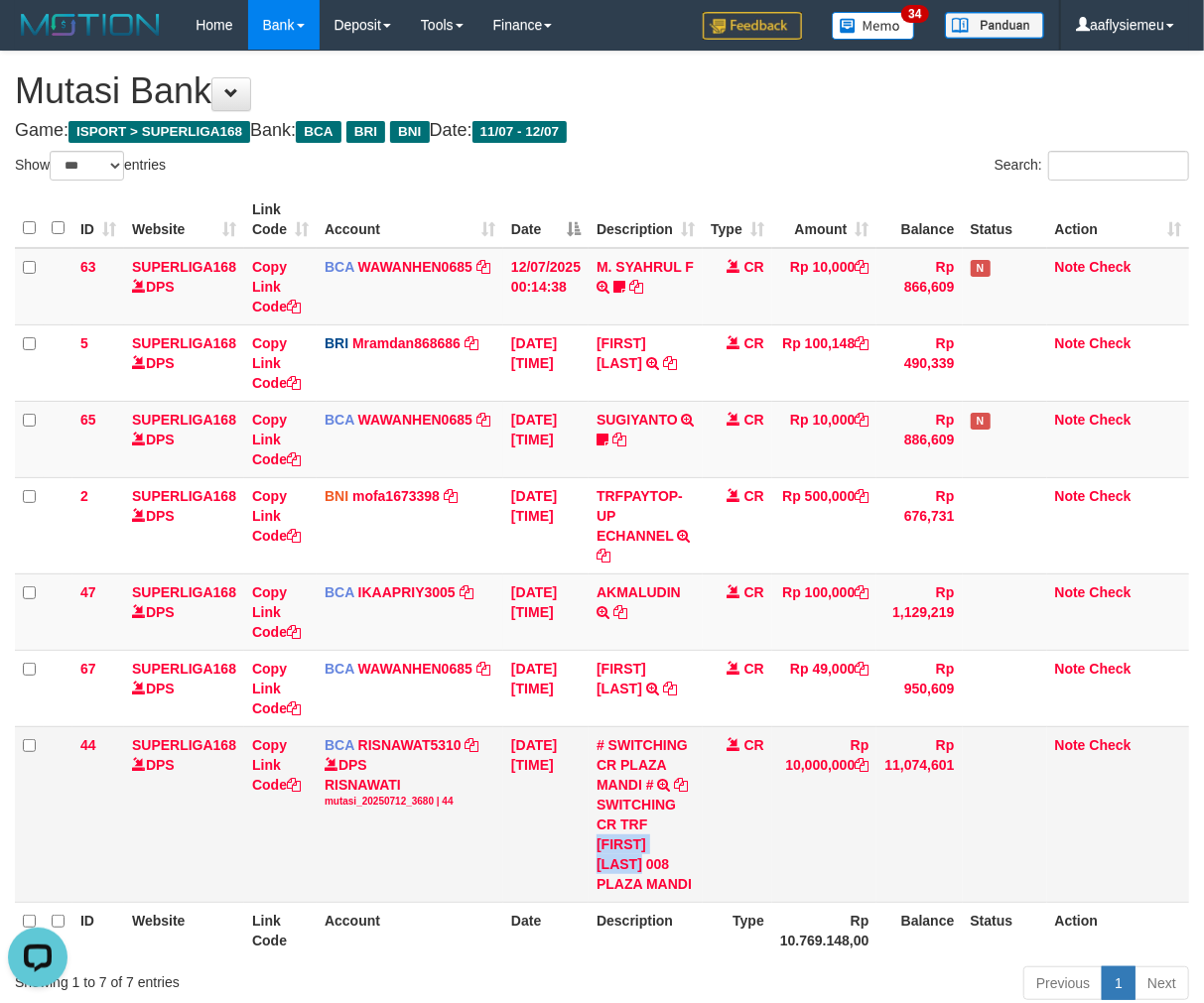 copy on "JAKA INDRAYANA" 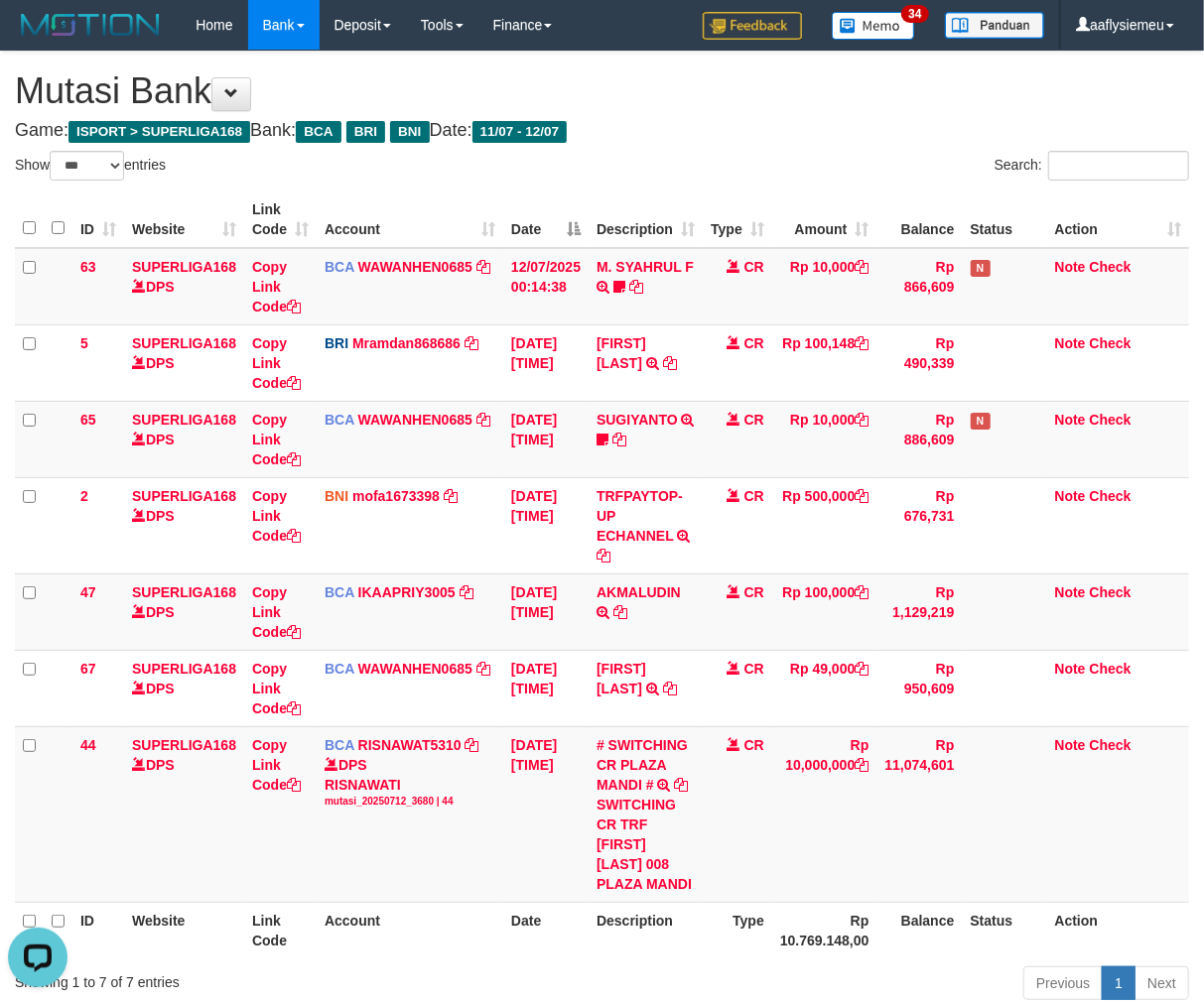 drag, startPoint x: 238, startPoint y: 910, endPoint x: 272, endPoint y: 910, distance: 34 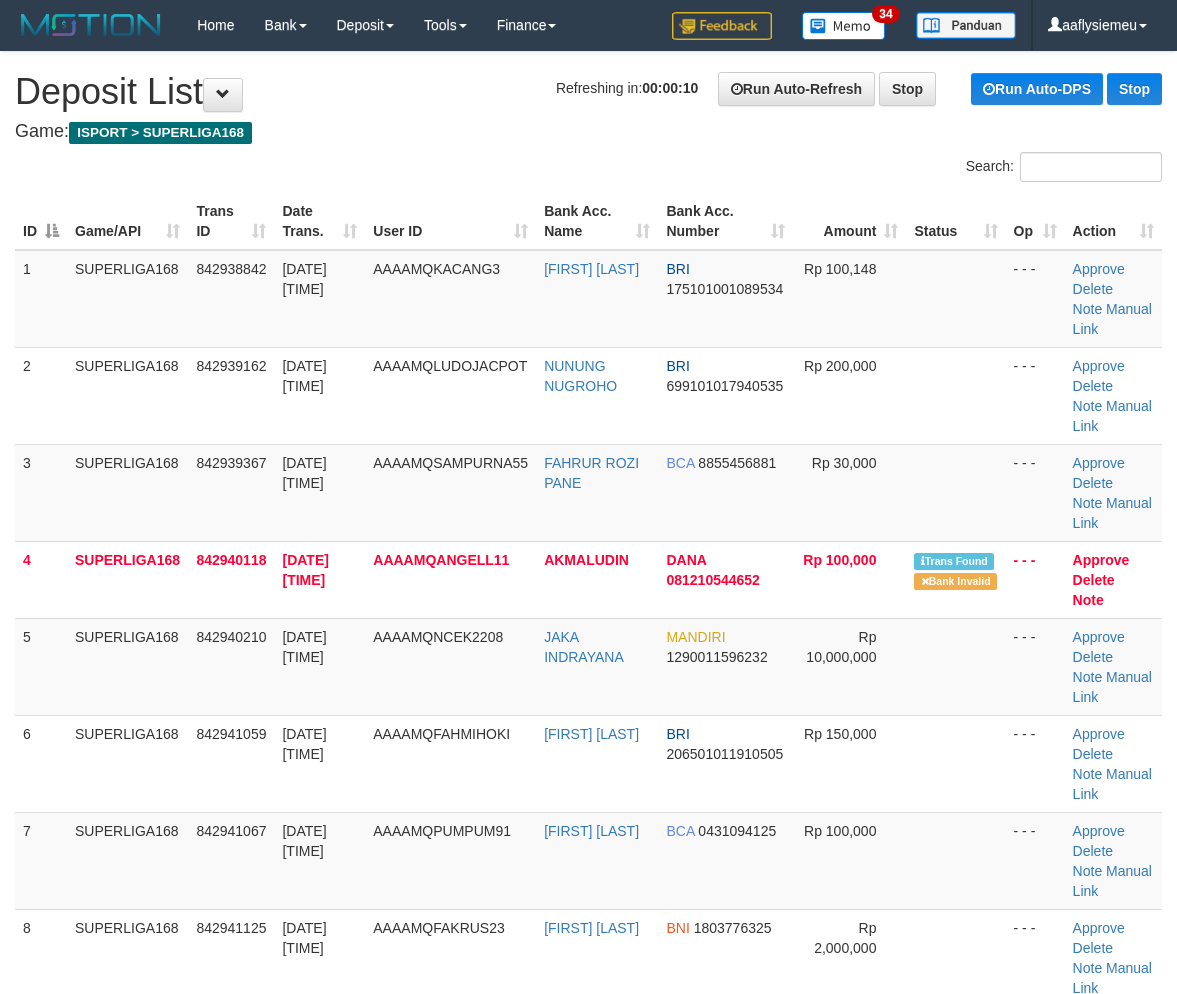 click on "SUPERLIGA168" at bounding box center [127, 666] 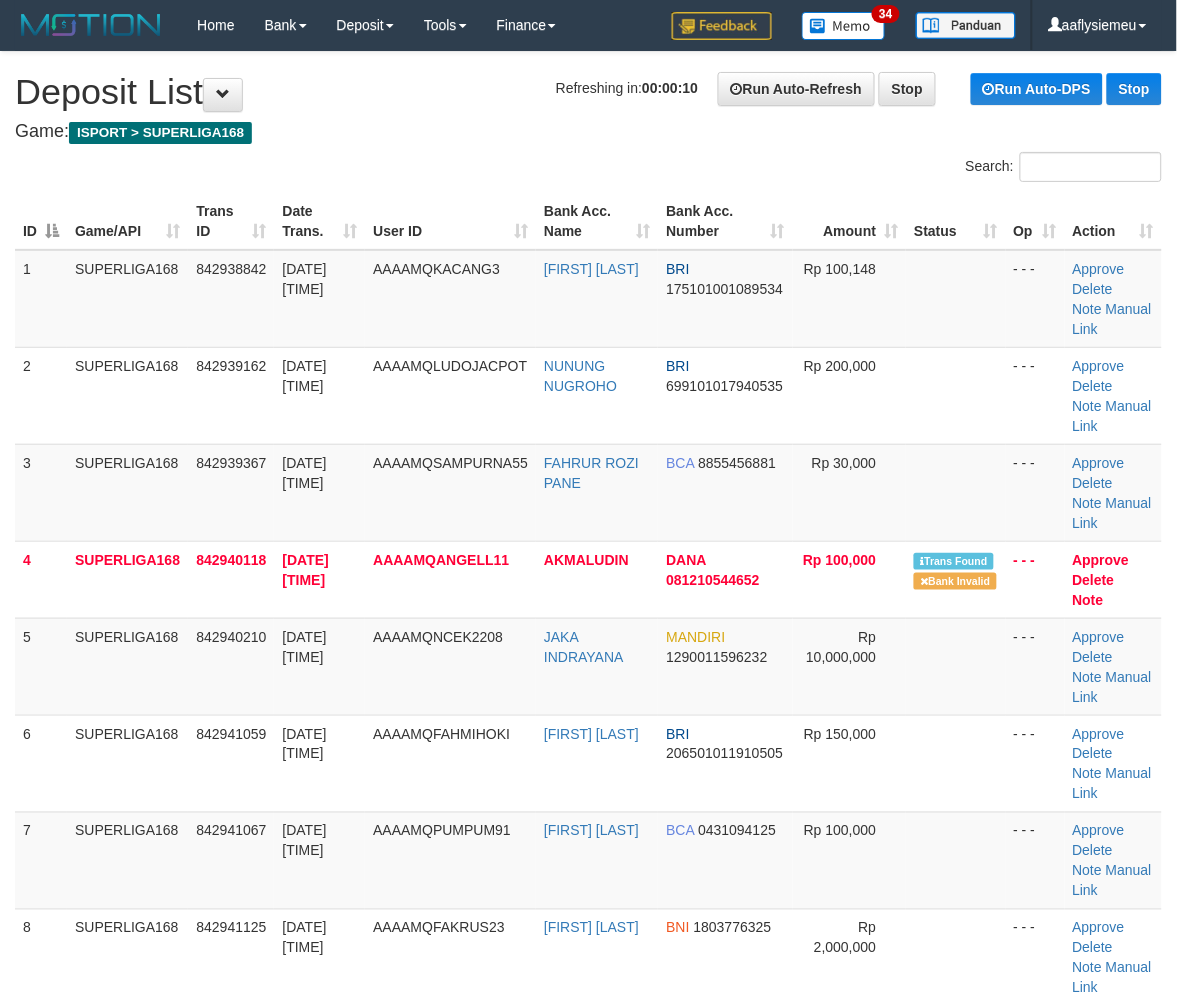 scroll, scrollTop: 444, scrollLeft: 0, axis: vertical 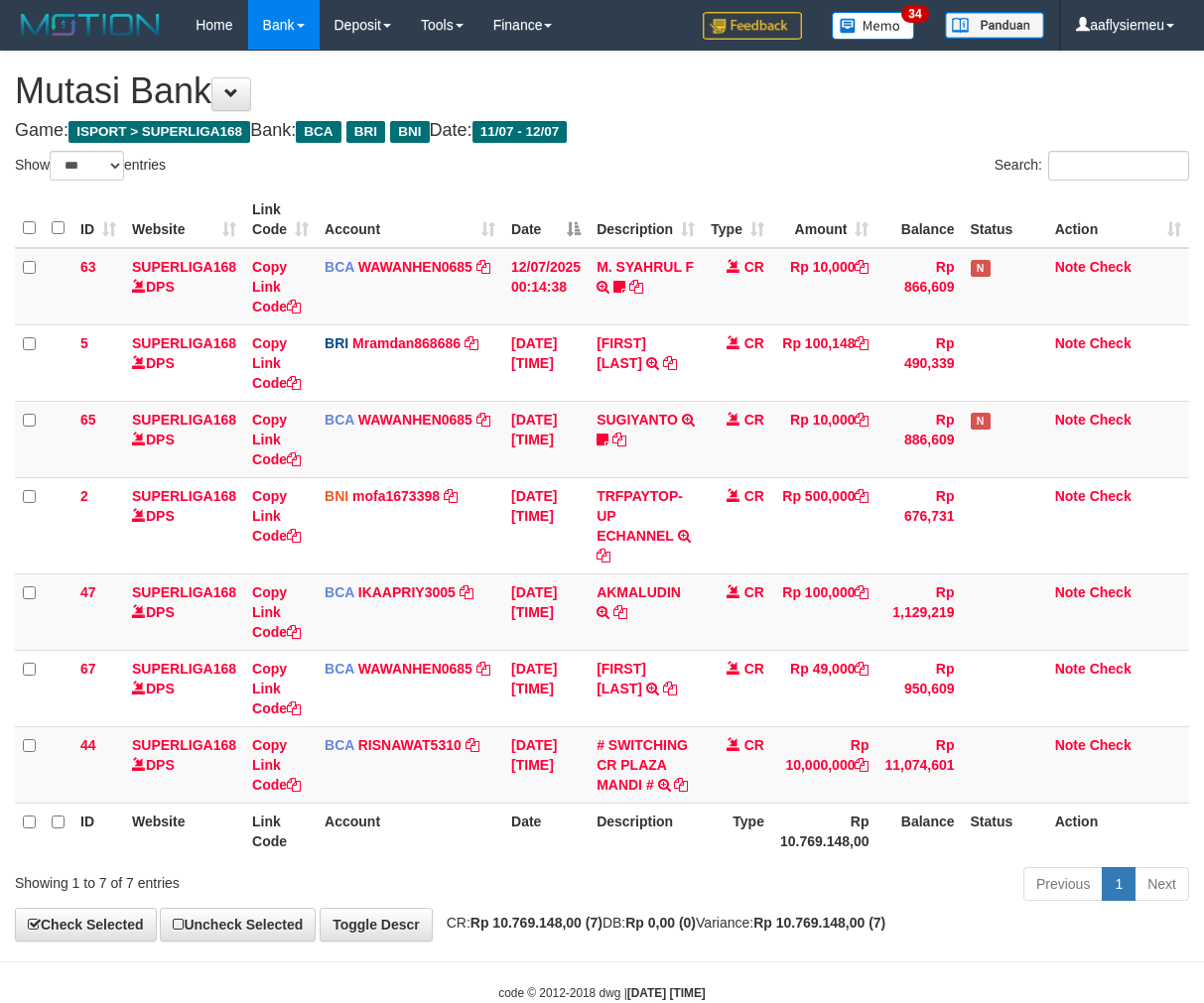select on "***" 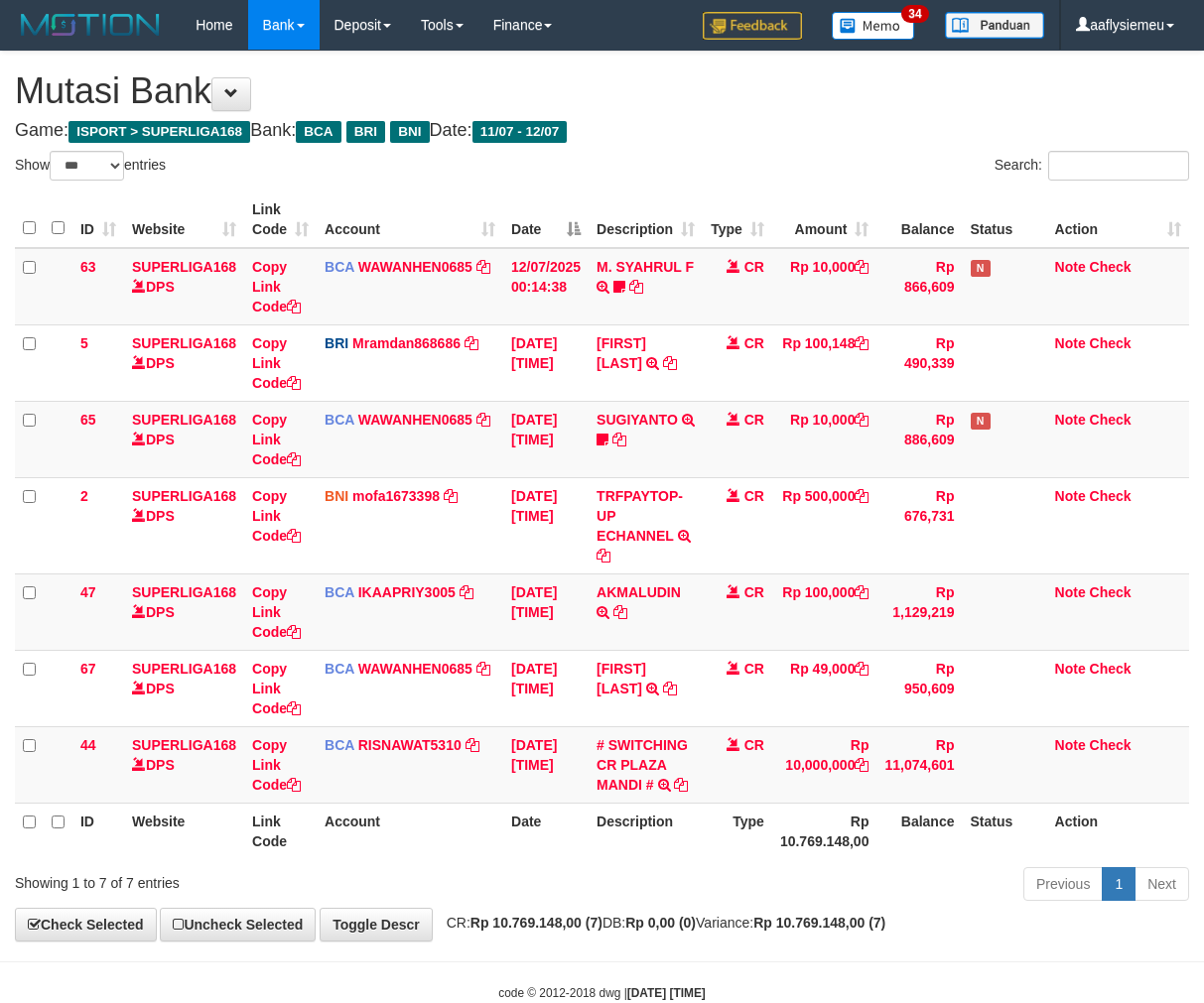 scroll, scrollTop: 50, scrollLeft: 0, axis: vertical 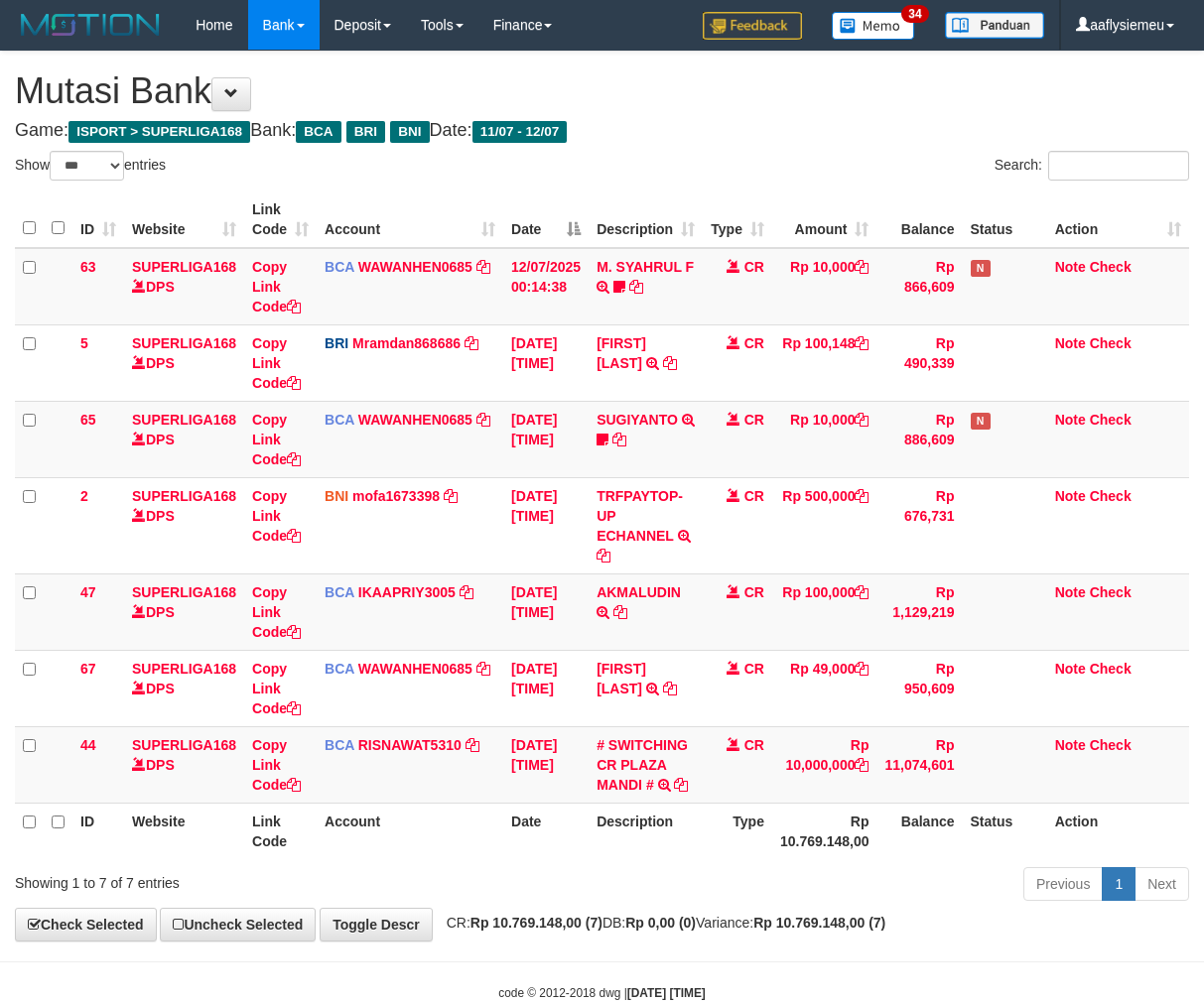 select on "***" 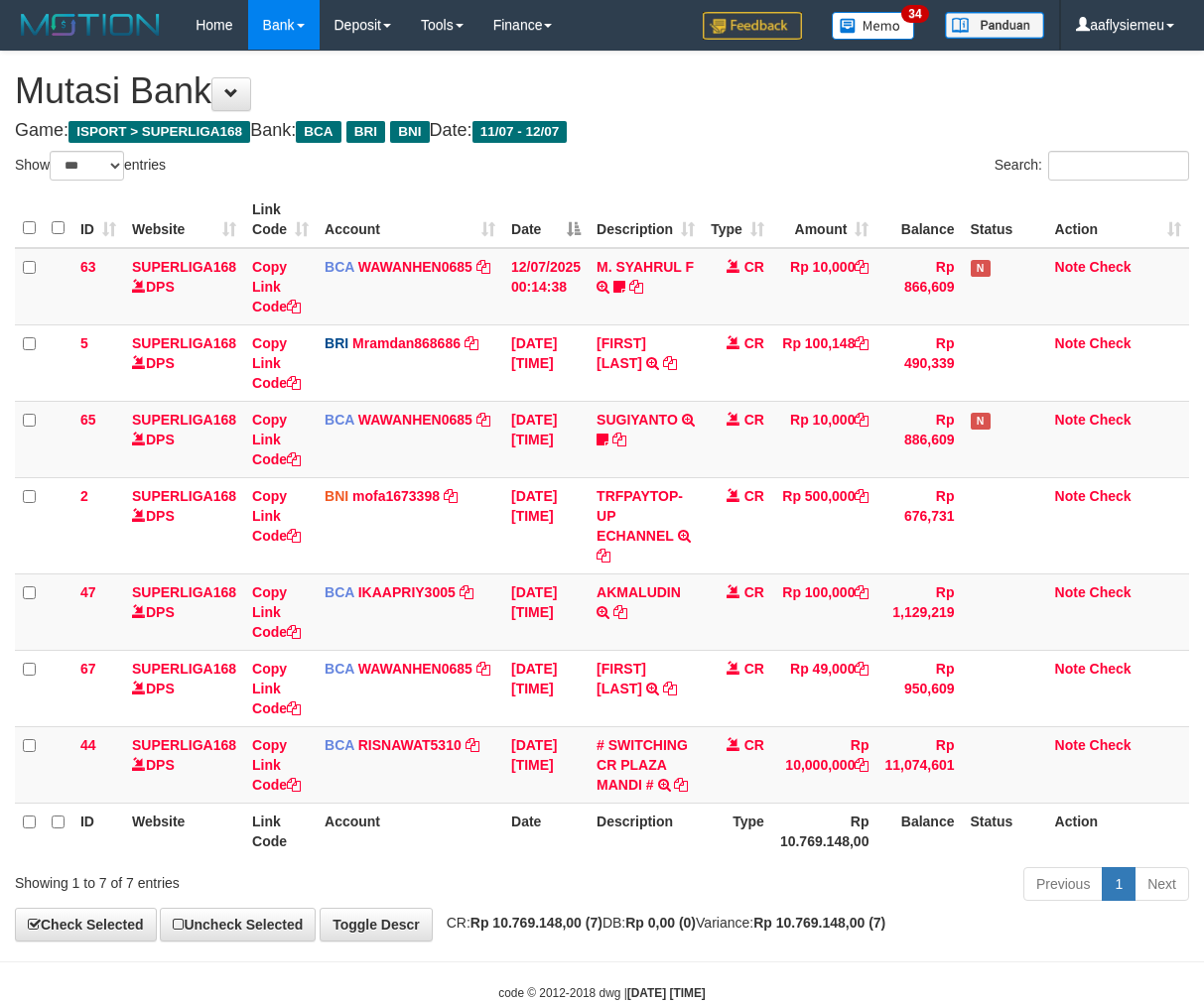 scroll, scrollTop: 50, scrollLeft: 0, axis: vertical 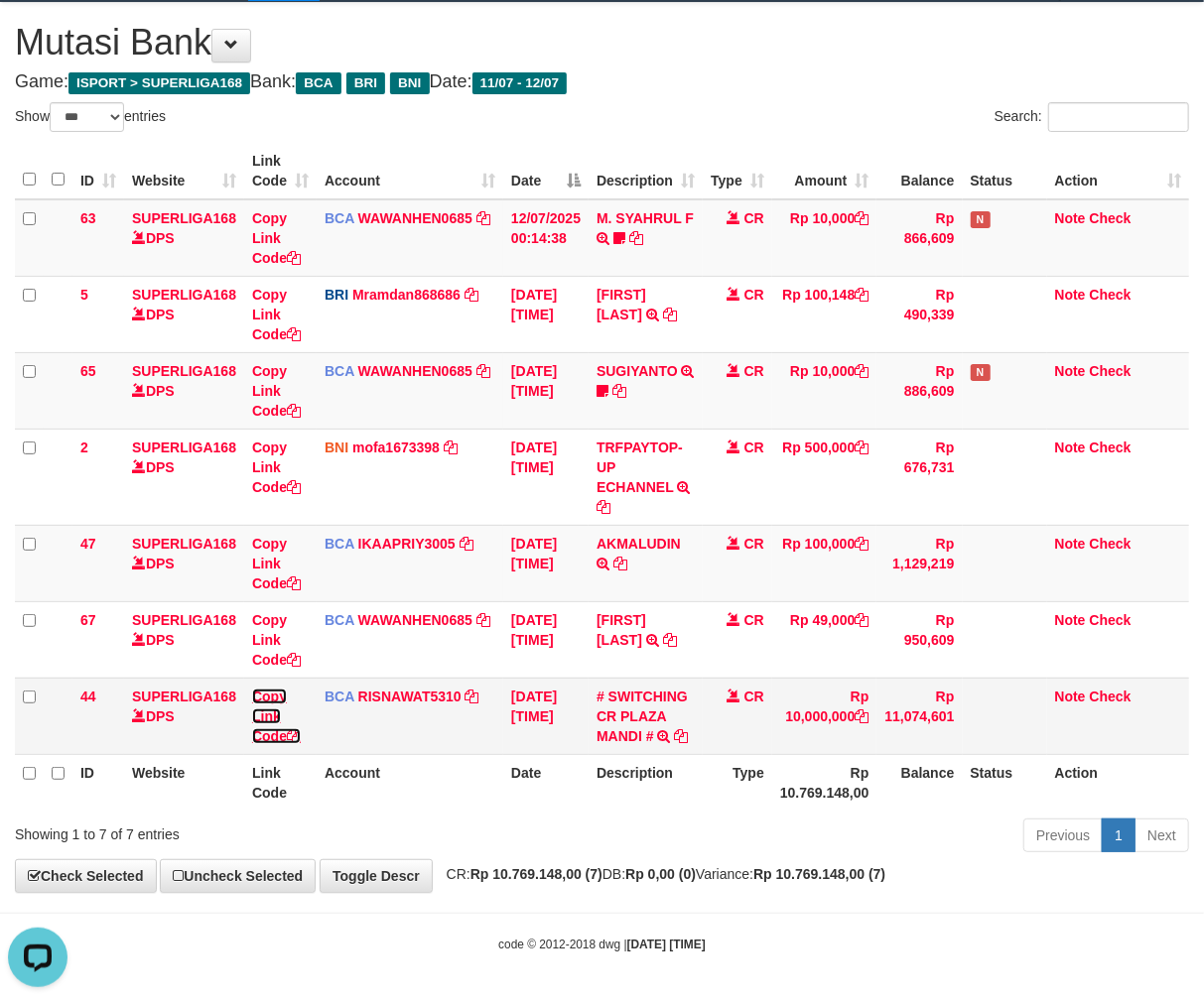 drag, startPoint x: 282, startPoint y: 730, endPoint x: 518, endPoint y: 700, distance: 237.8991 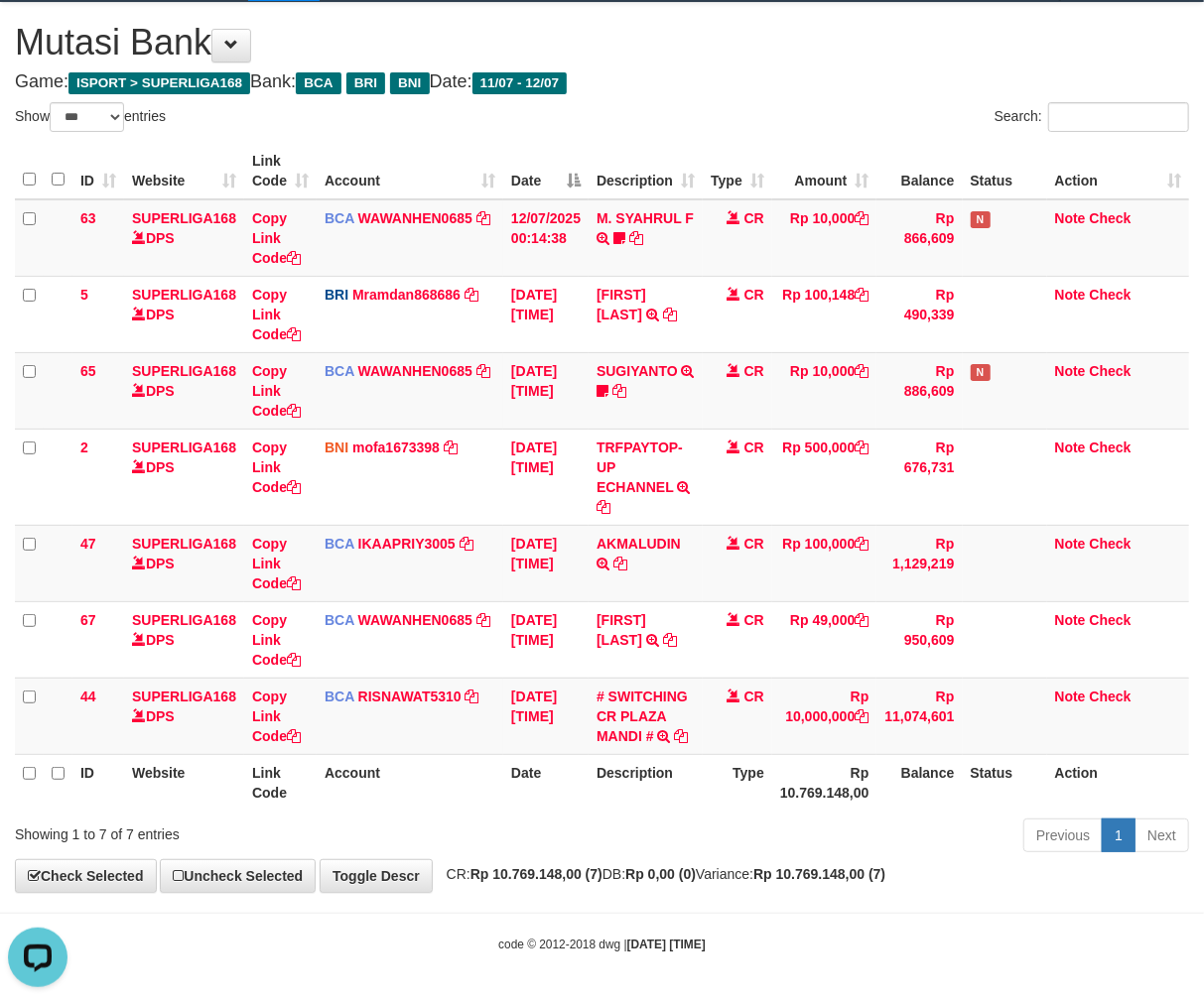 scroll, scrollTop: 250, scrollLeft: 0, axis: vertical 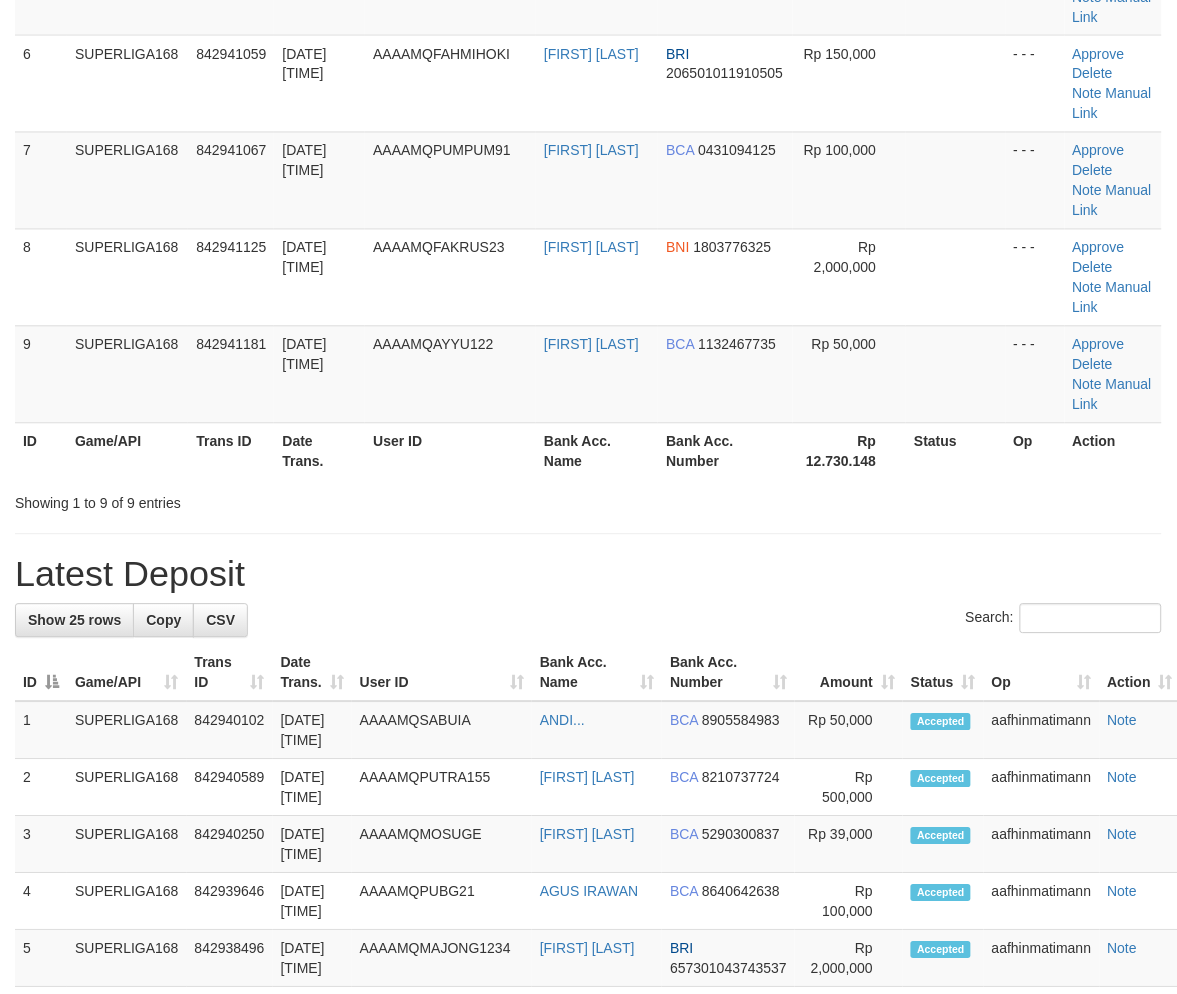 click on "Showing 1 to 9 of 9 entries" at bounding box center [245, 500] 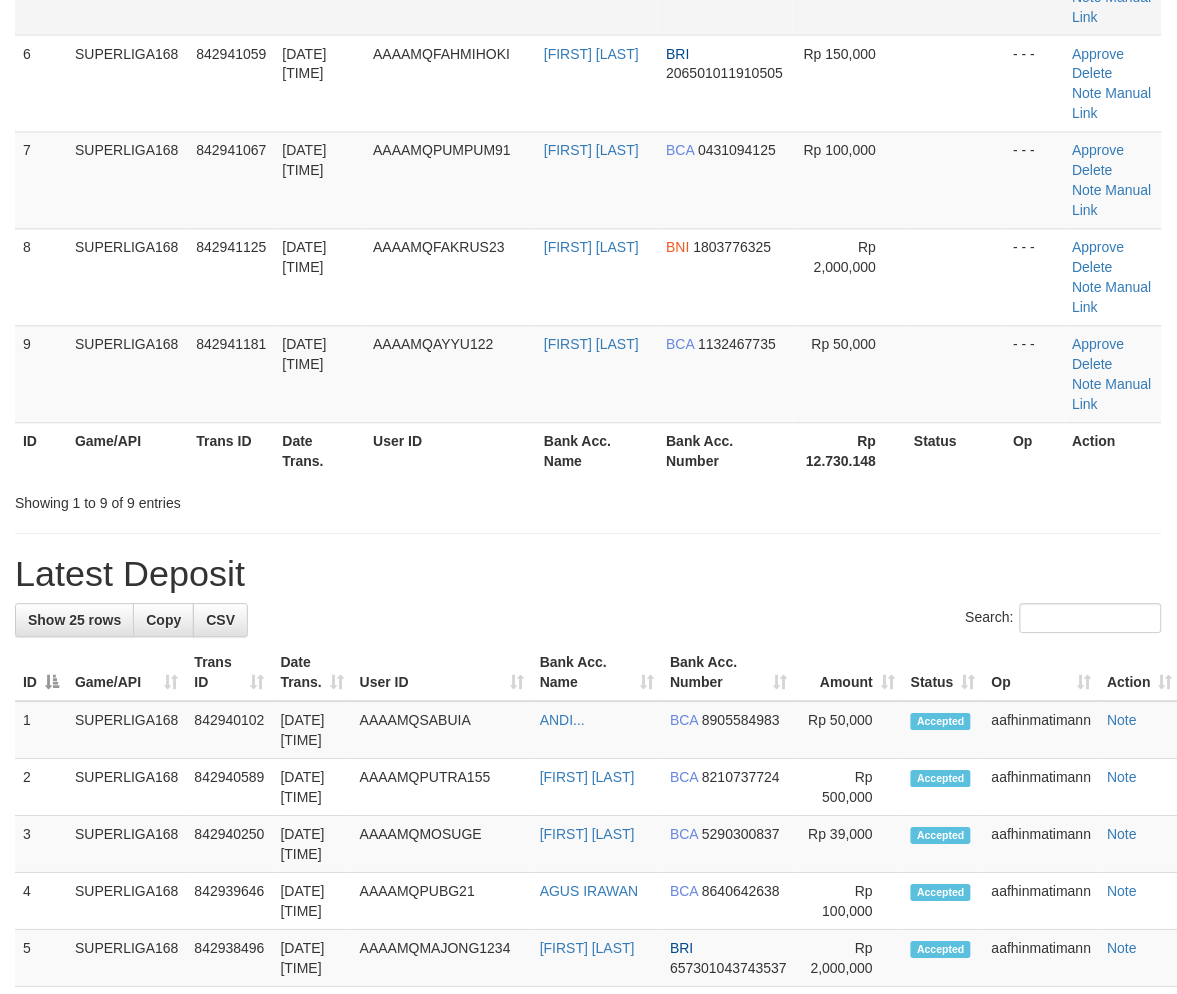 scroll, scrollTop: 147, scrollLeft: 0, axis: vertical 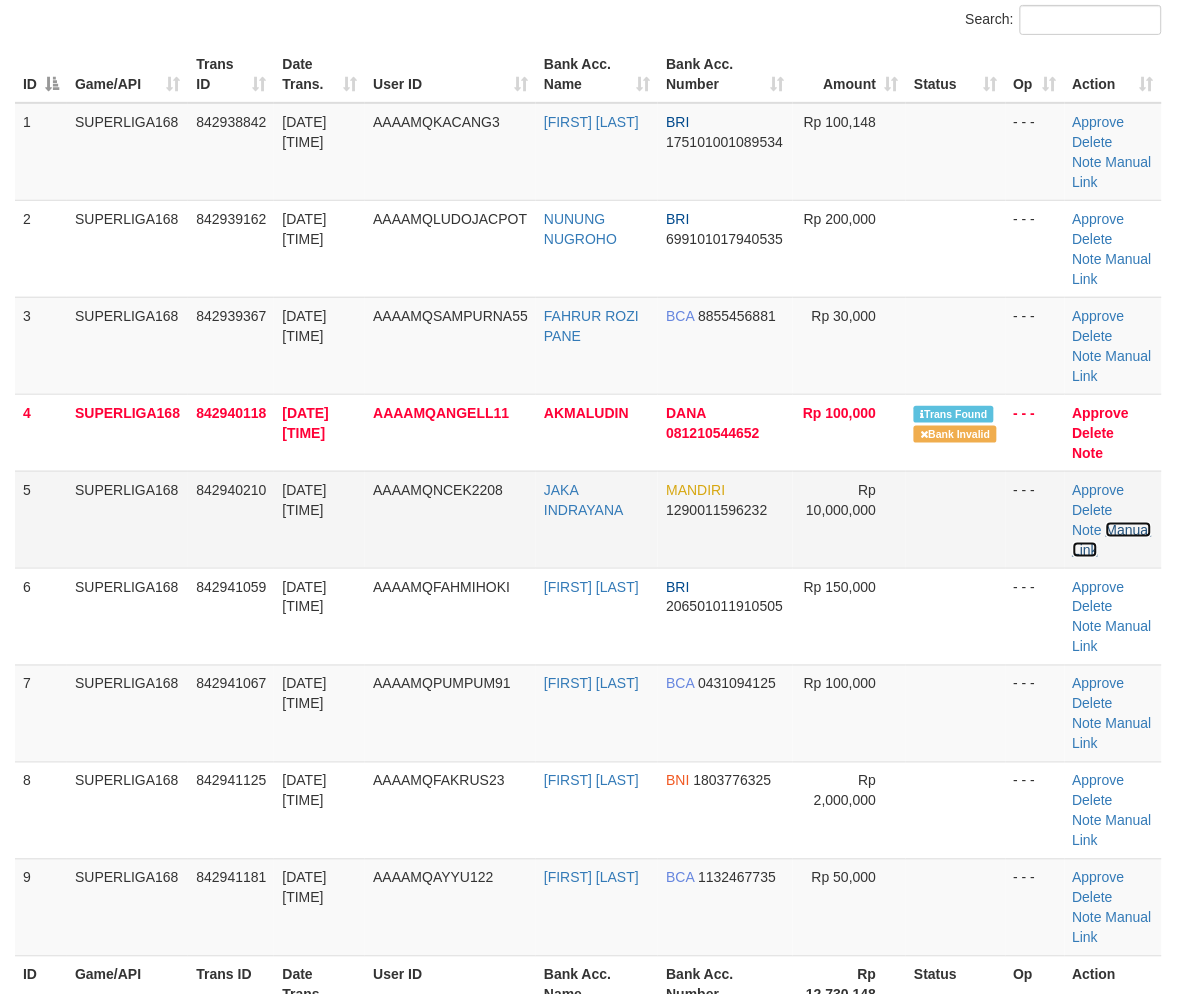 click on "Manual Link" at bounding box center (1112, 540) 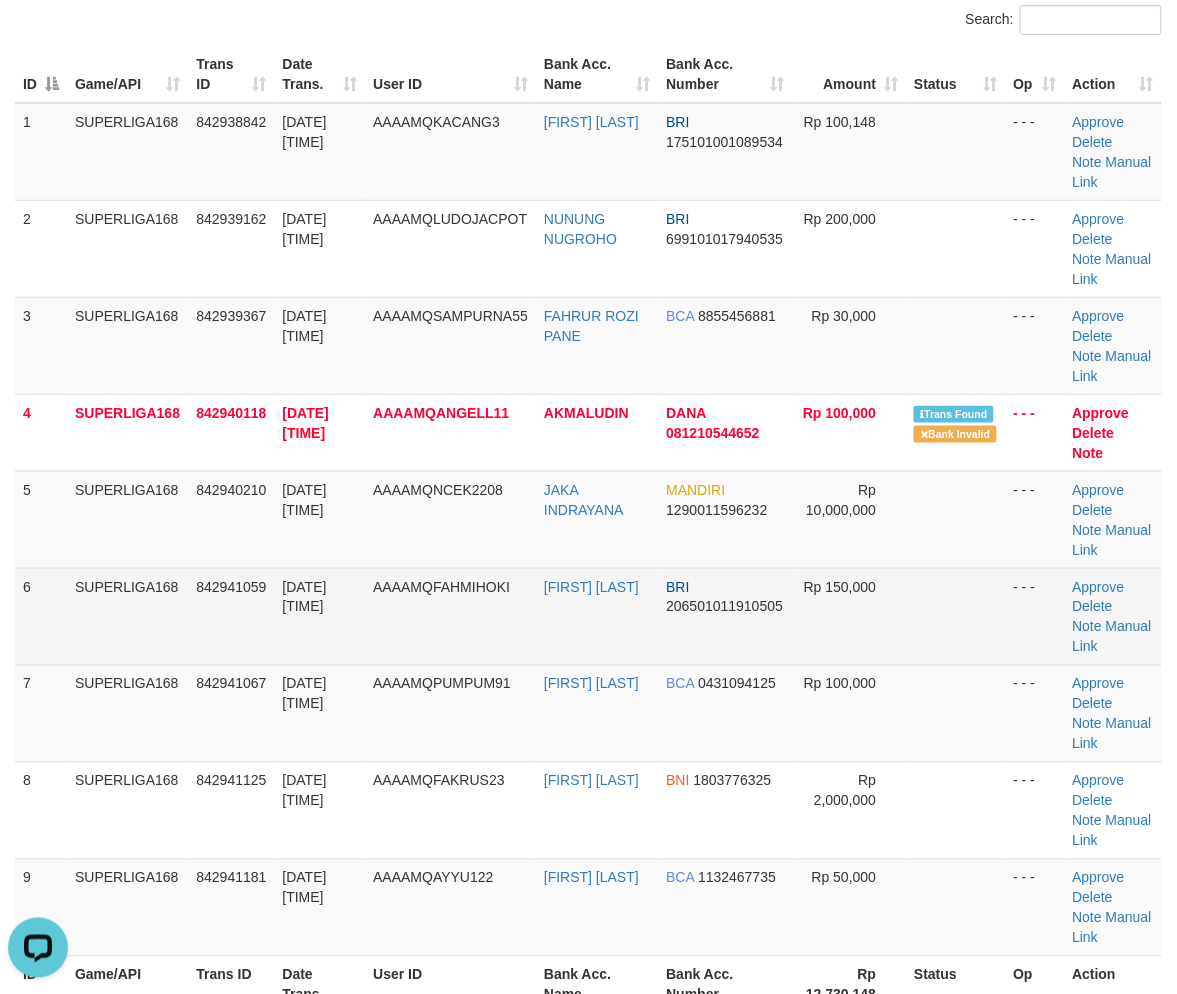 scroll, scrollTop: 0, scrollLeft: 0, axis: both 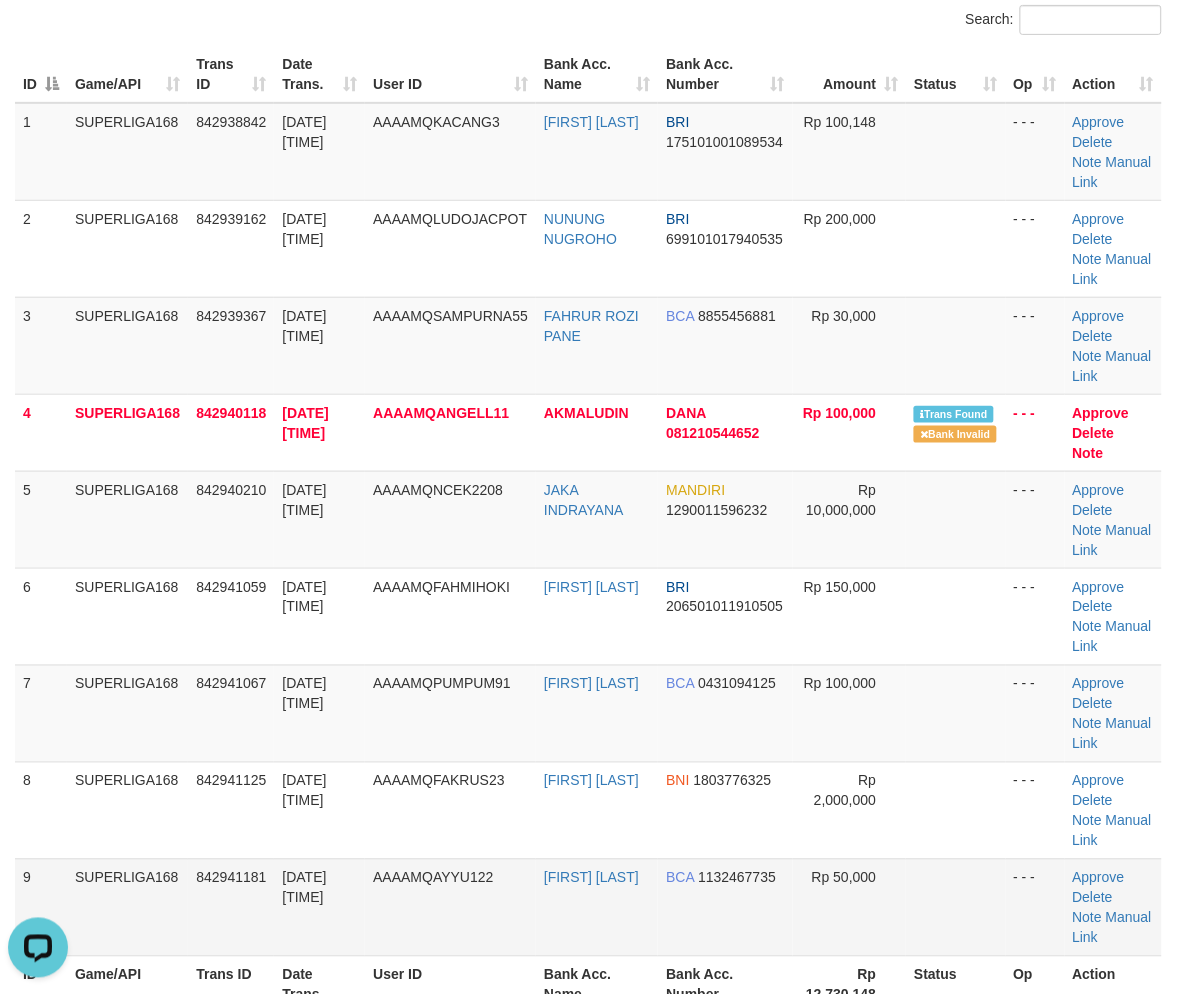 drag, startPoint x: 351, startPoint y: 880, endPoint x: 52, endPoint y: 863, distance: 299.48288 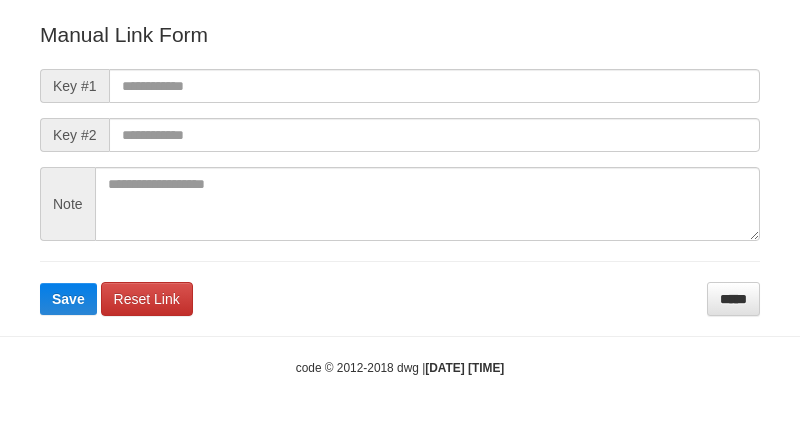 scroll, scrollTop: 222, scrollLeft: 0, axis: vertical 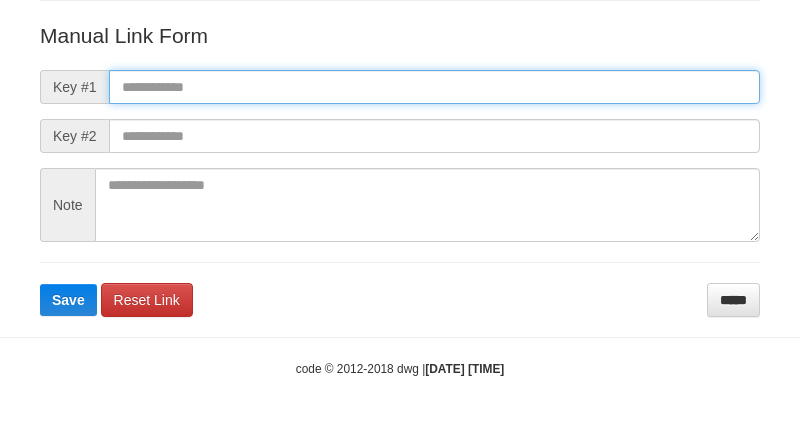 click at bounding box center [434, 87] 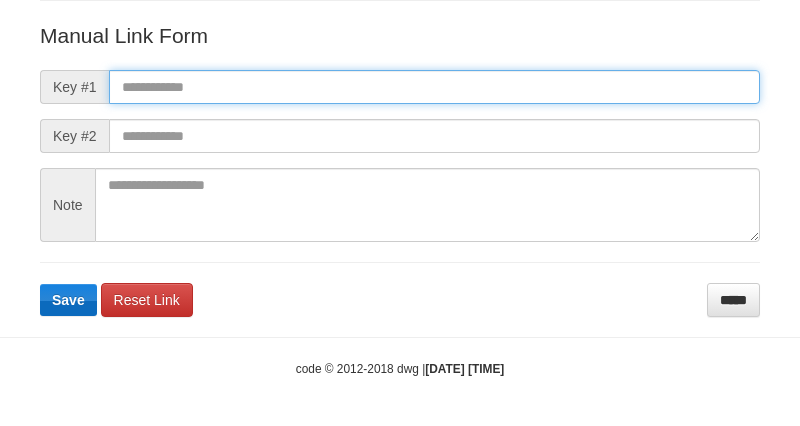 paste on "**********" 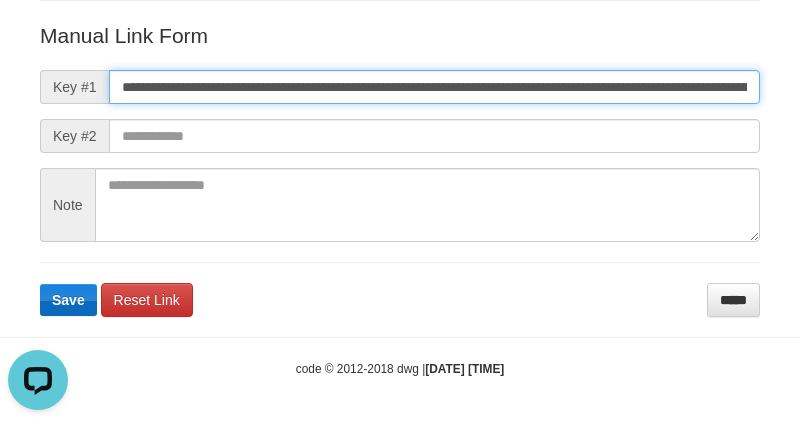 scroll, scrollTop: 0, scrollLeft: 0, axis: both 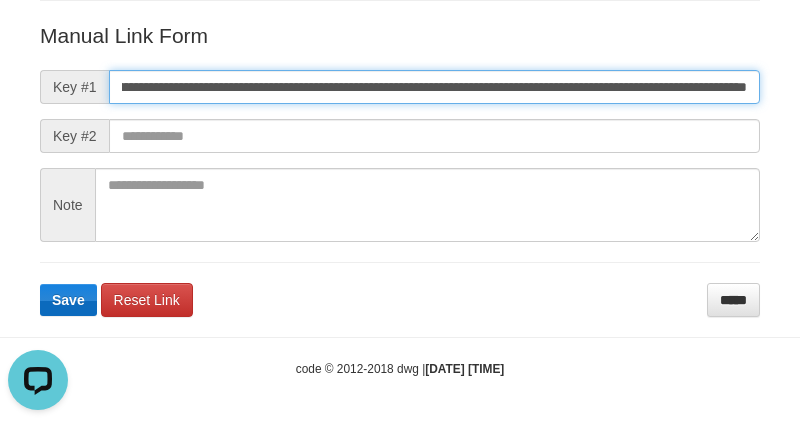 type on "**********" 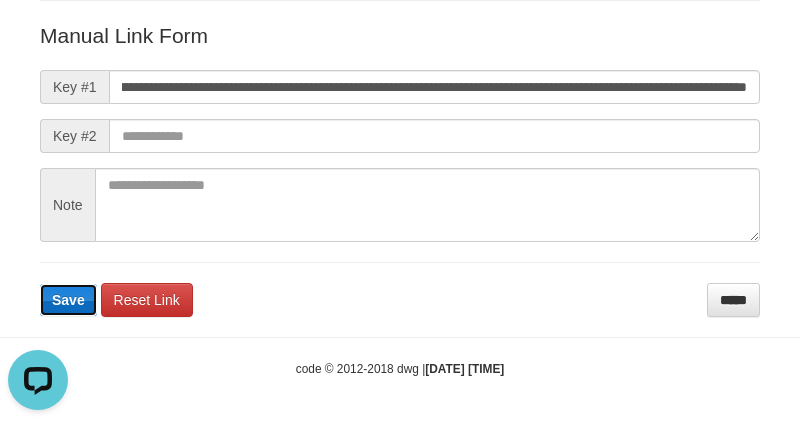 scroll, scrollTop: 0, scrollLeft: 0, axis: both 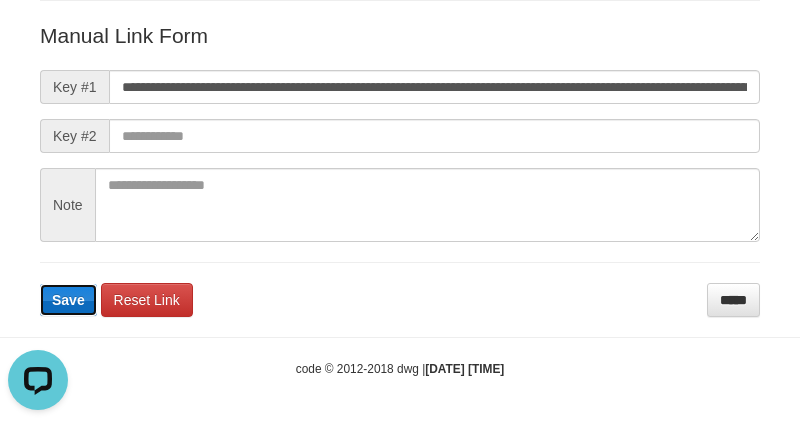 click on "Save" at bounding box center [68, 300] 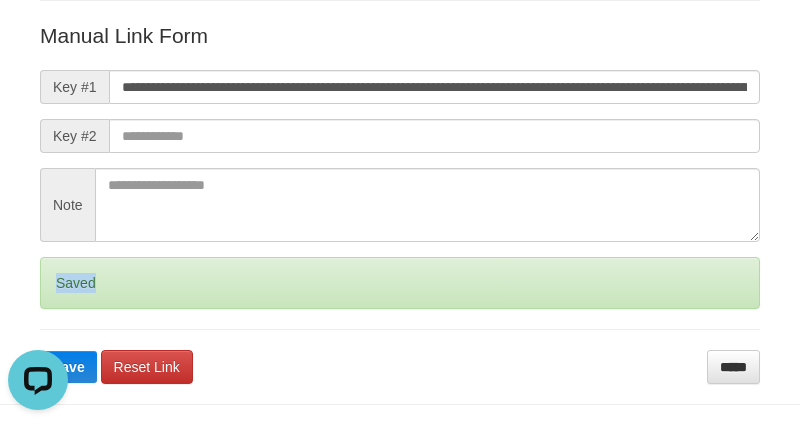 drag, startPoint x: 80, startPoint y: 298, endPoint x: 177, endPoint y: 425, distance: 159.80614 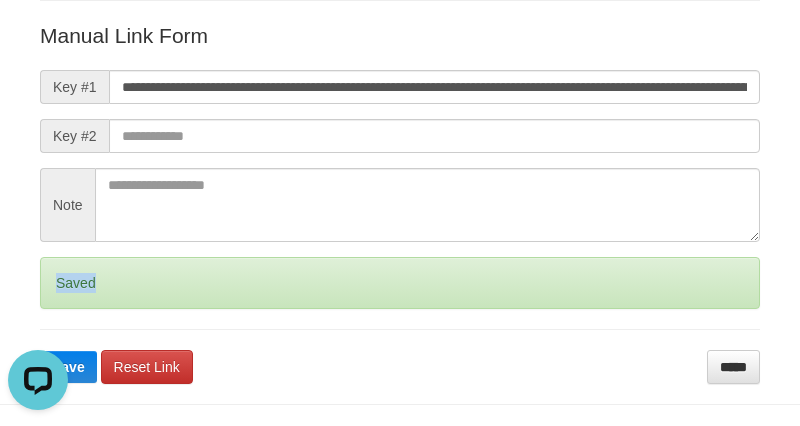 click on "Saved" at bounding box center (400, 283) 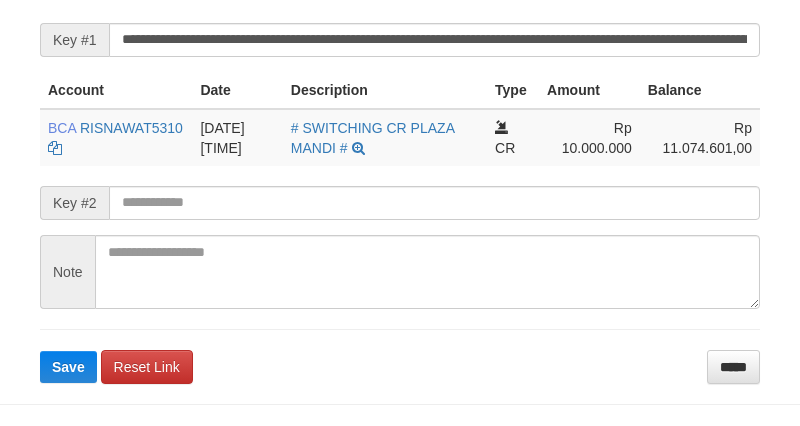 scroll, scrollTop: 500, scrollLeft: 0, axis: vertical 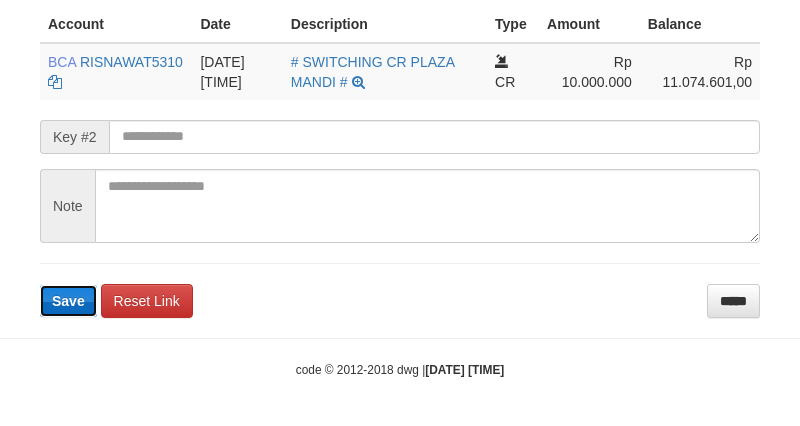 click on "Save" at bounding box center (68, 301) 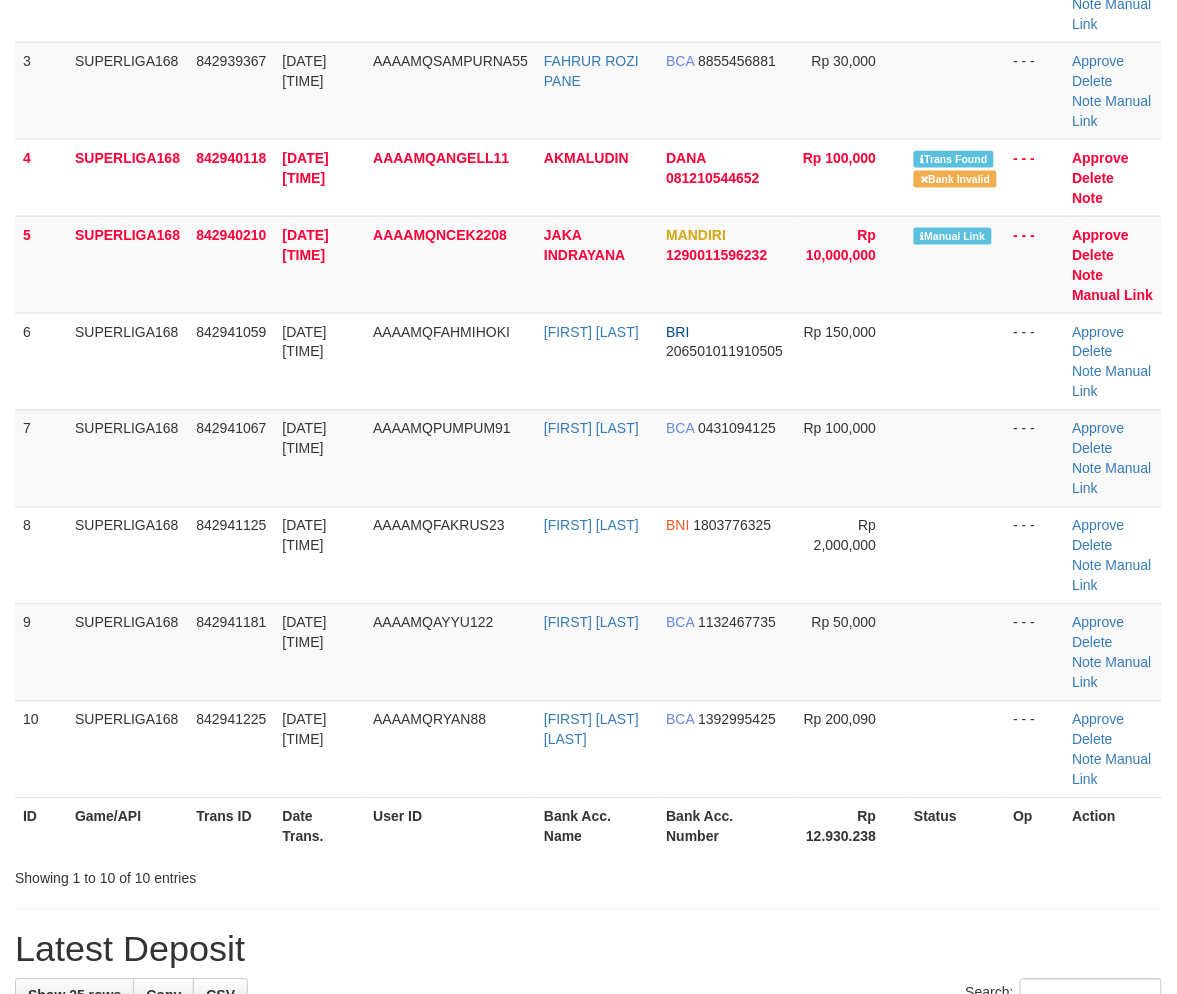 scroll, scrollTop: 147, scrollLeft: 0, axis: vertical 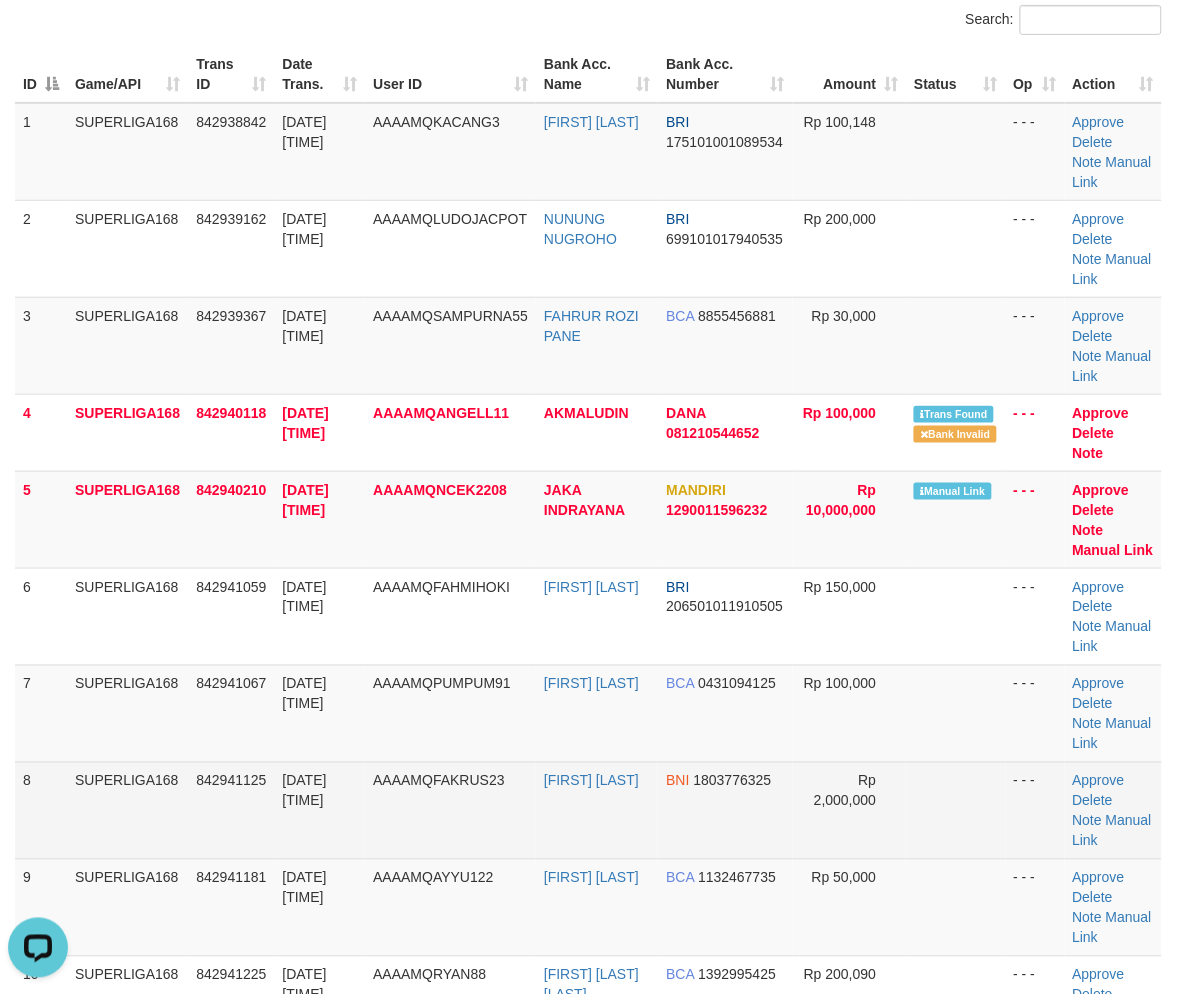 click on "842941125" at bounding box center [231, 810] 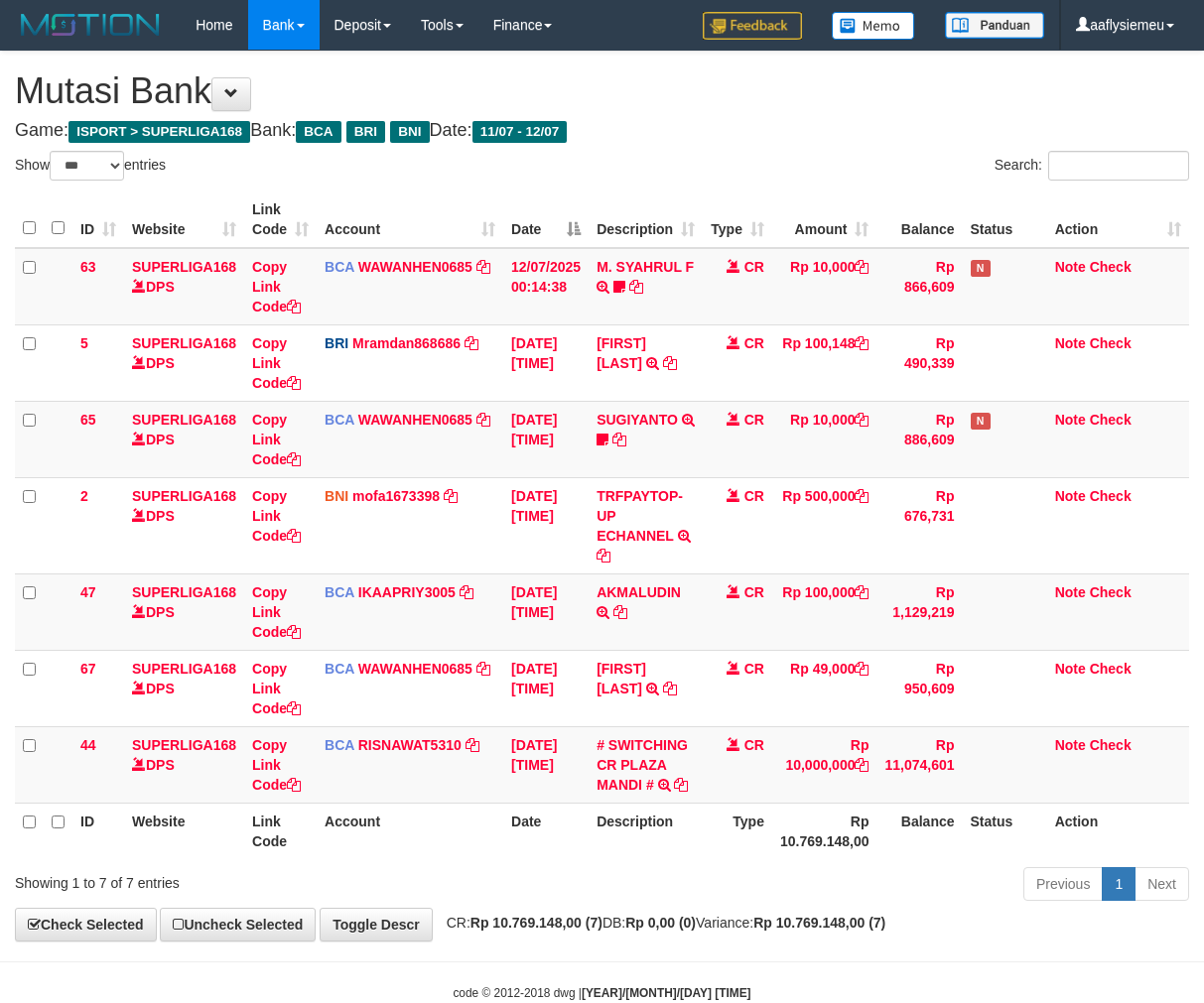 select on "***" 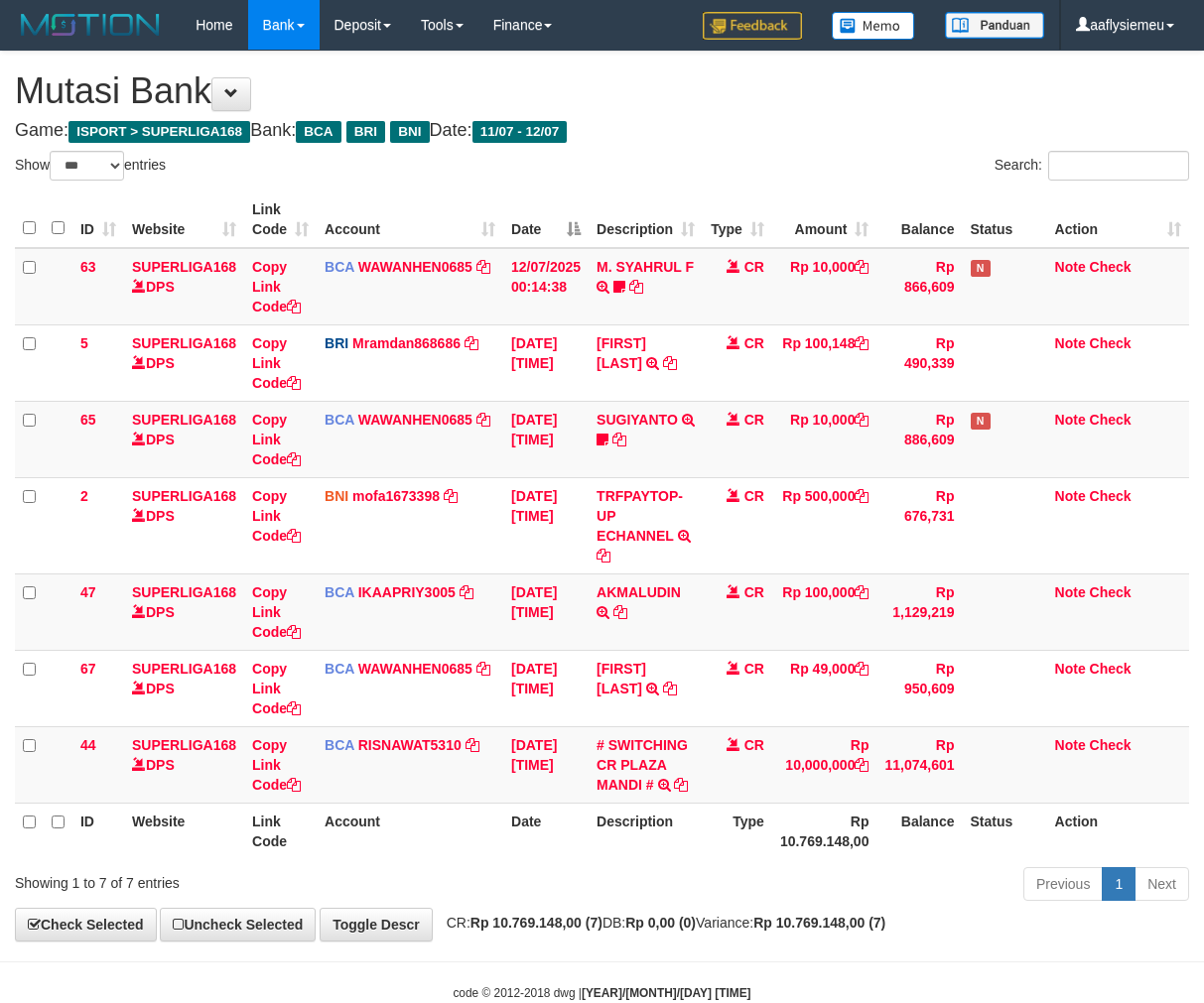 scroll, scrollTop: 50, scrollLeft: 0, axis: vertical 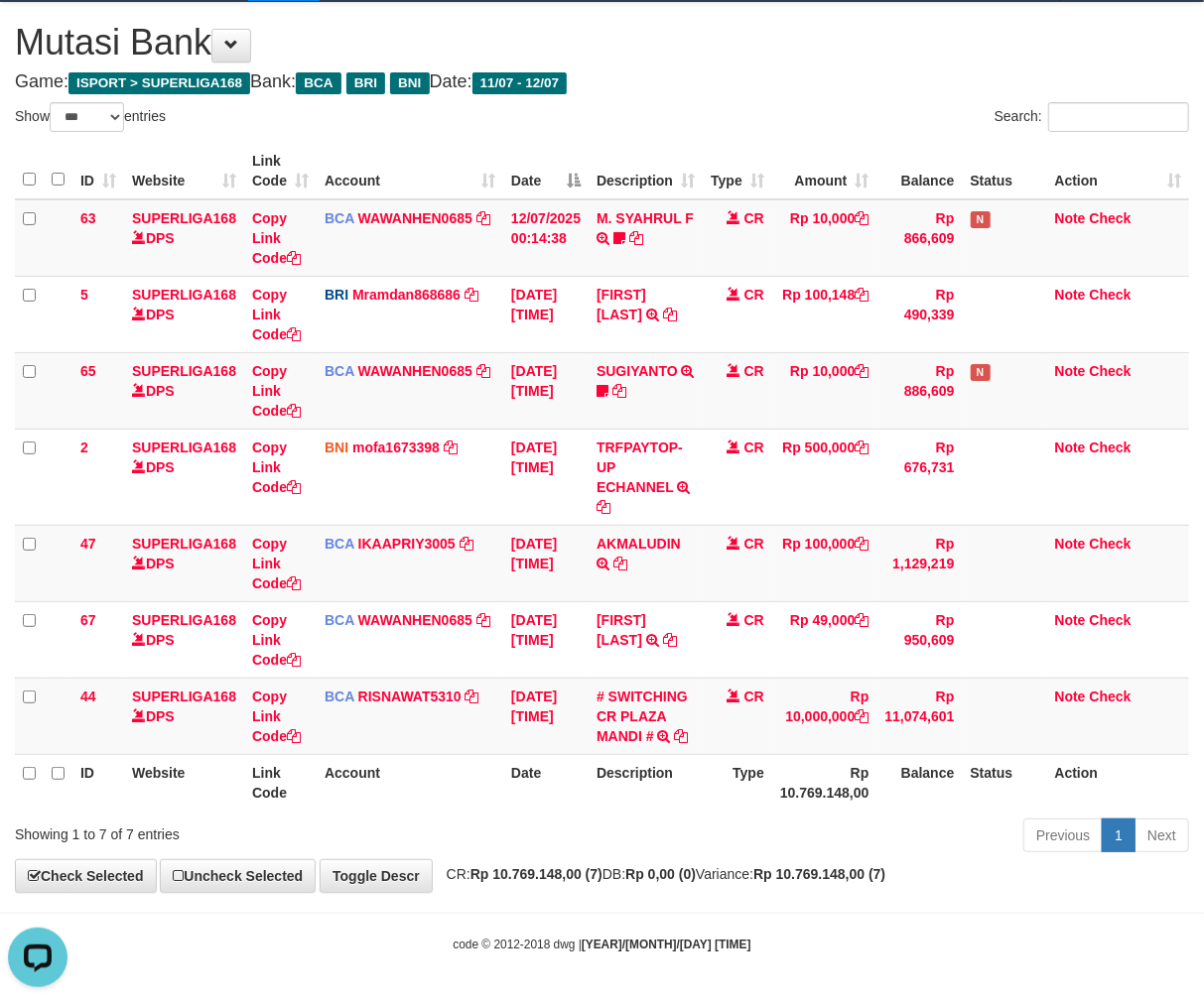 drag, startPoint x: 461, startPoint y: 823, endPoint x: 766, endPoint y: 836, distance: 305.27692 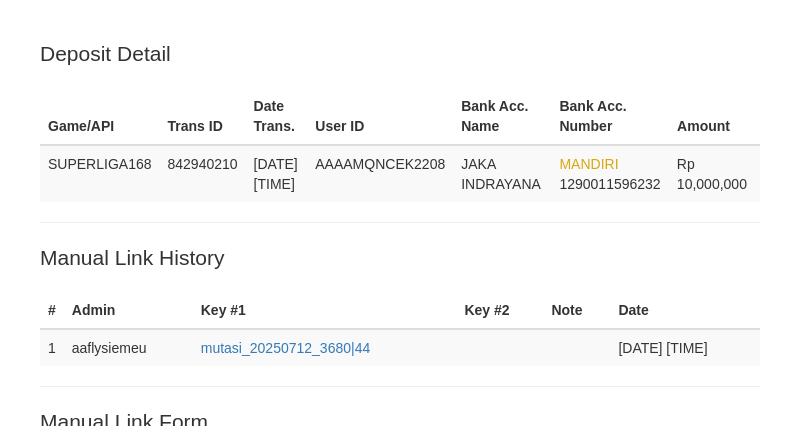 scroll, scrollTop: 166, scrollLeft: 0, axis: vertical 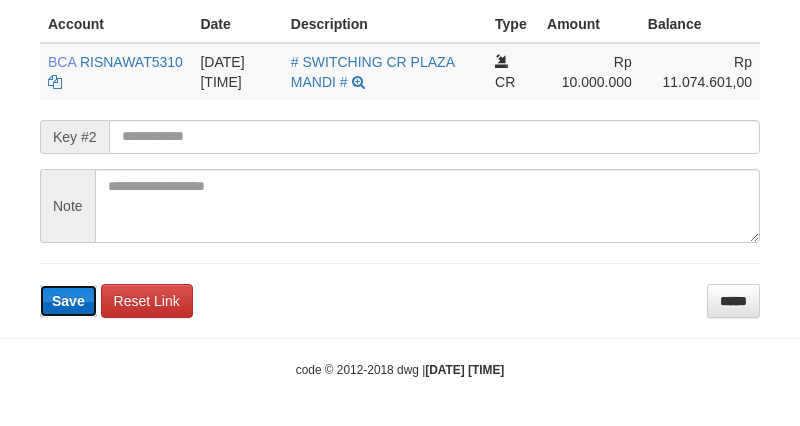 click on "Save" at bounding box center (68, 301) 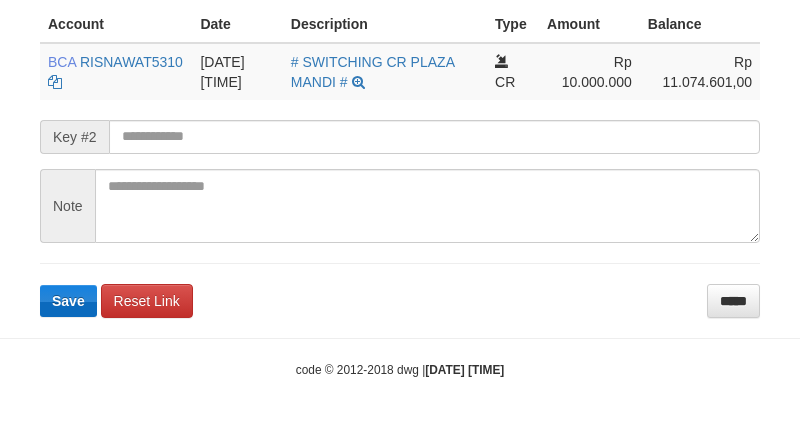 click on "**********" at bounding box center [400, 112] 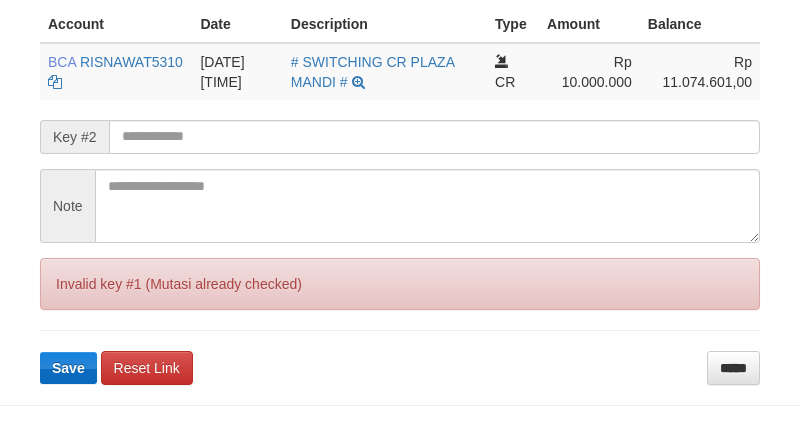click on "**********" at bounding box center [400, 145] 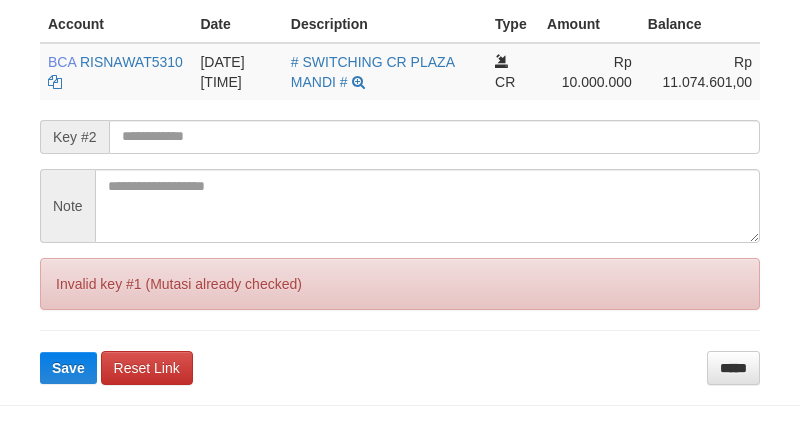 drag, startPoint x: 61, startPoint y: 308, endPoint x: 1, endPoint y: 351, distance: 73.817345 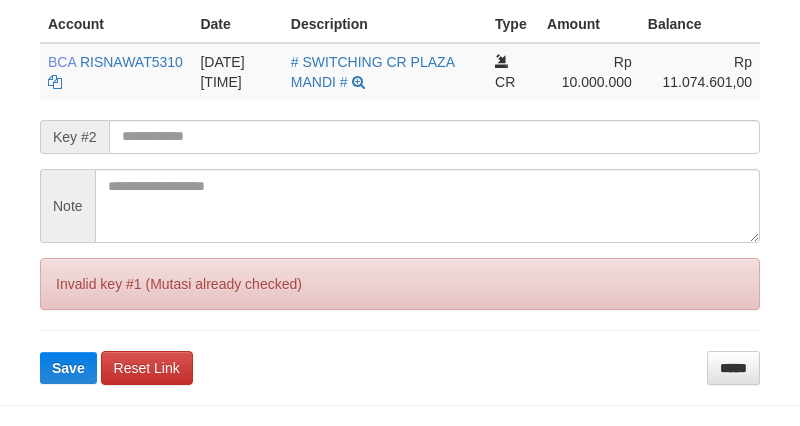 click on "**********" at bounding box center [400, 145] 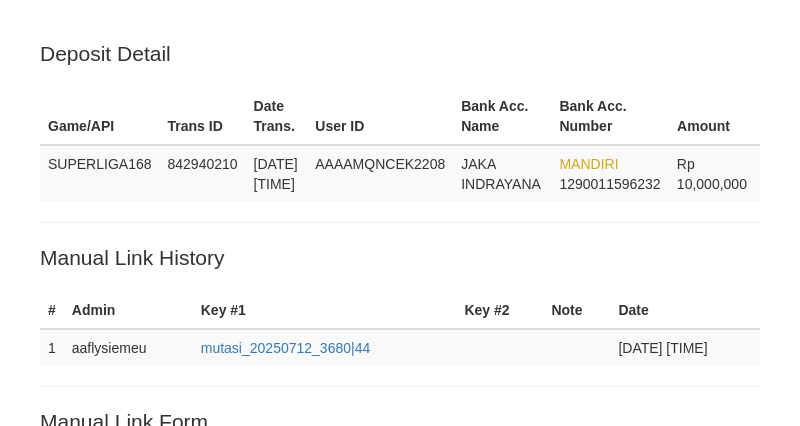 scroll, scrollTop: 500, scrollLeft: 0, axis: vertical 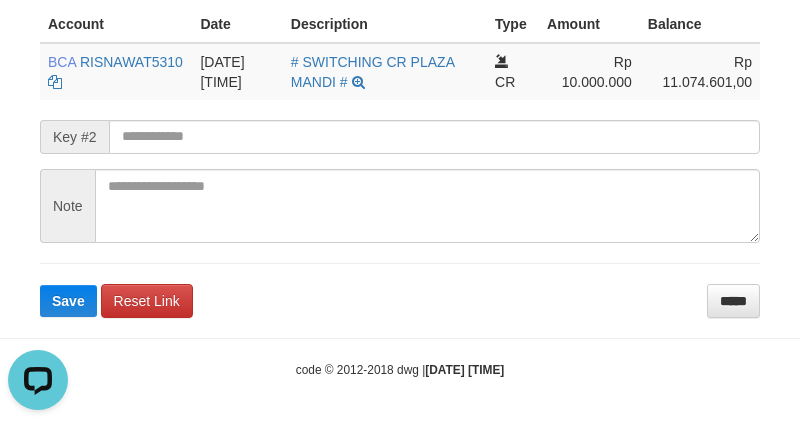 click on "Deposit Detail
Game/API
Trans ID
Date Trans.
User ID
Bank Acc. Name
Bank Acc. Number
Amount
SUPERLIGA168
842940210
12/07/2025 01:30:36
AAAAMQNCEK2208
JAKA INDRAYANA
MANDIRI
1290011596232
Rp 10,000,000
Manual Link History
#
Admin
Key #1
Key #2
Note
Date
1
aaflysiemeu
mutasi_20250712_3680|44
12-07-2025 01:33:03
Account
Date
Description
Type
Amount
Balance
BCA
RISNAWAT5310
CR" at bounding box center (400, -91) 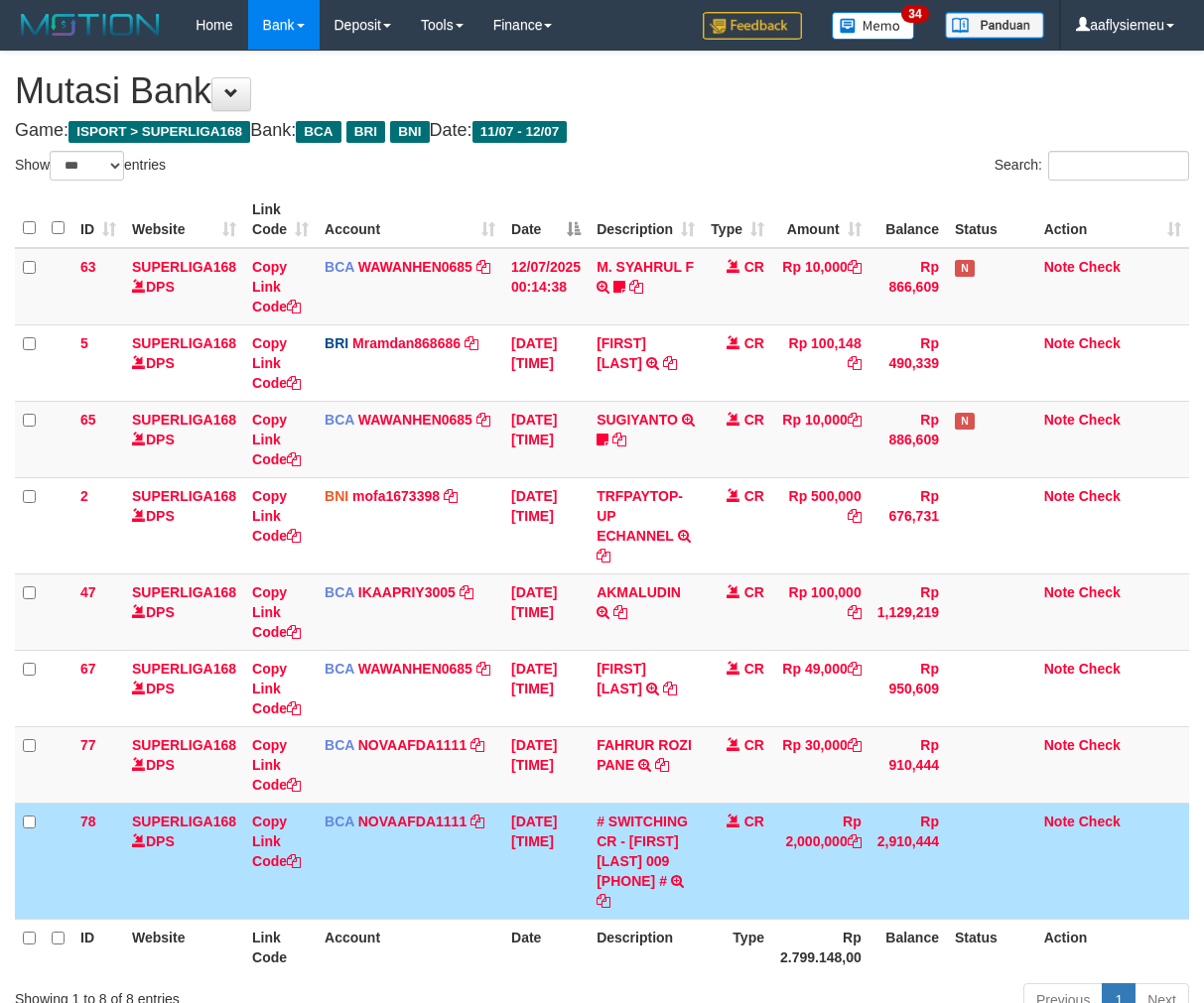 select on "***" 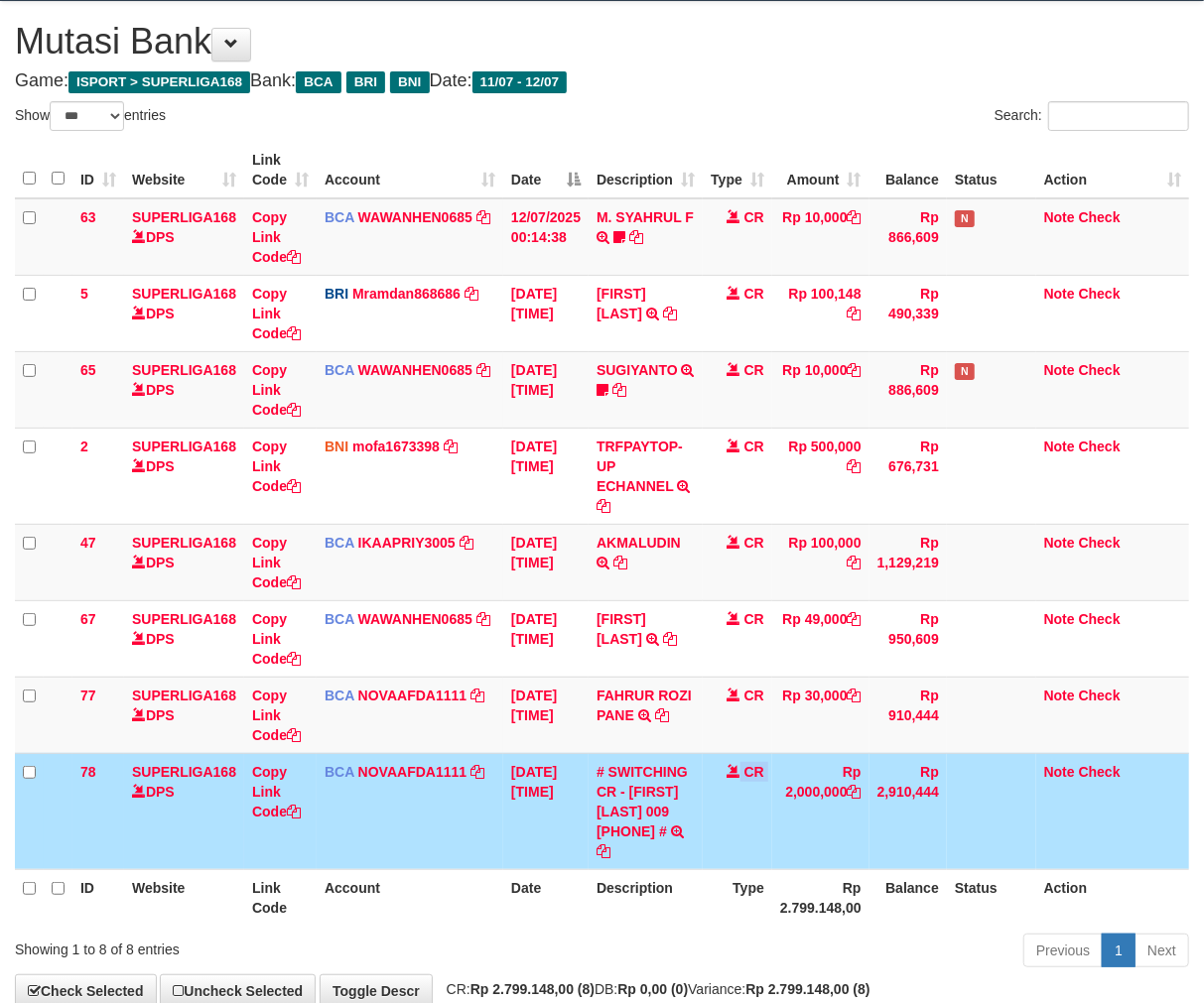 click on "CR" at bounding box center [737, 811] 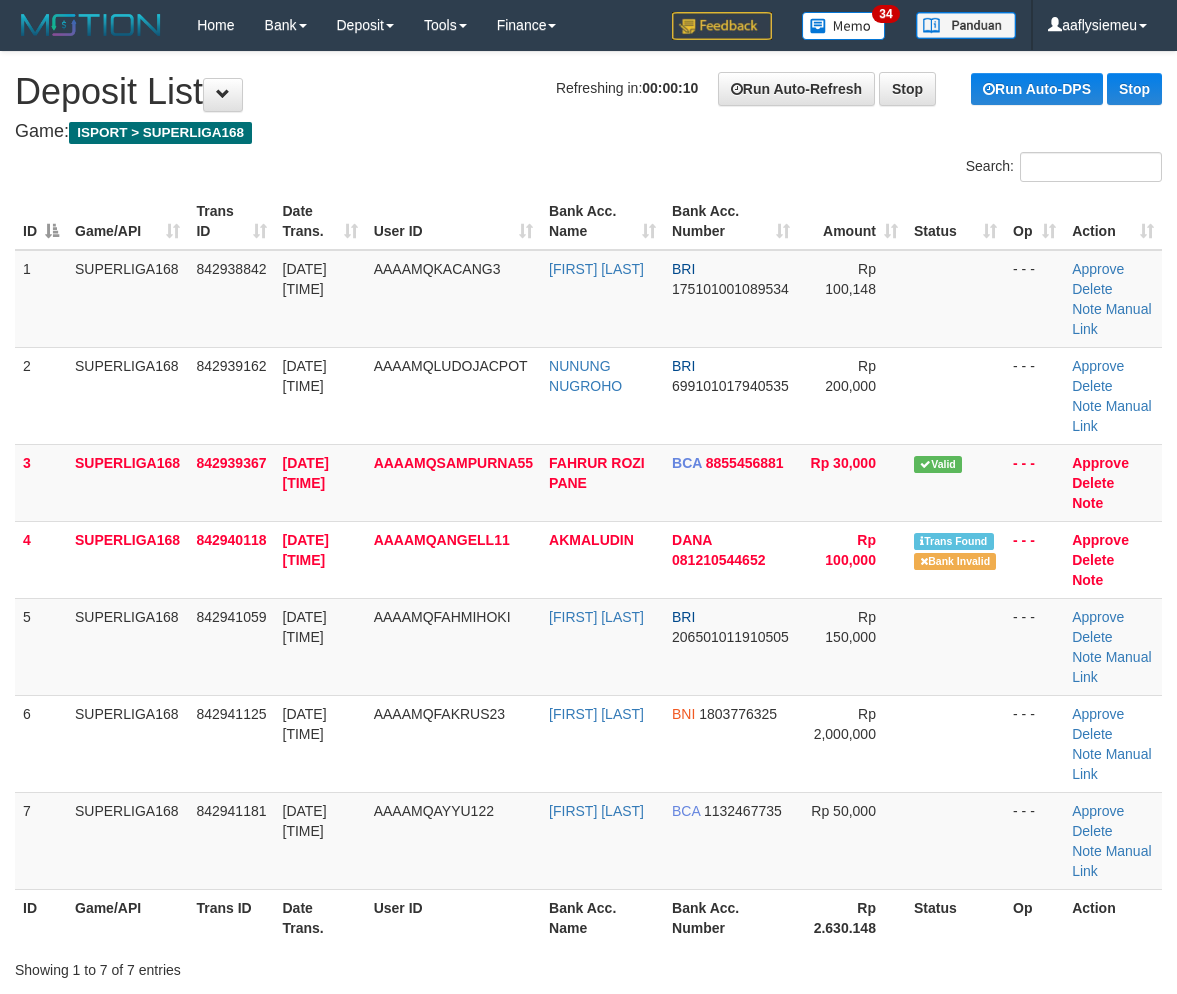scroll, scrollTop: 0, scrollLeft: 0, axis: both 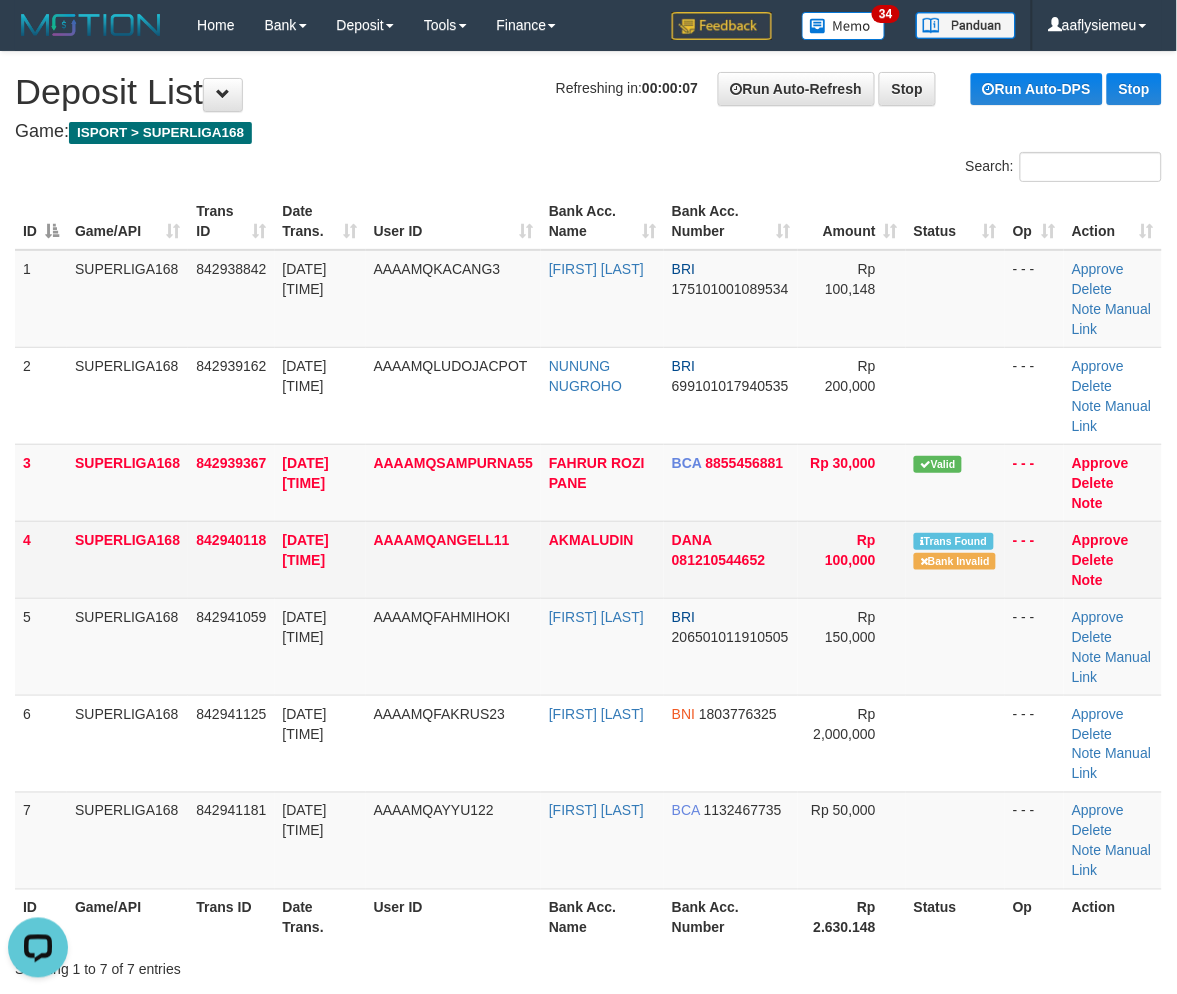 click on "842940118" at bounding box center (231, 559) 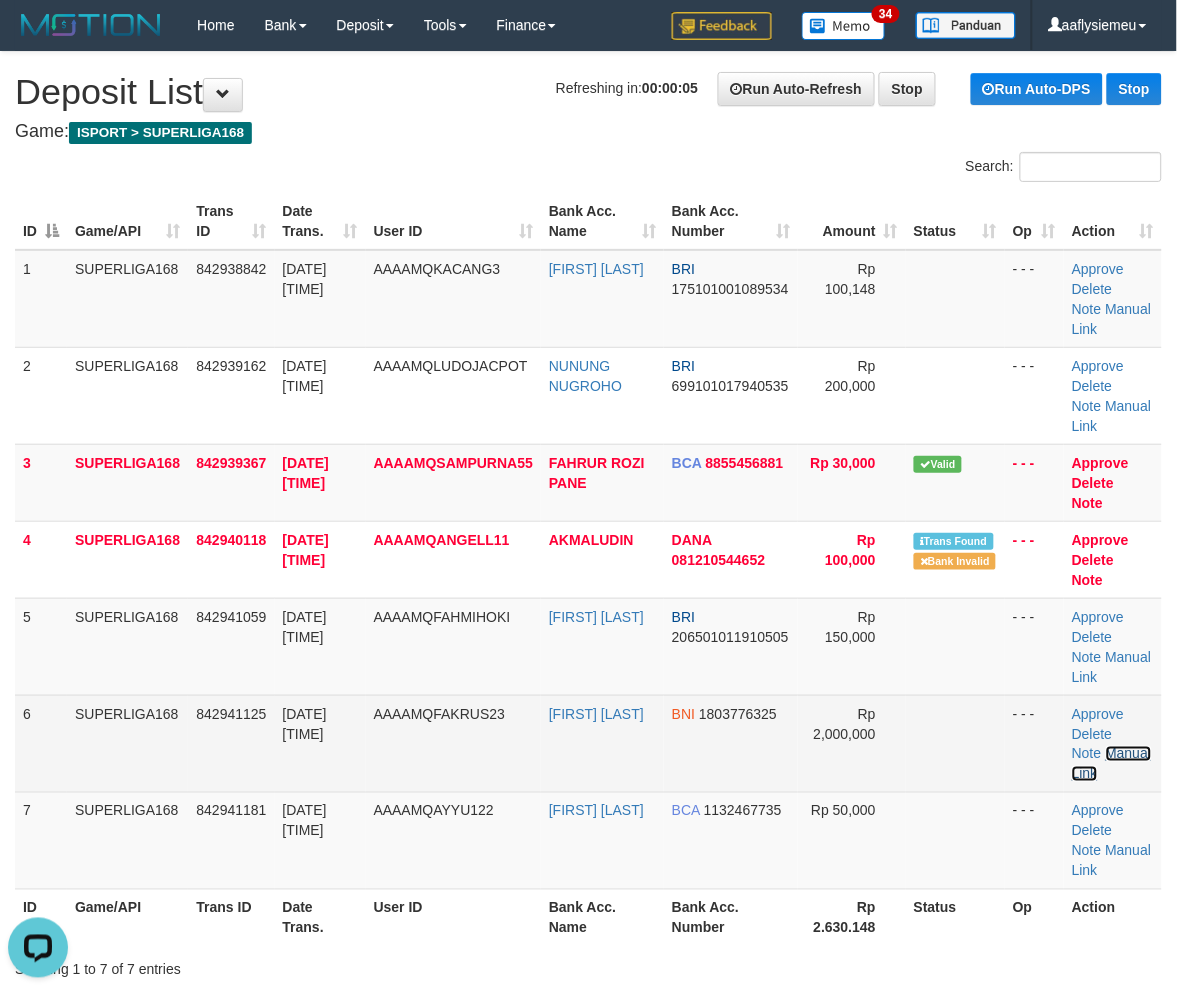 click on "Manual Link" at bounding box center [1111, 764] 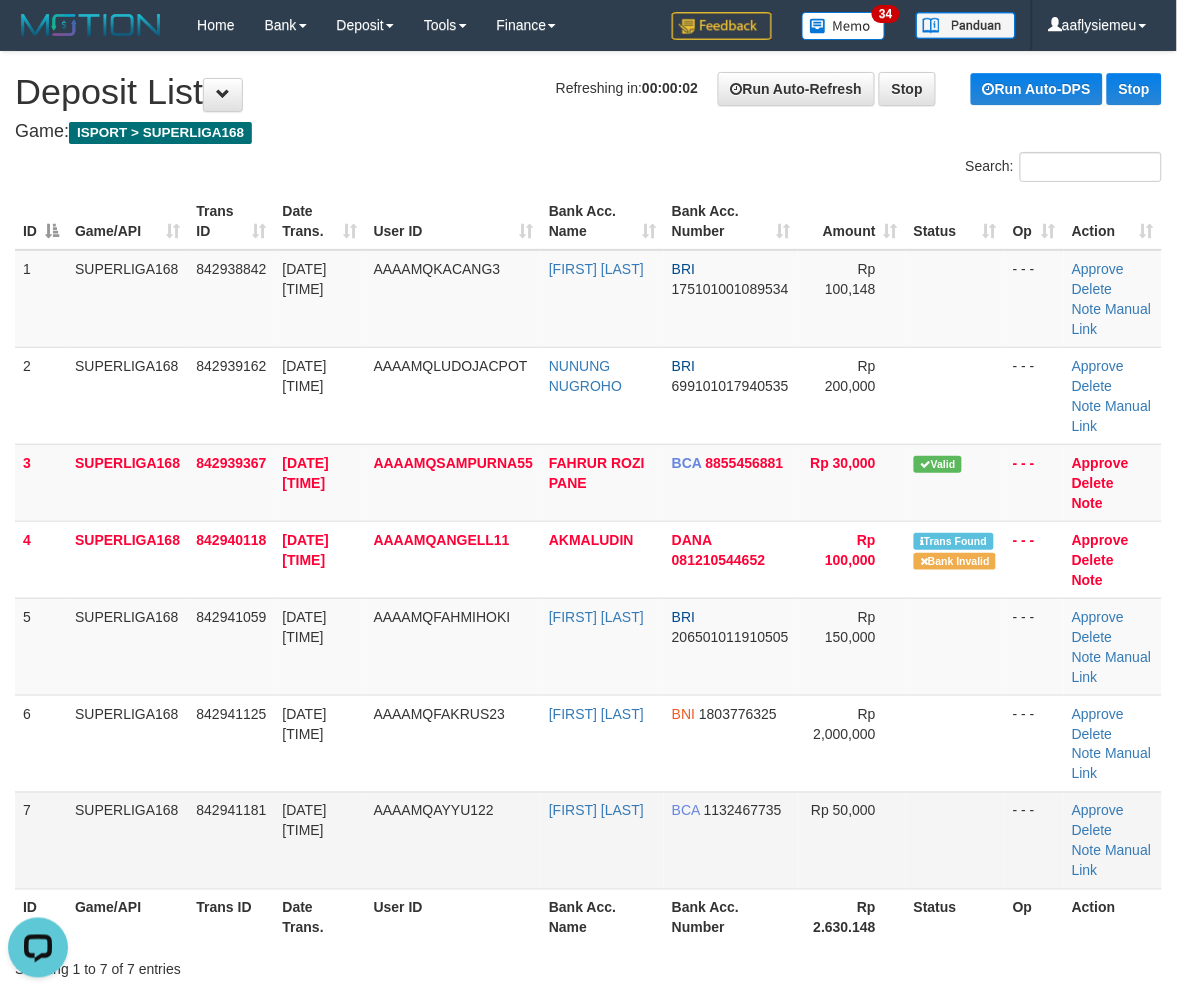 click on "12/07/2025 01:32:52" at bounding box center [305, 821] 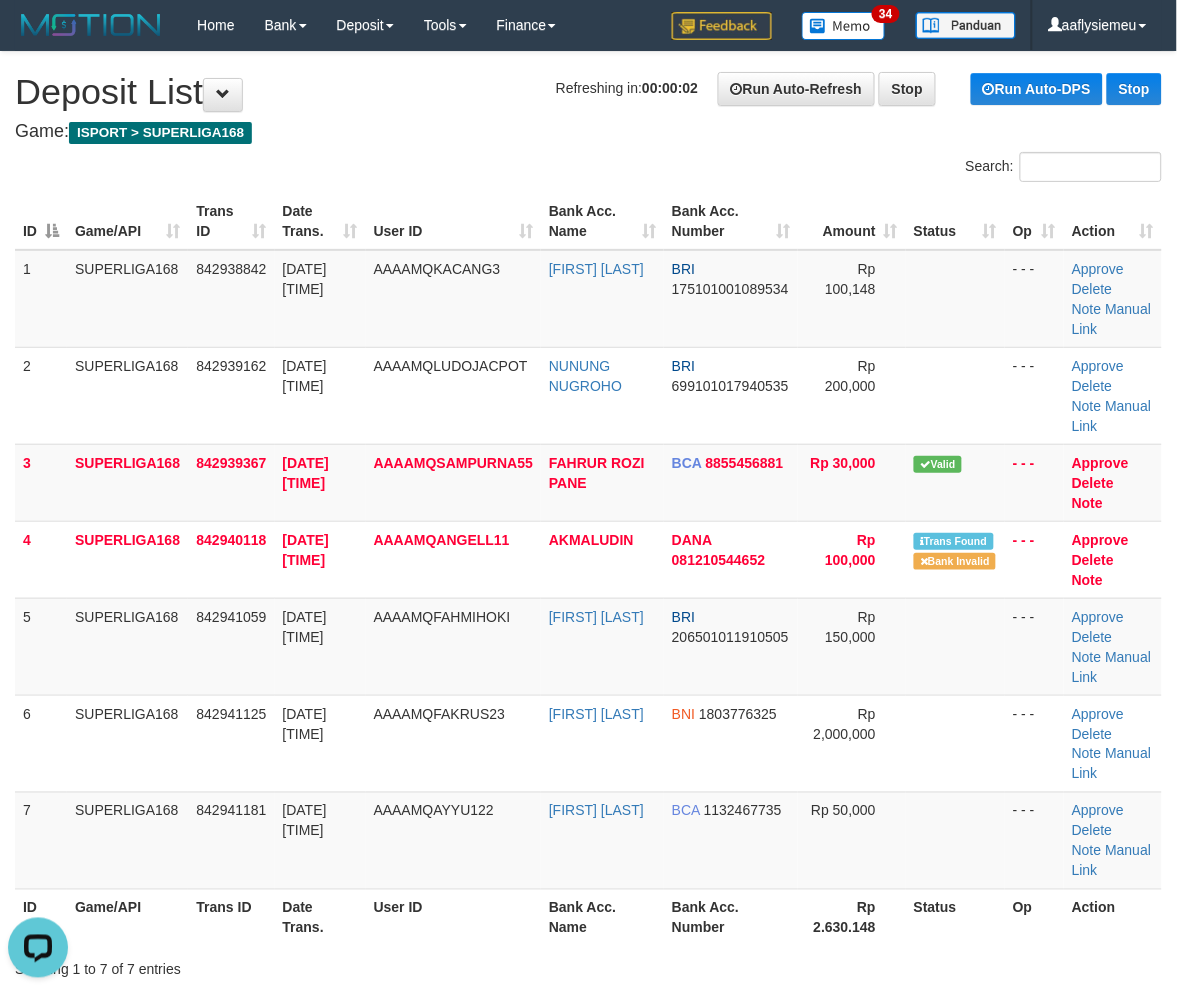 drag, startPoint x: 254, startPoint y: 786, endPoint x: 5, endPoint y: 814, distance: 250.56935 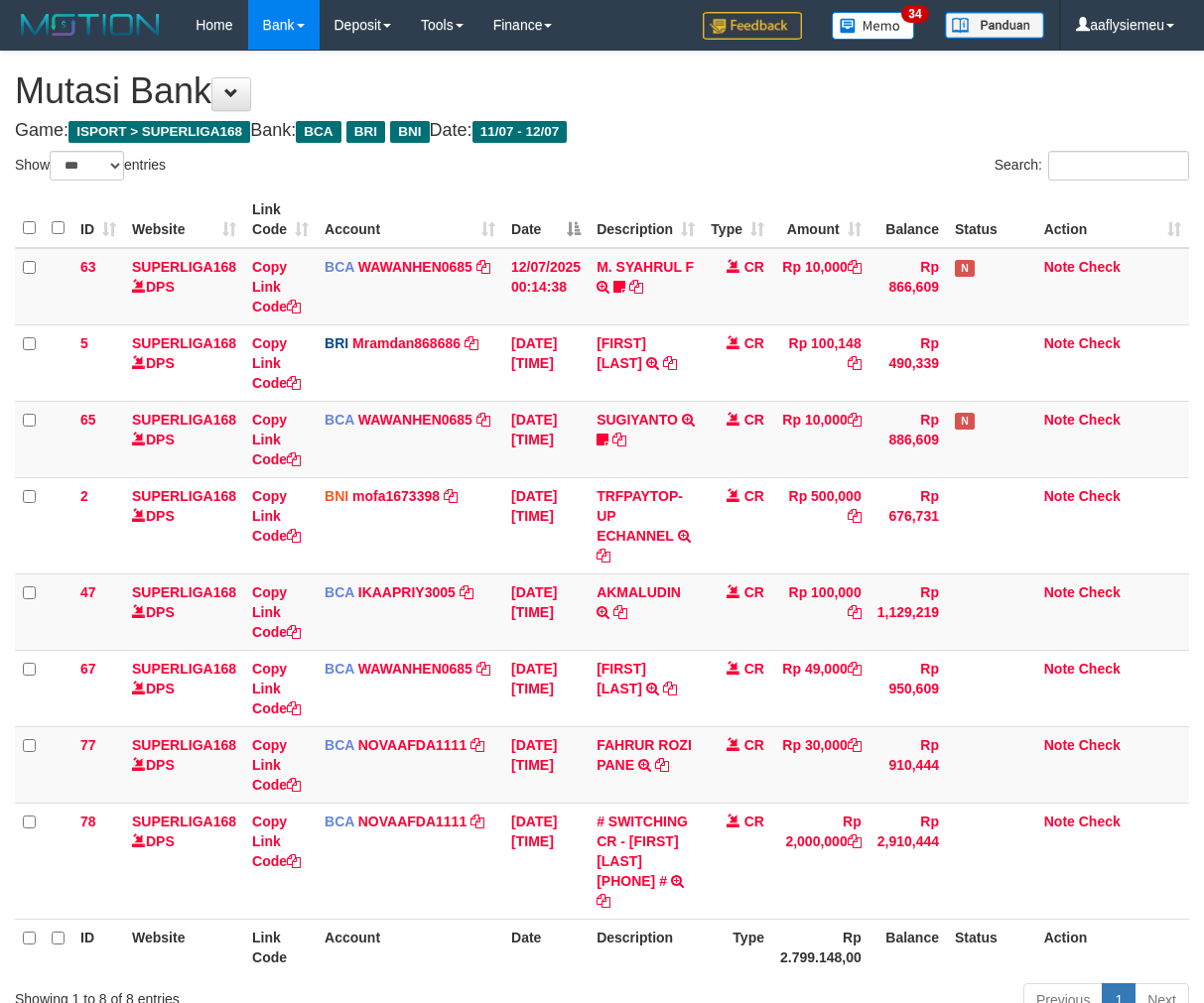 select on "***" 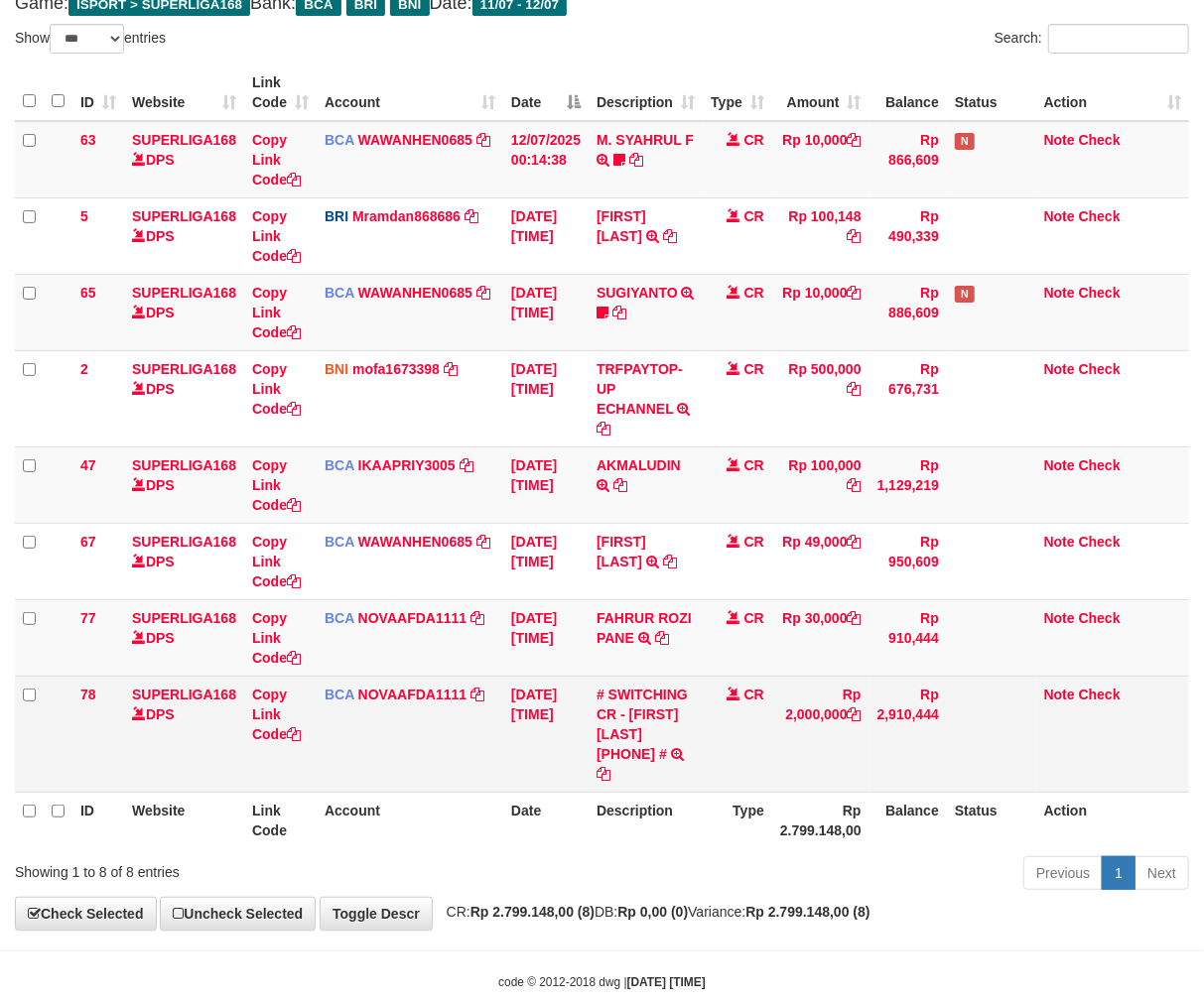 scroll, scrollTop: 155, scrollLeft: 0, axis: vertical 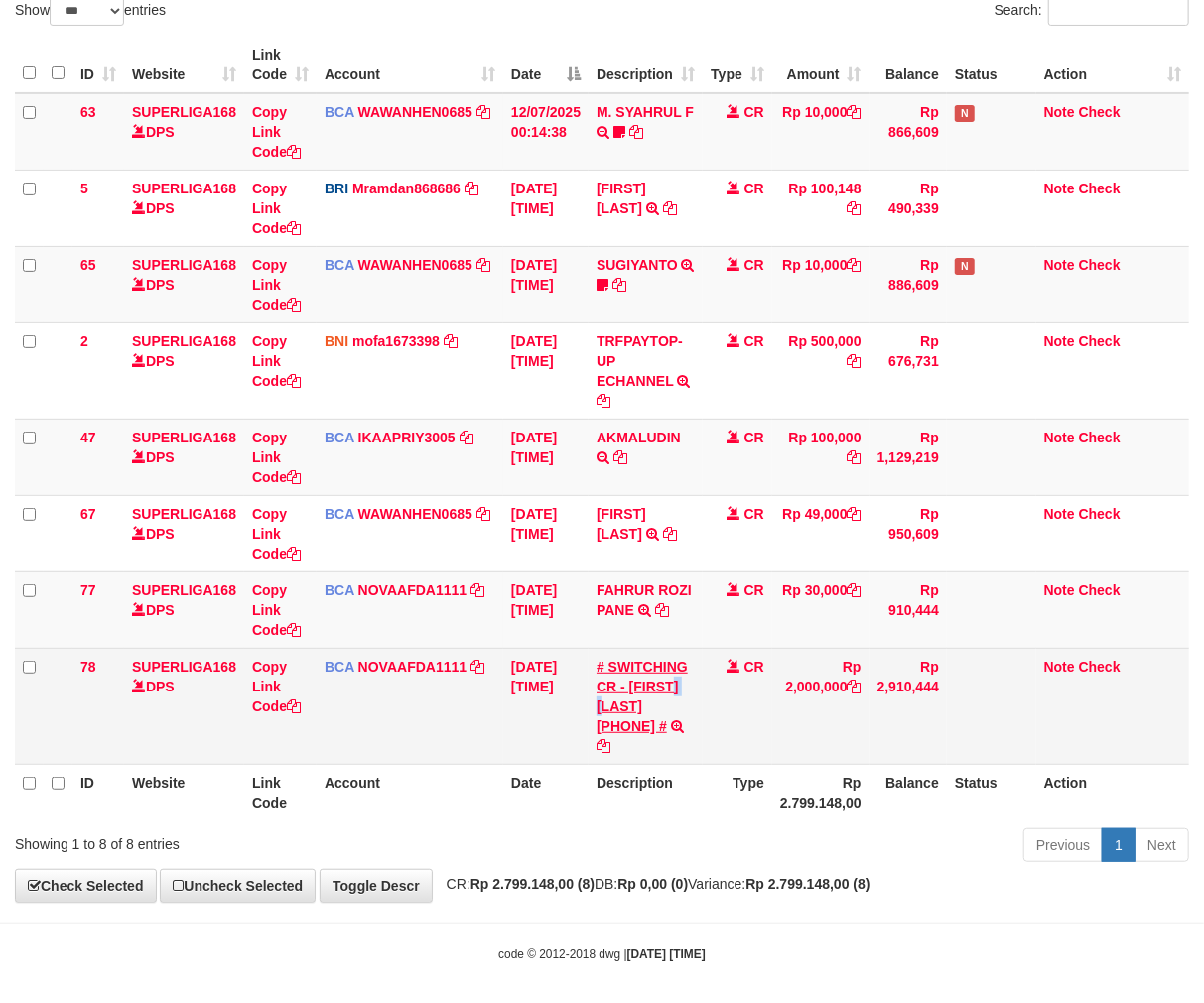 copy on "FAK" 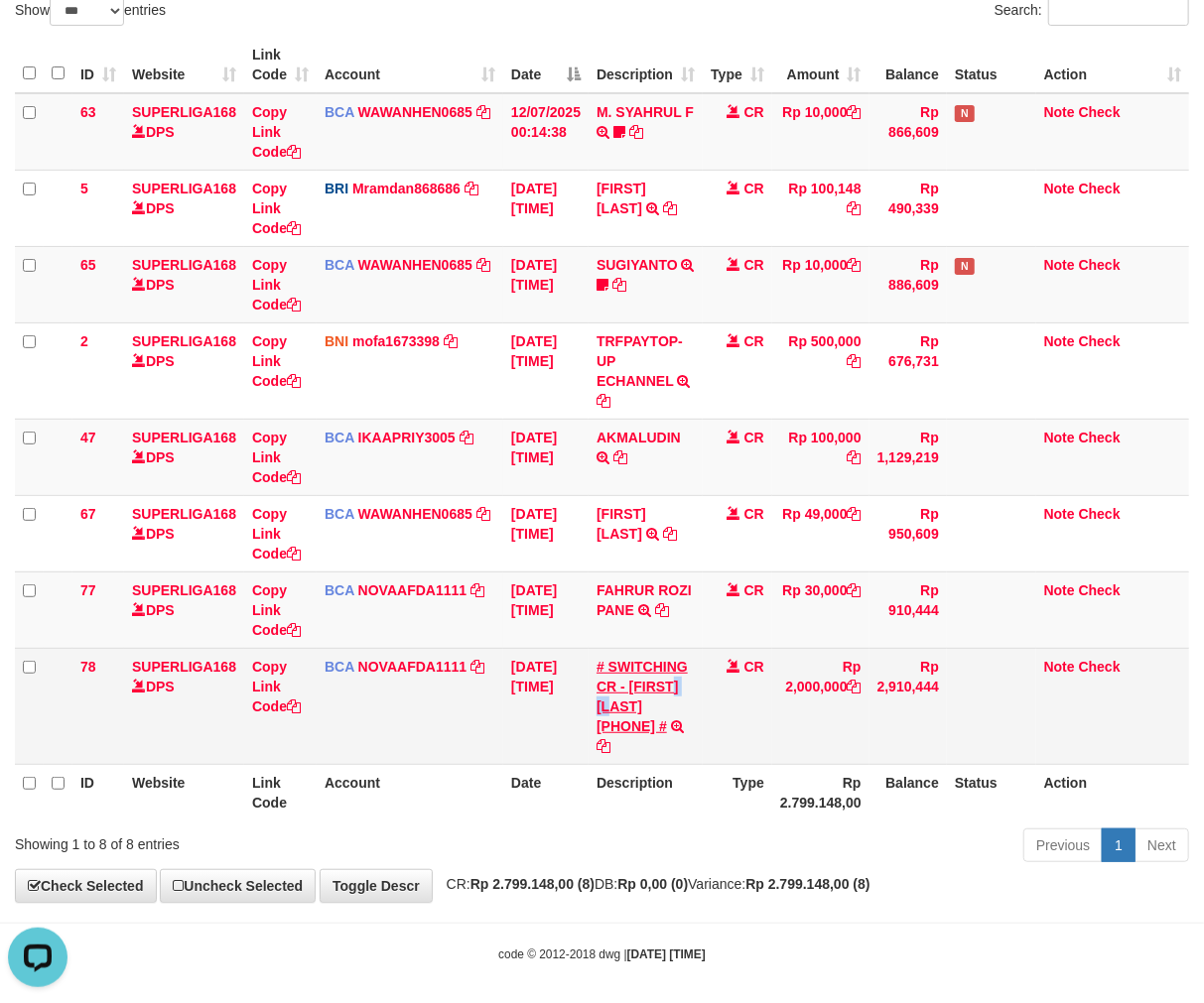 scroll, scrollTop: 0, scrollLeft: 0, axis: both 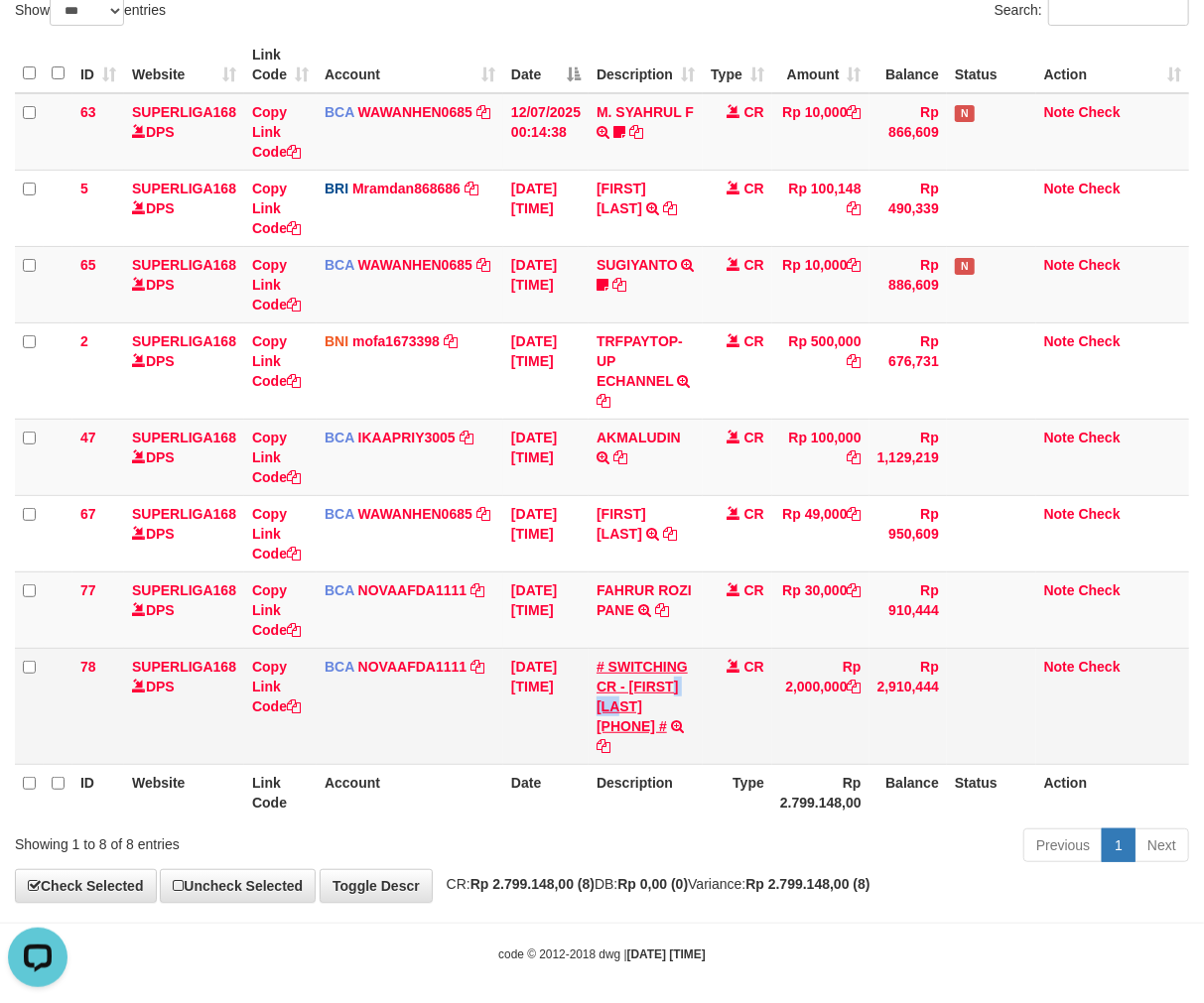 copy on "FAKRU" 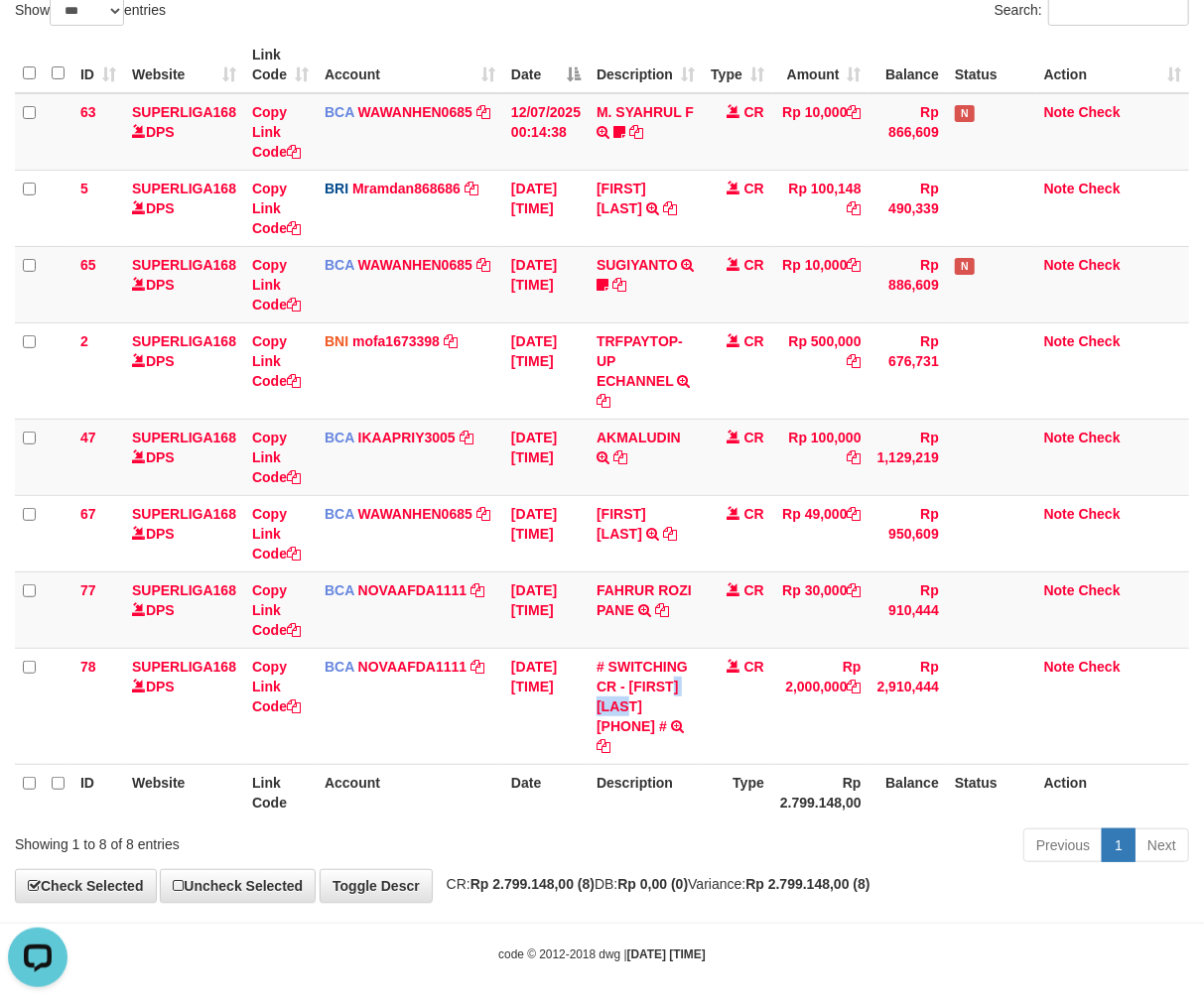 copy on "FAKRUS" 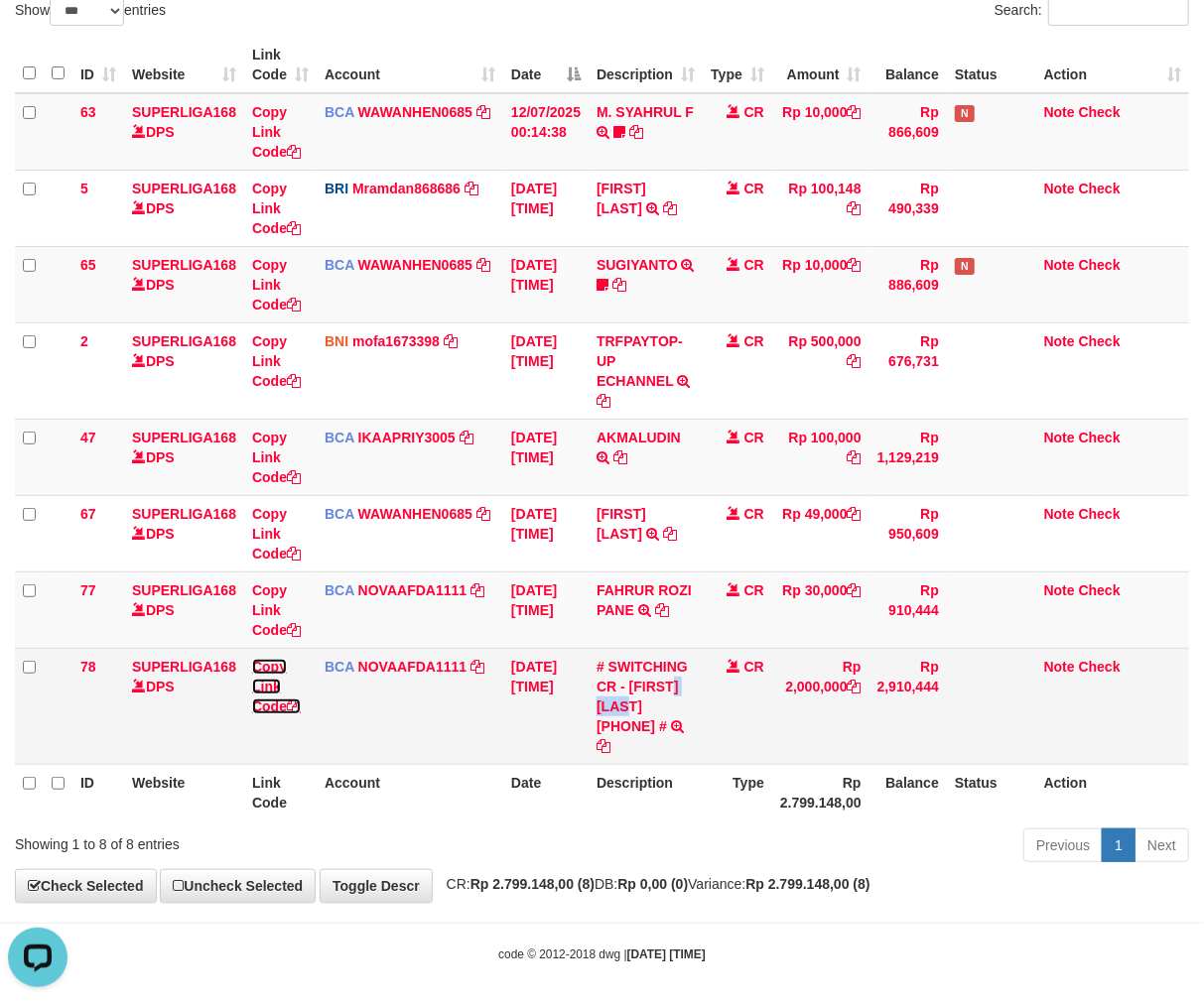 drag, startPoint x: 272, startPoint y: 700, endPoint x: 1073, endPoint y: 571, distance: 811.3211 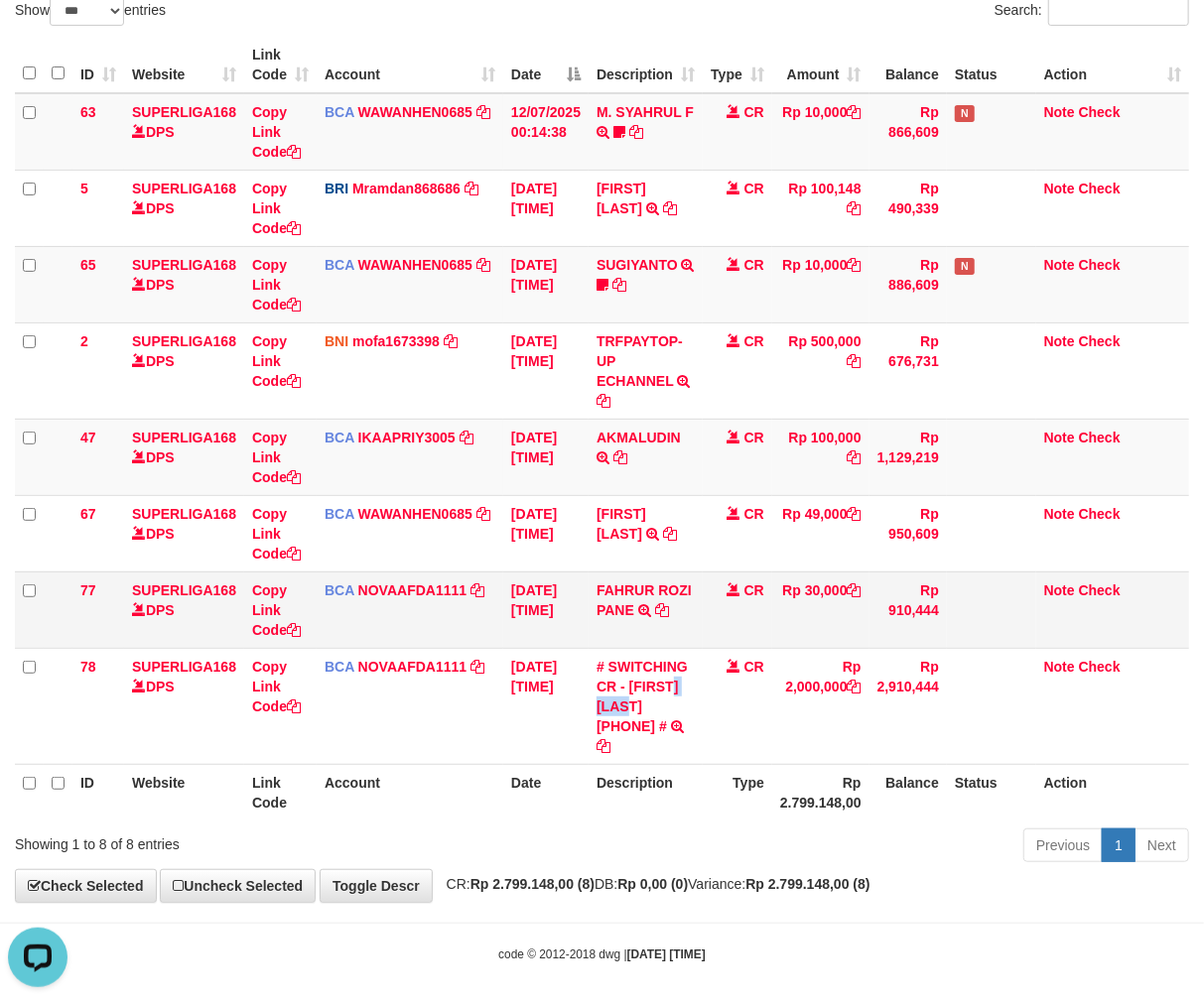 copy on "FAKRUS" 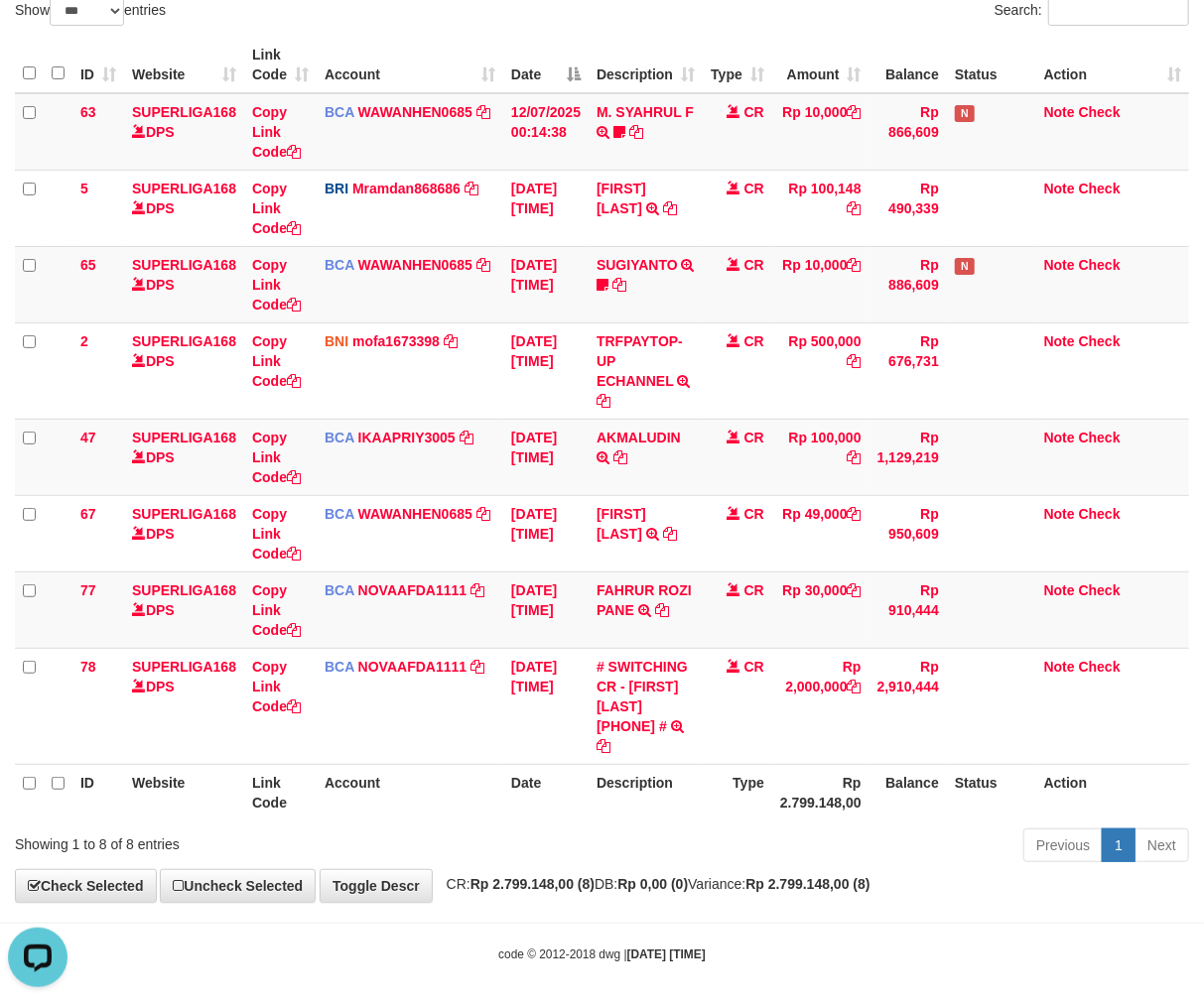 scroll, scrollTop: 250, scrollLeft: 0, axis: vertical 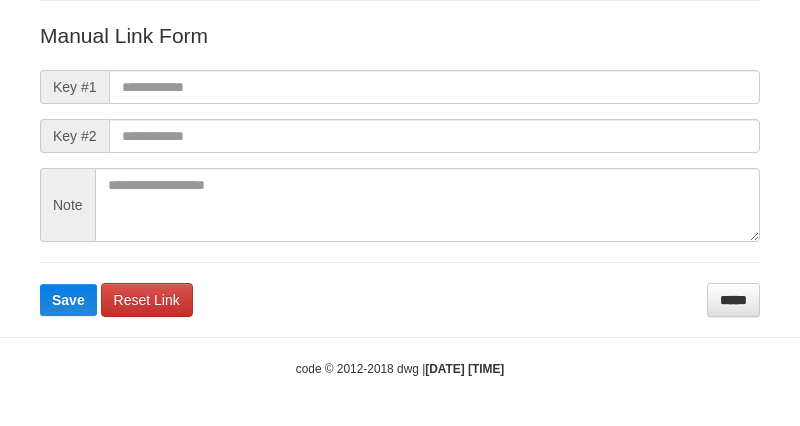 click on "Manual Link Form
Key #1
Key #2
Note
Save
Reset Link
*****" at bounding box center [400, 169] 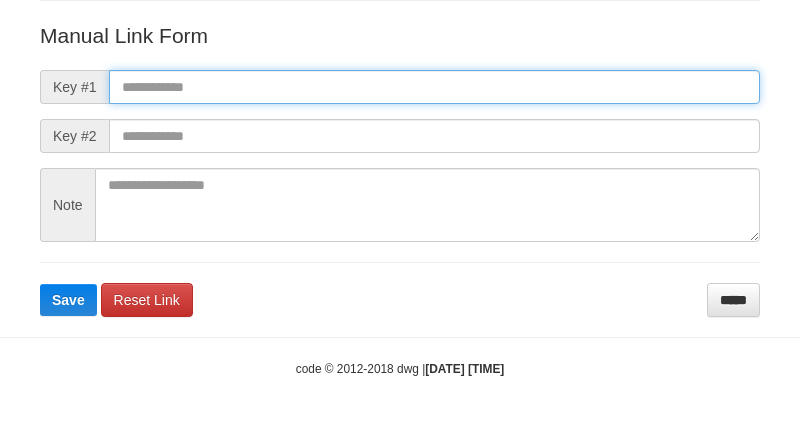 drag, startPoint x: 293, startPoint y: 75, endPoint x: 160, endPoint y: 275, distance: 240.18535 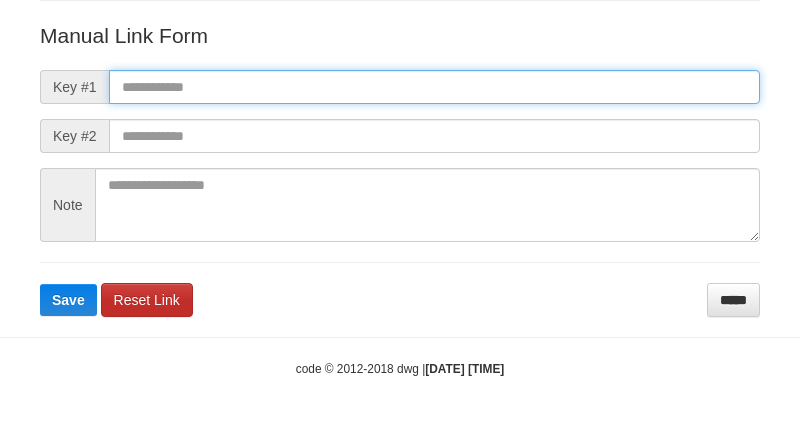 paste on "**********" 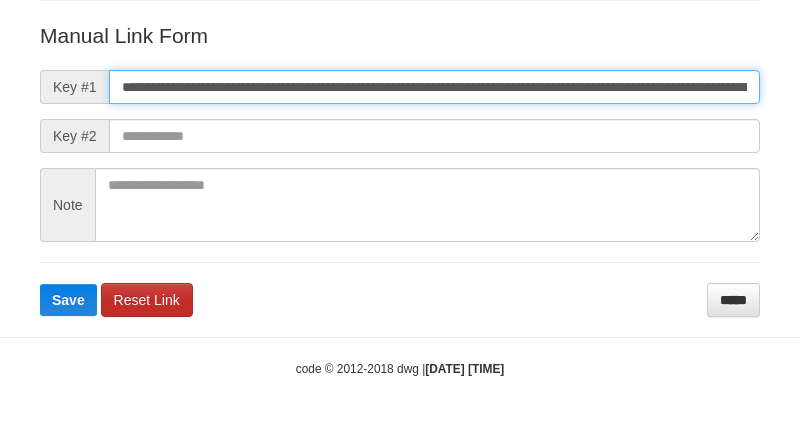 scroll, scrollTop: 0, scrollLeft: 1132, axis: horizontal 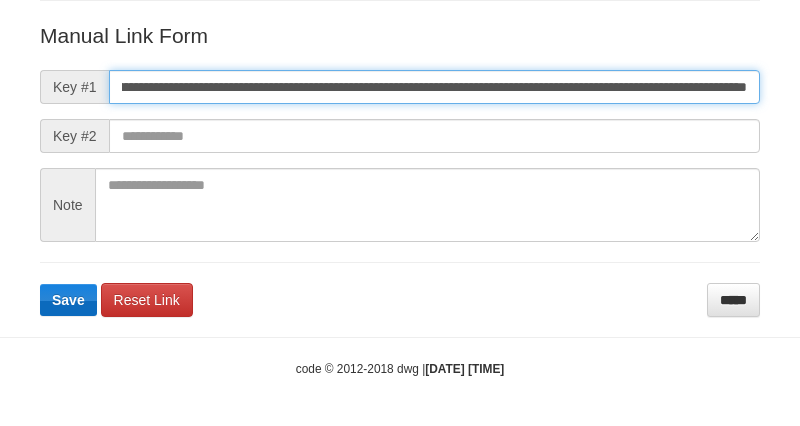 type on "**********" 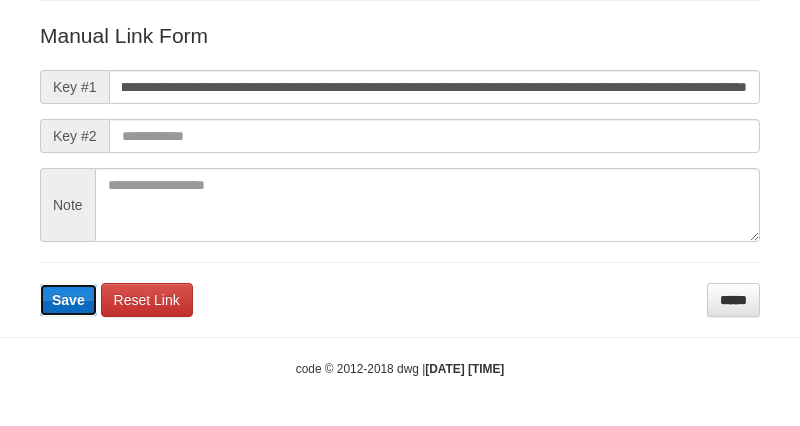 click on "Save" at bounding box center [68, 300] 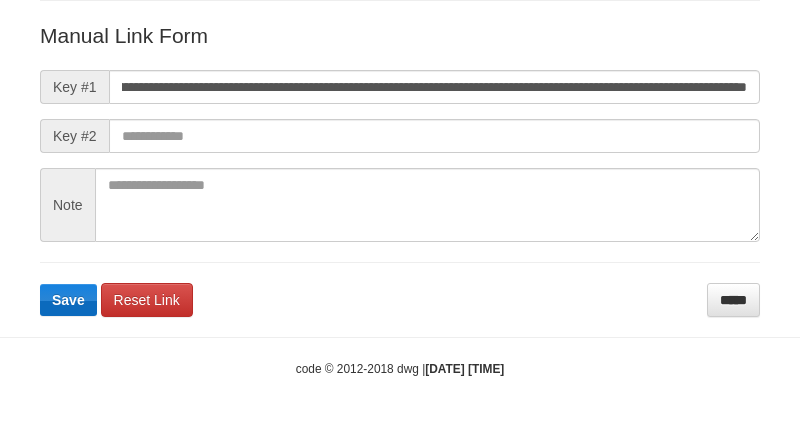 scroll, scrollTop: 0, scrollLeft: 0, axis: both 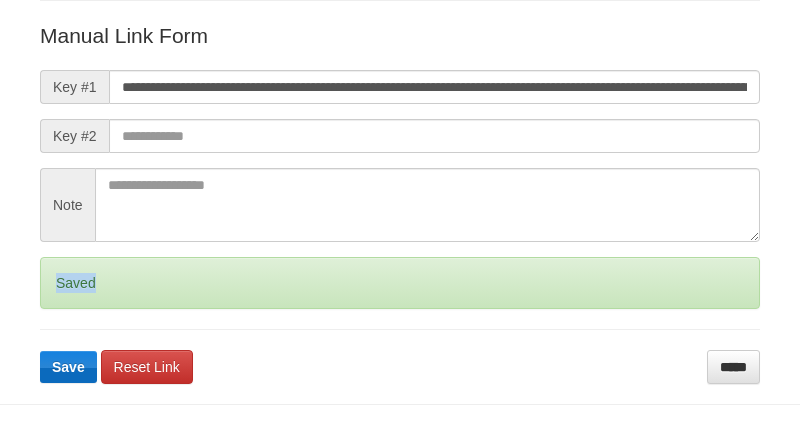 click on "Saved" at bounding box center (400, 283) 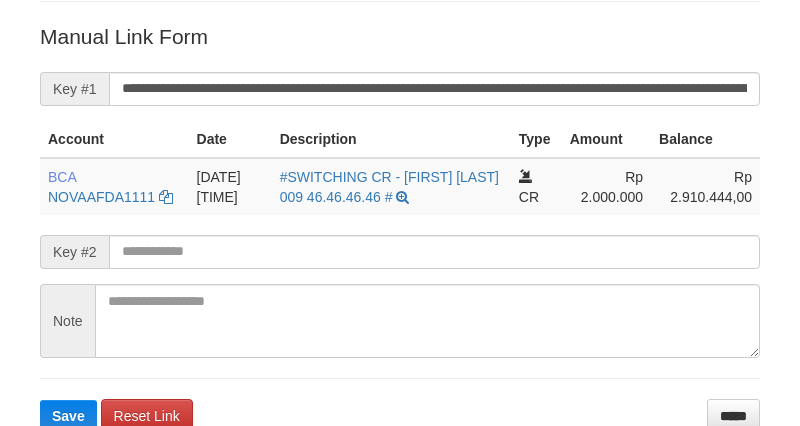 scroll, scrollTop: 496, scrollLeft: 0, axis: vertical 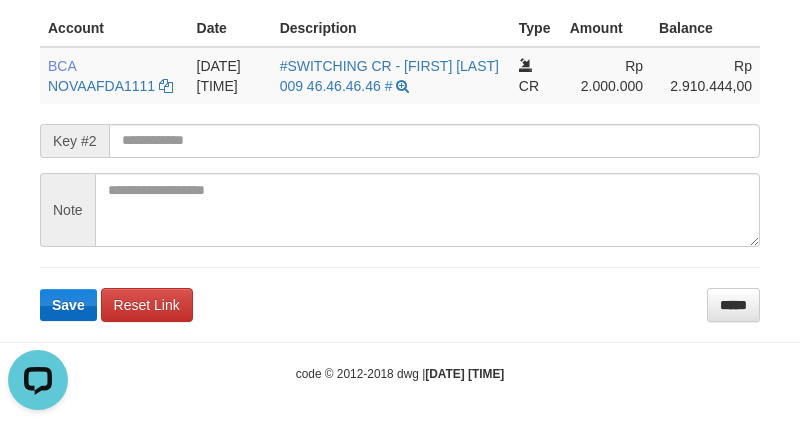 drag, startPoint x: 36, startPoint y: 294, endPoint x: 71, endPoint y: 296, distance: 35.057095 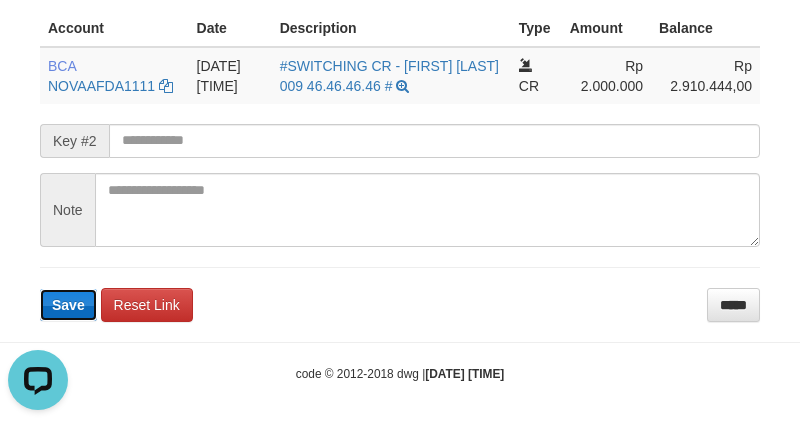 type 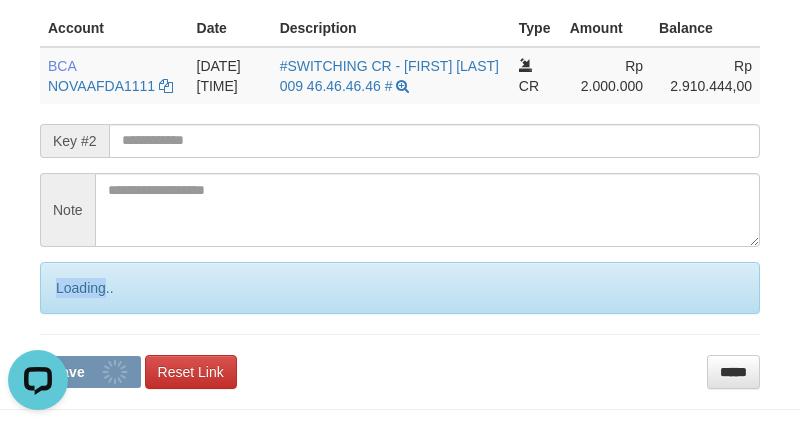 click on "Loading.." at bounding box center [400, 288] 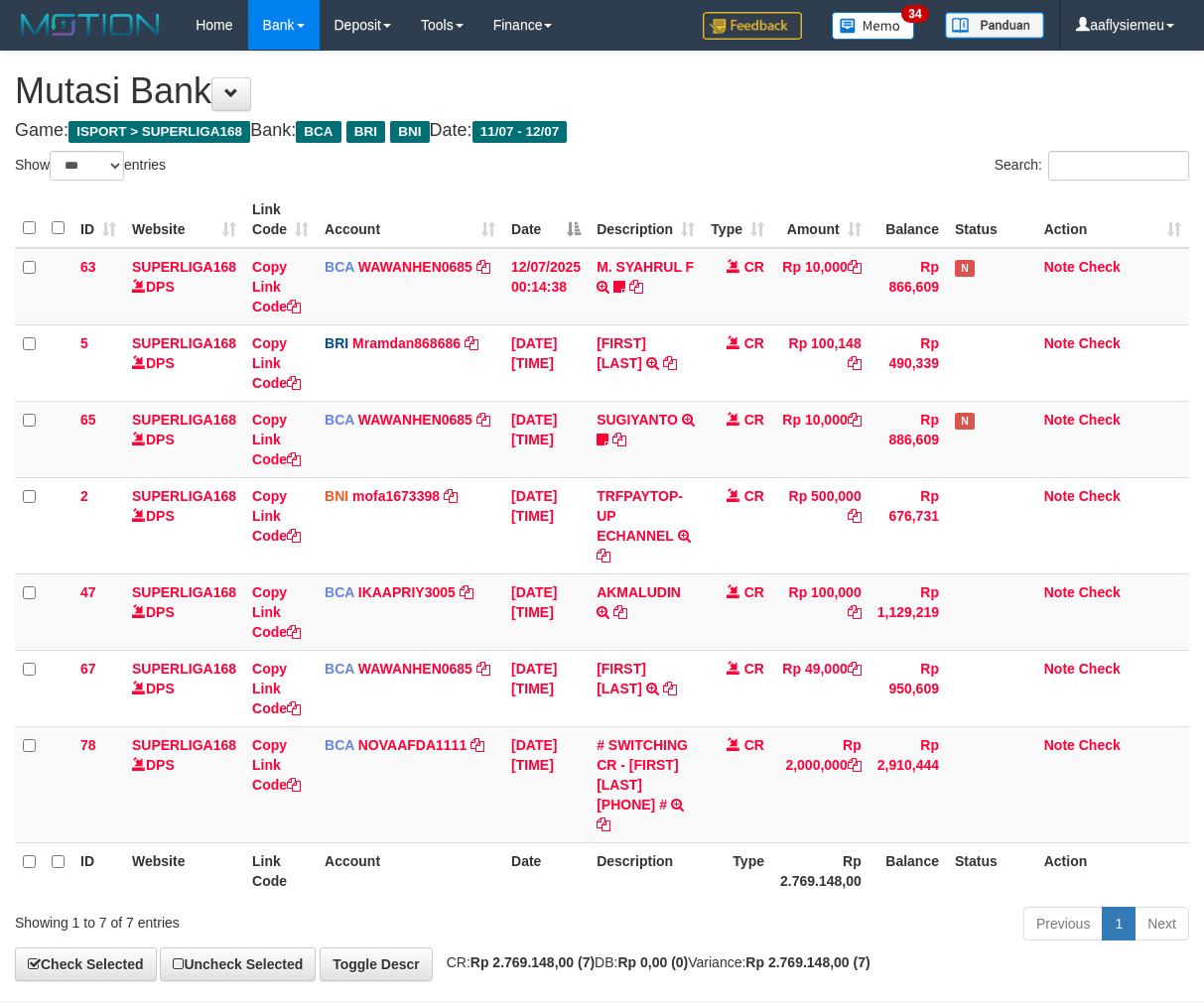 select on "***" 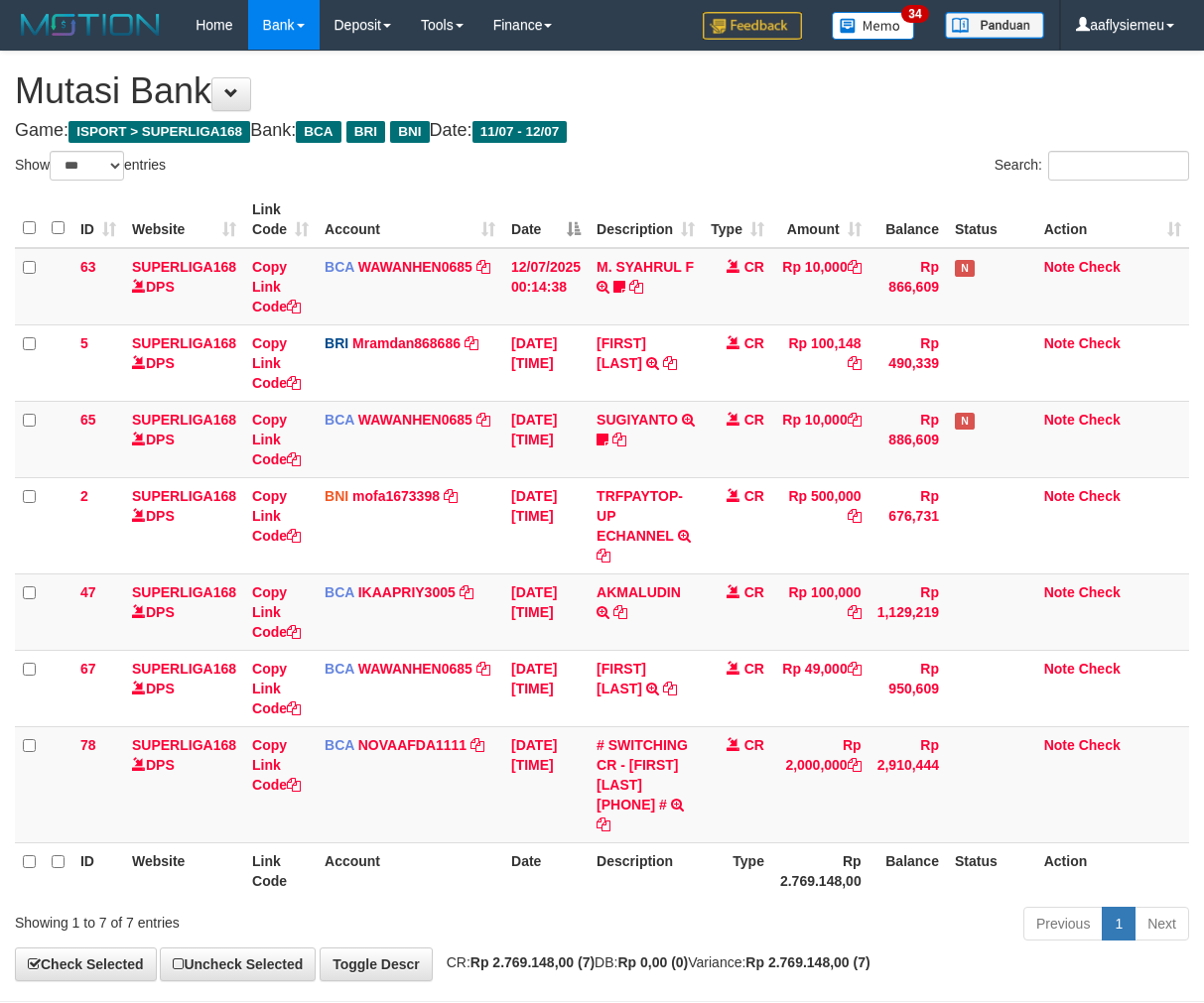 scroll, scrollTop: 0, scrollLeft: 0, axis: both 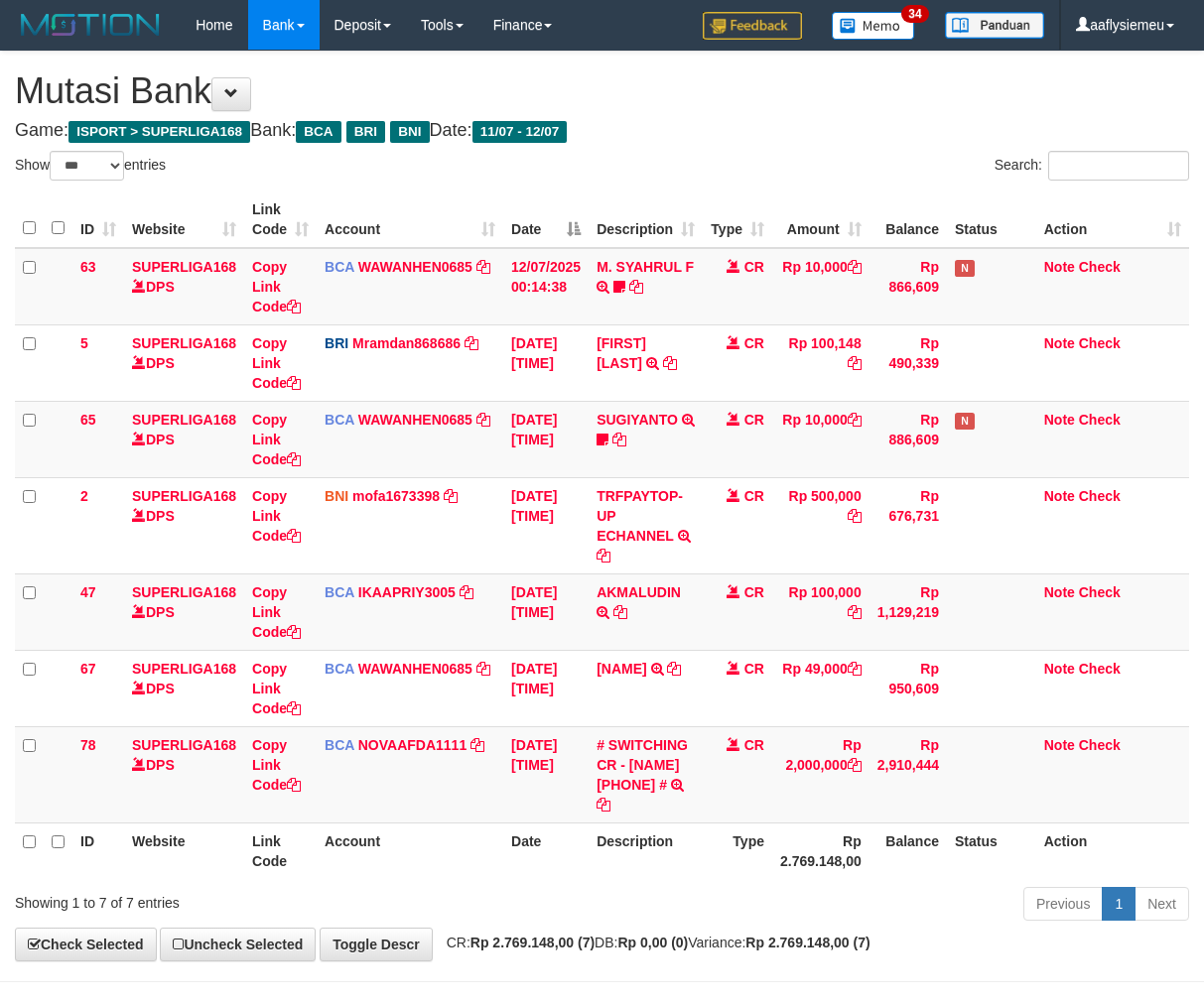 select on "***" 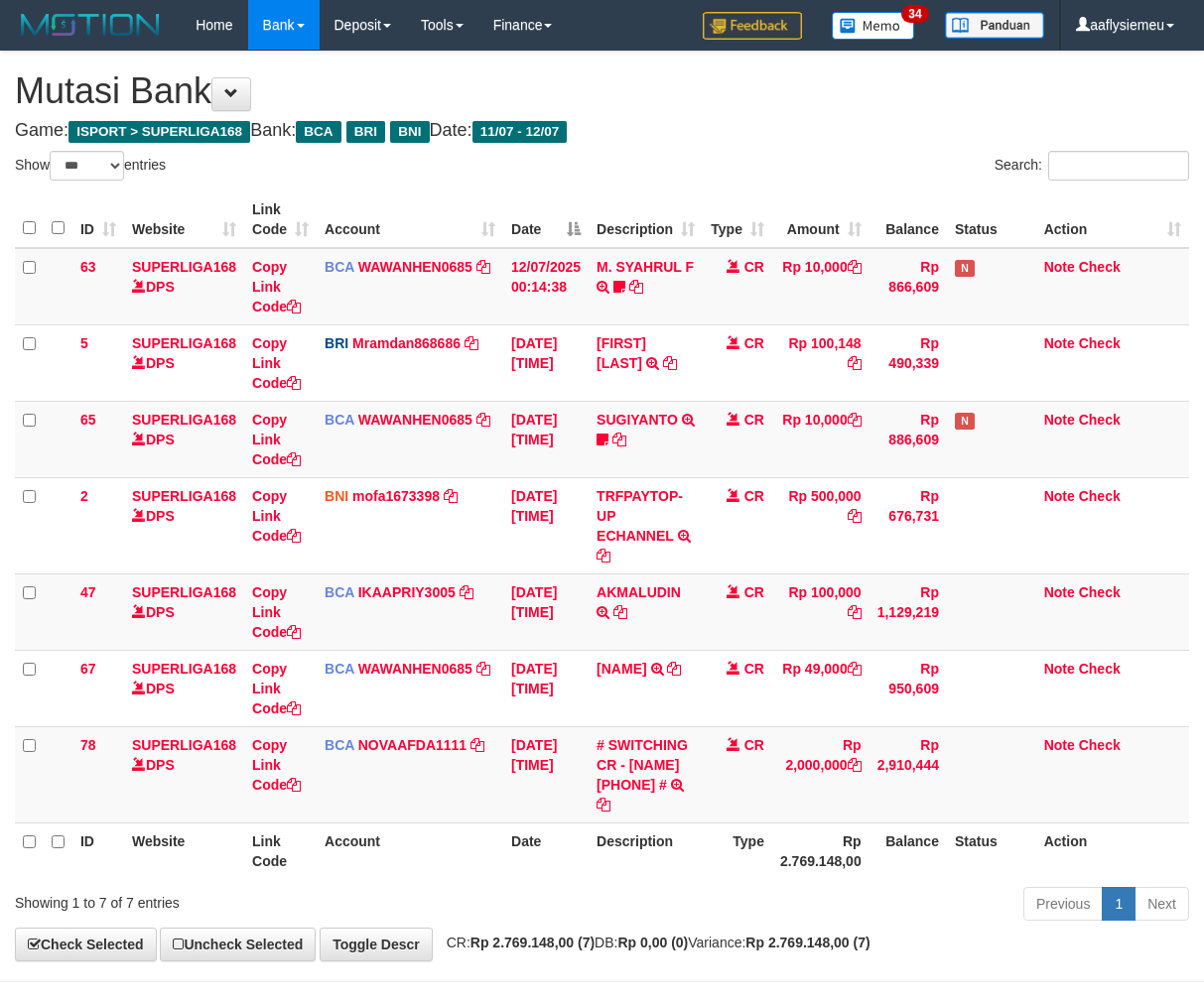 scroll, scrollTop: 89, scrollLeft: 0, axis: vertical 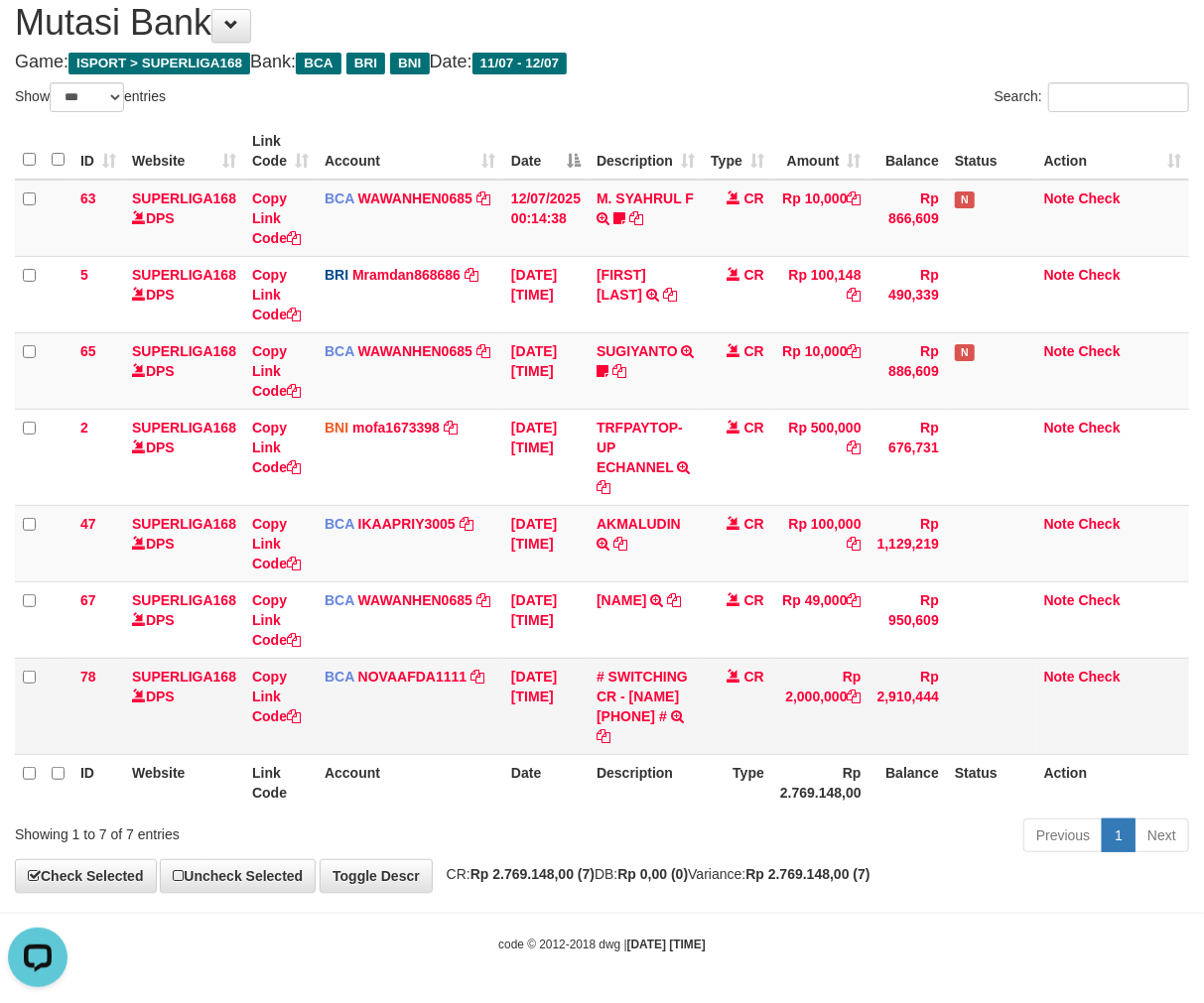 click on "Rp 2,000,000" at bounding box center (821, 705) 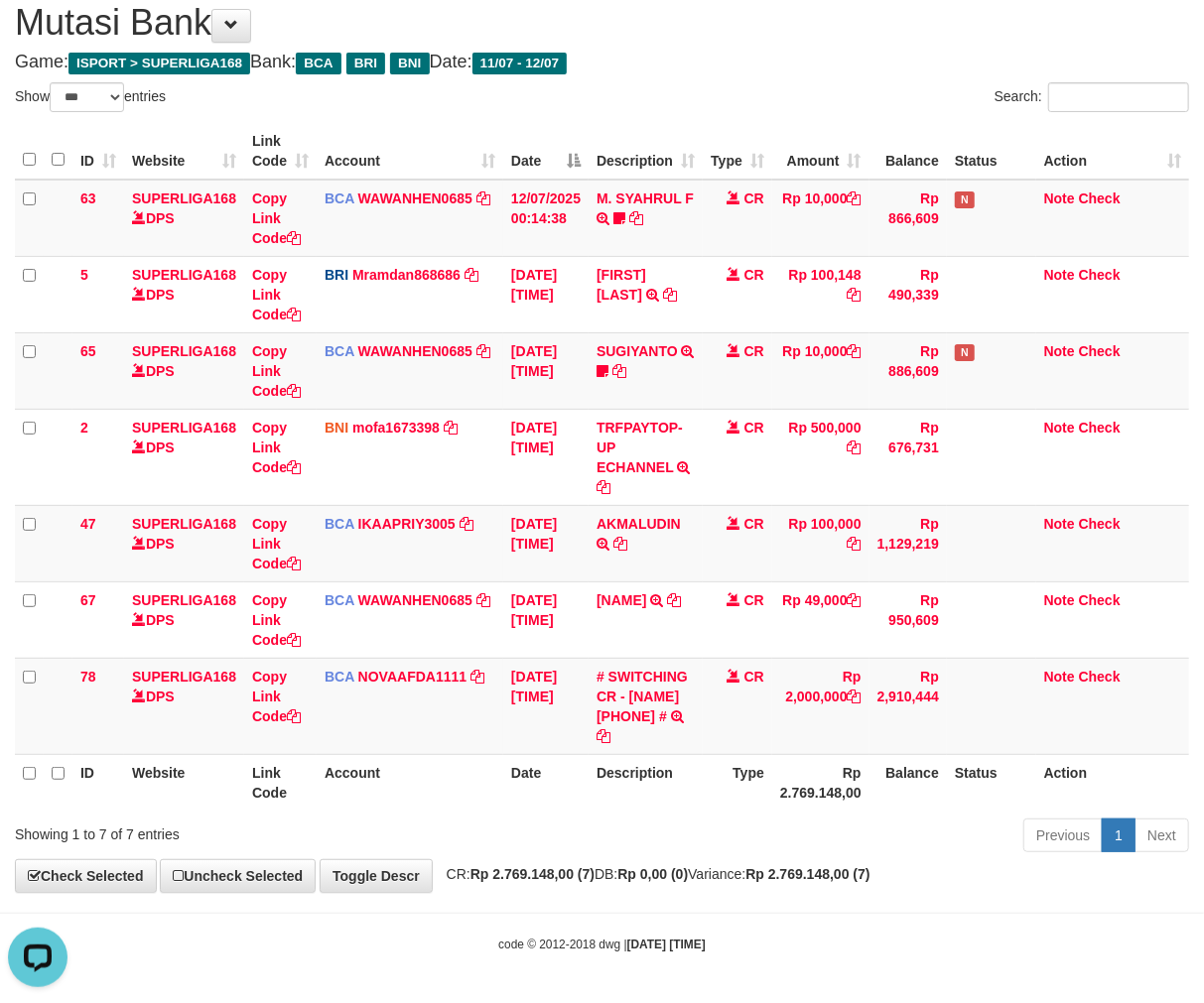 click on "Rp 2.769.148,00" at bounding box center (821, 782) 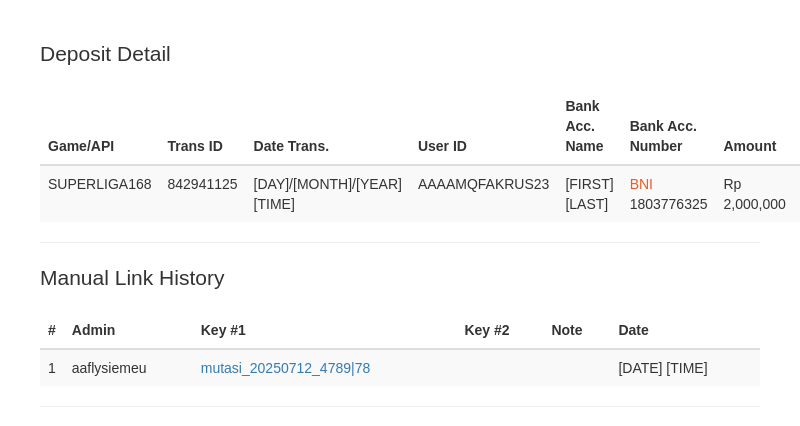 scroll, scrollTop: 496, scrollLeft: 0, axis: vertical 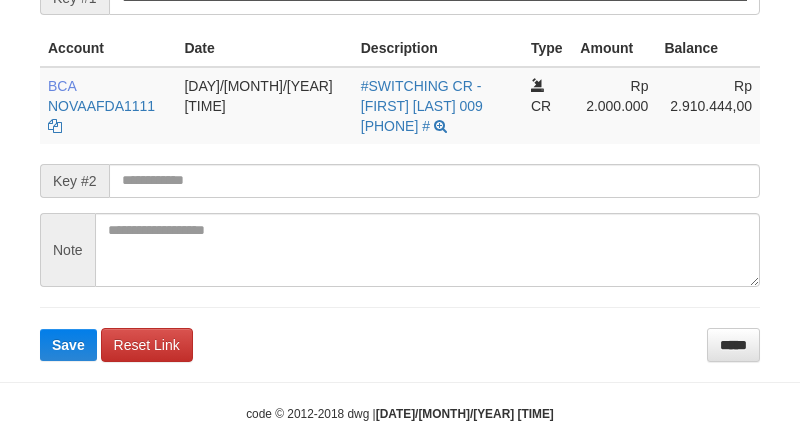 drag, startPoint x: 0, startPoint y: 0, endPoint x: 81, endPoint y: 324, distance: 333.97156 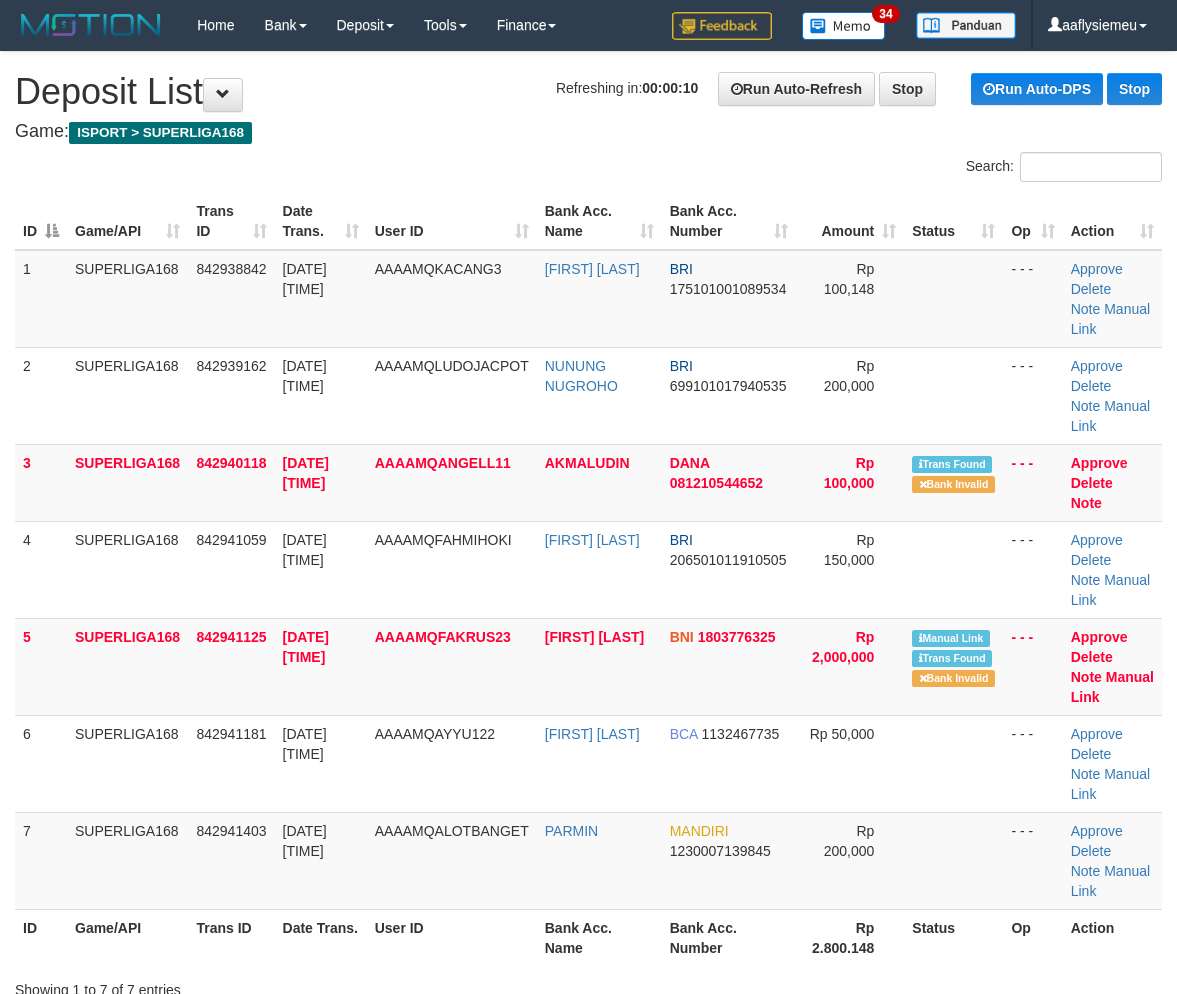 scroll, scrollTop: 0, scrollLeft: 0, axis: both 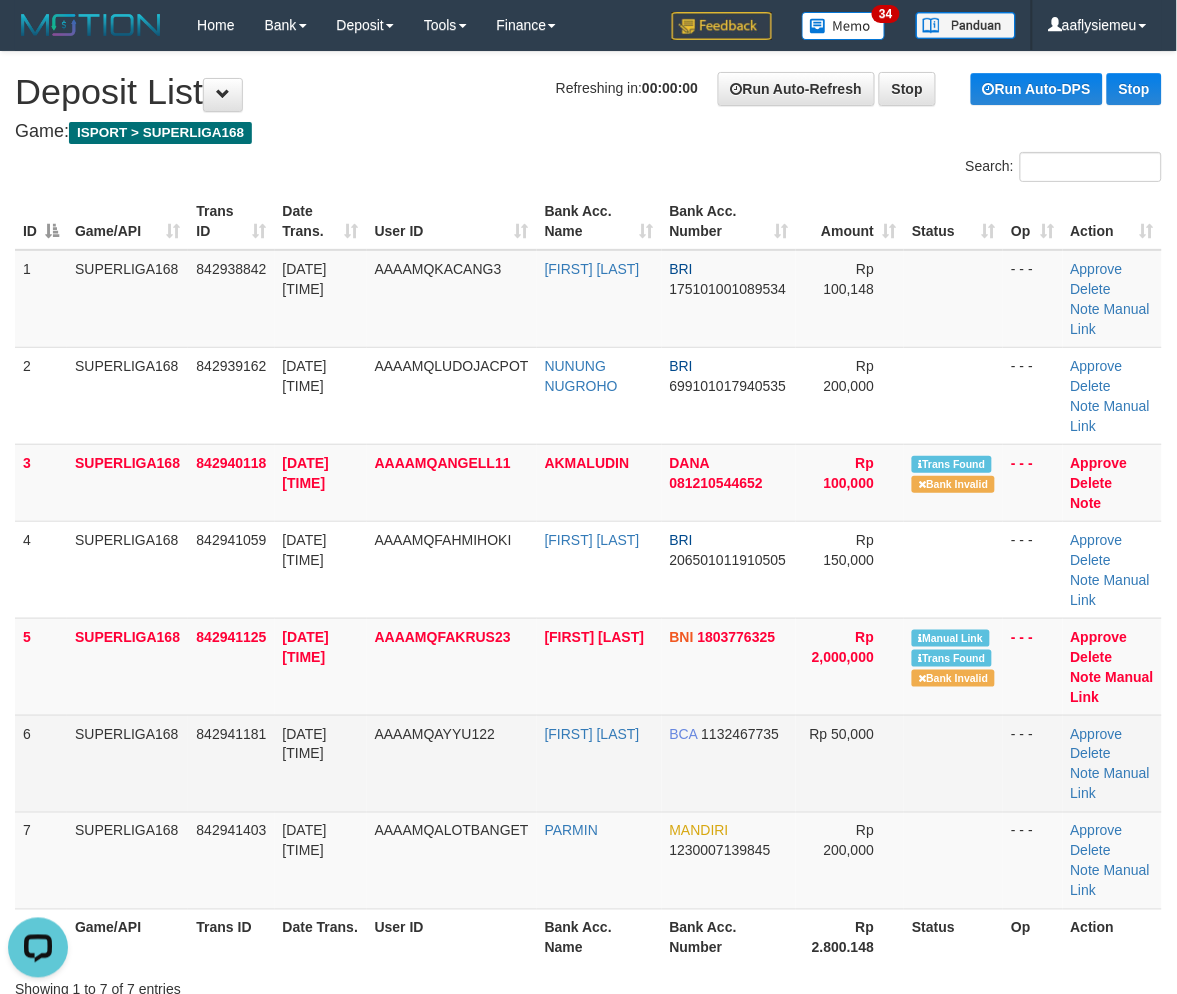 drag, startPoint x: 320, startPoint y: 713, endPoint x: 305, endPoint y: 720, distance: 16.552946 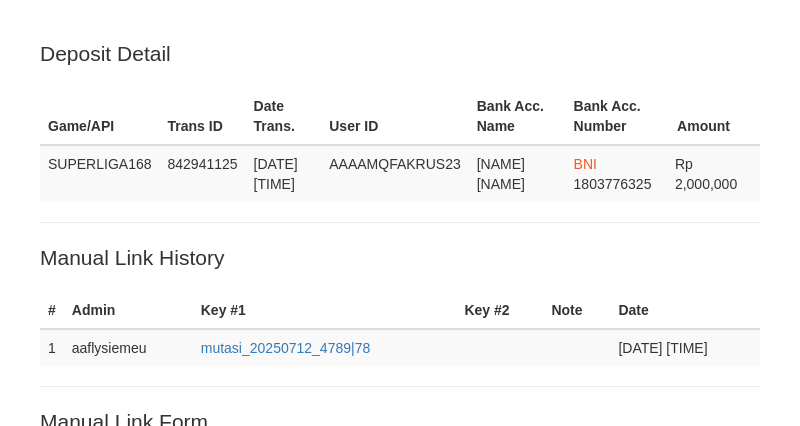 scroll, scrollTop: 496, scrollLeft: 0, axis: vertical 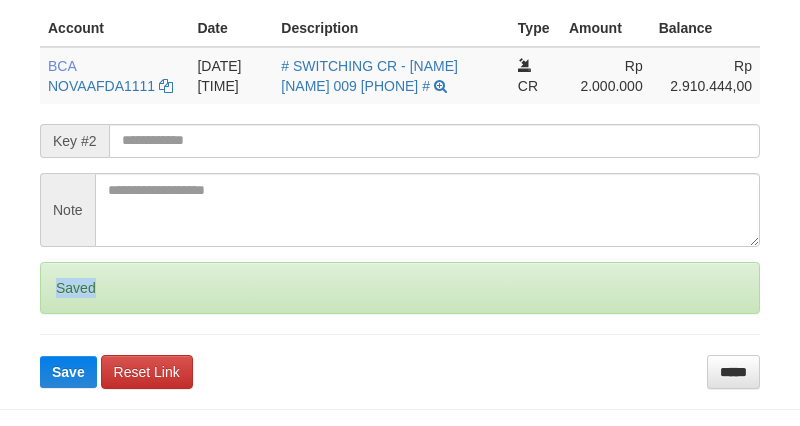 drag, startPoint x: 0, startPoint y: 0, endPoint x: 77, endPoint y: 305, distance: 314.56955 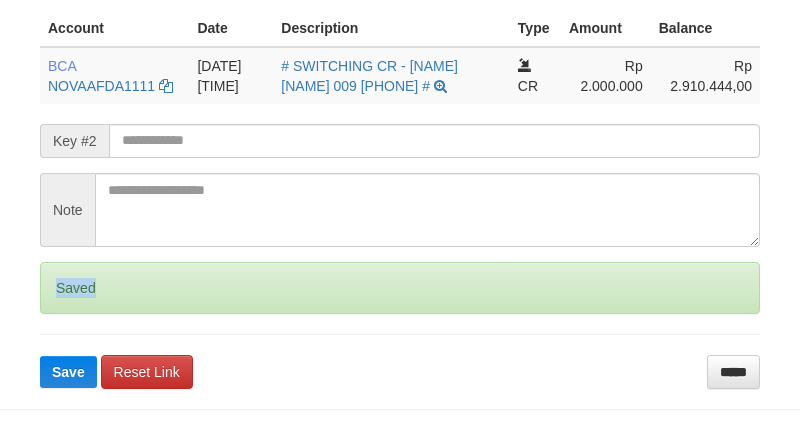 click on "Saved" at bounding box center [400, 288] 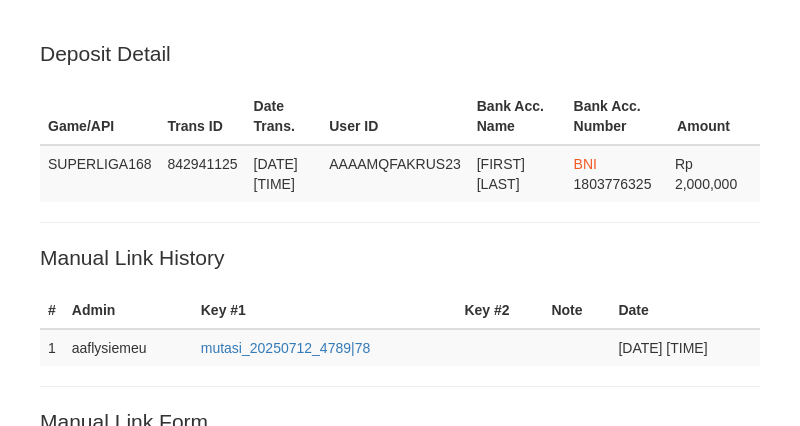 scroll, scrollTop: 496, scrollLeft: 0, axis: vertical 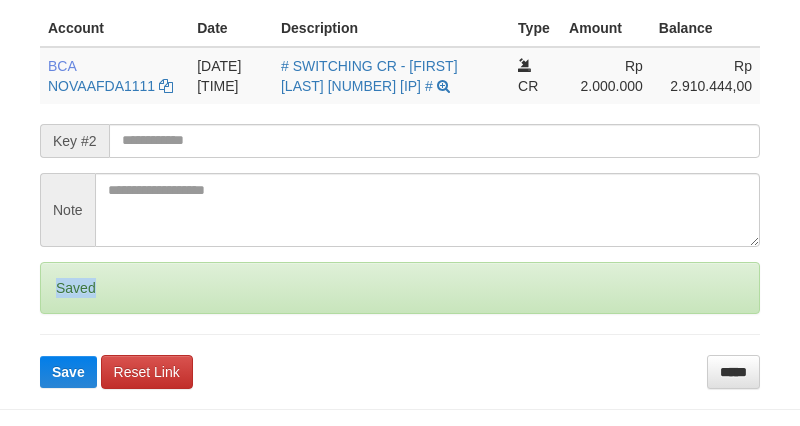 click on "Saved" at bounding box center (400, 288) 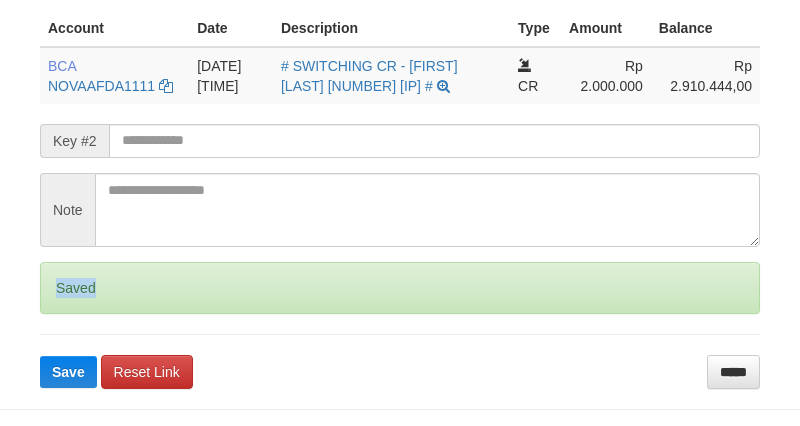 click on "Saved" at bounding box center [400, 288] 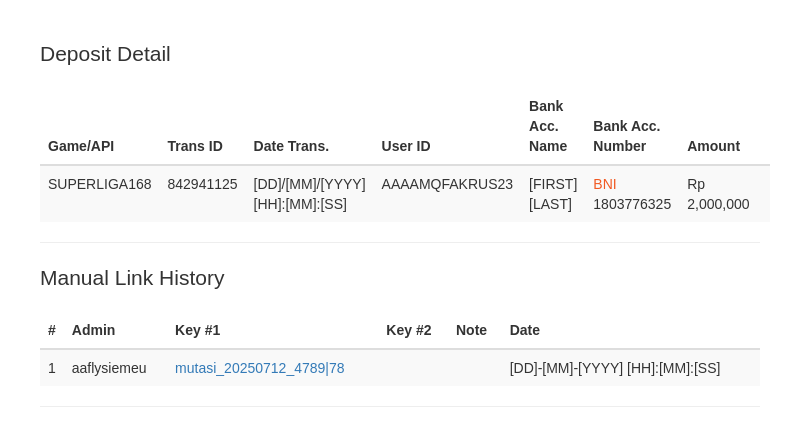 scroll, scrollTop: 496, scrollLeft: 0, axis: vertical 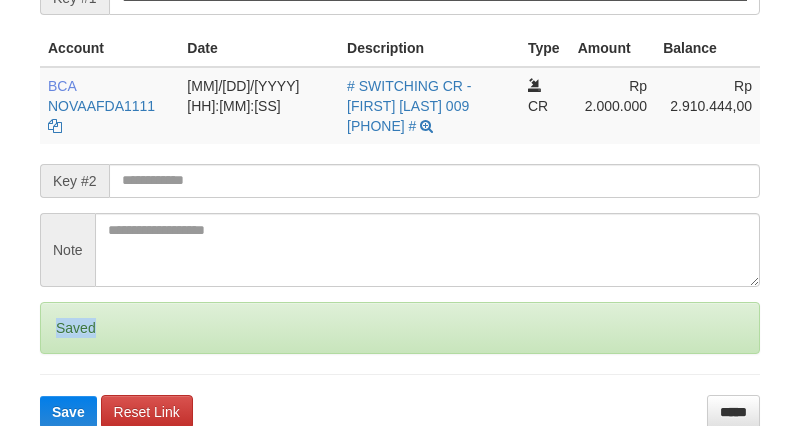 click on "Saved" at bounding box center (400, 328) 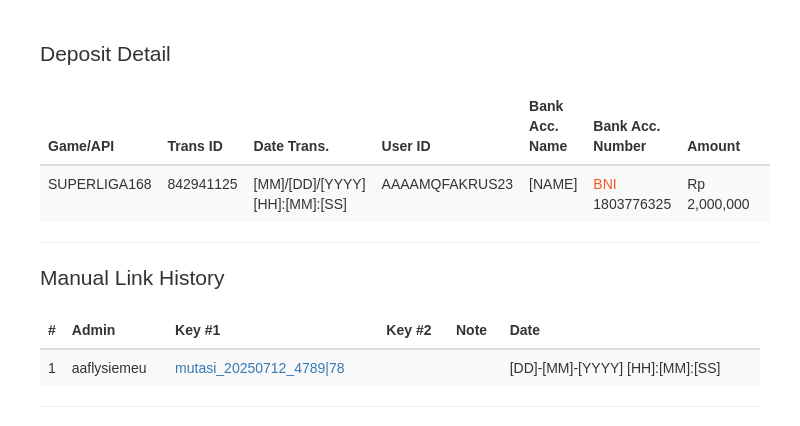 scroll, scrollTop: 496, scrollLeft: 0, axis: vertical 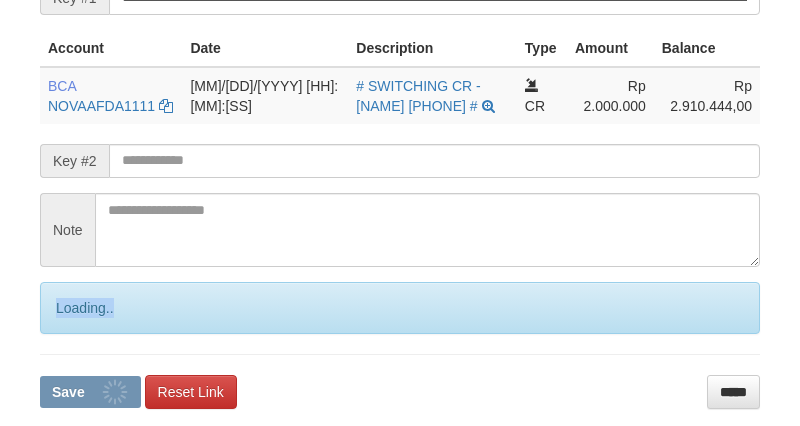 click on "Loading.." at bounding box center [400, 308] 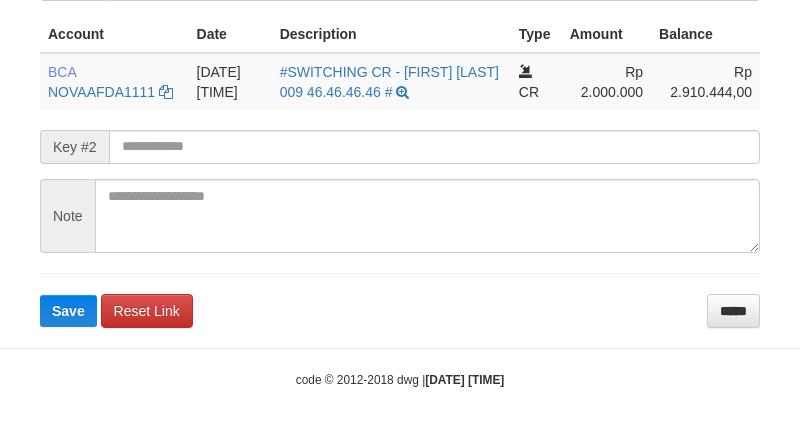 scroll, scrollTop: 496, scrollLeft: 0, axis: vertical 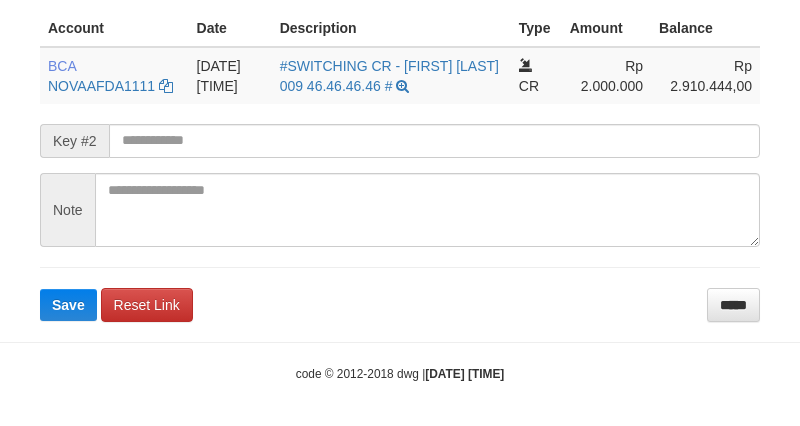 click on "Deposit Detail
Game/API
Trans ID
Date Trans.
User ID
Bank Acc. Name
Bank Acc. Number
Amount
SUPERLIGA168
842941125
[DATE] [TIME]
AAAAMQFAKRUS23
[FIRST] [LAST]
BNI
1803776325
Rp 2,000,000
Manual Link History
#
Admin
Key #1
Key #2
Note
Date
1
aaflysiemeu
mutasi_20250712_4789|78
[DATE] [TIME]
Account
Date
Description
Type
Amount
Balance
BCA
NOVAAFDA1111
DPS" at bounding box center [400, -68] 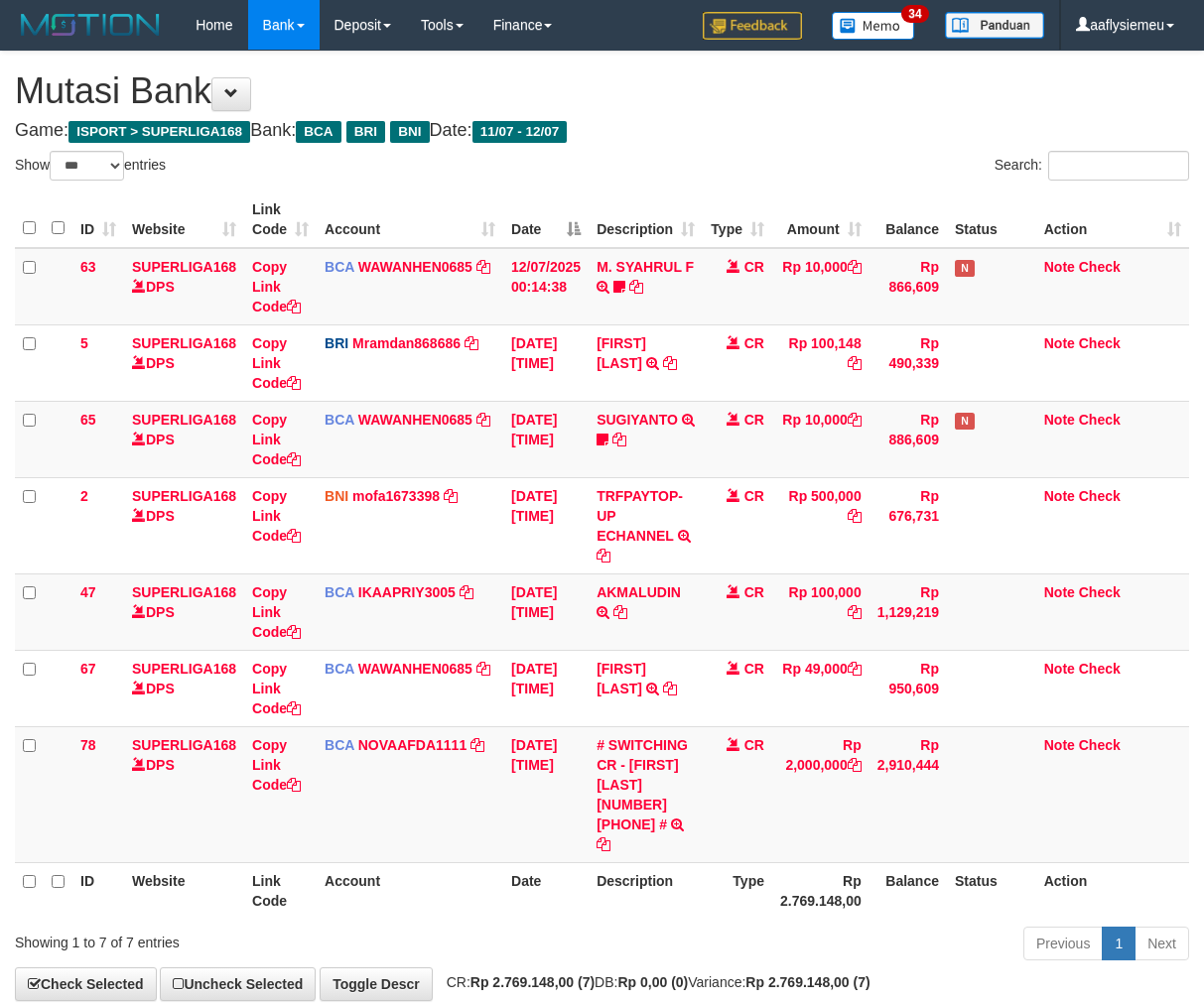select on "***" 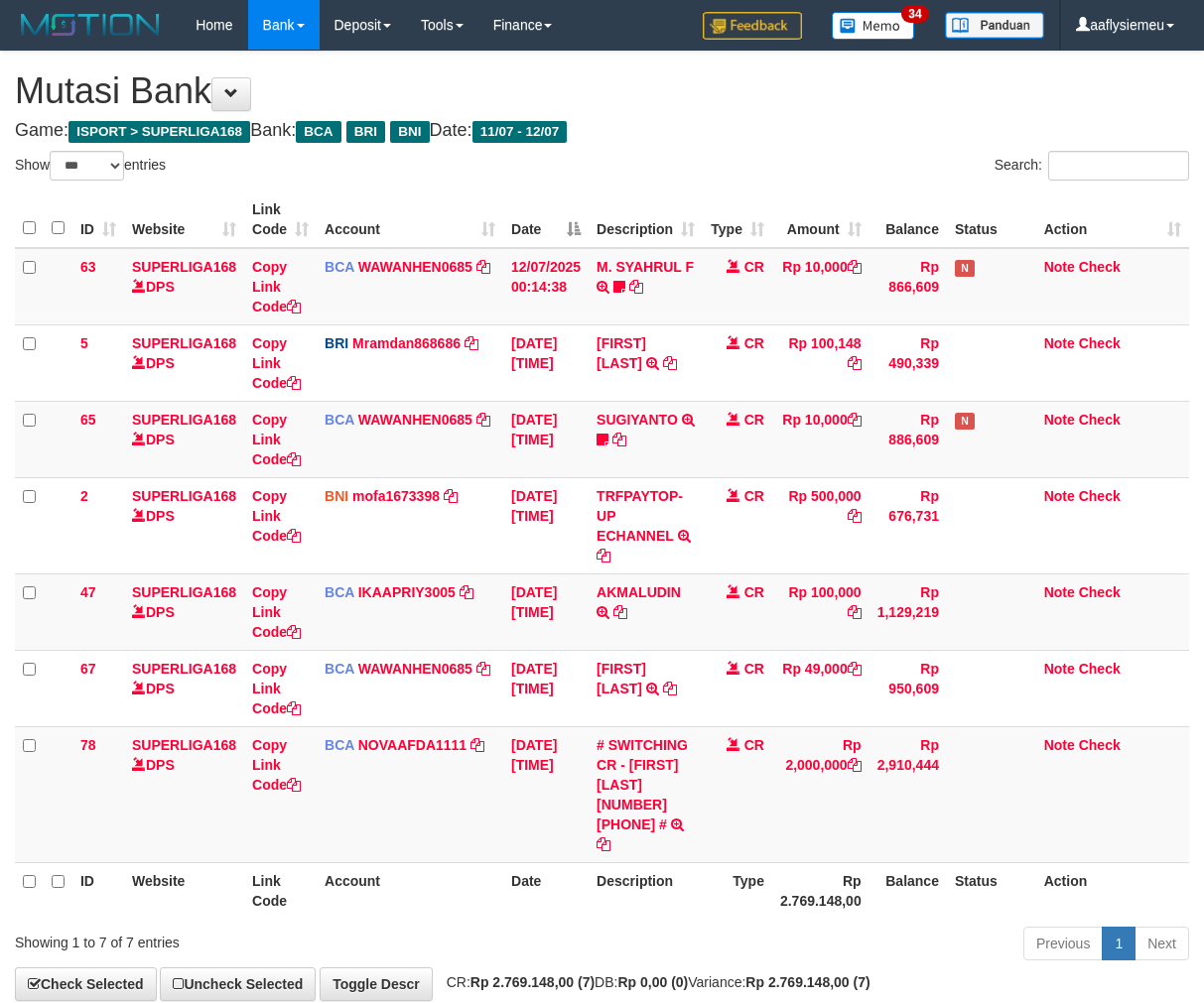 scroll, scrollTop: 89, scrollLeft: 0, axis: vertical 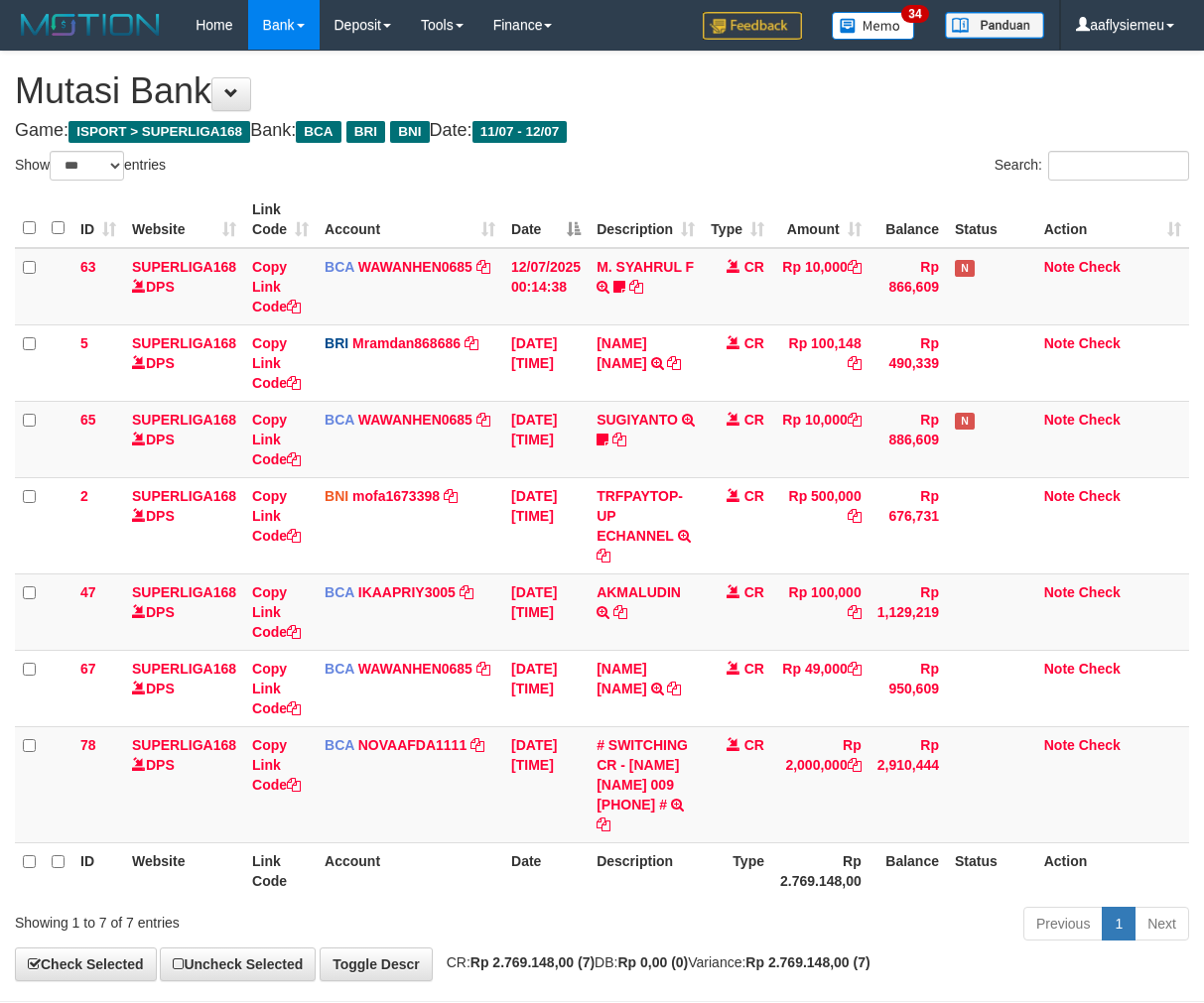 select on "***" 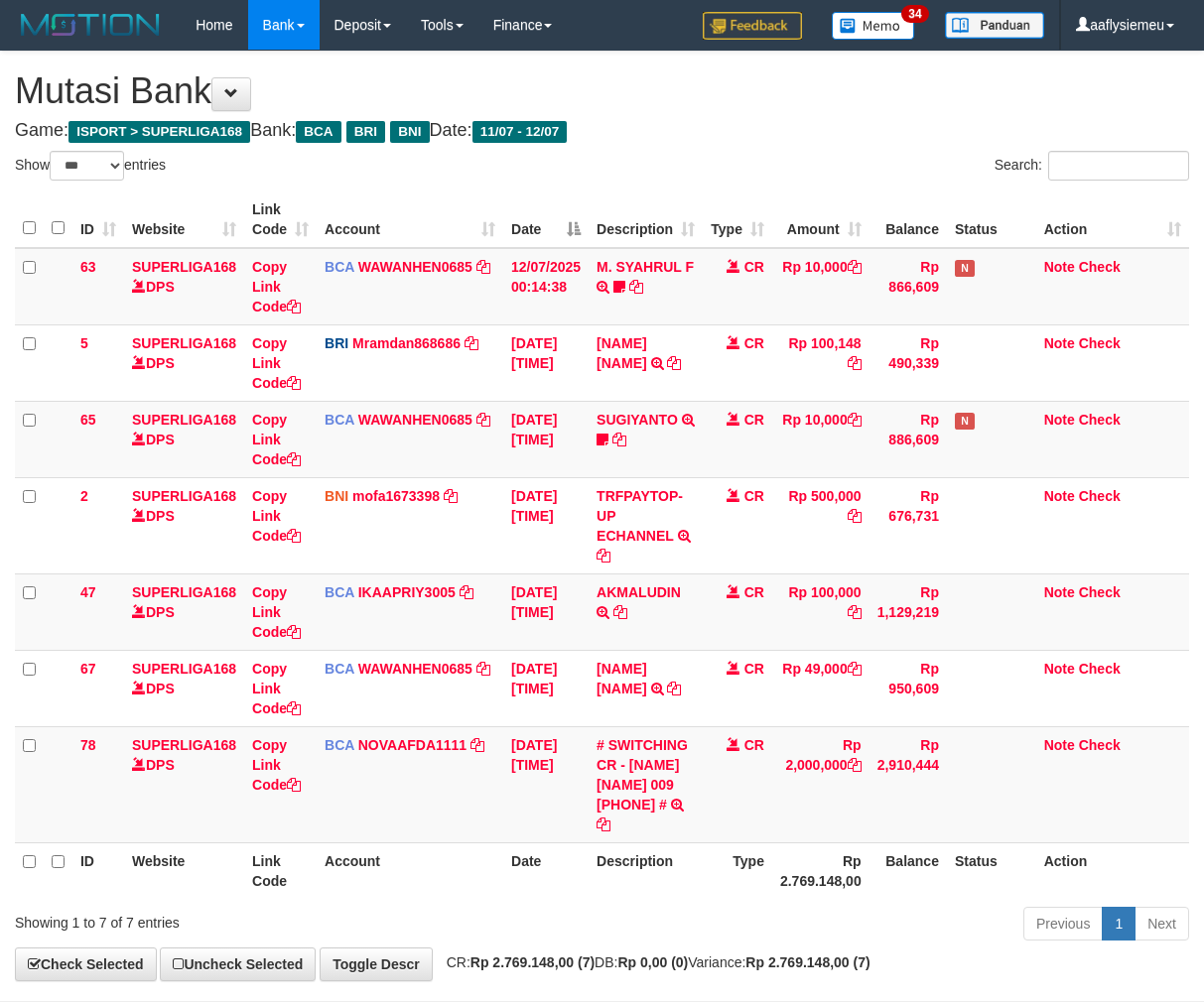 scroll, scrollTop: 89, scrollLeft: 0, axis: vertical 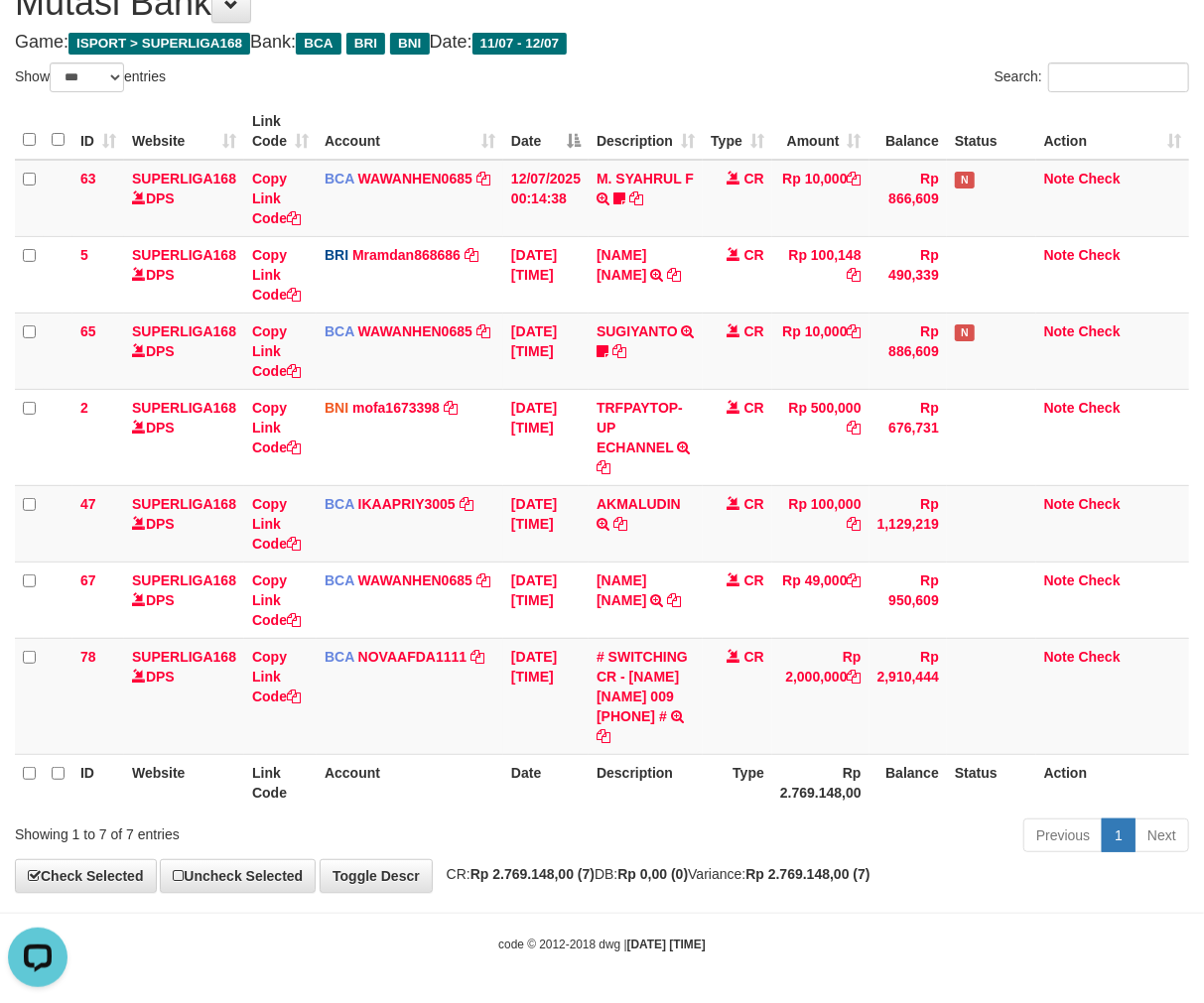 click on "Rp 2.769.148,00" at bounding box center [821, 782] 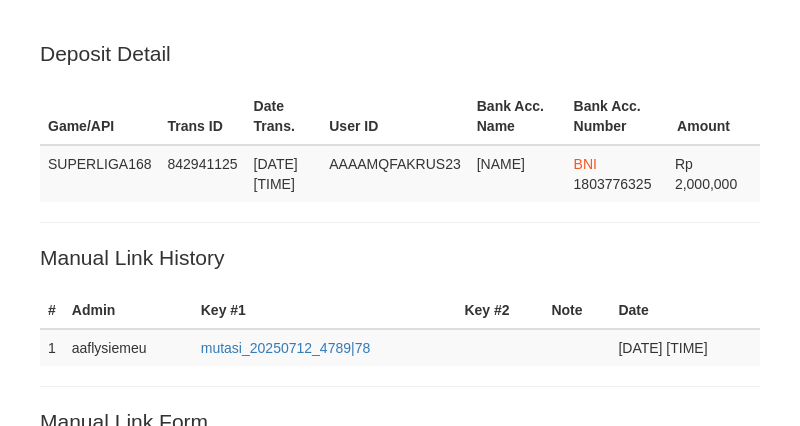 scroll, scrollTop: 496, scrollLeft: 0, axis: vertical 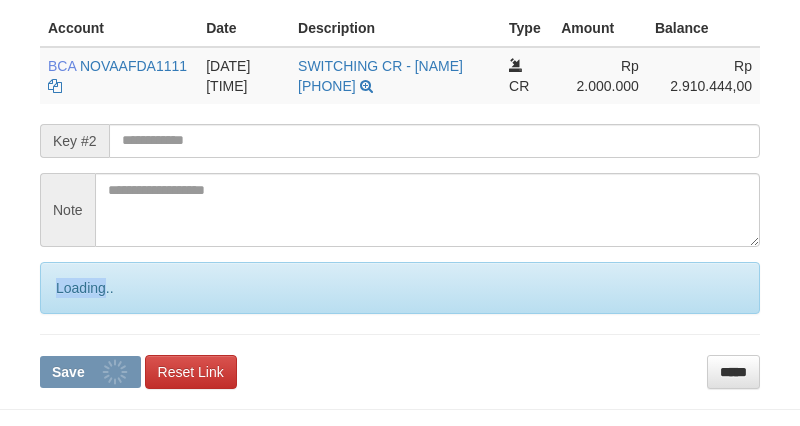 drag, startPoint x: 0, startPoint y: 0, endPoint x: 51, endPoint y: 307, distance: 311.20734 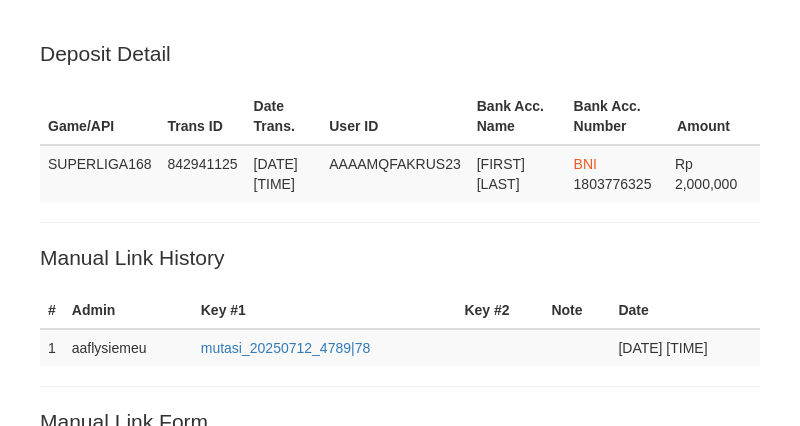 scroll, scrollTop: 496, scrollLeft: 0, axis: vertical 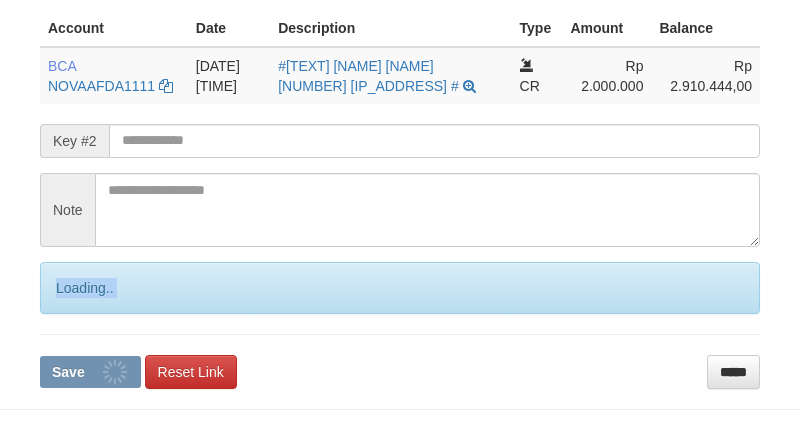 click on "**********" at bounding box center [400, 149] 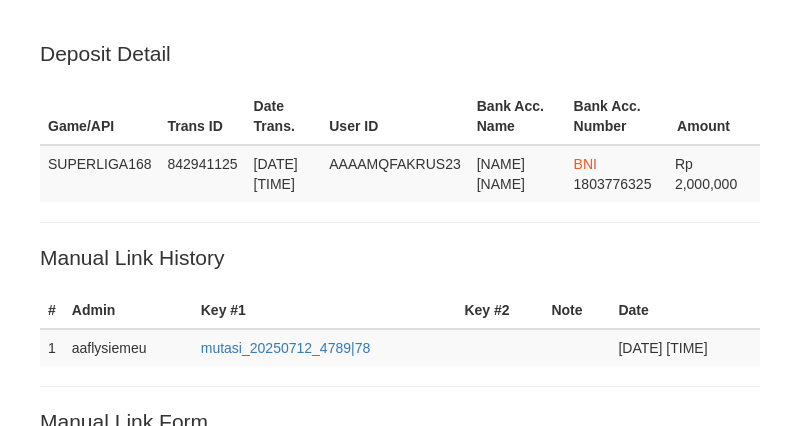 click on "Invalid key #1 (Mutasi already checked)" at bounding box center [400, 784] 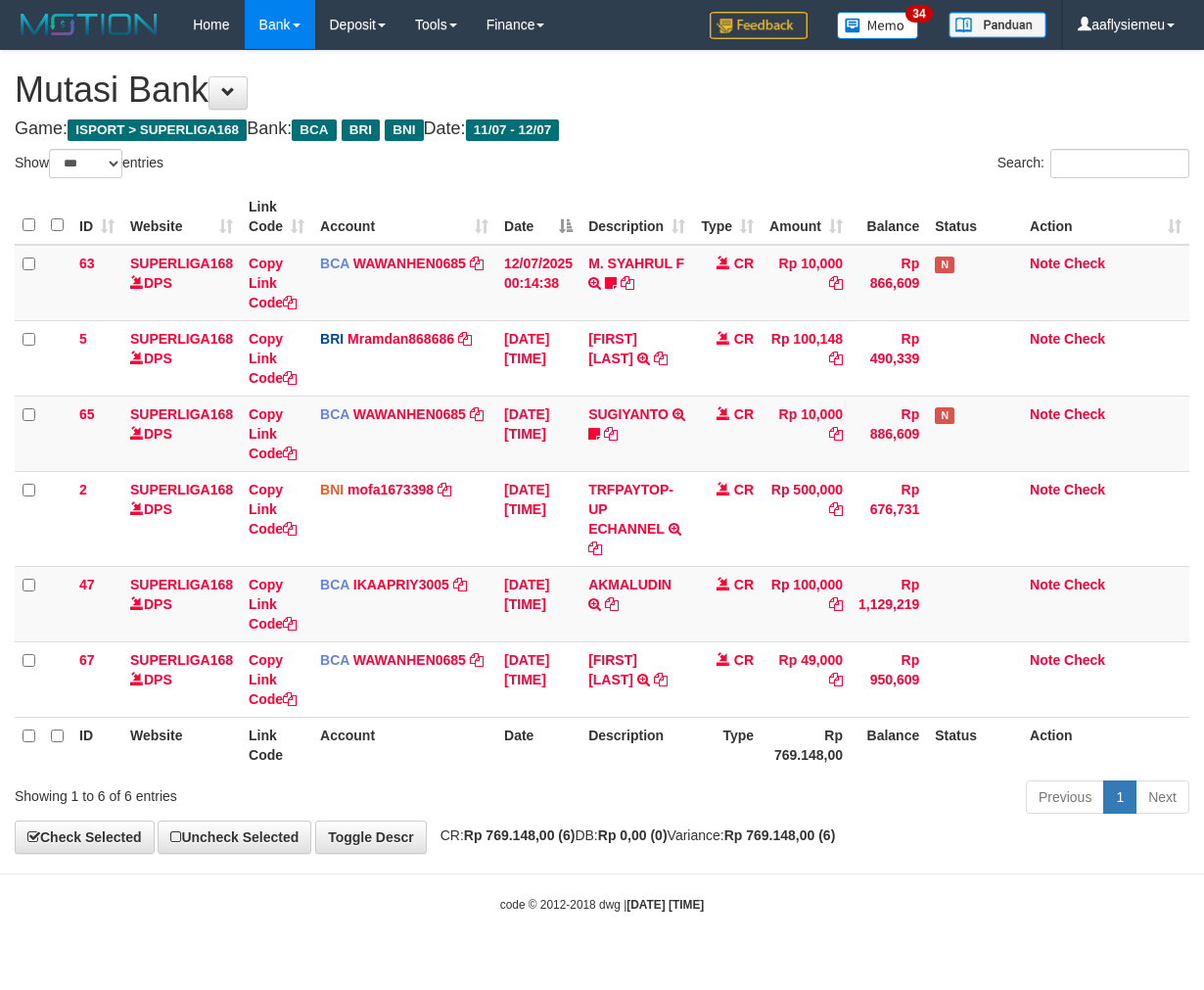 select on "***" 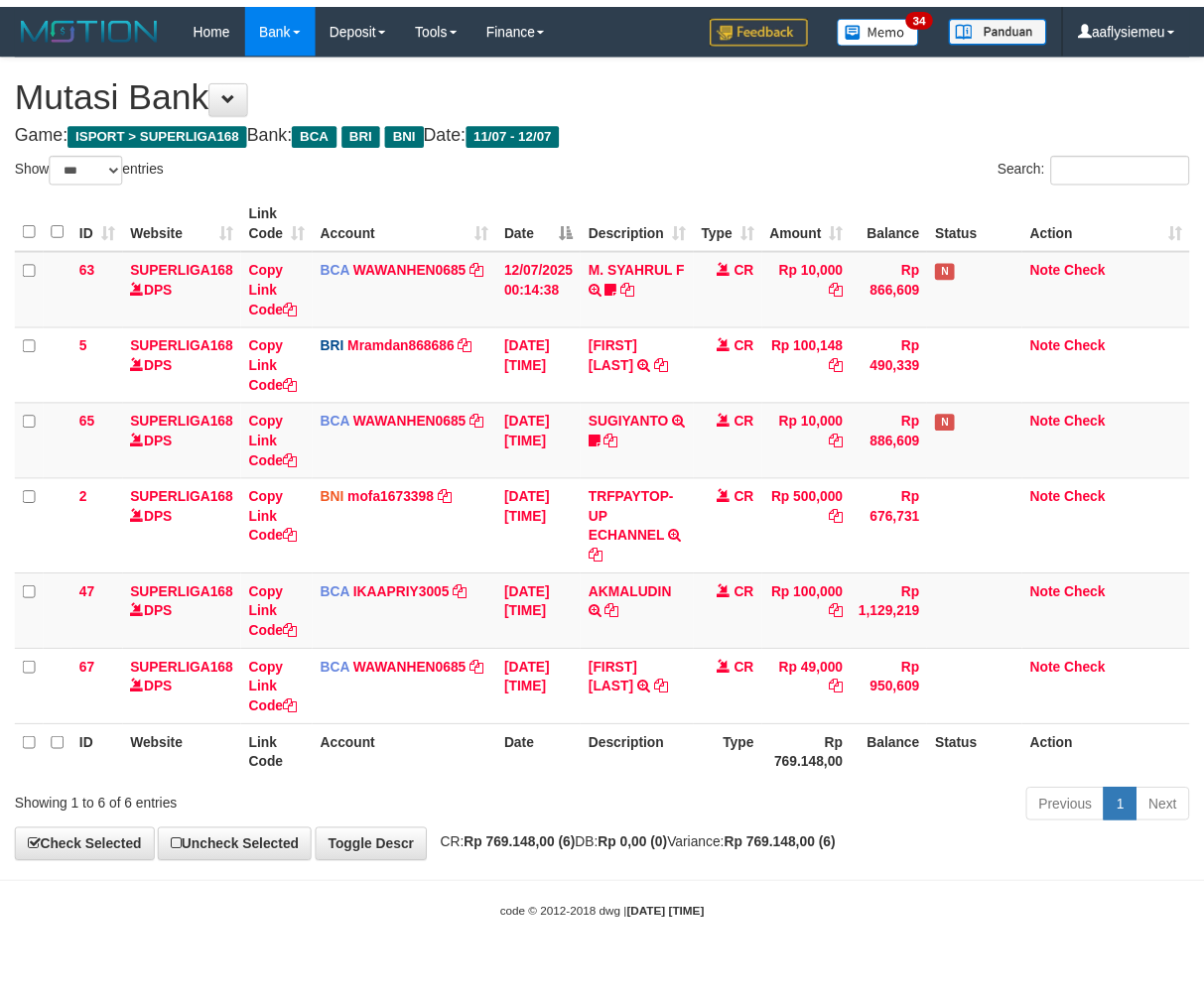 scroll, scrollTop: 0, scrollLeft: 0, axis: both 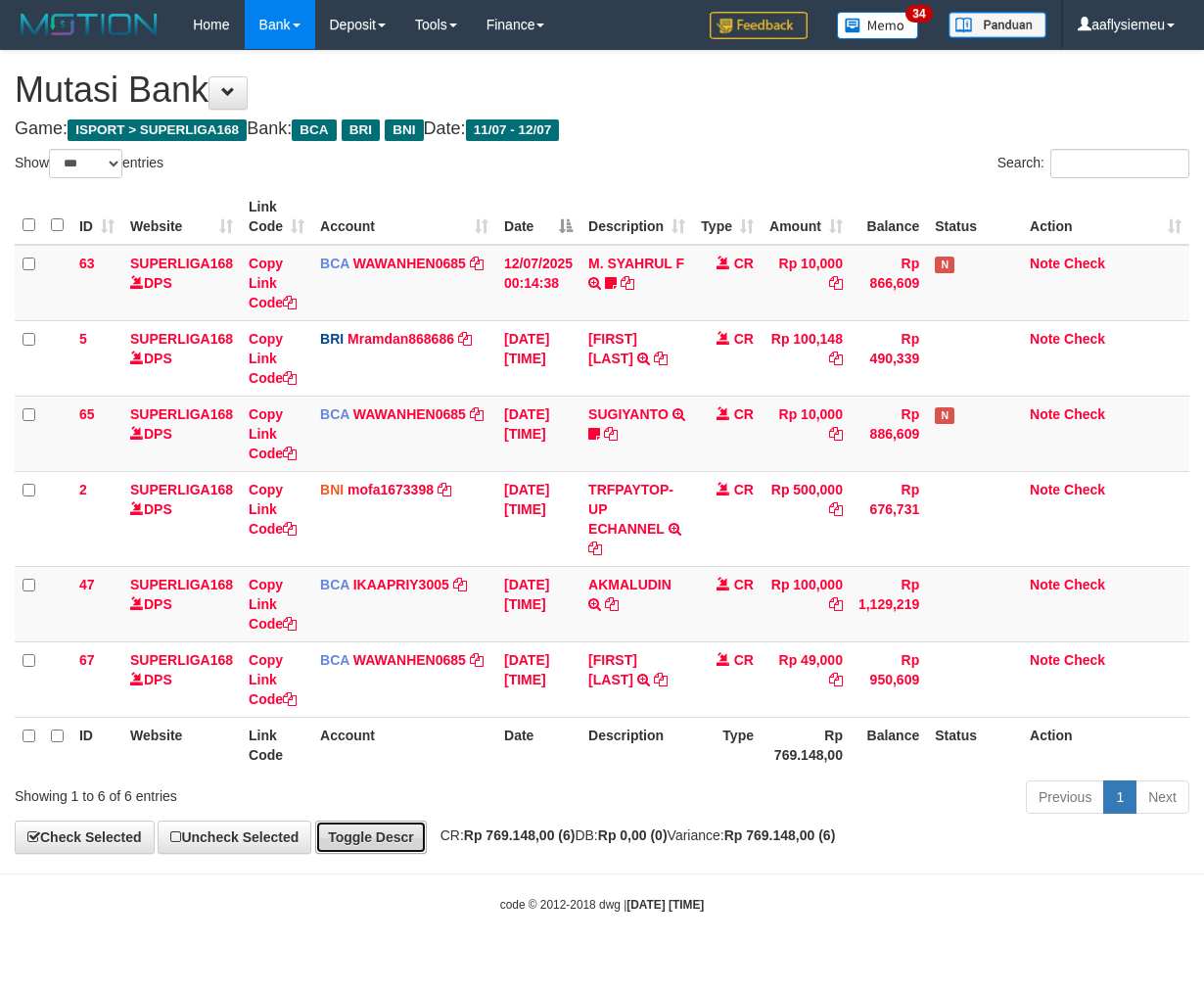 click on "Toggle Descr" at bounding box center [371, 837] 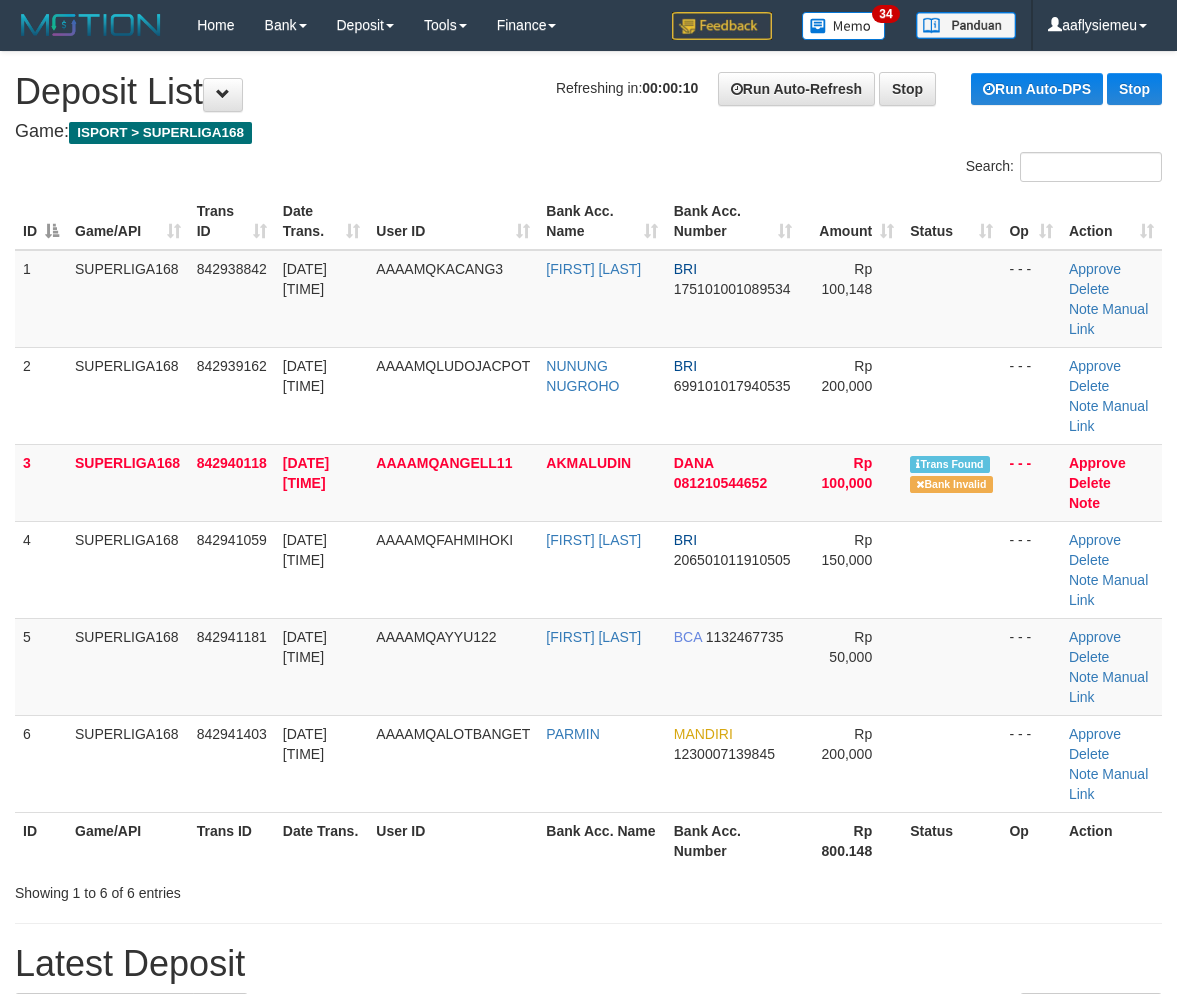scroll, scrollTop: 0, scrollLeft: 0, axis: both 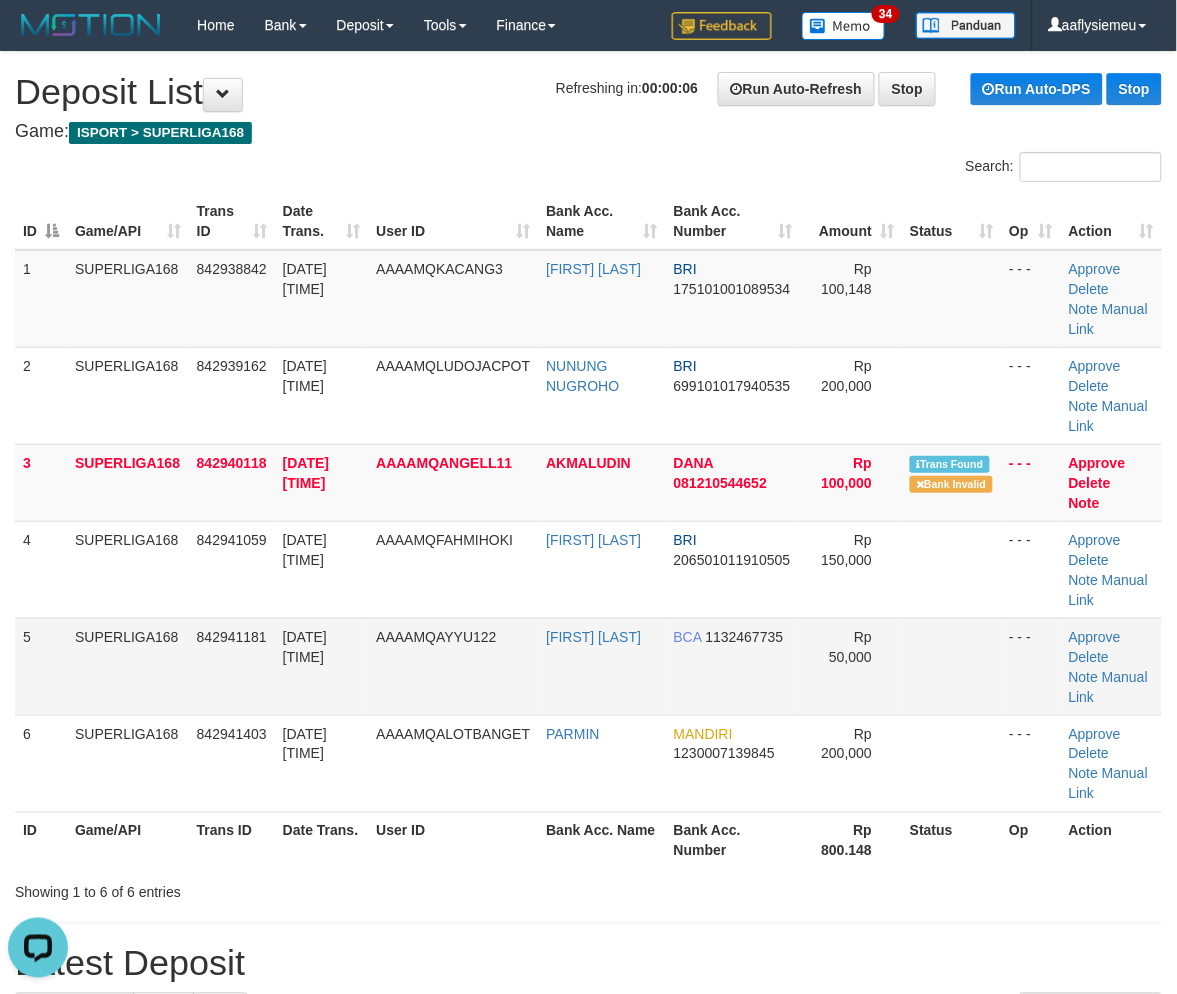click on "SUPERLIGA168" at bounding box center (128, 666) 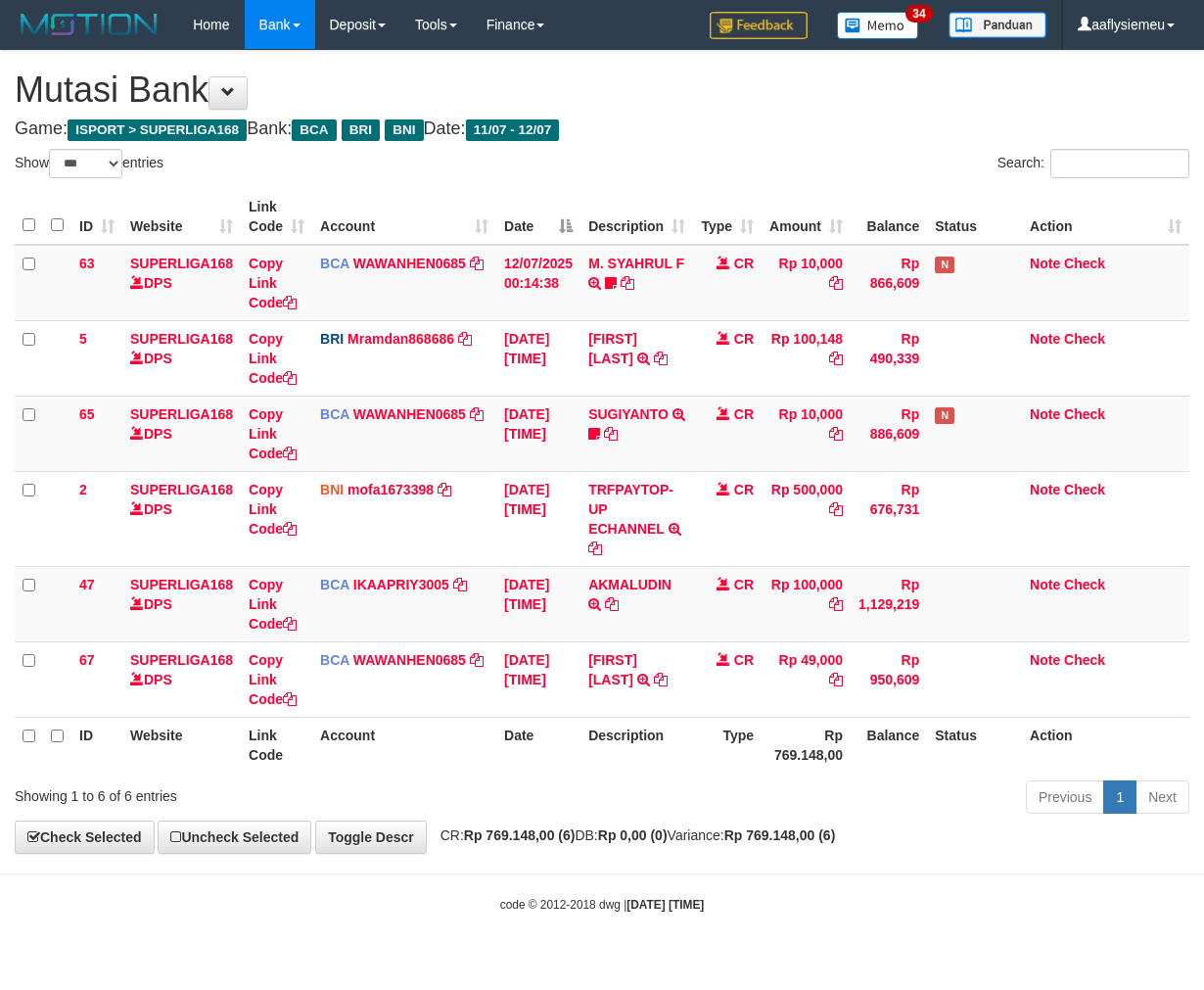 select on "***" 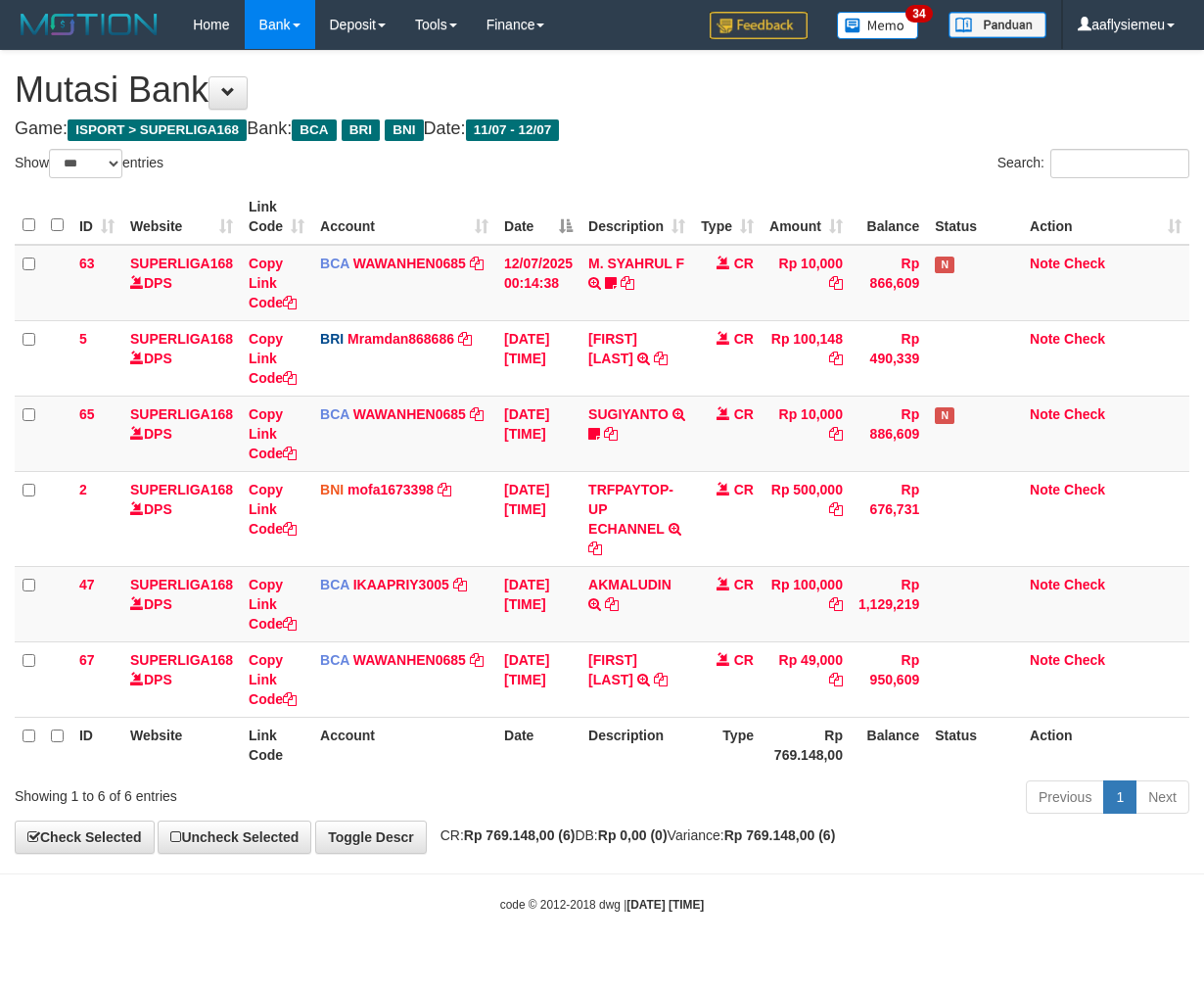 scroll, scrollTop: 0, scrollLeft: 0, axis: both 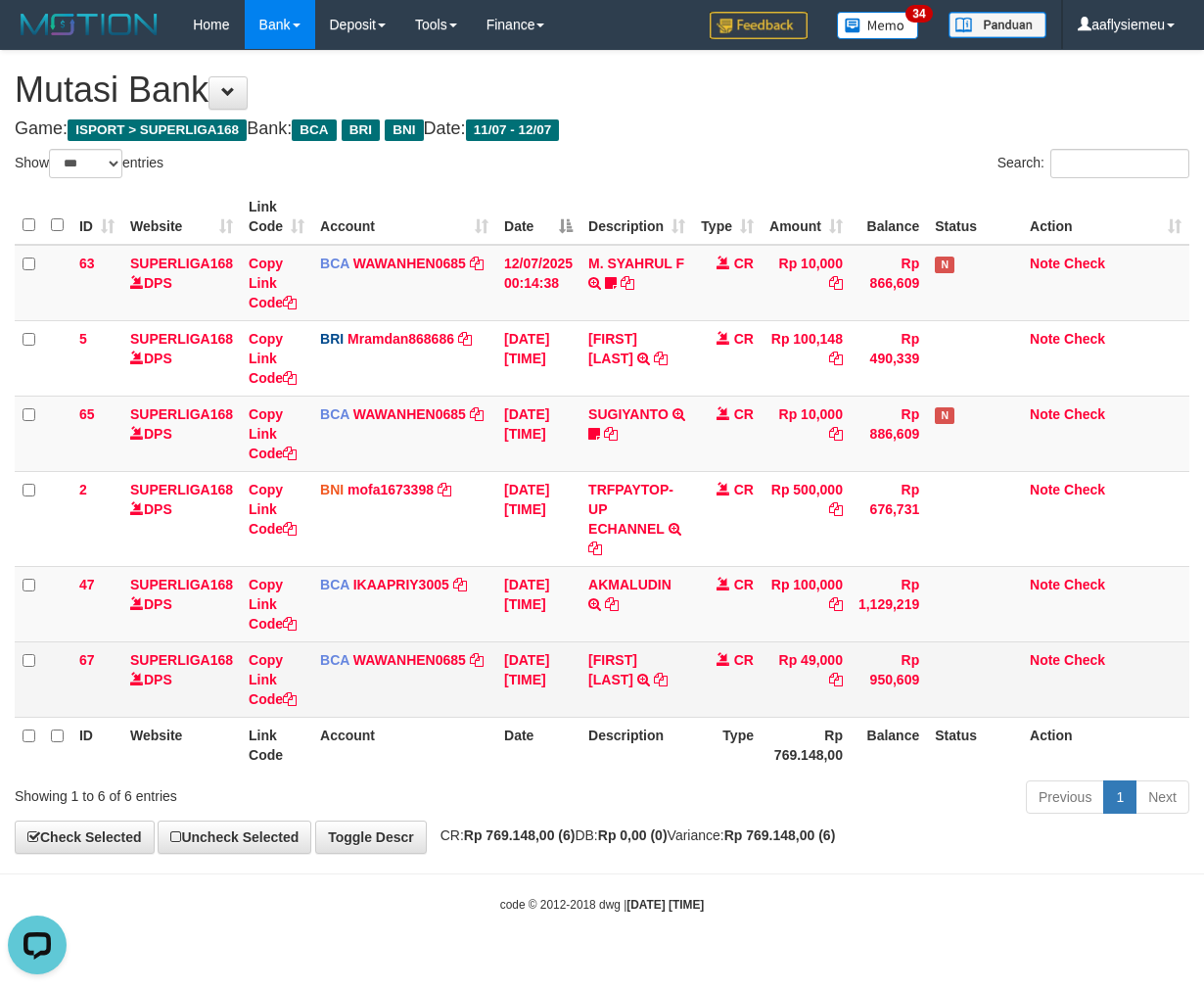 click on "BCA
WAWANHEN0685
DPS
WAWAN HENDRATNO
mutasi_20250712_3096 | 67
mutasi_20250712_3096 | 67" at bounding box center [404, 679] 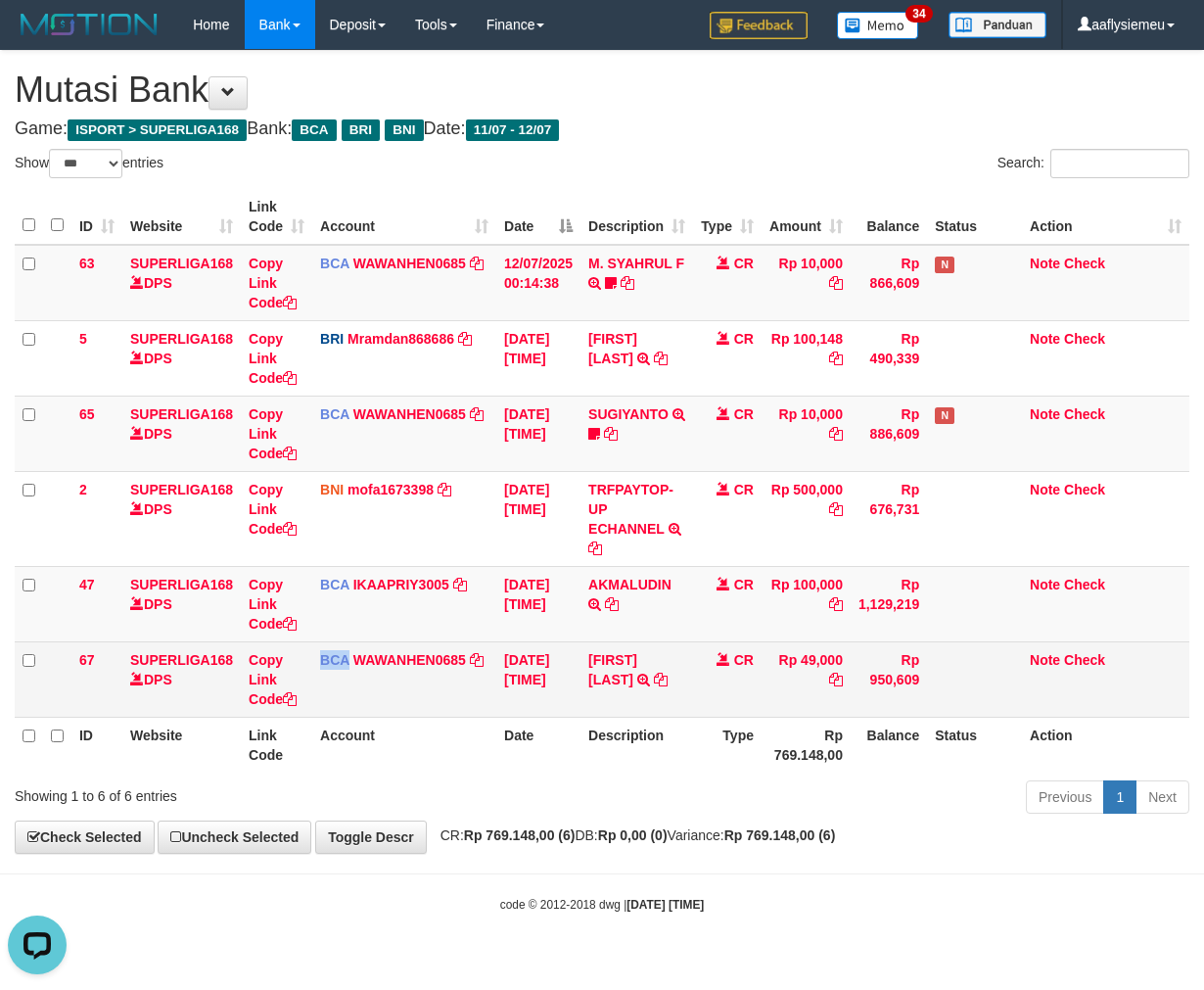 drag, startPoint x: 341, startPoint y: 696, endPoint x: 972, endPoint y: 671, distance: 631.4951 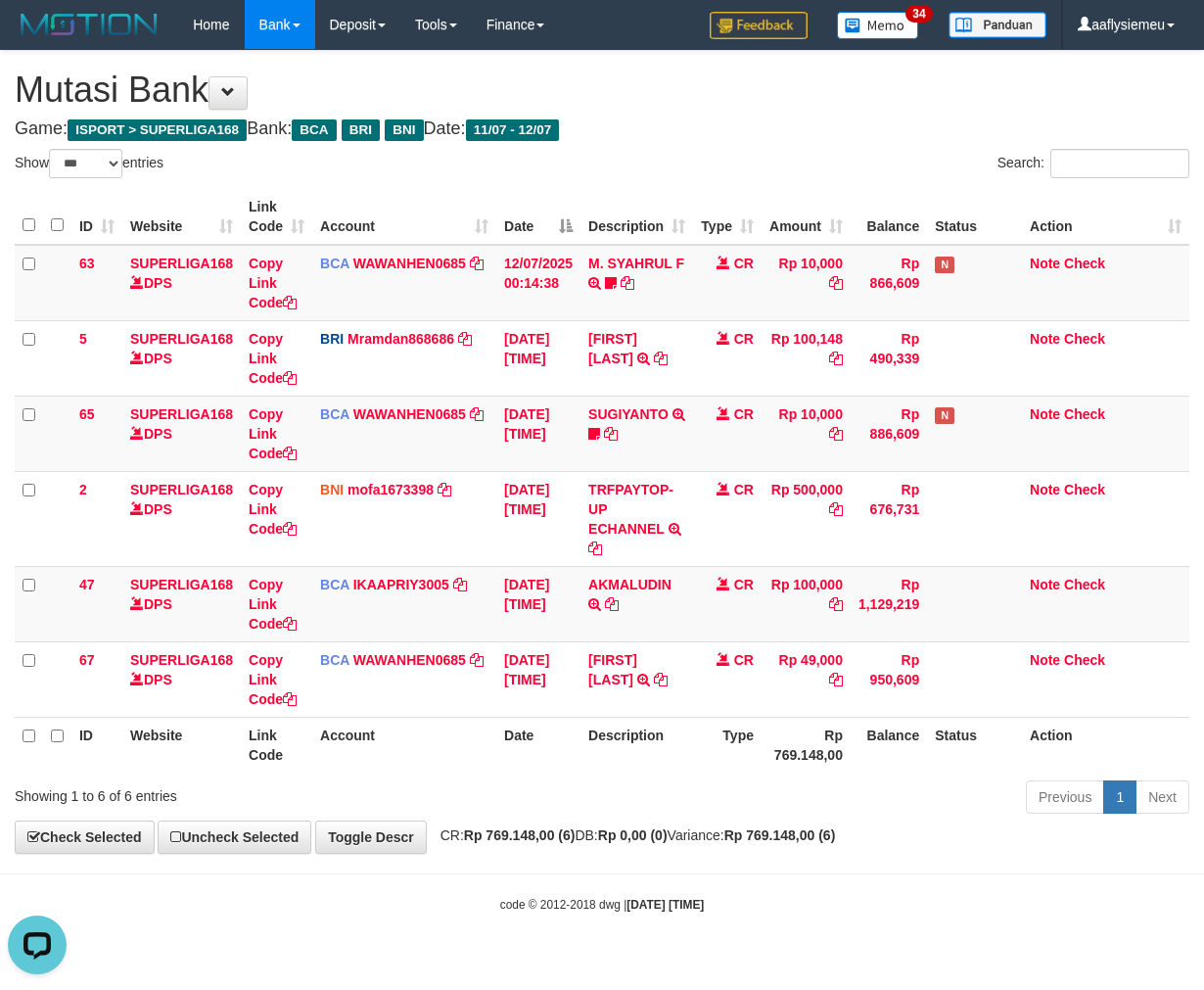click on "Previous 1 Next" at bounding box center [854, 799] 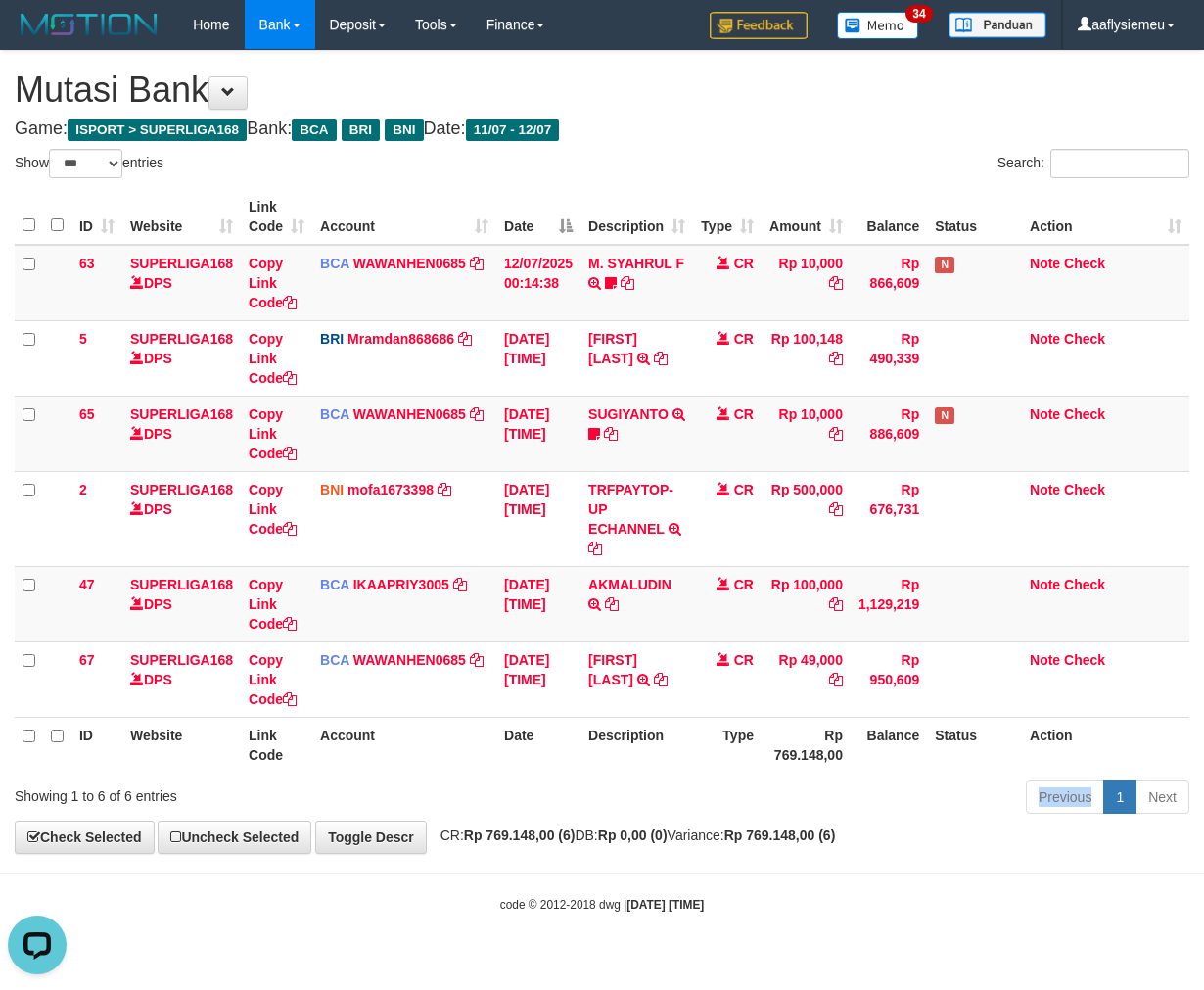 drag, startPoint x: 591, startPoint y: 808, endPoint x: 971, endPoint y: 742, distance: 385.689 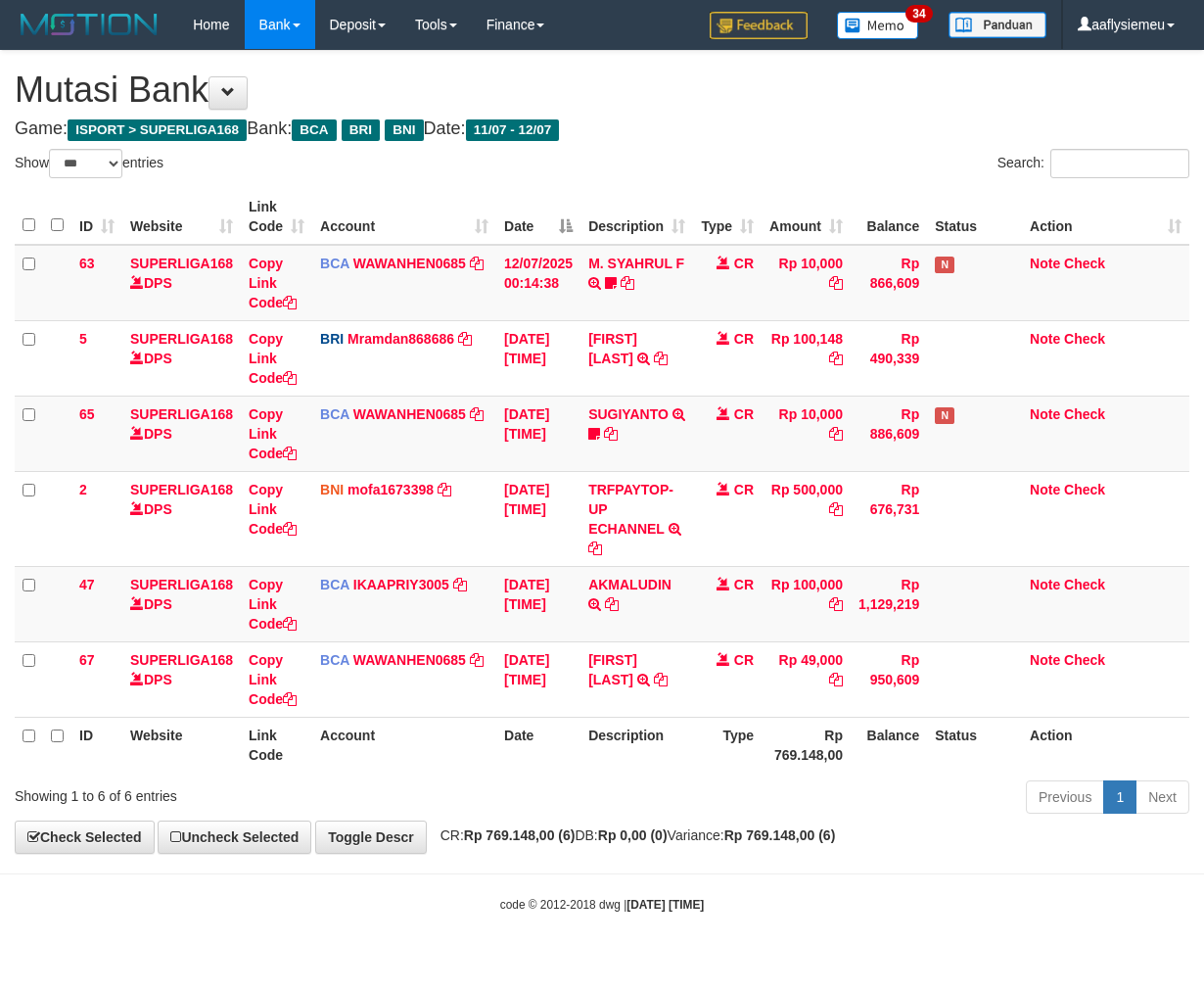 select on "***" 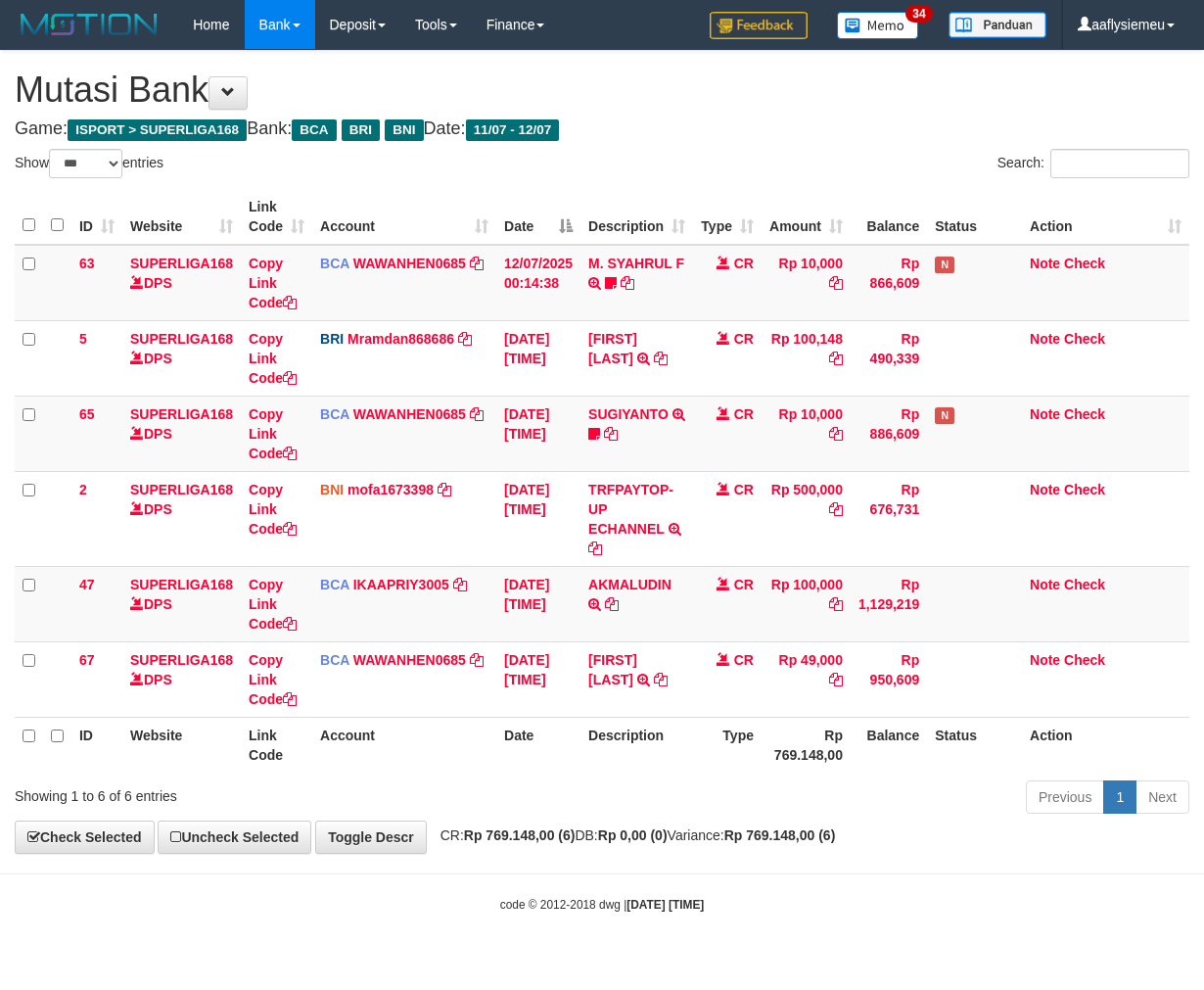 scroll, scrollTop: 0, scrollLeft: 0, axis: both 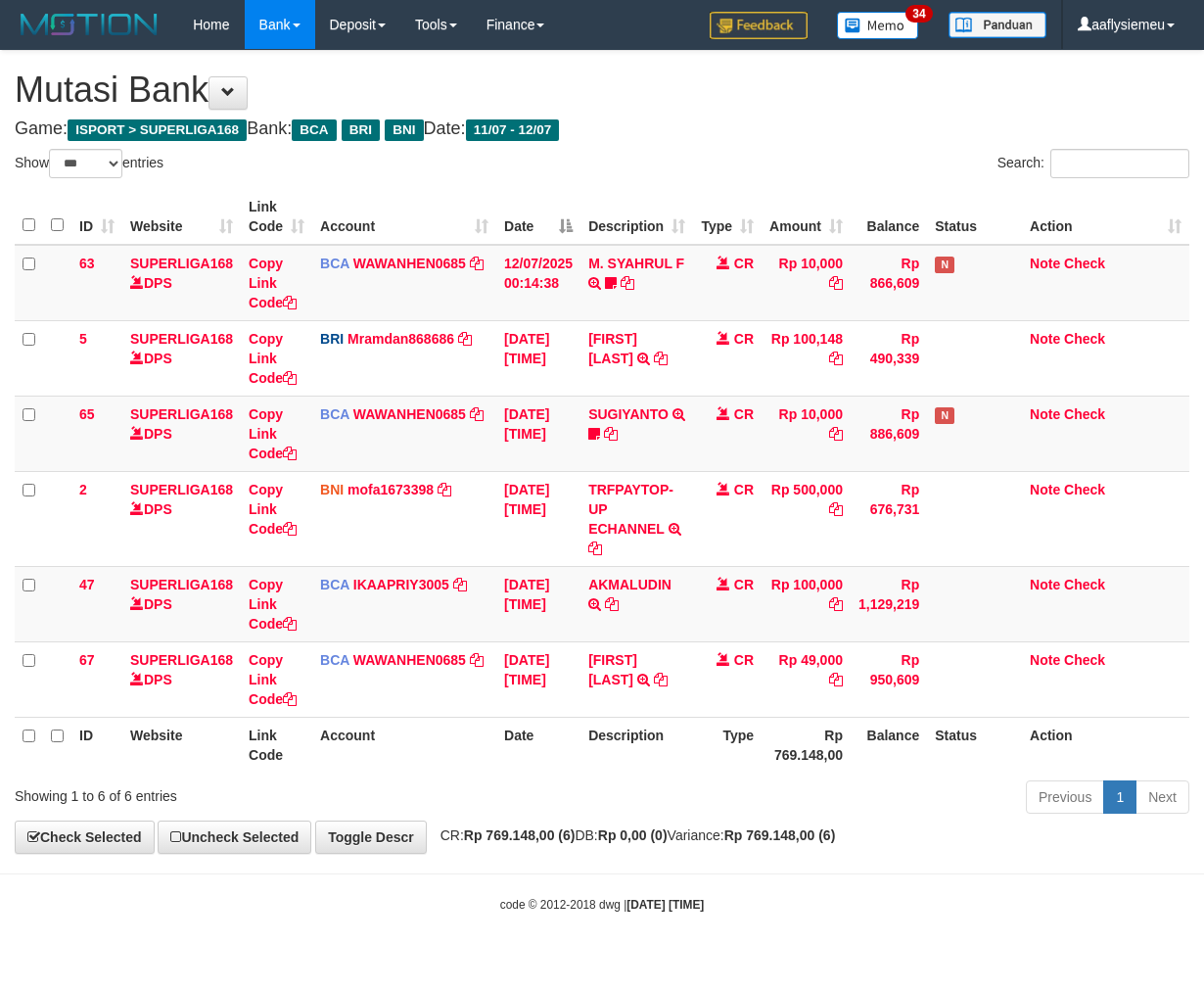 select on "***" 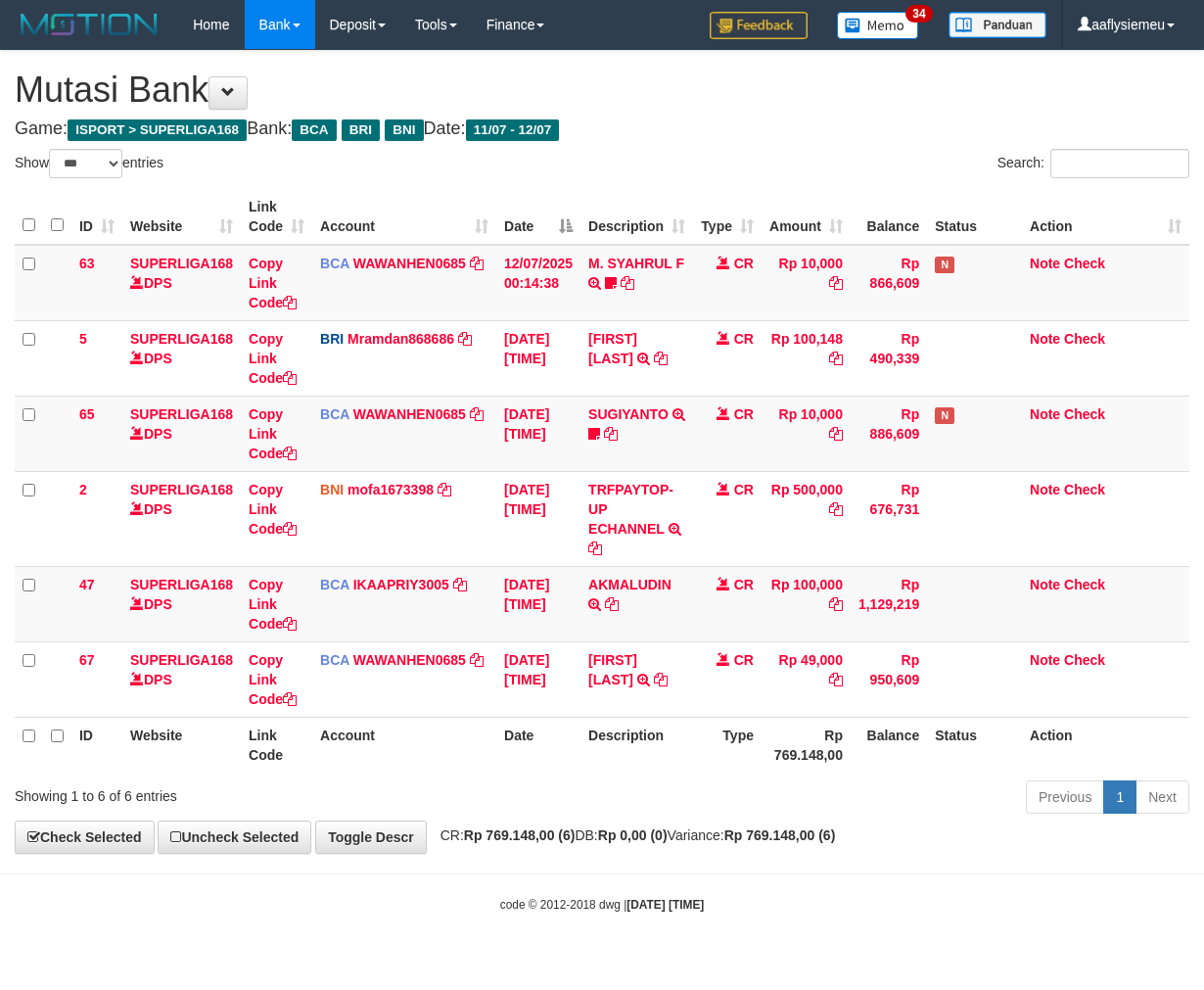 scroll, scrollTop: 0, scrollLeft: 0, axis: both 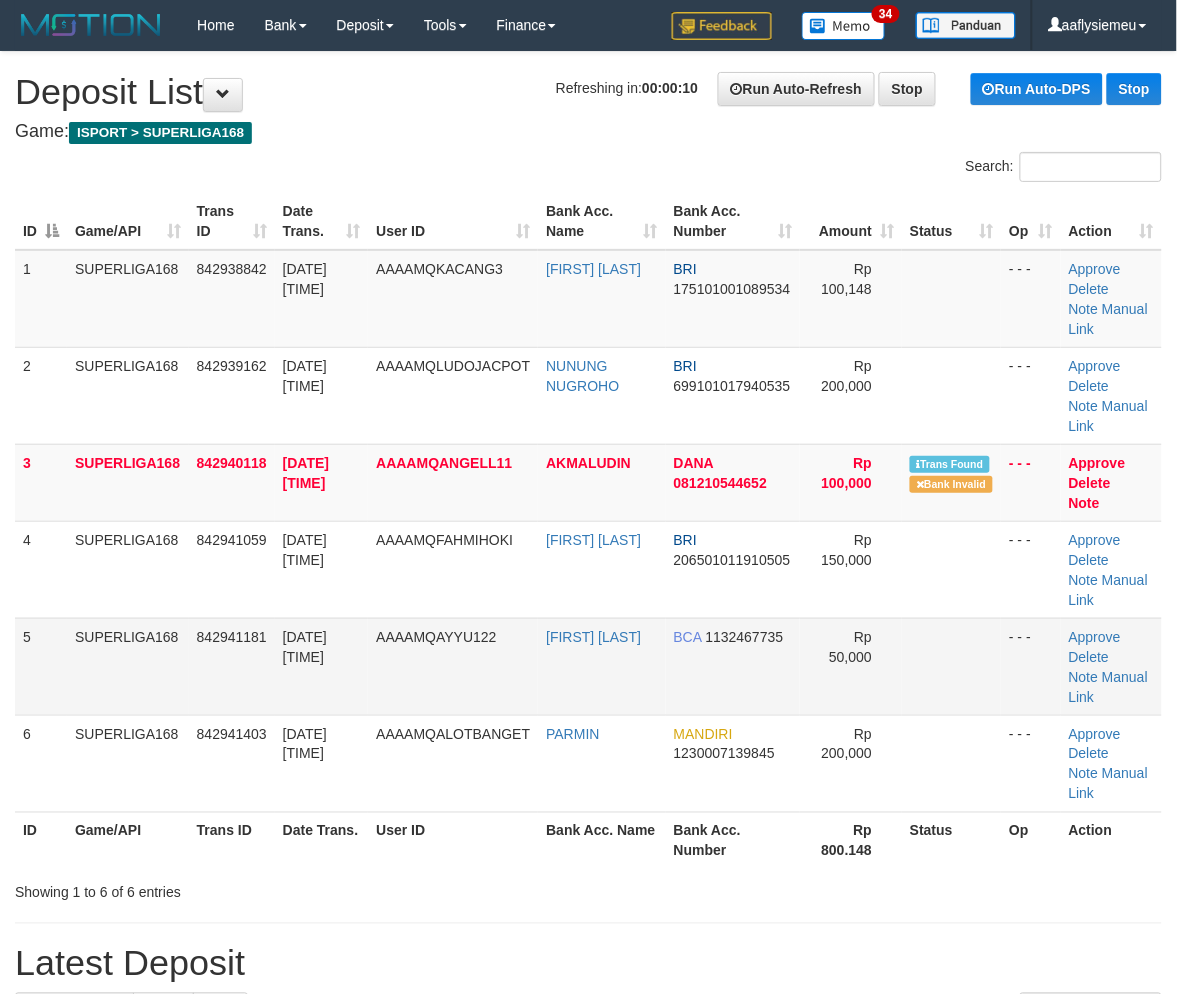click on "5" at bounding box center [41, 666] 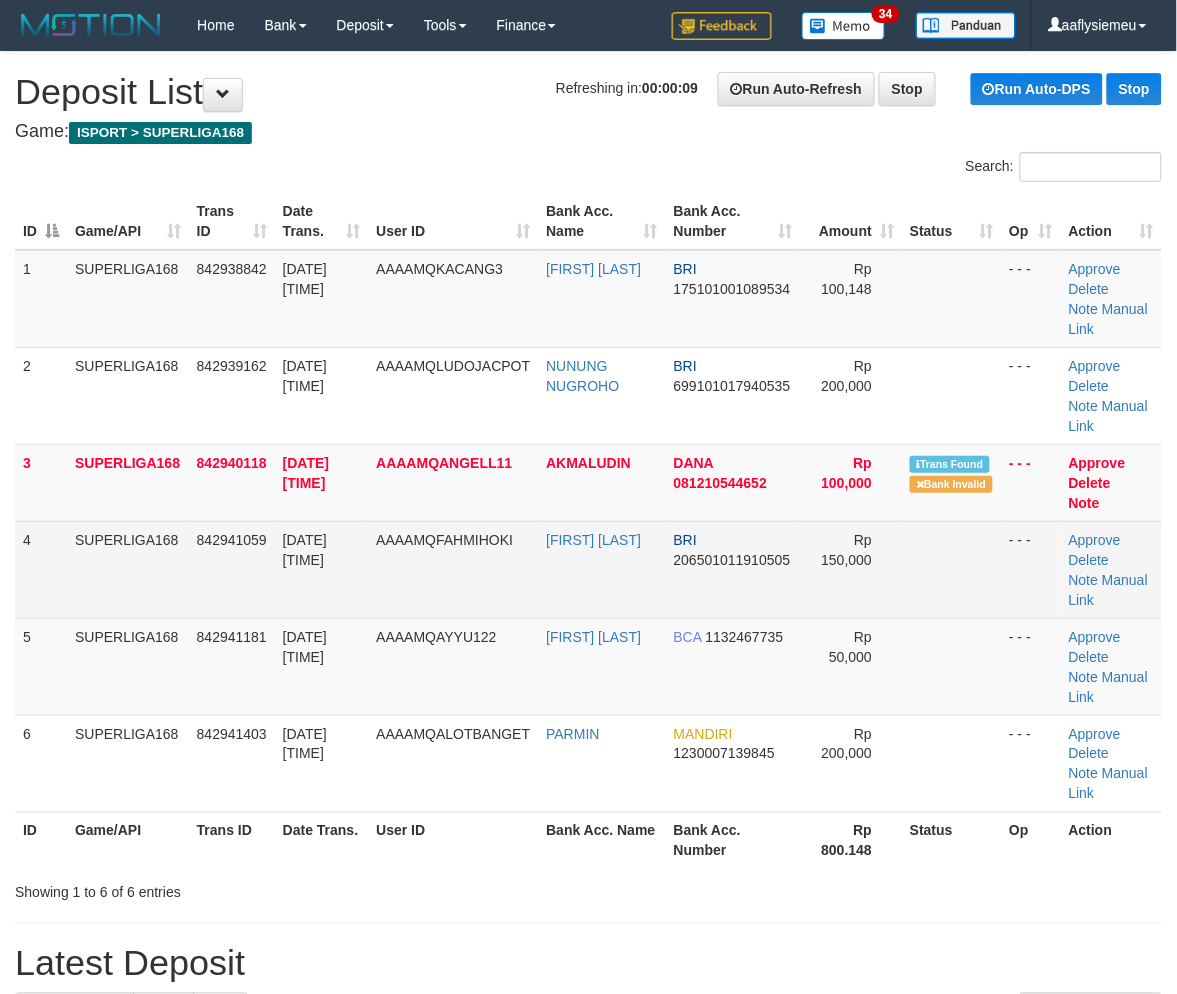 click on "SUPERLIGA168" at bounding box center [128, 569] 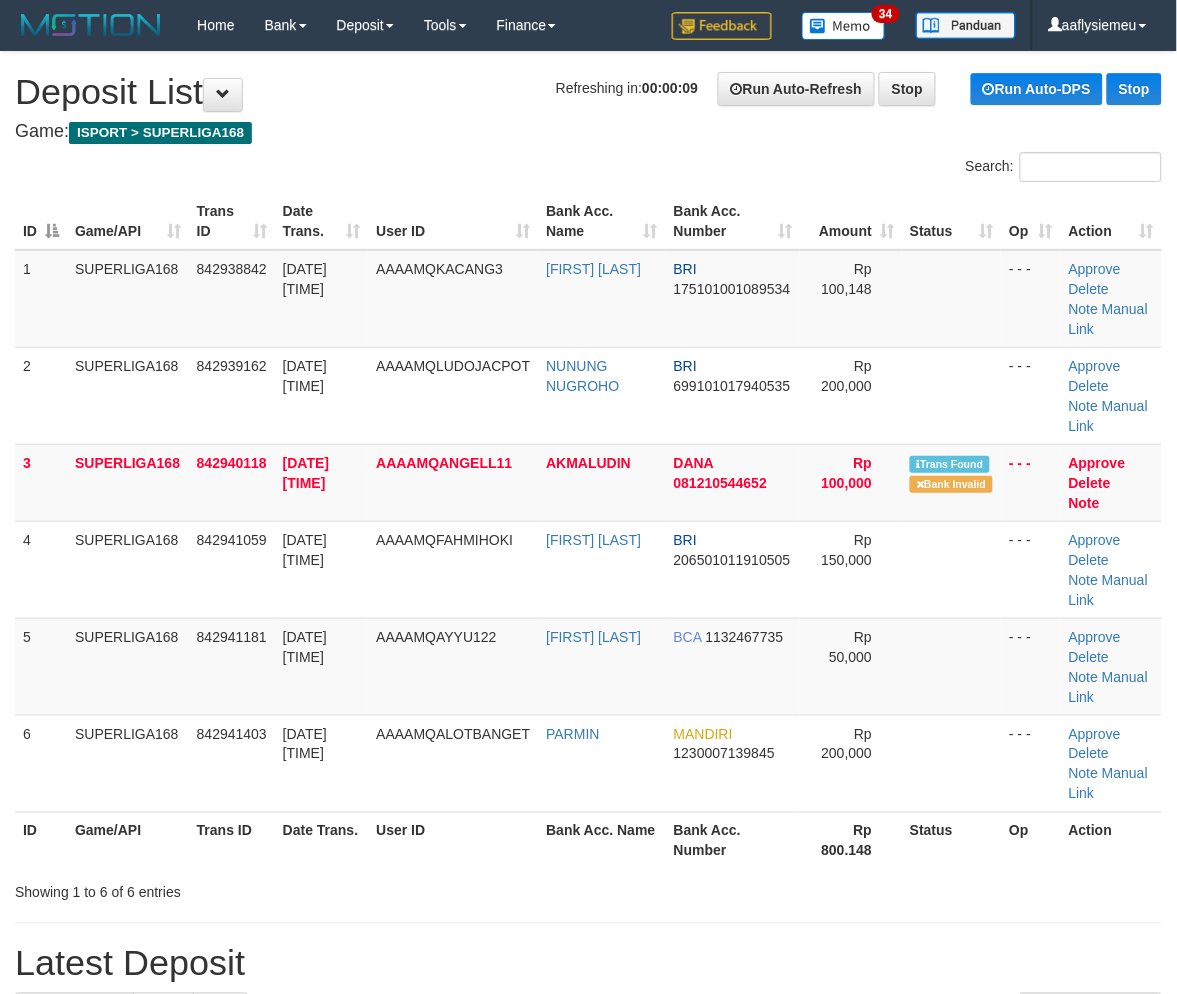drag, startPoint x: 85, startPoint y: 620, endPoint x: 1, endPoint y: 653, distance: 90.24966 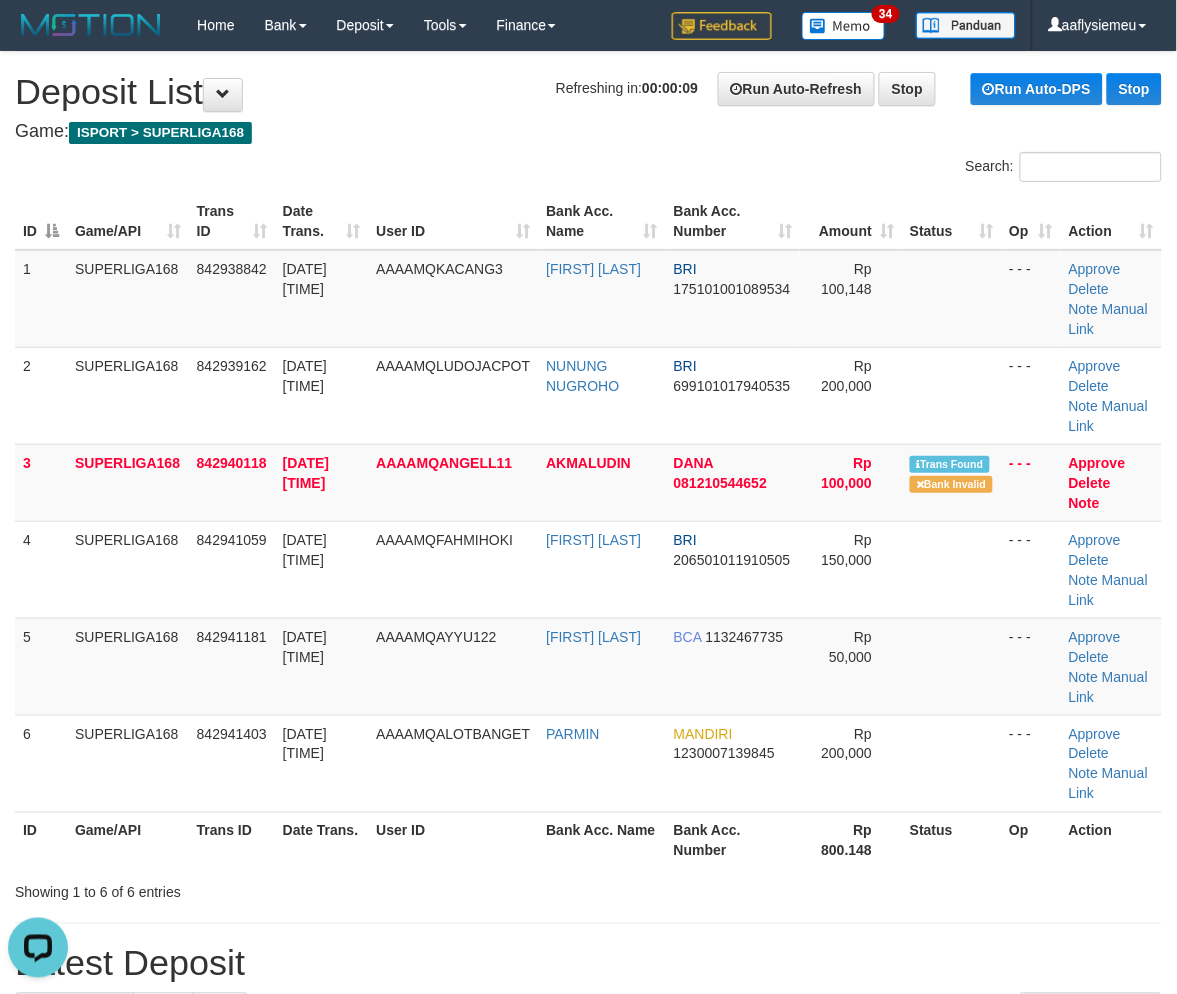 scroll, scrollTop: 0, scrollLeft: 0, axis: both 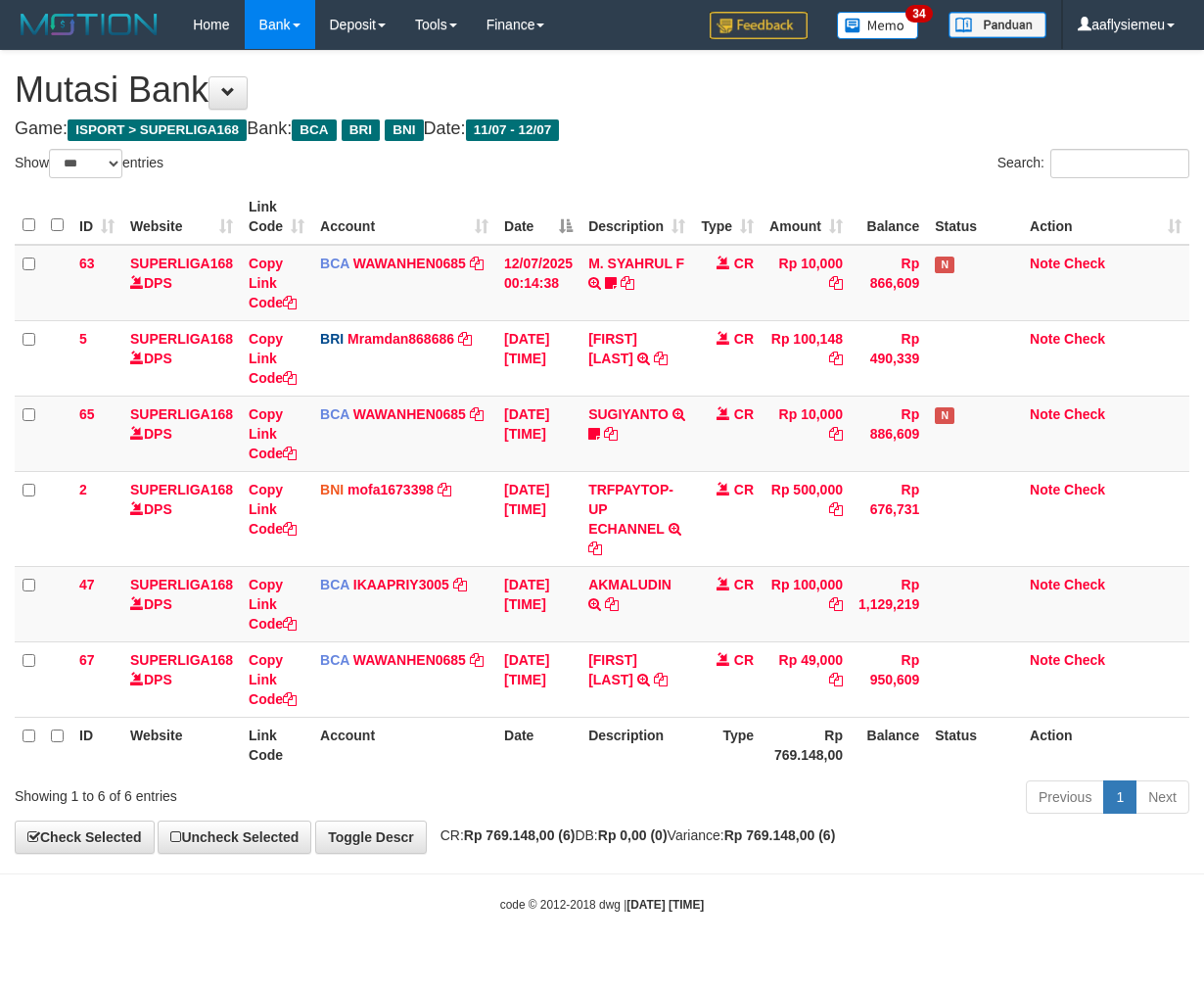 select on "***" 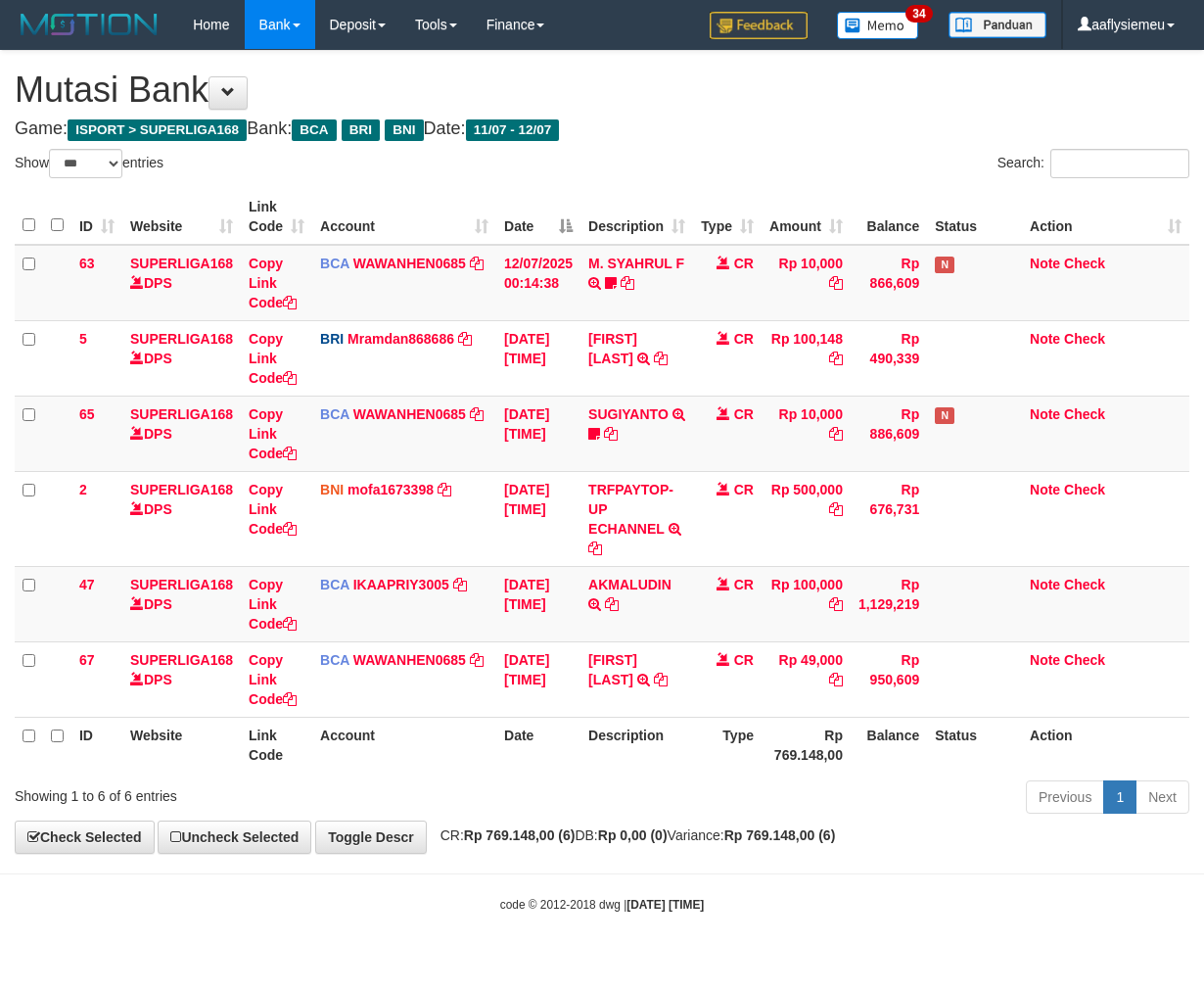 scroll, scrollTop: 0, scrollLeft: 0, axis: both 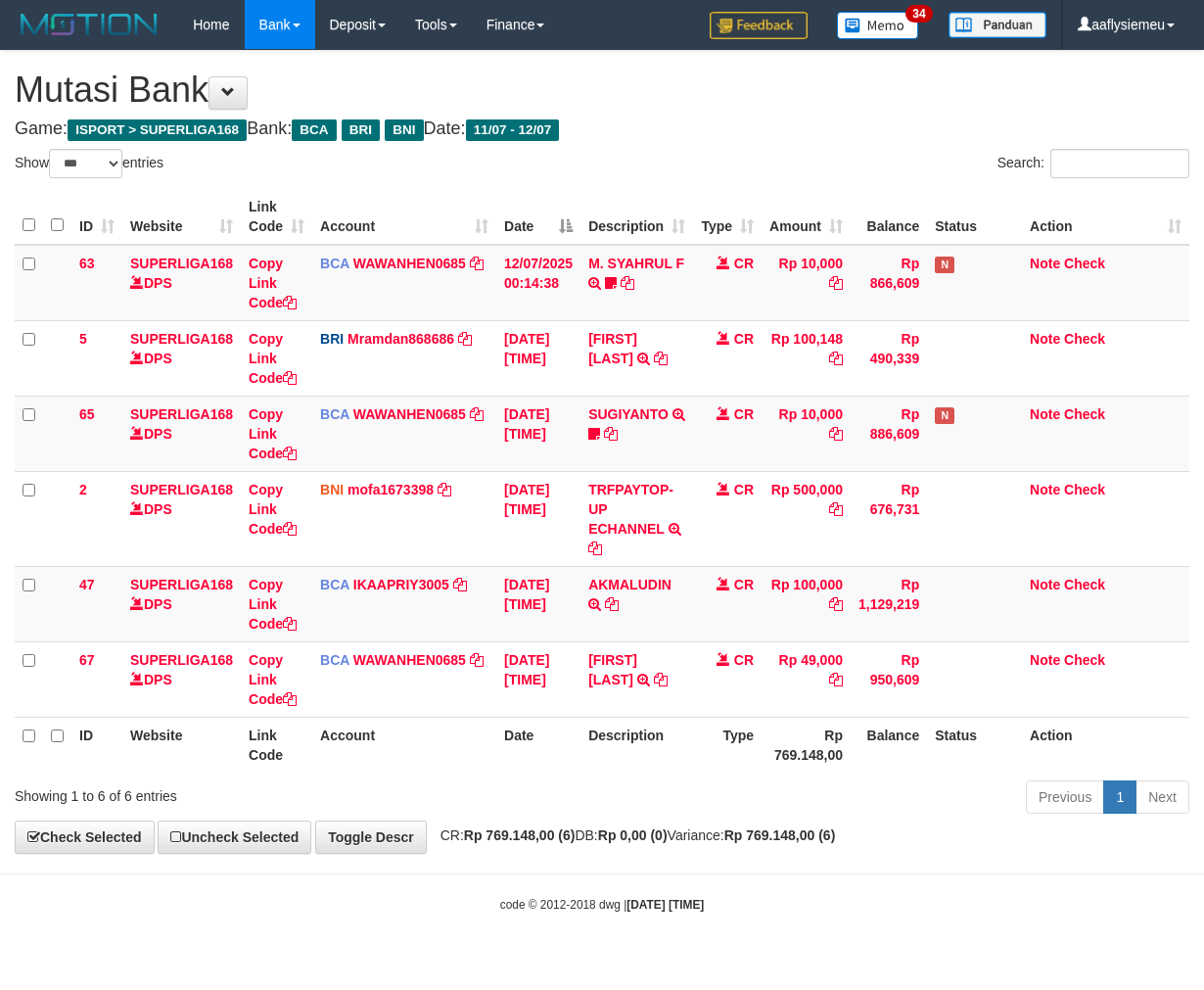 select on "***" 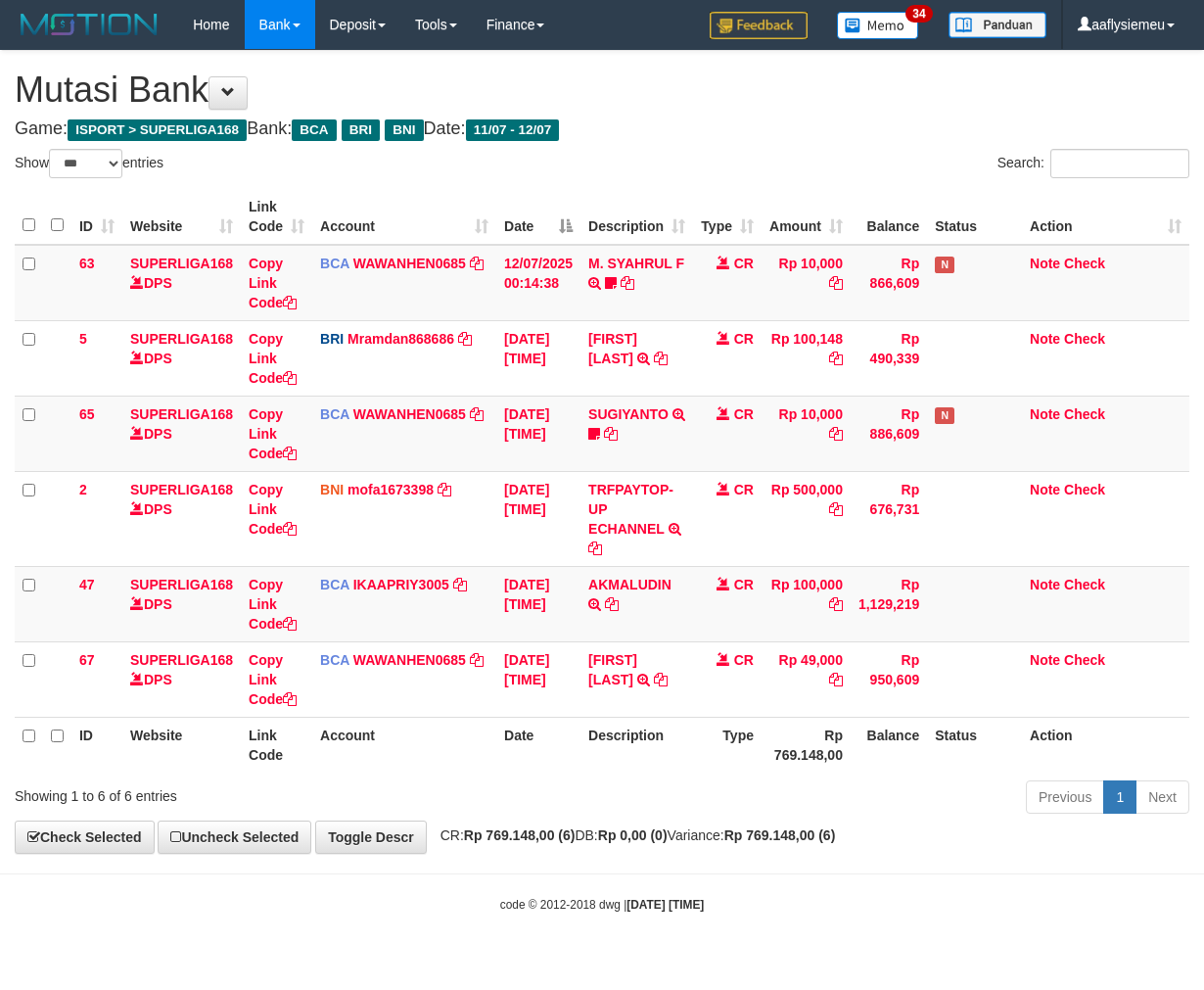 scroll, scrollTop: 0, scrollLeft: 0, axis: both 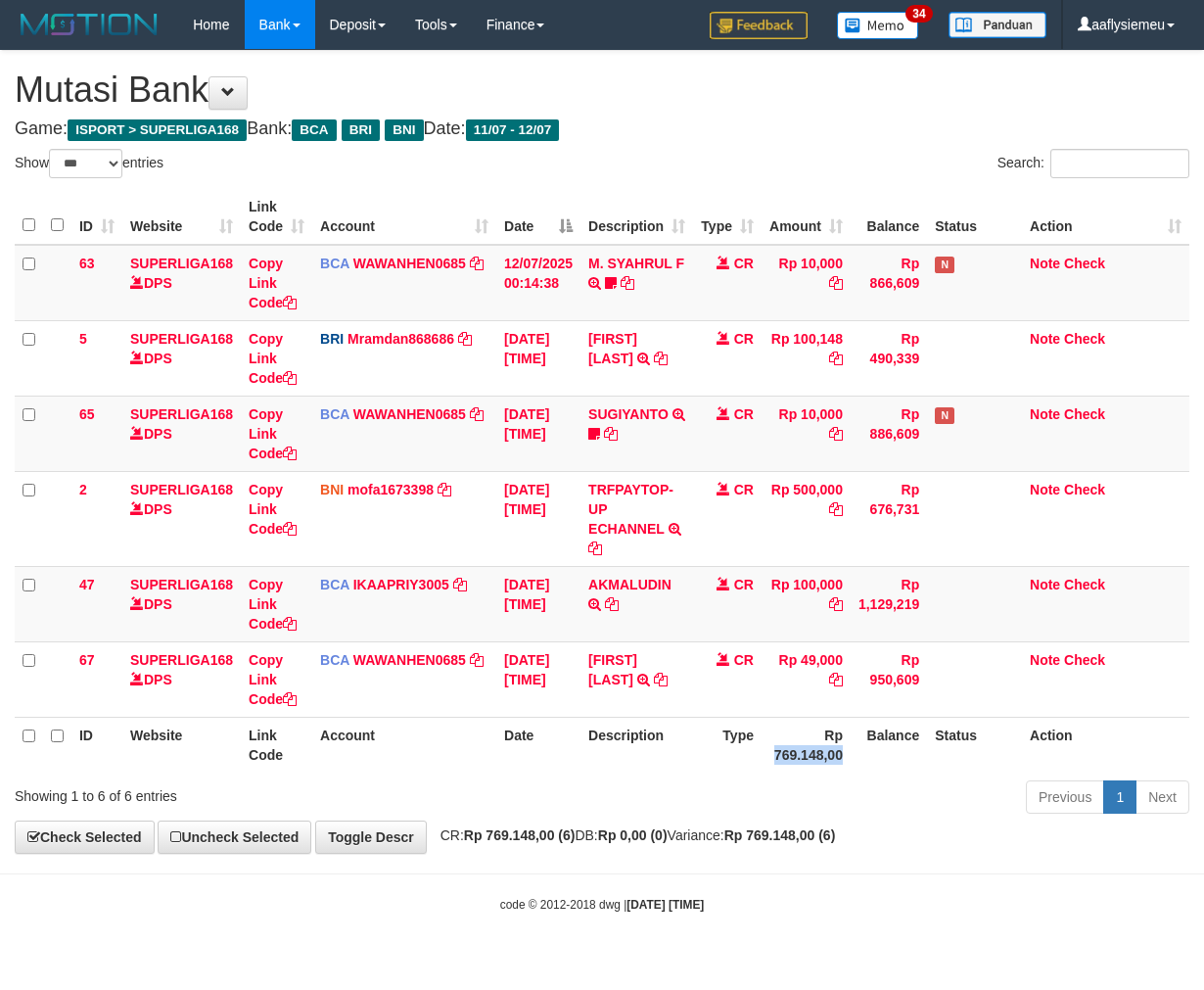 click on "Rp 769.148,00" at bounding box center [806, 744] 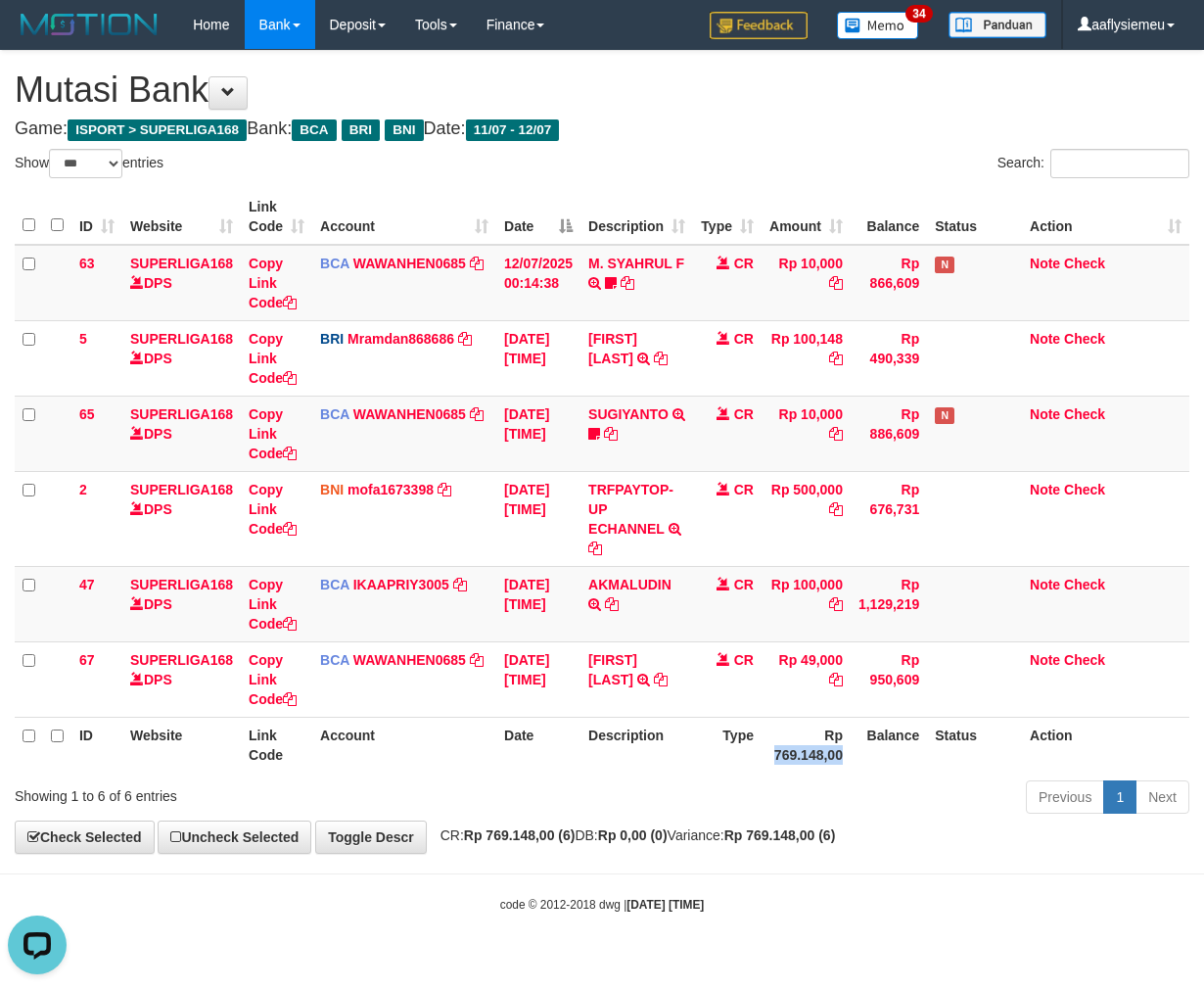 scroll, scrollTop: 0, scrollLeft: 0, axis: both 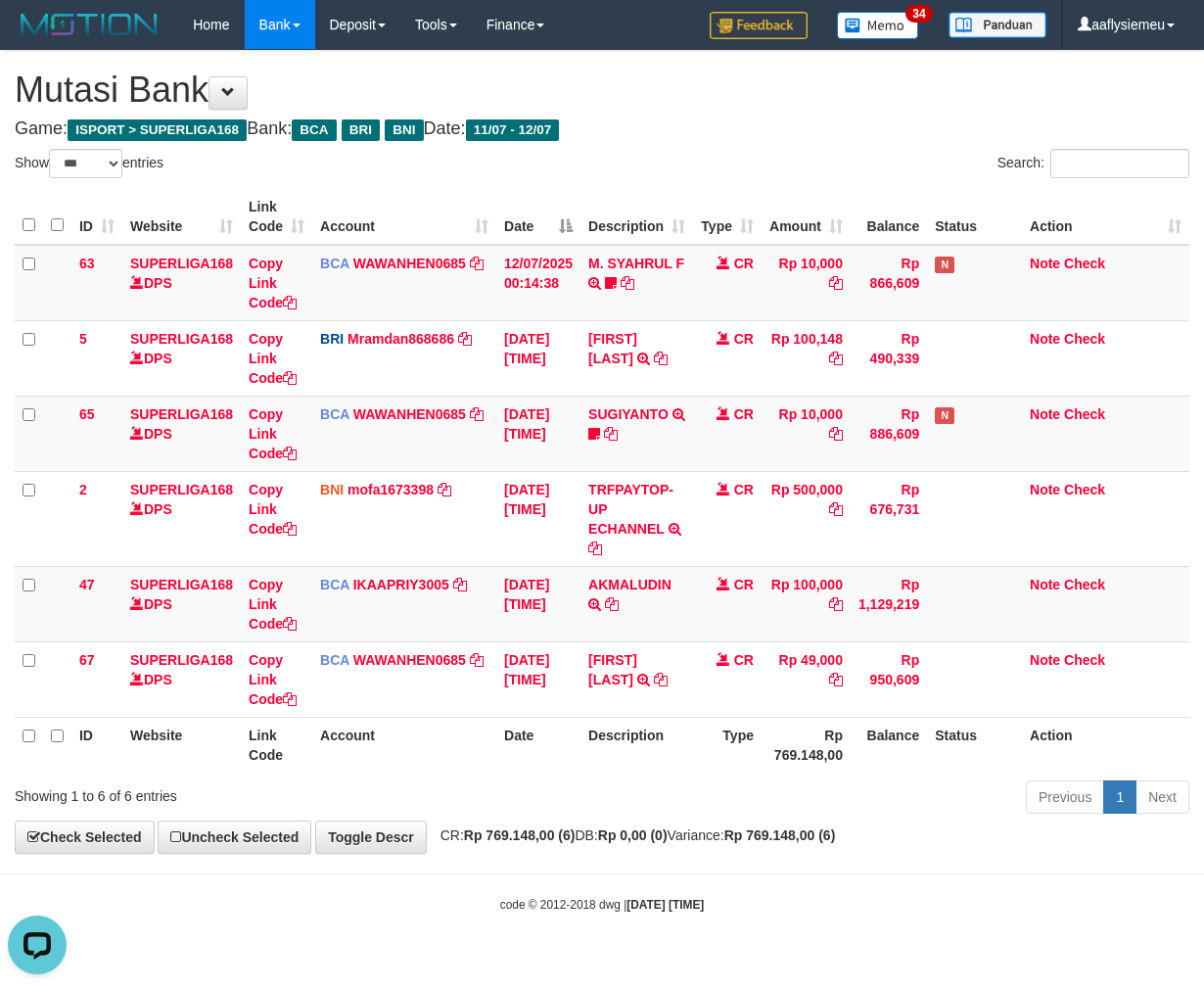 click on "ID Website Link Code Account Date Description Type Amount Balance Status Action
63
SUPERLIGA168    DPS
Copy Link Code
BCA
WAWANHEN0685
DPS
WAWAN HENDRATNO
mutasi_20250712_3096 | 63
mutasi_20250712_3096 | 63
12/07/2025 00:14:38
M. SYAHRUL F            TRSF E-BANKING CR 1207/FTSCY/WS95051
10000.002025071252074317 TRFDN-M. SYAHRUL FESPAY DEBIT INDONE    frmnsyh373
CR
Rp 10,000
Rp 866,609
N
Note
Check
5
SUPERLIGA168    DPS
Copy Link Code
BRI" at bounding box center (602, 481) 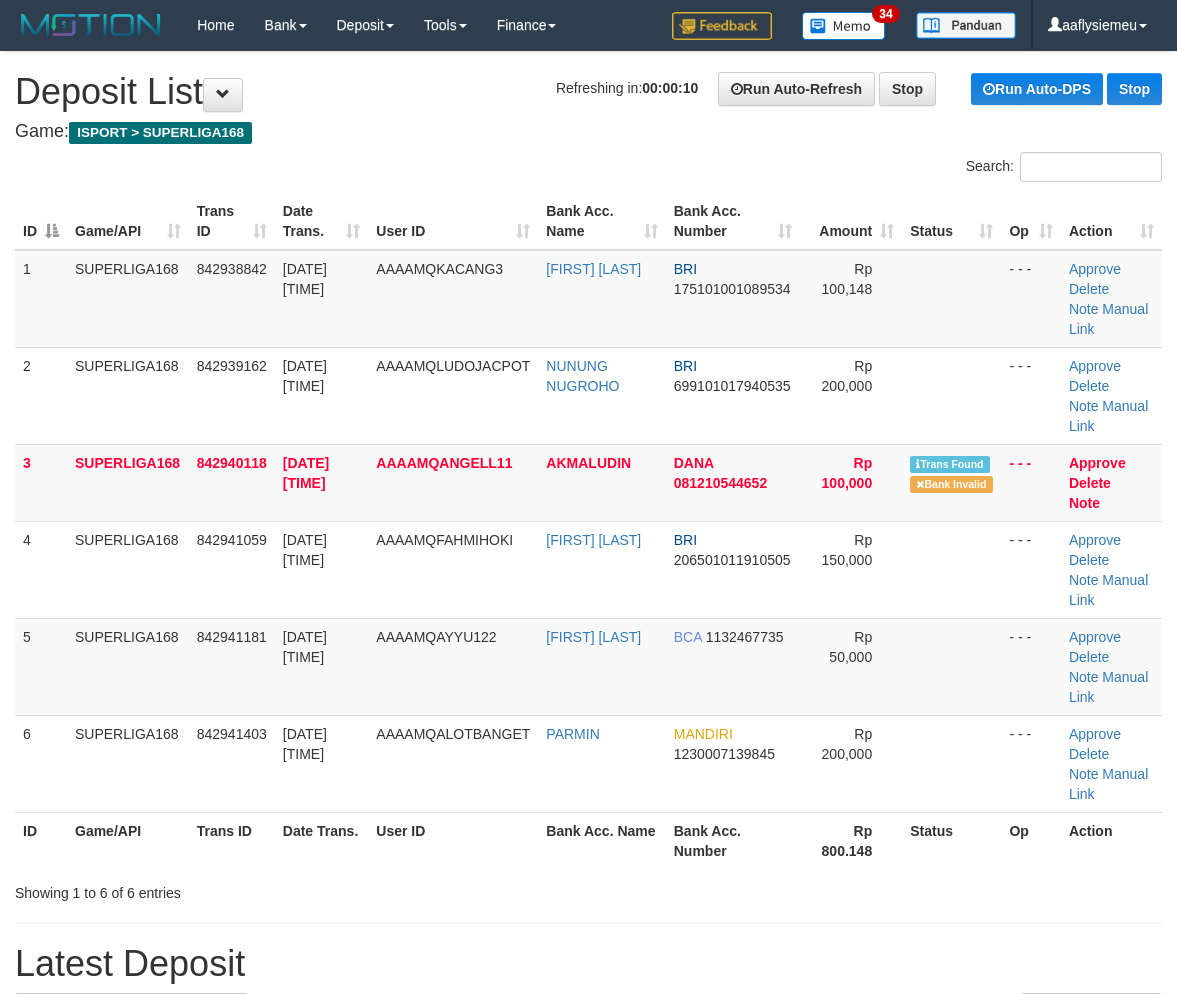 scroll, scrollTop: 0, scrollLeft: 0, axis: both 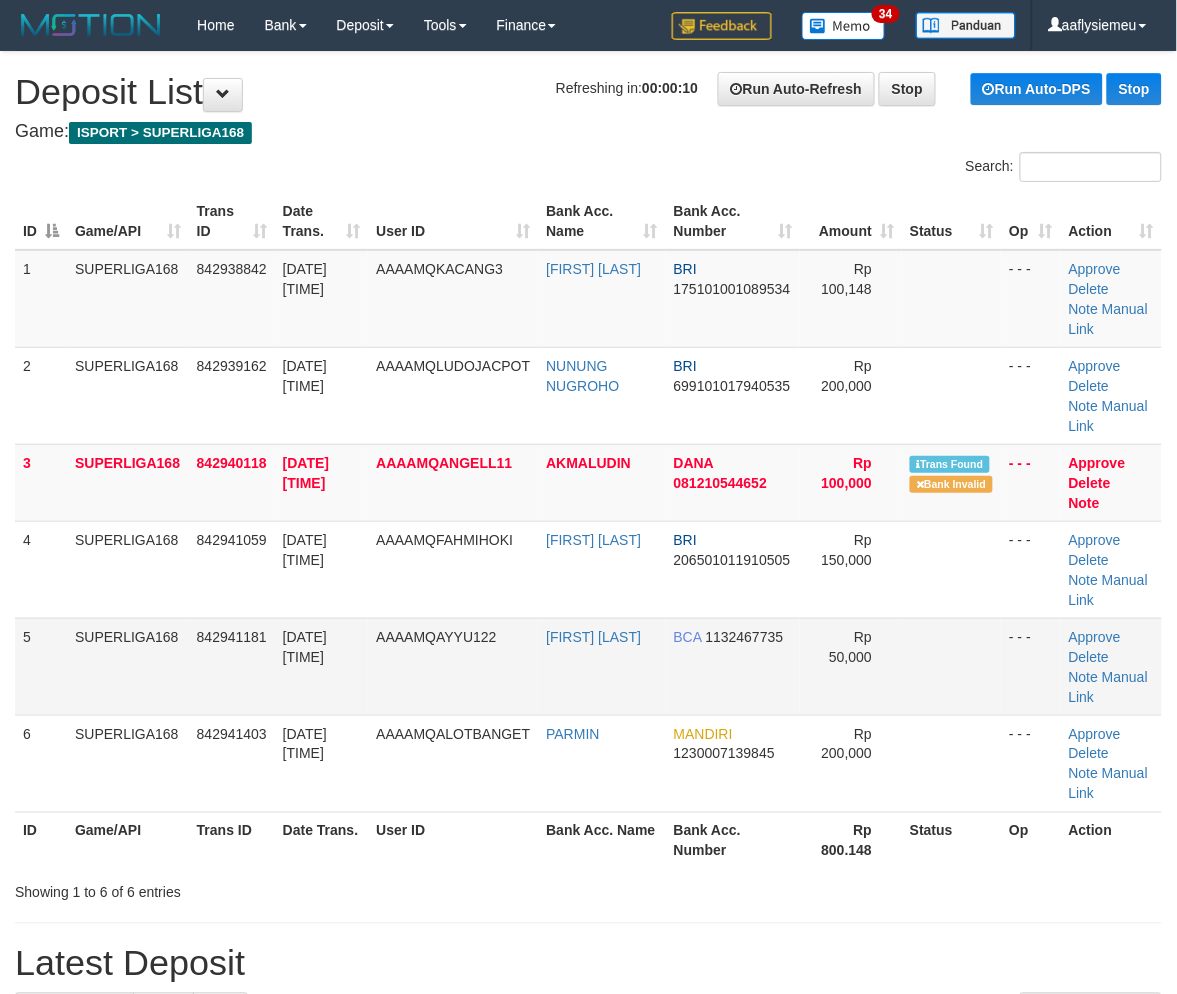 drag, startPoint x: 212, startPoint y: 652, endPoint x: 3, endPoint y: 687, distance: 211.91035 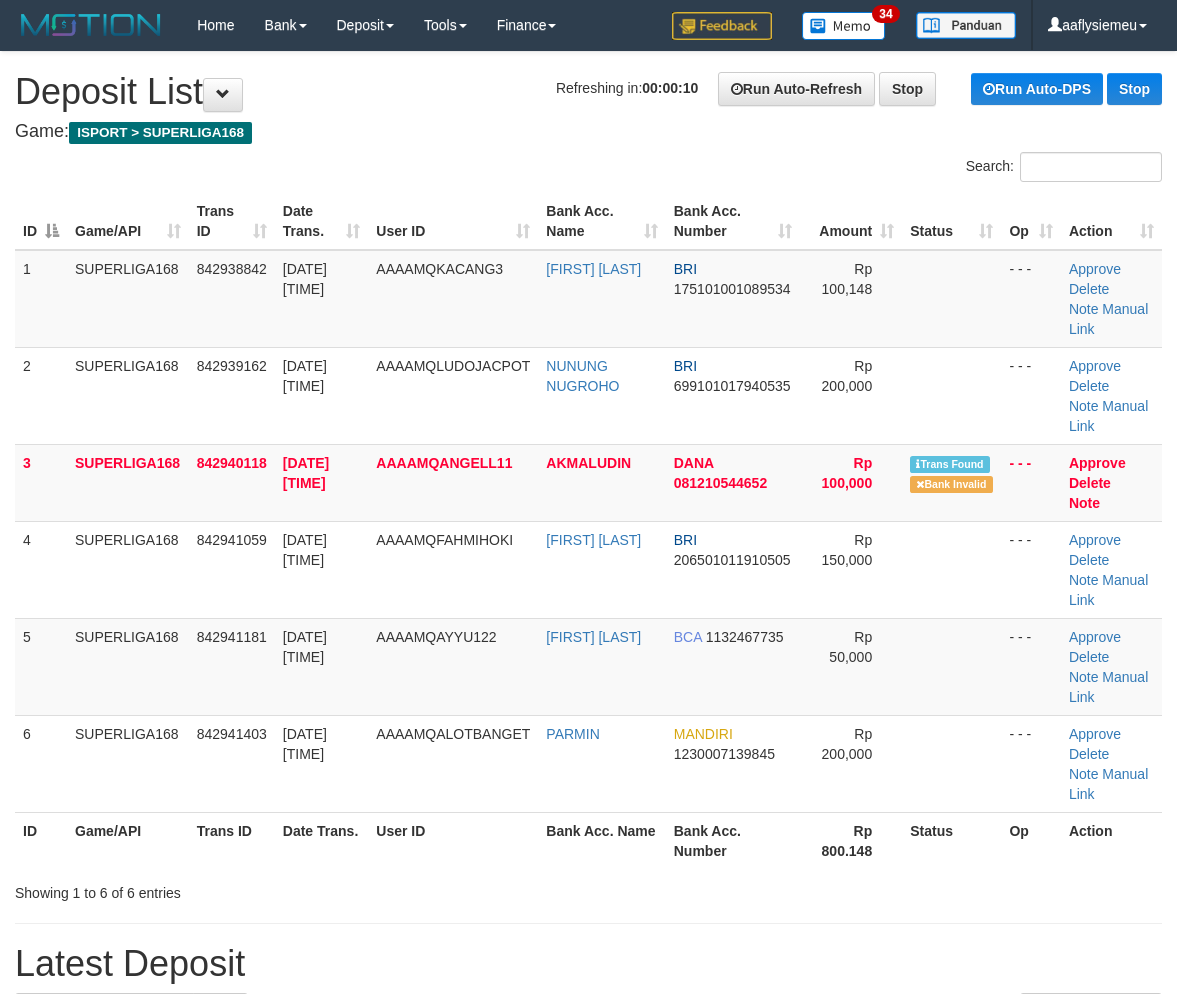 scroll, scrollTop: 0, scrollLeft: 0, axis: both 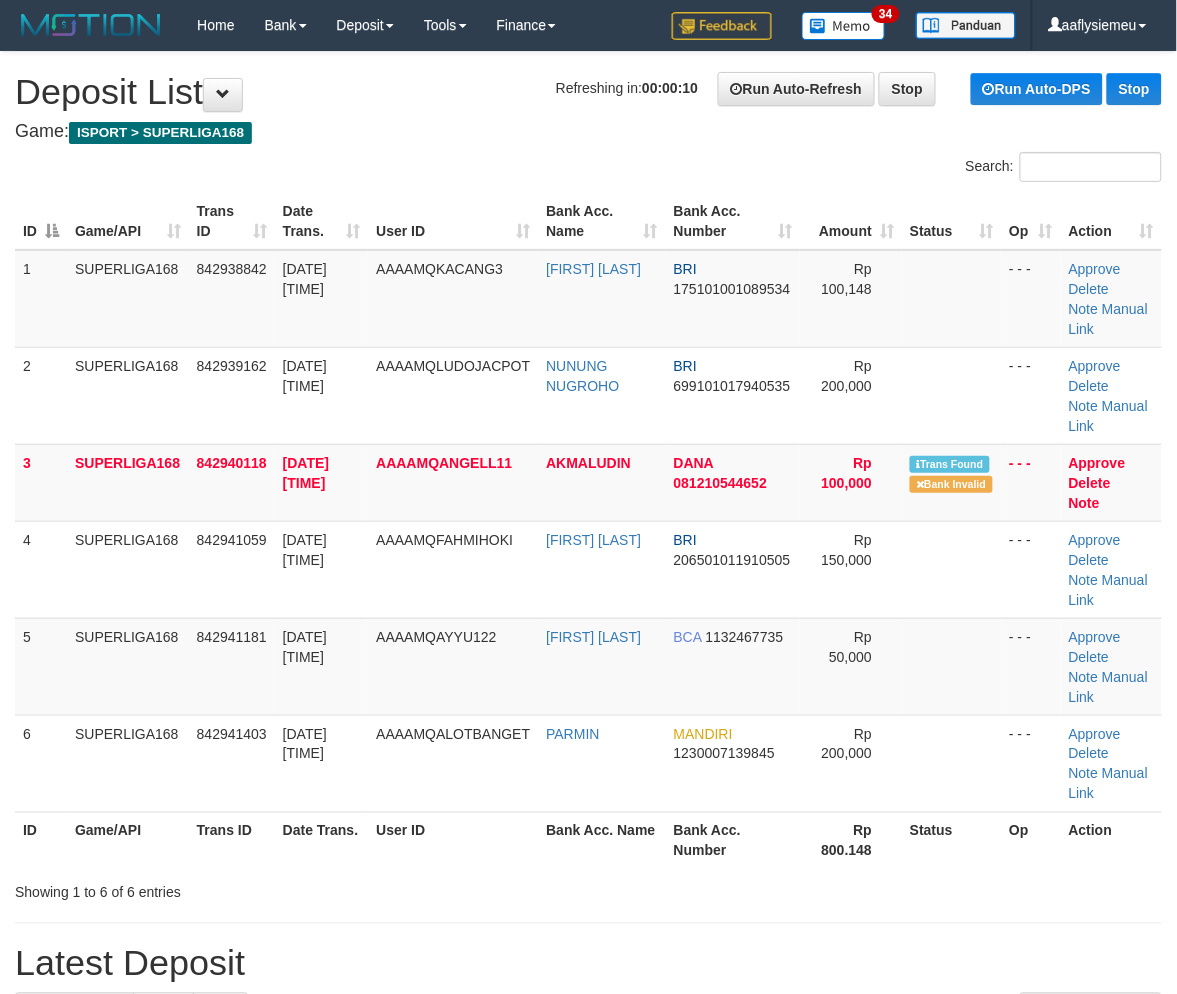 click on "[DATE] [TIME]" at bounding box center [305, 647] 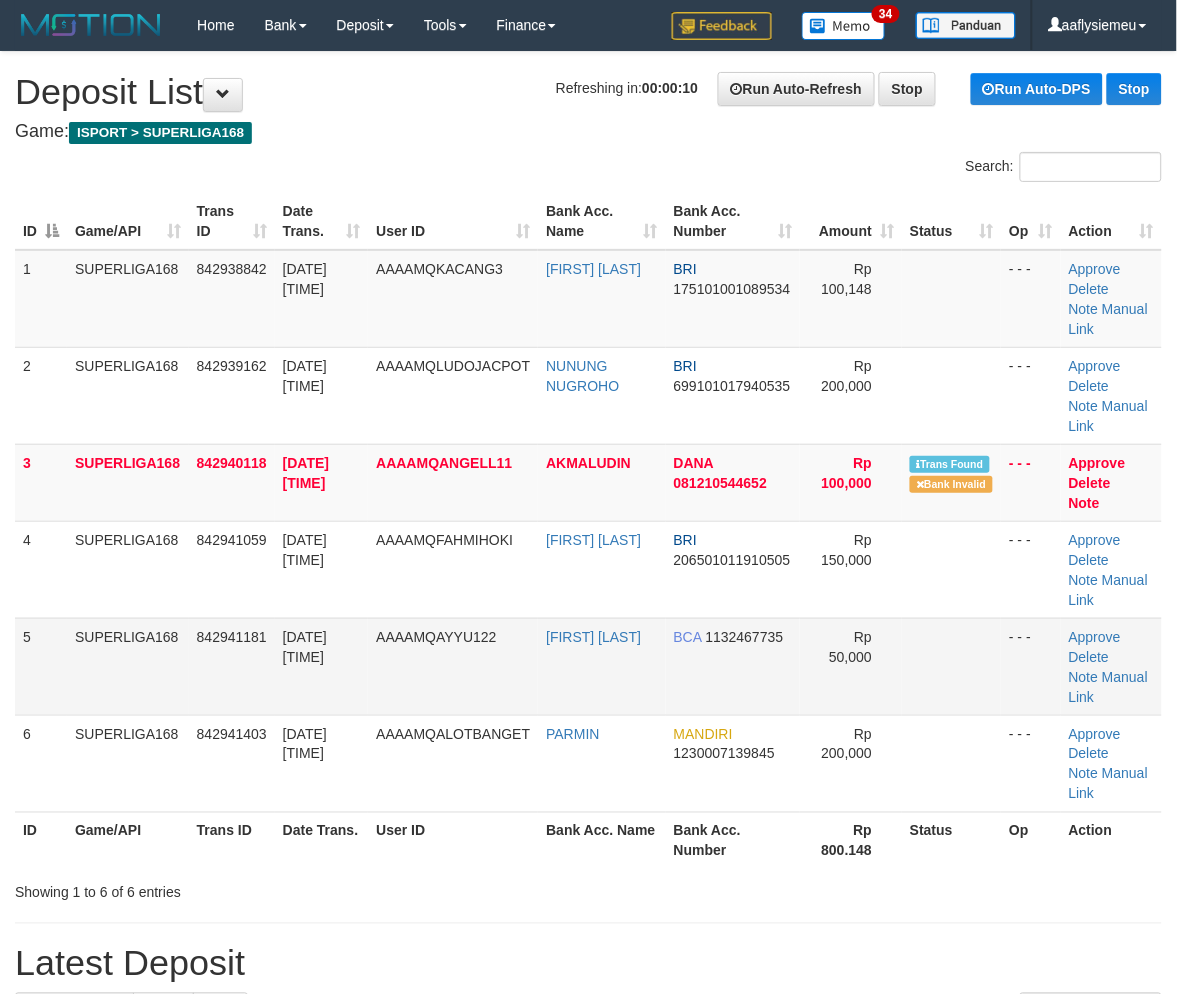 drag, startPoint x: 170, startPoint y: 664, endPoint x: 34, endPoint y: 695, distance: 139.48836 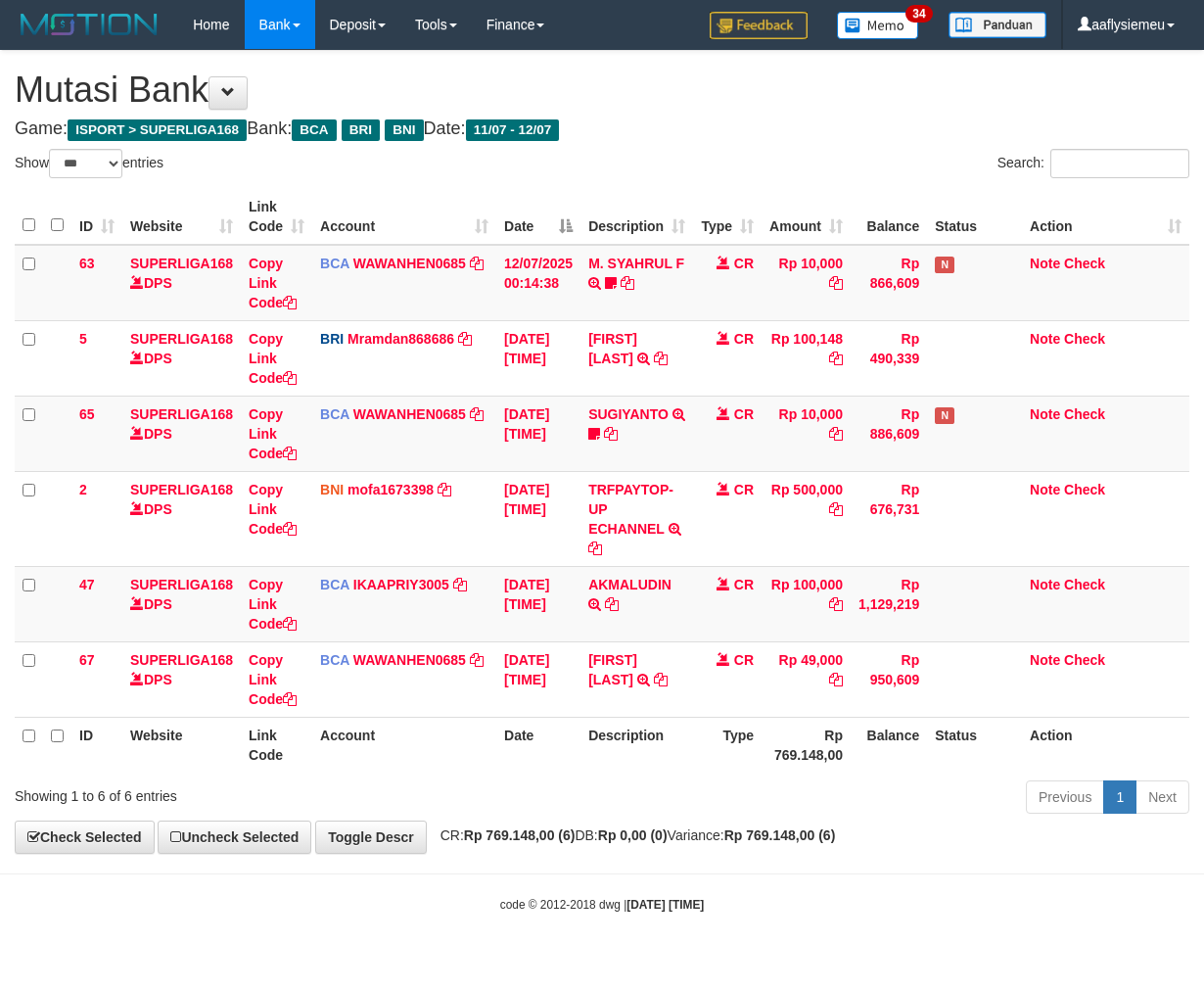 select on "***" 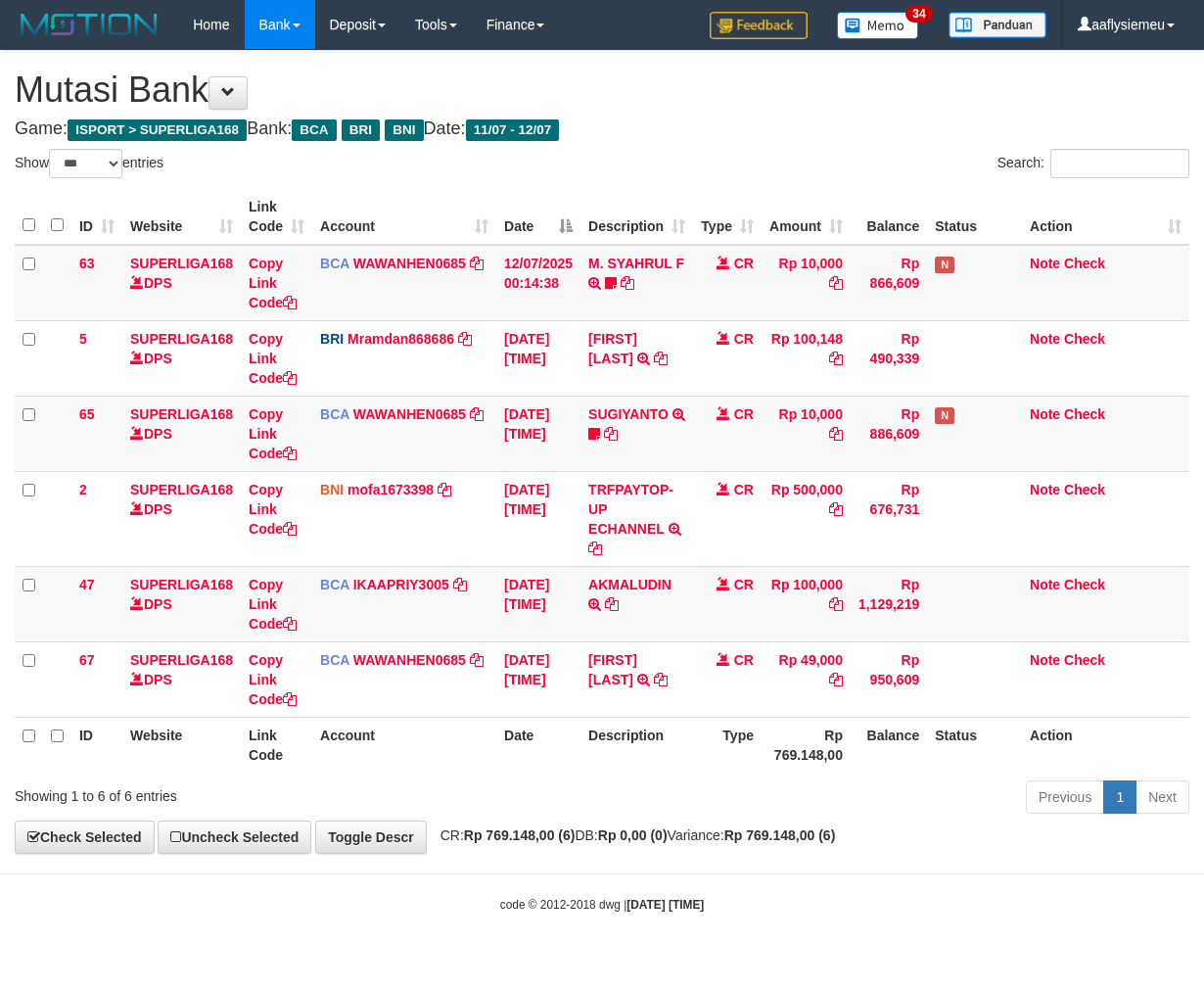 click on "Rp 769.148,00 (6)" at bounding box center (520, 835) 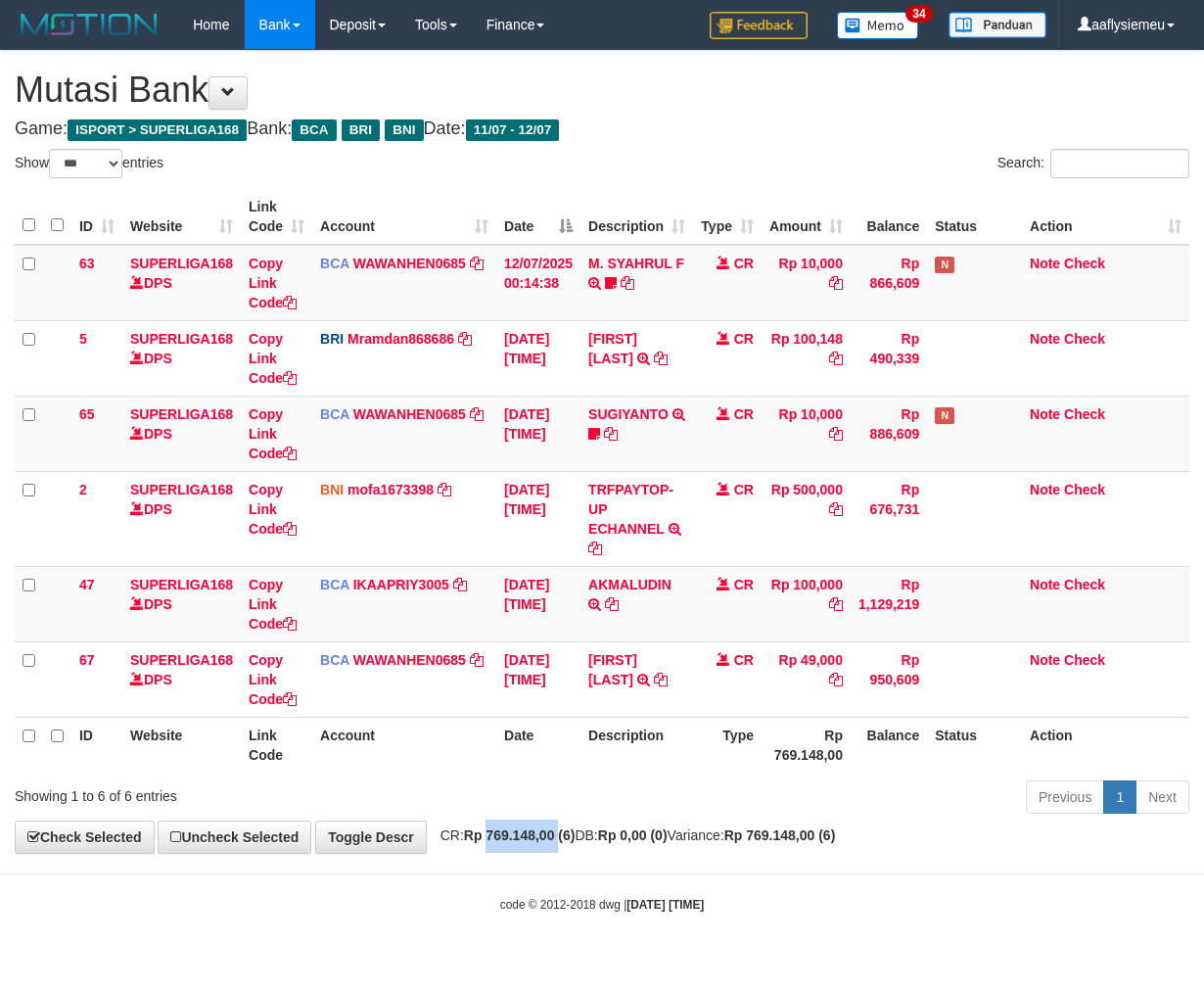 click on "Rp 769.148,00 (6)" at bounding box center [520, 835] 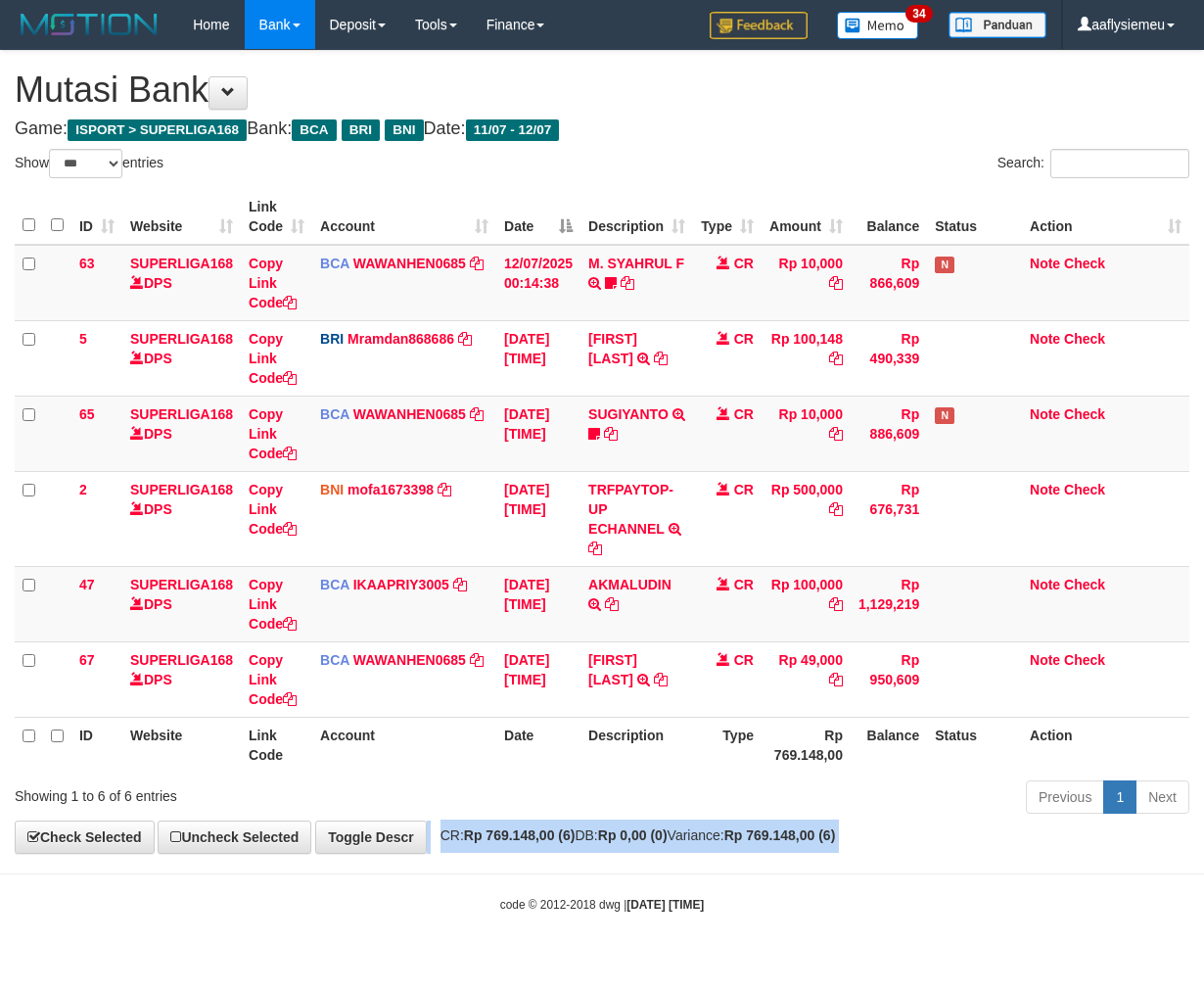 click on "Rp 769.148,00 (6)" at bounding box center (520, 835) 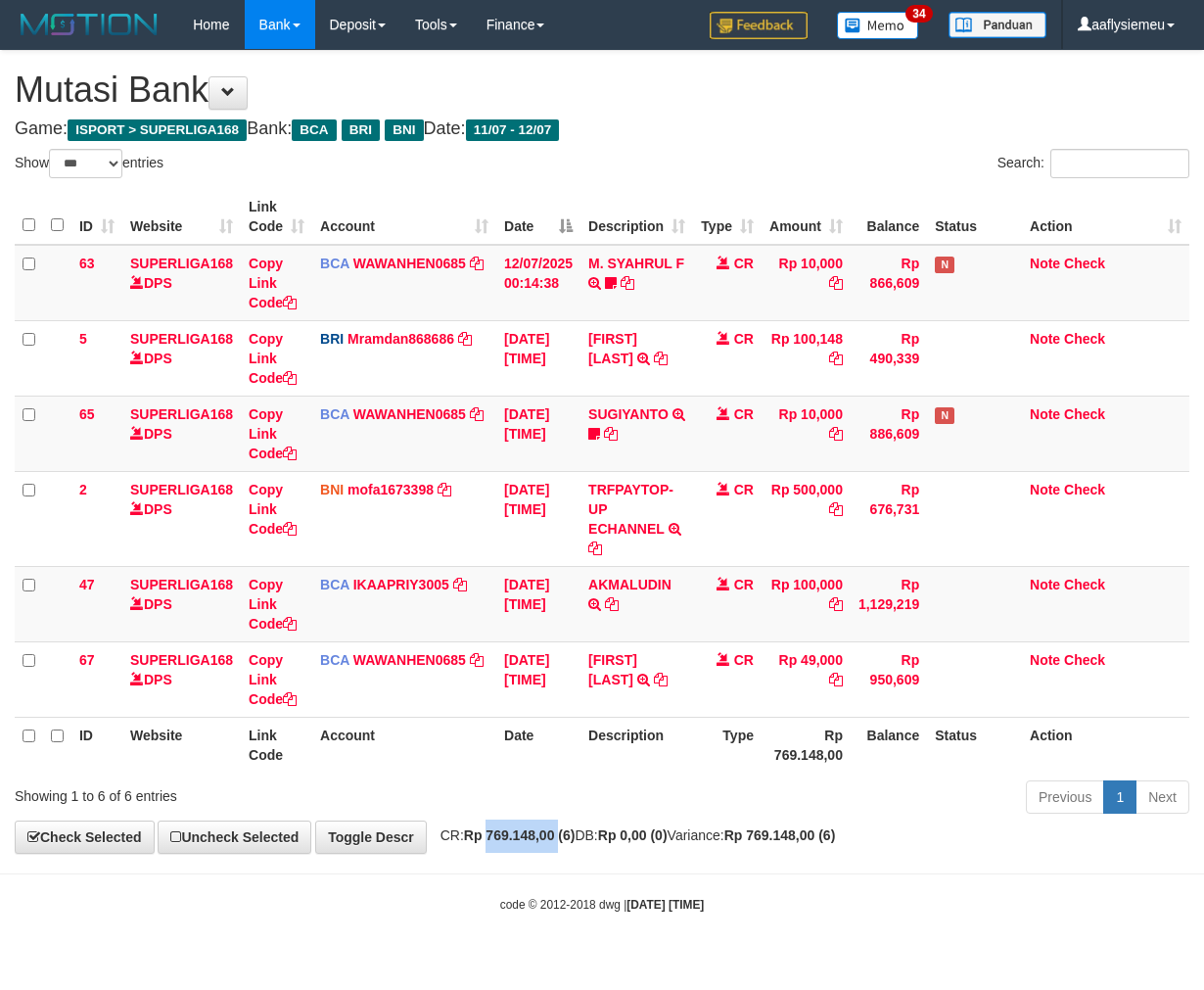 click on "Rp 769.148,00 (6)" at bounding box center (520, 835) 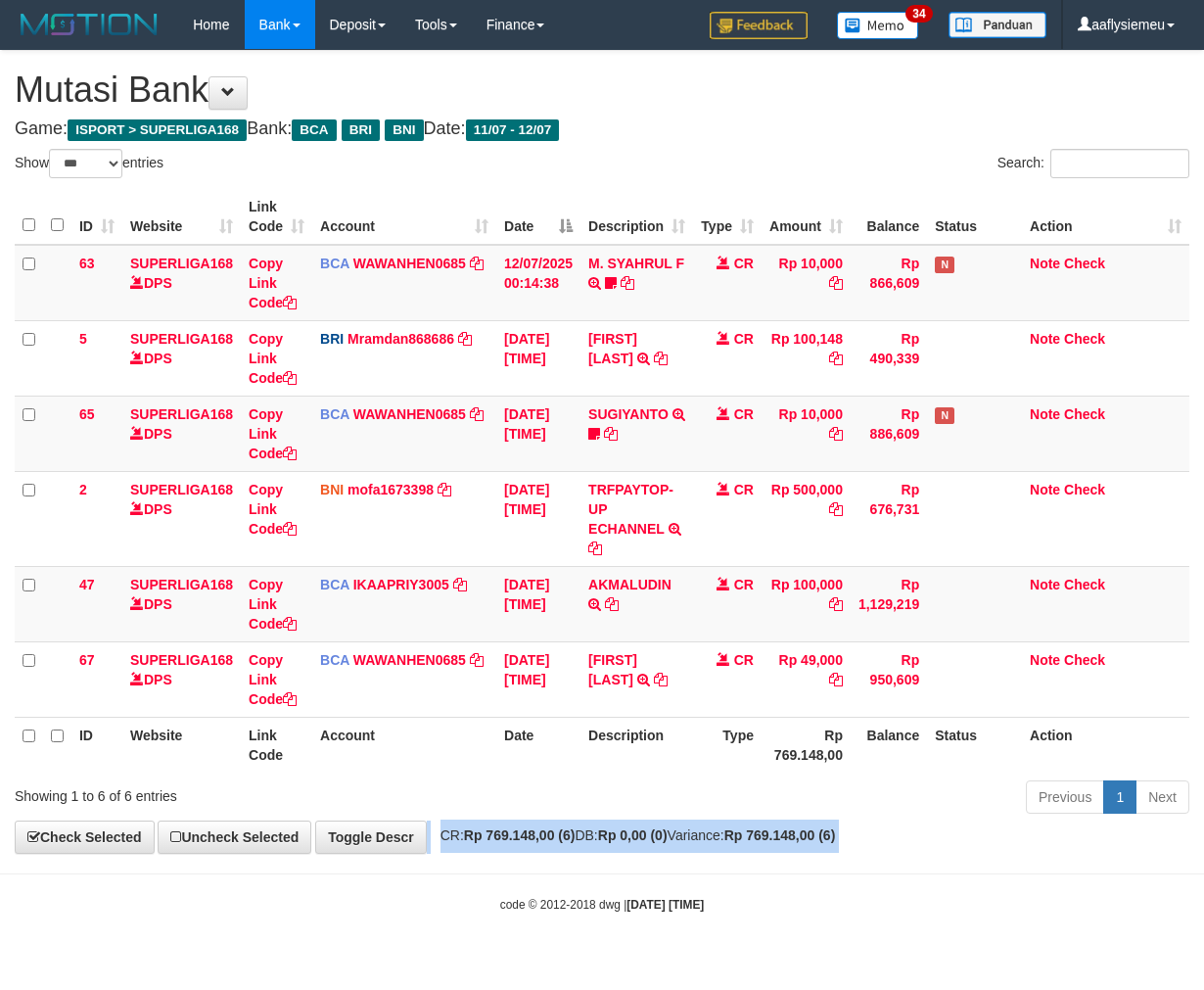 click on "Rp 769.148,00 (6)" at bounding box center [520, 835] 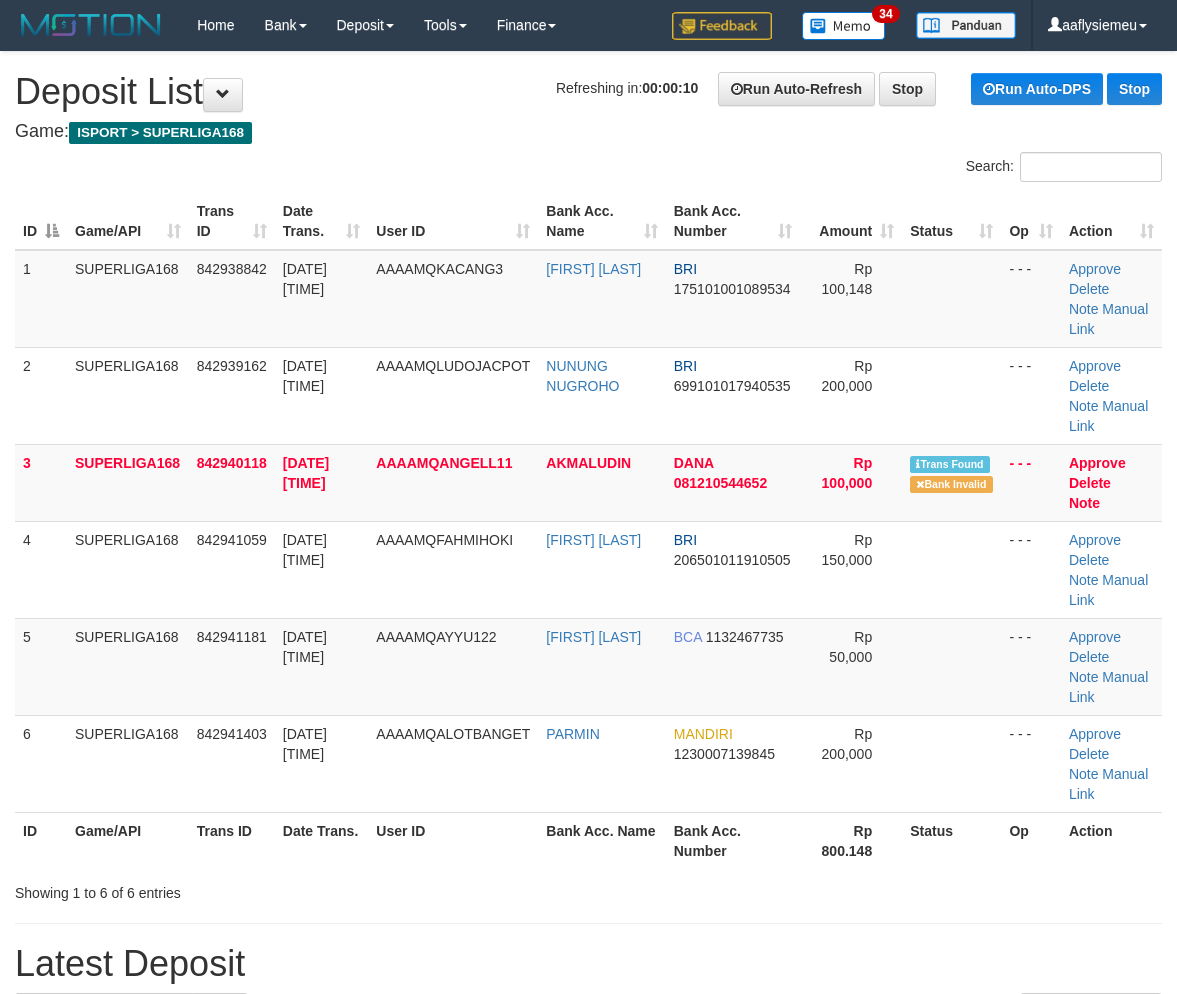 scroll, scrollTop: 0, scrollLeft: 0, axis: both 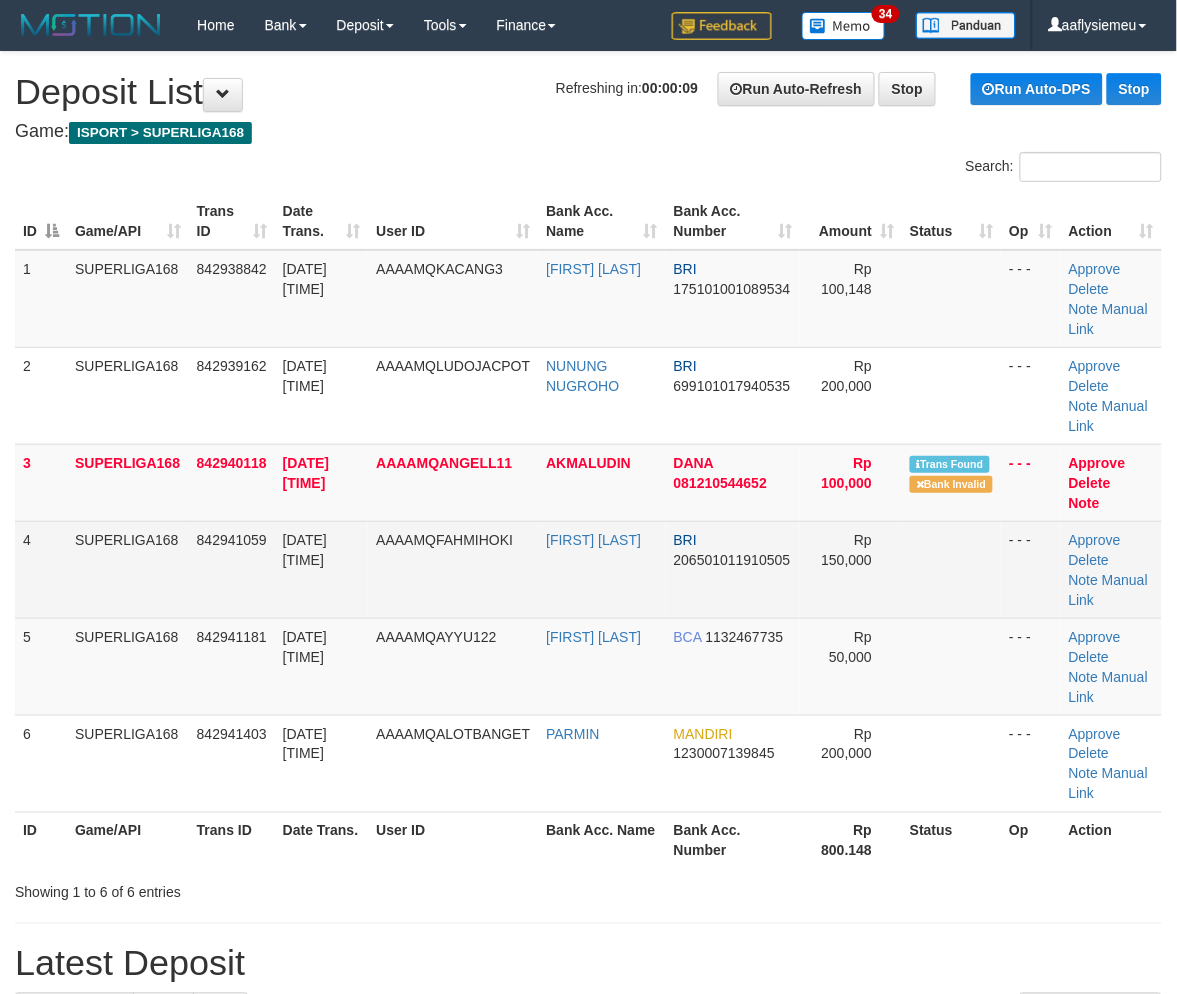 drag, startPoint x: 301, startPoint y: 605, endPoint x: 10, endPoint y: 664, distance: 296.92087 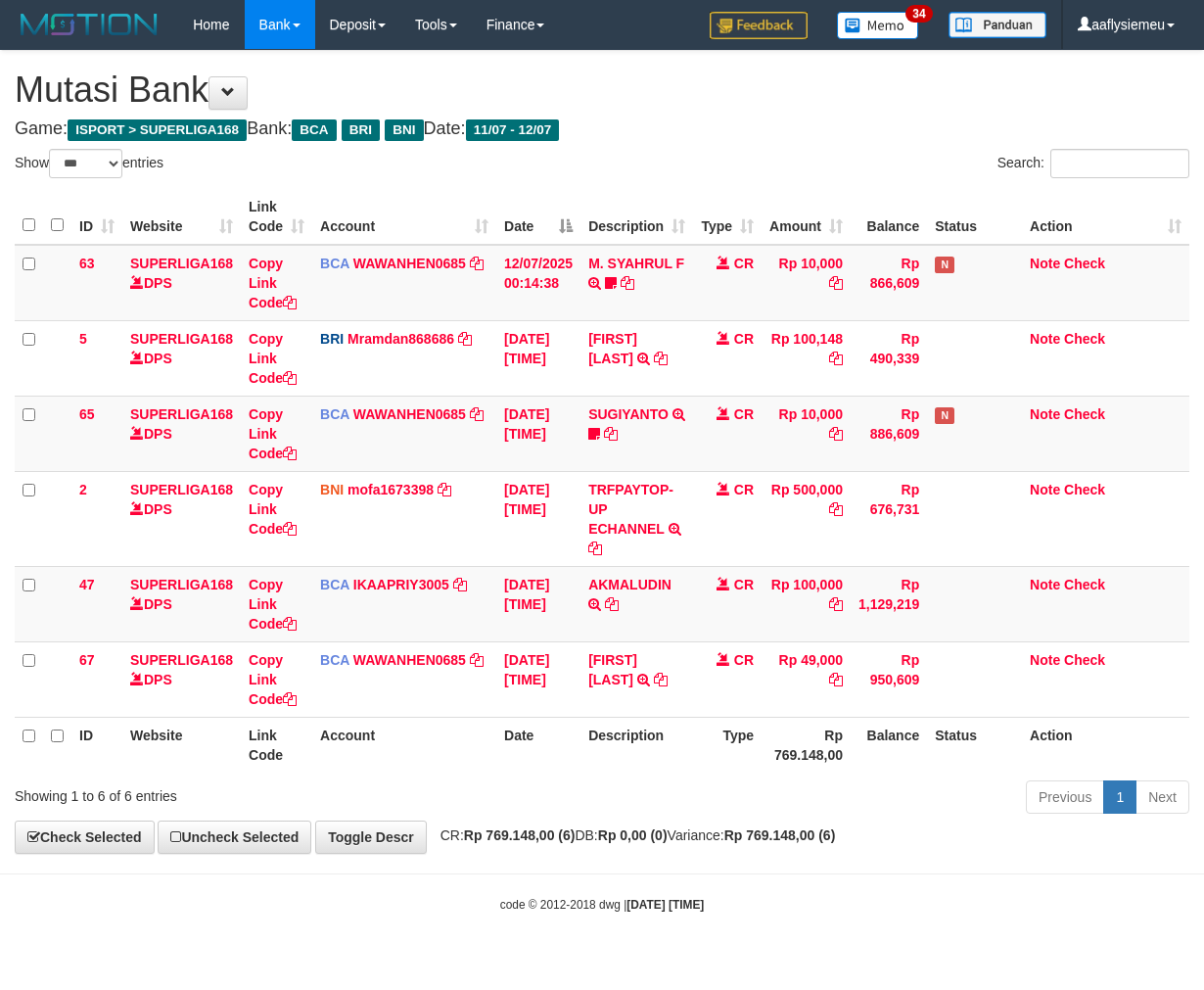 select on "***" 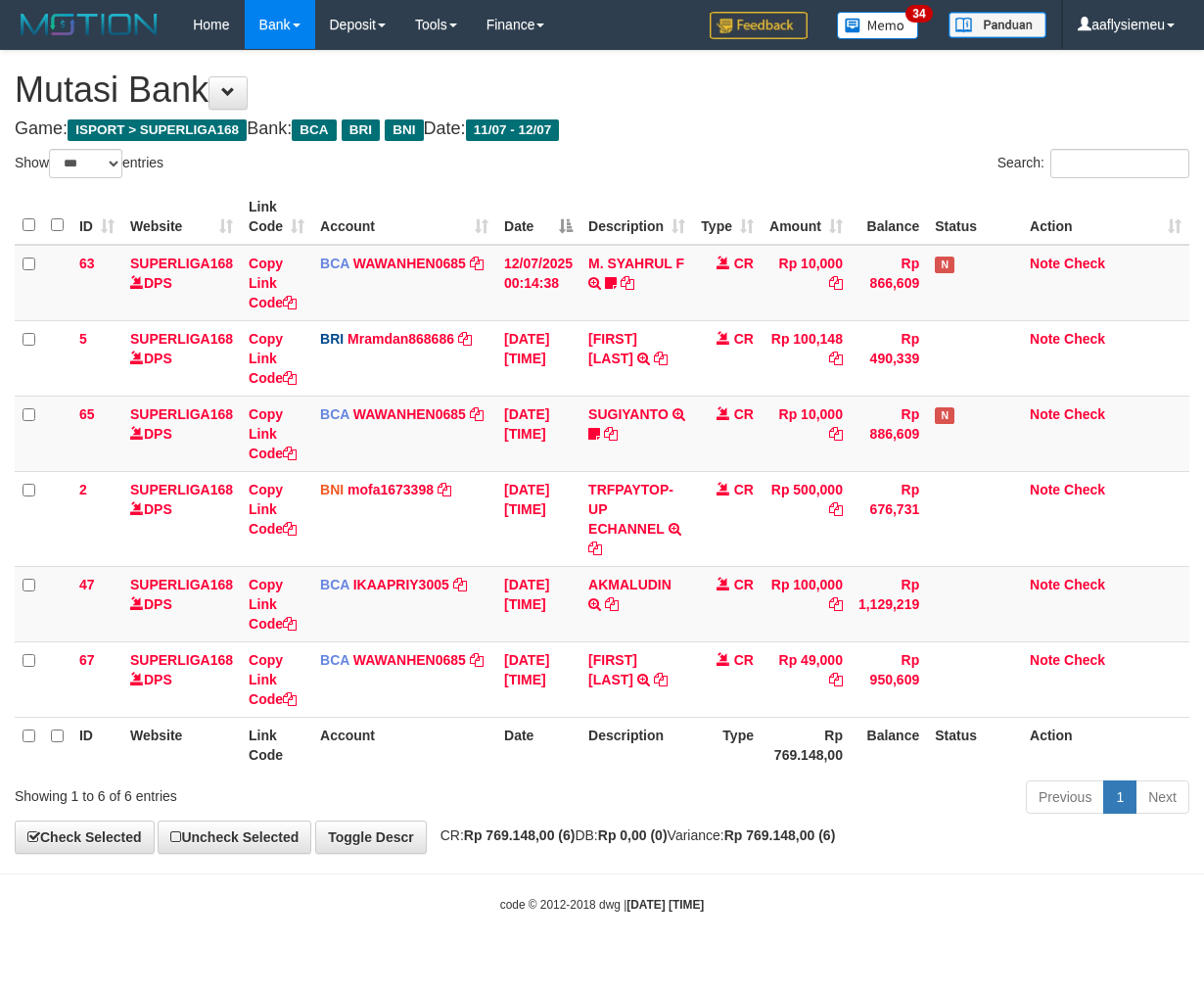 scroll, scrollTop: 0, scrollLeft: 0, axis: both 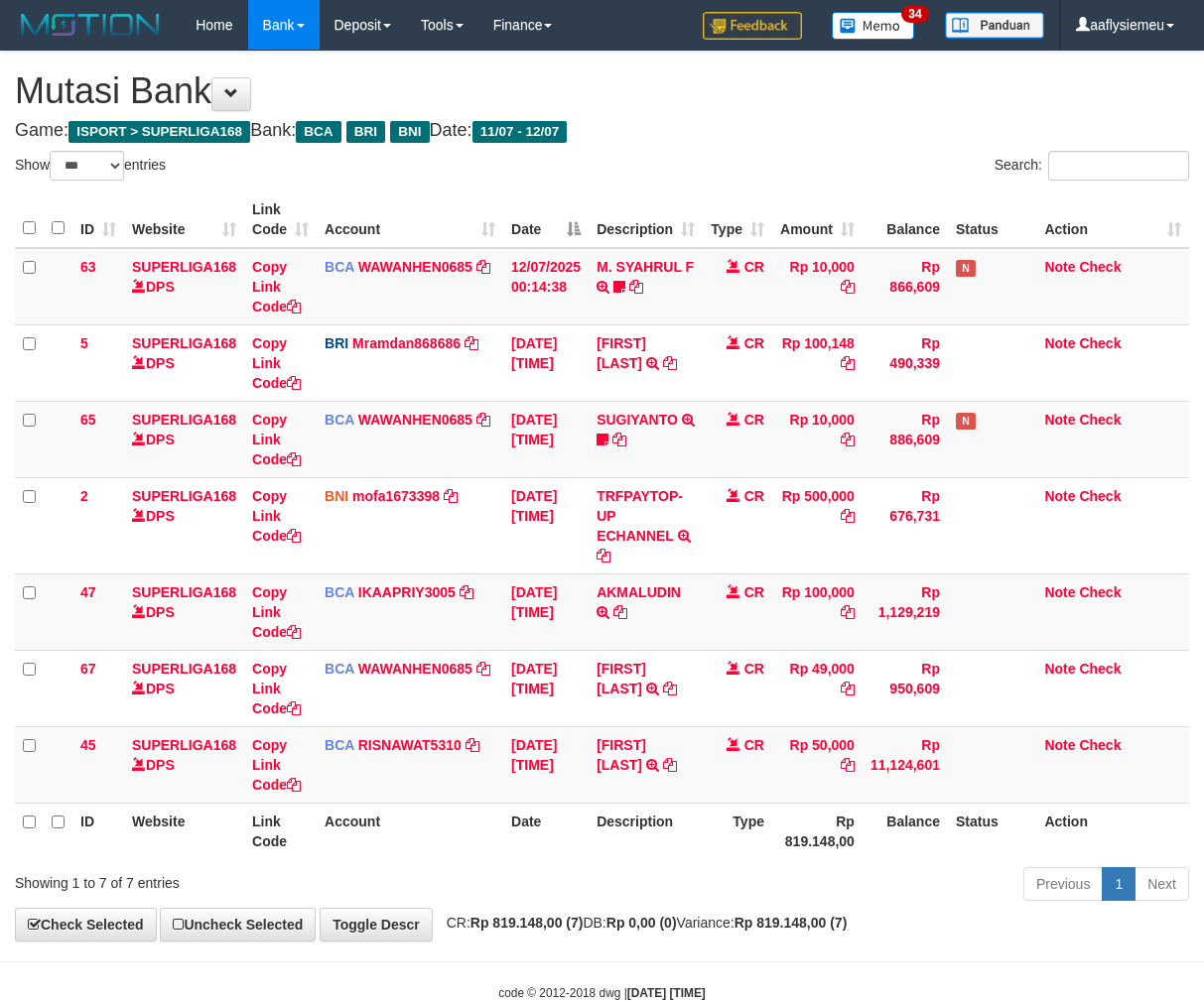 select on "***" 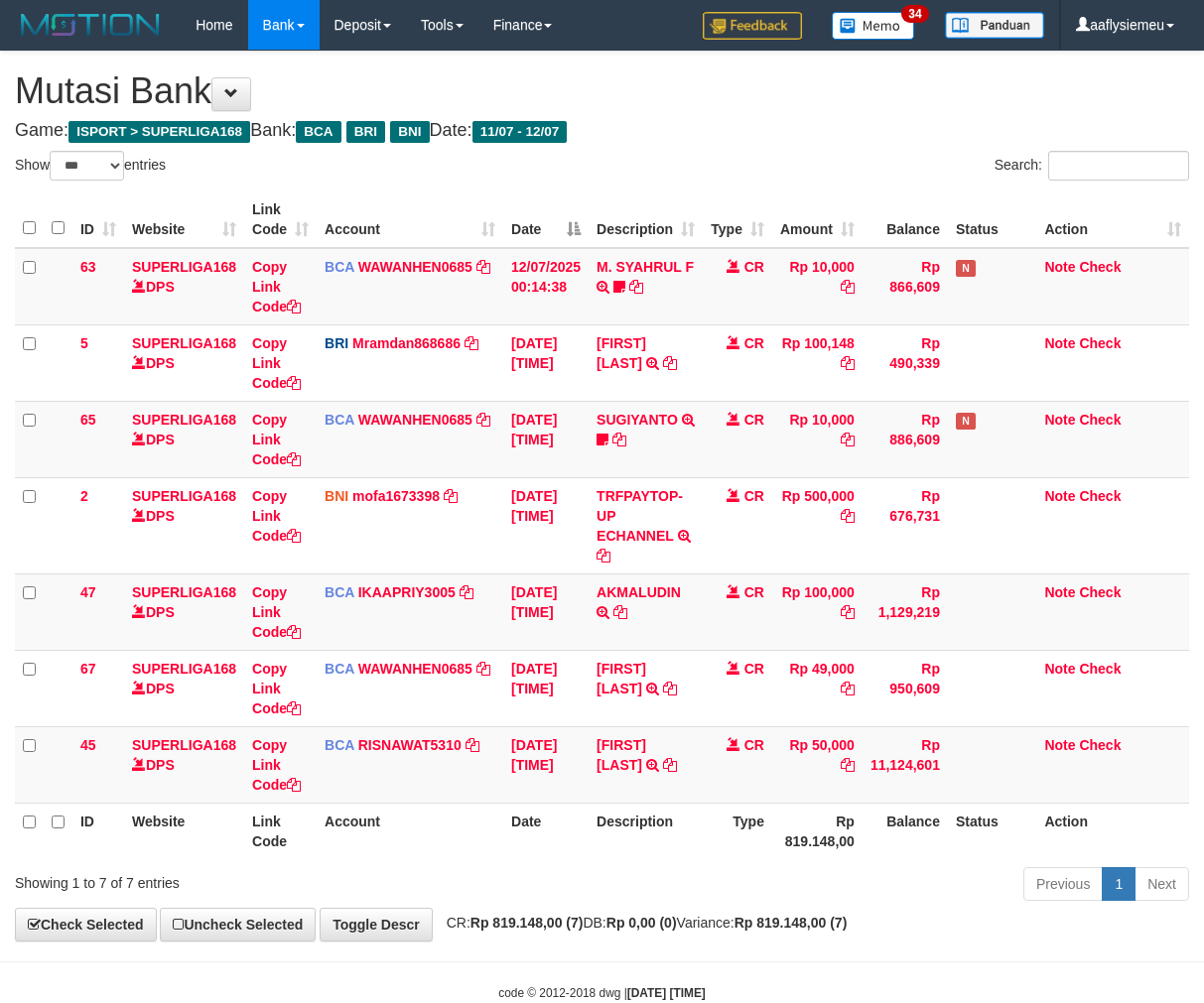 scroll, scrollTop: 0, scrollLeft: 0, axis: both 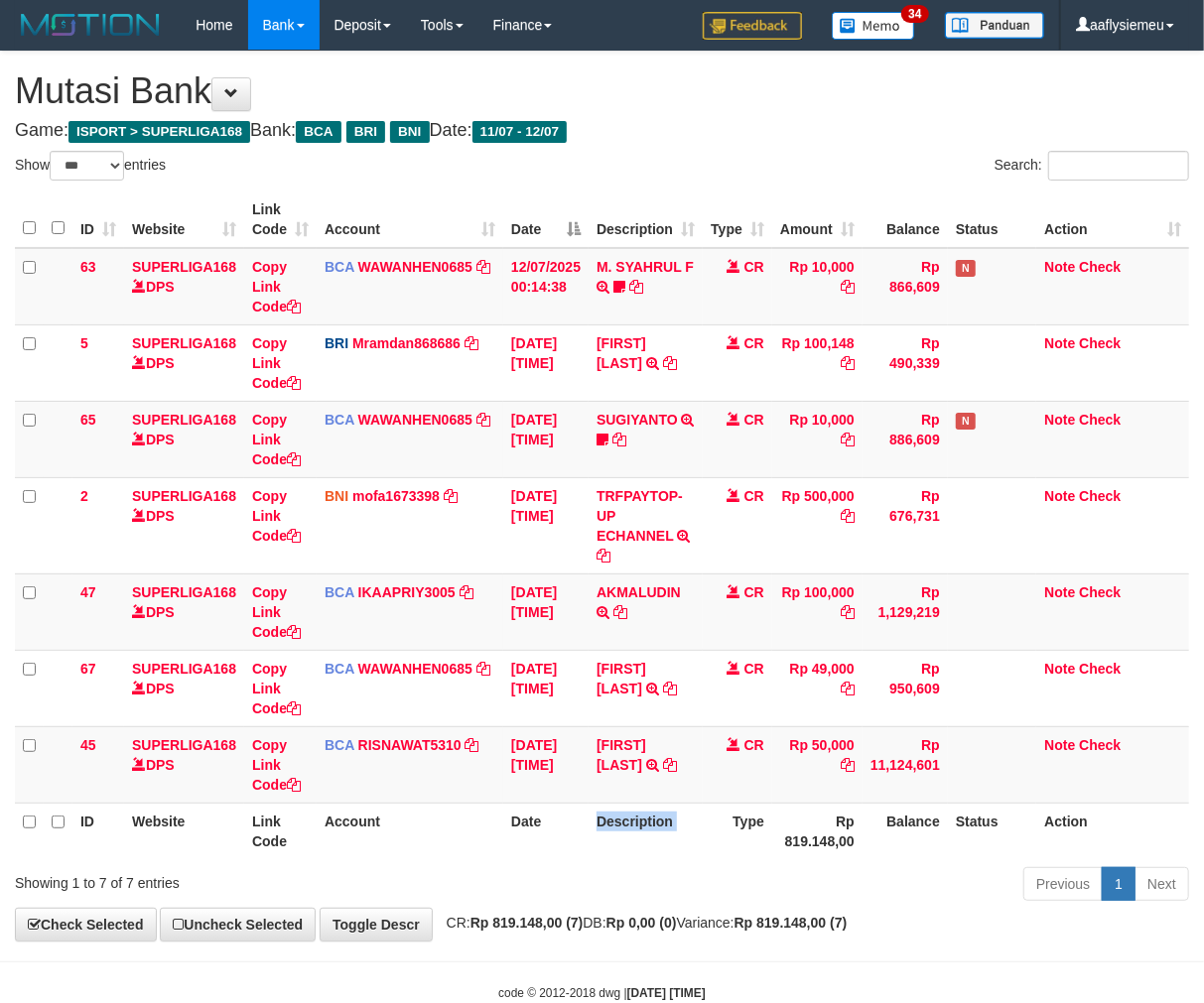 click on "Description" at bounding box center [645, 830] 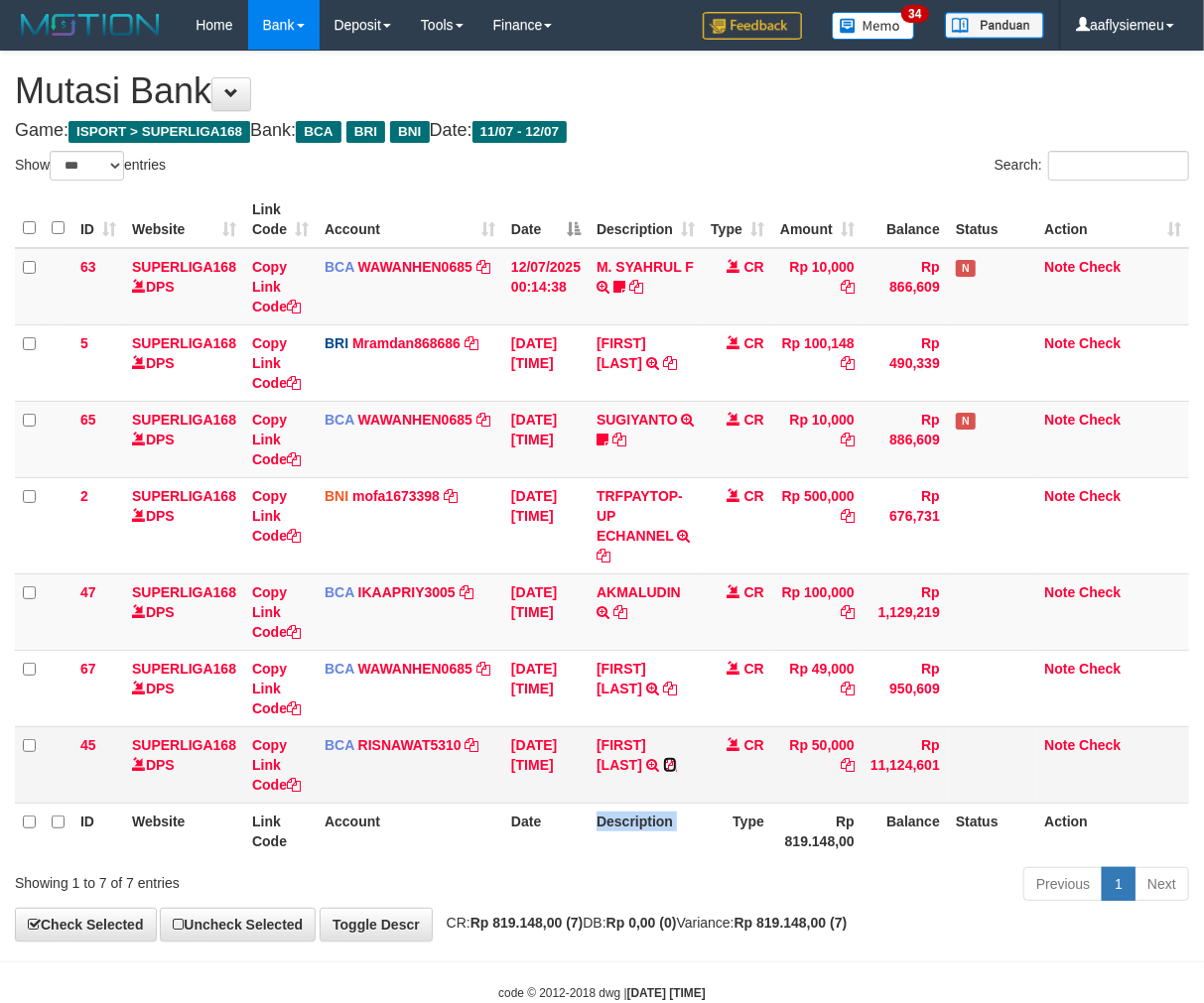 click at bounding box center [670, 765] 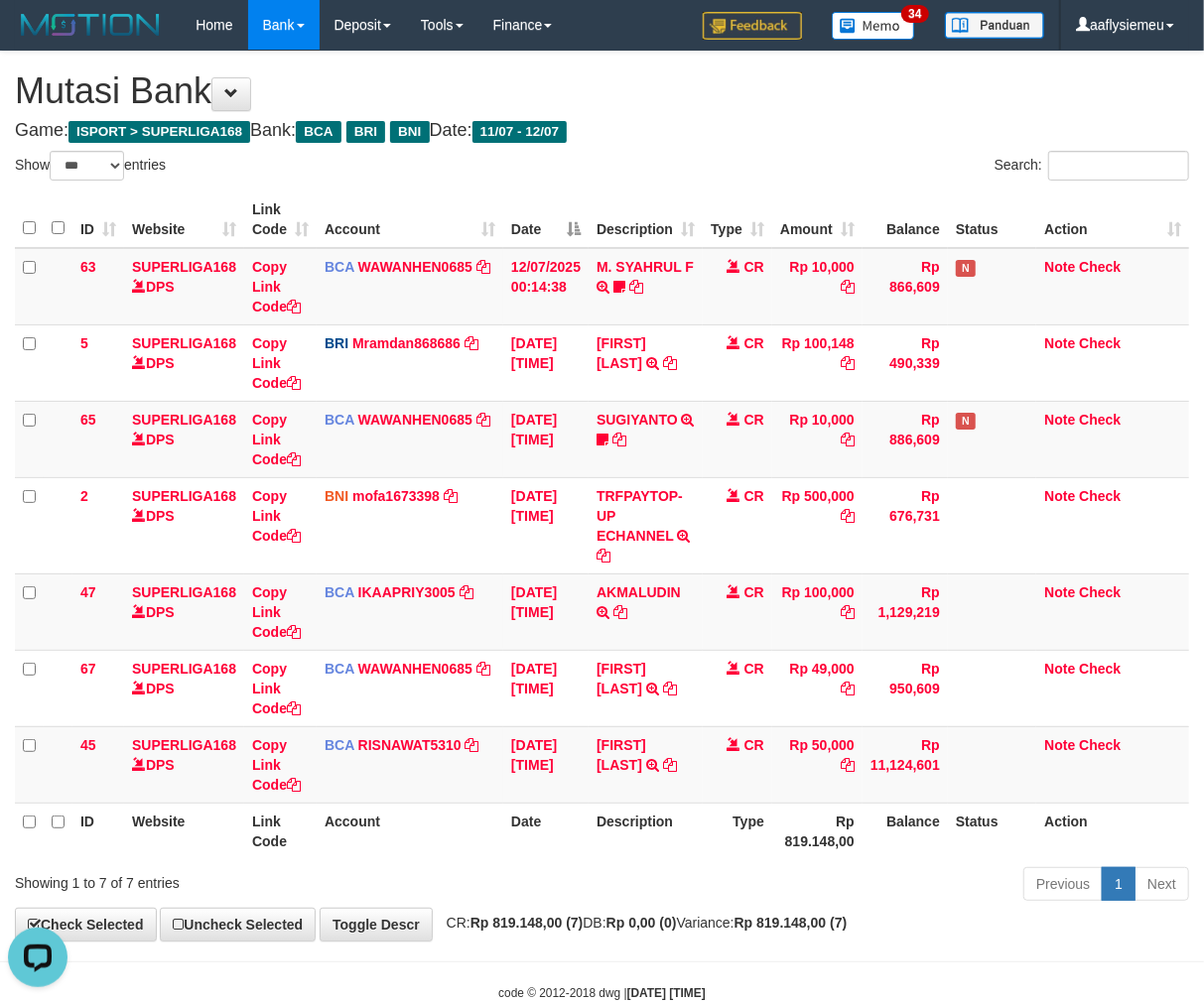 scroll, scrollTop: 0, scrollLeft: 0, axis: both 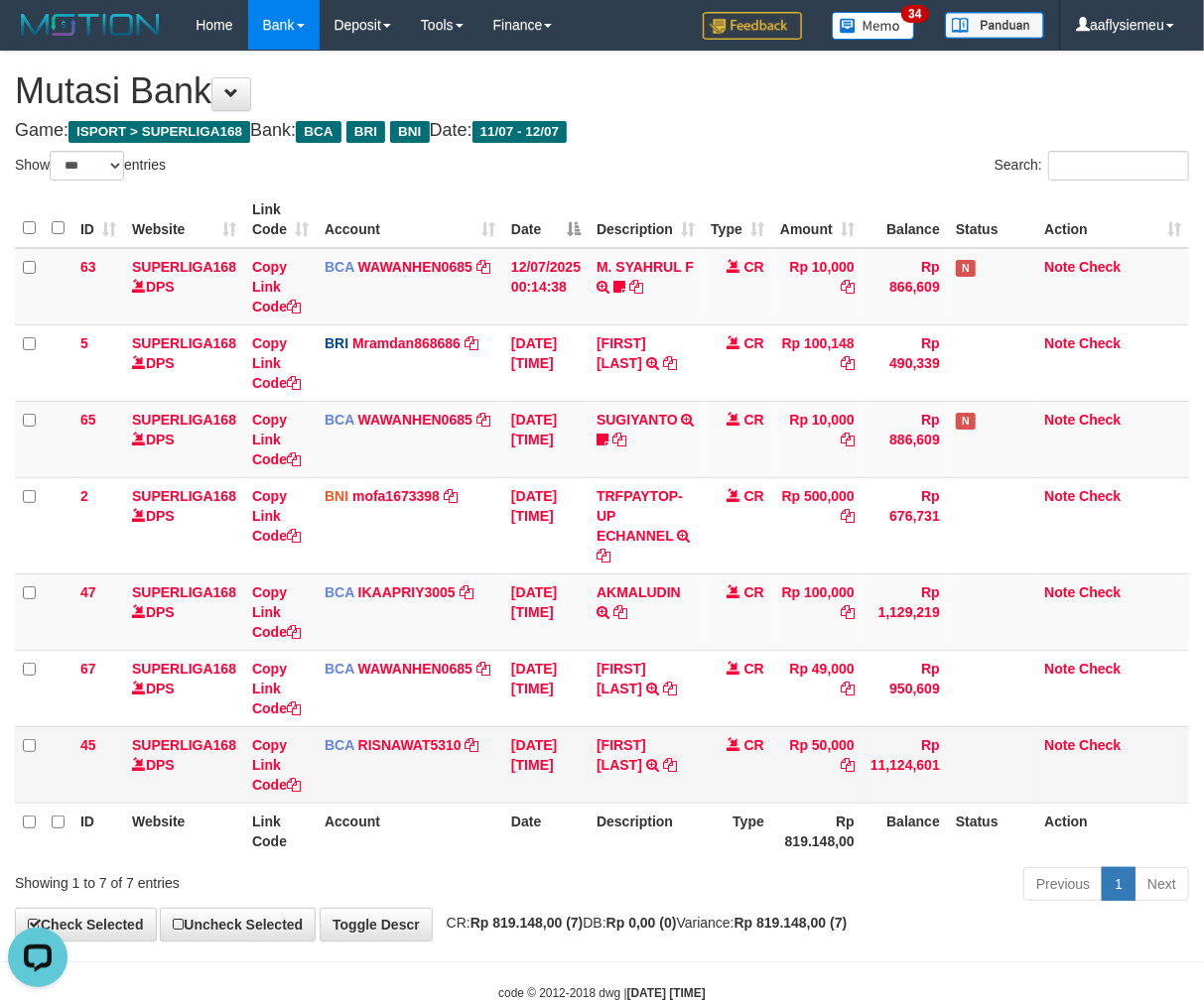 drag, startPoint x: 782, startPoint y: 812, endPoint x: 1038, endPoint y: 756, distance: 262.05343 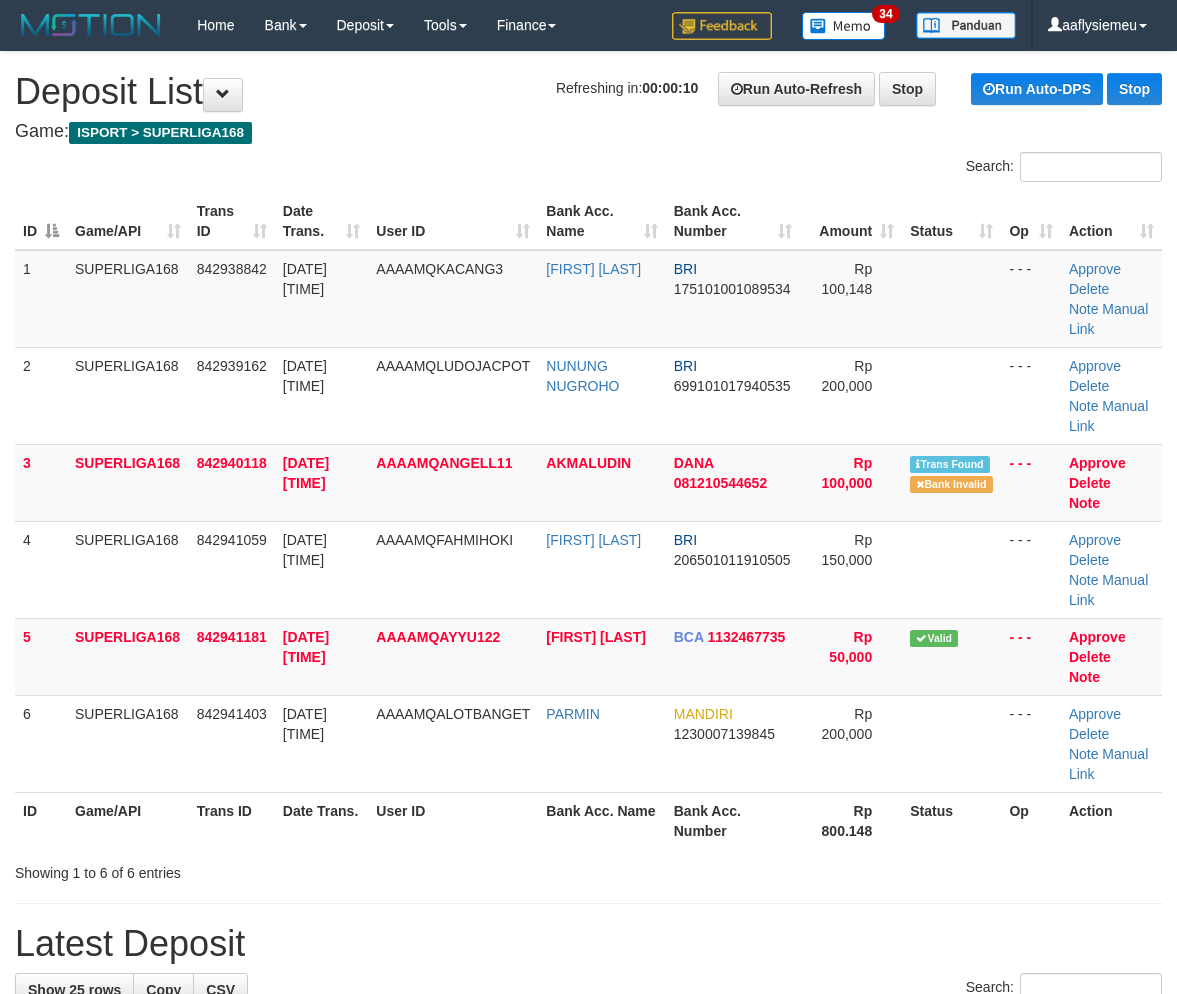 scroll, scrollTop: 0, scrollLeft: 0, axis: both 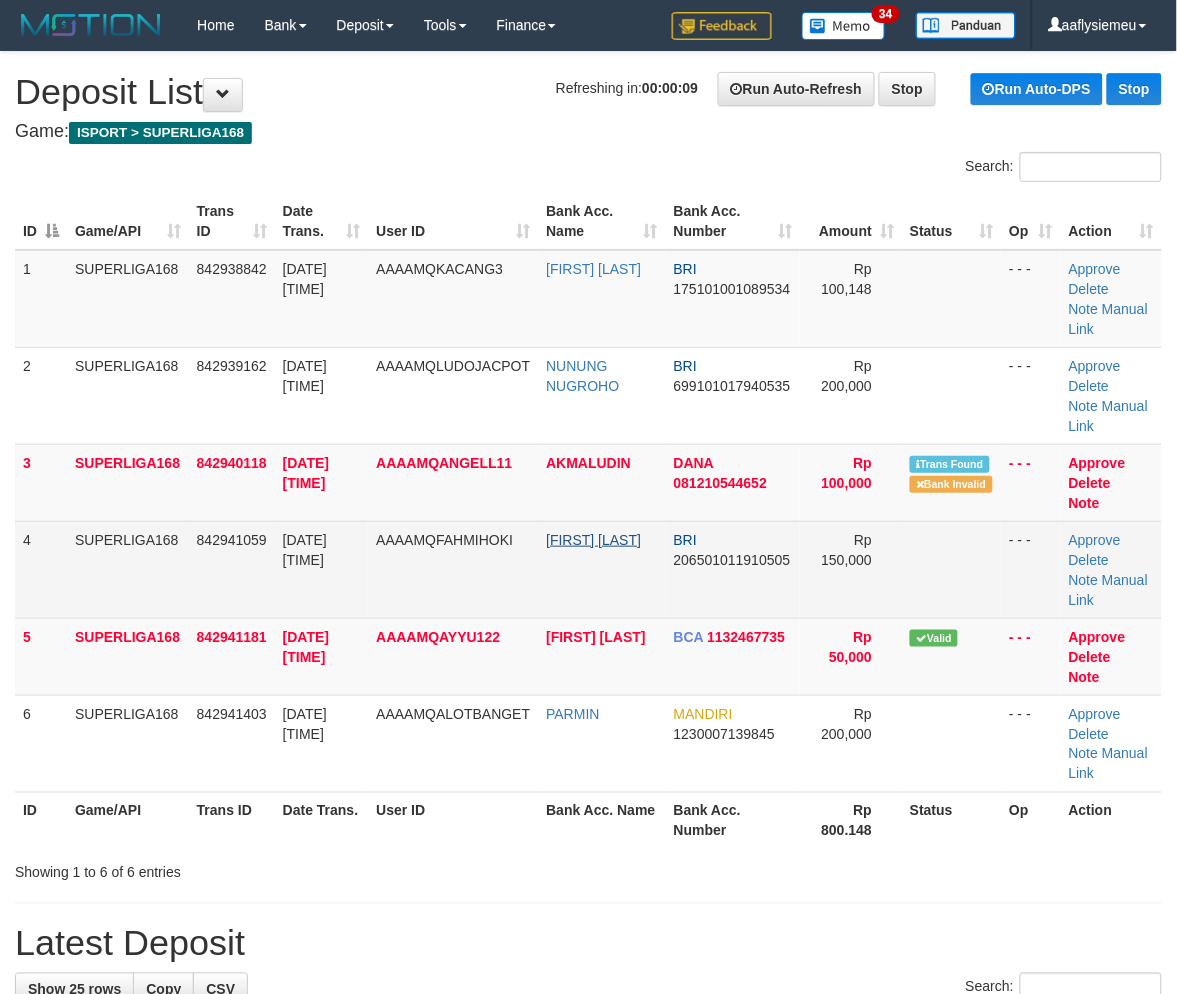 click on "MOHAMMAD FAHMI" at bounding box center (593, 540) 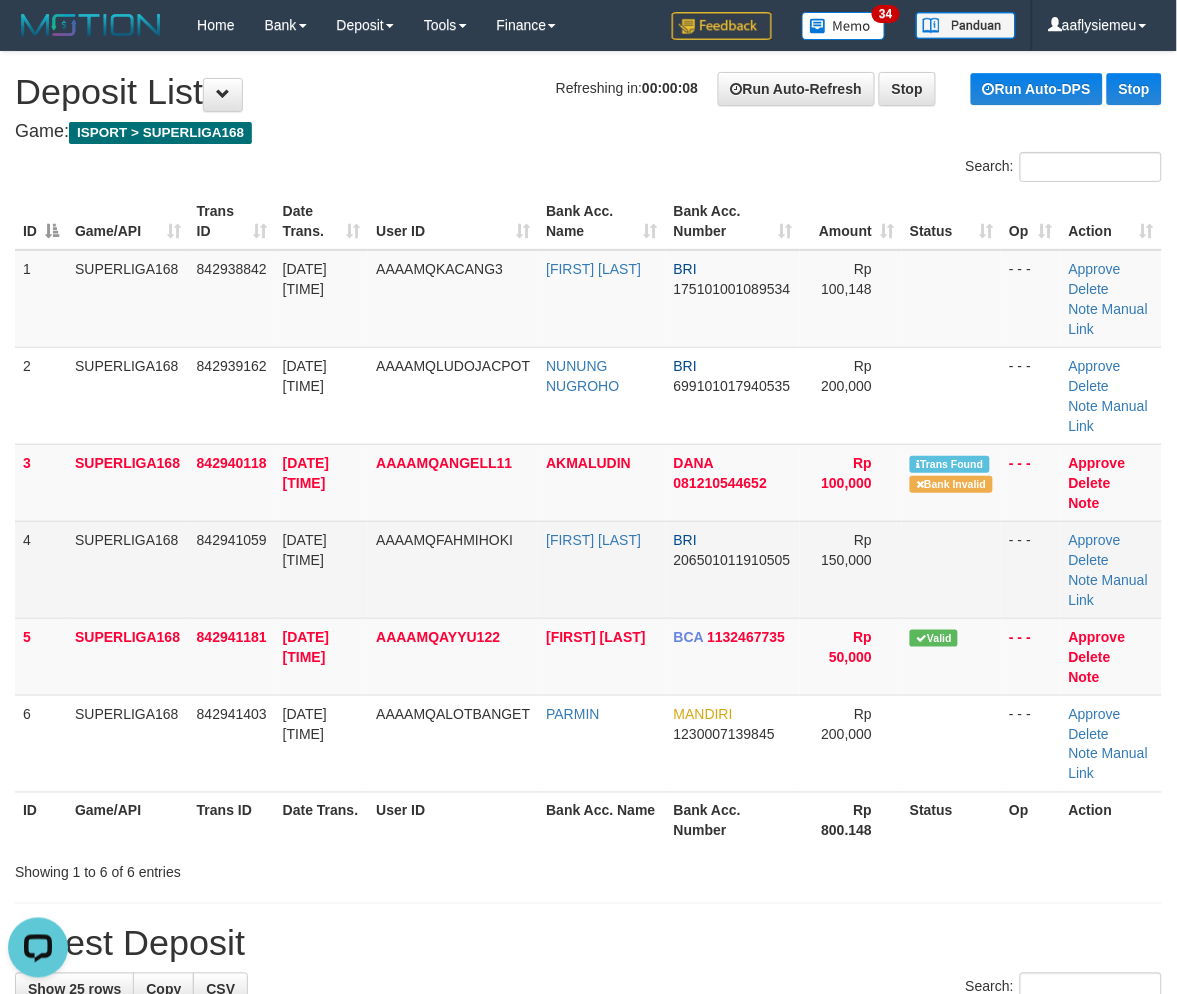 scroll, scrollTop: 0, scrollLeft: 0, axis: both 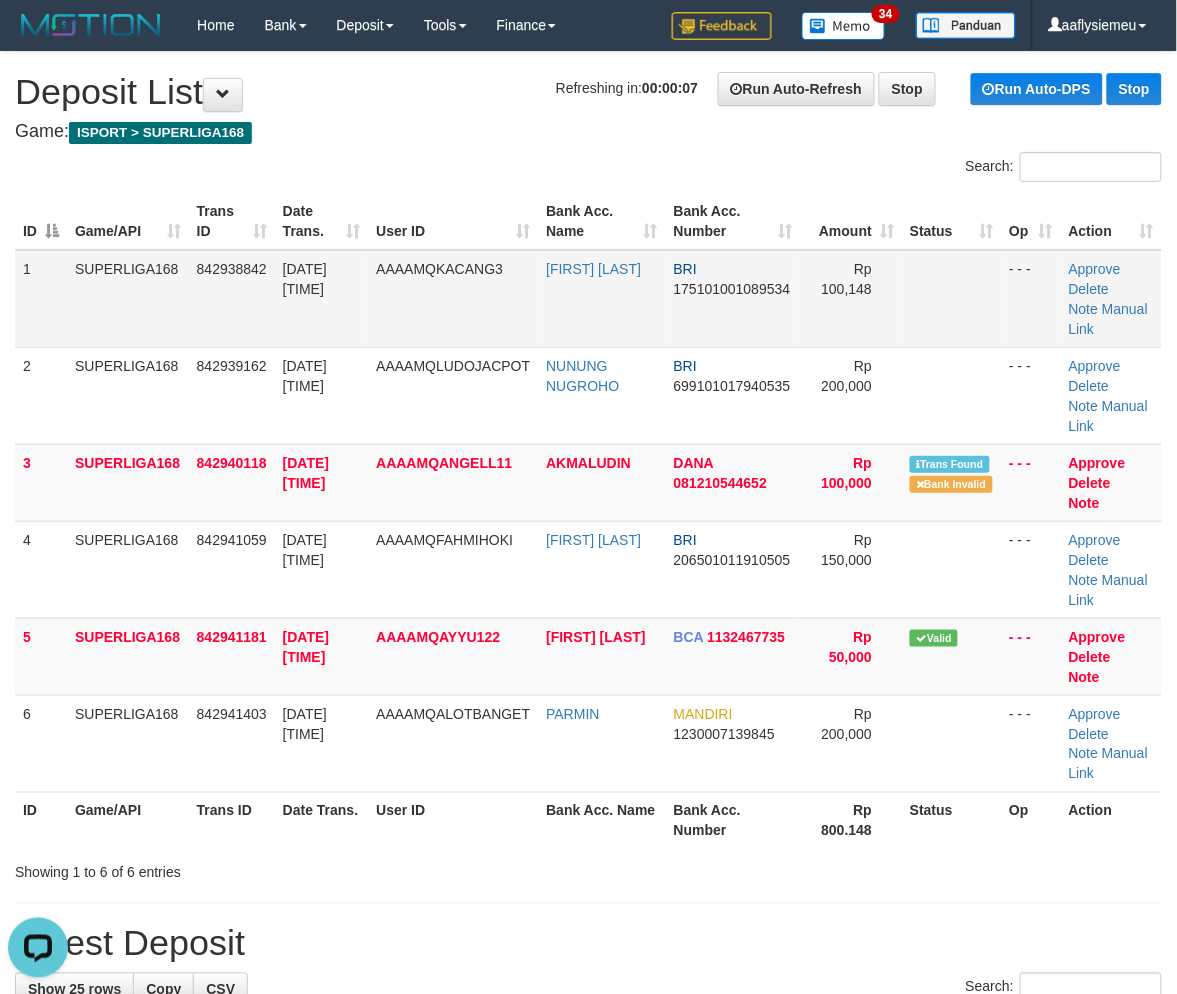 click on "FARID ABDILLAH" at bounding box center (601, 299) 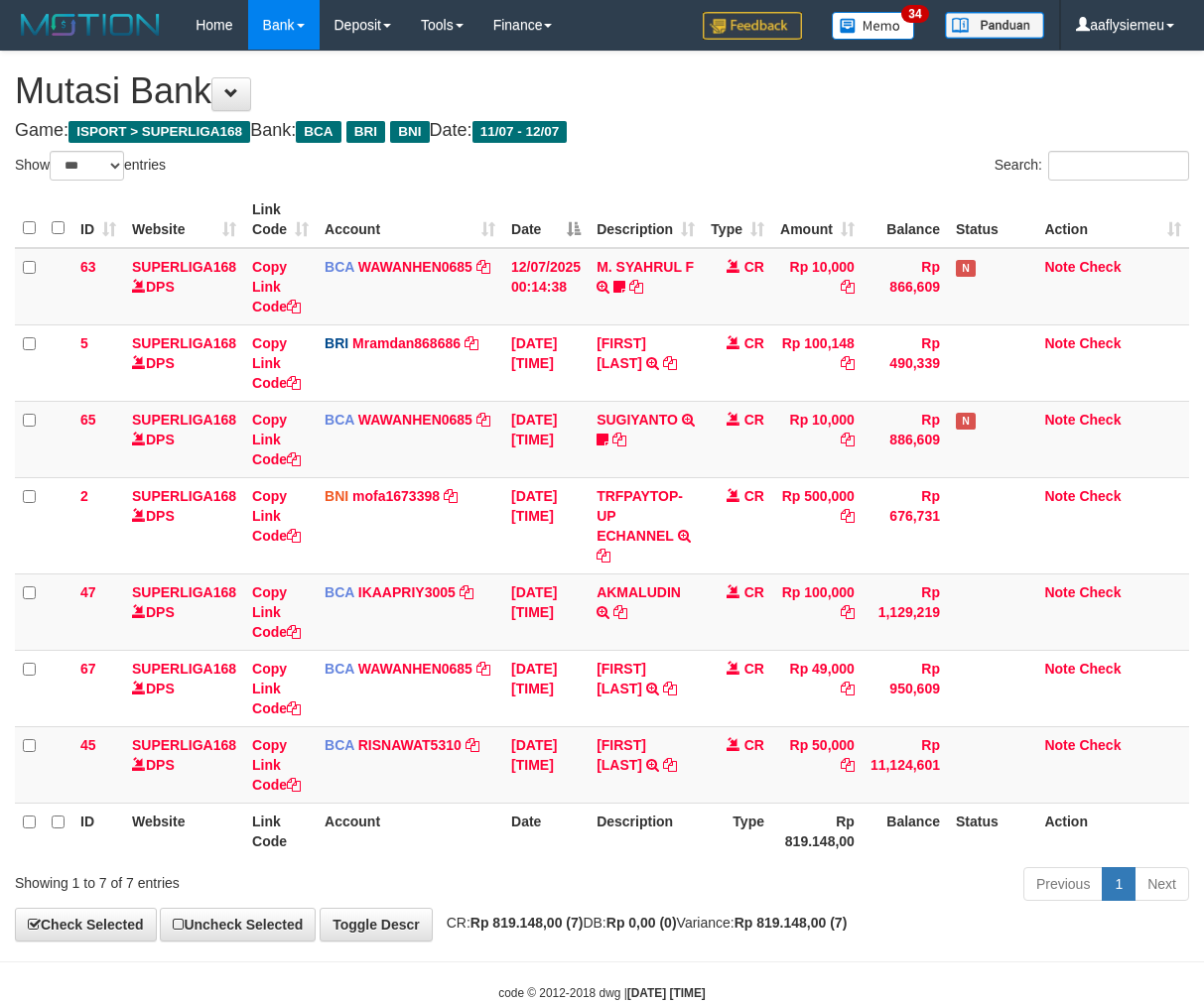 select on "***" 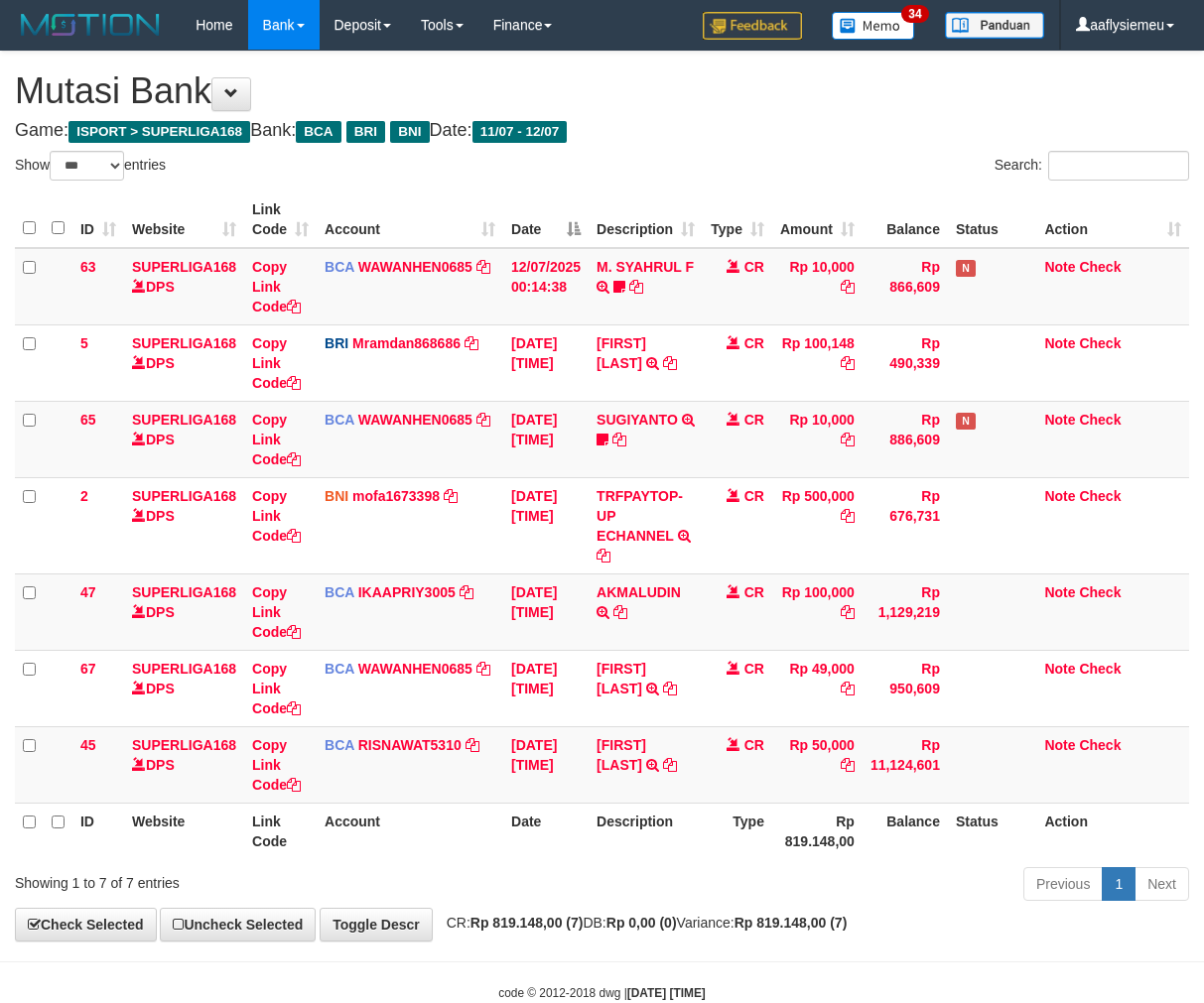 scroll, scrollTop: 0, scrollLeft: 0, axis: both 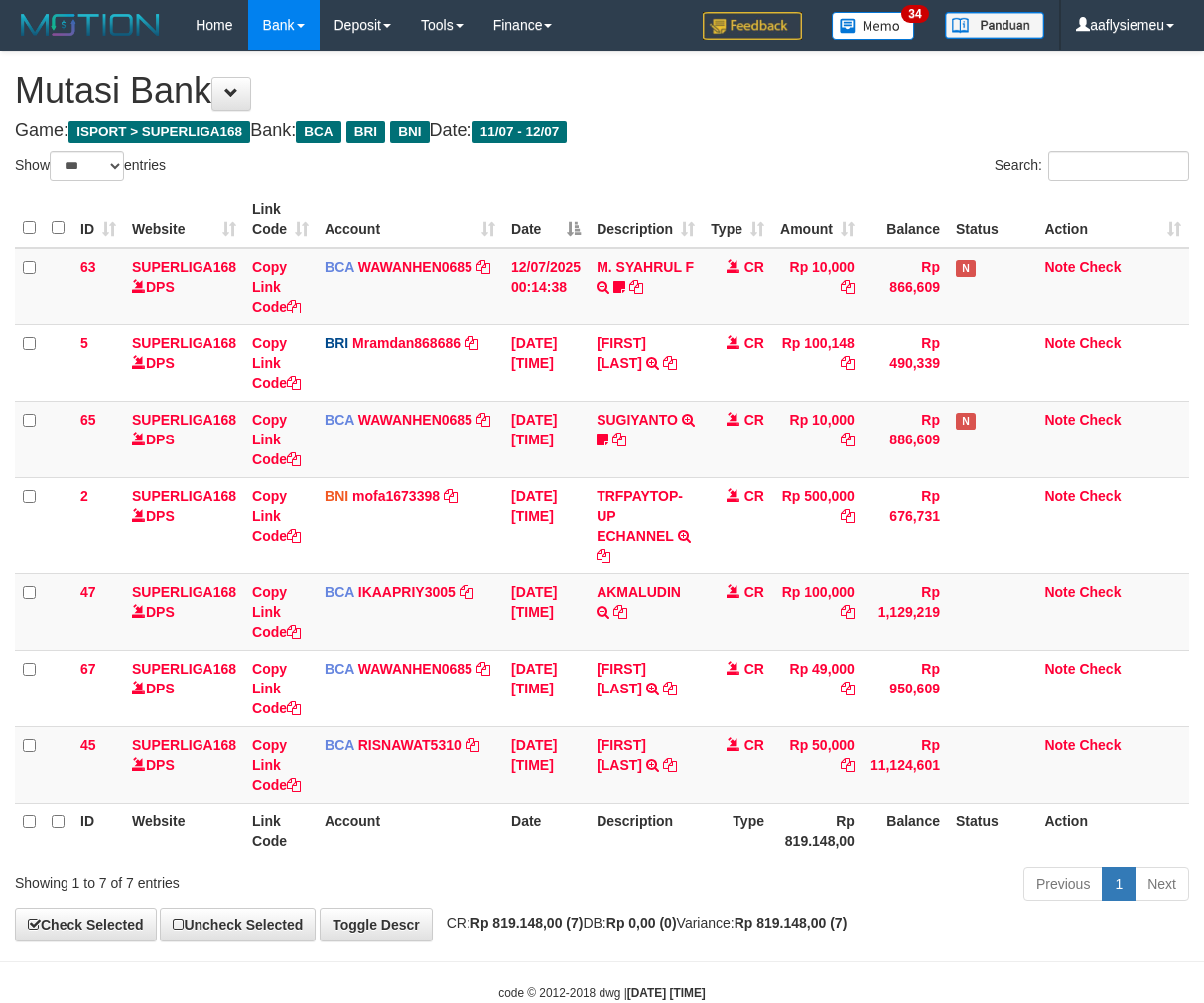 select on "***" 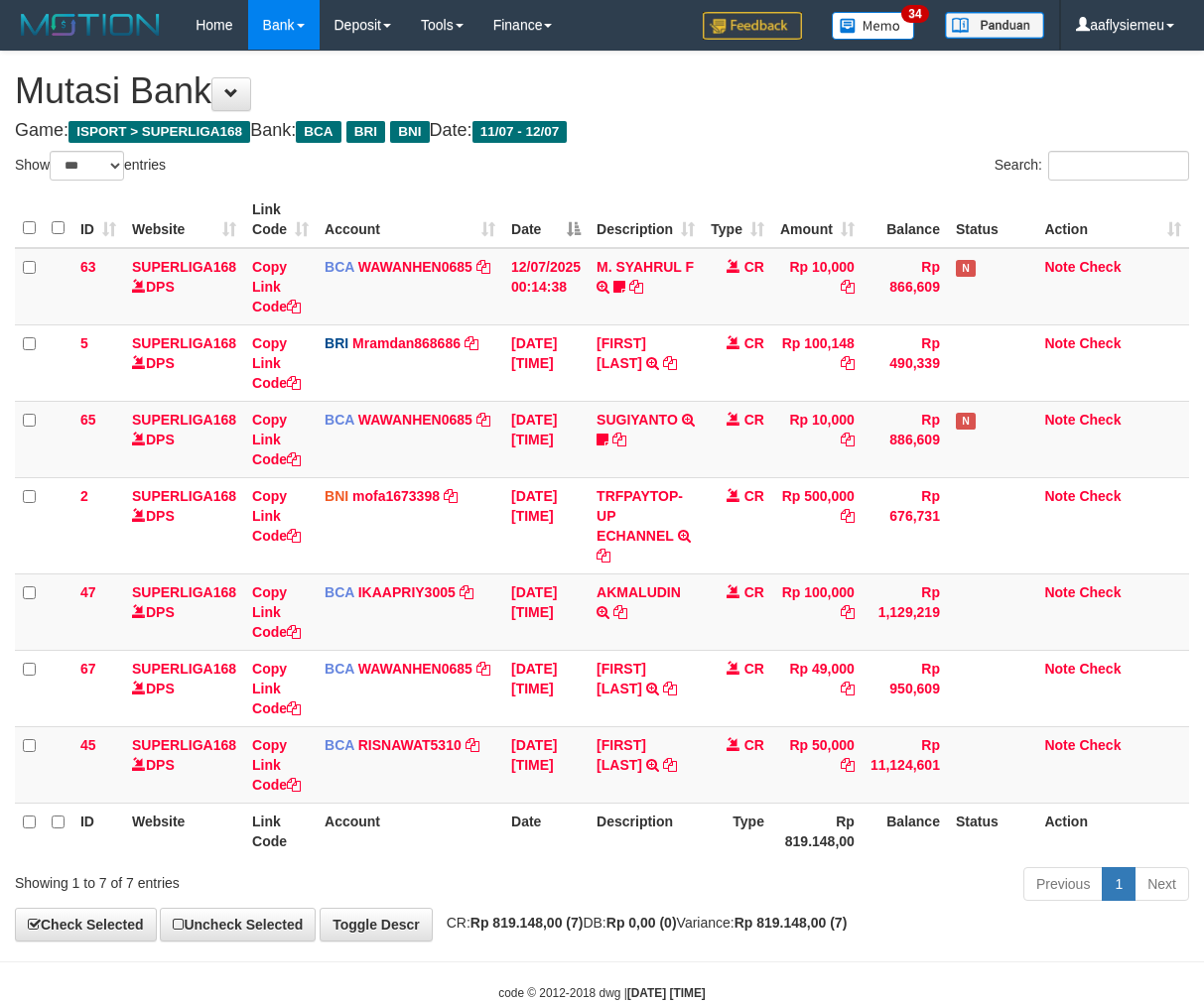 scroll, scrollTop: 0, scrollLeft: 0, axis: both 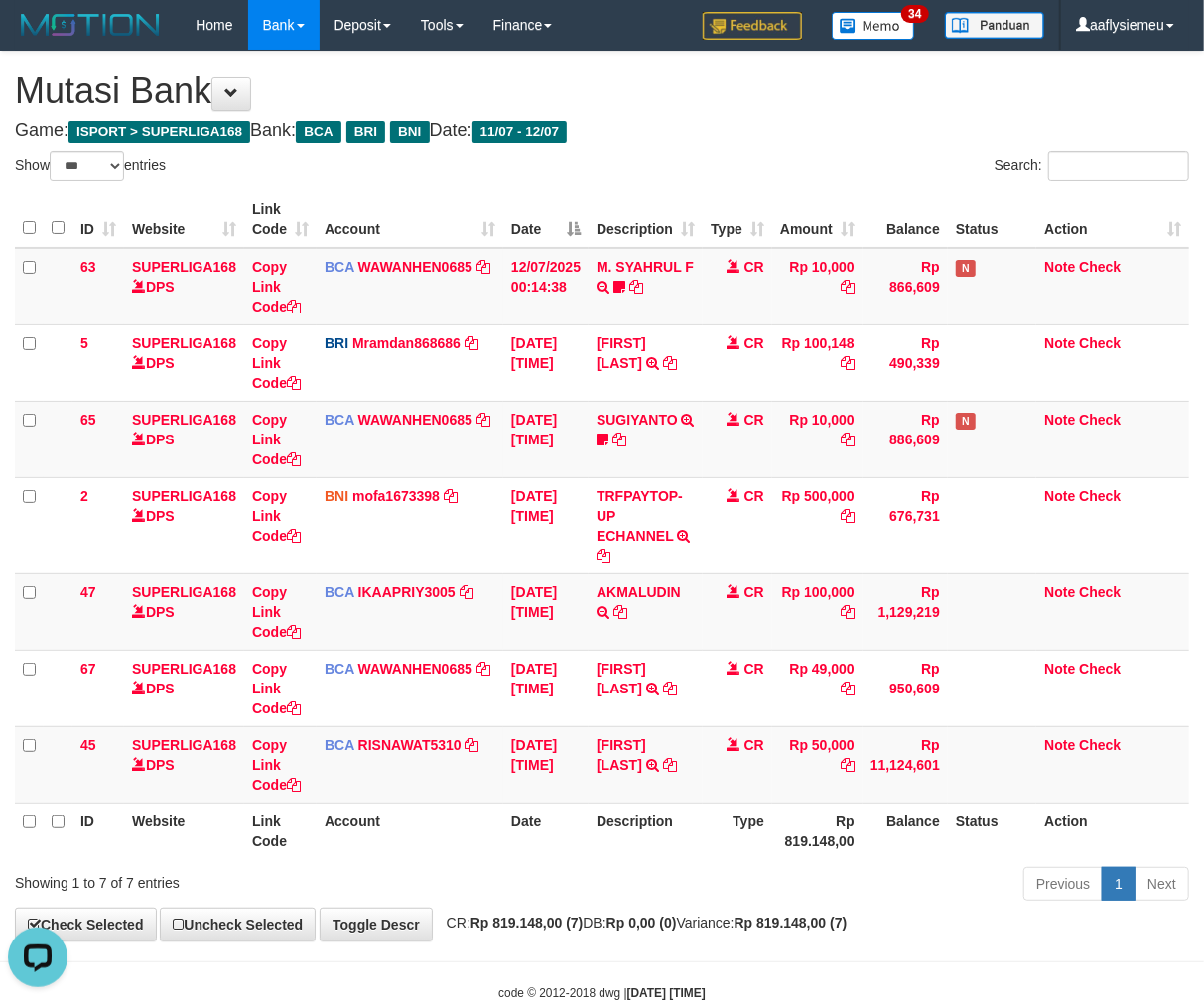 drag, startPoint x: 678, startPoint y: 829, endPoint x: 787, endPoint y: 812, distance: 110.318 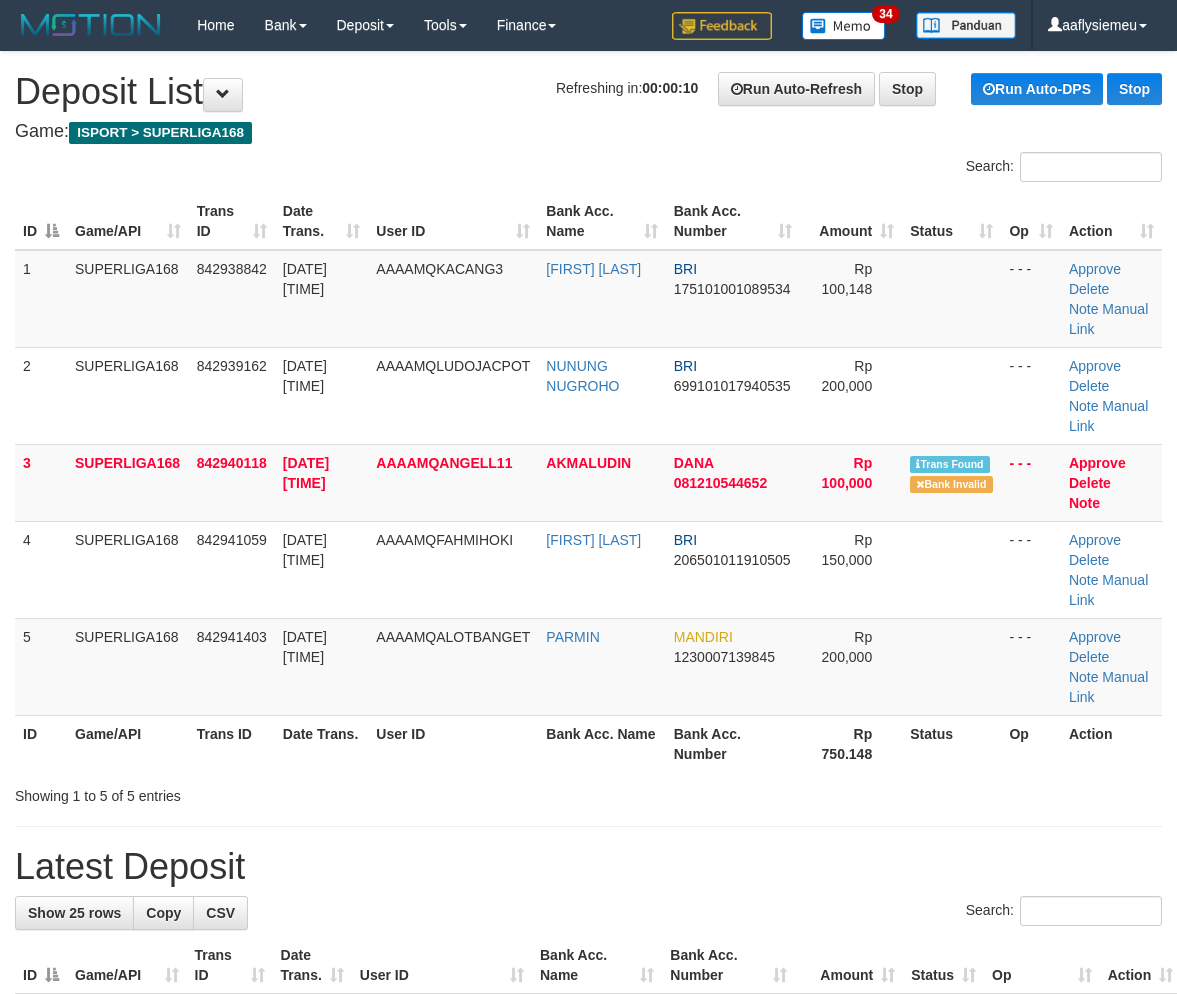 scroll, scrollTop: 0, scrollLeft: 0, axis: both 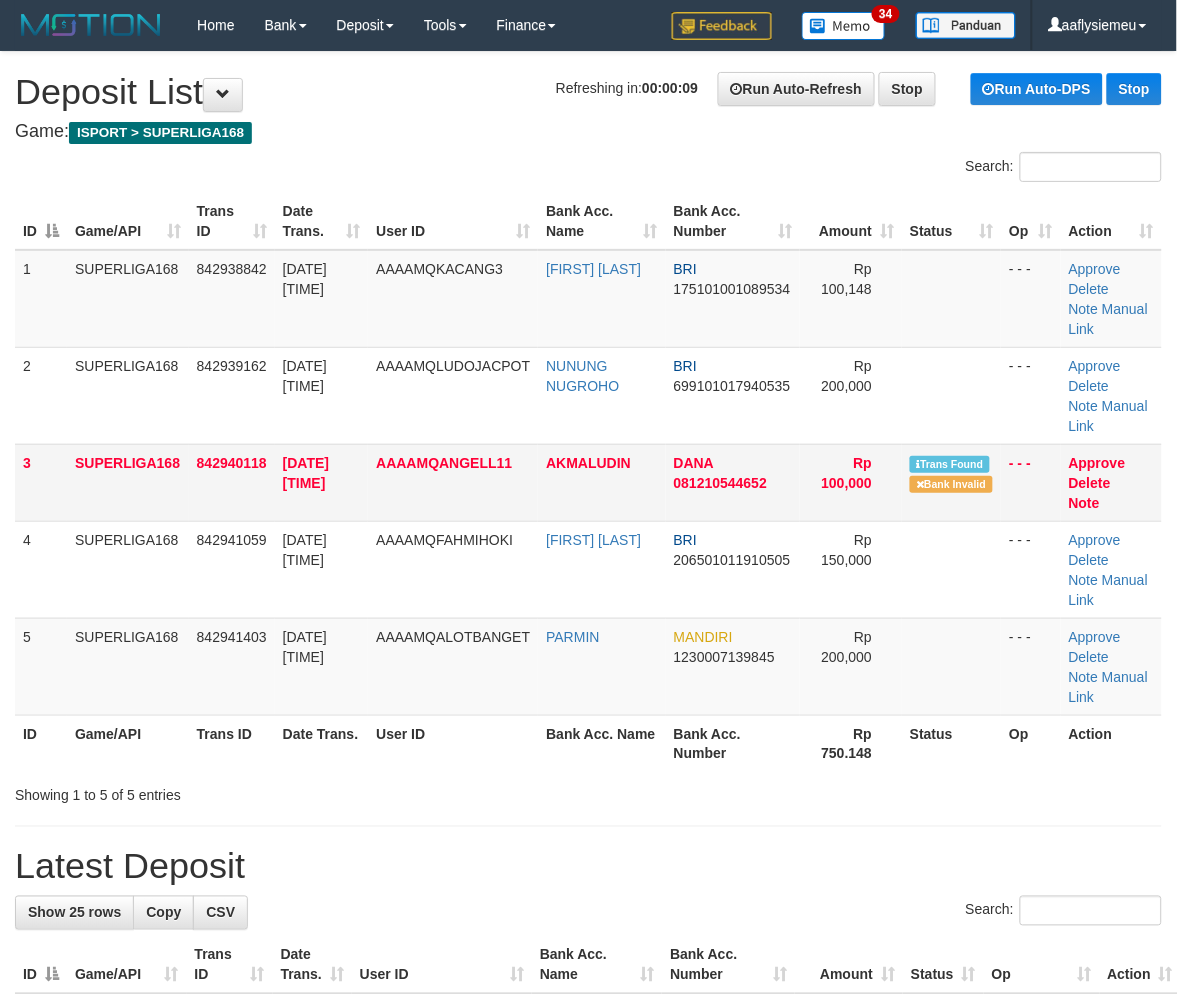 click on "AAAAMQANGELL11" at bounding box center [453, 482] 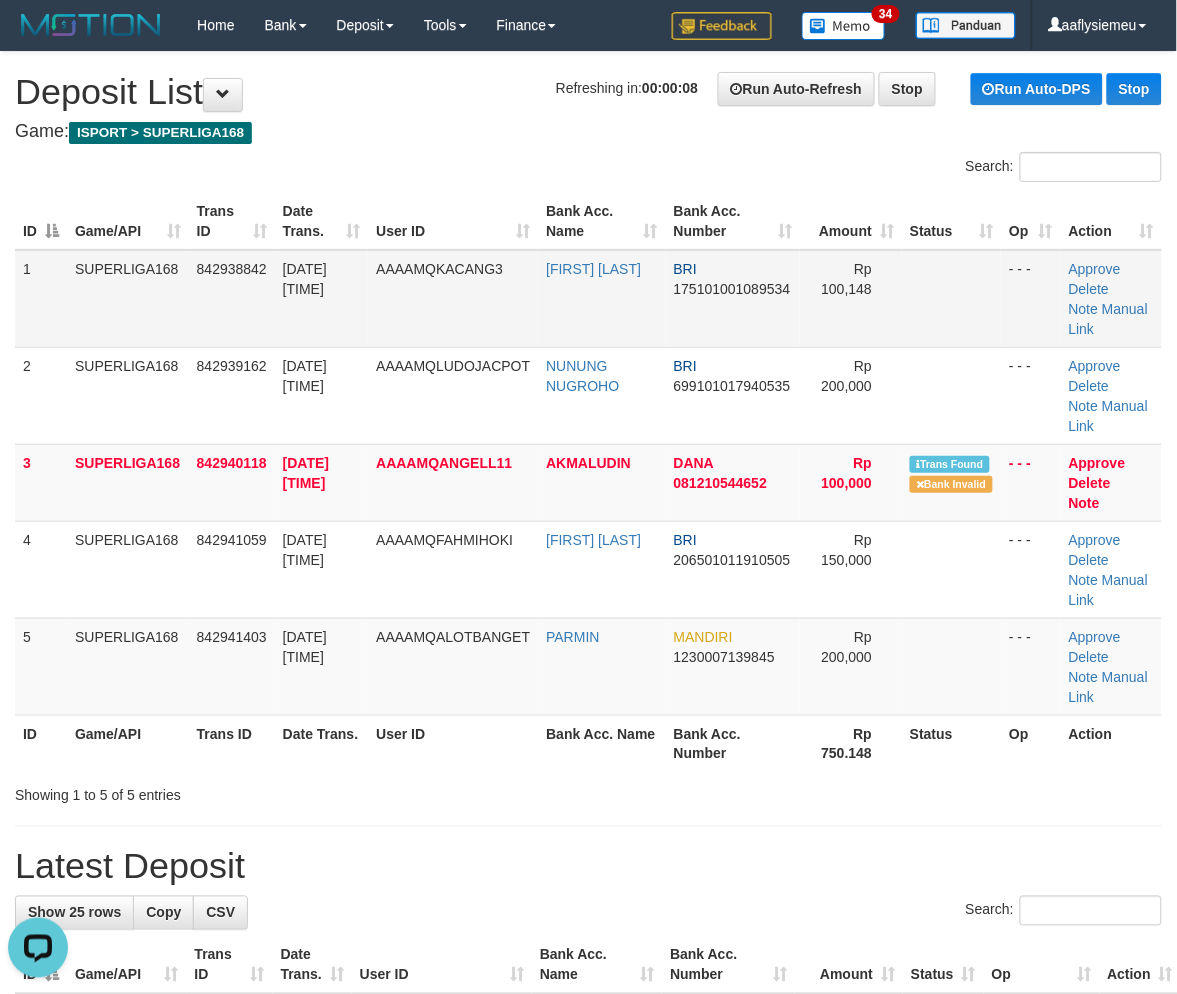 scroll, scrollTop: 0, scrollLeft: 0, axis: both 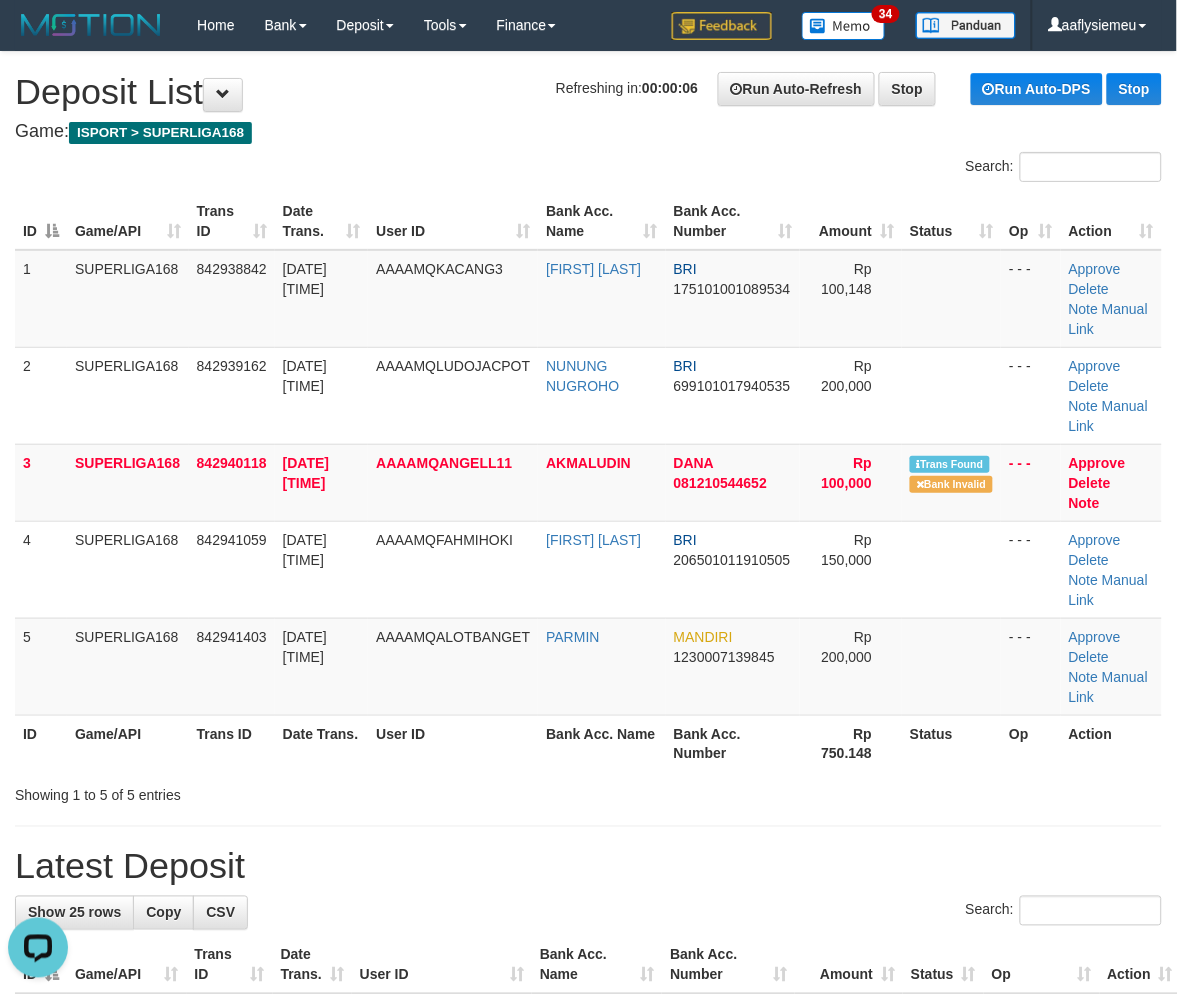 drag, startPoint x: 236, startPoint y: 586, endPoint x: 10, endPoint y: 634, distance: 231.04112 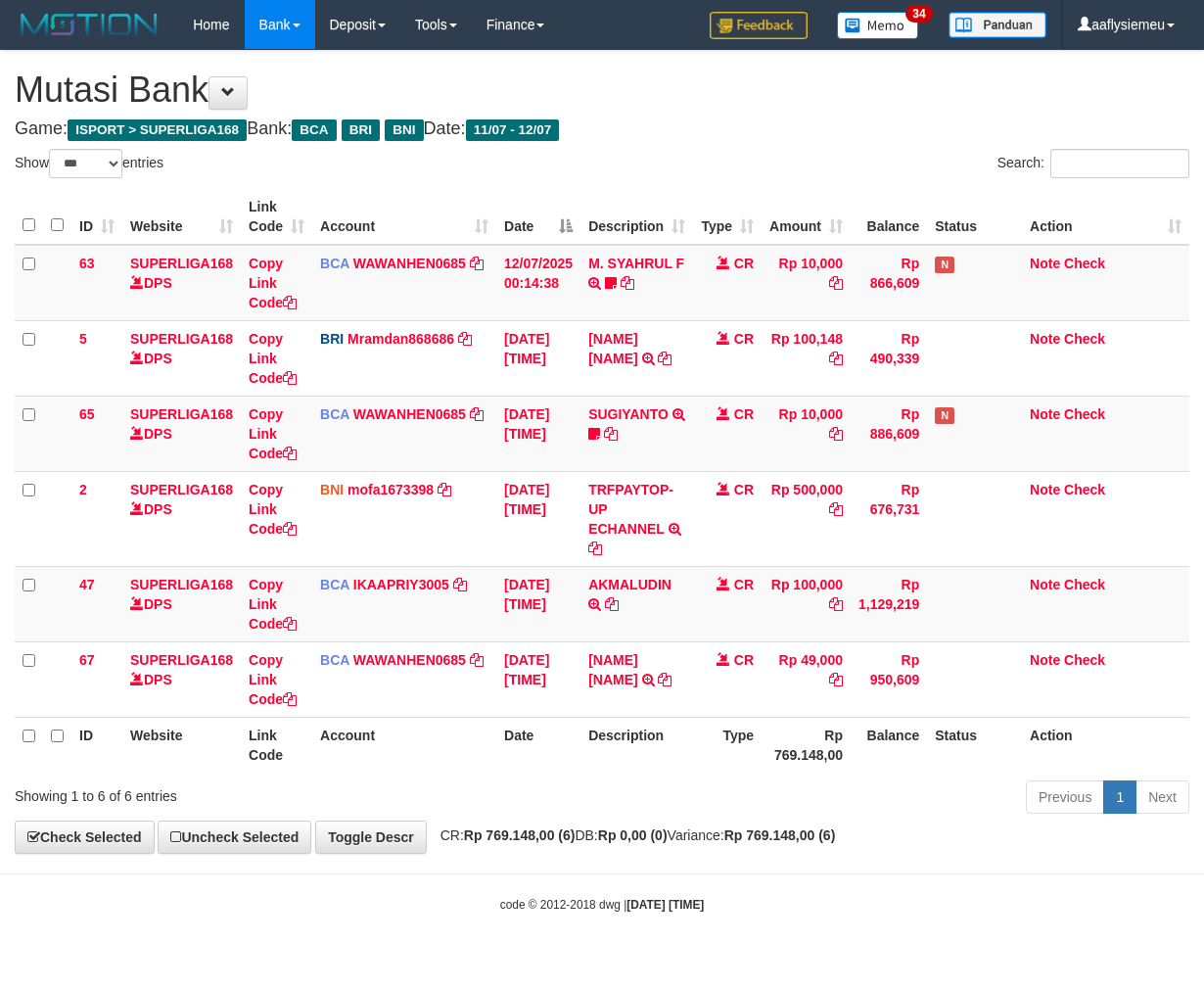 select on "***" 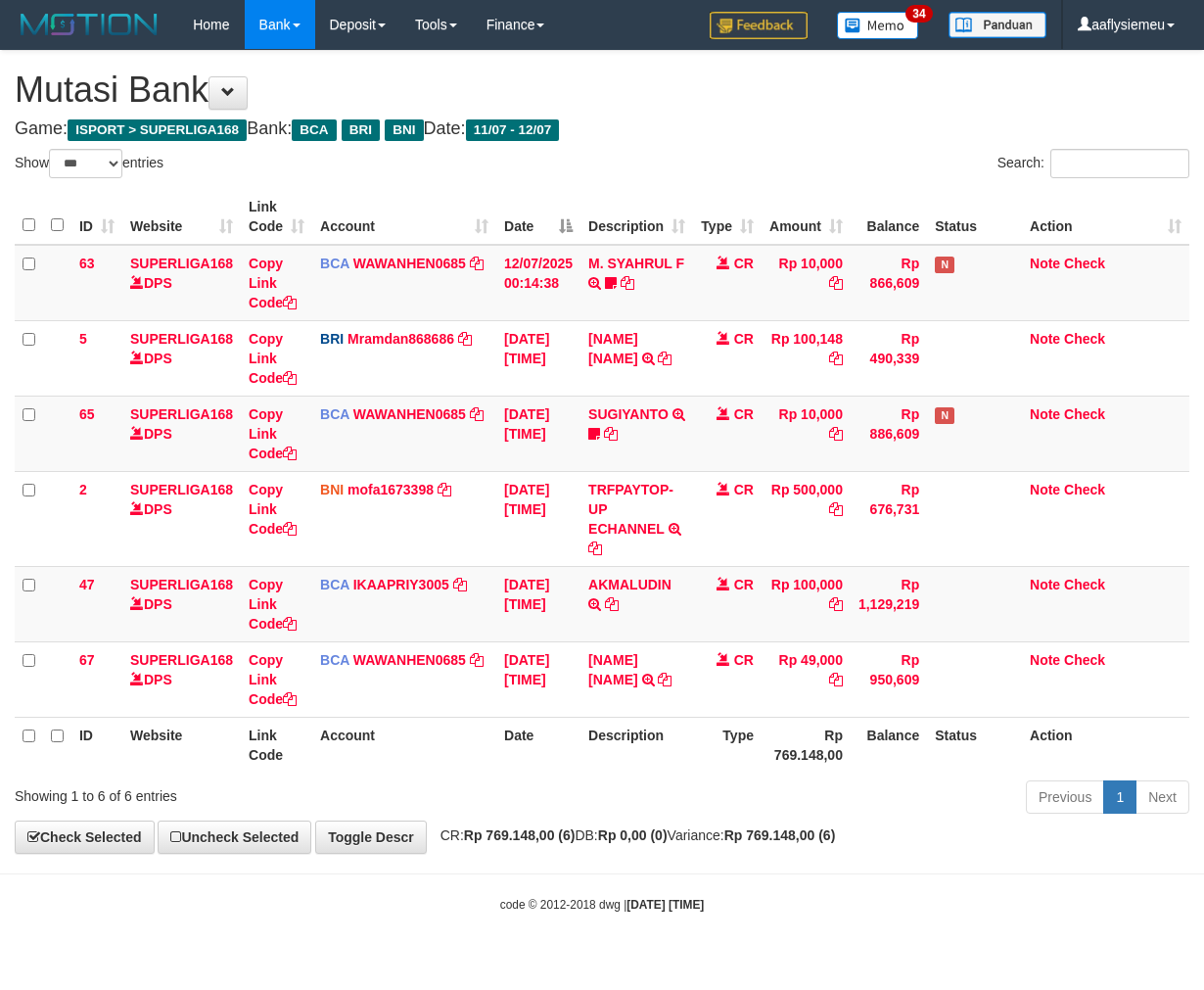 scroll, scrollTop: 0, scrollLeft: 0, axis: both 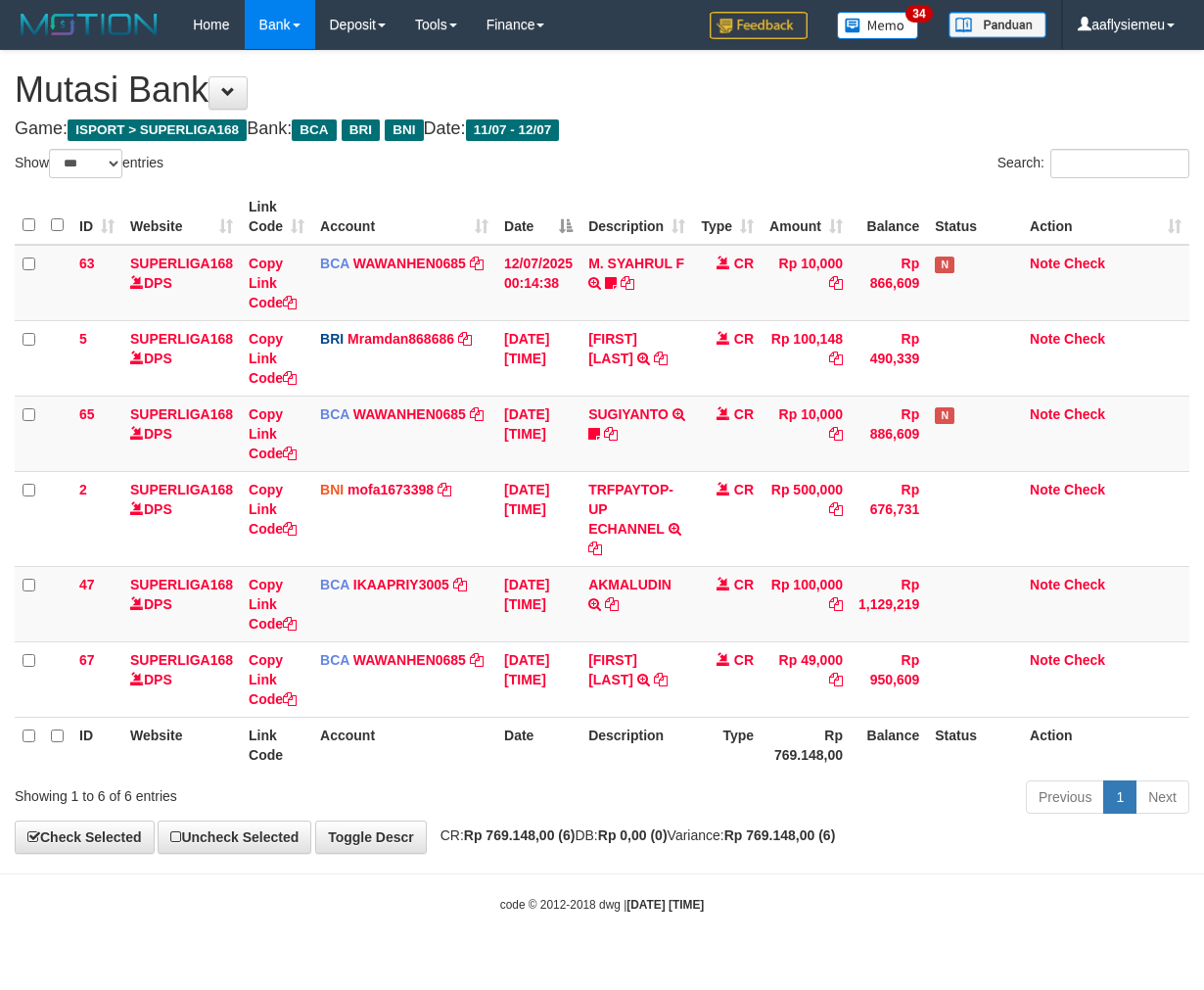 select on "***" 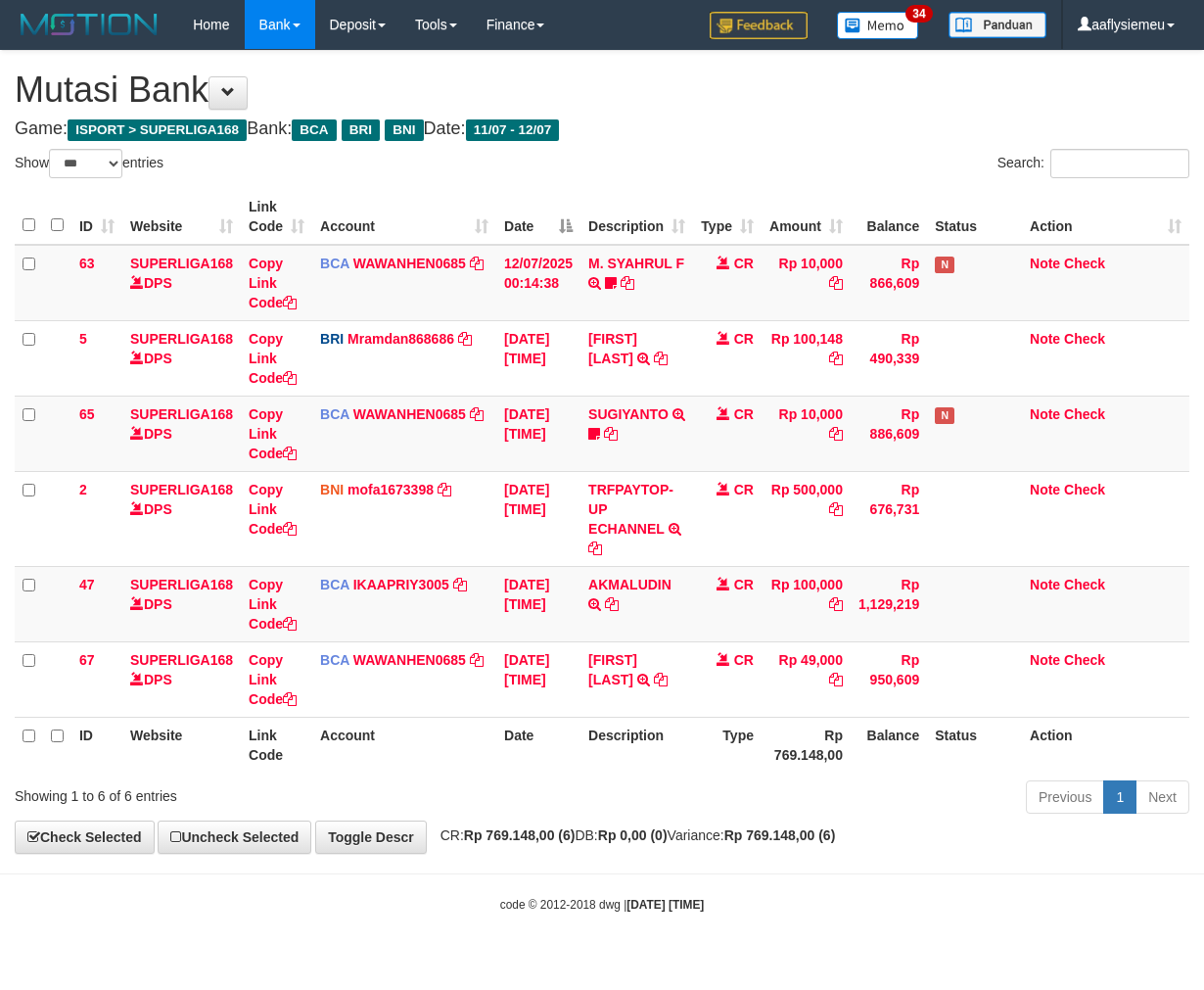 scroll, scrollTop: 0, scrollLeft: 0, axis: both 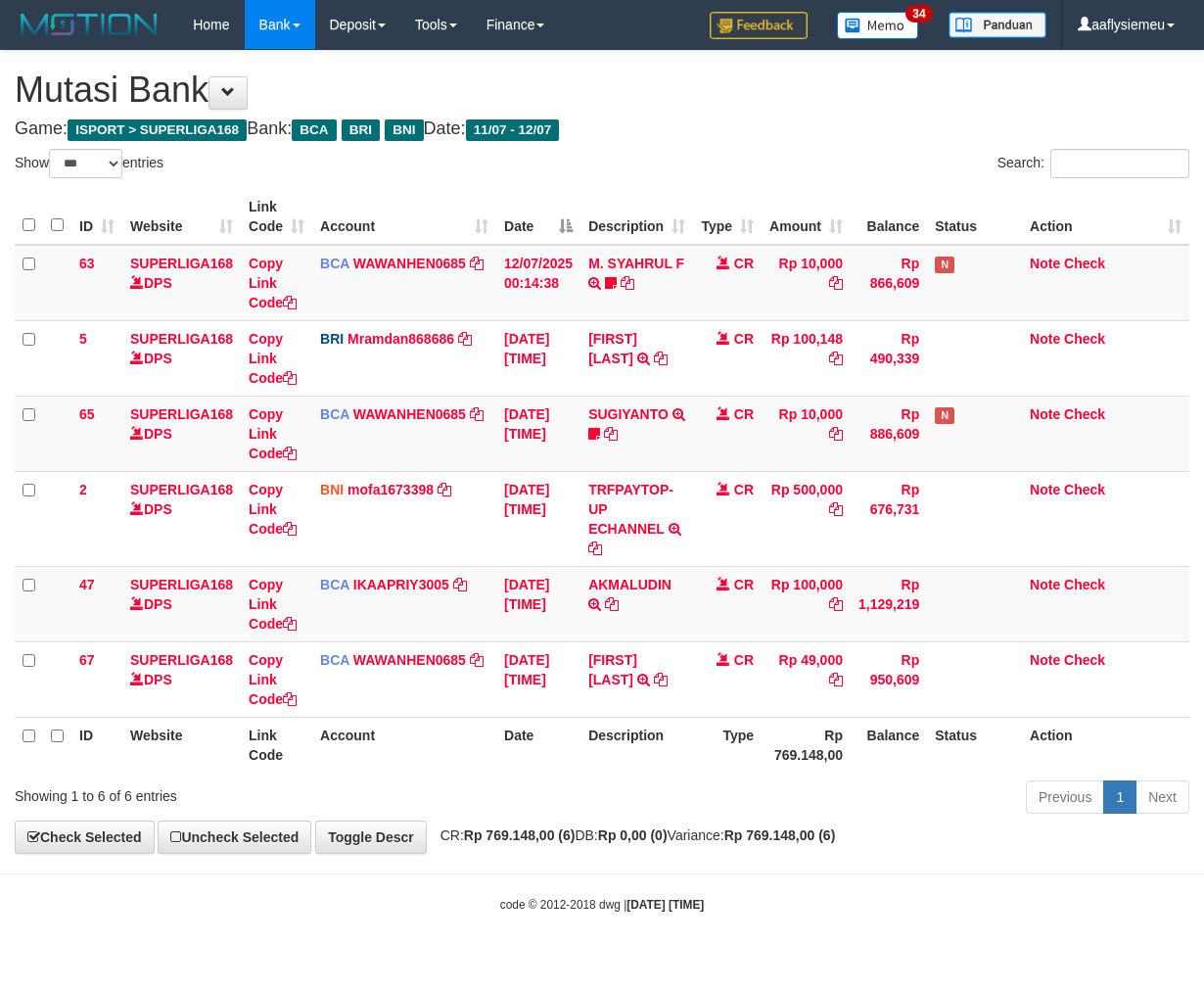 select on "***" 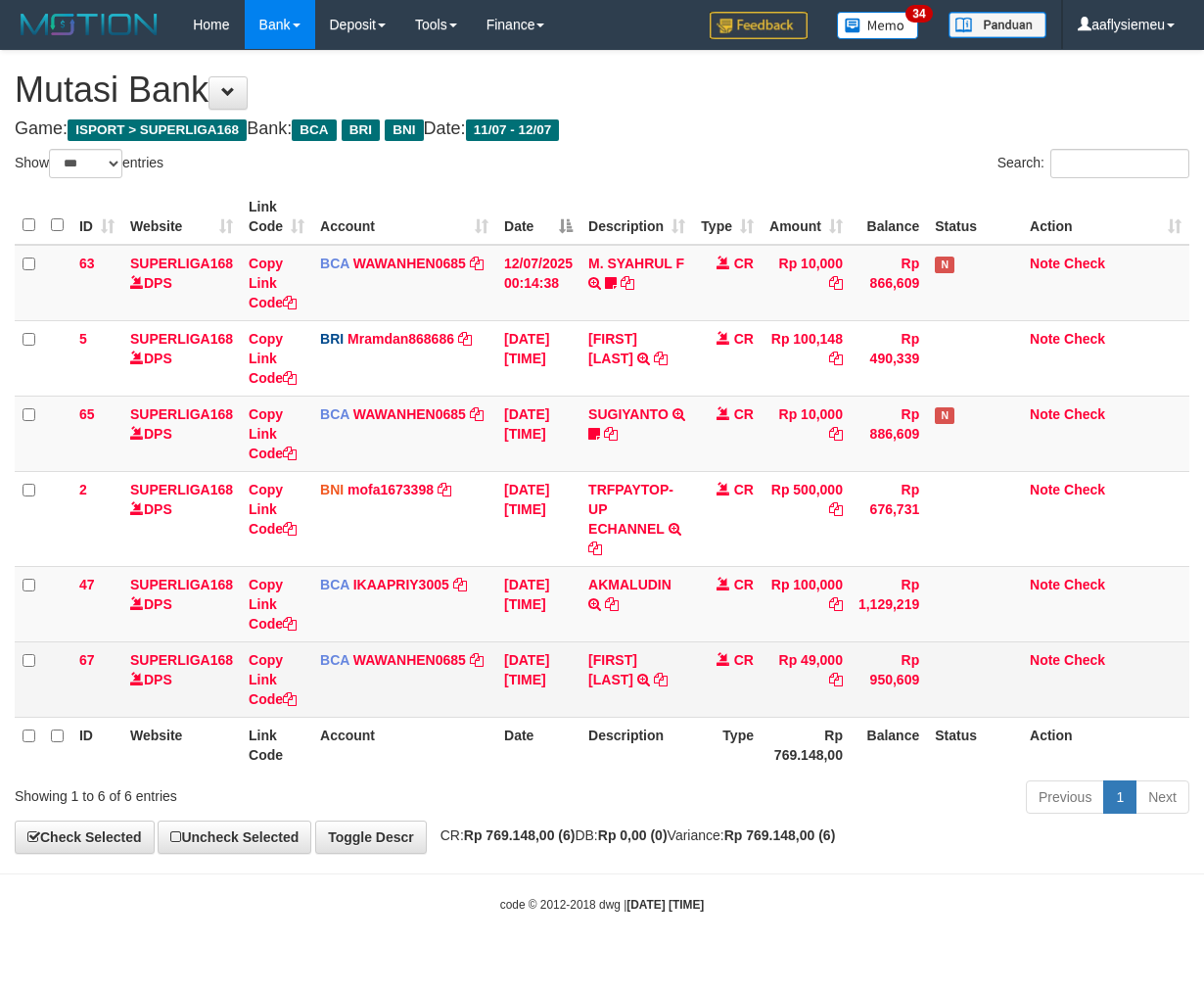 scroll, scrollTop: 0, scrollLeft: 0, axis: both 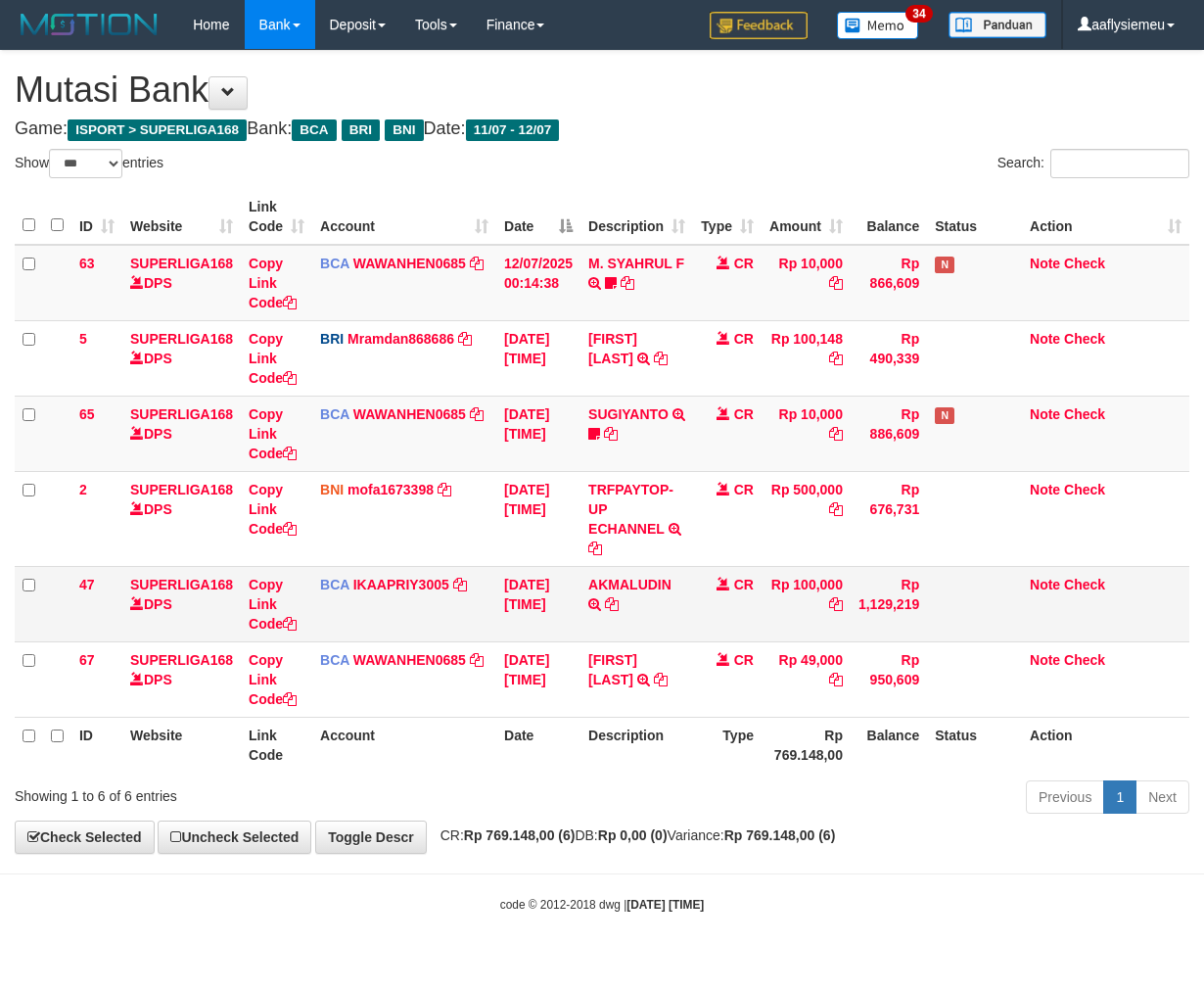 click on "Rp 100,000" at bounding box center (806, 603) 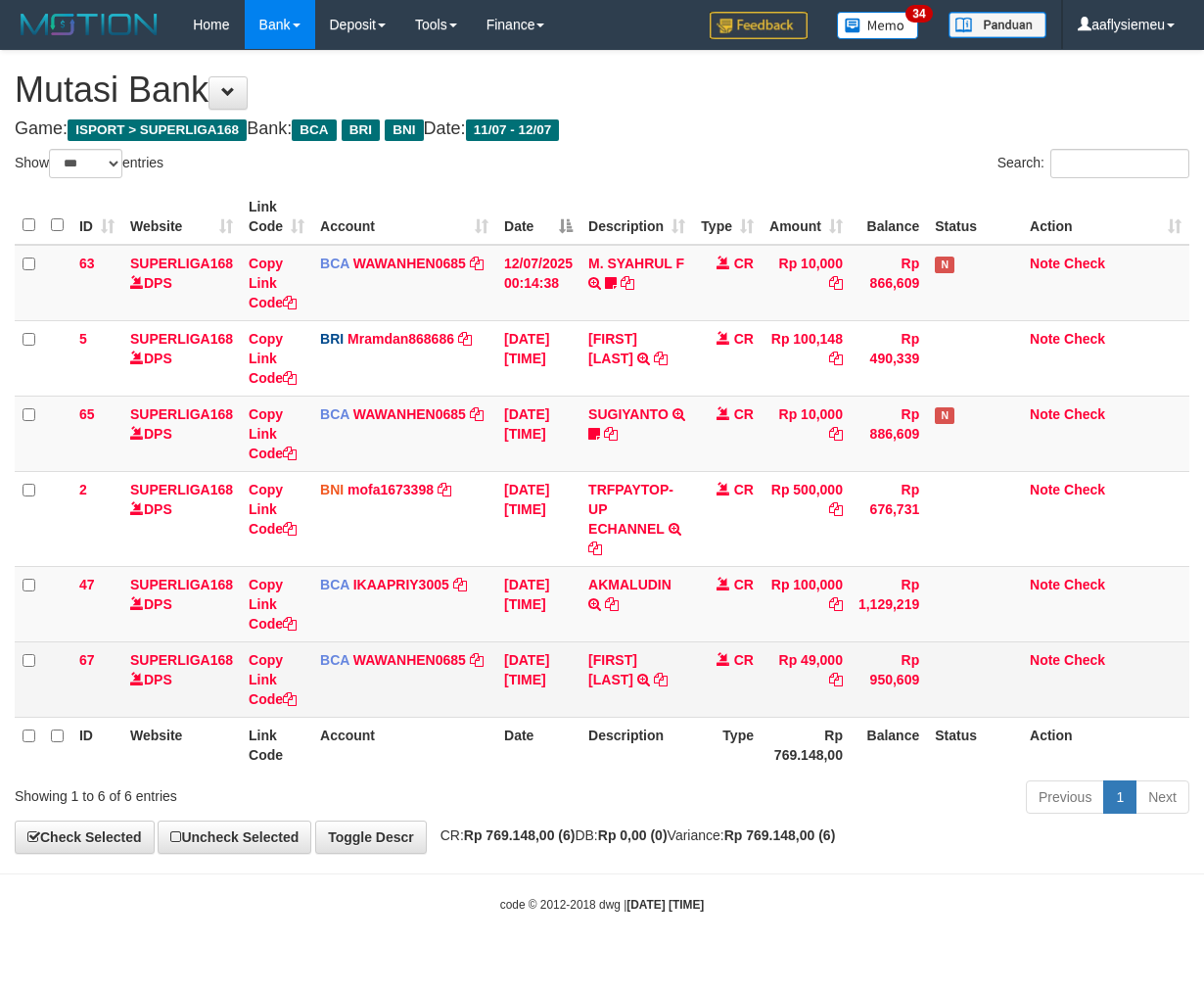 drag, startPoint x: 774, startPoint y: 639, endPoint x: 695, endPoint y: 652, distance: 80.062476 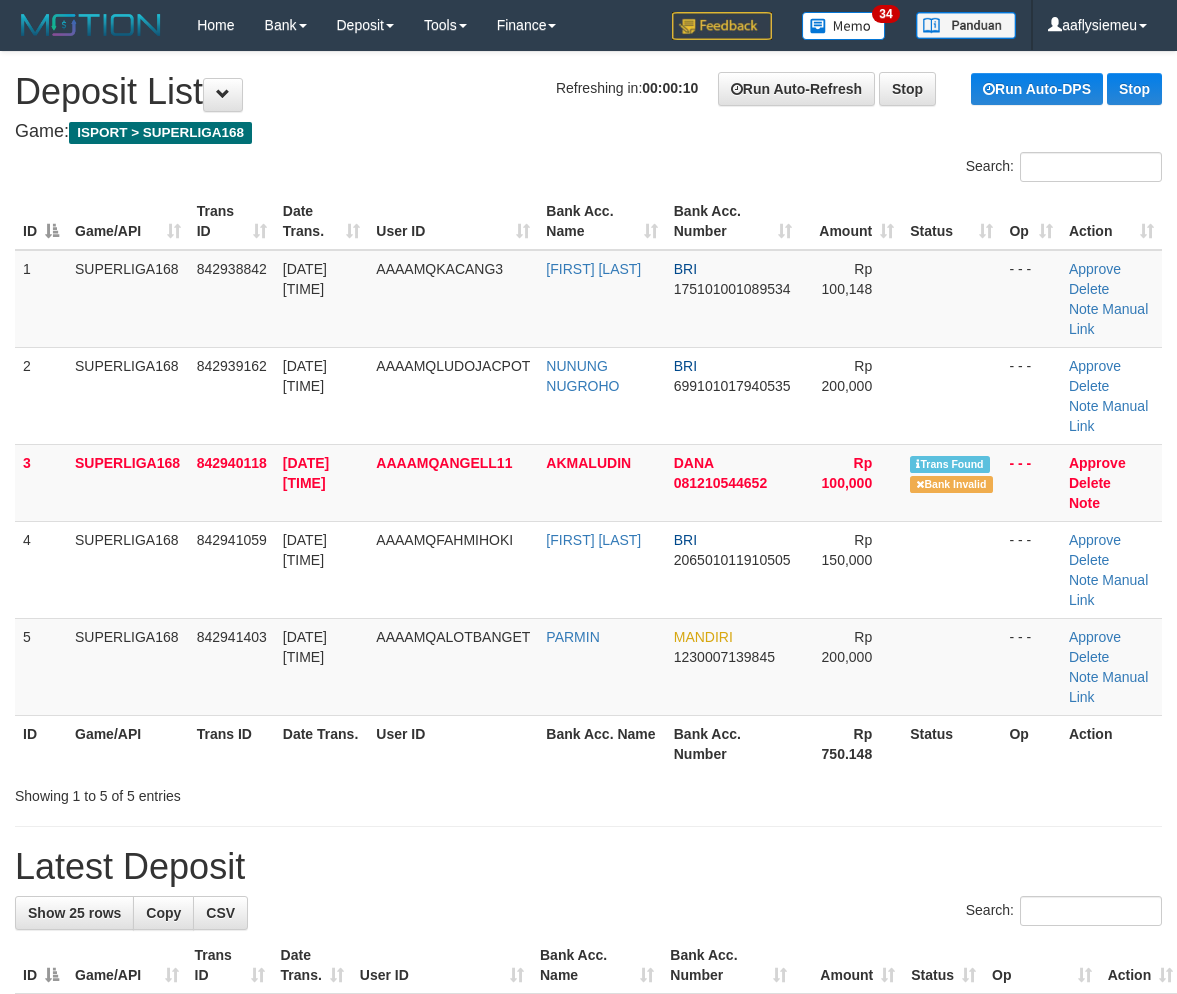 scroll, scrollTop: 0, scrollLeft: 0, axis: both 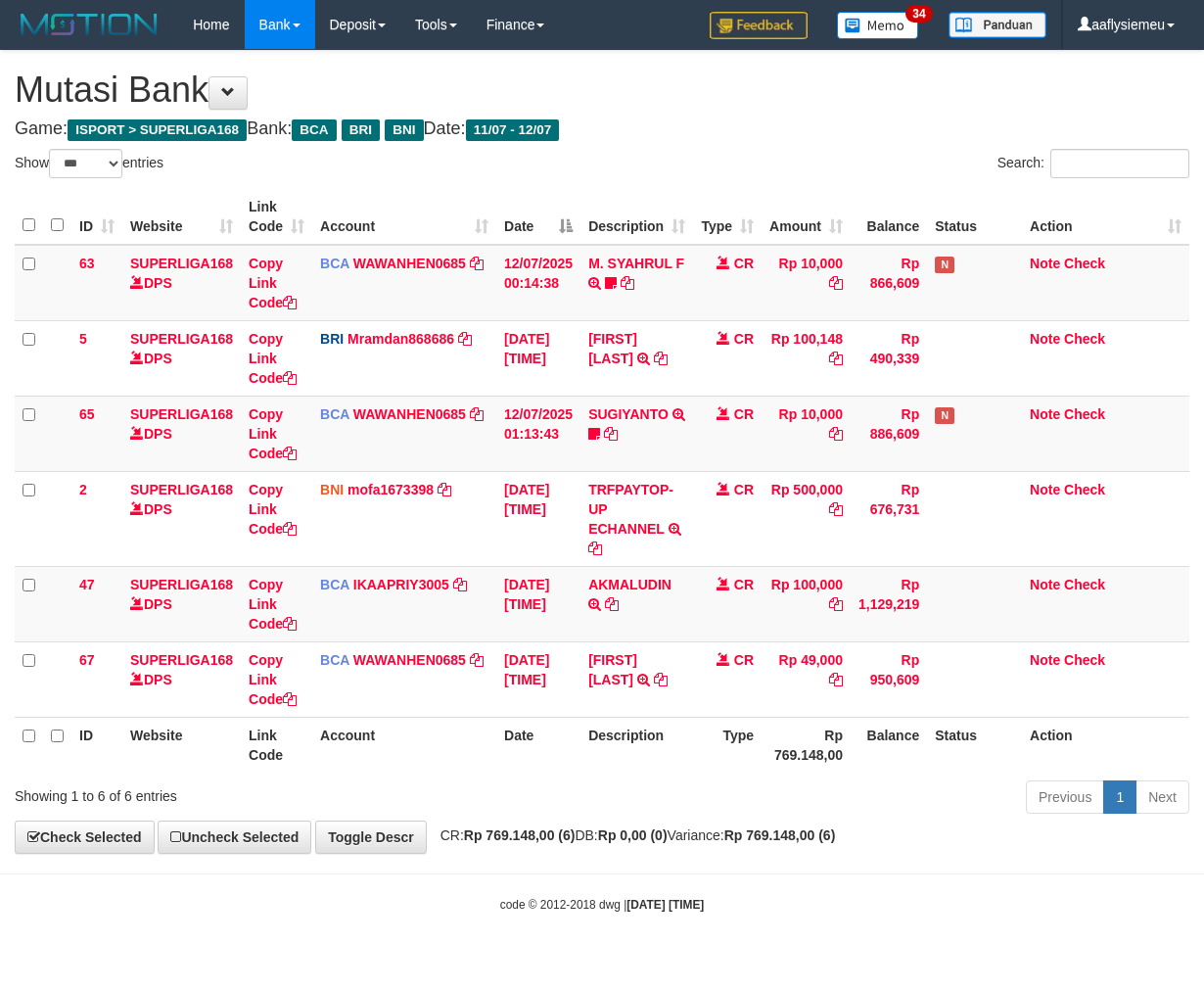 select on "***" 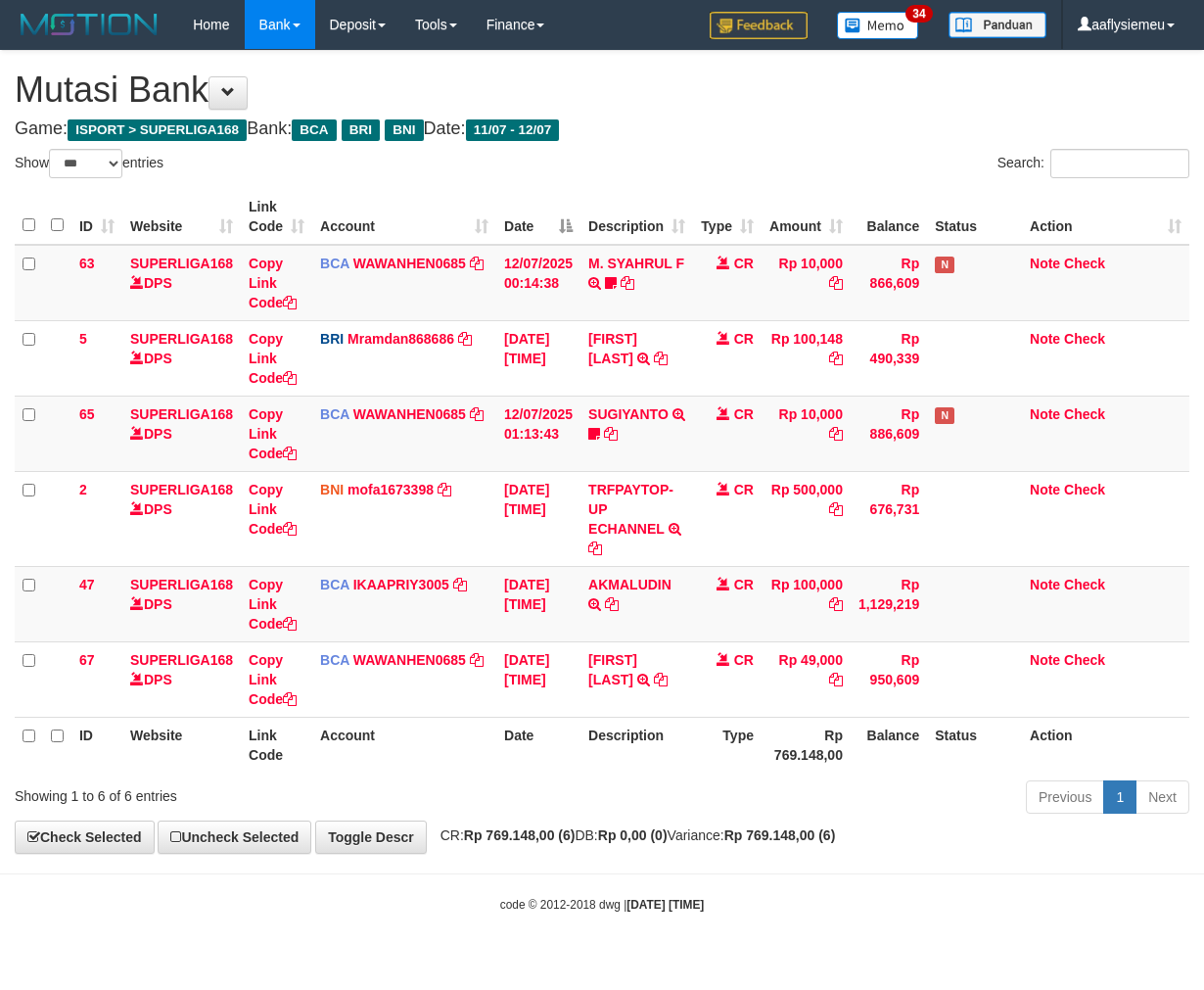 scroll, scrollTop: 0, scrollLeft: 0, axis: both 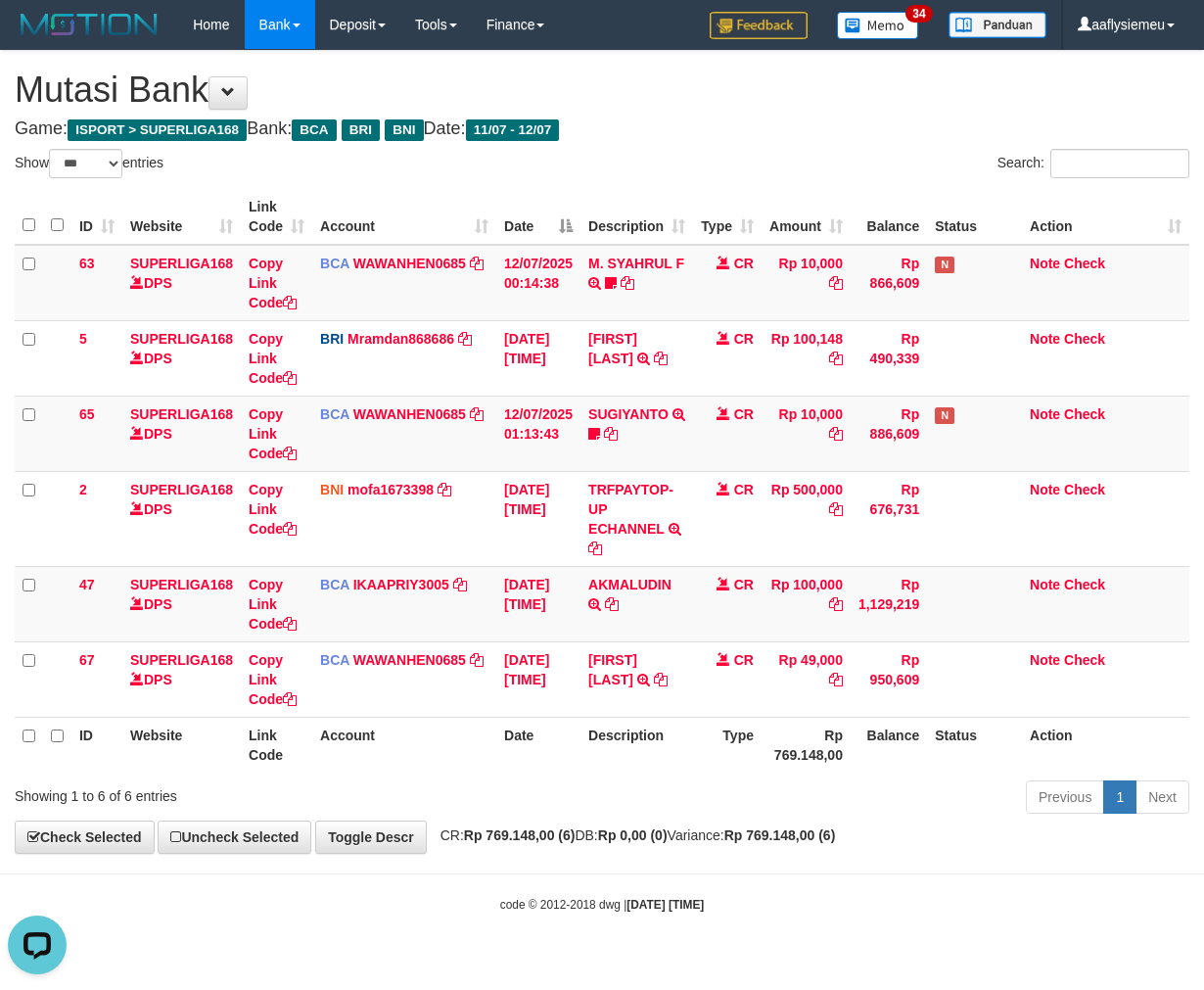 click on "Previous 1 Next" at bounding box center [854, 799] 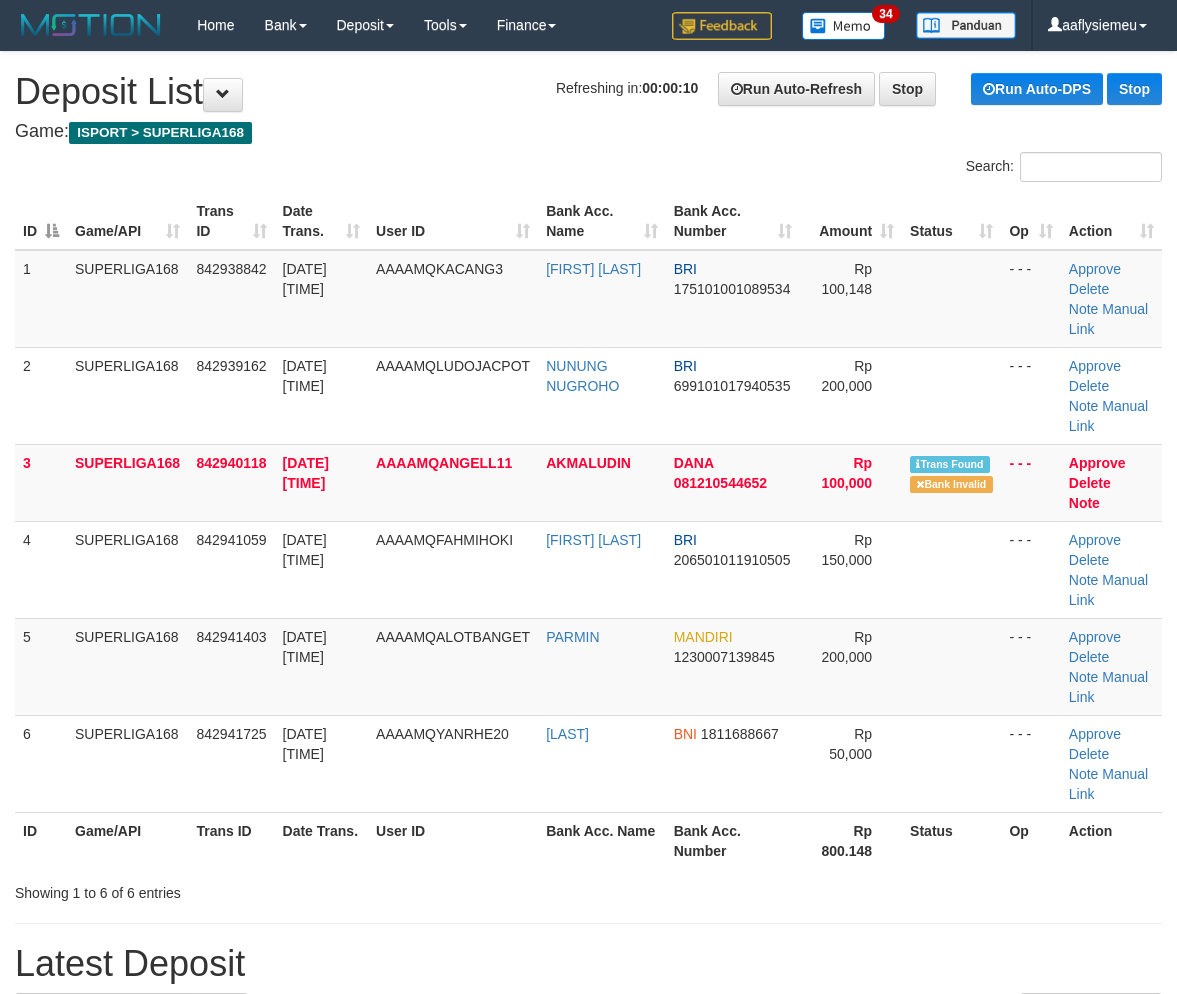 scroll, scrollTop: 0, scrollLeft: 0, axis: both 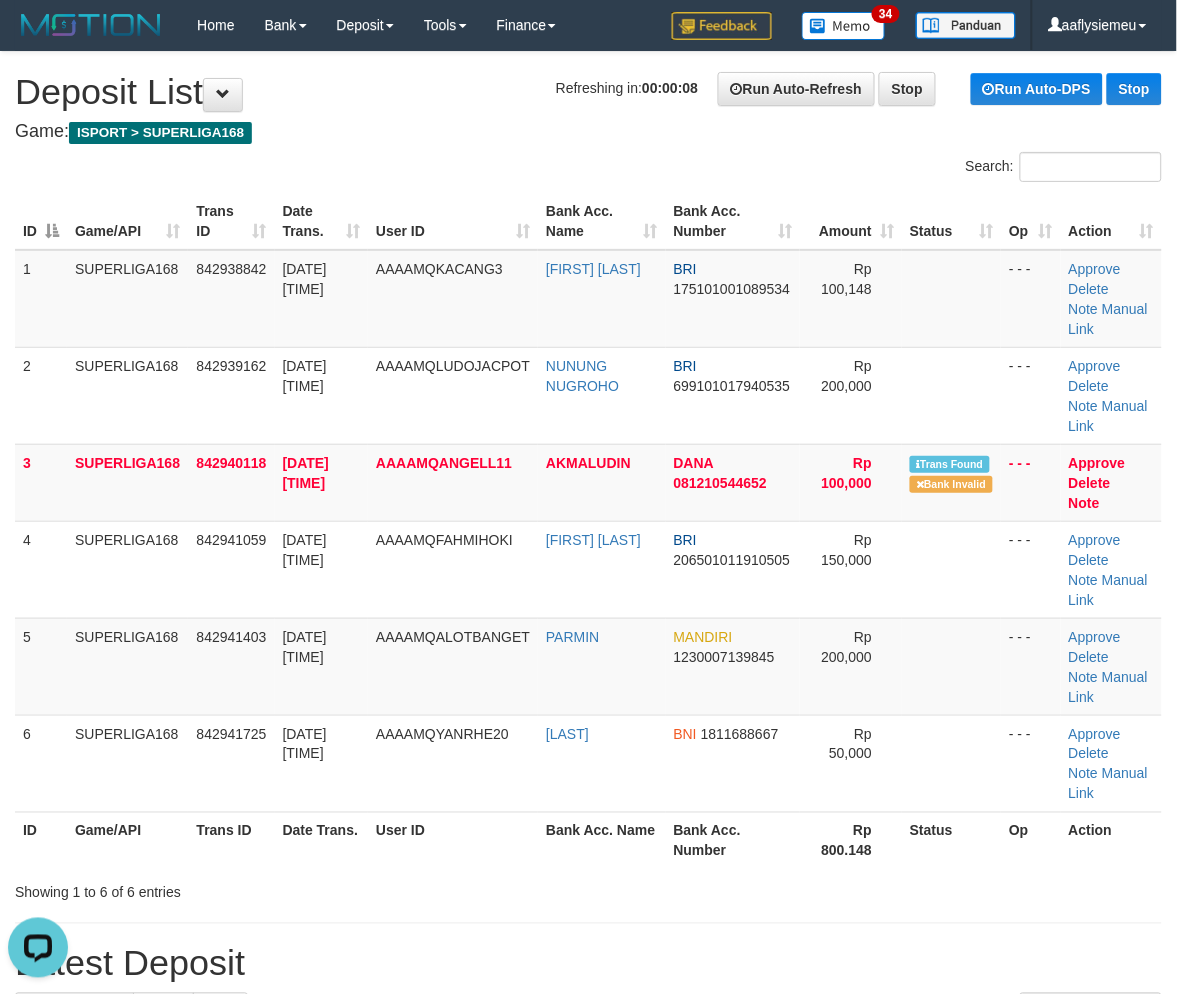 drag, startPoint x: 235, startPoint y: 707, endPoint x: 13, endPoint y: 757, distance: 227.56097 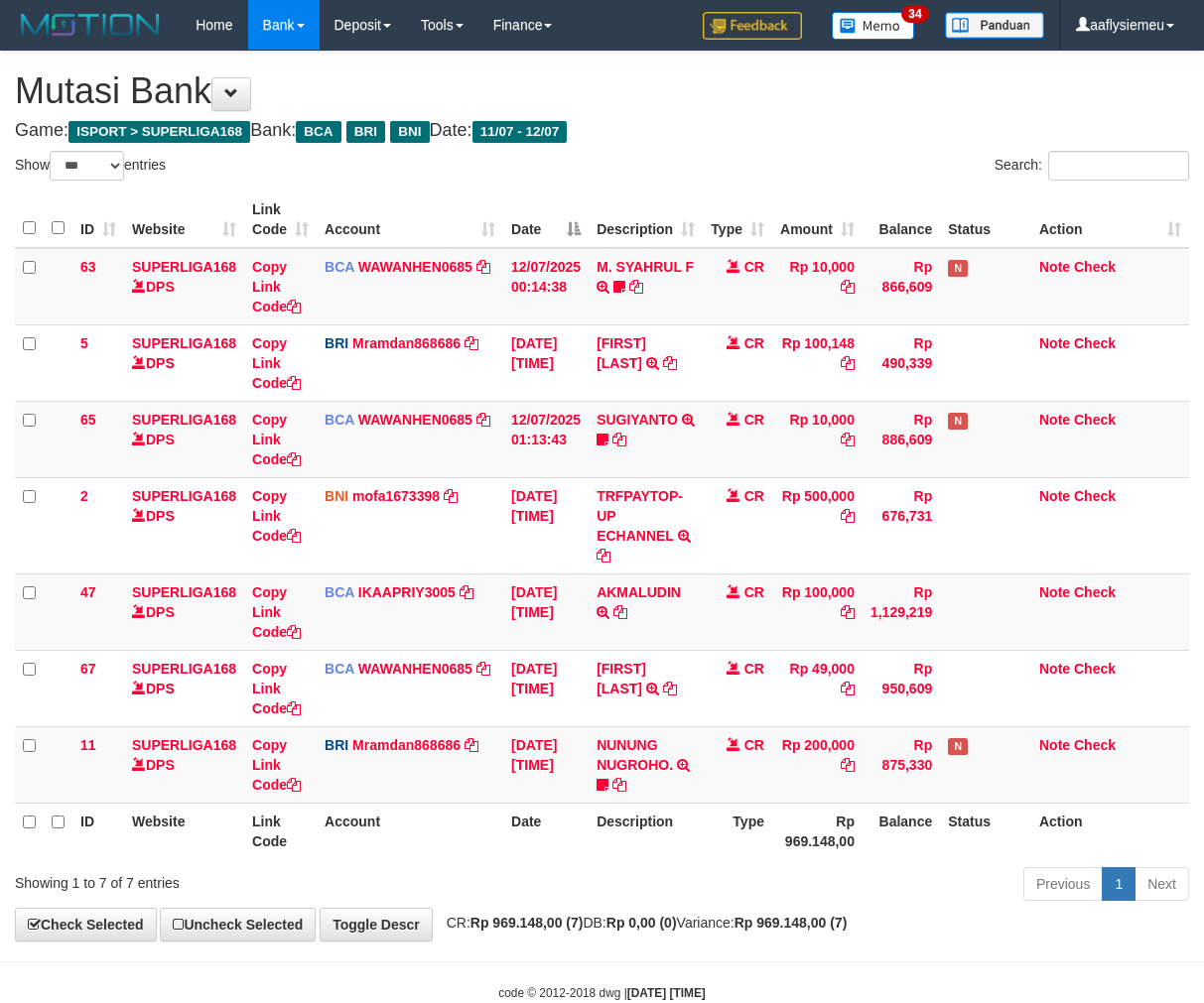 select on "***" 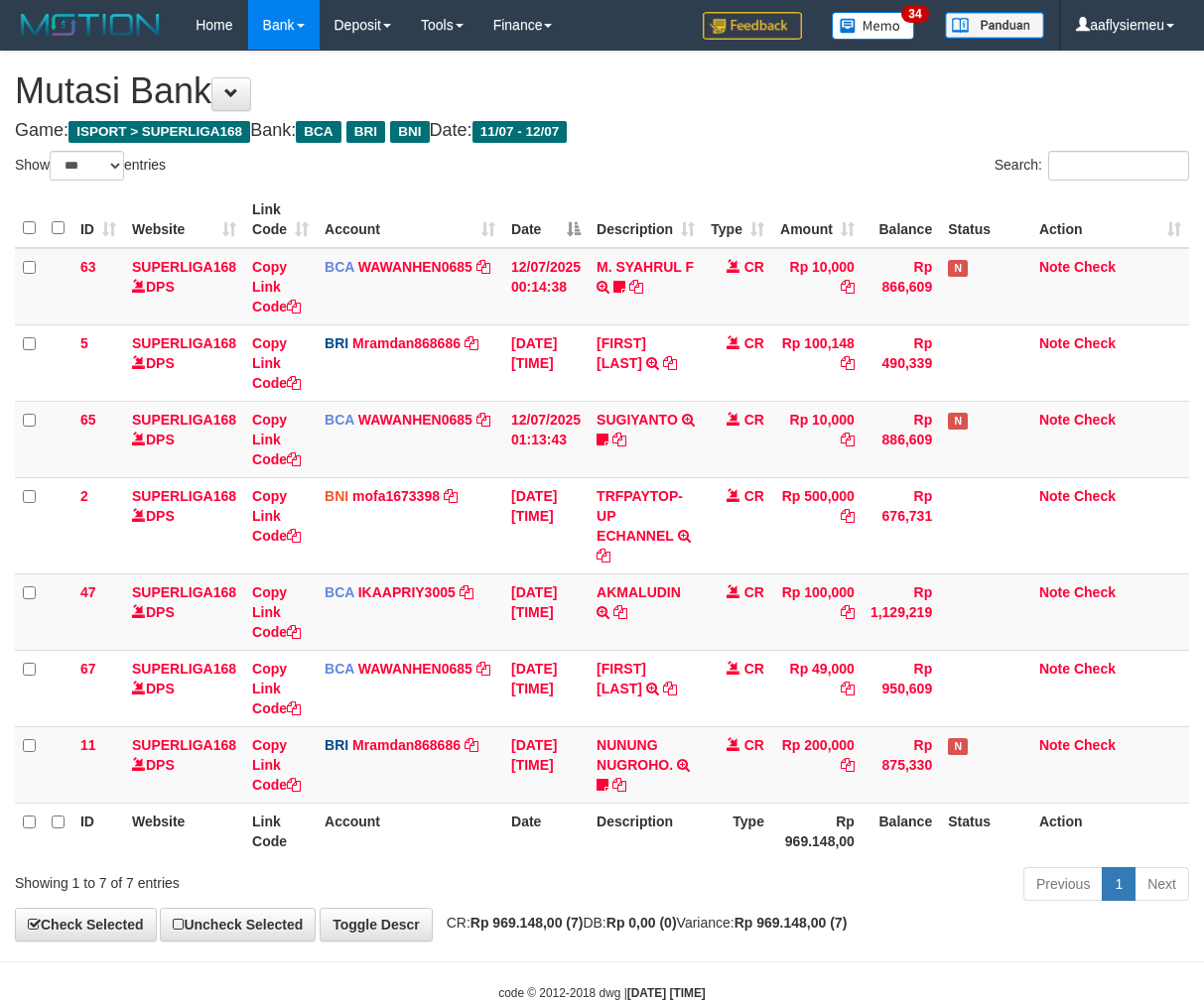 scroll, scrollTop: 0, scrollLeft: 0, axis: both 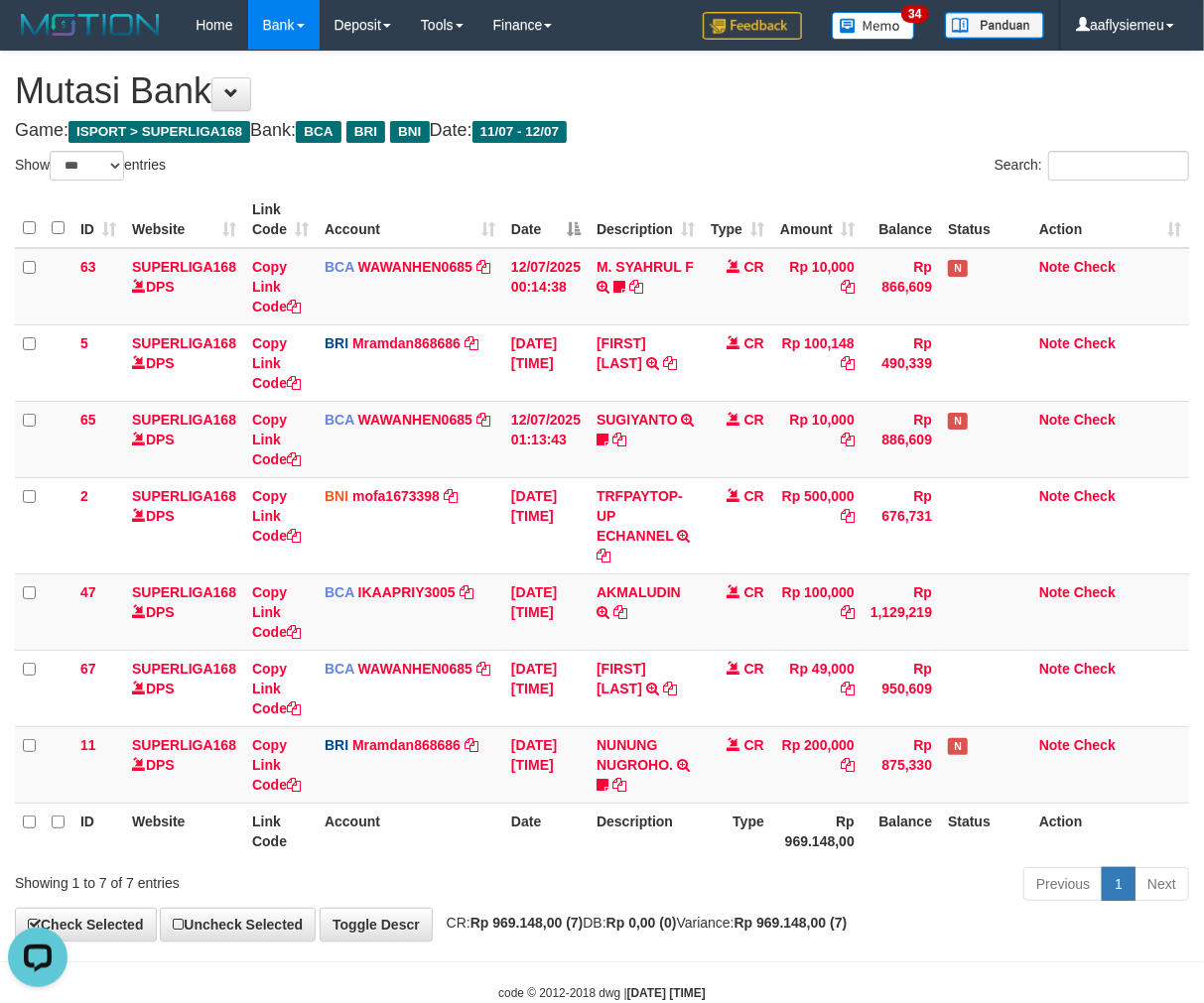 click on "Showing 1 to 7 of 7 entries" at bounding box center (250, 879) 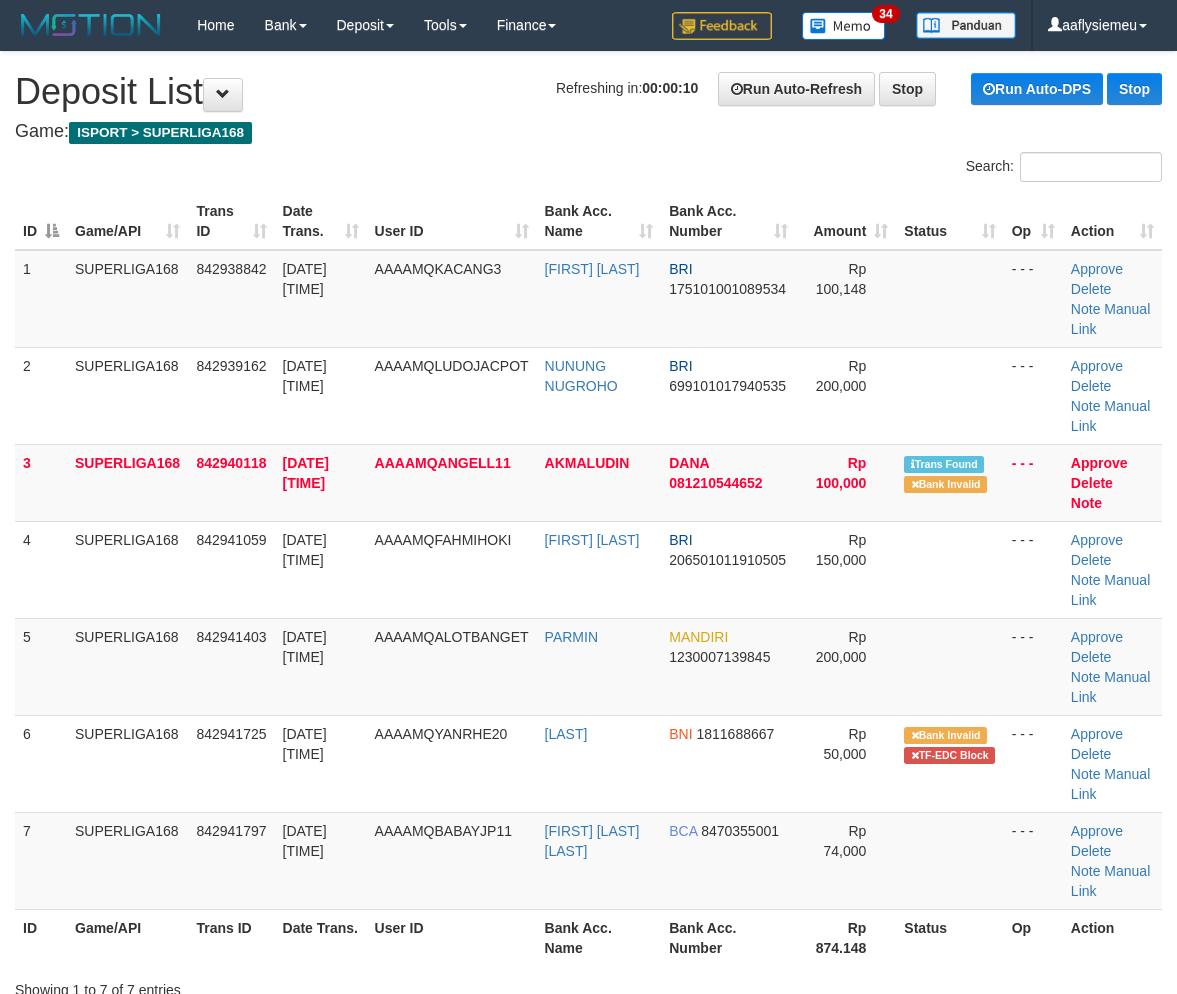 scroll, scrollTop: 0, scrollLeft: 0, axis: both 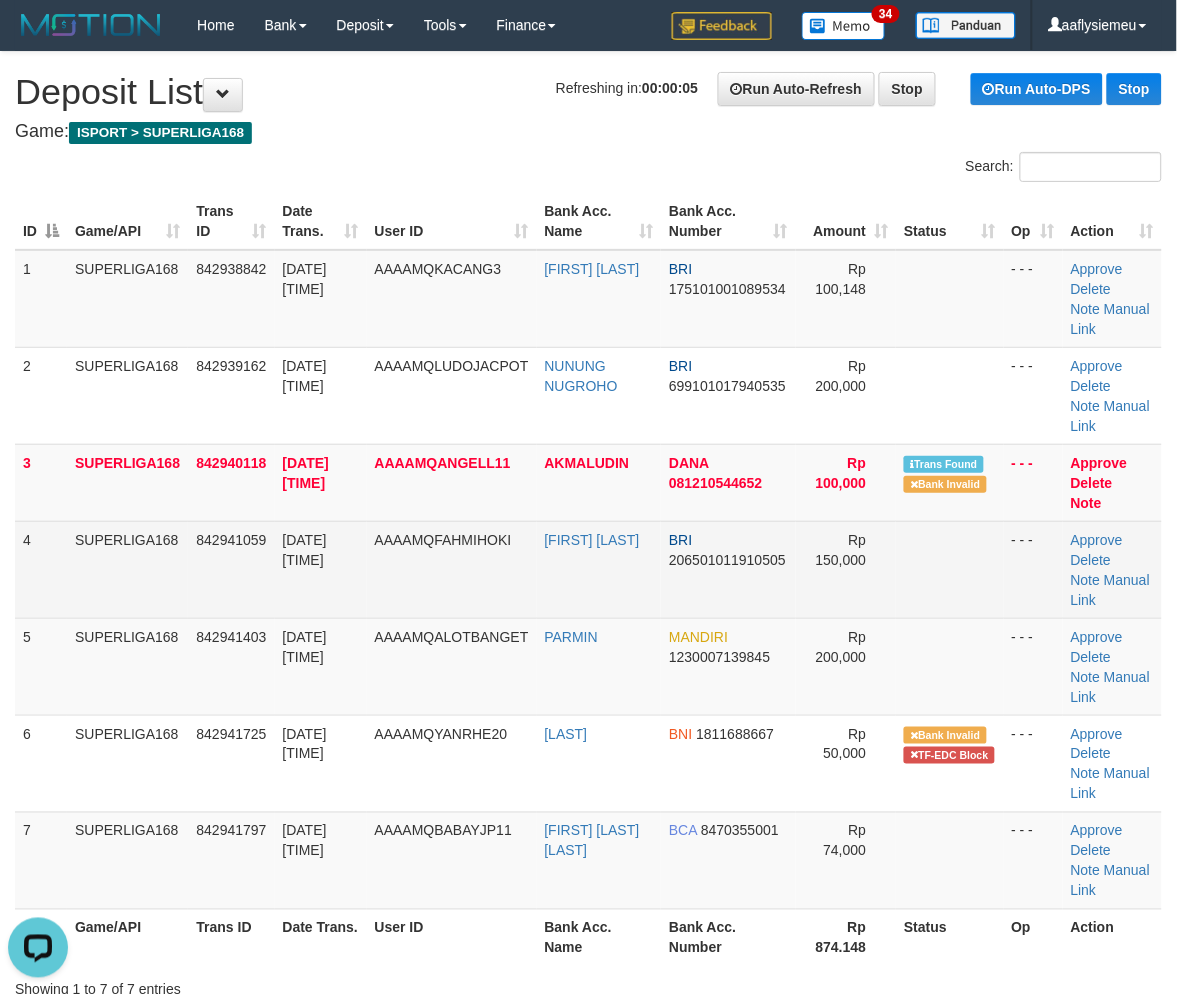 click on "SUPERLIGA168" at bounding box center [127, 569] 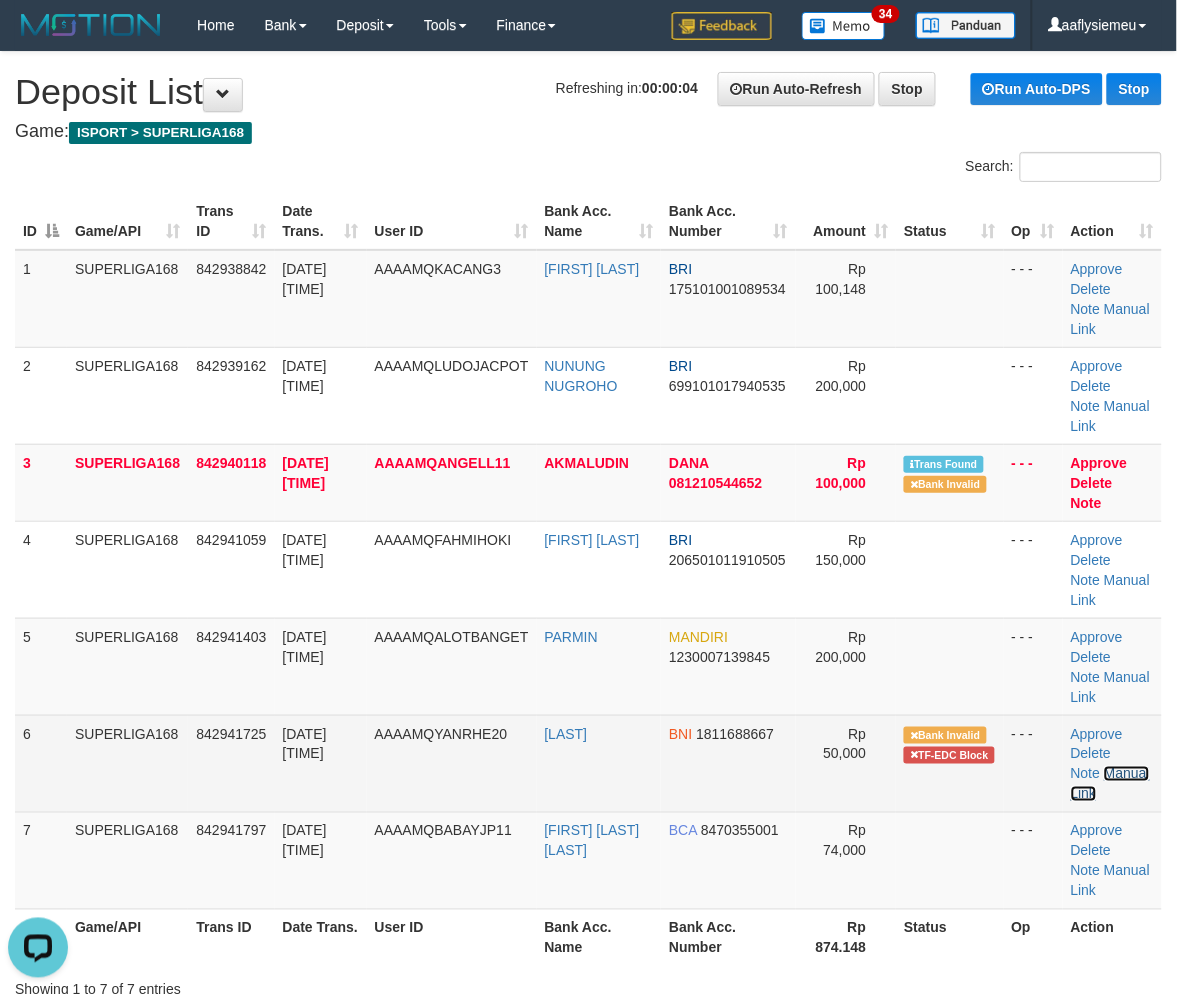 click on "Manual Link" at bounding box center (1110, 784) 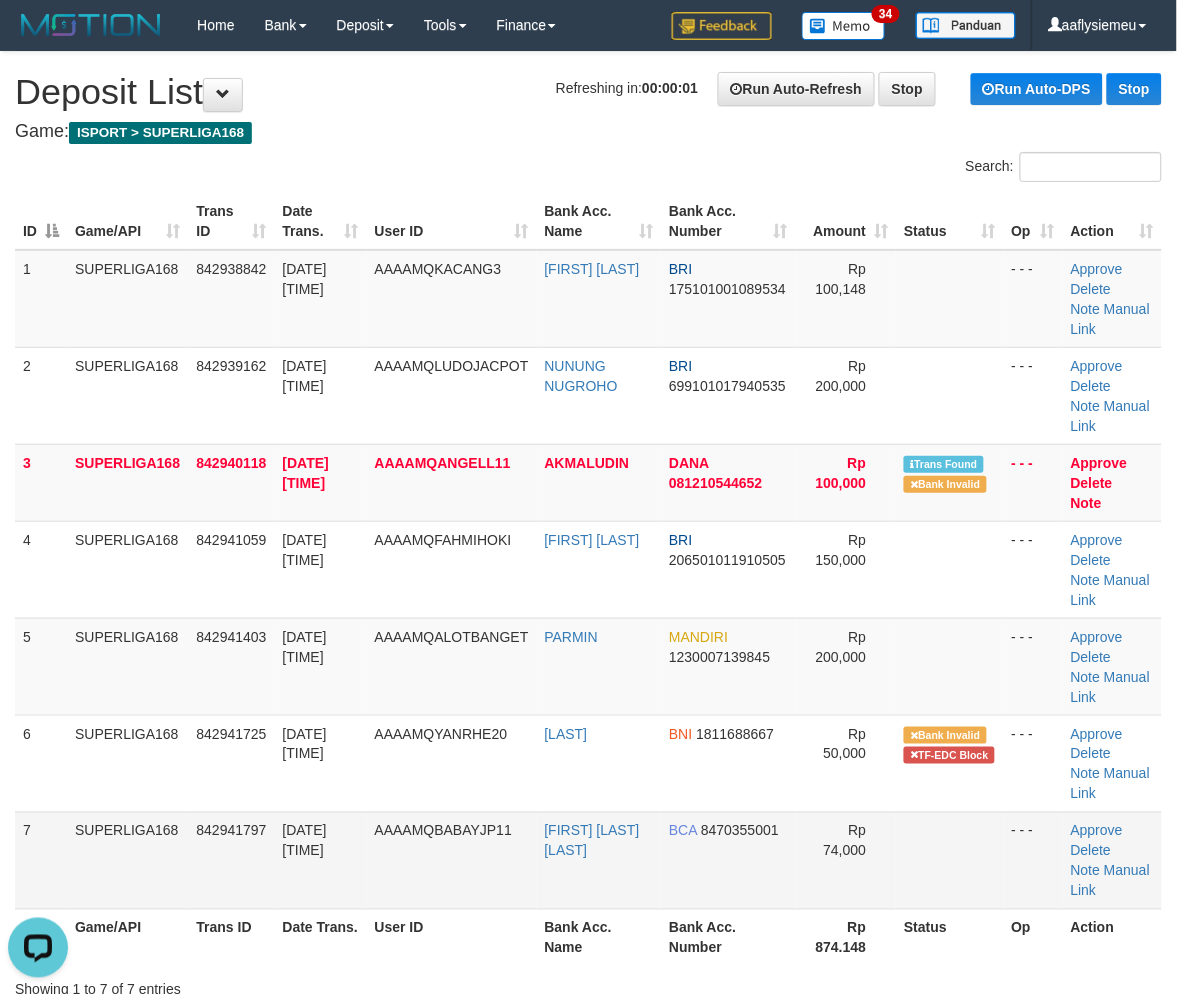 click on "842941797" at bounding box center (231, 860) 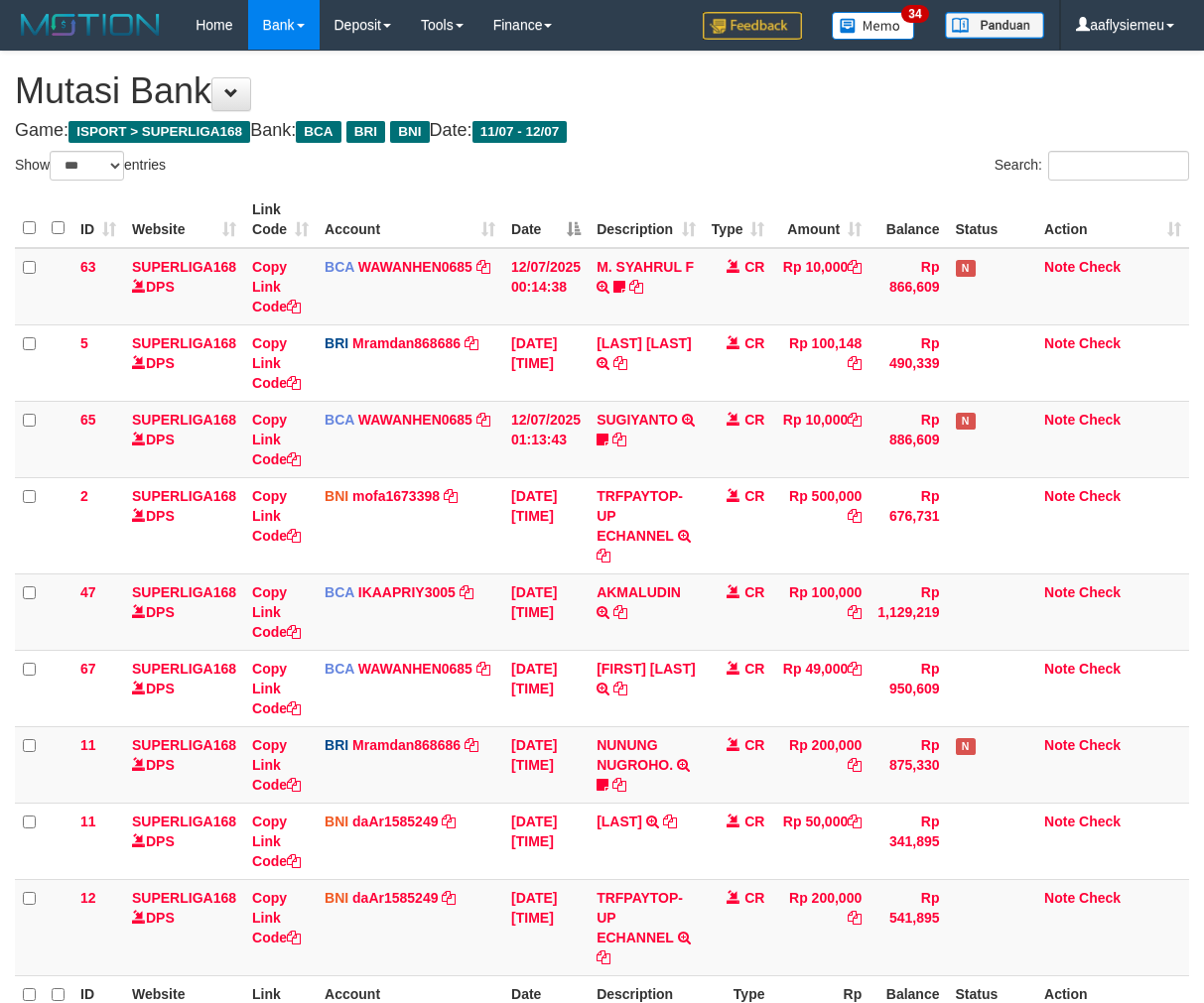 select on "***" 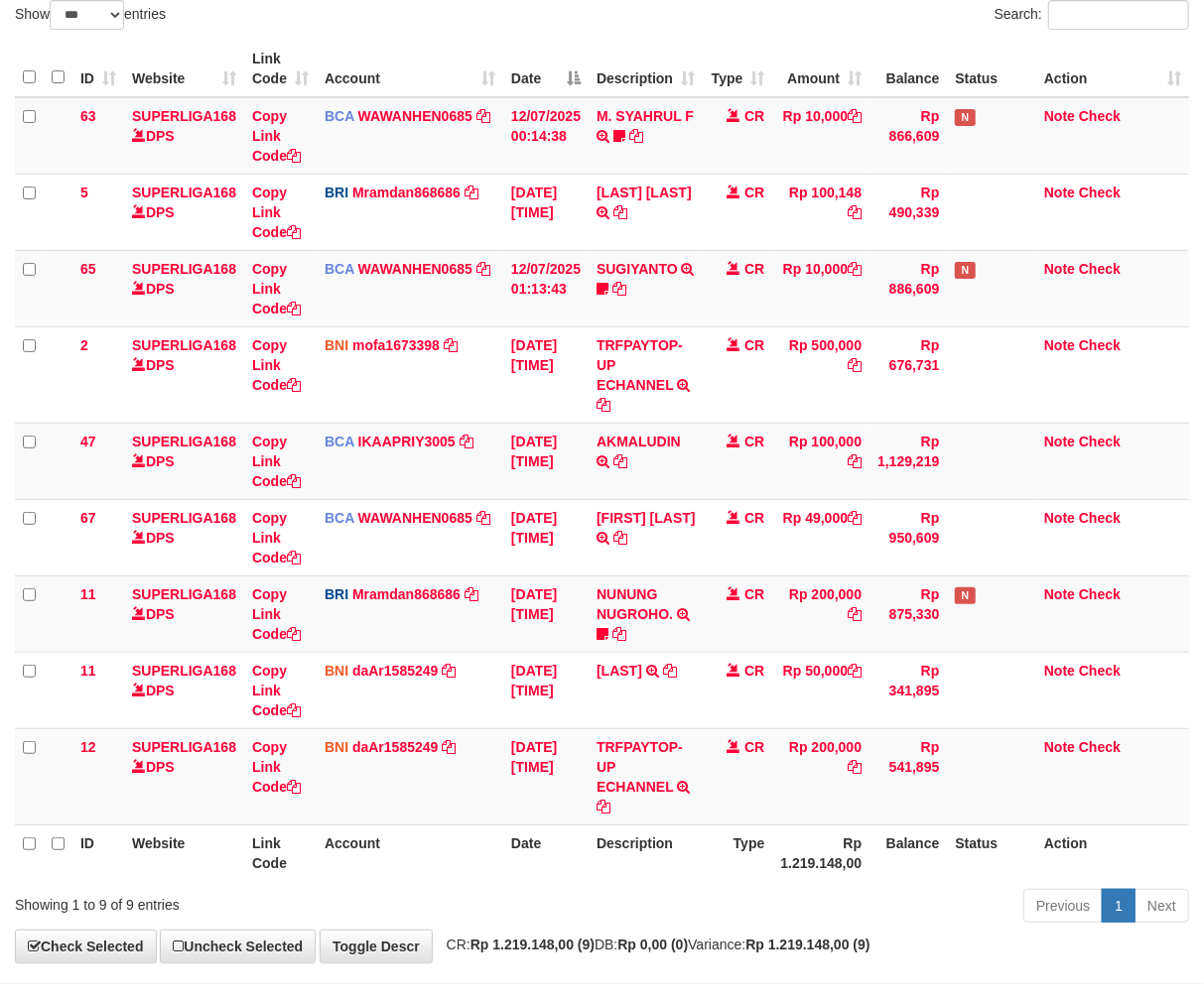 scroll, scrollTop: 222, scrollLeft: 0, axis: vertical 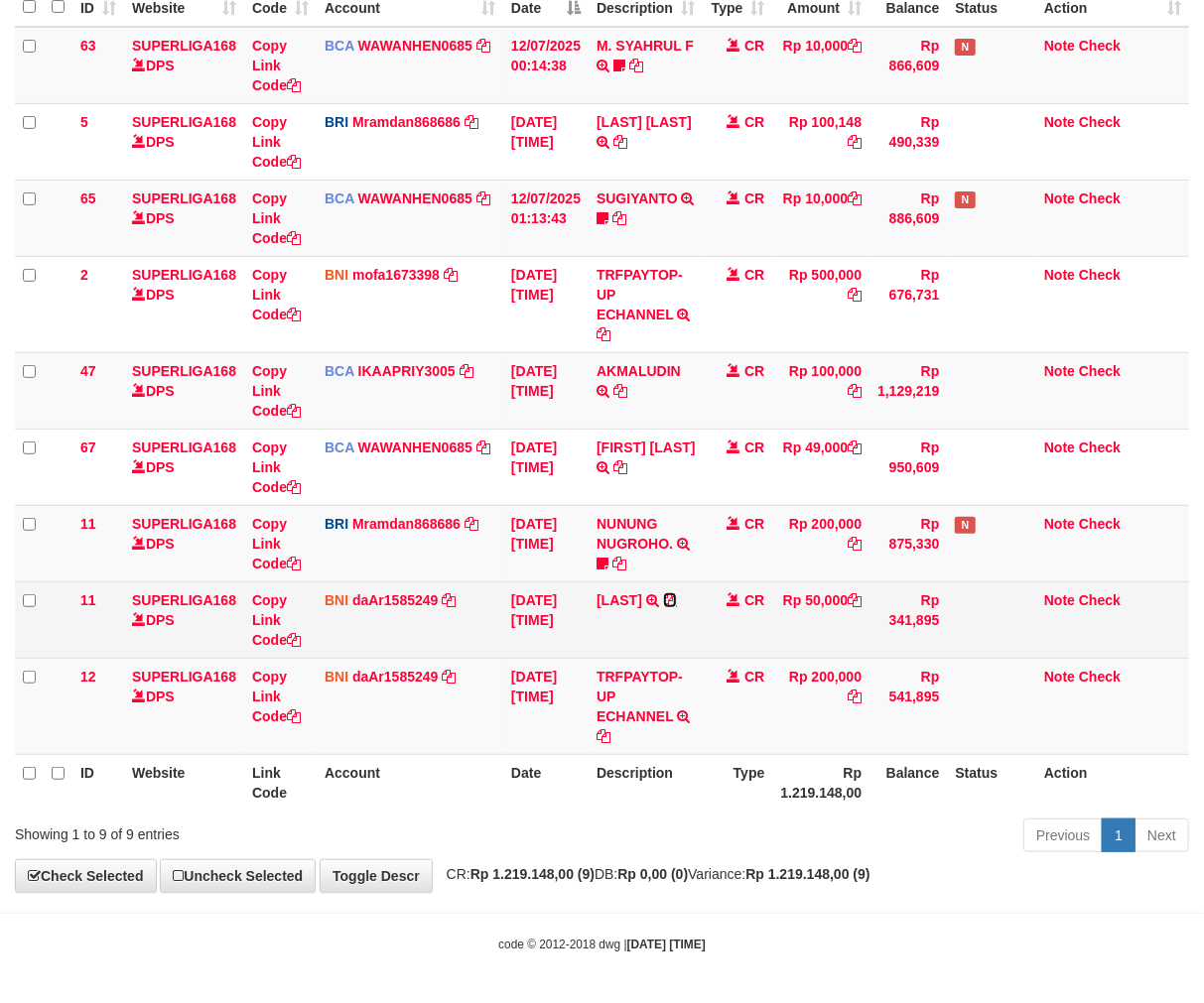 click at bounding box center (670, 600) 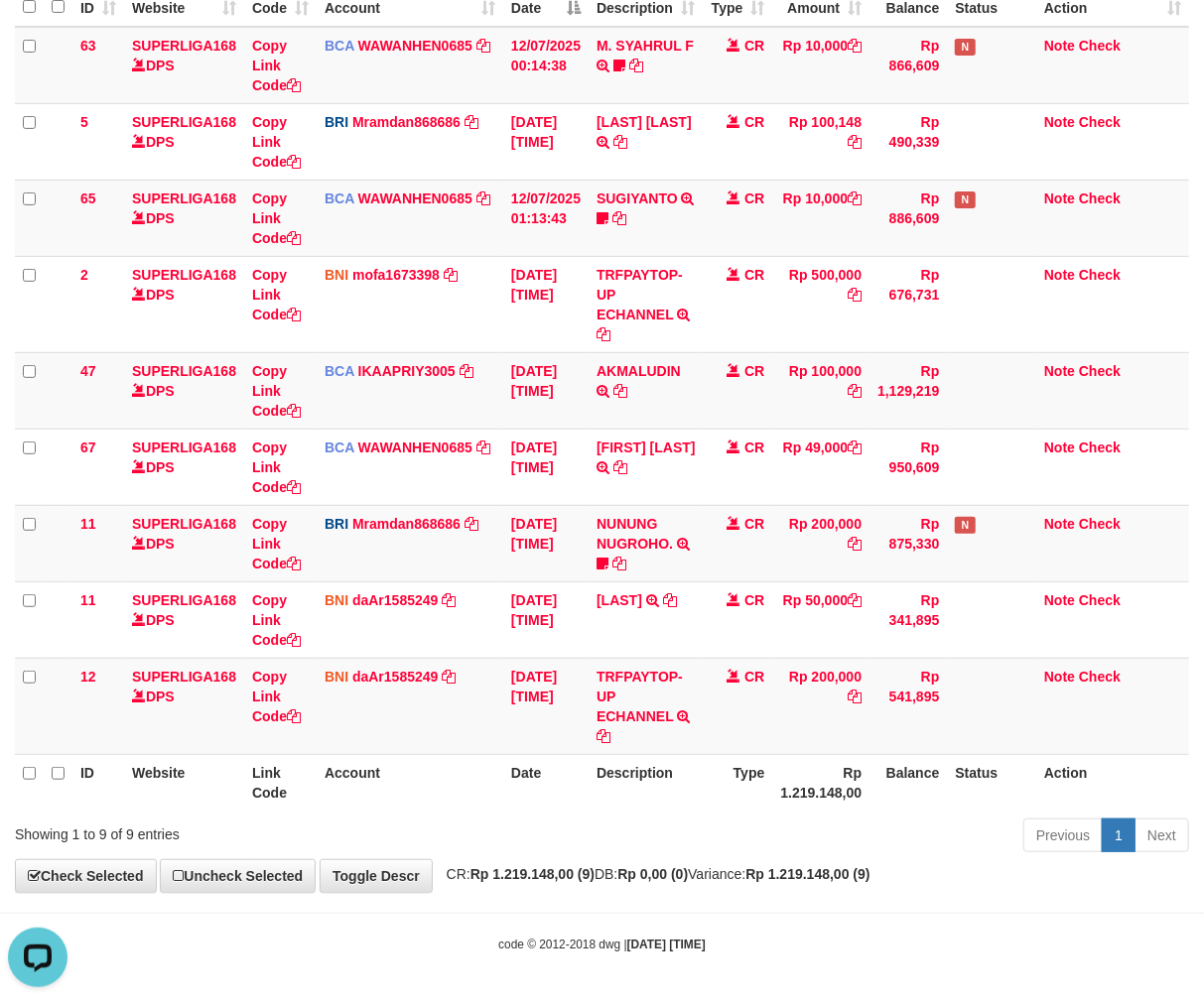 scroll, scrollTop: 0, scrollLeft: 0, axis: both 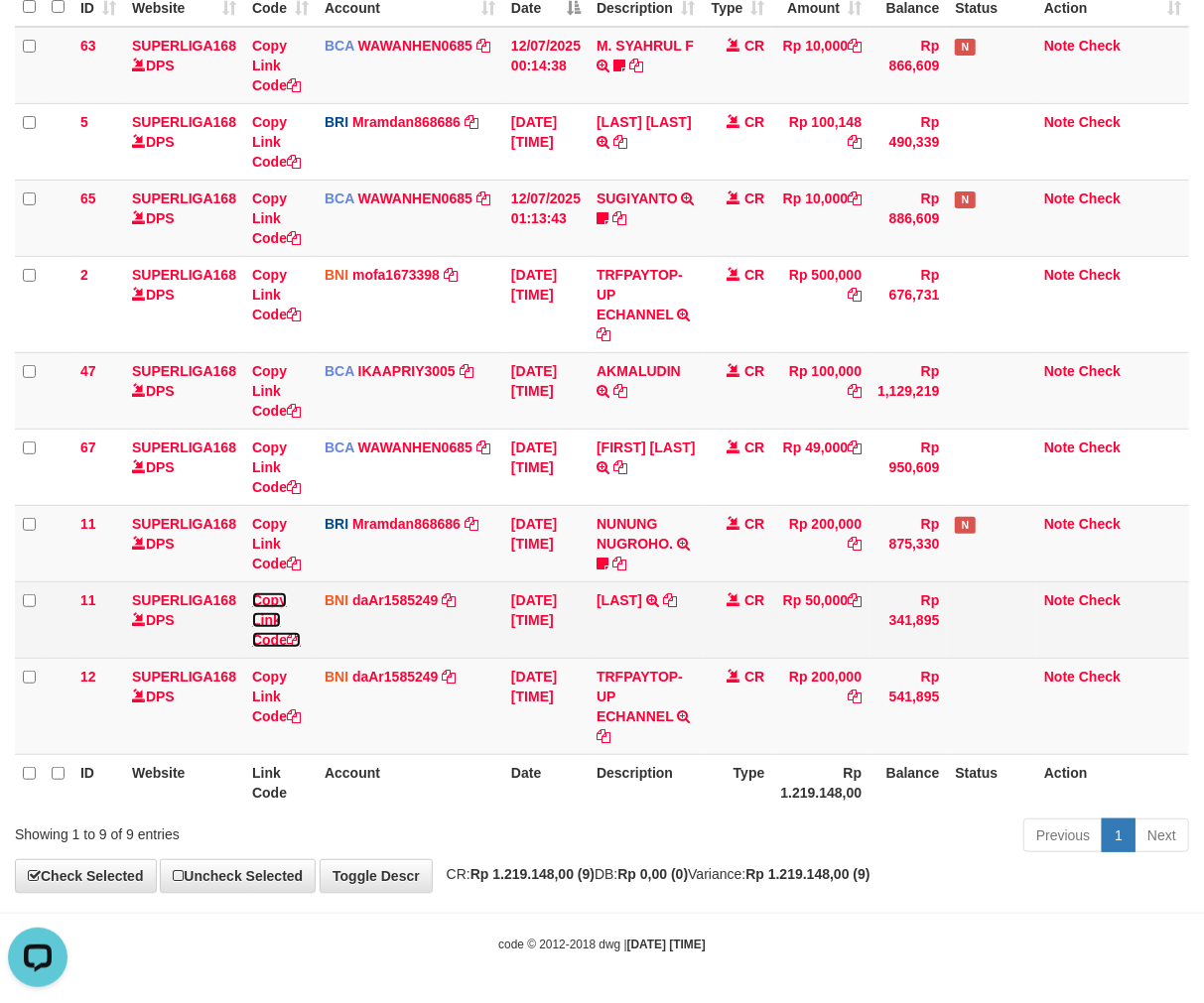 click on "Copy Link Code" at bounding box center [276, 620] 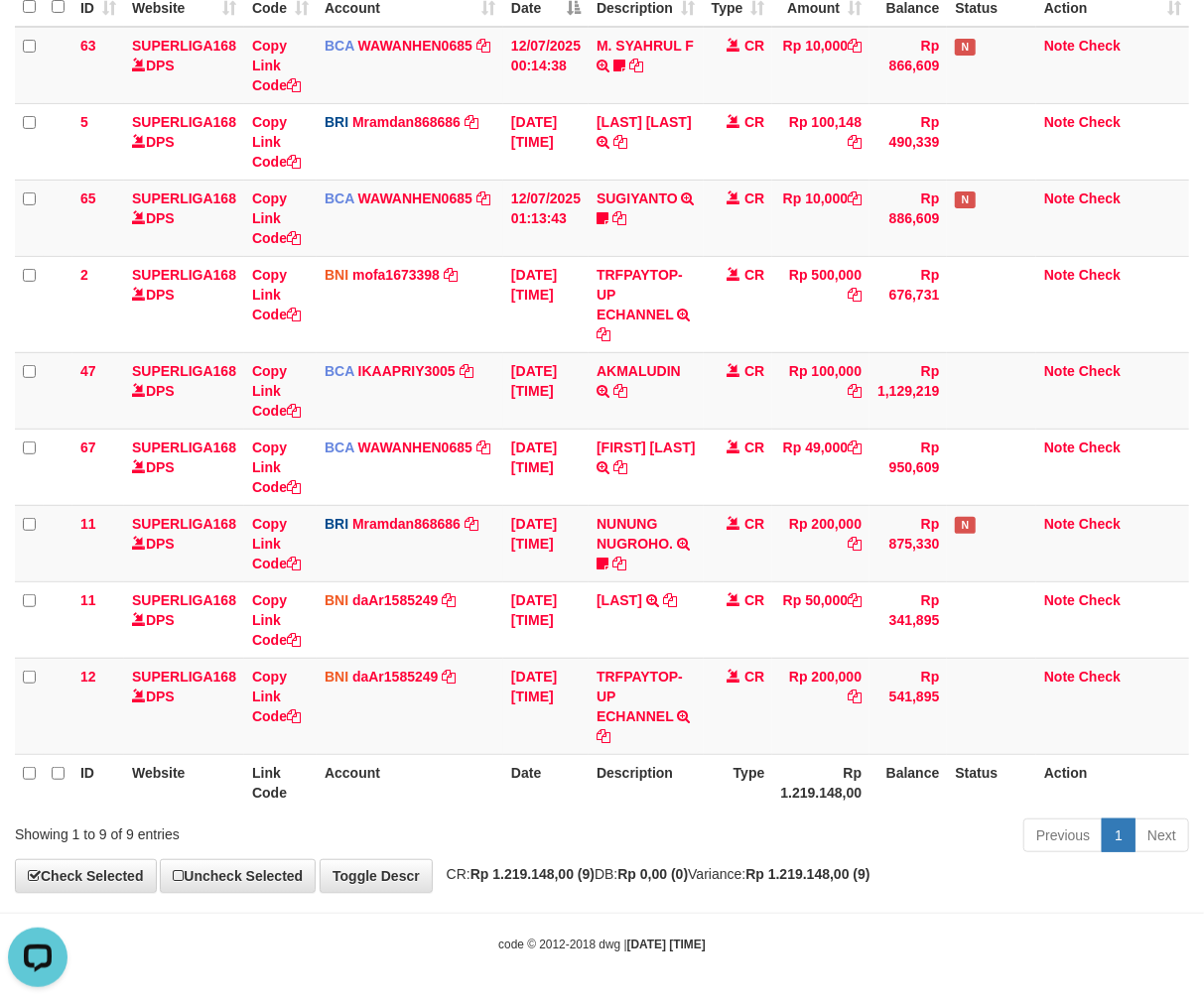 scroll, scrollTop: 250, scrollLeft: 0, axis: vertical 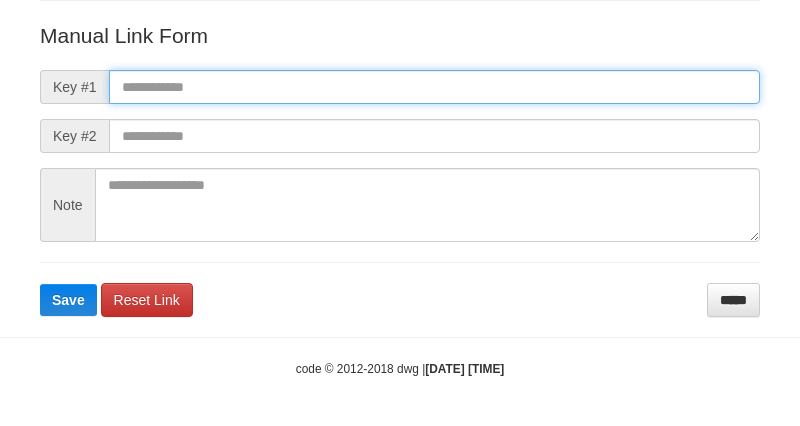 click at bounding box center [434, 87] 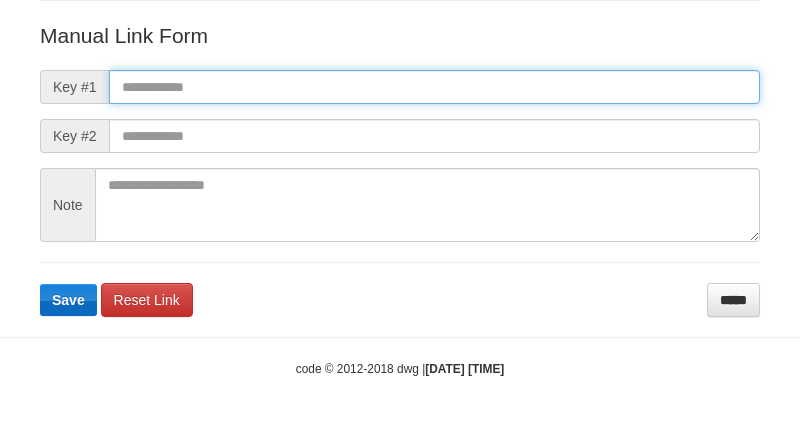 paste on "**********" 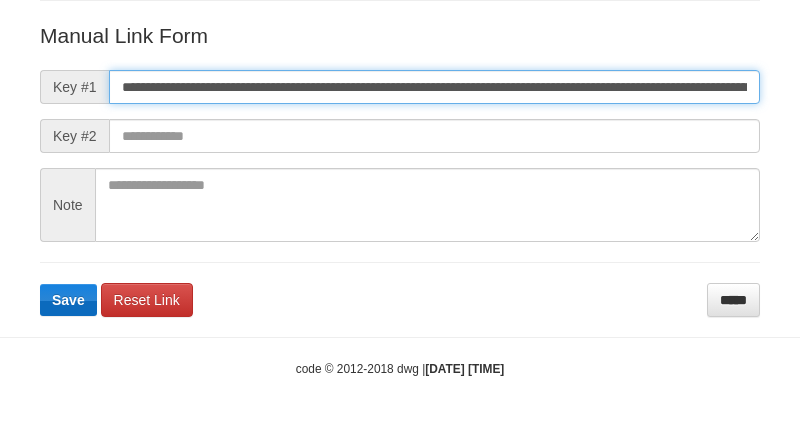 type on "**********" 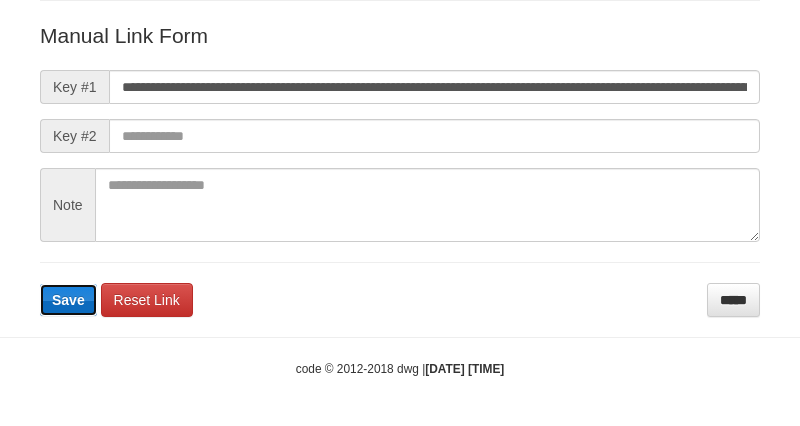 scroll, scrollTop: 0, scrollLeft: 0, axis: both 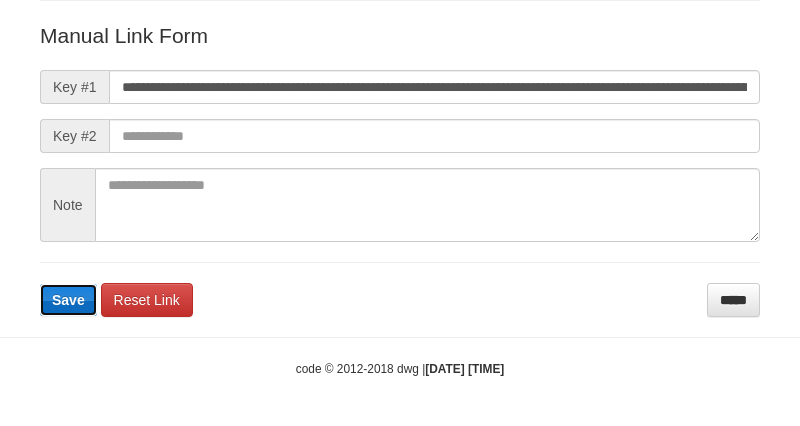 click on "Save" at bounding box center [68, 300] 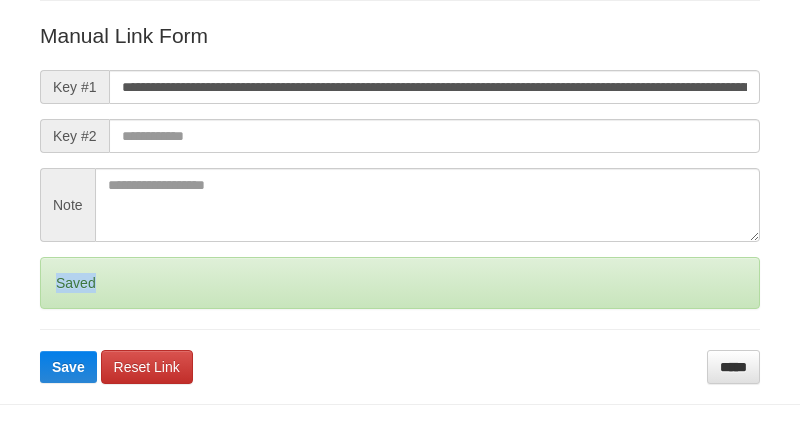 click on "Saved" at bounding box center (400, 283) 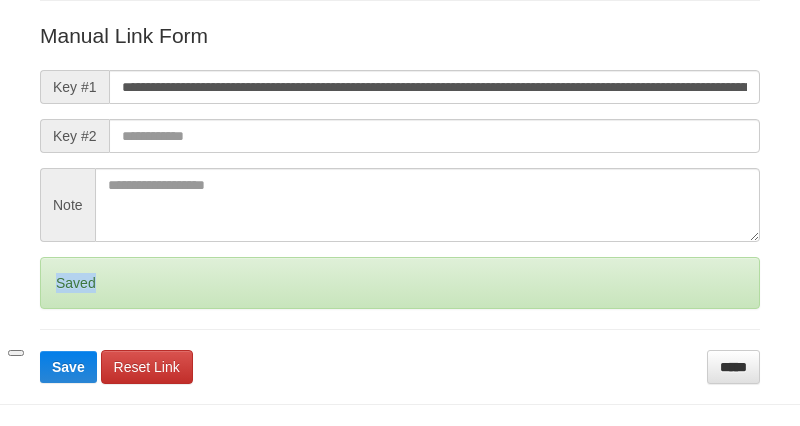 click on "Saved" at bounding box center (400, 283) 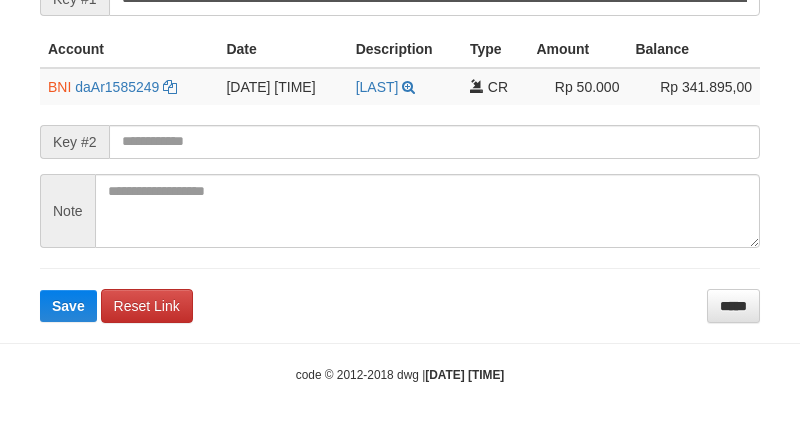 scroll, scrollTop: 480, scrollLeft: 0, axis: vertical 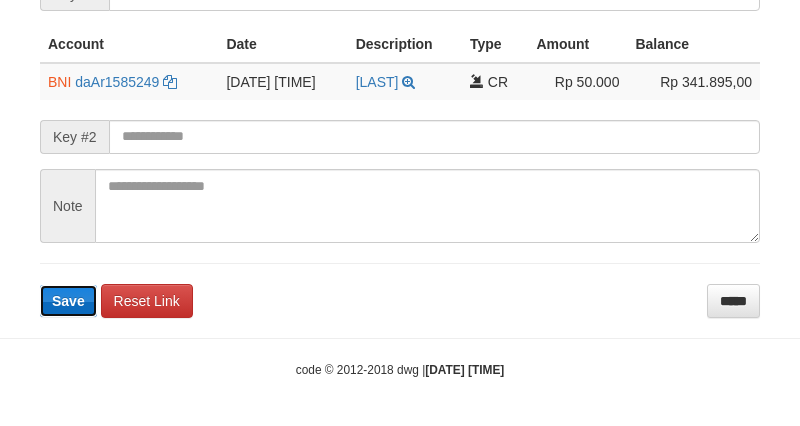 click on "Save" at bounding box center (68, 301) 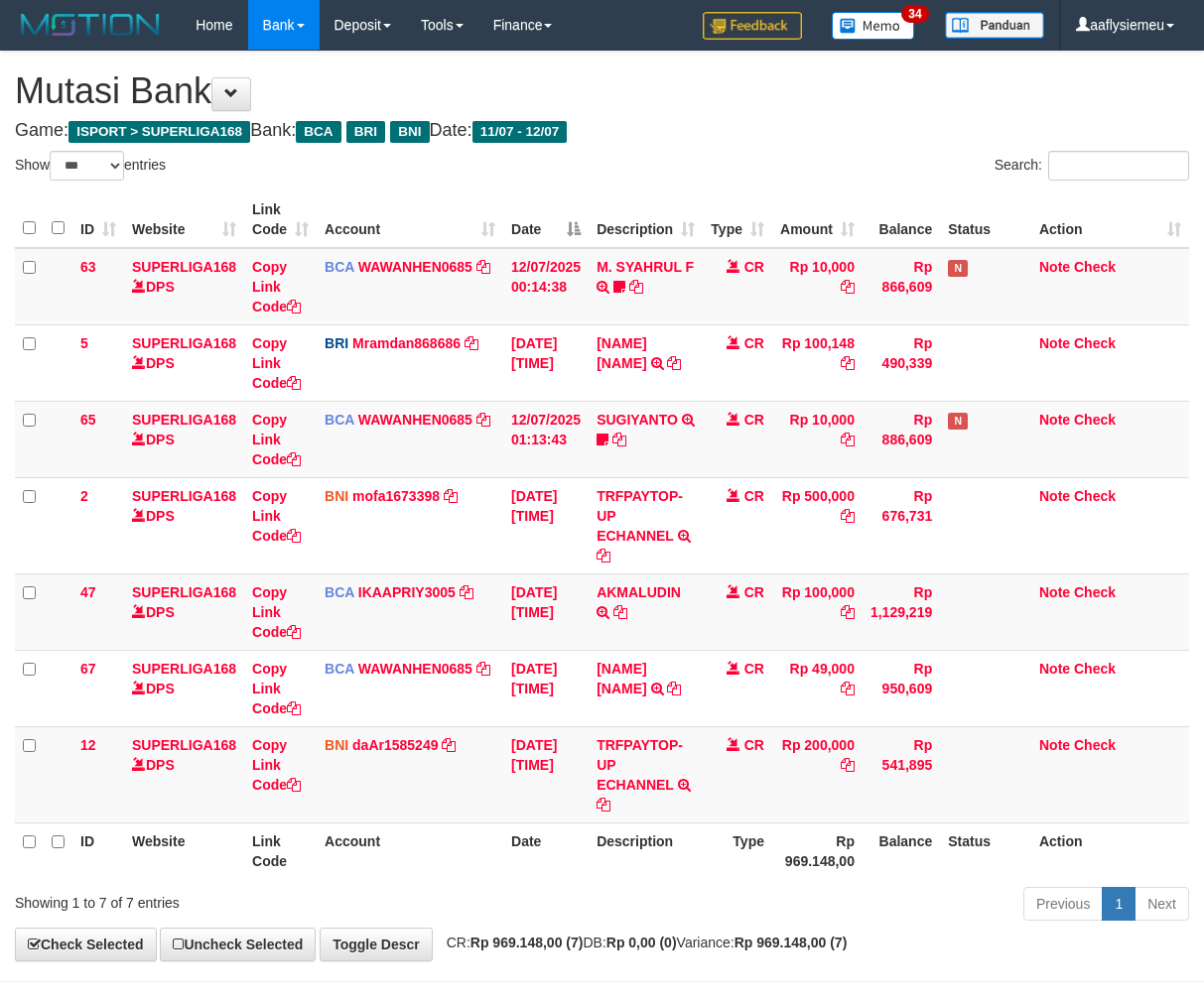 select on "***" 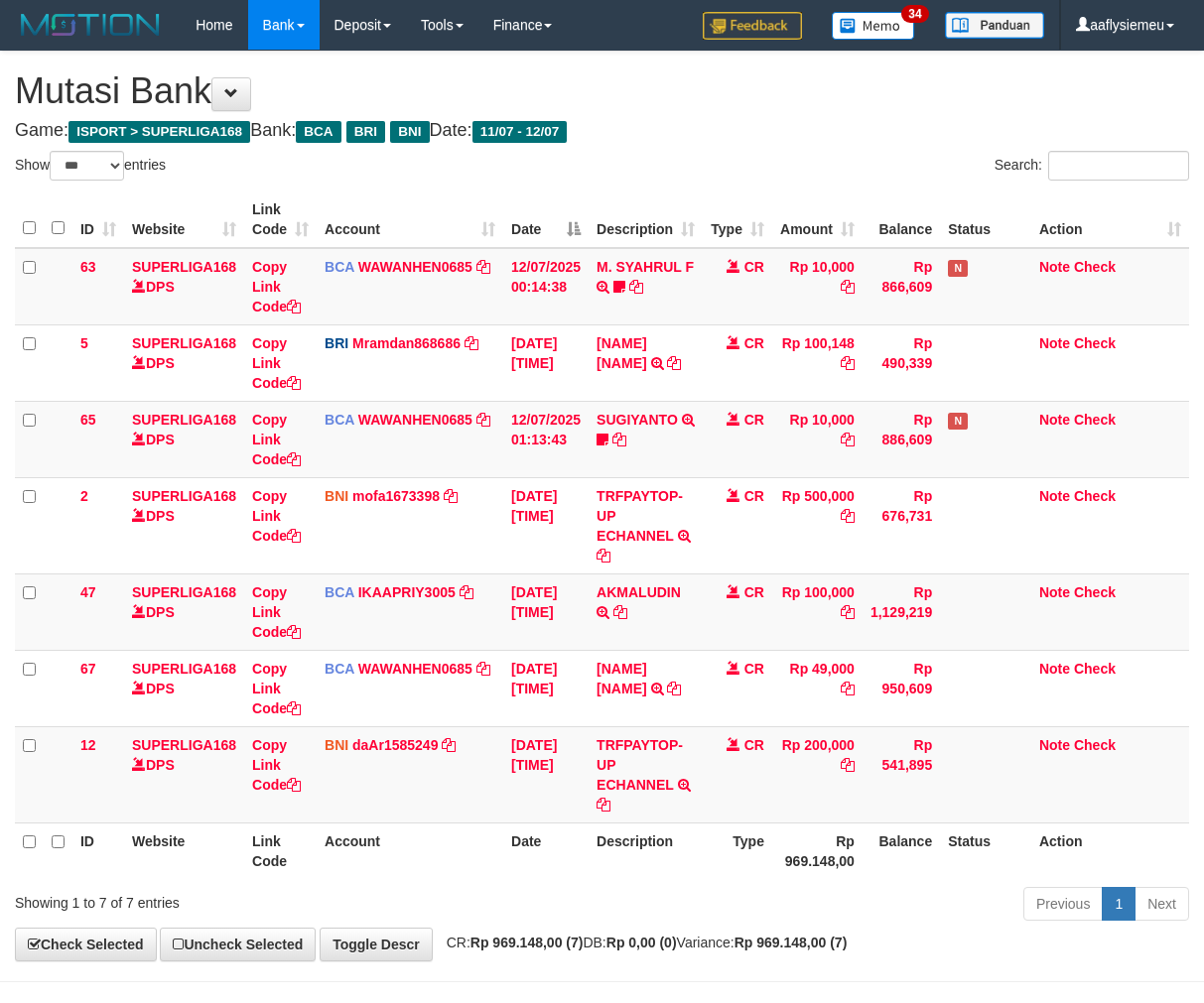 scroll, scrollTop: 0, scrollLeft: 0, axis: both 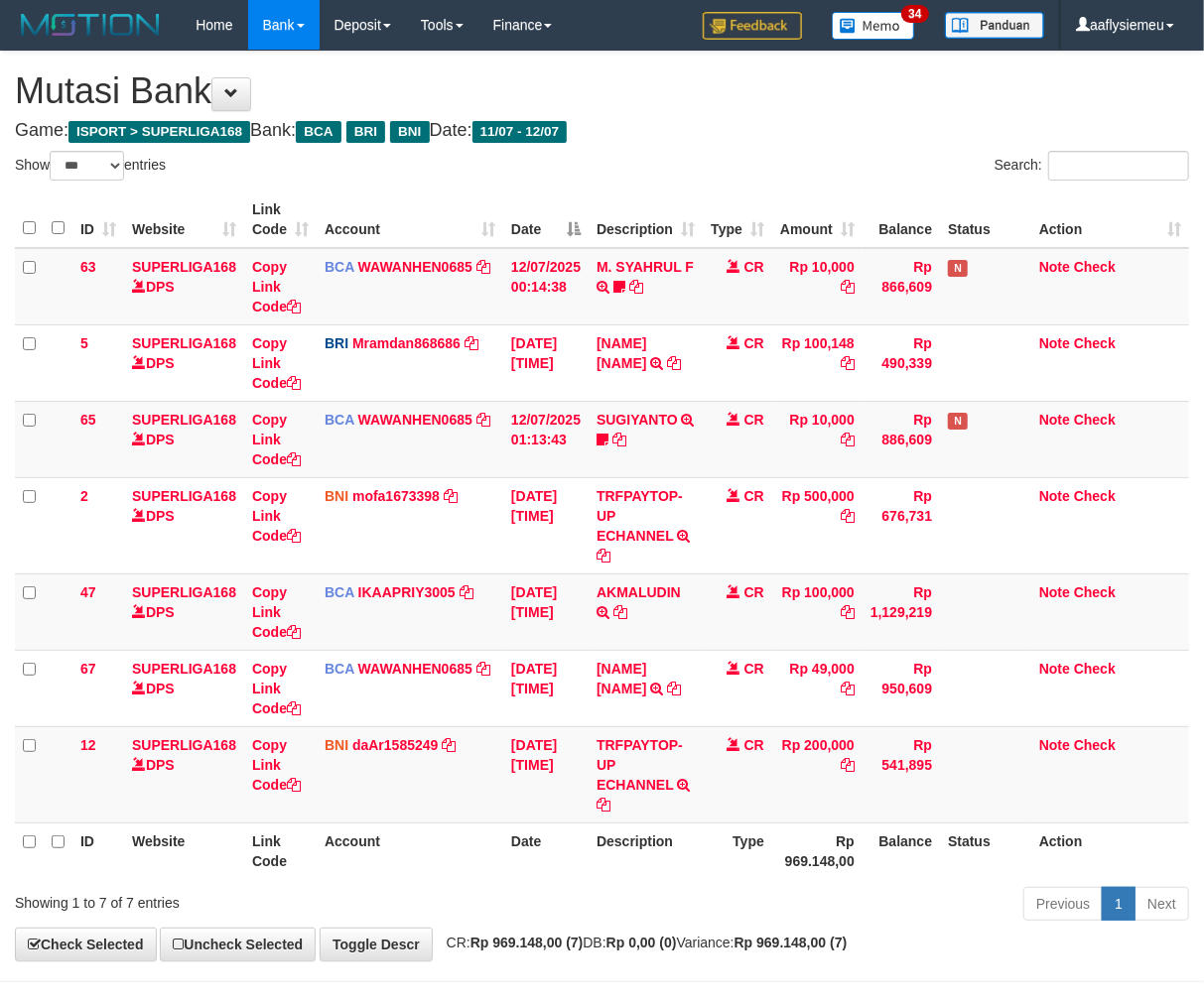 drag, startPoint x: 785, startPoint y: 861, endPoint x: 1216, endPoint y: 721, distance: 453.16774 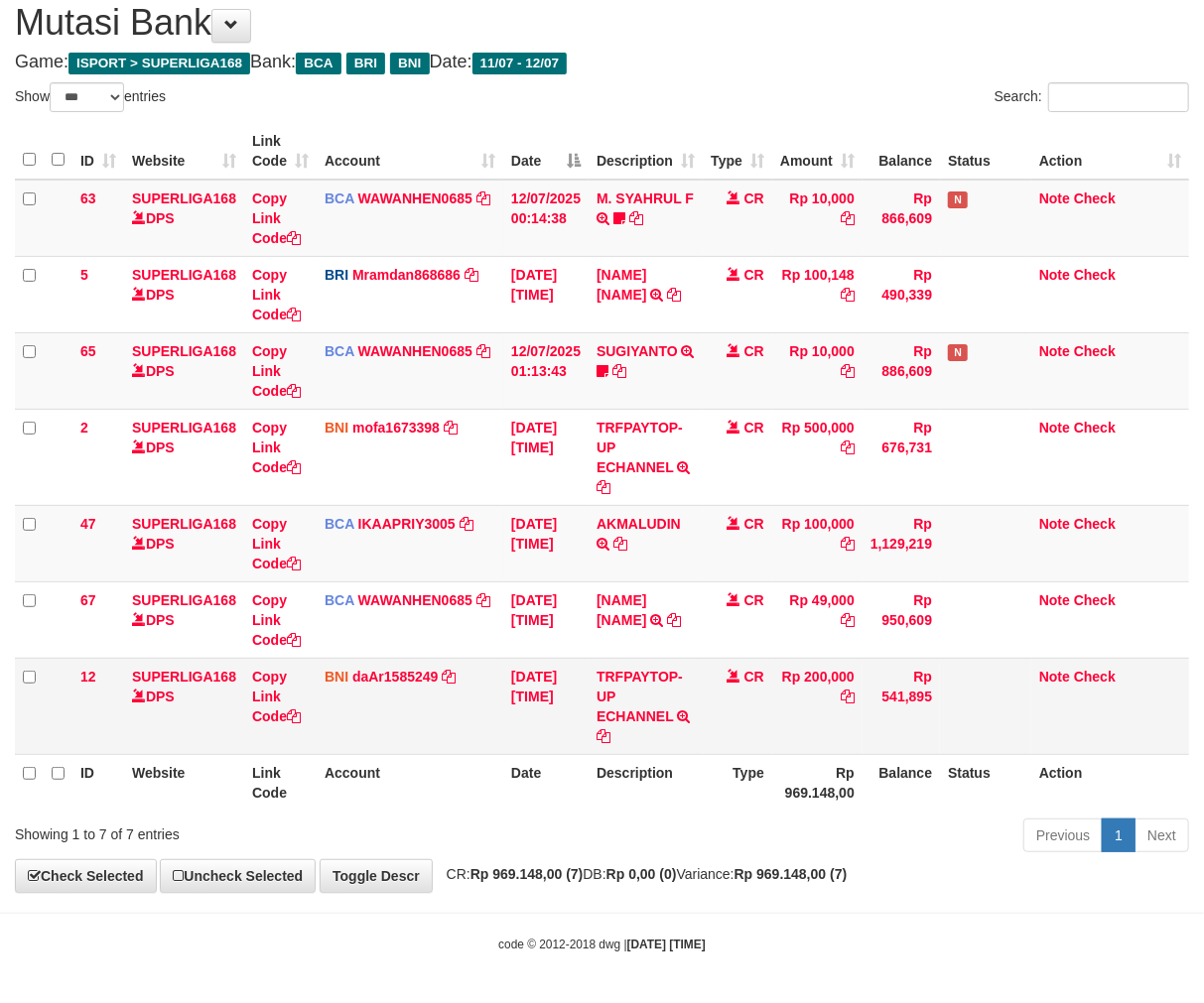 click on "Rp 200,000" at bounding box center (817, 705) 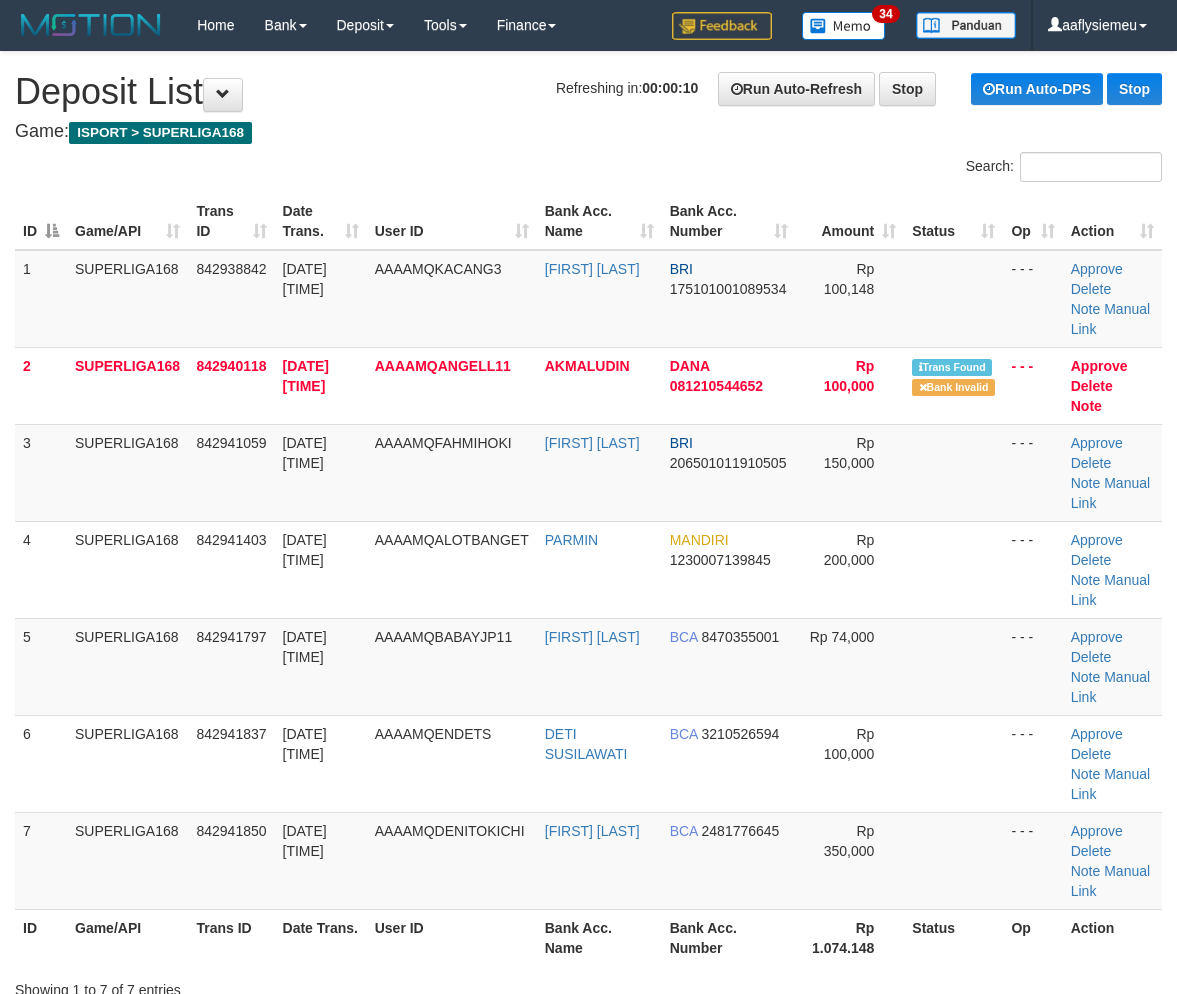 scroll, scrollTop: 0, scrollLeft: 0, axis: both 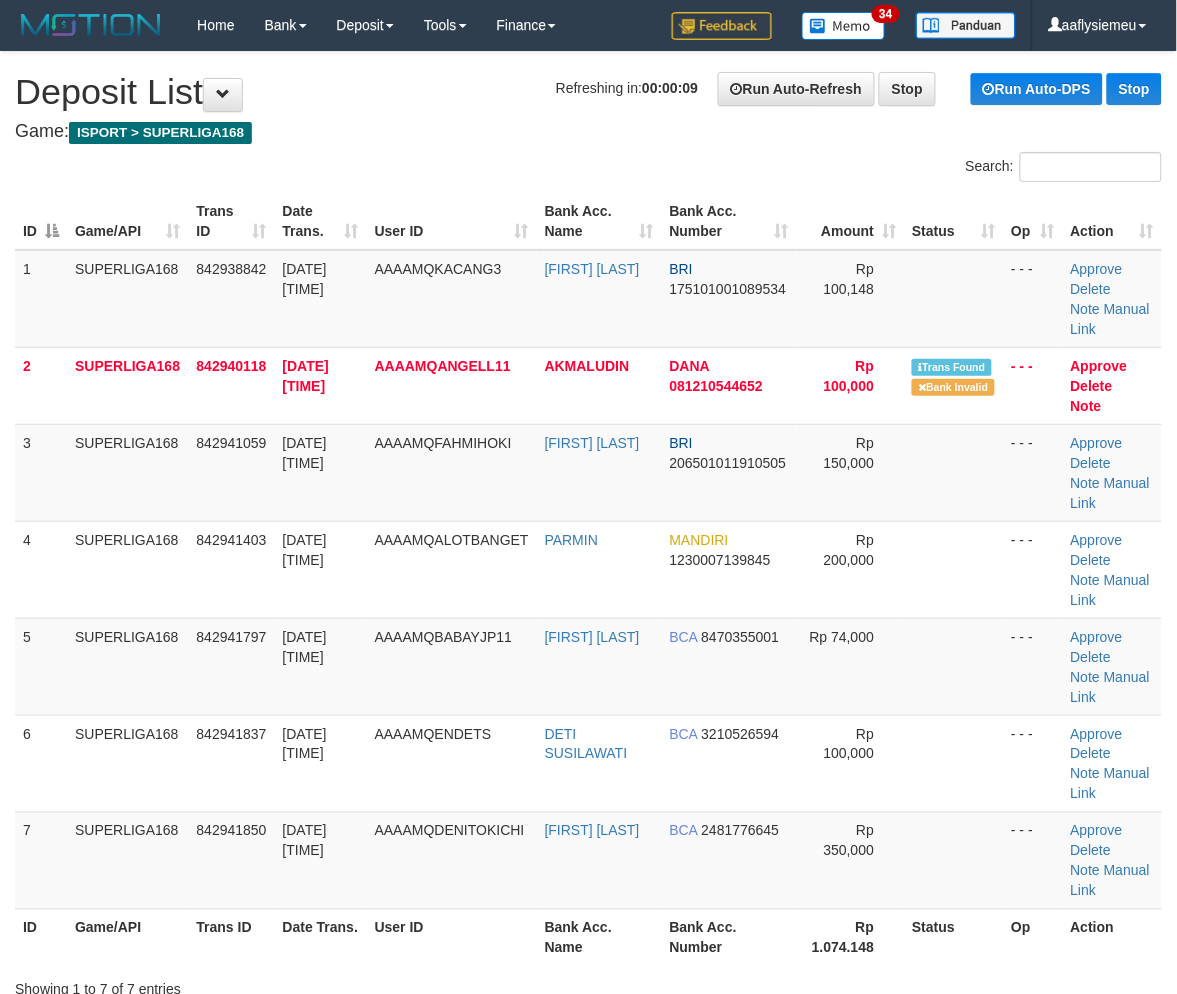 drag, startPoint x: 463, startPoint y: 644, endPoint x: 7, endPoint y: 743, distance: 466.623 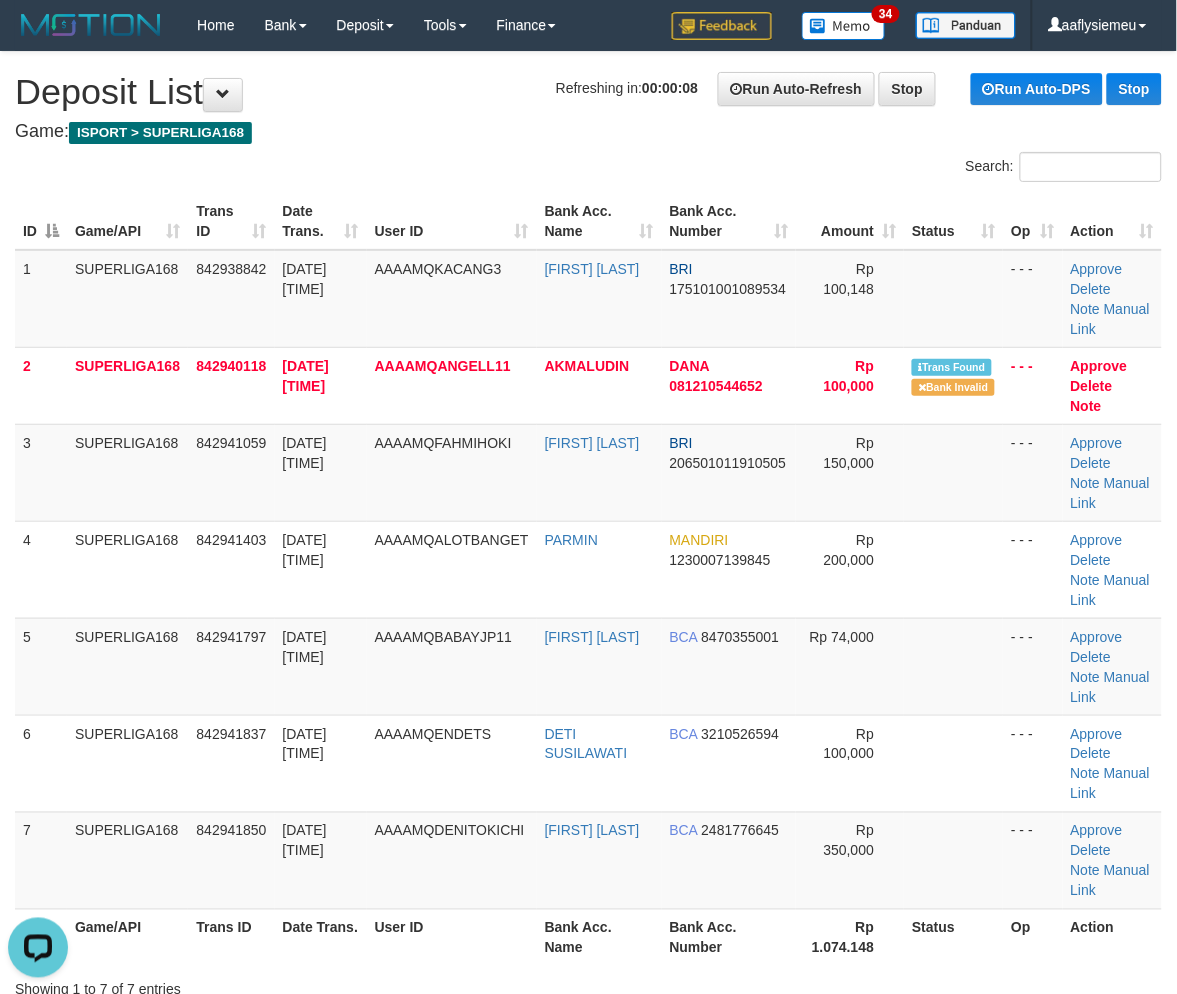 scroll, scrollTop: 0, scrollLeft: 0, axis: both 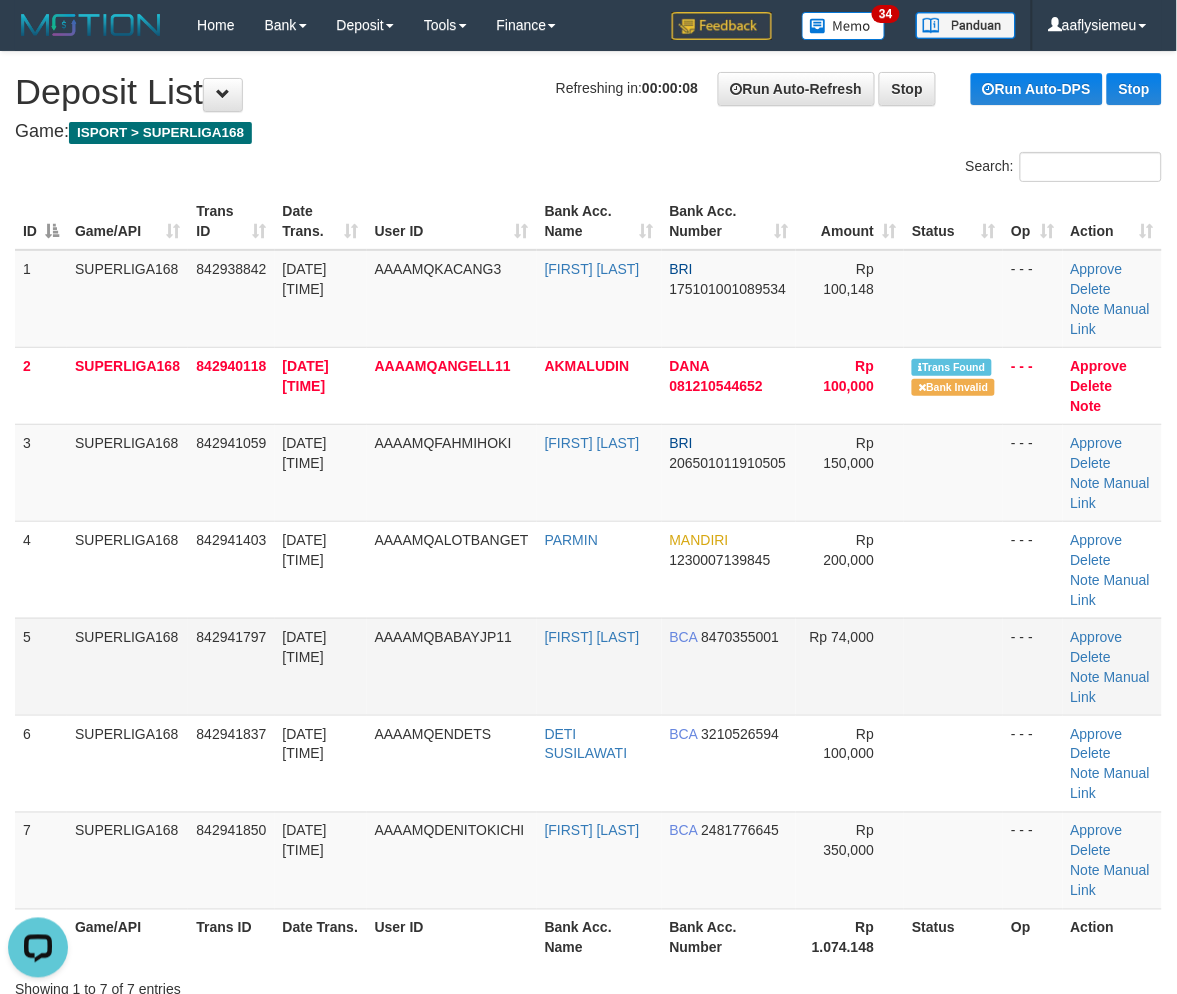 click on "12/07/2025 01:34:12" at bounding box center [305, 647] 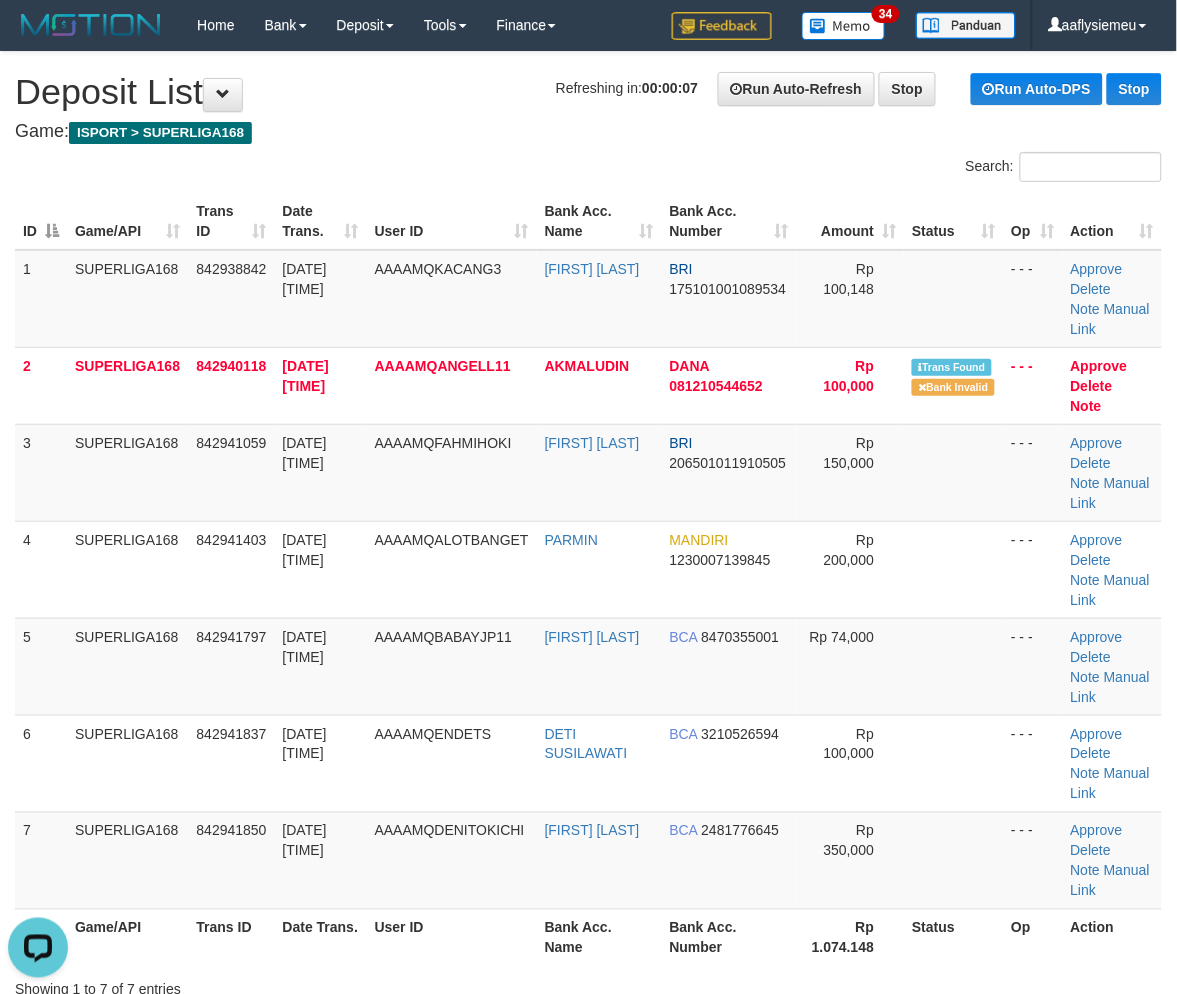 drag, startPoint x: 333, startPoint y: 635, endPoint x: 7, endPoint y: 693, distance: 331.11932 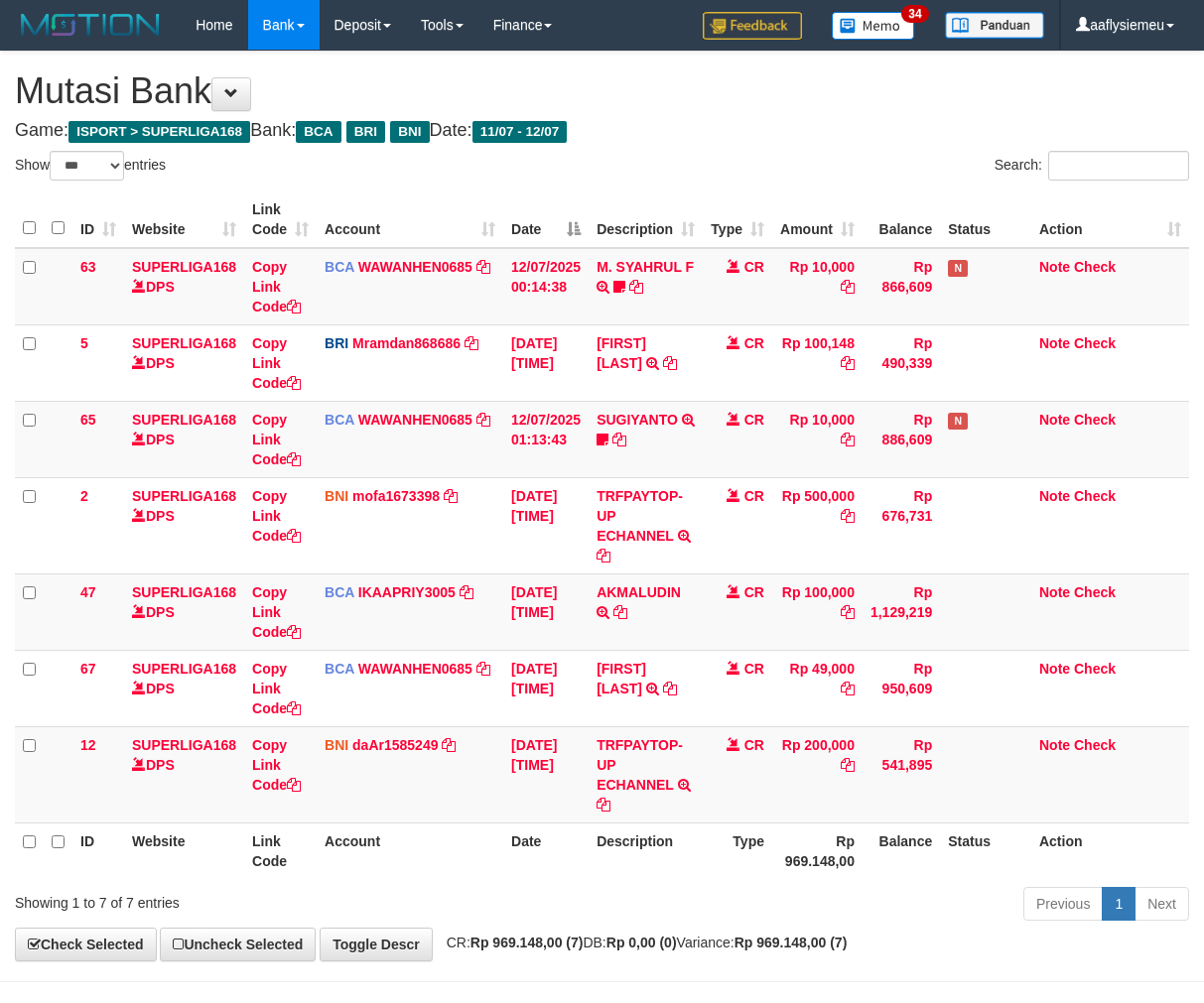 select on "***" 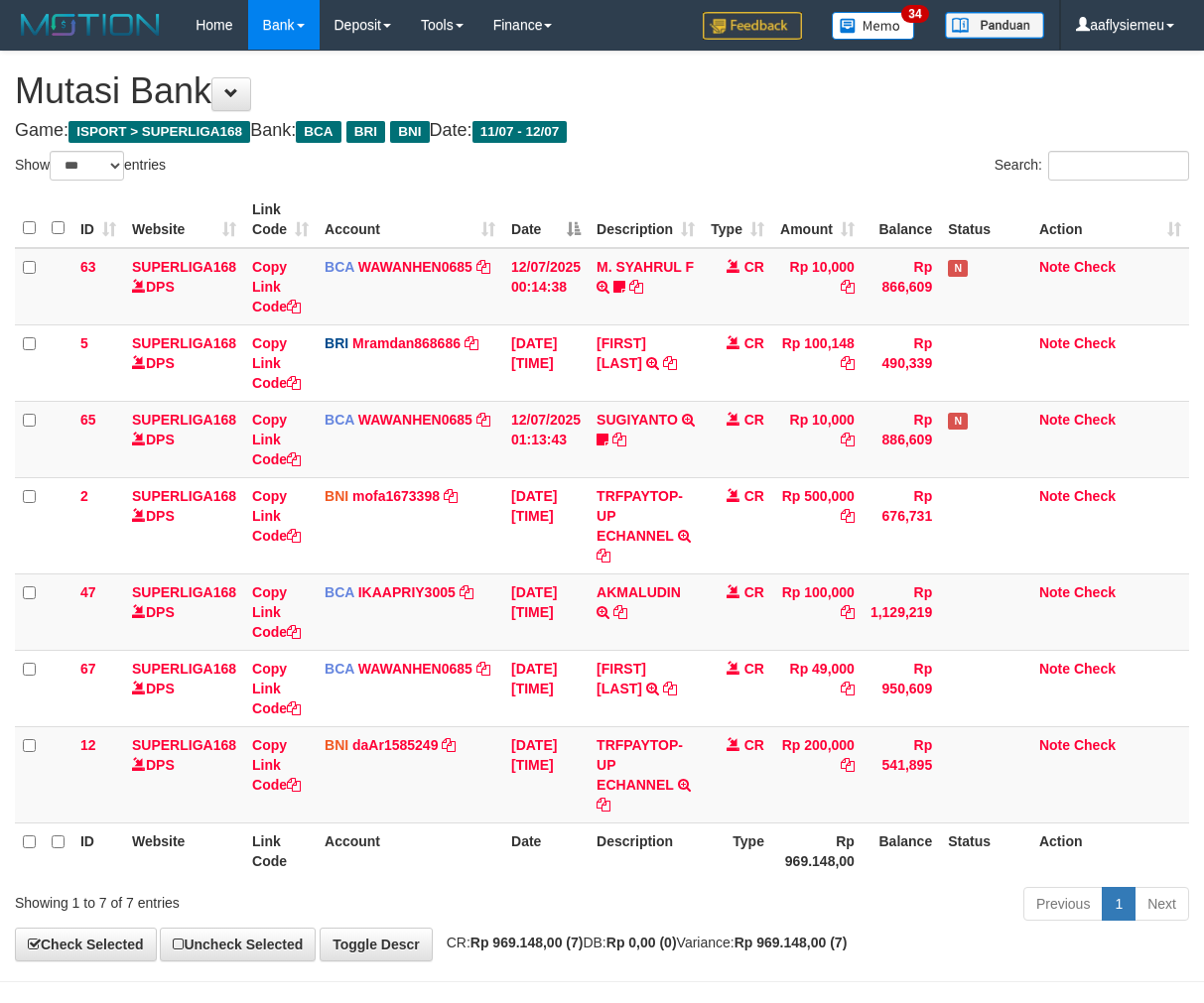 scroll, scrollTop: 69, scrollLeft: 0, axis: vertical 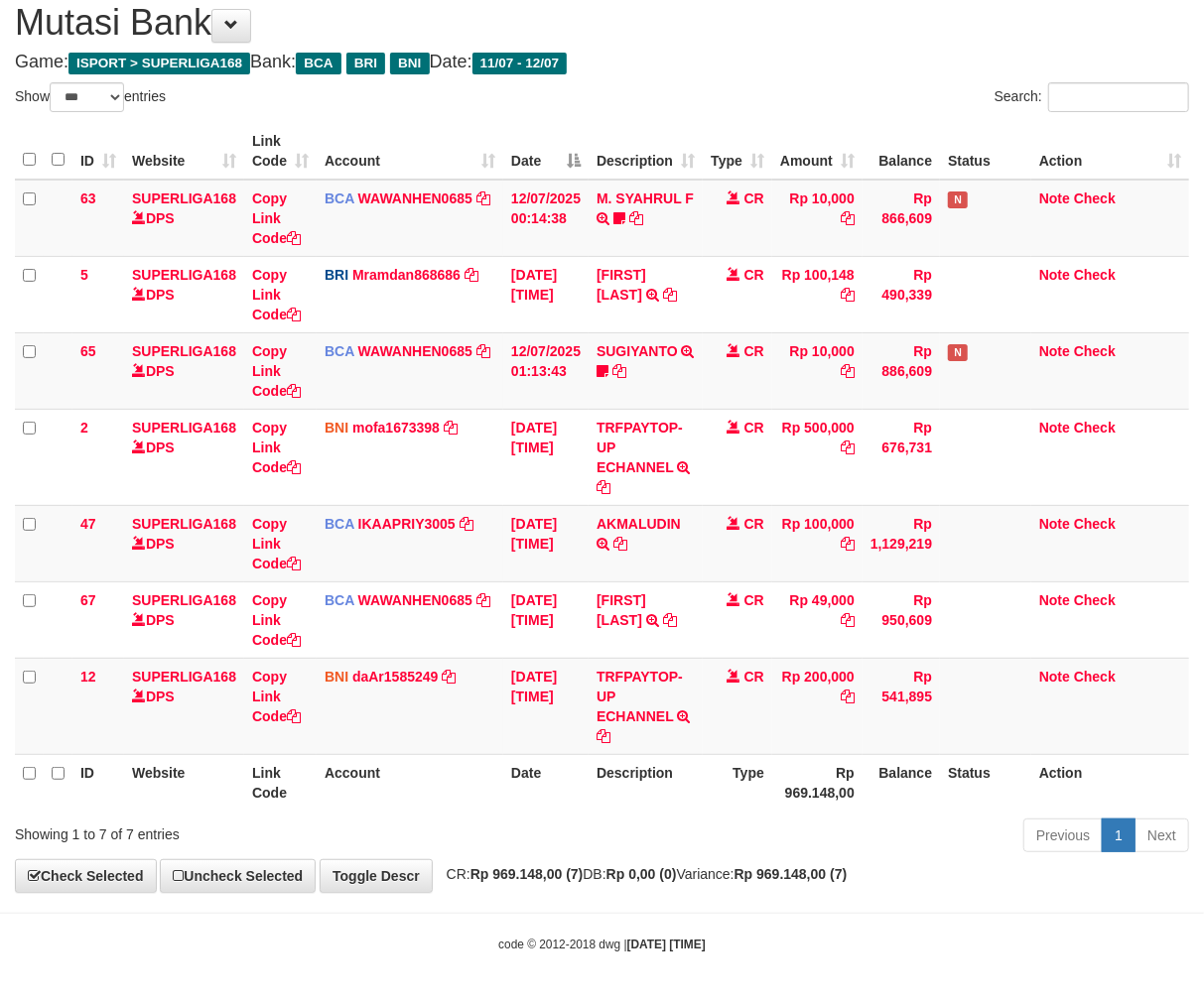 click on "Previous 1 Next" at bounding box center (853, 837) 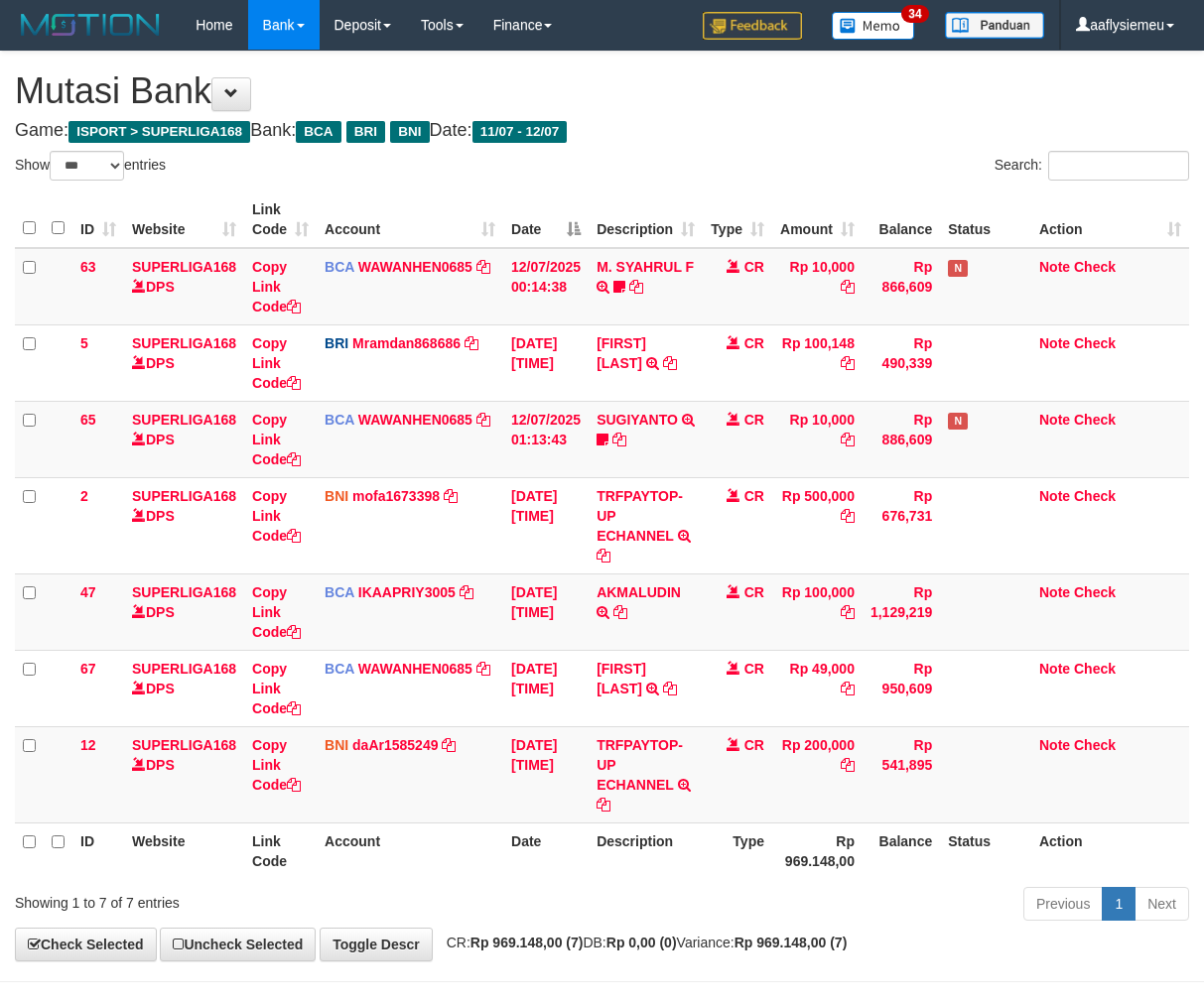 select on "***" 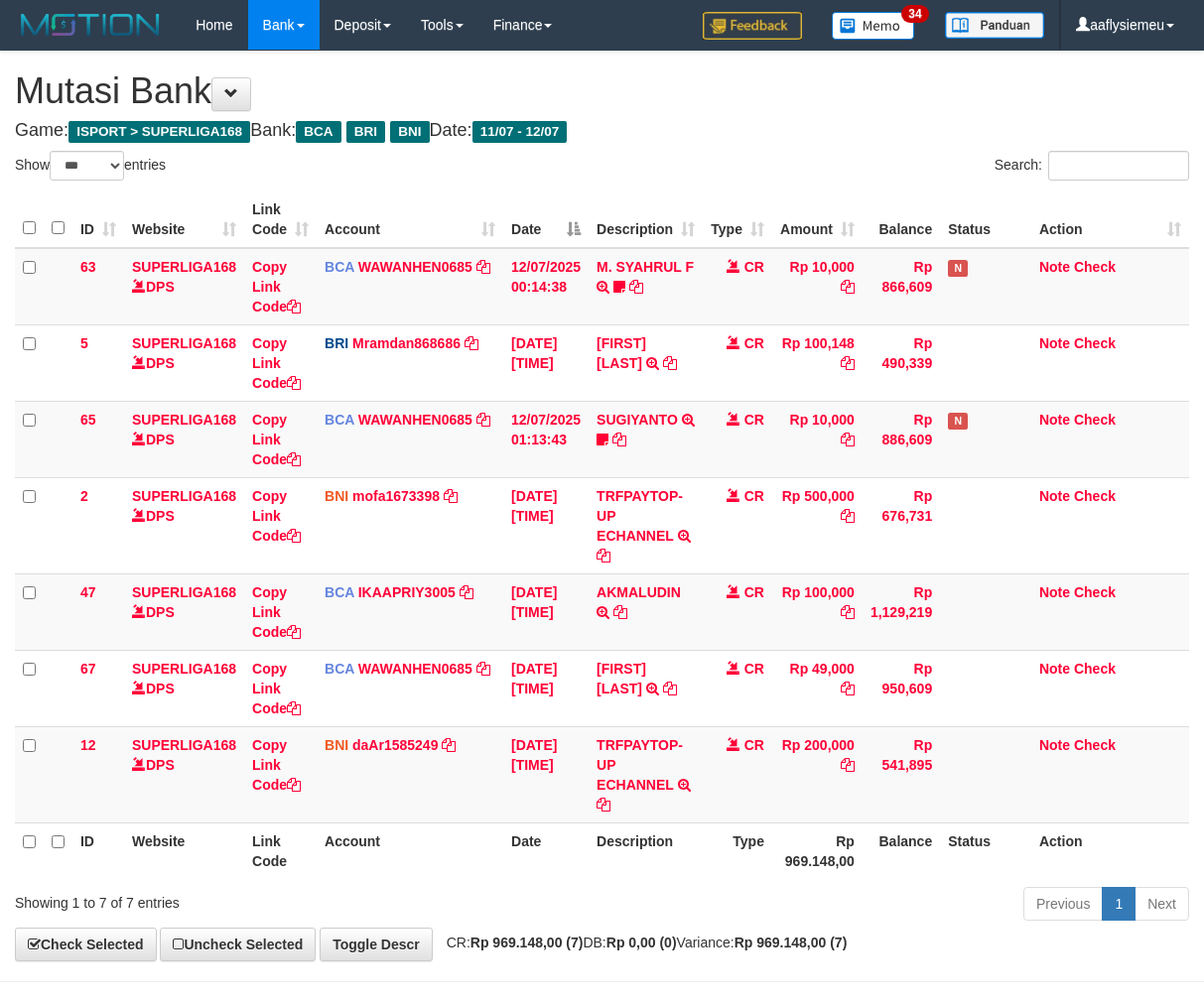 scroll, scrollTop: 69, scrollLeft: 0, axis: vertical 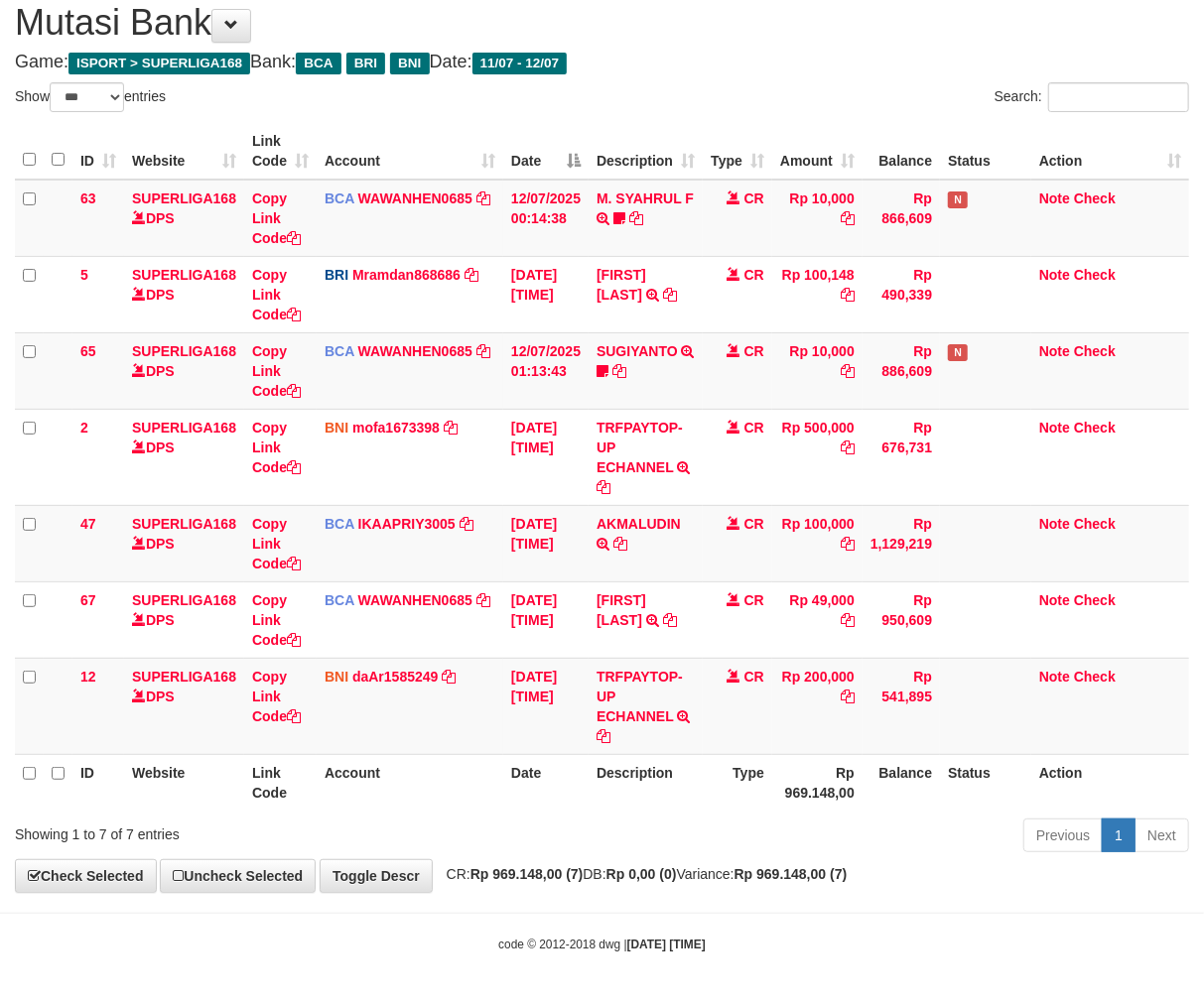 click on "Balance" at bounding box center (901, 782) 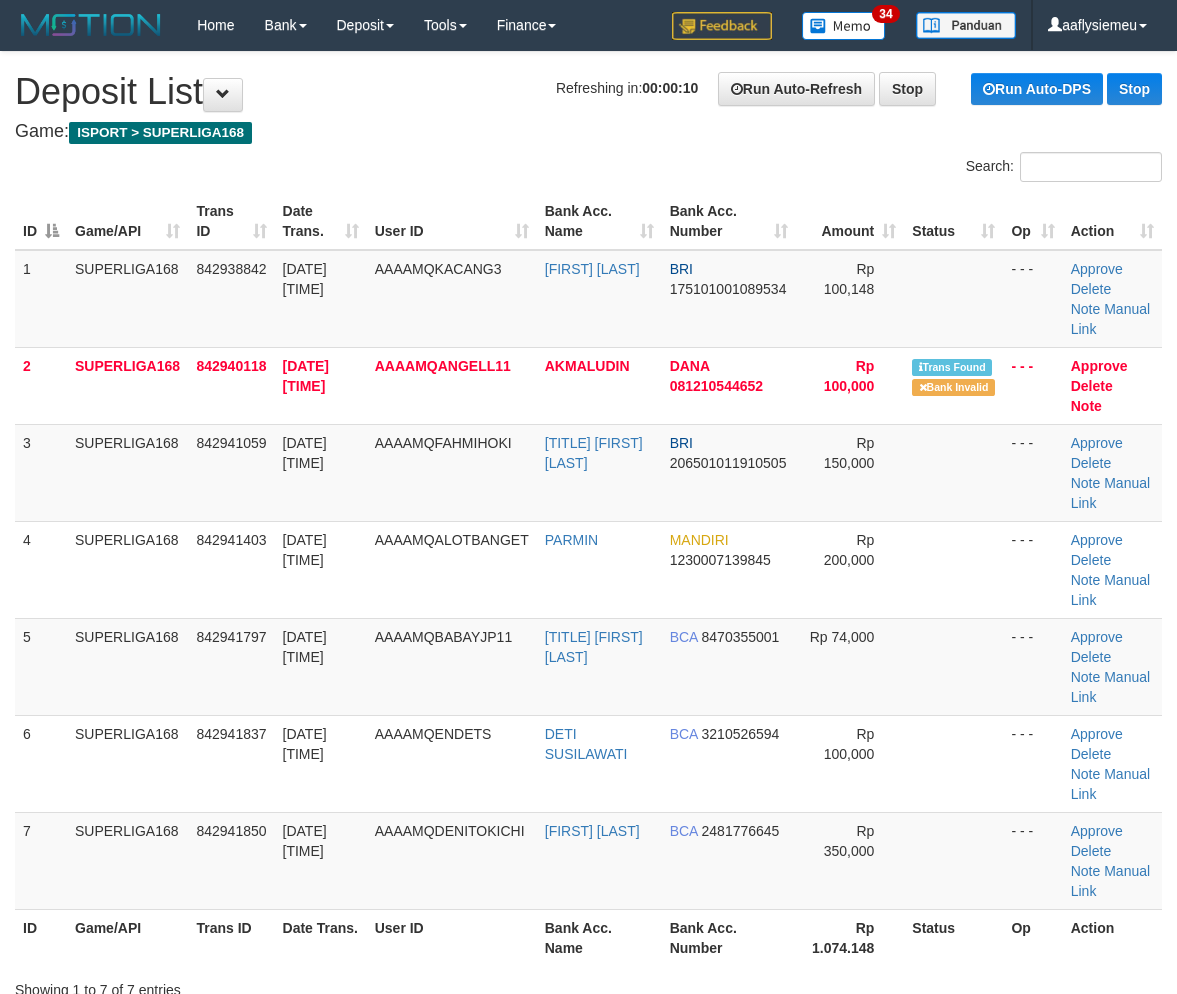 scroll, scrollTop: 0, scrollLeft: 0, axis: both 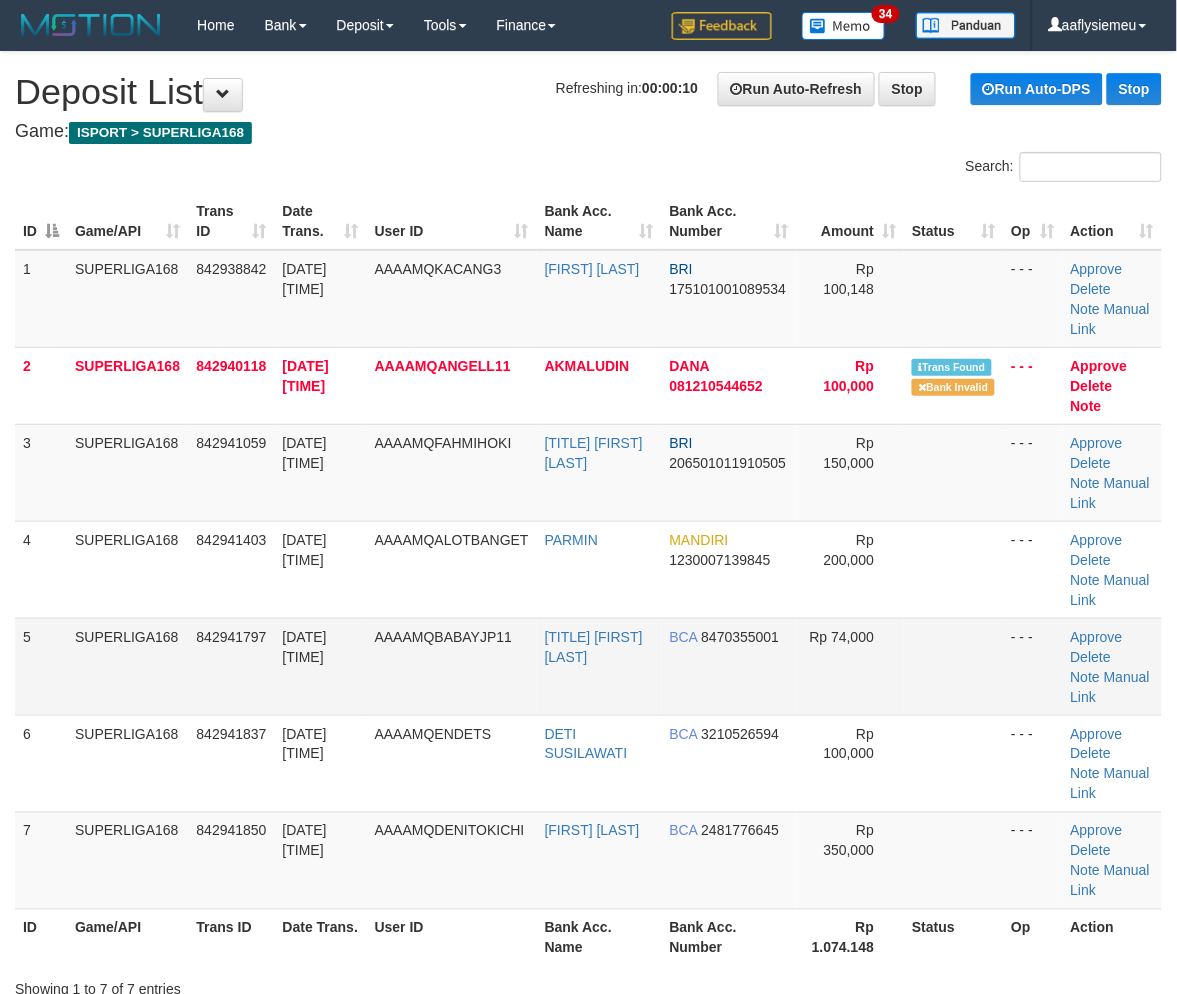 click on "5" at bounding box center (41, 666) 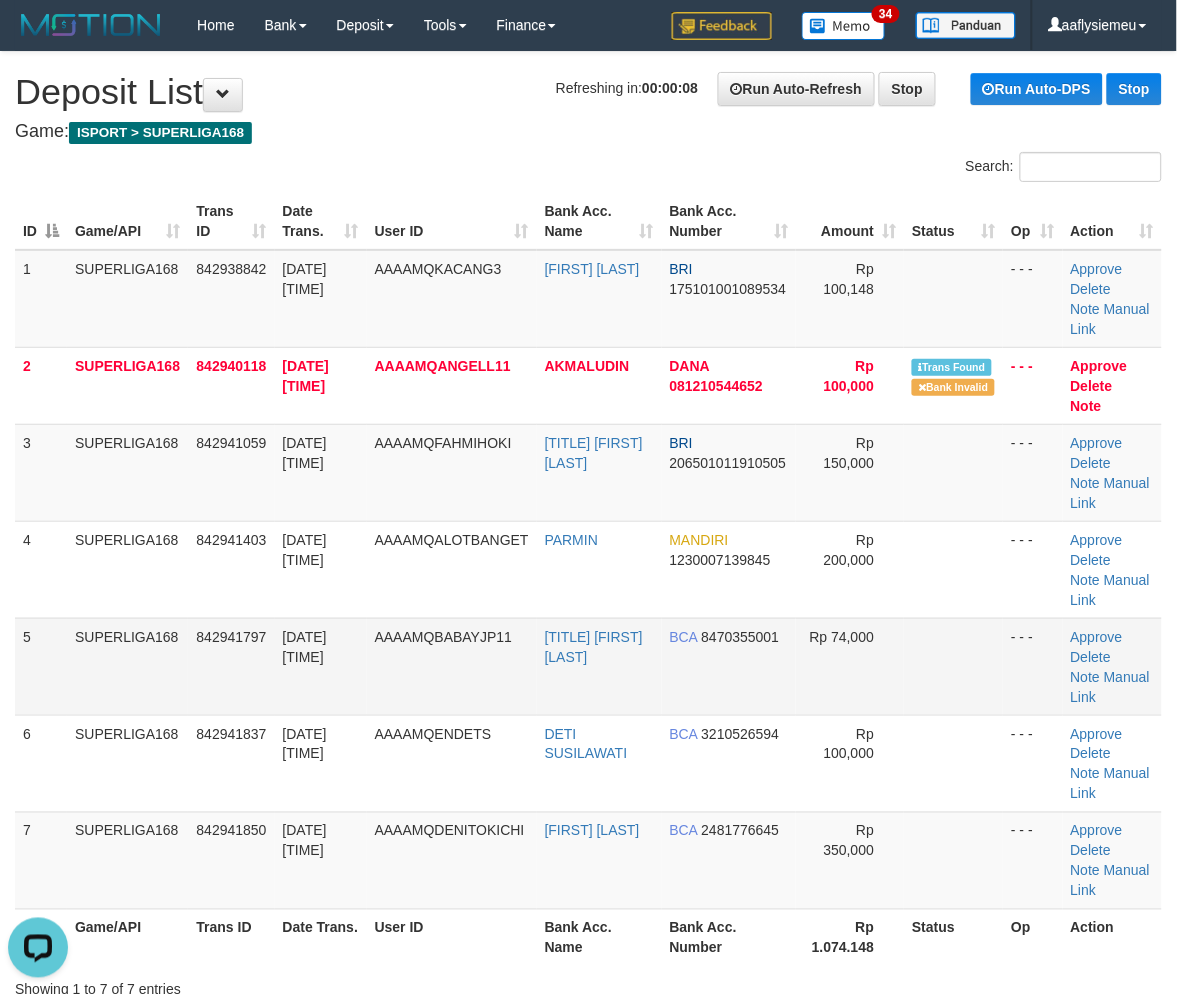 scroll, scrollTop: 0, scrollLeft: 0, axis: both 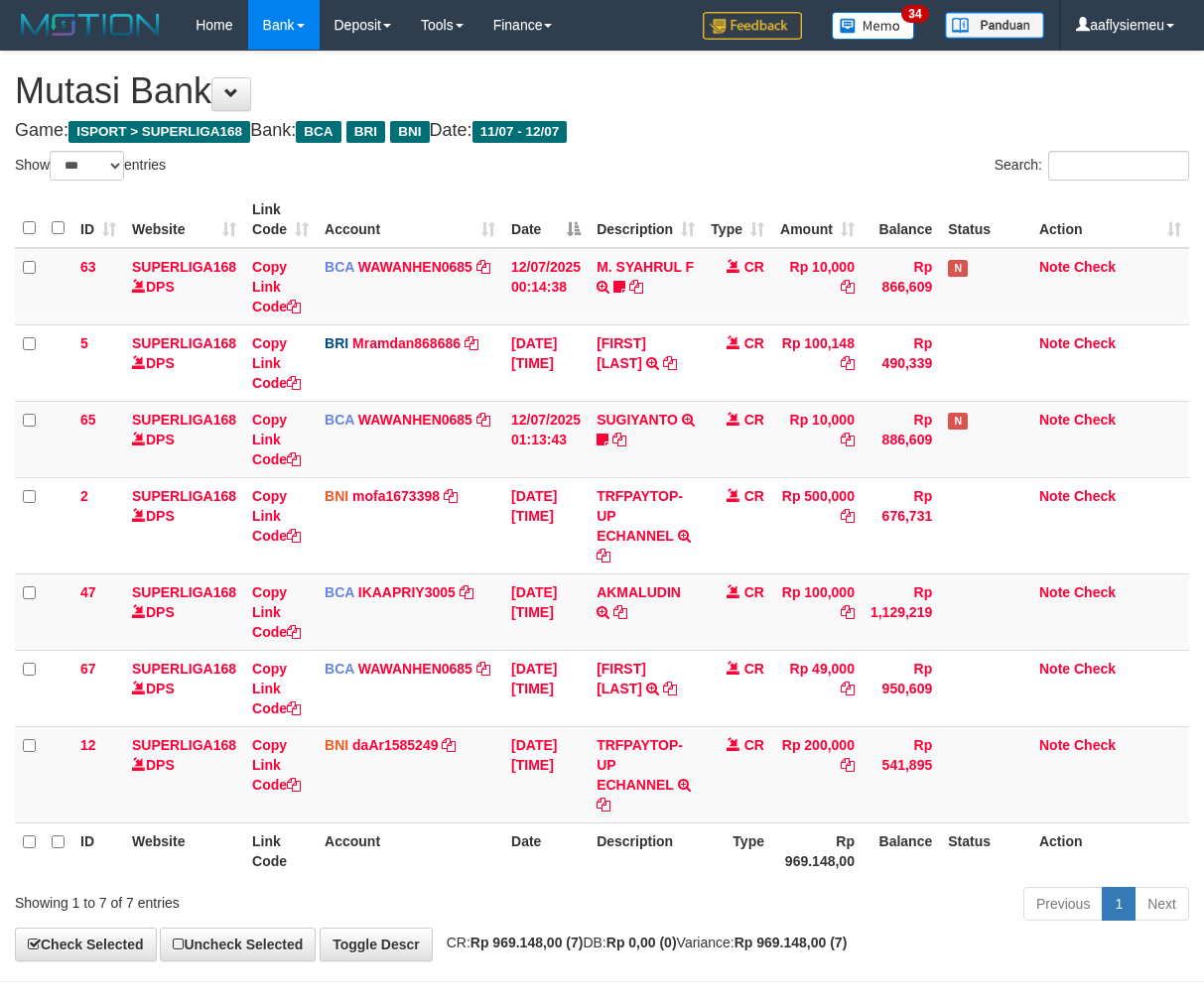 select on "***" 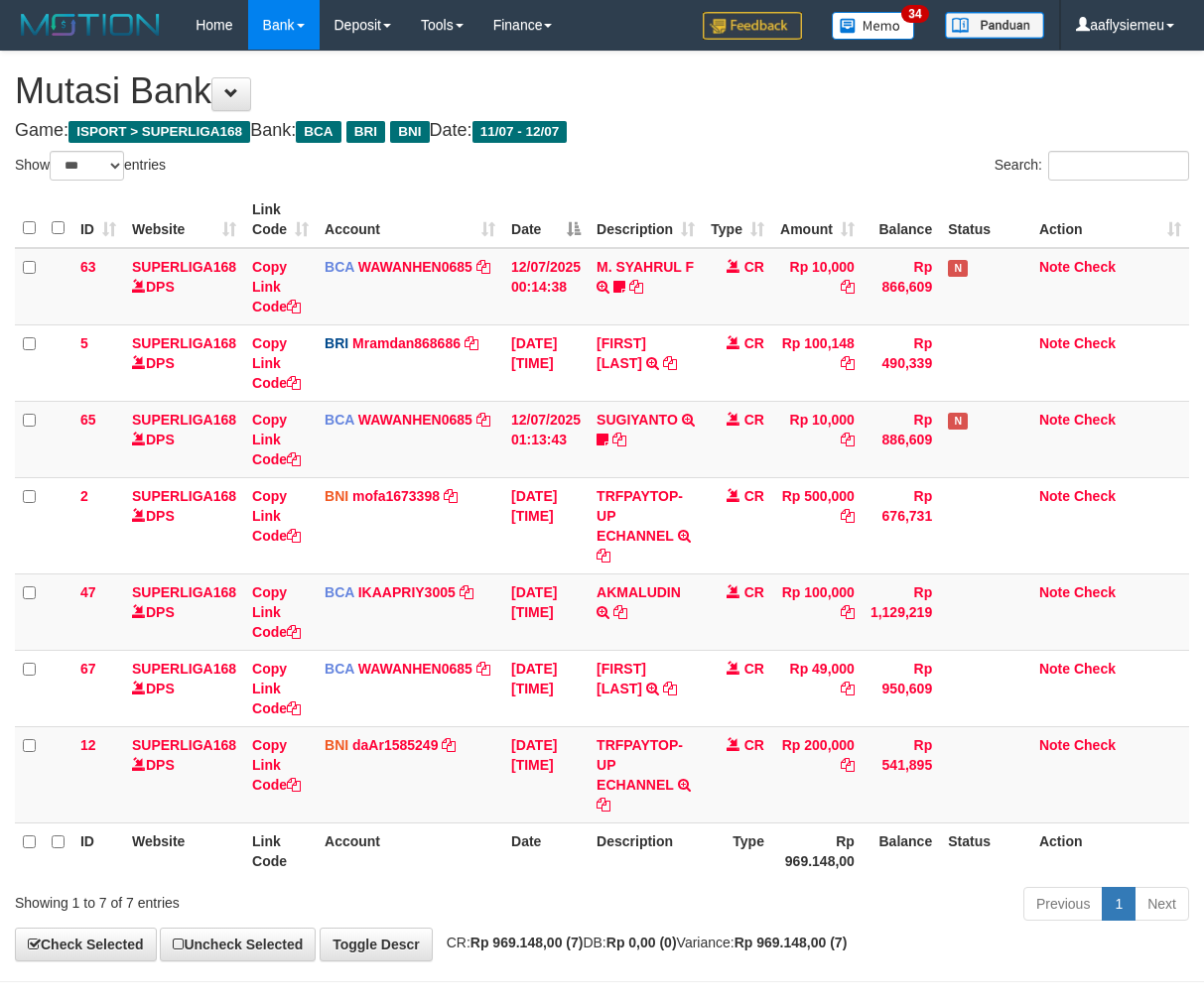 scroll, scrollTop: 69, scrollLeft: 0, axis: vertical 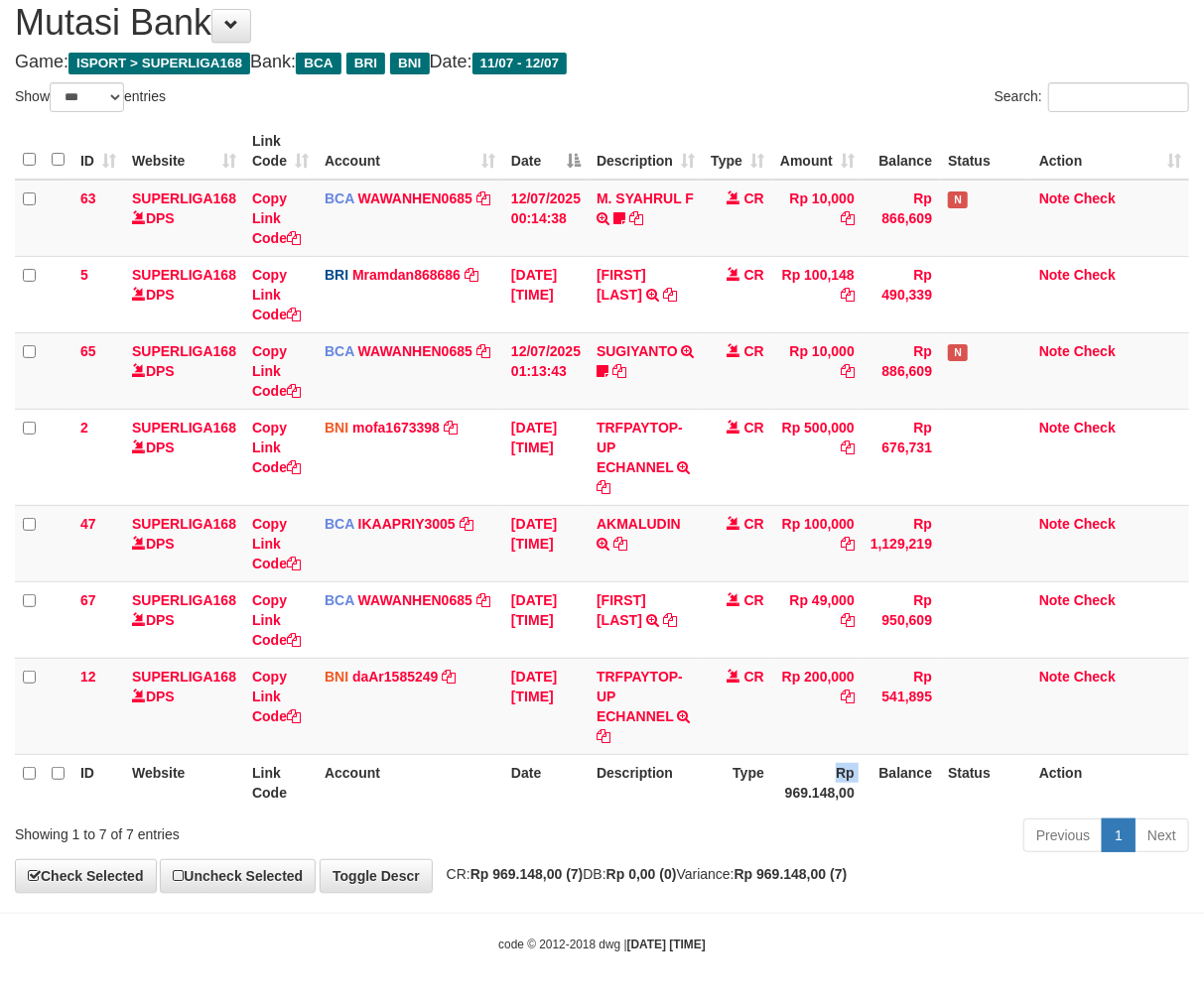 click on "Rp 969.148,00" at bounding box center [817, 782] 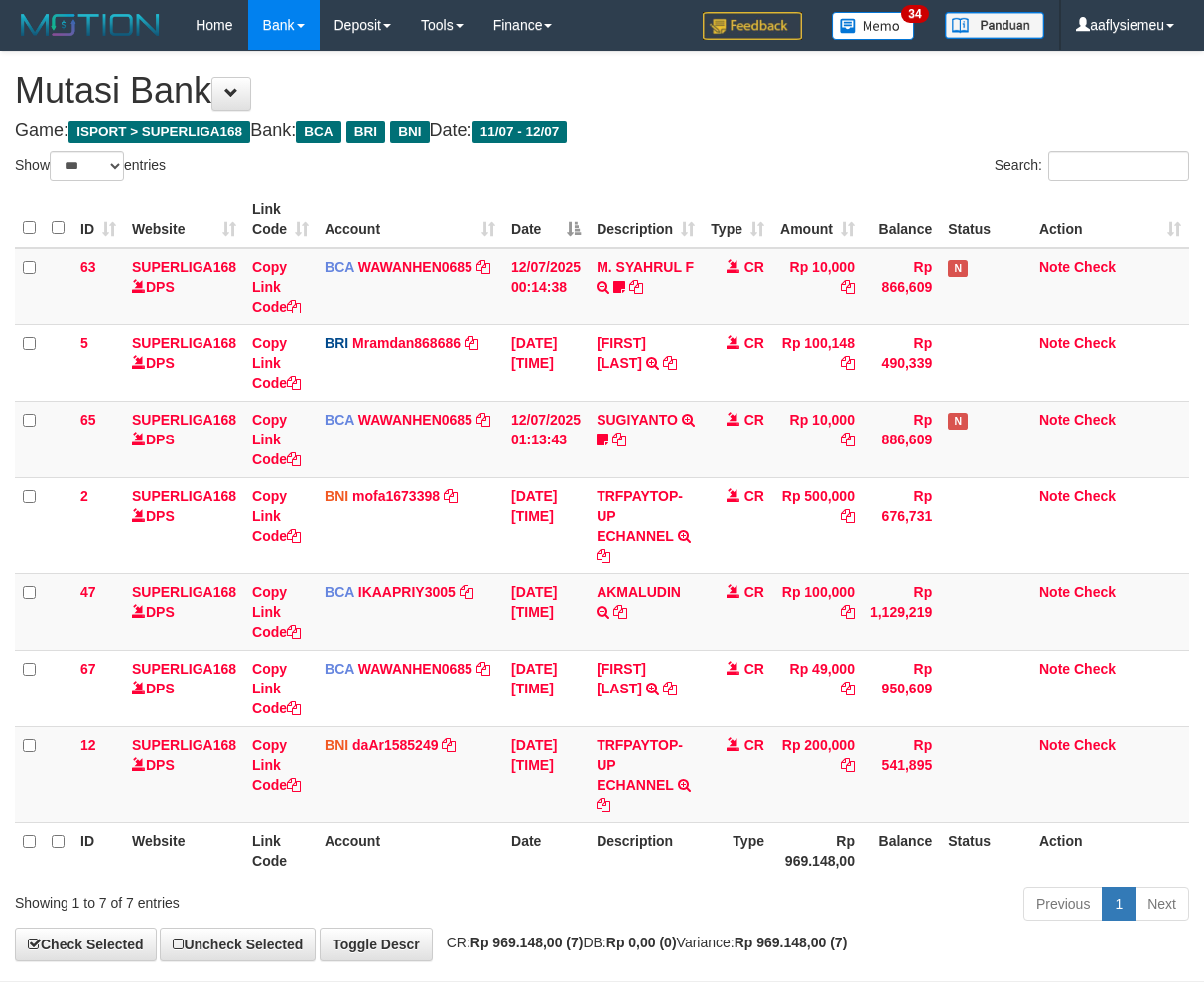 select on "***" 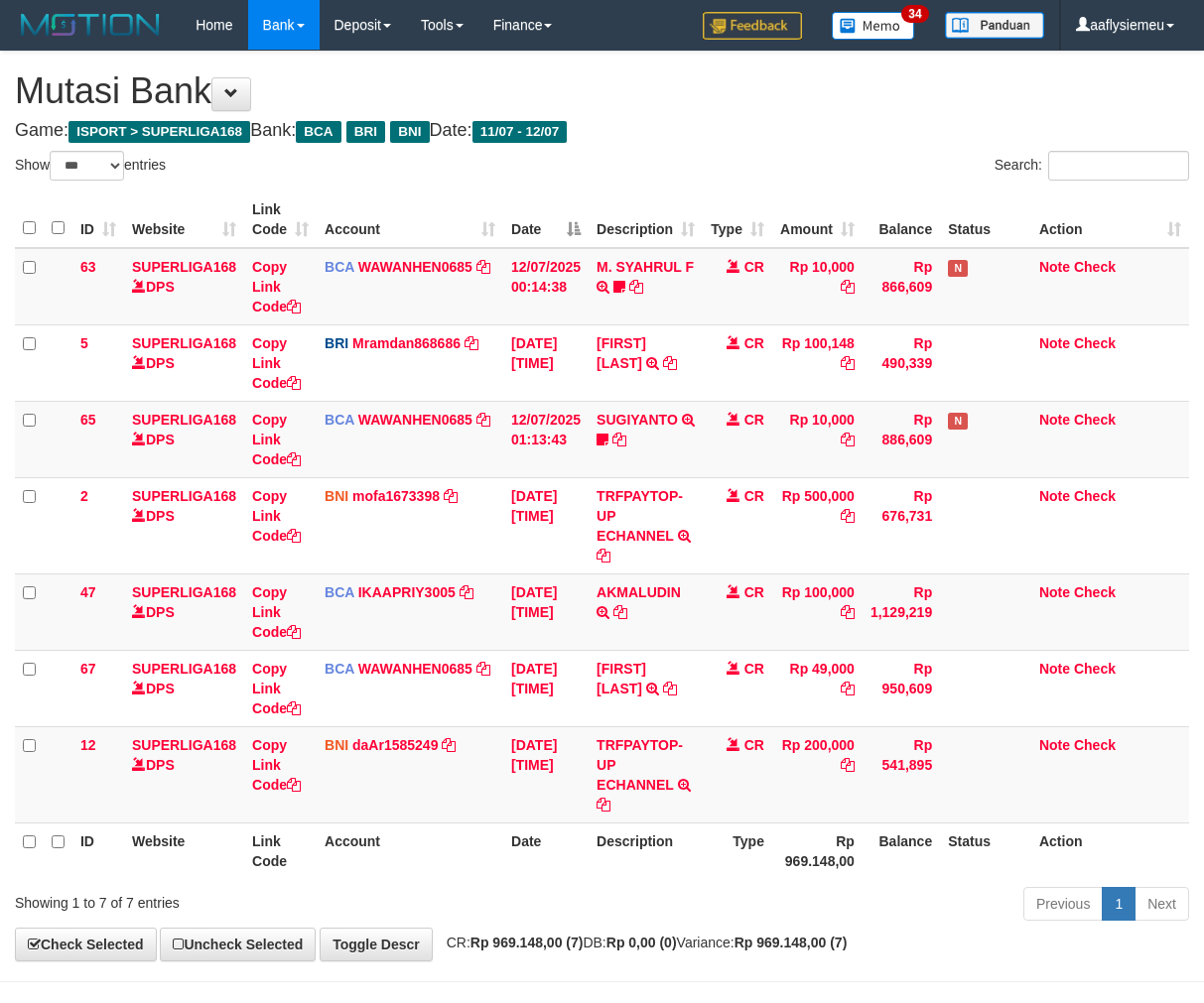 scroll, scrollTop: 69, scrollLeft: 0, axis: vertical 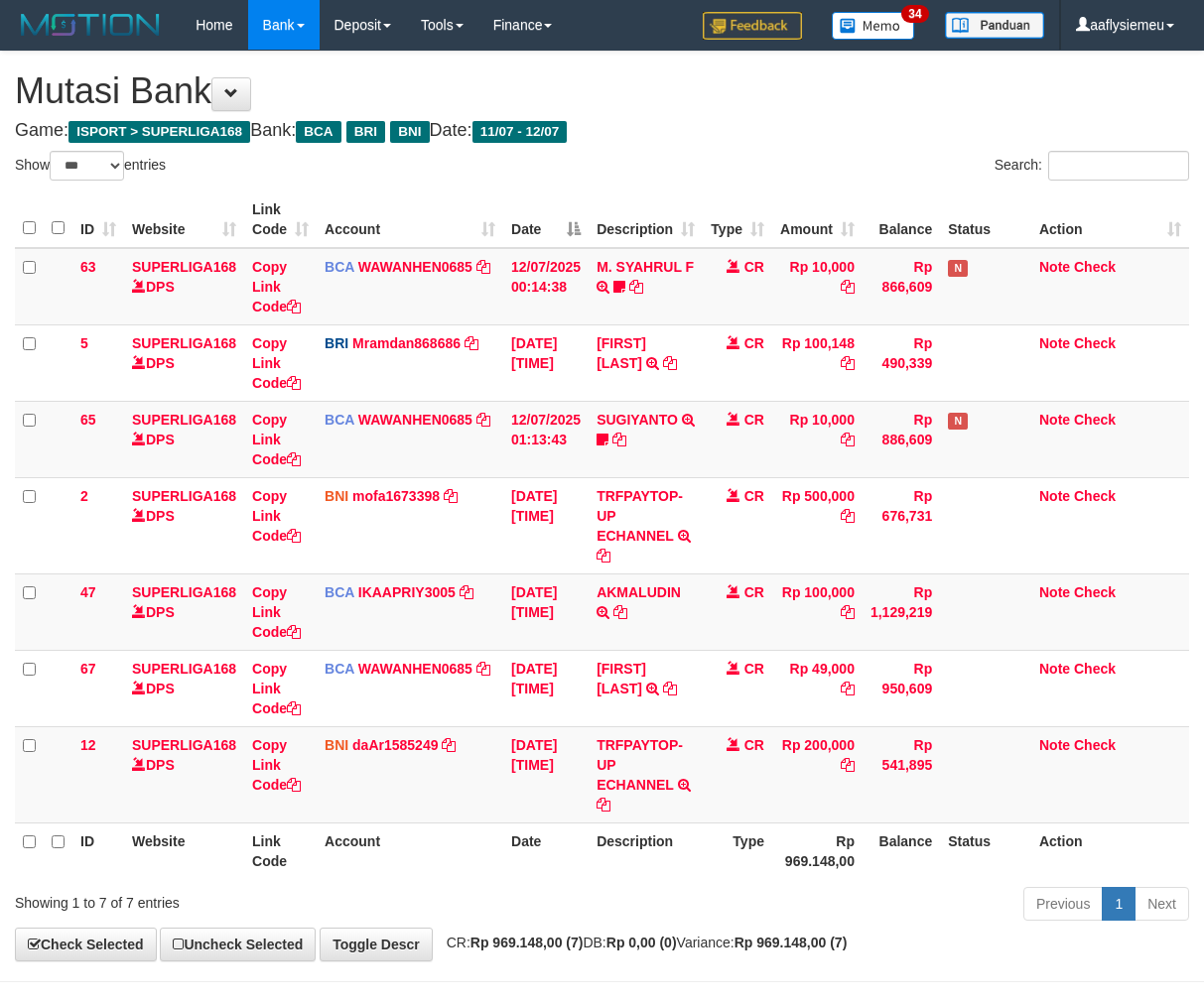 select on "***" 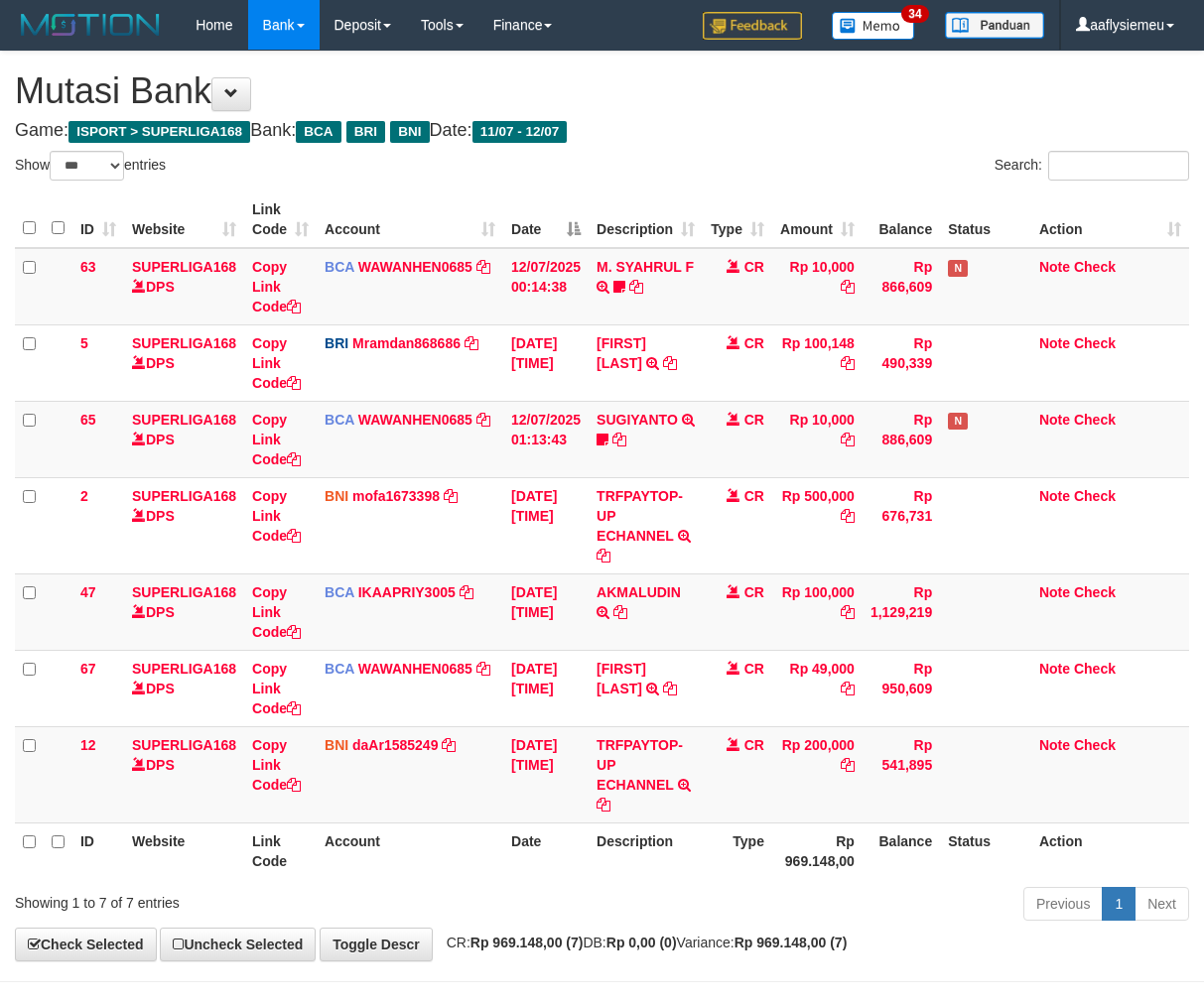 scroll, scrollTop: 69, scrollLeft: 0, axis: vertical 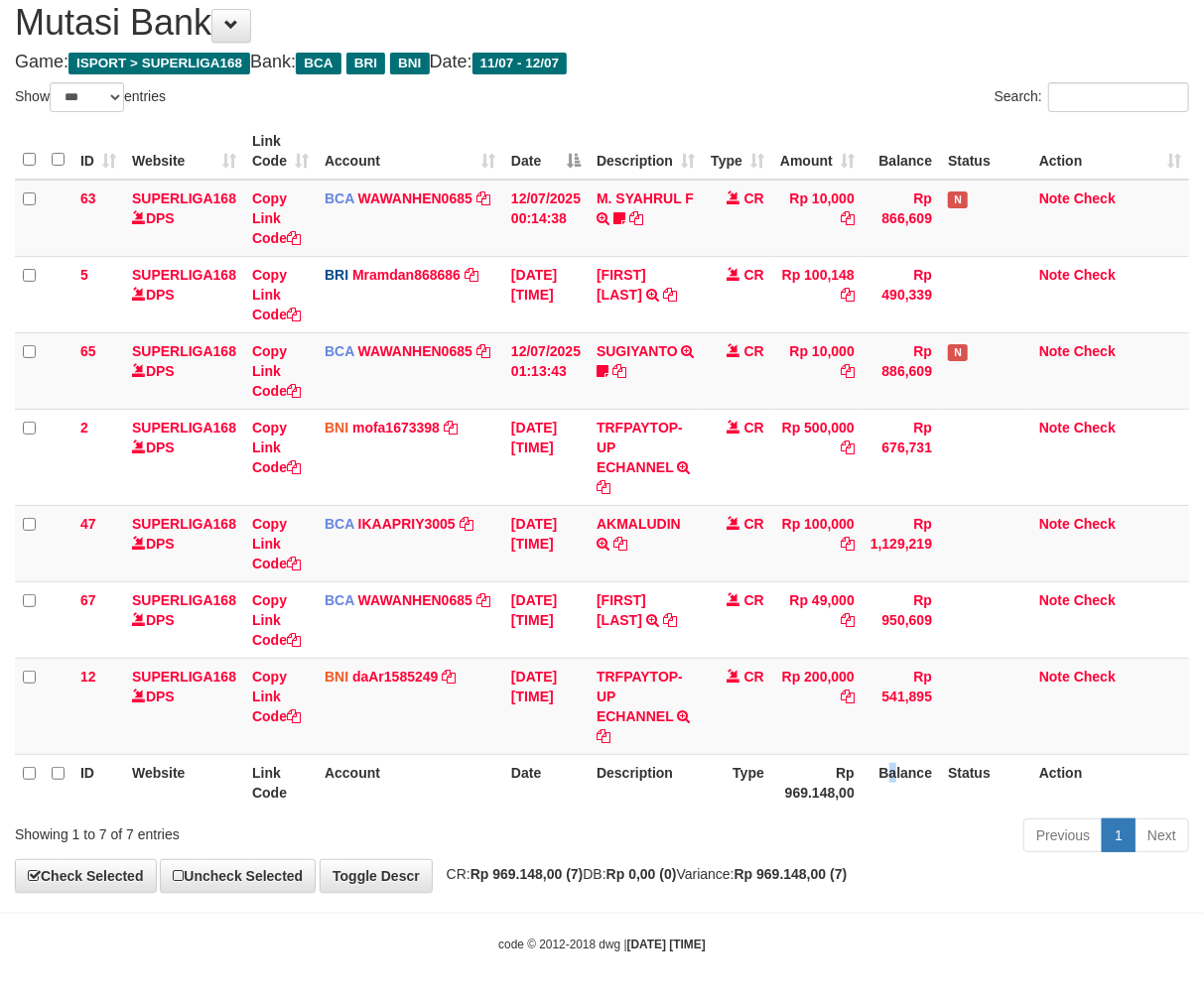 click on "Balance" at bounding box center (901, 782) 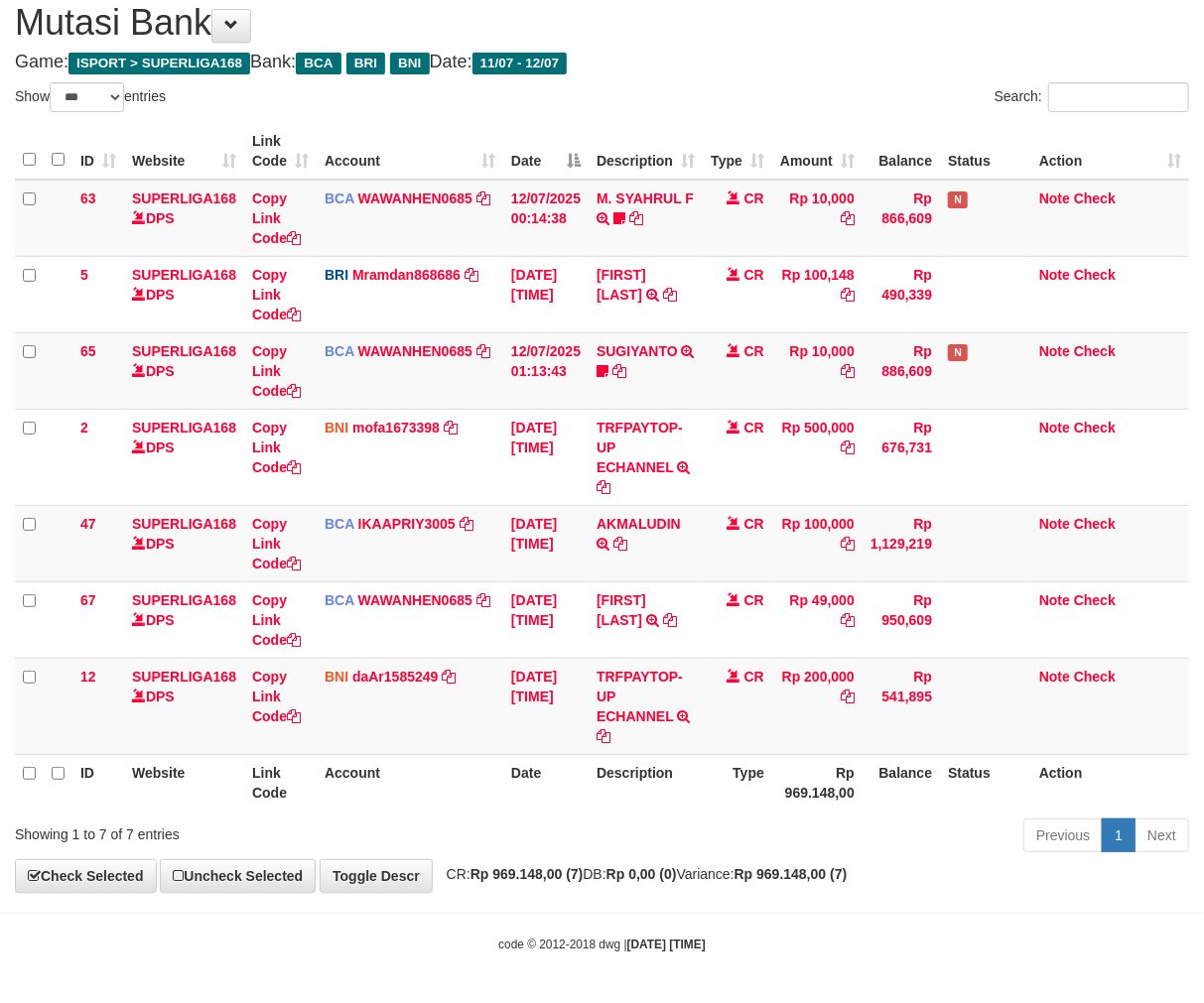 drag, startPoint x: 879, startPoint y: 762, endPoint x: 867, endPoint y: 765, distance: 12.369317 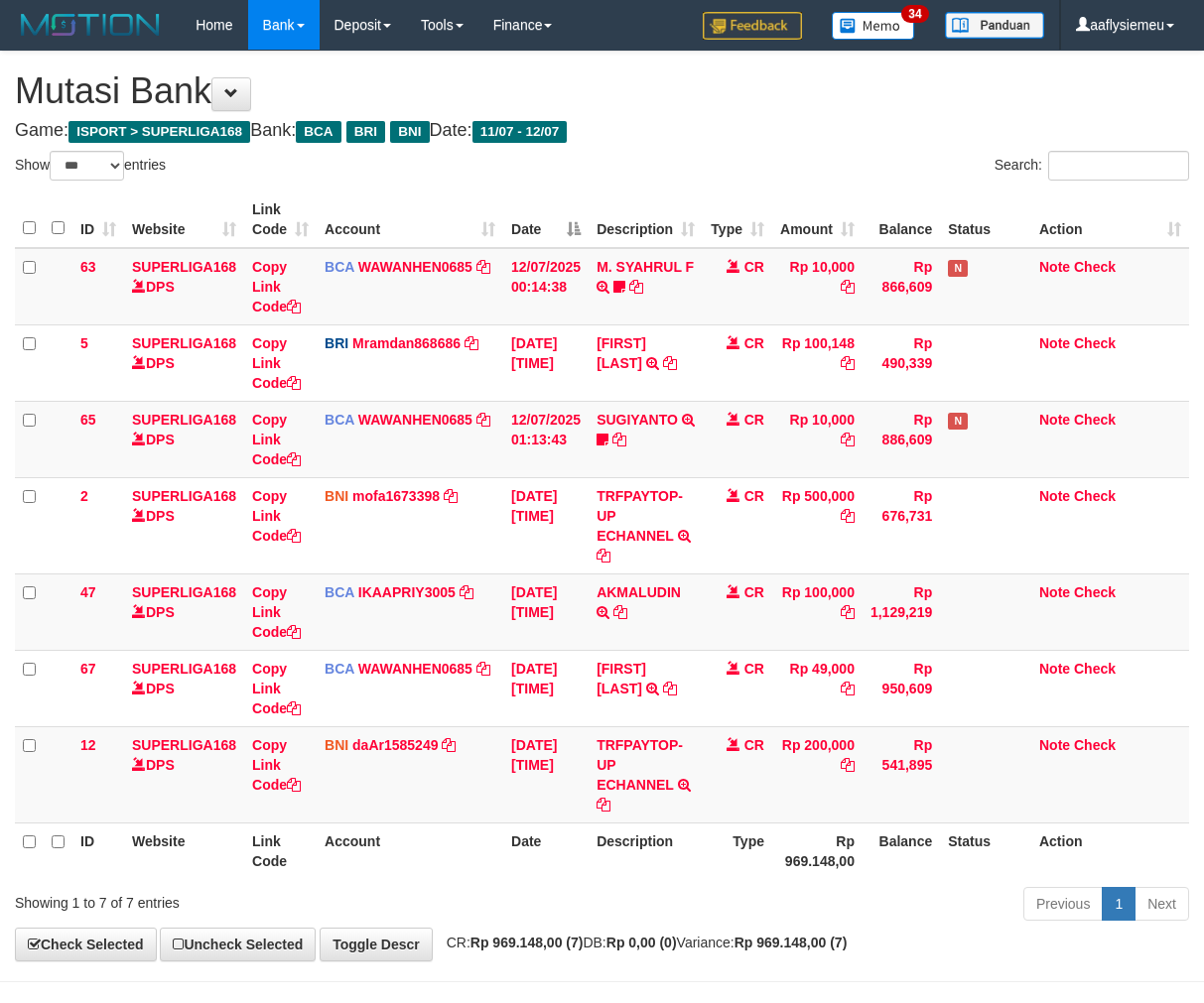 select on "***" 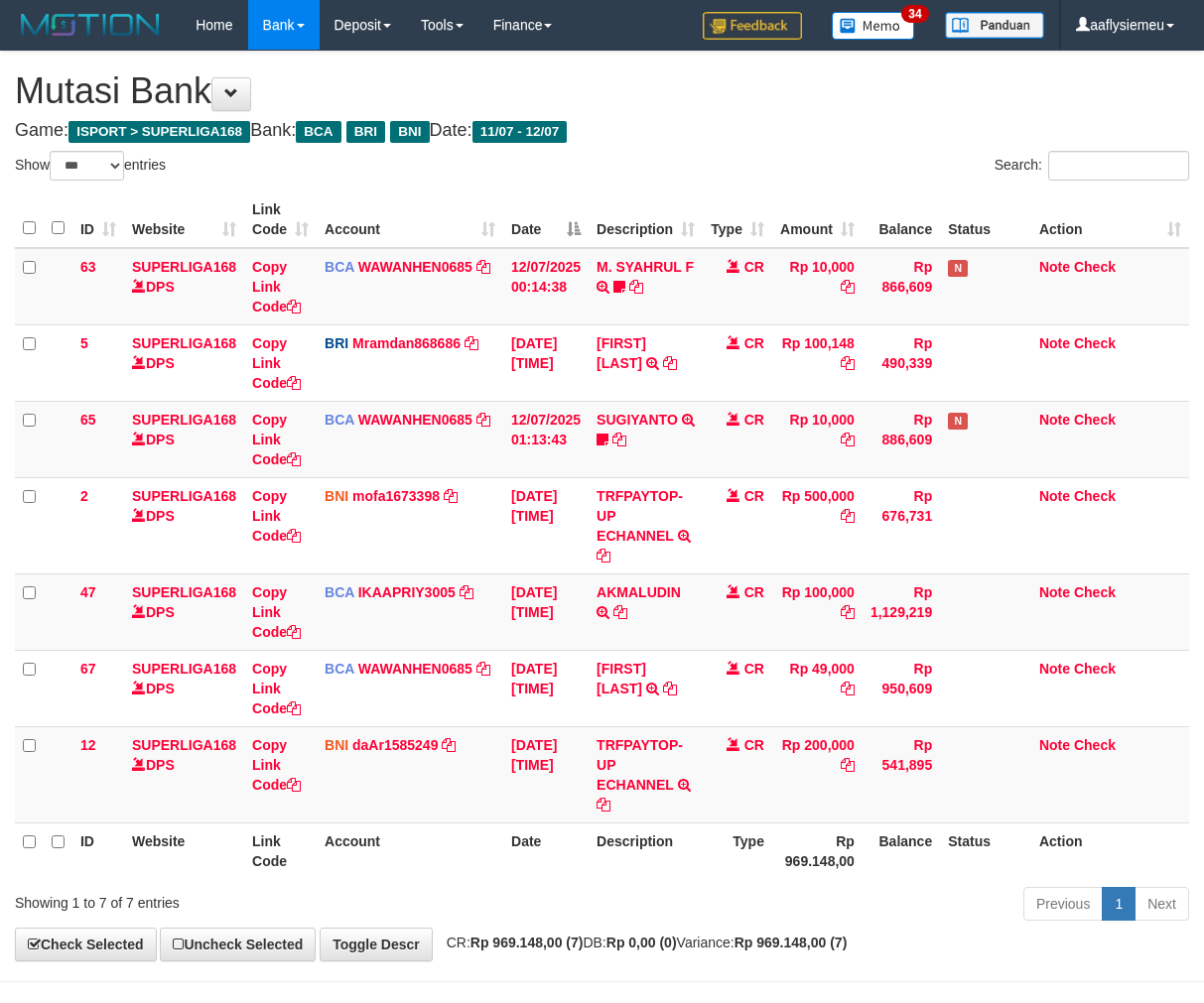 scroll, scrollTop: 69, scrollLeft: 0, axis: vertical 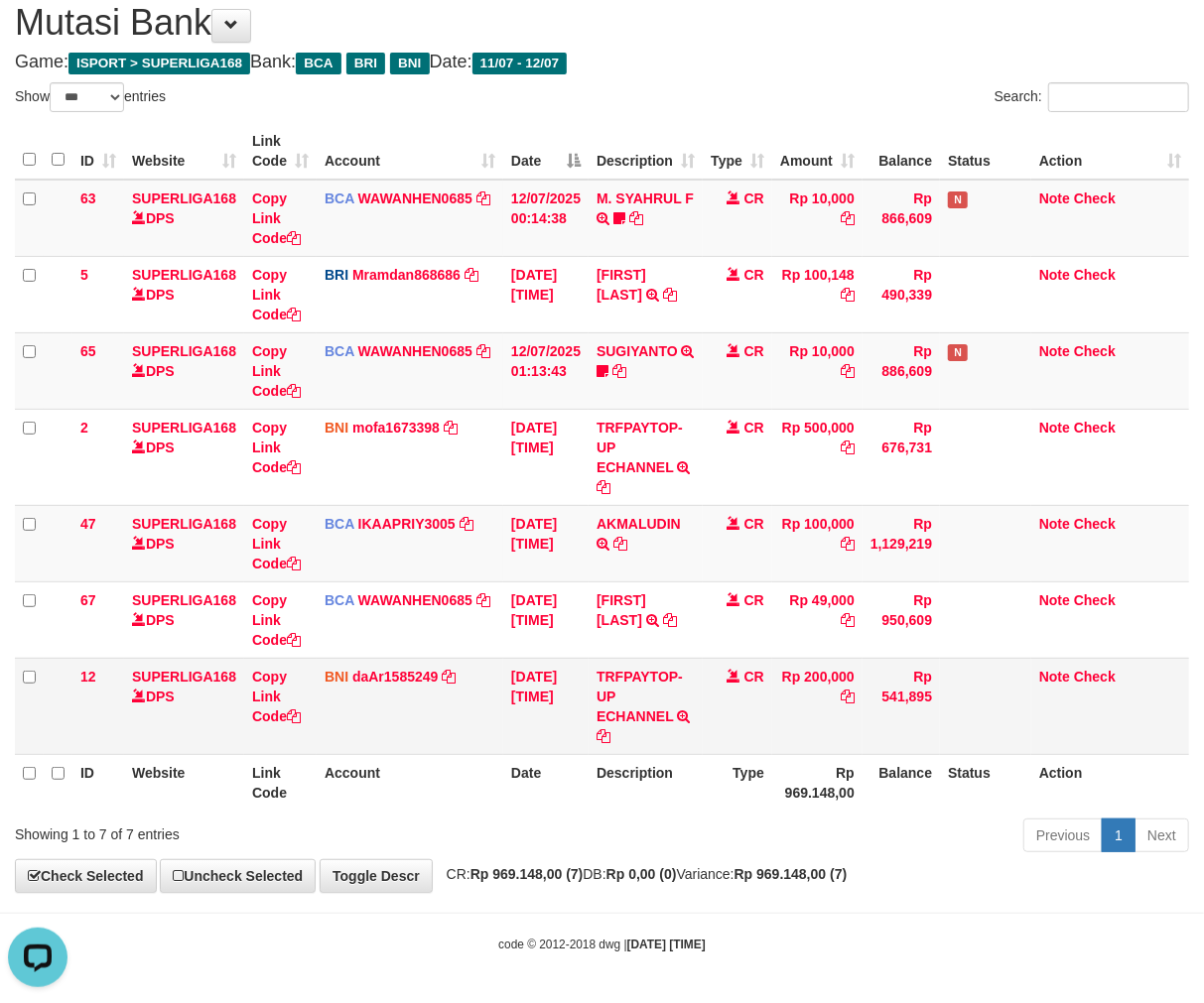 click on "CR" at bounding box center [737, 705] 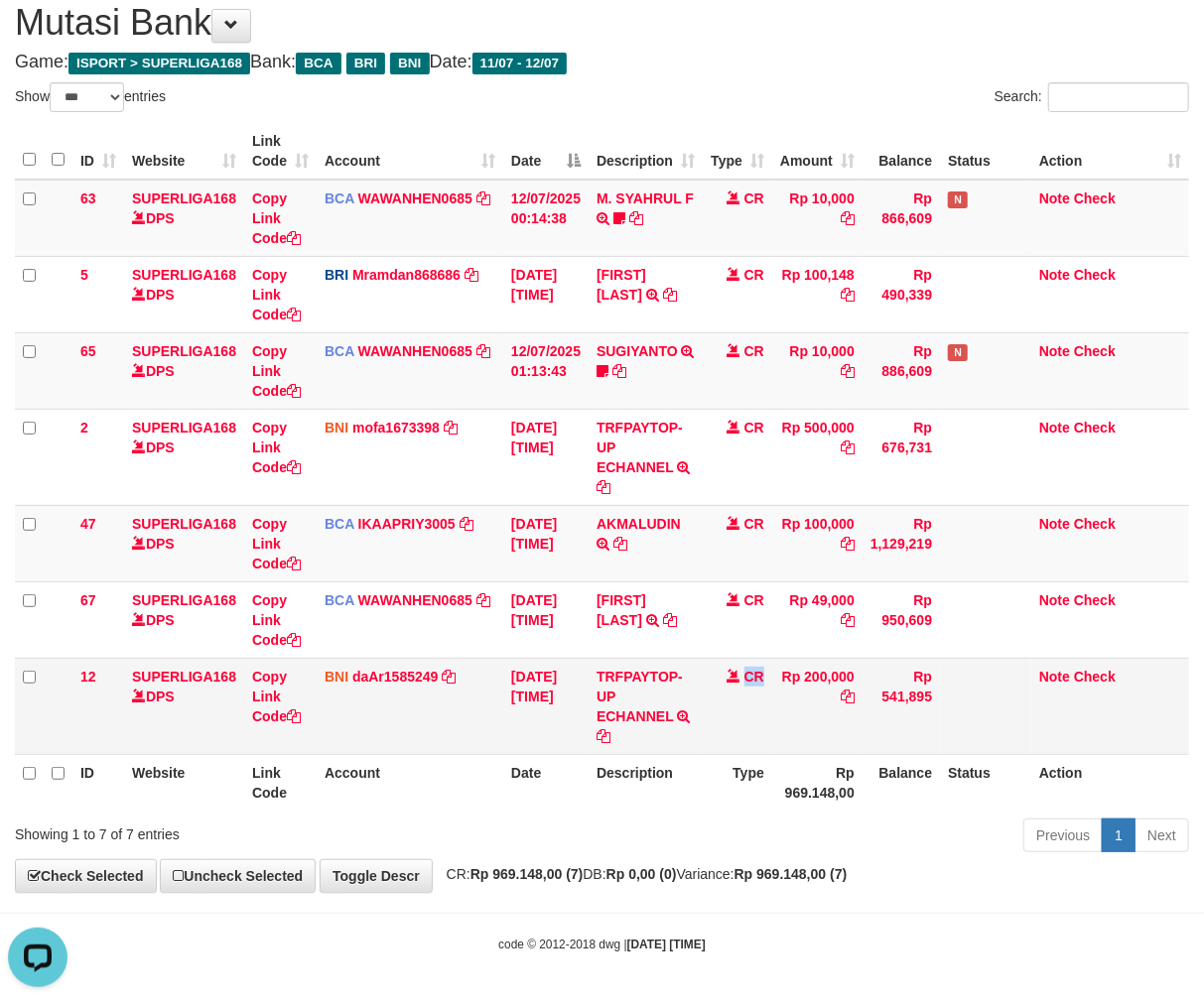 drag, startPoint x: 755, startPoint y: 748, endPoint x: 778, endPoint y: 749, distance: 23.021729 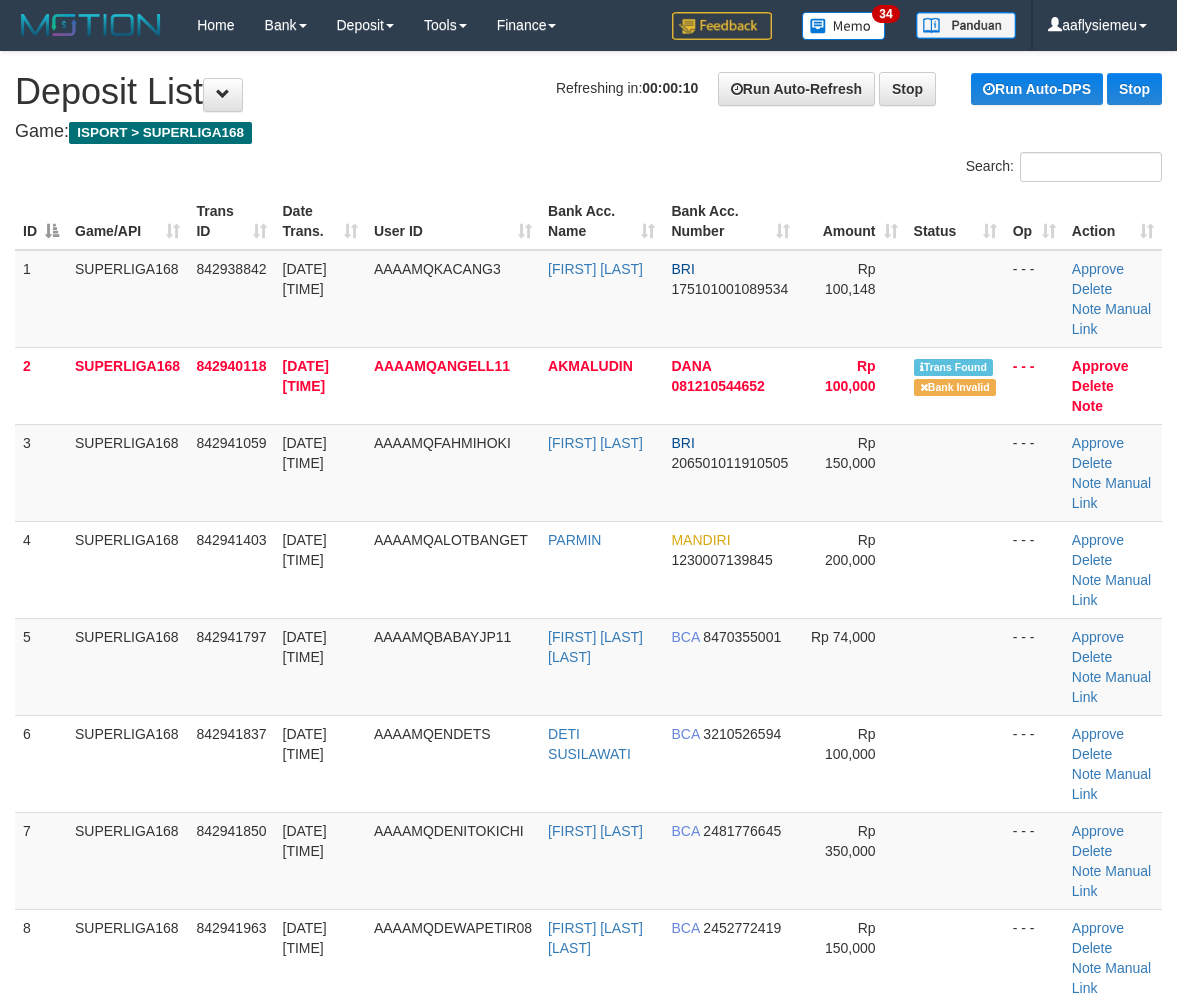 scroll, scrollTop: 0, scrollLeft: 0, axis: both 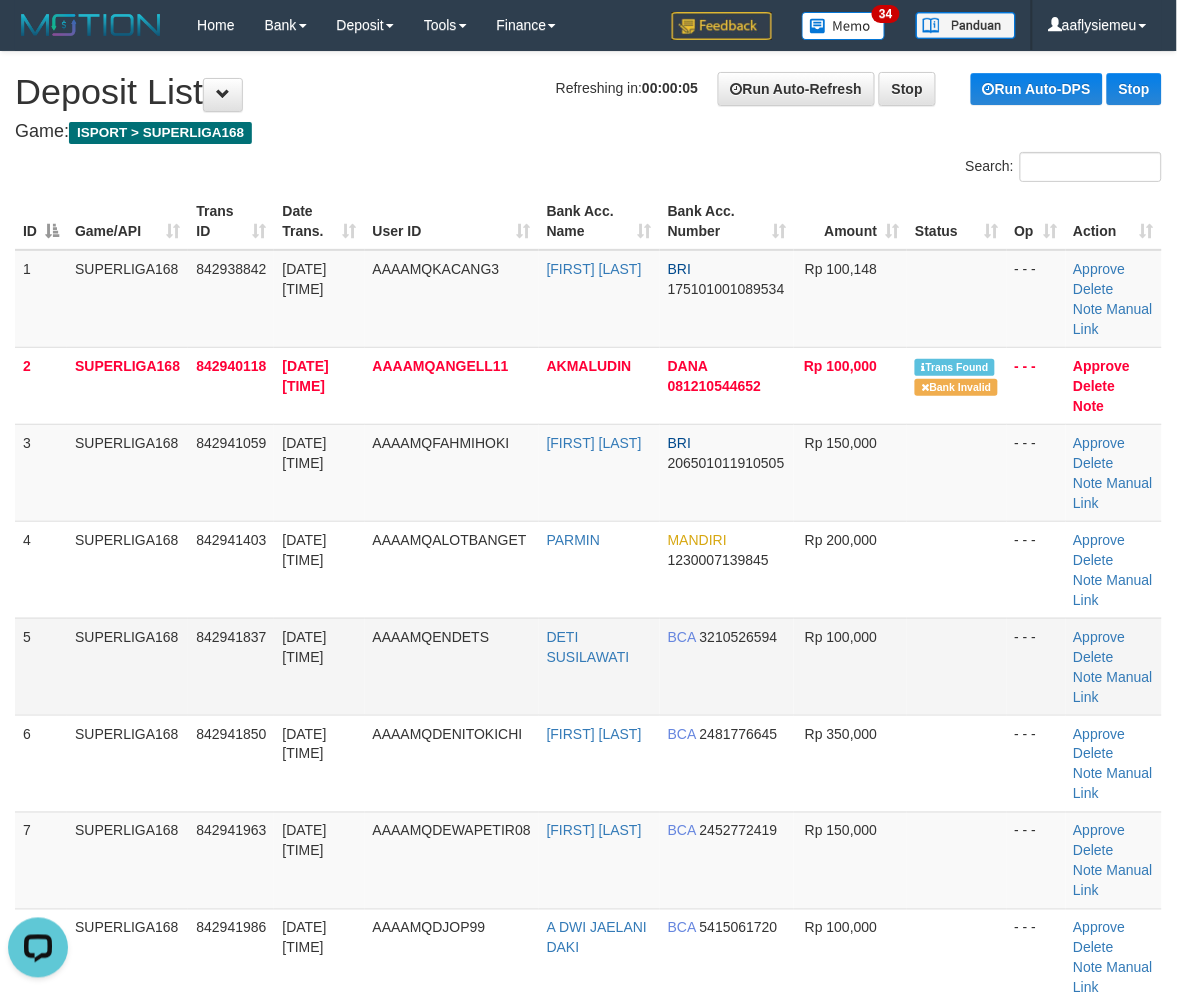 click on "SUPERLIGA168" at bounding box center [127, 569] 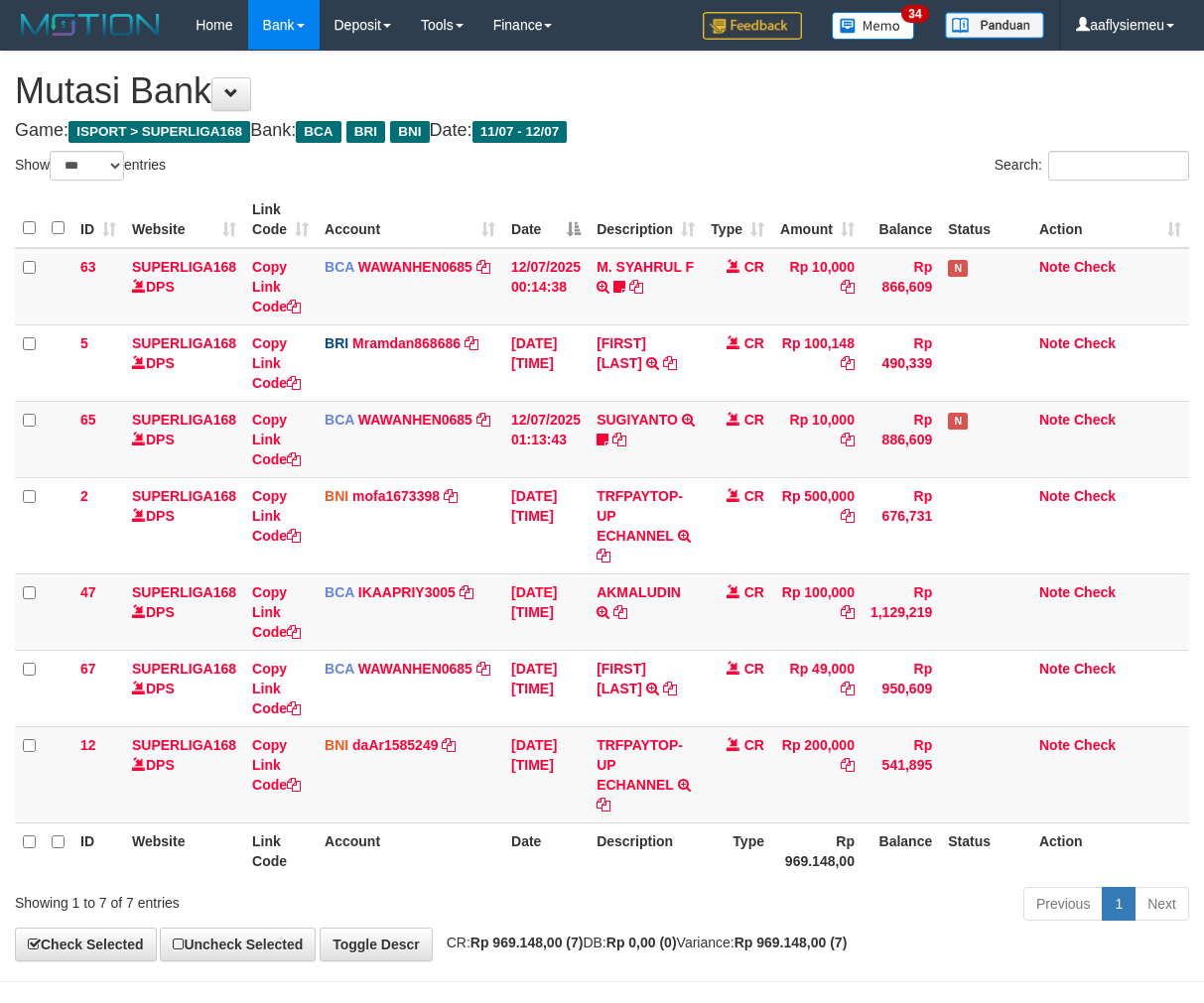 select on "***" 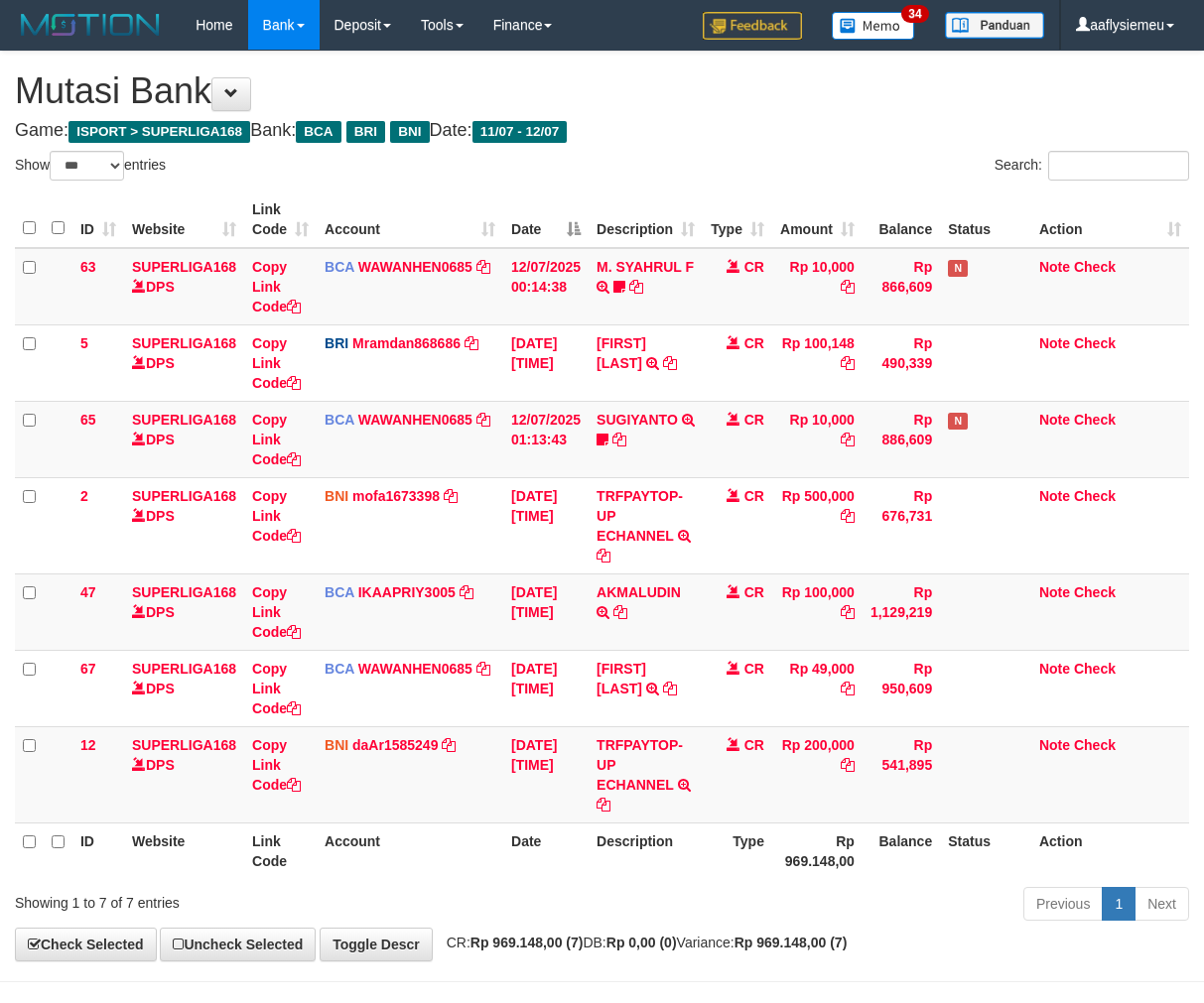 scroll, scrollTop: 69, scrollLeft: 0, axis: vertical 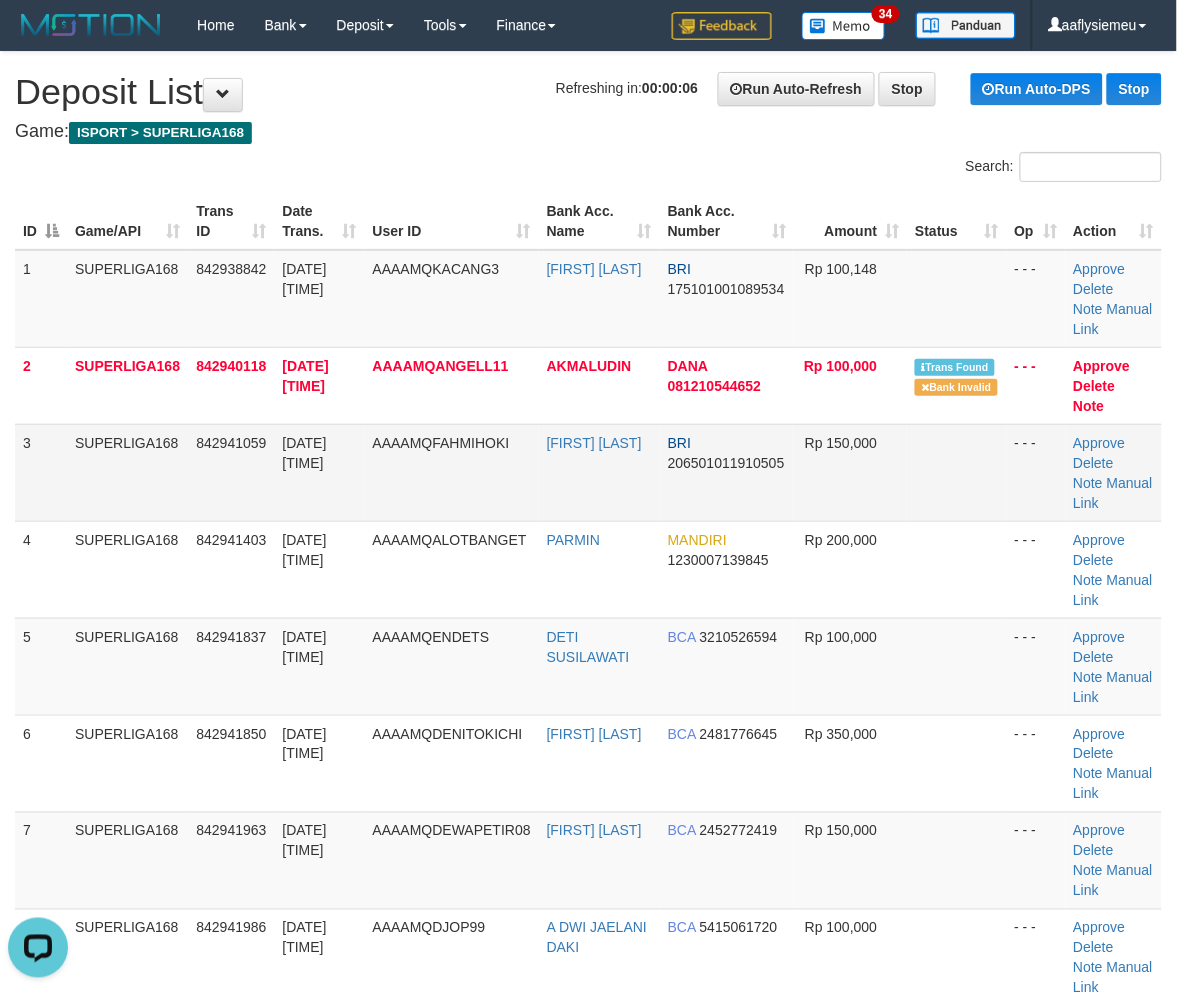 click on "12/07/2025 01:32:36" at bounding box center [319, 472] 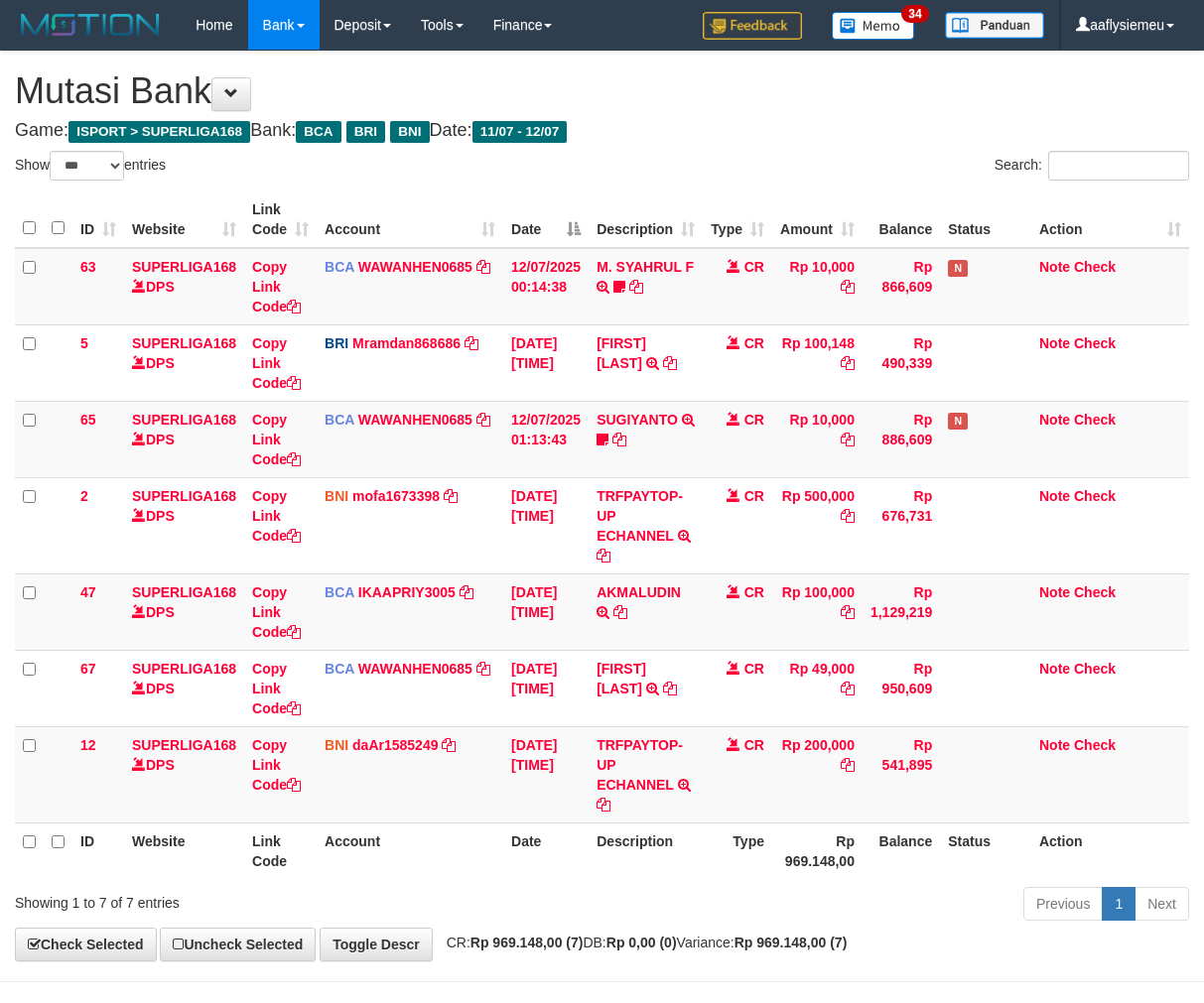 select on "***" 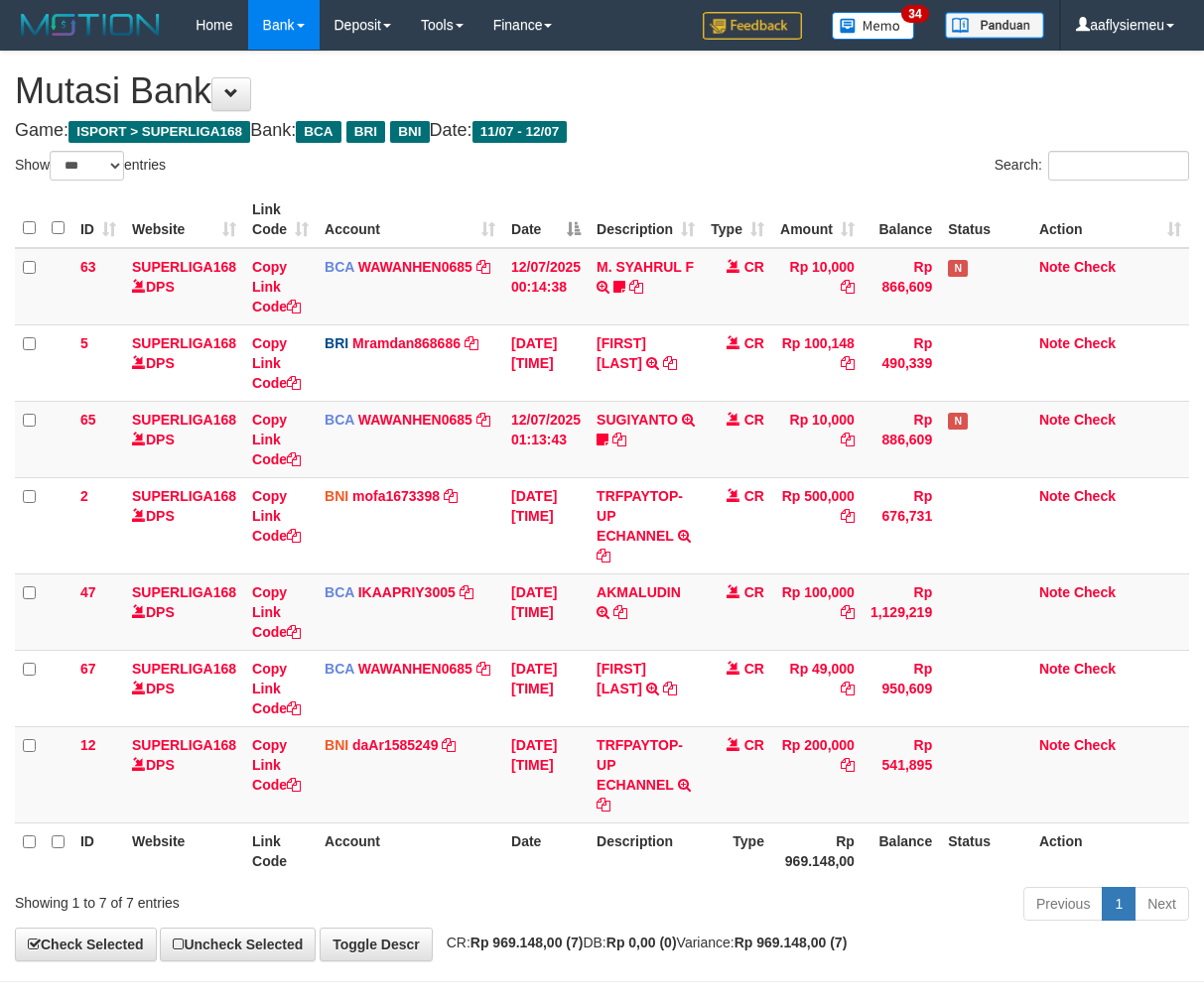 scroll, scrollTop: 69, scrollLeft: 0, axis: vertical 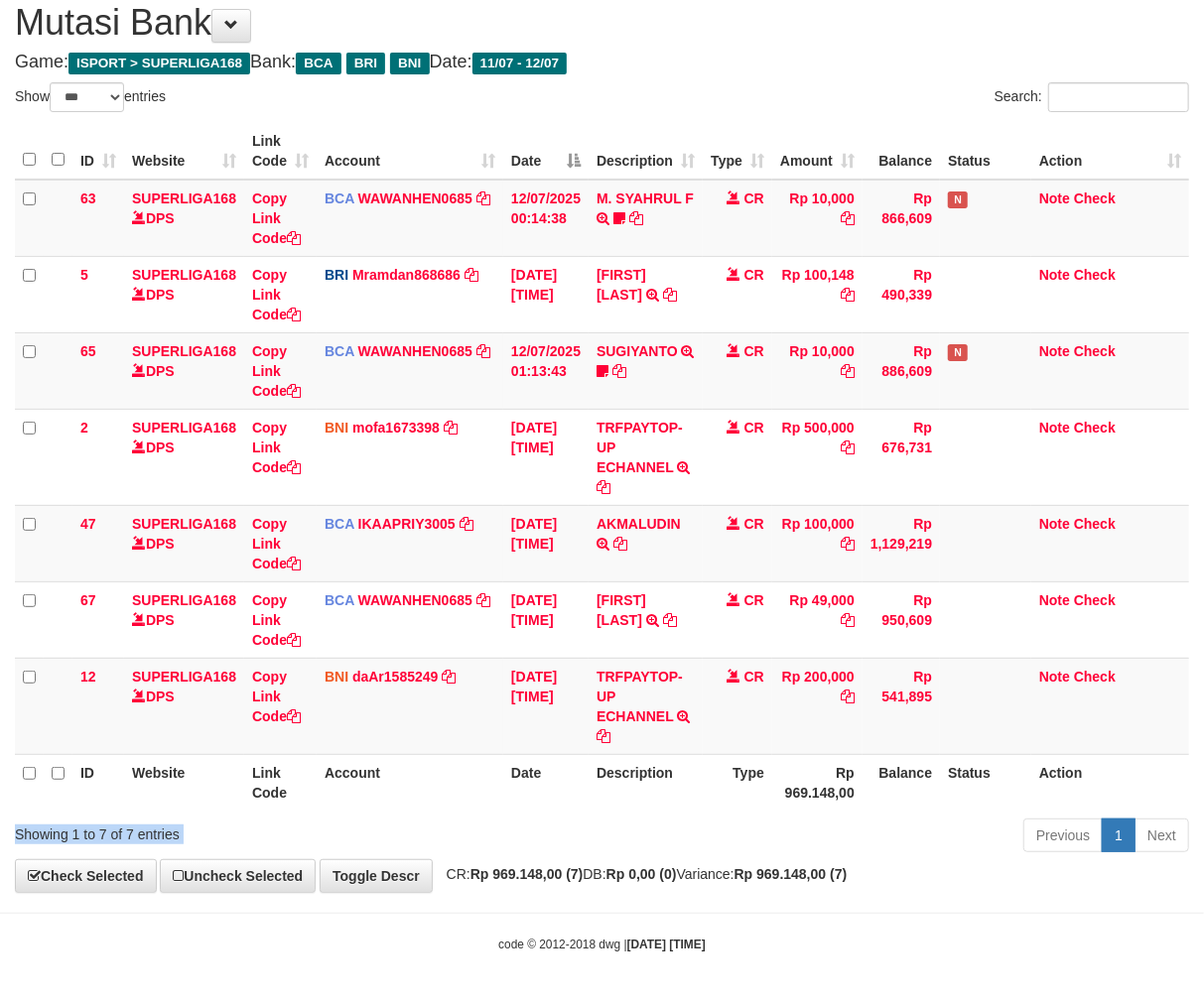 click on "Showing 1 to 7 of 7 entries" at bounding box center [250, 830] 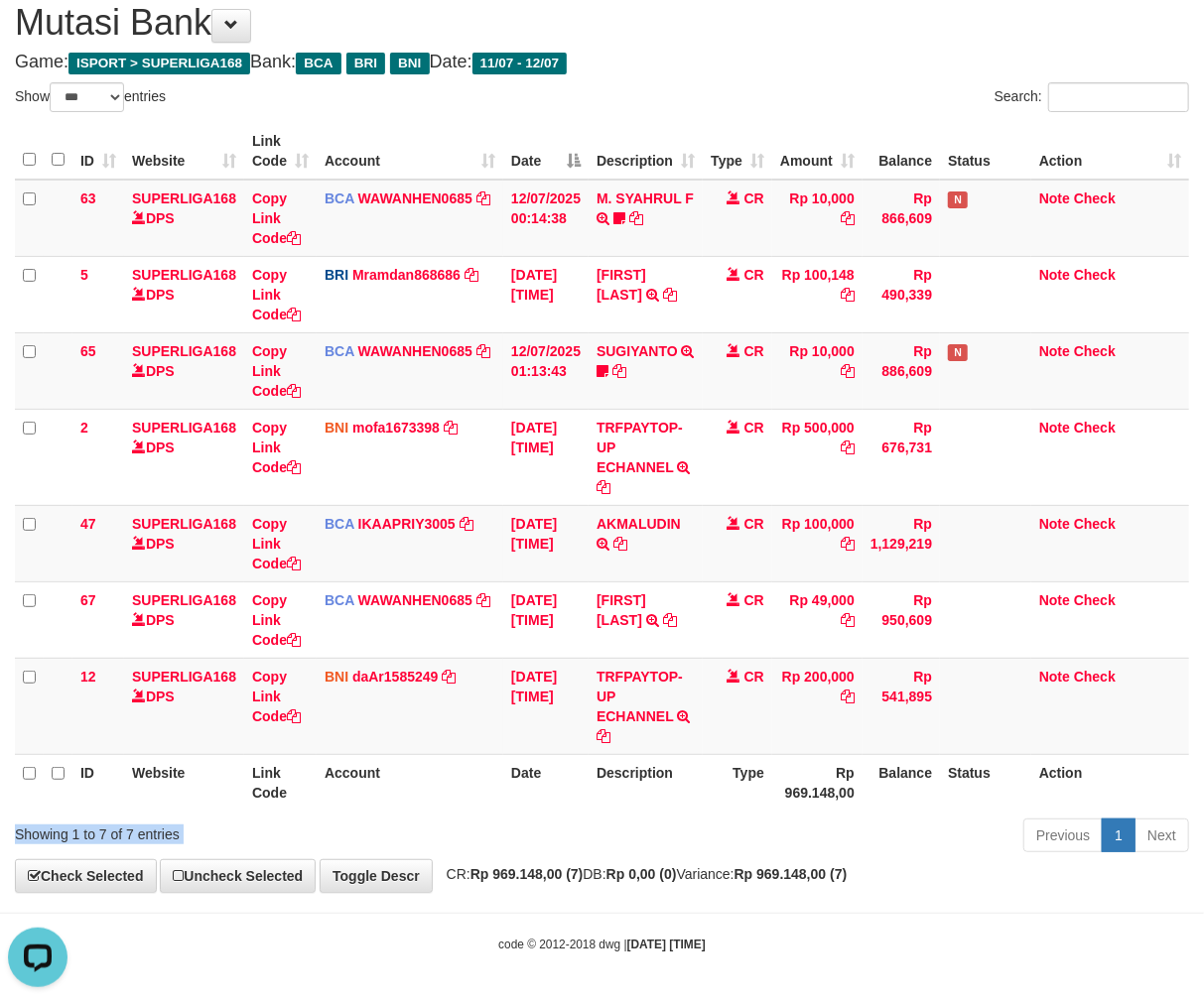 scroll, scrollTop: 0, scrollLeft: 0, axis: both 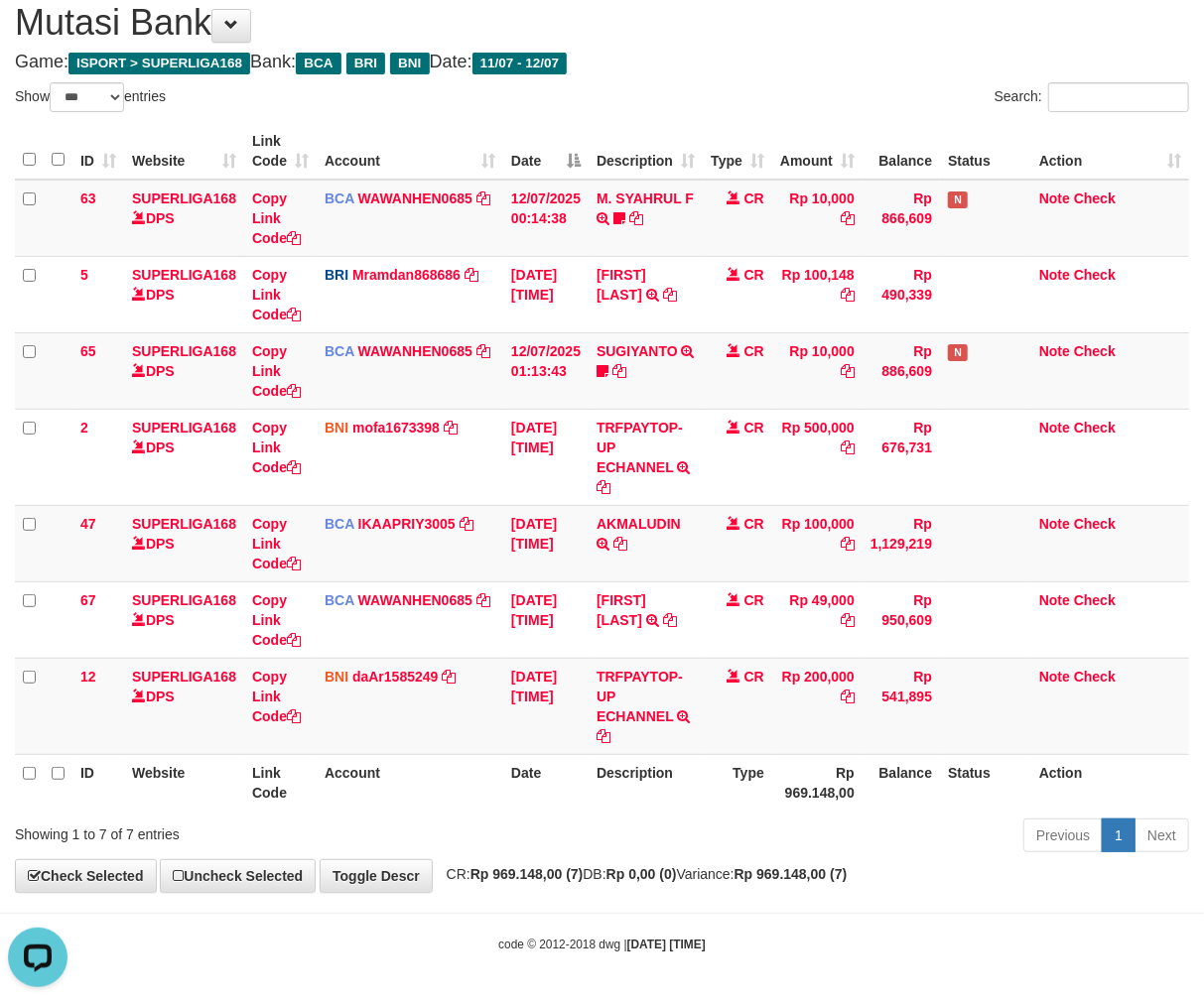 click on "Date" at bounding box center [546, 782] 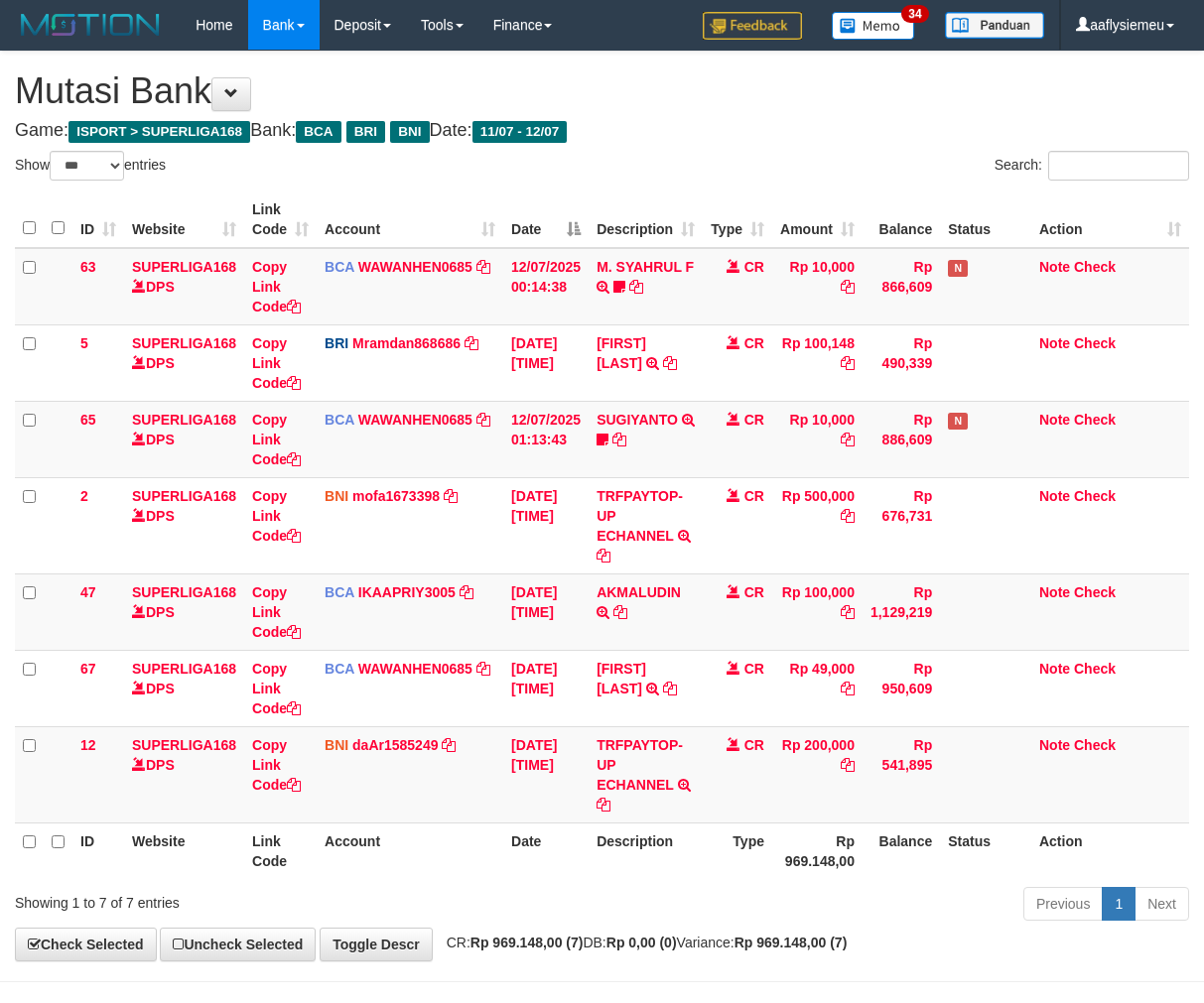 select on "***" 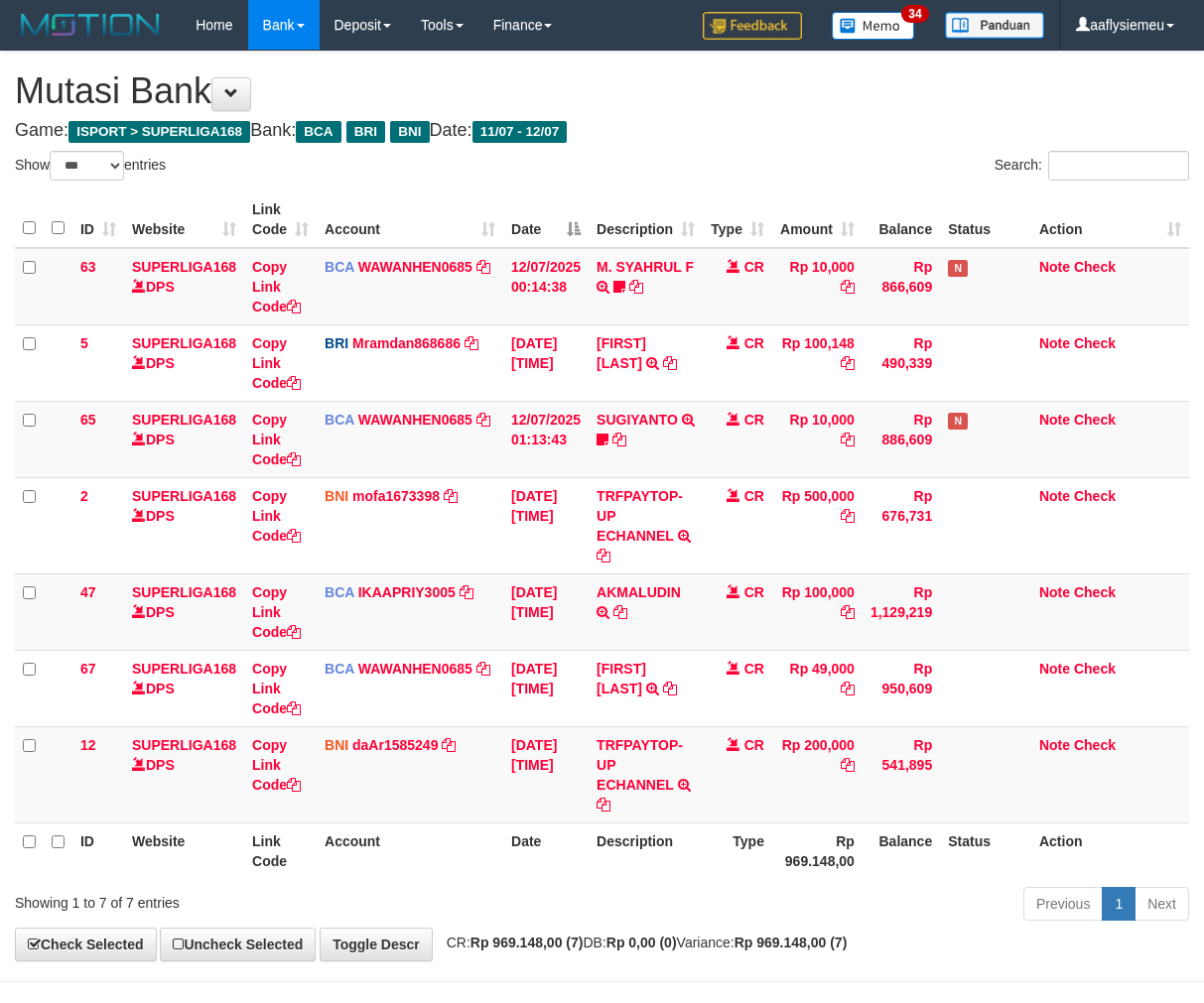 scroll, scrollTop: 69, scrollLeft: 0, axis: vertical 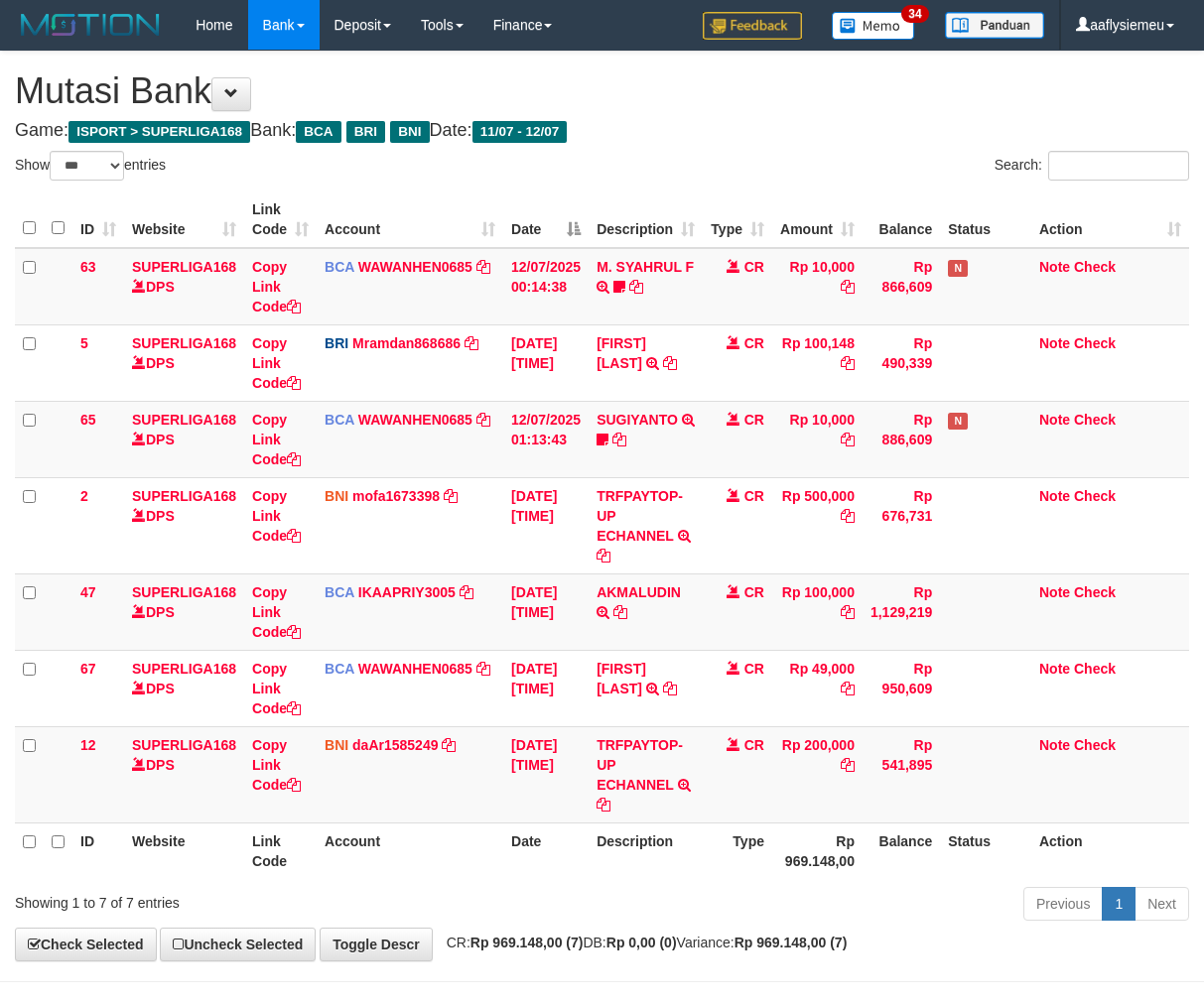 select on "***" 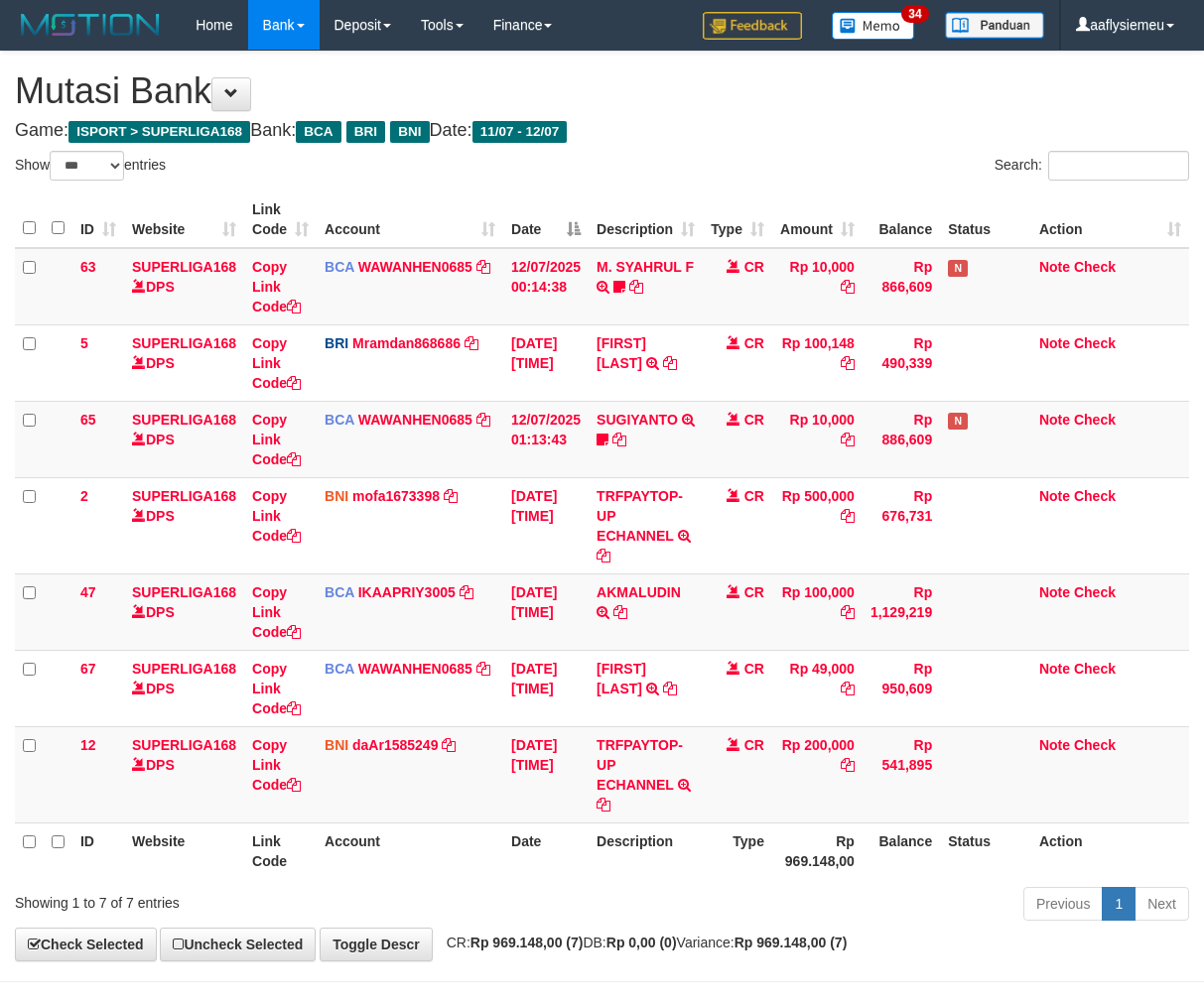 scroll, scrollTop: 69, scrollLeft: 0, axis: vertical 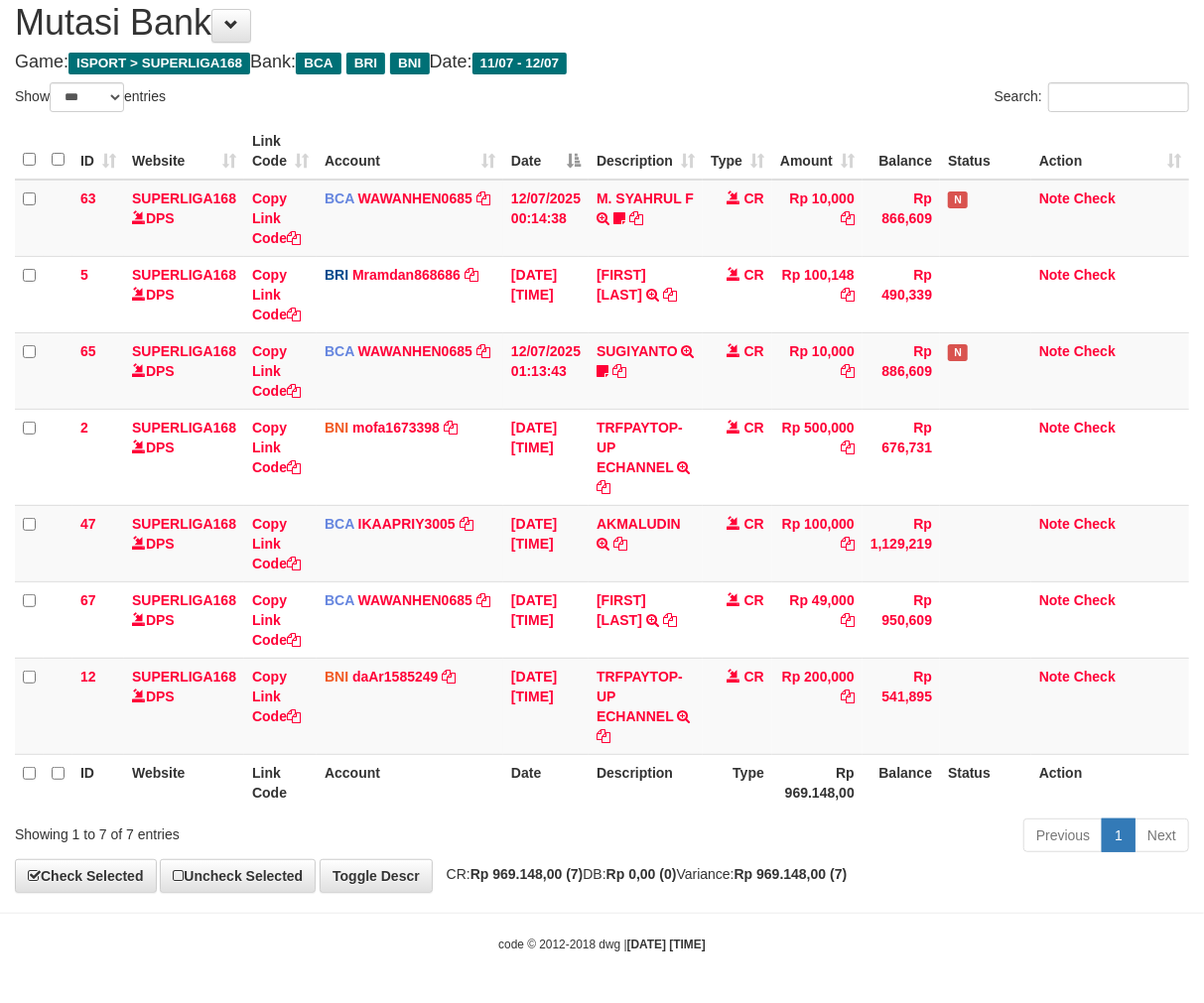 drag, startPoint x: 0, startPoint y: 0, endPoint x: 758, endPoint y: 778, distance: 1086.2081 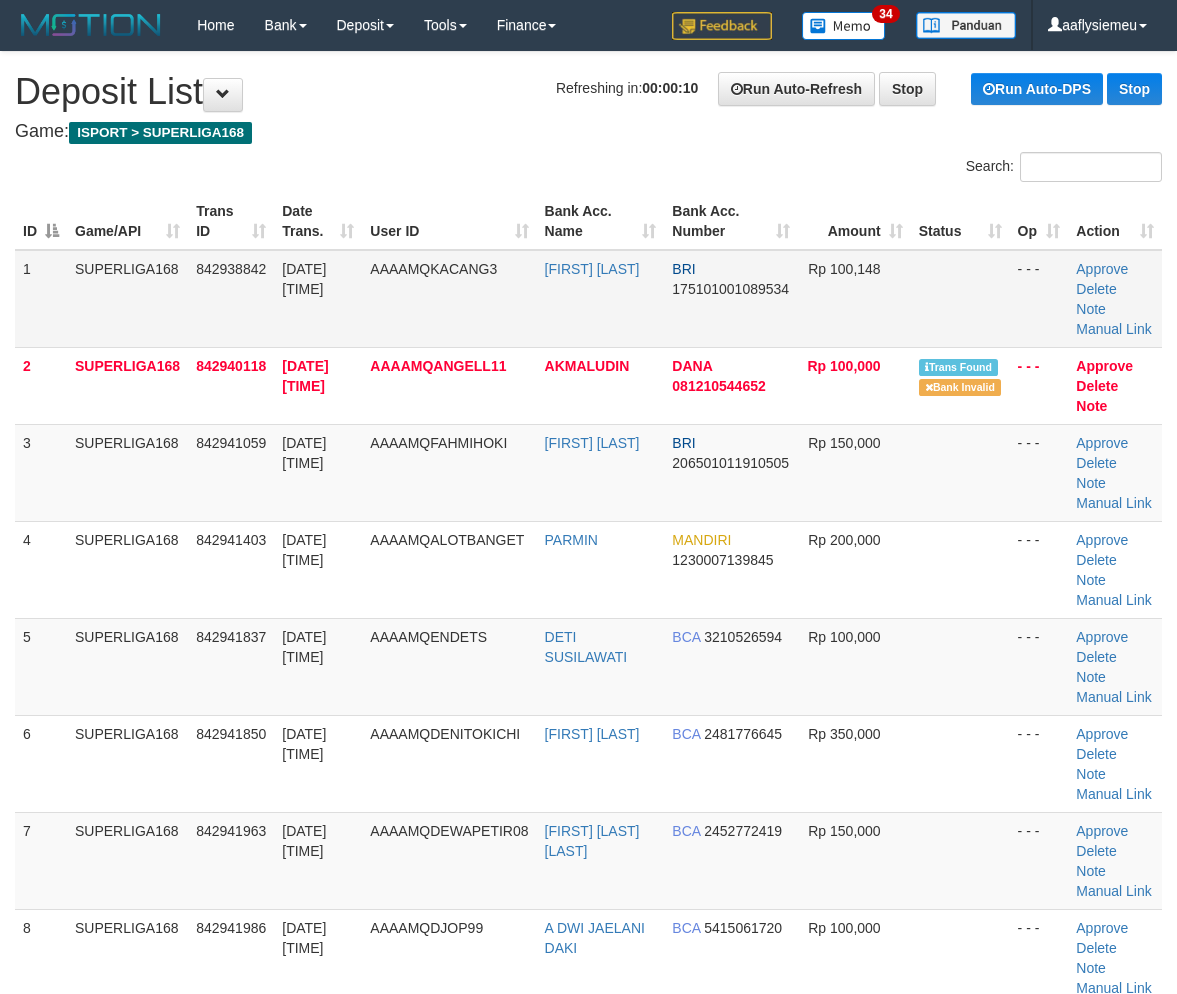 scroll, scrollTop: 0, scrollLeft: 0, axis: both 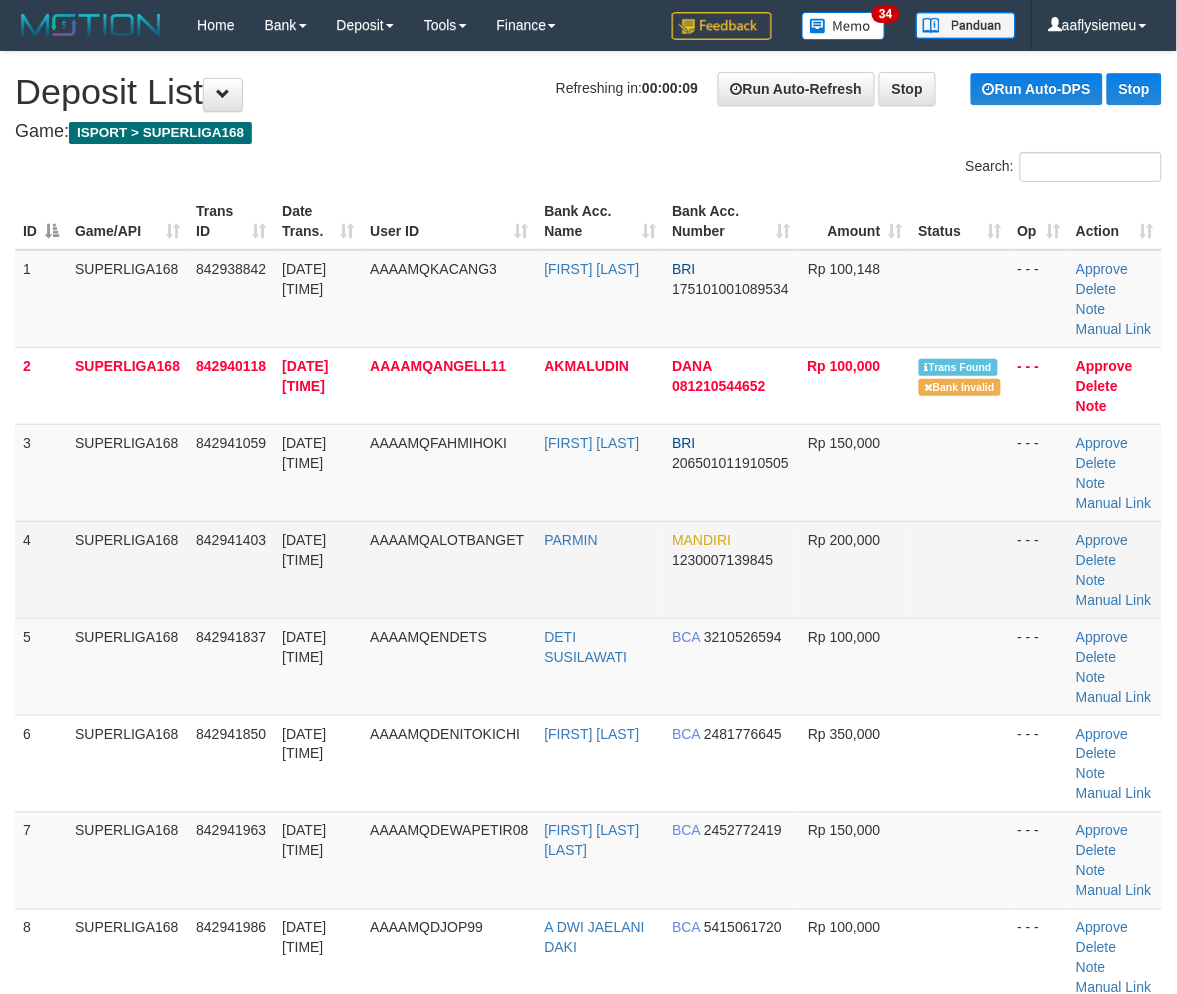click on "AAAAMQALOTBANGET" at bounding box center (447, 540) 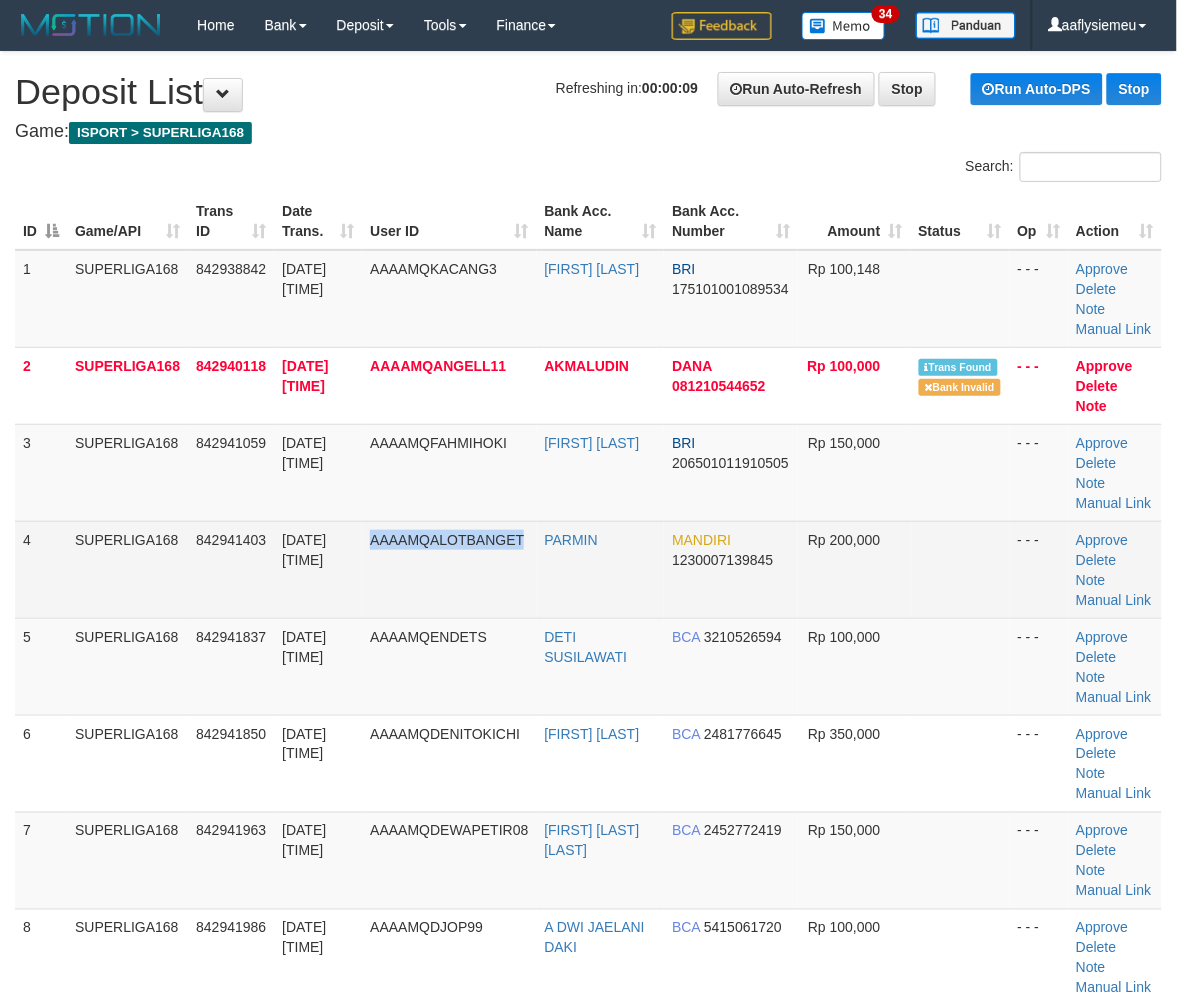 click on "AAAAMQALOTBANGET" at bounding box center (447, 540) 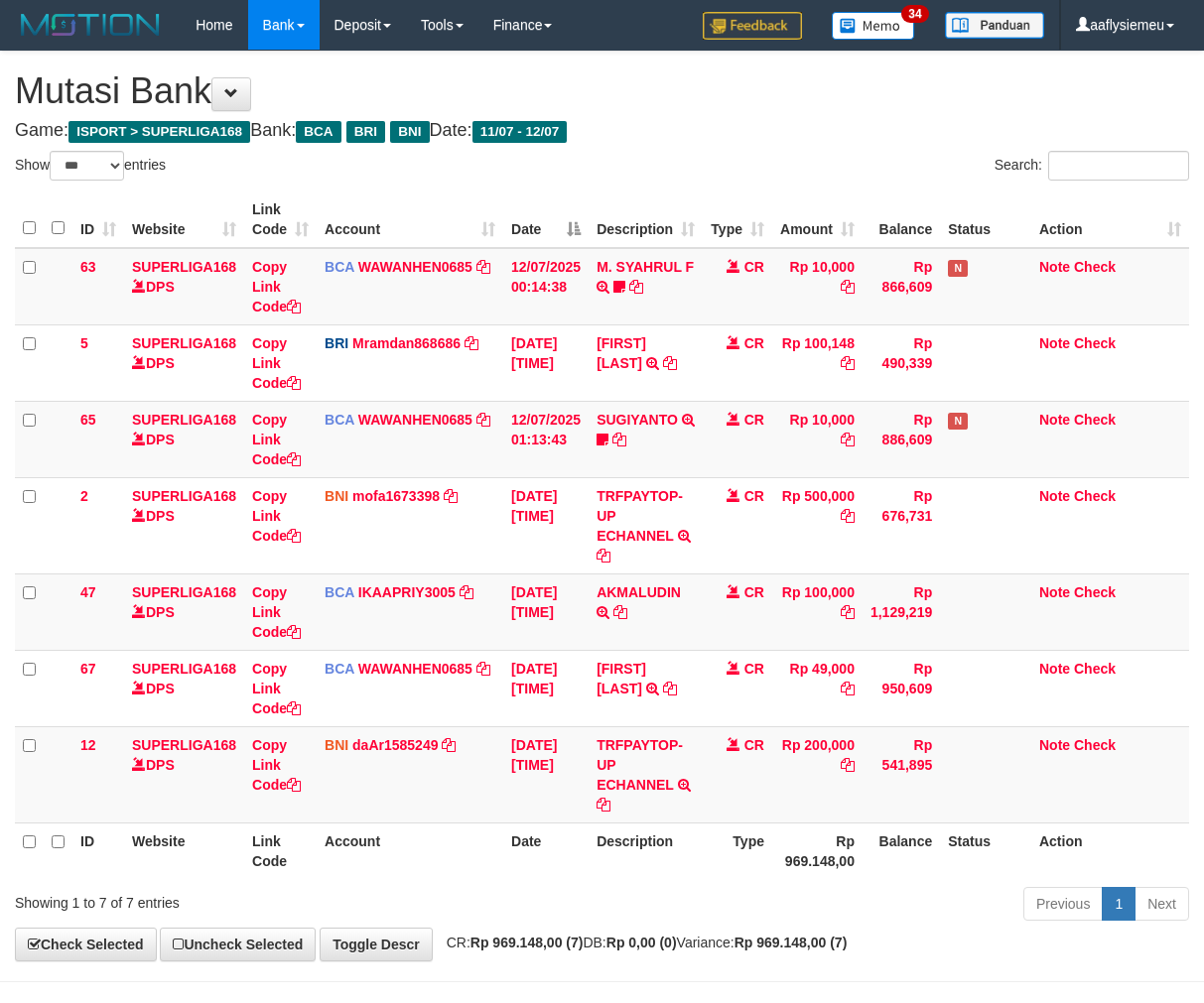 select on "***" 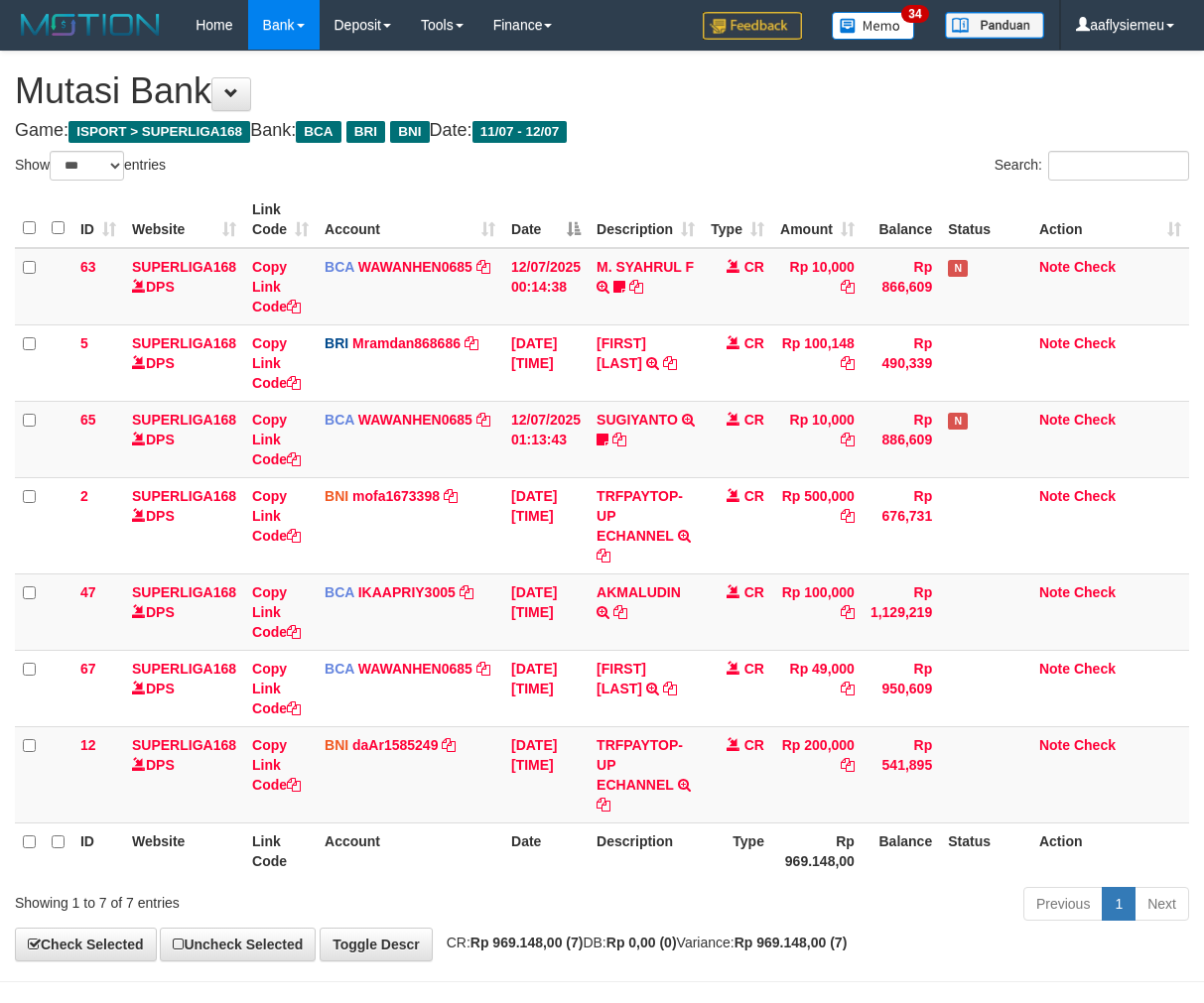scroll, scrollTop: 69, scrollLeft: 0, axis: vertical 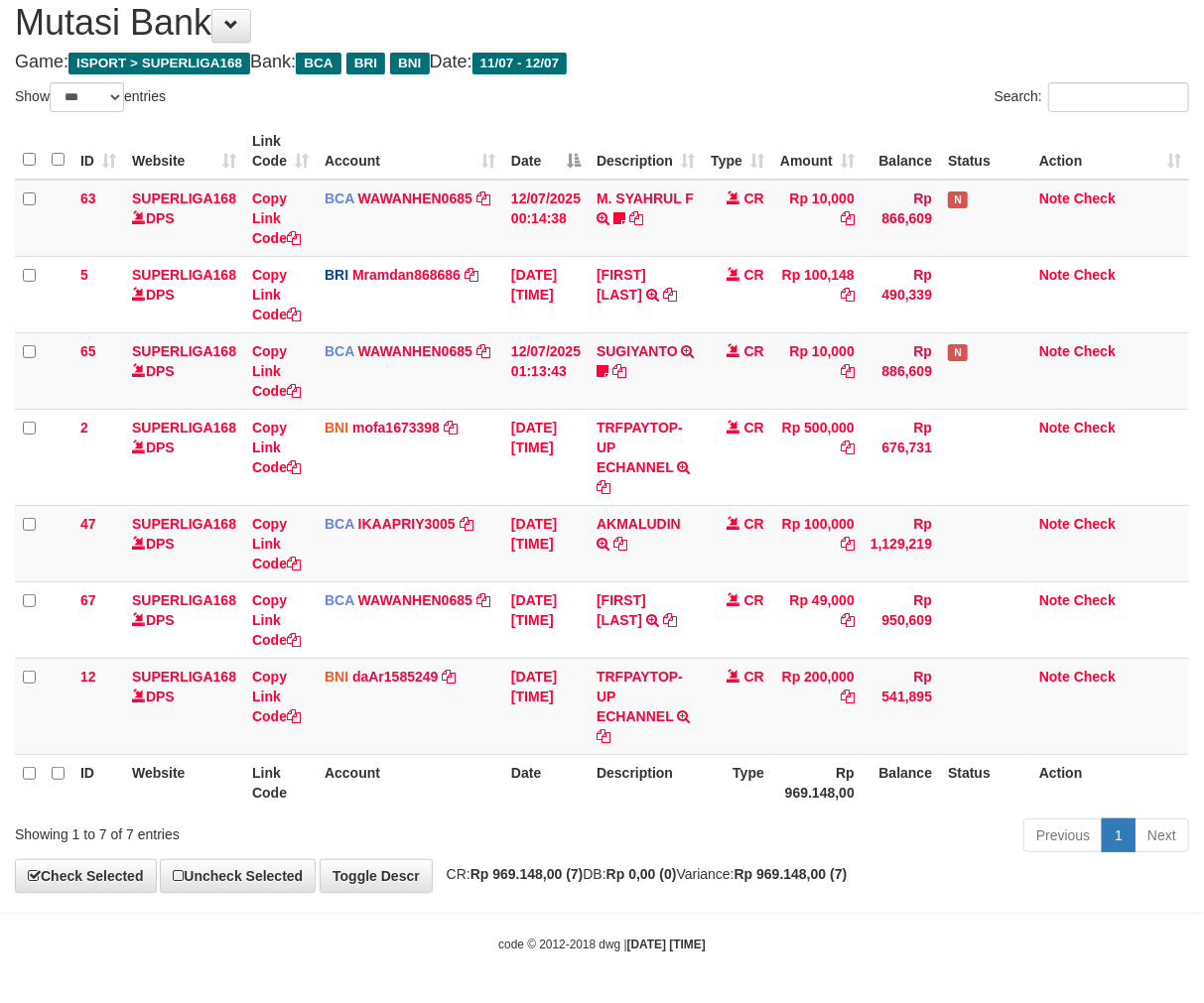 click on "Rp 969.148,00" at bounding box center (817, 782) 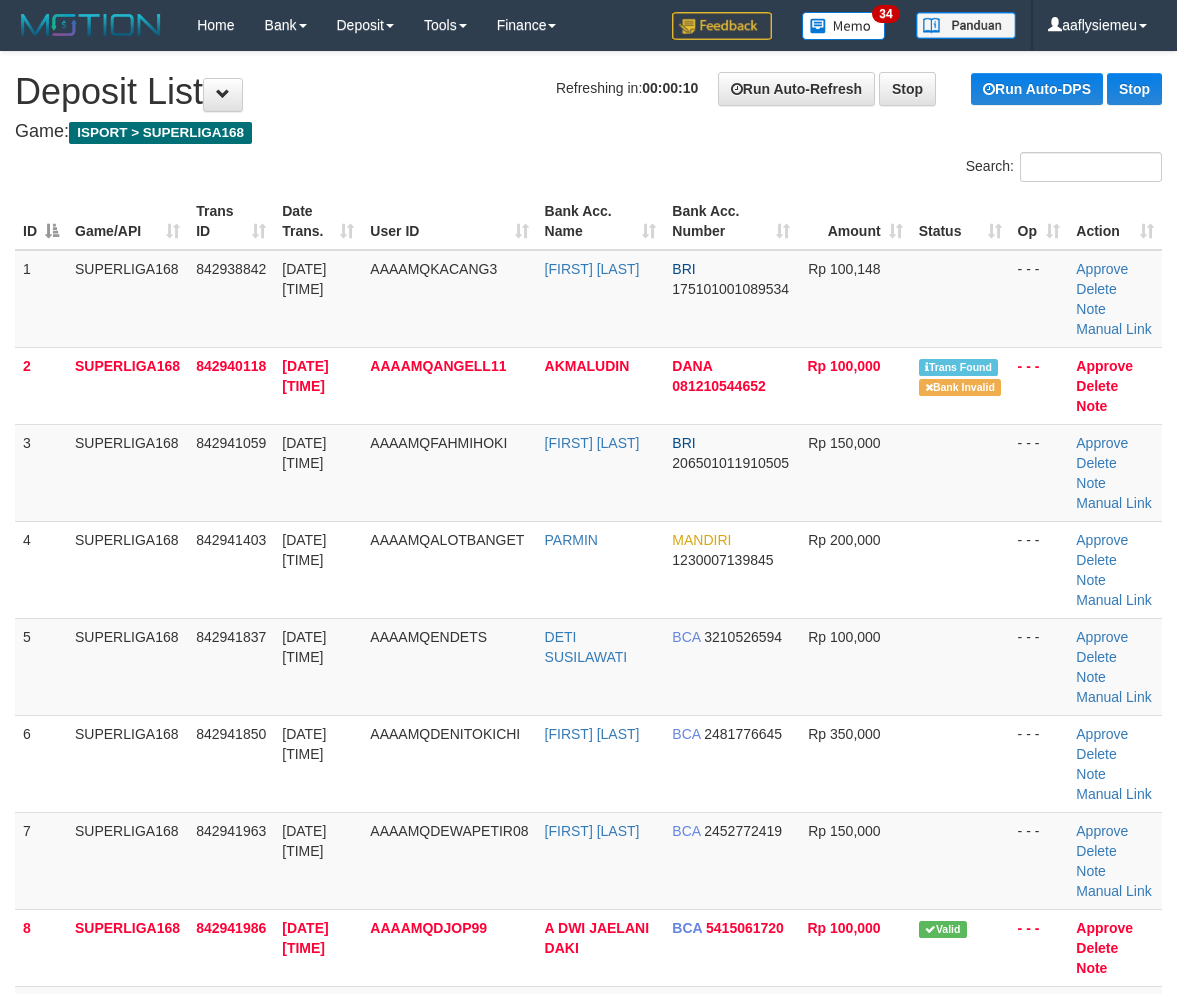scroll, scrollTop: 0, scrollLeft: 0, axis: both 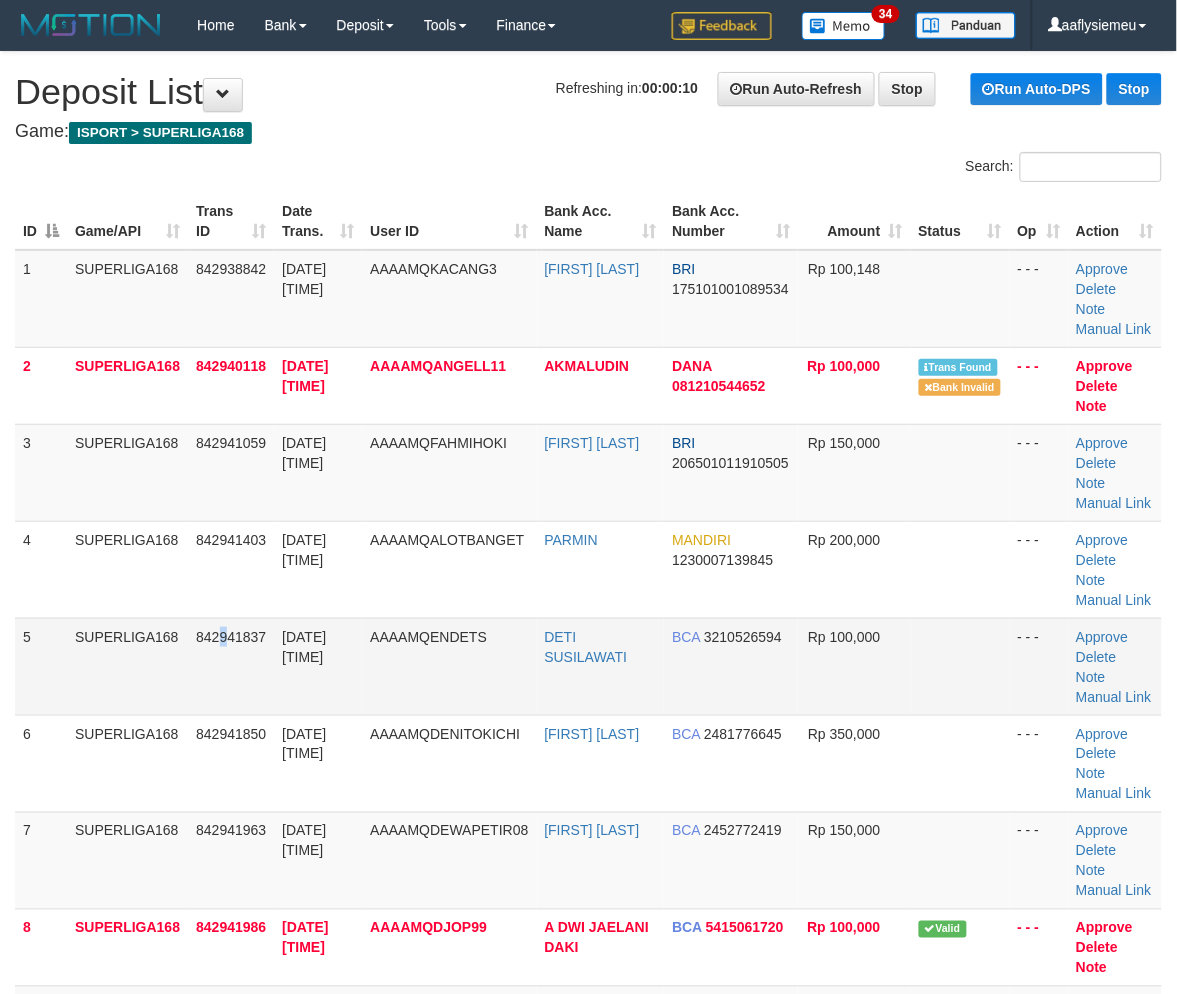 click on "842941837" at bounding box center [231, 666] 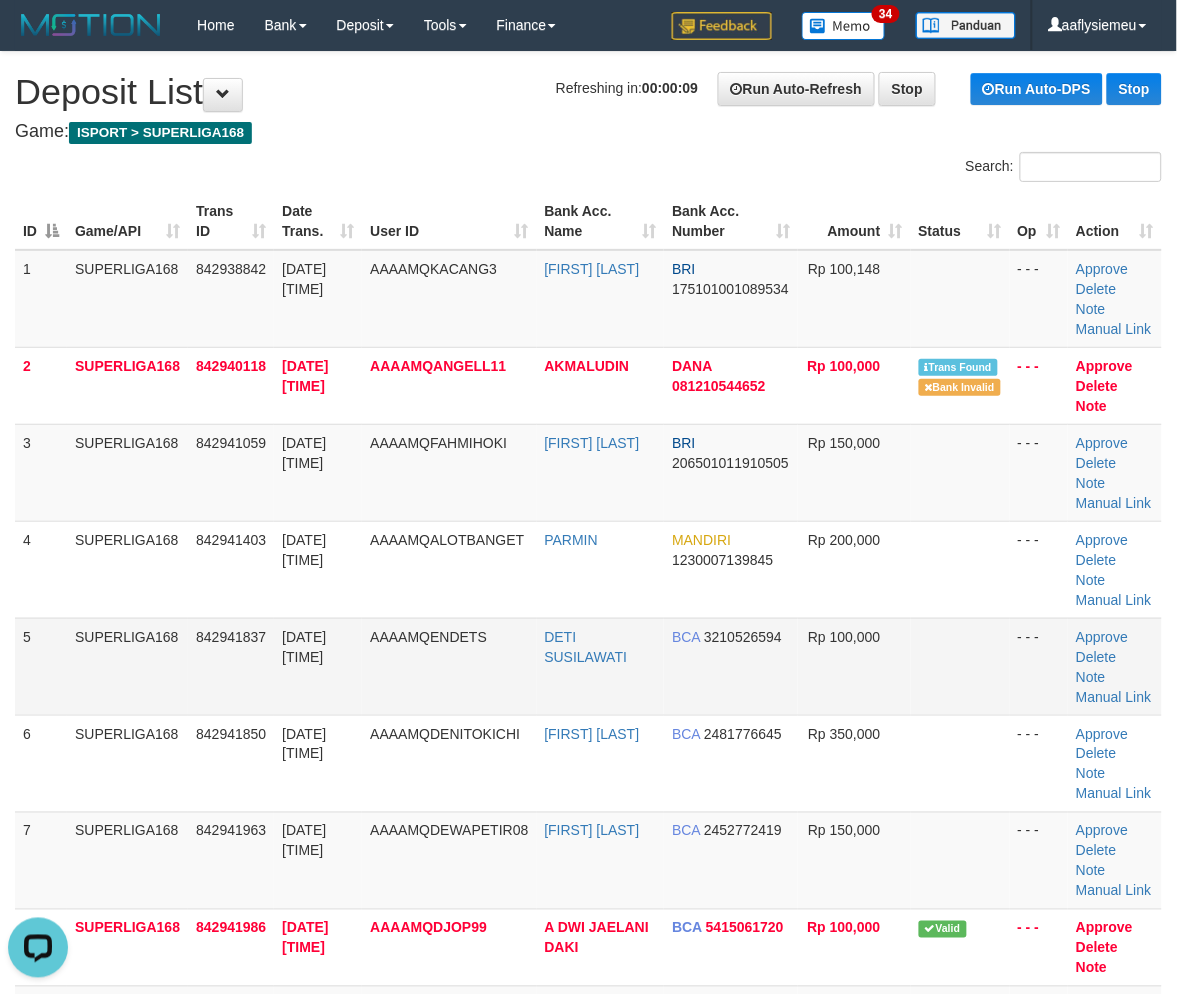 click on "5
SUPERLIGA168
842941837
12/07/2025 01:34:18
AAAAMQENDETS
DETI SUSILAWATI
BCA
3210526594
Rp 100,000
- - -
Approve
Delete
Note
Manual Link" at bounding box center (588, 666) 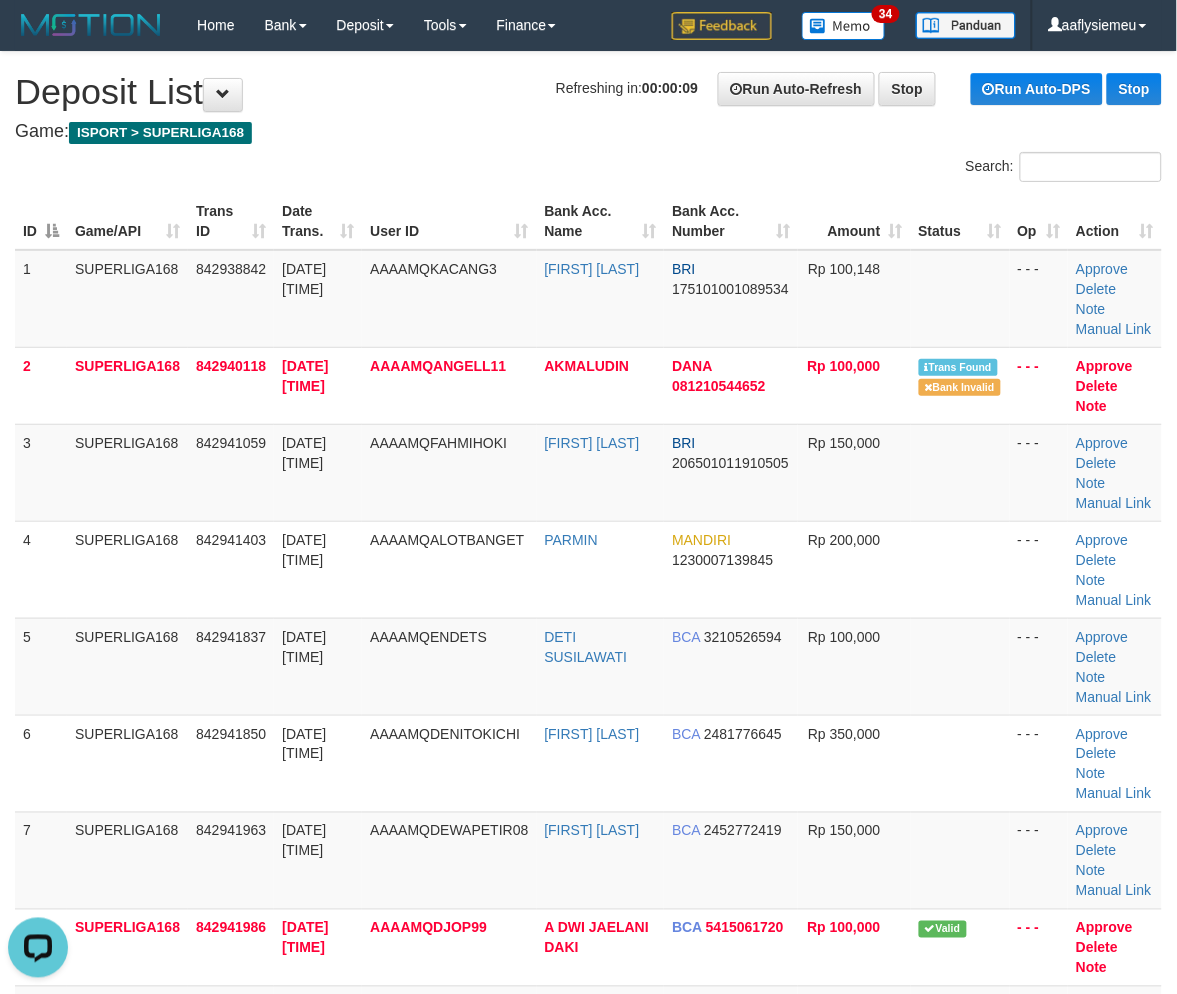 scroll, scrollTop: 0, scrollLeft: 0, axis: both 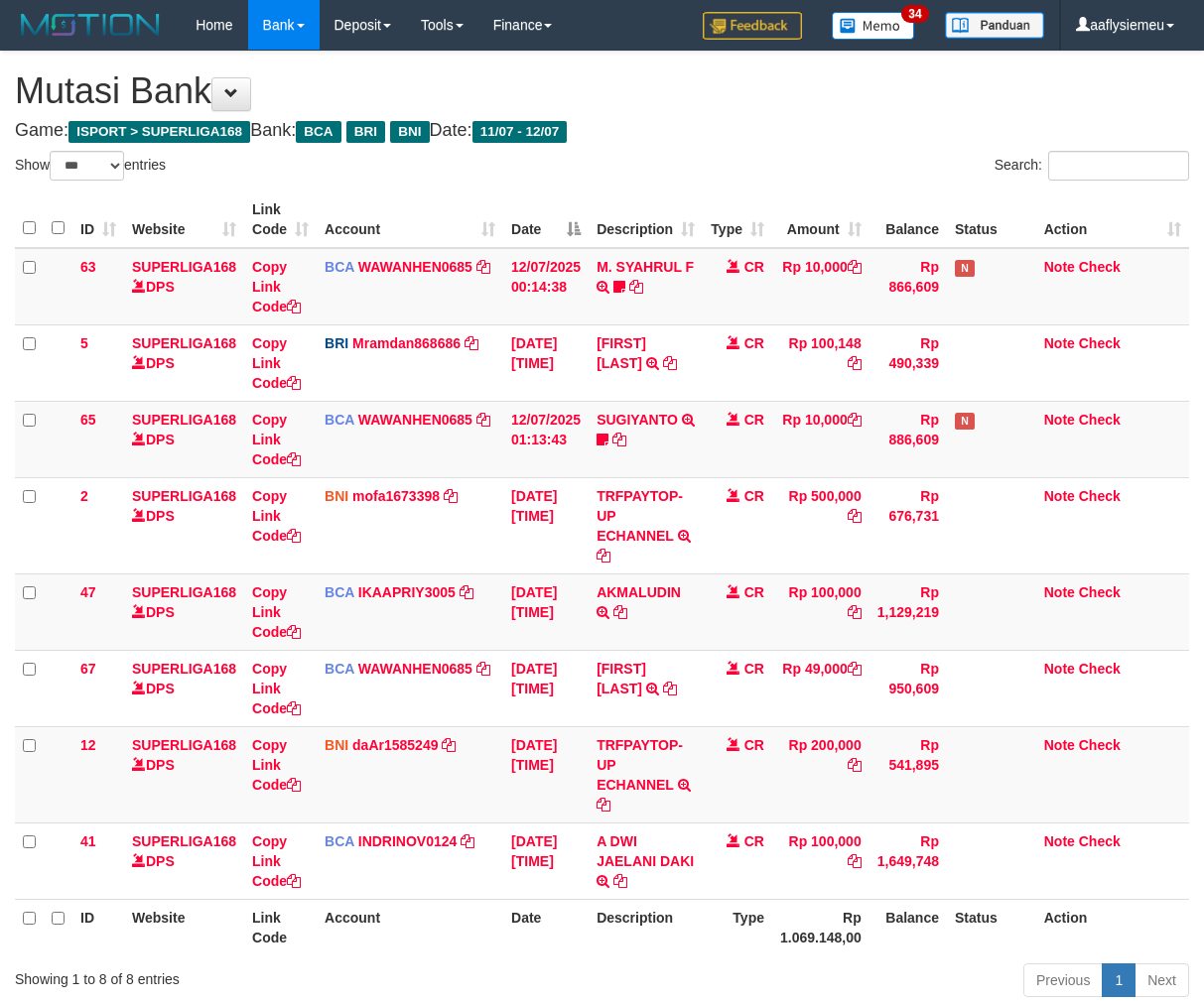select on "***" 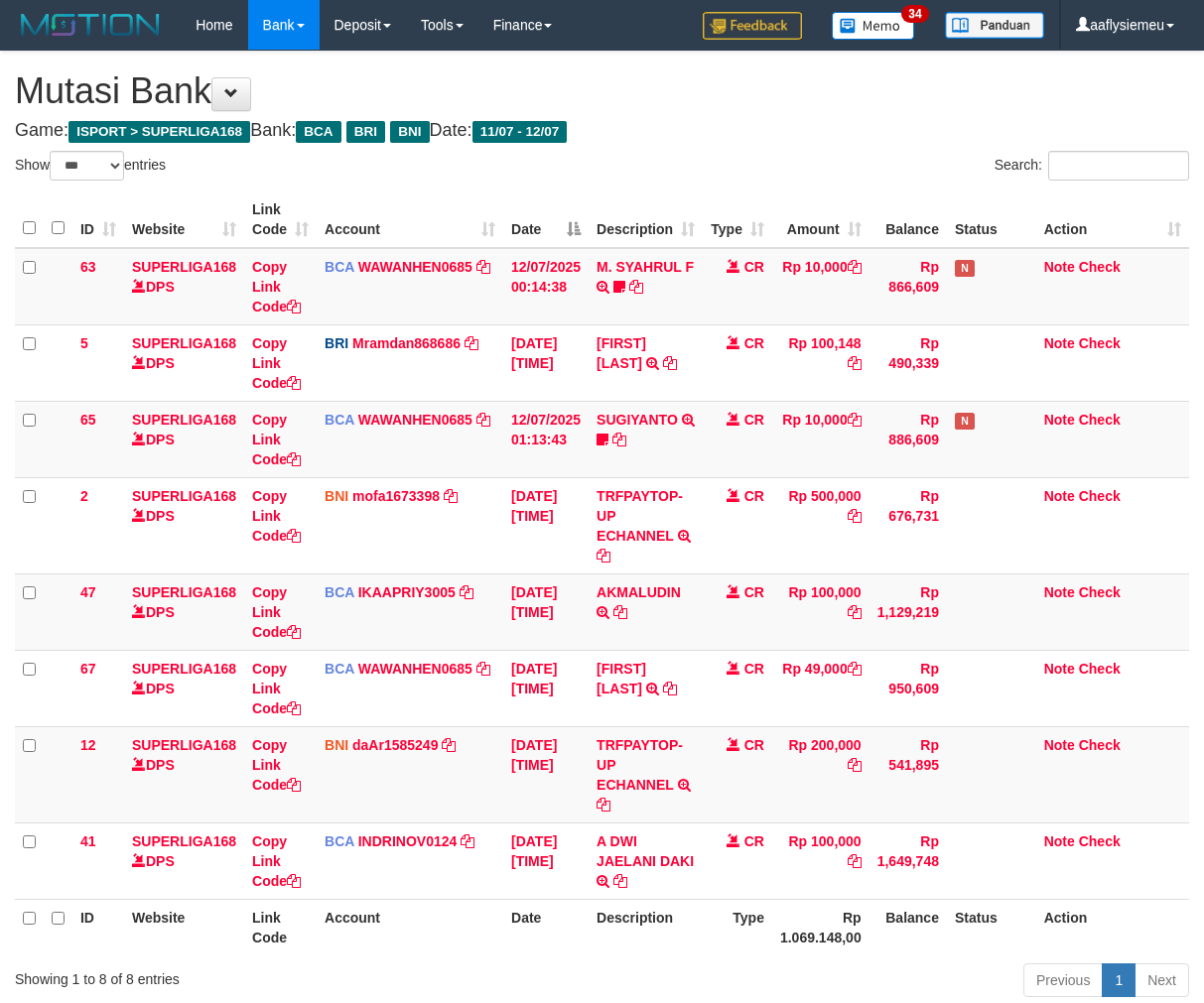 scroll, scrollTop: 109, scrollLeft: 0, axis: vertical 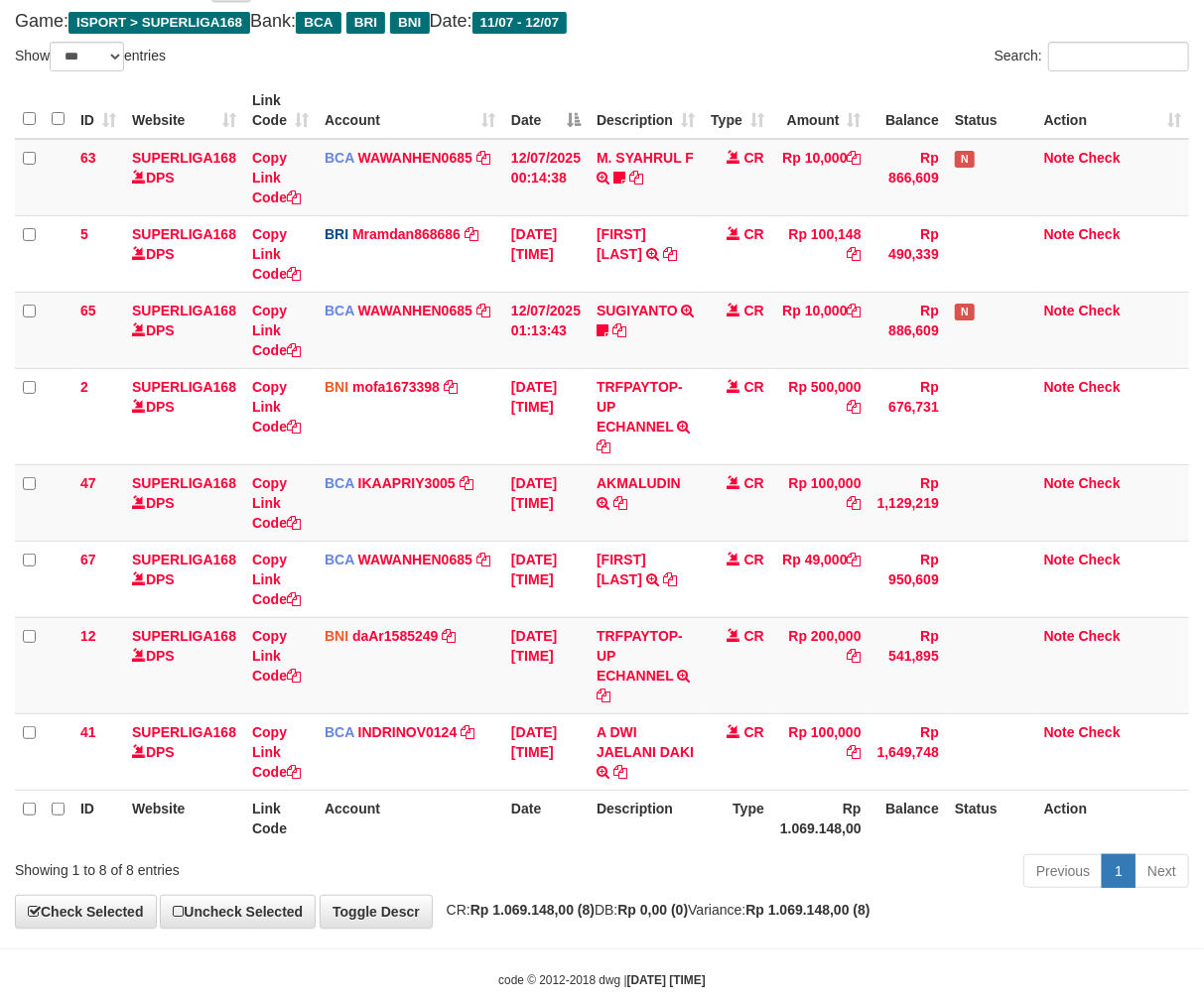 click on "Type" at bounding box center (737, 817) 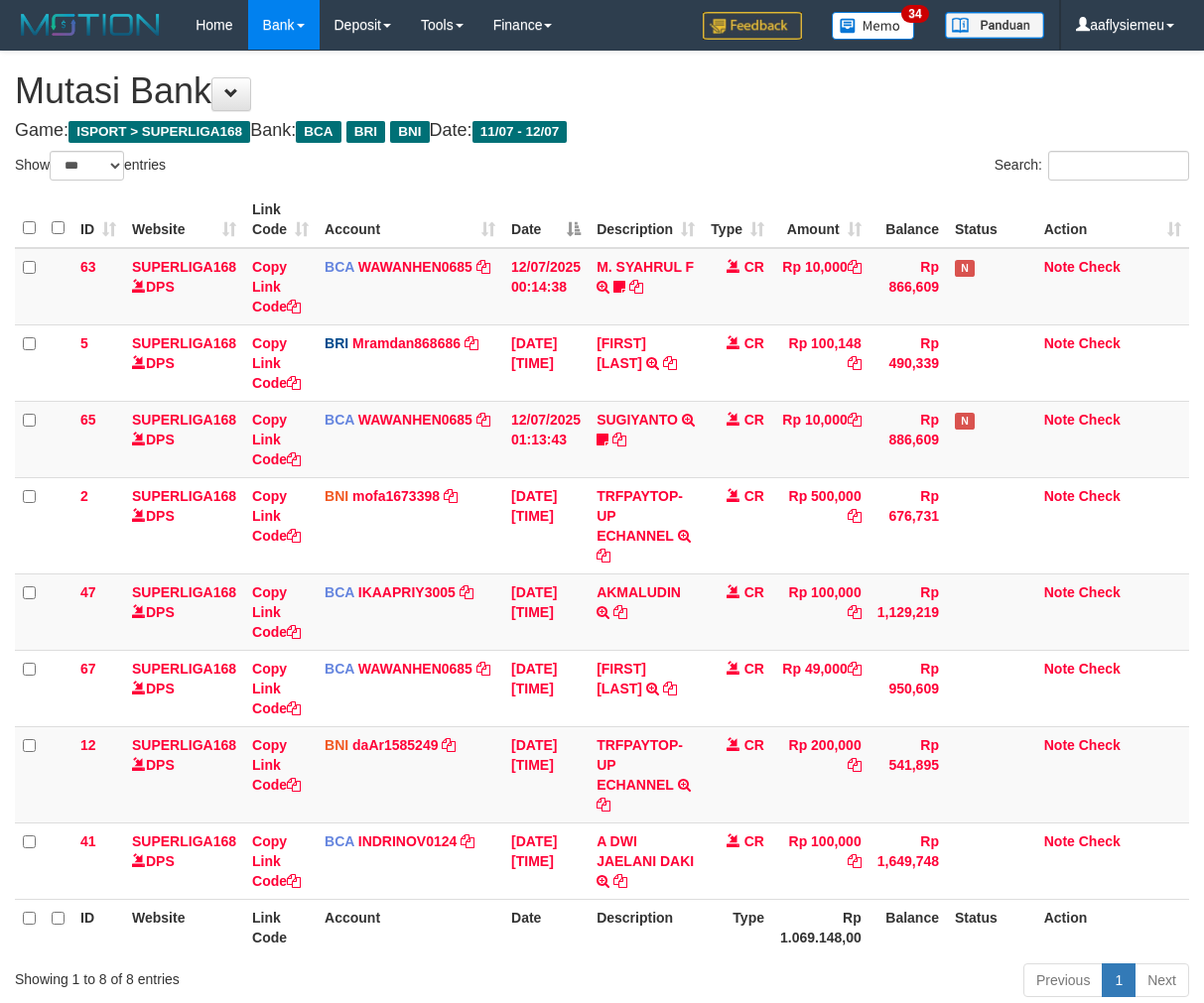 select on "***" 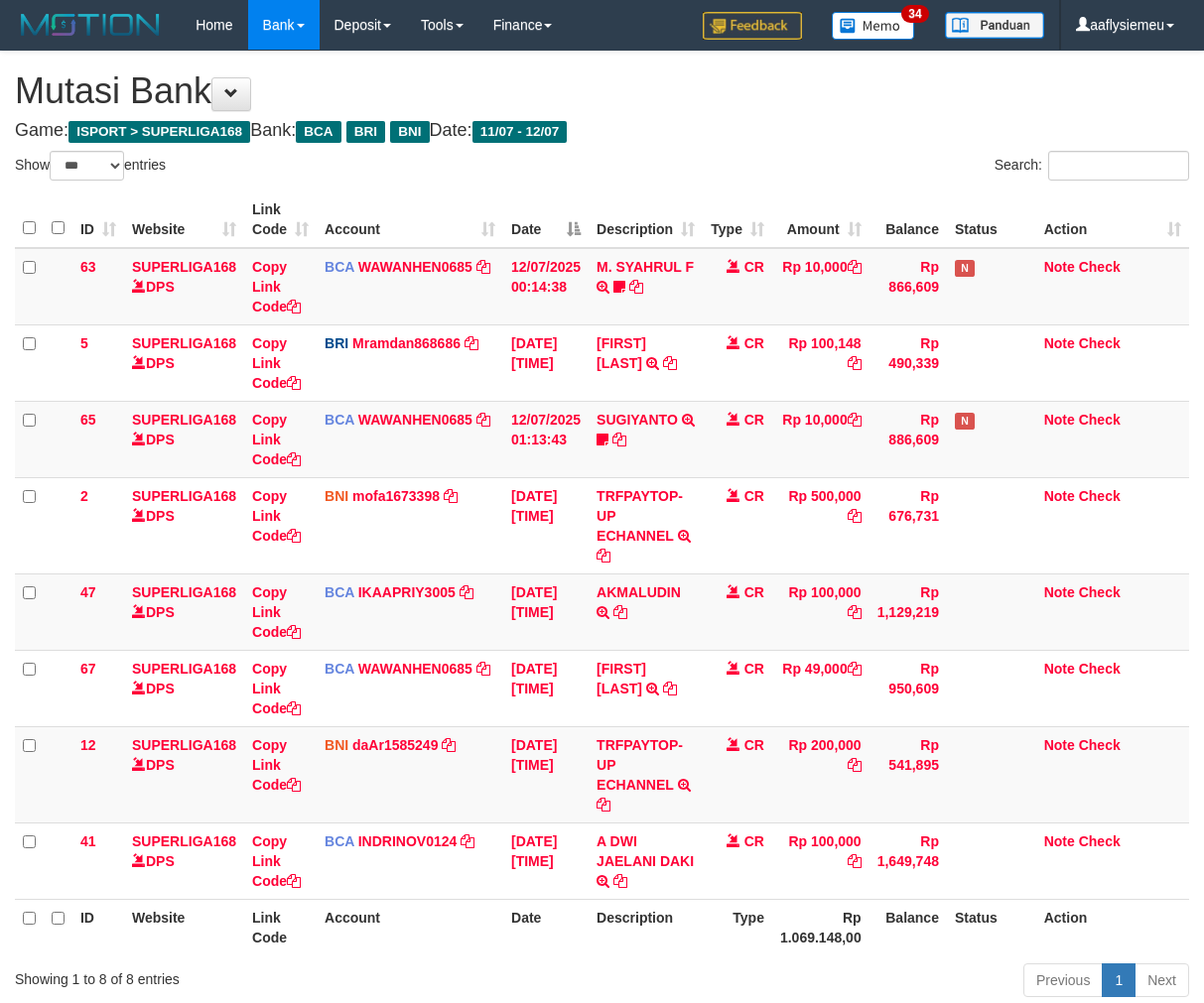 scroll, scrollTop: 109, scrollLeft: 0, axis: vertical 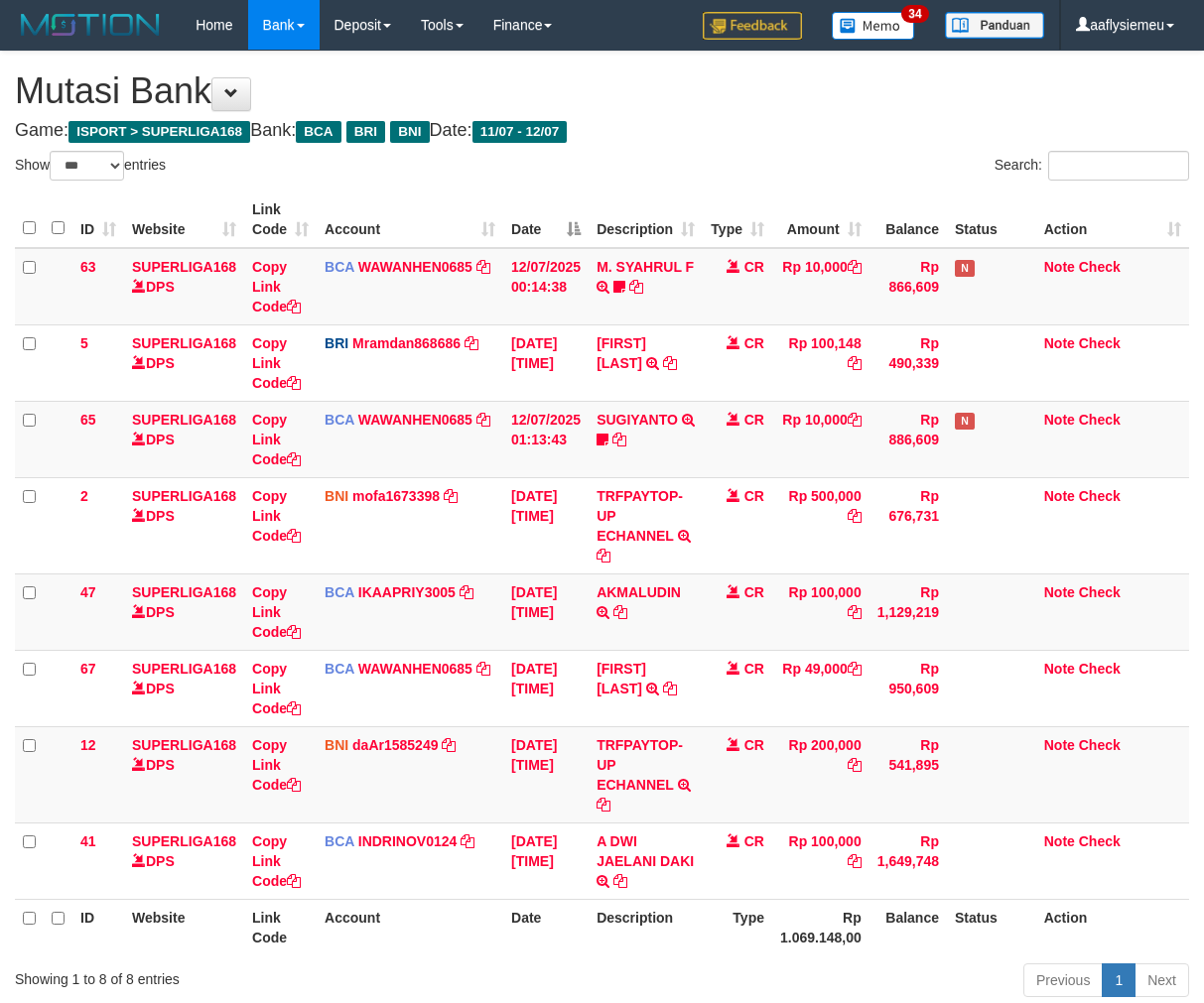 select on "***" 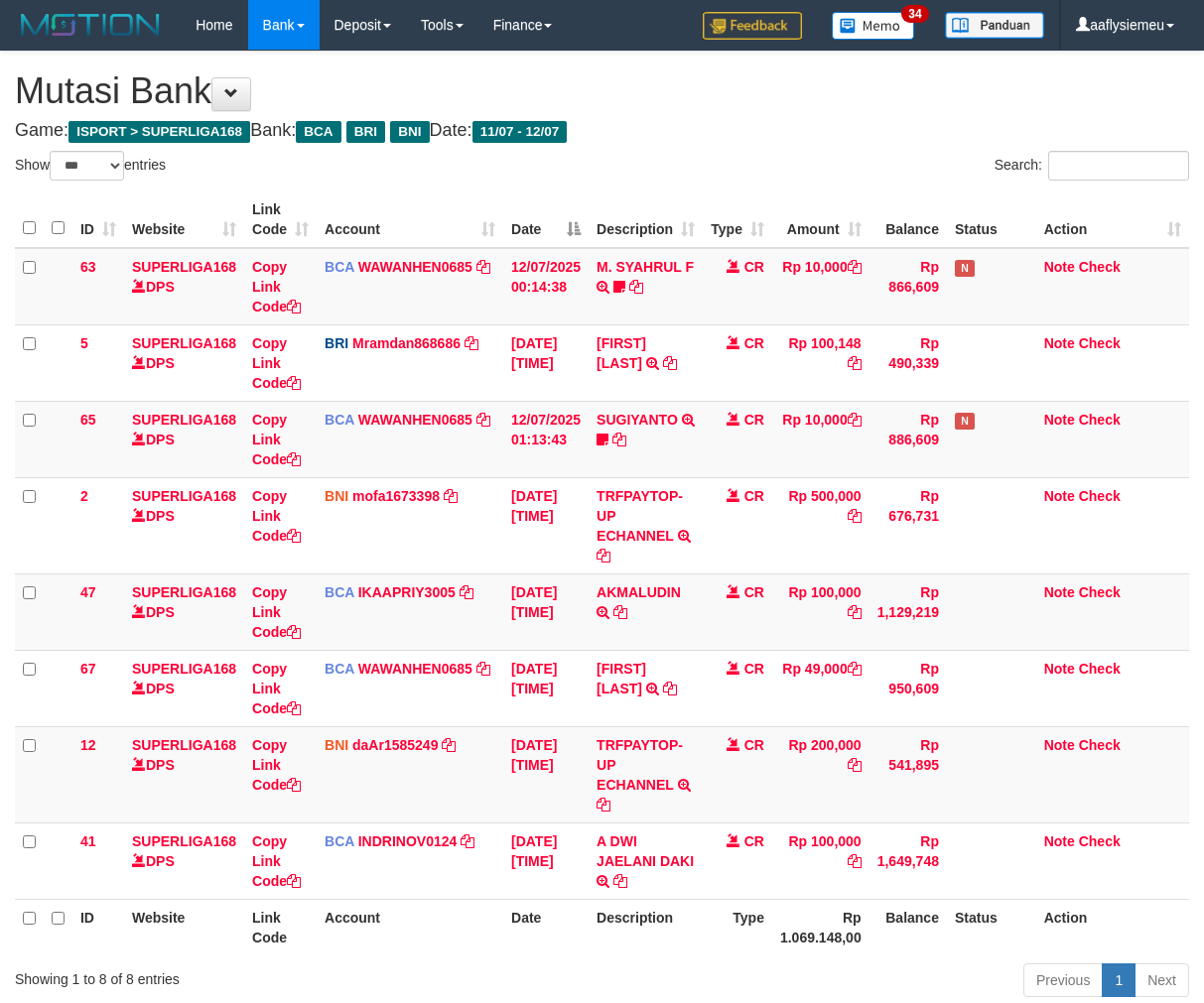 scroll, scrollTop: 109, scrollLeft: 0, axis: vertical 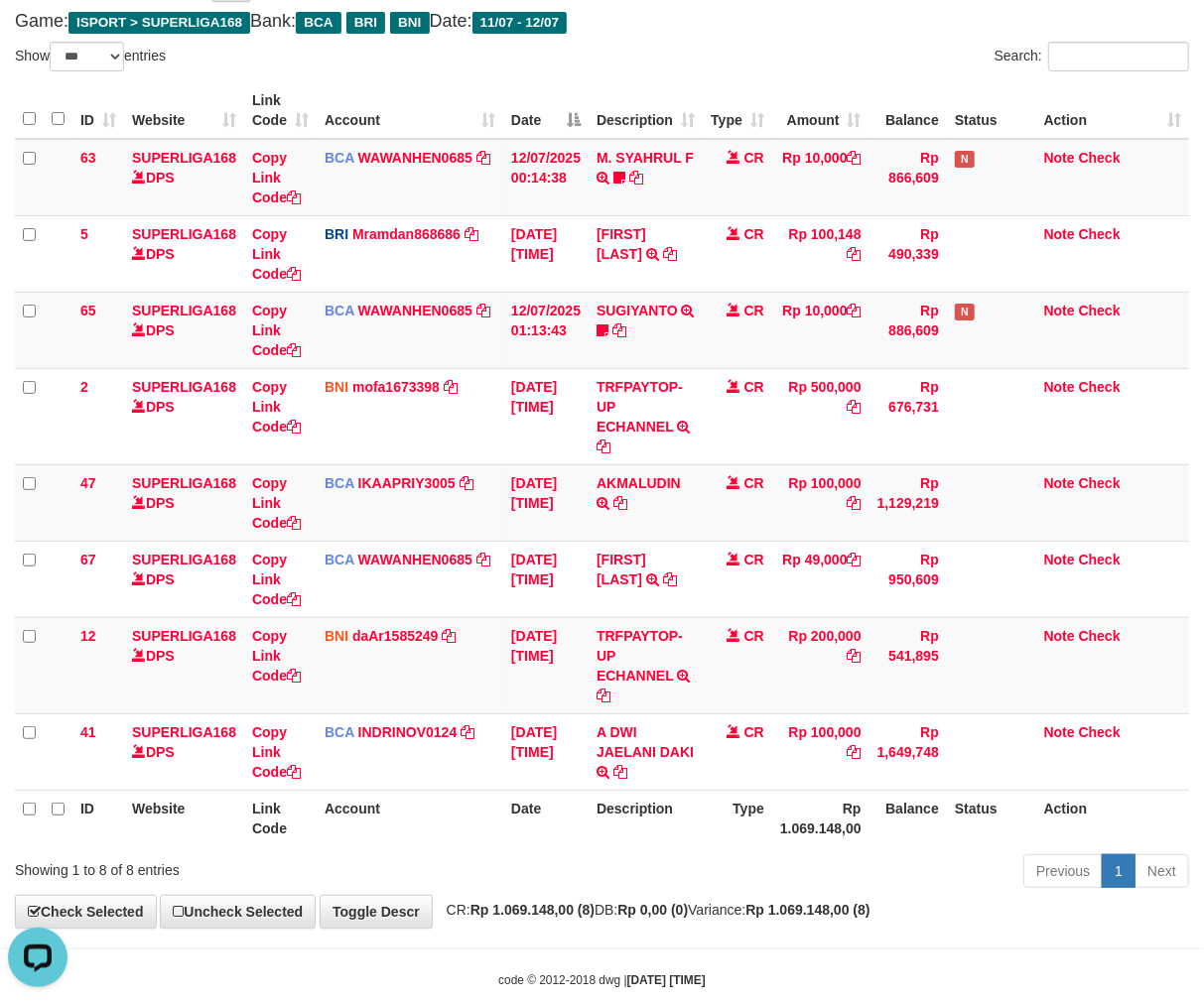 click on "Type" at bounding box center [737, 817] 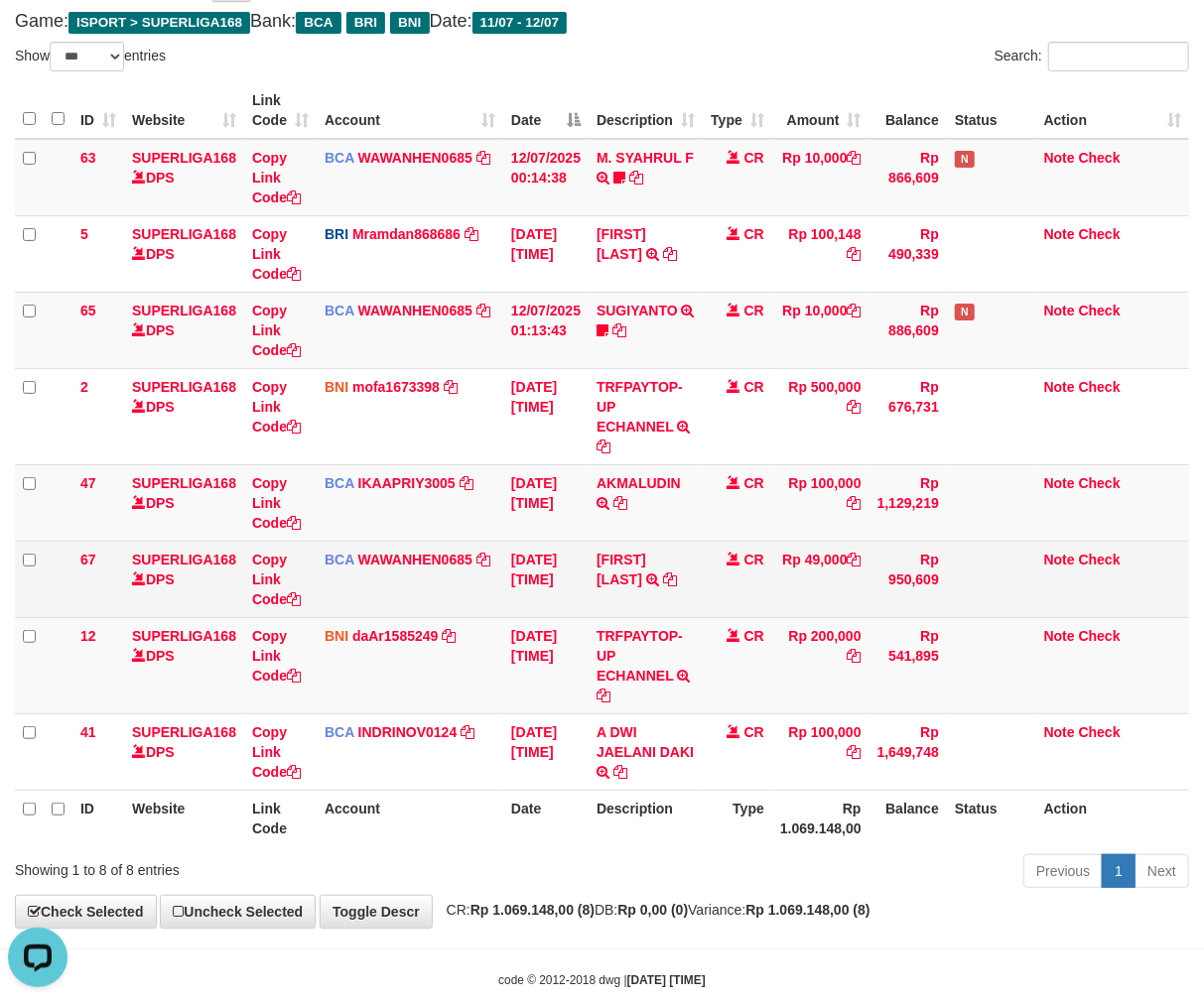 click on "12/07/2025 01:32:03" at bounding box center (546, 578) 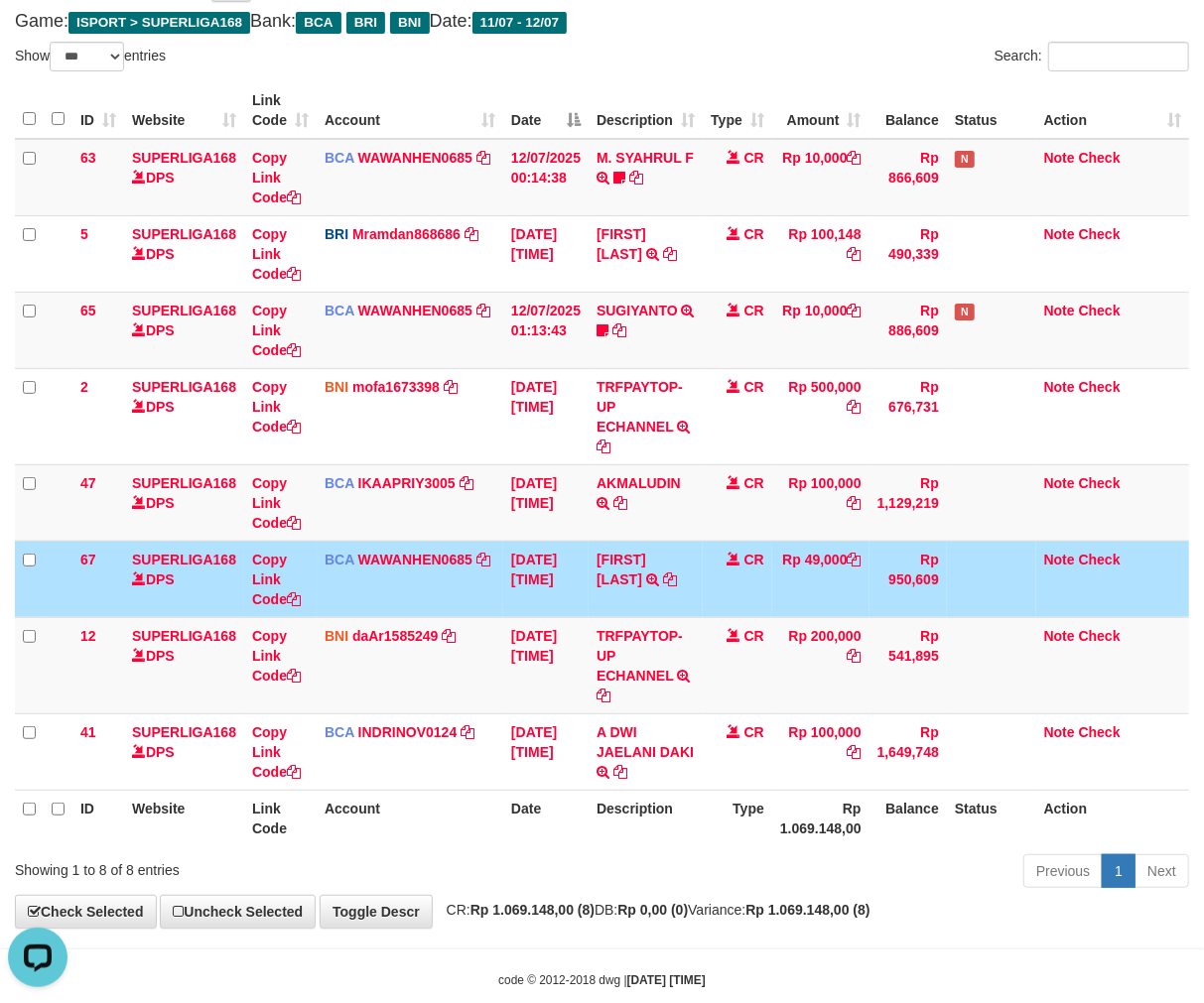 click on "12/07/2025 01:32:03" at bounding box center (546, 578) 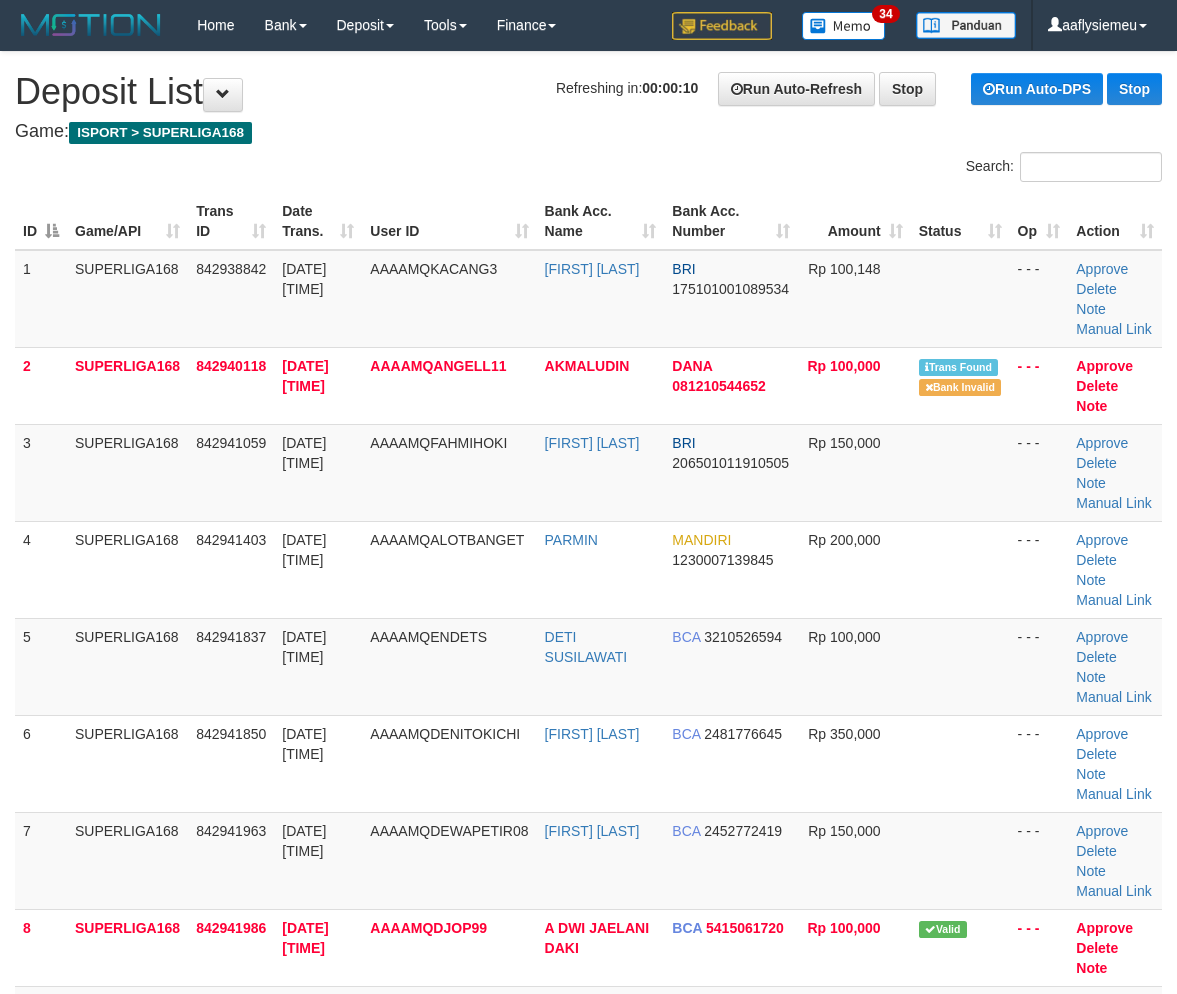scroll, scrollTop: 0, scrollLeft: 0, axis: both 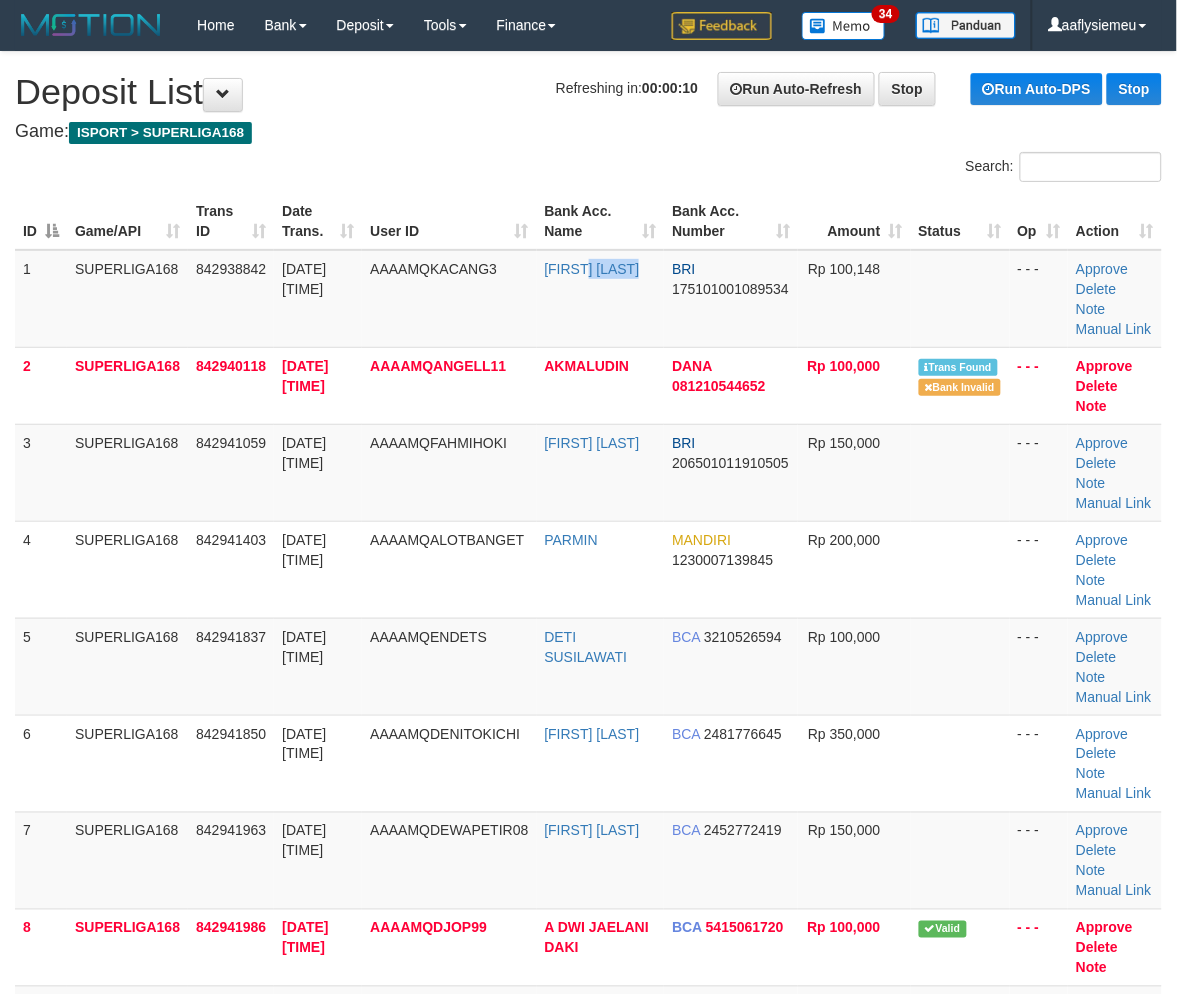 click on "[FIRST] [LAST]" at bounding box center (601, 299) 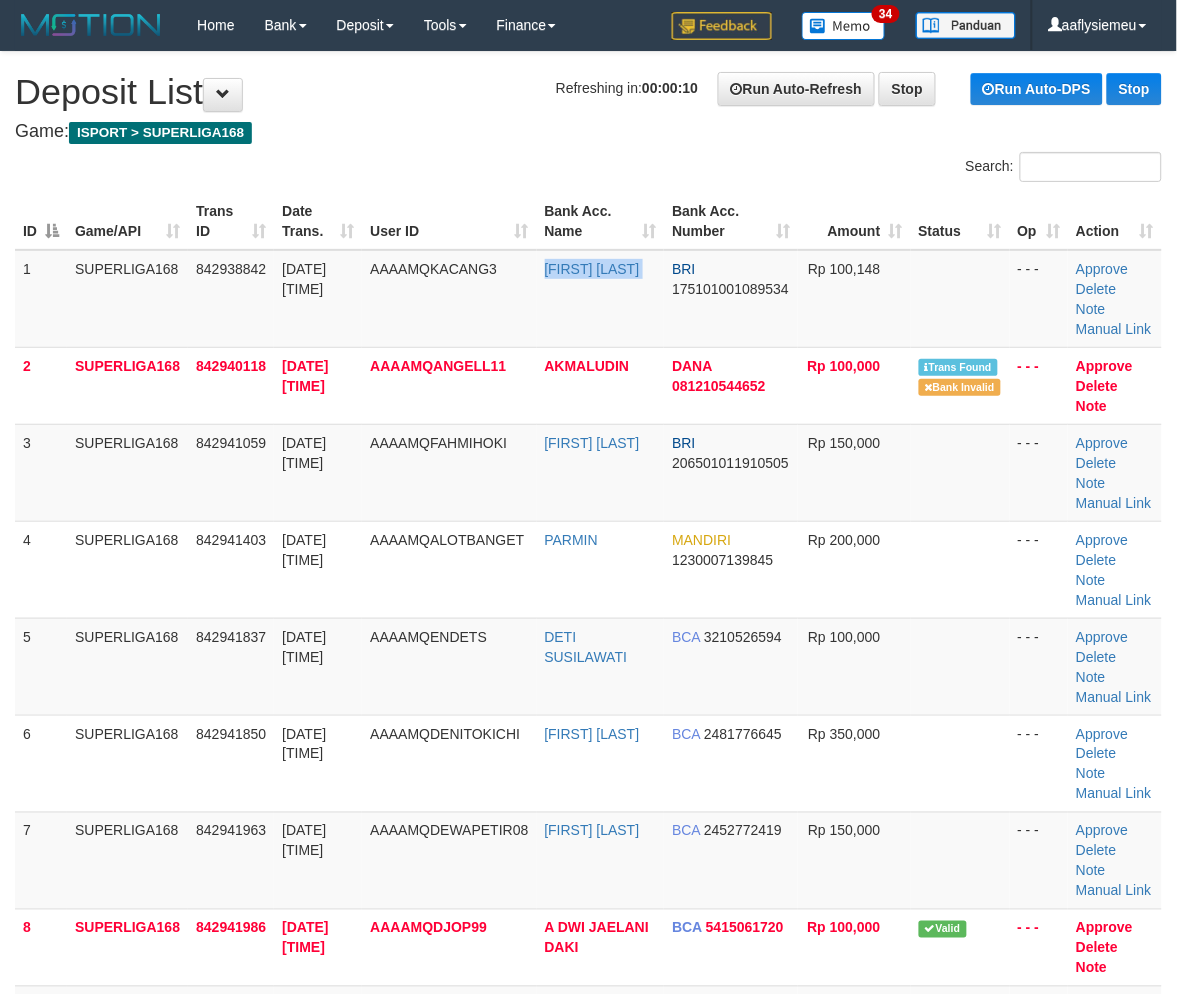 click on "[FIRST] [LAST]" at bounding box center [601, 299] 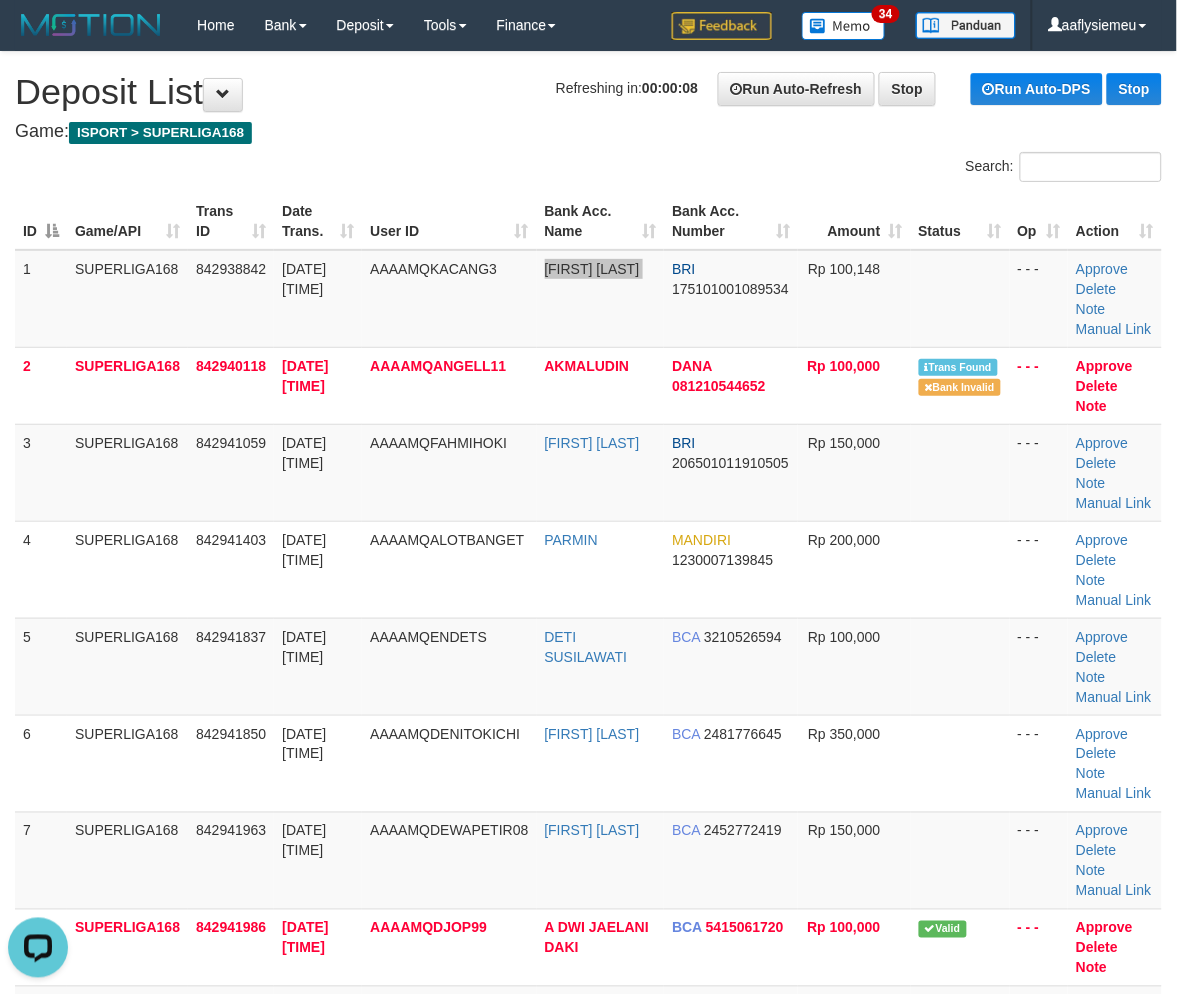 scroll, scrollTop: 0, scrollLeft: 0, axis: both 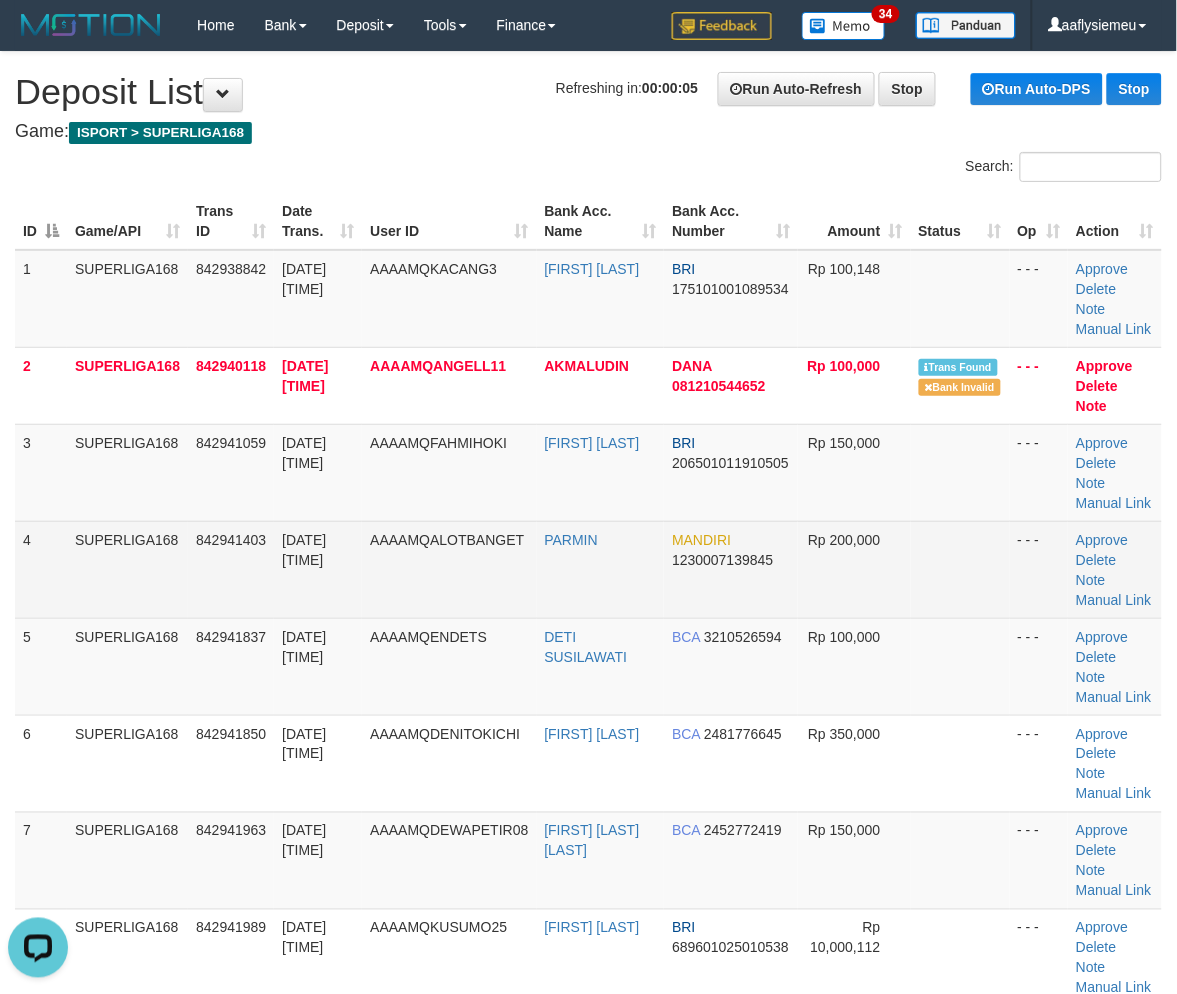 click on "4" at bounding box center (41, 569) 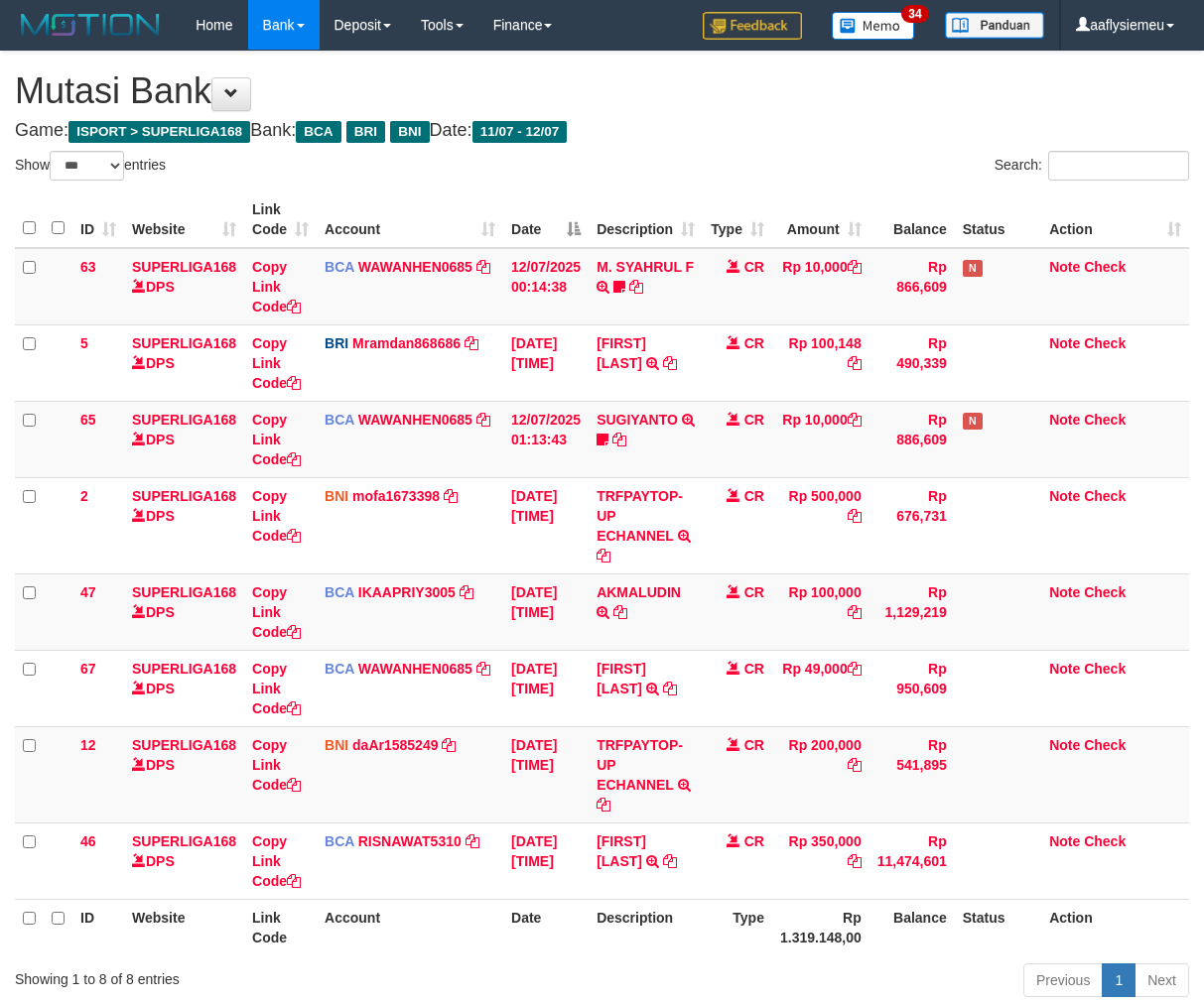 select on "***" 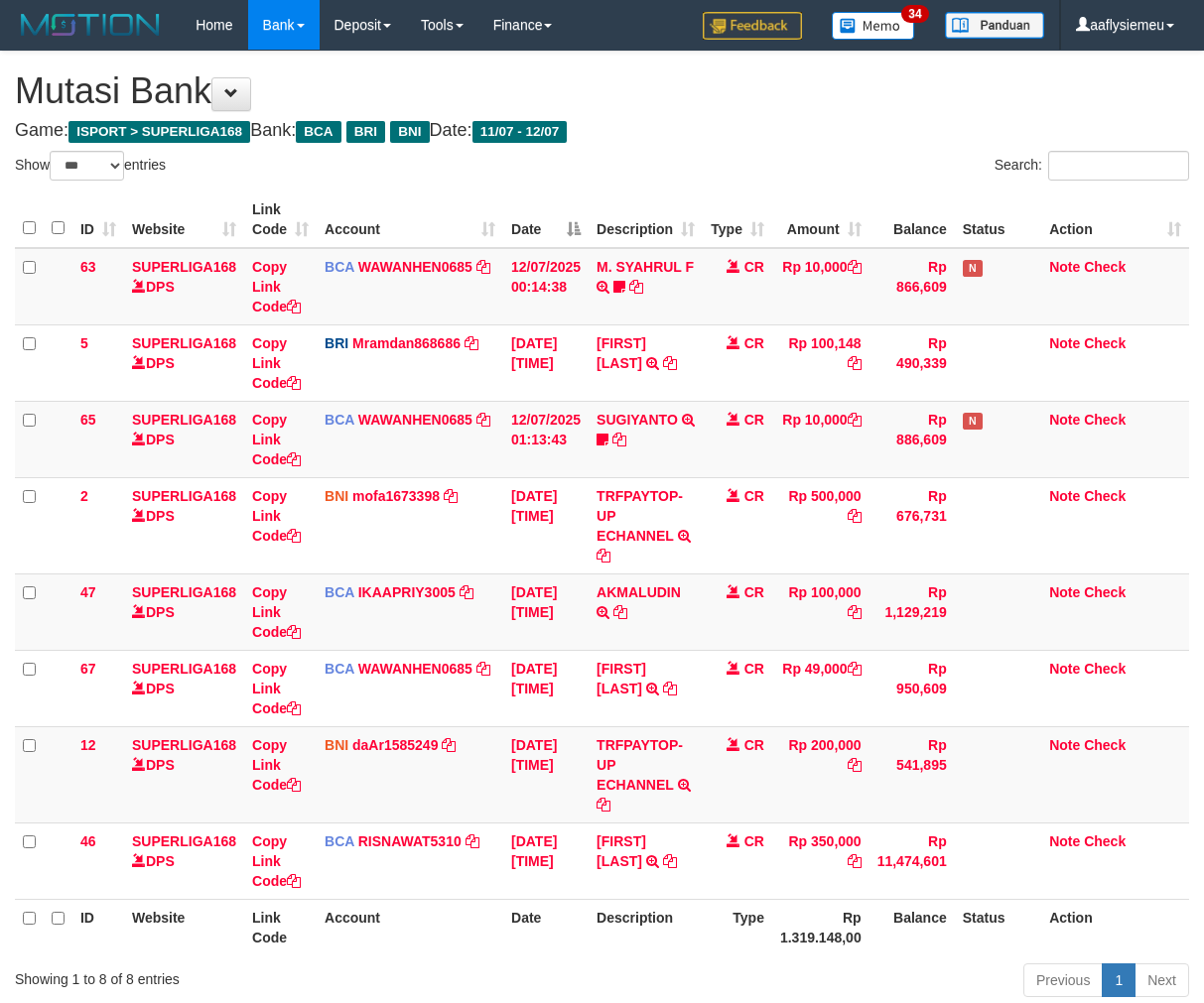 scroll, scrollTop: 145, scrollLeft: 0, axis: vertical 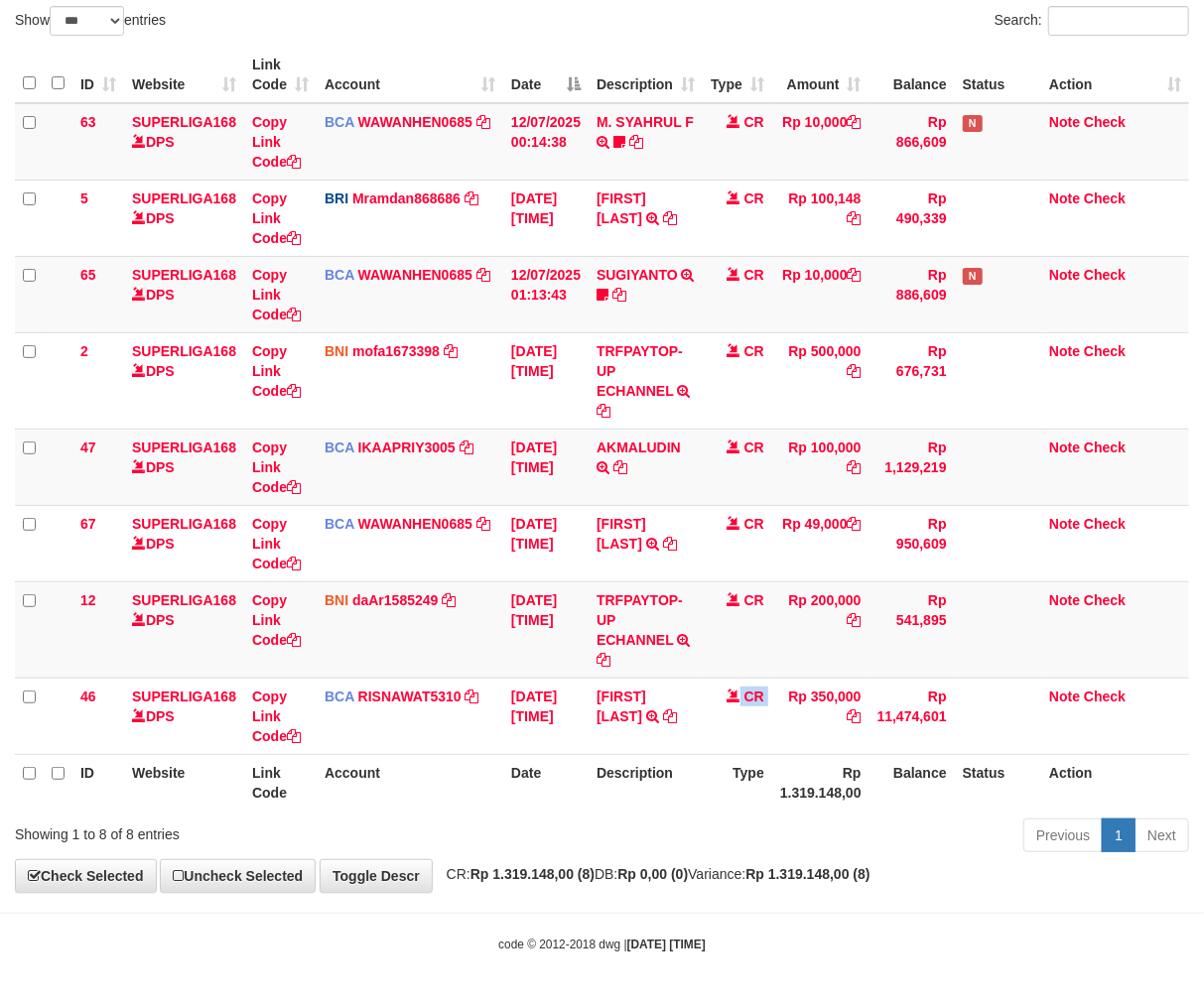 click at bounding box center [734, 695] 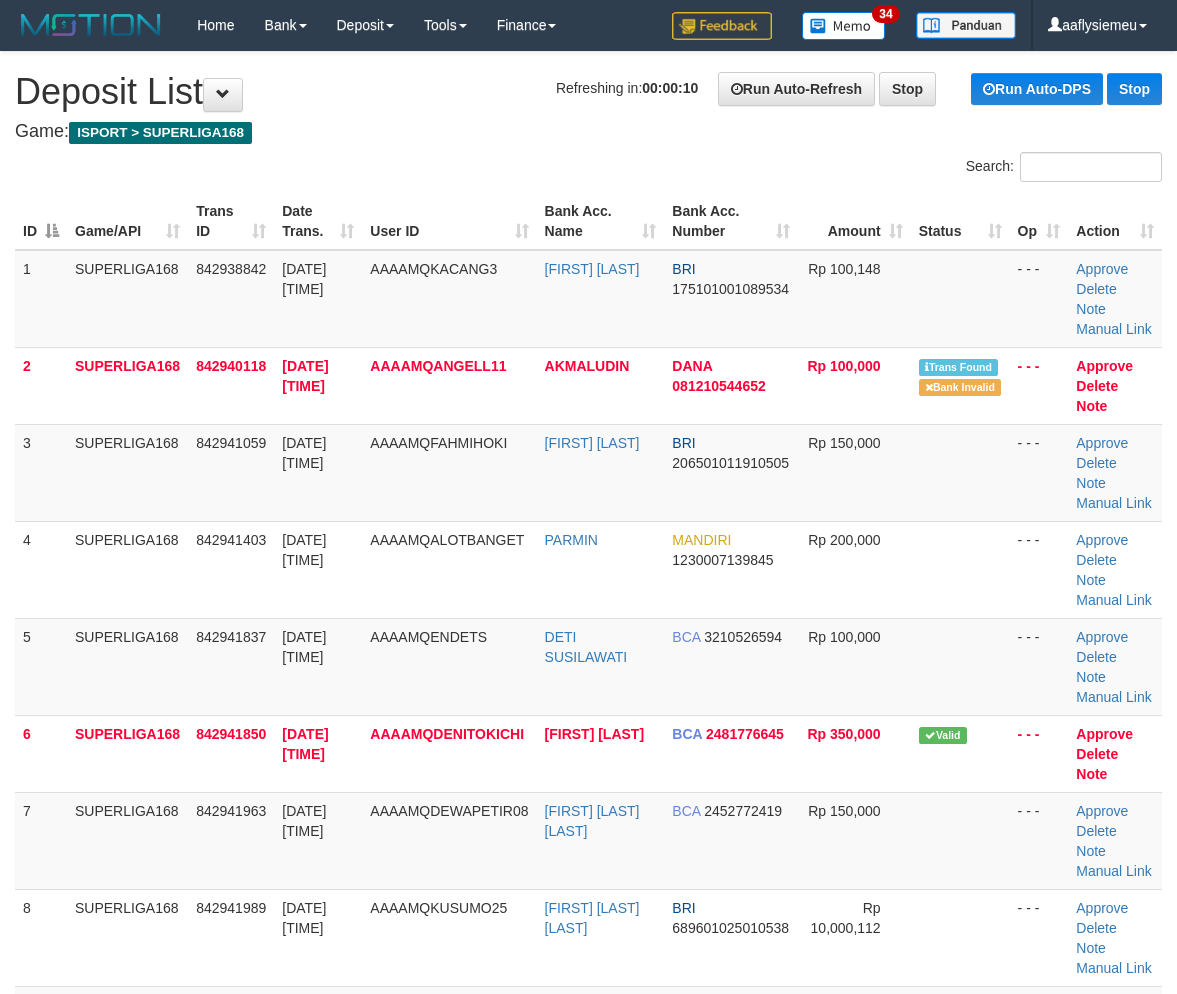 scroll, scrollTop: 0, scrollLeft: 0, axis: both 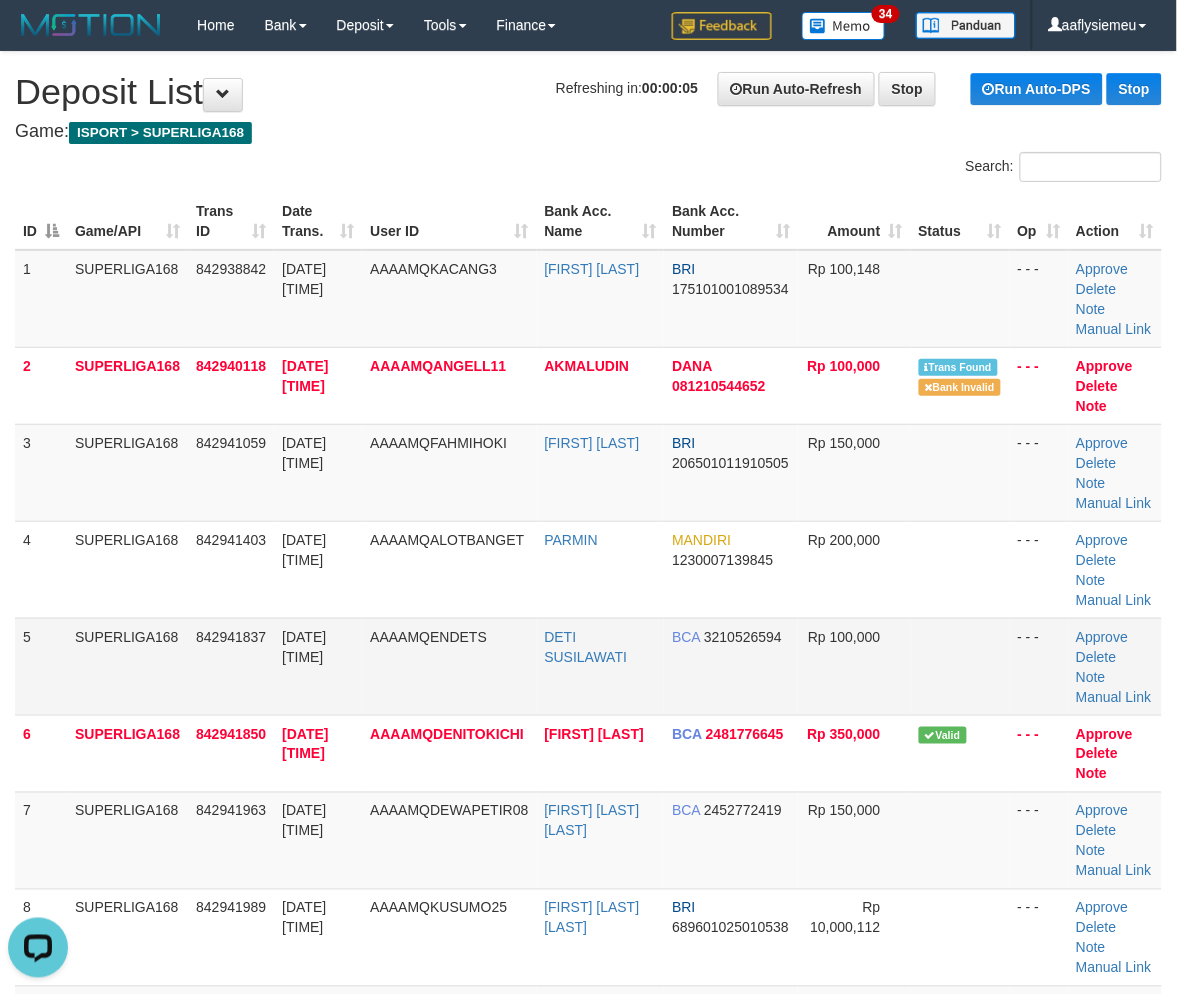 click on "SUPERLIGA168" at bounding box center (127, 666) 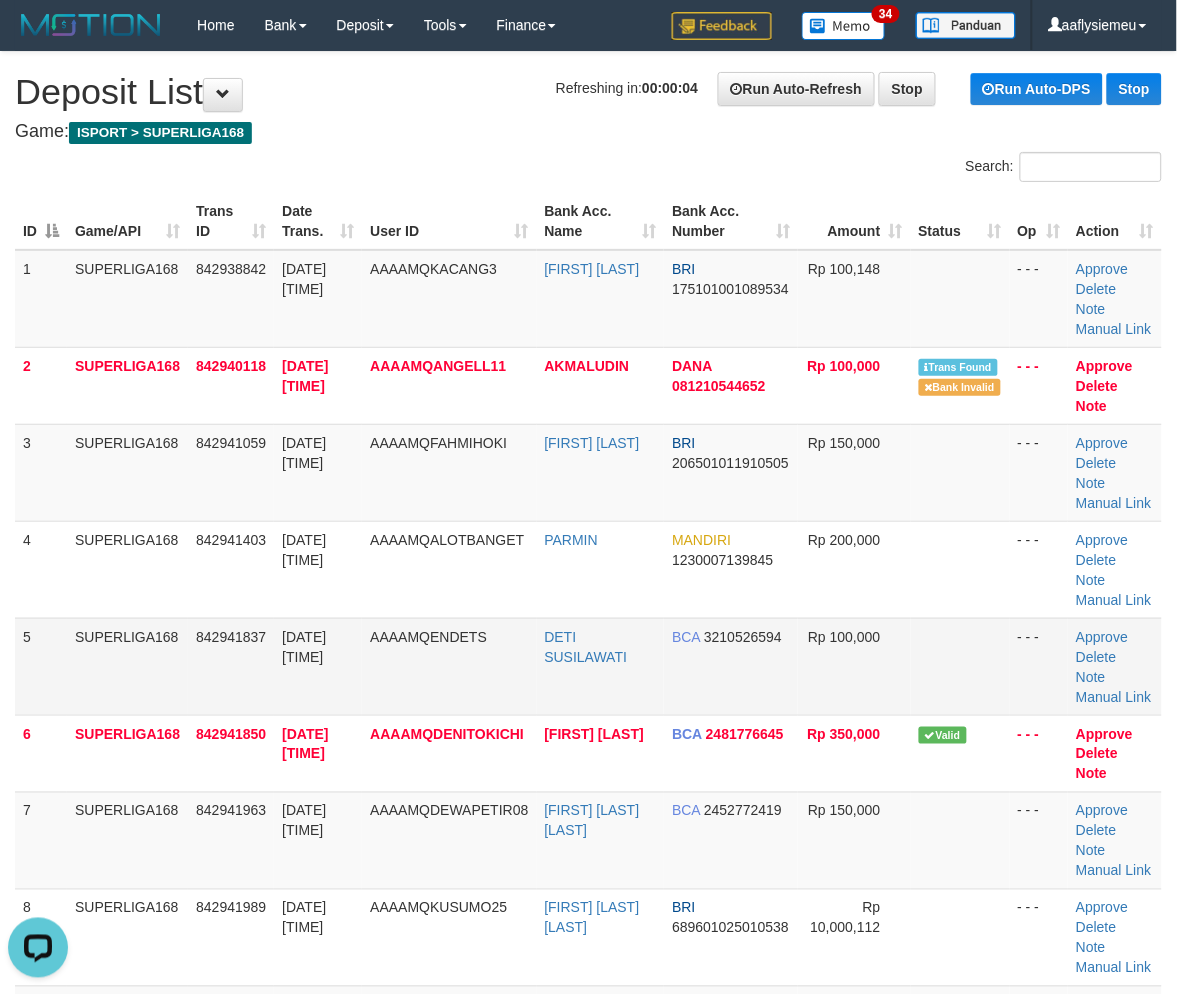 drag, startPoint x: 25, startPoint y: 668, endPoint x: 18, endPoint y: 676, distance: 10.630146 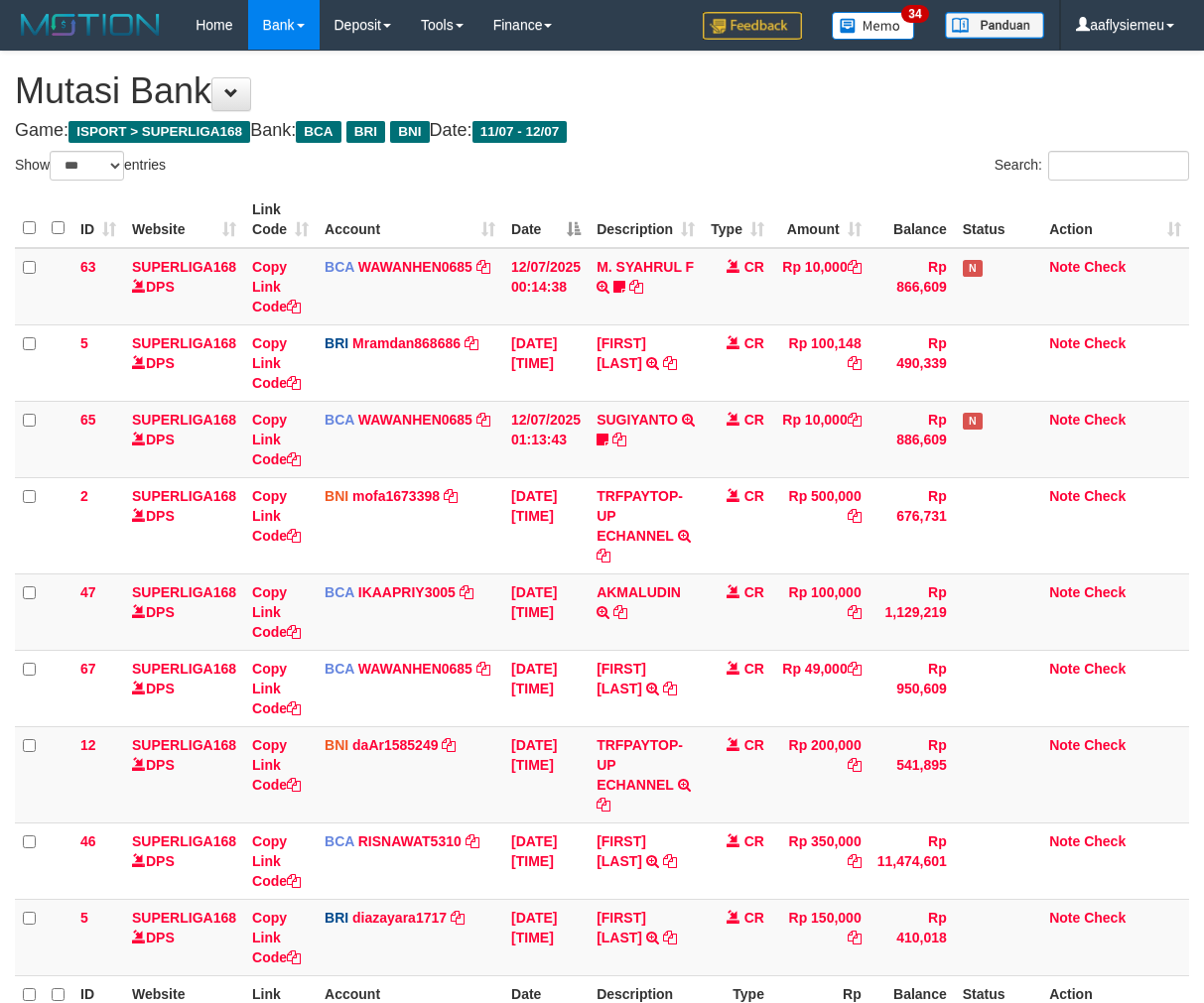 select on "***" 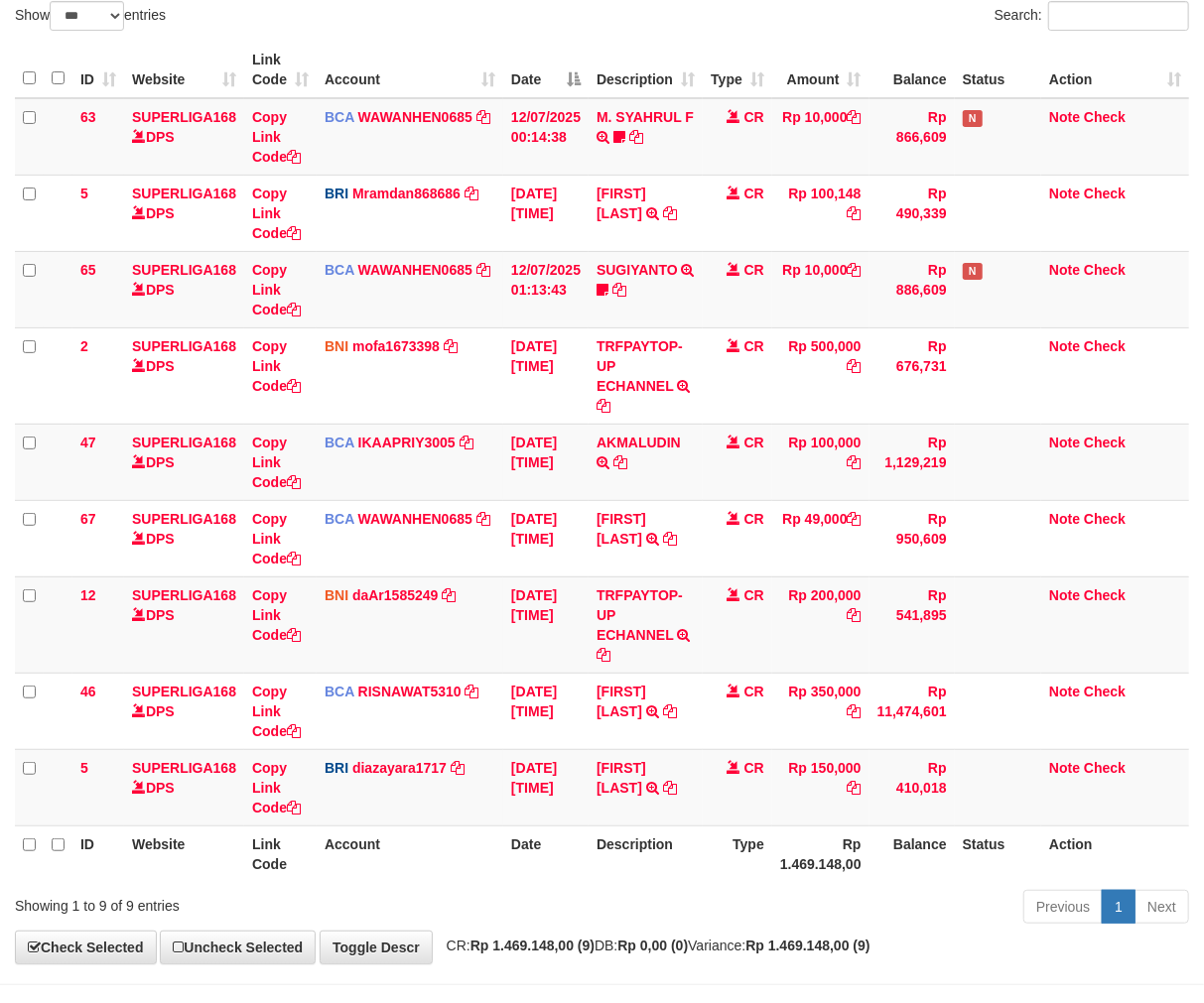 scroll, scrollTop: 109, scrollLeft: 0, axis: vertical 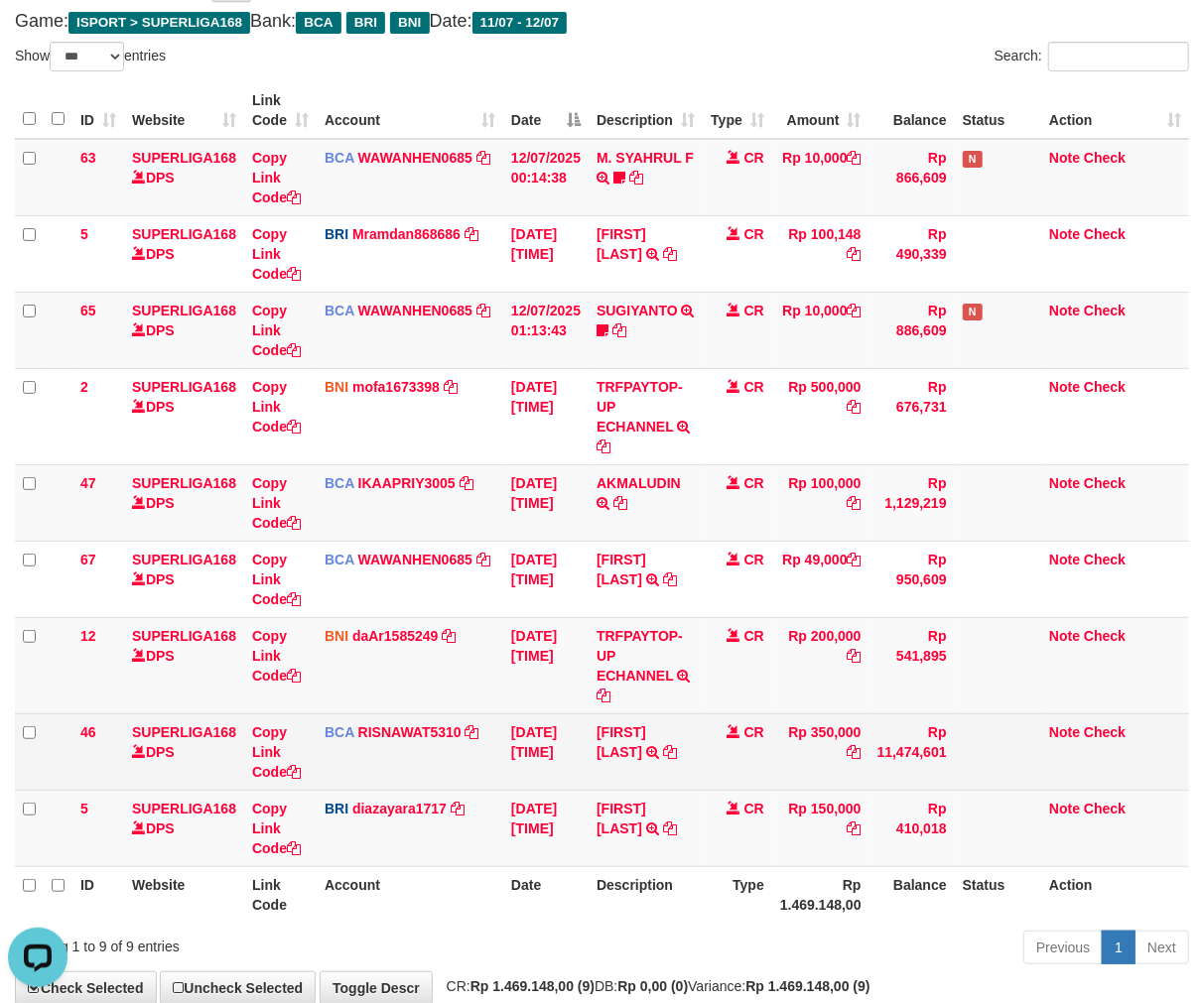 click on "Rp 350,000" at bounding box center [821, 751] 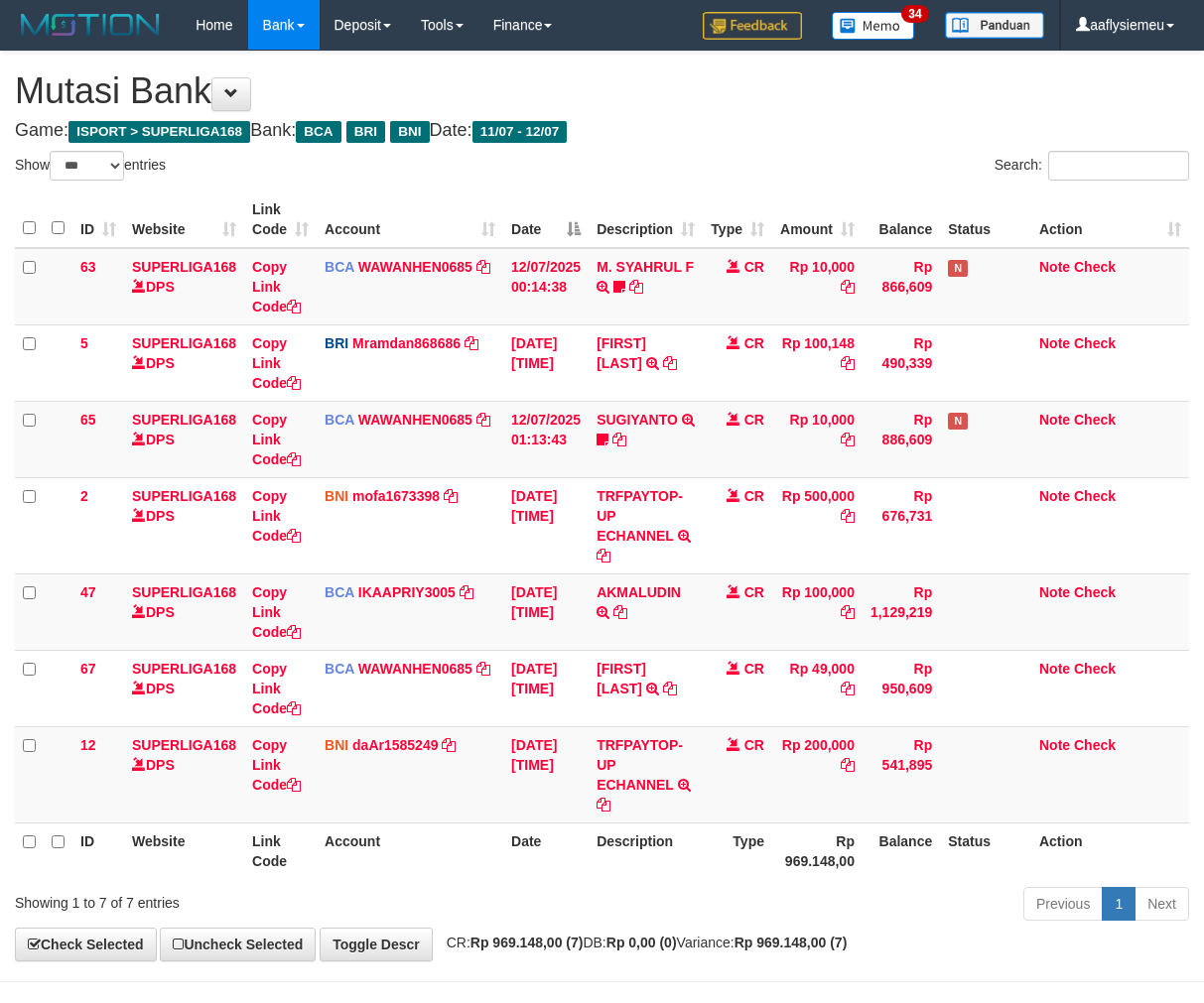 select on "***" 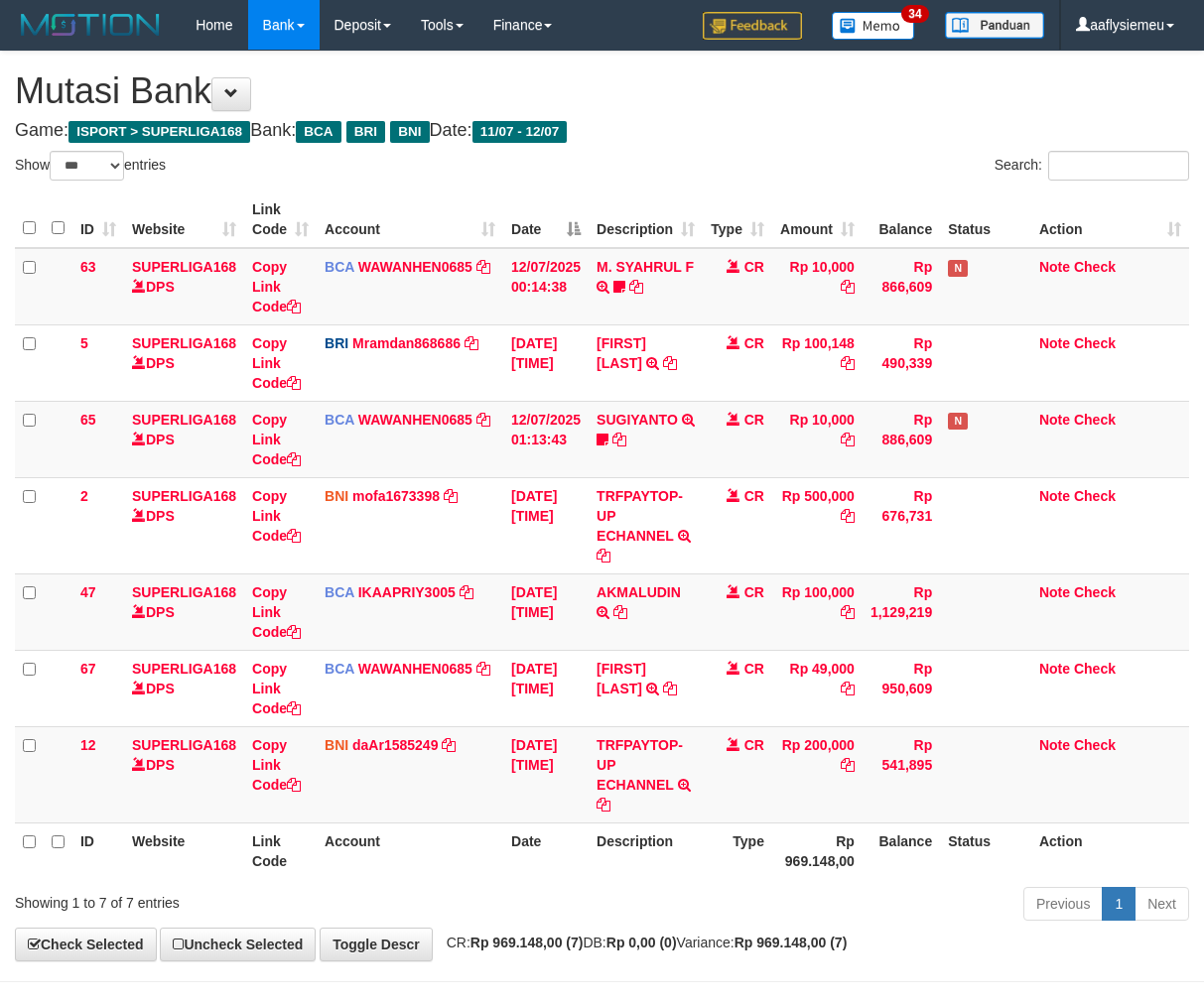 scroll, scrollTop: 0, scrollLeft: 0, axis: both 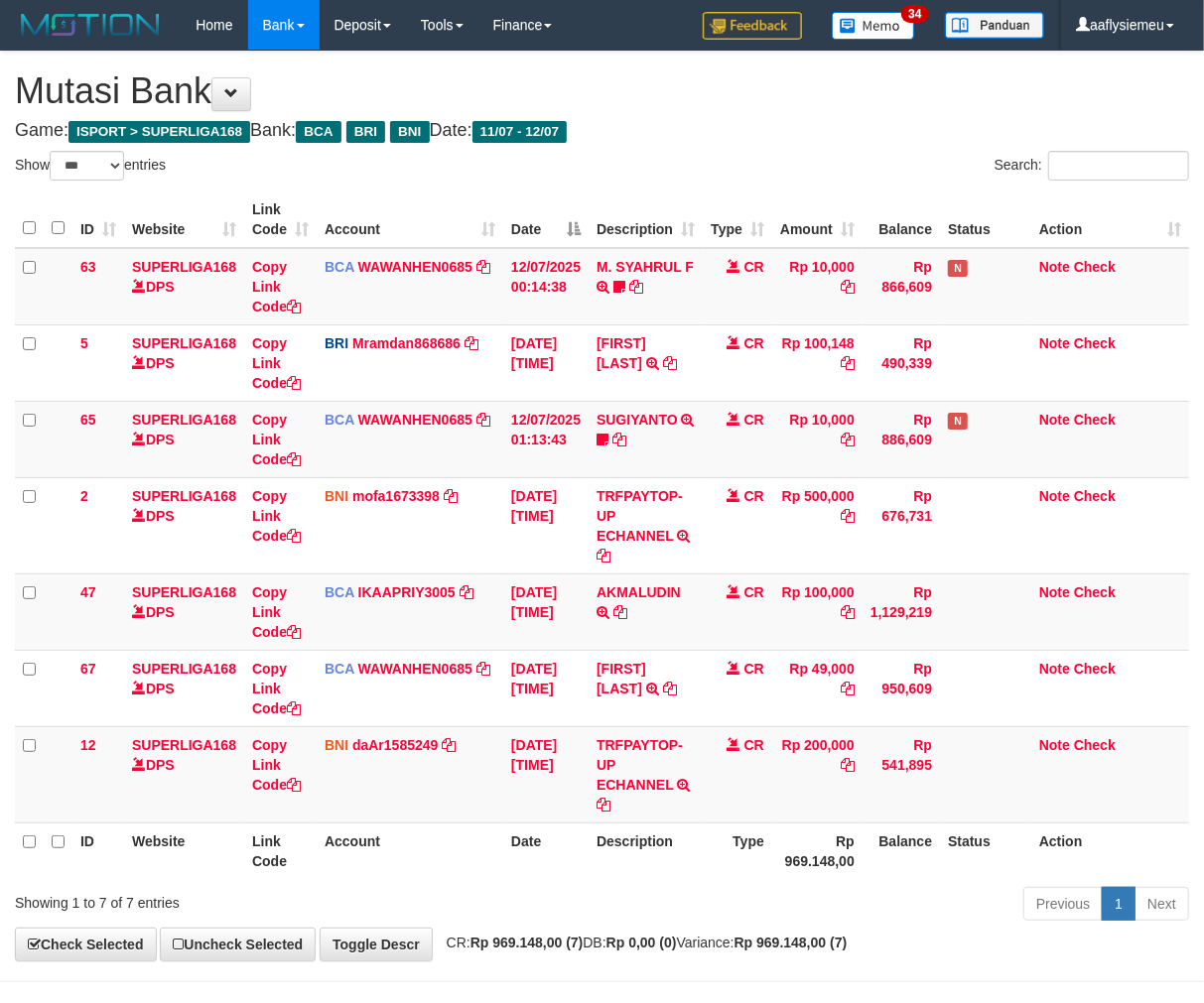 click on "Rp 969.148,00" at bounding box center (817, 850) 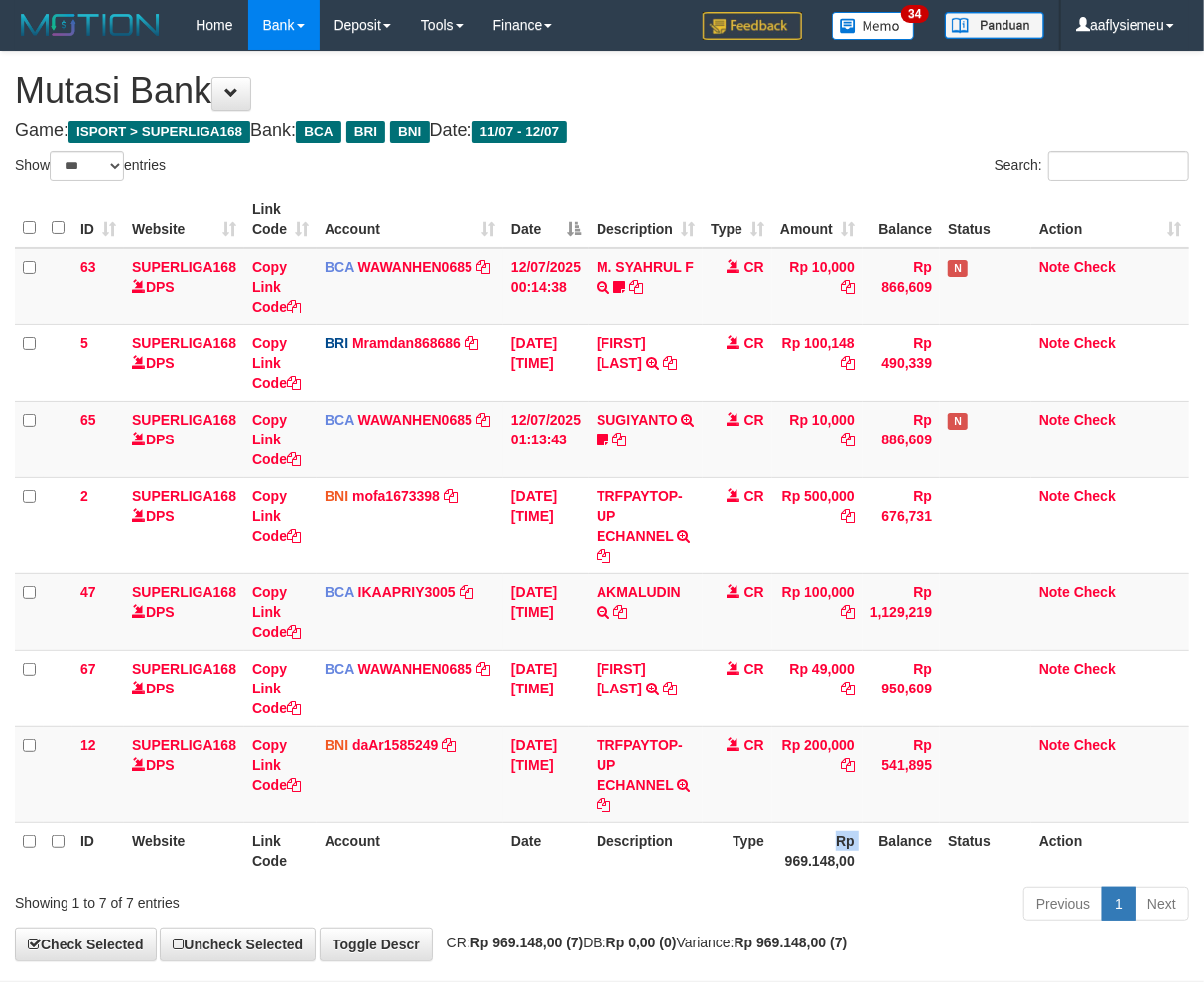 click on "Rp 969.148,00" at bounding box center (817, 850) 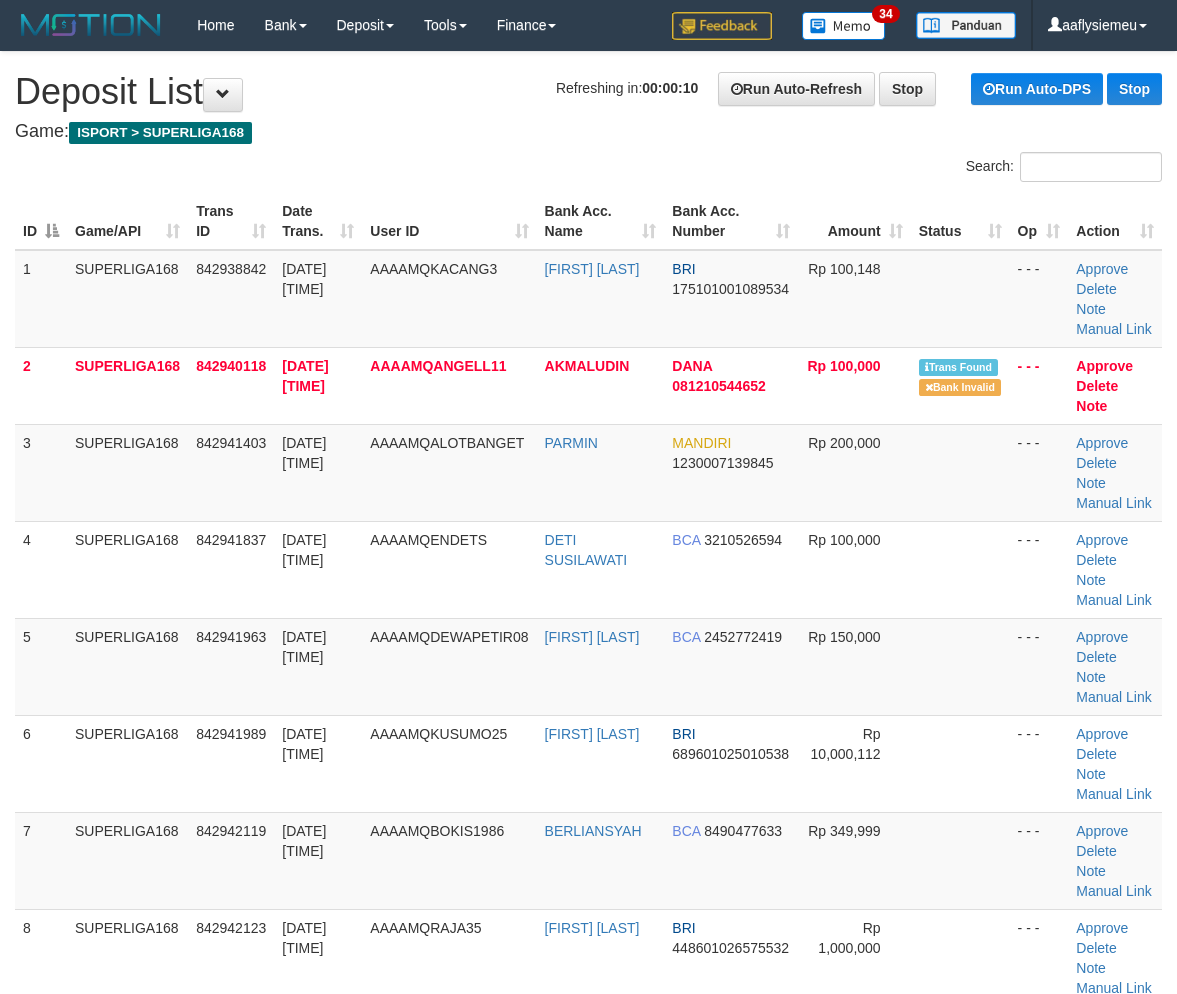 scroll, scrollTop: 0, scrollLeft: 0, axis: both 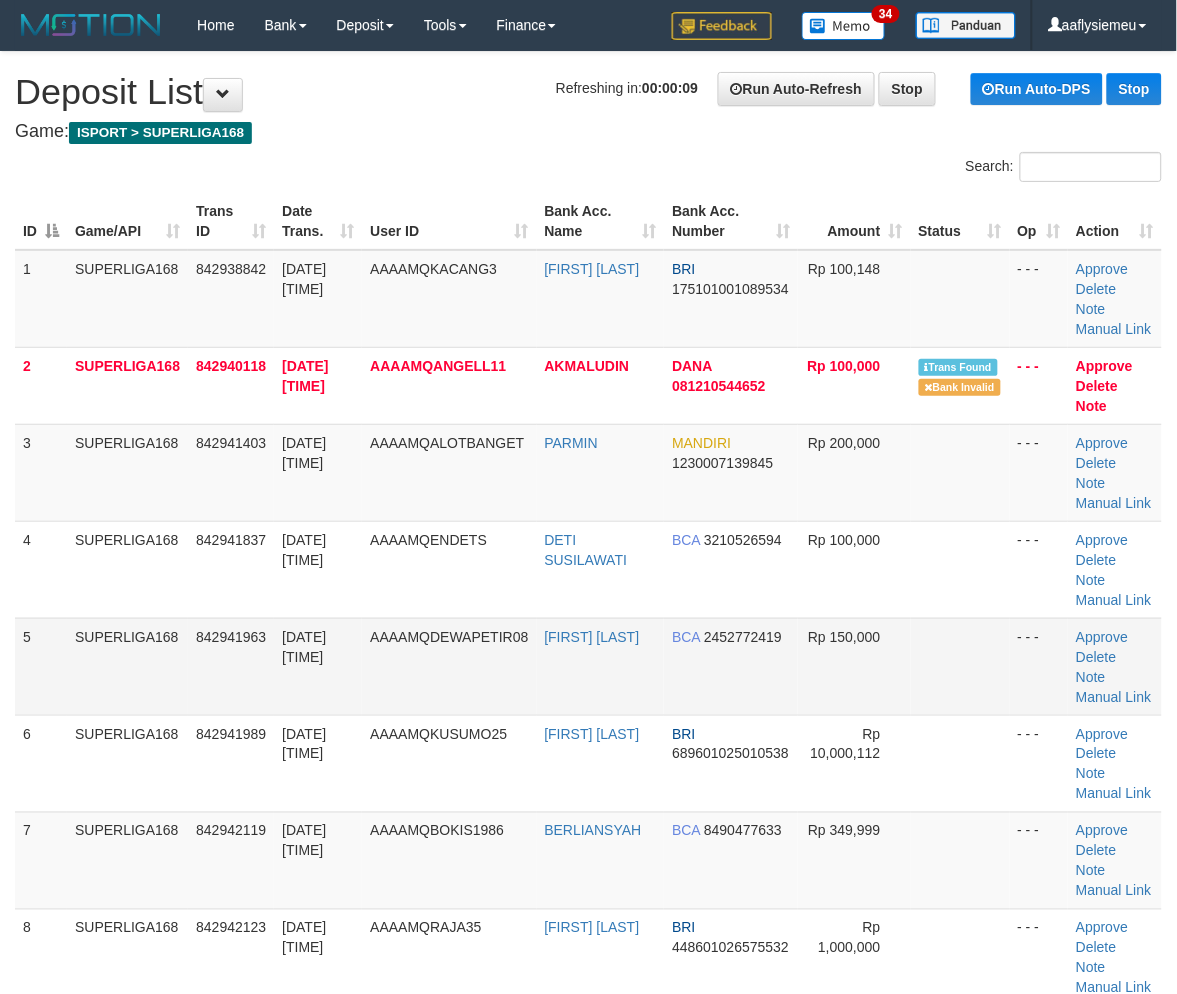 click on "5" at bounding box center [41, 666] 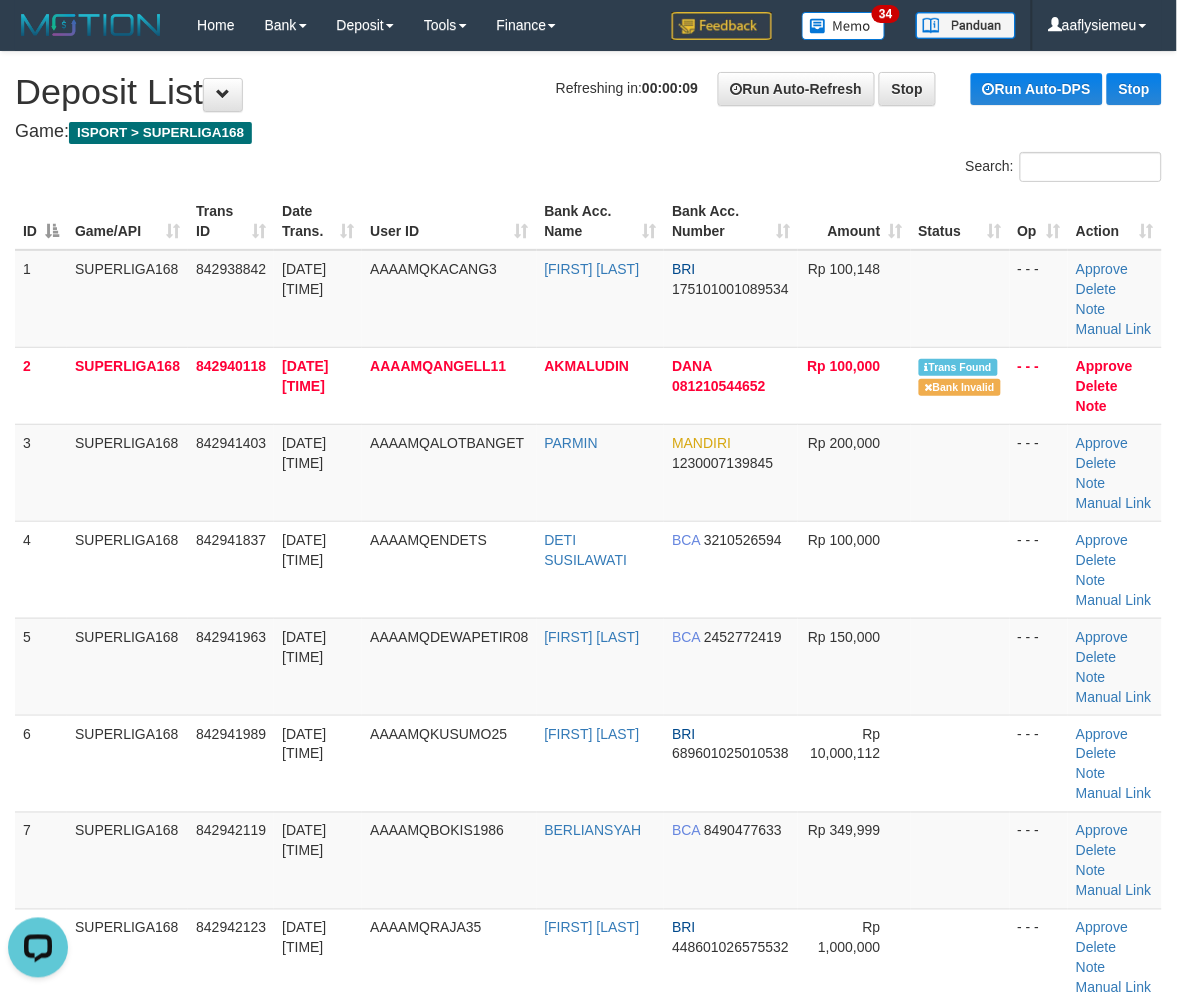 scroll, scrollTop: 0, scrollLeft: 0, axis: both 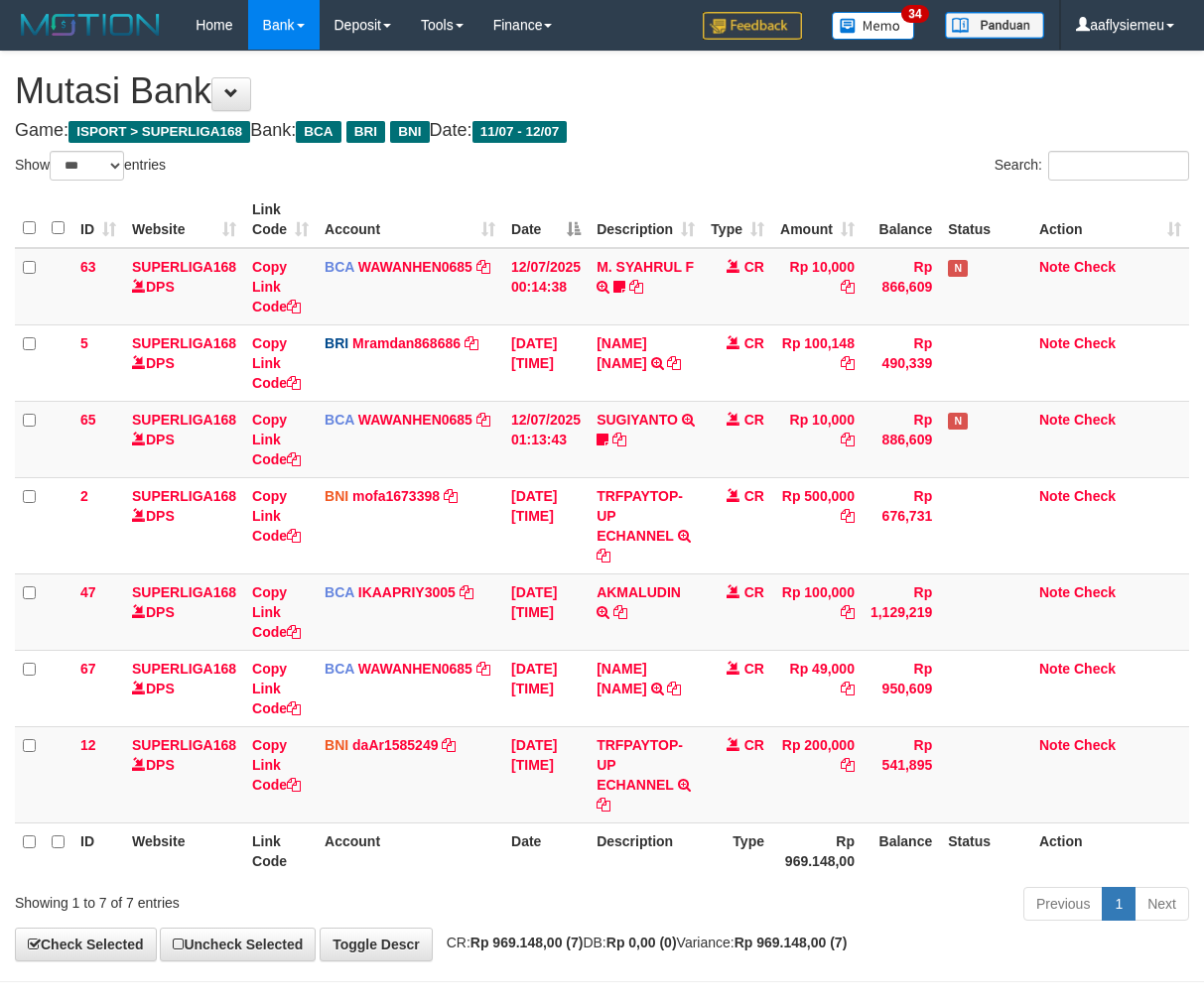 select on "***" 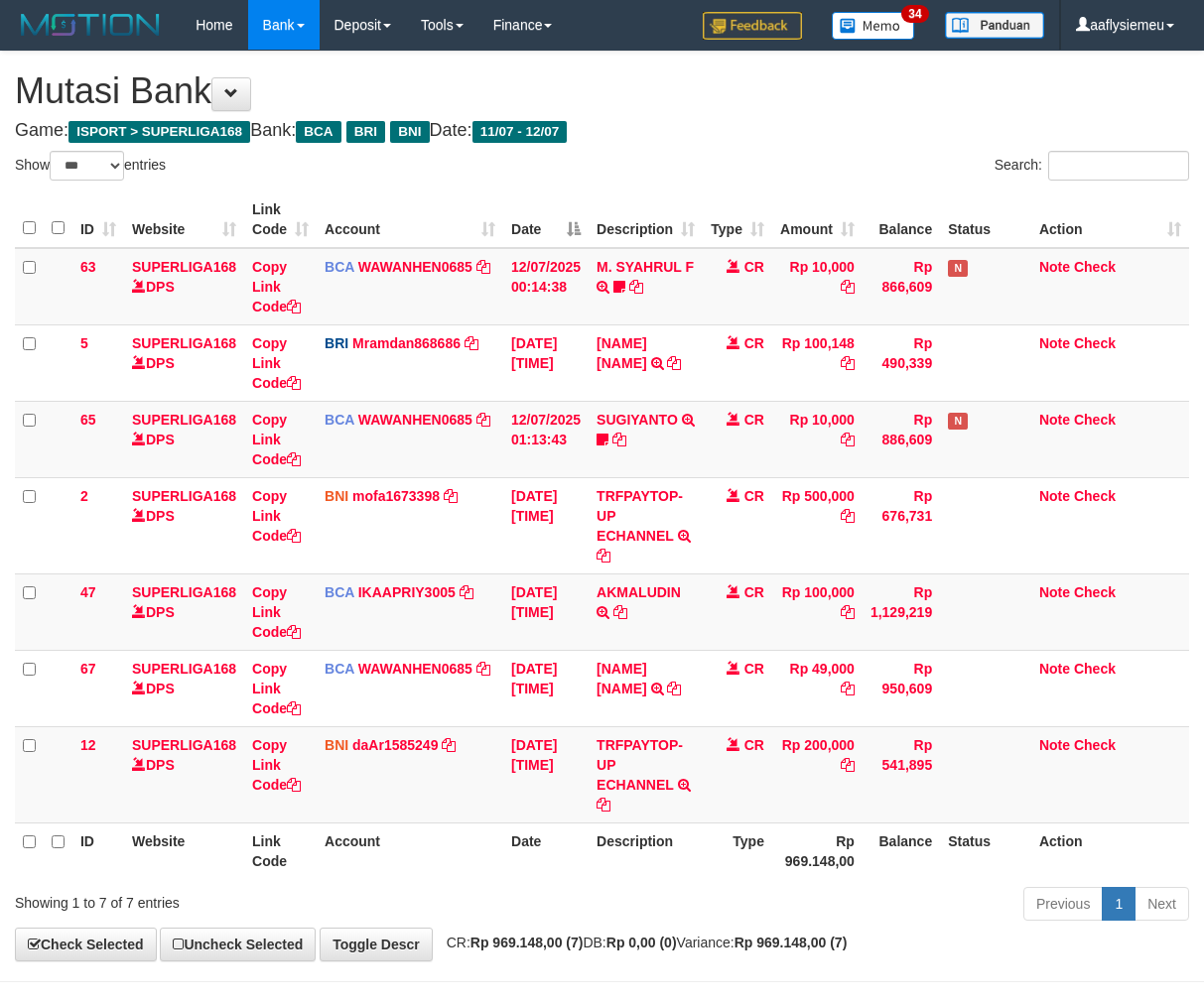 scroll, scrollTop: 69, scrollLeft: 0, axis: vertical 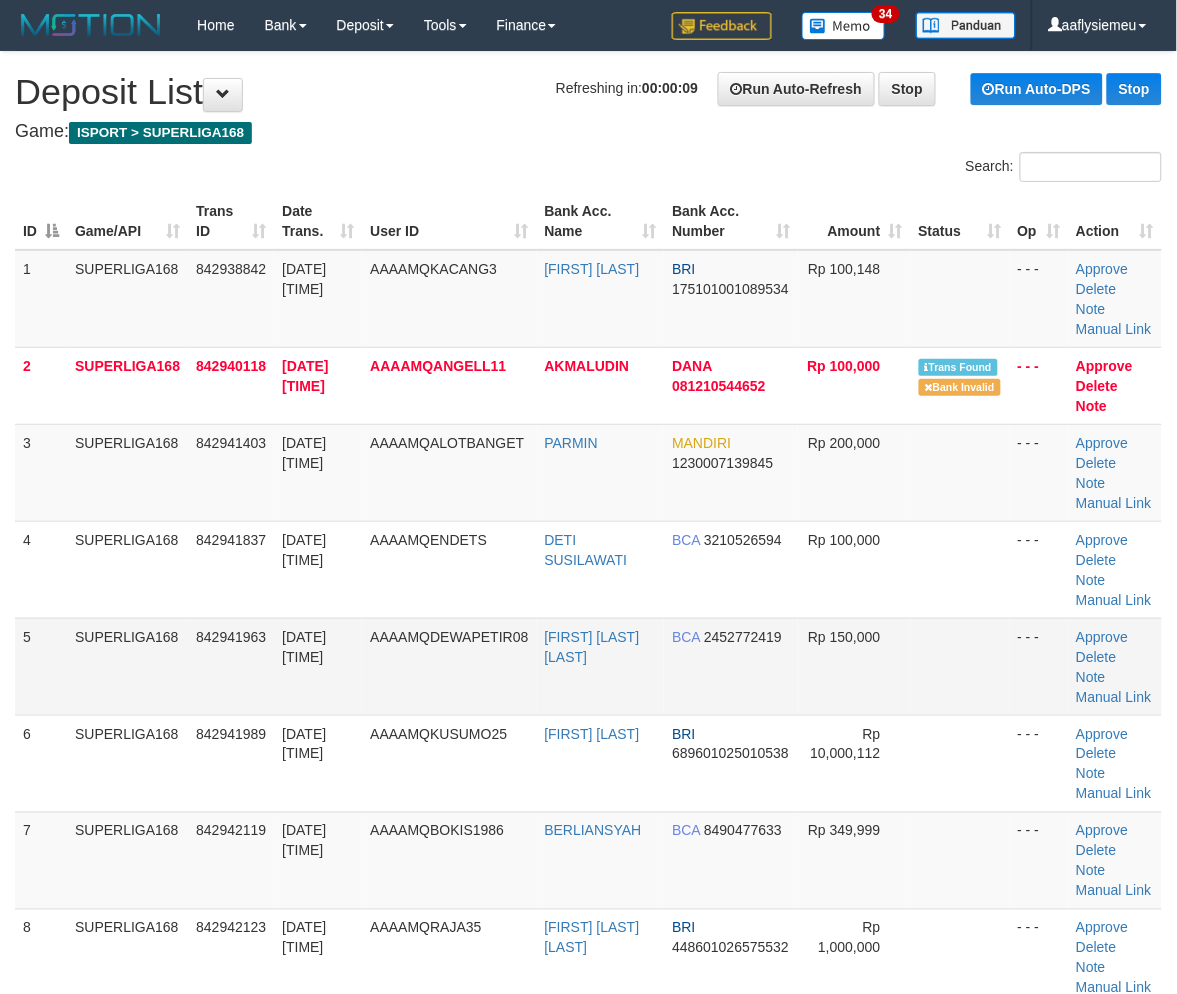 drag, startPoint x: 84, startPoint y: 641, endPoint x: 51, endPoint y: 662, distance: 39.115215 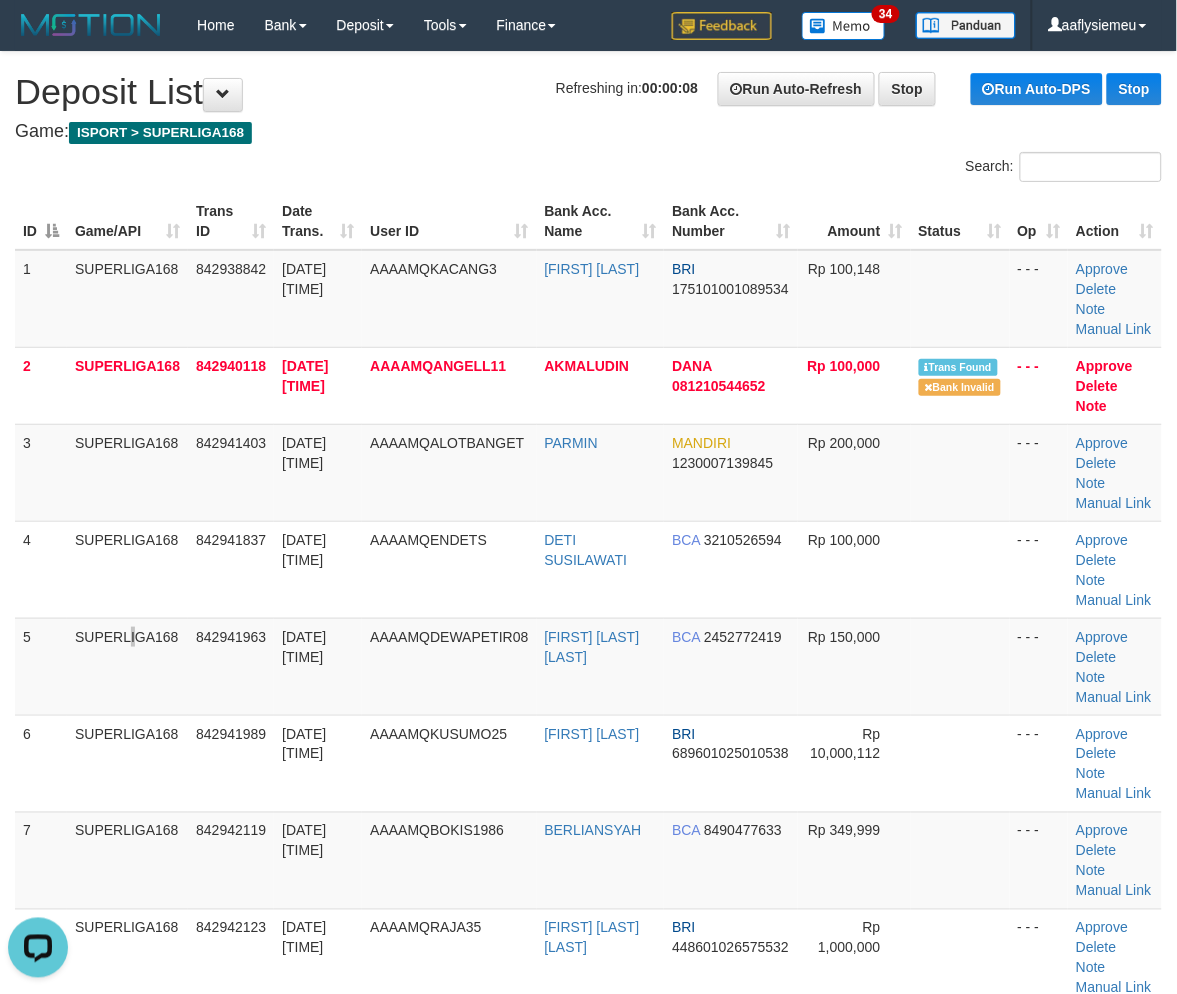 scroll, scrollTop: 0, scrollLeft: 0, axis: both 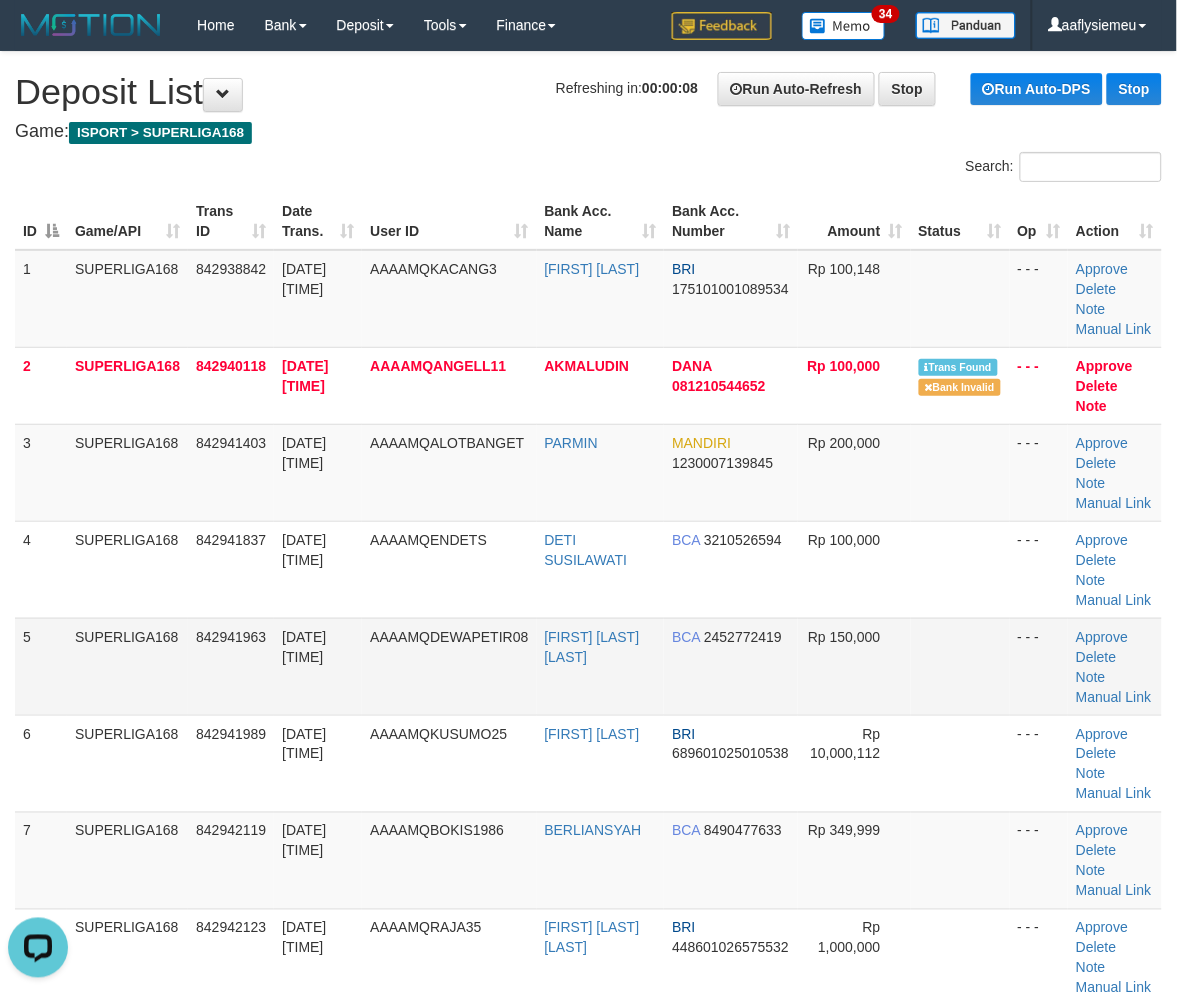click on "5" at bounding box center [41, 666] 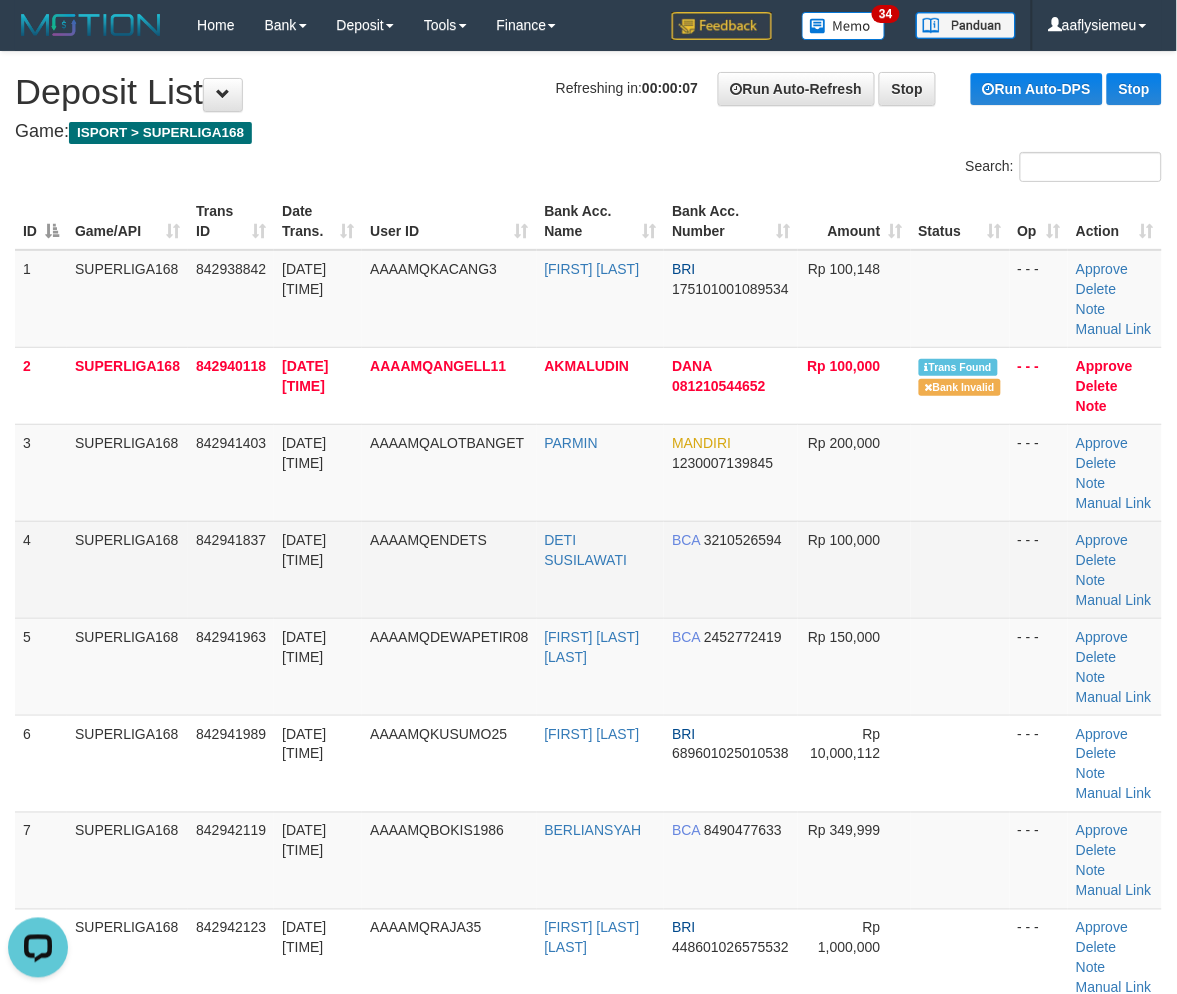 click on "842941837" at bounding box center [231, 569] 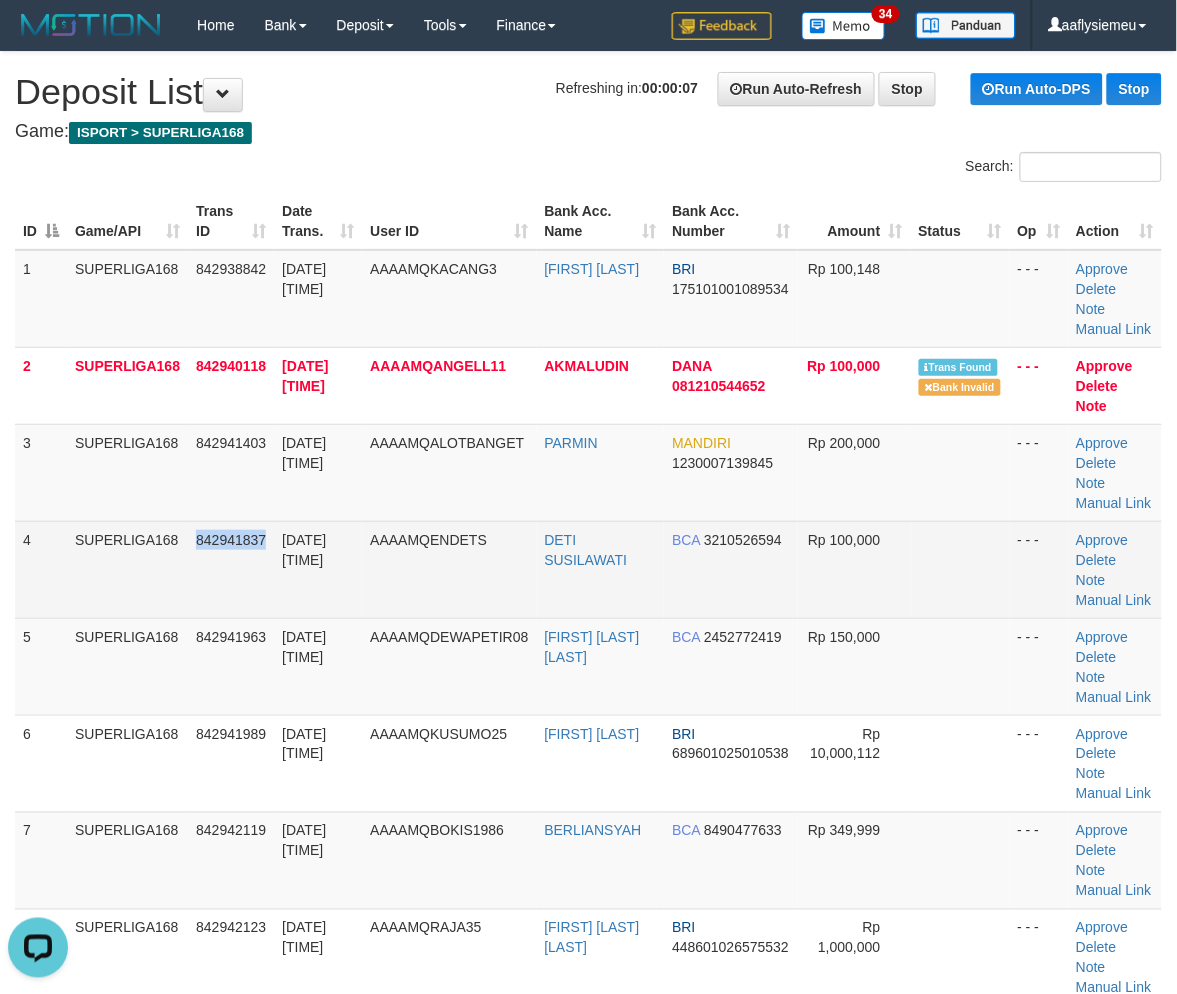 click on "842941837" at bounding box center [231, 569] 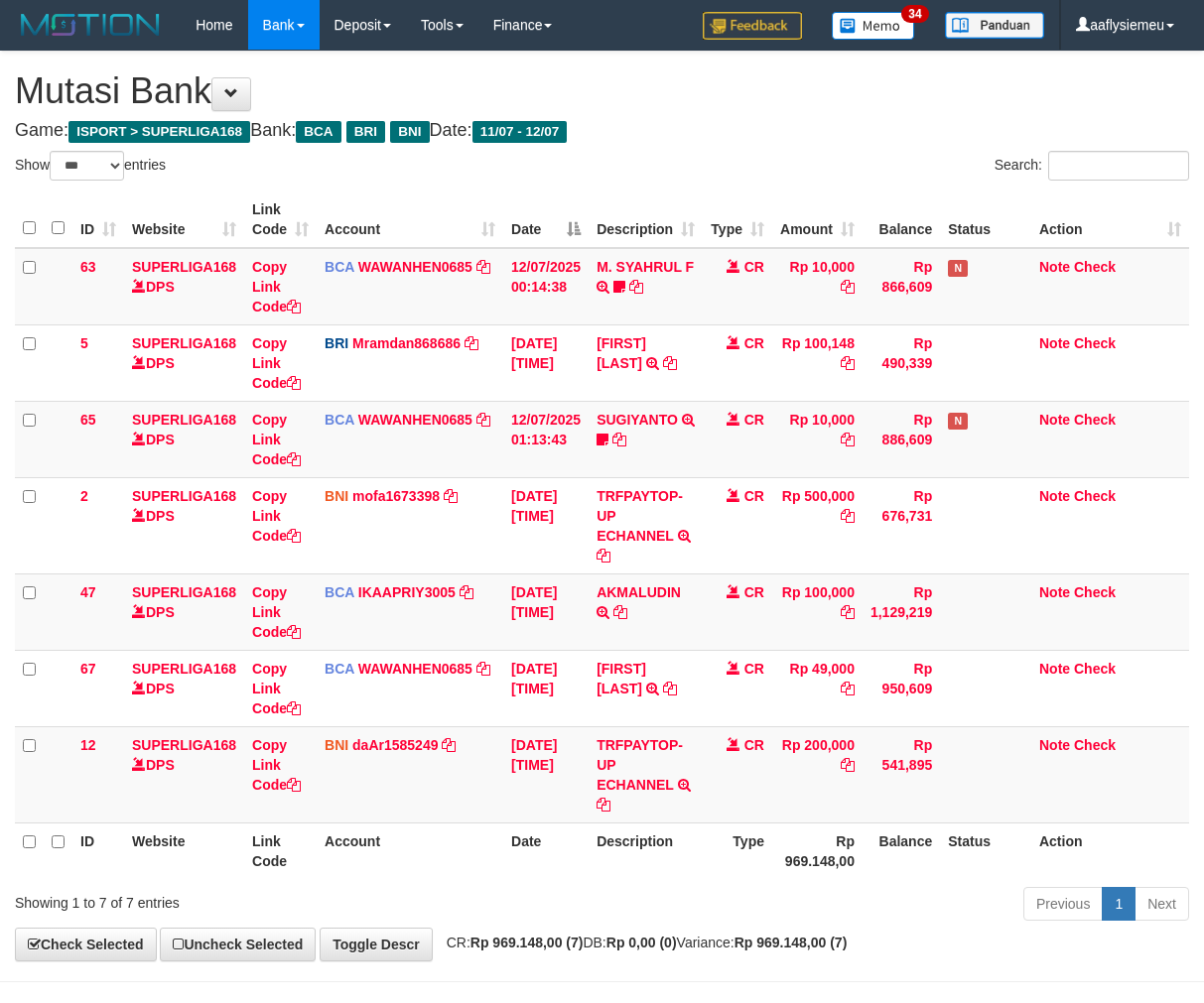 select on "***" 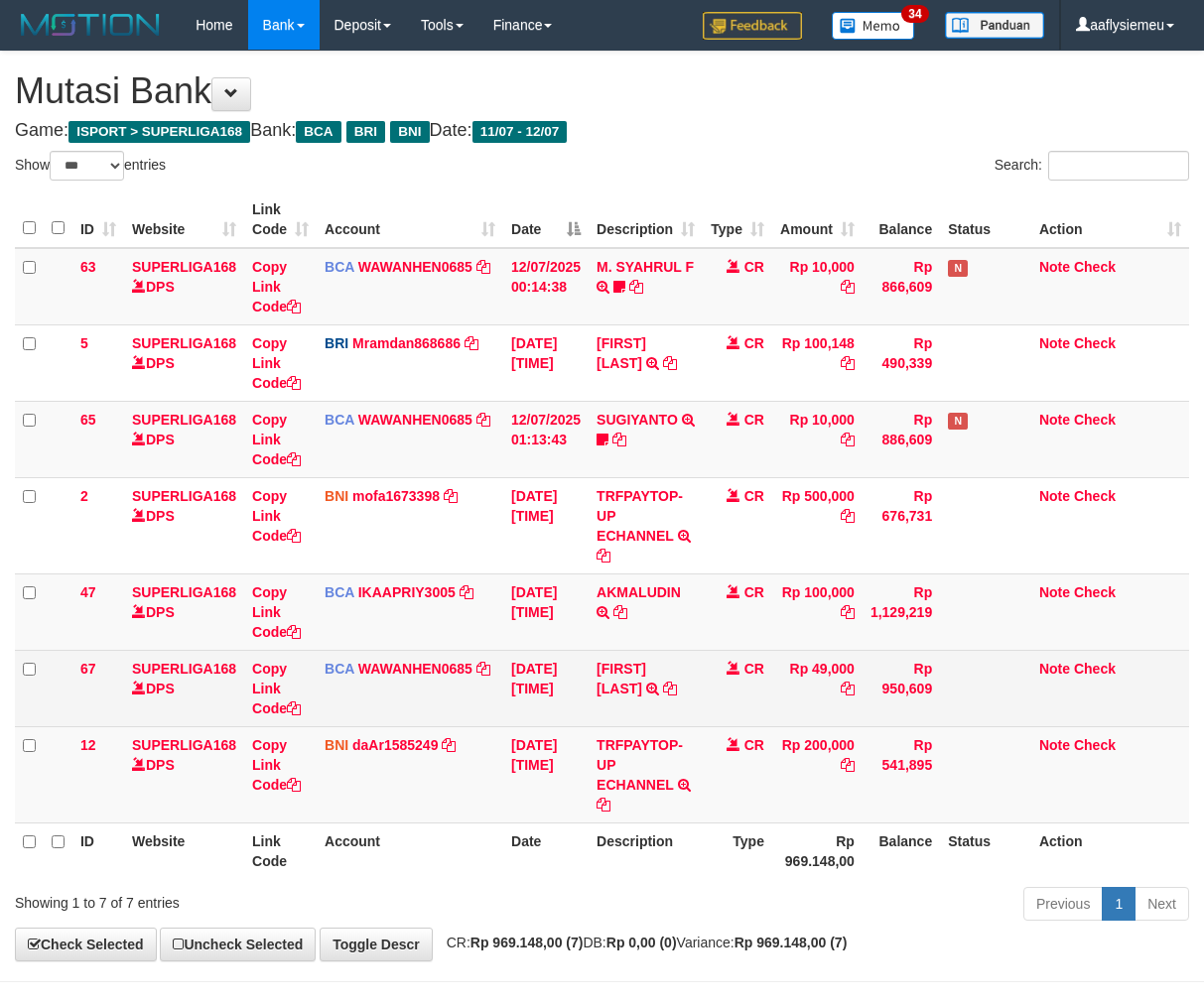 scroll, scrollTop: 69, scrollLeft: 0, axis: vertical 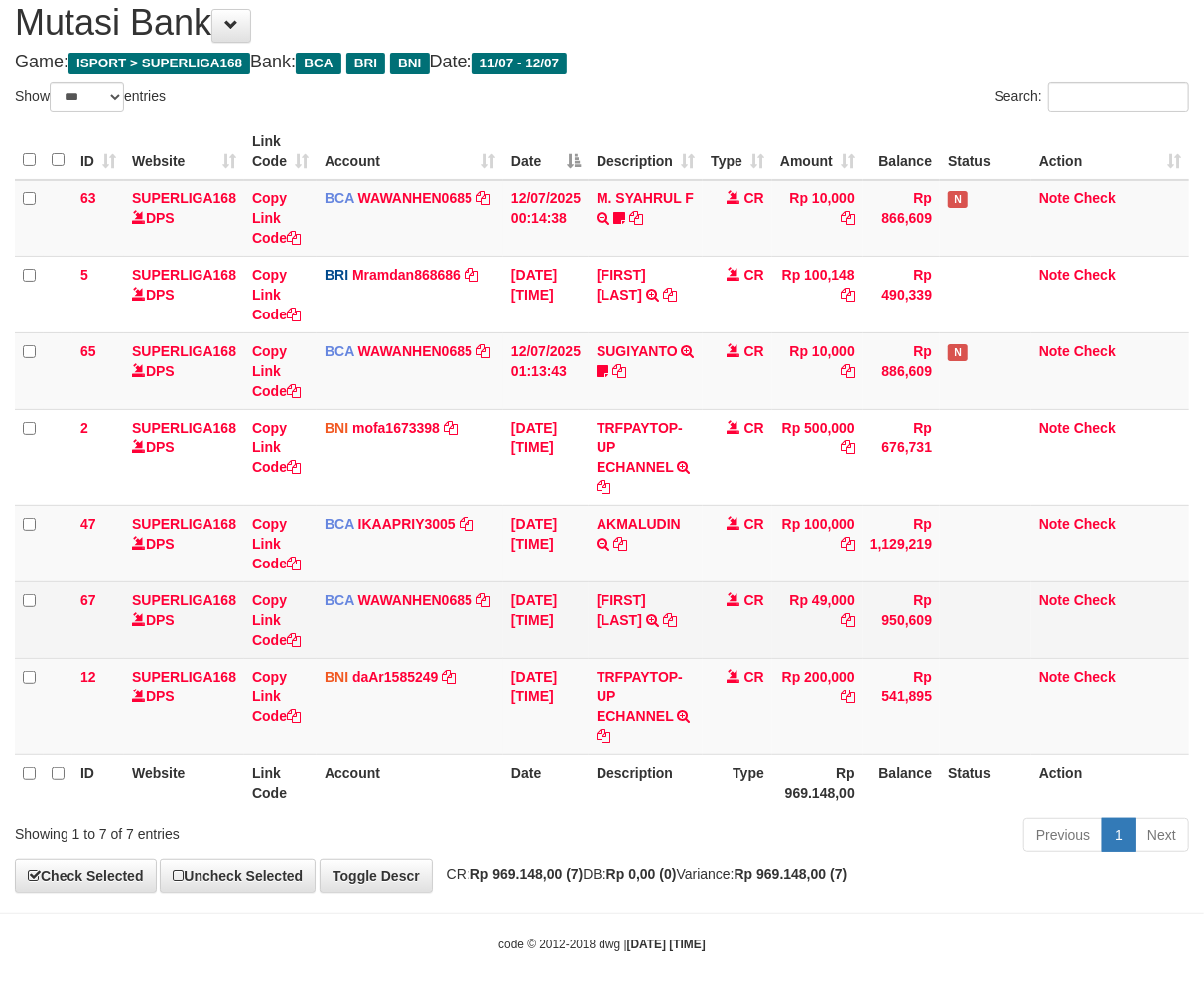 click on "Rp 200,000" at bounding box center (817, 705) 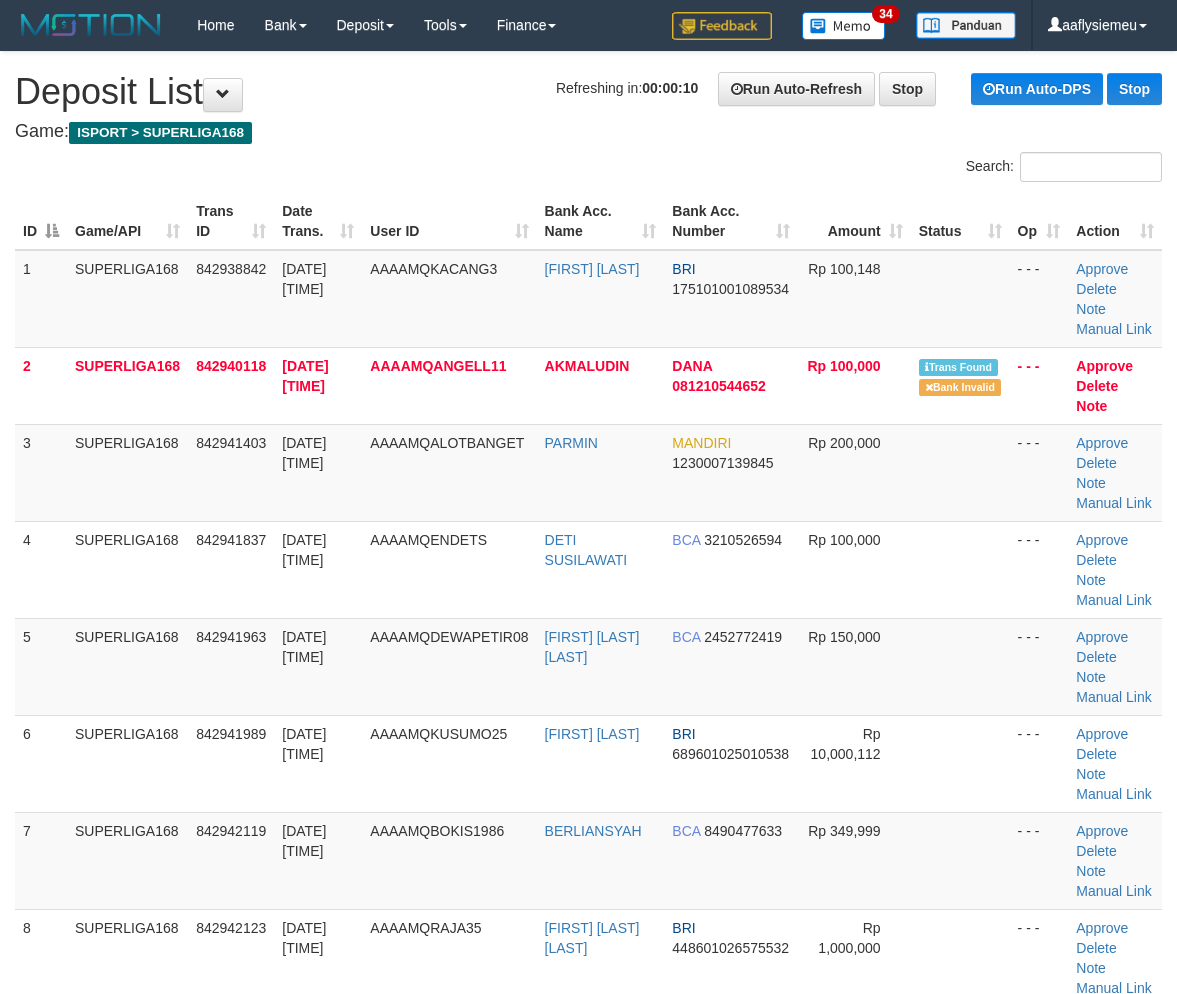scroll, scrollTop: 0, scrollLeft: 0, axis: both 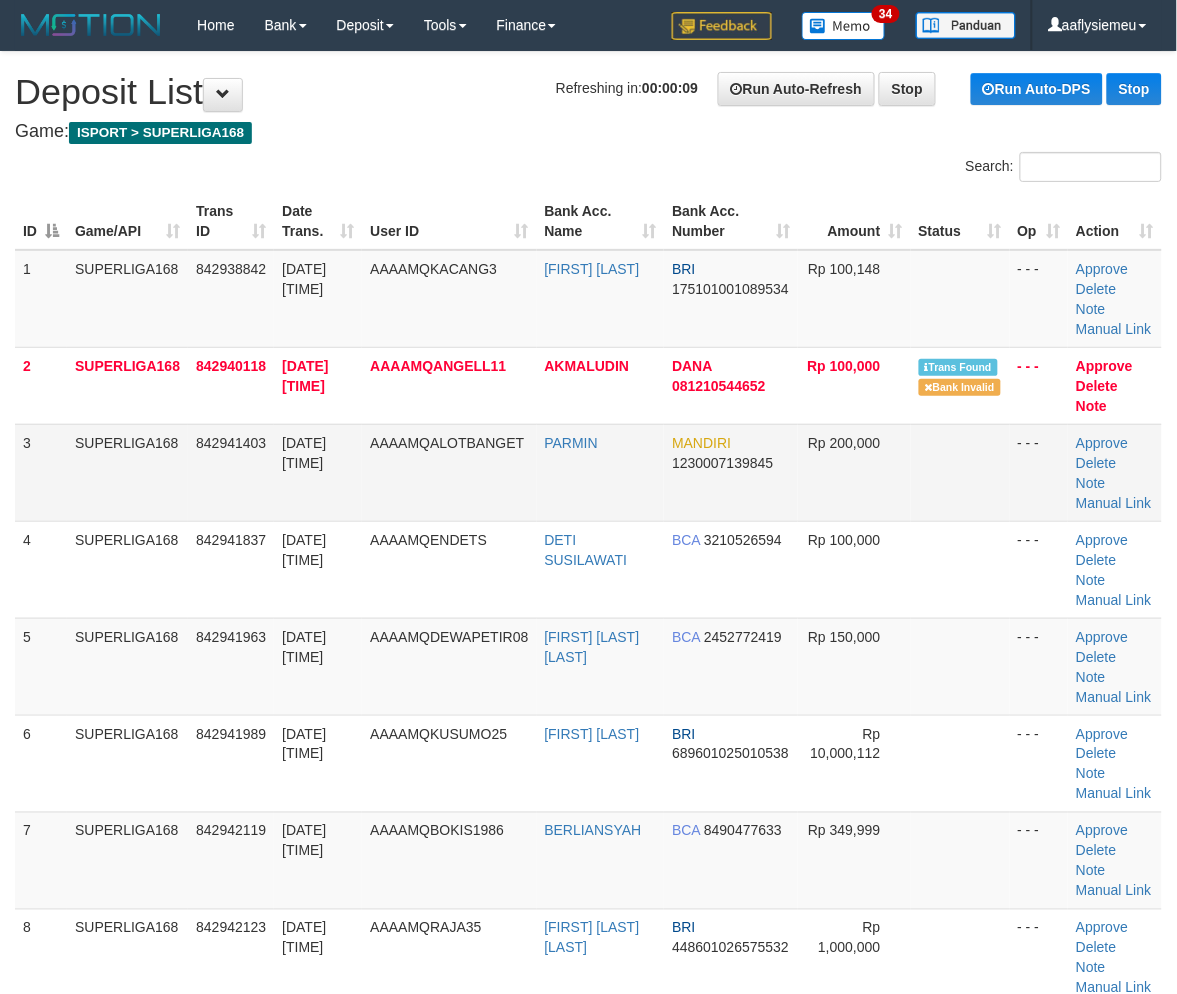 click on "[DATE] [TIME]" at bounding box center [318, 472] 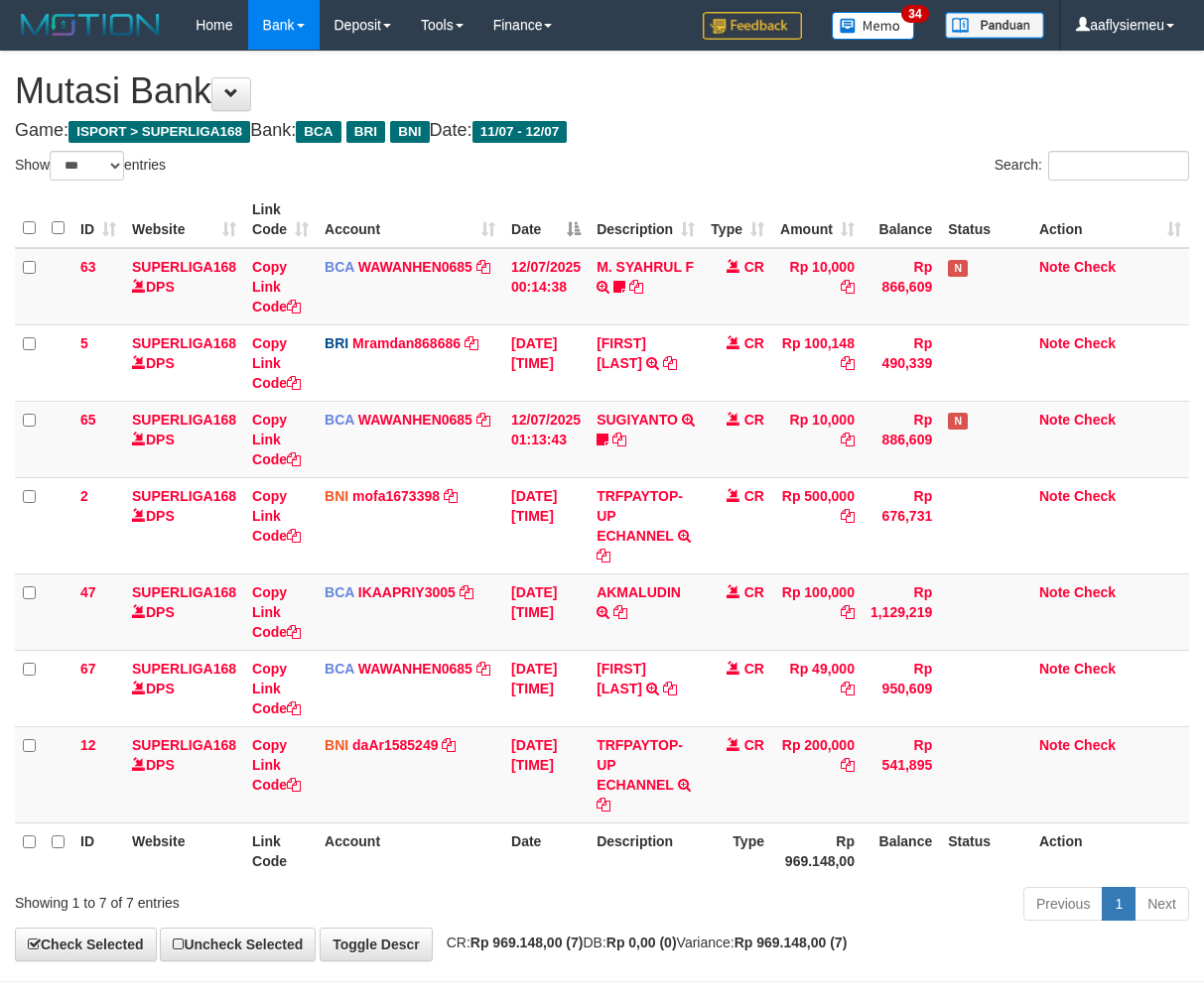 select on "***" 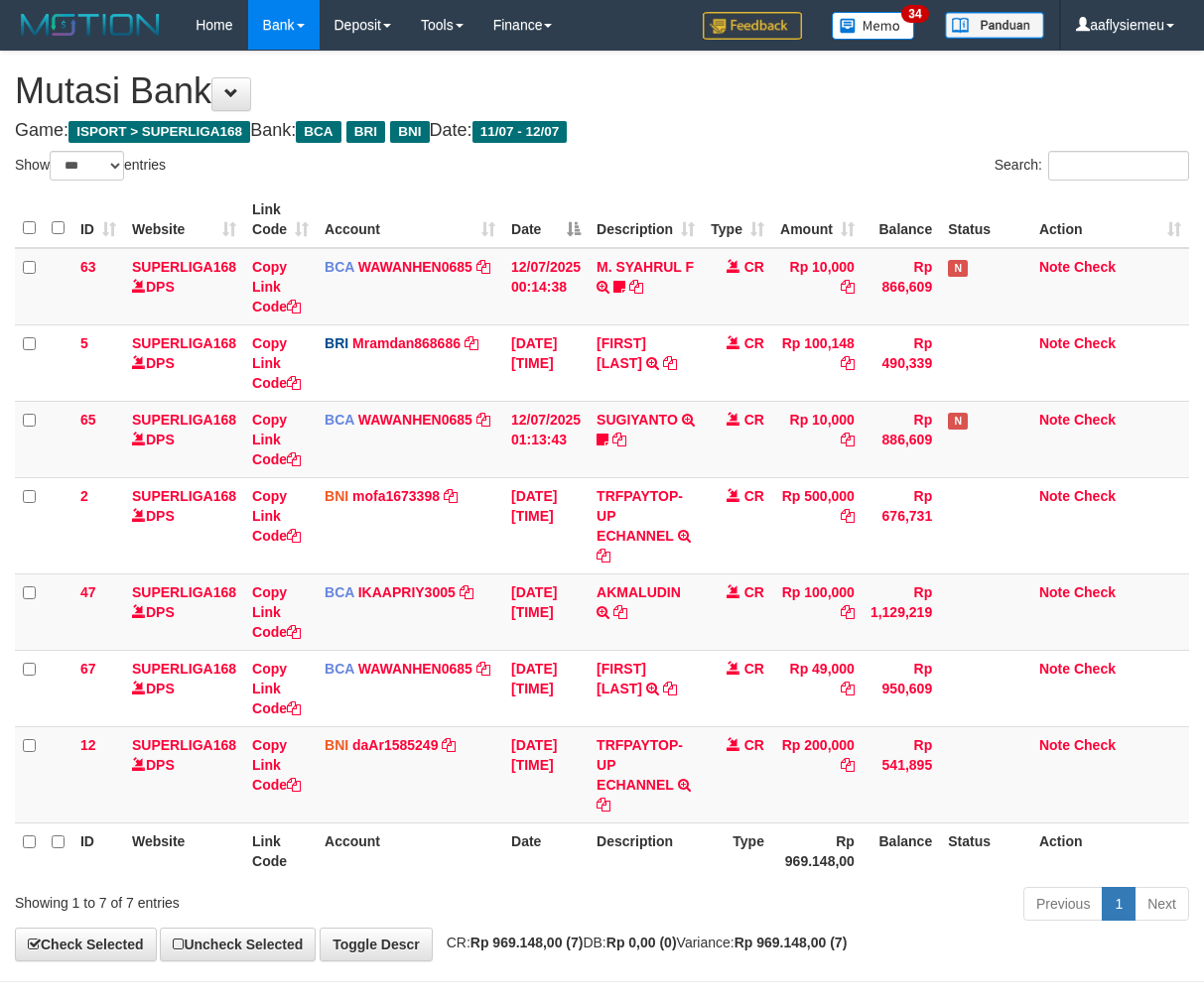 scroll, scrollTop: 69, scrollLeft: 0, axis: vertical 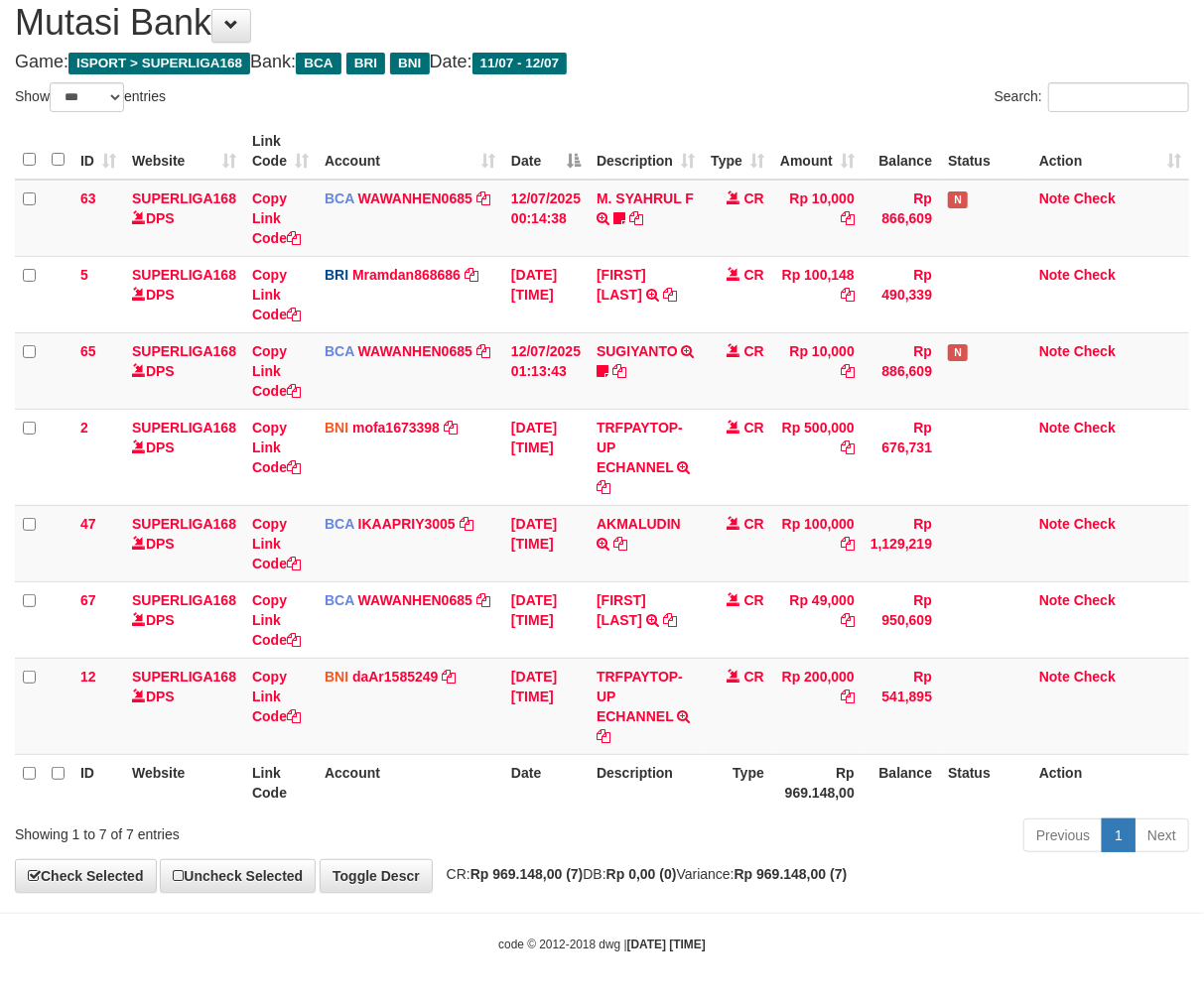 drag, startPoint x: 701, startPoint y: 766, endPoint x: 687, endPoint y: 765, distance: 14.035669 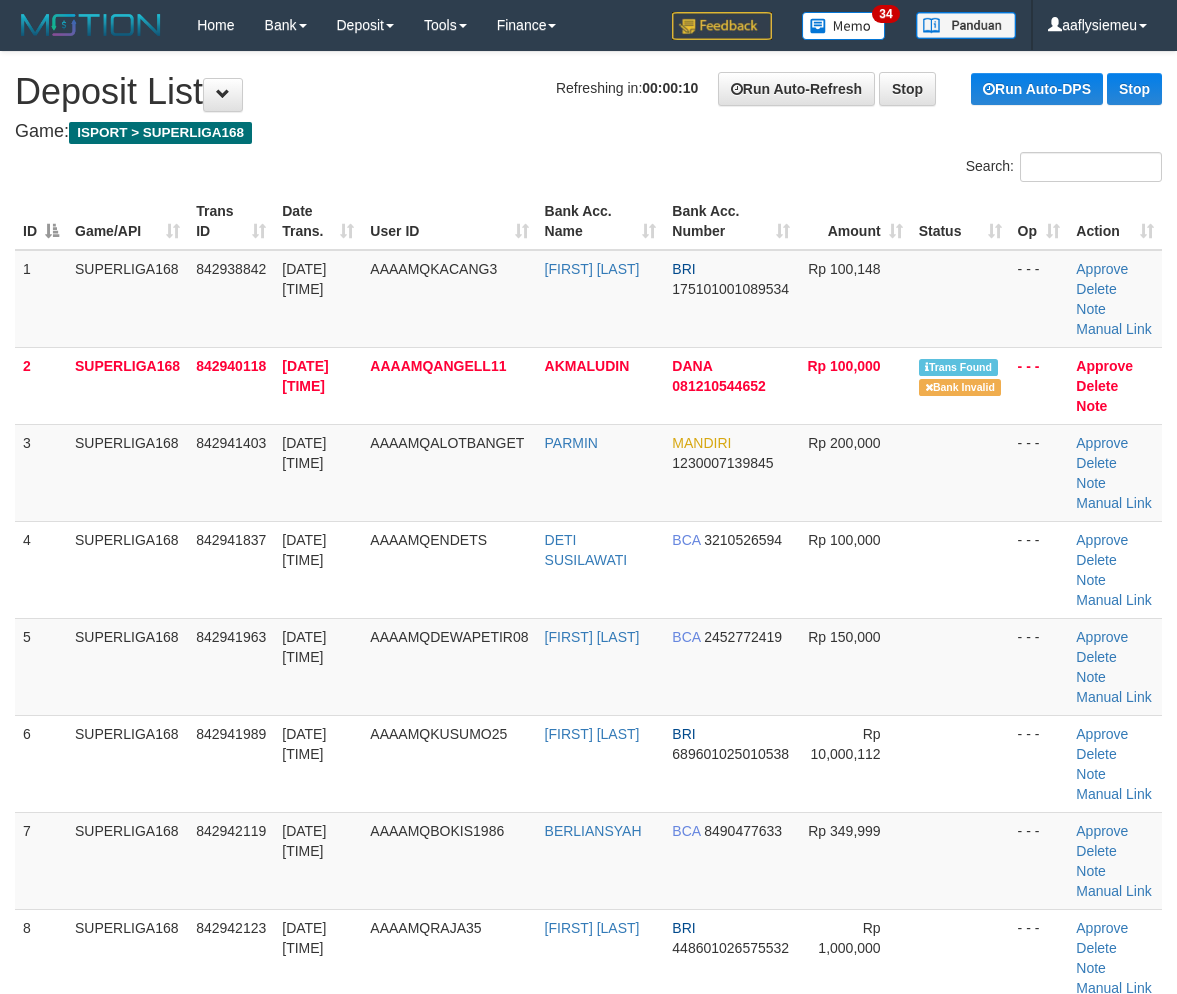 scroll, scrollTop: 0, scrollLeft: 0, axis: both 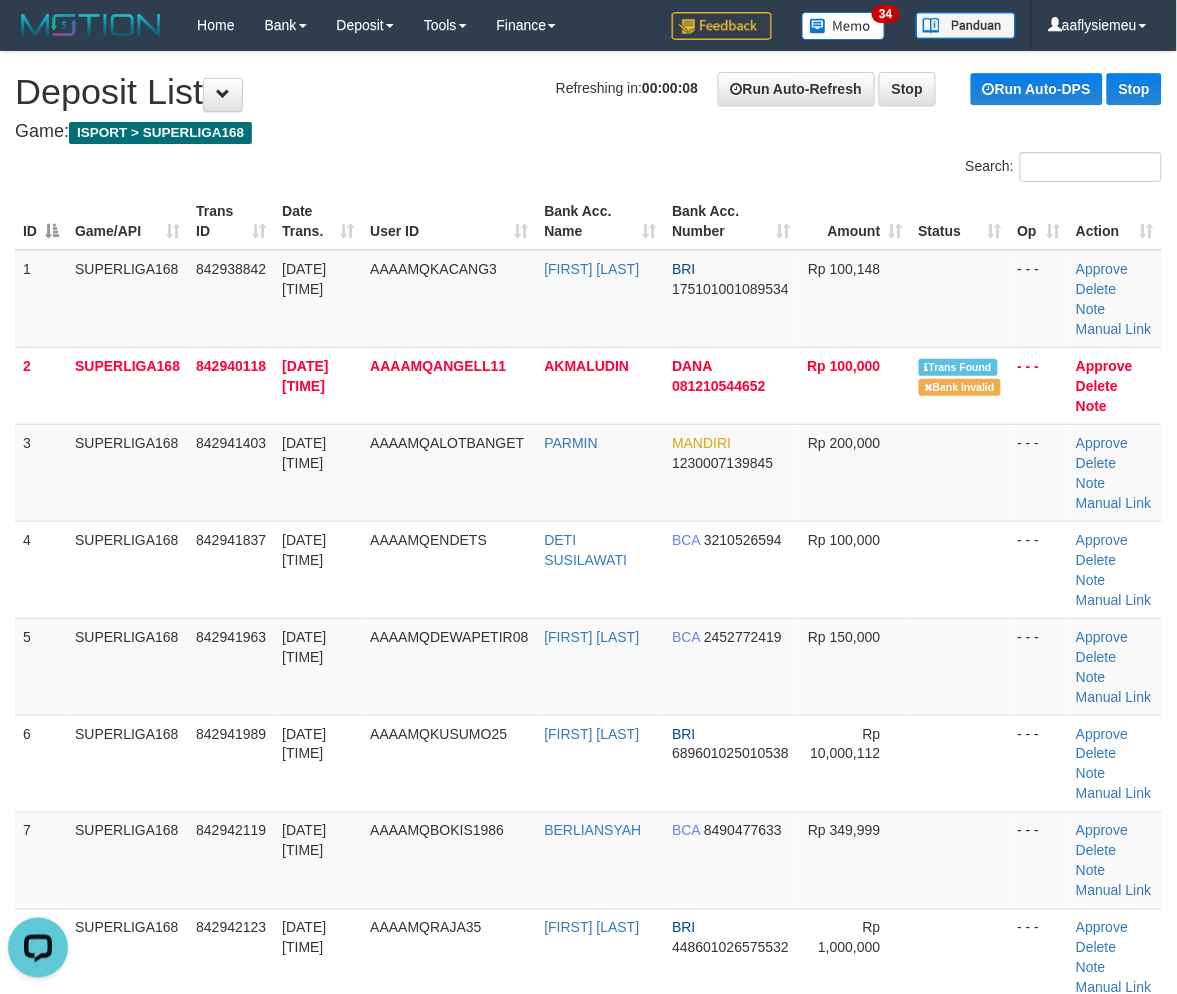 click on "5" at bounding box center (41, 666) 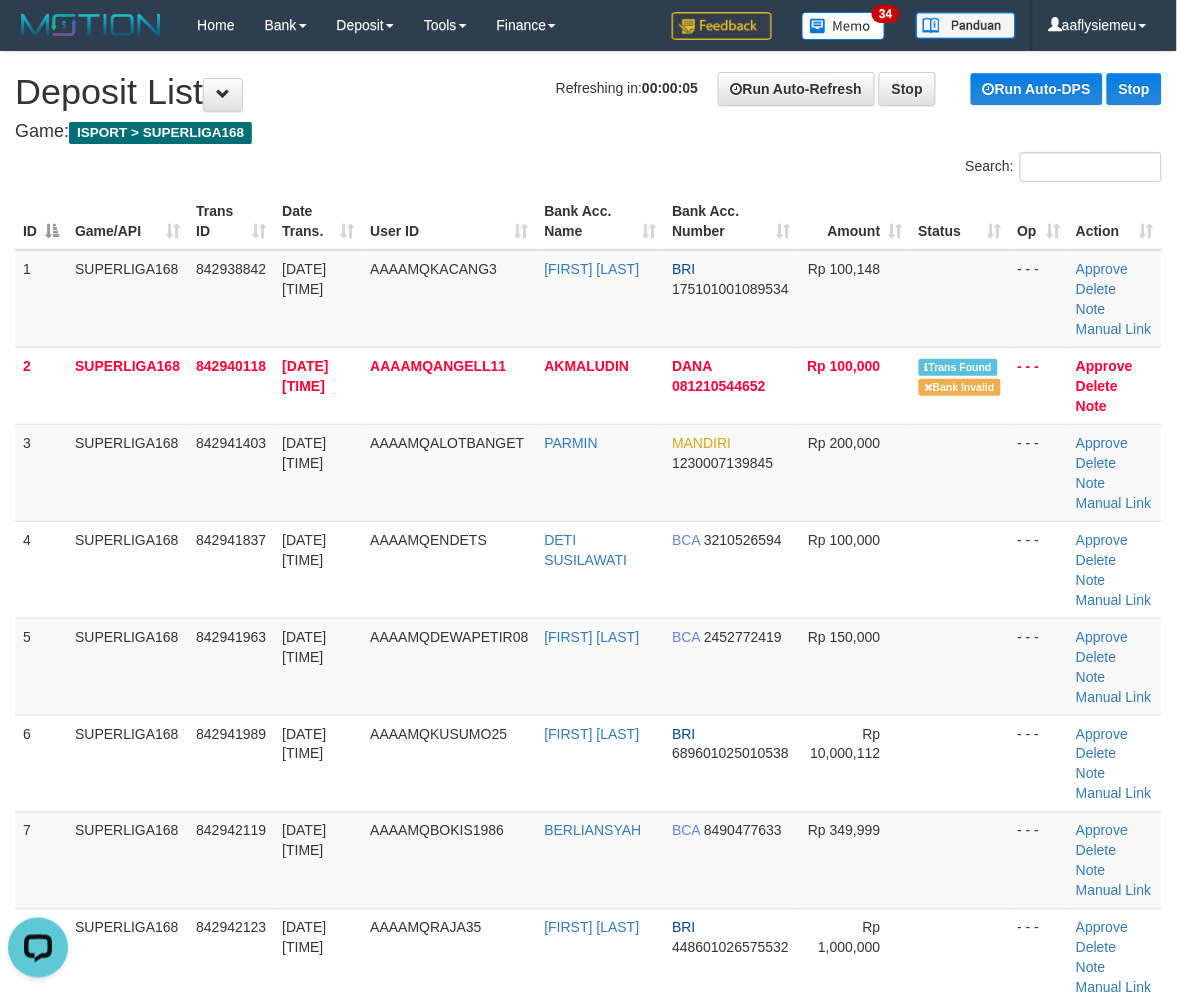 click on "Toggle navigation
Home
Bank
Account List
Load
By Website
Group
[ISPORT]													SUPERLIGA168
By Load Group (DPS)" at bounding box center [588, 1720] 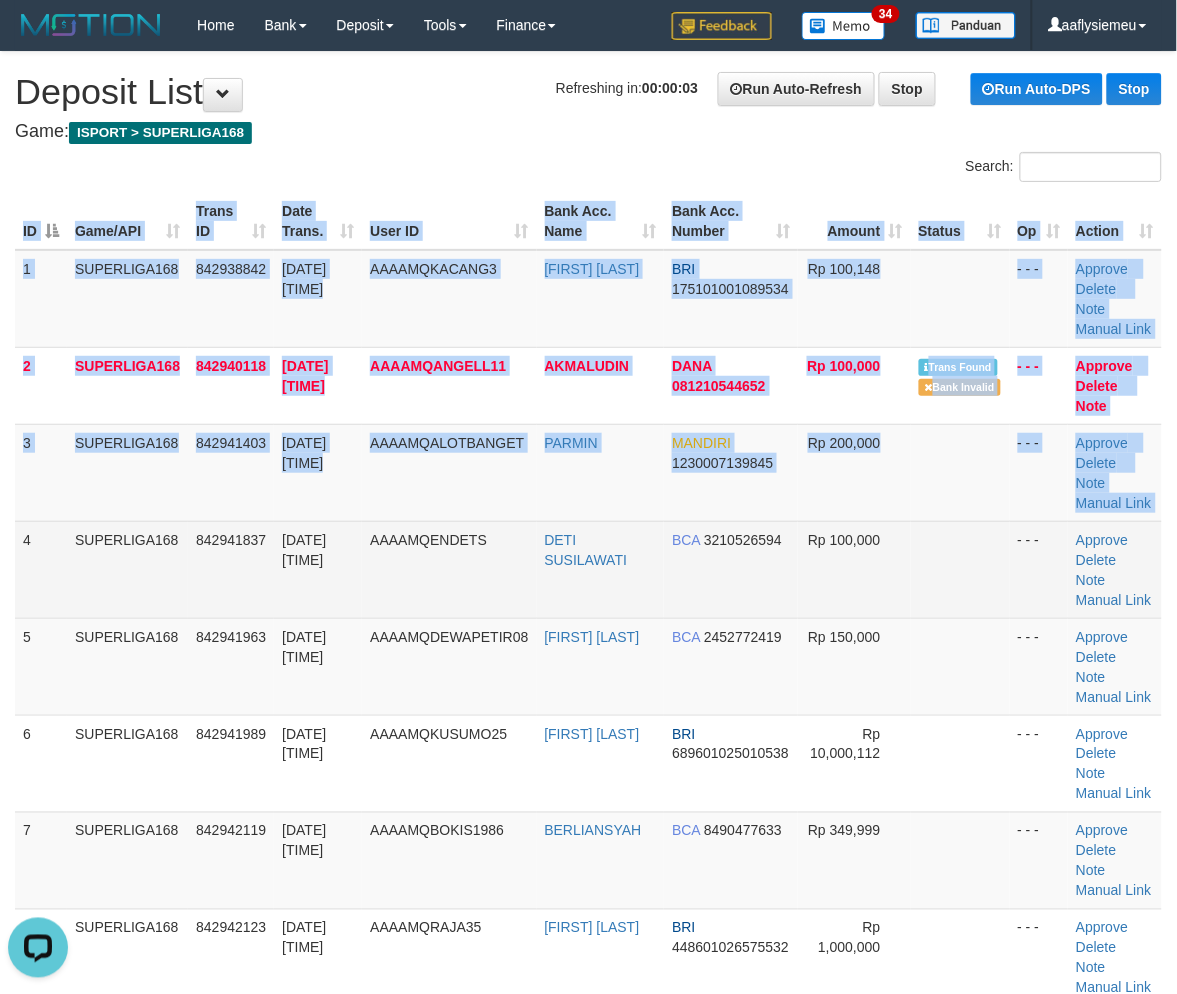 click on "ID Game/API Trans ID Date Trans. User ID Bank Acc. Name Bank Acc. Number Amount Status Op Action
1
SUPERLIGA168
842938842
12/07/2025 01:27:17
AAAAMQKACANG3
FARID ABDILLAH
BRI
175101001089534
Rp 100,148
- - -
Approve
Delete
Note
Manual Link
2
SUPERLIGA168
842940118
12/07/2025 01:30:23
AAAAMQANGELL11
AKMALUDIN
DANA
ID" at bounding box center [588, 870] 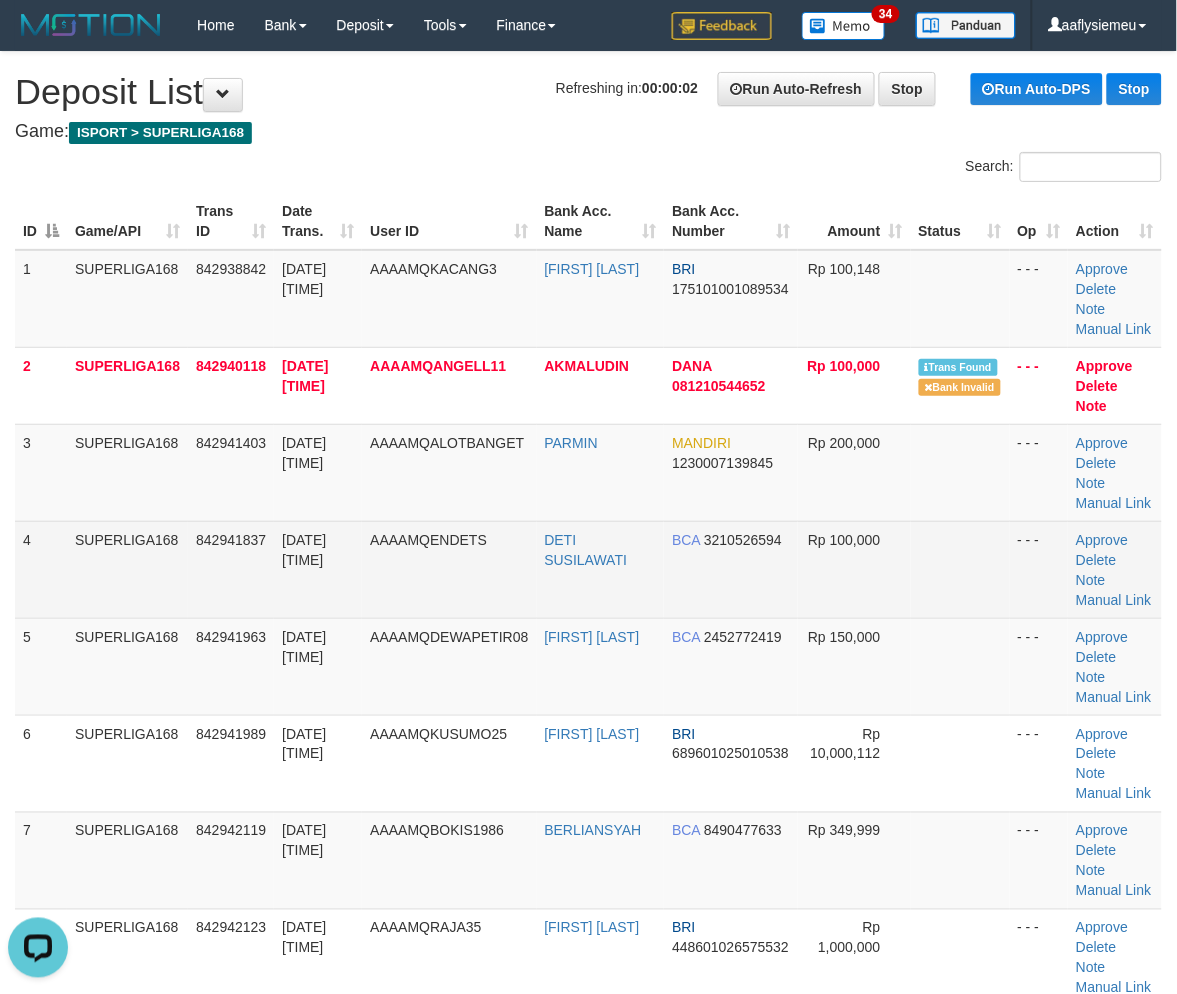 click on "SUPERLIGA168" at bounding box center [127, 569] 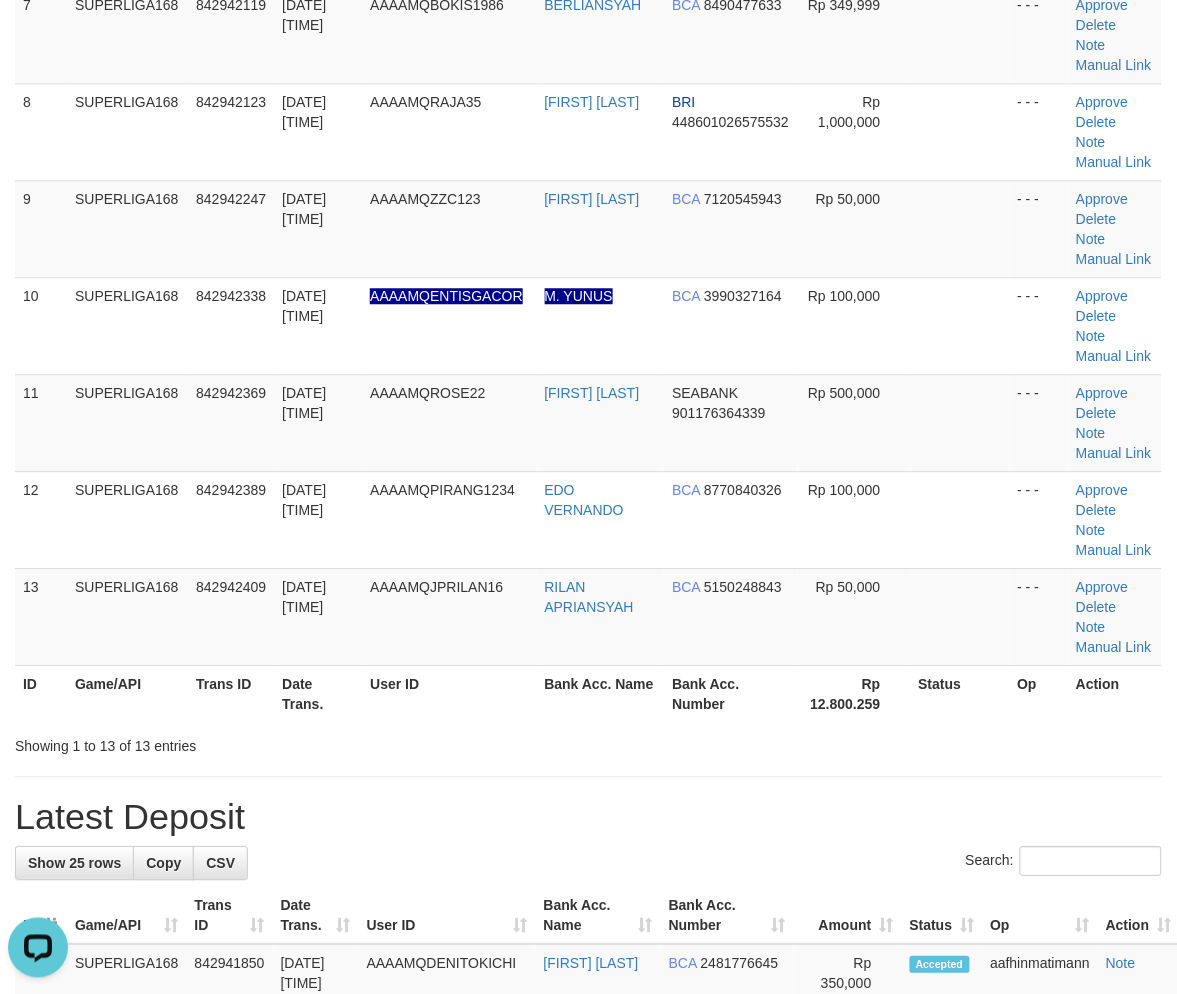 drag, startPoint x: 82, startPoint y: 541, endPoint x: 0, endPoint y: 575, distance: 88.76936 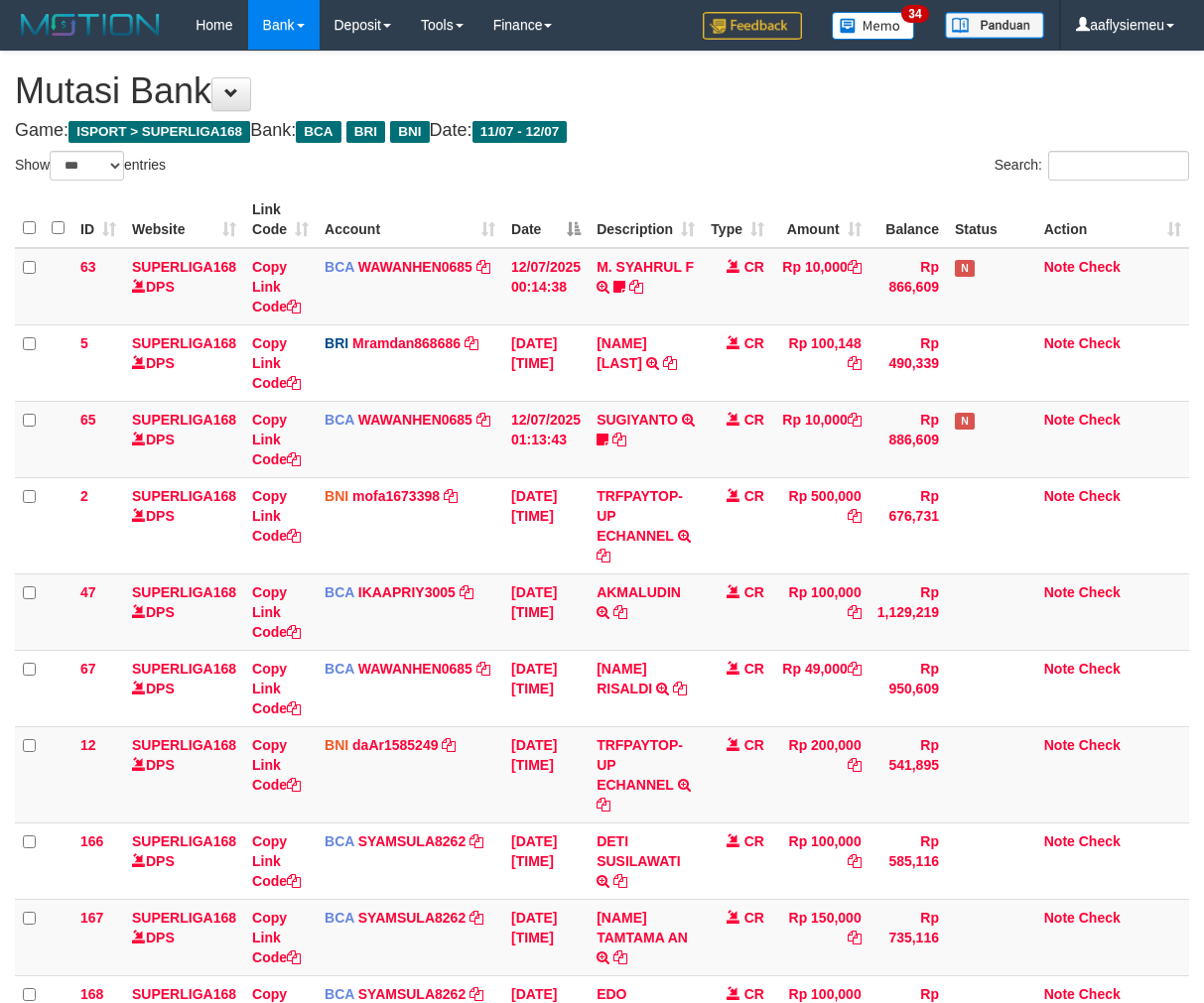 select on "***" 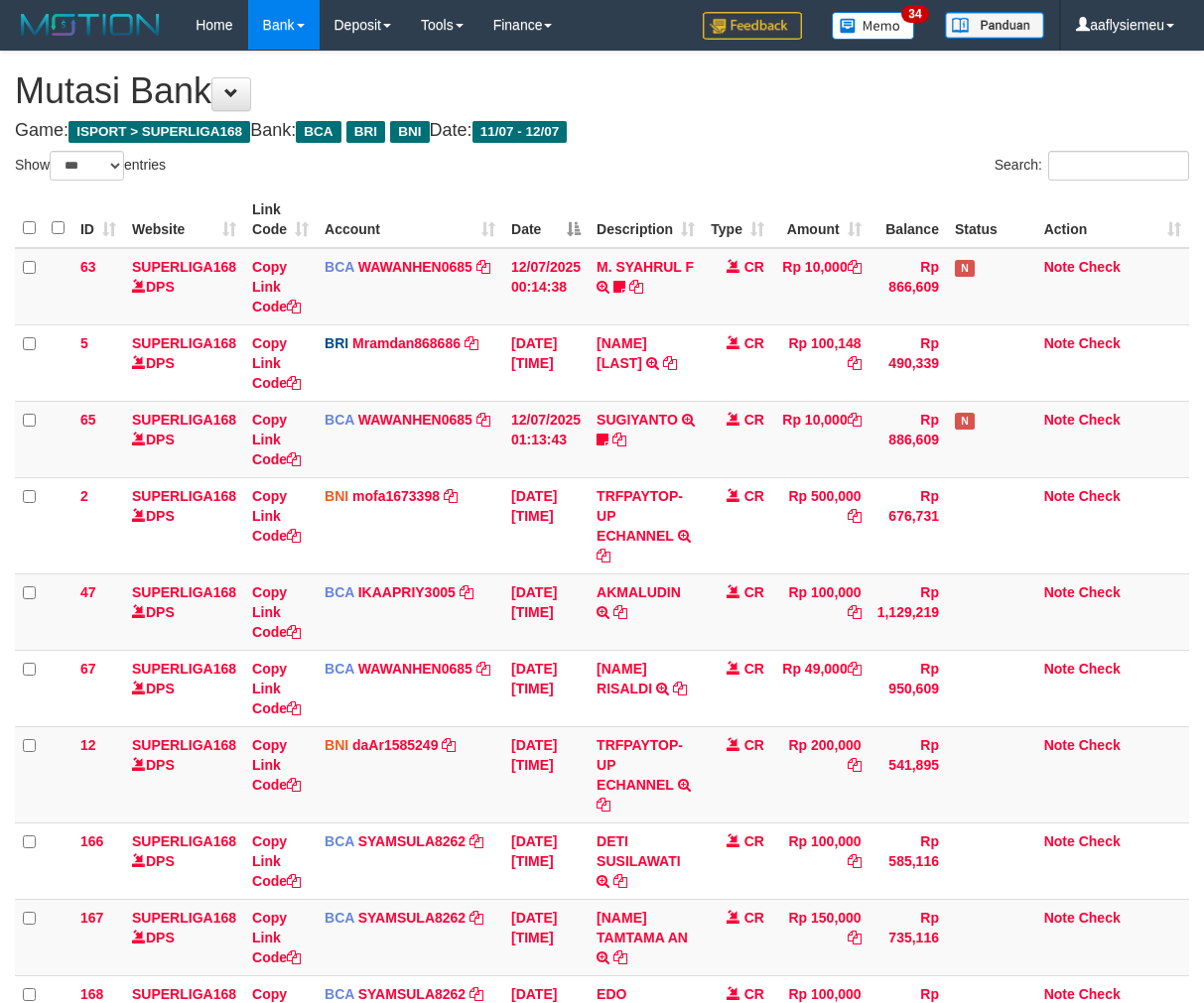 scroll, scrollTop: 69, scrollLeft: 0, axis: vertical 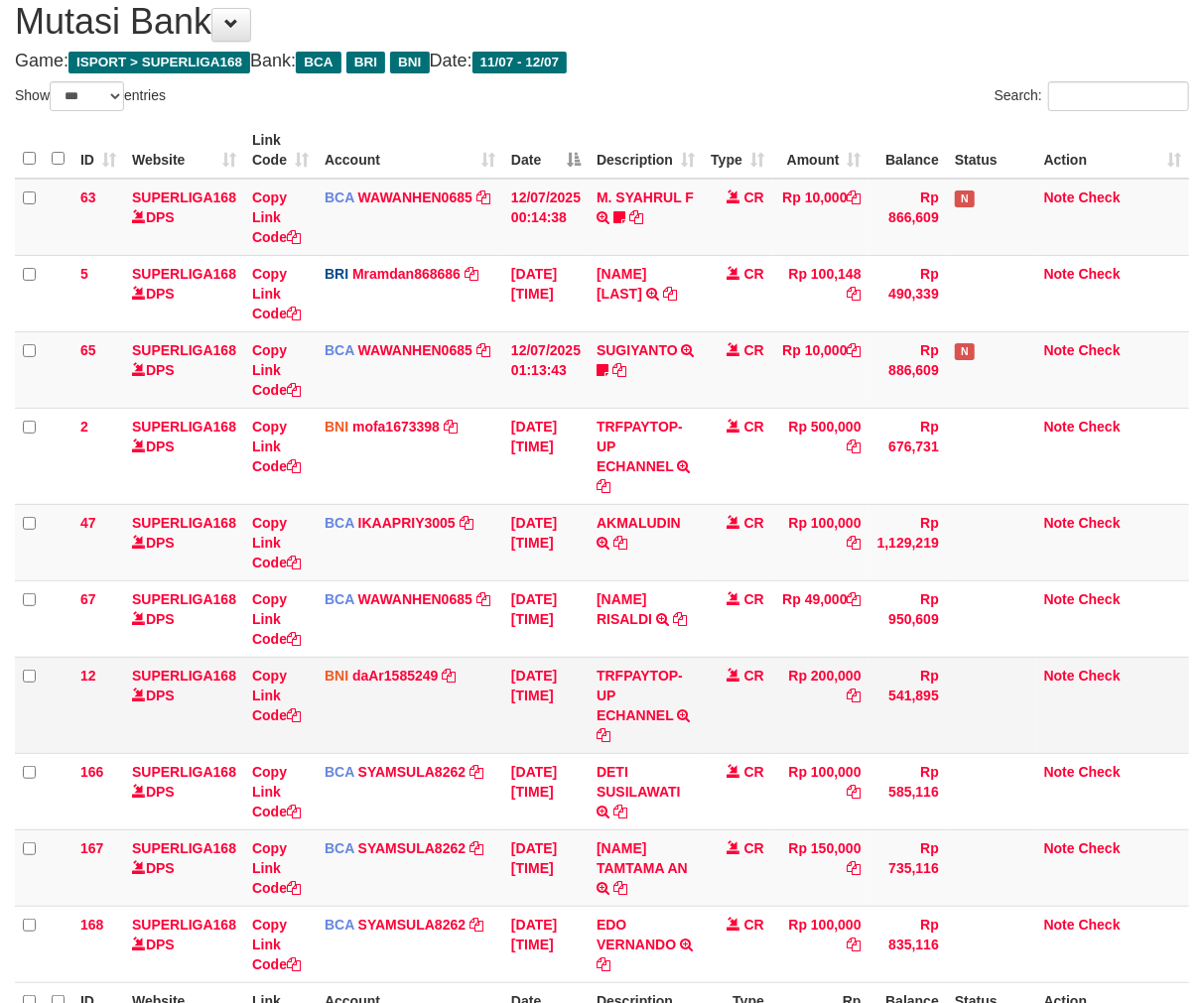 click on "TRFPAYTOP-UP ECHANNEL         TRF/PAY/TOP-UP ECHANNEL" at bounding box center [645, 704] 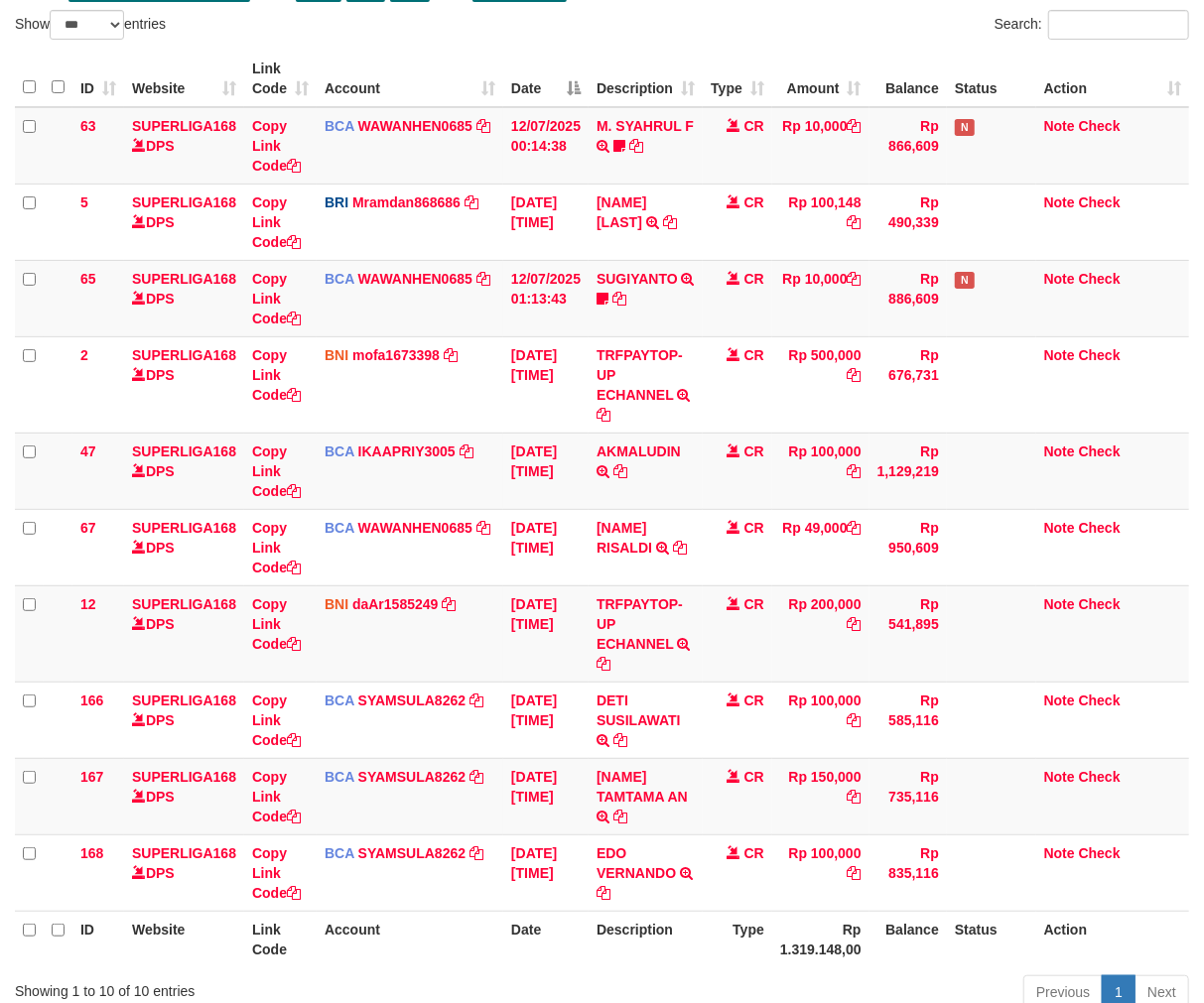 scroll, scrollTop: 299, scrollLeft: 0, axis: vertical 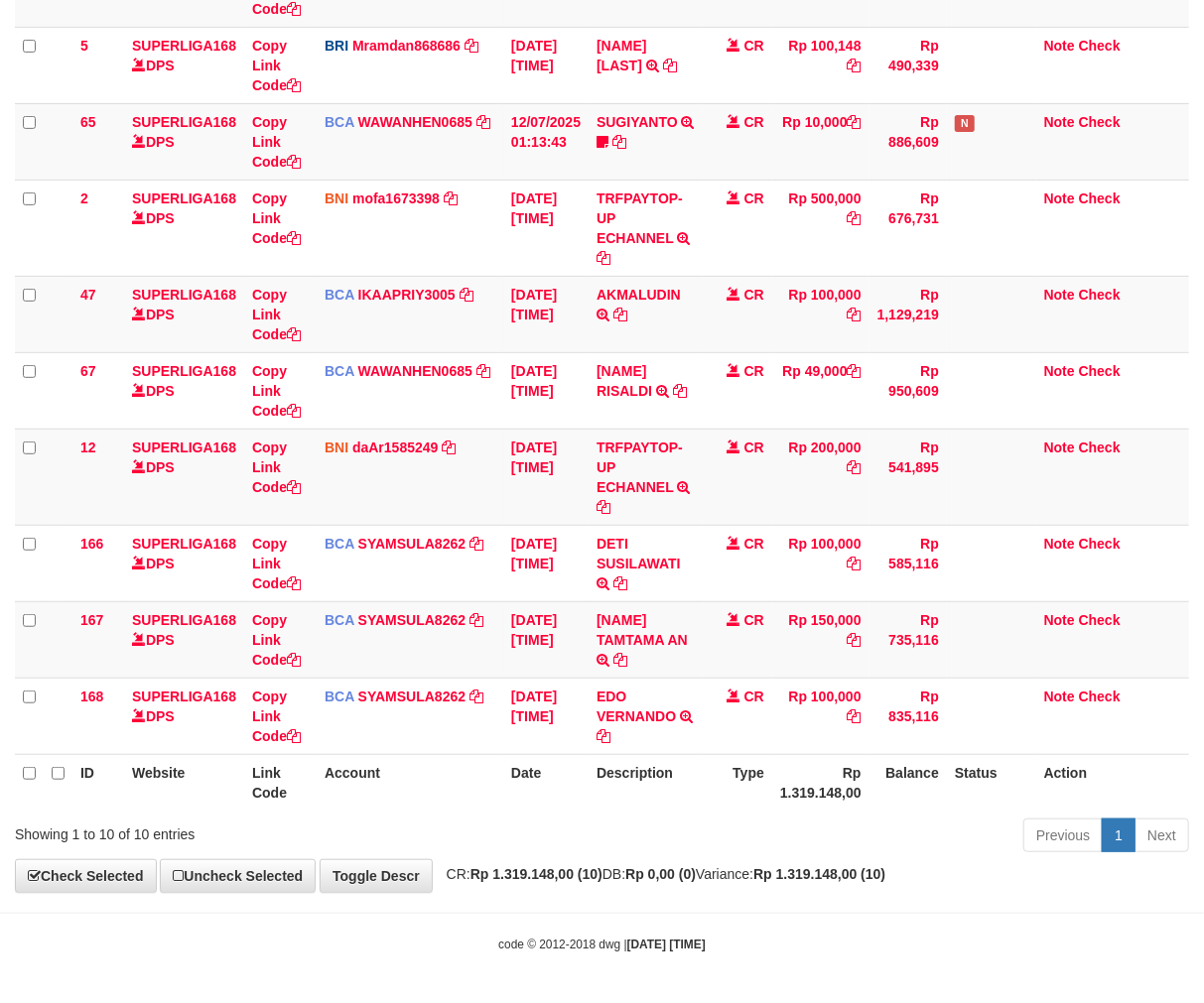 click on "**********" at bounding box center [602, 322] 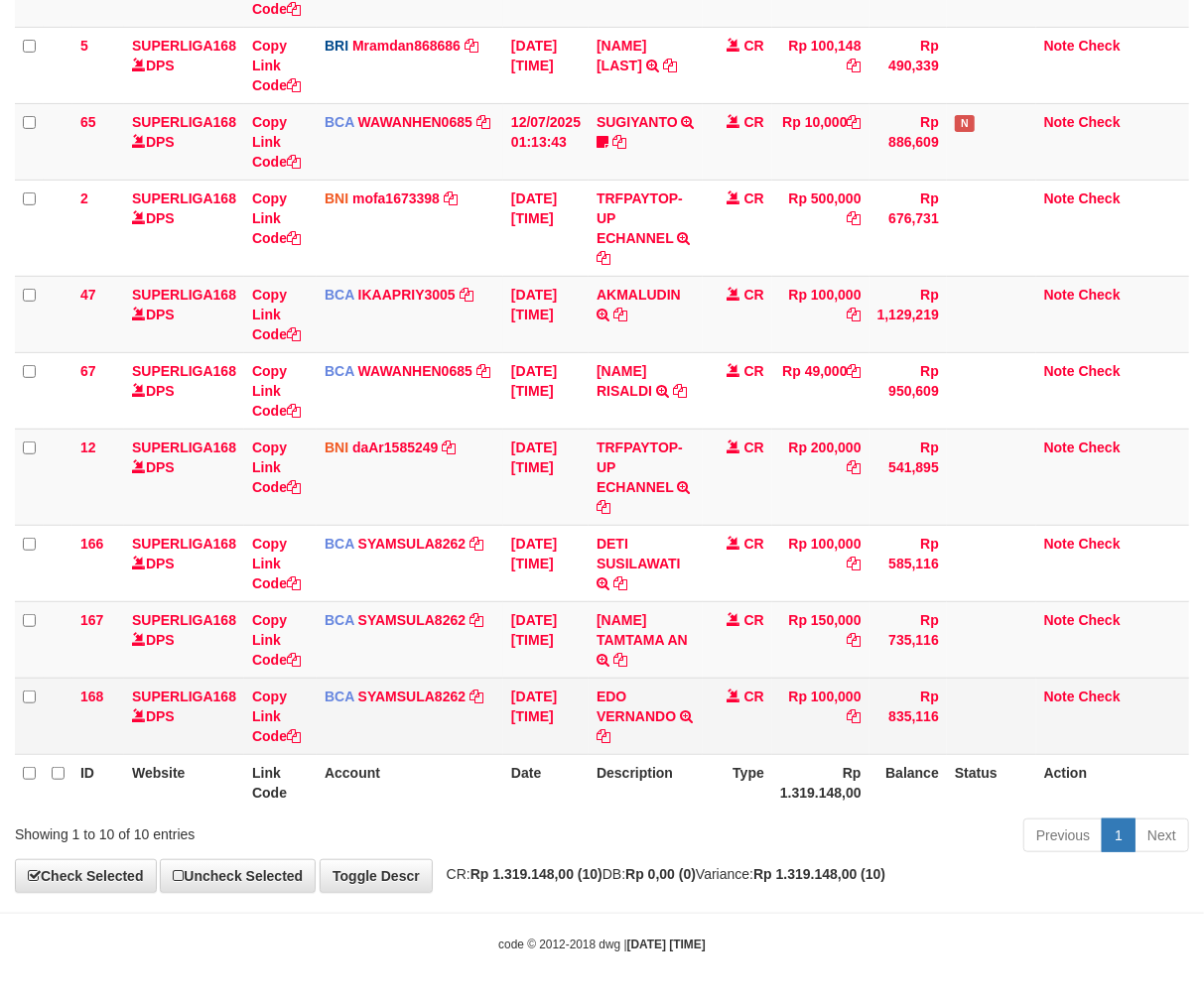 click on "Rp 100,000" at bounding box center (821, 715) 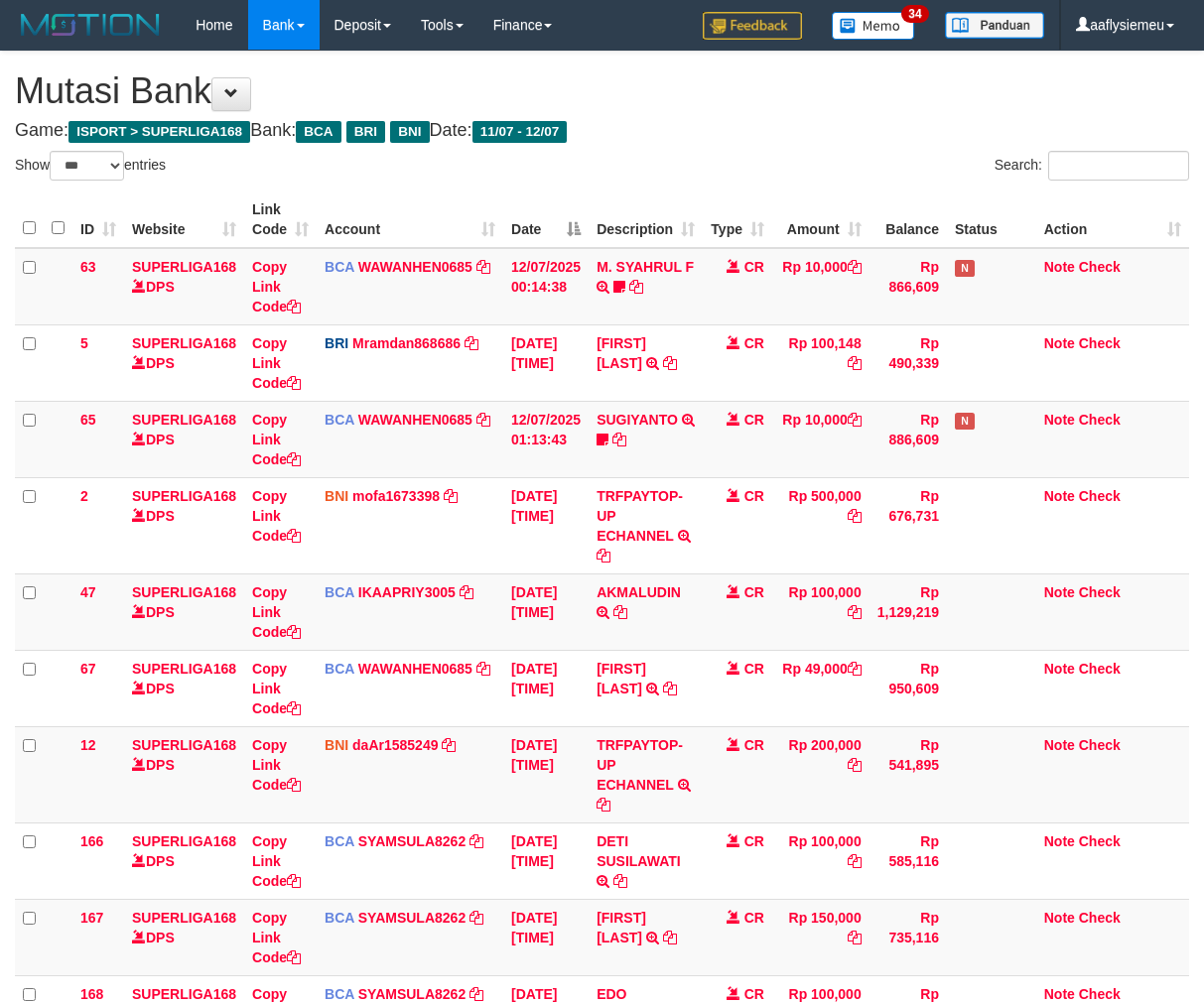 select on "***" 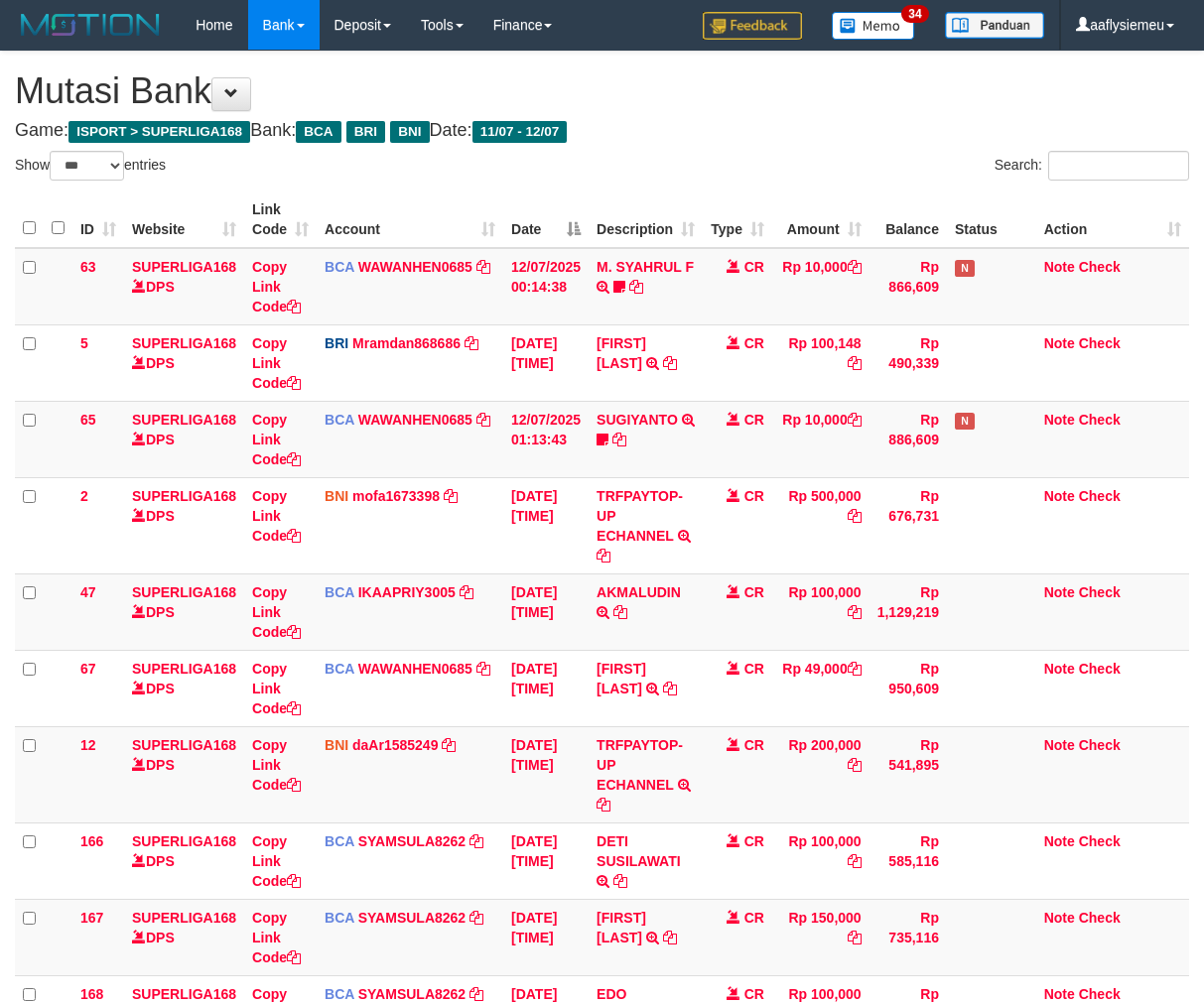 scroll, scrollTop: 171, scrollLeft: 0, axis: vertical 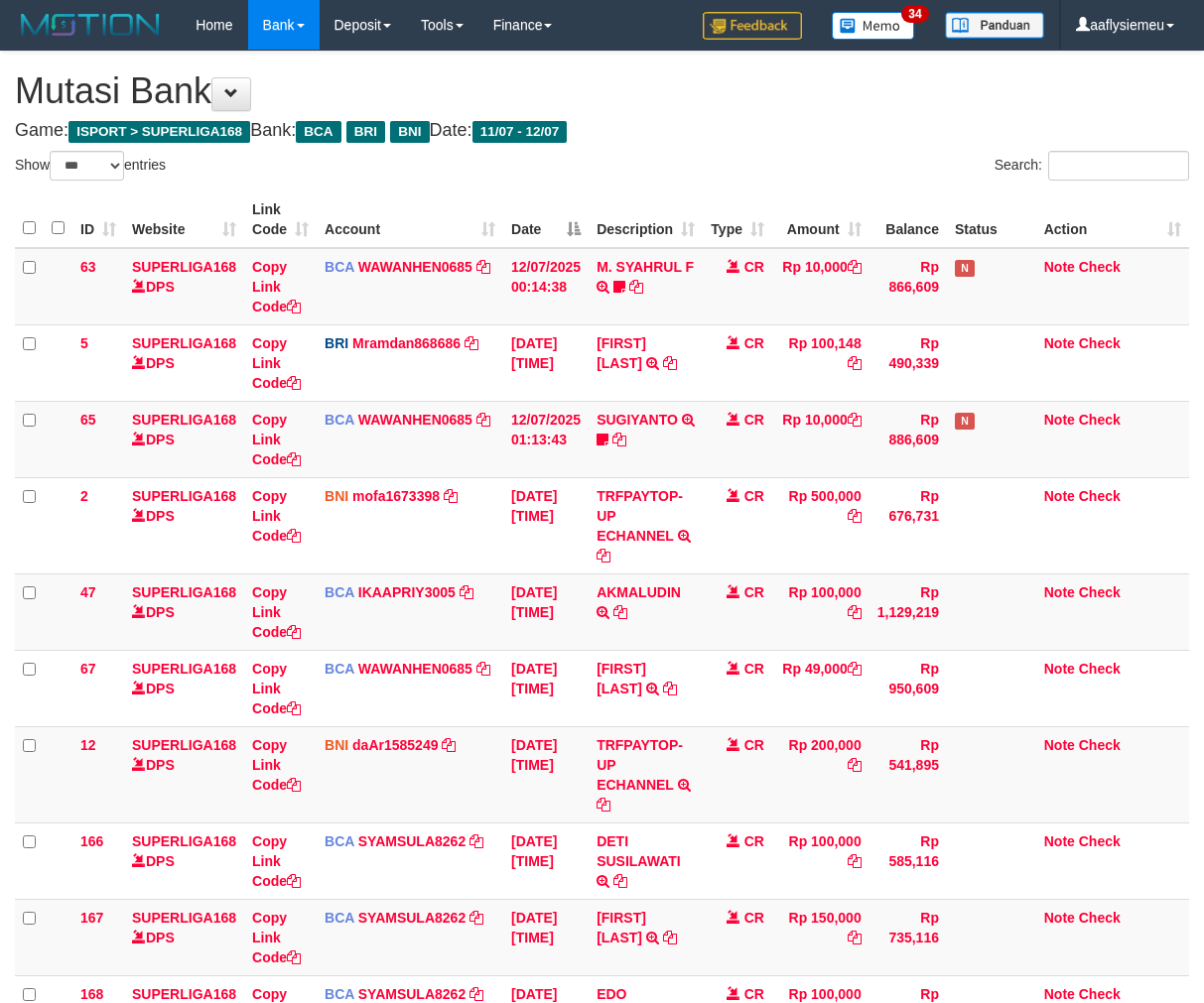 select on "***" 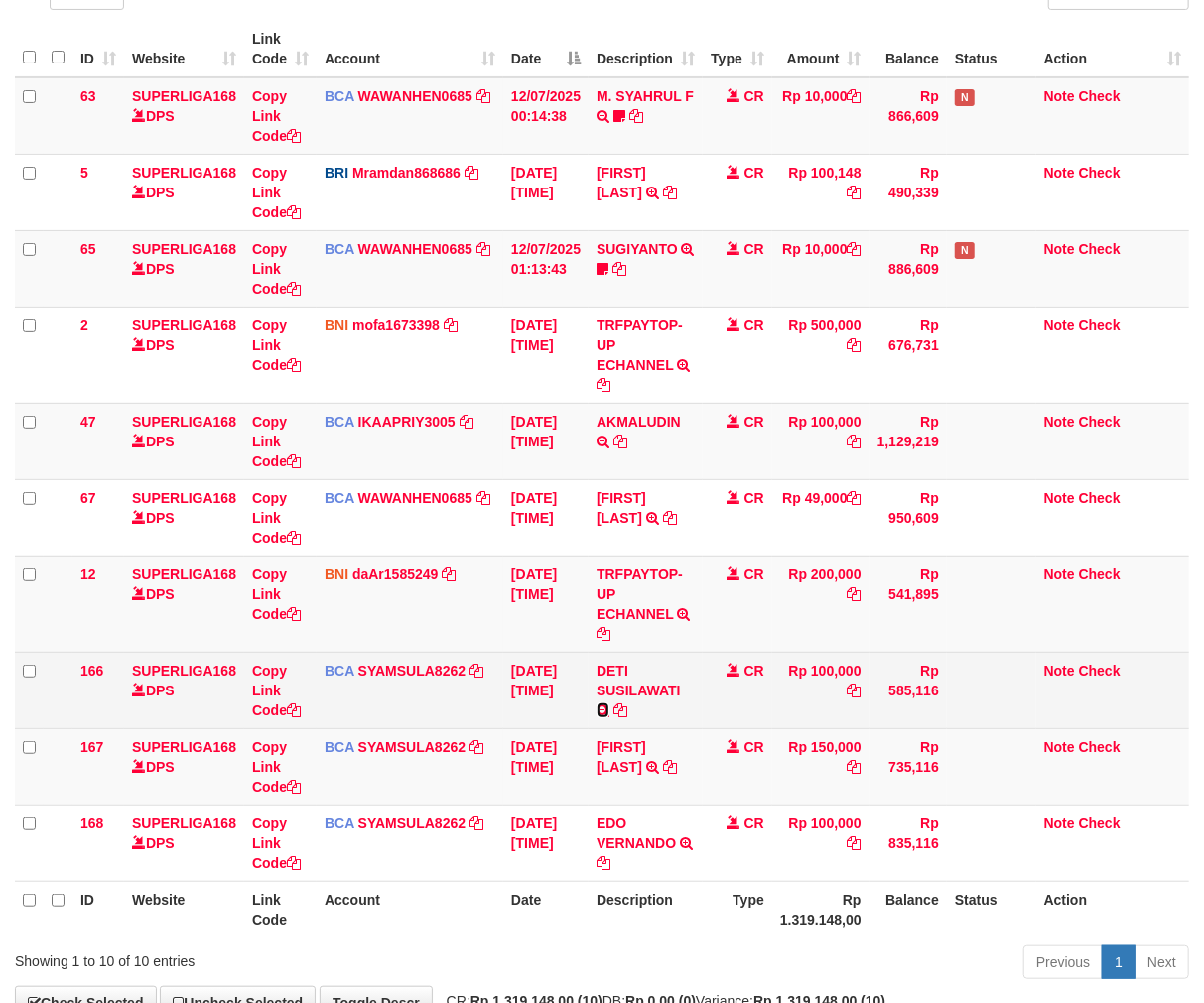 click at bounding box center (602, 710) 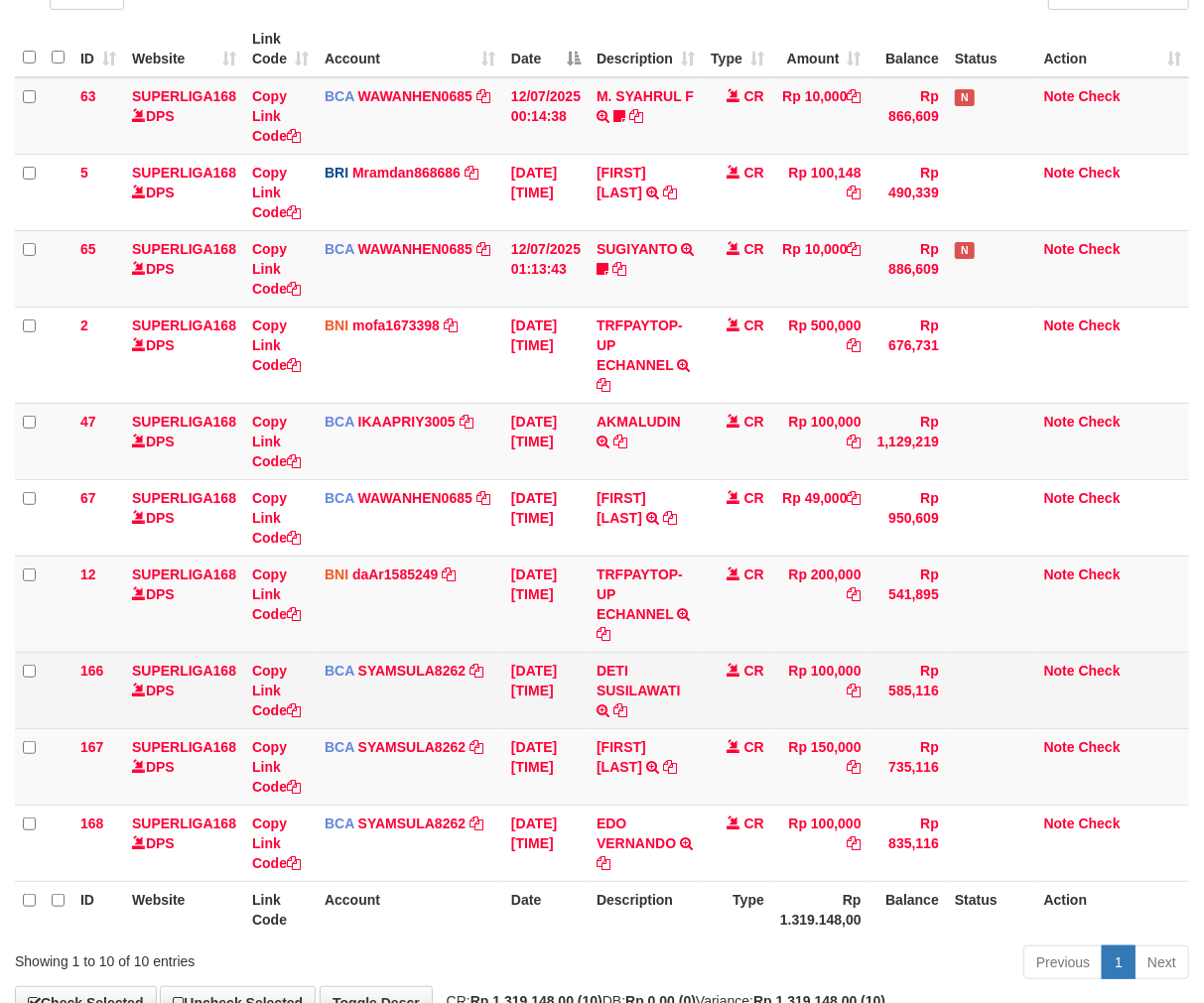 scroll, scrollTop: 299, scrollLeft: 0, axis: vertical 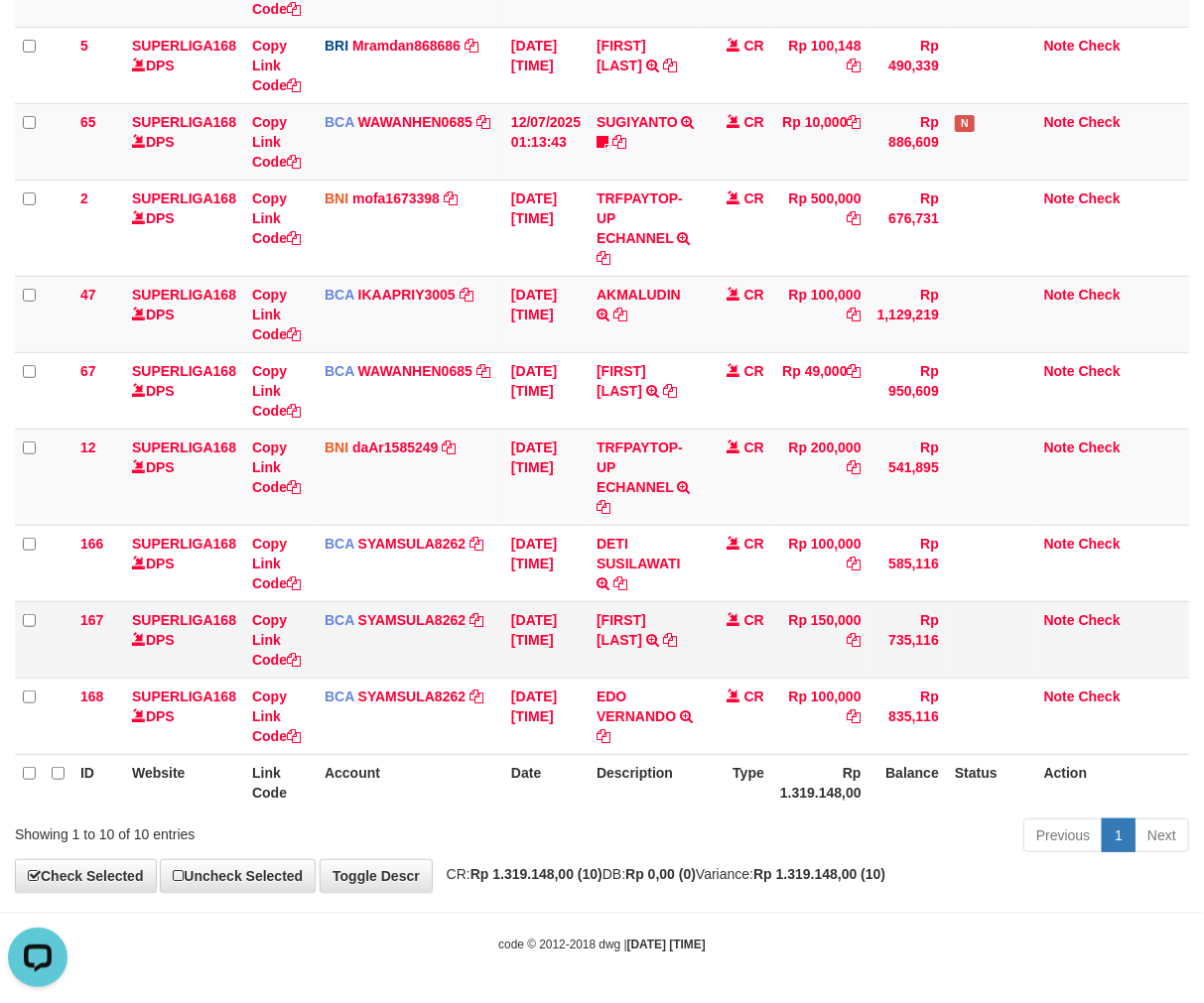 click on "Rp 150,000" at bounding box center (821, 639) 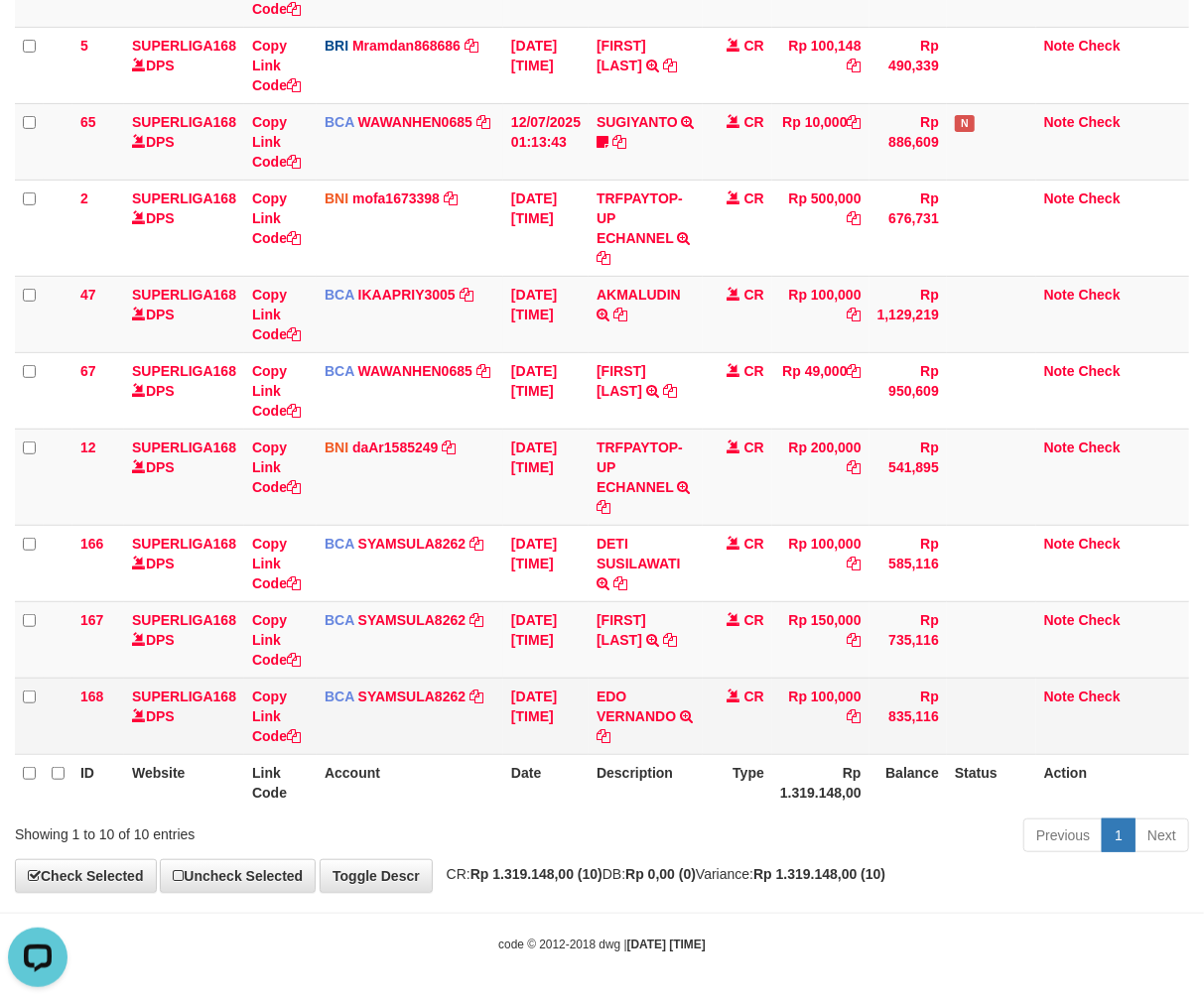 click on "EDO VERNANDO         TRSF E-BANKING CR 1207/FTSCY/WS95031
100000.00EDO VERNANDO" at bounding box center [645, 715] 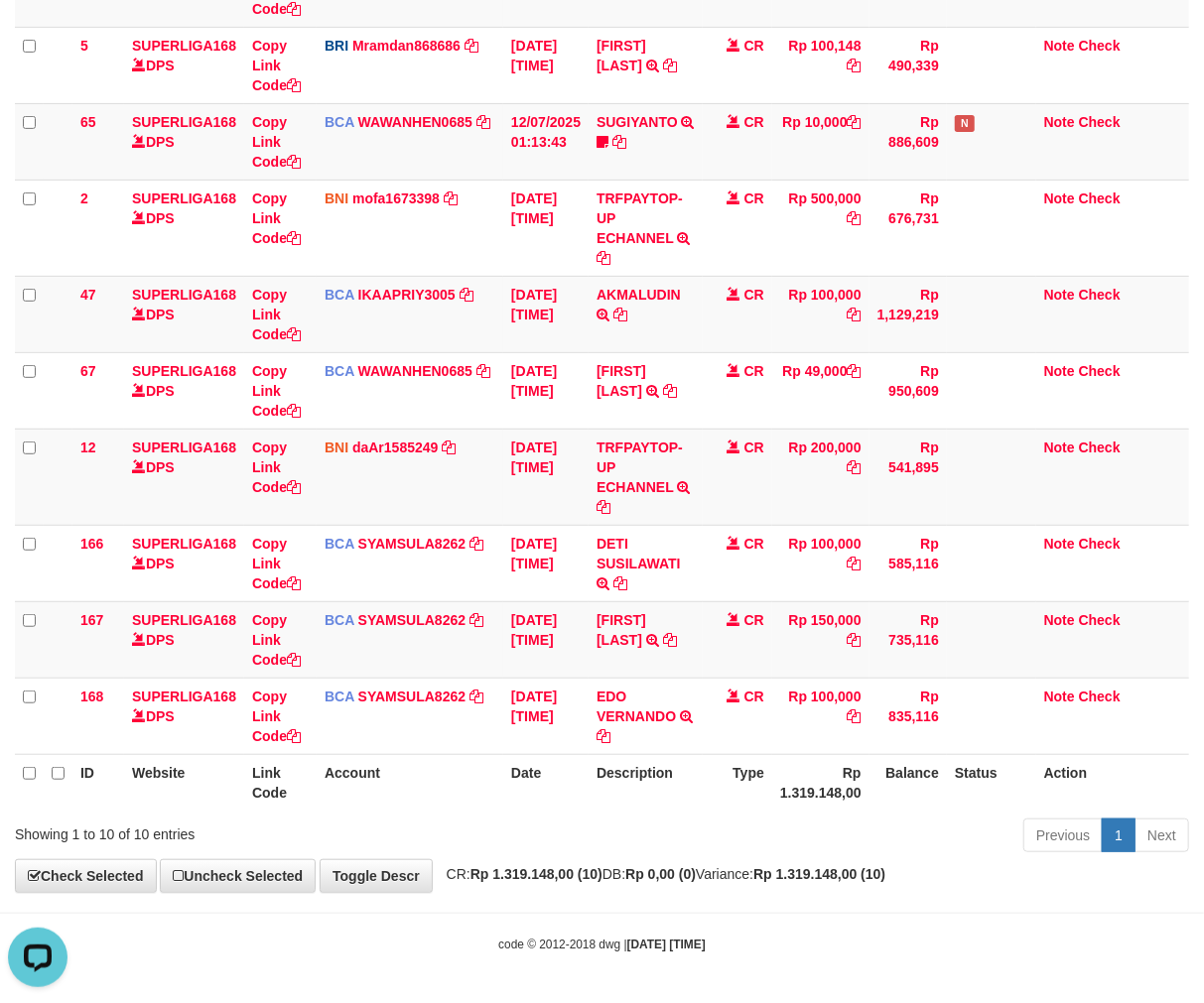 click on "Description" at bounding box center [645, 782] 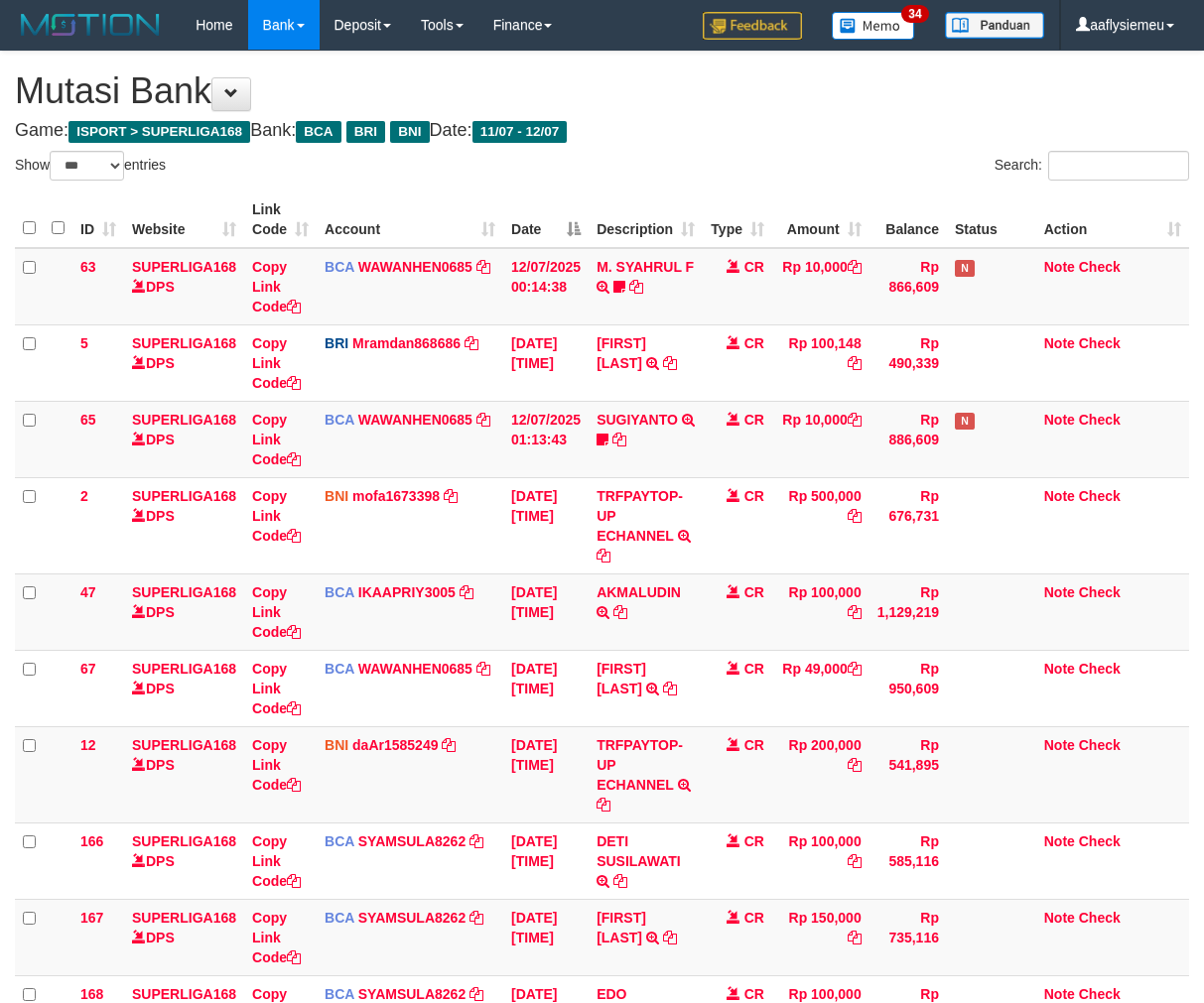 select on "***" 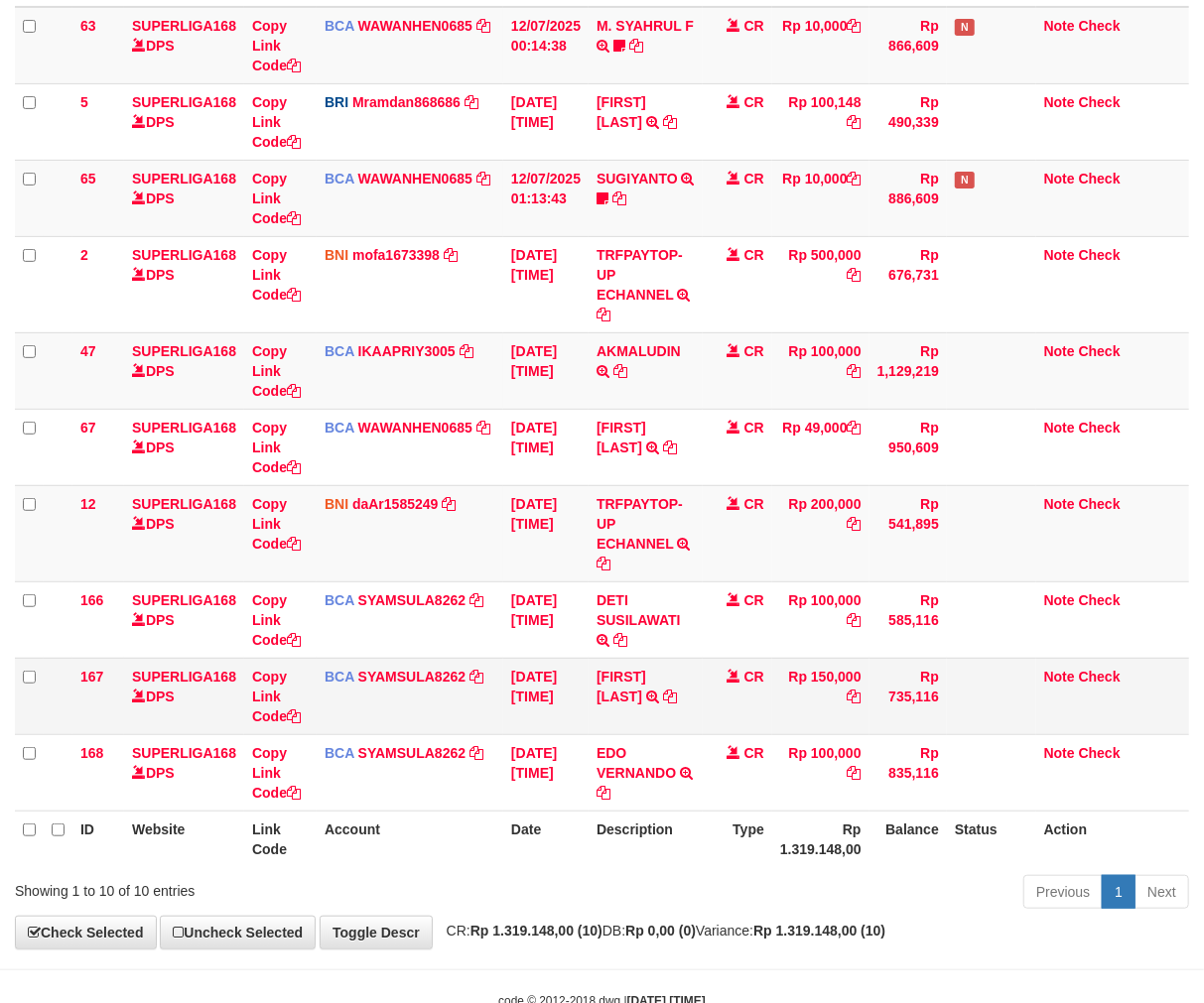 scroll, scrollTop: 299, scrollLeft: 0, axis: vertical 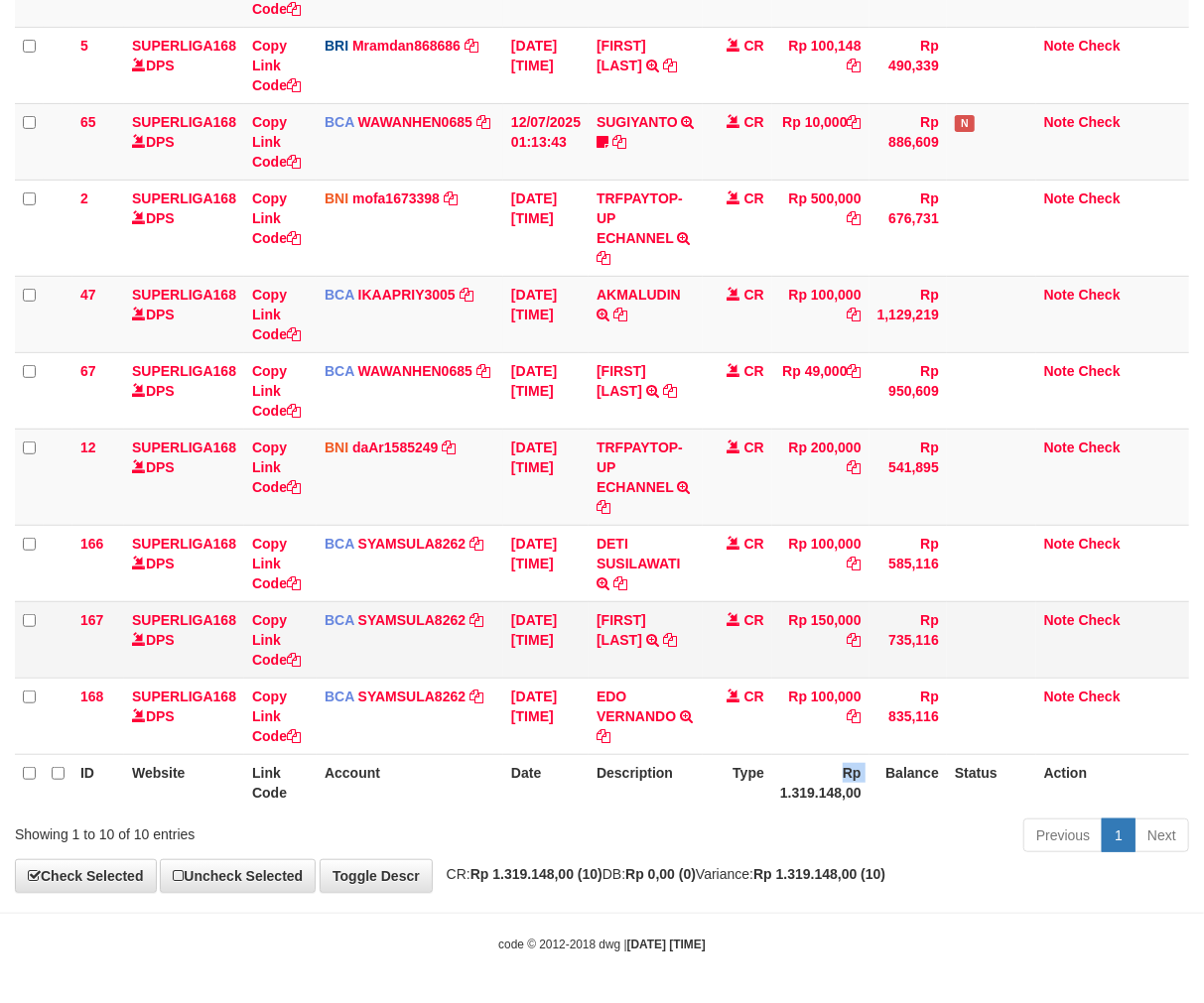 click on "Rp 1.319.148,00" at bounding box center [821, 782] 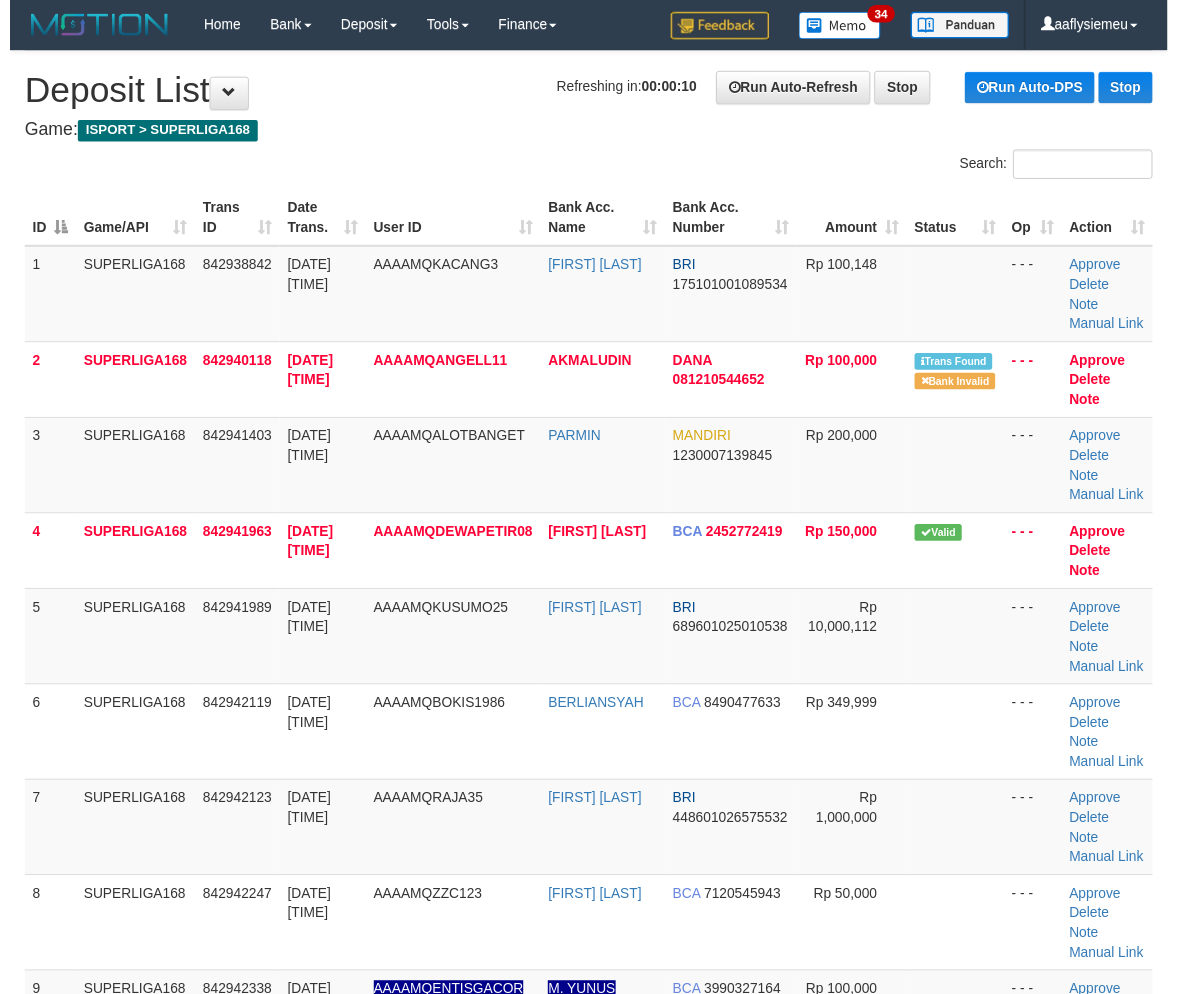 scroll, scrollTop: 1081, scrollLeft: 0, axis: vertical 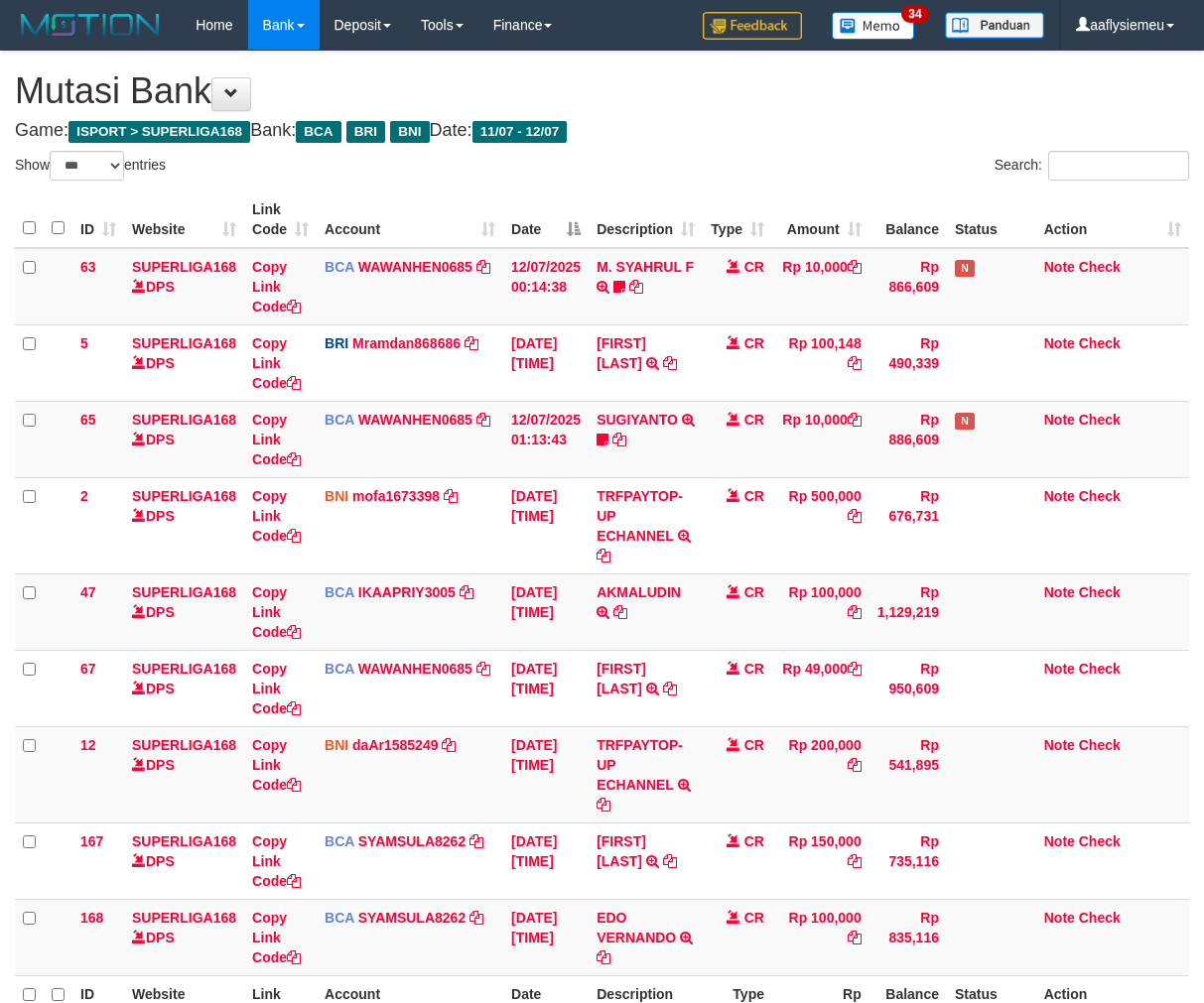 select on "***" 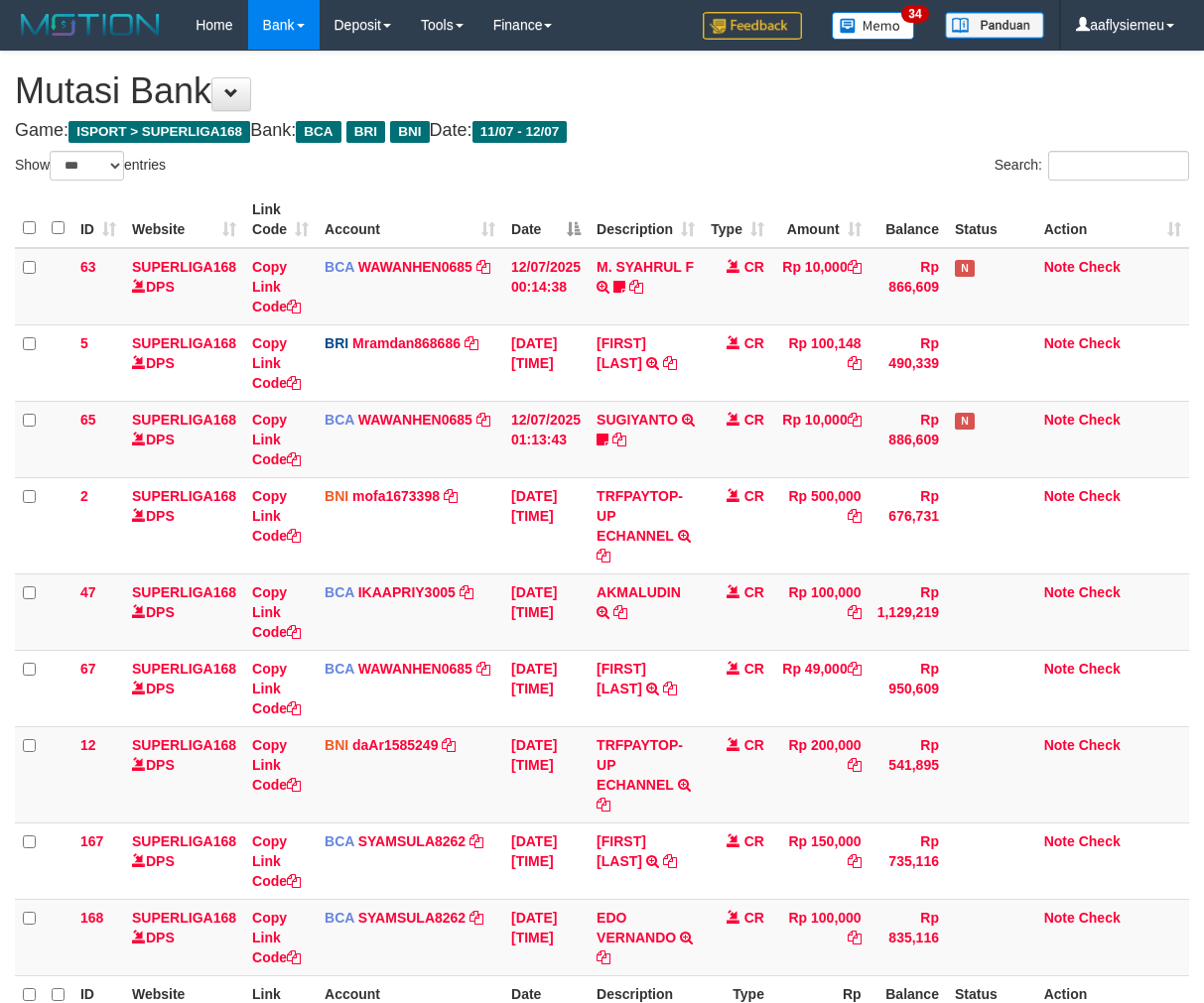 scroll, scrollTop: 0, scrollLeft: 0, axis: both 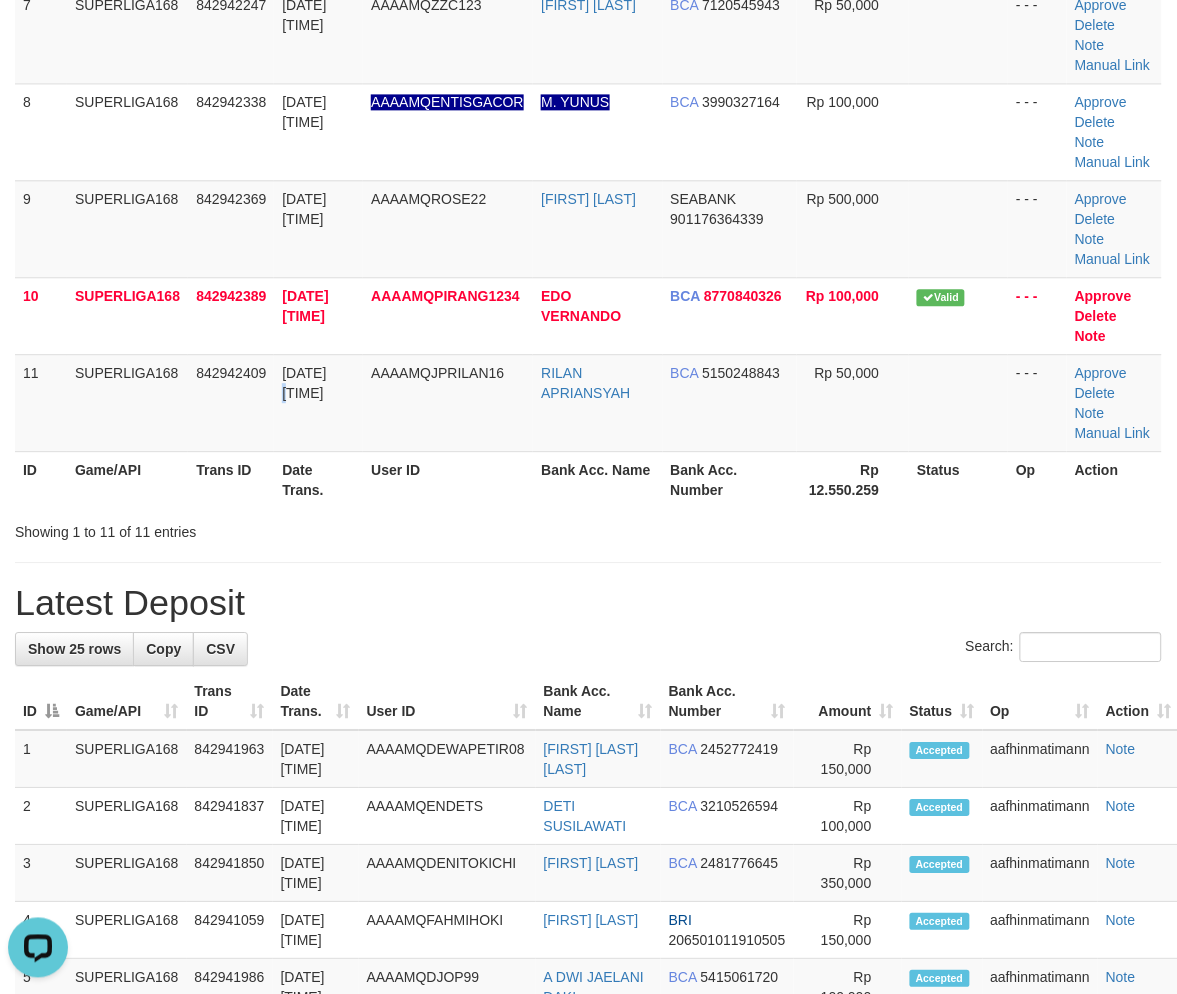 drag, startPoint x: 335, startPoint y: 373, endPoint x: 1, endPoint y: 544, distance: 375.22925 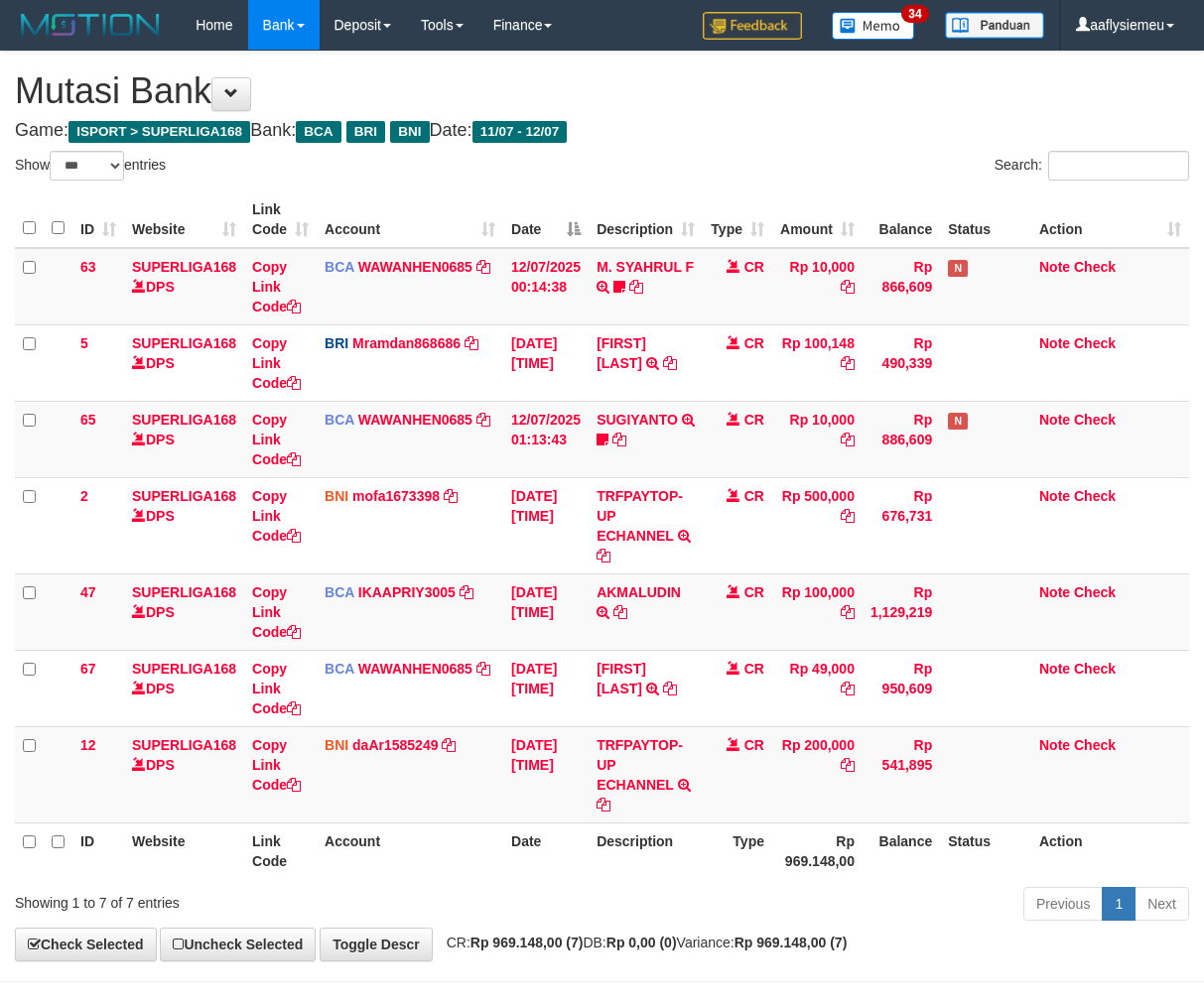 select on "***" 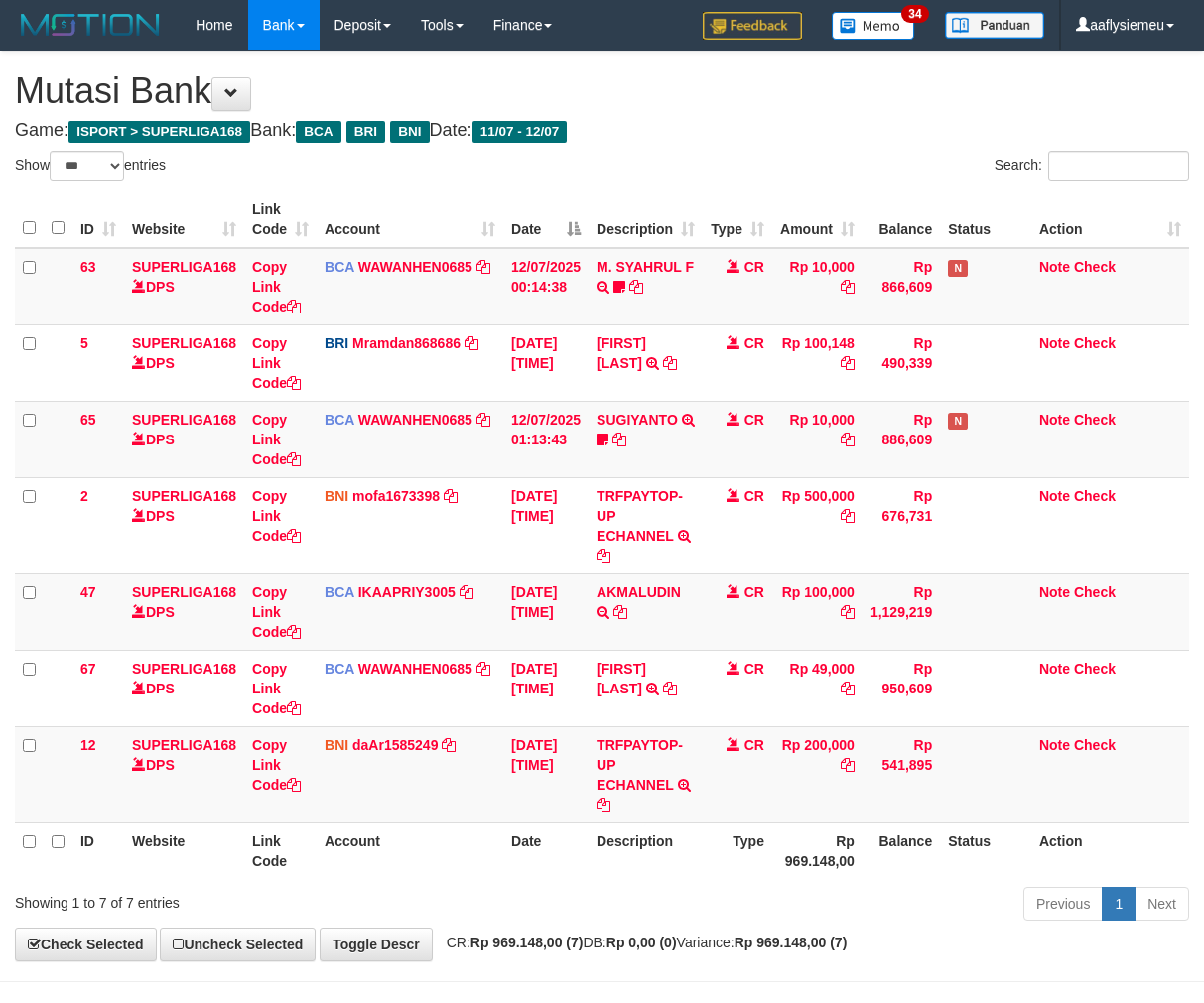 scroll, scrollTop: 69, scrollLeft: 0, axis: vertical 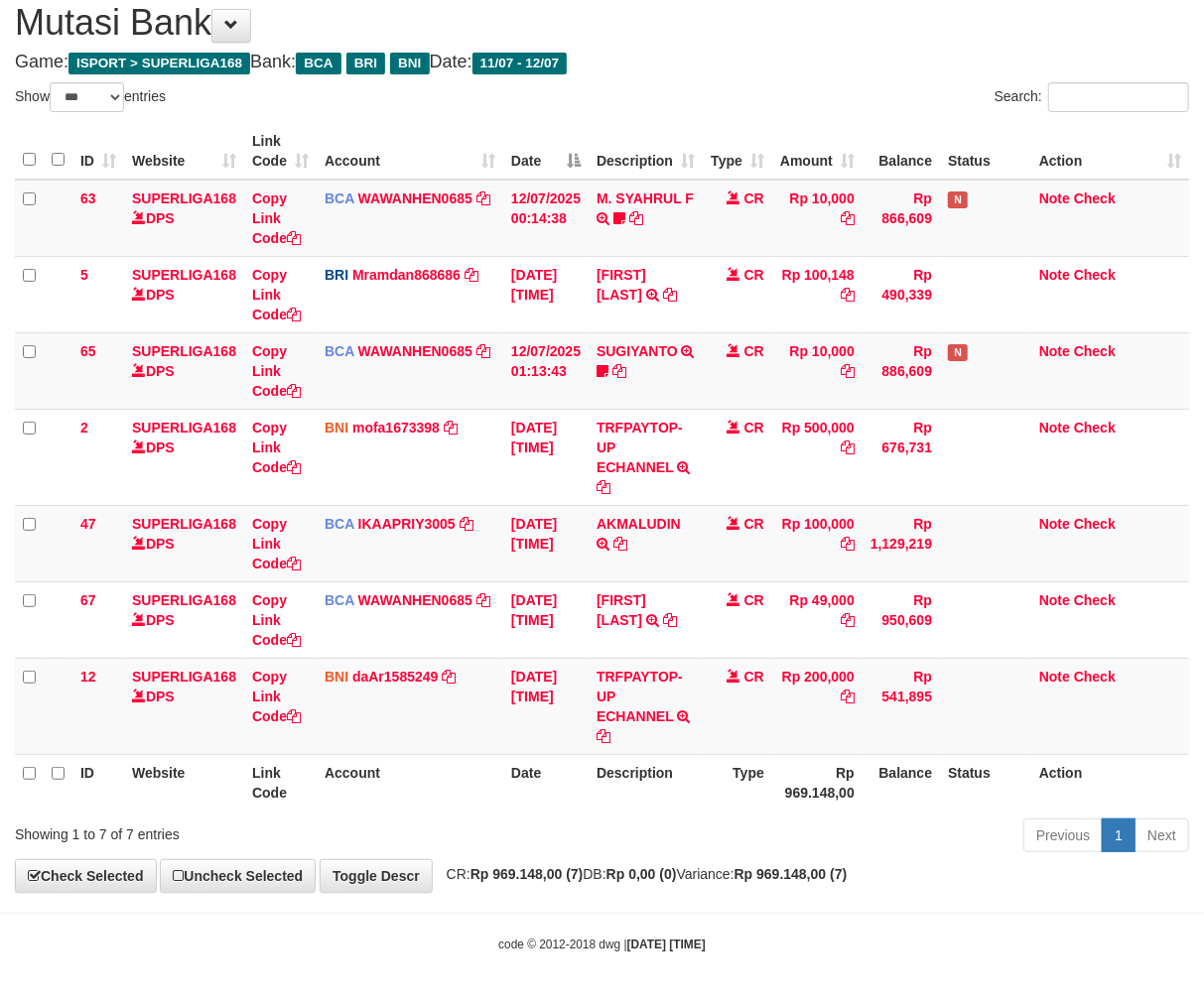 click on "Rp 0,00 (0)" at bounding box center [641, 874] 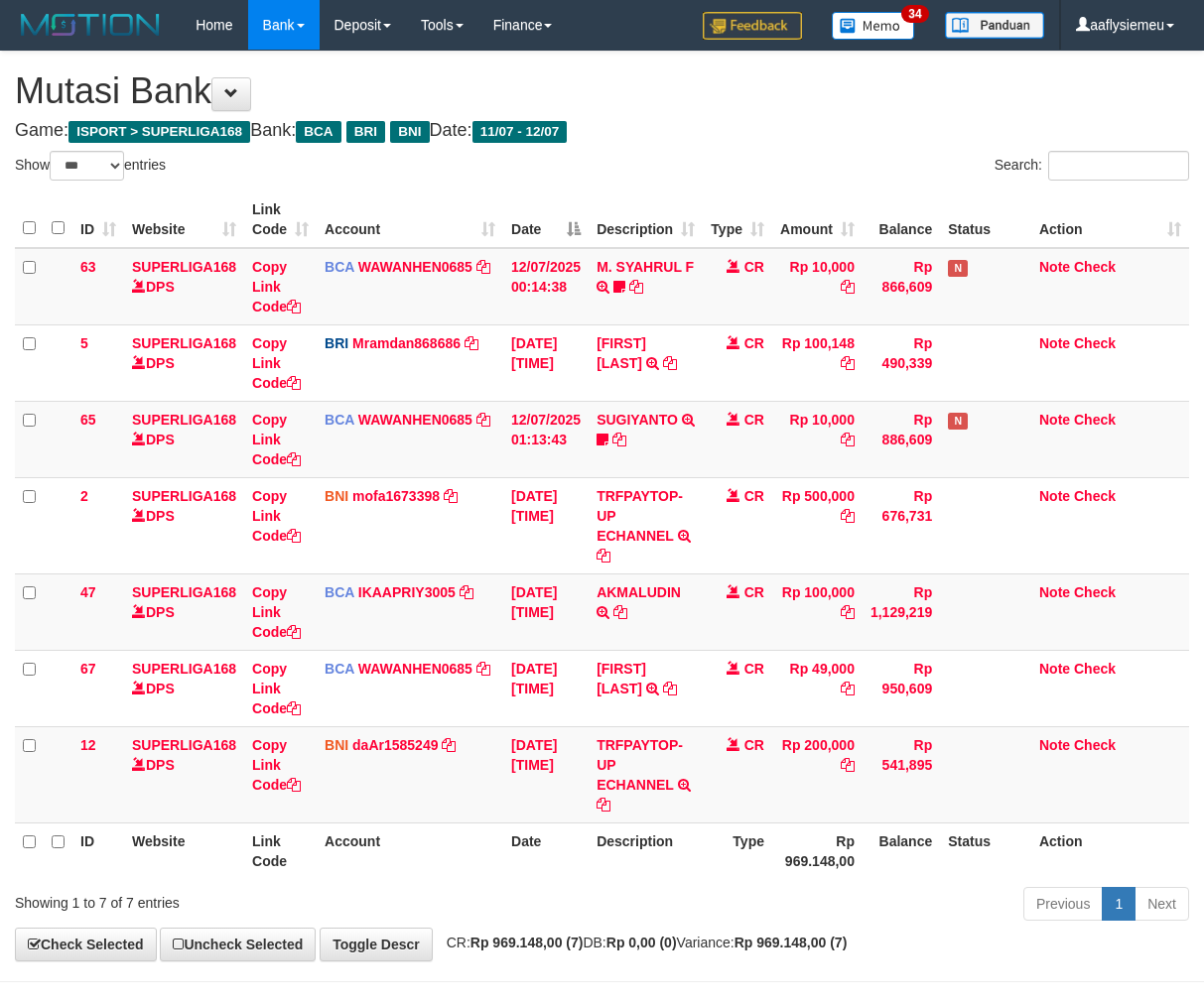 select on "***" 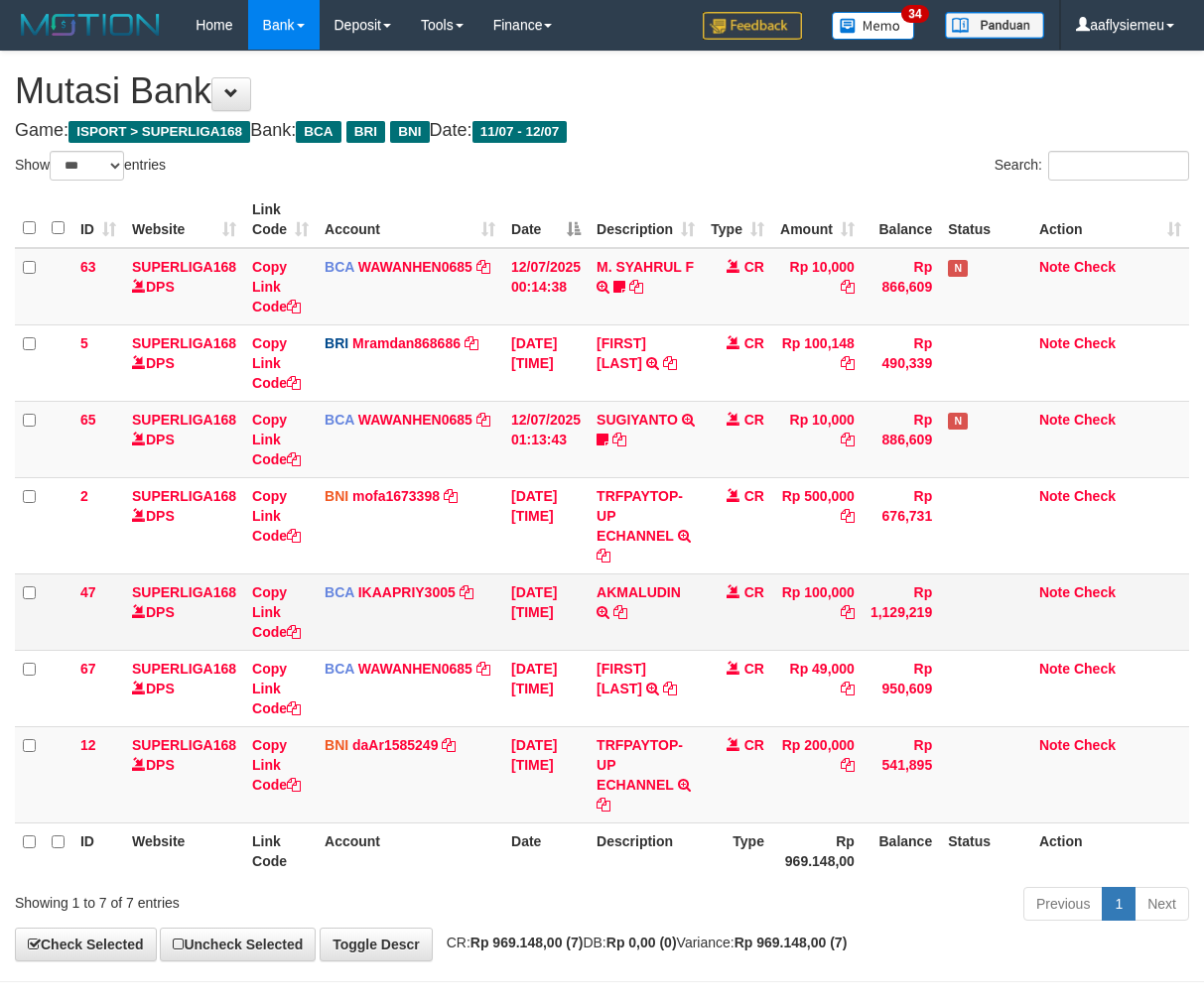 scroll, scrollTop: 69, scrollLeft: 0, axis: vertical 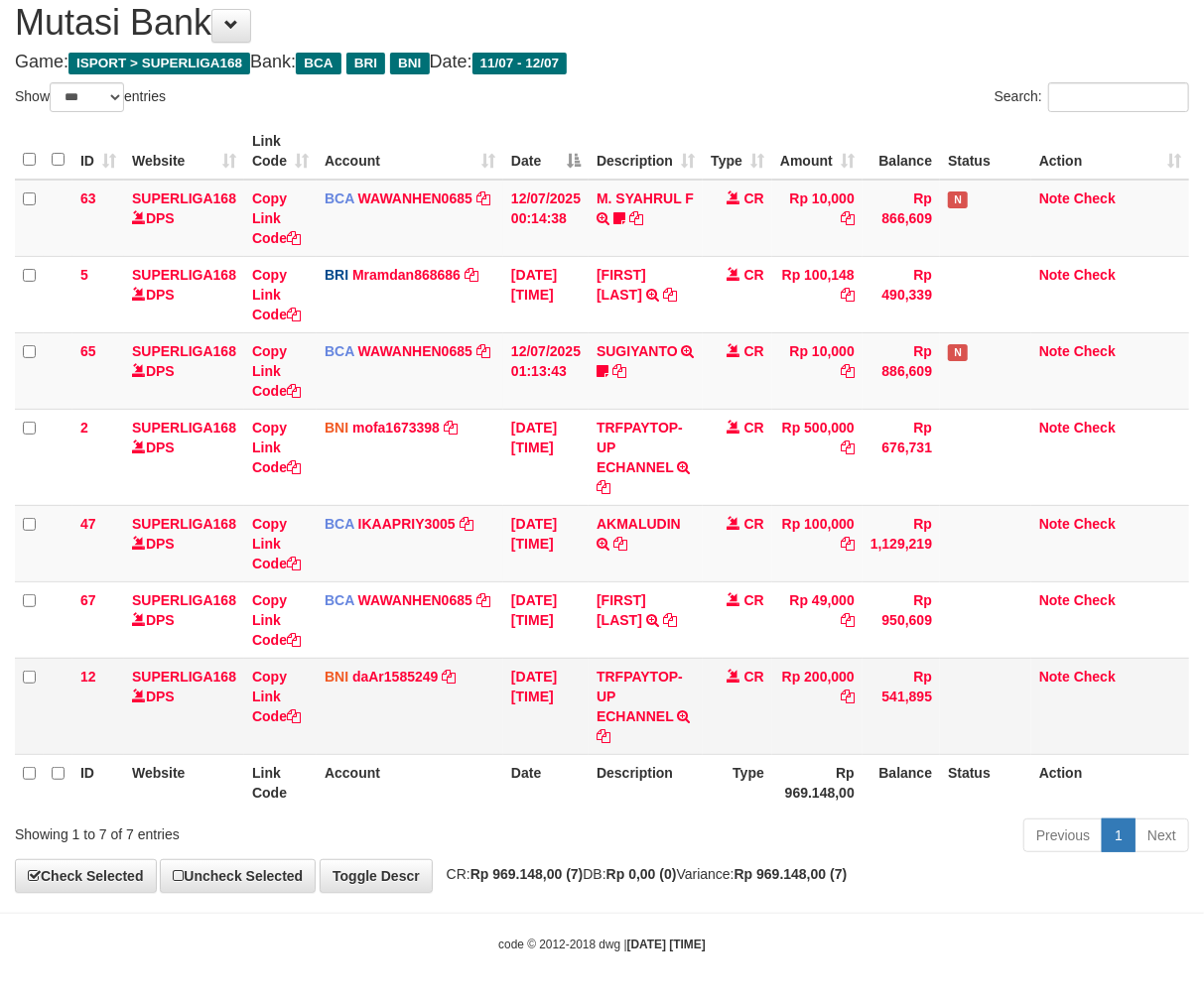 click on "Rp 541,895" at bounding box center (901, 705) 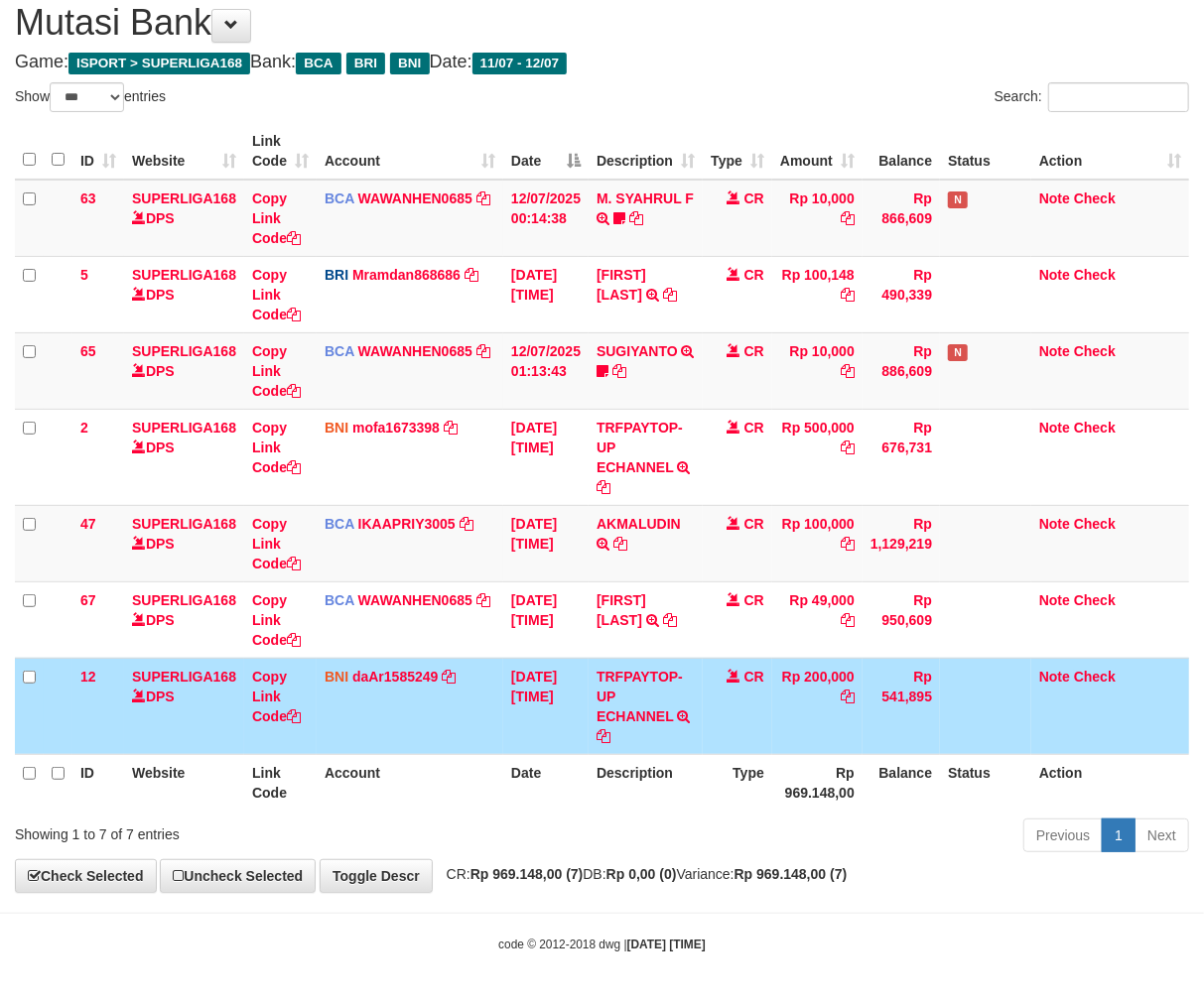 click on "Rp 541,895" at bounding box center (901, 705) 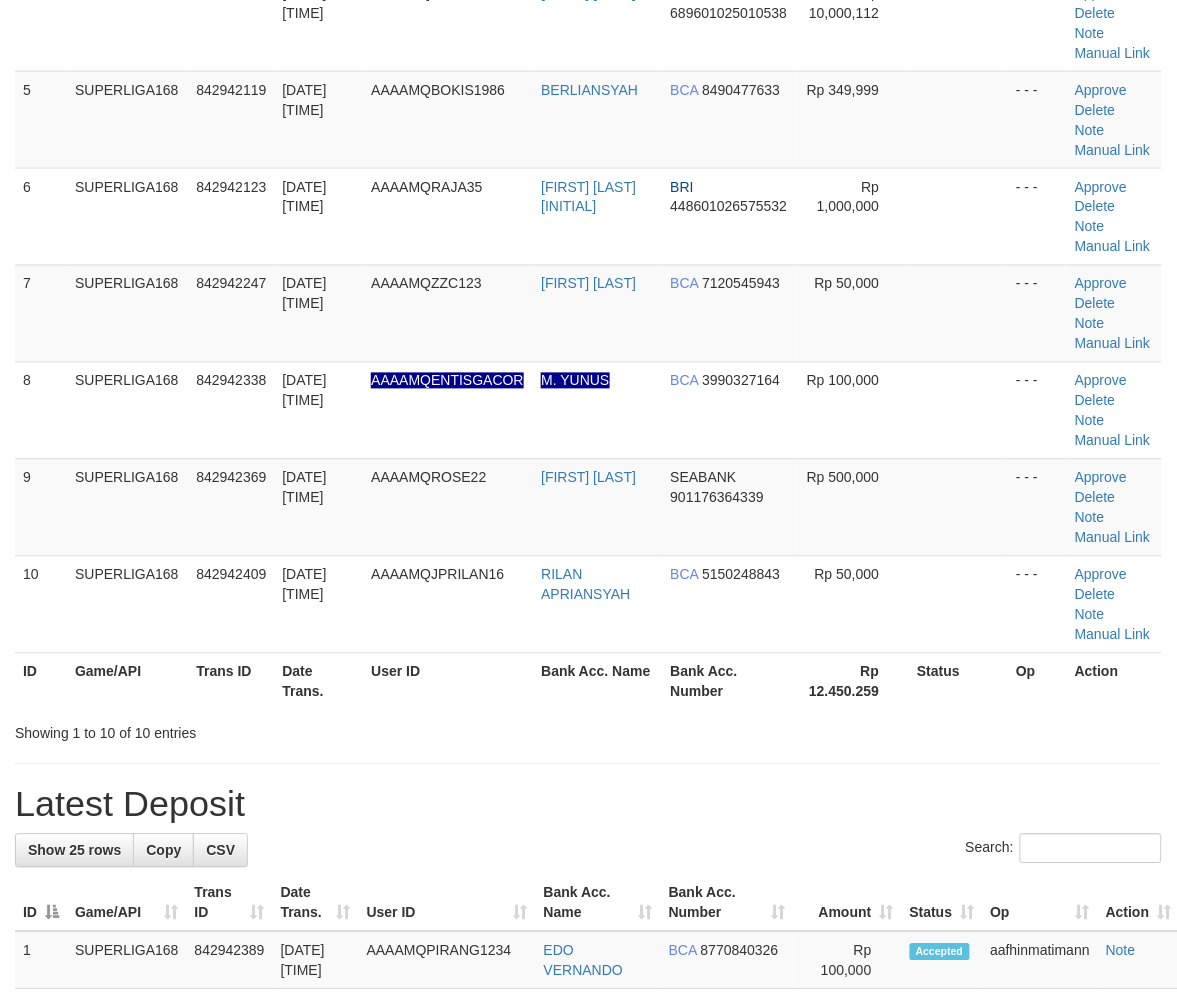scroll, scrollTop: 457, scrollLeft: 0, axis: vertical 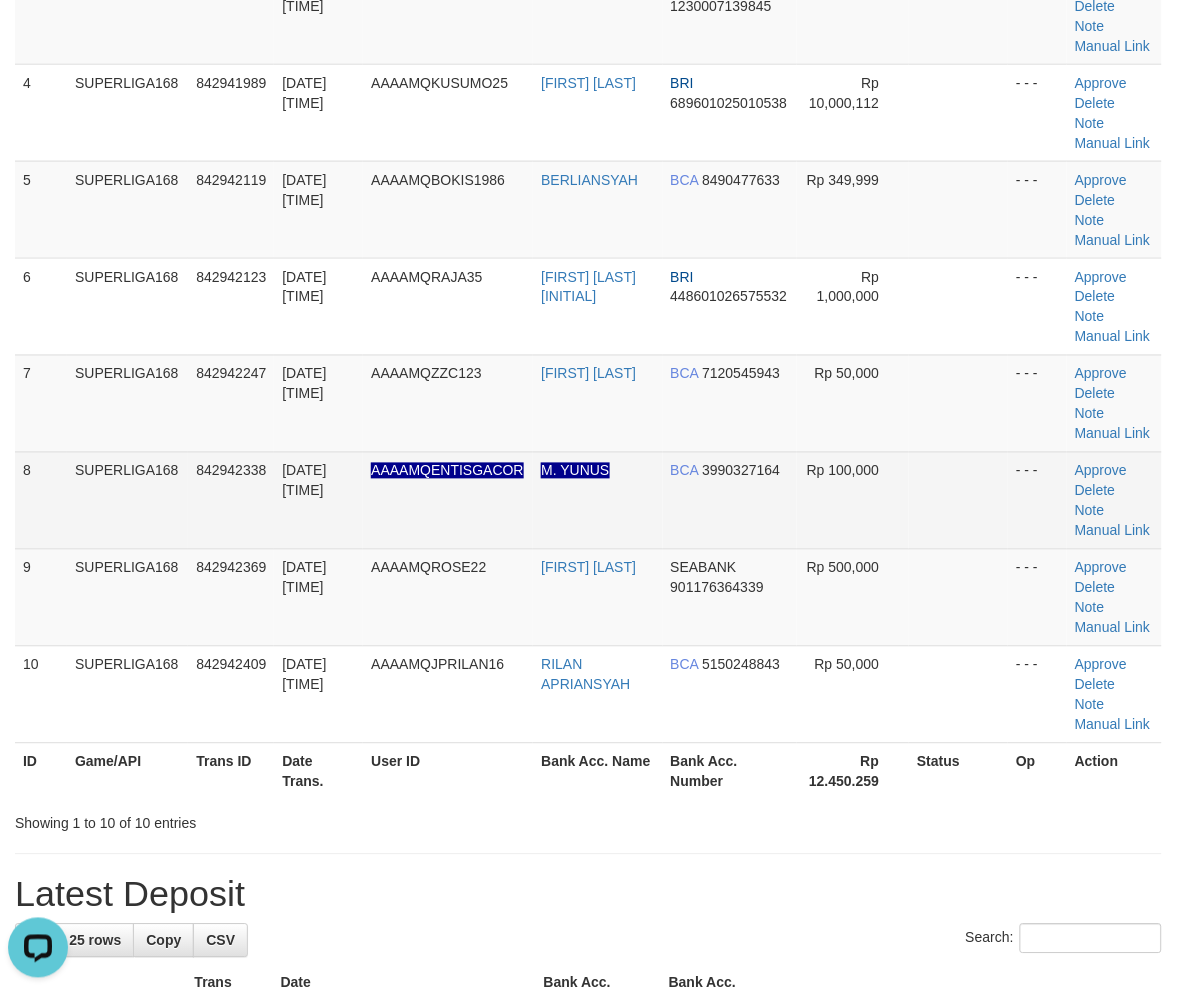 click on "SUPERLIGA168" at bounding box center [127, 500] 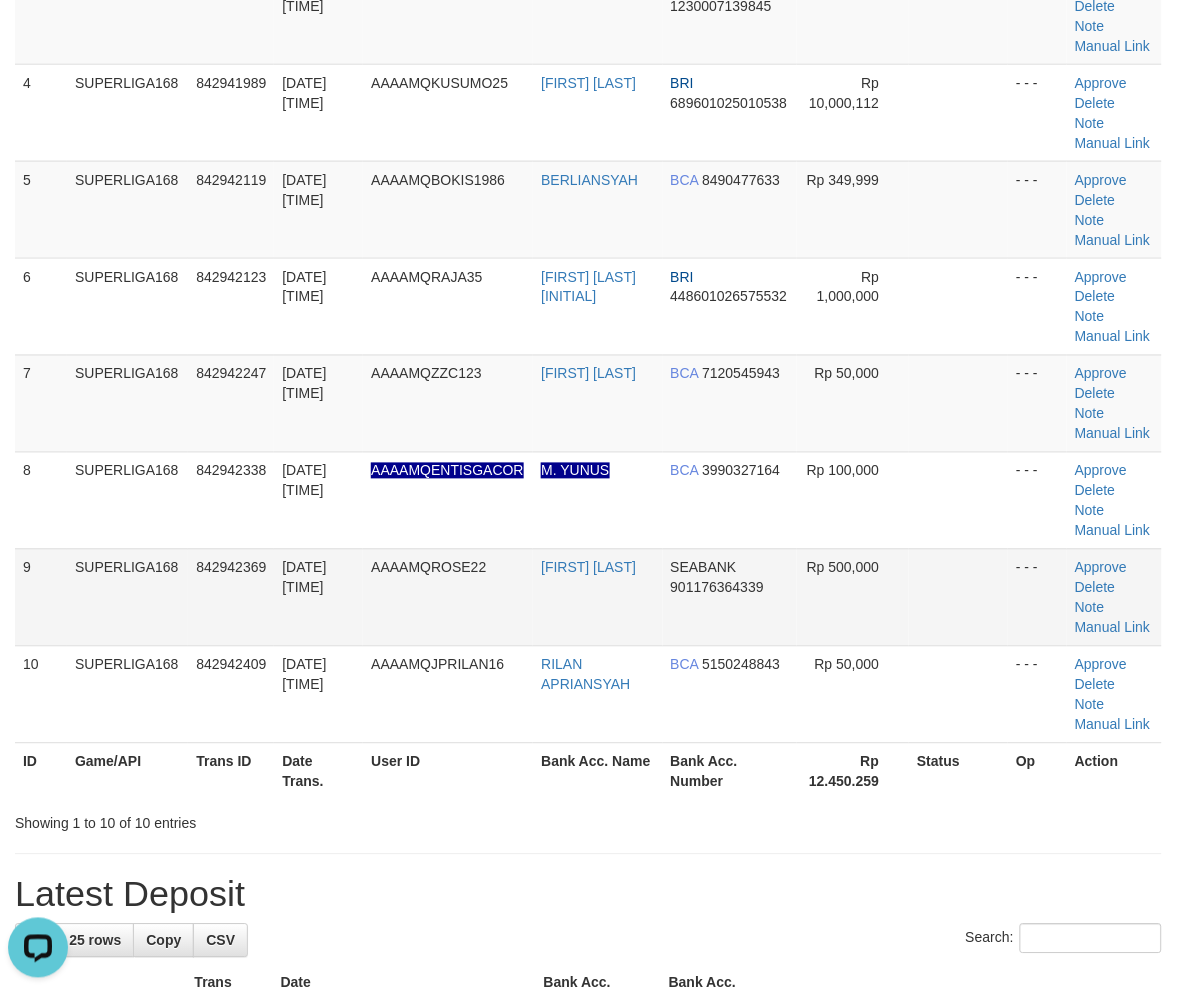 click on "842942369" at bounding box center (231, 597) 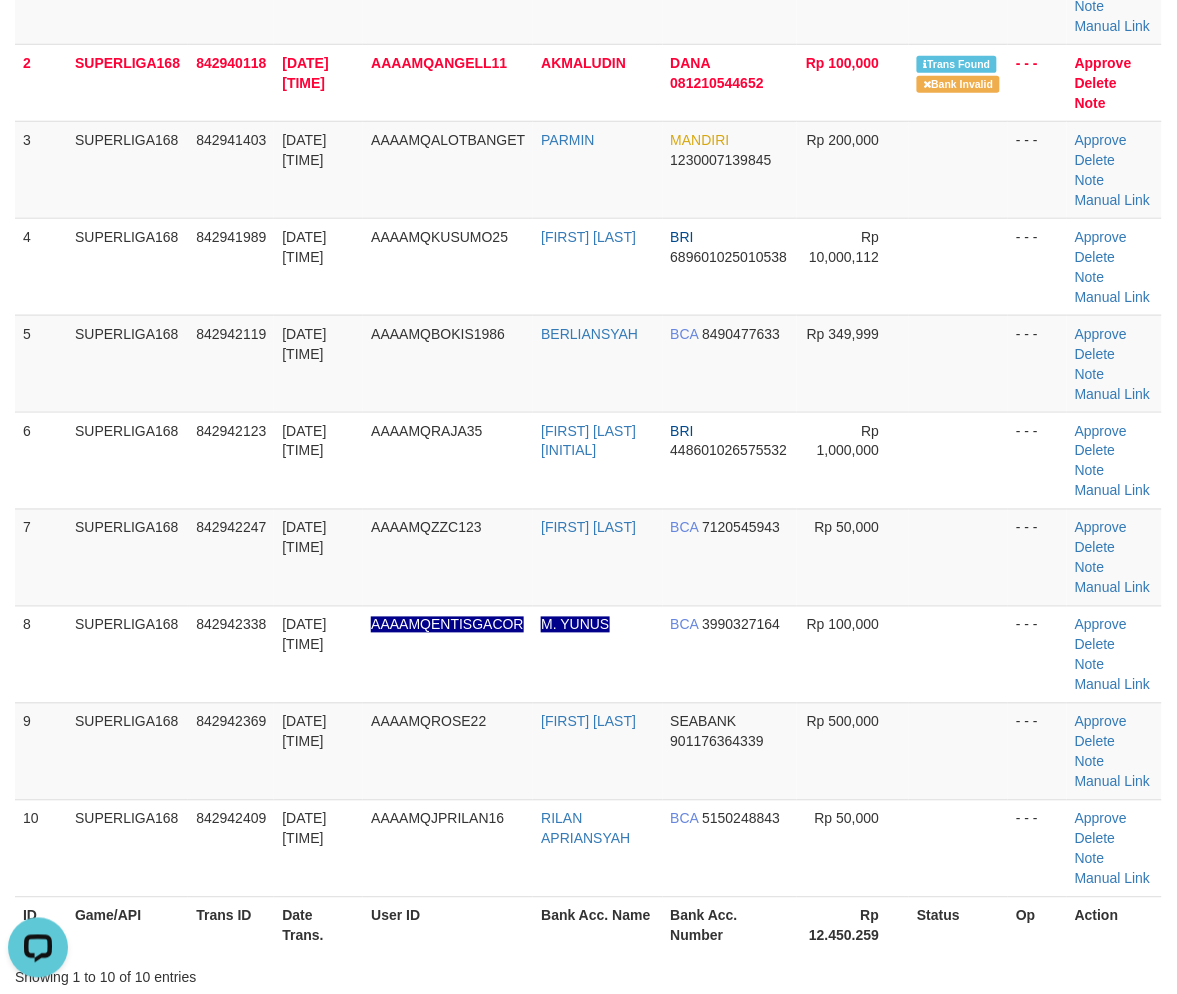 scroll, scrollTop: 124, scrollLeft: 0, axis: vertical 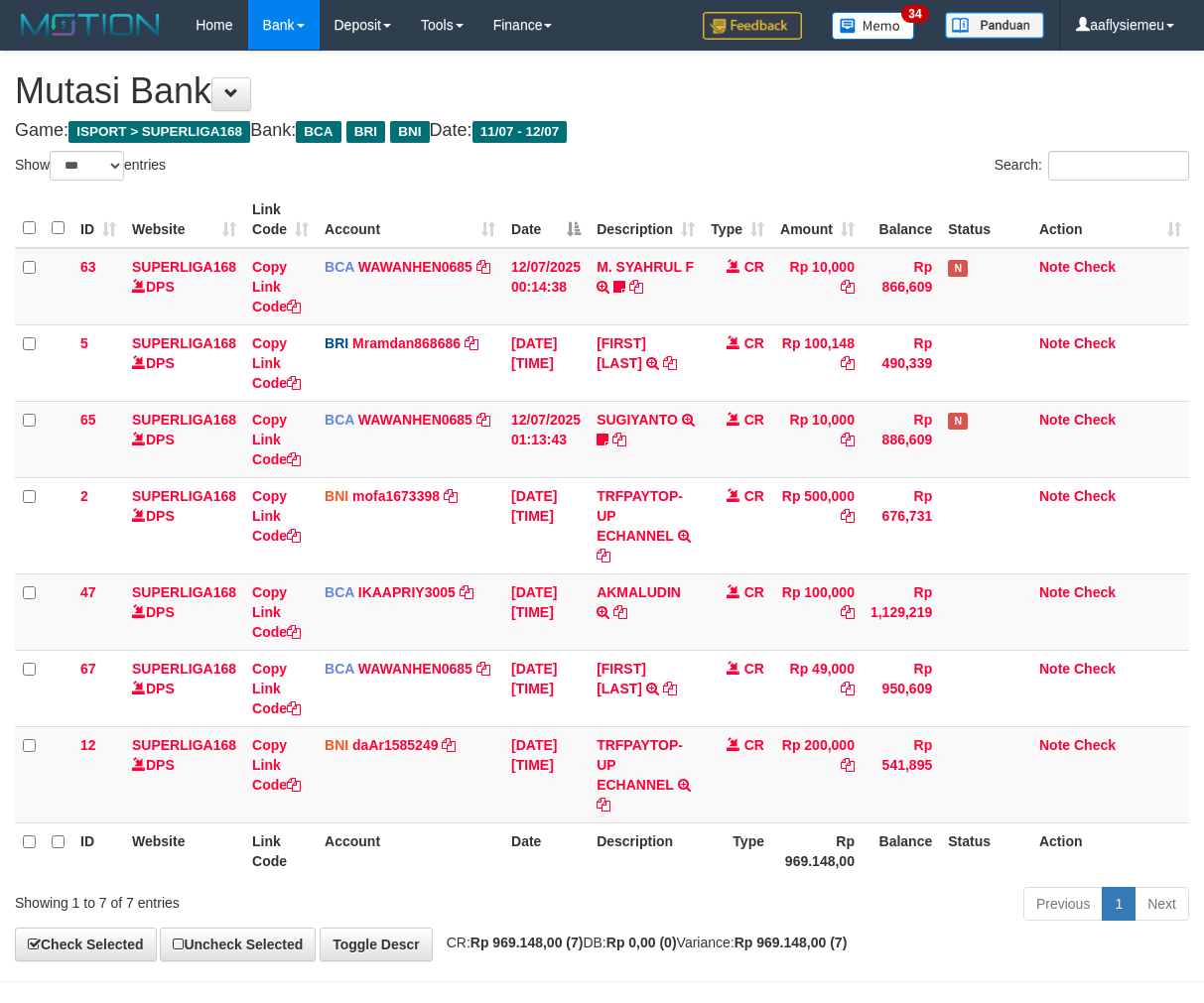 select on "***" 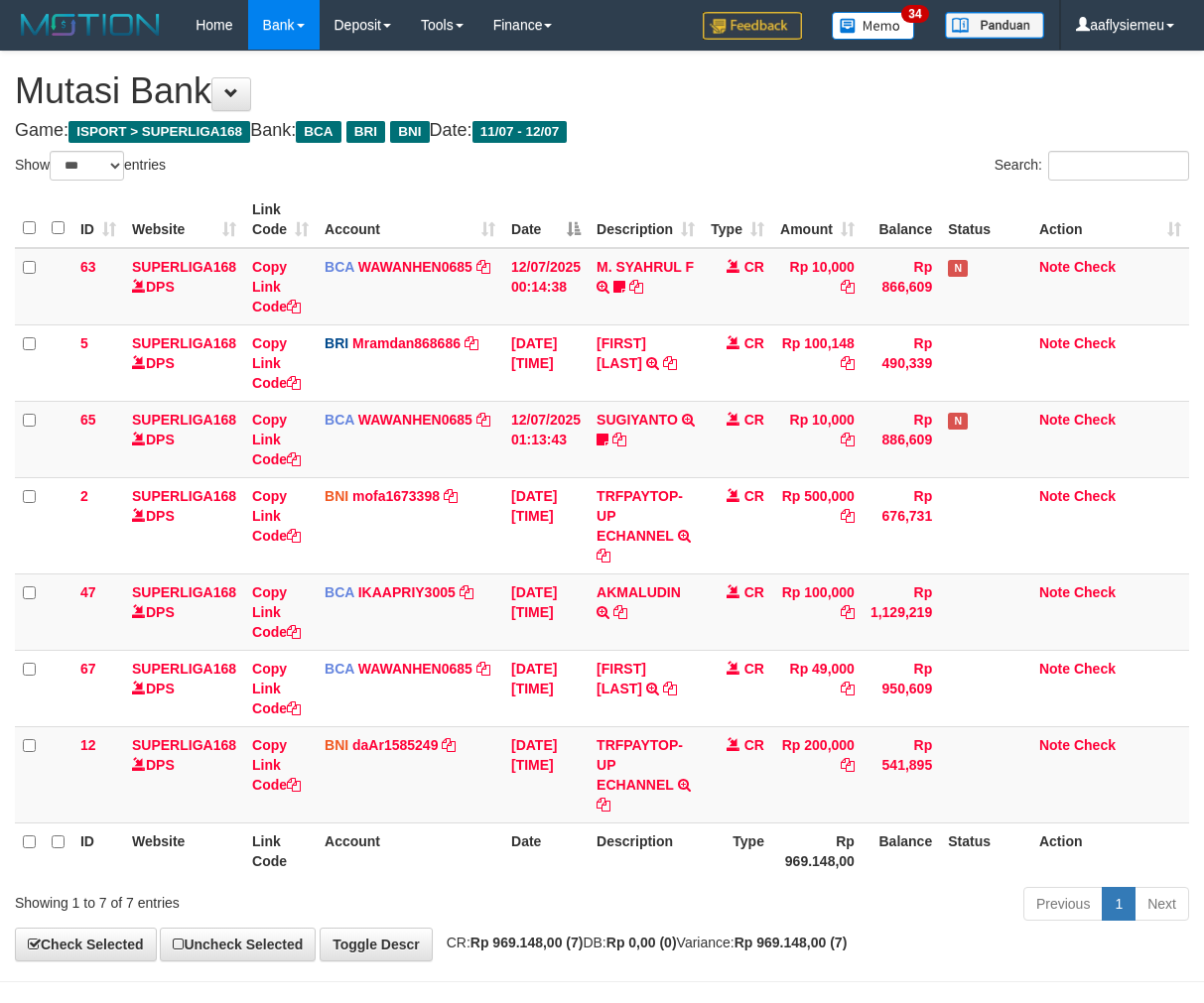 scroll, scrollTop: 69, scrollLeft: 0, axis: vertical 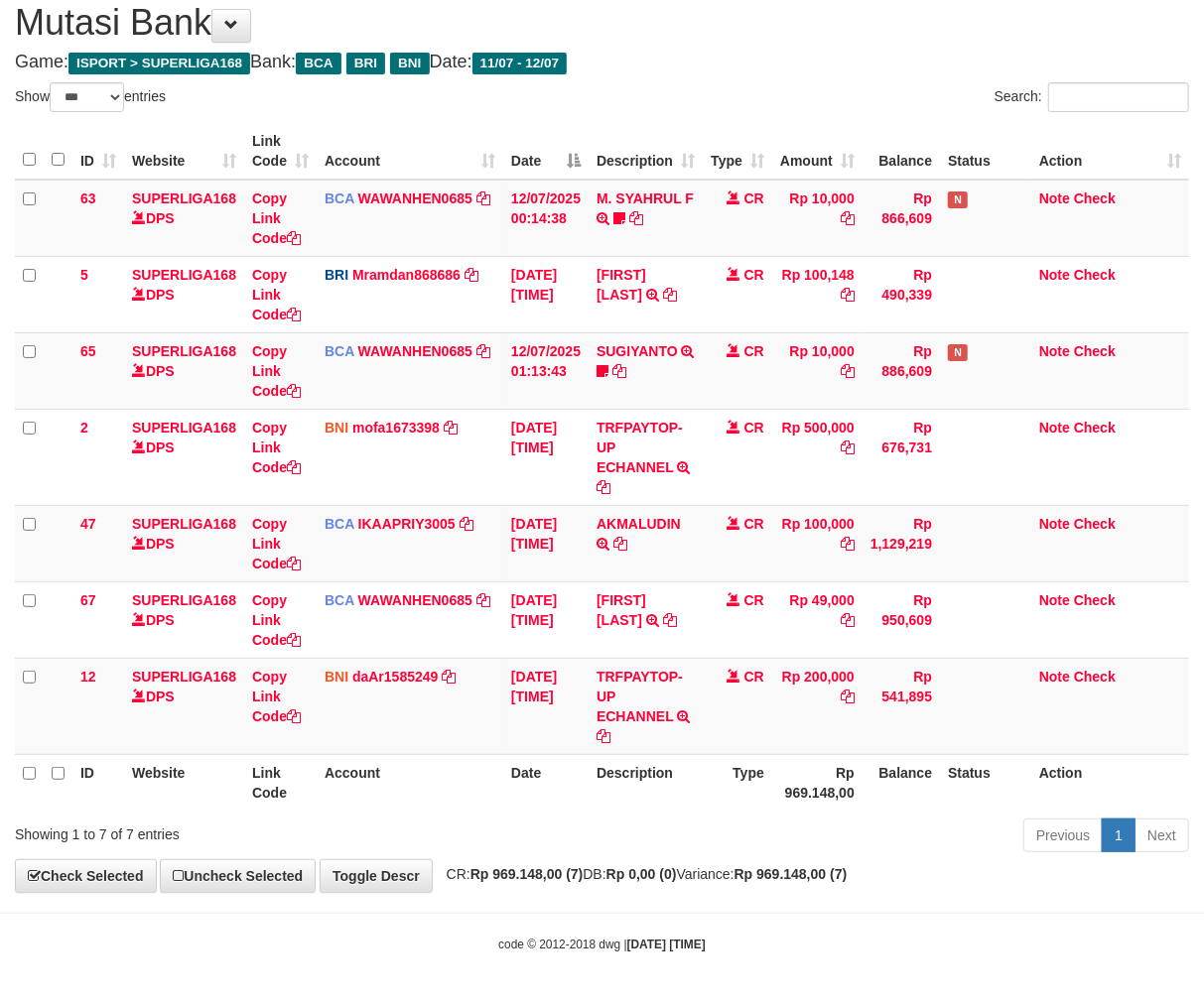 click on "Date" at bounding box center (546, 782) 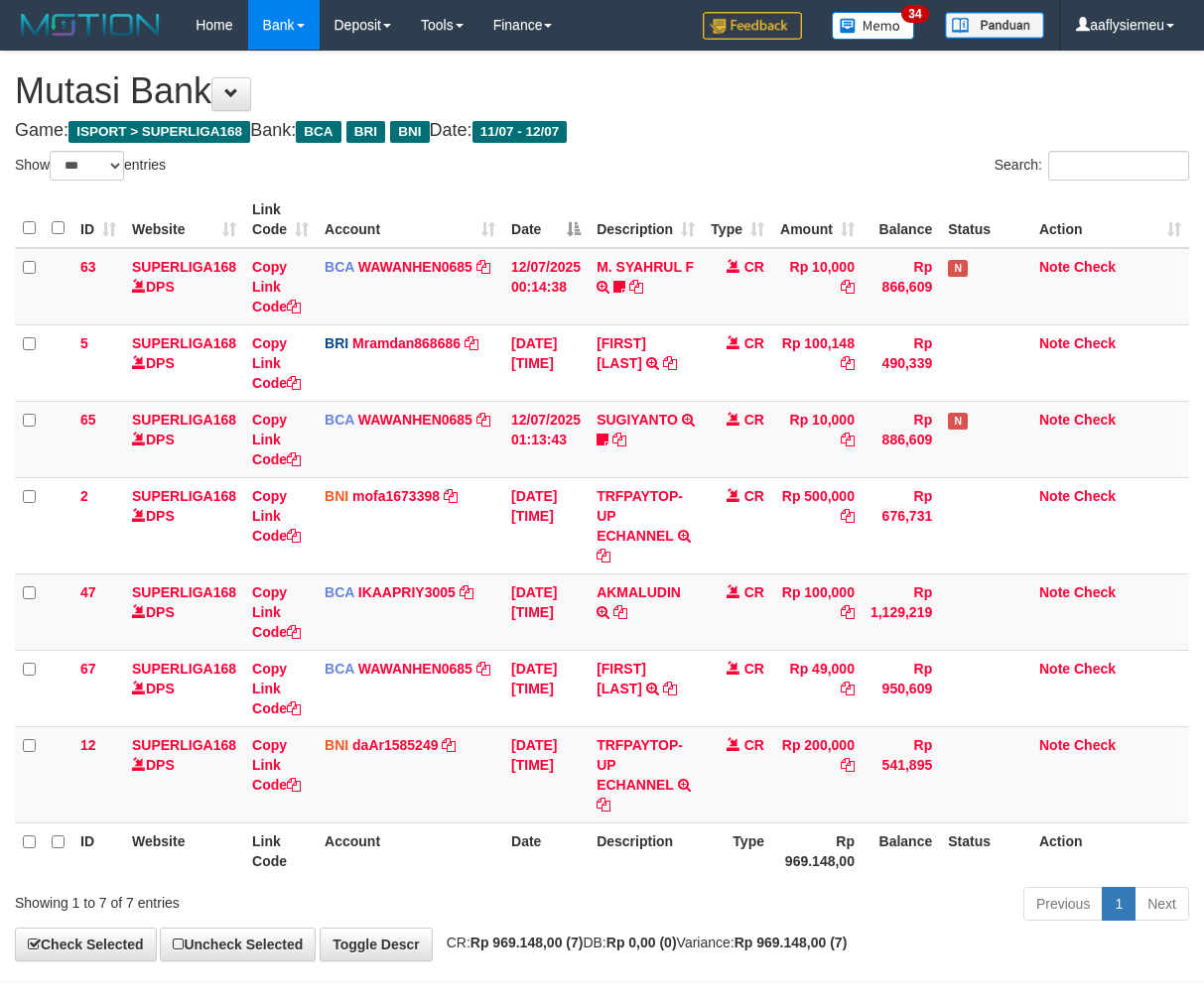 select on "***" 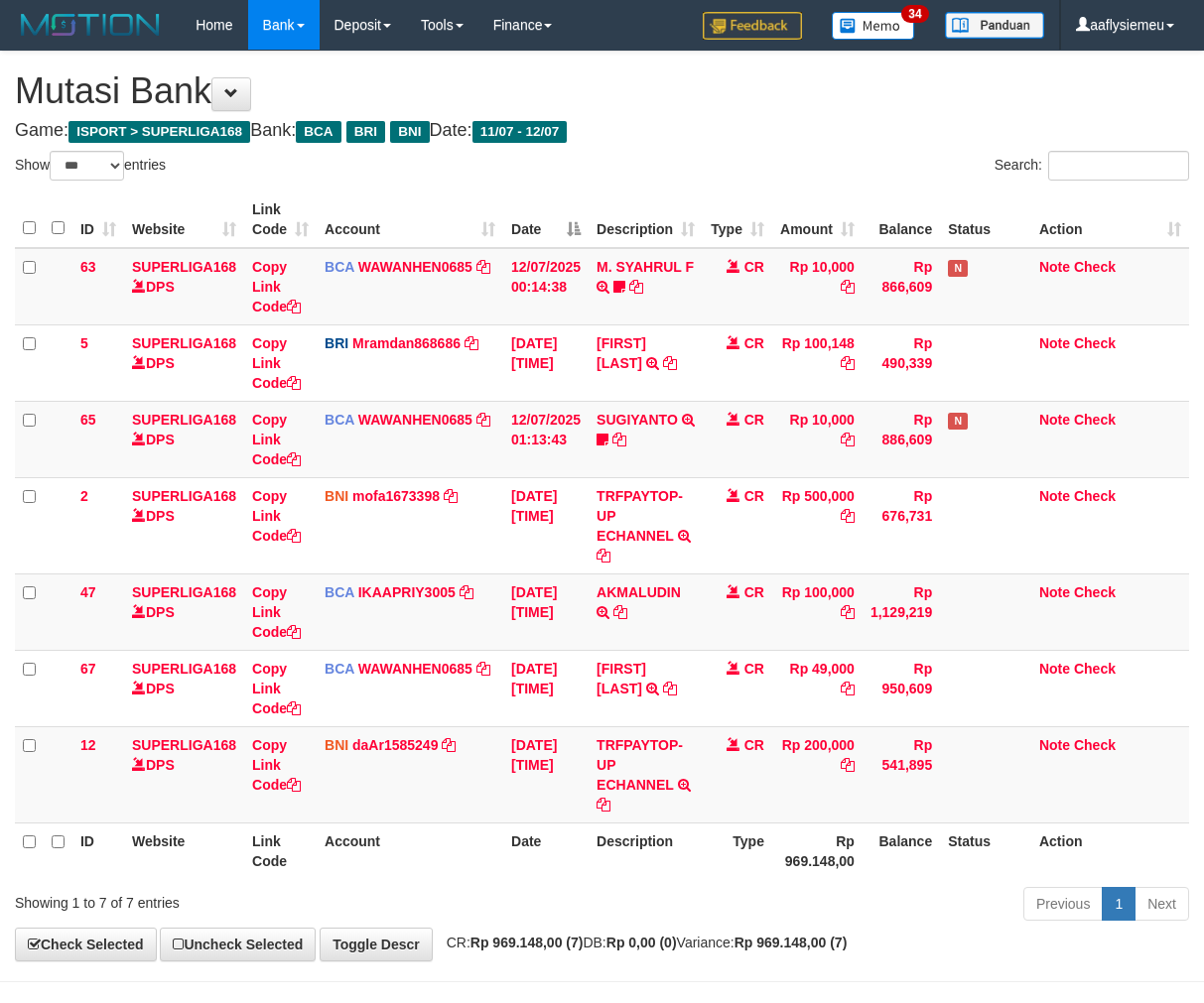 scroll, scrollTop: 69, scrollLeft: 0, axis: vertical 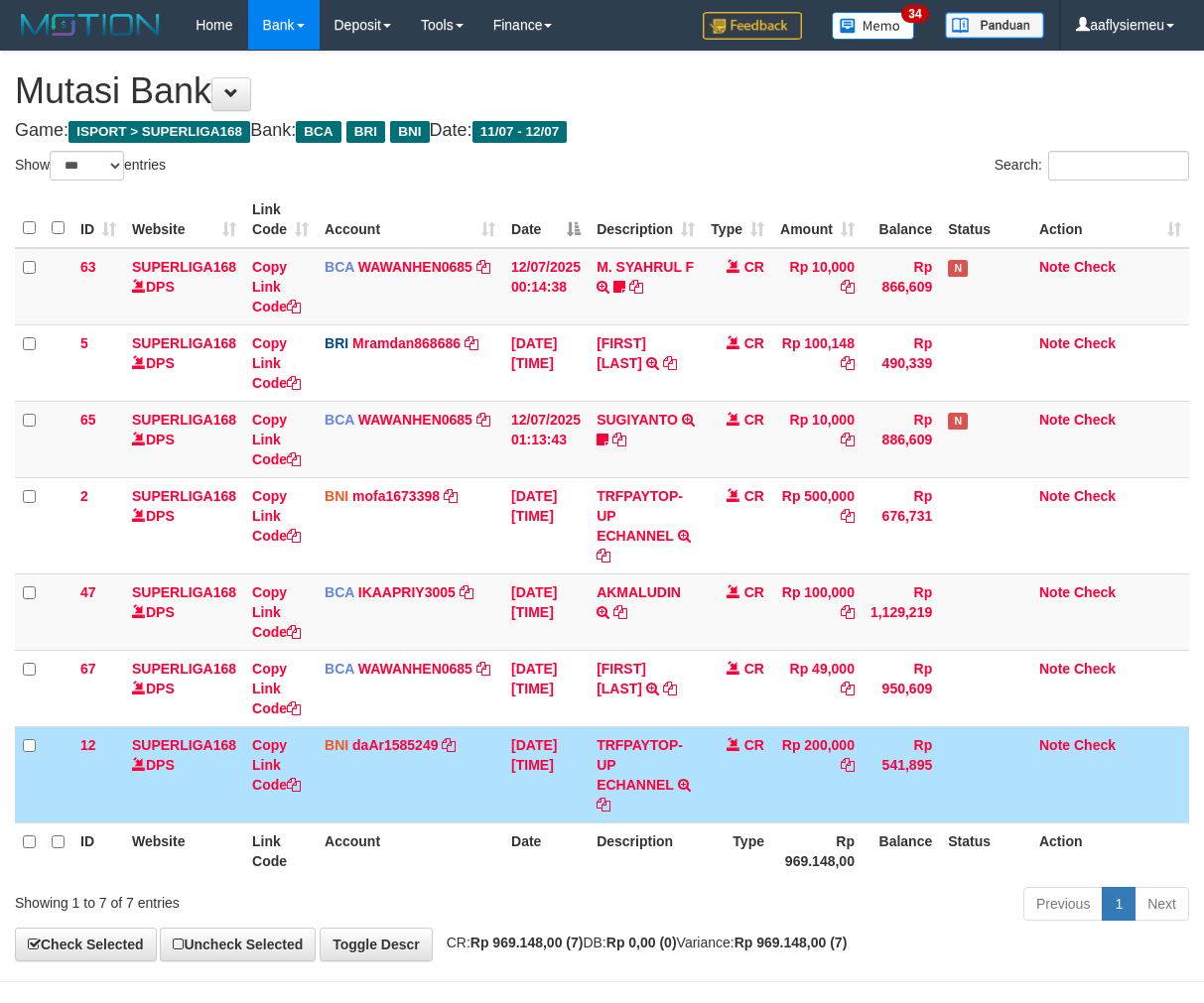 select on "***" 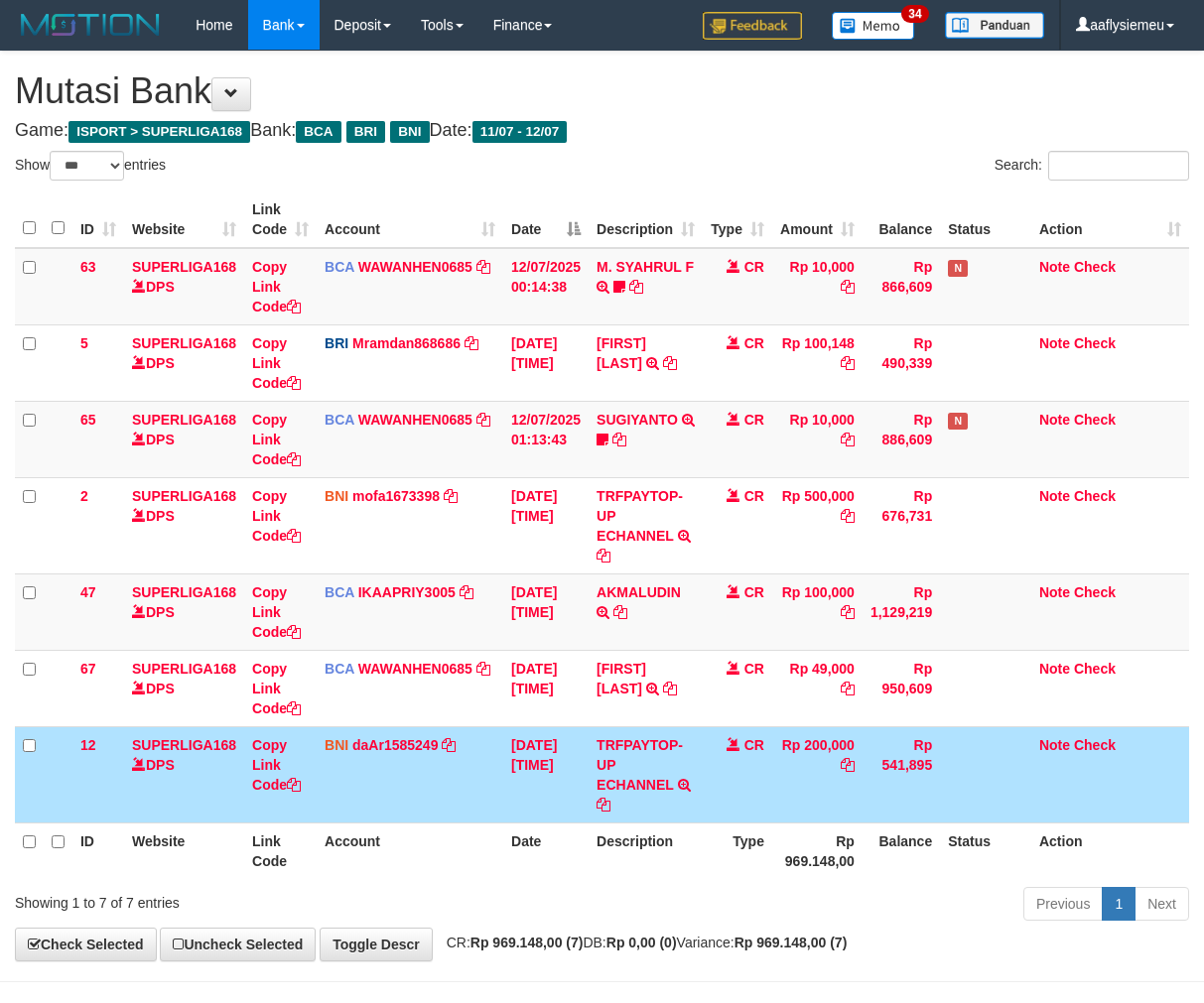 scroll, scrollTop: 69, scrollLeft: 0, axis: vertical 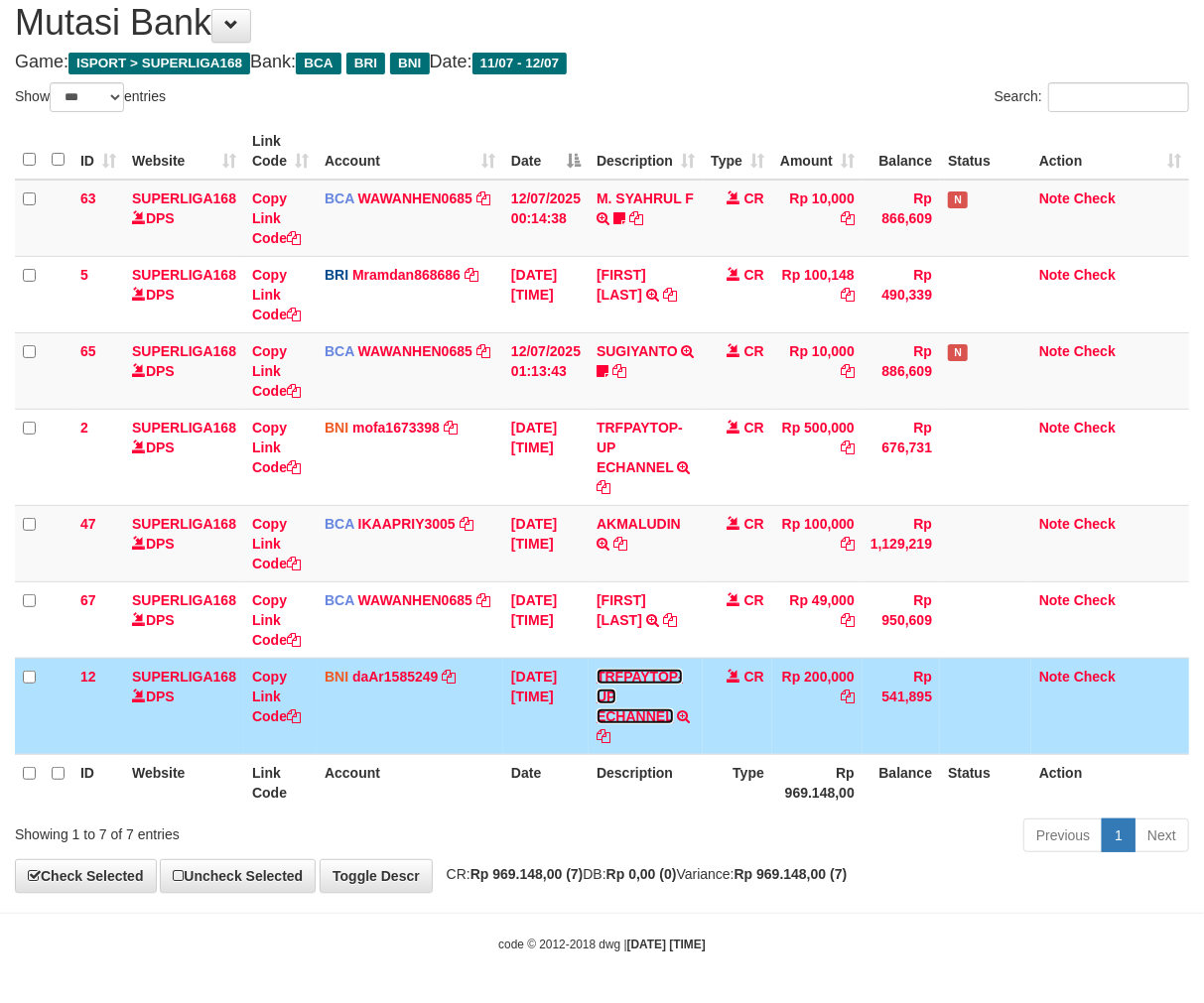 click on "TRFPAYTOP-UP ECHANNEL" at bounding box center [639, 696] 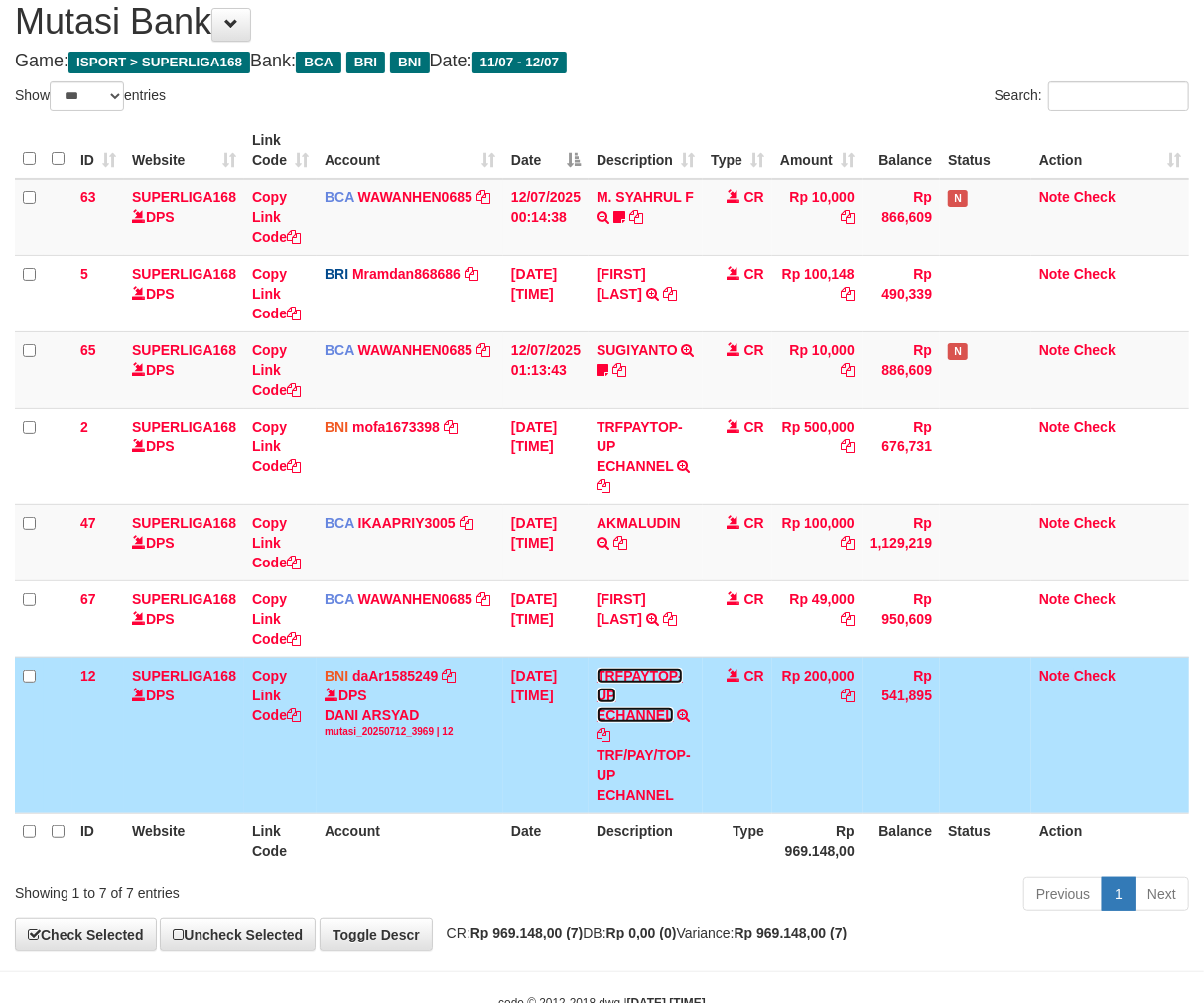 click on "TRFPAYTOP-UP ECHANNEL" at bounding box center (639, 695) 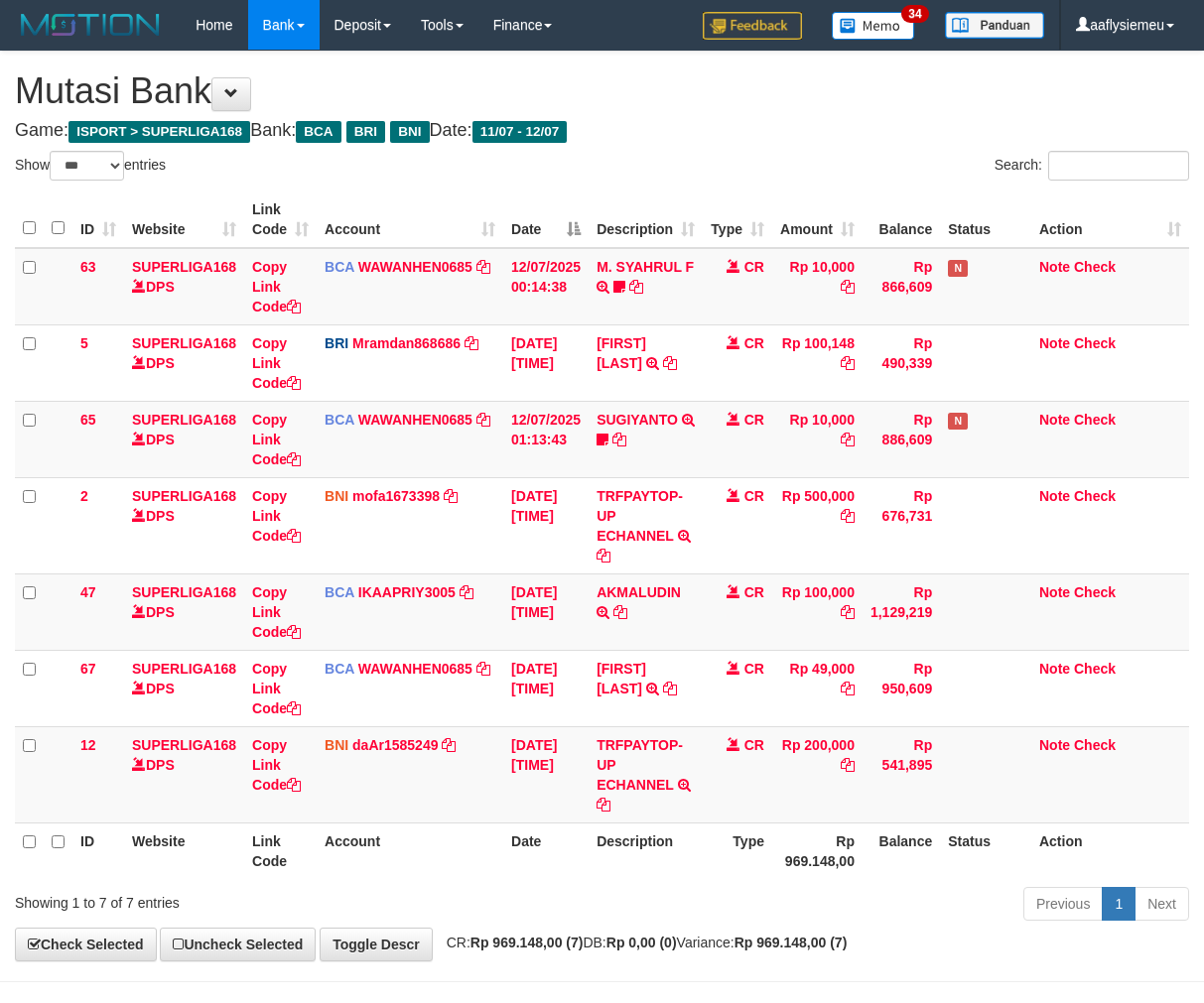 select on "***" 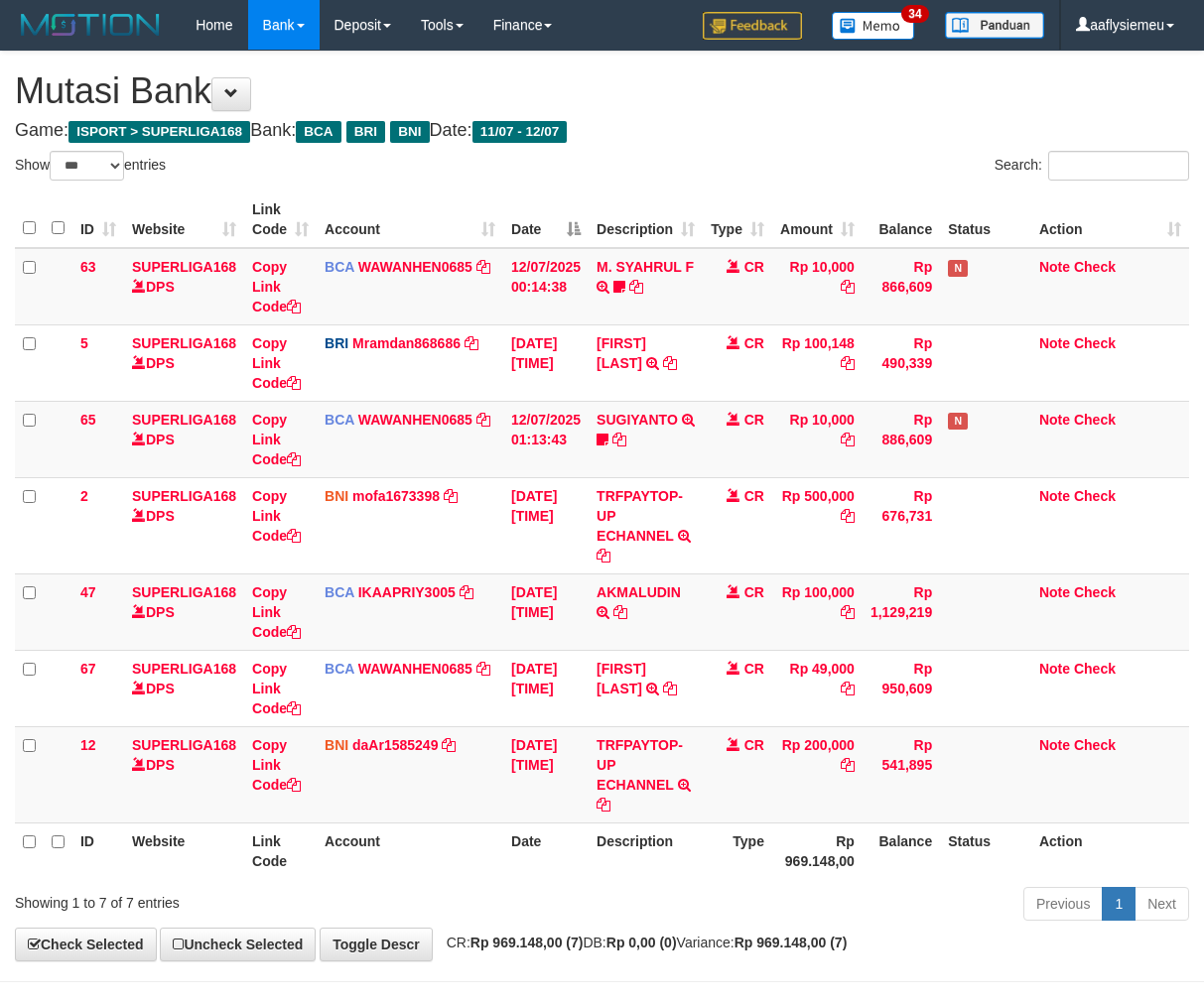 scroll, scrollTop: 69, scrollLeft: 0, axis: vertical 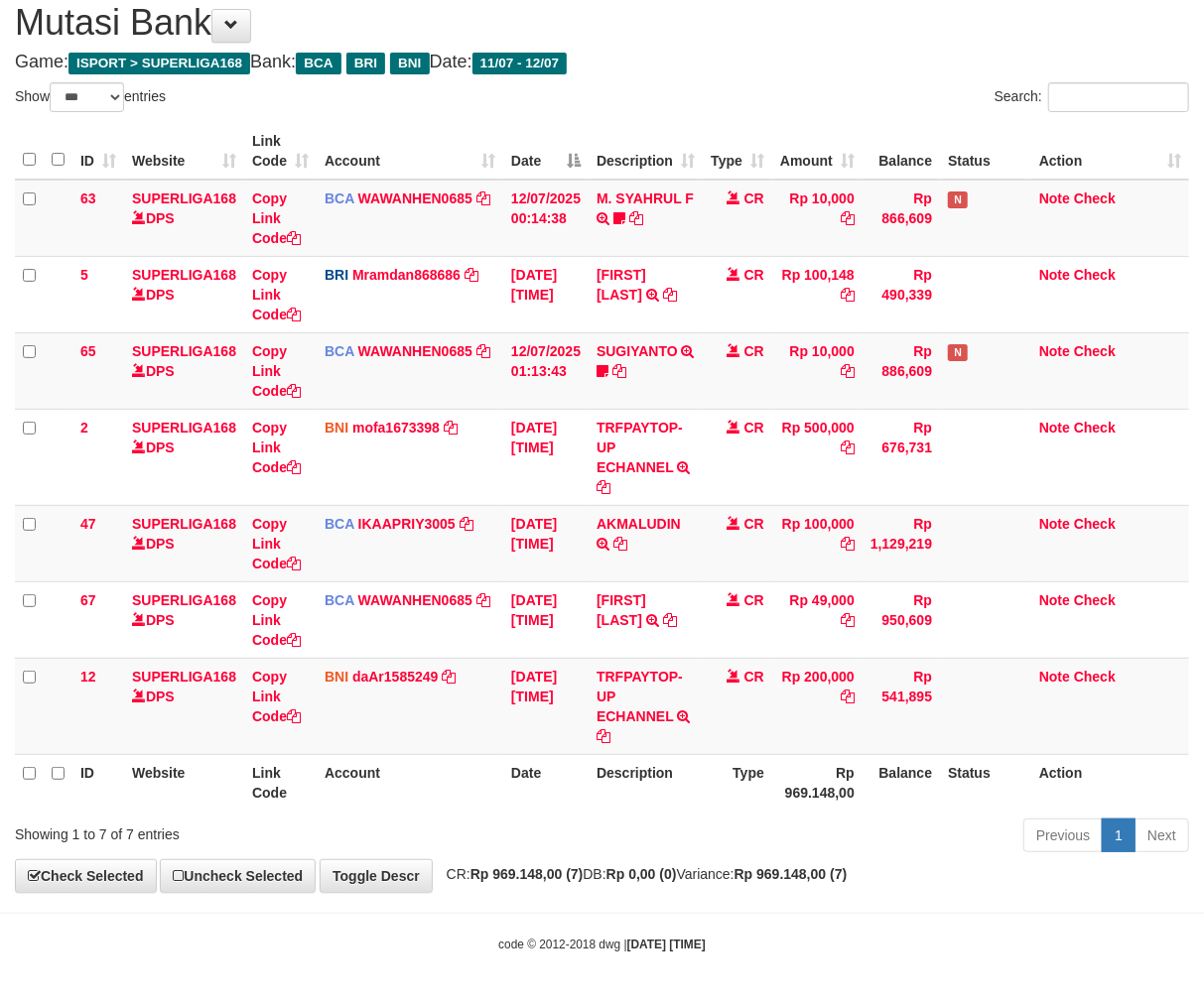 click on "Type" at bounding box center [737, 782] 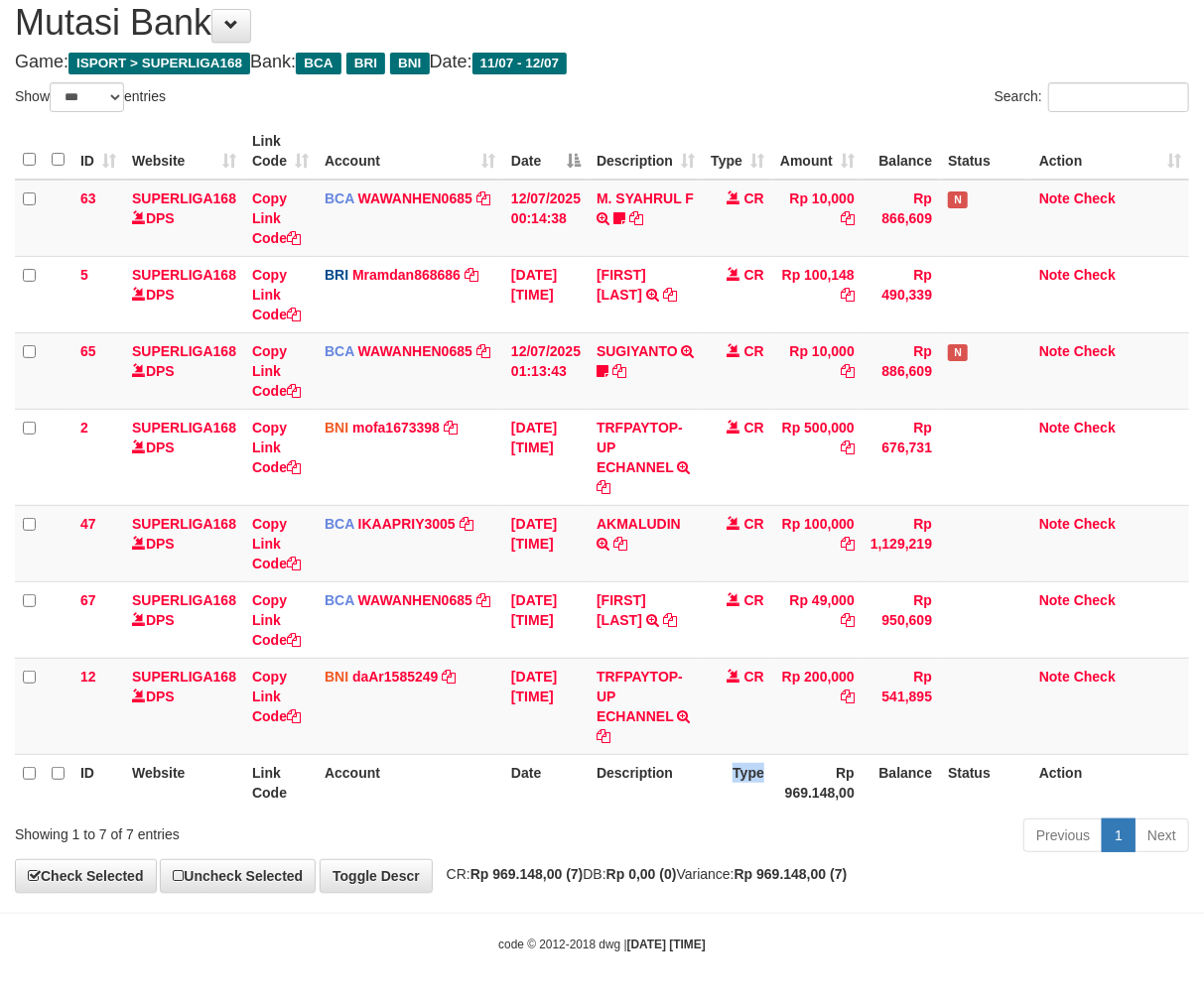 click on "Type" at bounding box center (737, 782) 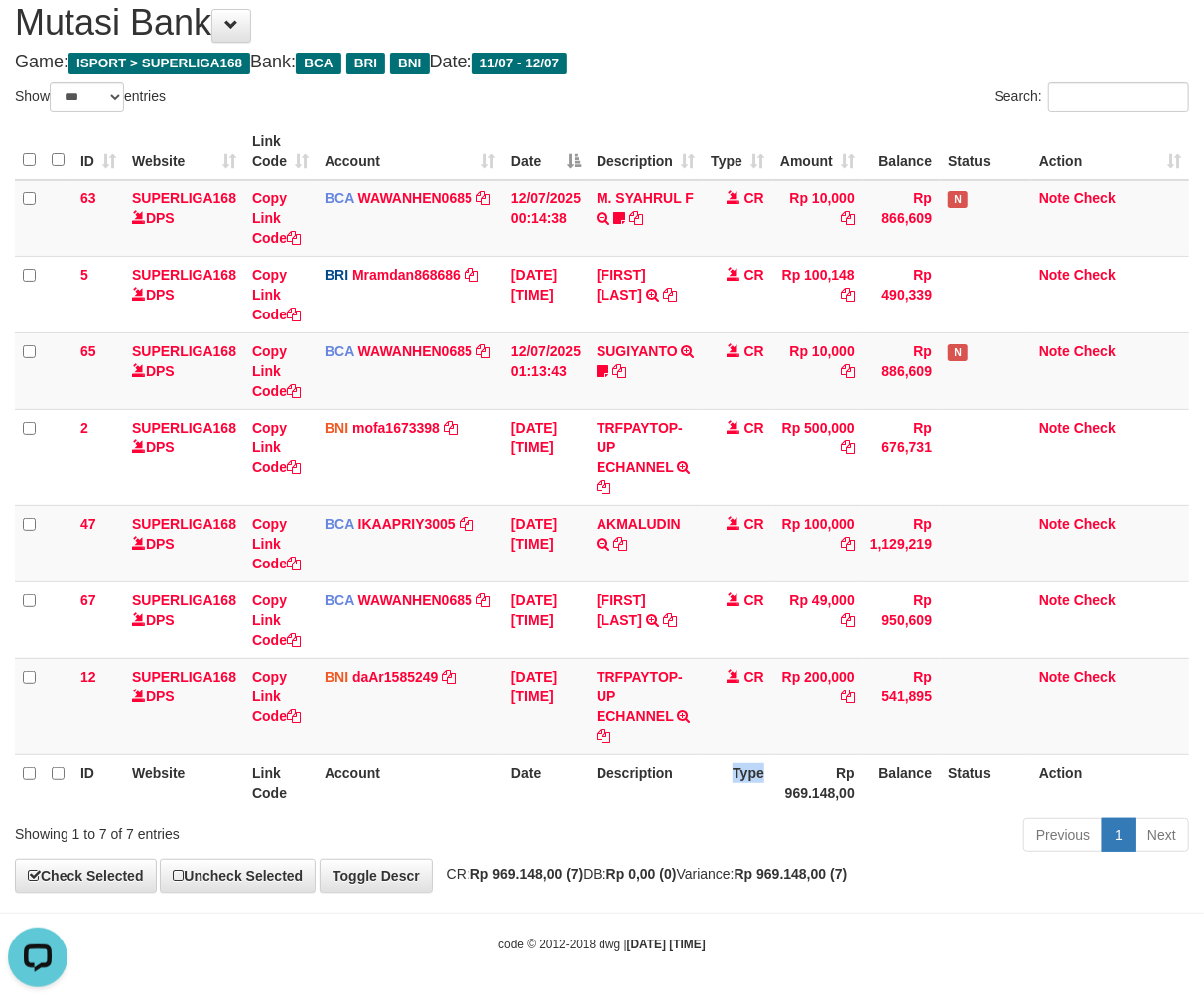 scroll, scrollTop: 0, scrollLeft: 0, axis: both 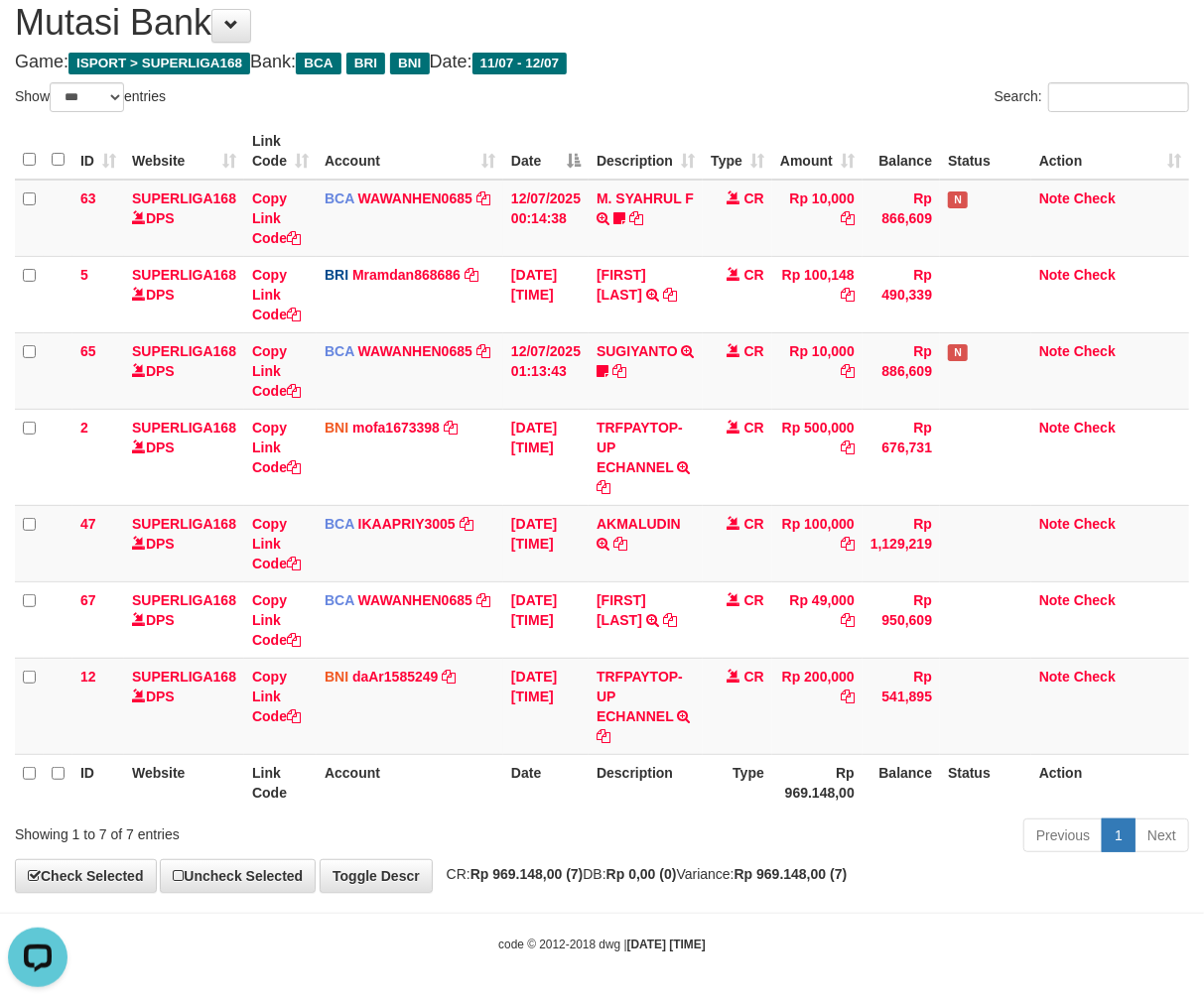 click on "Rp 969.148,00" at bounding box center (817, 782) 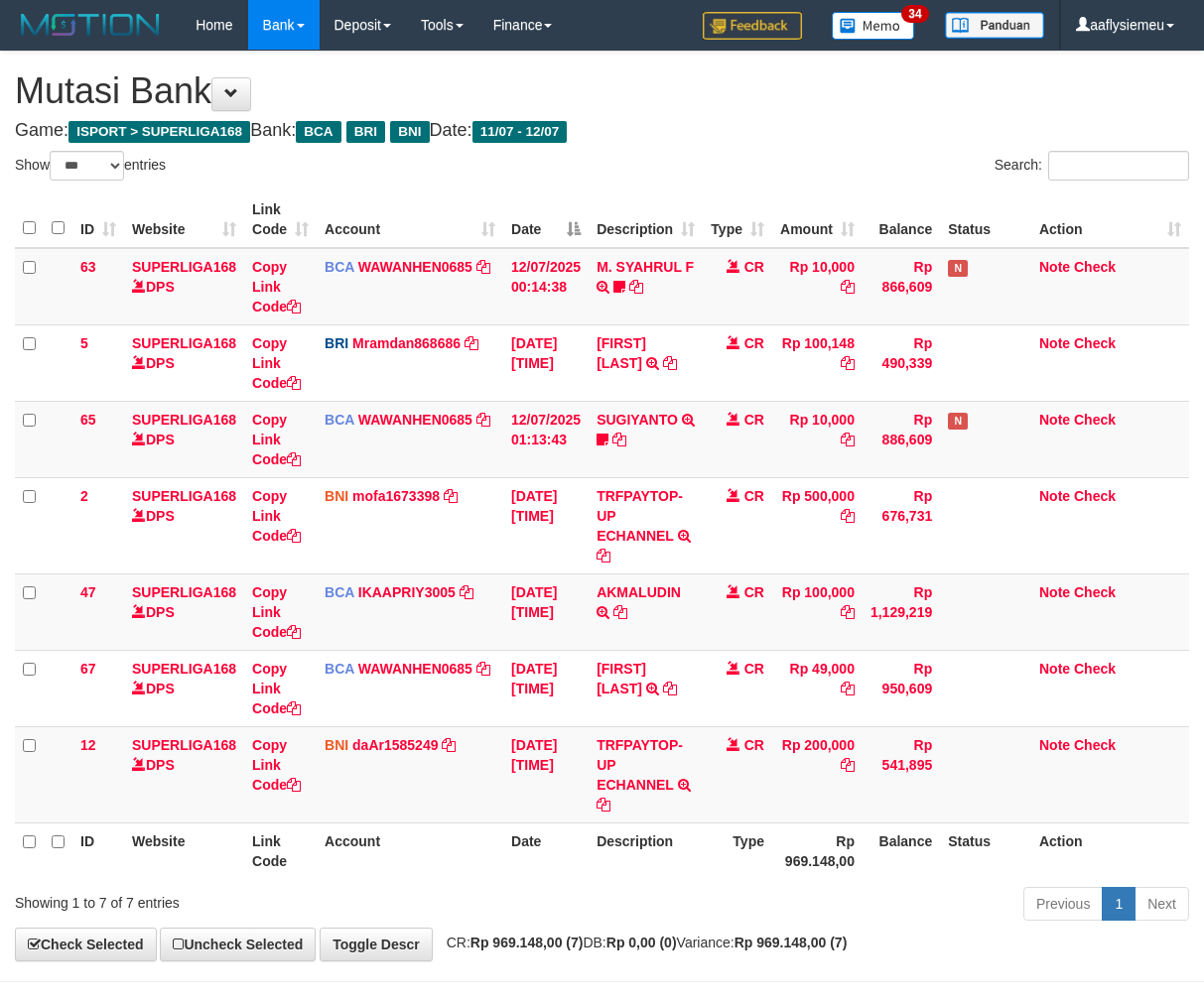 select on "***" 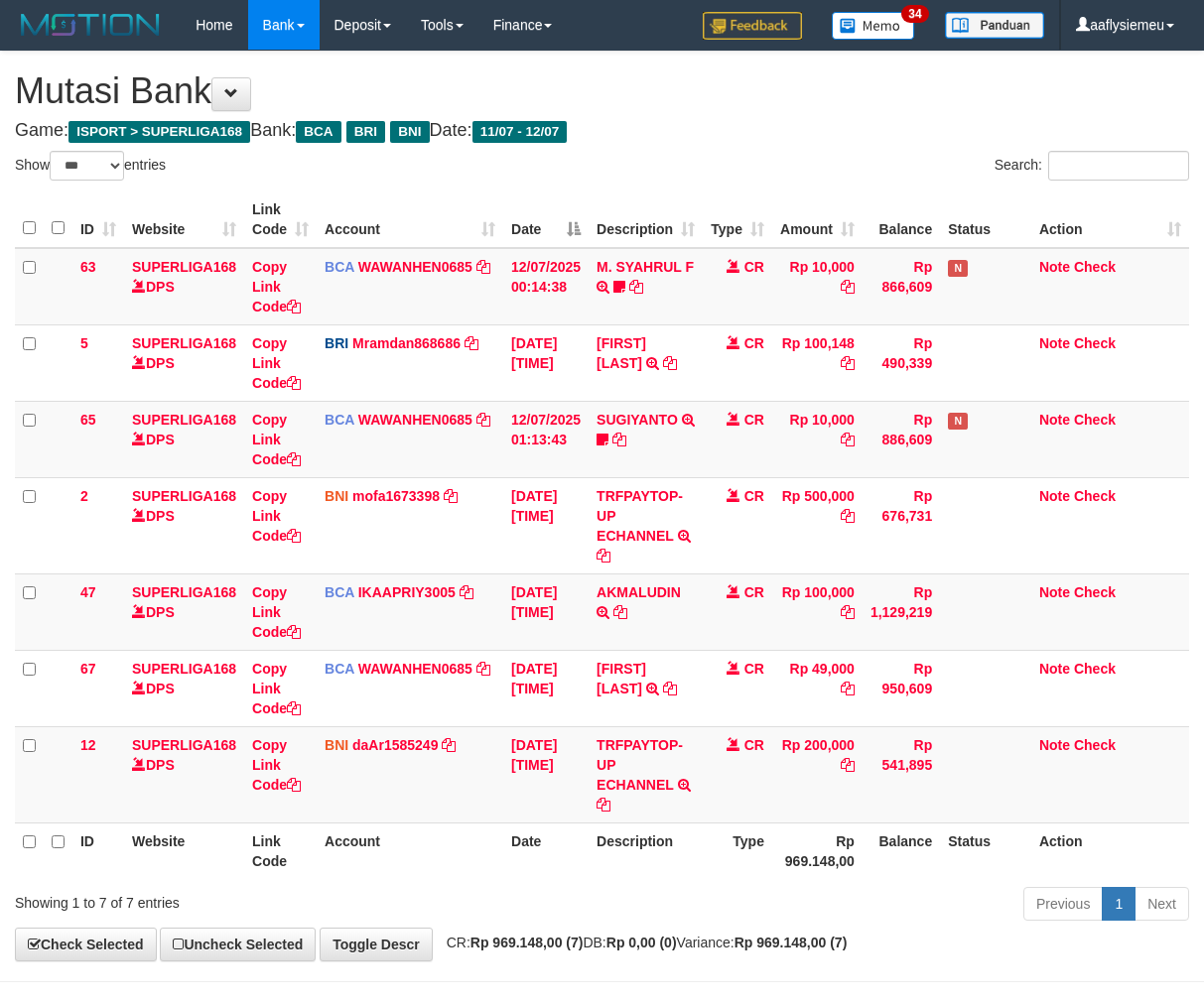 scroll, scrollTop: 69, scrollLeft: 0, axis: vertical 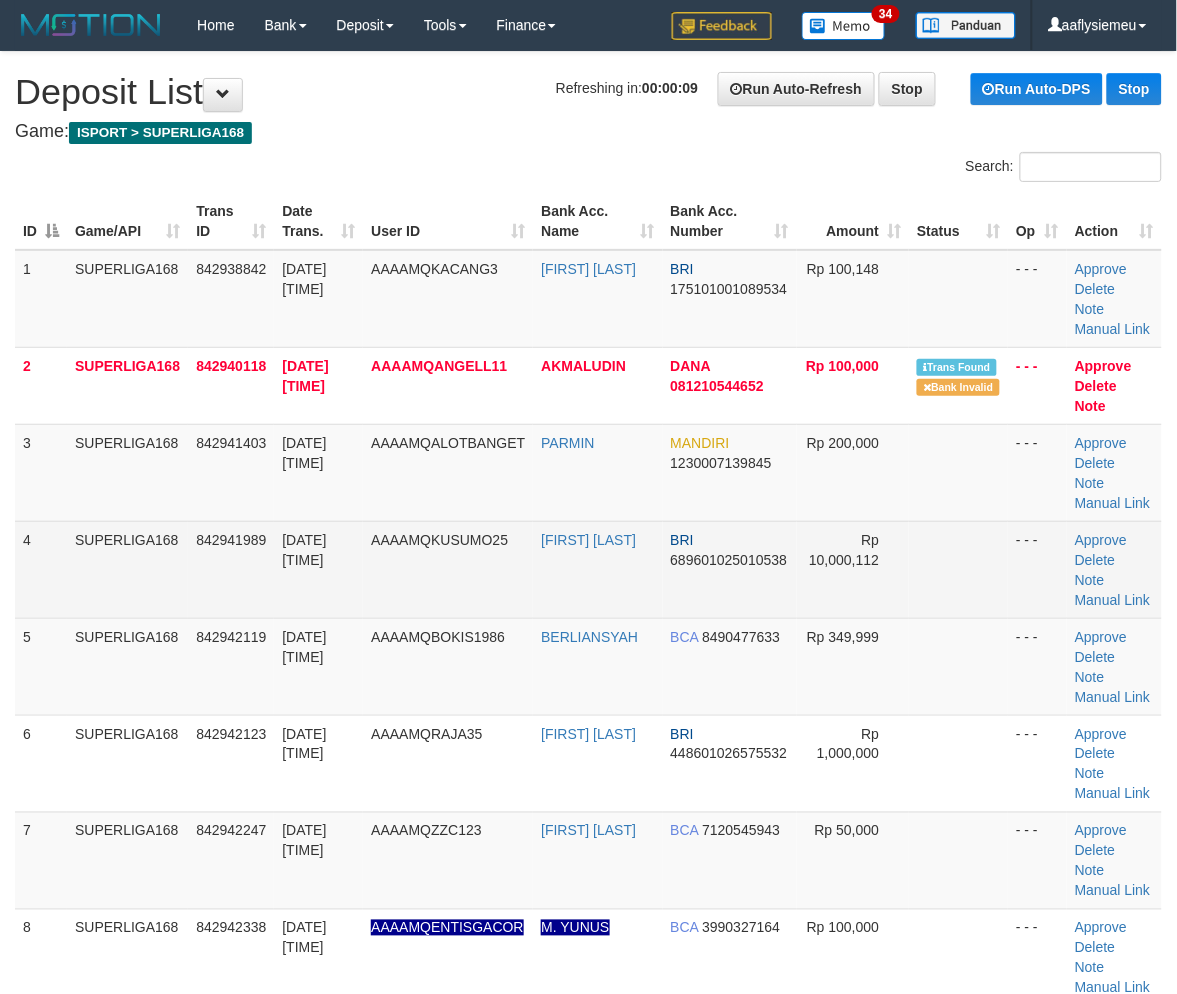 click on "SUPERLIGA168" at bounding box center (127, 569) 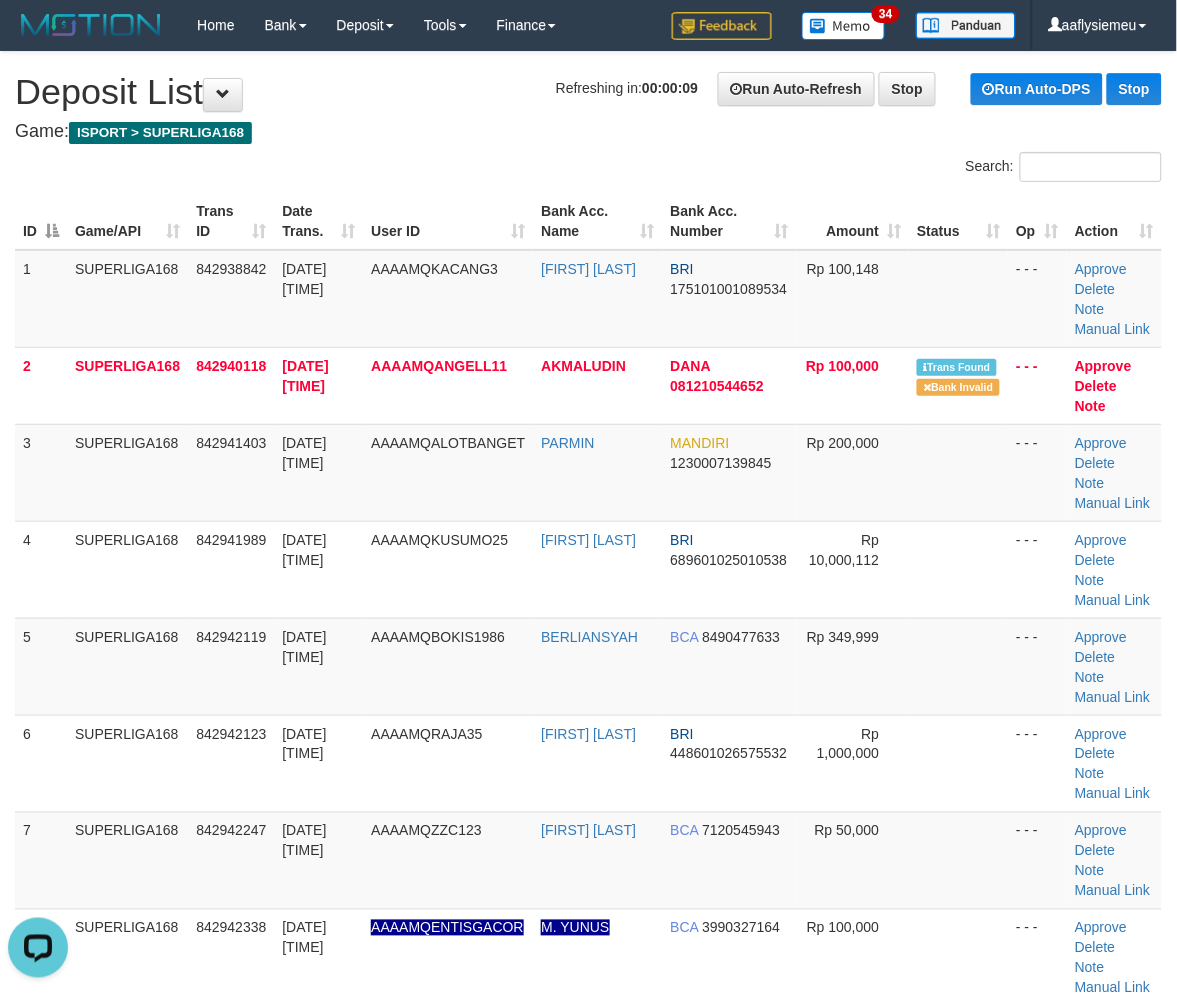 scroll, scrollTop: 0, scrollLeft: 0, axis: both 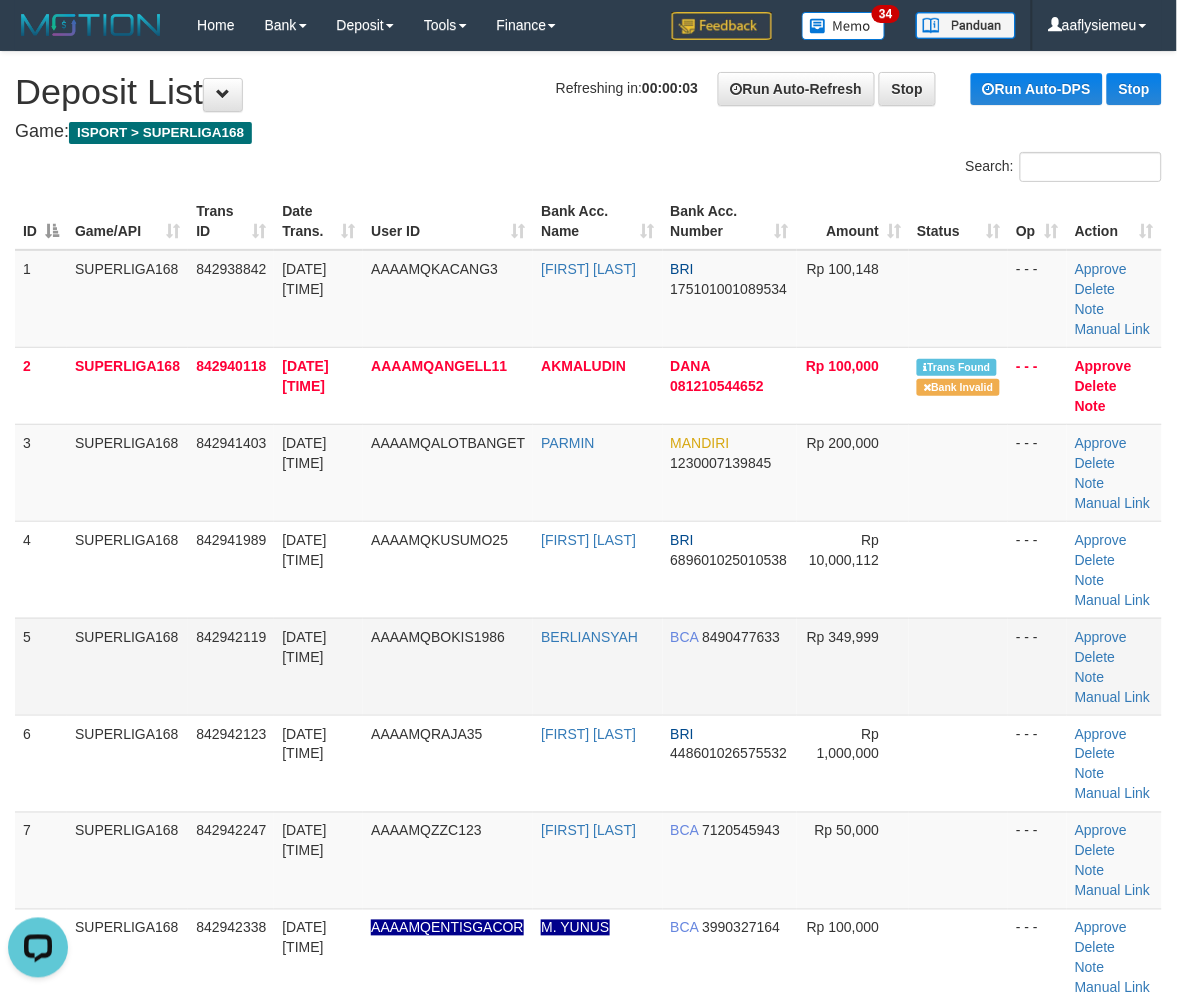 drag, startPoint x: 22, startPoint y: 647, endPoint x: 18, endPoint y: 660, distance: 13.601471 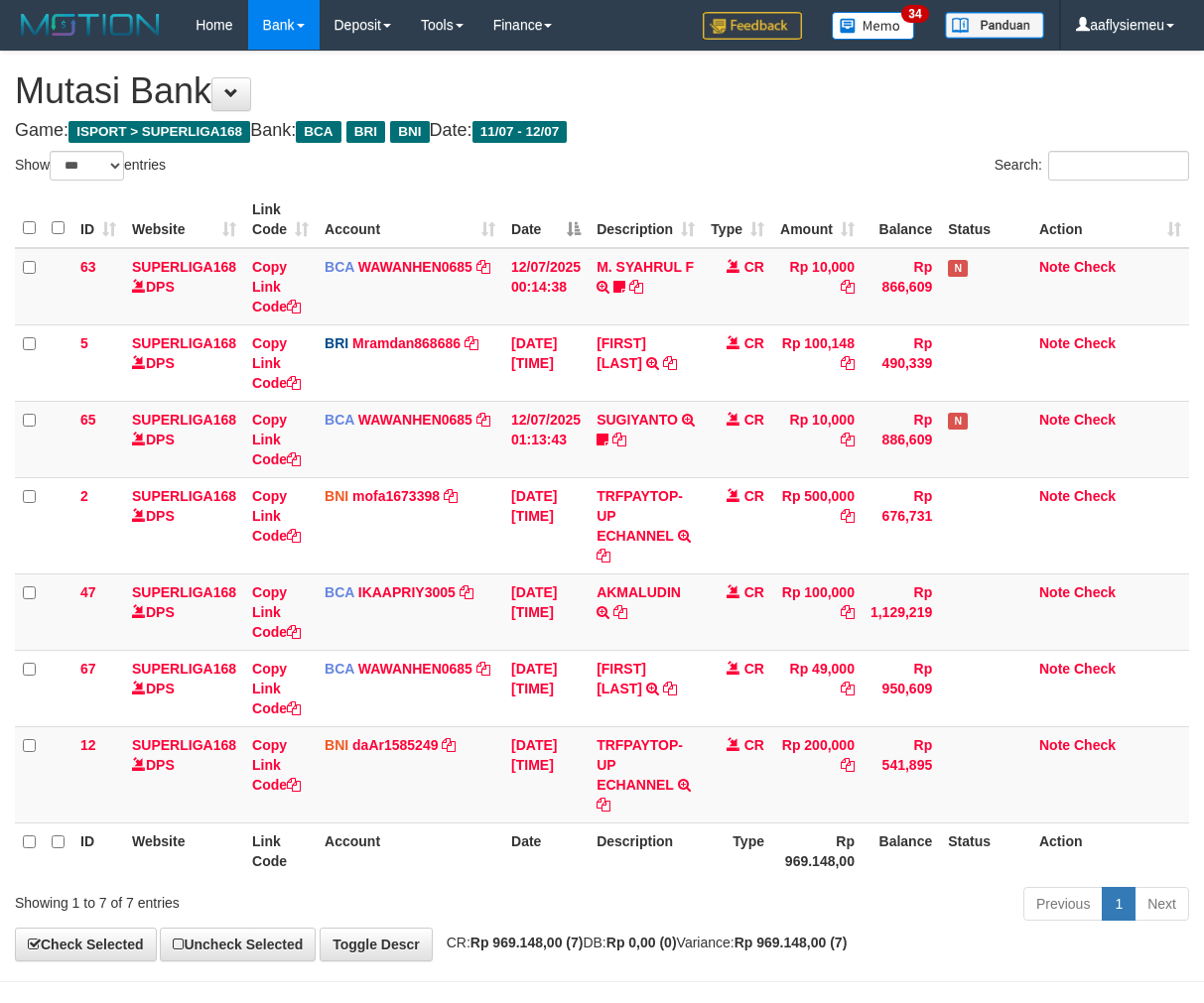 select on "***" 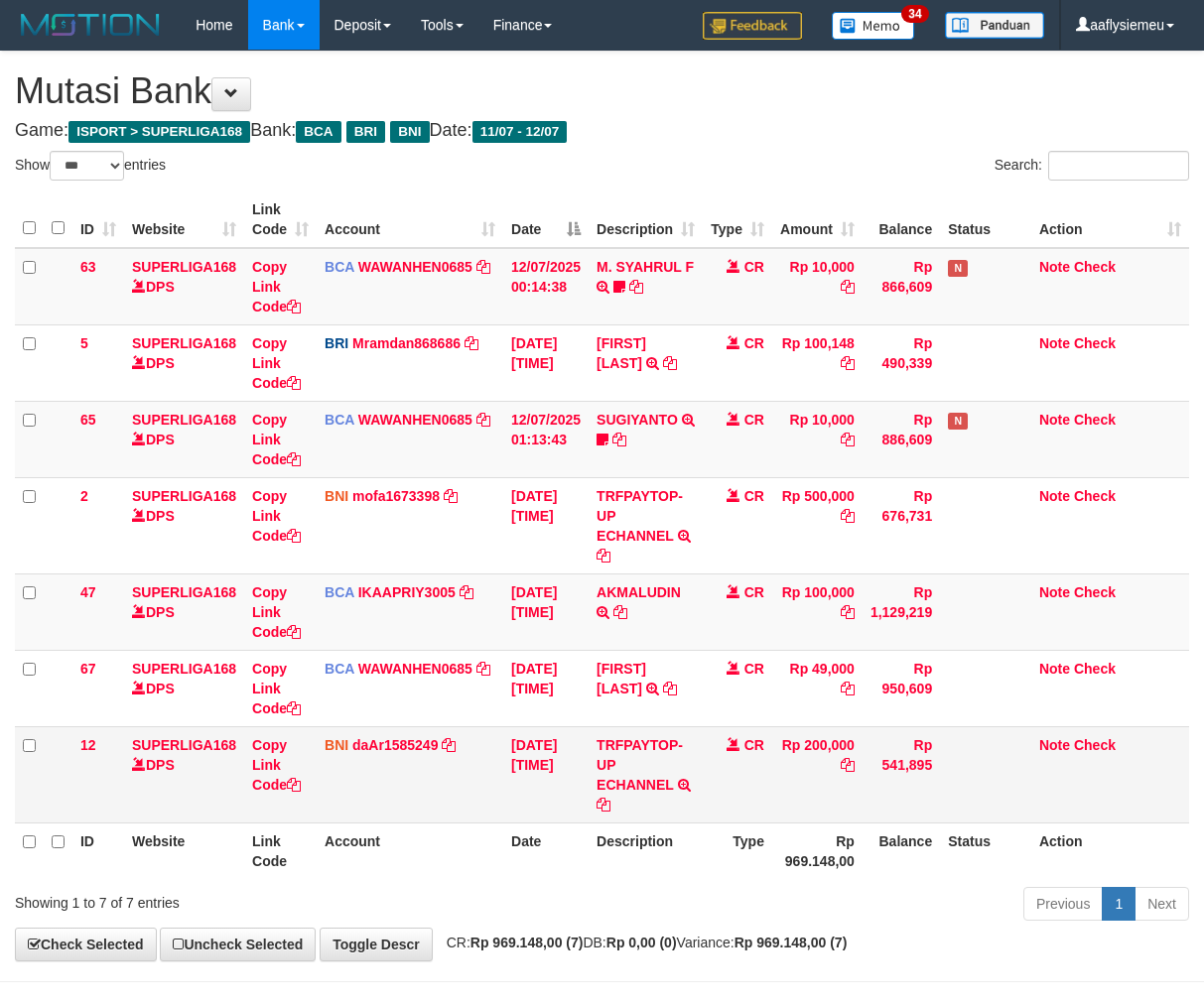 scroll, scrollTop: 69, scrollLeft: 0, axis: vertical 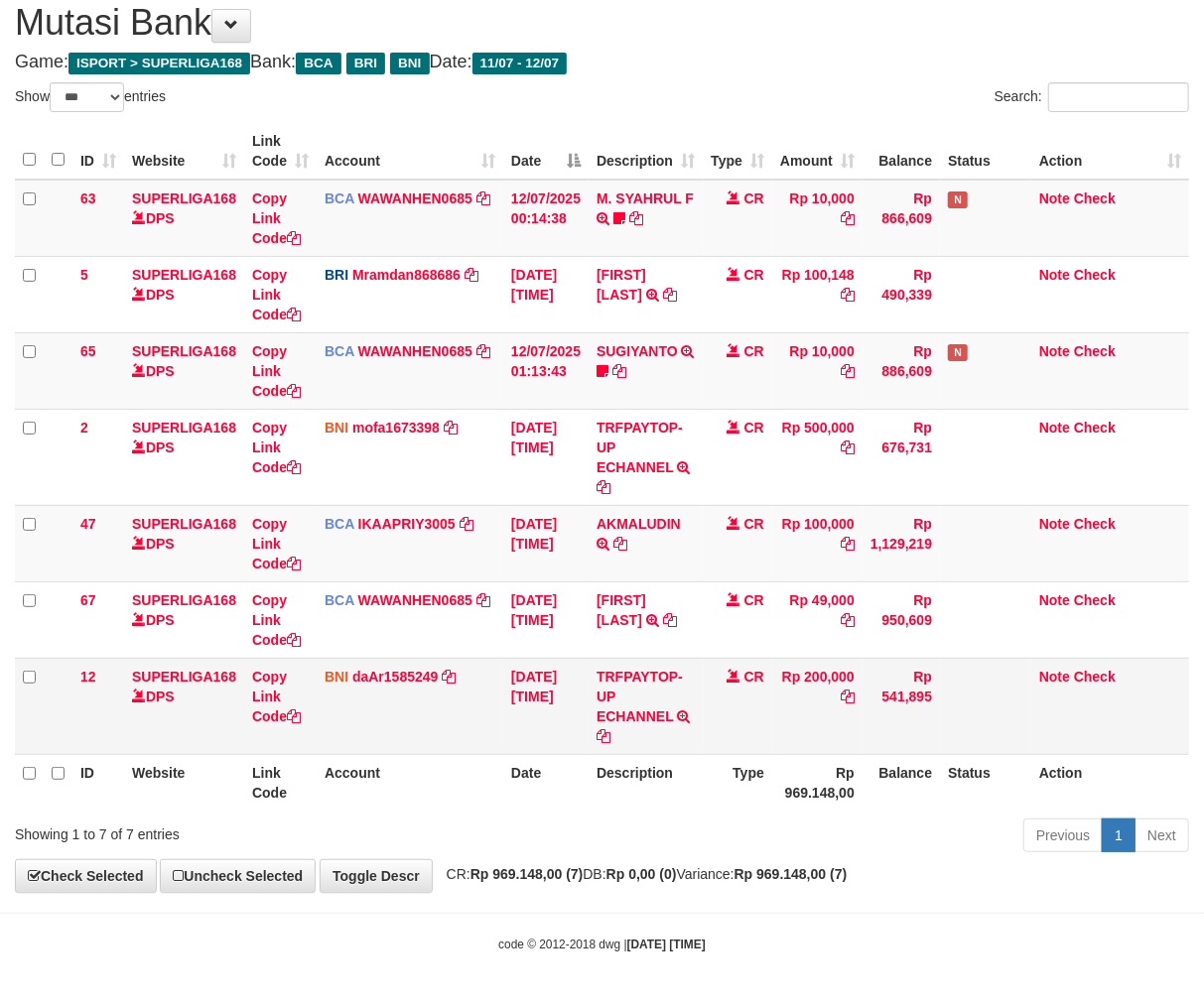 click on "Rp 200,000" at bounding box center [817, 705] 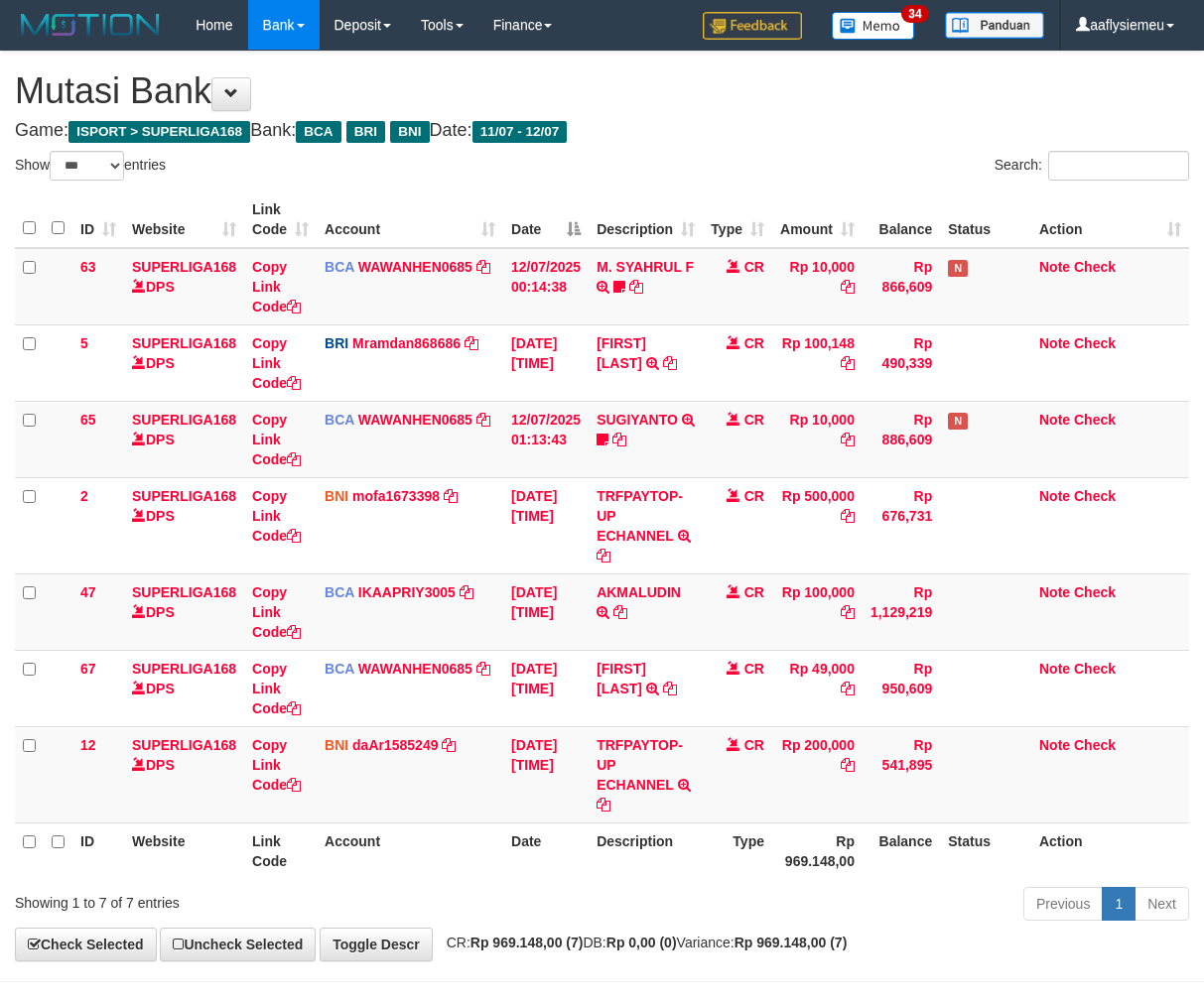 select on "***" 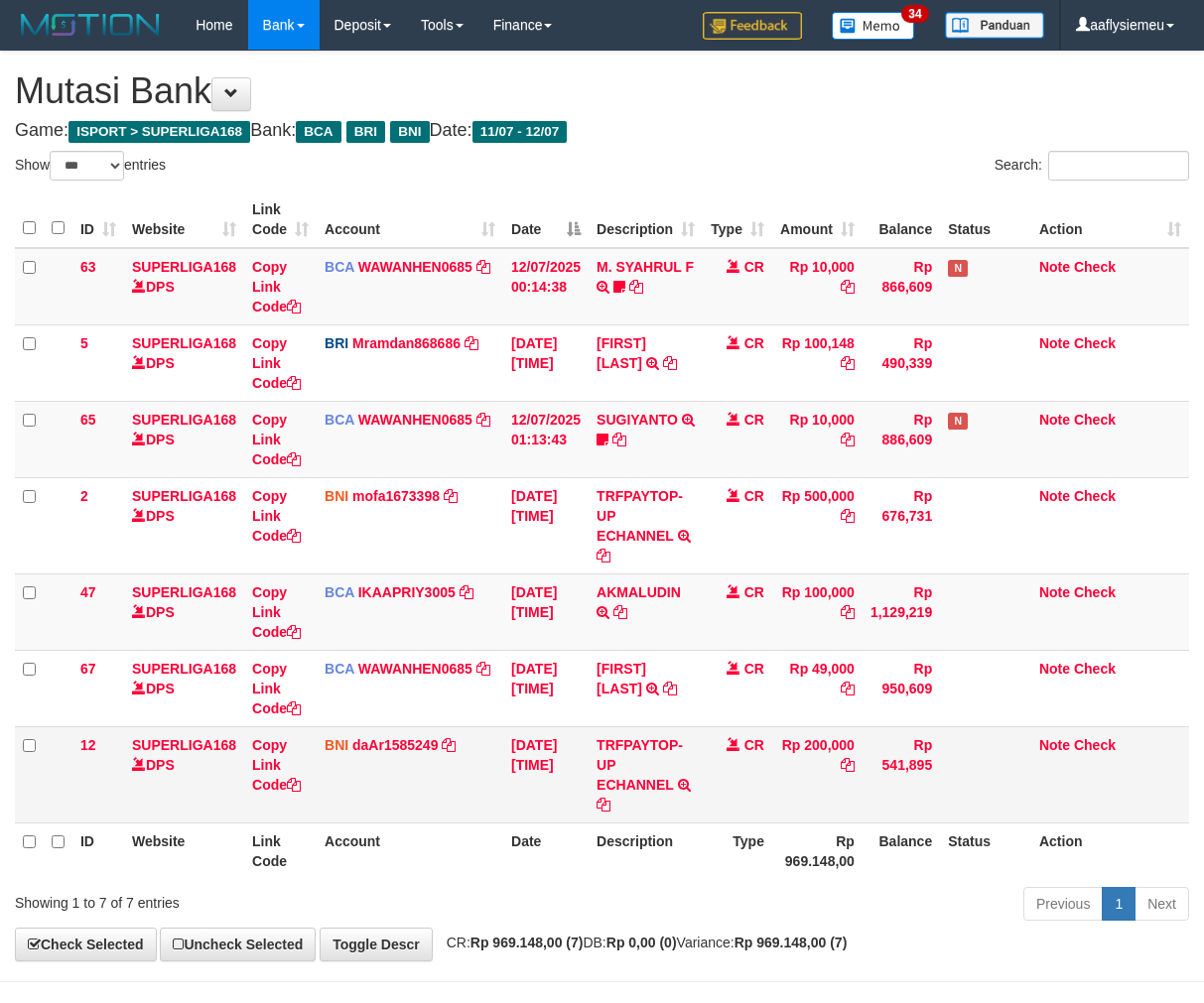 scroll, scrollTop: 69, scrollLeft: 0, axis: vertical 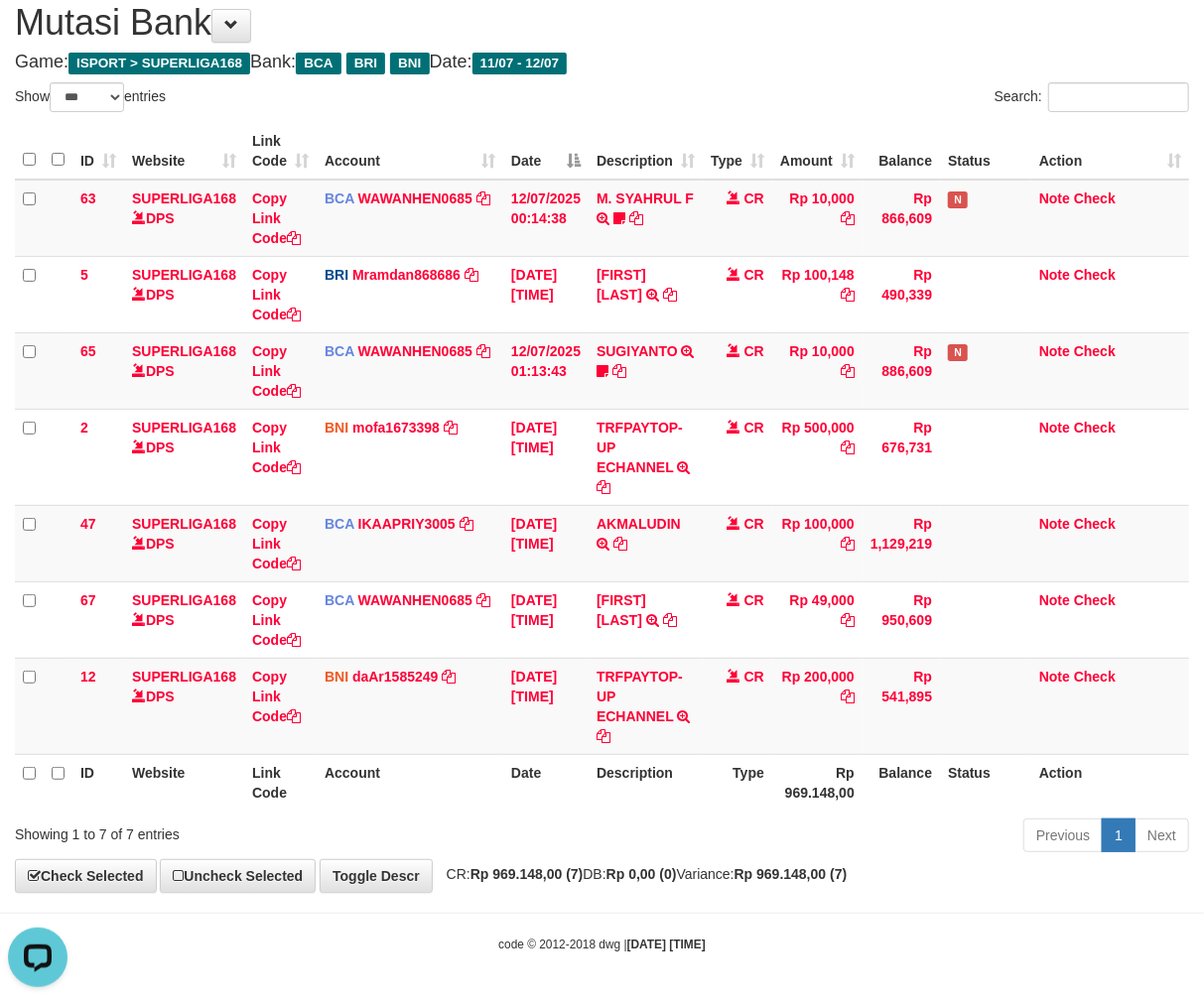 click on "Description" at bounding box center [645, 782] 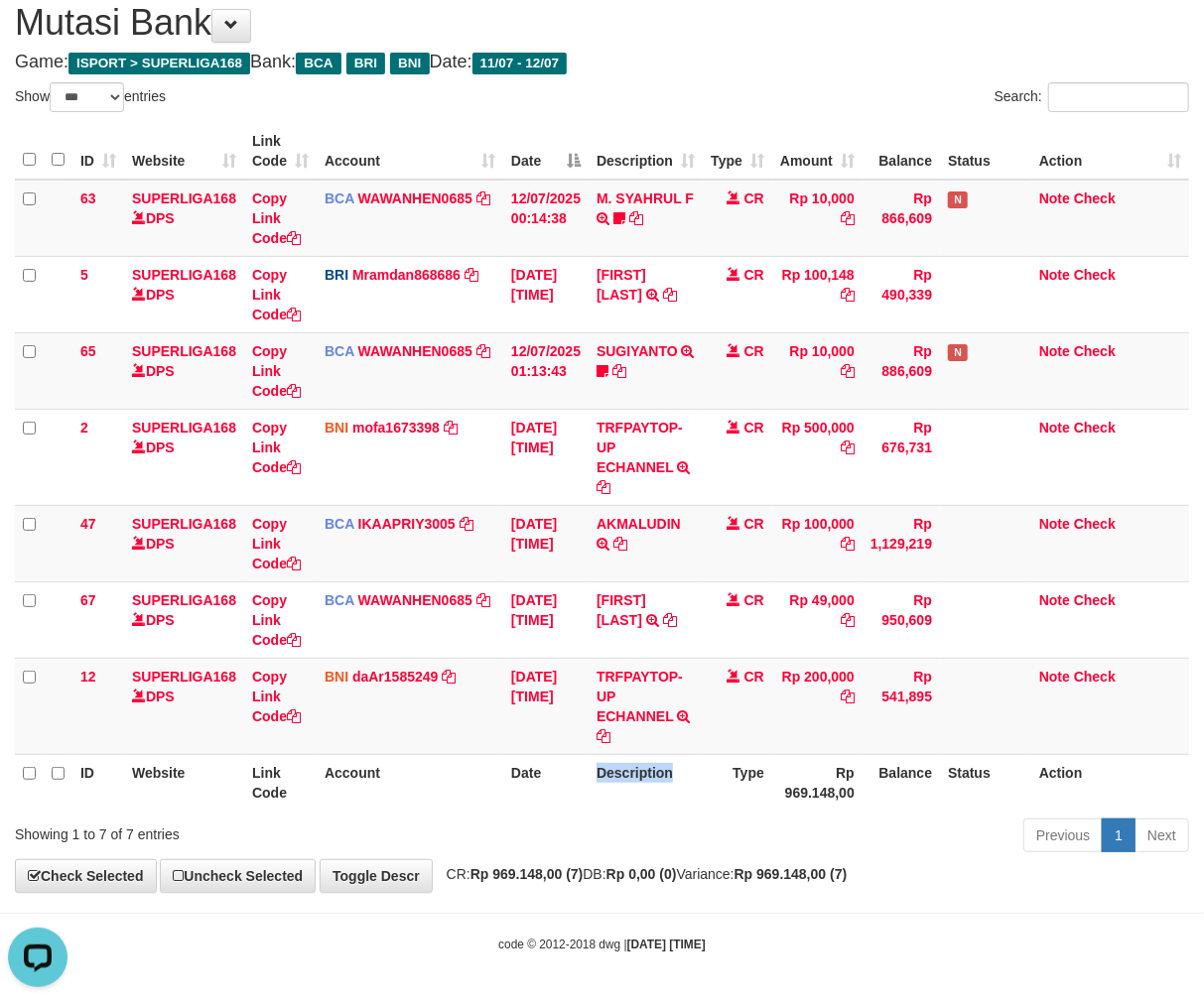 click on "Description" at bounding box center [645, 782] 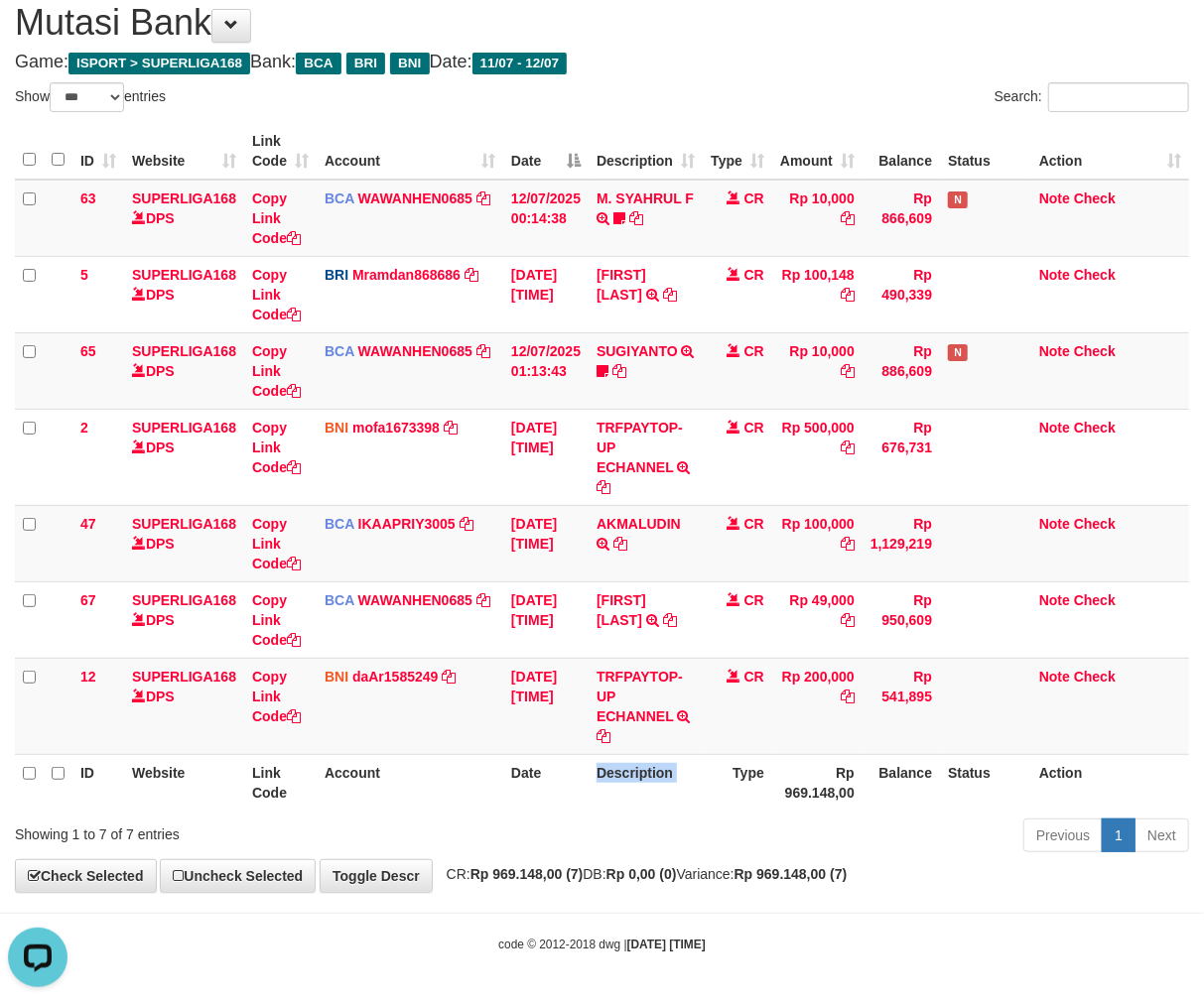 click on "Description" at bounding box center [645, 782] 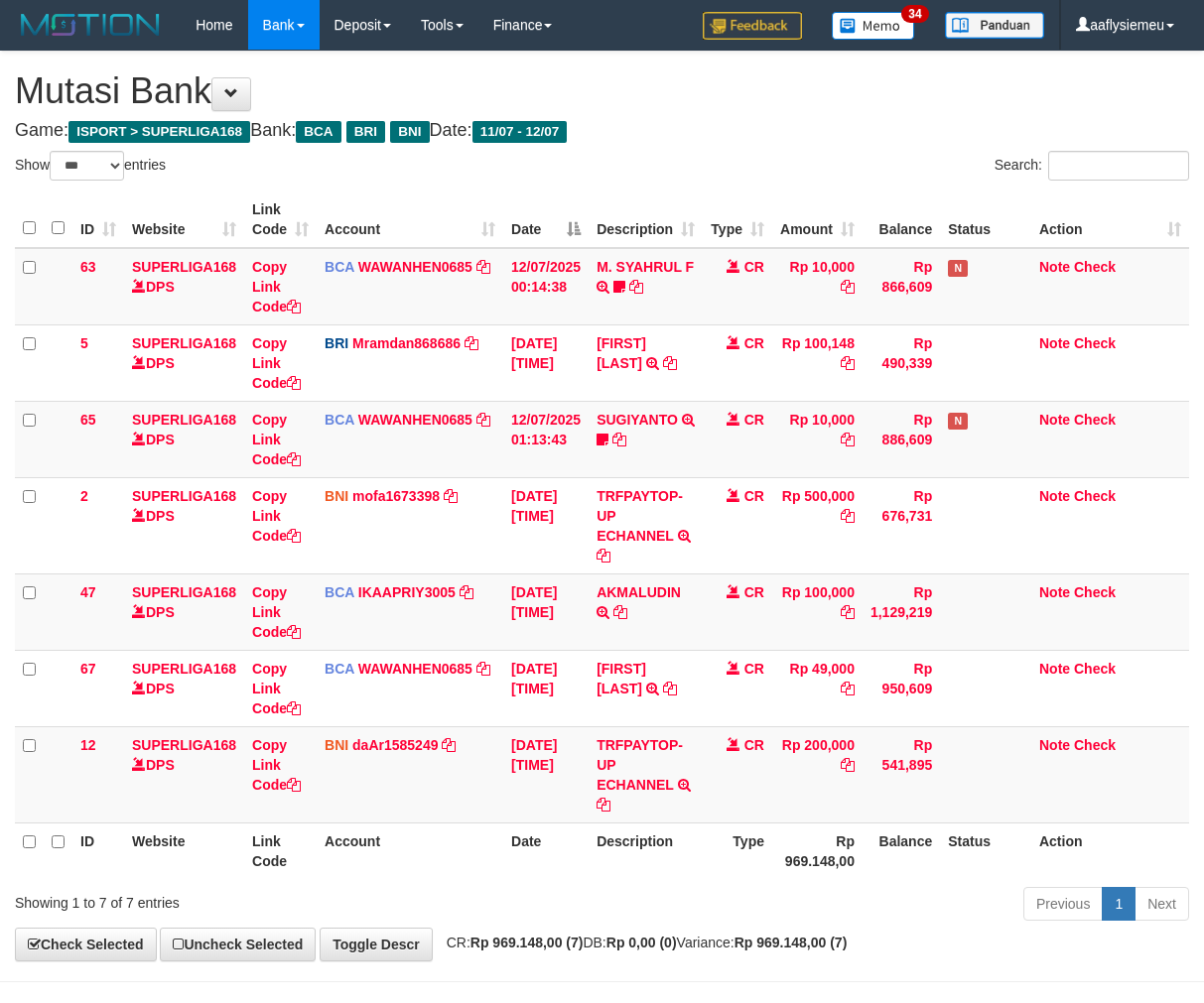 select on "***" 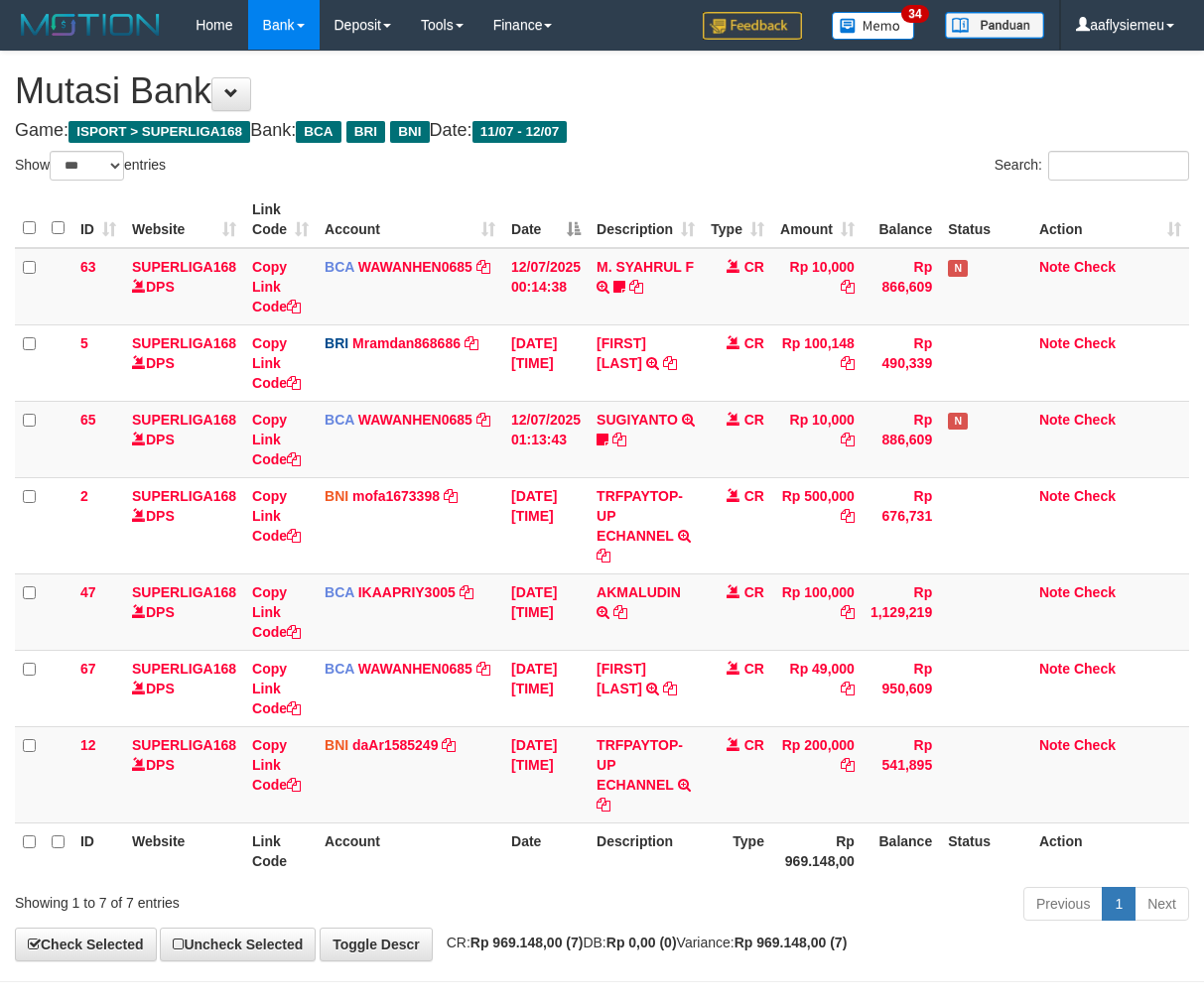 scroll, scrollTop: 69, scrollLeft: 0, axis: vertical 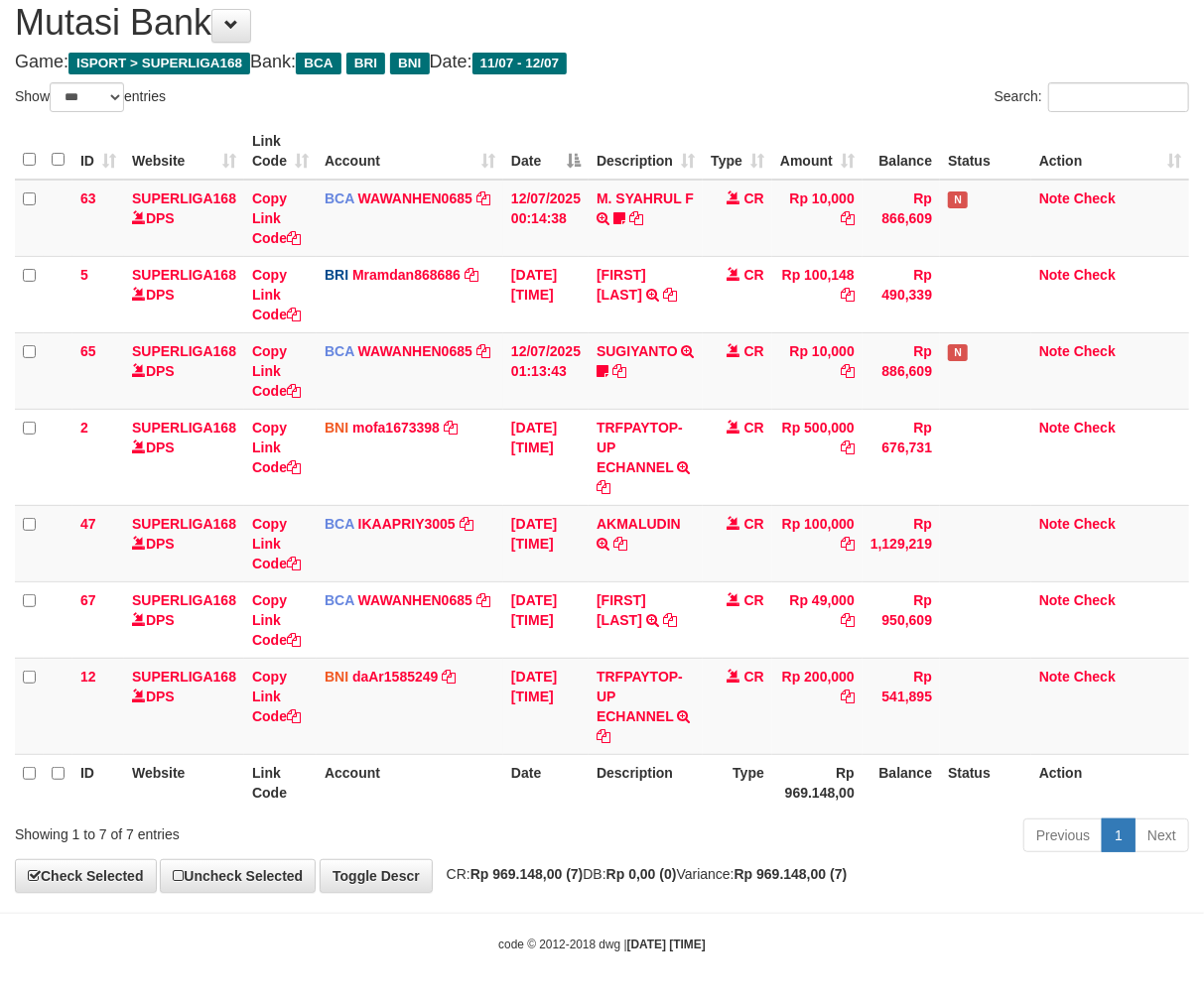 click on "Type" at bounding box center [737, 782] 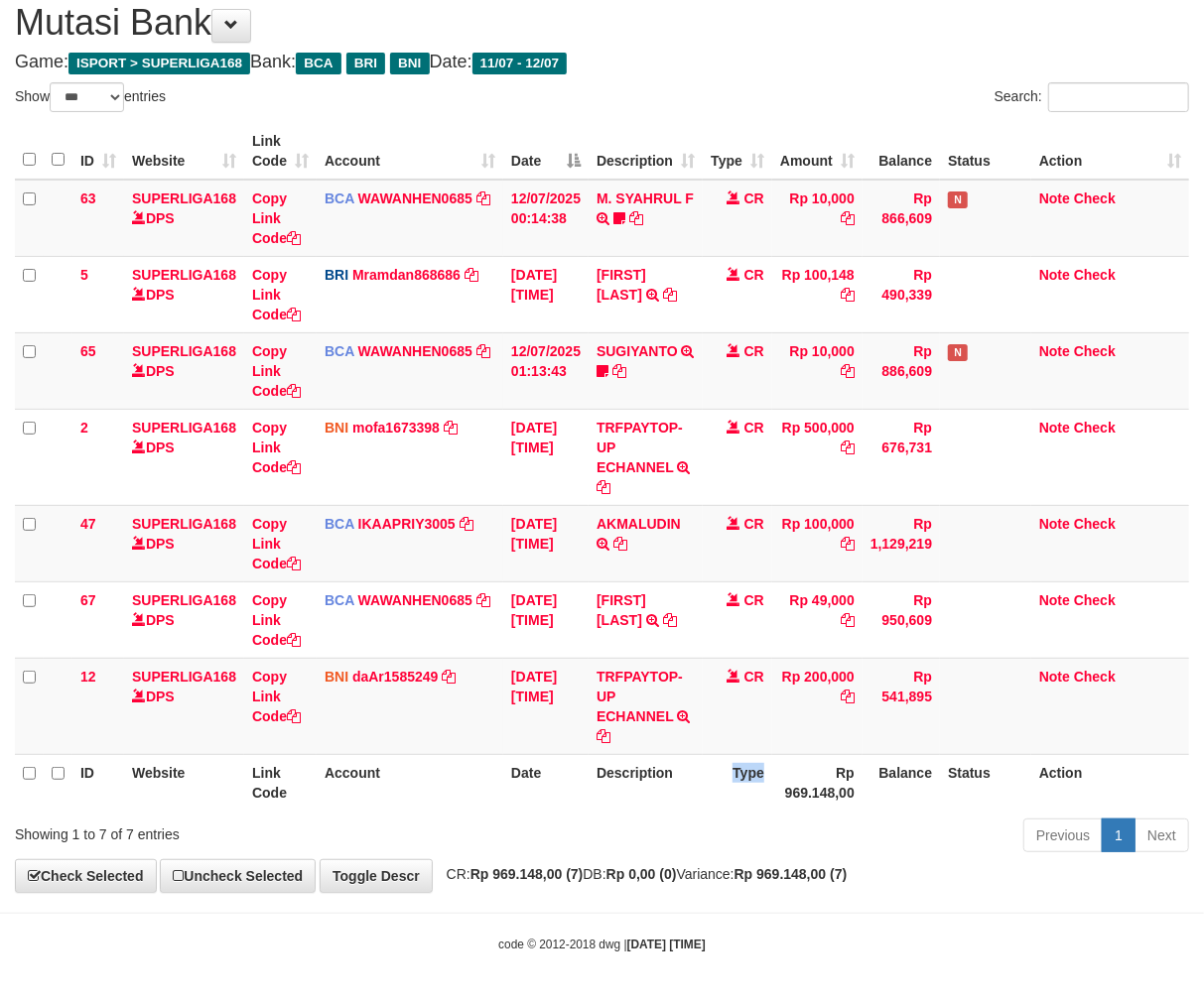 click on "Type" at bounding box center [737, 782] 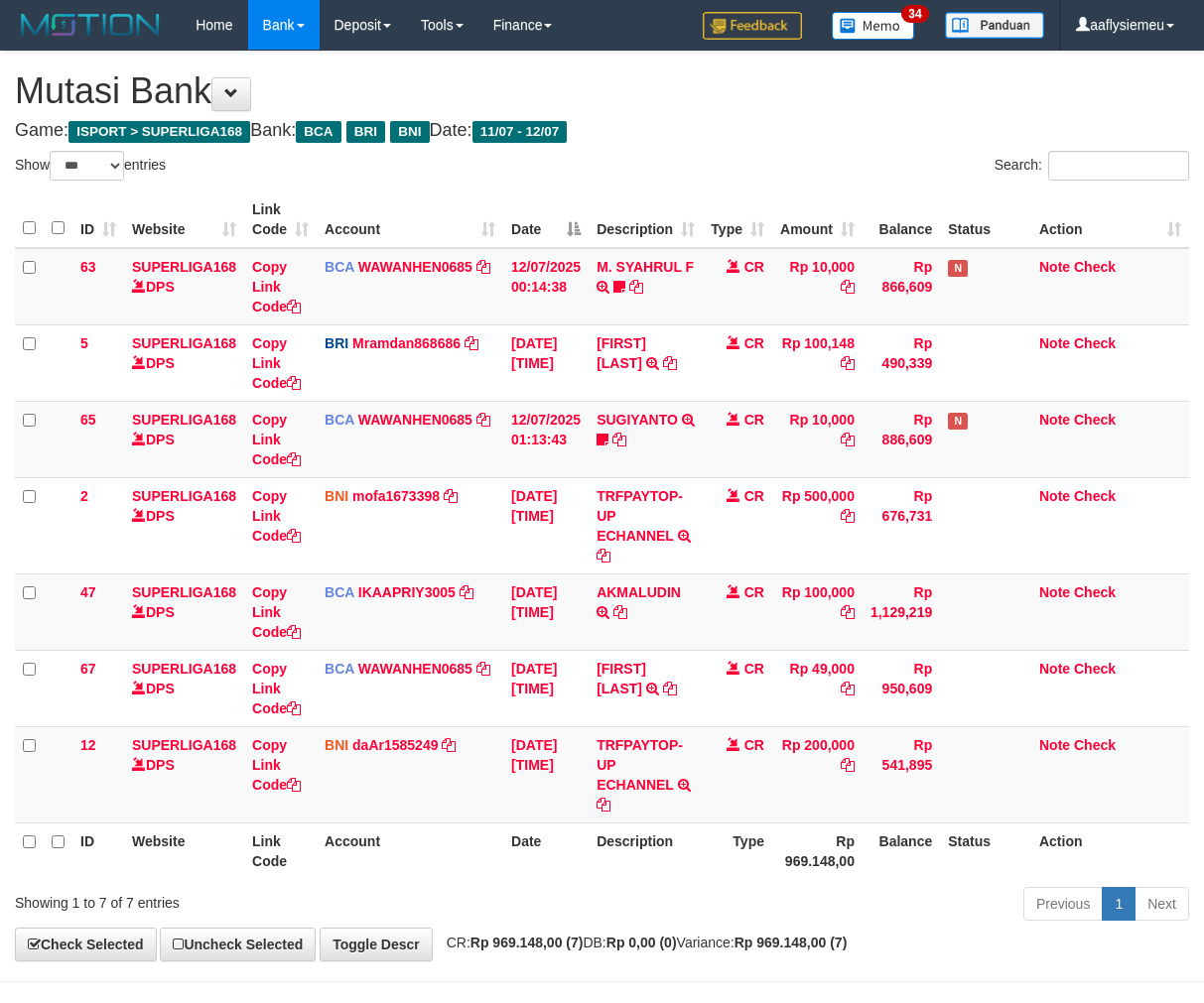 select on "***" 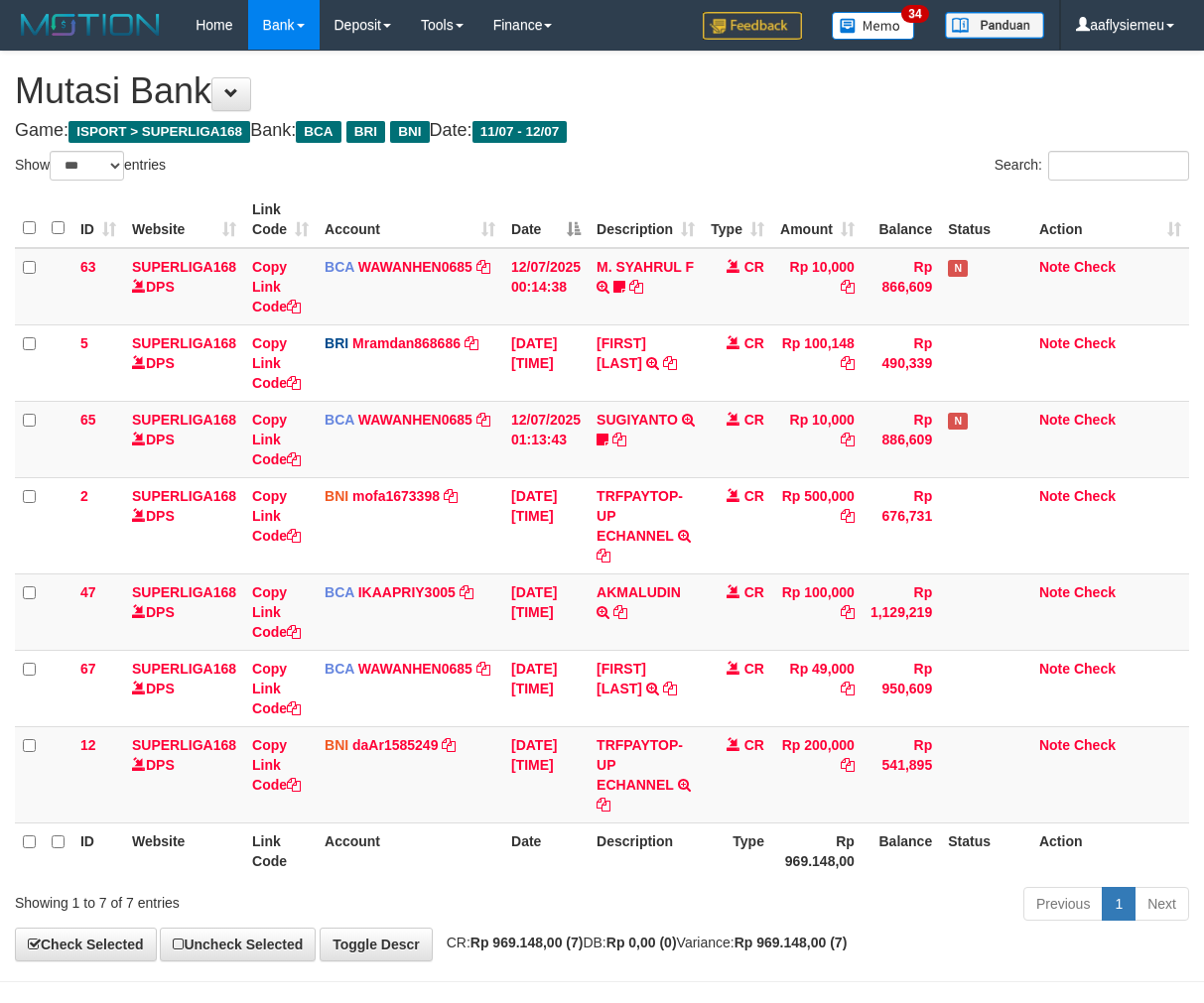 scroll, scrollTop: 69, scrollLeft: 0, axis: vertical 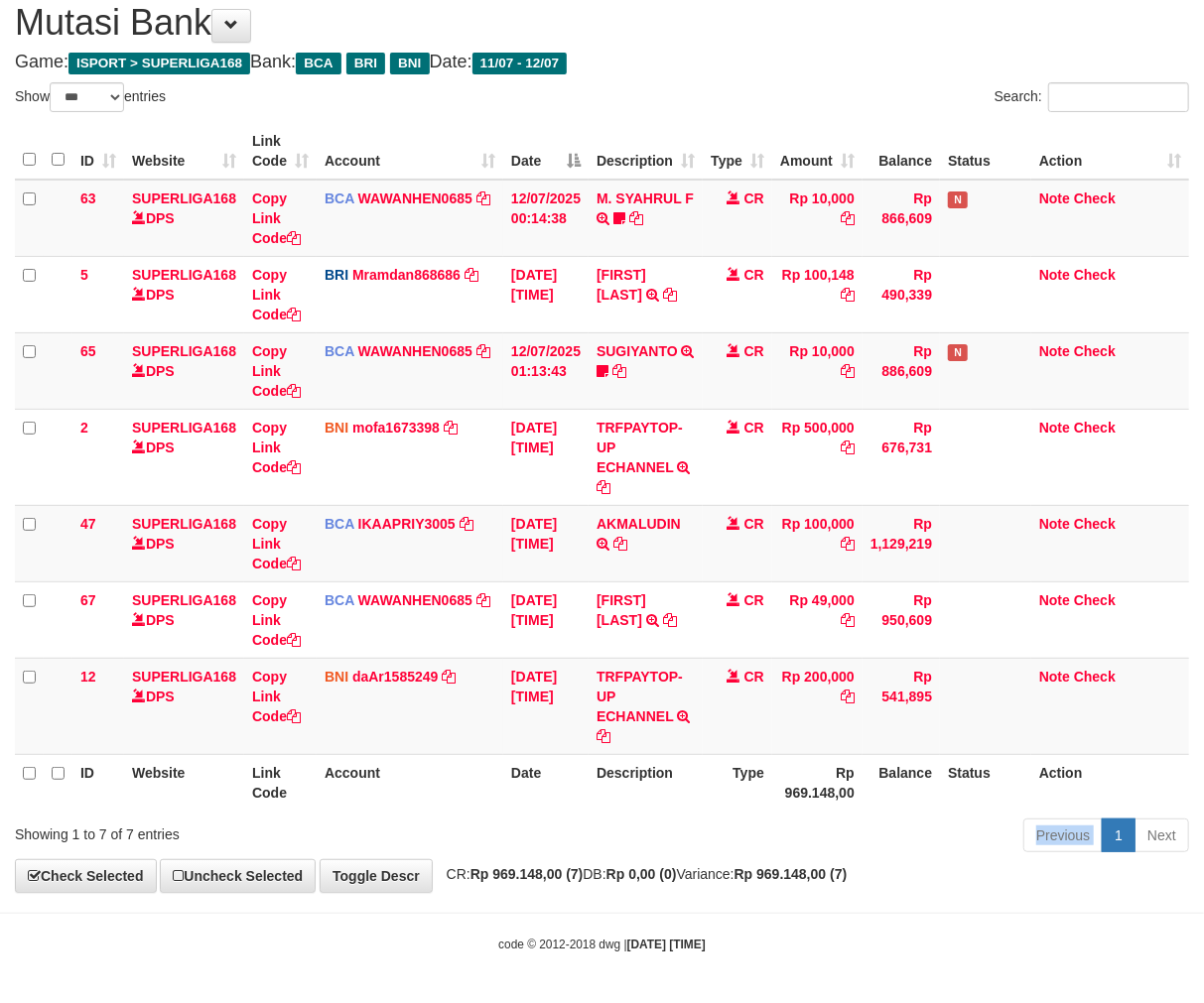 click on "Previous 1 Next" at bounding box center [853, 837] 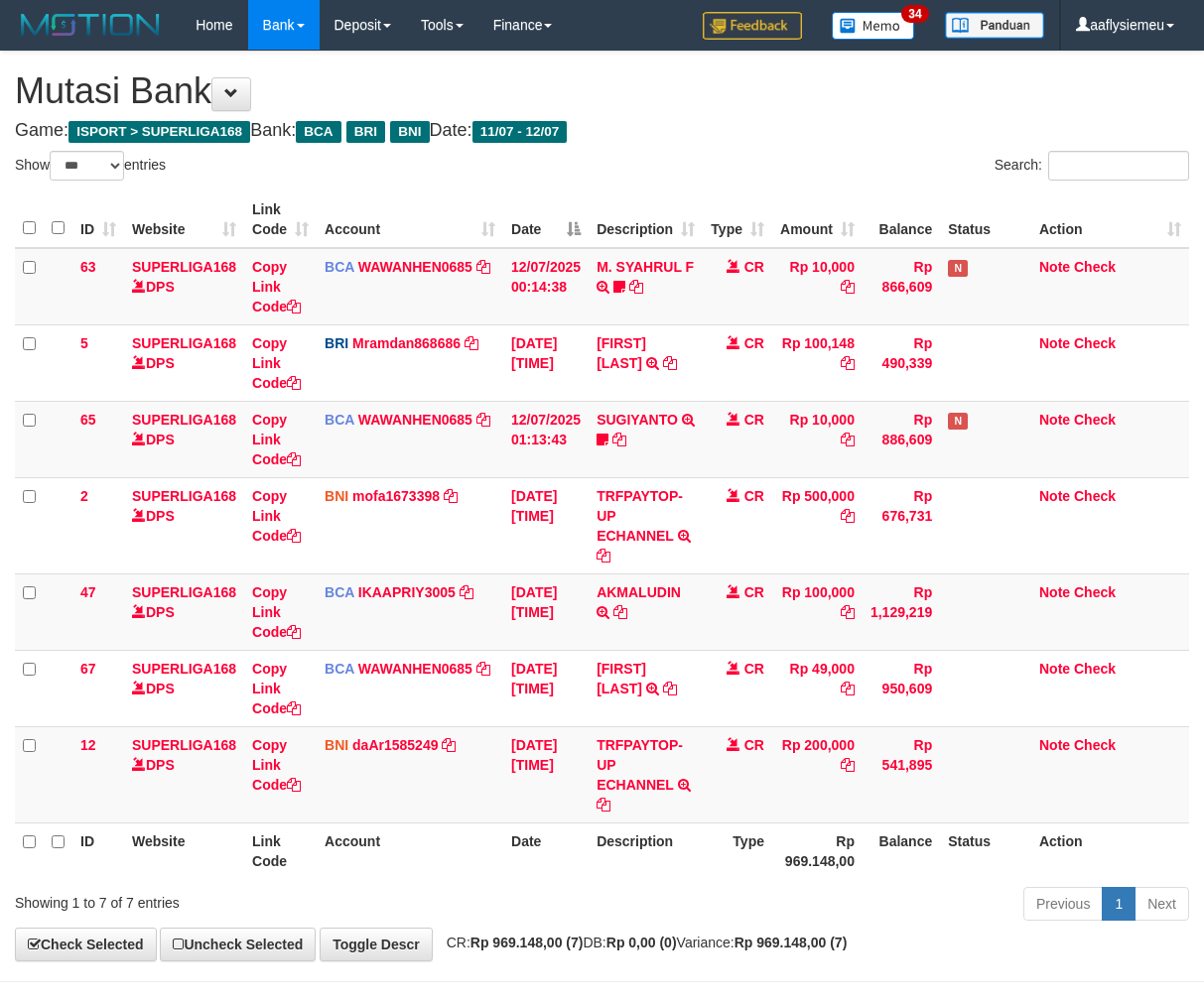 select on "***" 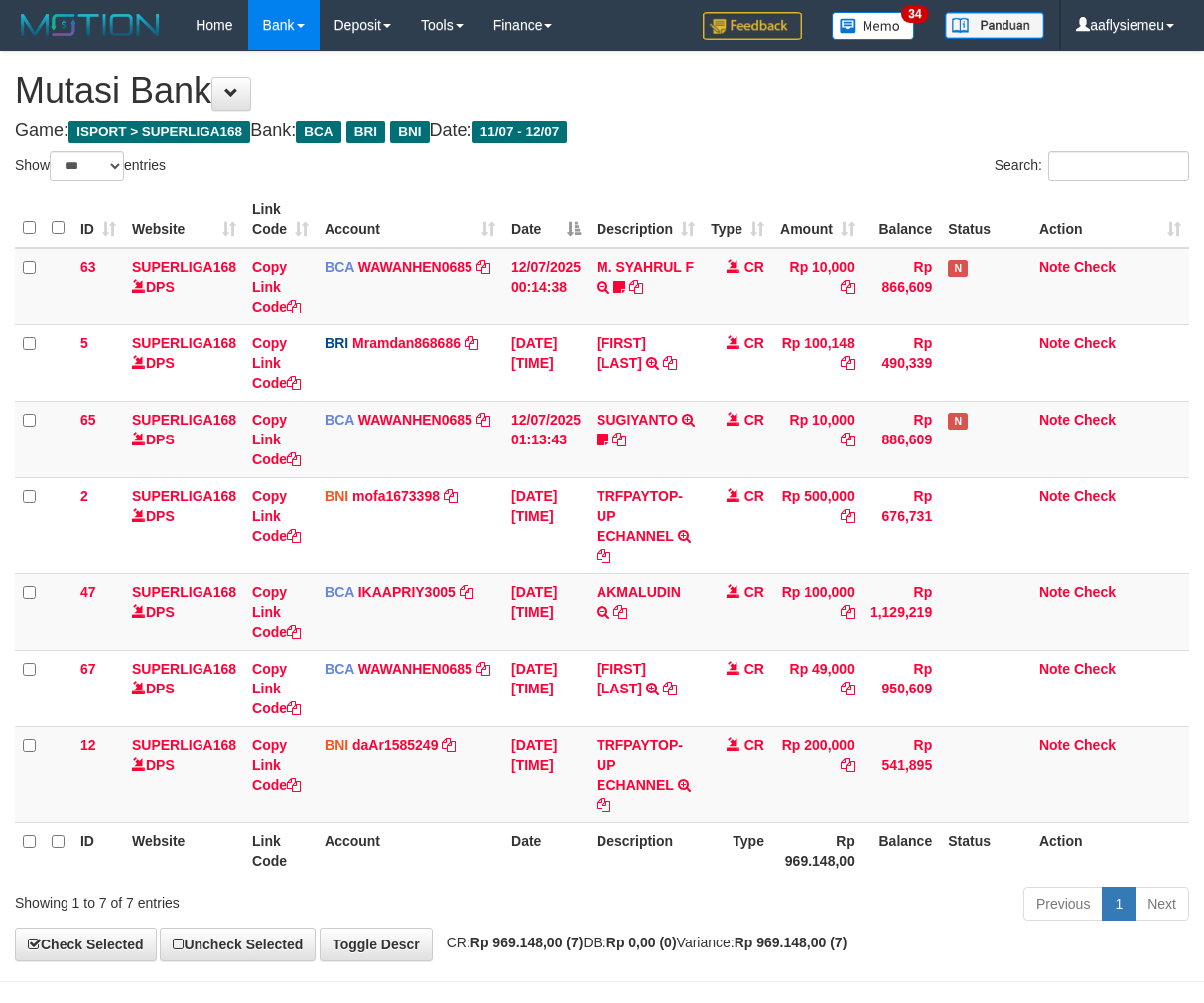 scroll, scrollTop: 69, scrollLeft: 0, axis: vertical 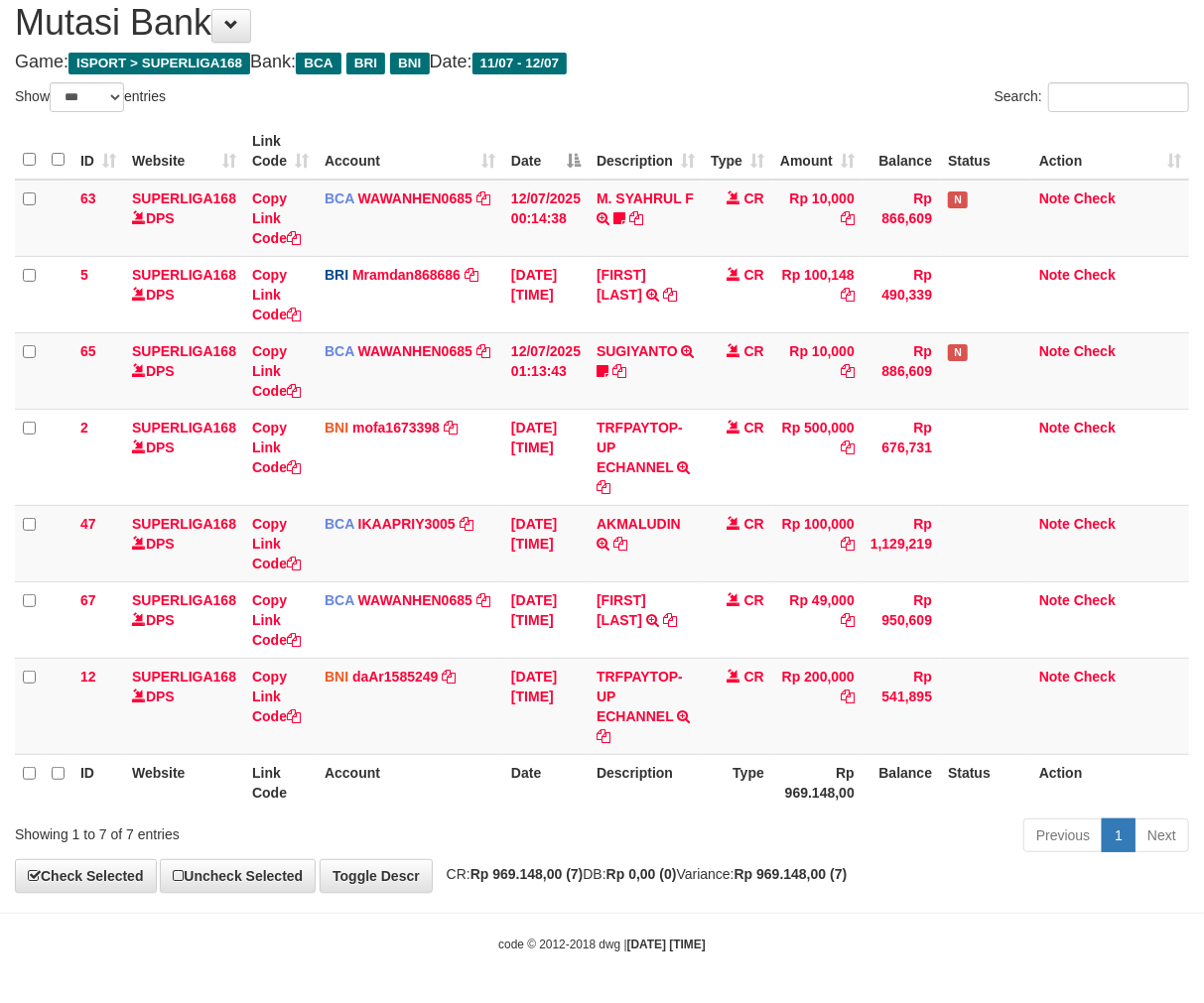 click on "Previous 1 Next" at bounding box center [853, 837] 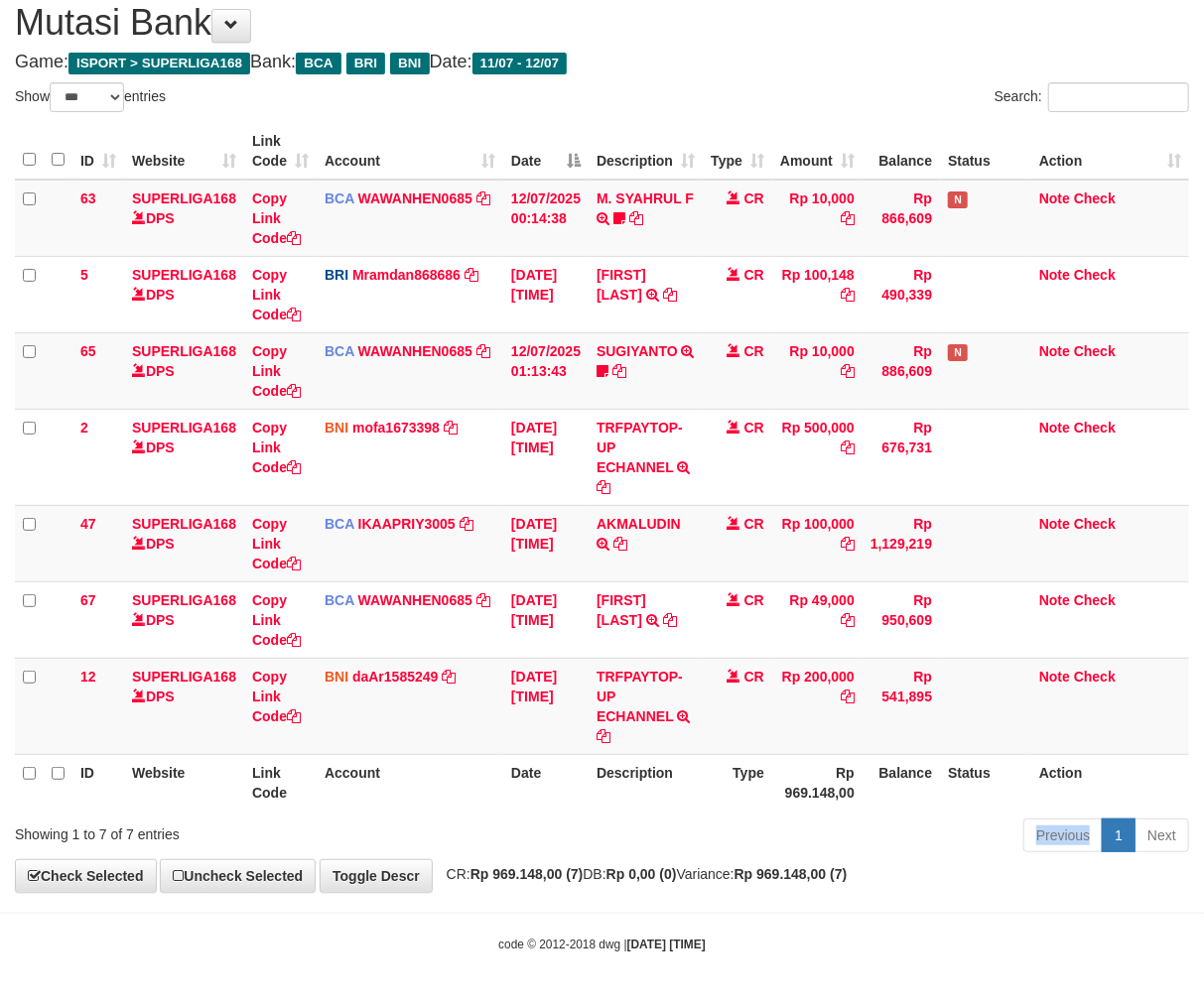 click on "Previous 1 Next" at bounding box center [853, 837] 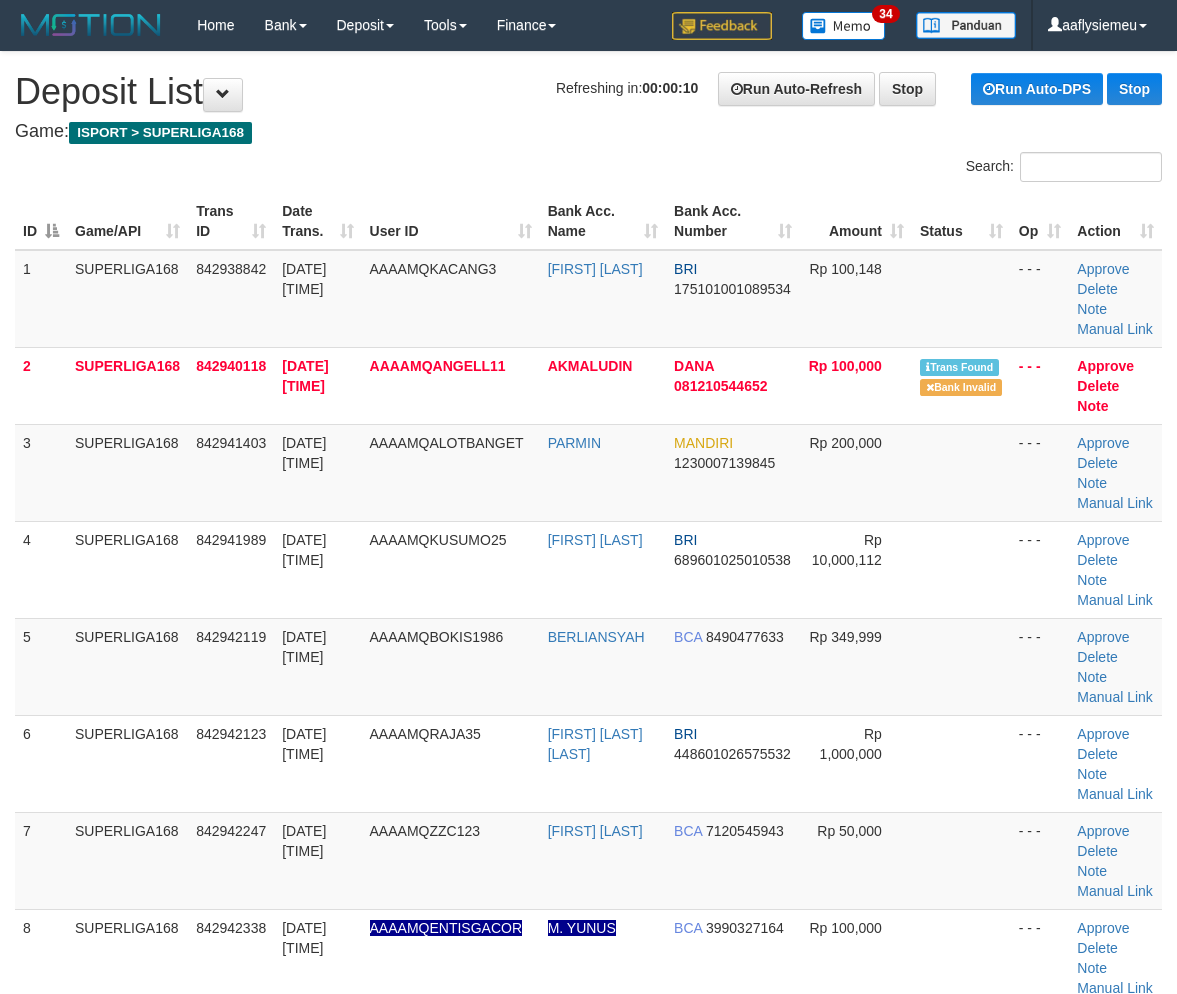 scroll, scrollTop: 0, scrollLeft: 0, axis: both 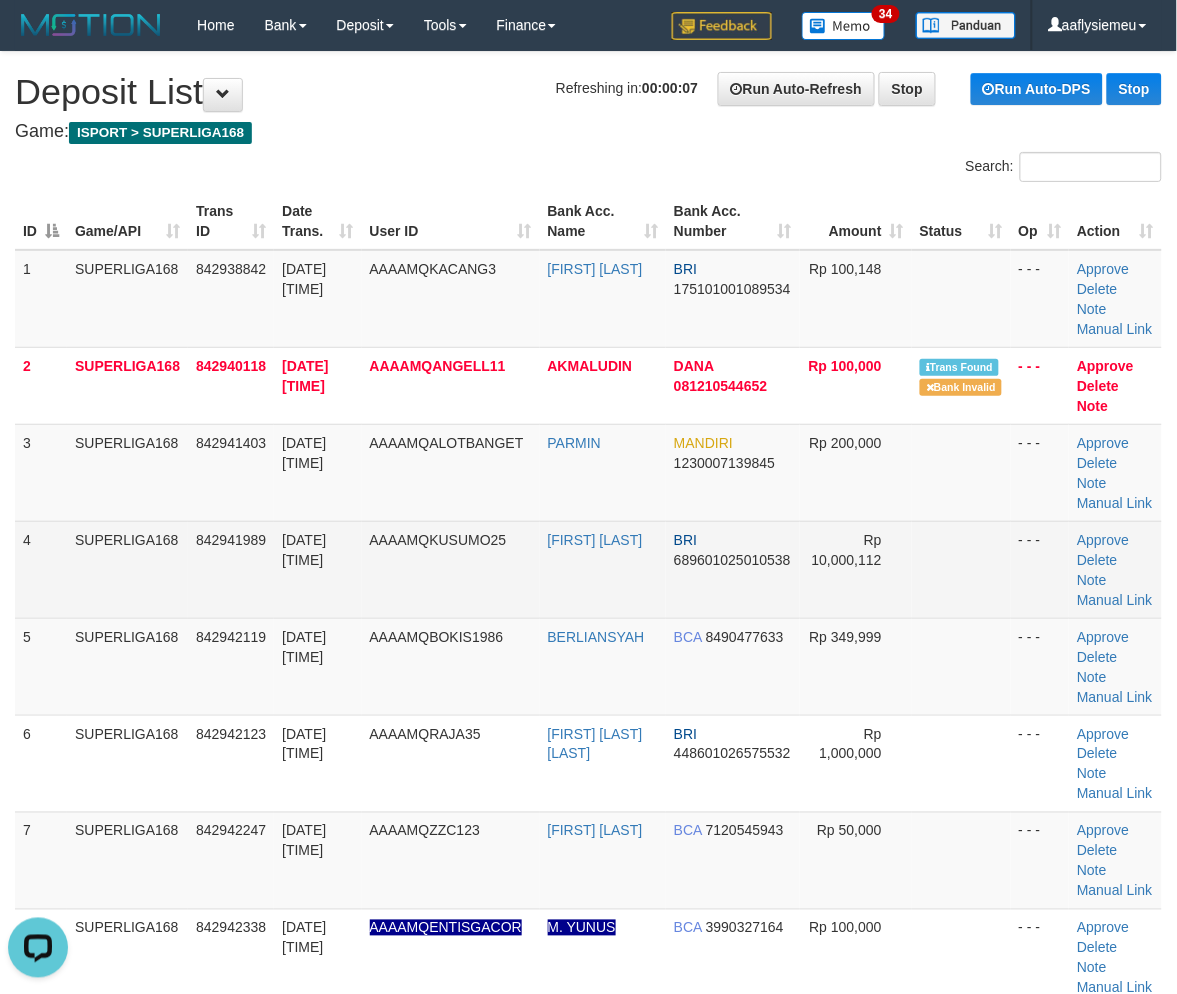 click on "4" at bounding box center (41, 569) 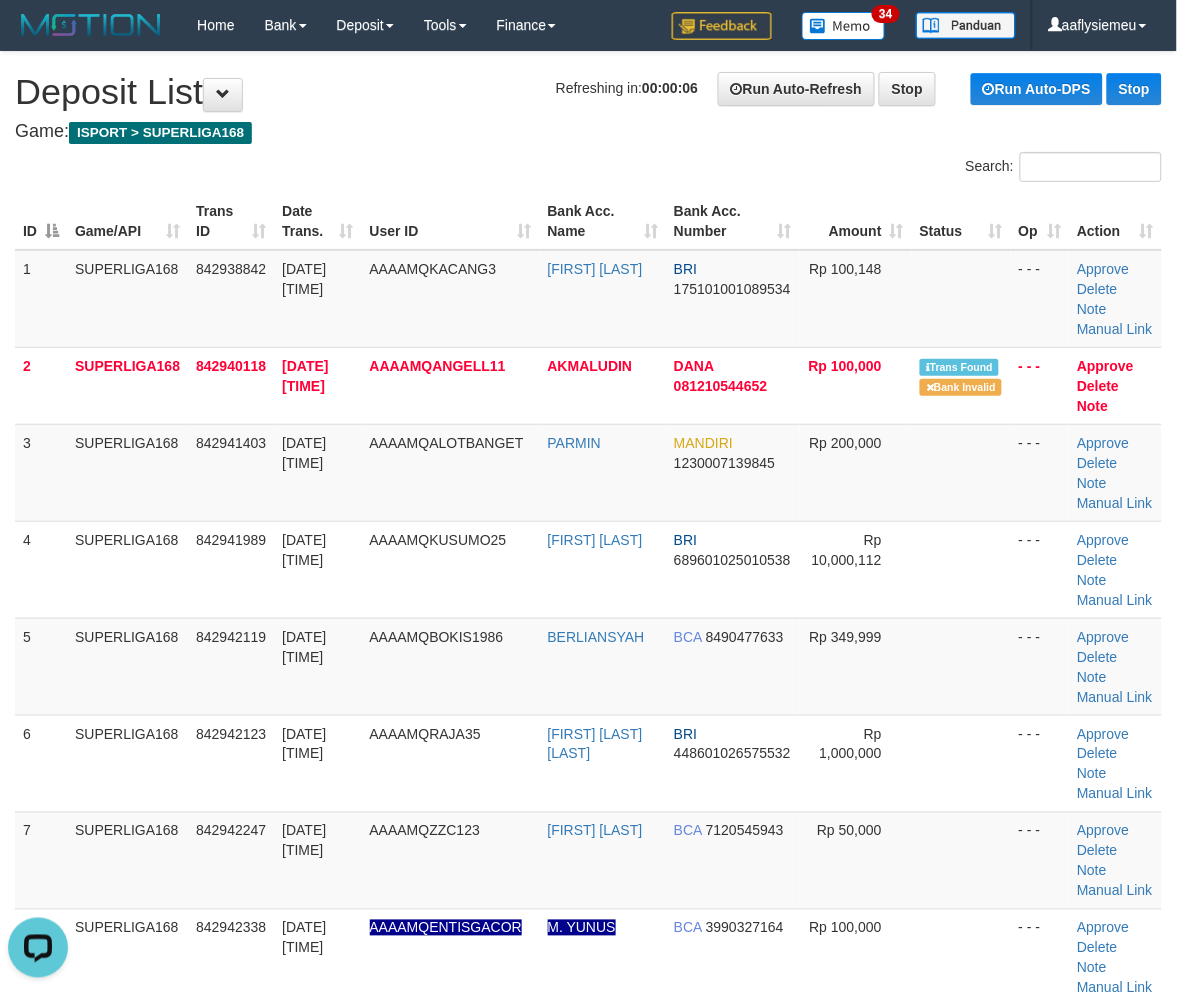 drag, startPoint x: 76, startPoint y: 644, endPoint x: 0, endPoint y: 663, distance: 78.339005 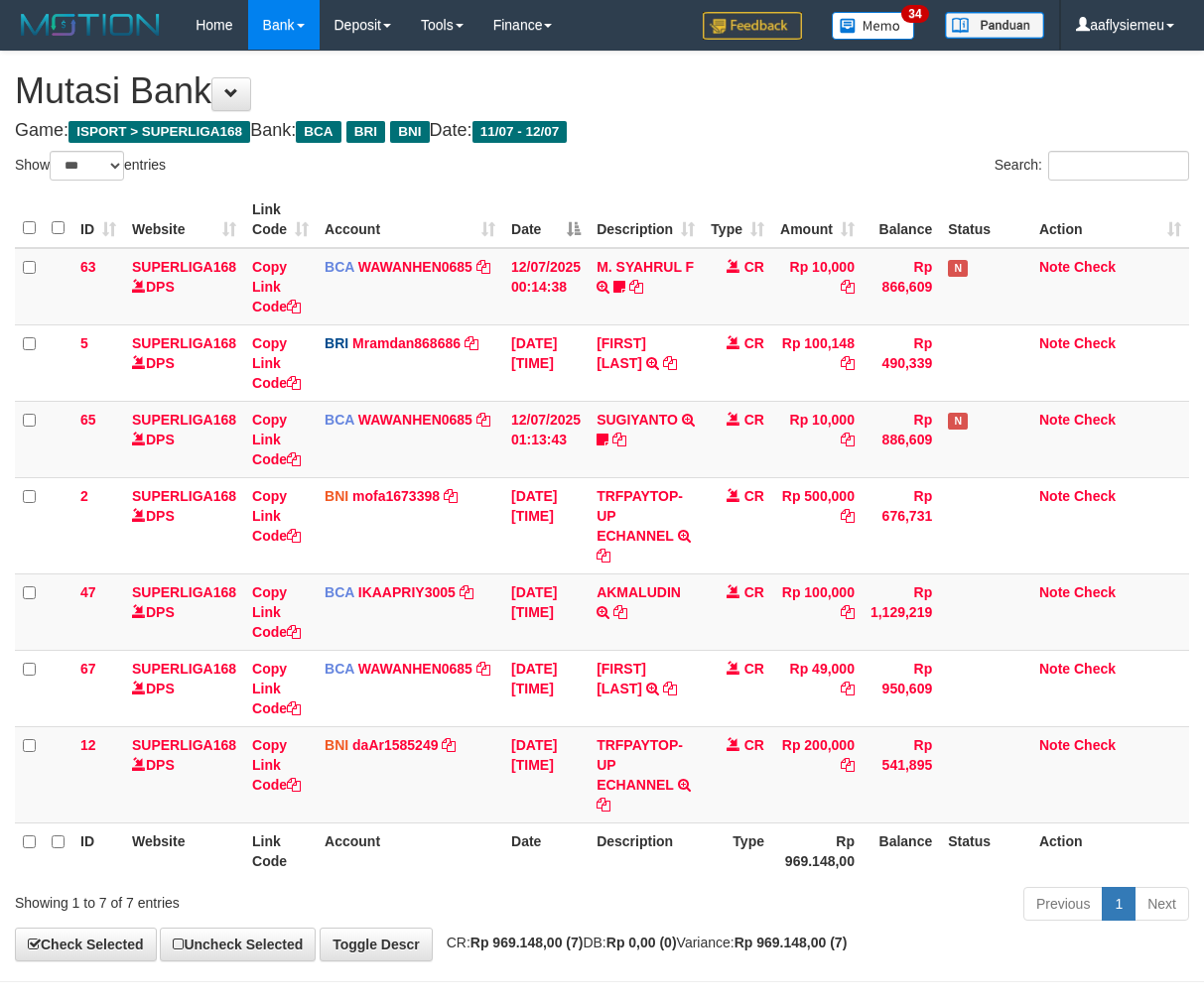 select on "***" 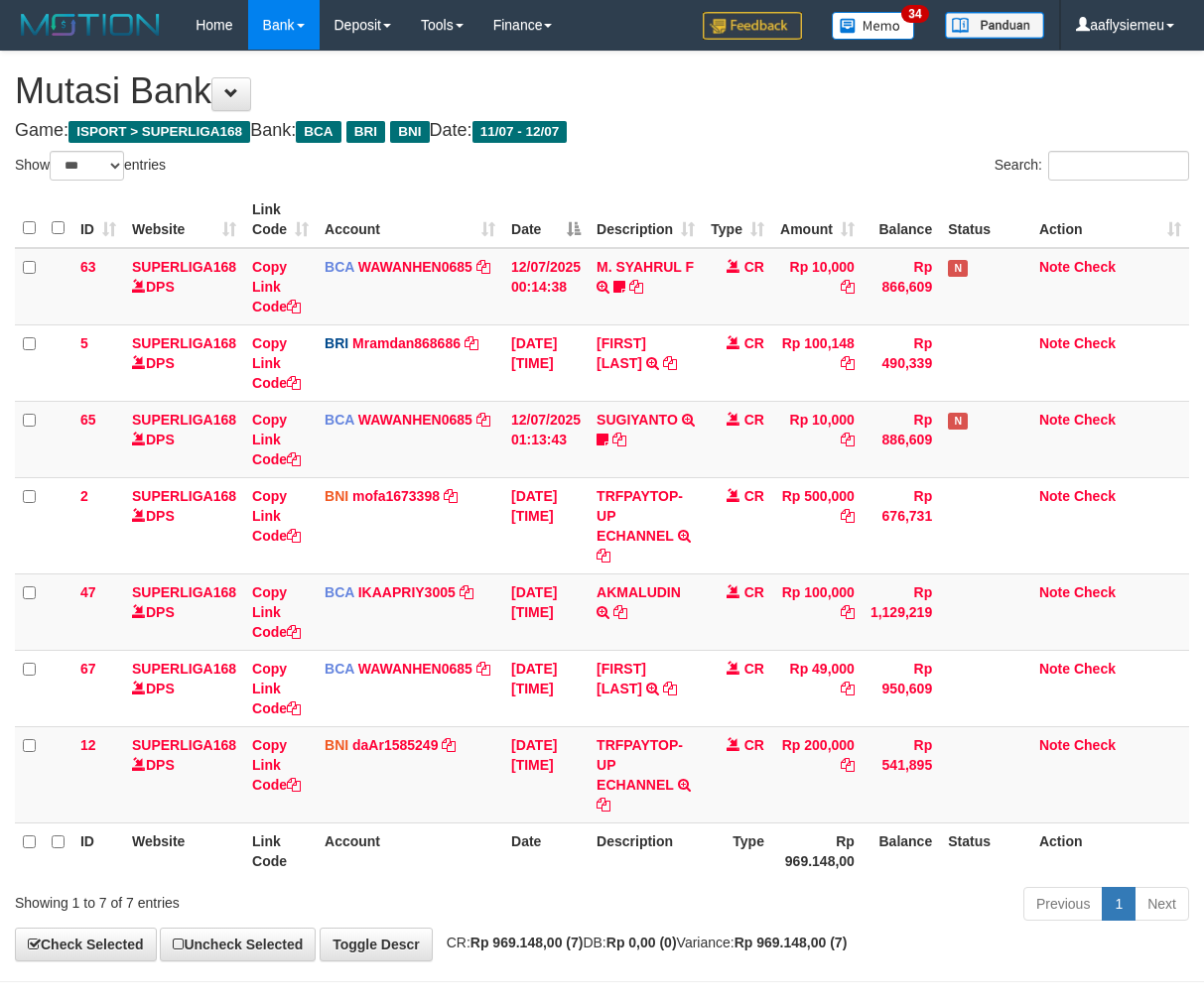 scroll, scrollTop: 69, scrollLeft: 0, axis: vertical 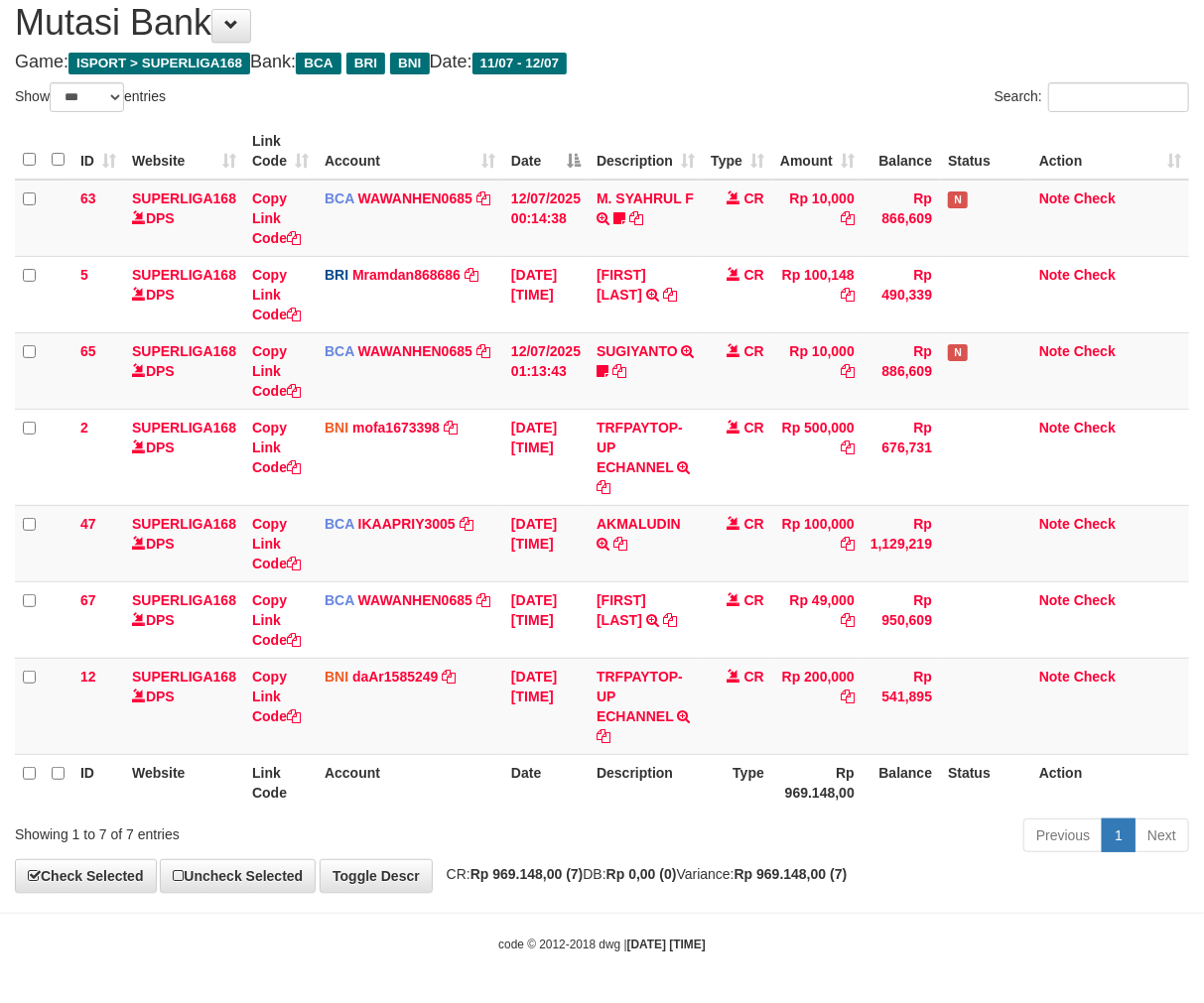 click on "Type" at bounding box center (737, 782) 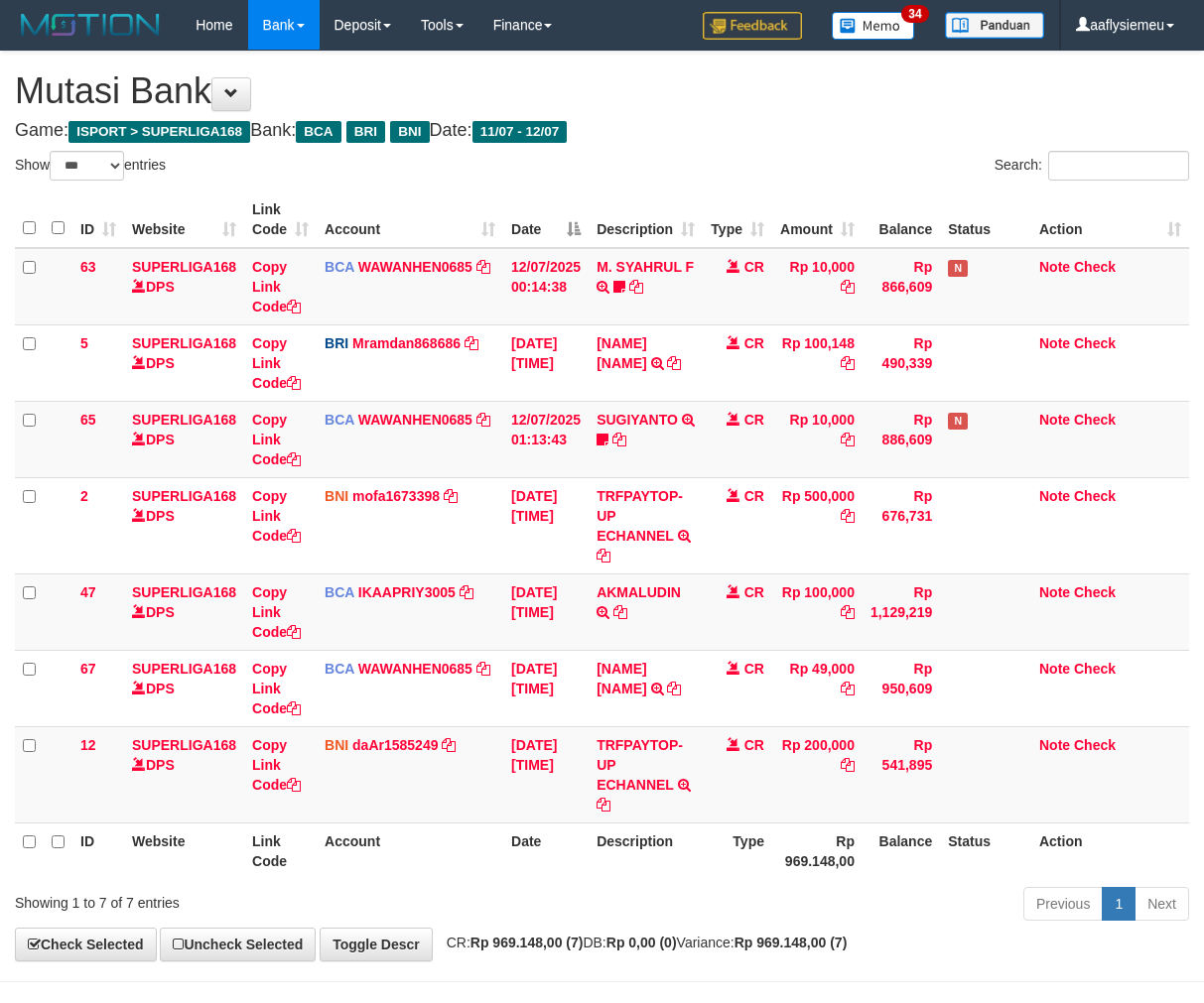select on "***" 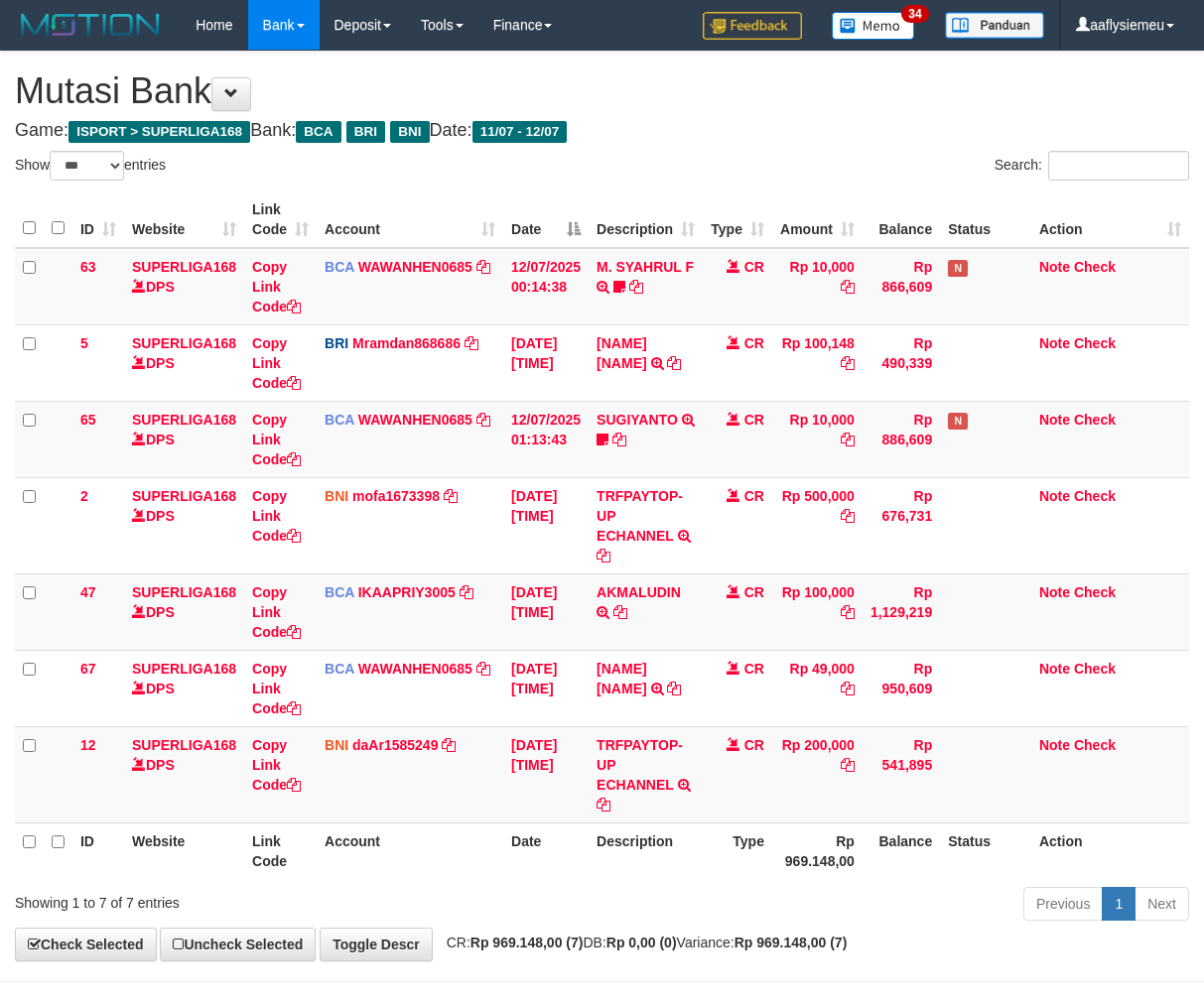 scroll, scrollTop: 69, scrollLeft: 0, axis: vertical 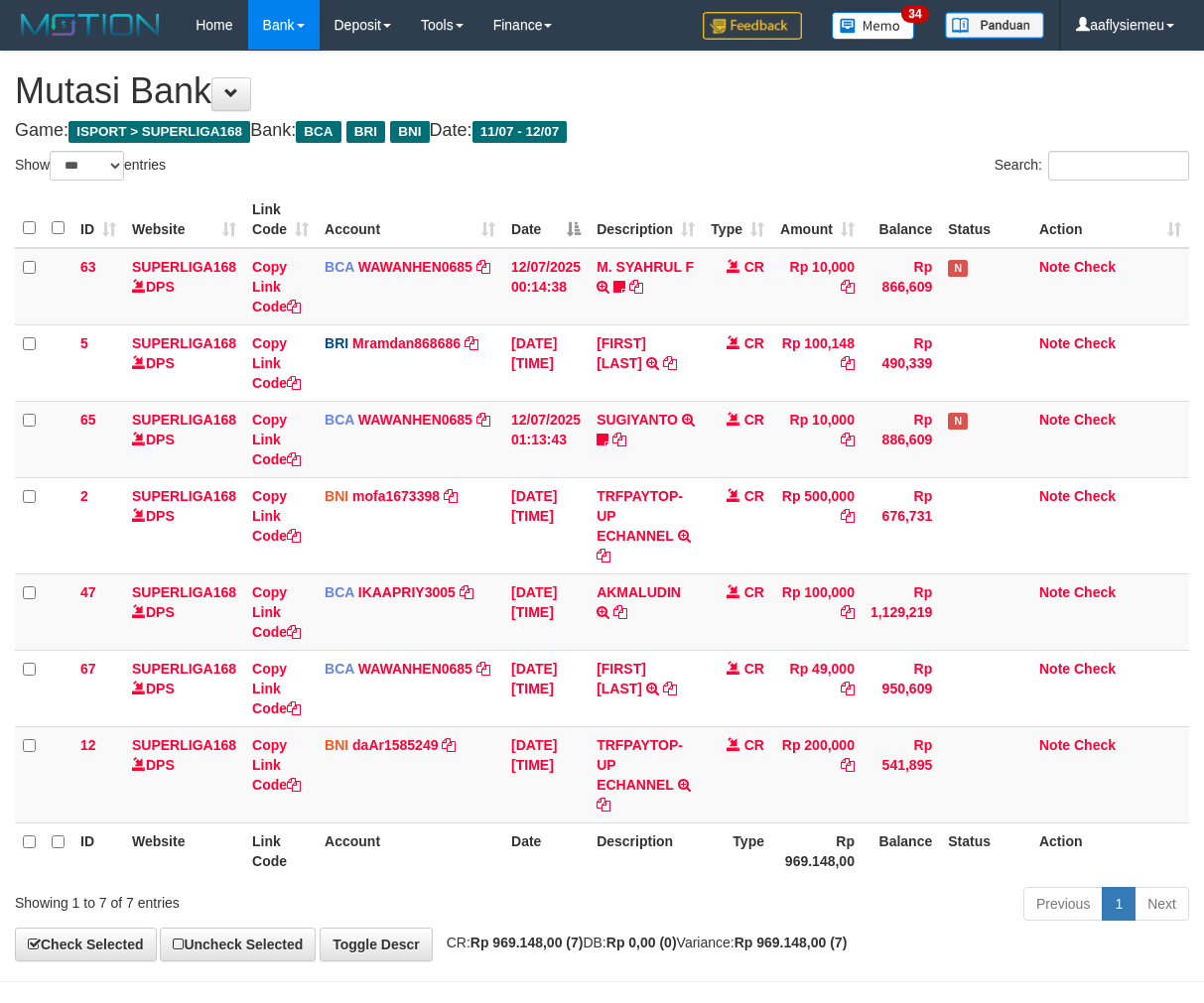 select on "***" 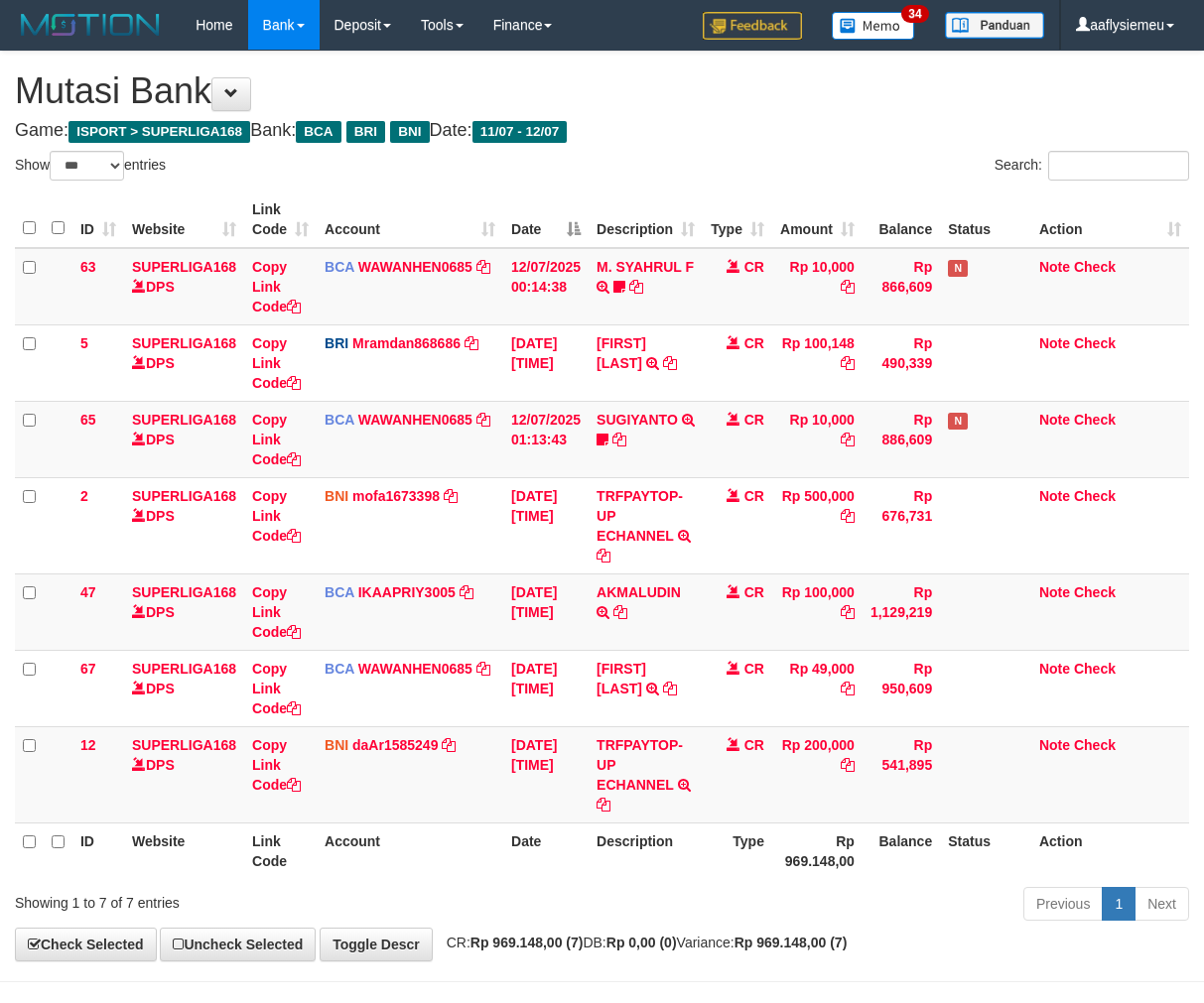 scroll, scrollTop: 69, scrollLeft: 0, axis: vertical 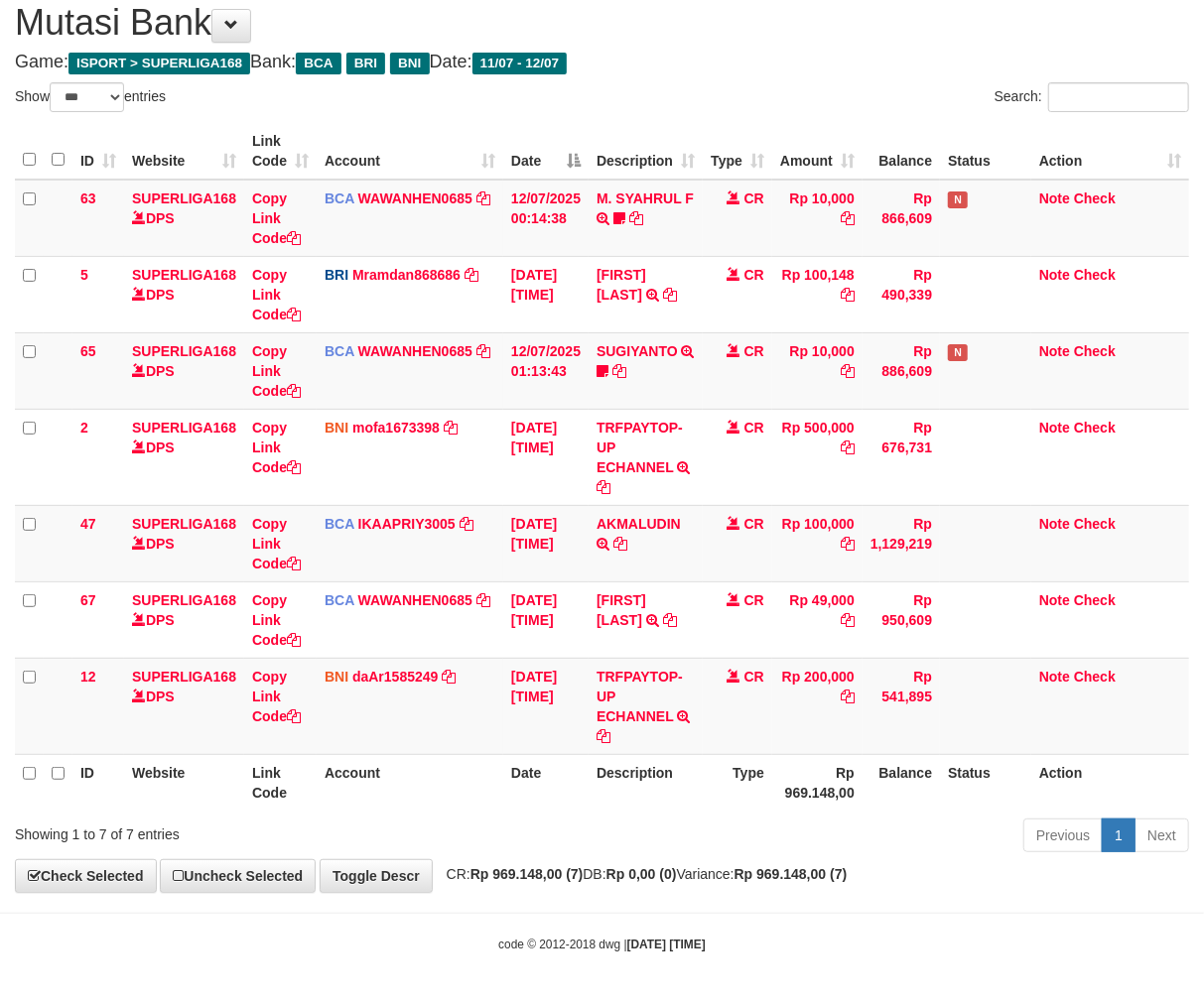 click on "Type" at bounding box center (737, 782) 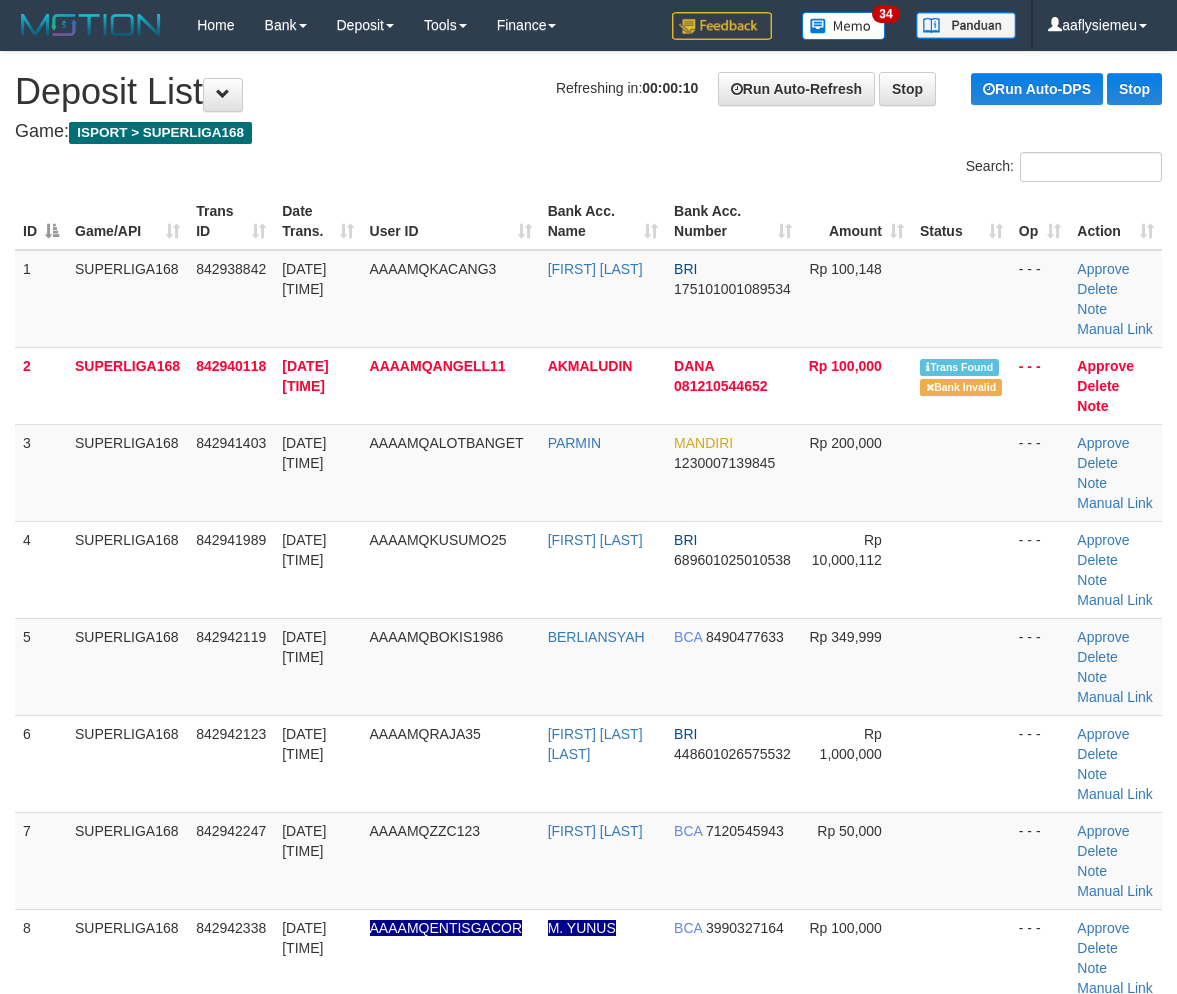 scroll, scrollTop: 0, scrollLeft: 0, axis: both 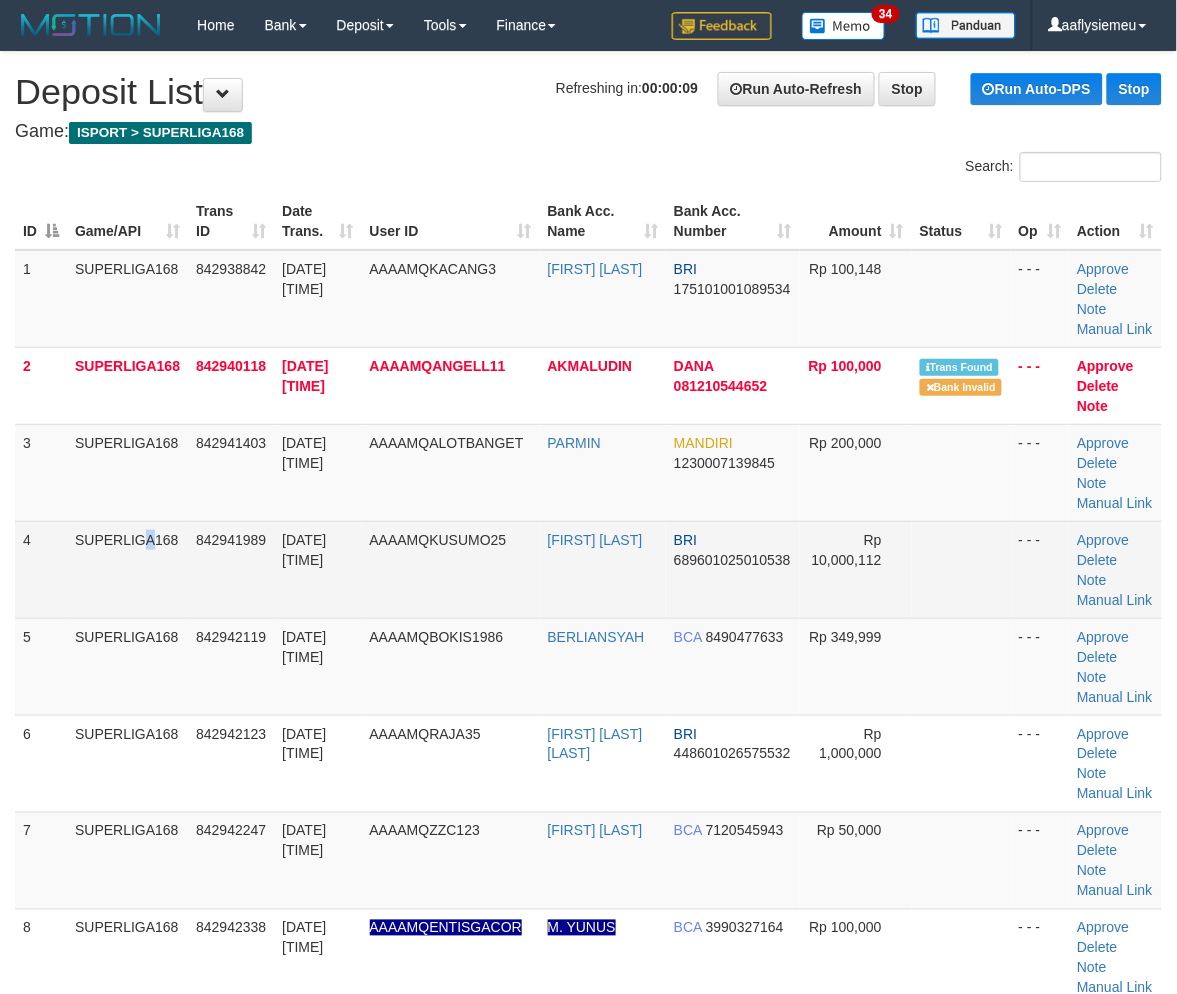 click on "SUPERLIGA168" at bounding box center [127, 569] 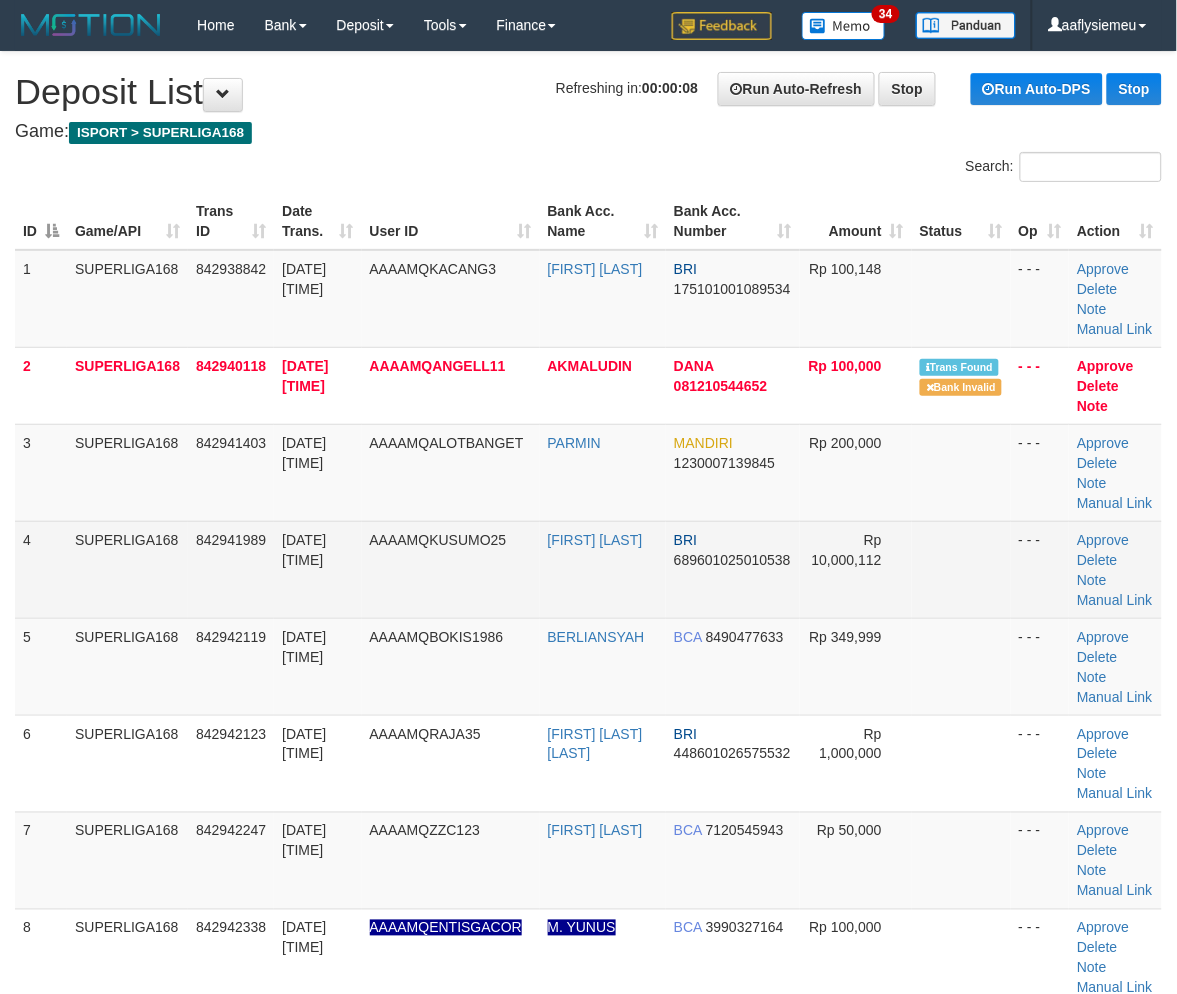 click on "4" at bounding box center [41, 569] 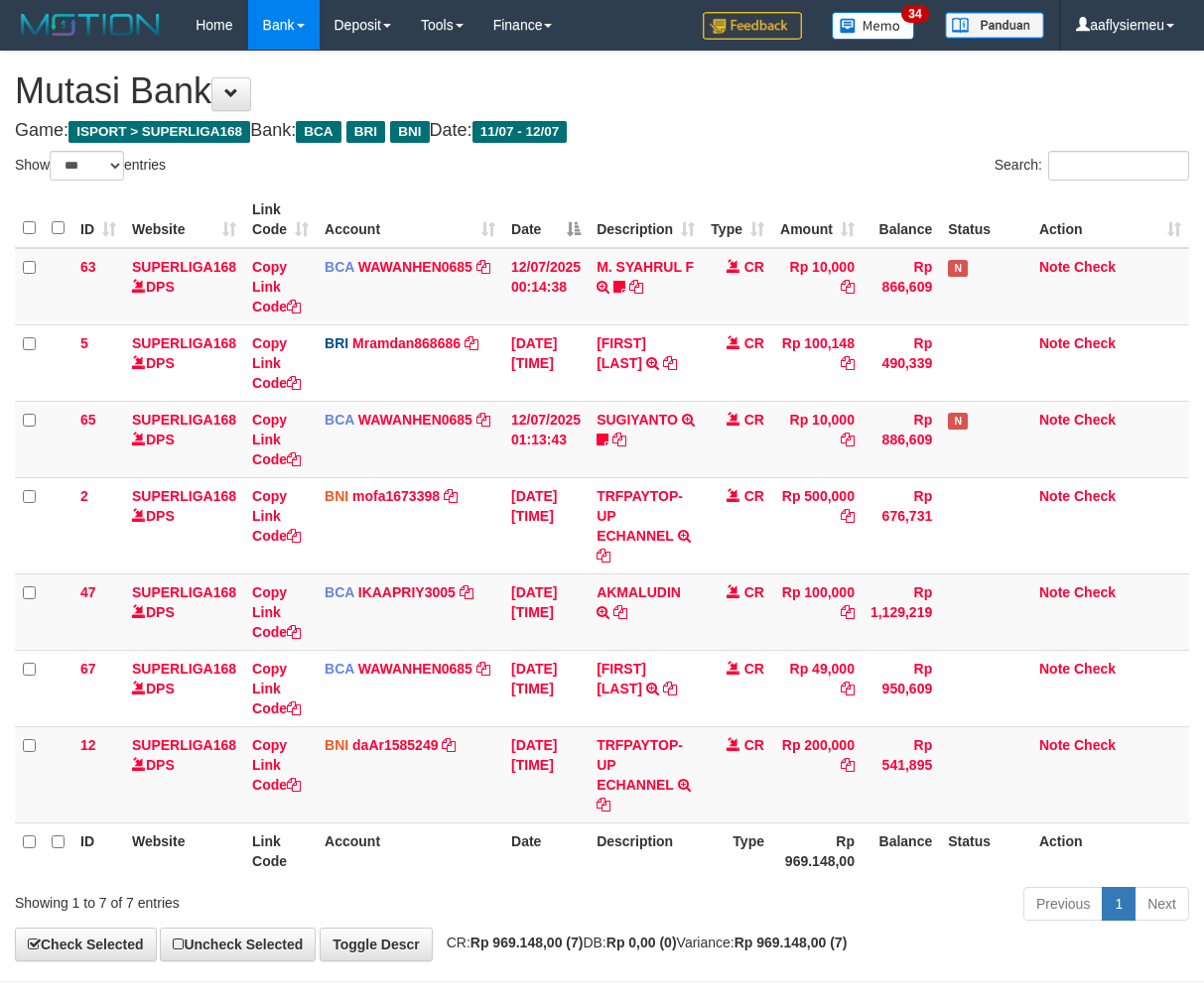 select on "***" 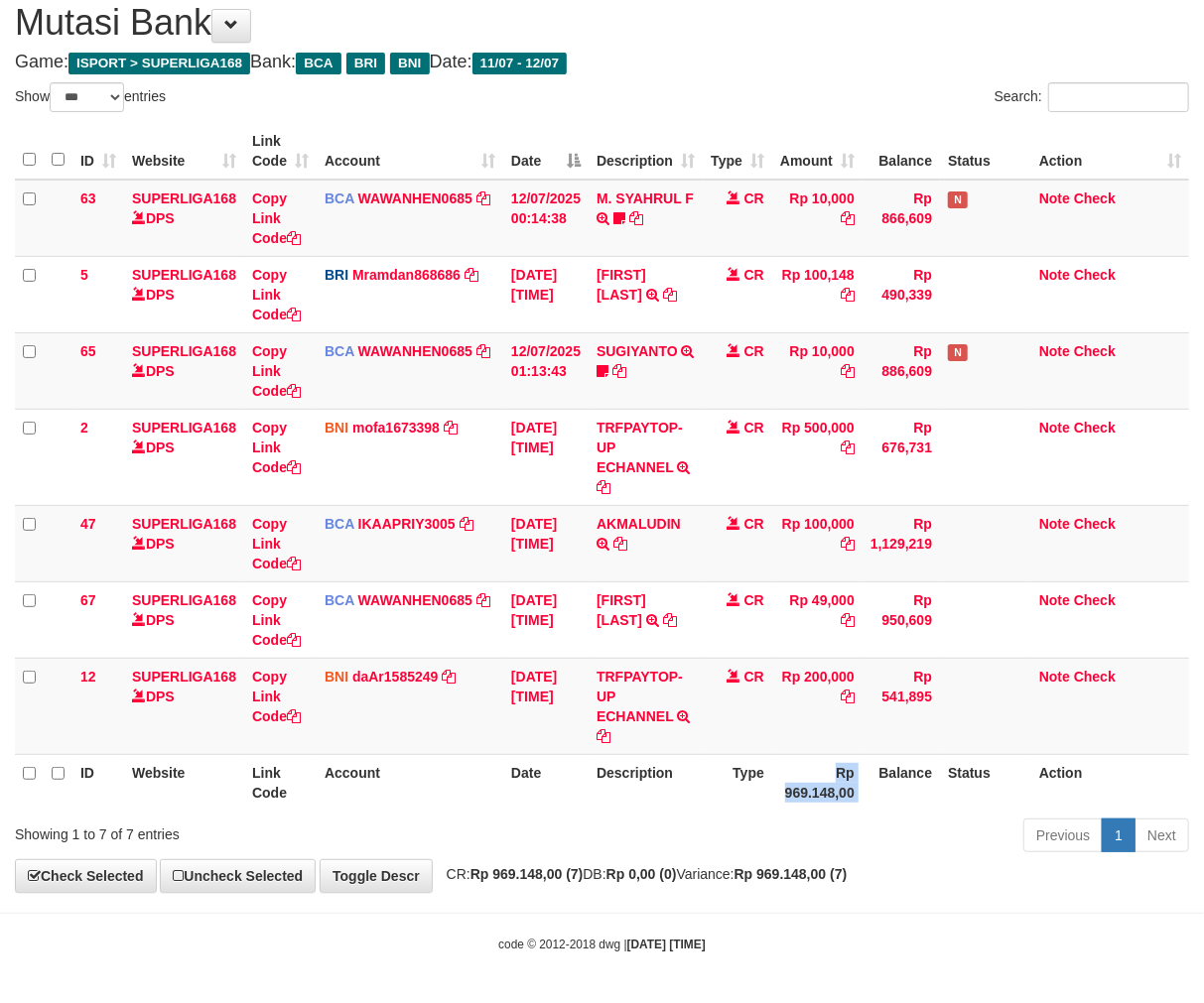 scroll, scrollTop: 69, scrollLeft: 0, axis: vertical 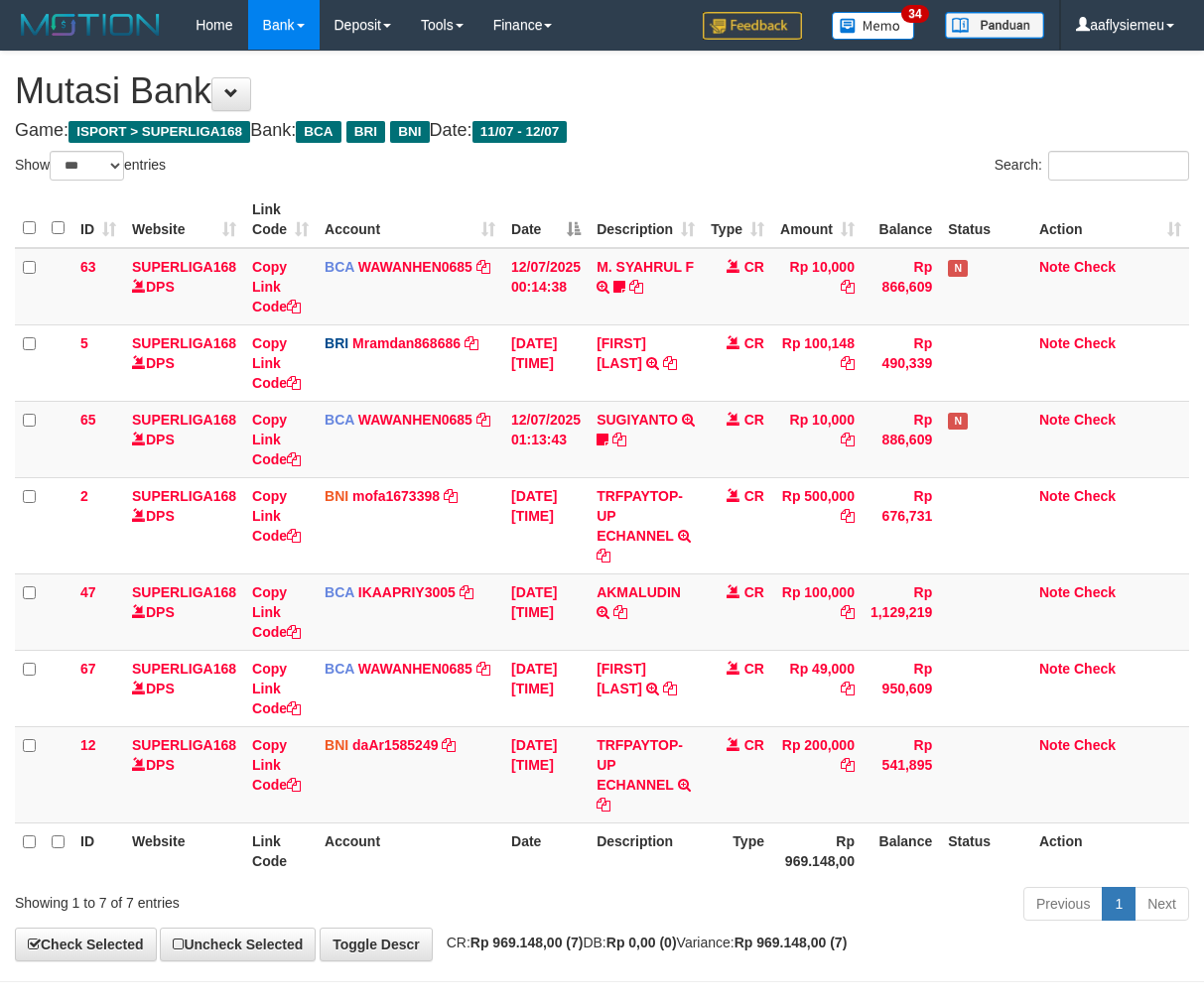 select on "***" 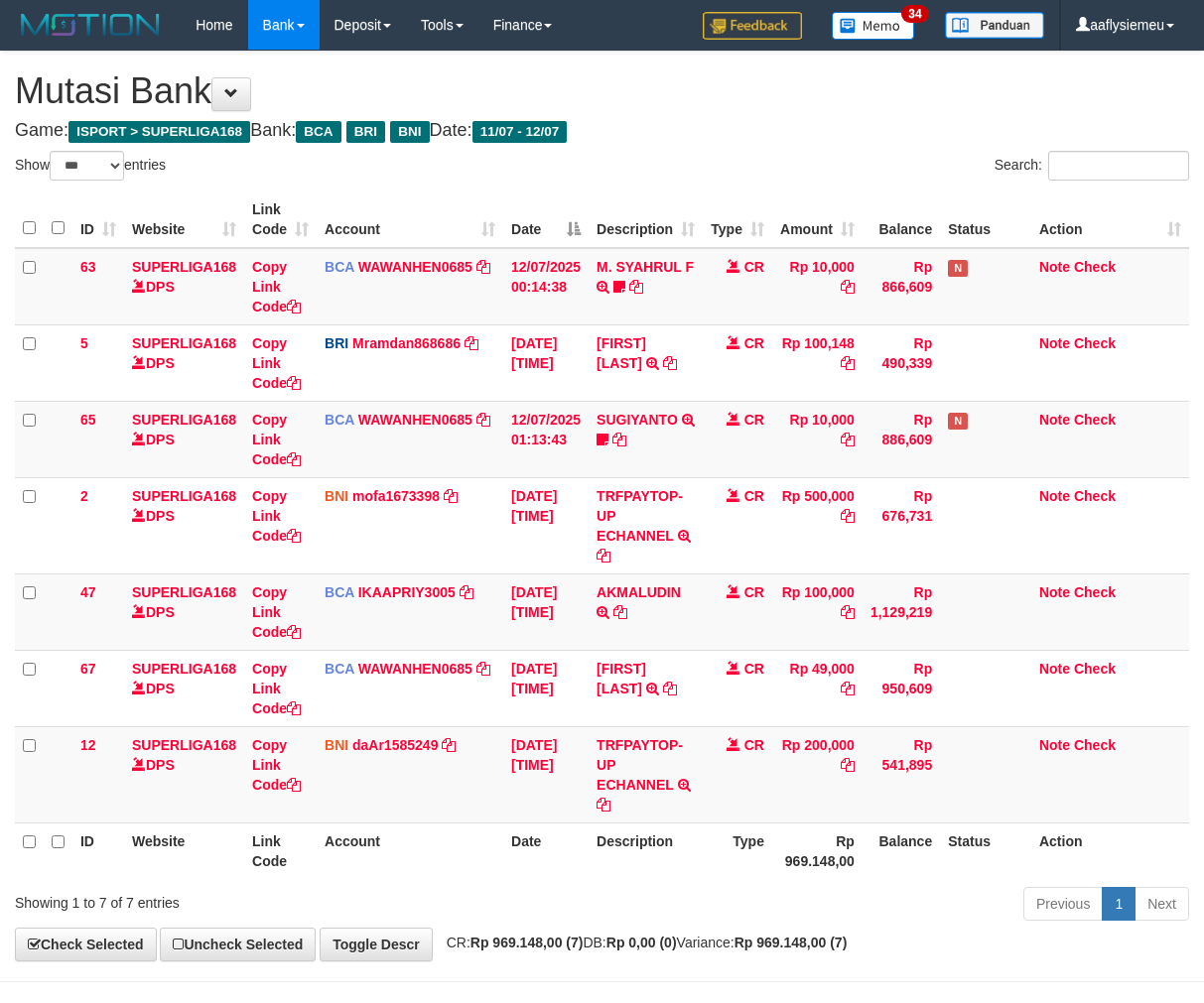 scroll, scrollTop: 69, scrollLeft: 0, axis: vertical 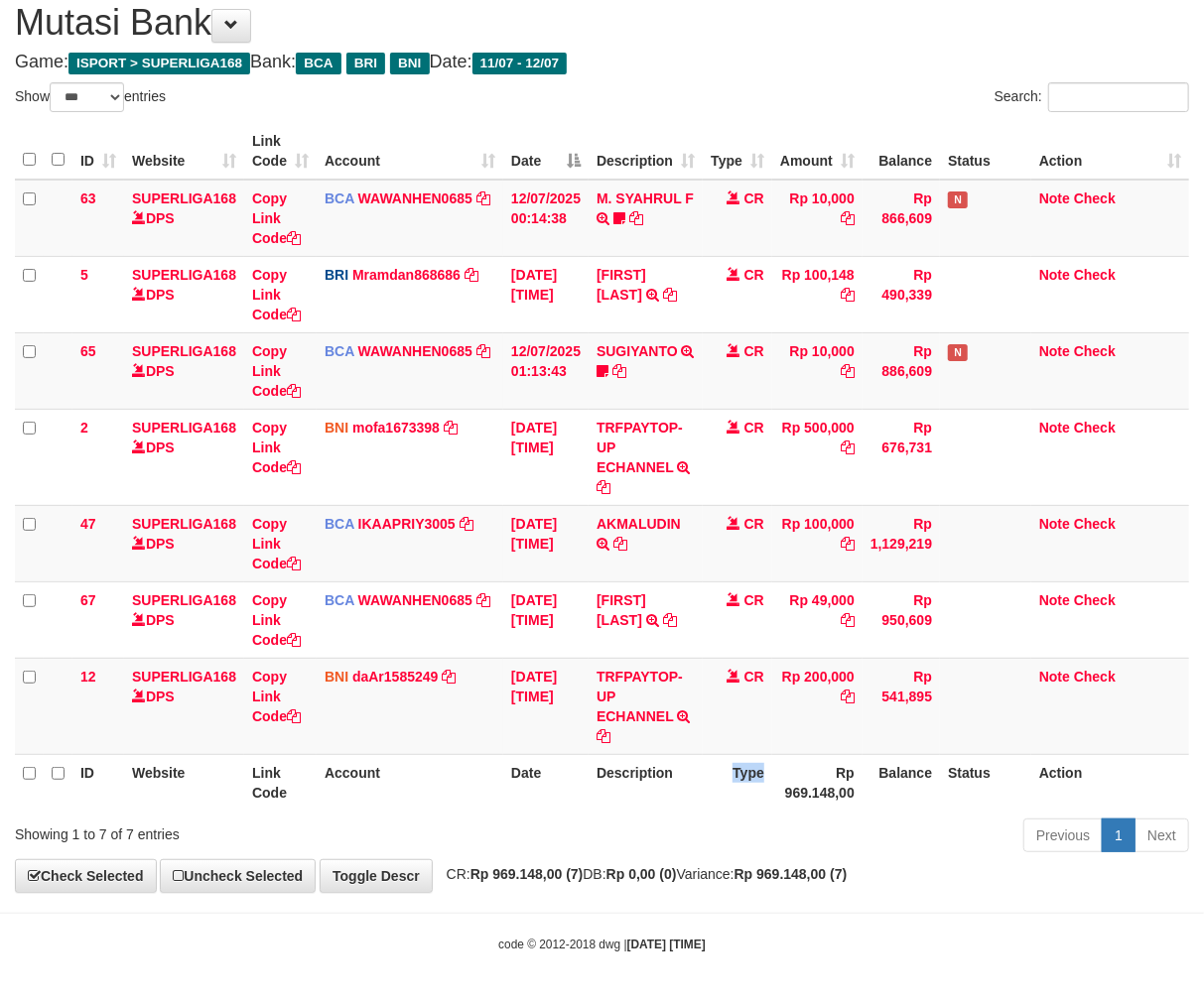 click on "Type" at bounding box center (737, 782) 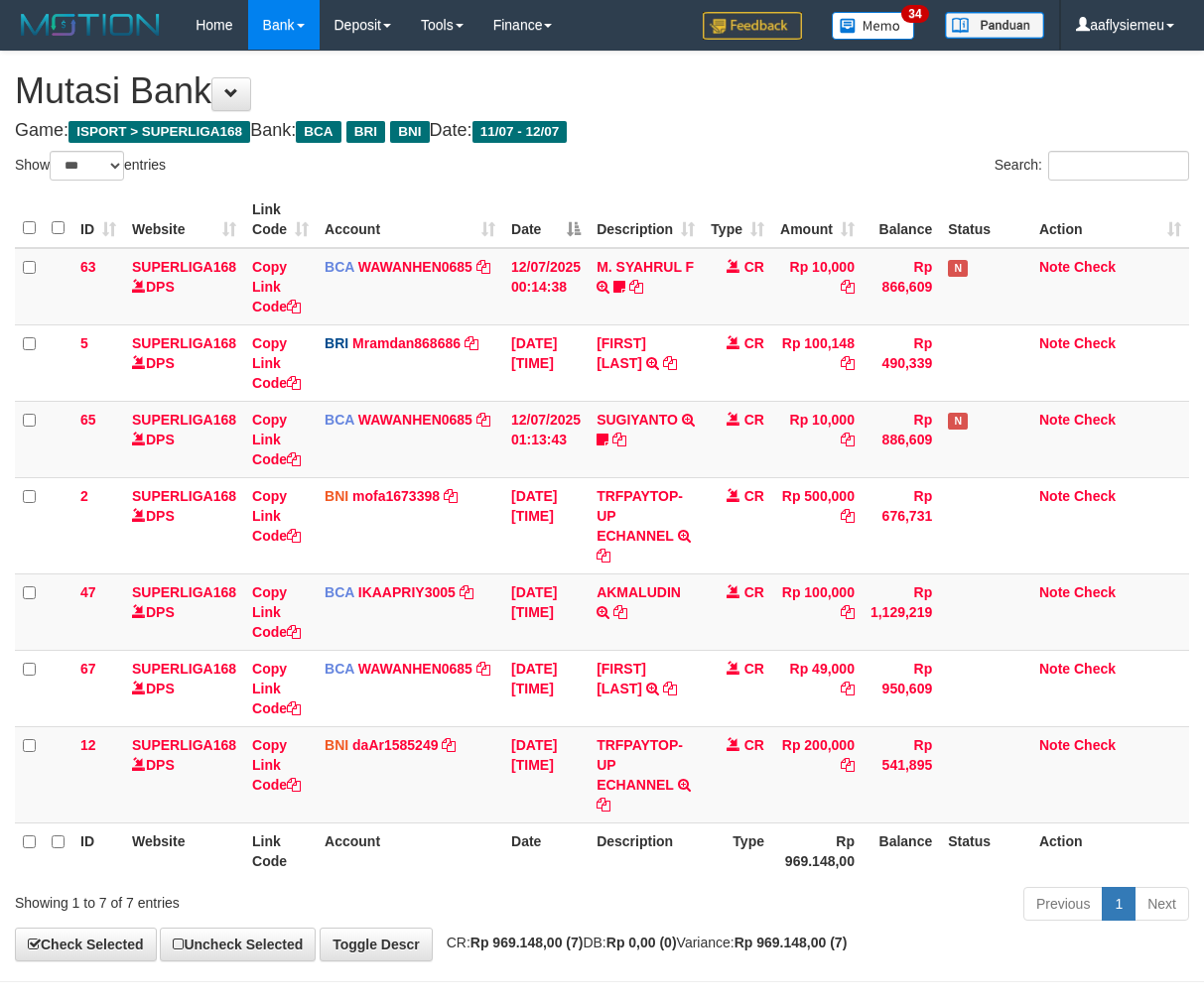 select on "***" 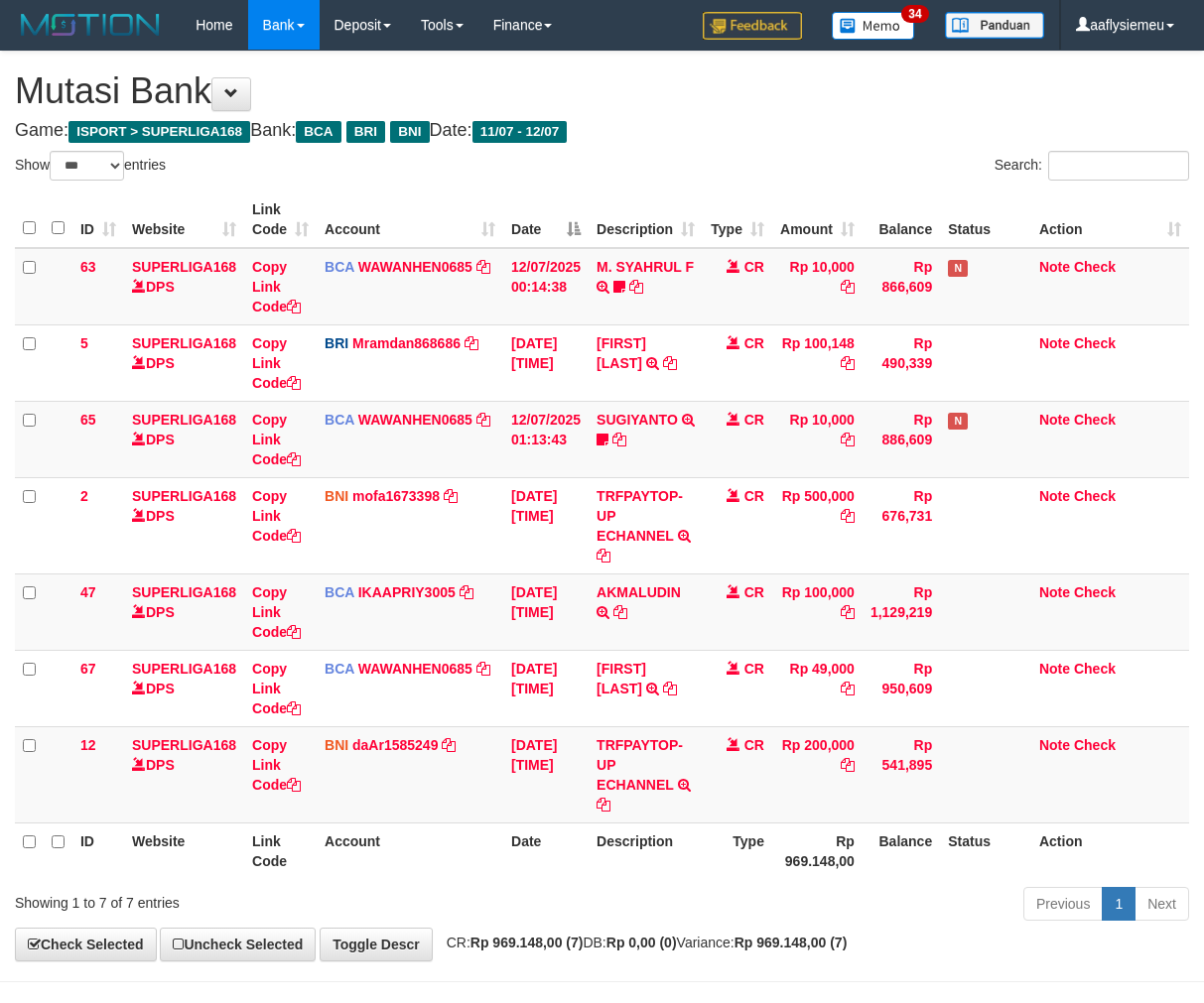 scroll, scrollTop: 69, scrollLeft: 0, axis: vertical 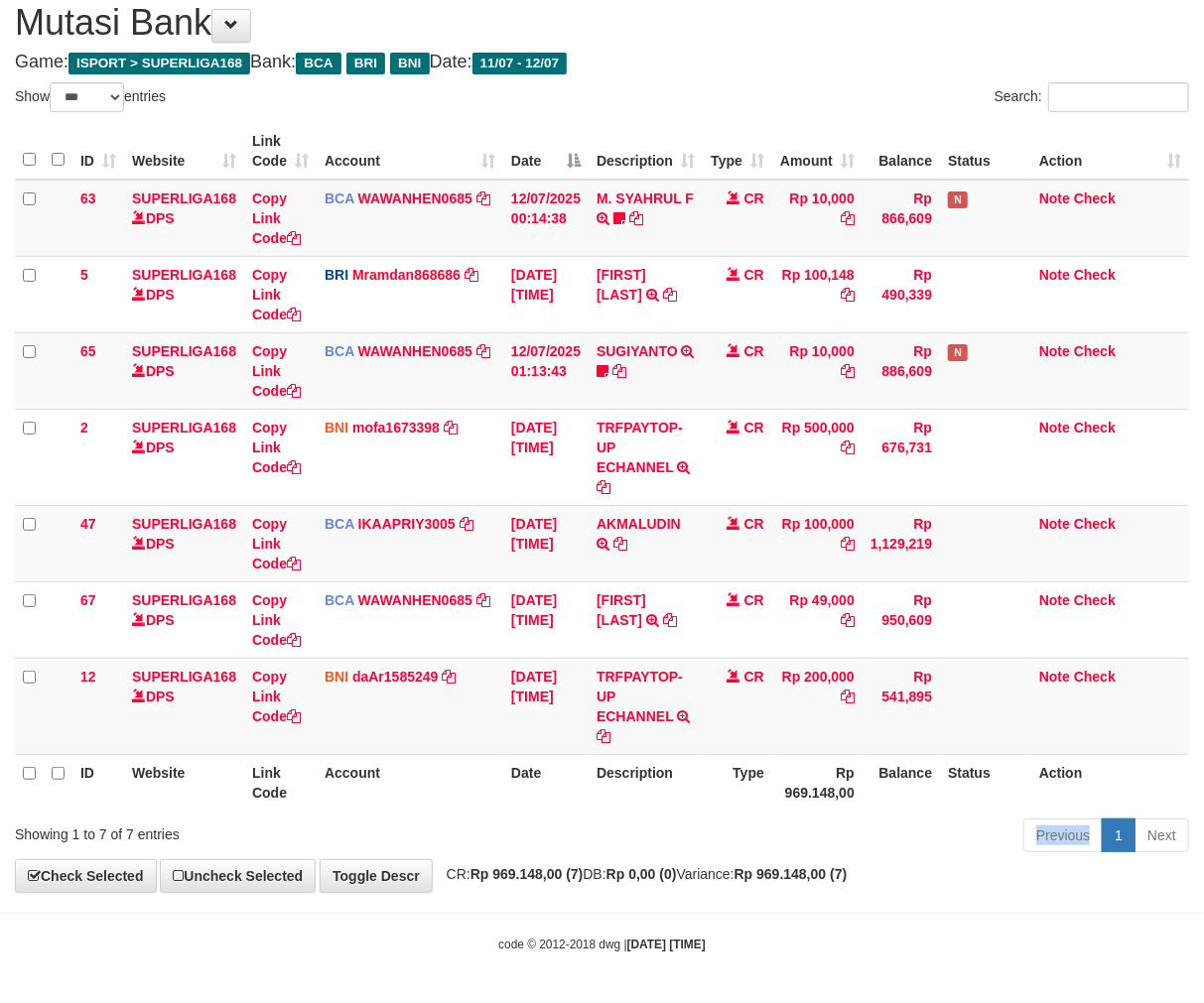 click on "Previous 1 Next" at bounding box center [853, 837] 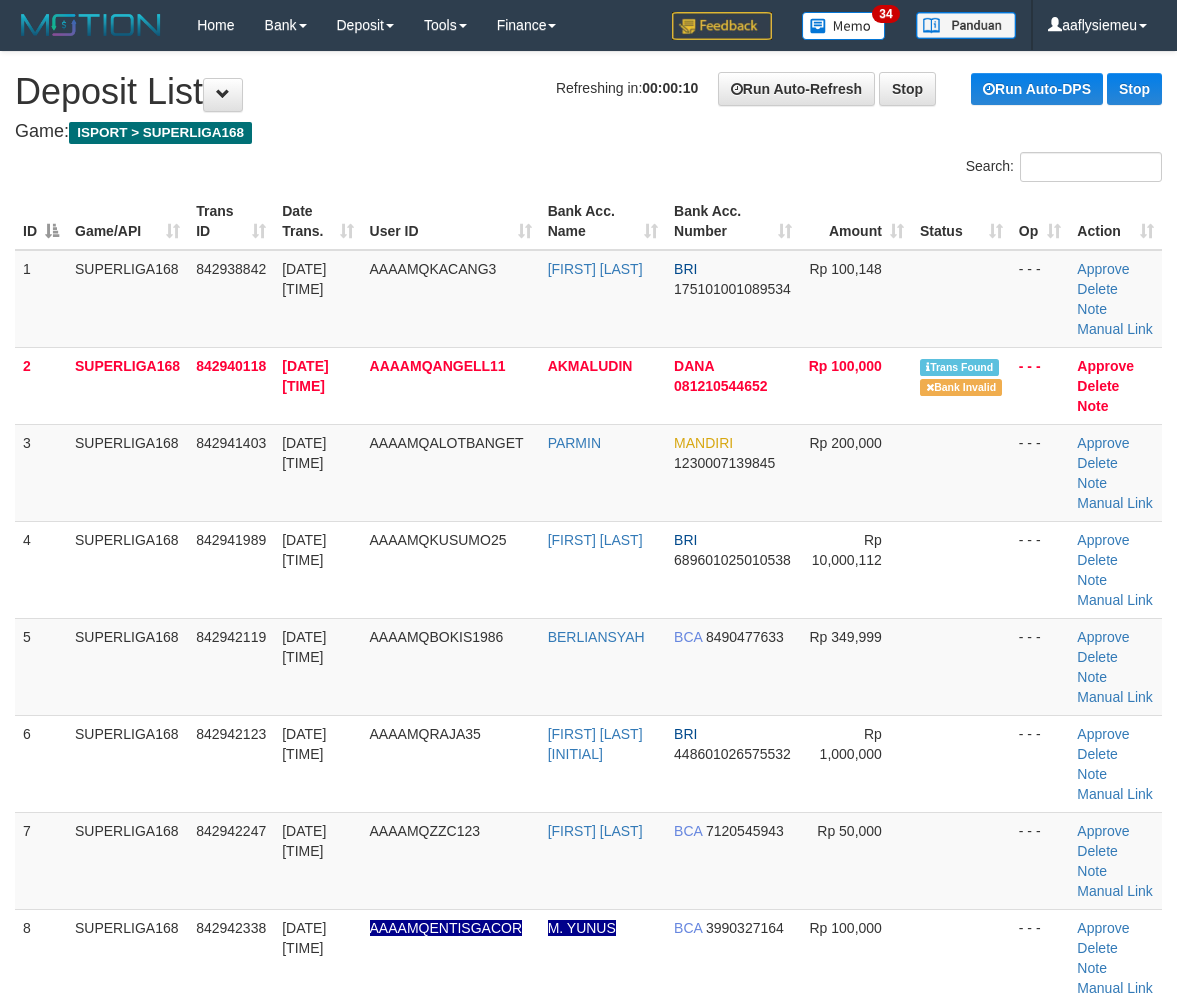 scroll, scrollTop: 0, scrollLeft: 0, axis: both 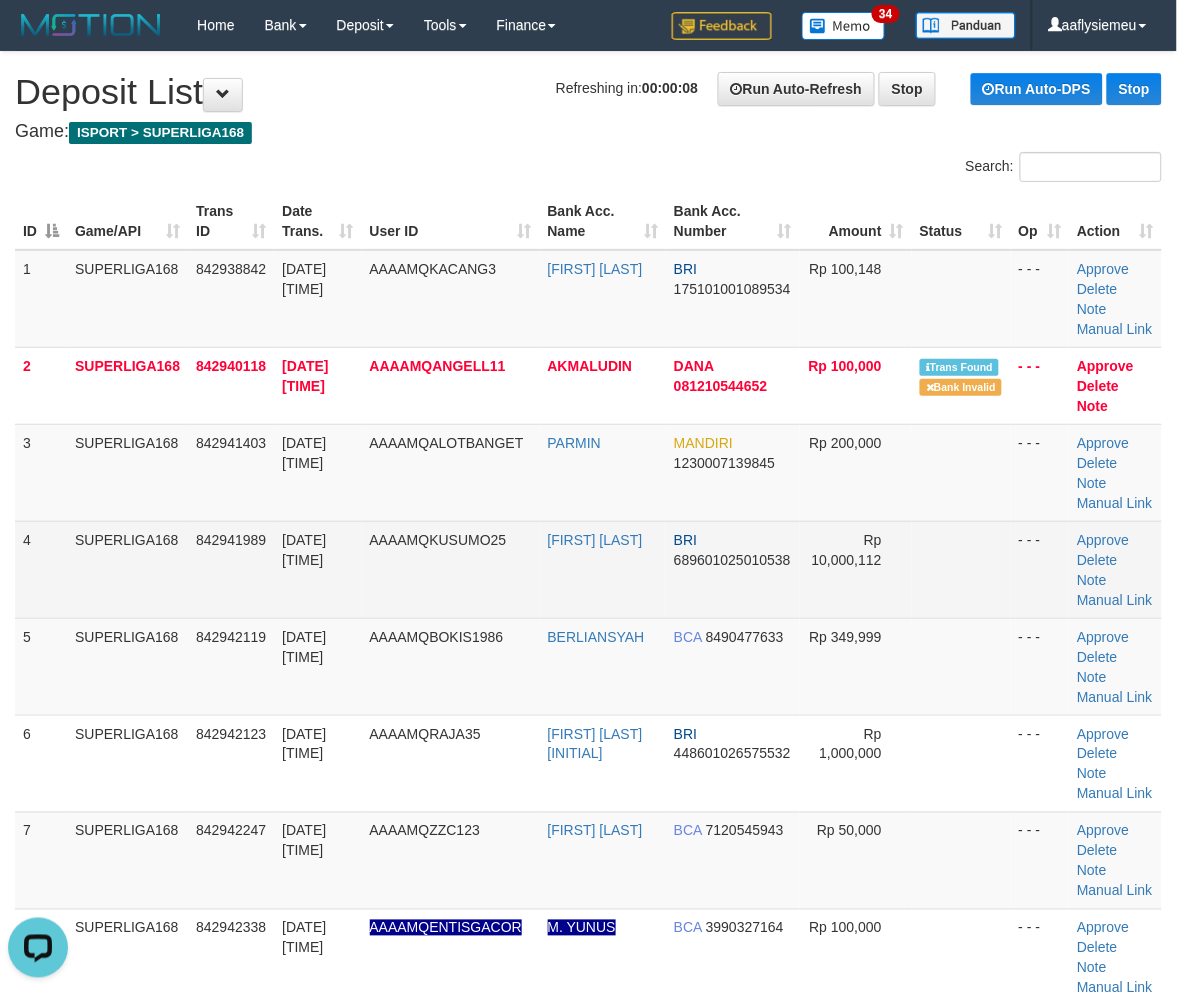 click on "SUPERLIGA168" at bounding box center [127, 569] 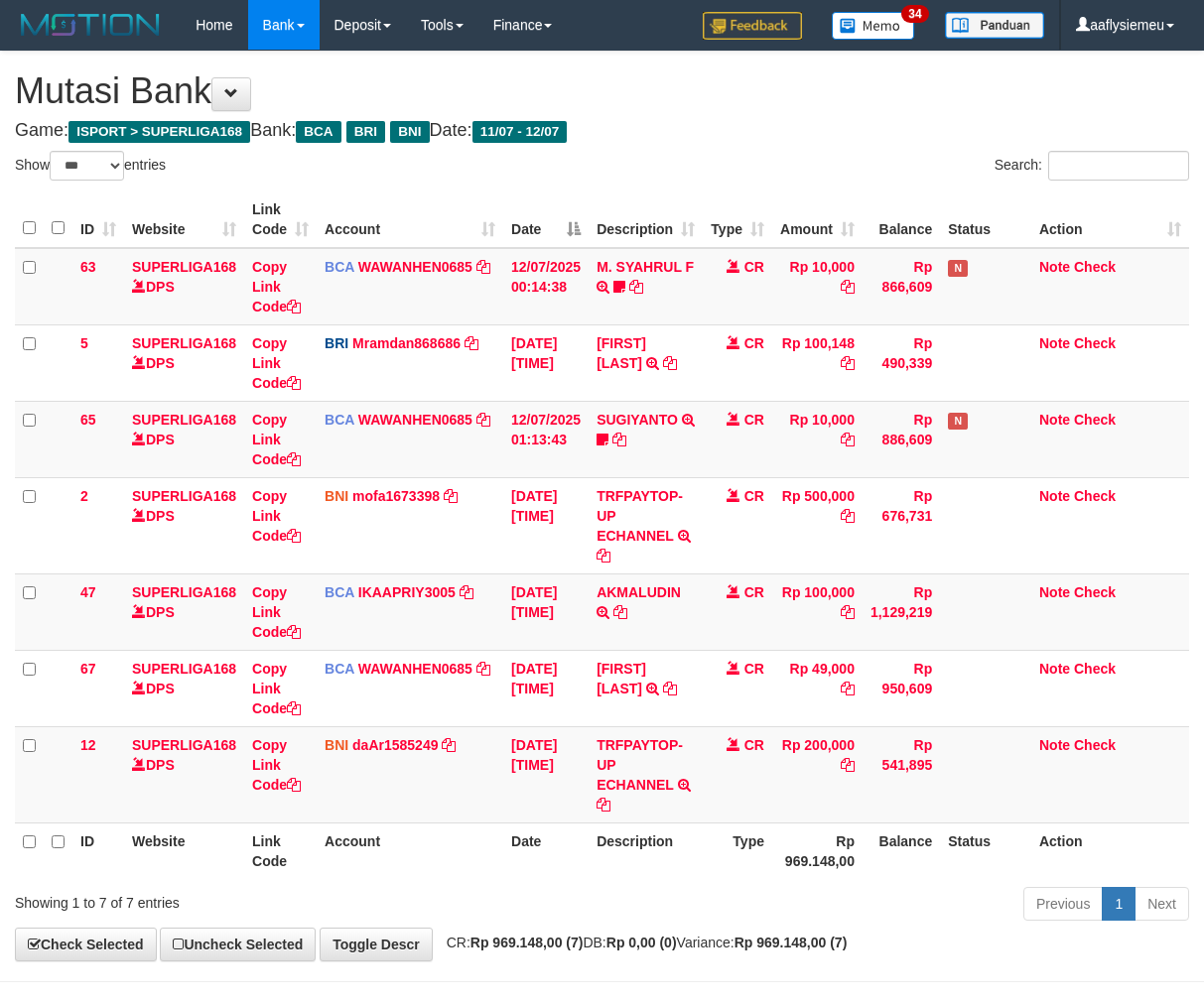 select on "***" 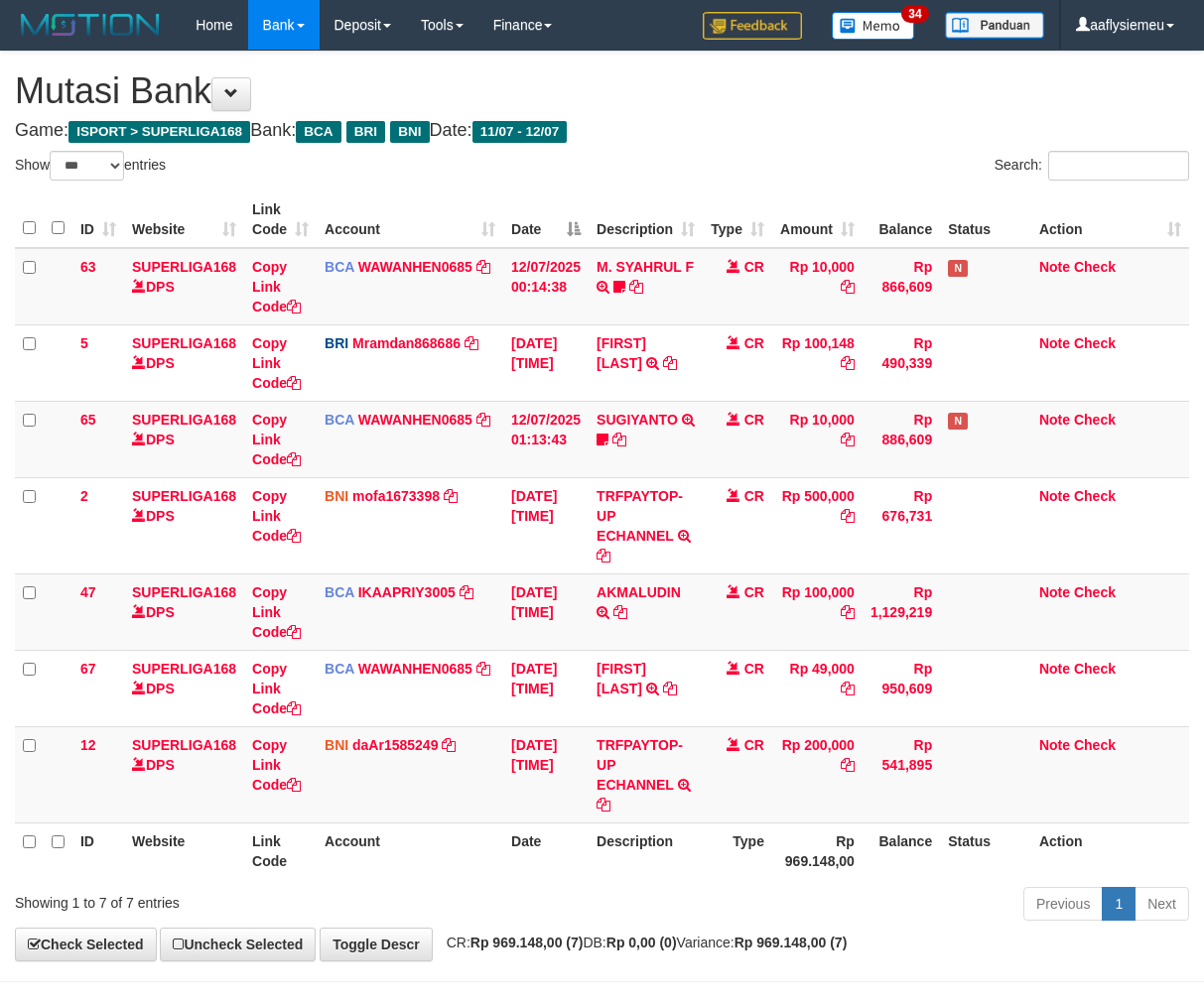 scroll, scrollTop: 69, scrollLeft: 0, axis: vertical 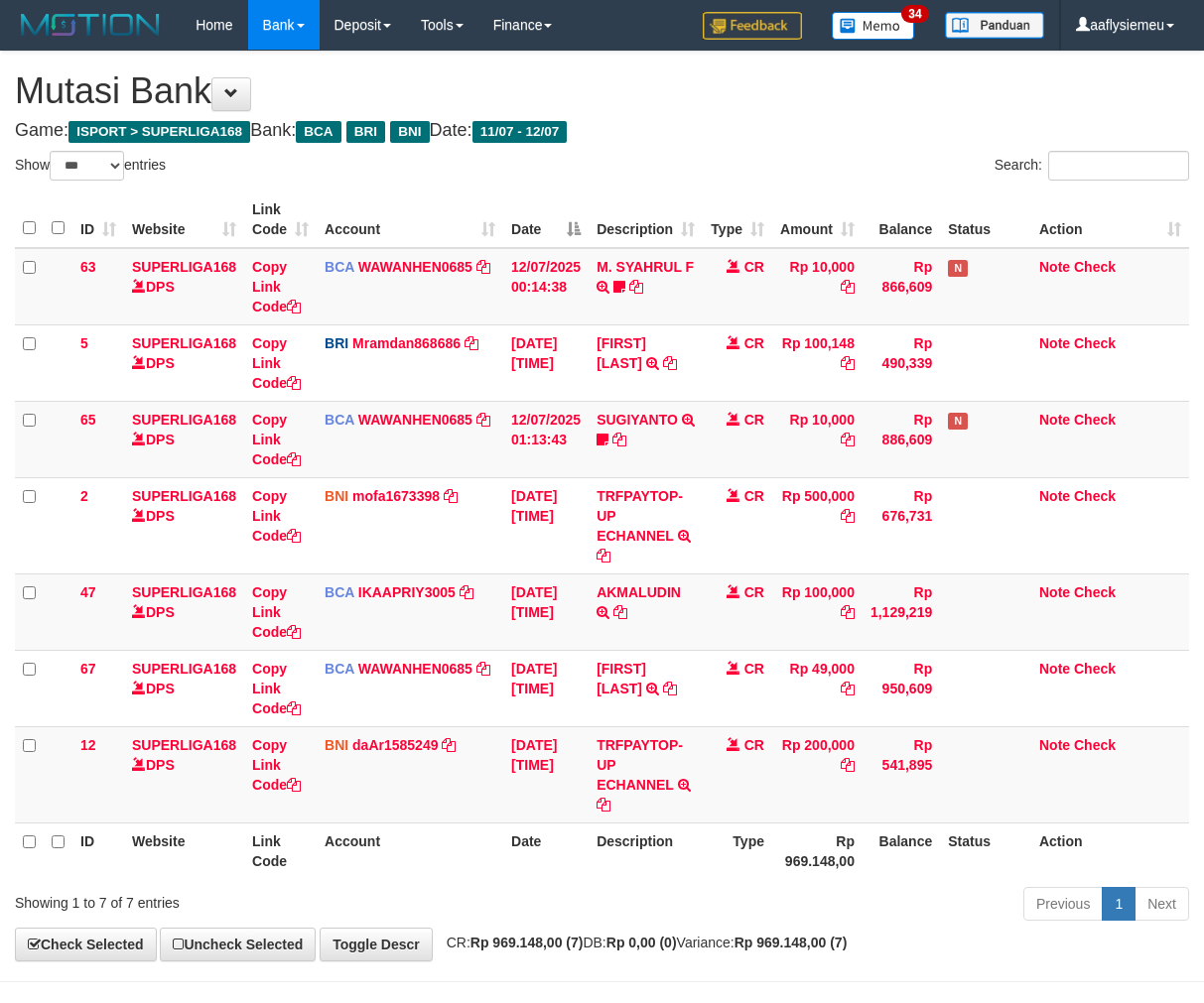 select on "***" 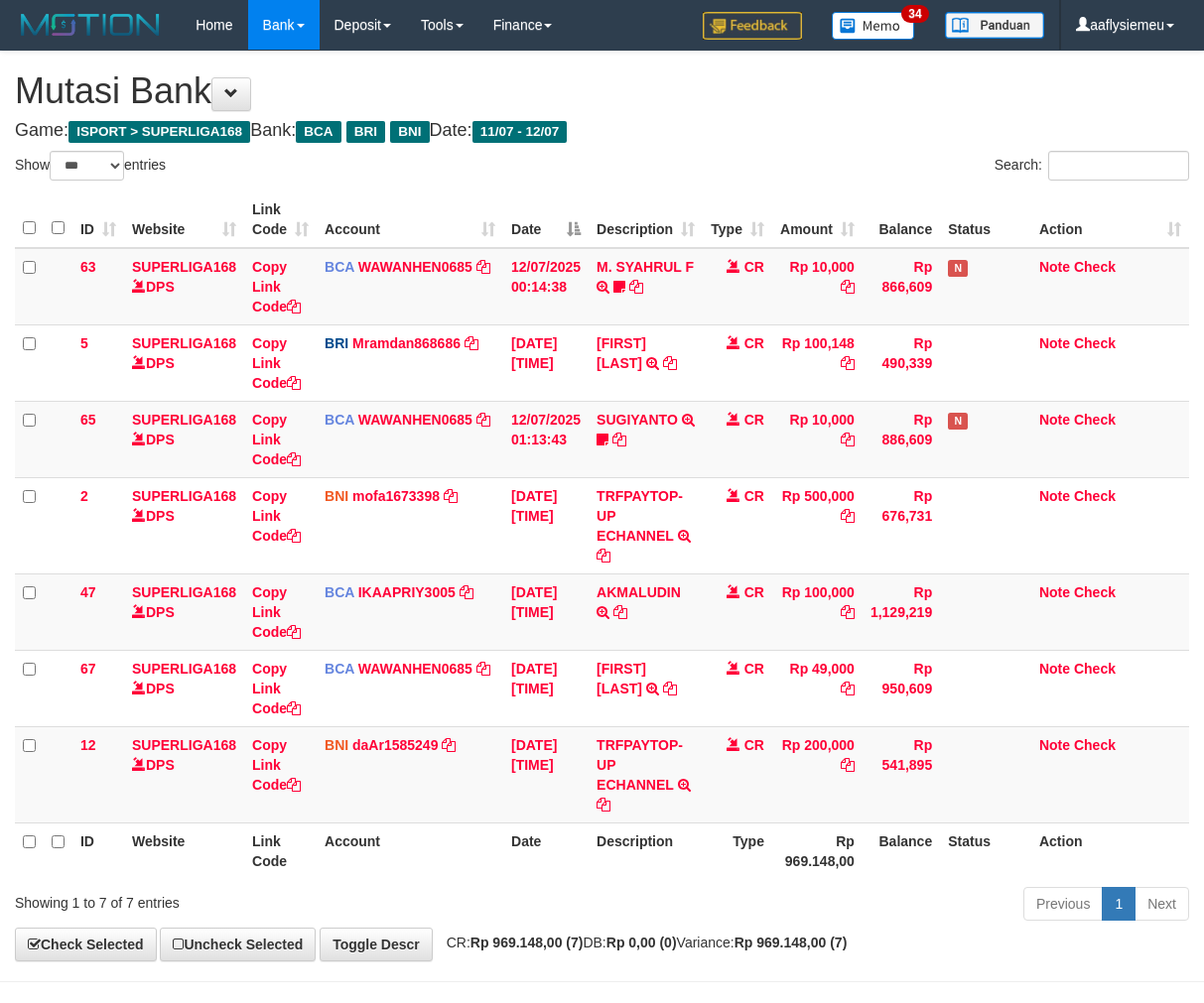 scroll, scrollTop: 69, scrollLeft: 0, axis: vertical 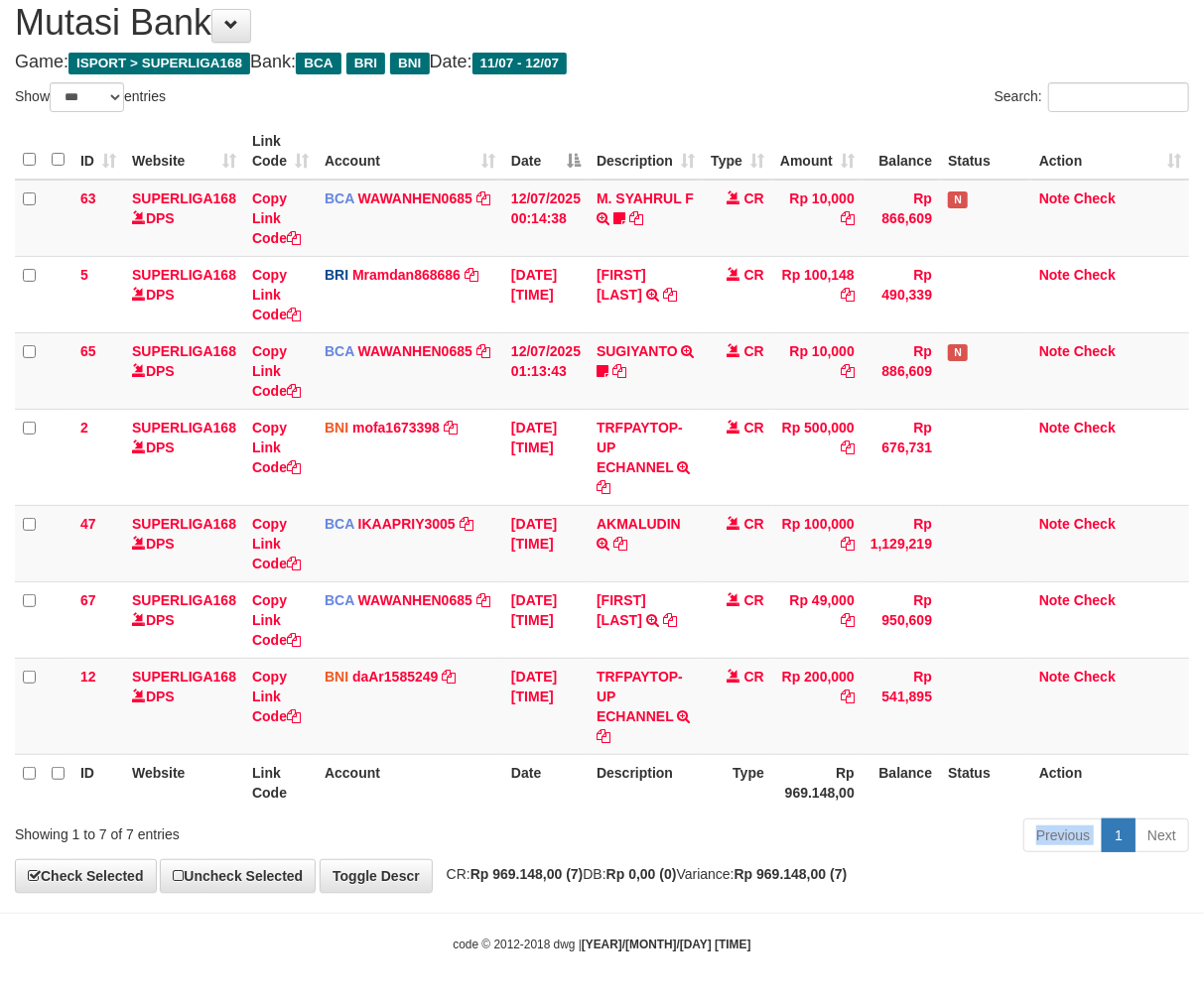 click on "Previous 1 Next" at bounding box center (853, 837) 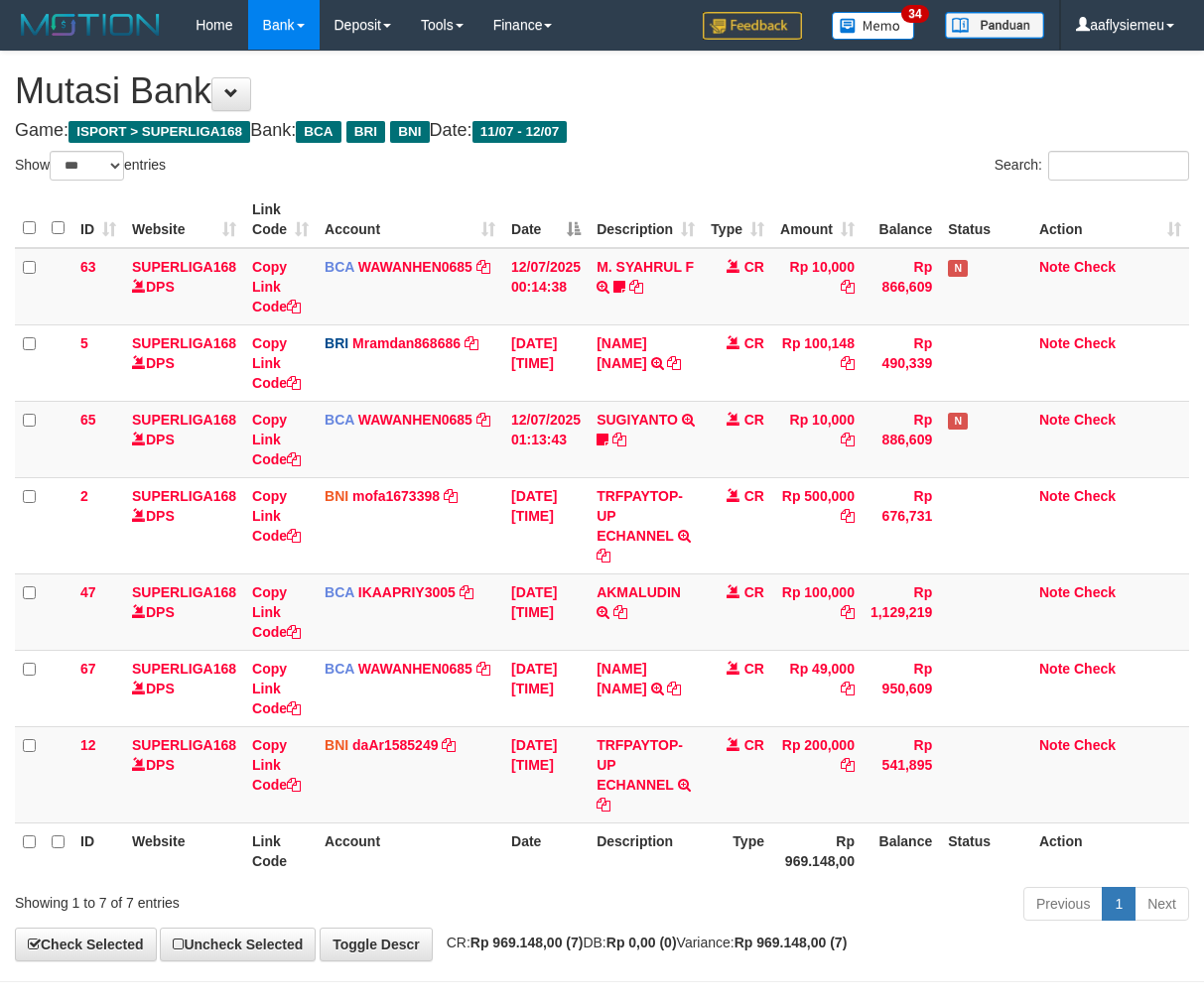 select on "***" 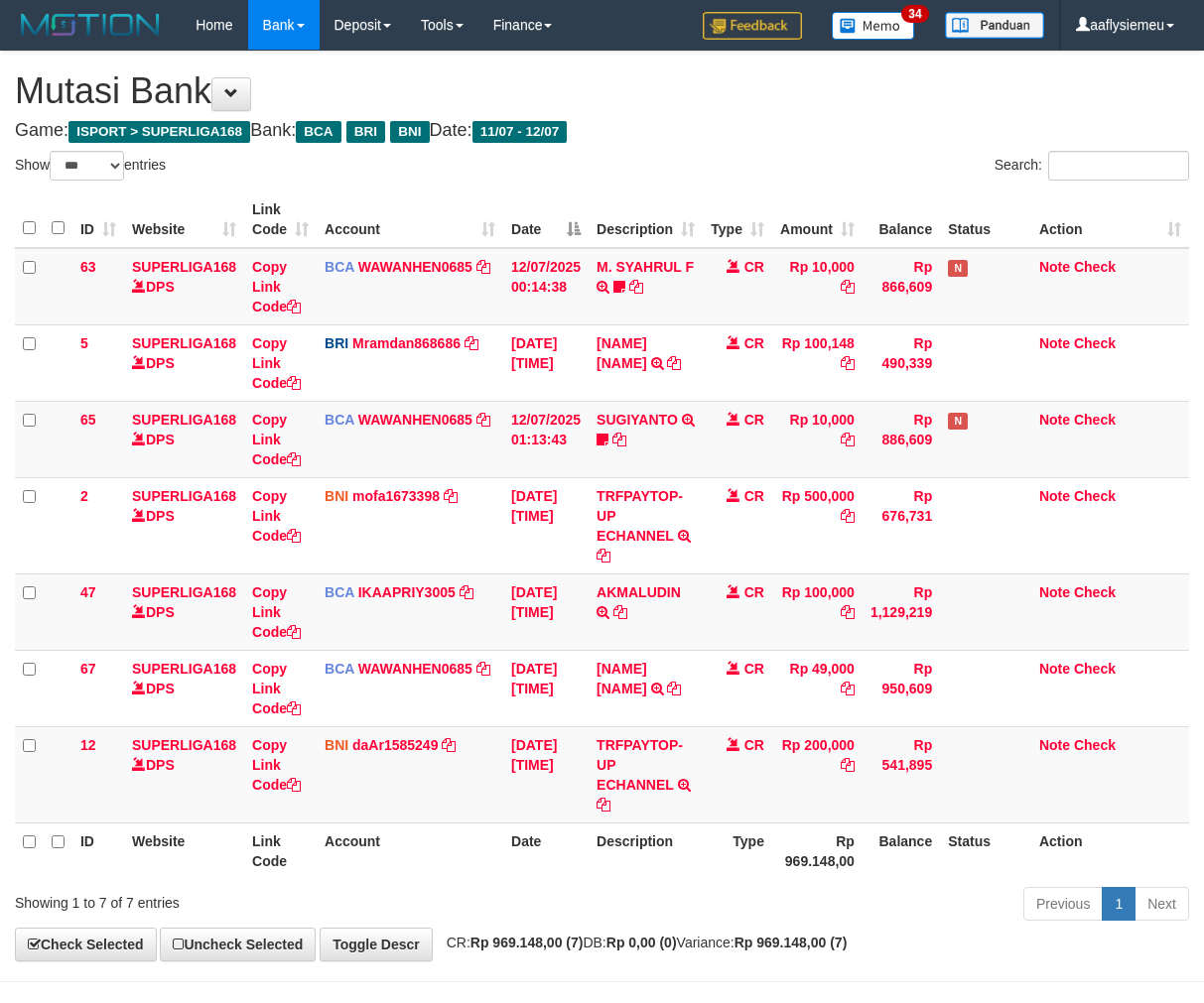 scroll, scrollTop: 69, scrollLeft: 0, axis: vertical 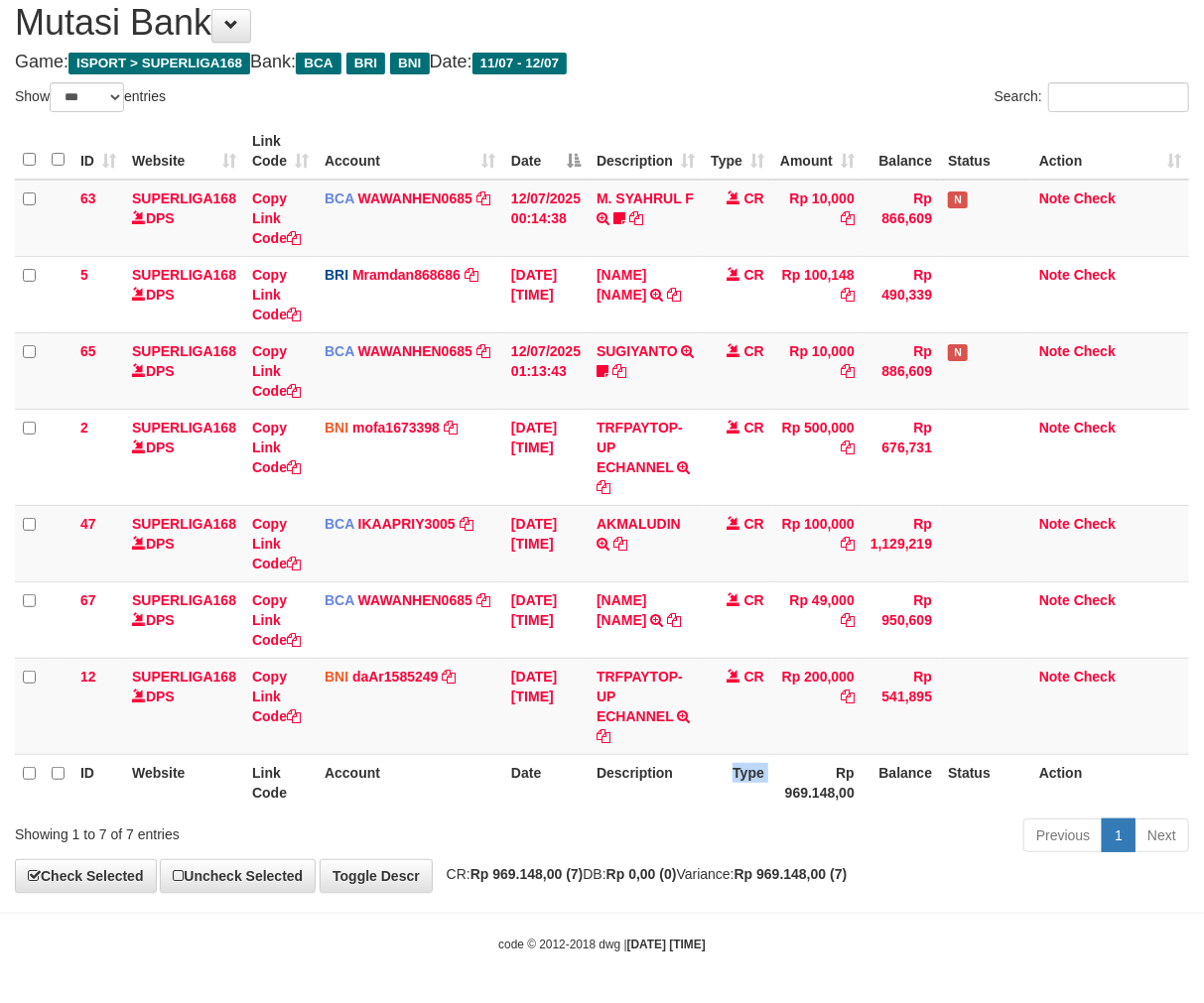 click on "Type" at bounding box center [737, 782] 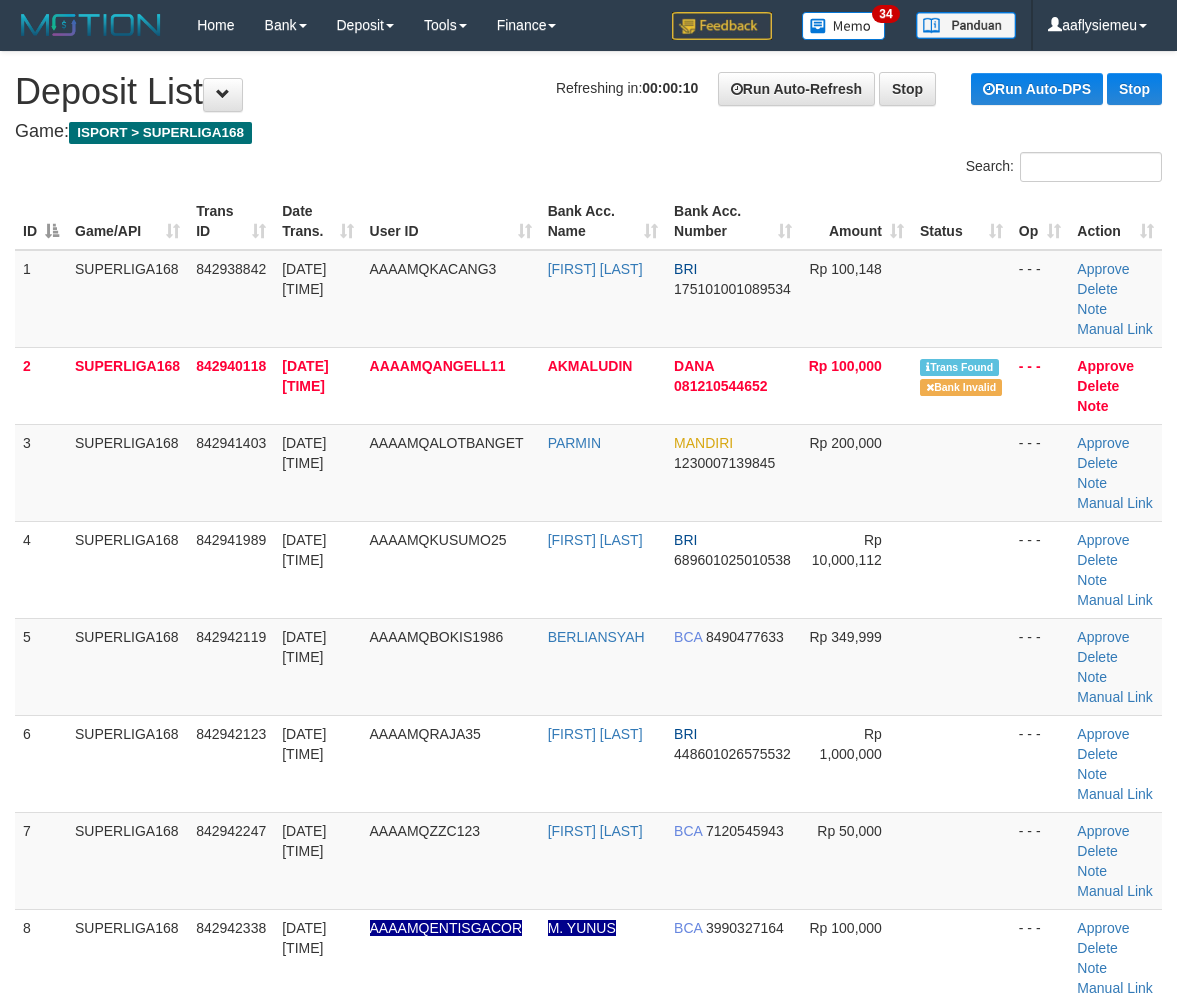 scroll, scrollTop: 0, scrollLeft: 0, axis: both 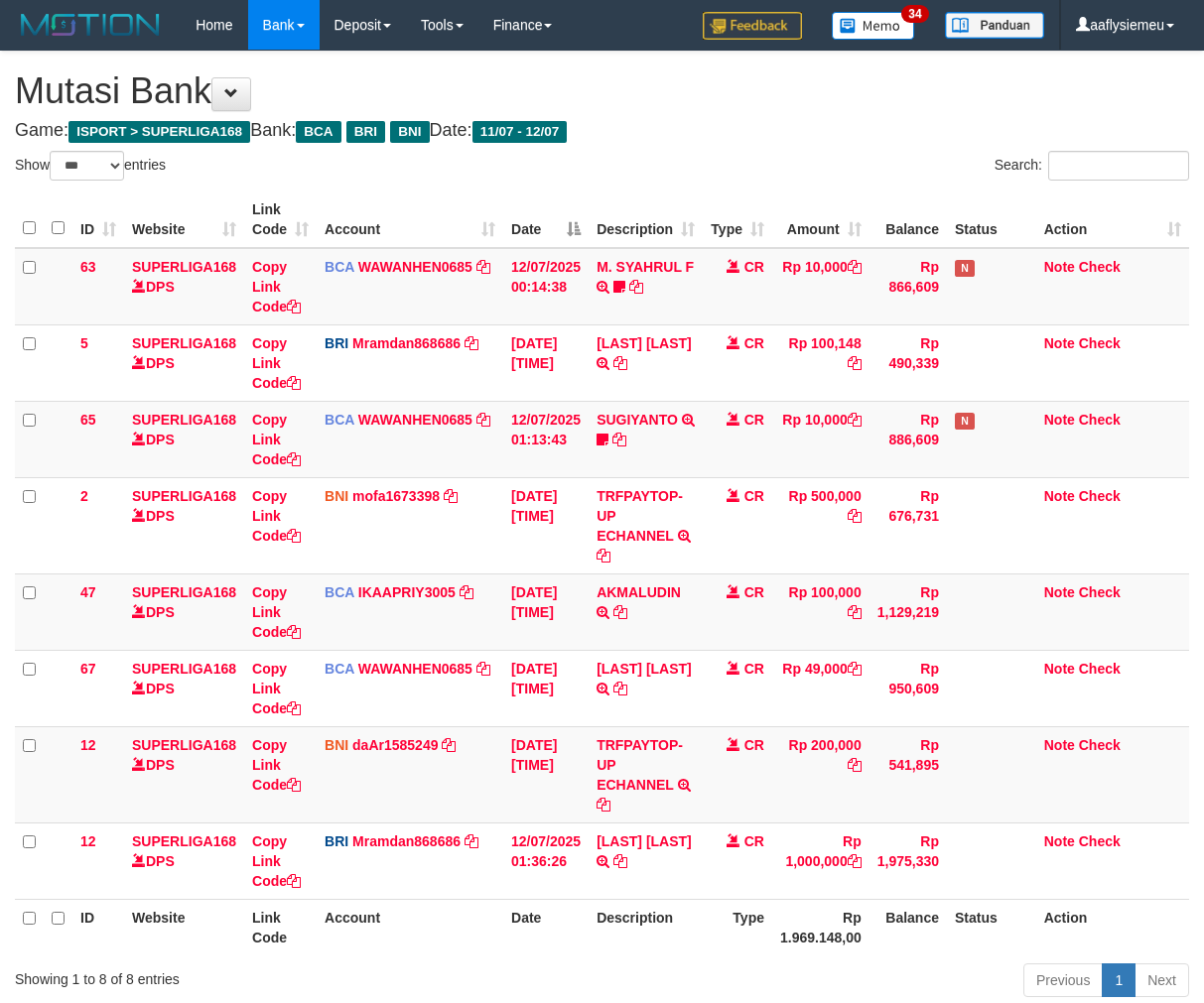 select on "***" 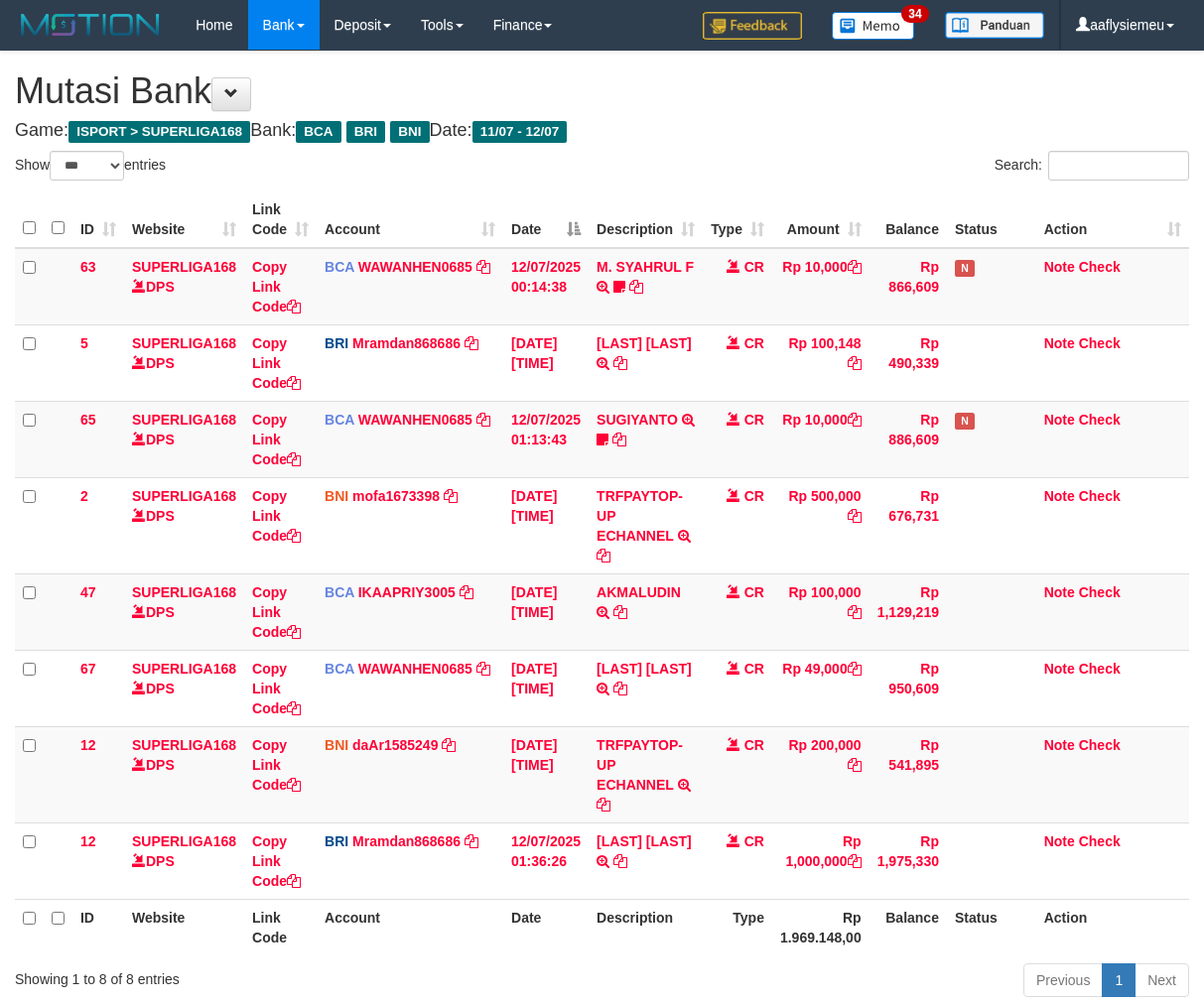scroll, scrollTop: 69, scrollLeft: 0, axis: vertical 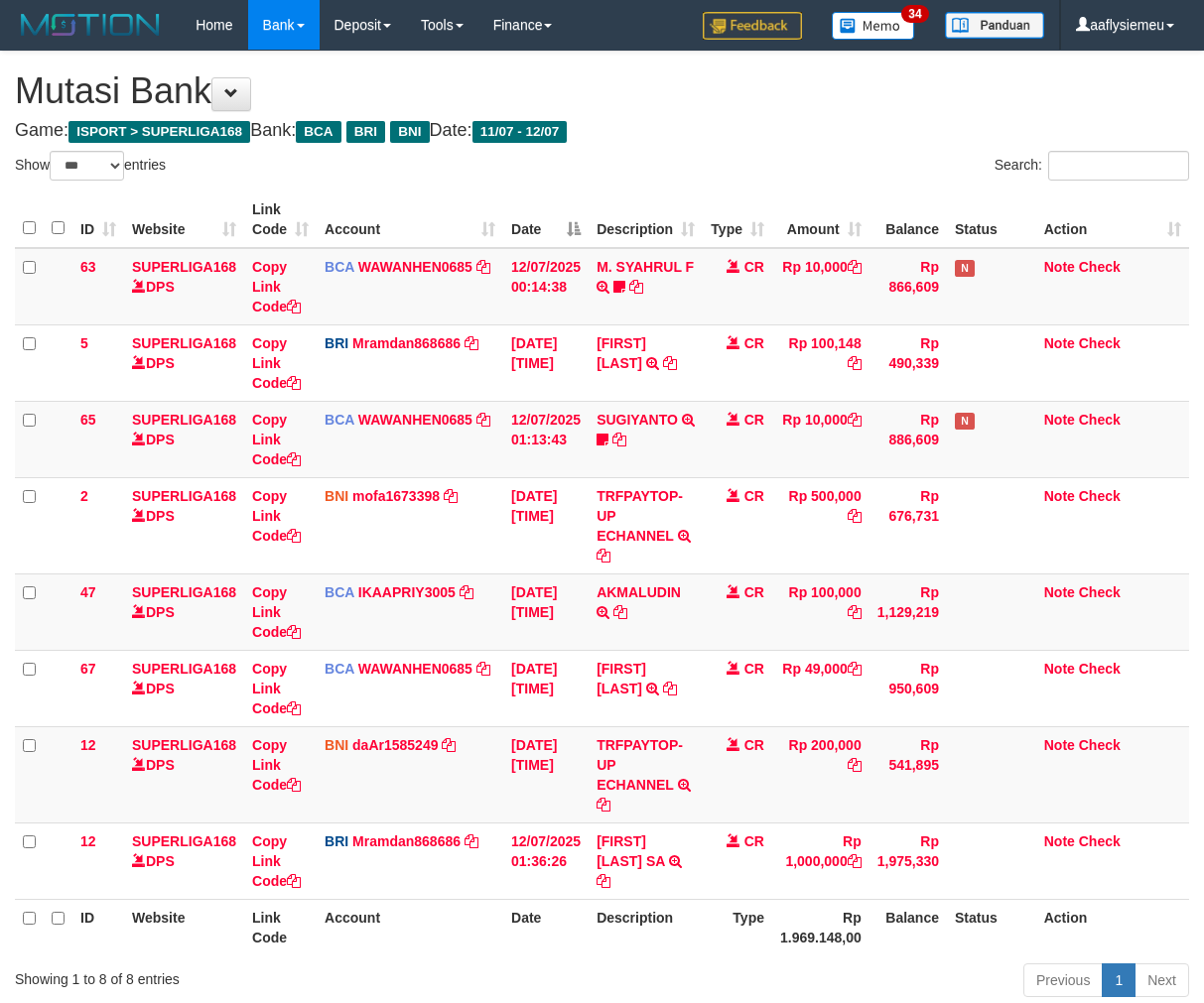 select on "***" 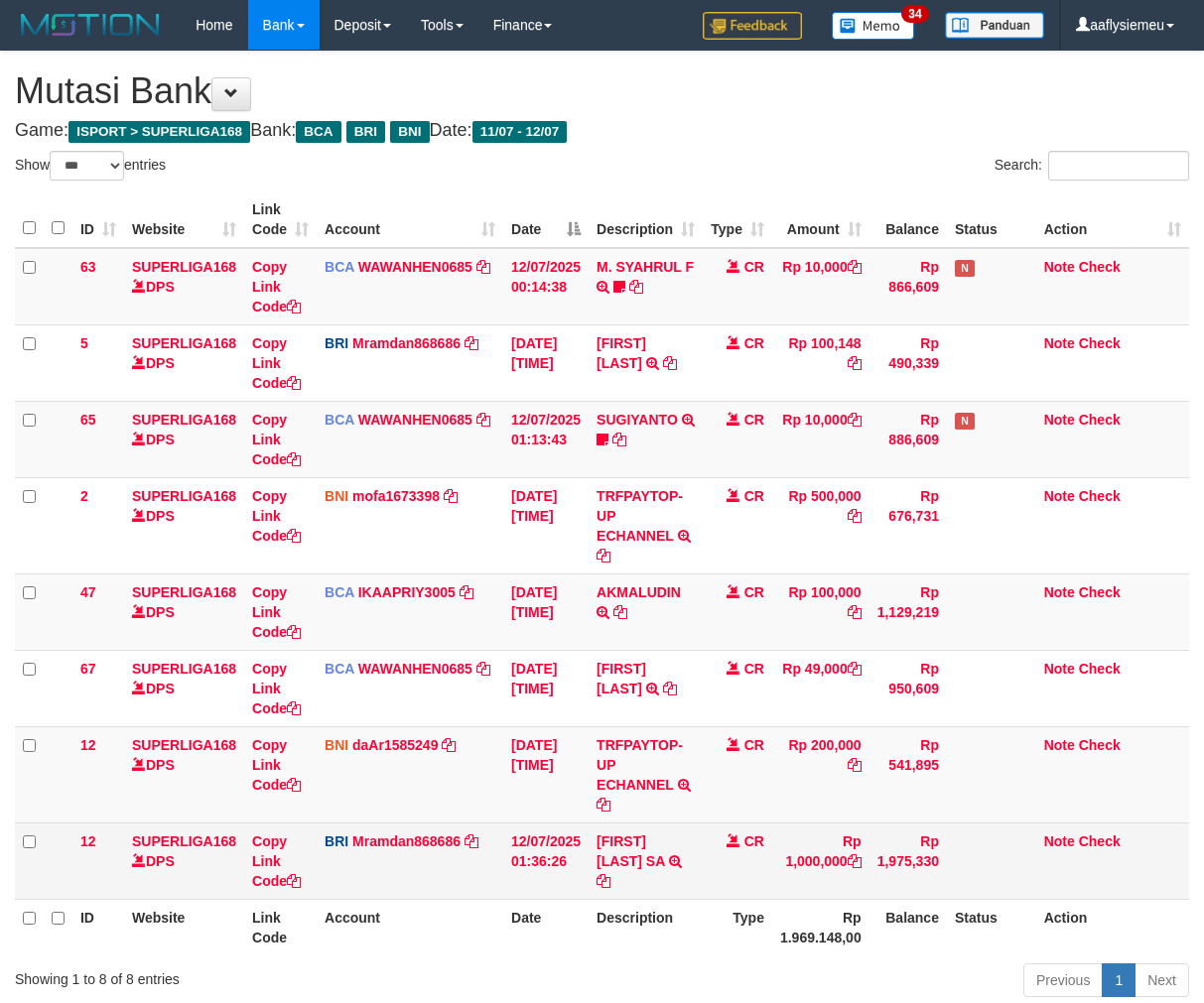scroll, scrollTop: 69, scrollLeft: 0, axis: vertical 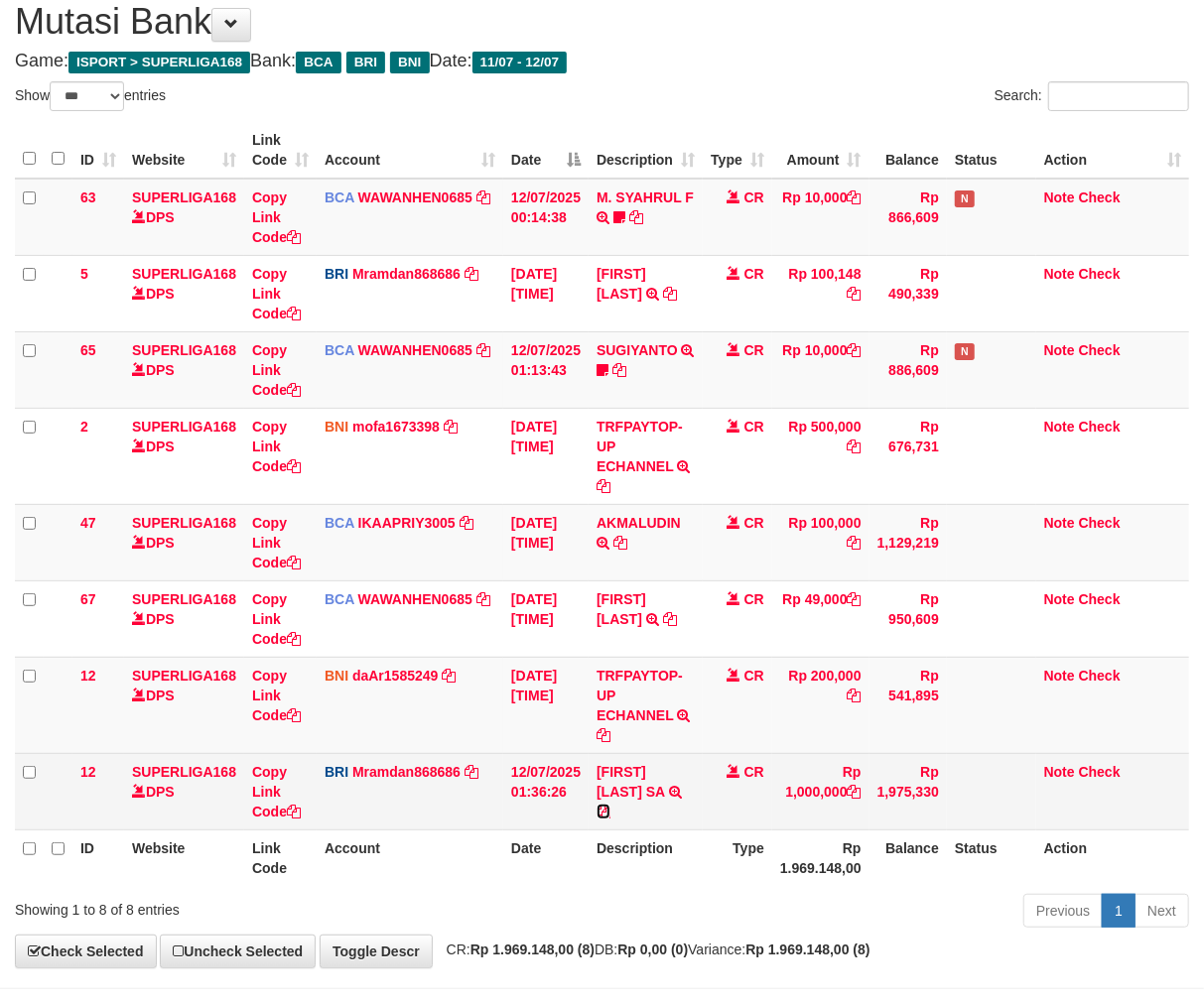 click at bounding box center [603, 812] 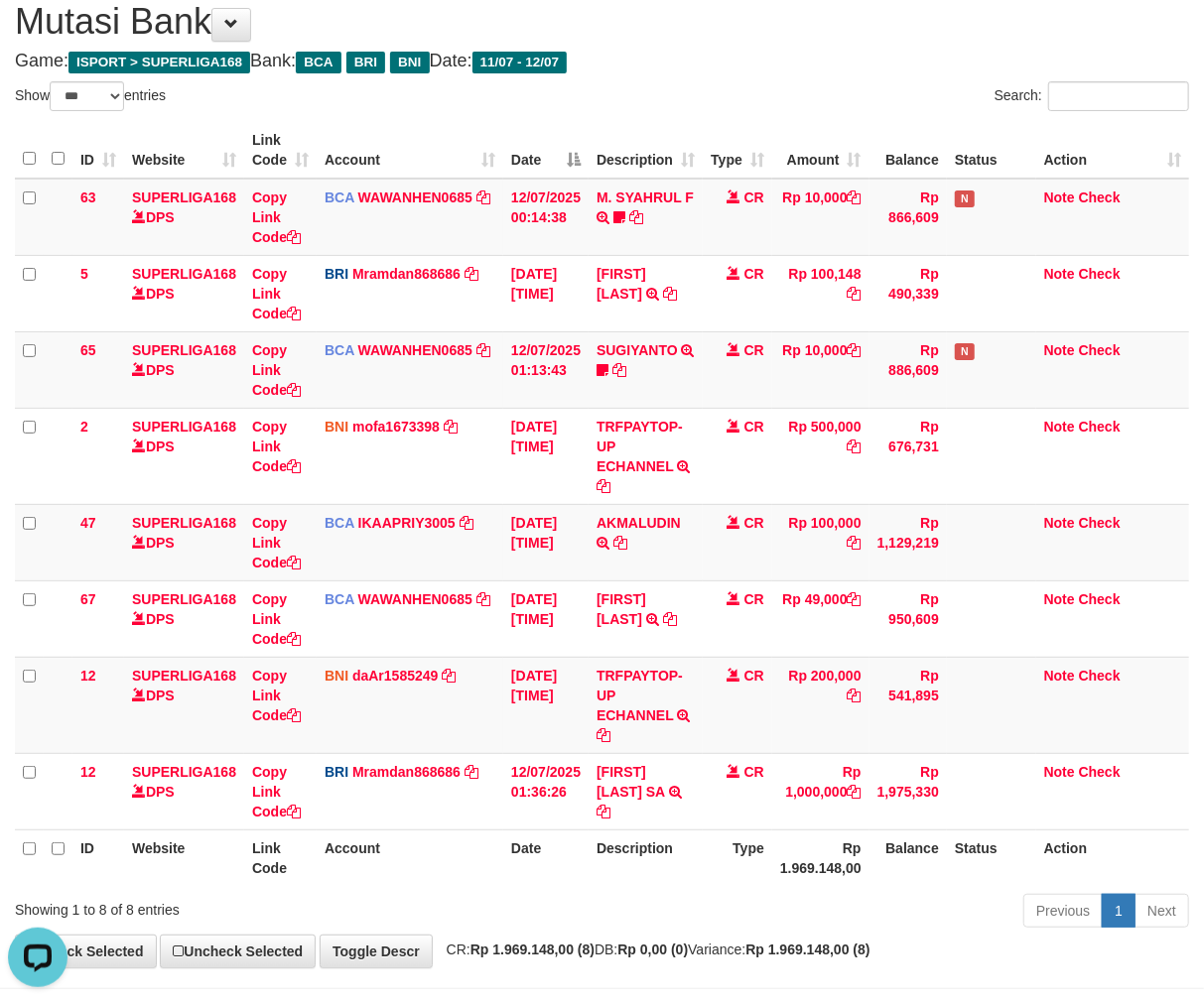 scroll, scrollTop: 0, scrollLeft: 0, axis: both 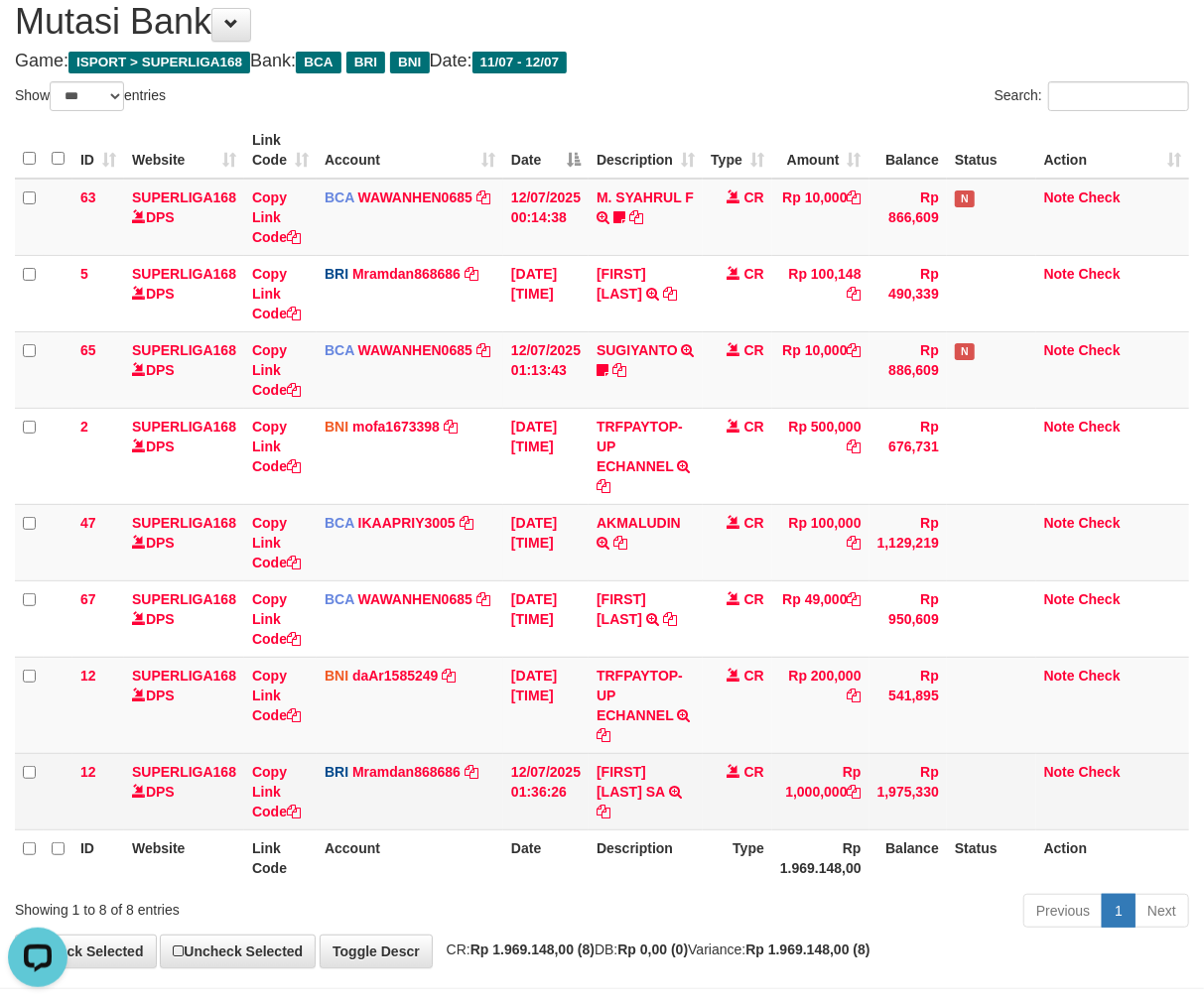 click on "CR" at bounding box center (737, 791) 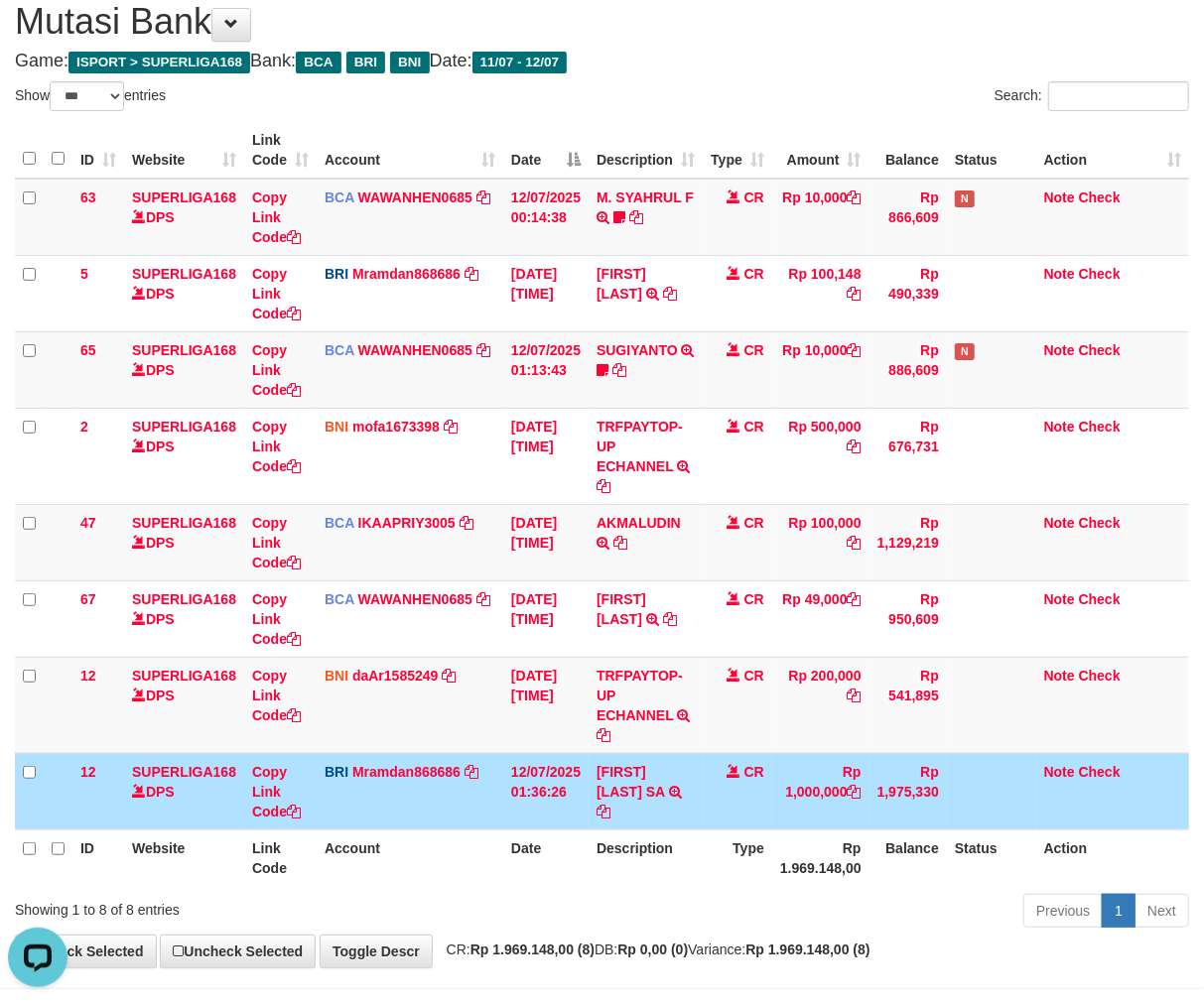 click on "EDY BUSTAMY SA         TRANSFER NBMB EDY BUSTAMY SA TO MUHAMMAD RAMDANI" at bounding box center (645, 791) 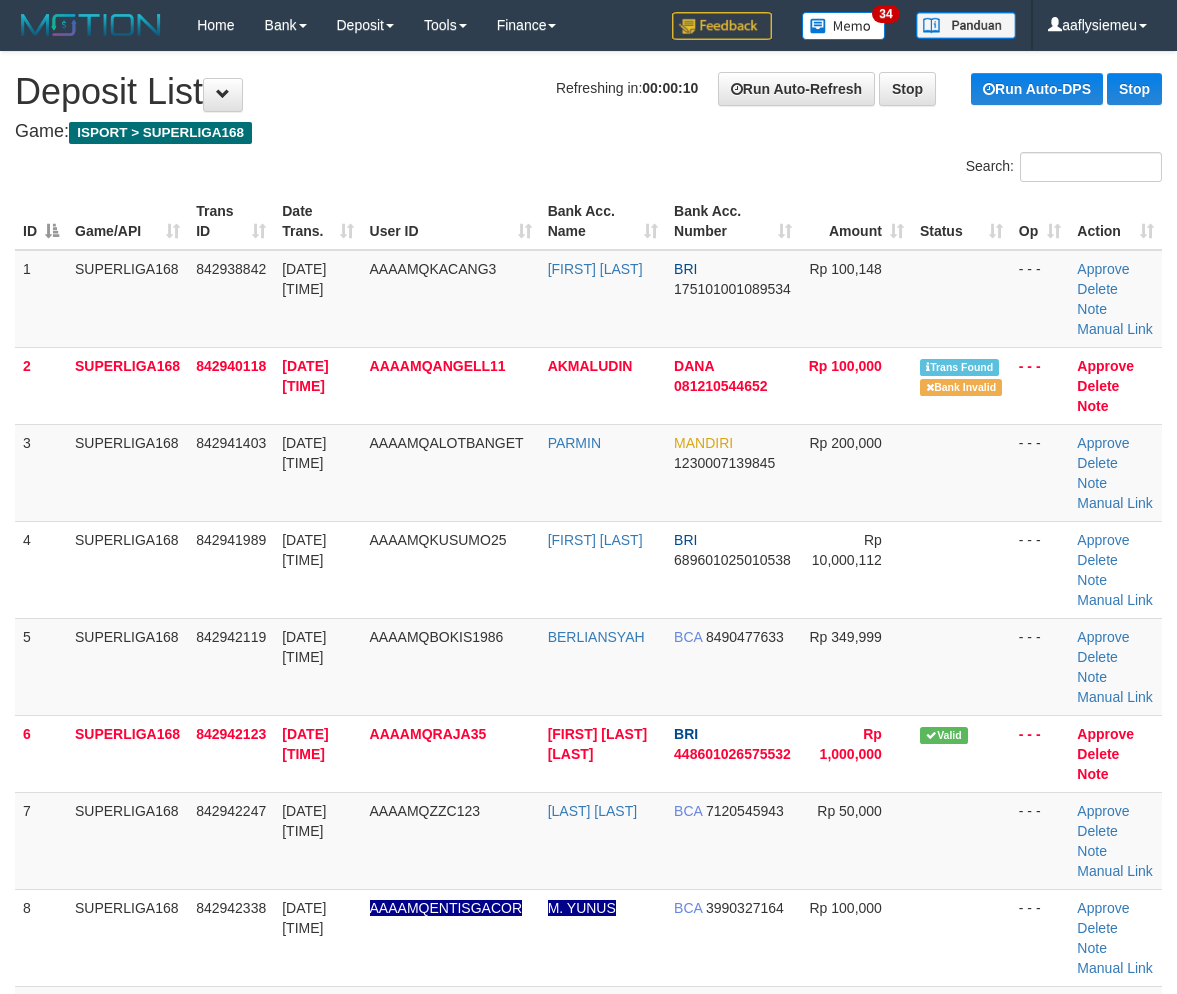 scroll, scrollTop: 0, scrollLeft: 0, axis: both 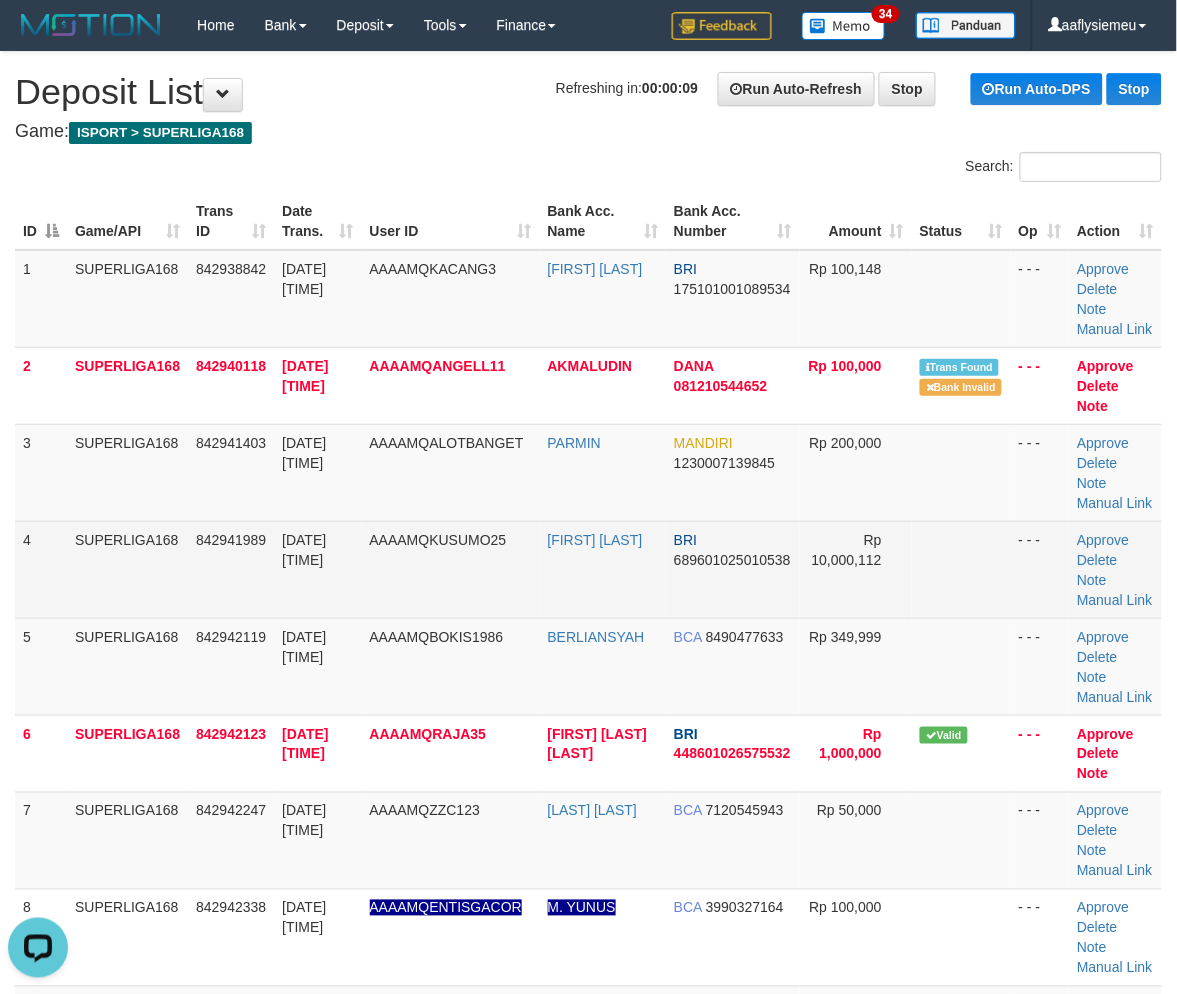 click on "4" at bounding box center [41, 569] 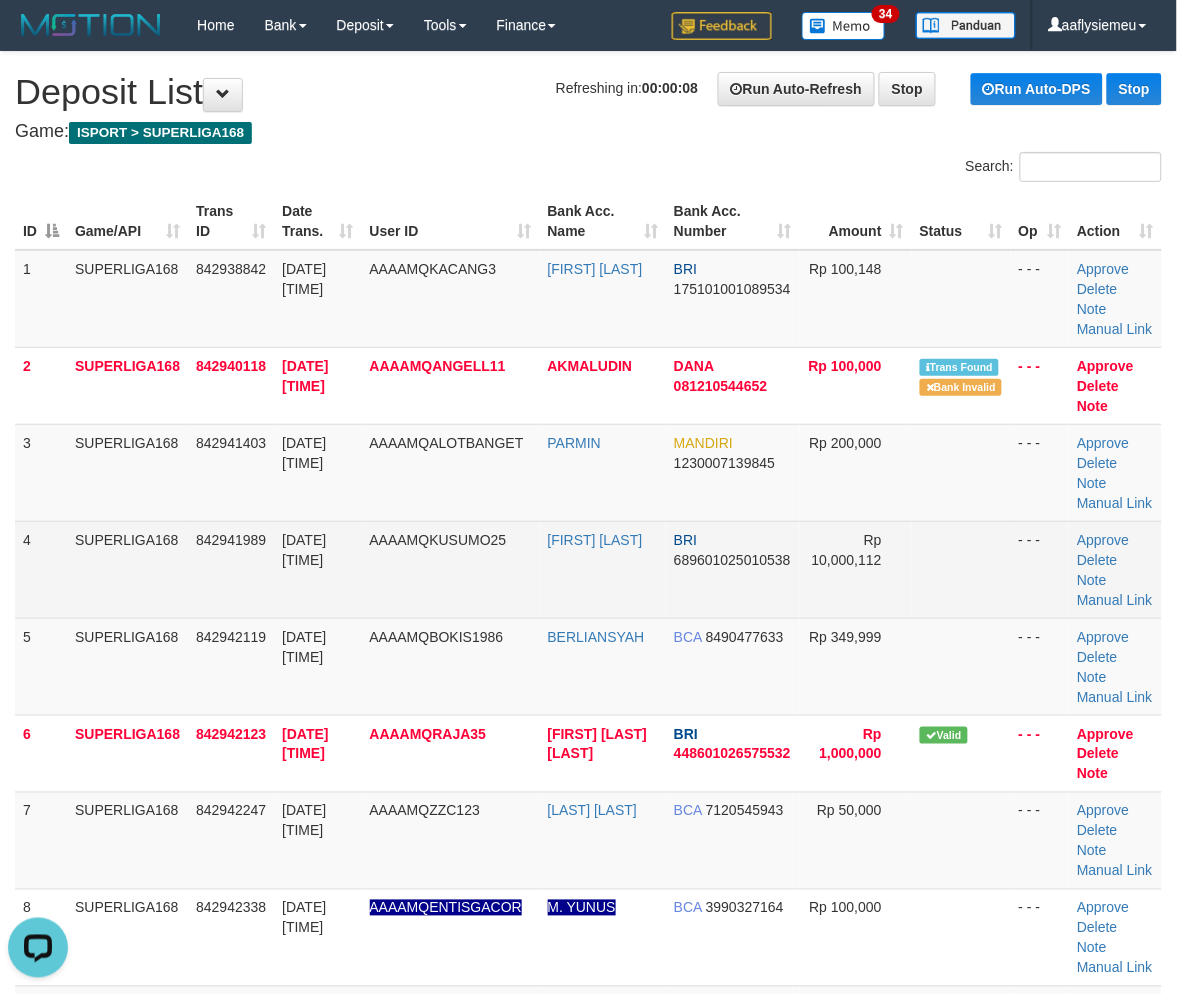 click on "4" at bounding box center [41, 569] 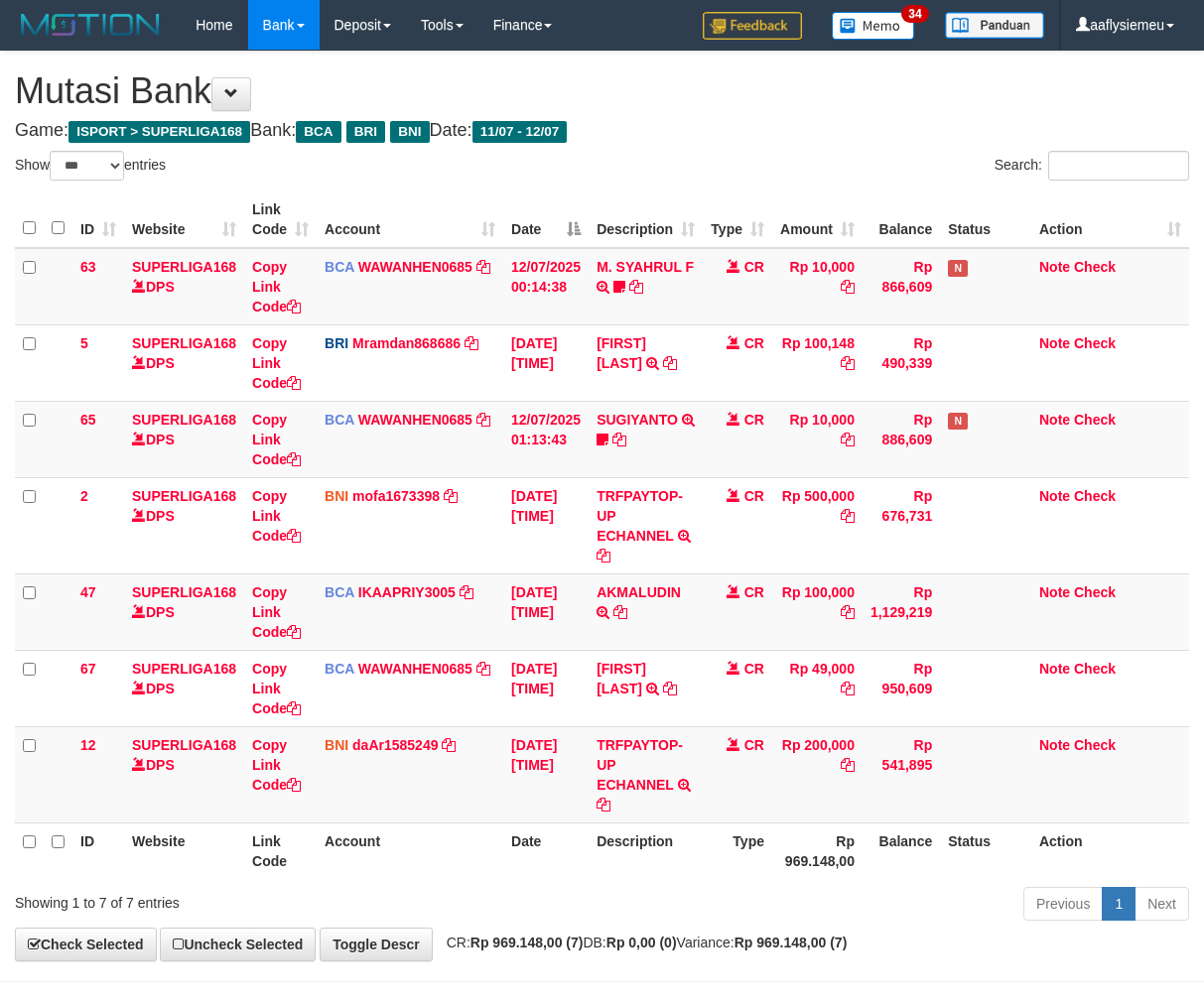 select on "***" 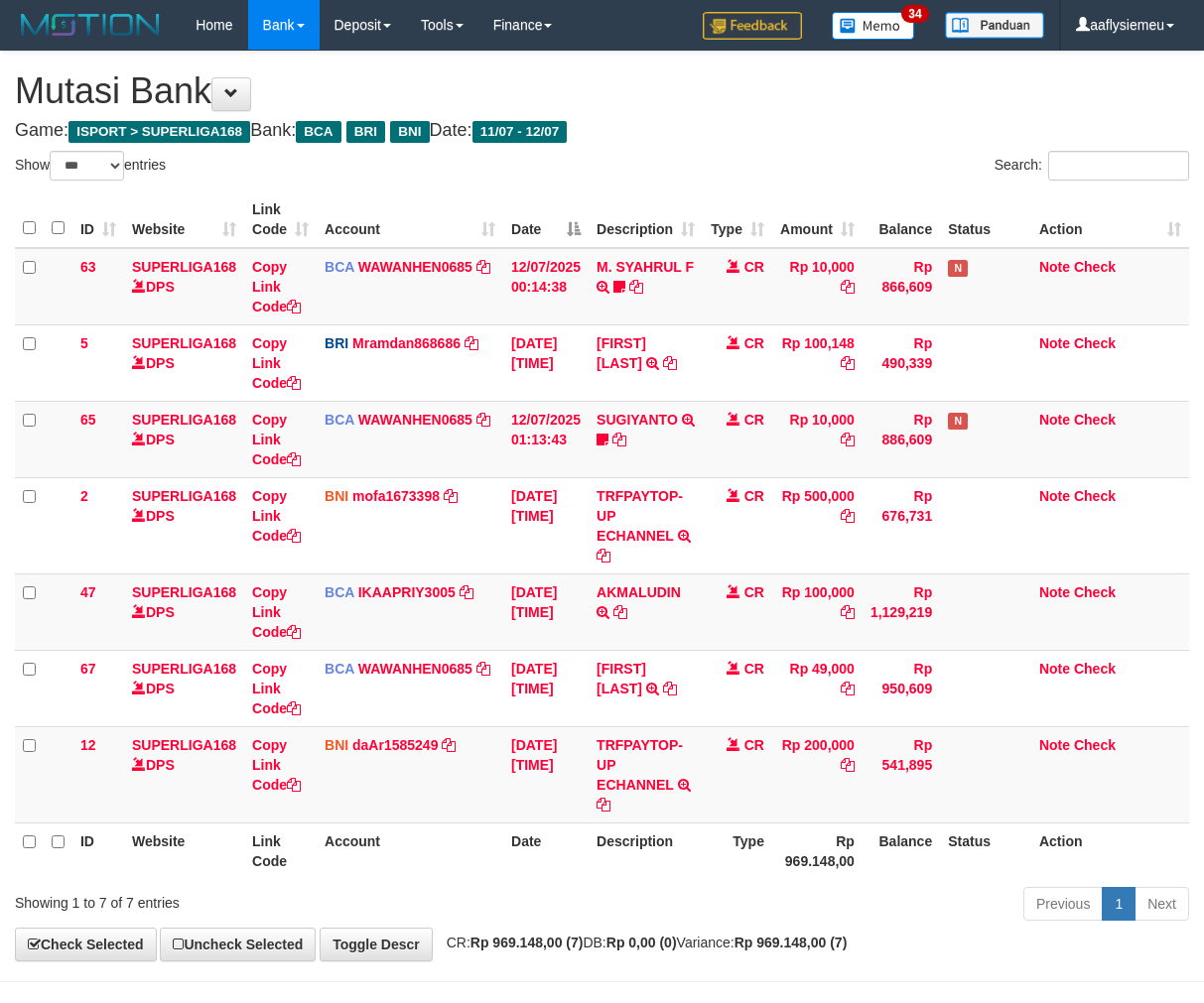 scroll, scrollTop: 69, scrollLeft: 0, axis: vertical 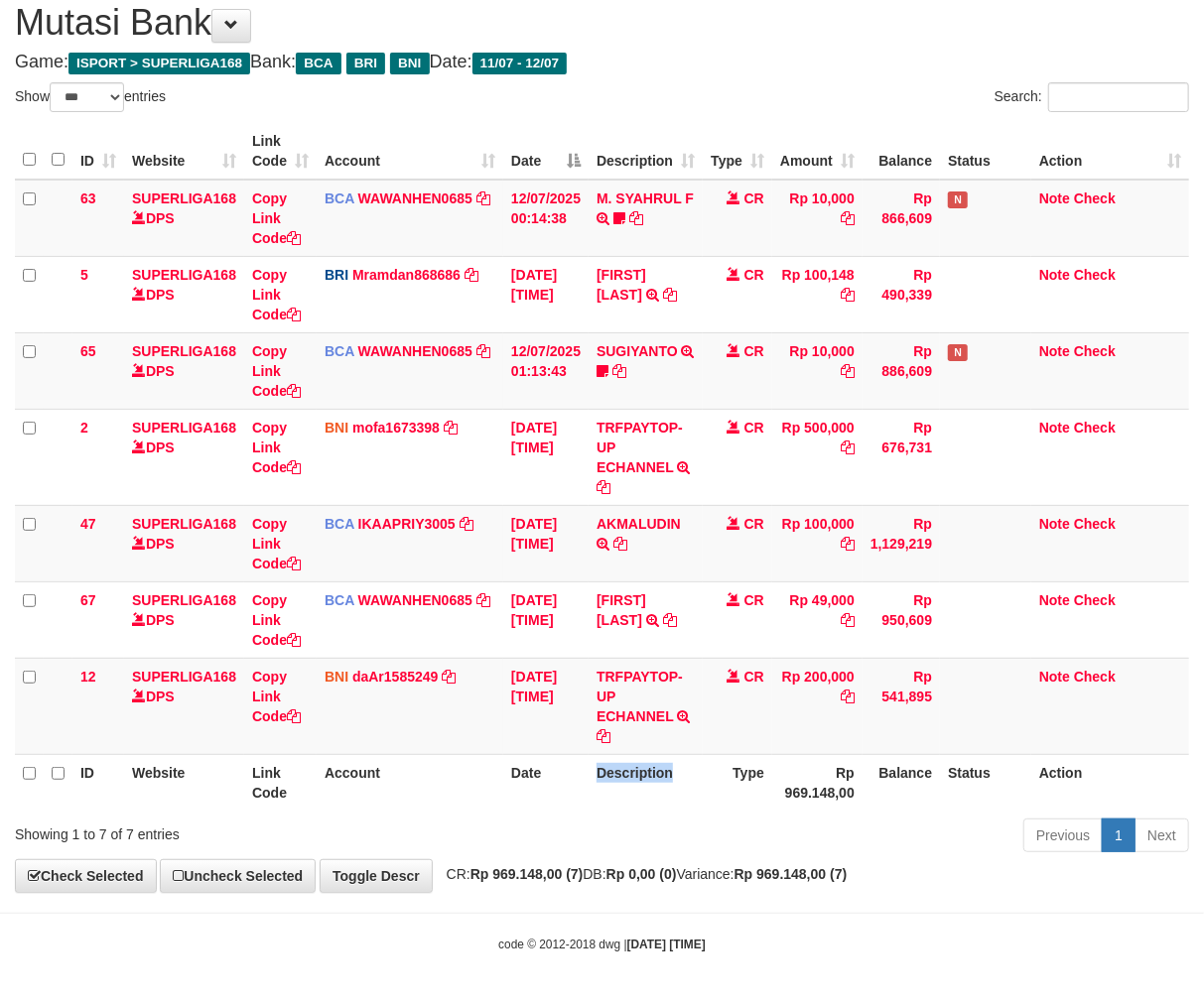 click on "Description" at bounding box center (645, 782) 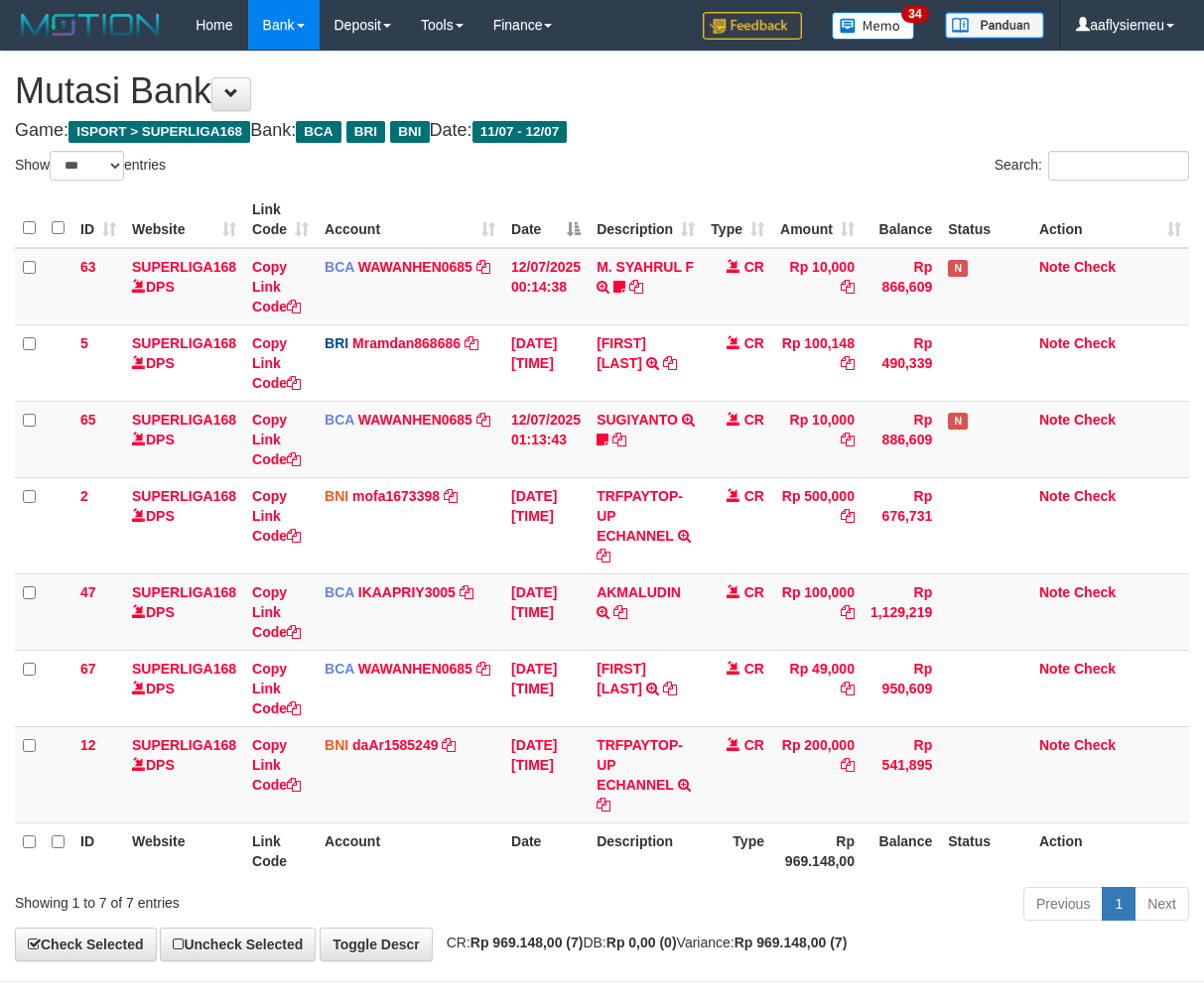 select on "***" 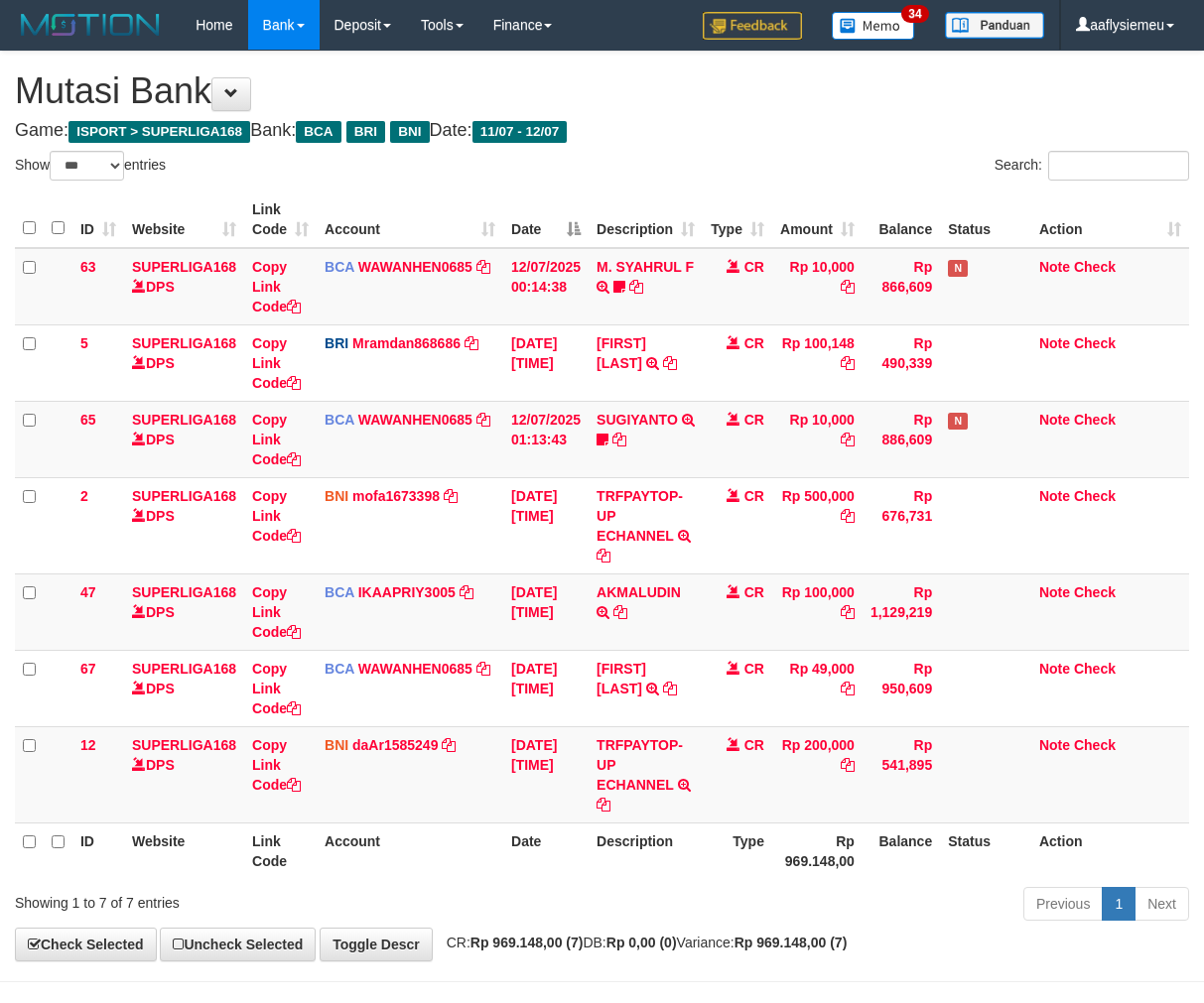 scroll, scrollTop: 69, scrollLeft: 0, axis: vertical 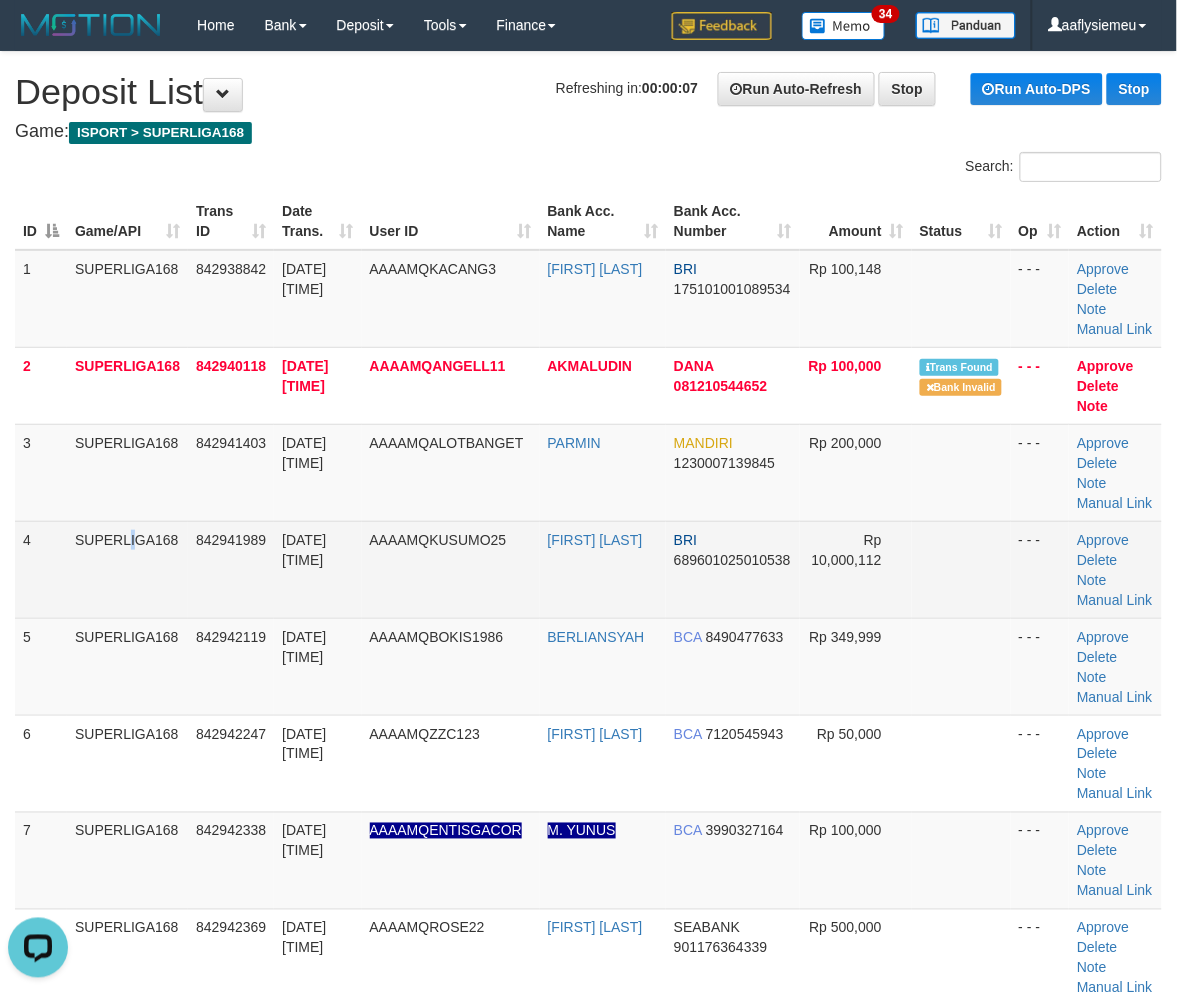 click on "SUPERLIGA168" at bounding box center [127, 569] 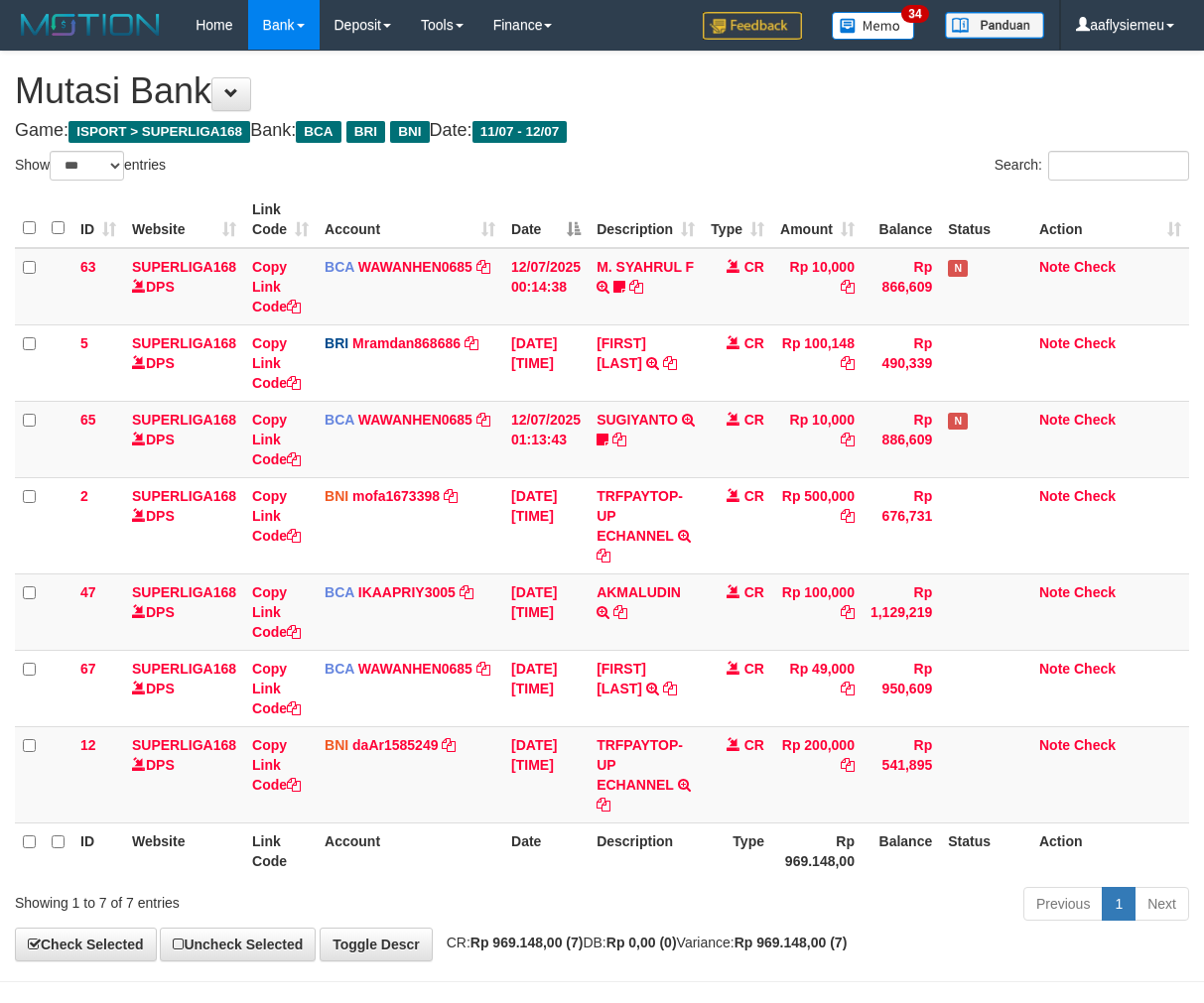 select on "***" 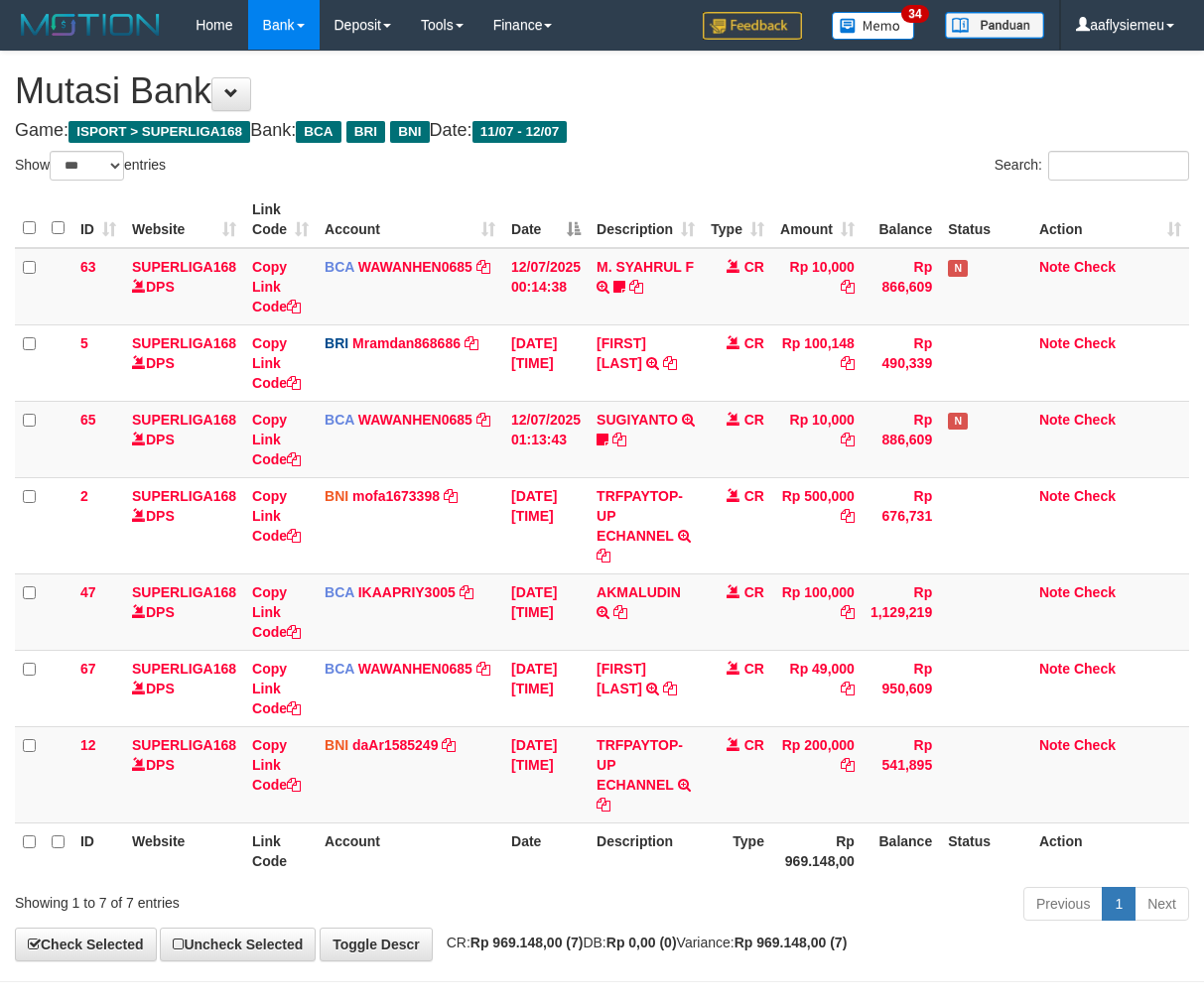 scroll, scrollTop: 69, scrollLeft: 0, axis: vertical 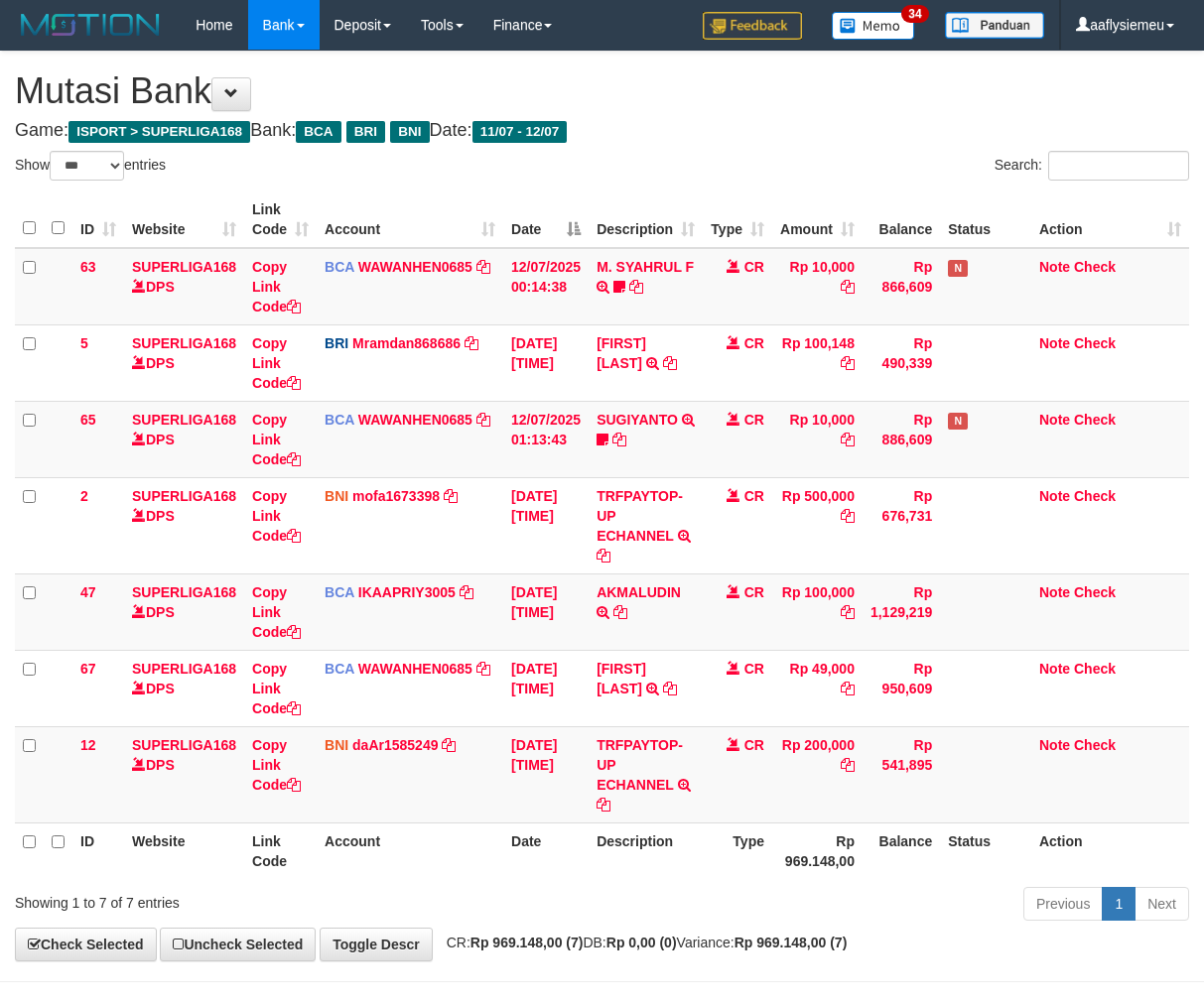 select on "***" 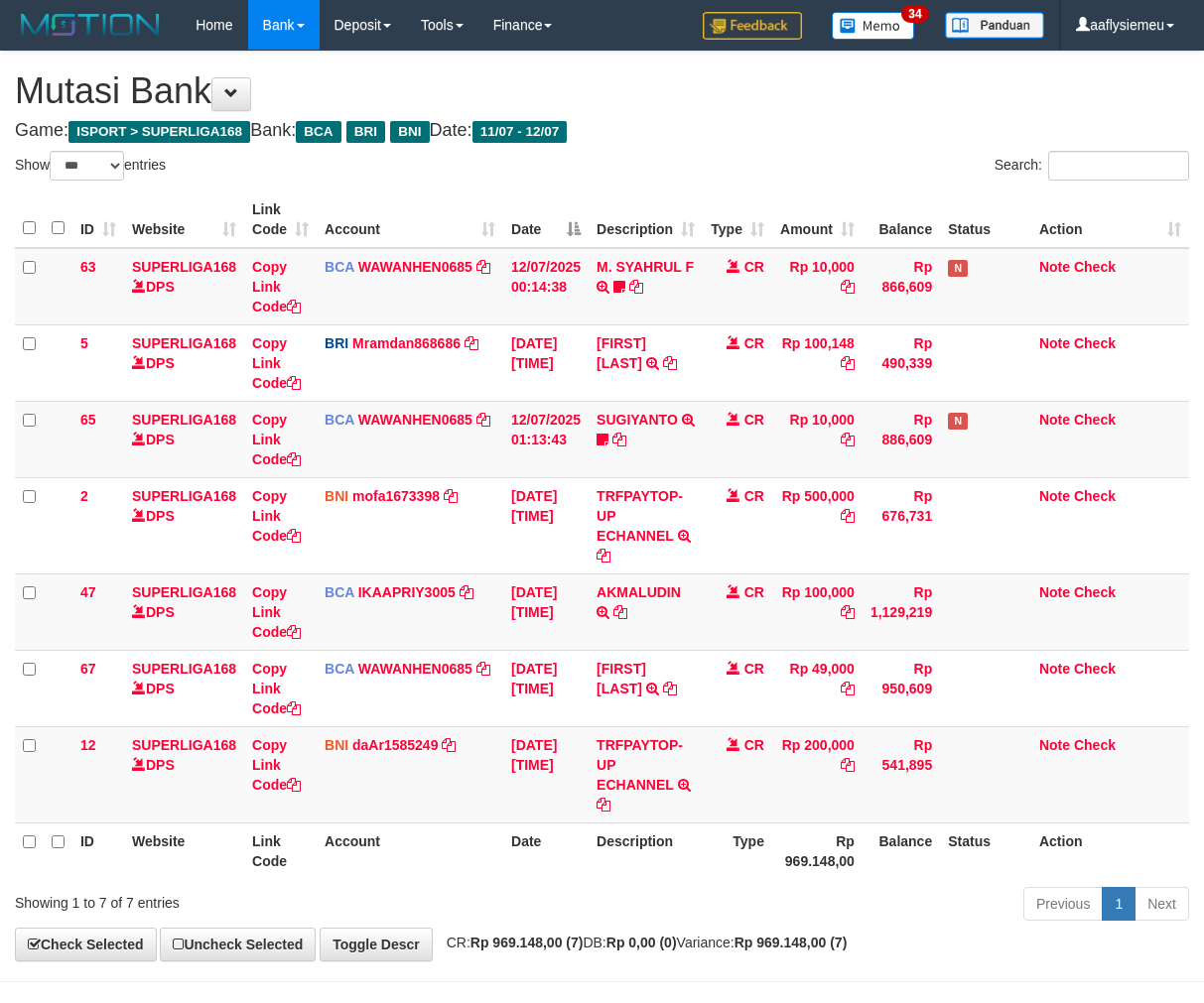 scroll, scrollTop: 69, scrollLeft: 0, axis: vertical 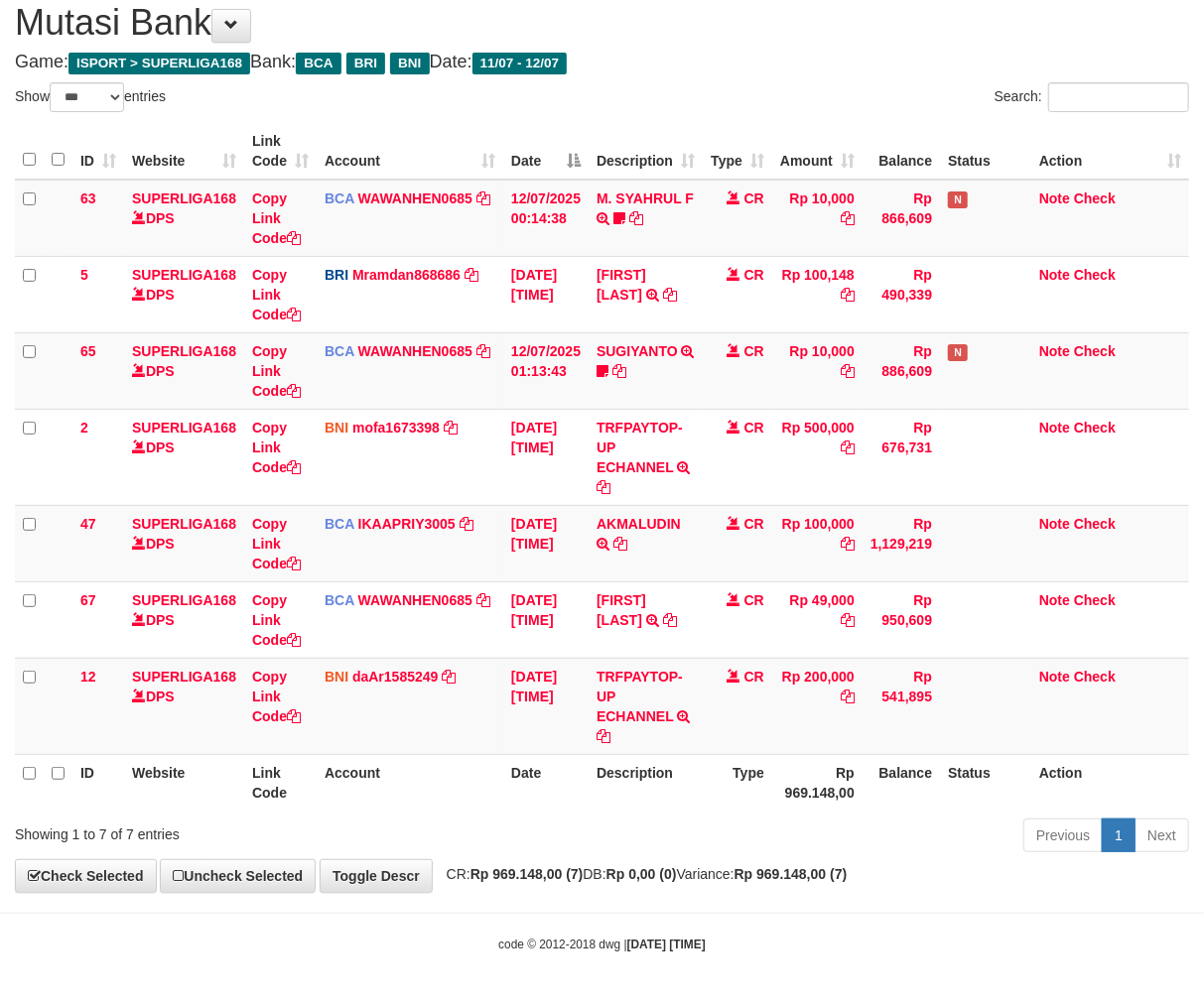 drag, startPoint x: 0, startPoint y: 0, endPoint x: 507, endPoint y: 826, distance: 969.1878 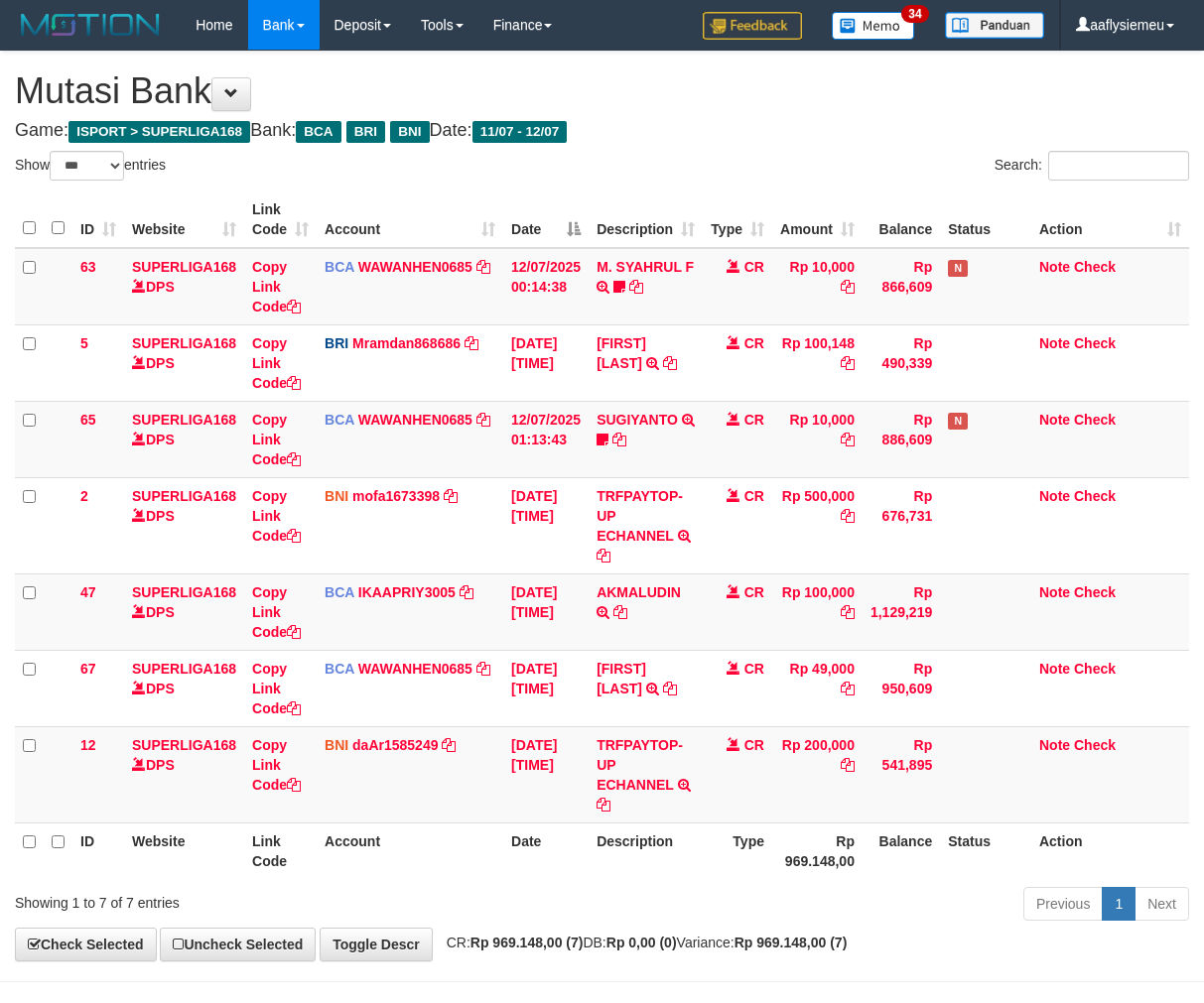 select on "***" 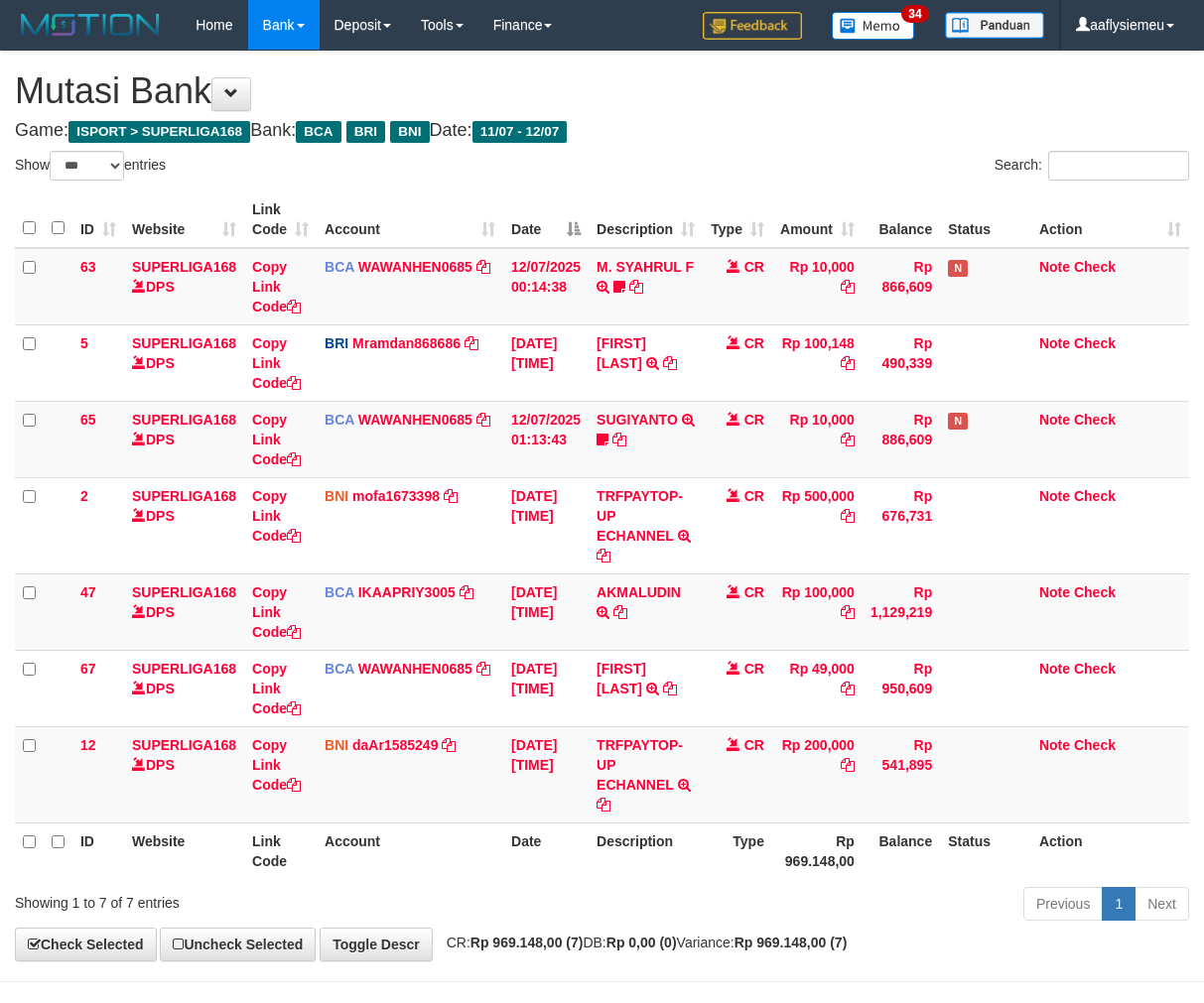 scroll, scrollTop: 69, scrollLeft: 0, axis: vertical 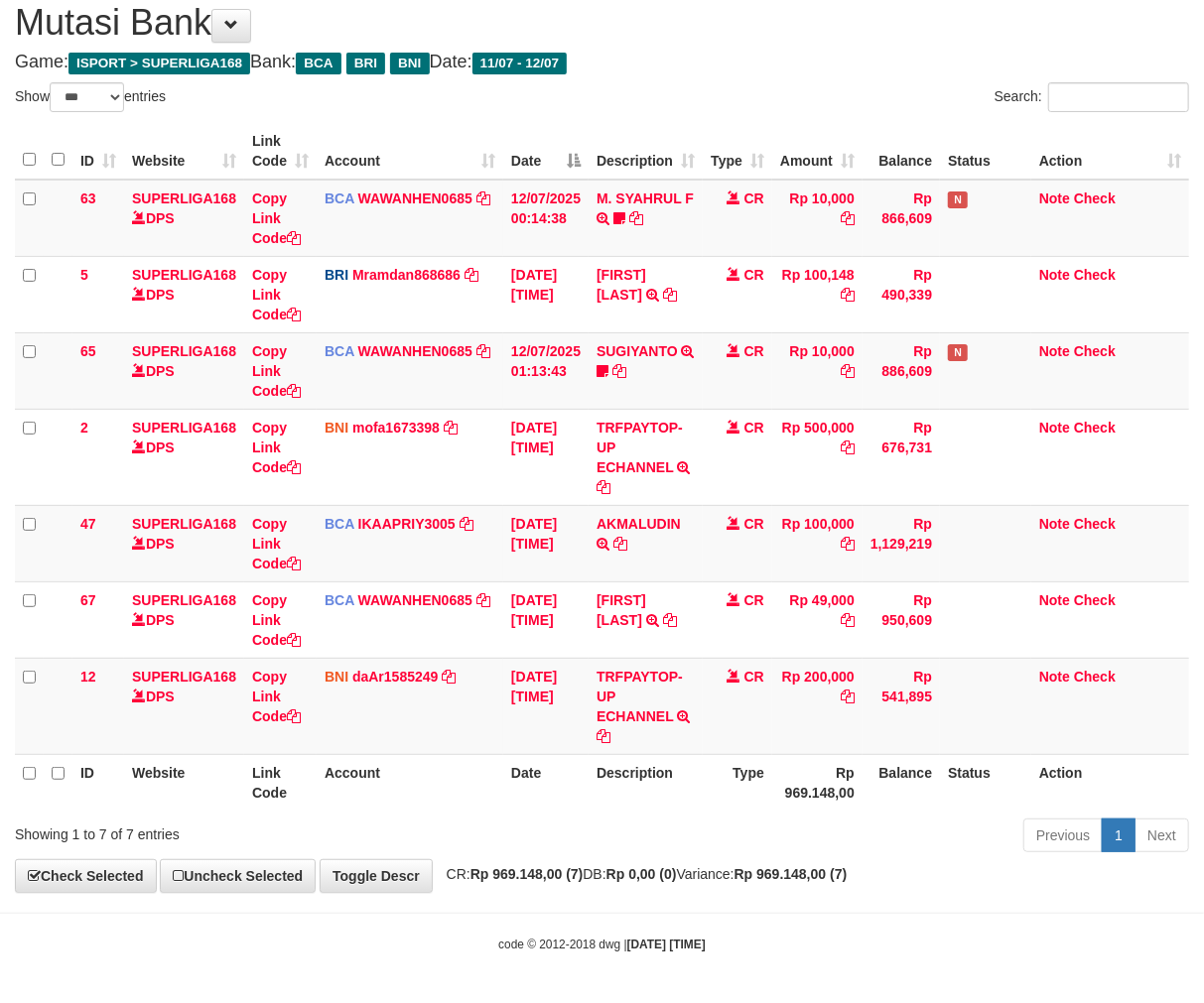 click on "Previous 1 Next" at bounding box center (853, 837) 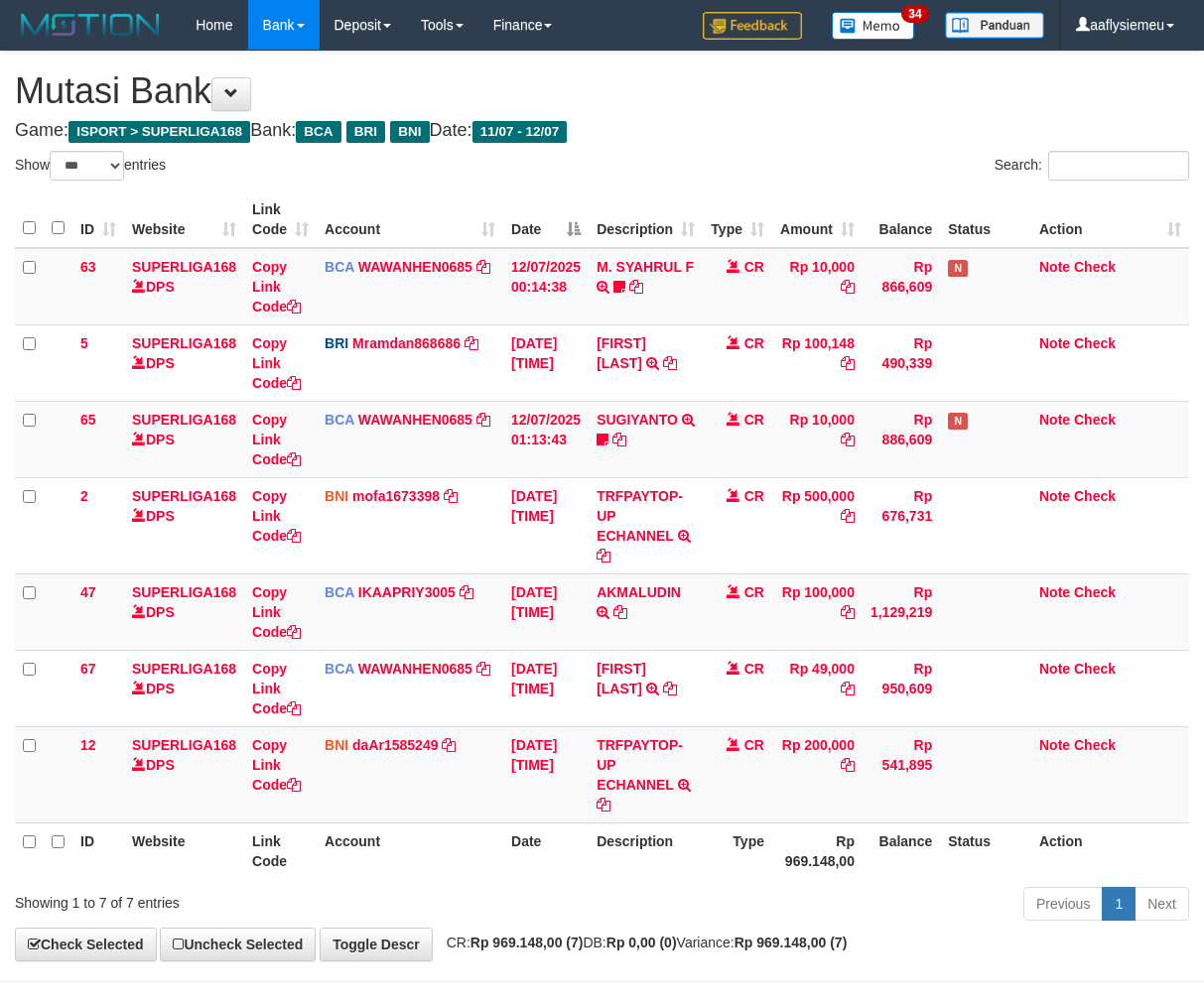 select on "***" 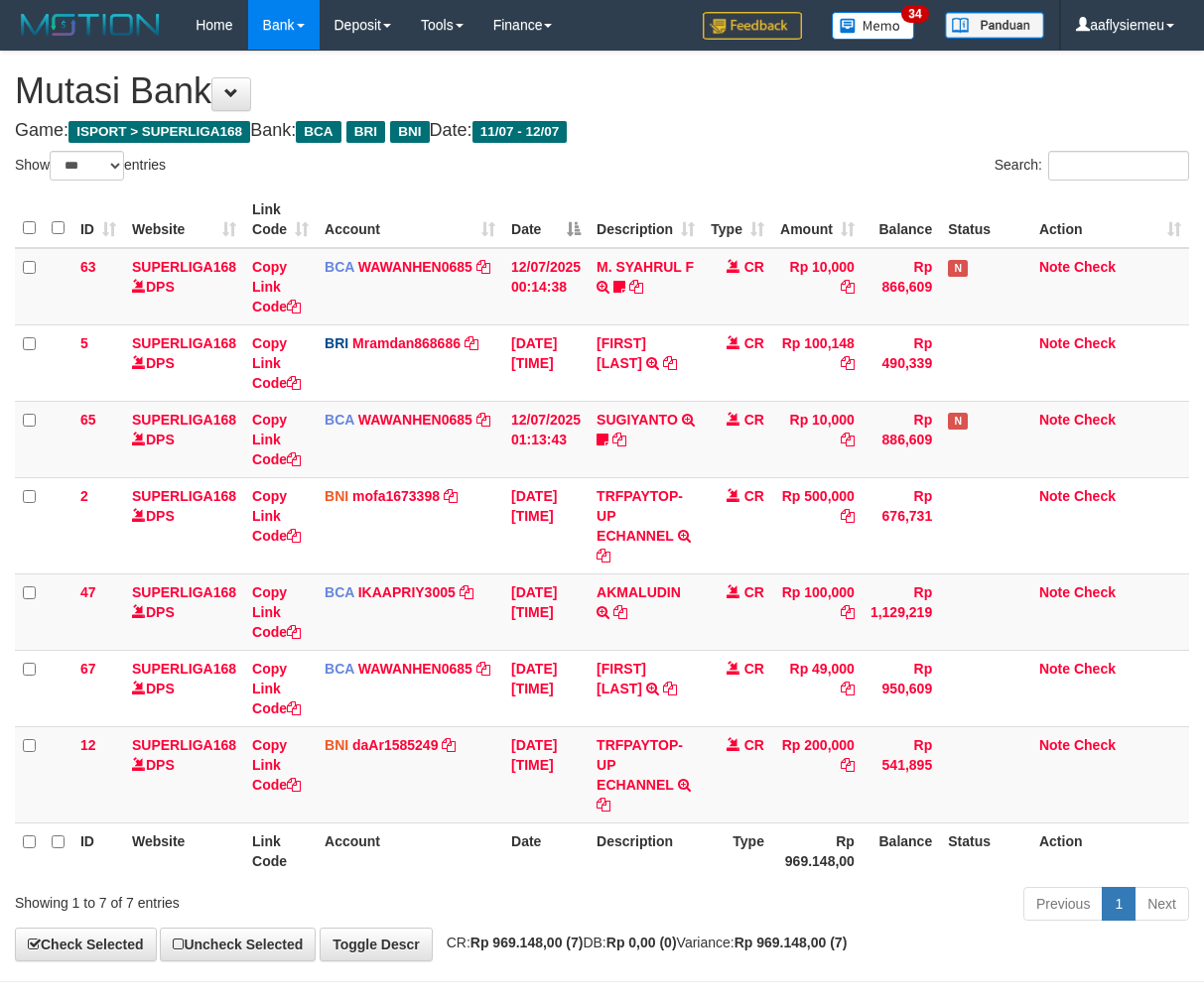scroll, scrollTop: 69, scrollLeft: 0, axis: vertical 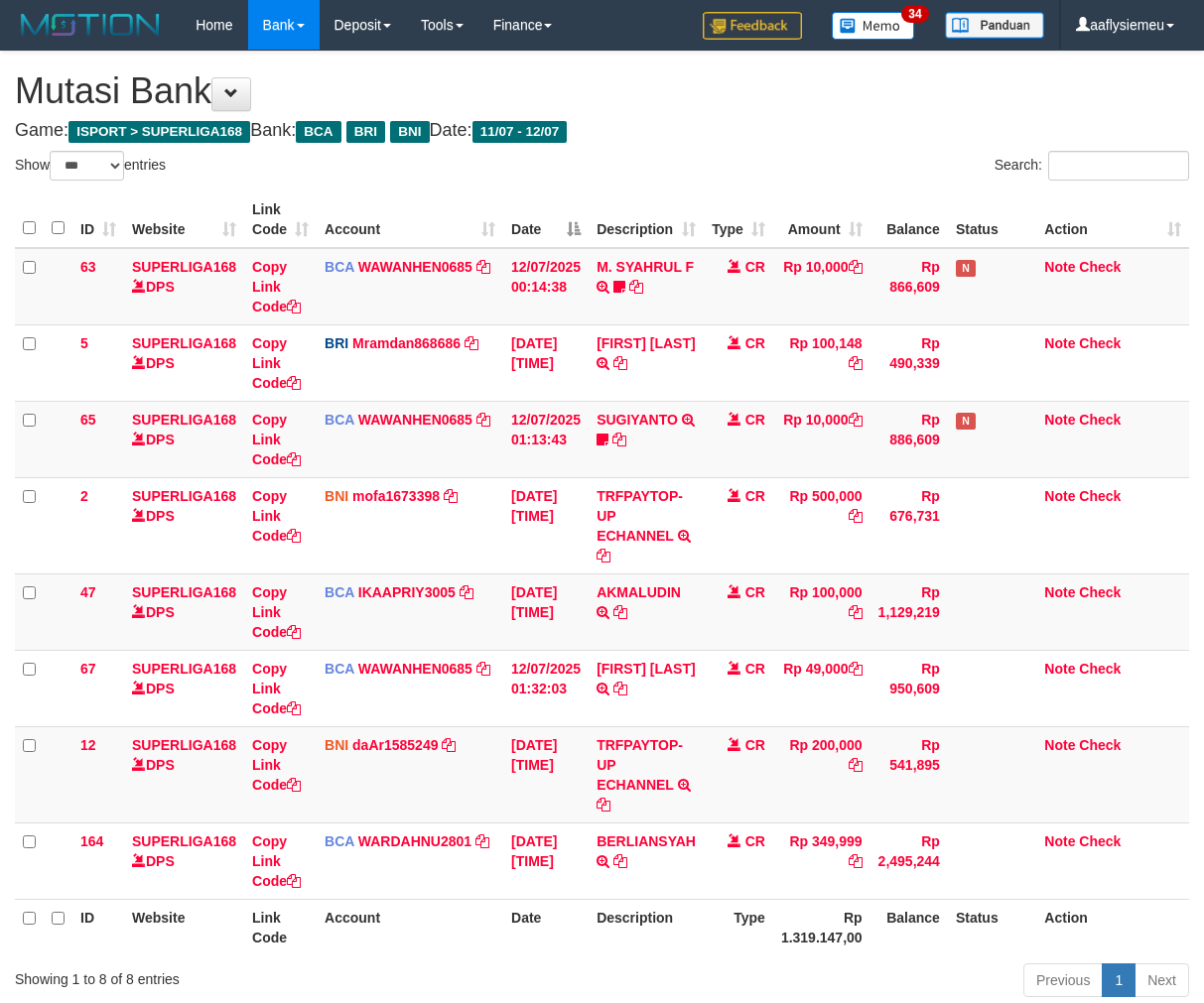 select on "***" 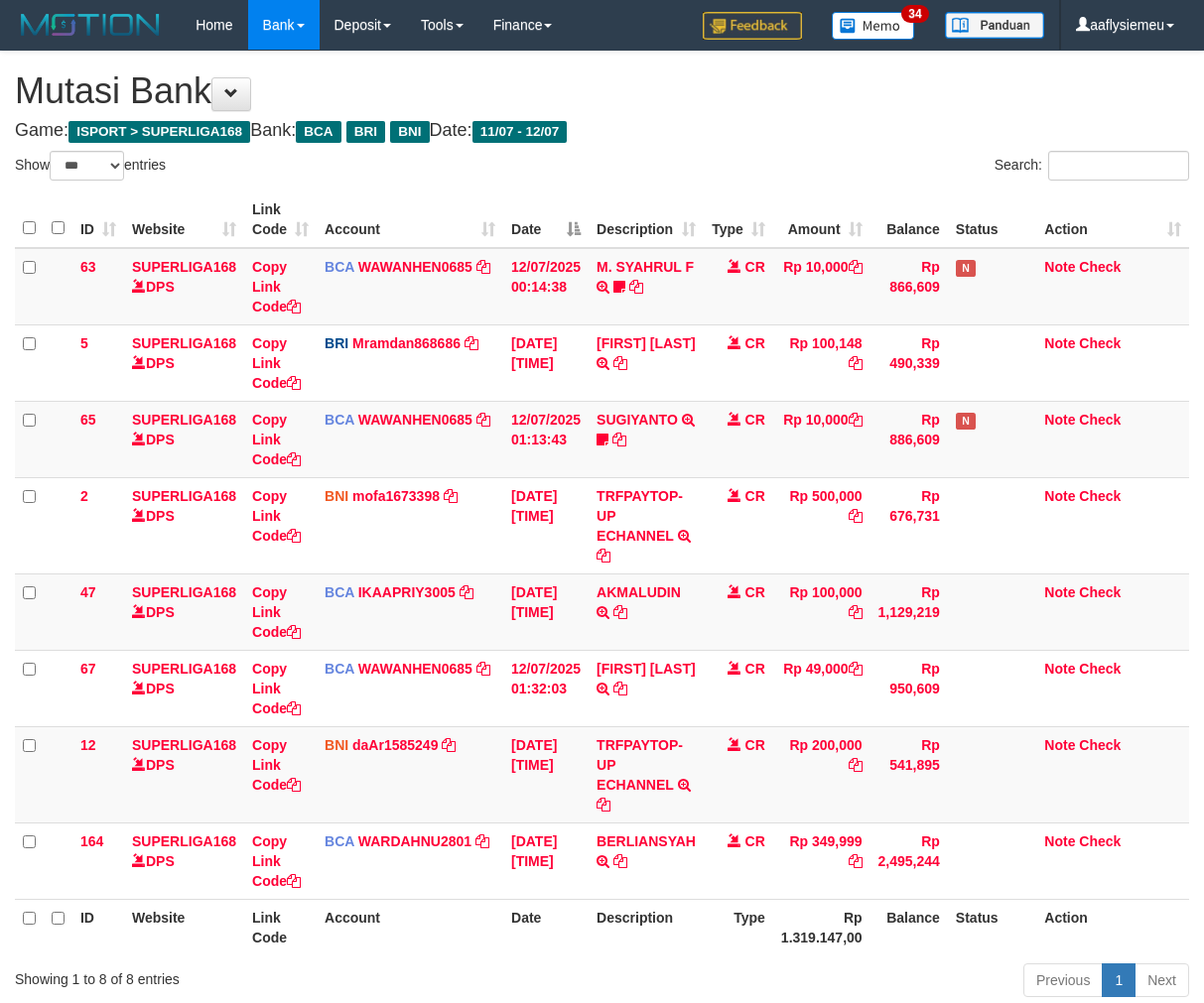 scroll, scrollTop: 69, scrollLeft: 0, axis: vertical 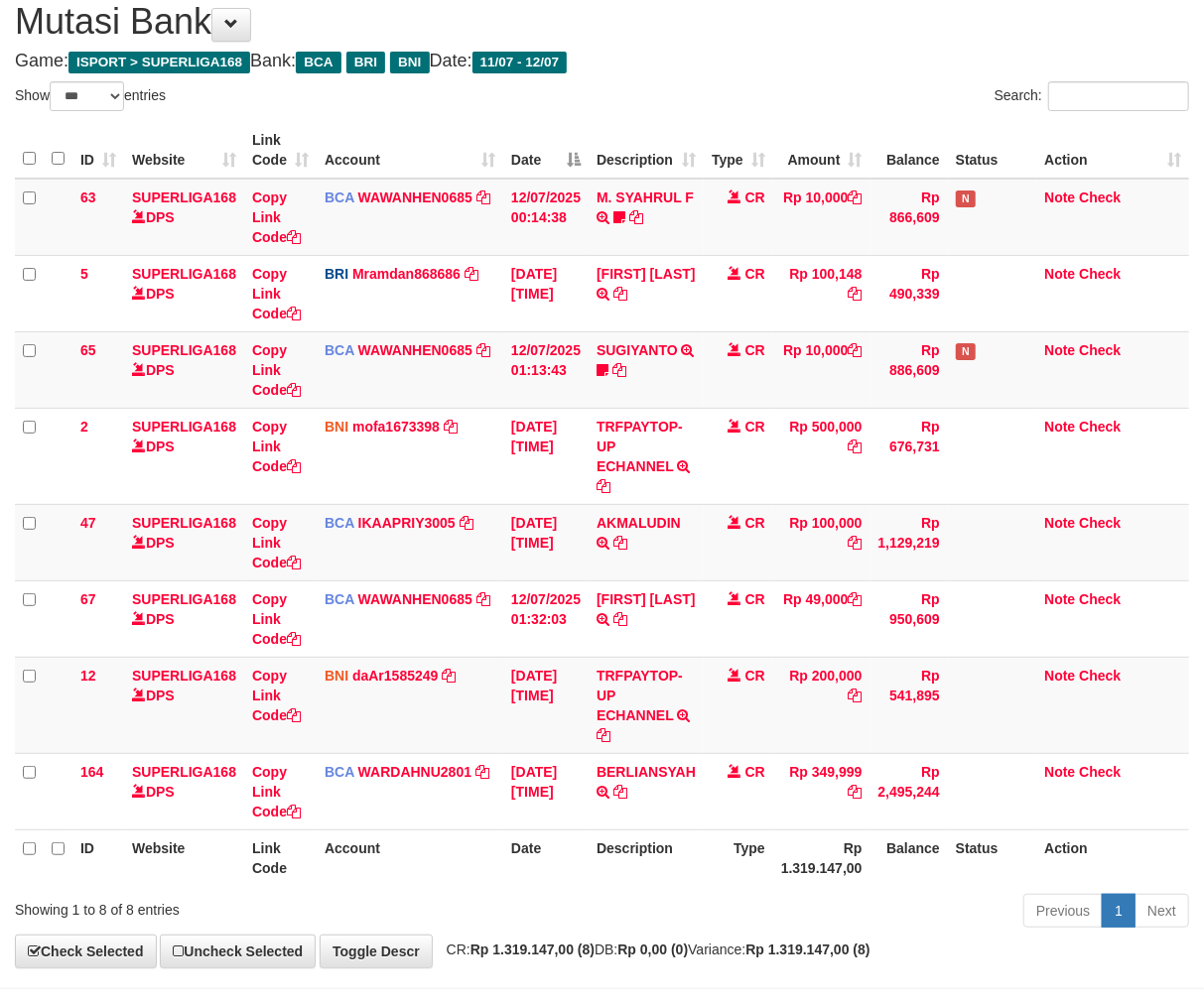 click on "Rp 349,999" at bounding box center (822, 791) 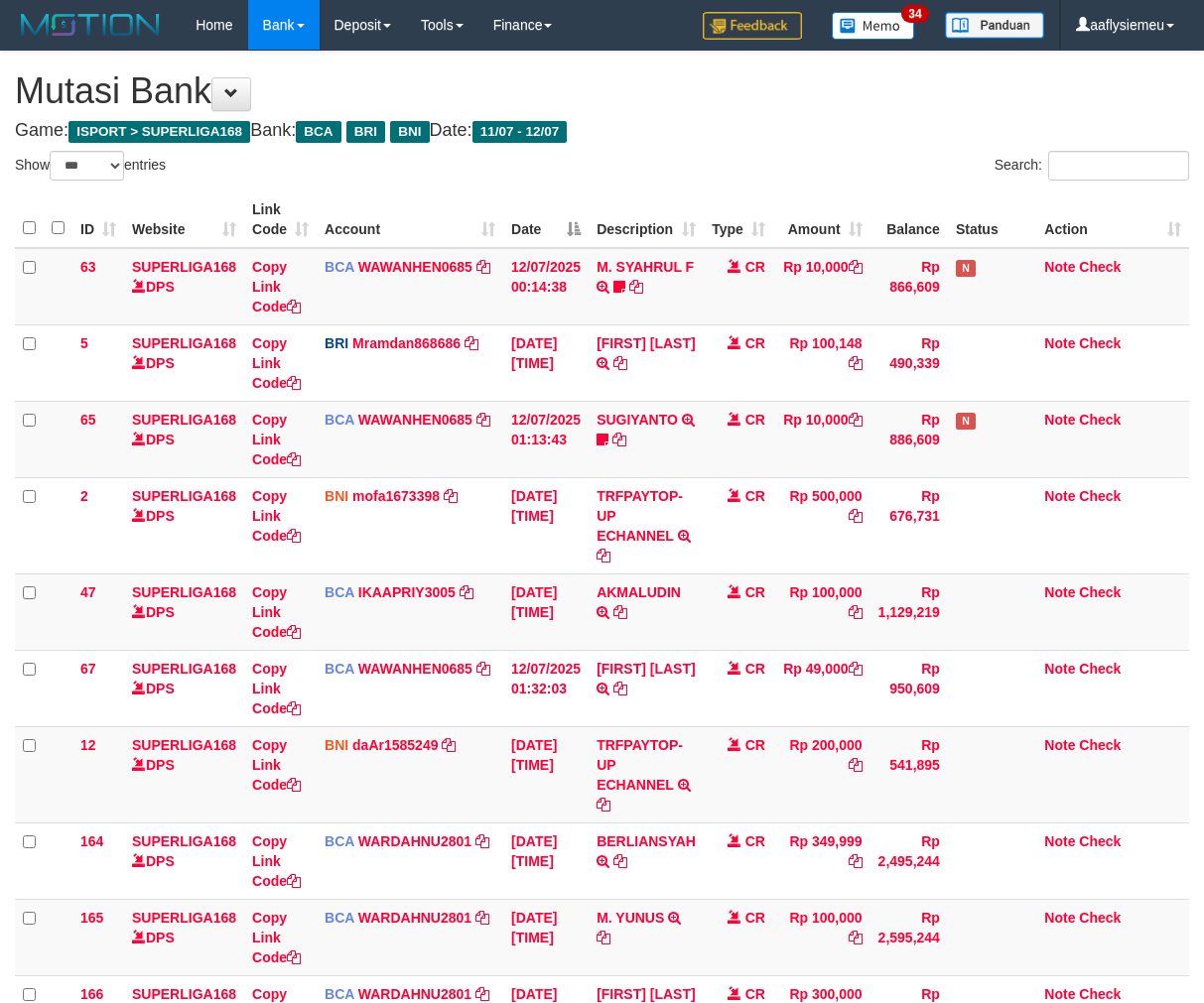 select on "***" 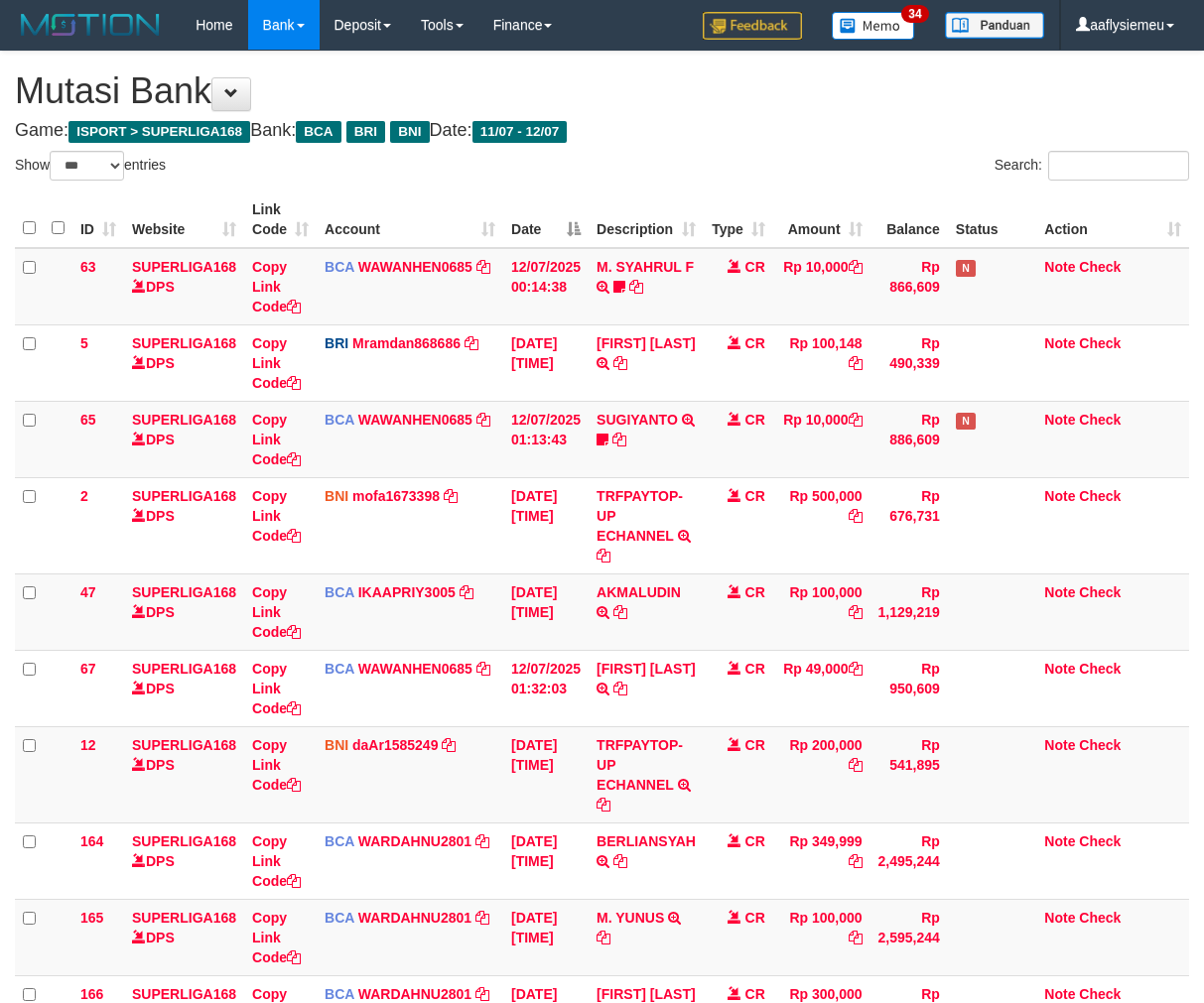 scroll, scrollTop: 69, scrollLeft: 0, axis: vertical 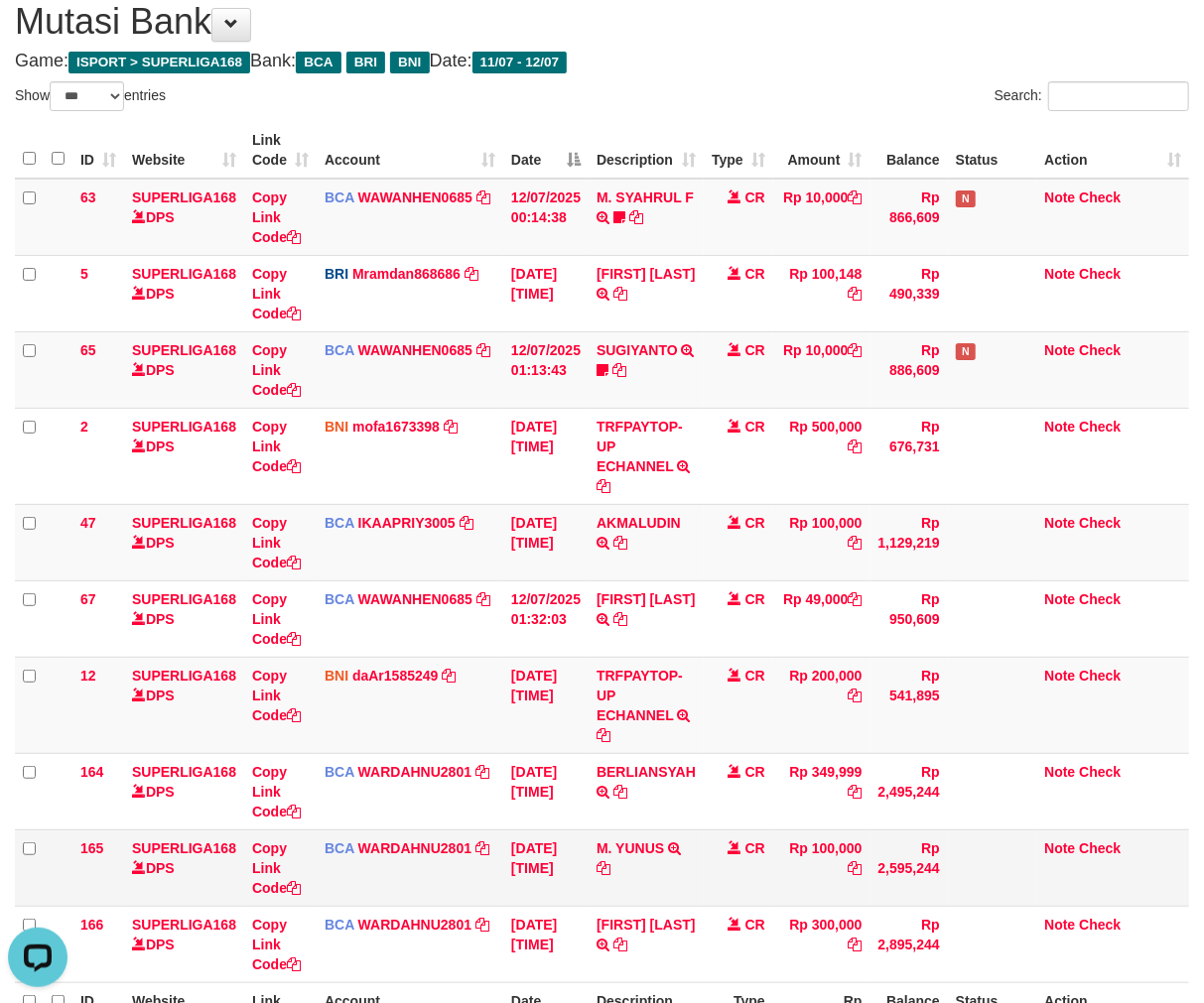 click on "M. YUNUS         TRSF E-BANKING CR 1207/FTSCY/WS95031
100000.00M. YUNUS" at bounding box center [646, 867] 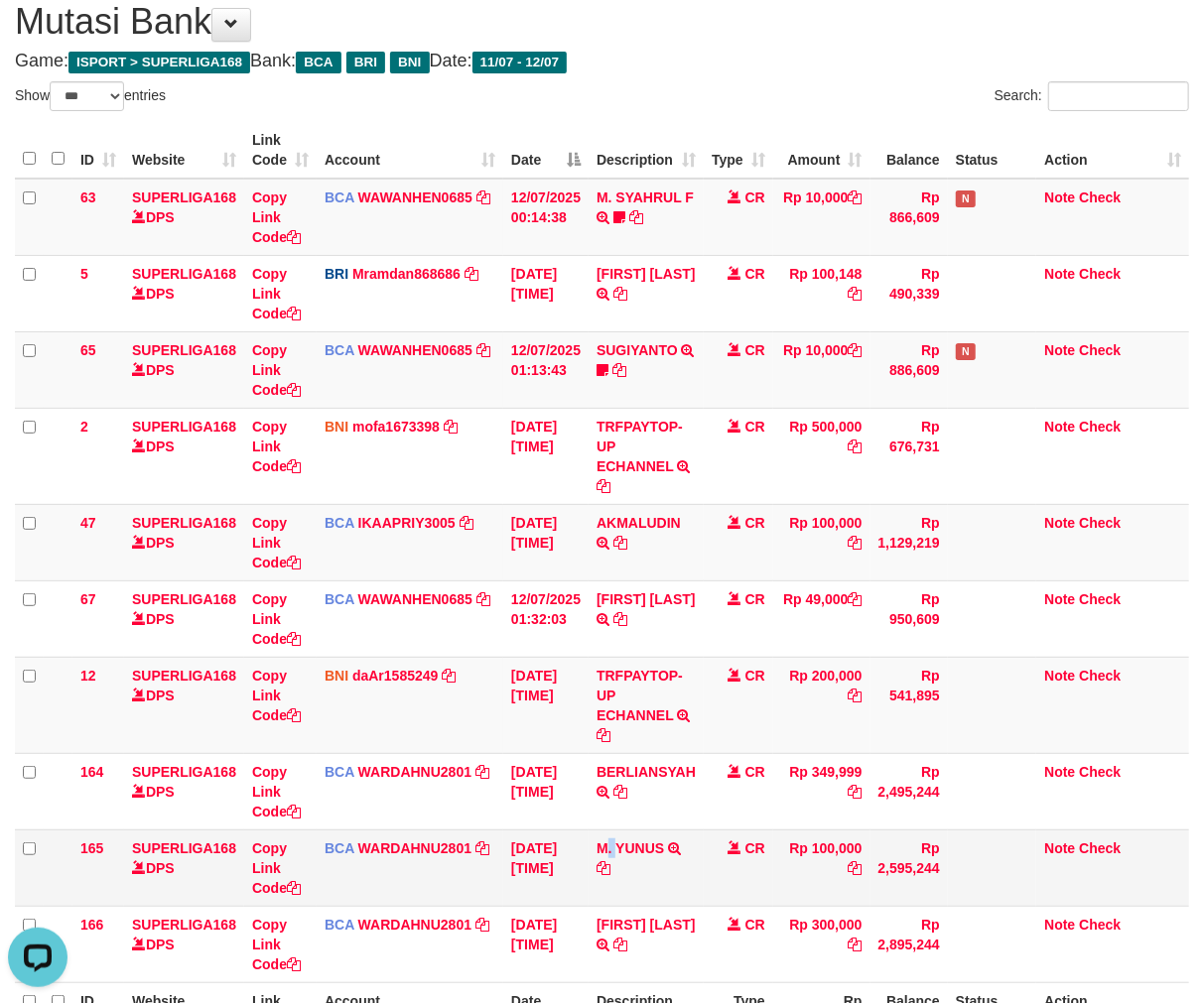 click on "M. YUNUS         TRSF E-BANKING CR 1207/FTSCY/WS95031
100000.00M. YUNUS" at bounding box center (646, 867) 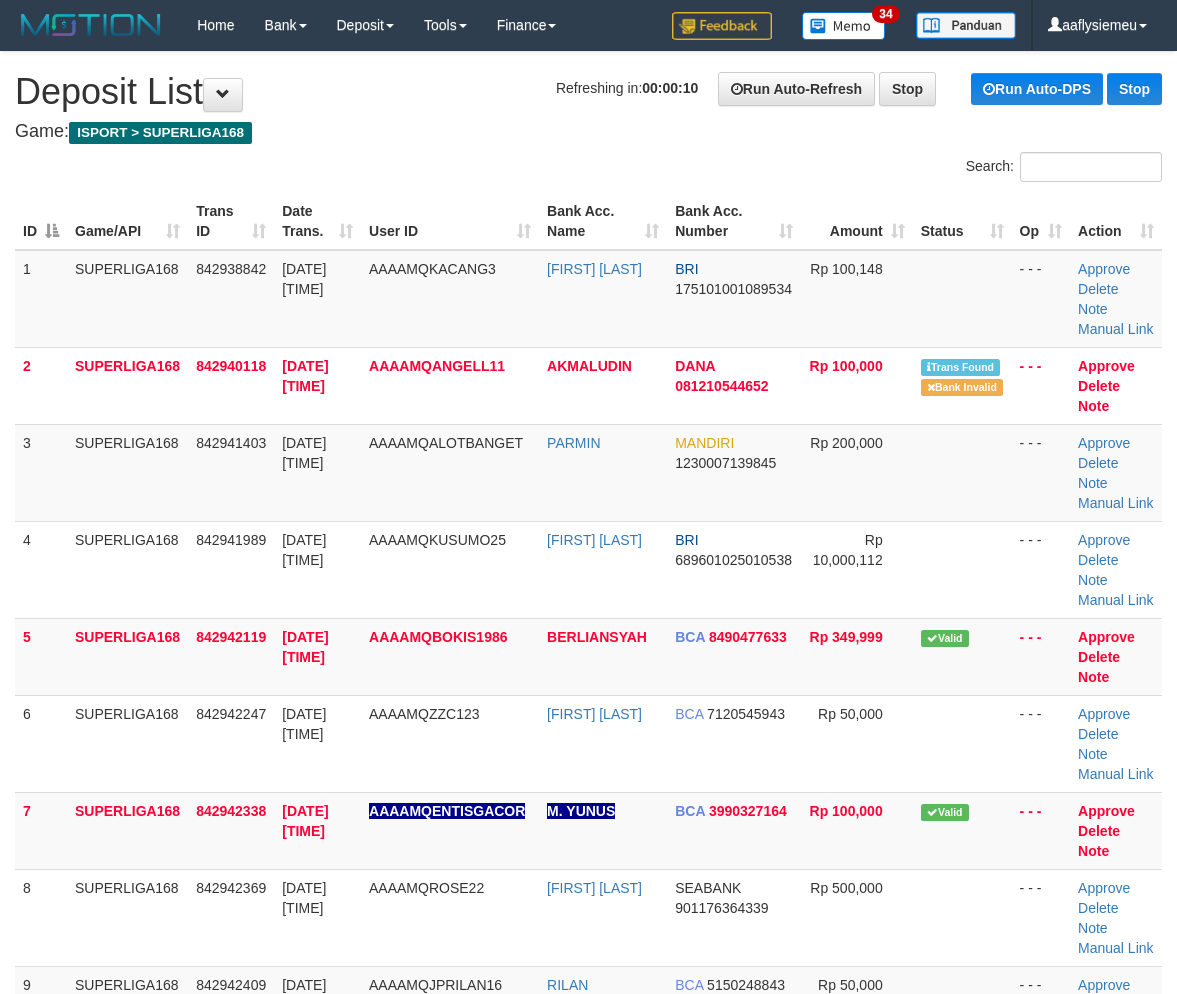 scroll, scrollTop: 0, scrollLeft: 0, axis: both 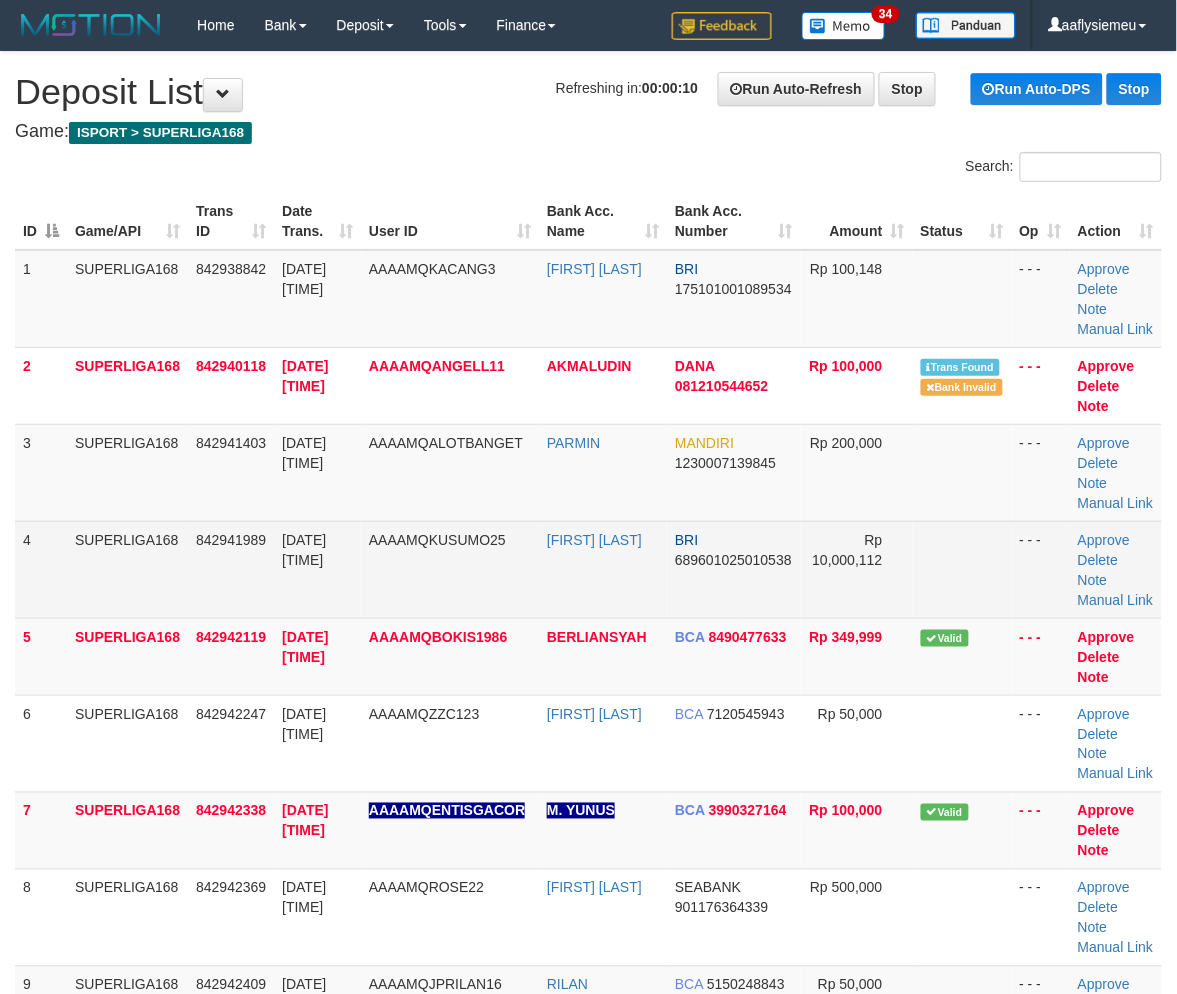 drag, startPoint x: 64, startPoint y: 617, endPoint x: 68, endPoint y: 627, distance: 10.770329 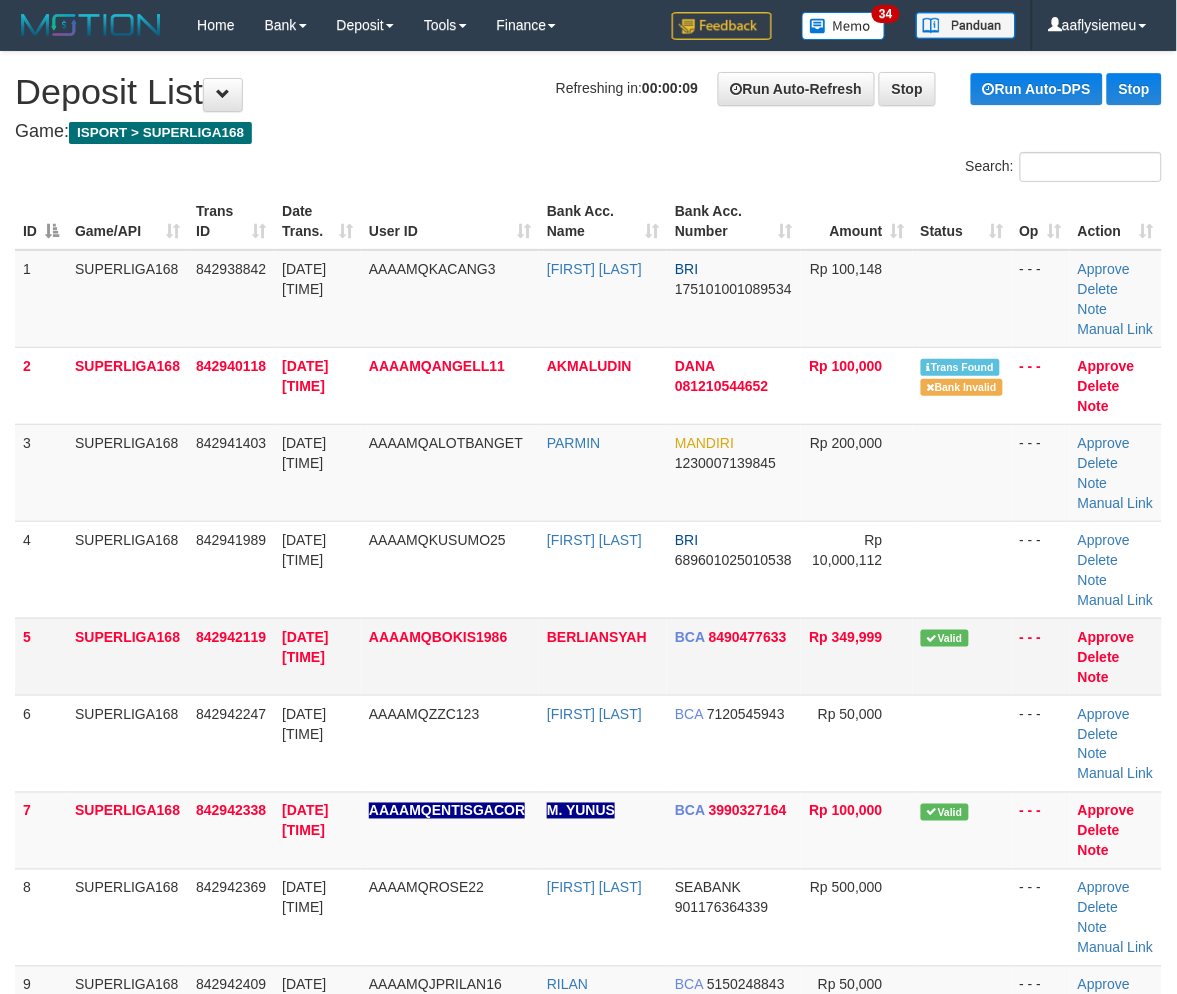 drag, startPoint x: 160, startPoint y: 682, endPoint x: 53, endPoint y: 723, distance: 114.58621 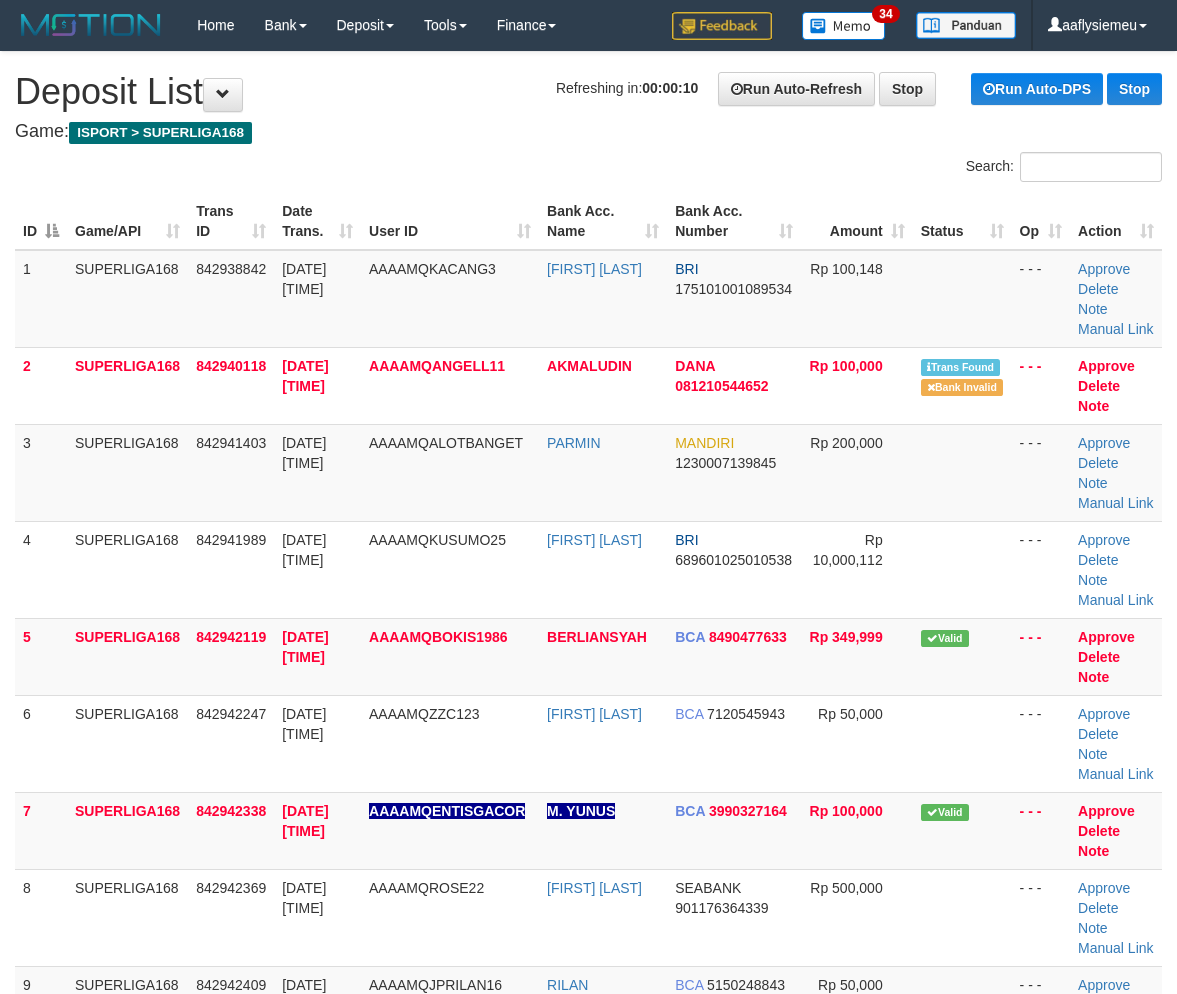scroll, scrollTop: 0, scrollLeft: 0, axis: both 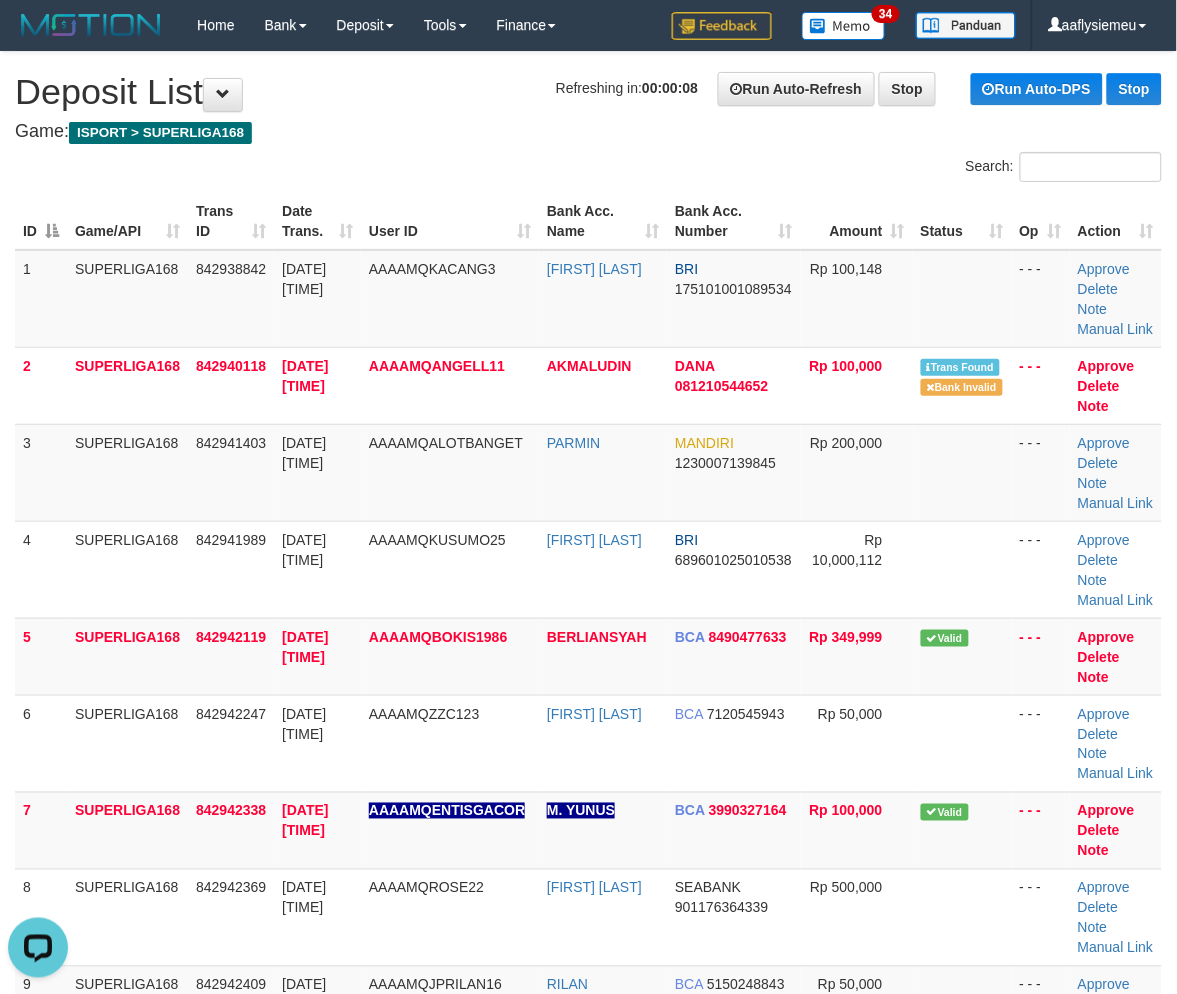 drag, startPoint x: 31, startPoint y: 660, endPoint x: 2, endPoint y: 675, distance: 32.649654 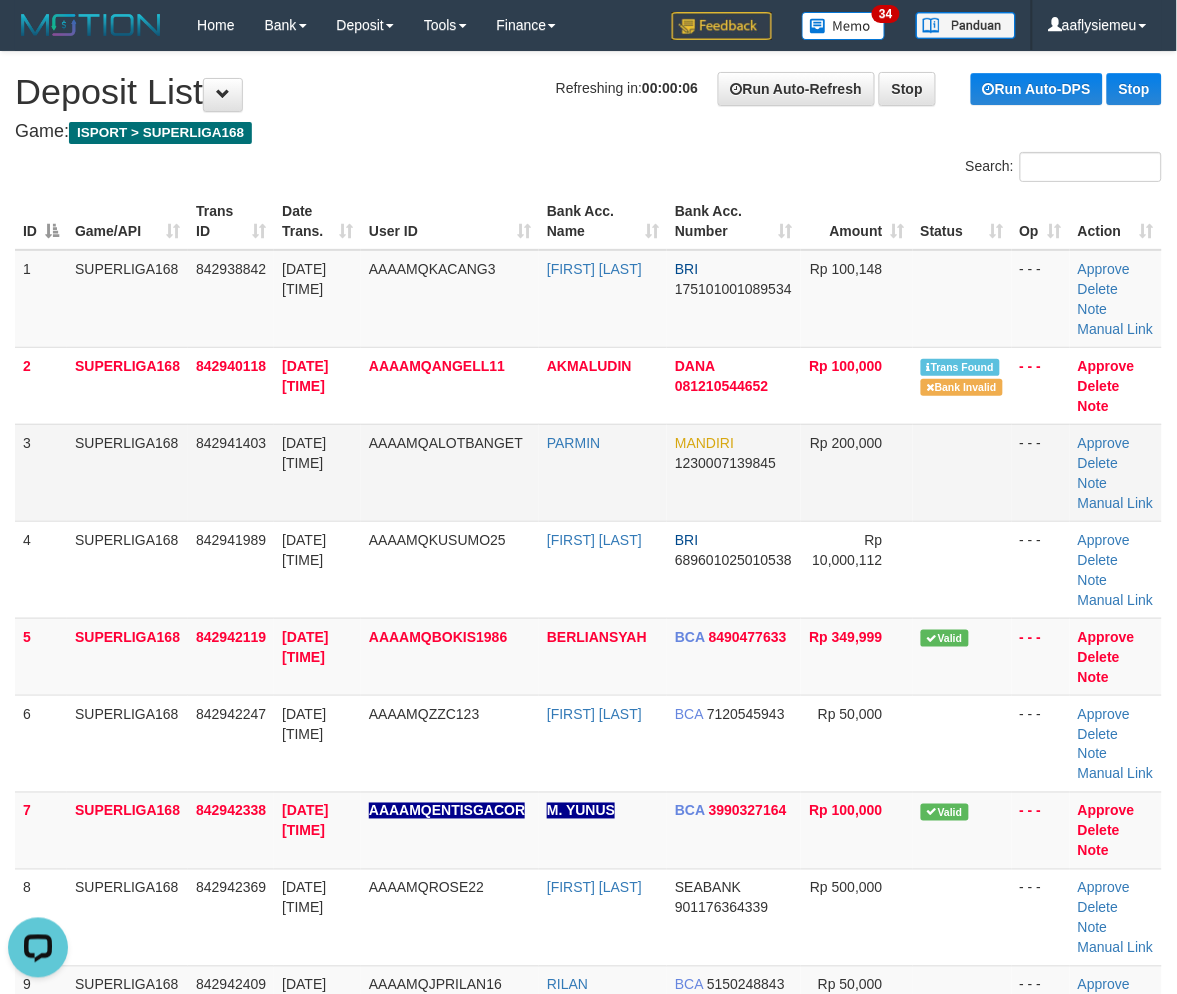 click on "842941403" at bounding box center (231, 472) 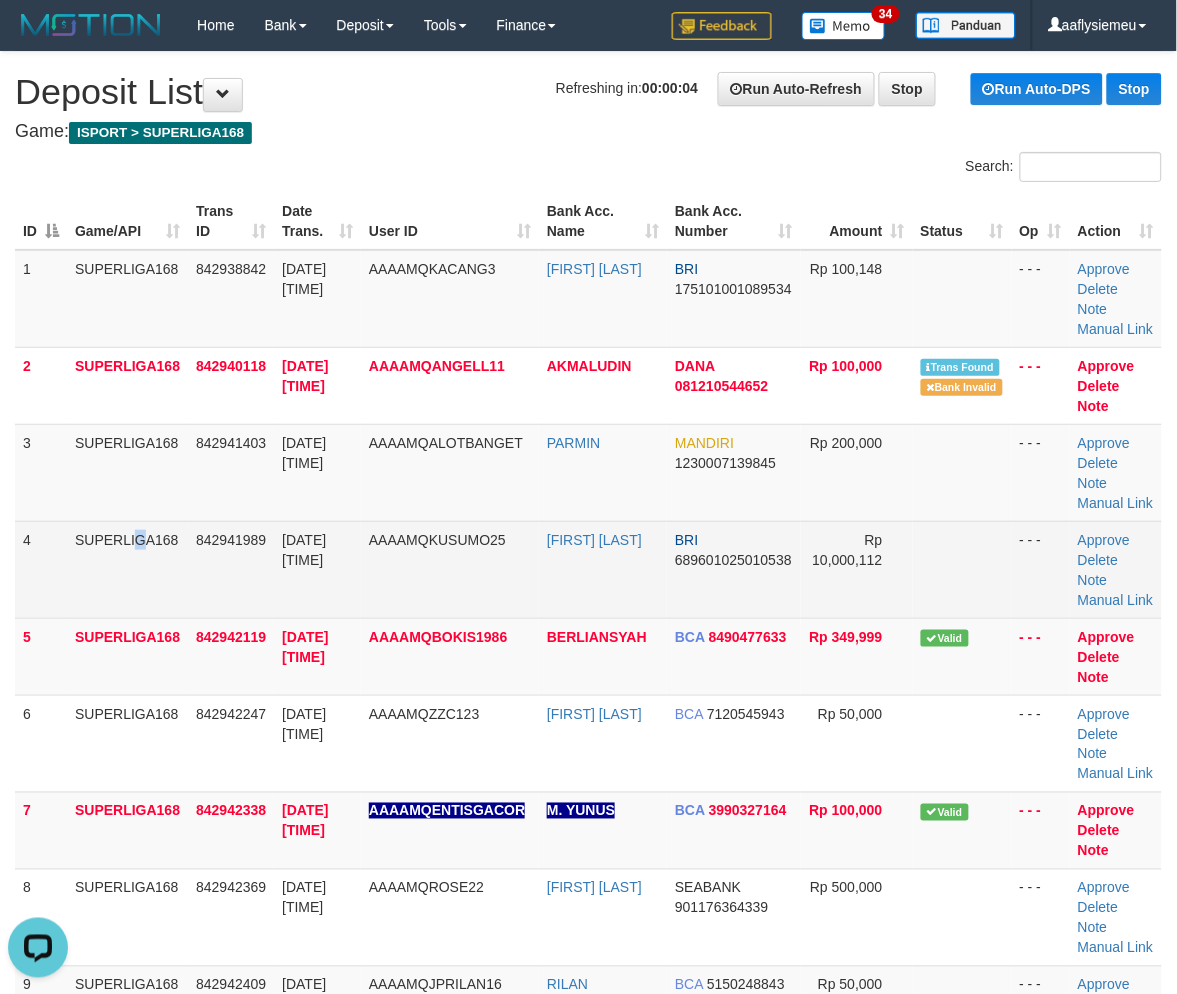 click on "SUPERLIGA168" at bounding box center [127, 569] 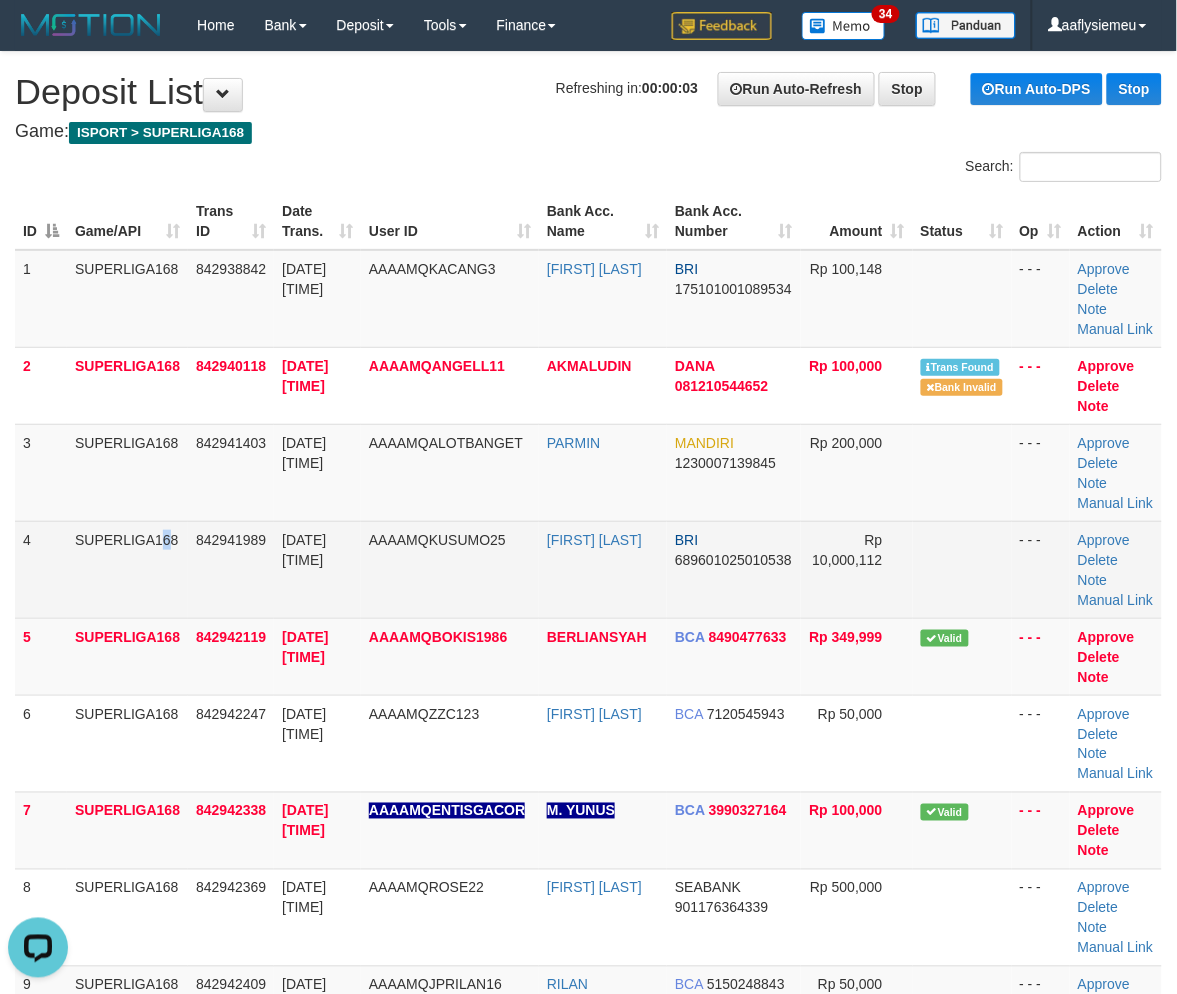 click on "SUPERLIGA168" at bounding box center [127, 569] 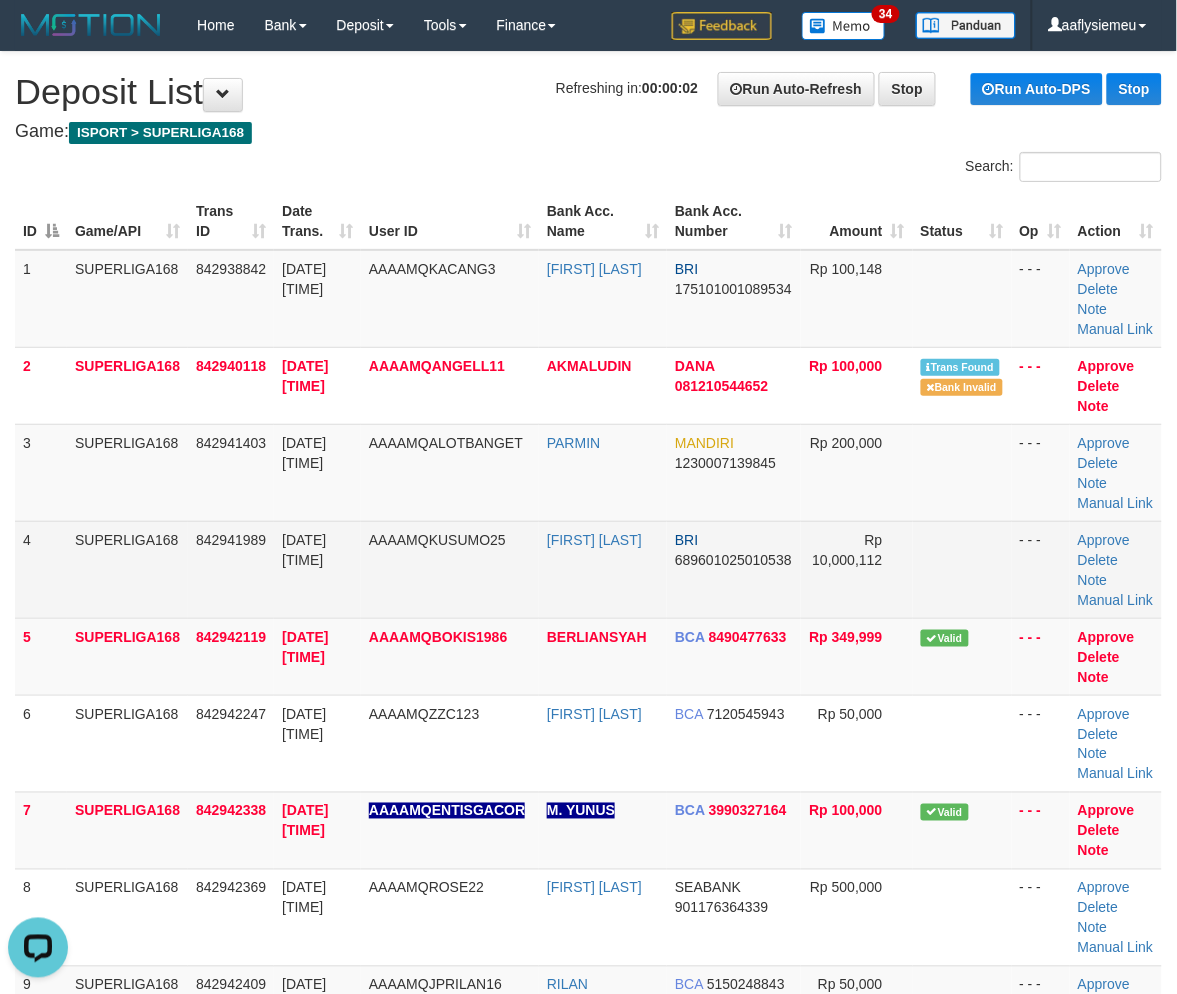 click on "4
SUPERLIGA168
842941989
12/07/2025 01:34:40
AAAAMQKUSUMO25
MUKHLIS KUSUMA
BRI
689601025010538
Rp 10,000,112
- - -
Approve
Delete
Note
Manual Link" at bounding box center (588, 569) 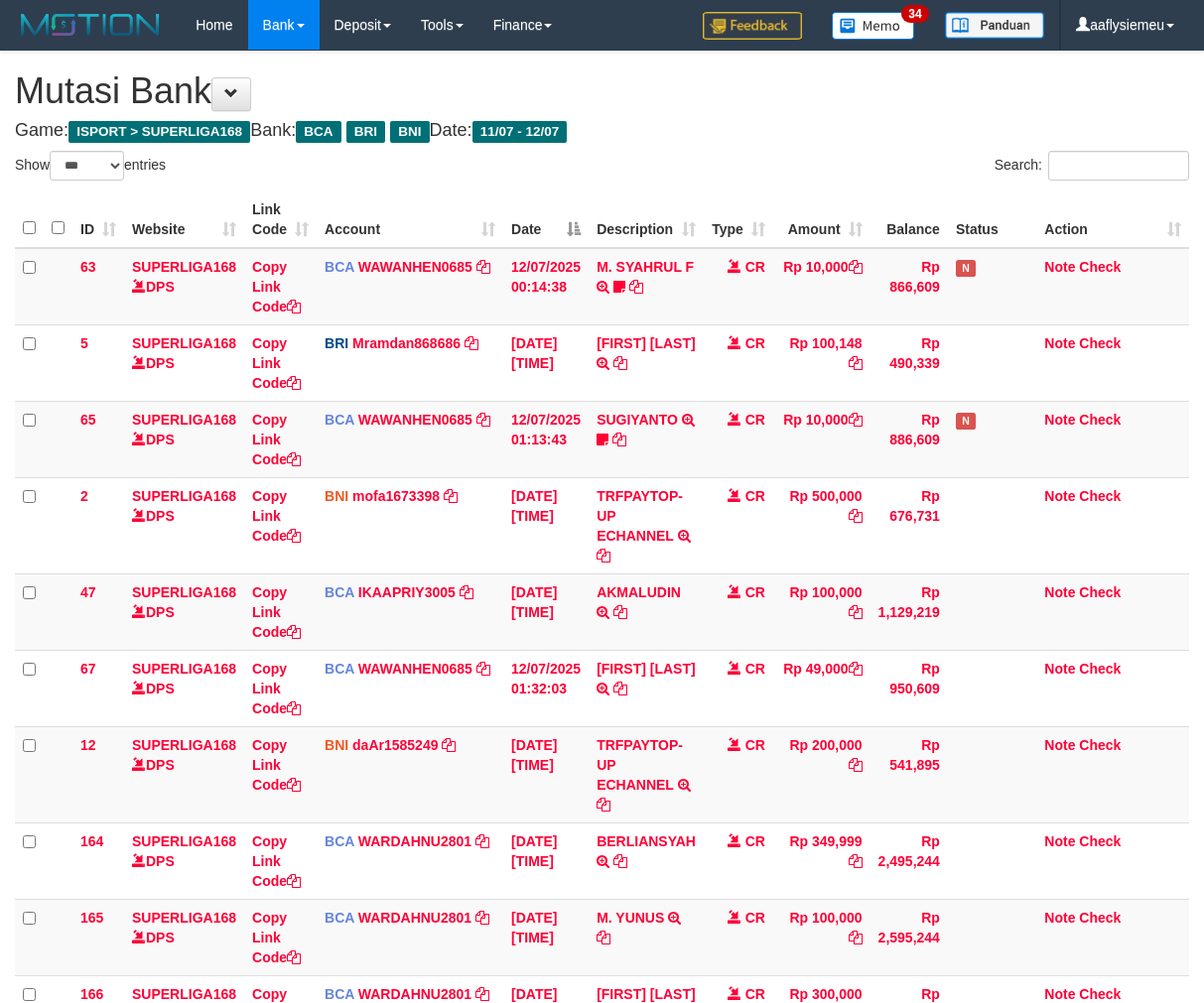 select on "***" 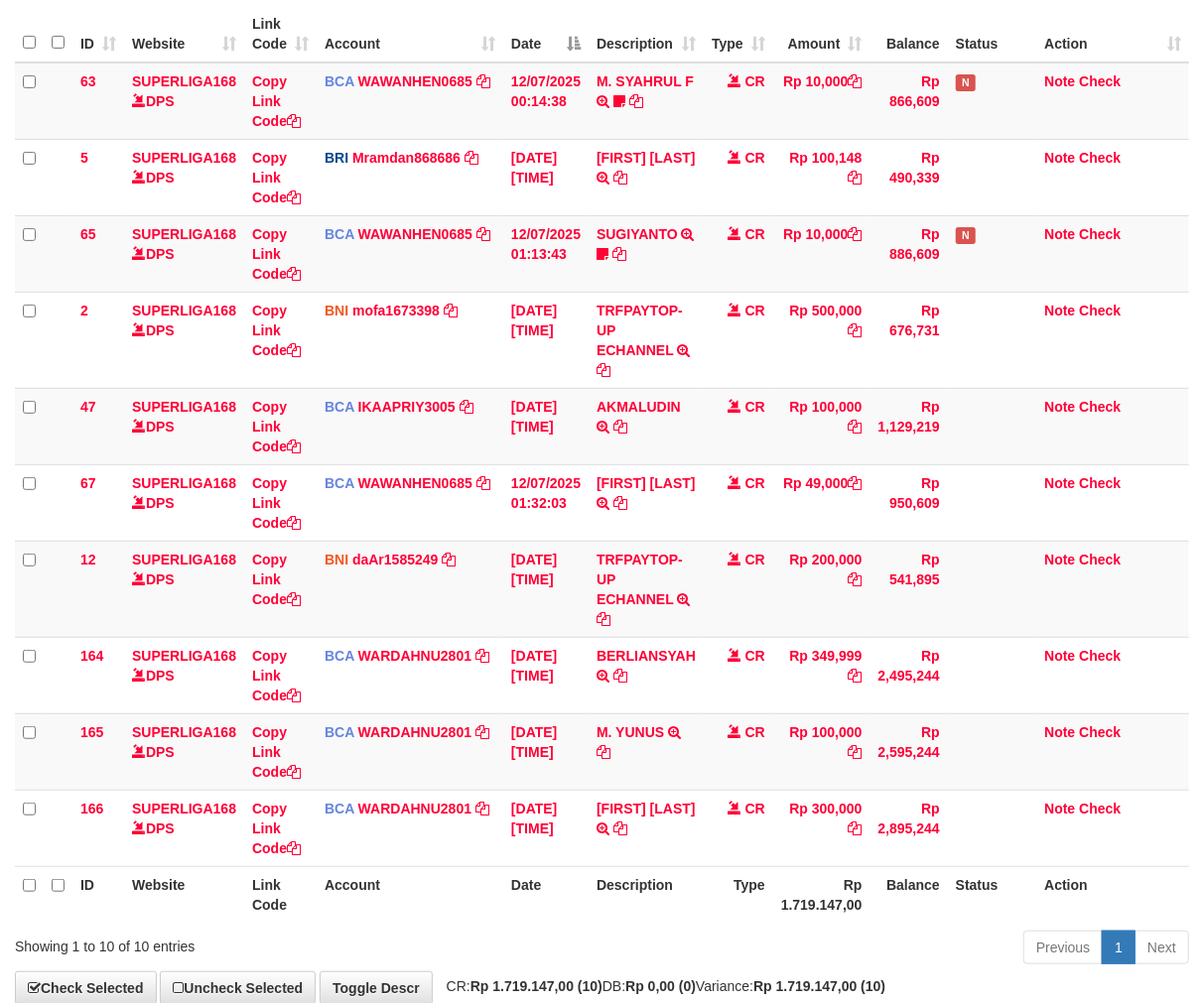 scroll, scrollTop: 299, scrollLeft: 0, axis: vertical 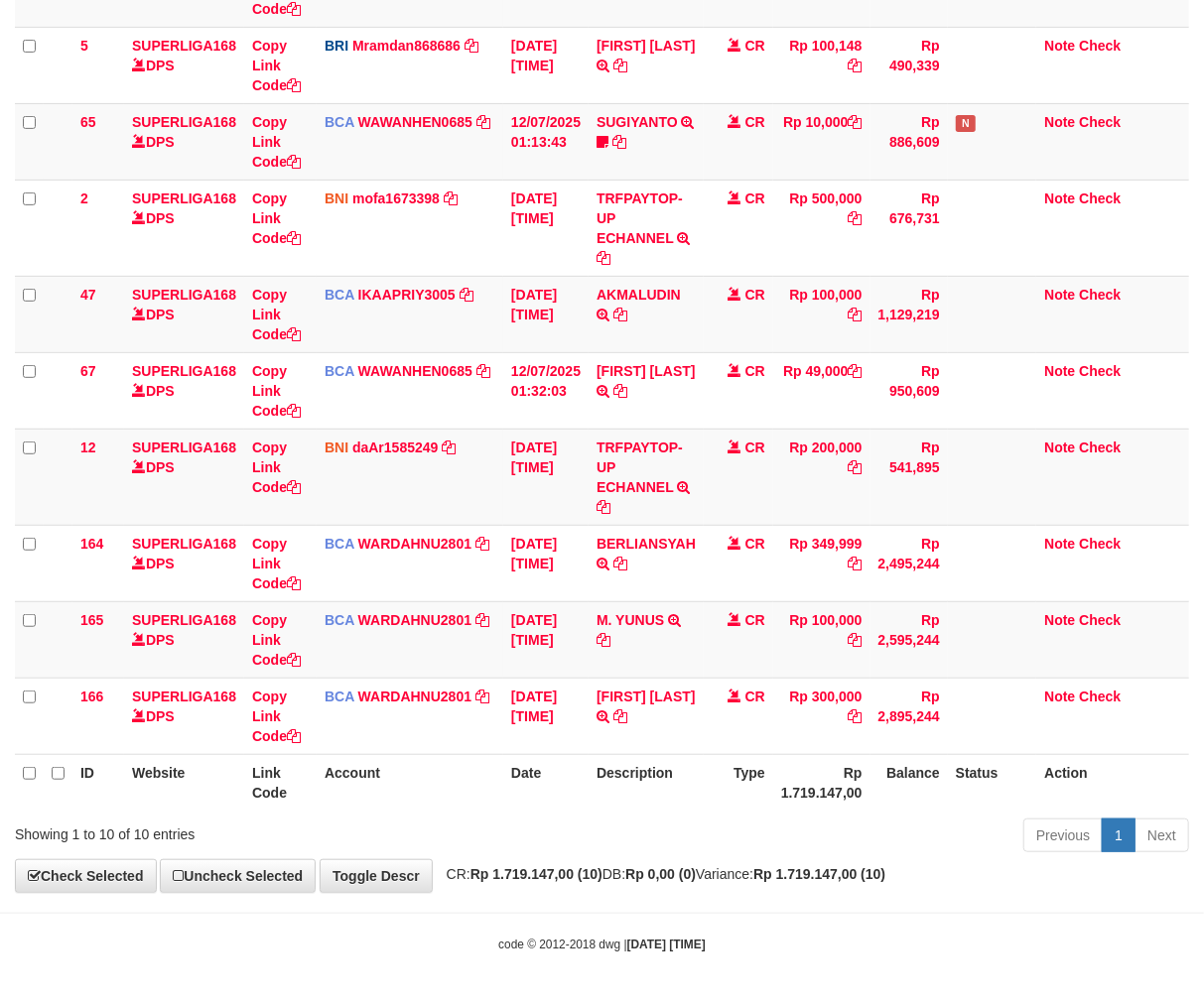 click on "Previous 1 Next" at bounding box center [853, 837] 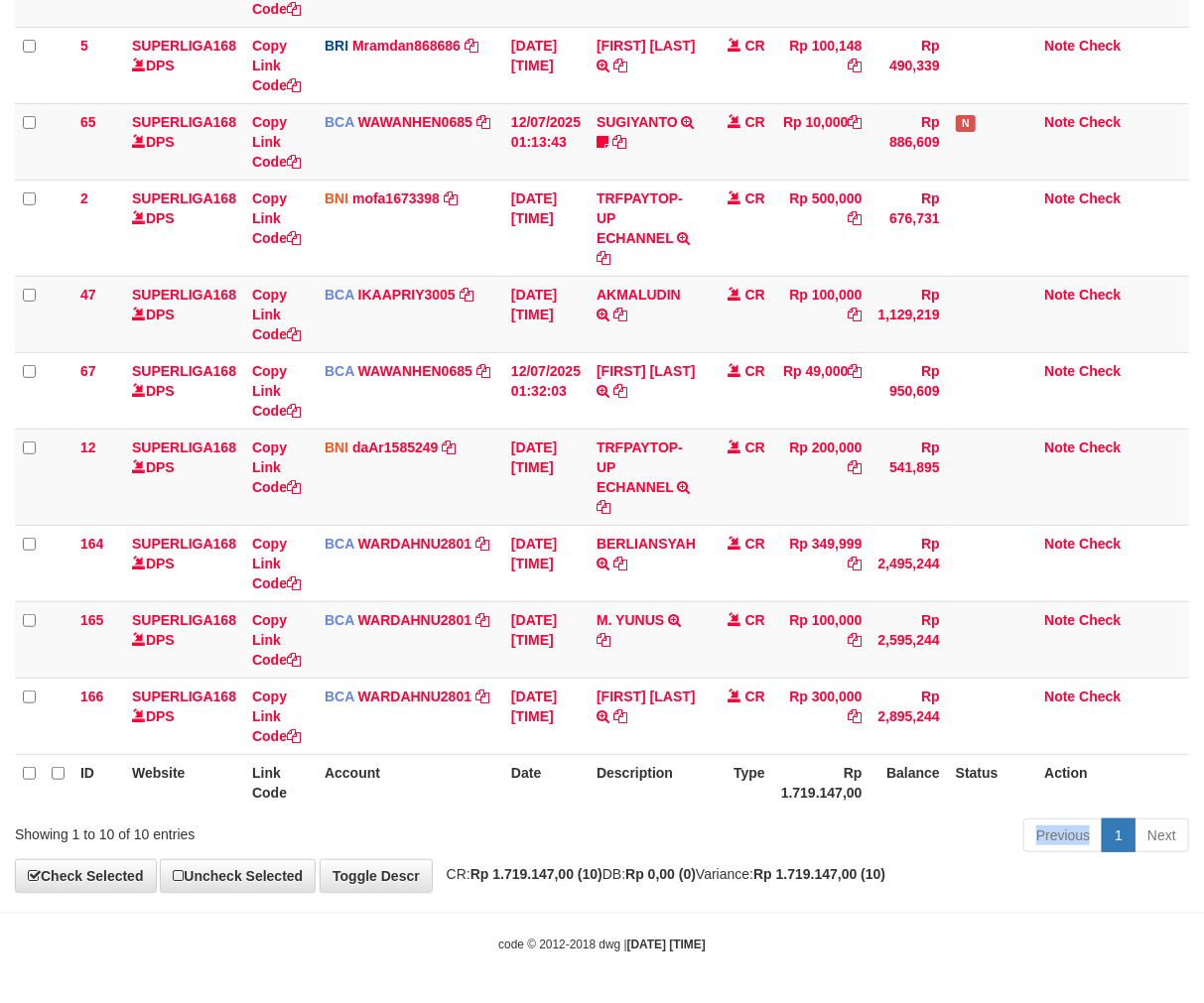 click on "Previous 1 Next" at bounding box center (853, 837) 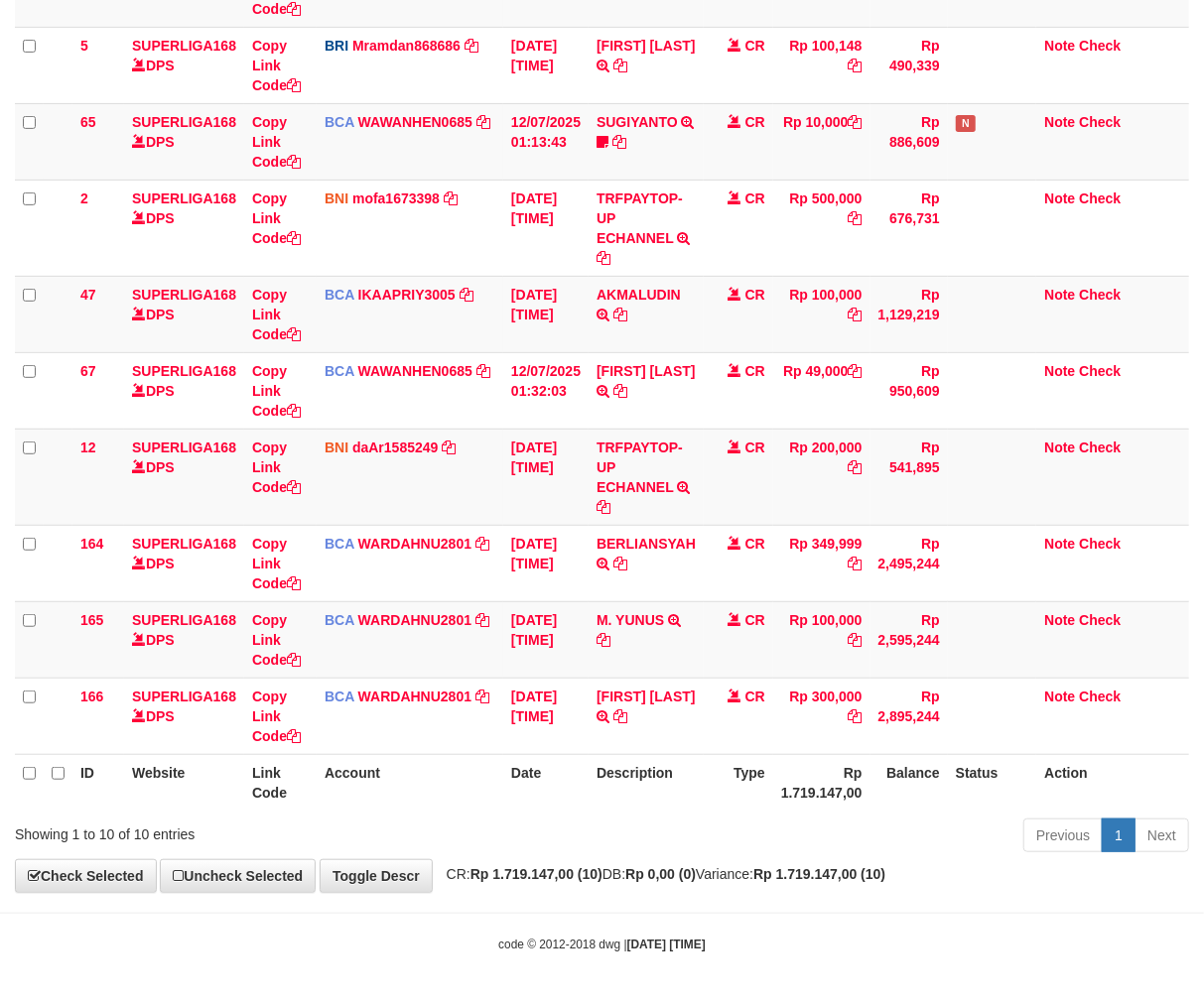 click on "Previous 1 Next" at bounding box center (853, 837) 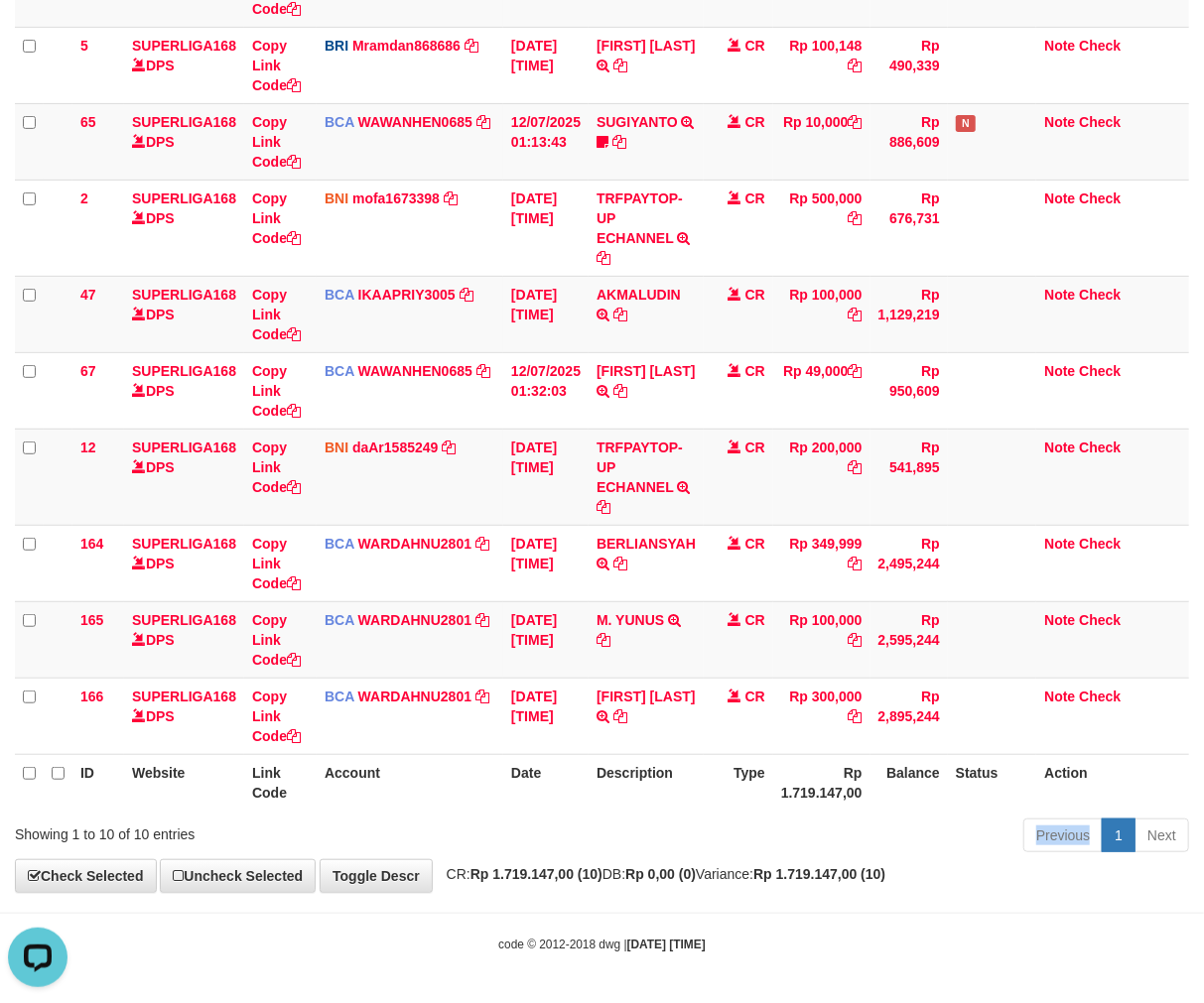 scroll, scrollTop: 0, scrollLeft: 0, axis: both 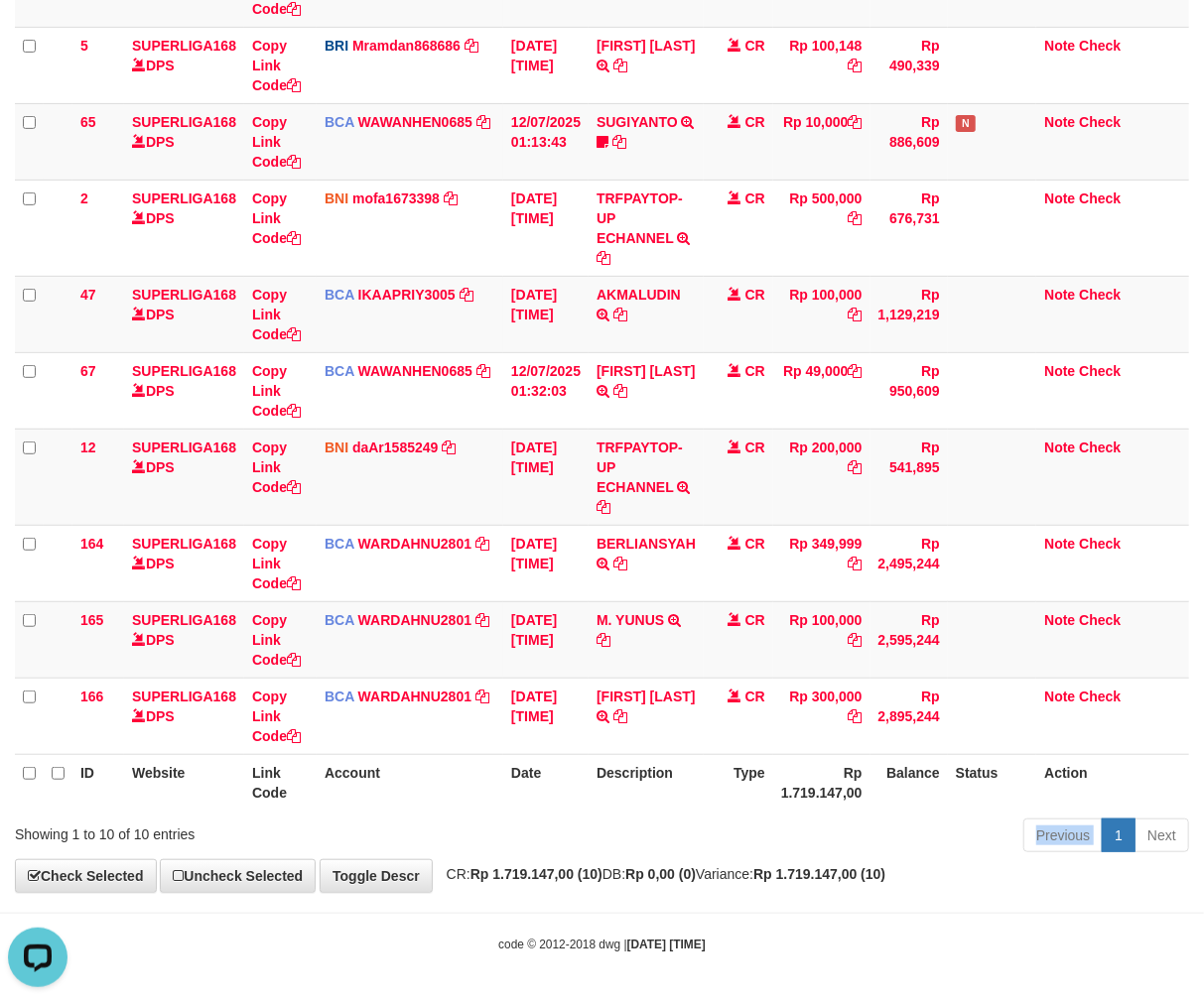 click on "Previous 1 Next" at bounding box center [853, 837] 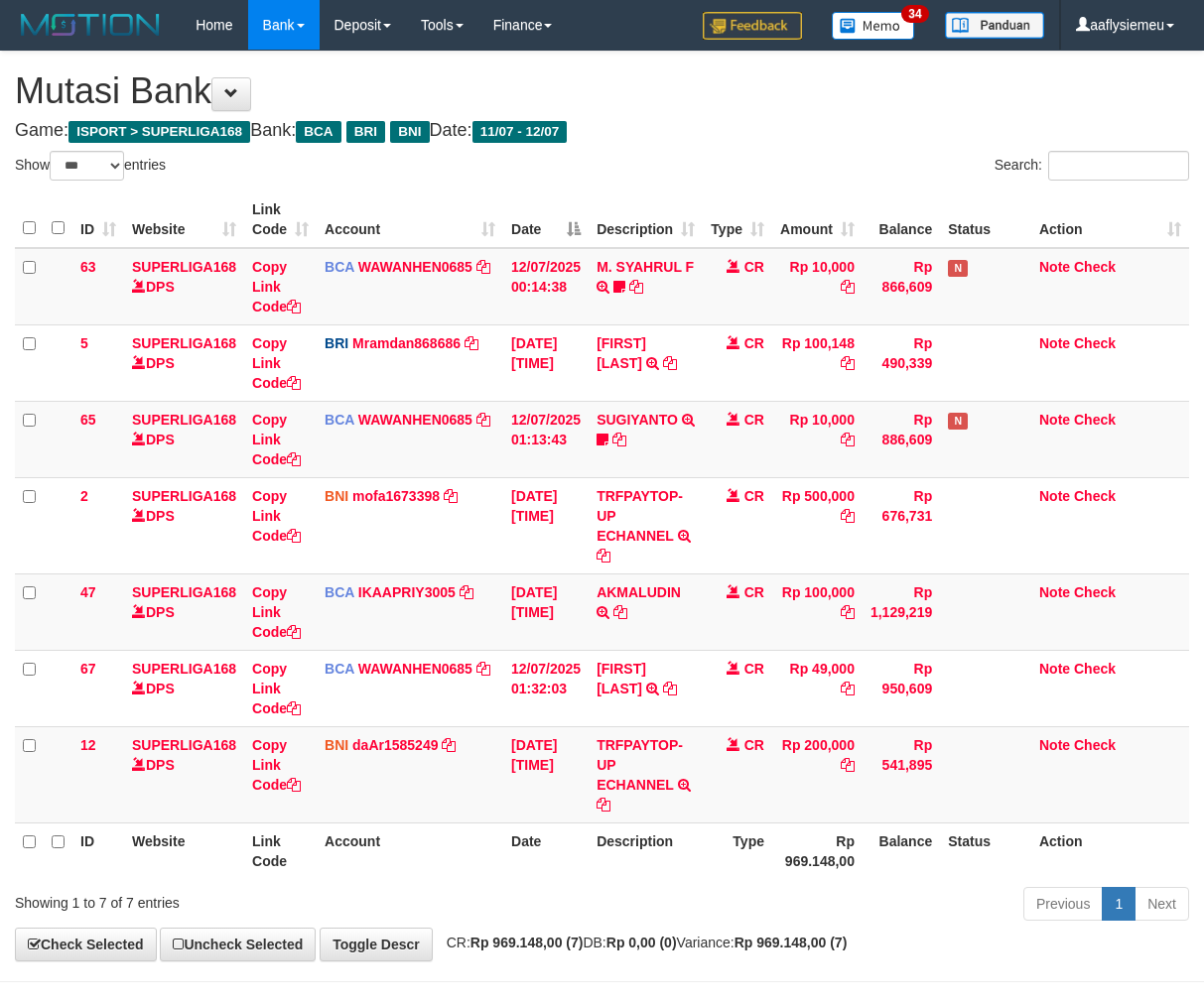 select on "***" 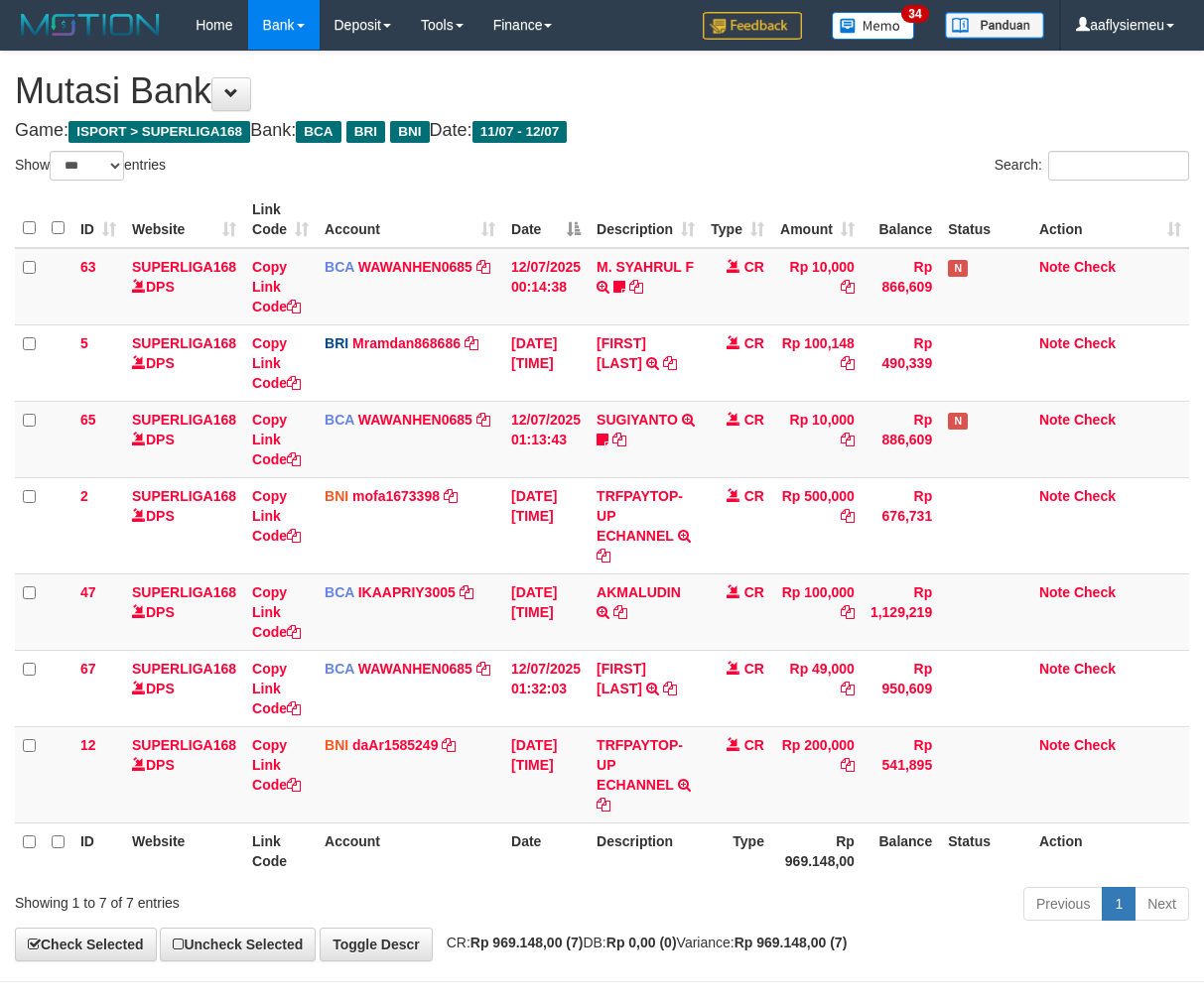 scroll, scrollTop: 0, scrollLeft: 0, axis: both 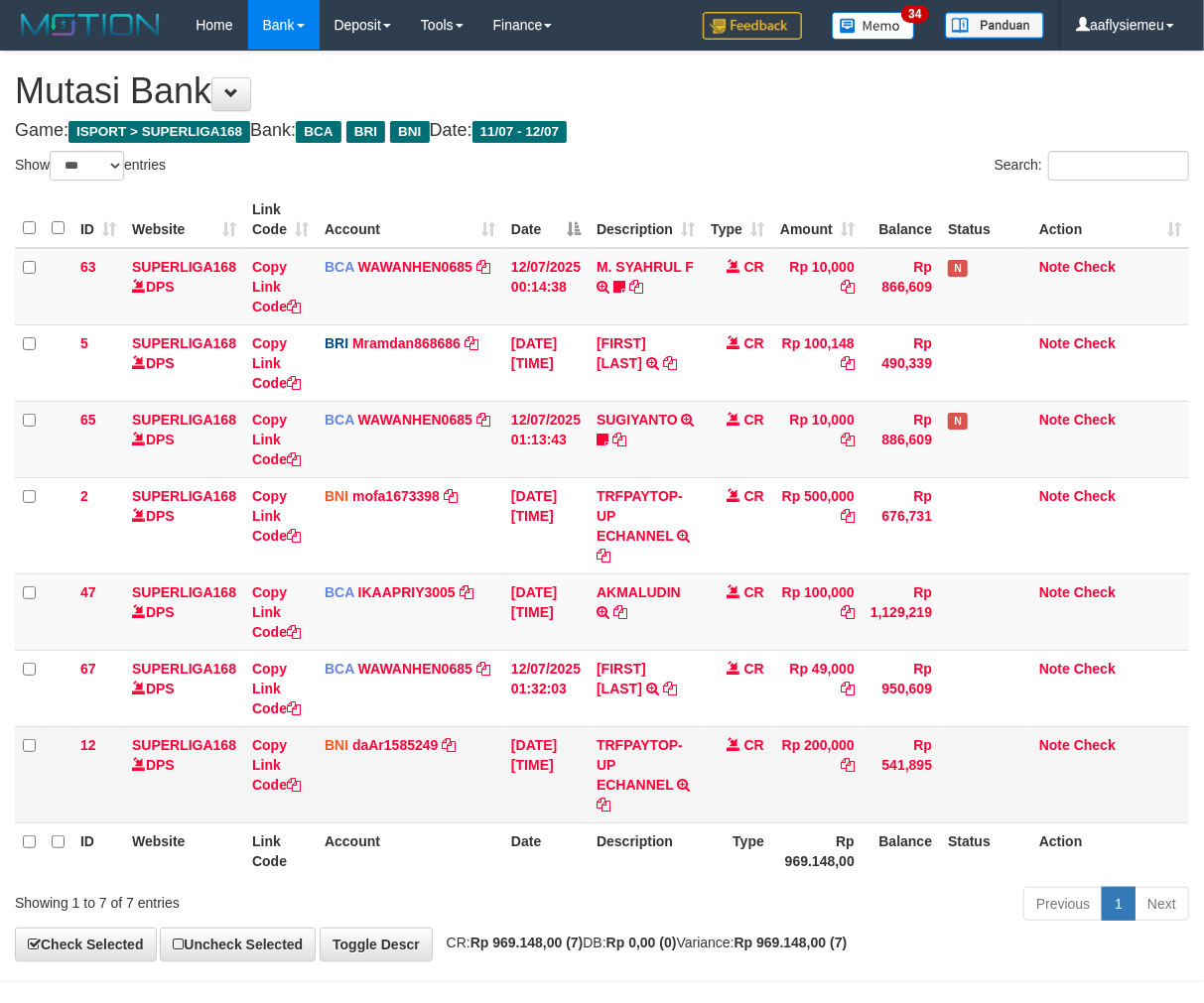 drag, startPoint x: 0, startPoint y: 0, endPoint x: 640, endPoint y: 802, distance: 1026.0624 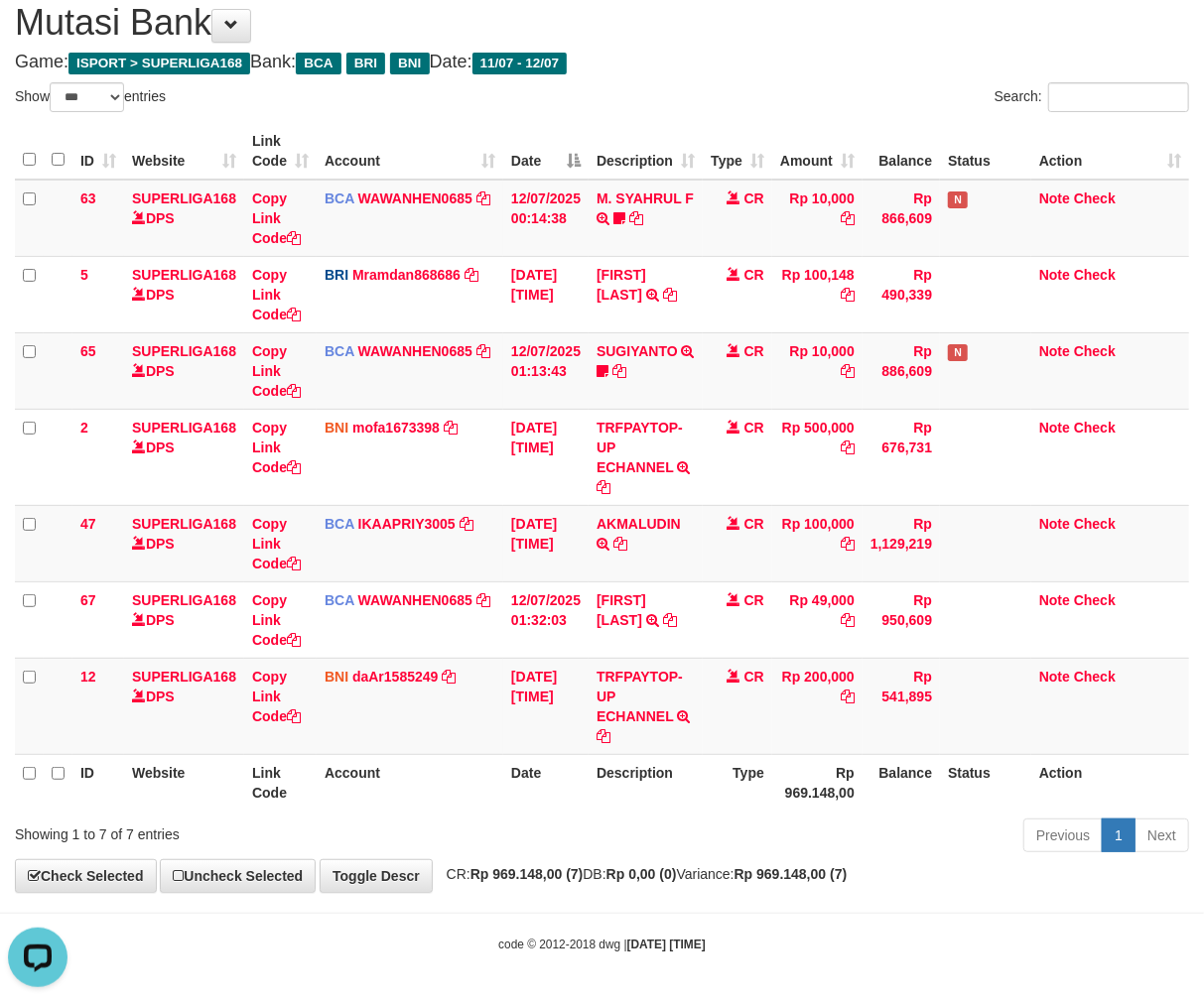 scroll, scrollTop: 0, scrollLeft: 0, axis: both 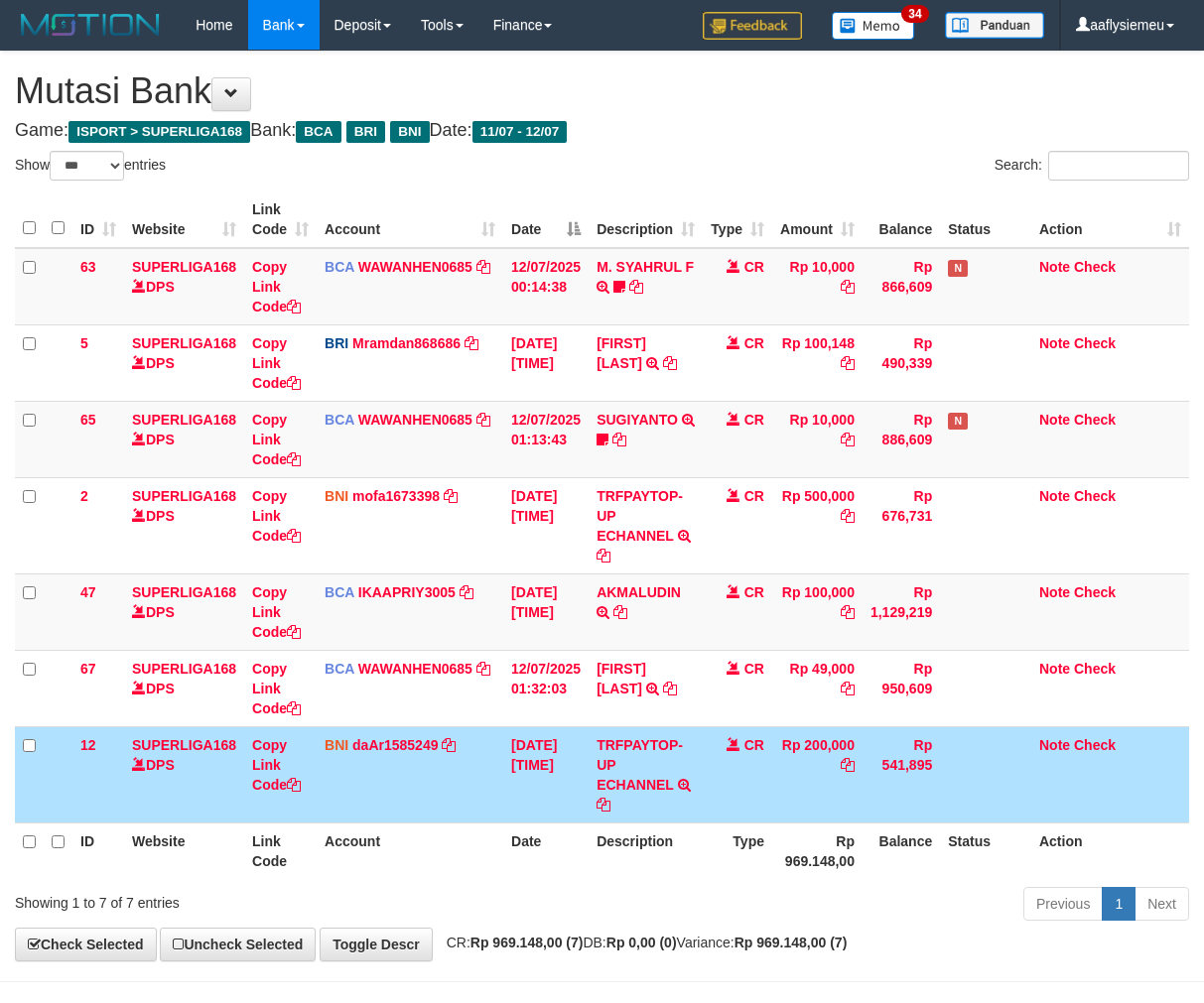 select on "***" 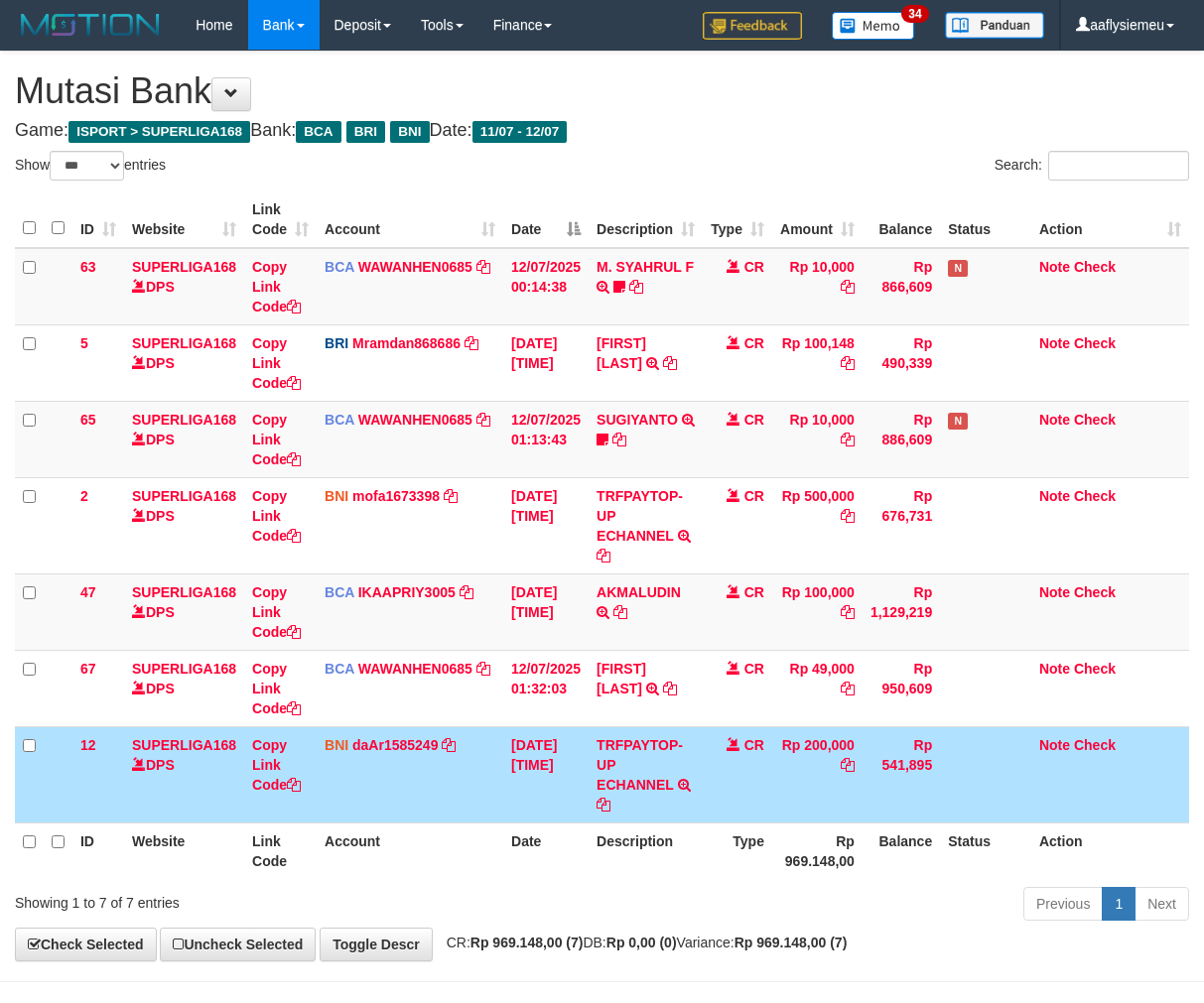 scroll, scrollTop: 69, scrollLeft: 0, axis: vertical 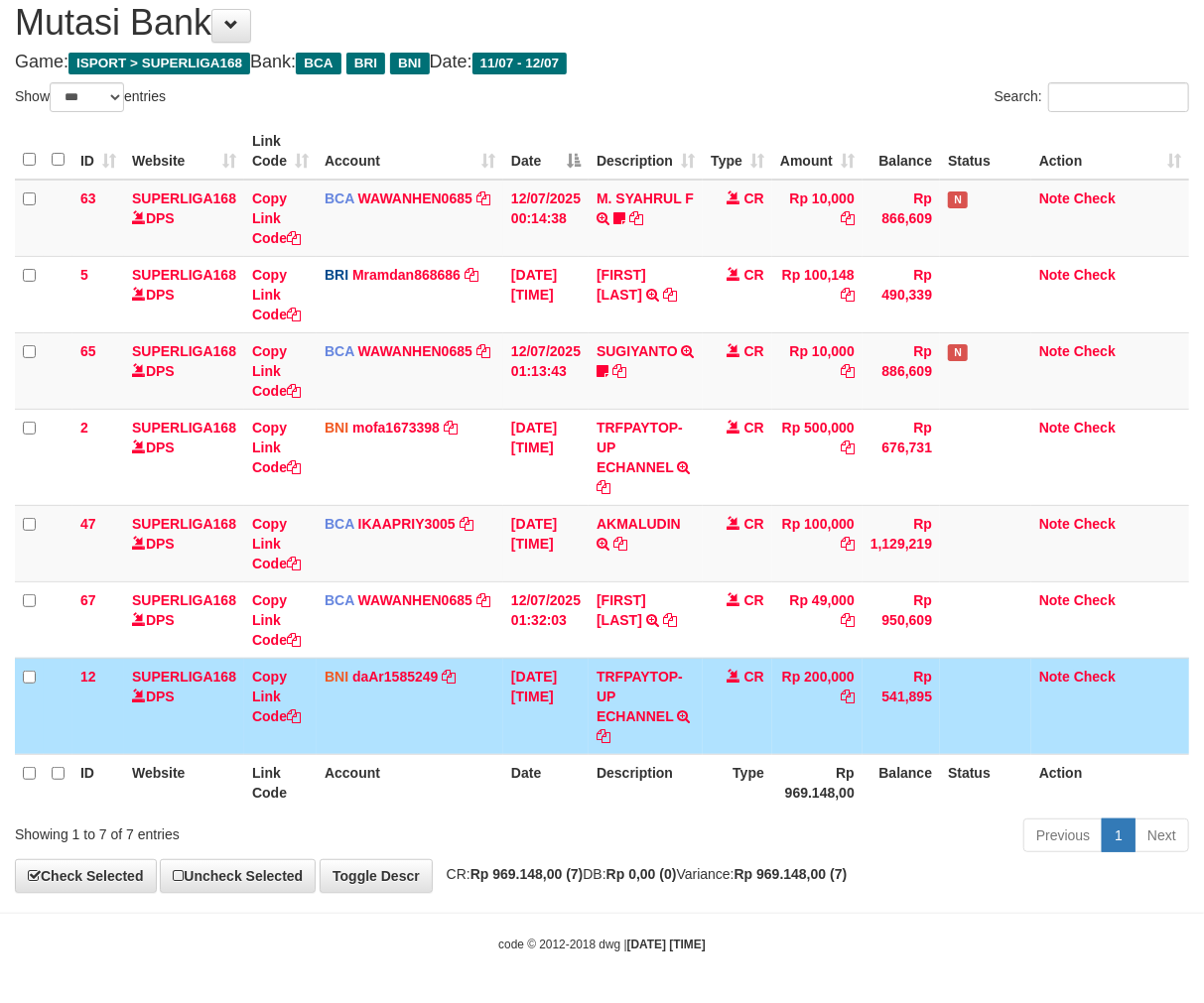 click on "Rp 541,895" at bounding box center [901, 705] 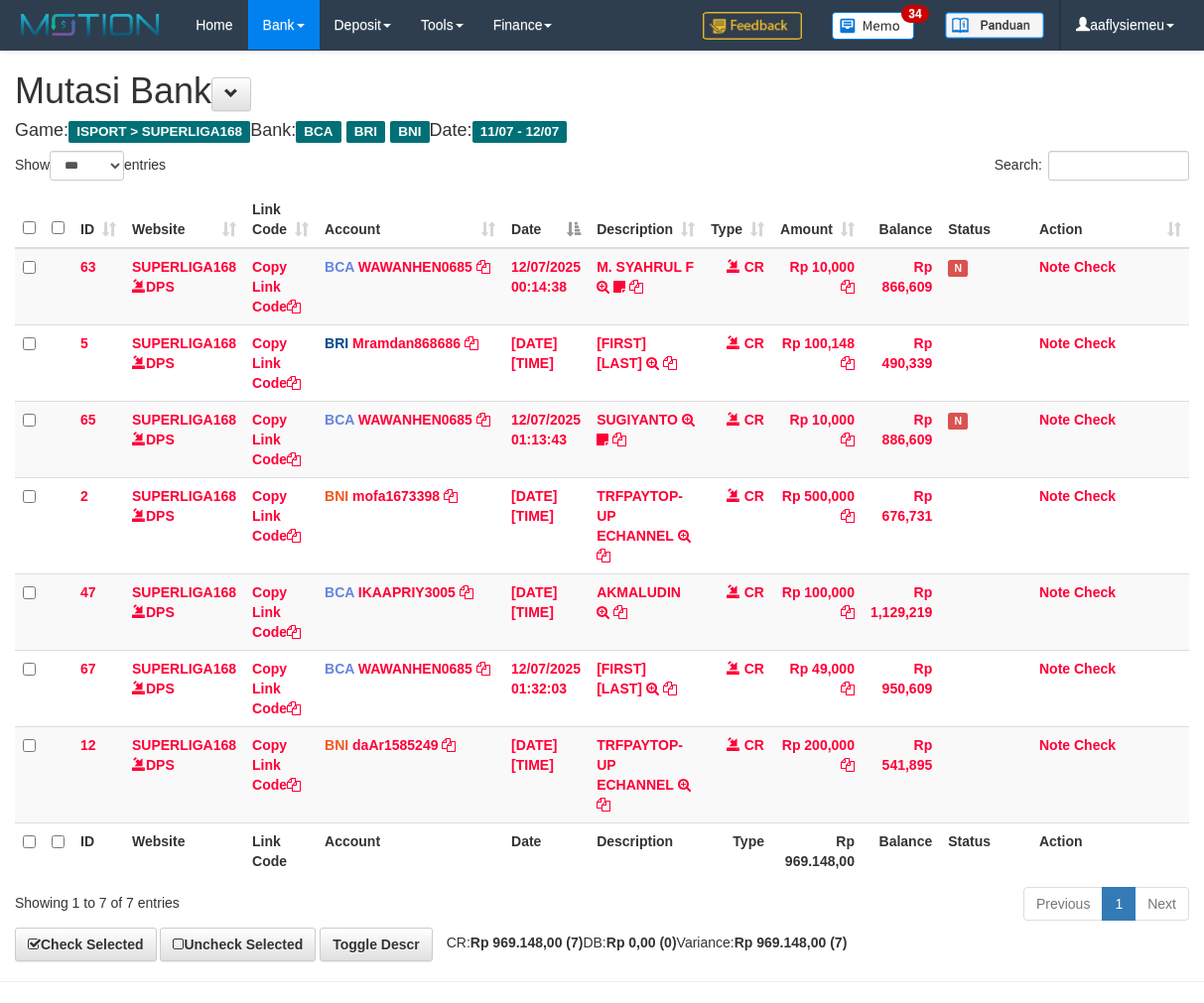 select on "***" 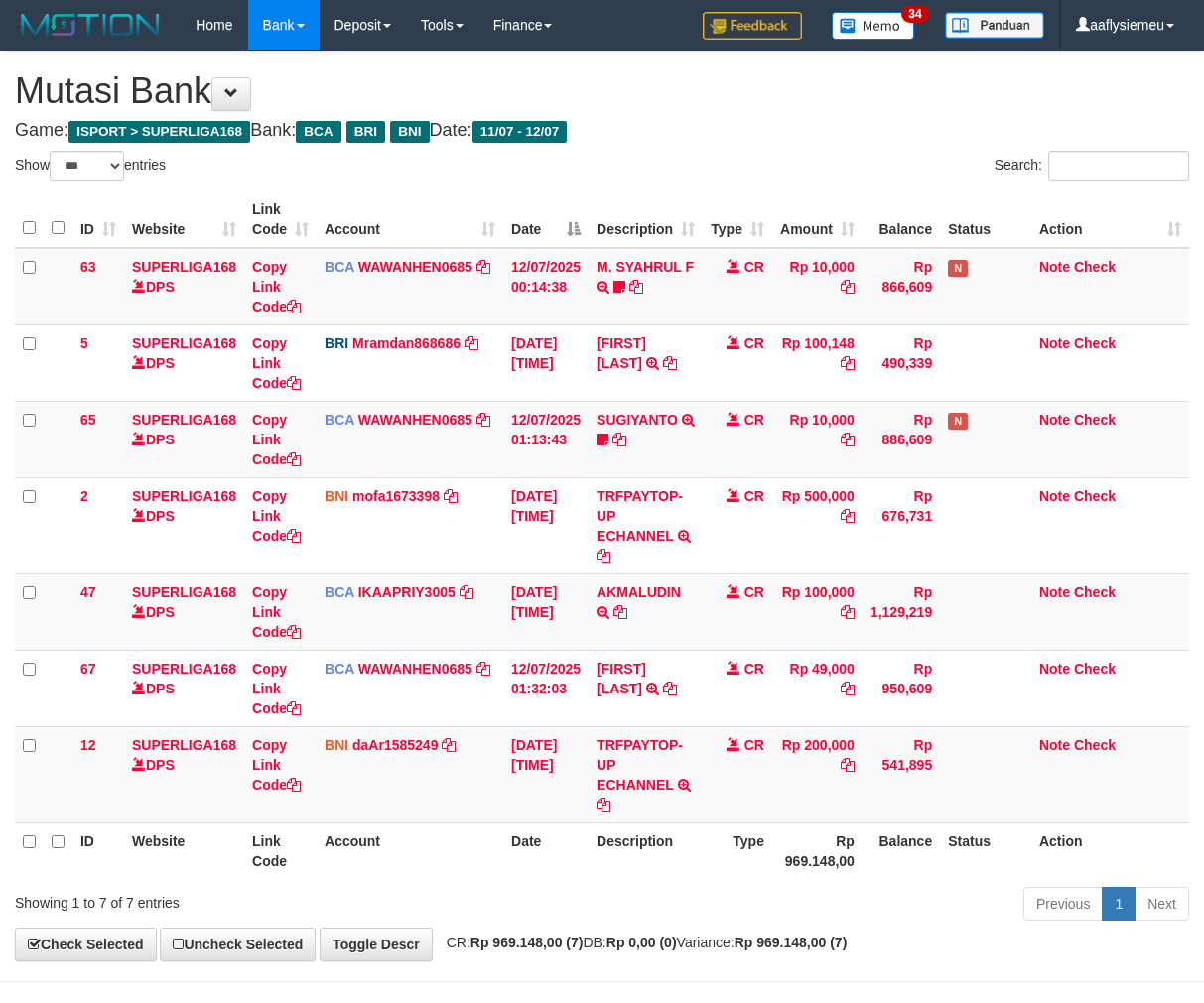 scroll, scrollTop: 69, scrollLeft: 0, axis: vertical 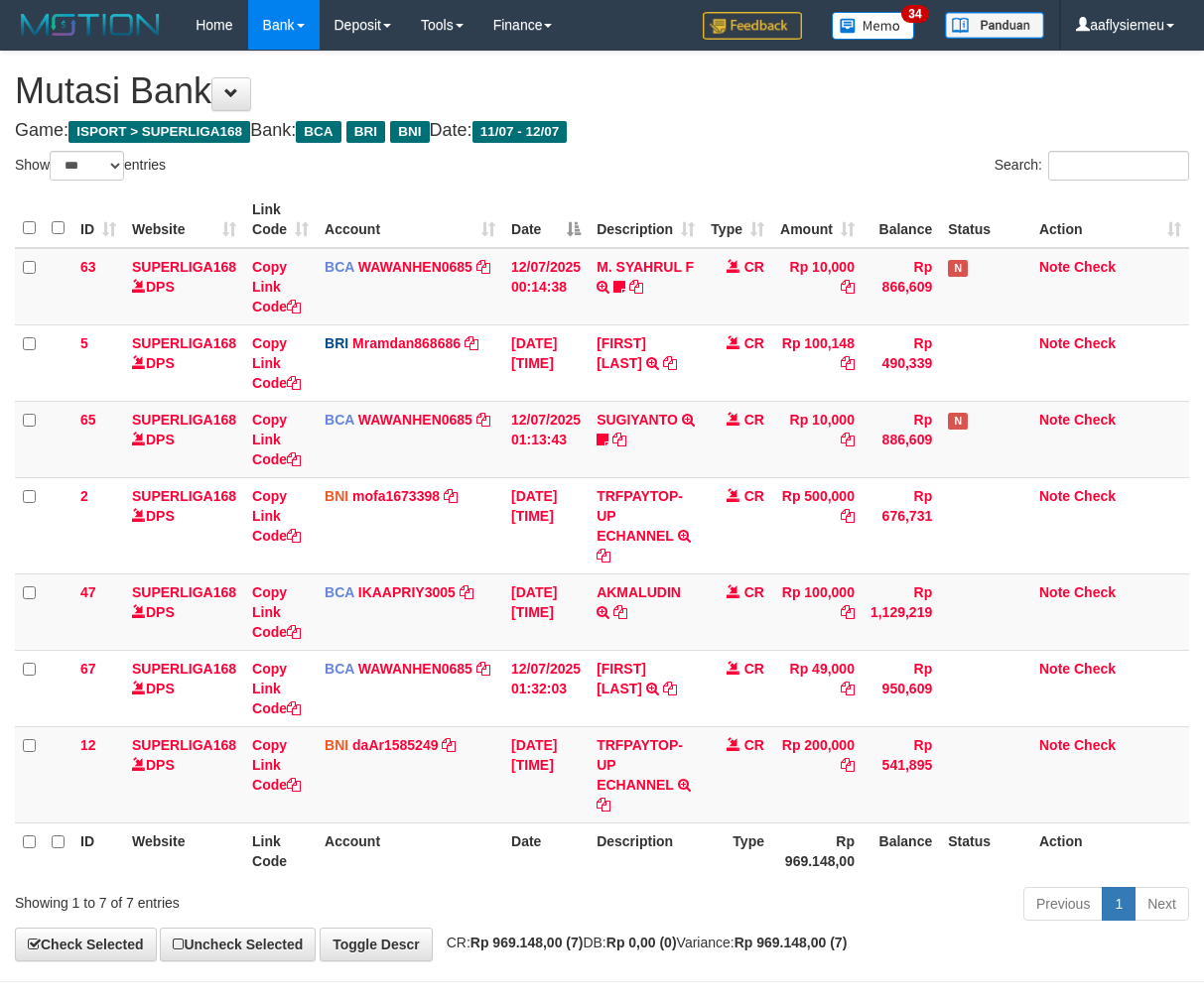 select on "***" 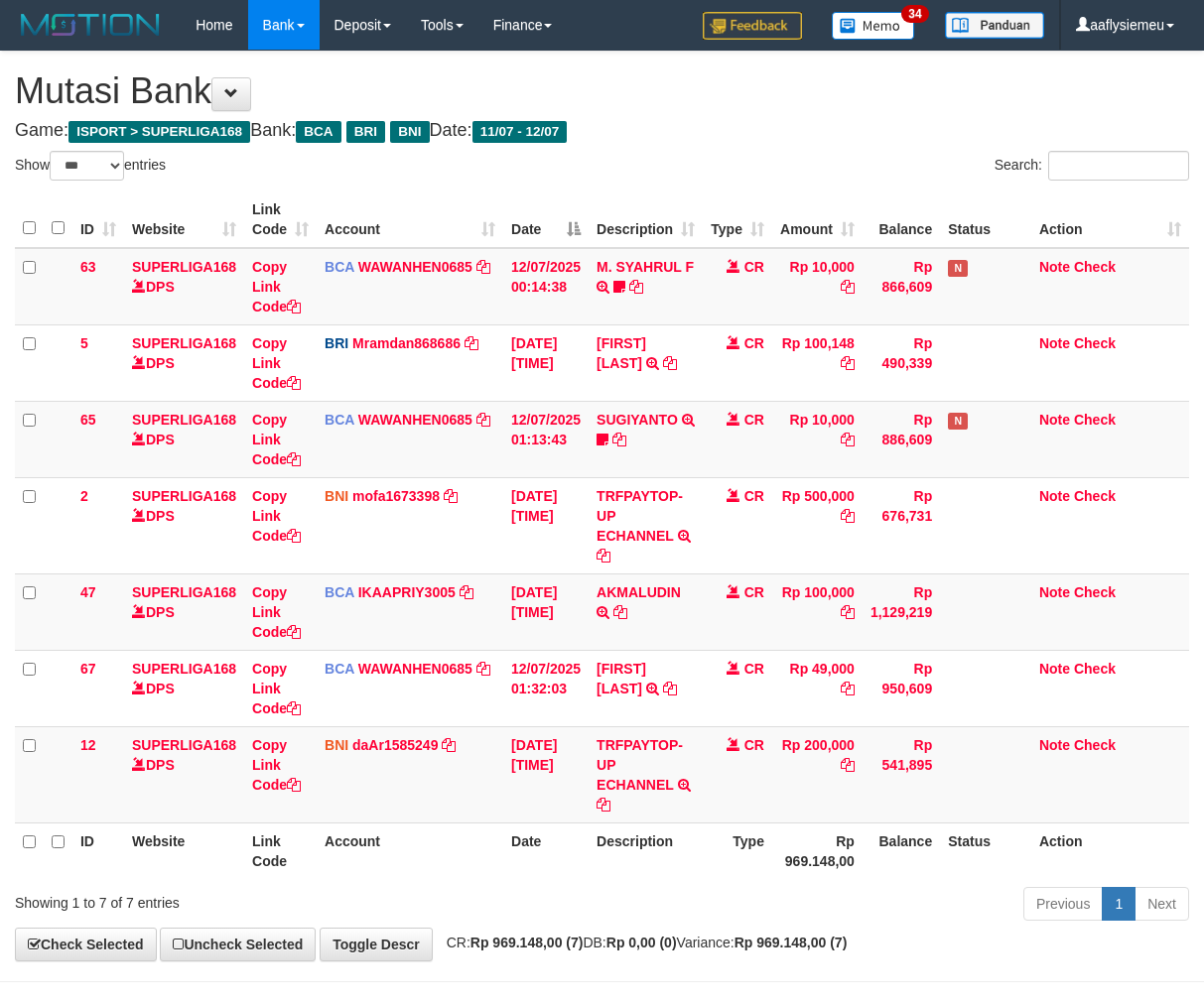 scroll, scrollTop: 69, scrollLeft: 0, axis: vertical 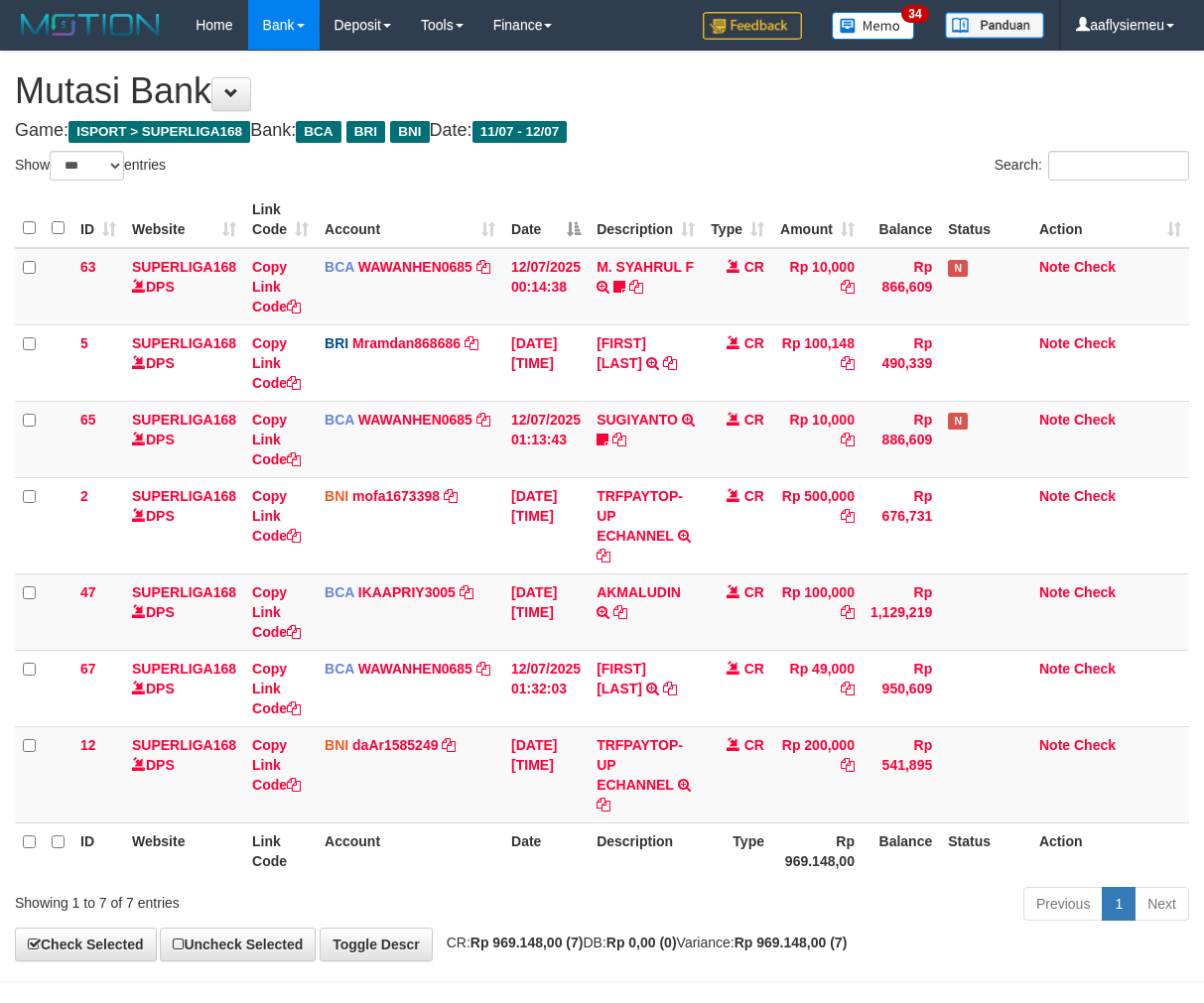 select on "***" 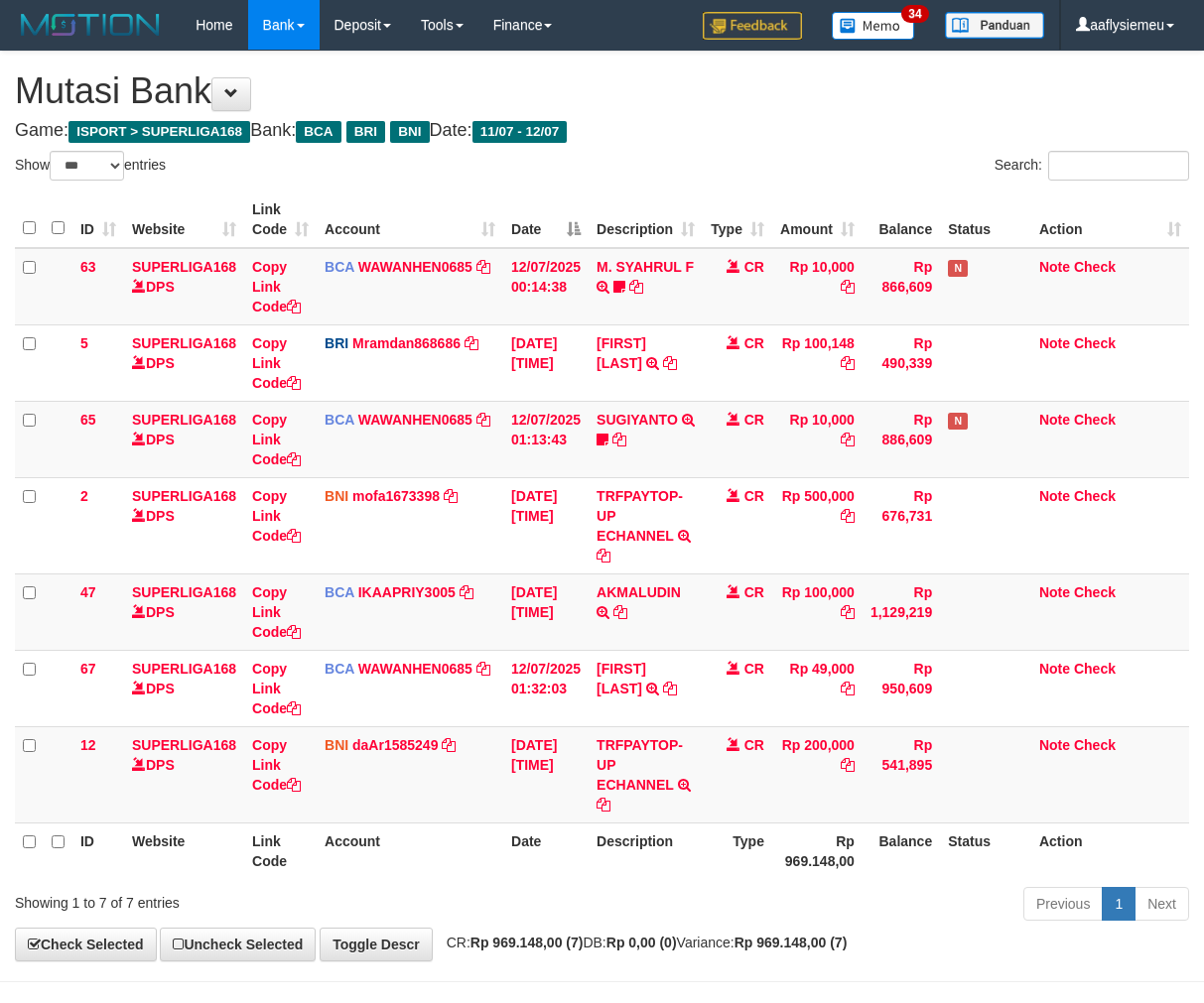 scroll, scrollTop: 69, scrollLeft: 0, axis: vertical 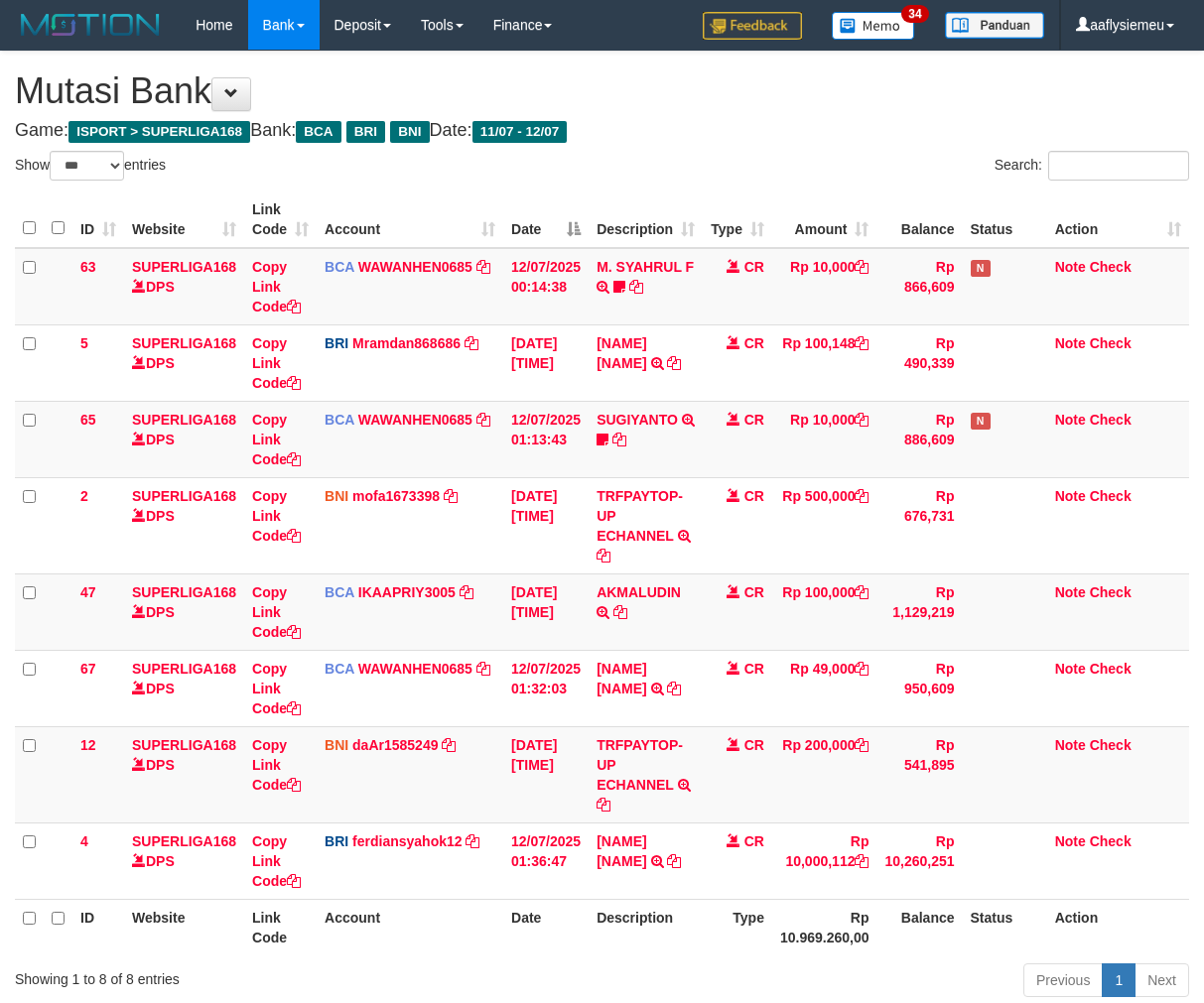 select on "***" 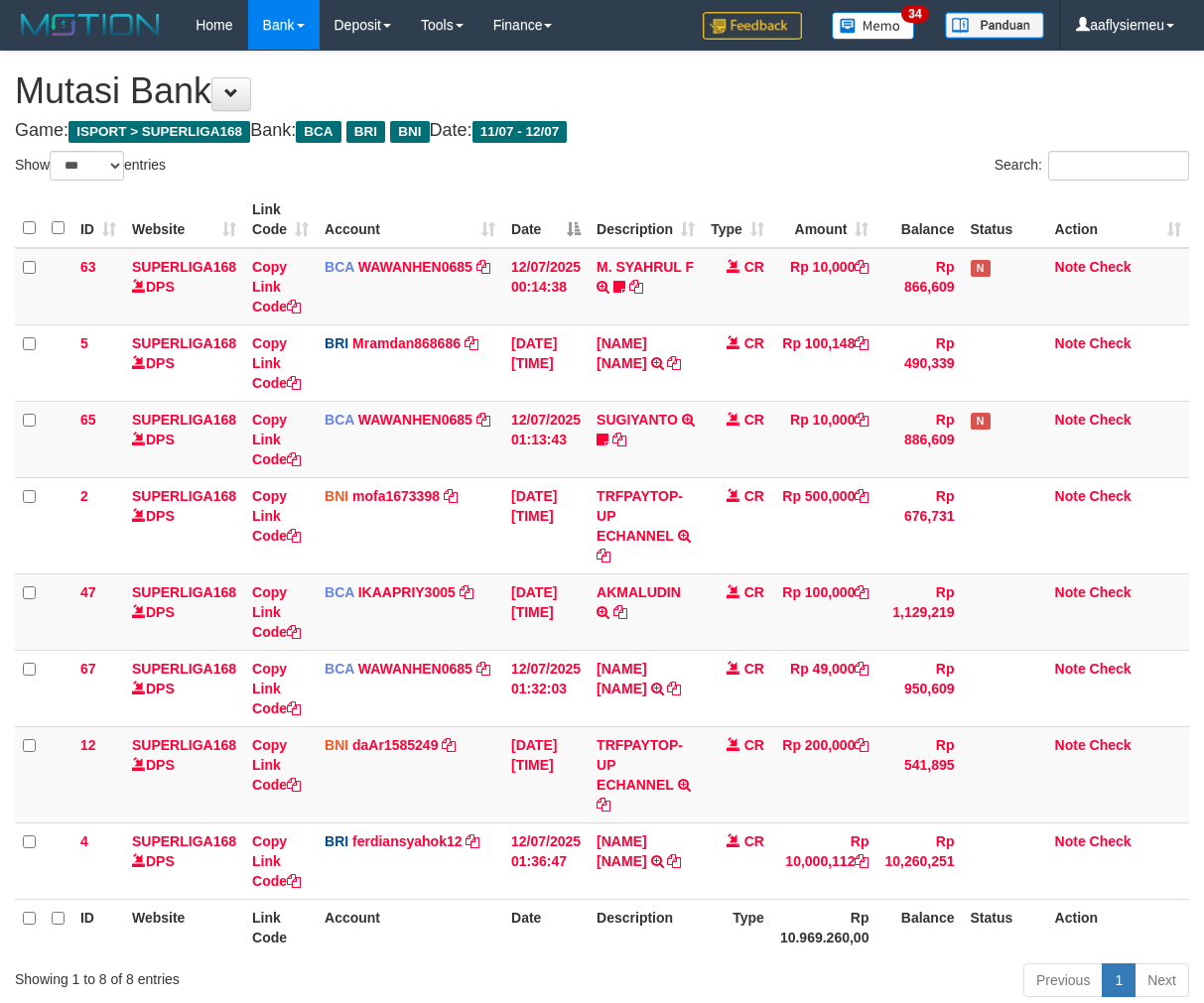 scroll, scrollTop: 145, scrollLeft: 0, axis: vertical 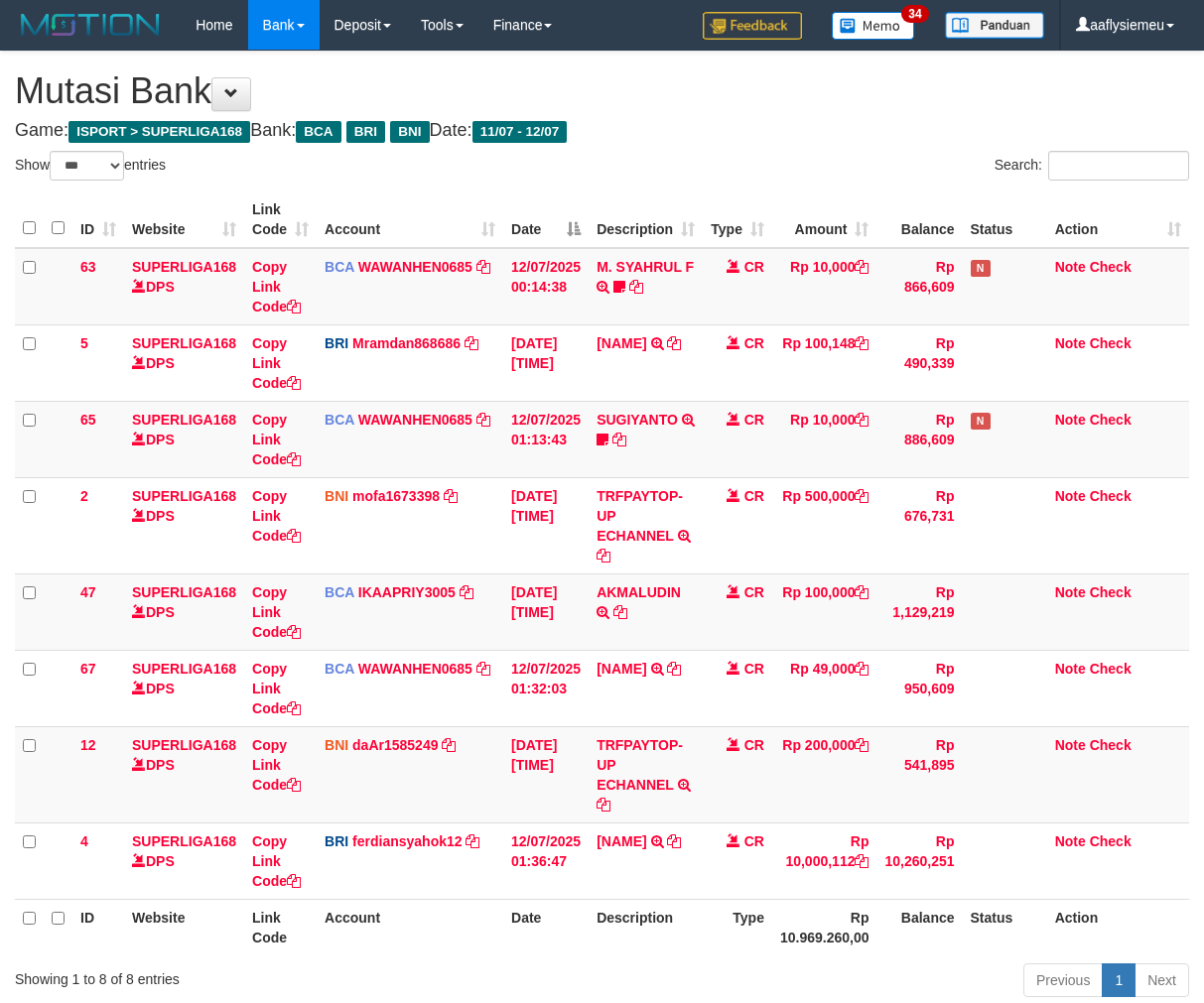 select on "***" 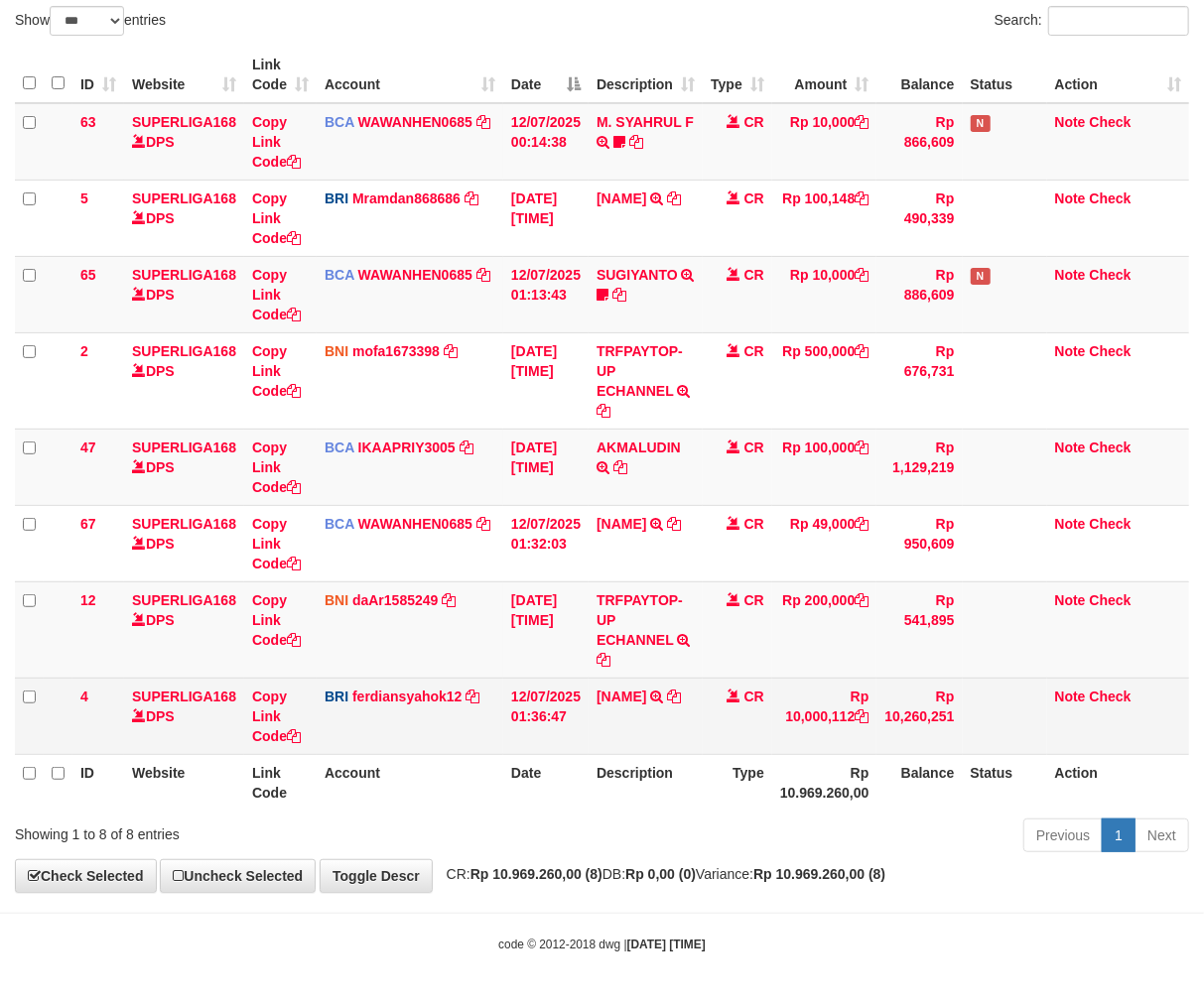 click on "CR" at bounding box center (737, 715) 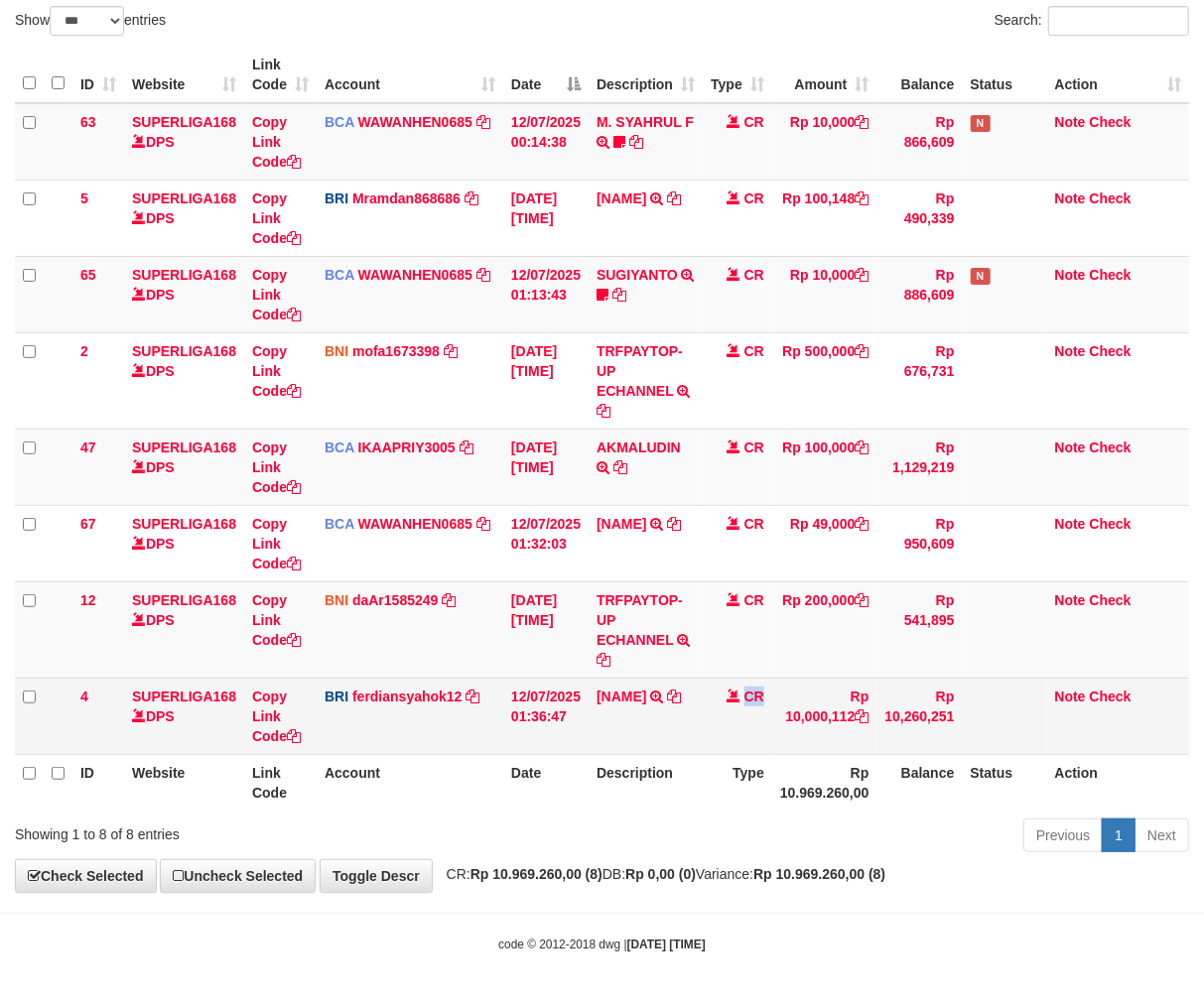click on "CR" at bounding box center (737, 715) 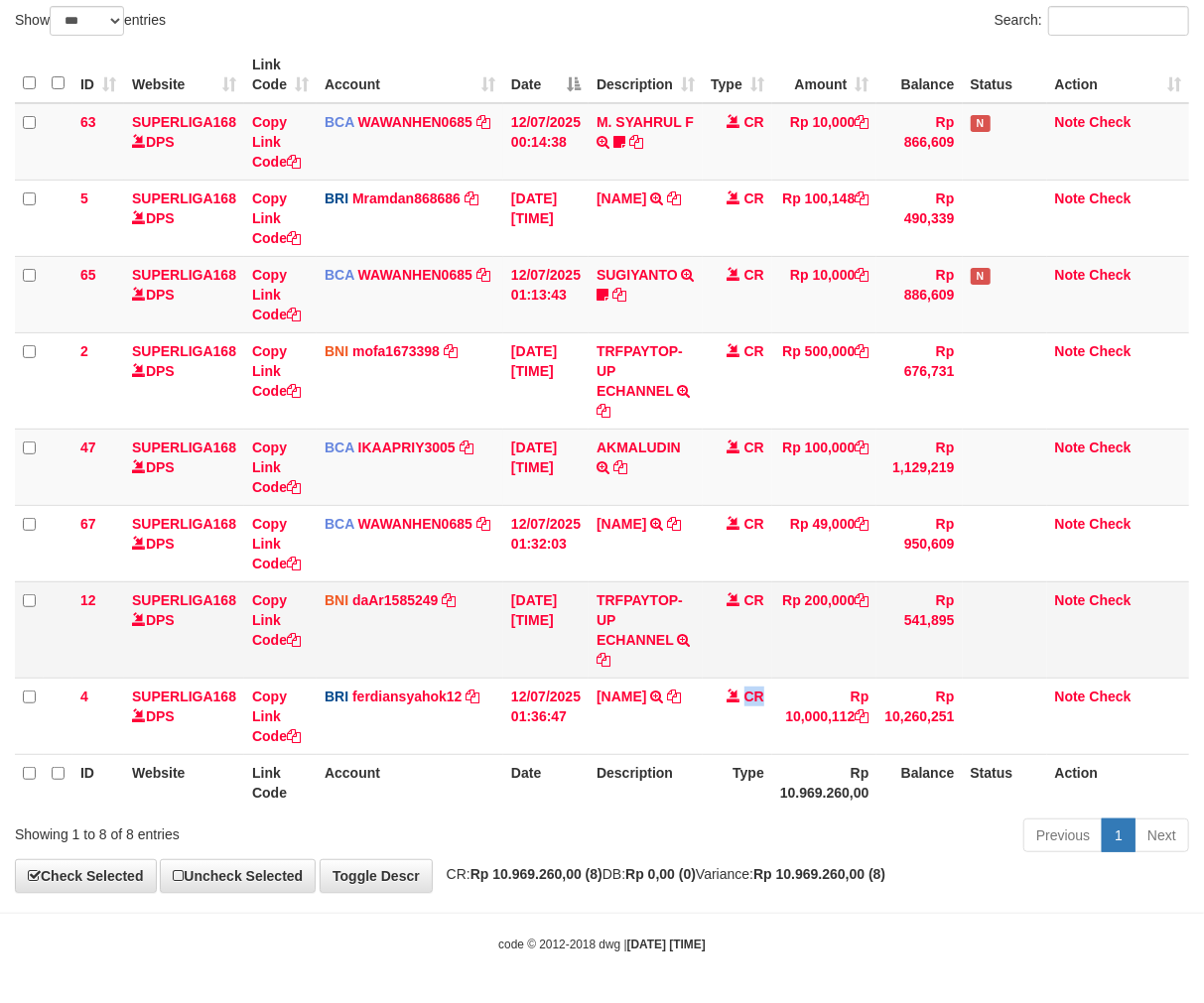 scroll, scrollTop: 69, scrollLeft: 0, axis: vertical 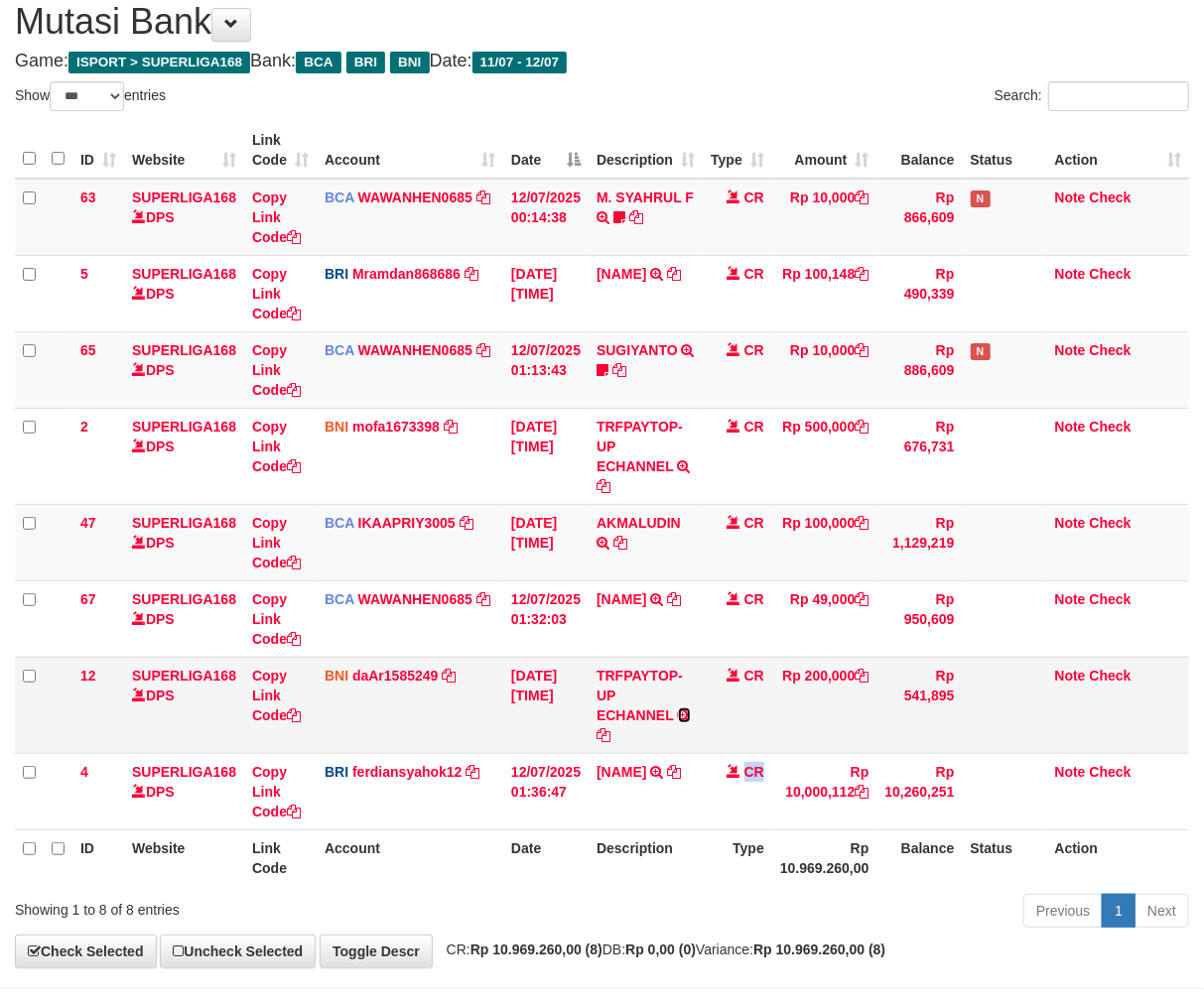 click at bounding box center [684, 715] 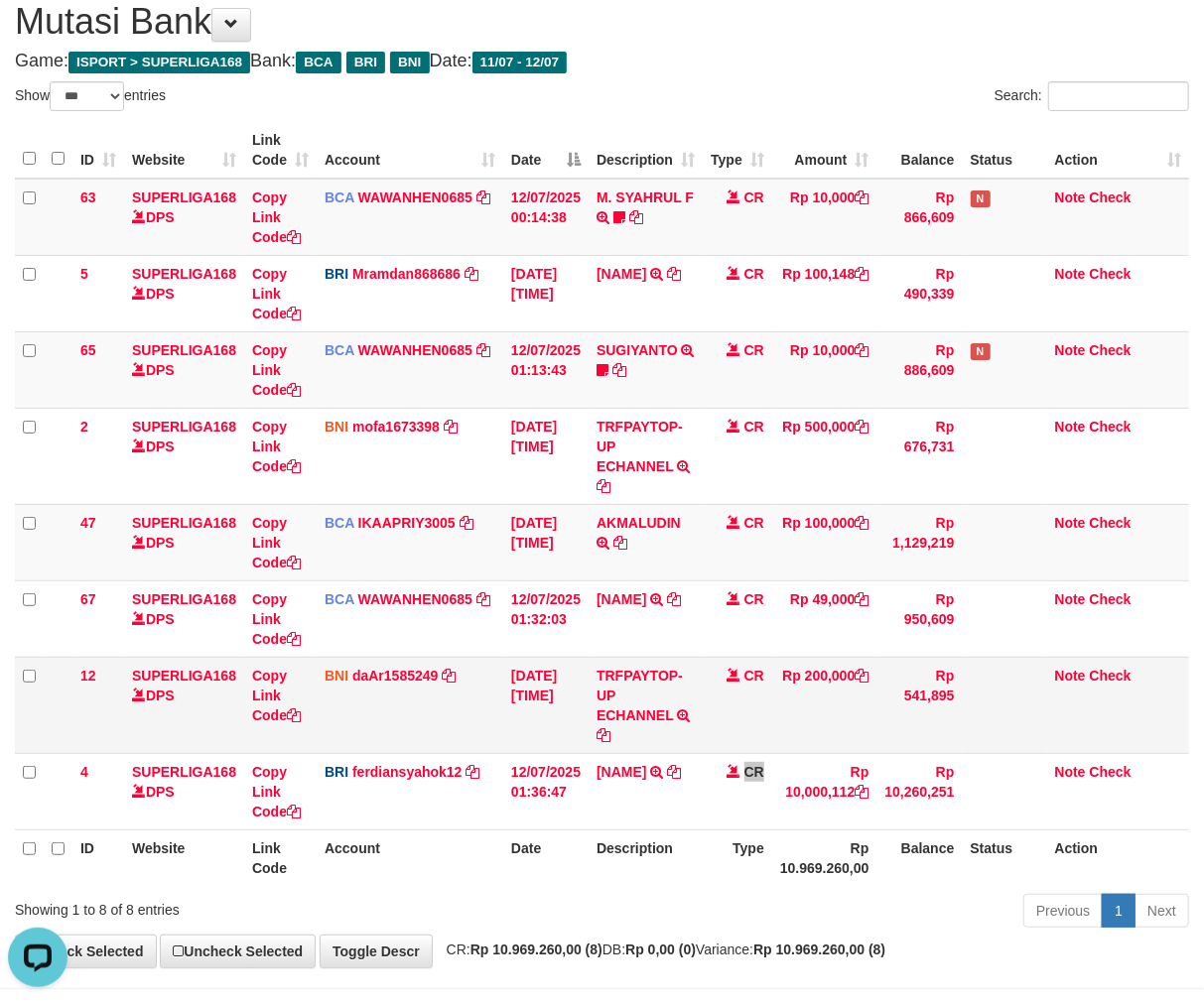 scroll, scrollTop: 0, scrollLeft: 0, axis: both 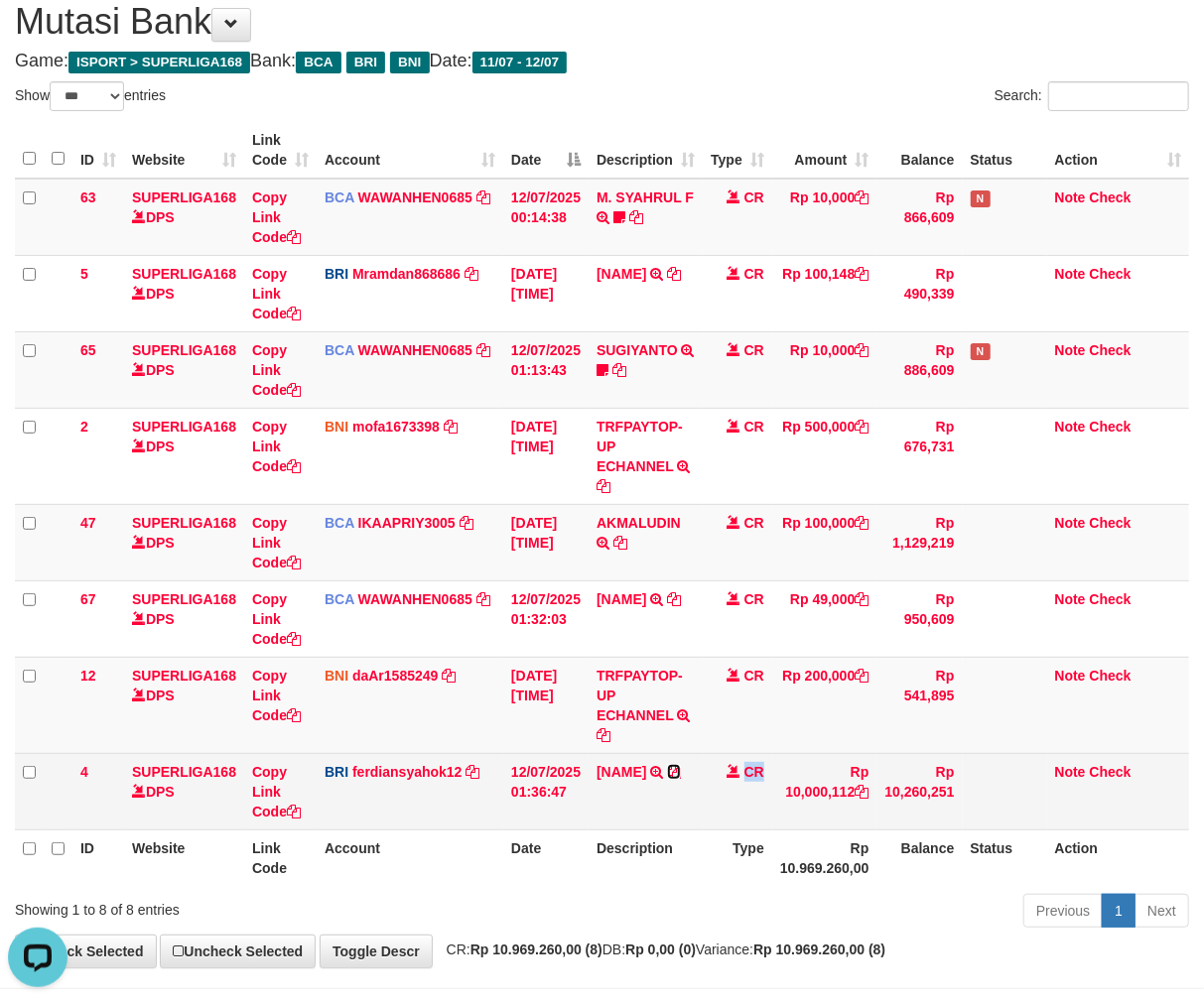 click at bounding box center (674, 772) 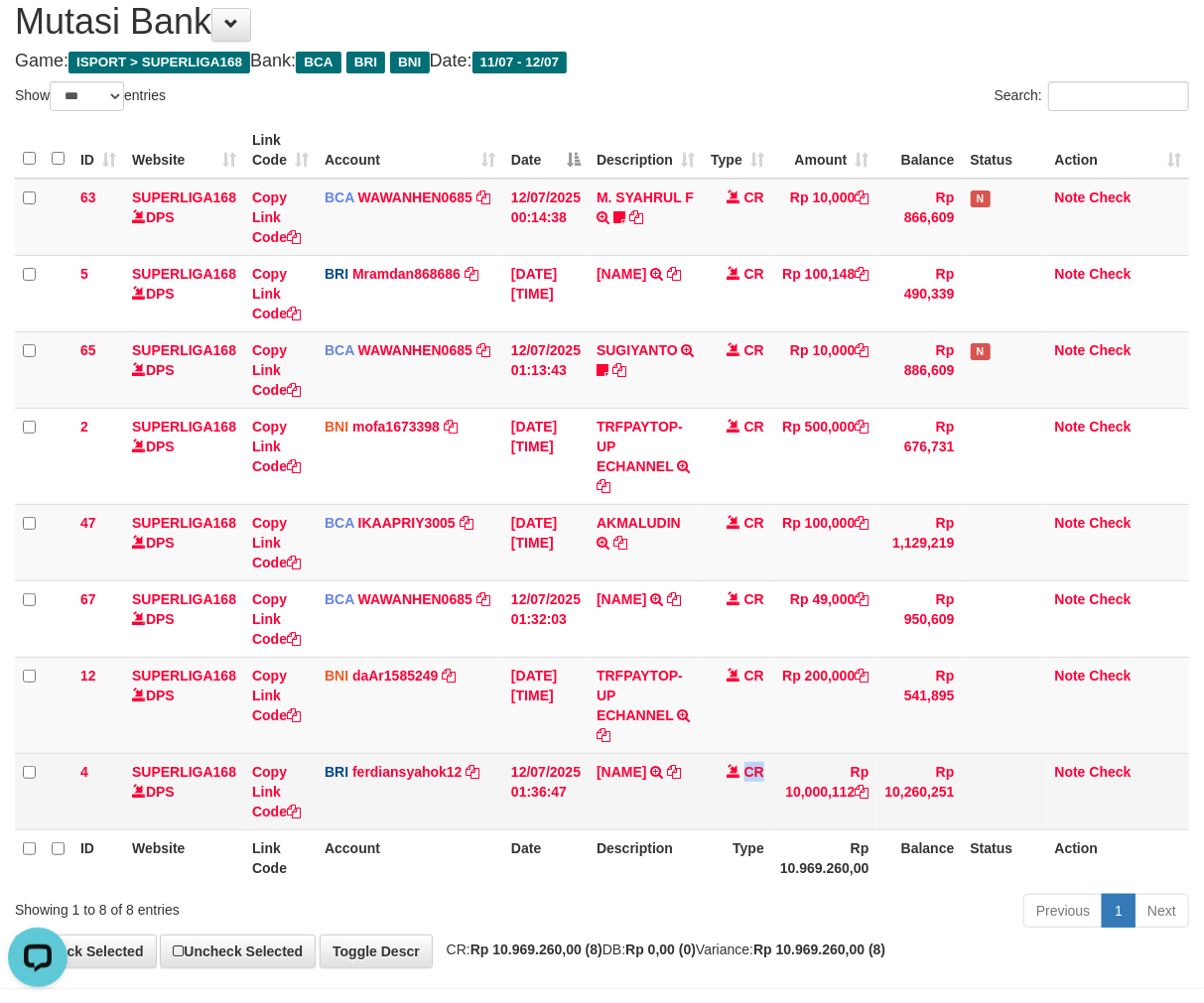 copy on "CR" 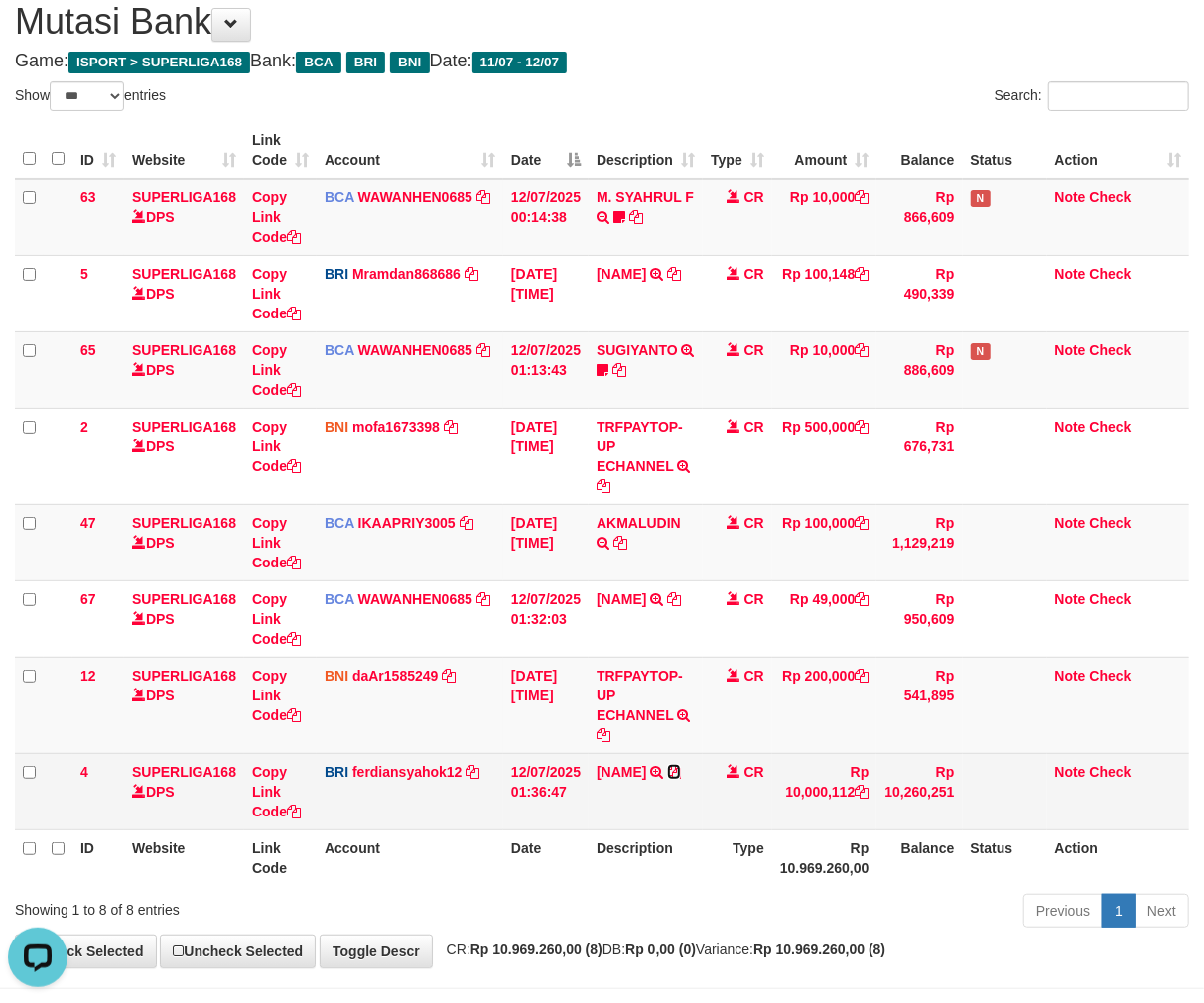 click at bounding box center (674, 772) 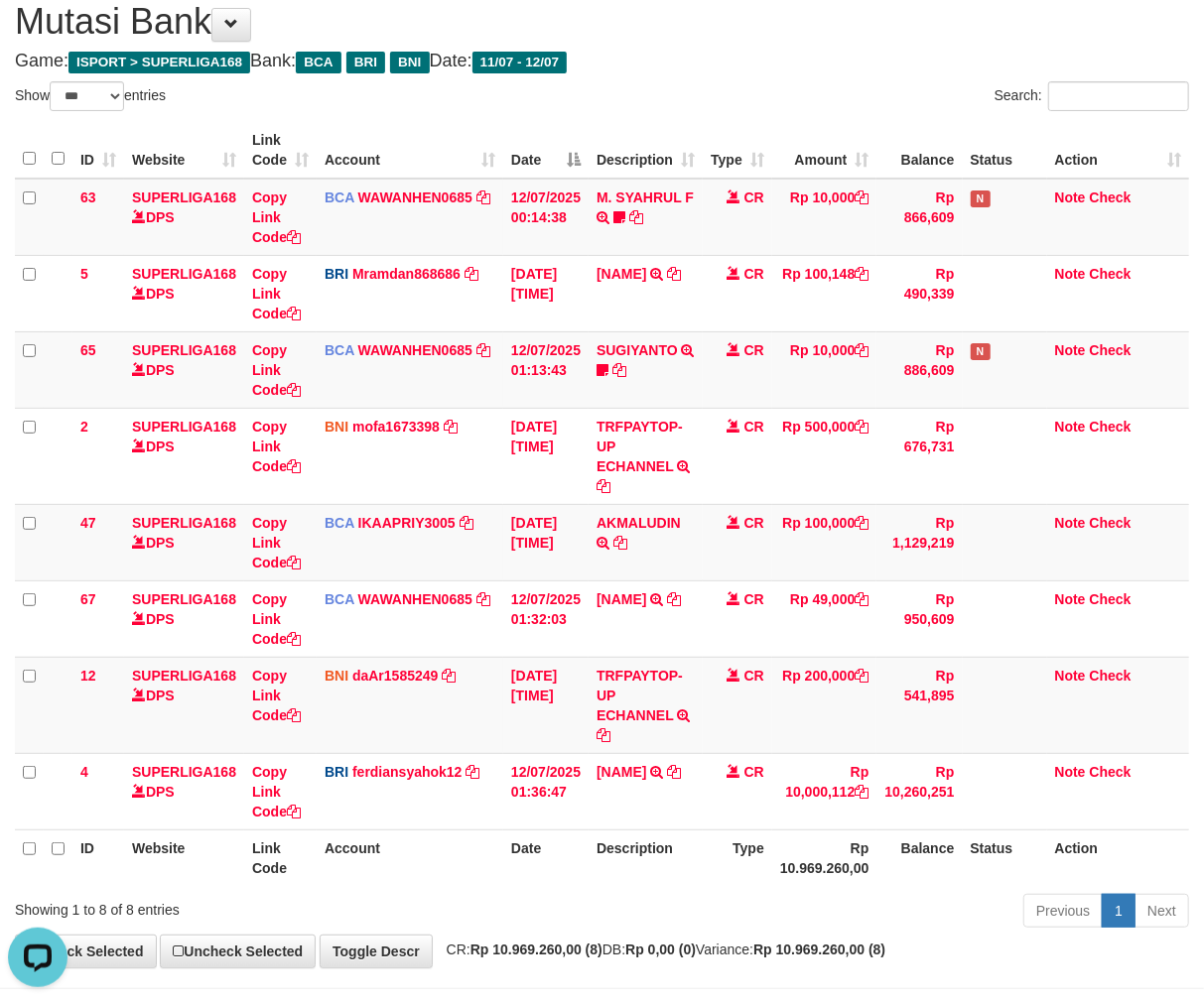 click on "Previous 1 Next" at bounding box center (853, 913) 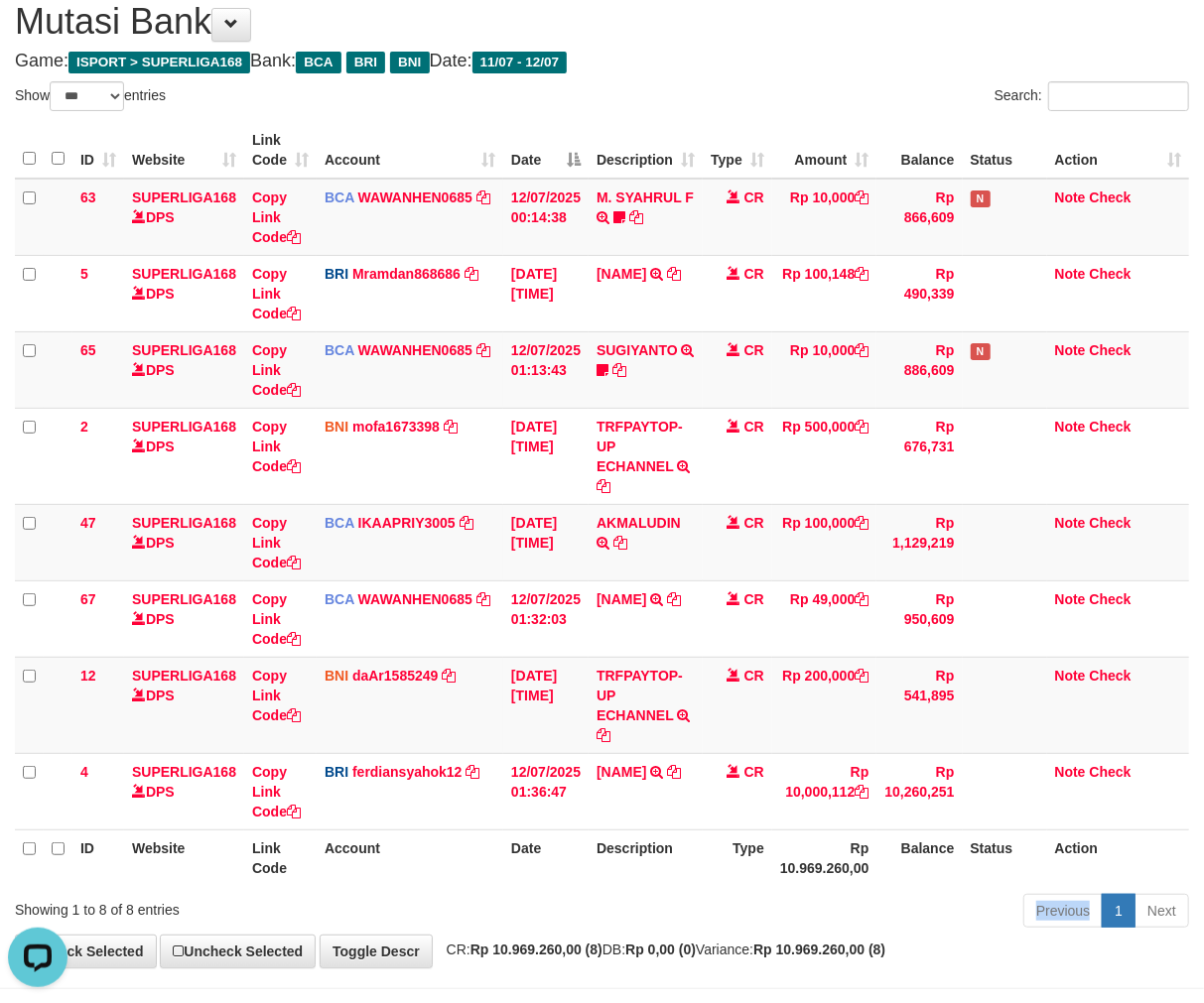 drag, startPoint x: 712, startPoint y: 894, endPoint x: 1219, endPoint y: 810, distance: 513.91147 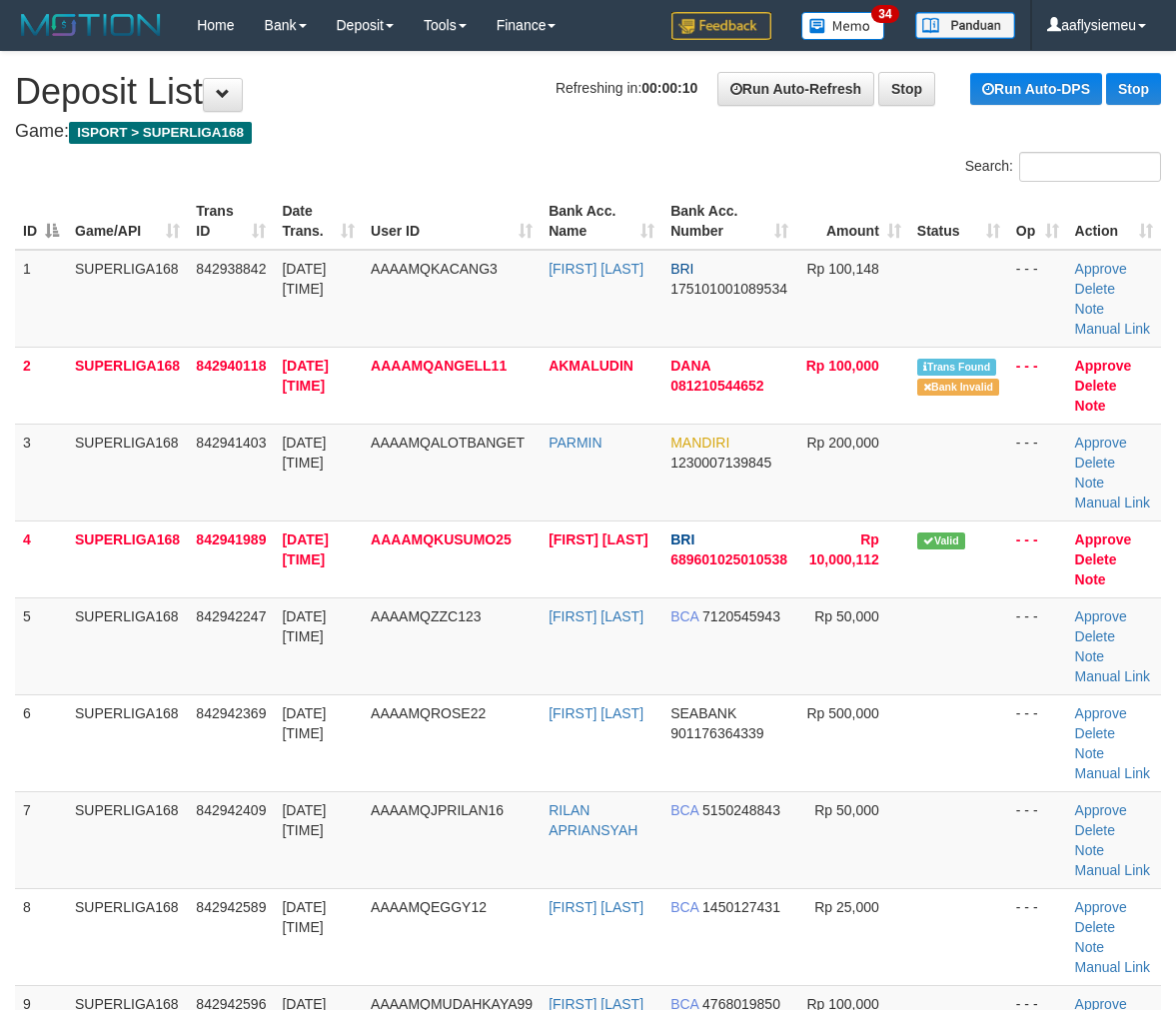 scroll, scrollTop: 0, scrollLeft: 0, axis: both 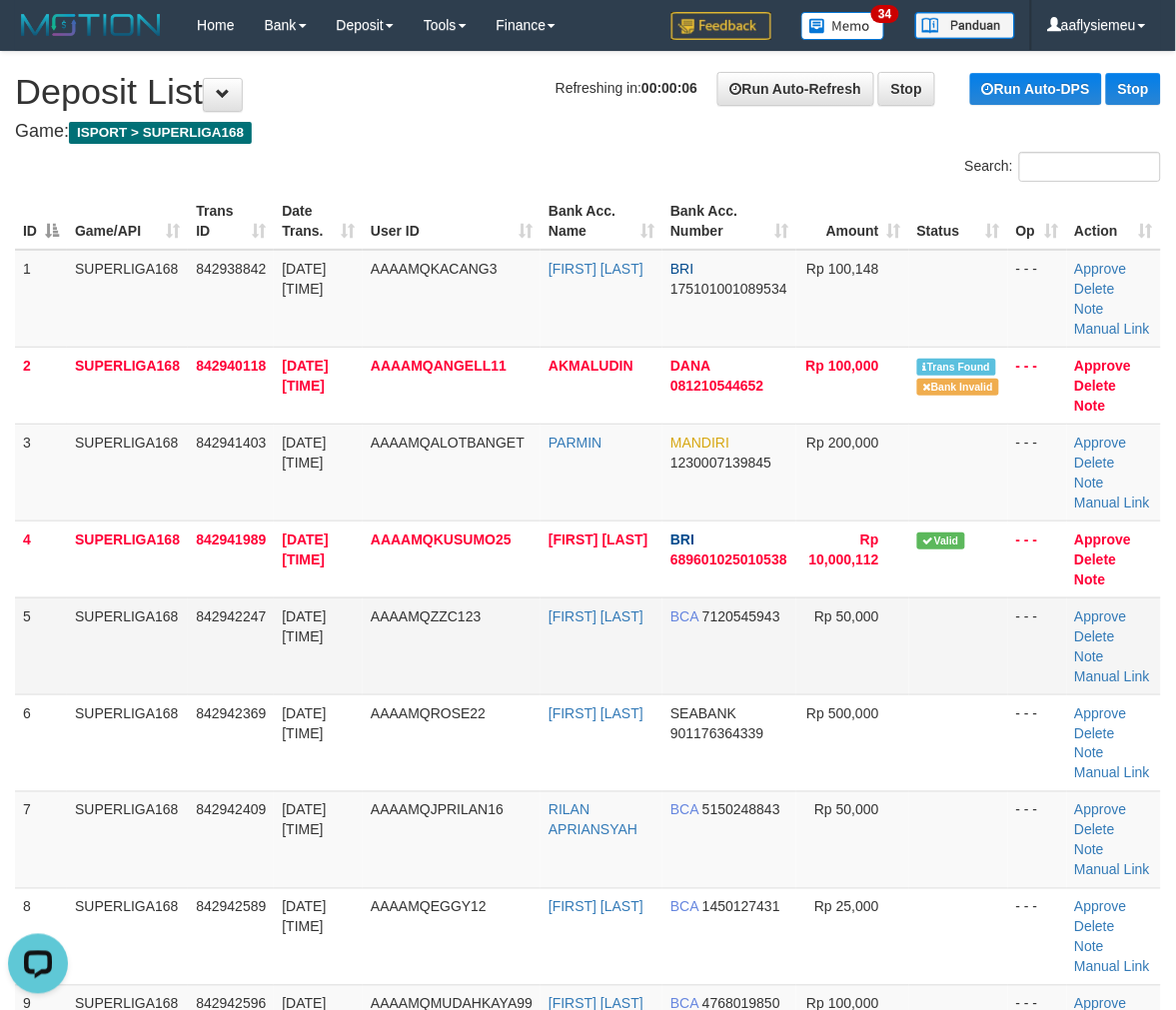 click on "5" at bounding box center (41, 645) 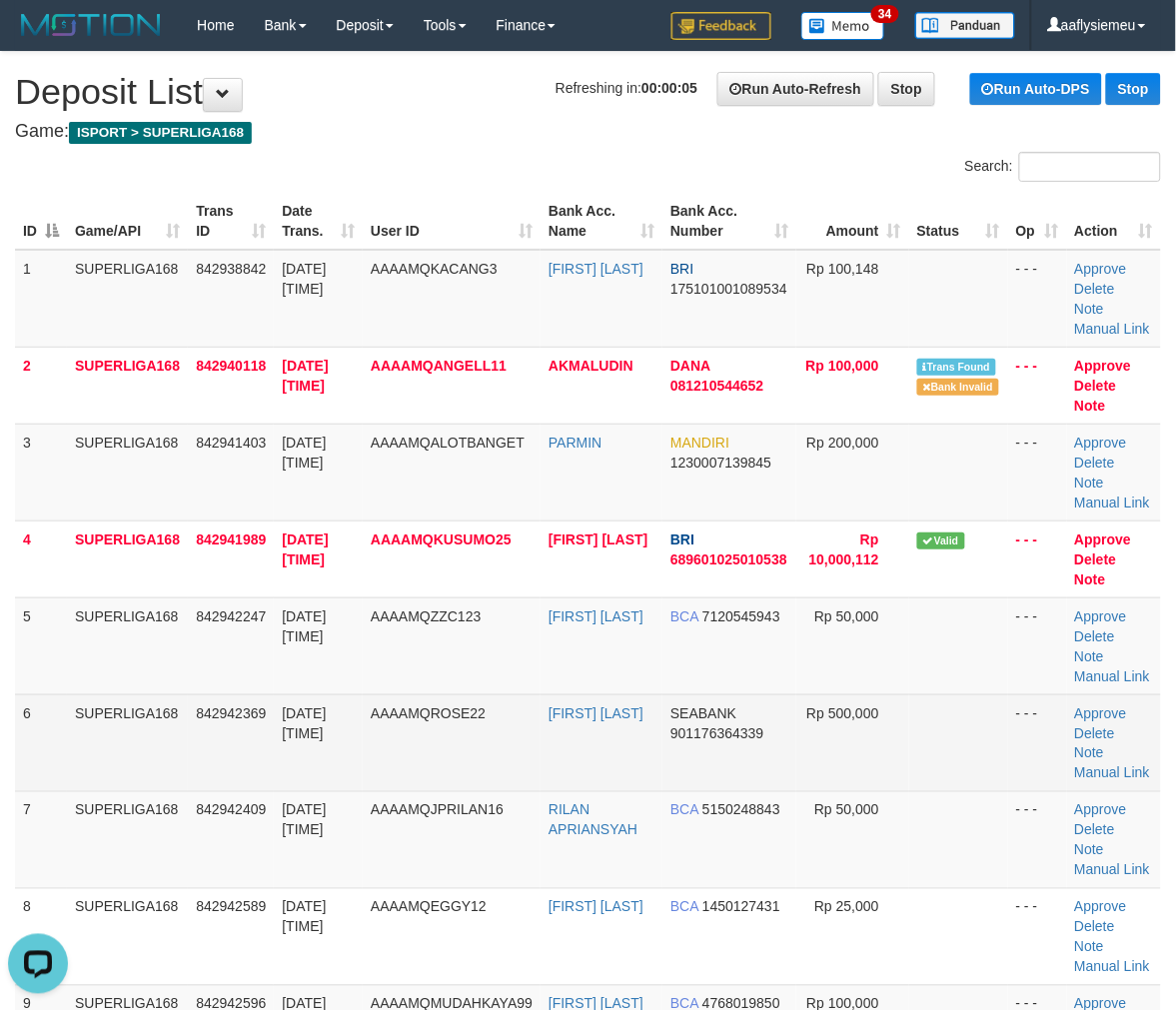 click on "842942369" at bounding box center [231, 742] 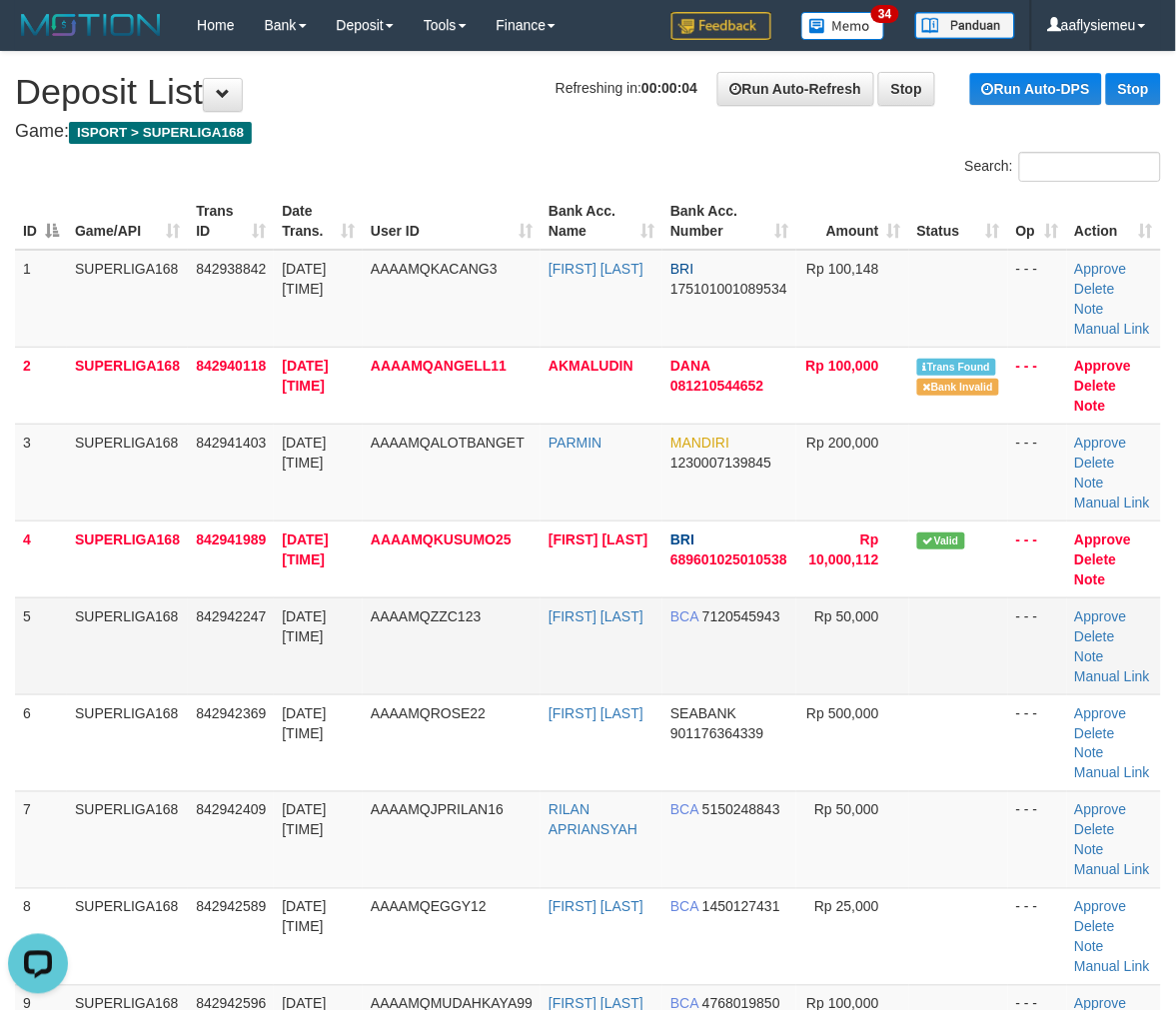 click on "SUPERLIGA168" at bounding box center [127, 645] 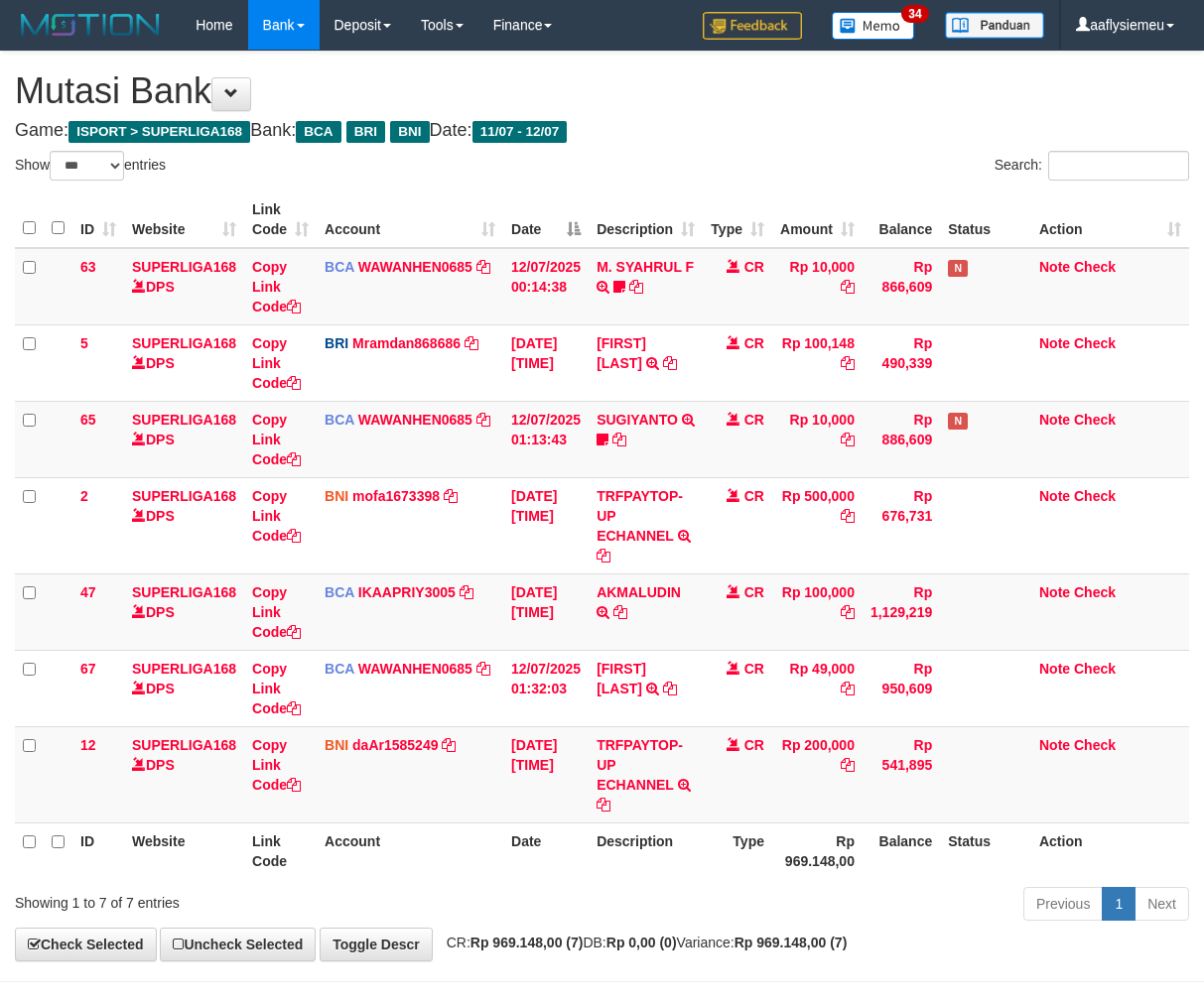 select on "***" 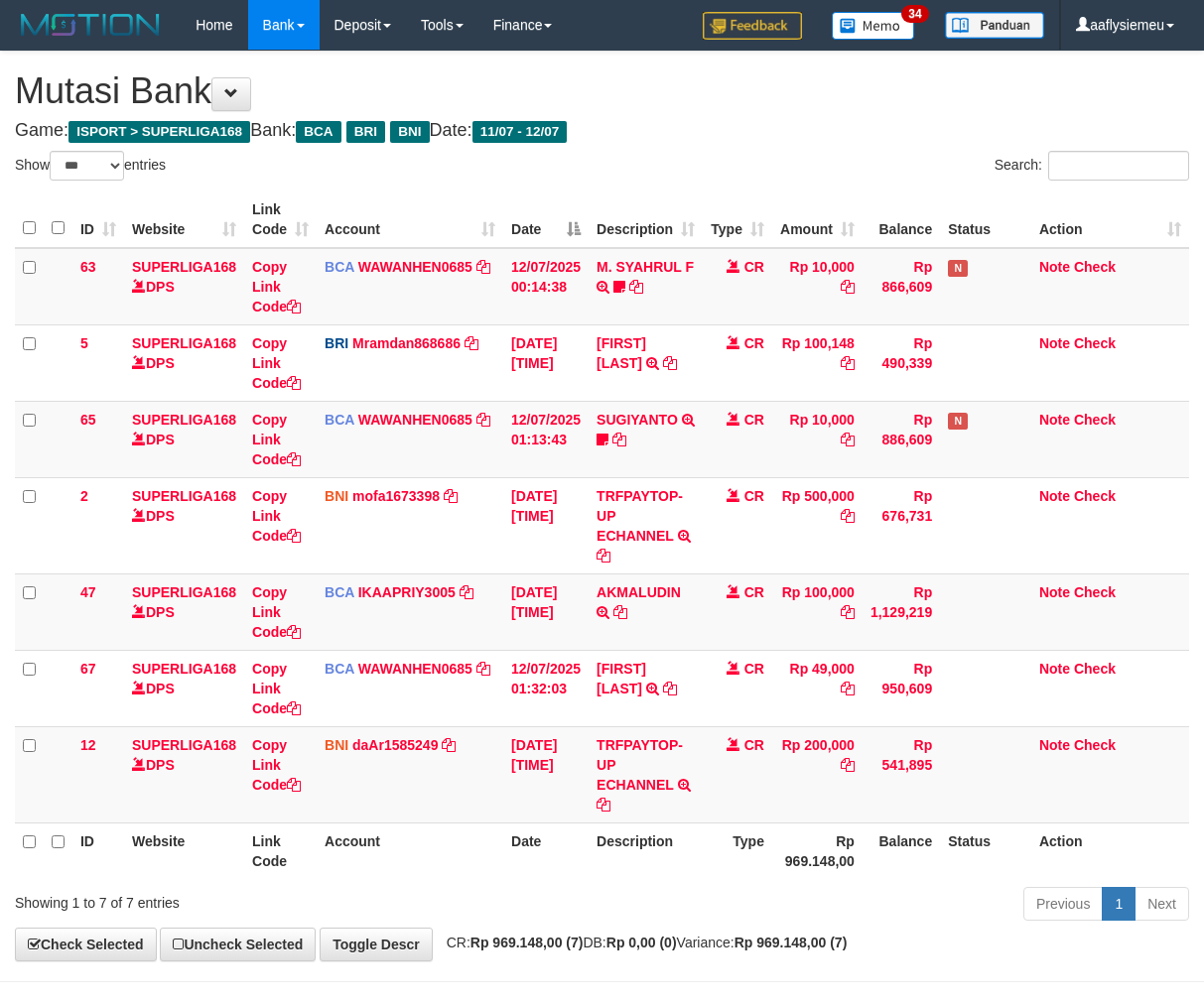 scroll, scrollTop: 69, scrollLeft: 0, axis: vertical 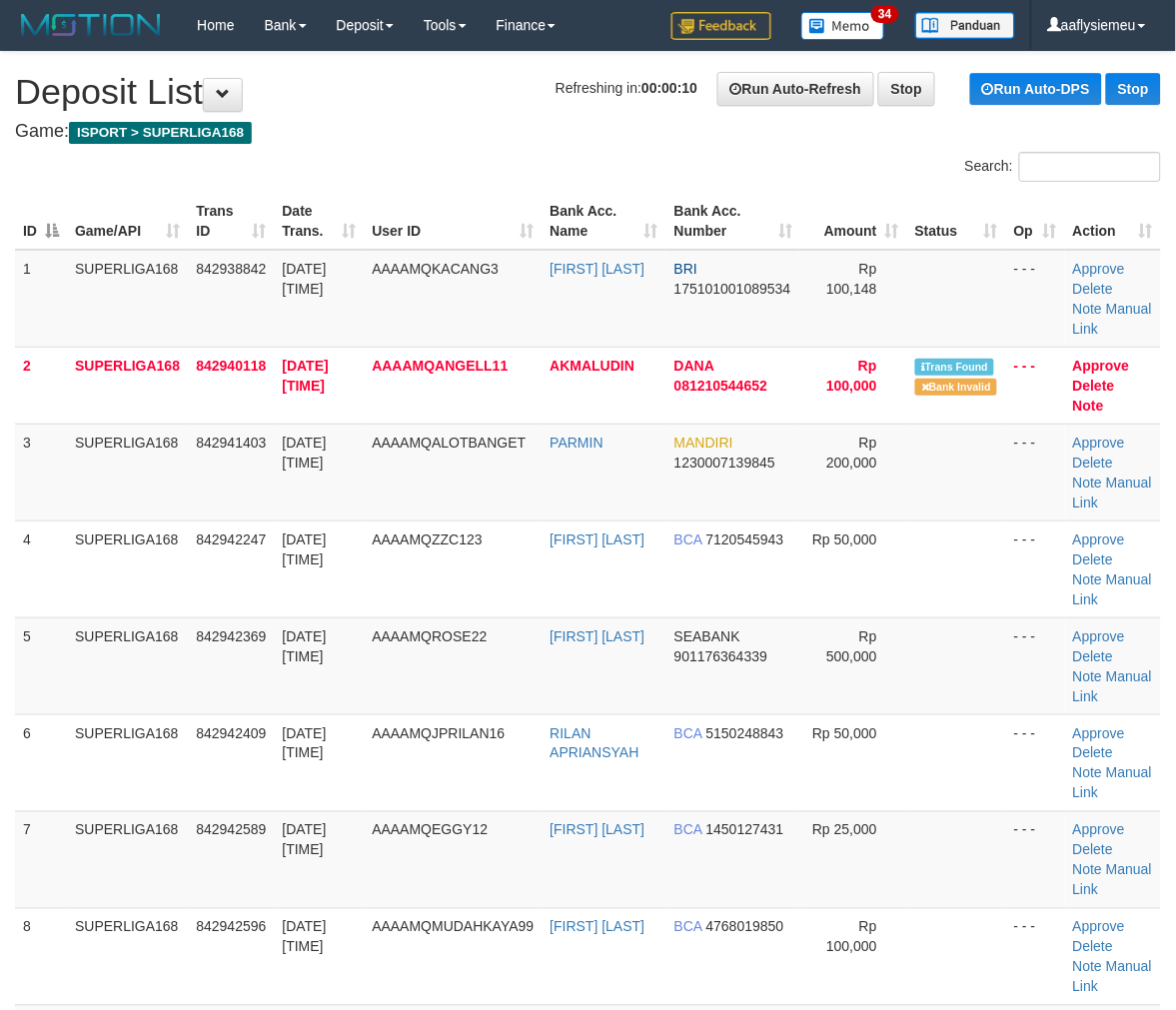 click on "ID Game/API Trans ID Date Trans. User ID Bank Acc. Name Bank Acc. Number Amount Status Op Action
1
SUPERLIGA168
842938842
[DATE] [TIME]
AAAAMQKACANG3
[FIRST] [LAST]
BRI
175101001089534
Rp 100,148
- - -
Approve
Delete
Note
Manual Link
2
SUPERLIGA168
842940118
[DATE] [TIME]
AAAAMQANGELL11
[FIRST]
DANA
ID" at bounding box center (588, 859) 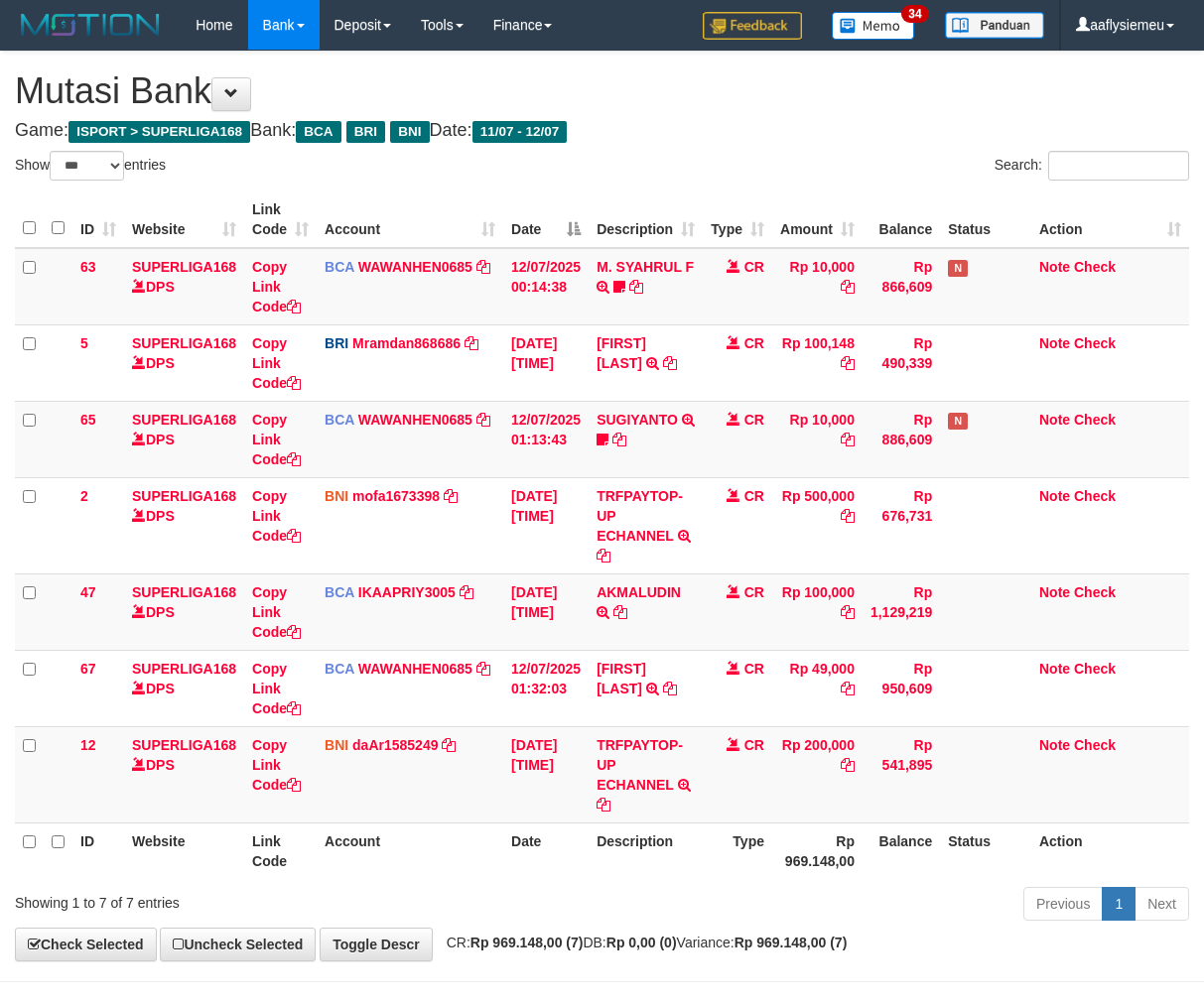 select on "***" 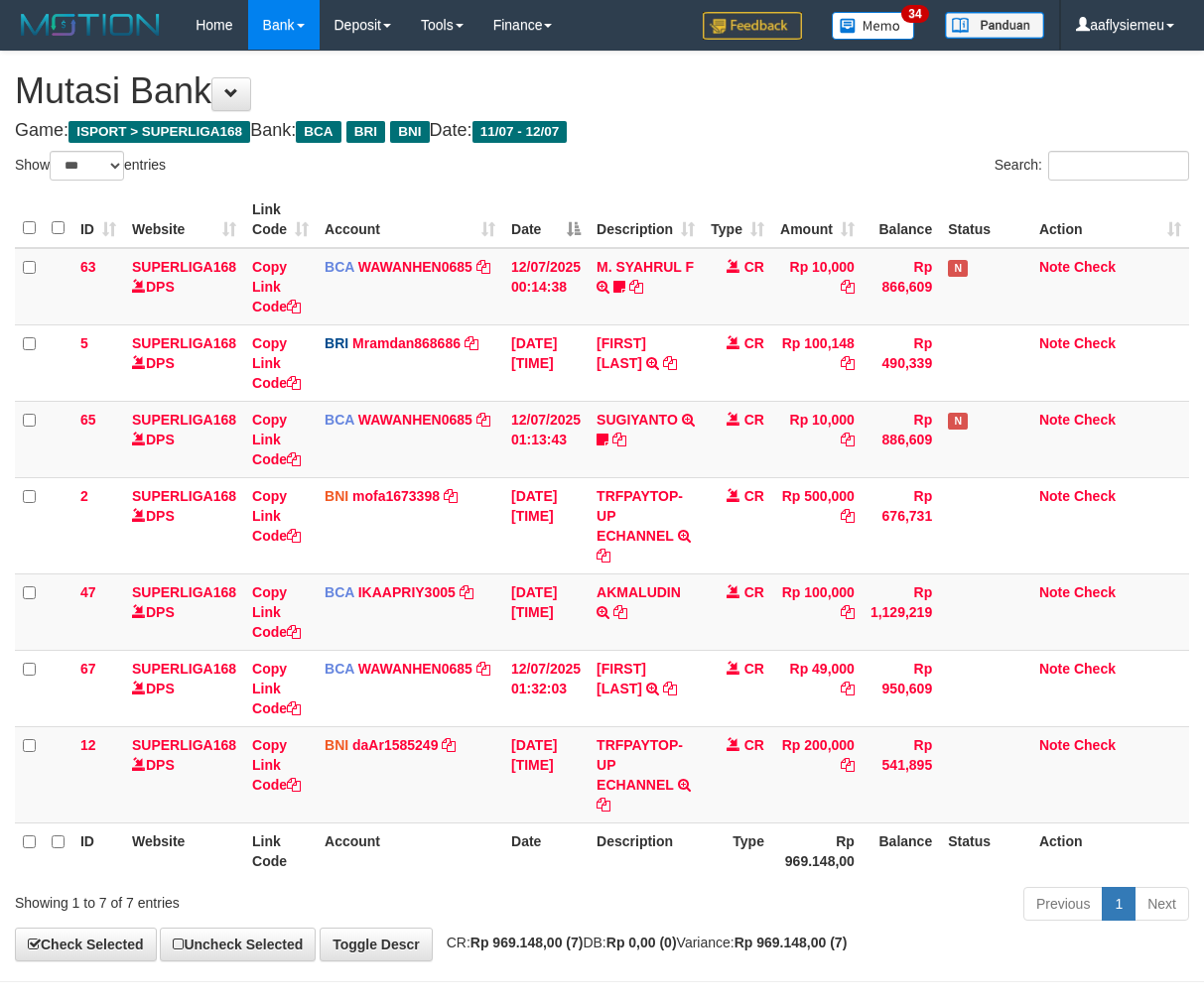 scroll, scrollTop: 69, scrollLeft: 0, axis: vertical 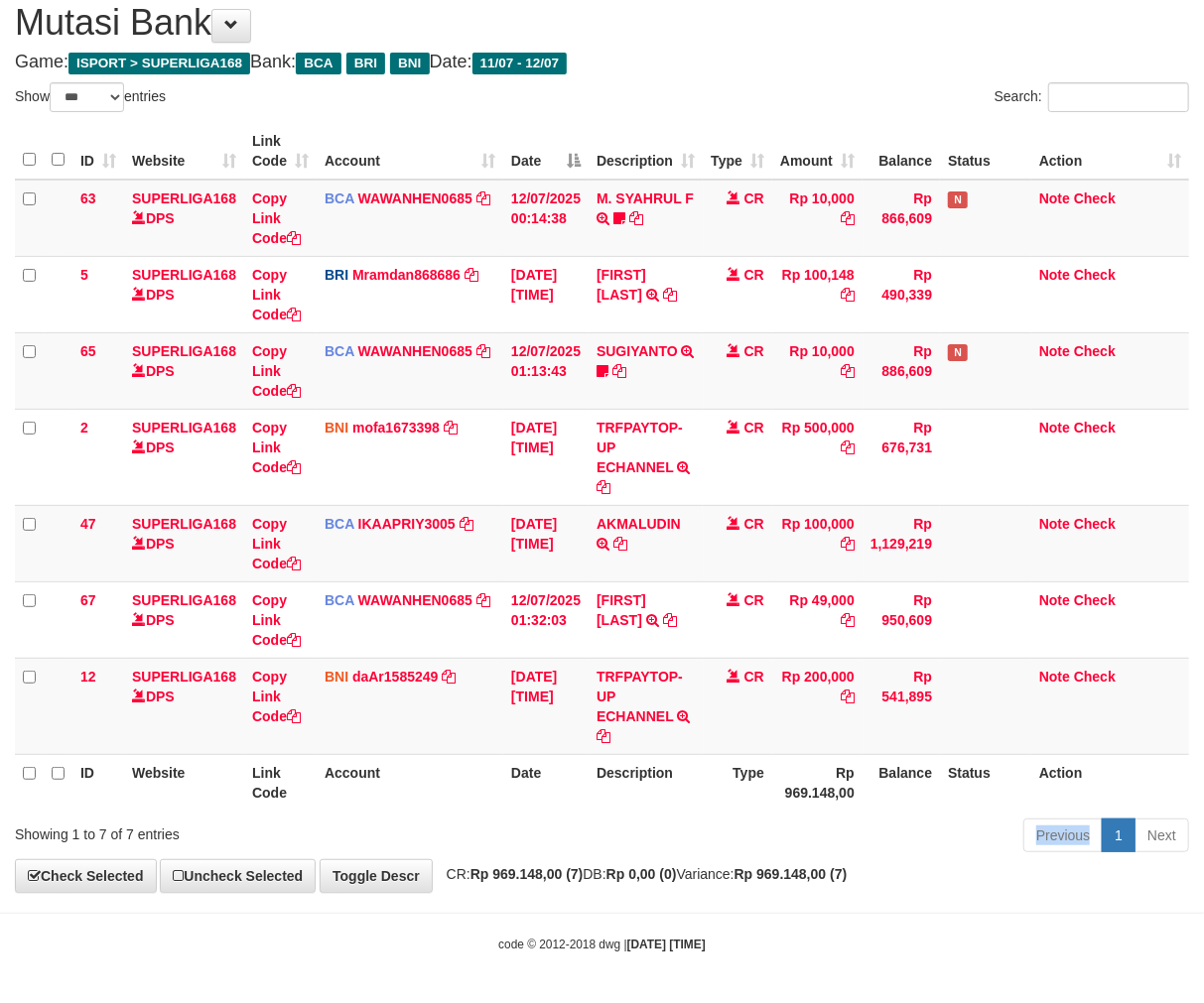 click on "Previous 1 Next" at bounding box center [853, 837] 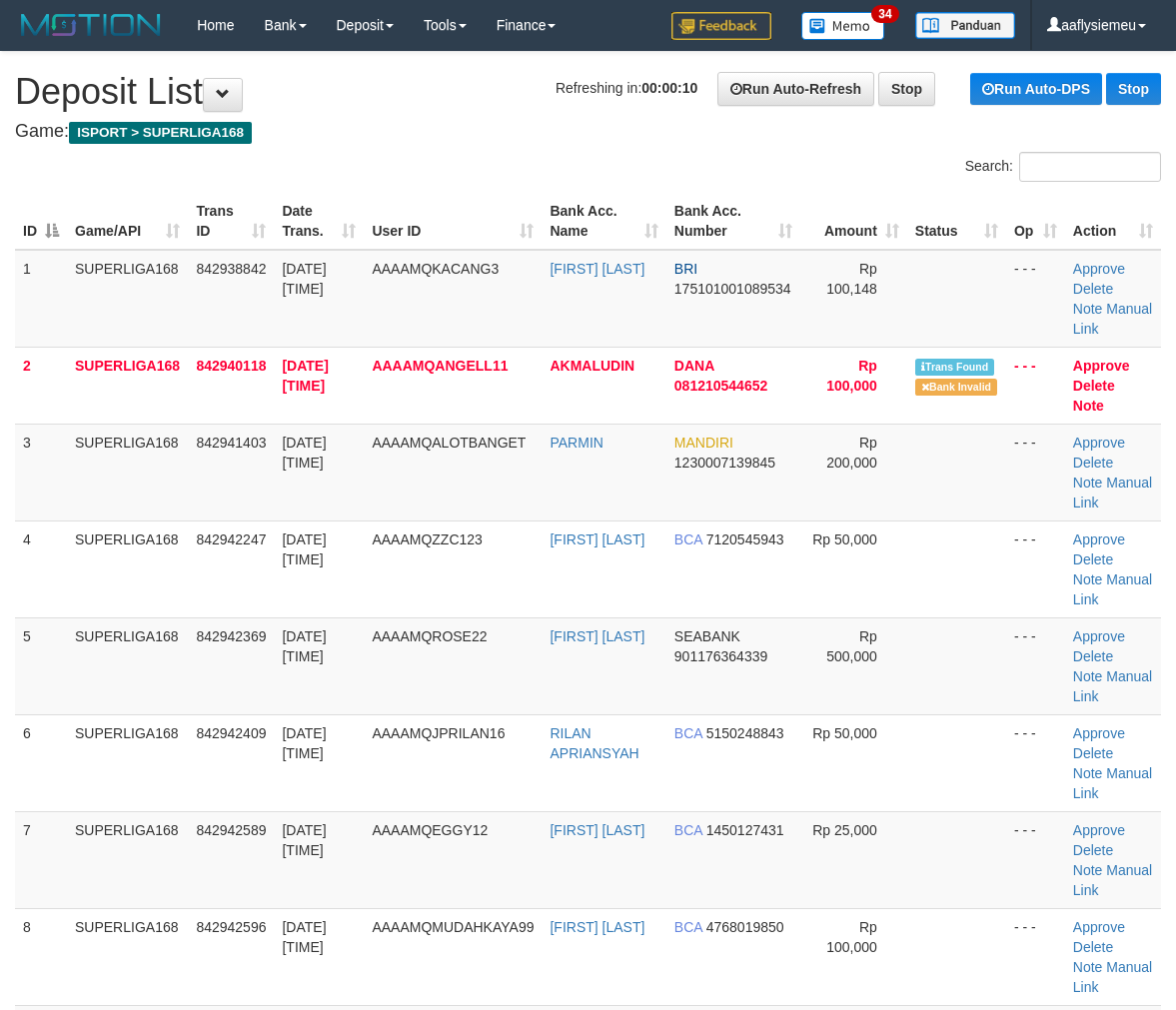 scroll, scrollTop: 0, scrollLeft: 0, axis: both 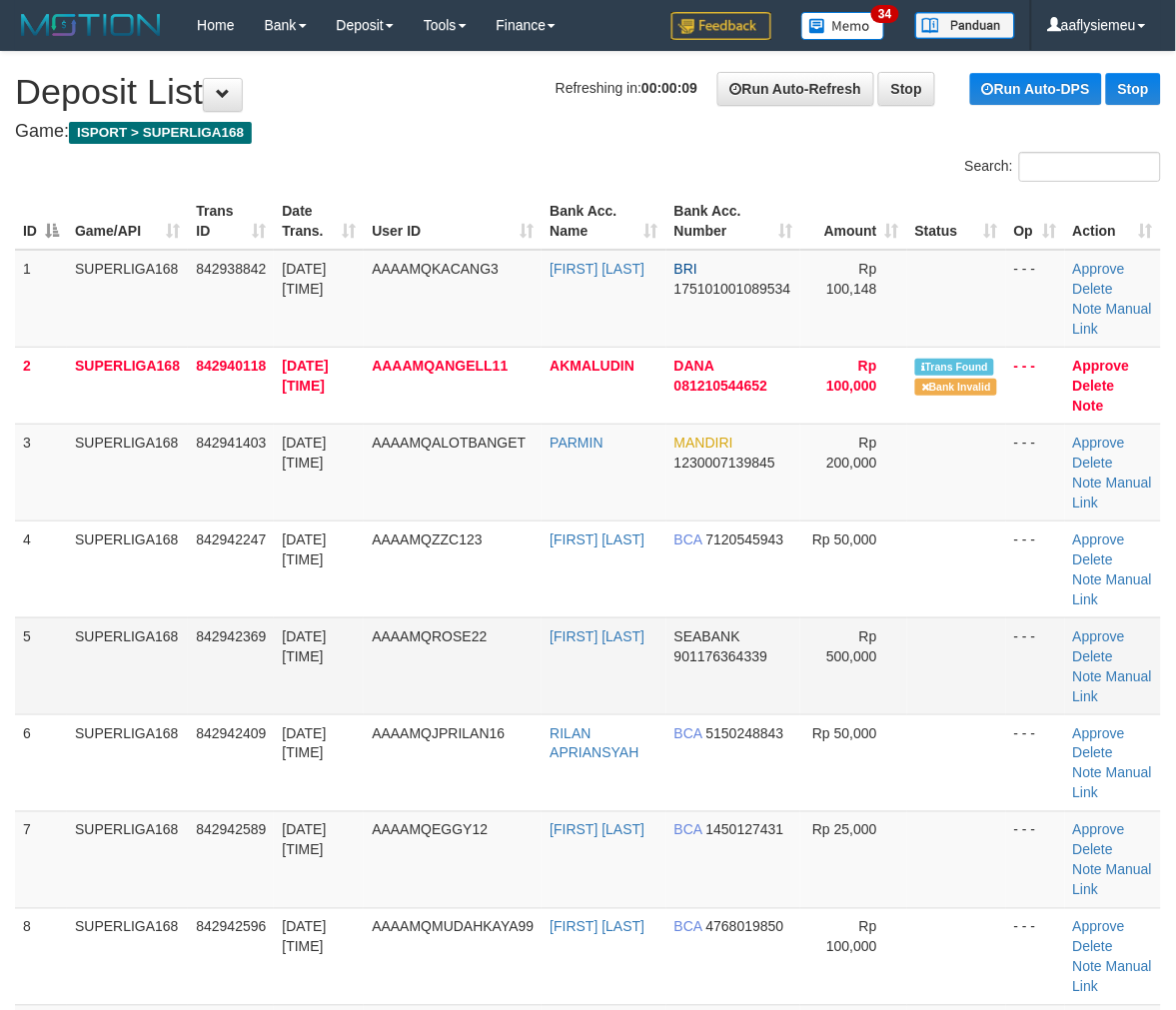 click on "SUPERLIGA168" at bounding box center (127, 665) 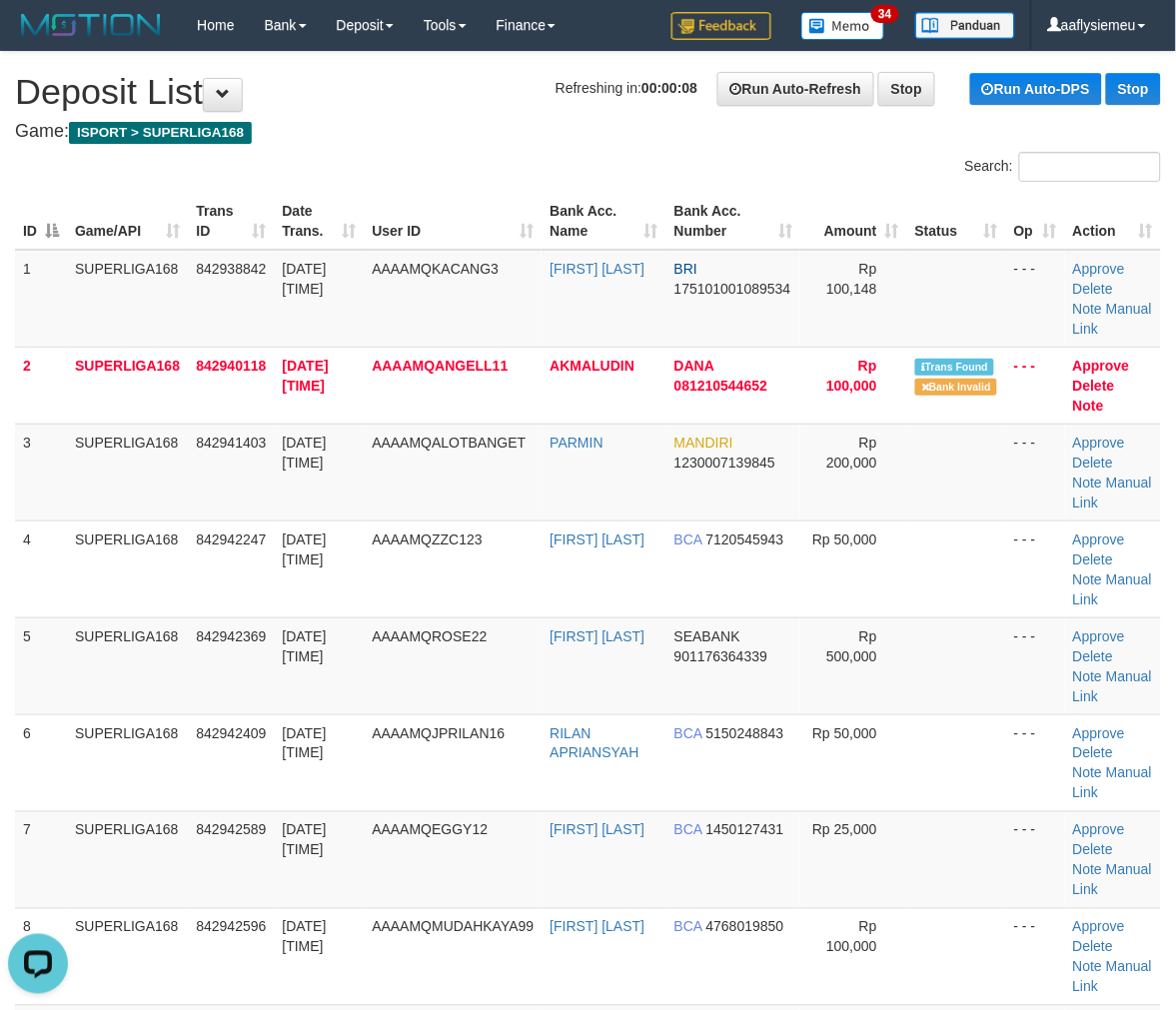 scroll, scrollTop: 0, scrollLeft: 0, axis: both 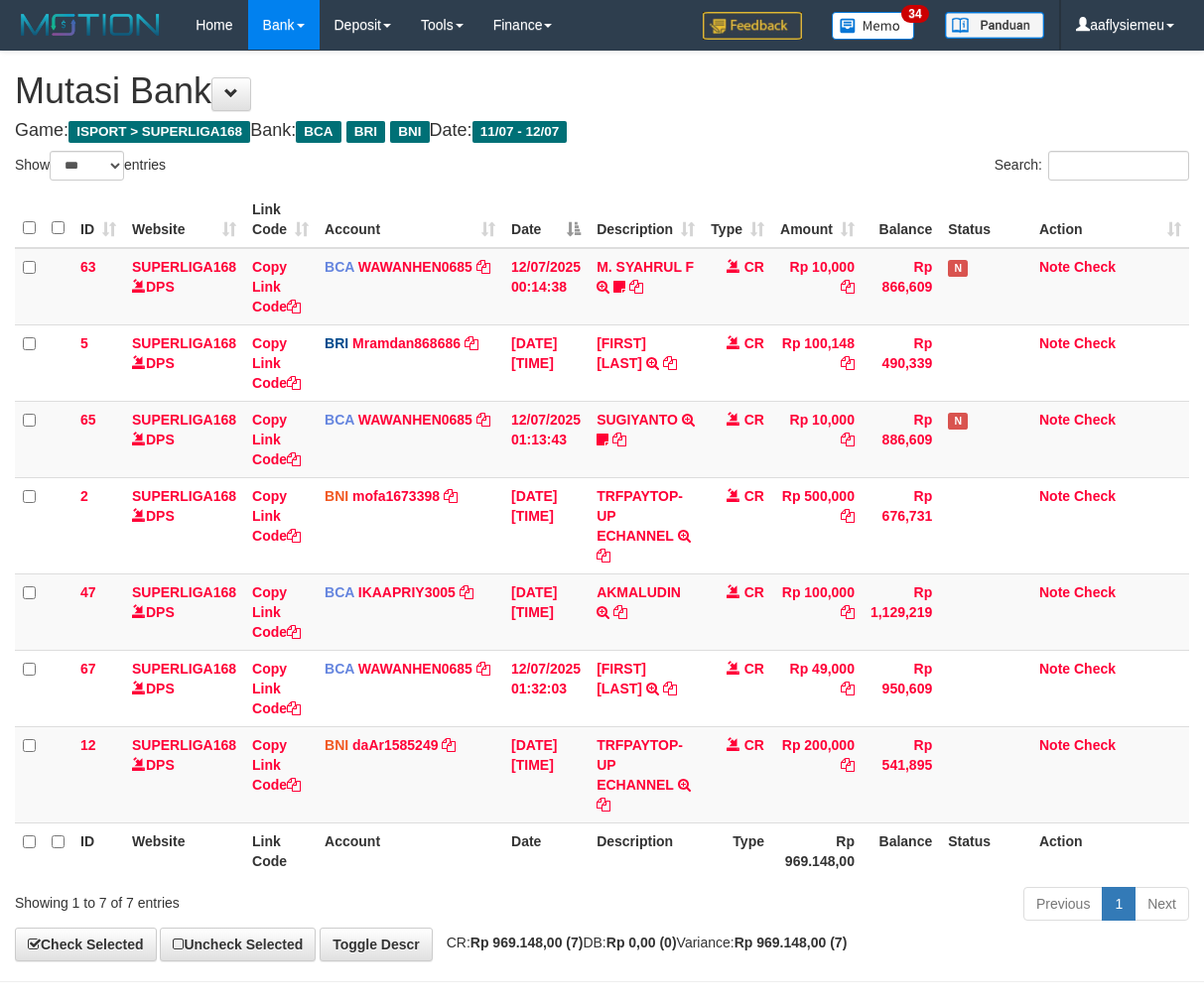 select on "***" 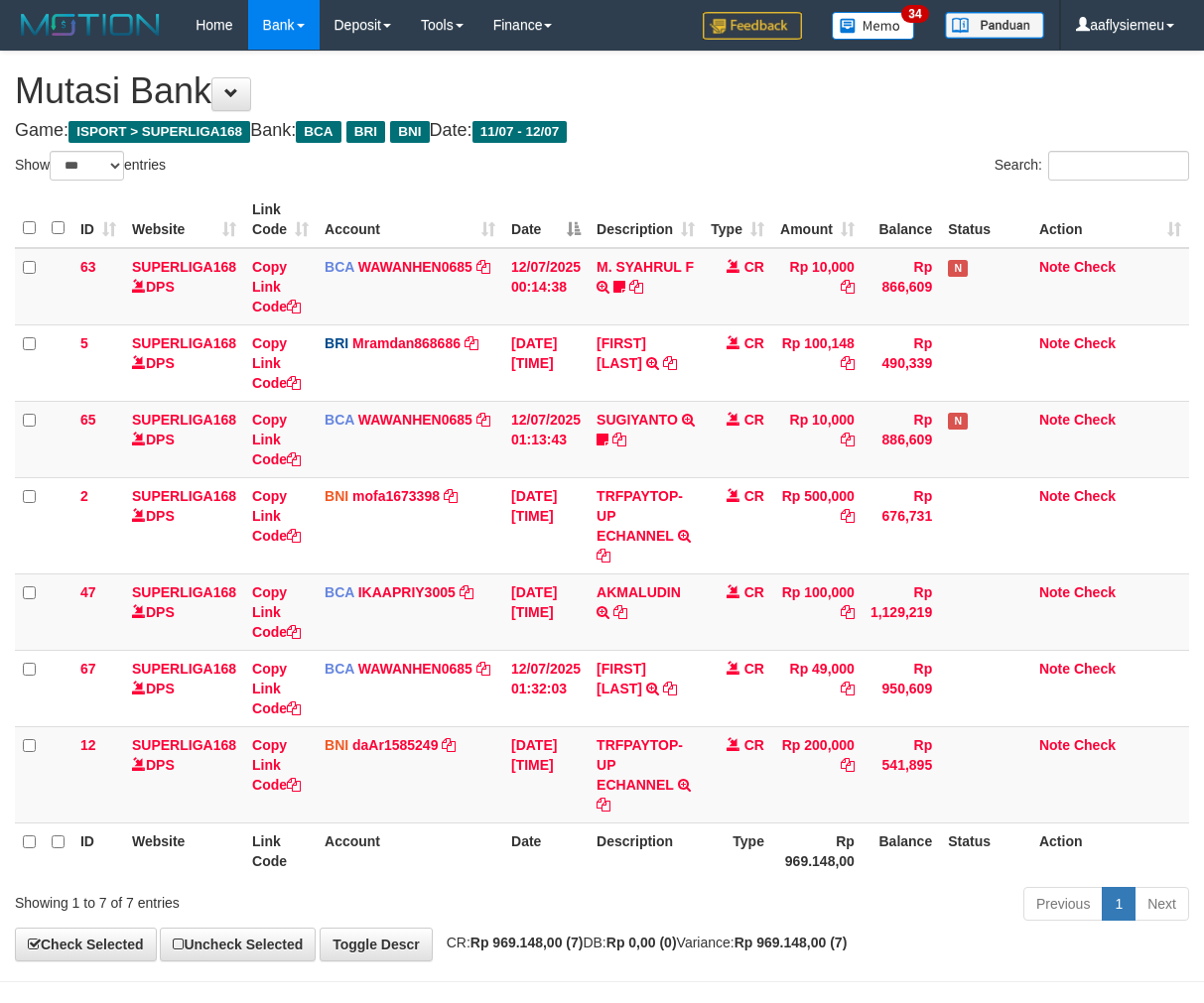 scroll, scrollTop: 69, scrollLeft: 0, axis: vertical 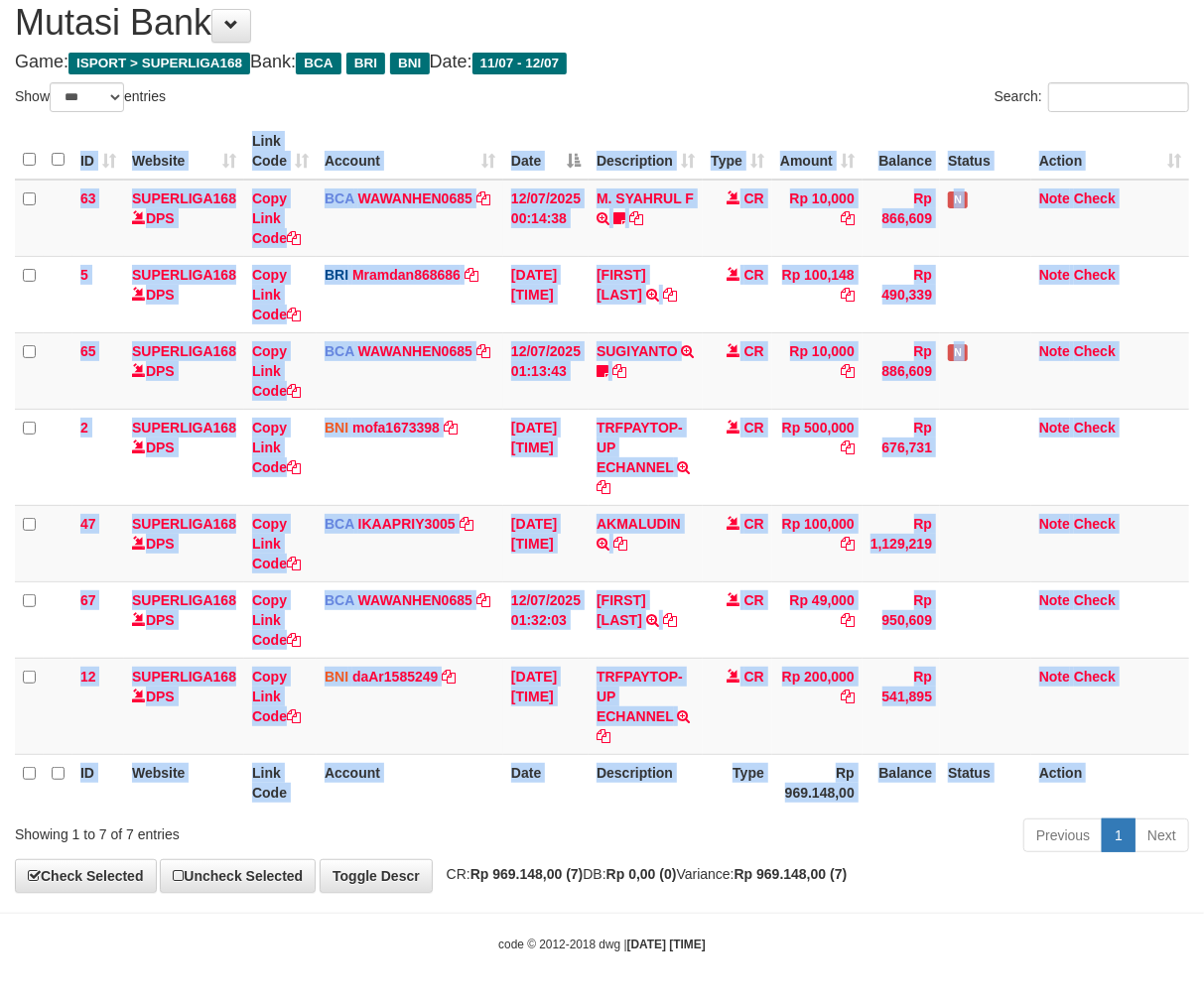 click on "ID Website Link Code Account Date Description Type Amount Balance Status Action
63
SUPERLIGA168    DPS
Copy Link Code
BCA
WAWANHEN0685
DPS
[FIRST] [LAST]
mutasi_20250712_3096 | 63
mutasi_20250712_3096 | 63
[DATE] [TIME]
M. SYAHRUL F            TRSF E-BANKING CR 1207/FTSCY/WS95051
10000.002025071252074317 TRFDN-M. SYAHRUL FESPAY DEBIT INDONE    frmnsyh373
CR
Rp 10,000
Rp 866,609
N
Note
Check
5
SUPERLIGA168    DPS
Copy Link Code
BRI" at bounding box center (602, 466) 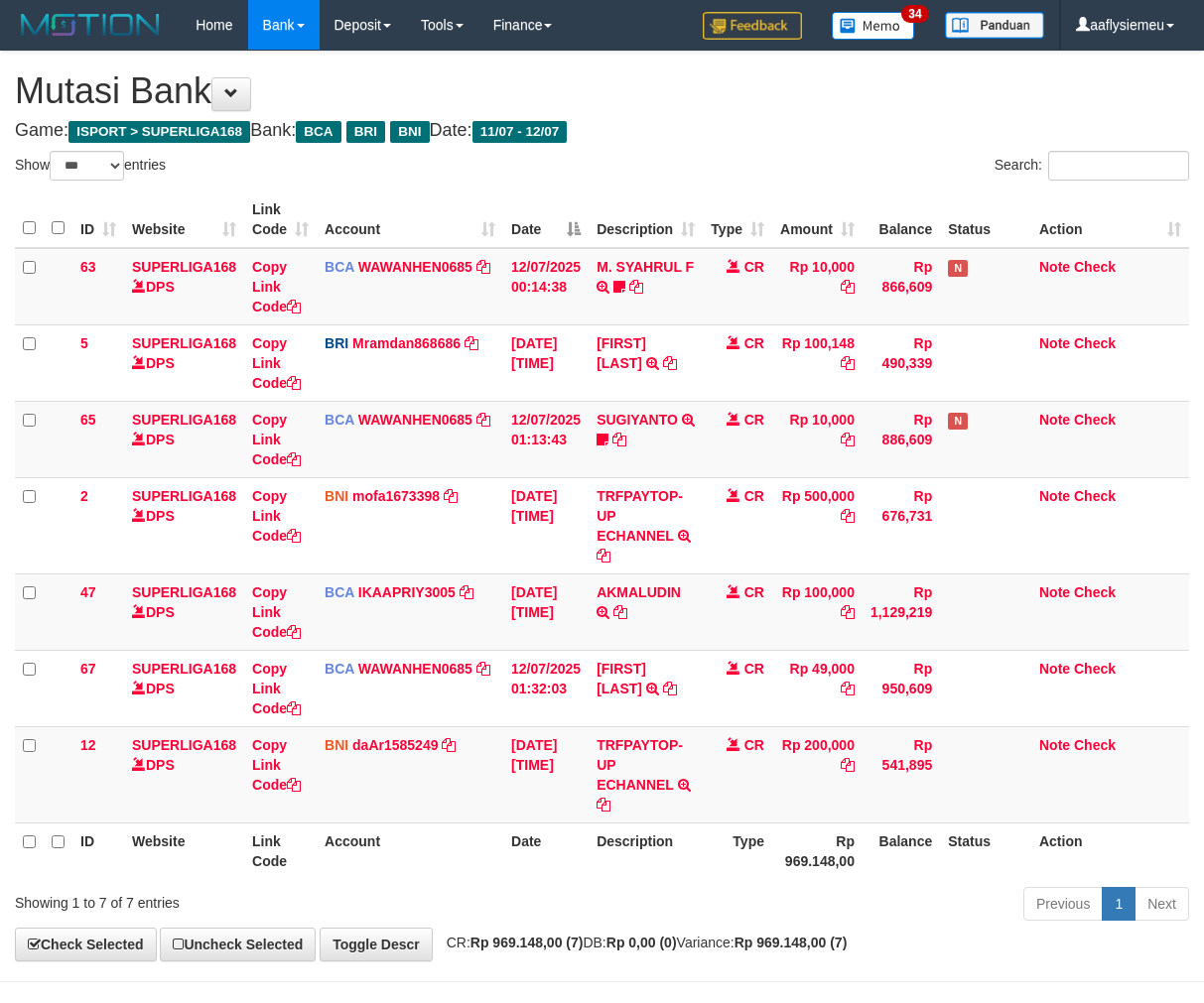 select on "***" 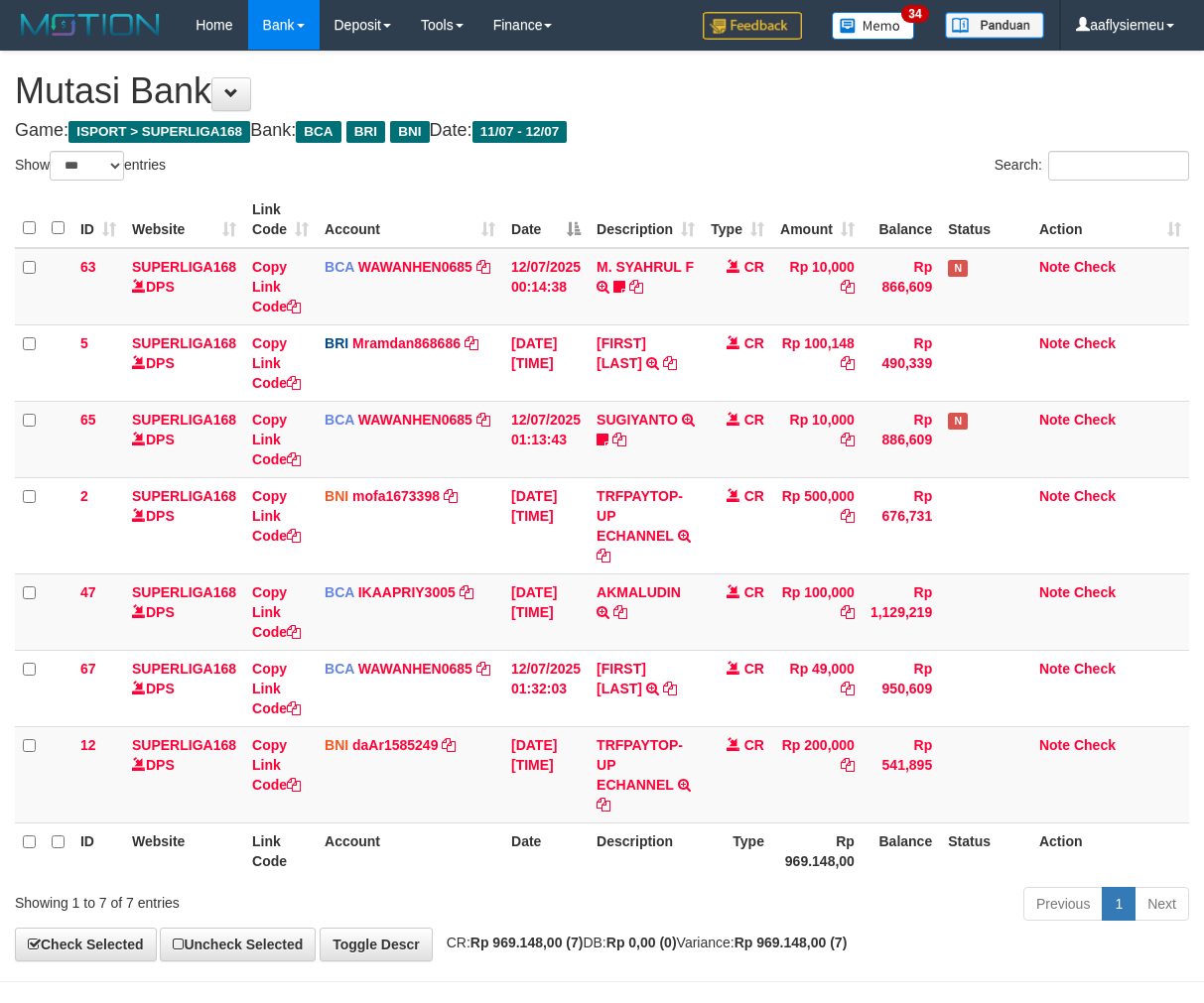 scroll, scrollTop: 69, scrollLeft: 0, axis: vertical 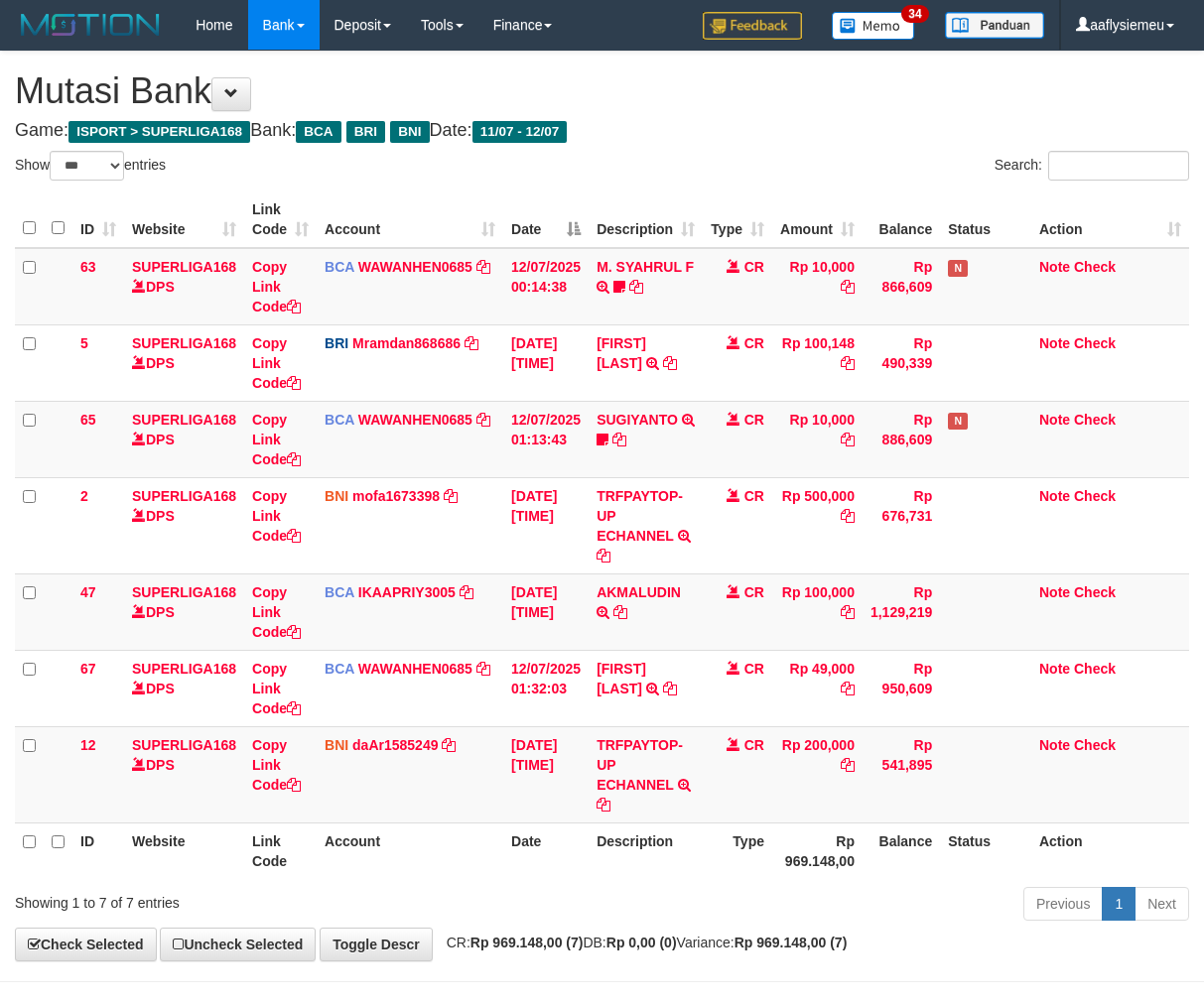 select on "***" 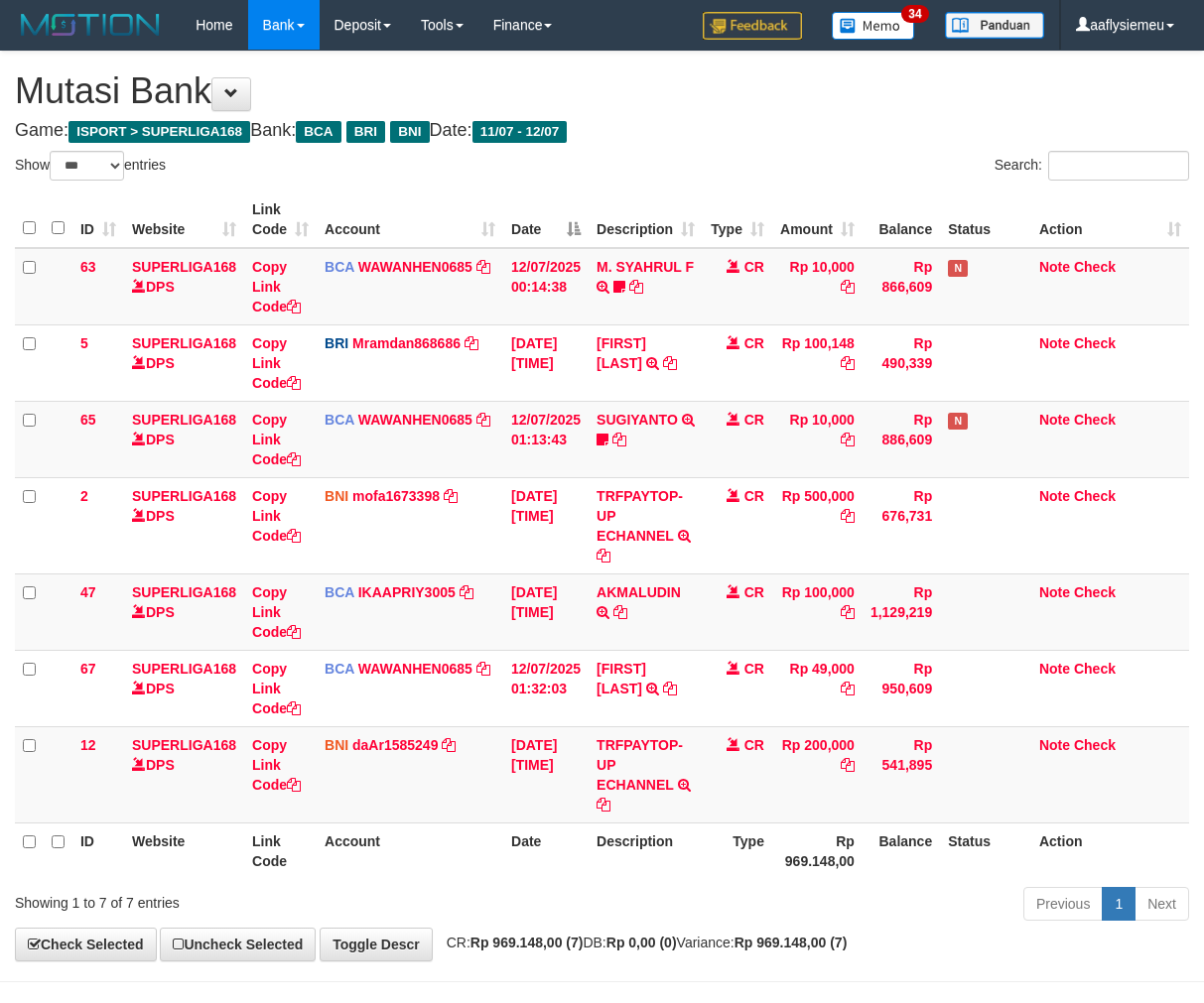 scroll, scrollTop: 69, scrollLeft: 0, axis: vertical 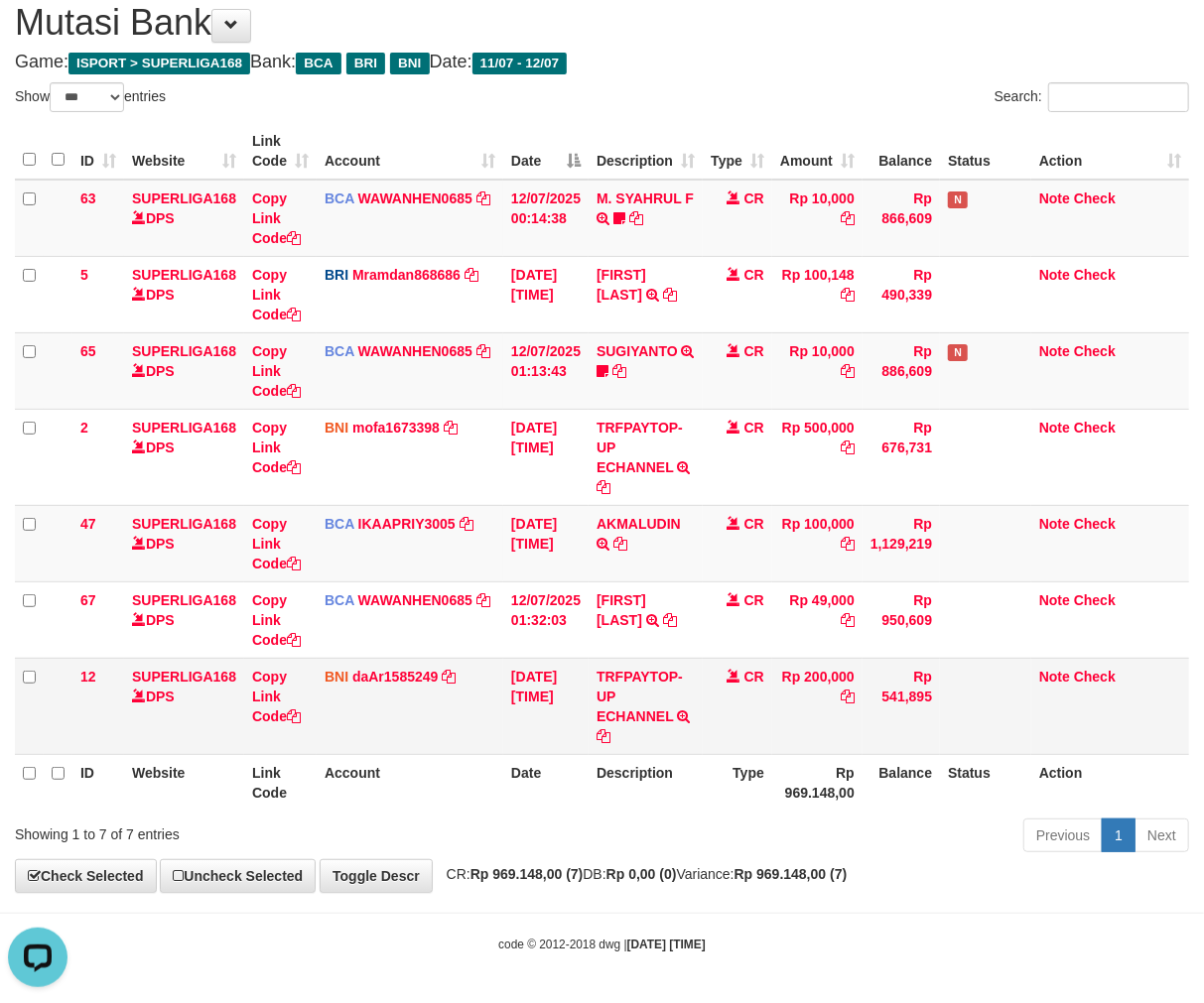 click on "Rp 541,895" at bounding box center [901, 705] 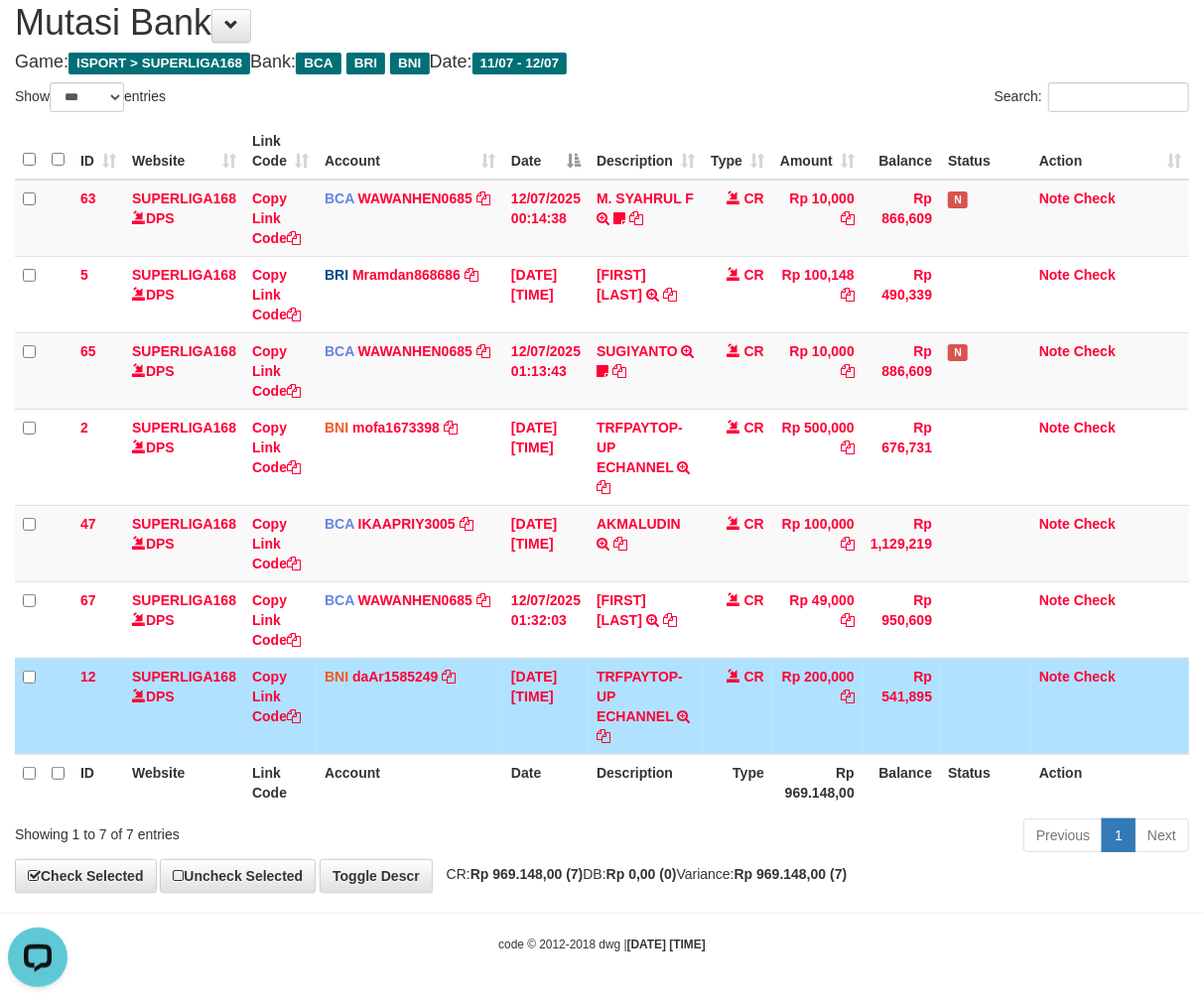 click on "Rp 541,895" at bounding box center (901, 705) 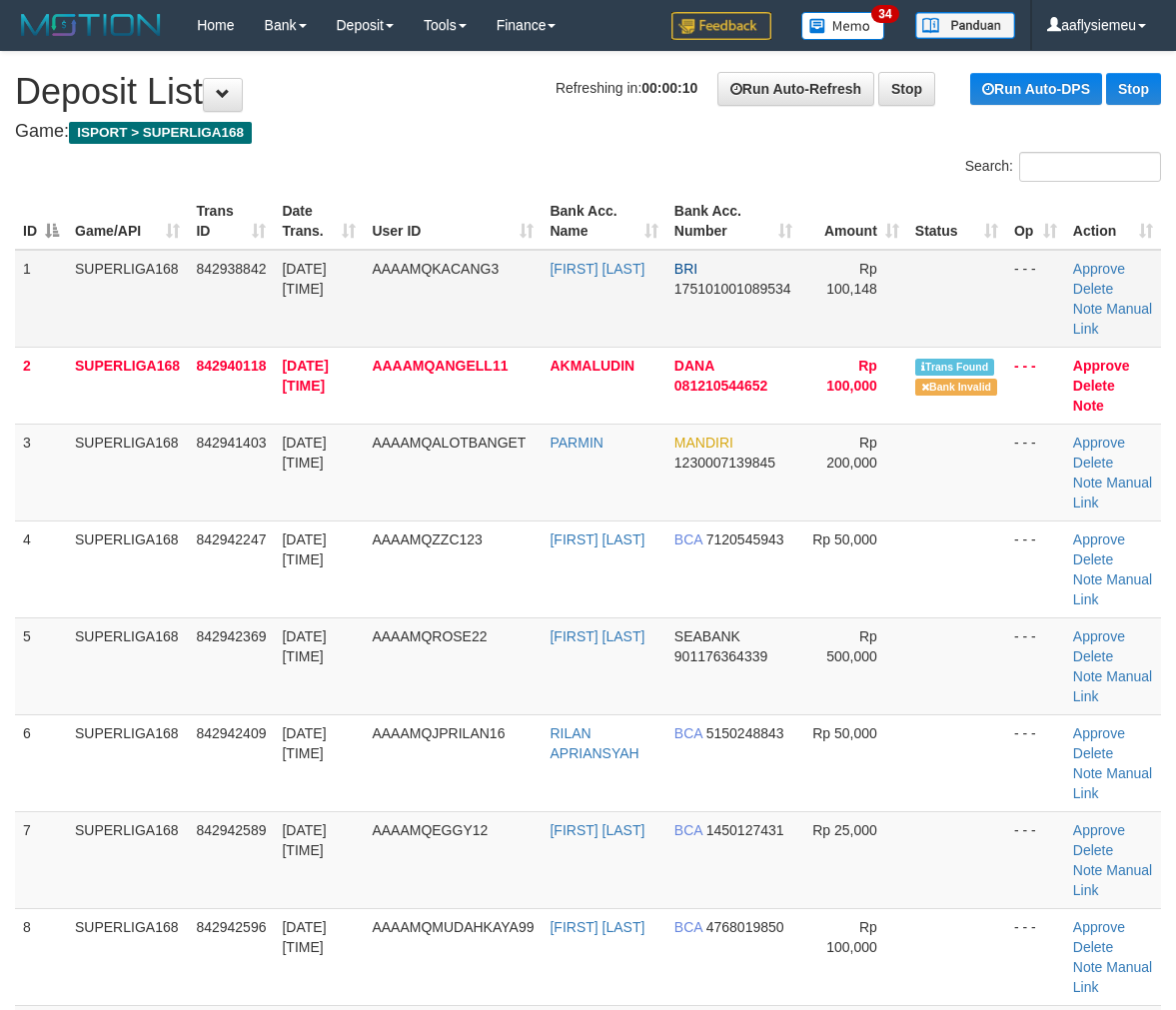 scroll, scrollTop: 0, scrollLeft: 0, axis: both 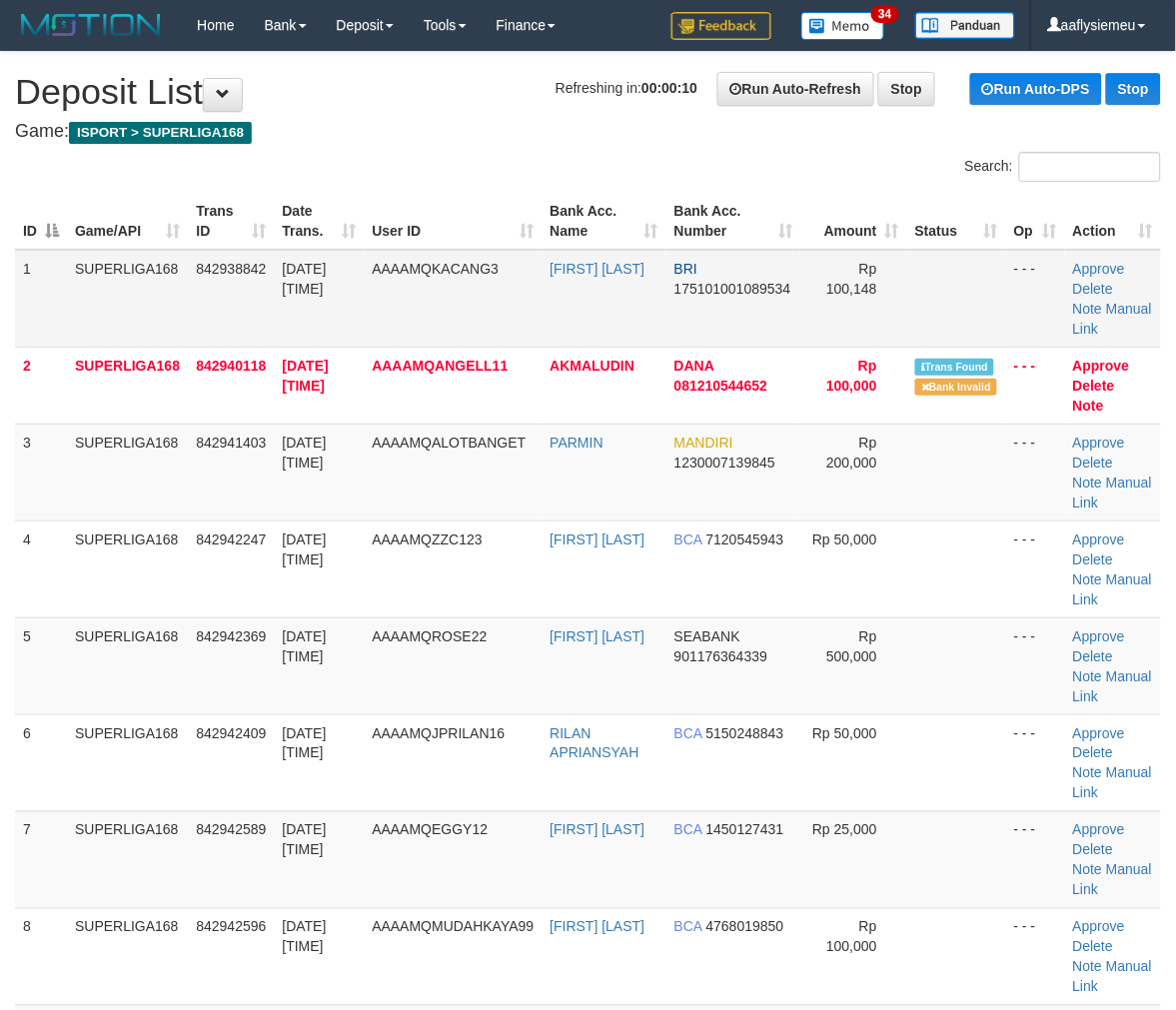 click on "[FIRST] [LAST]" at bounding box center (603, 299) 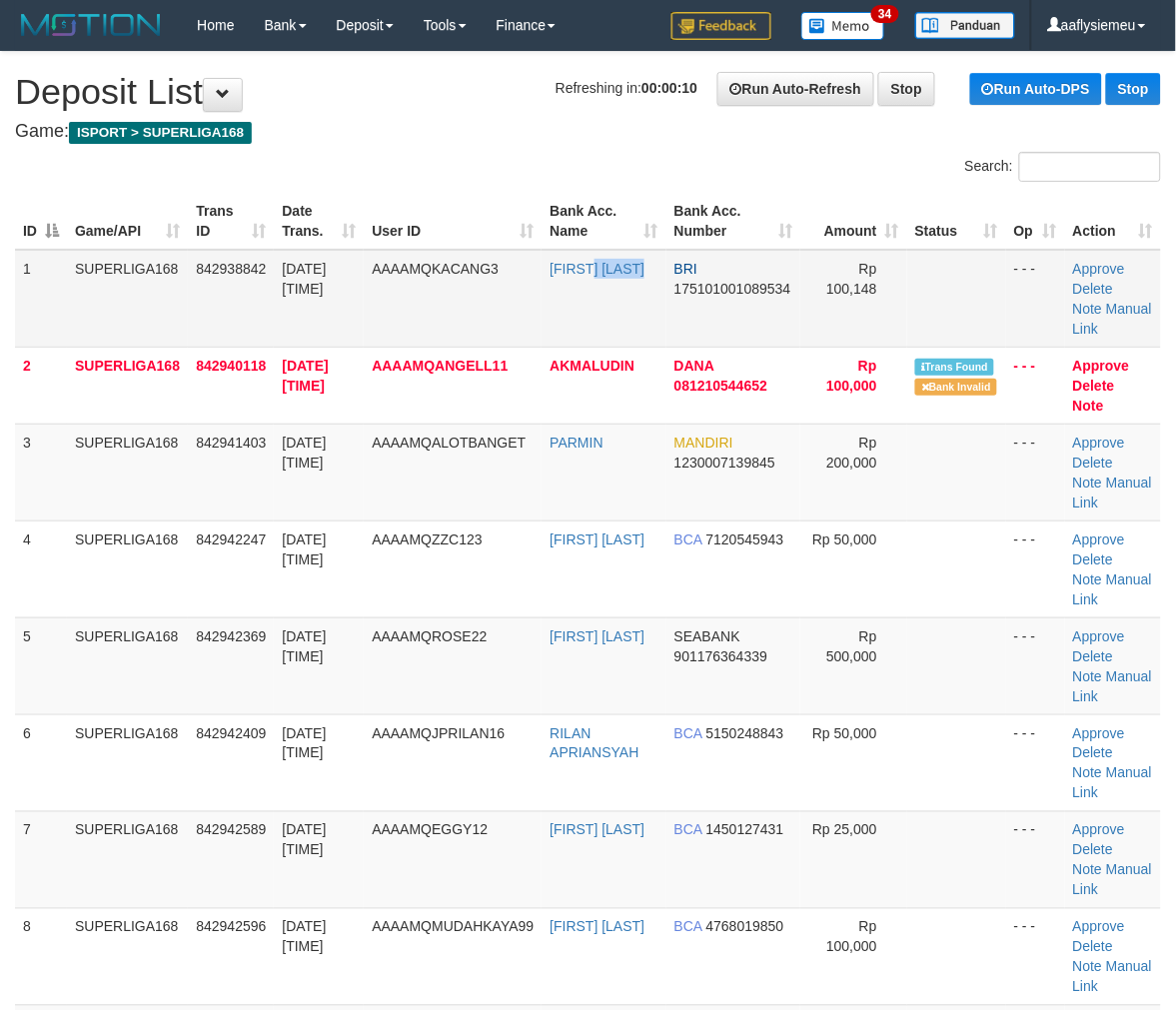 click on "FARID ABDILLAH" at bounding box center [603, 299] 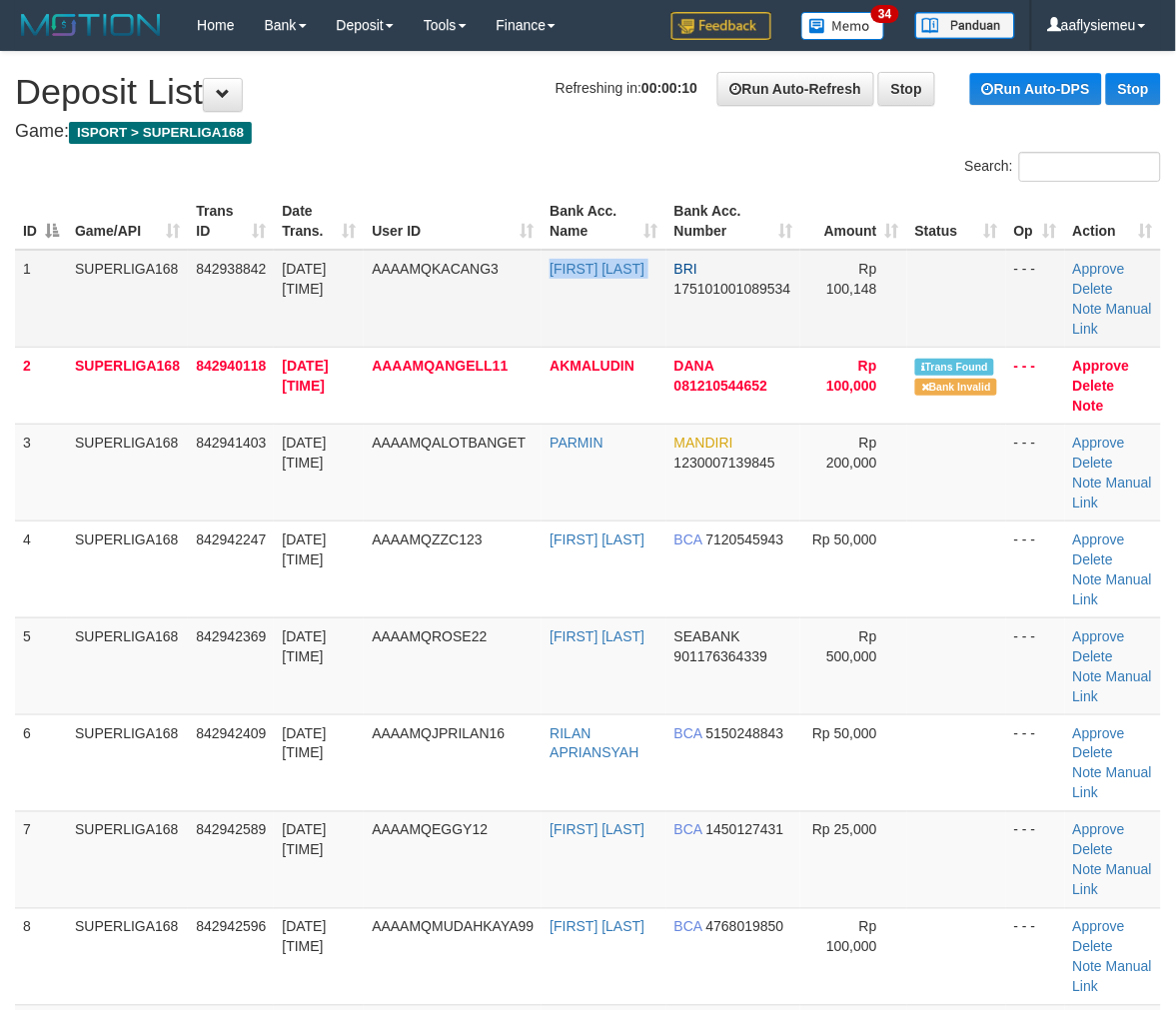 click on "FARID ABDILLAH" at bounding box center (603, 299) 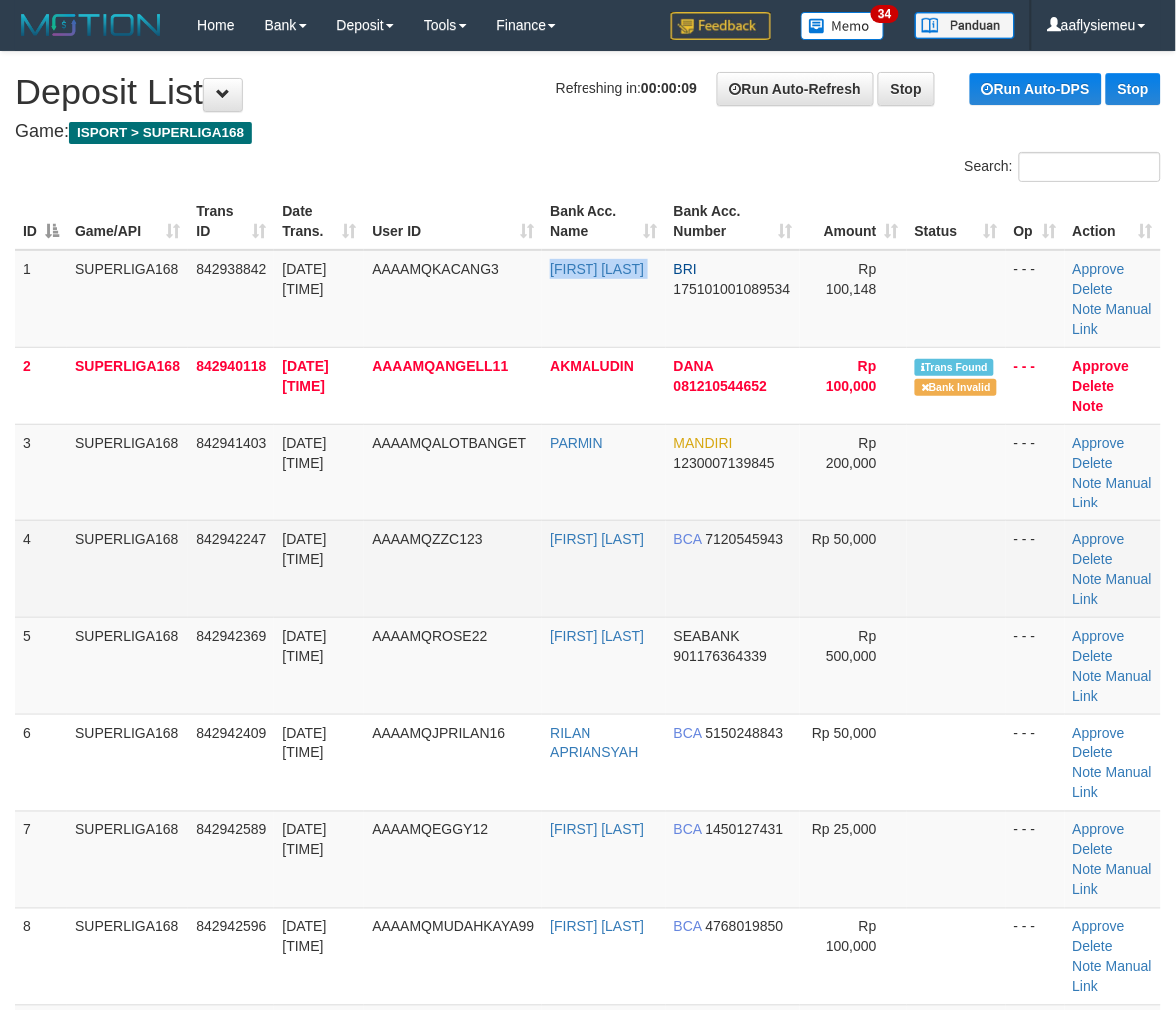 copy on "FARID ABDILLAH" 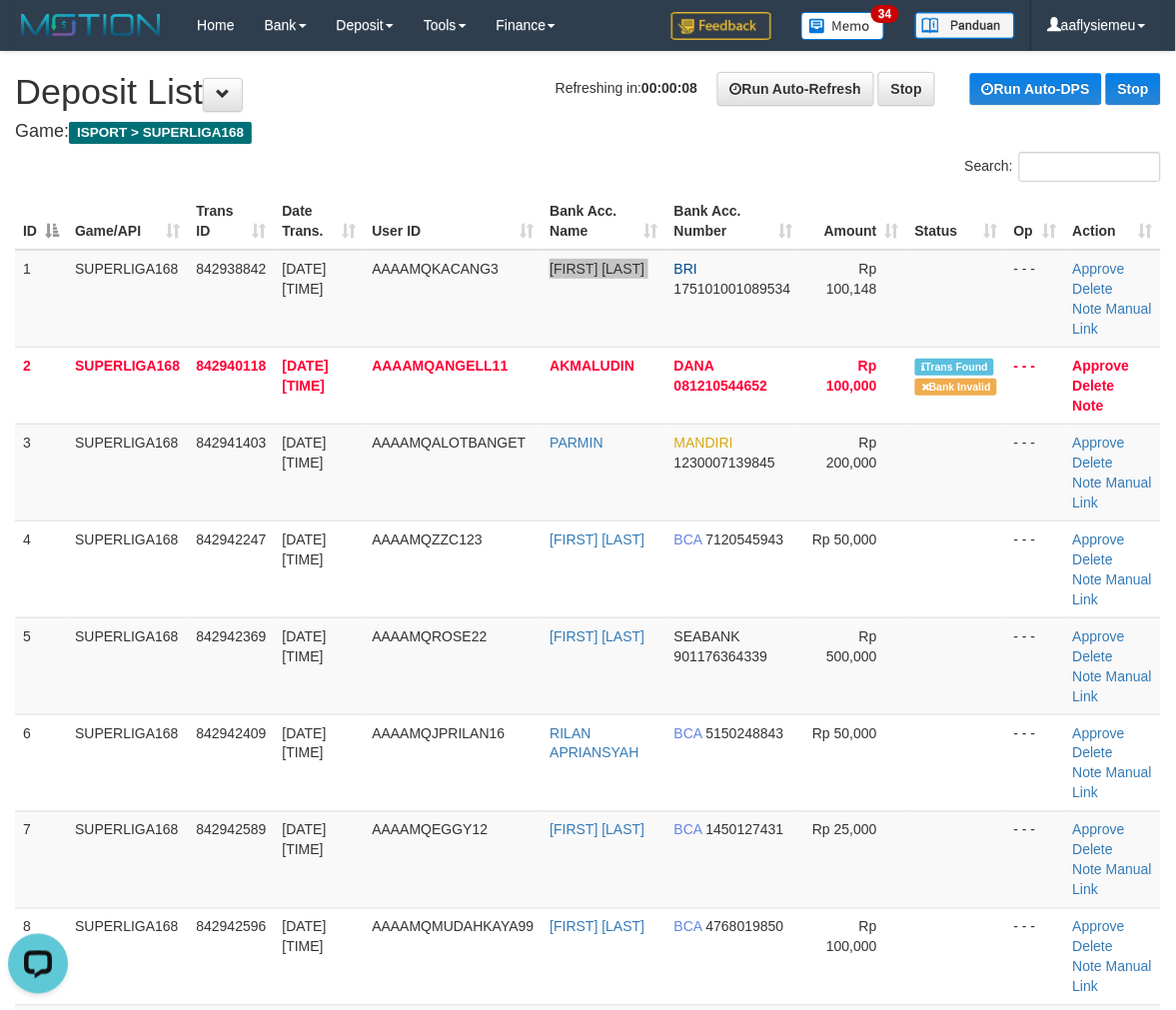scroll, scrollTop: 0, scrollLeft: 0, axis: both 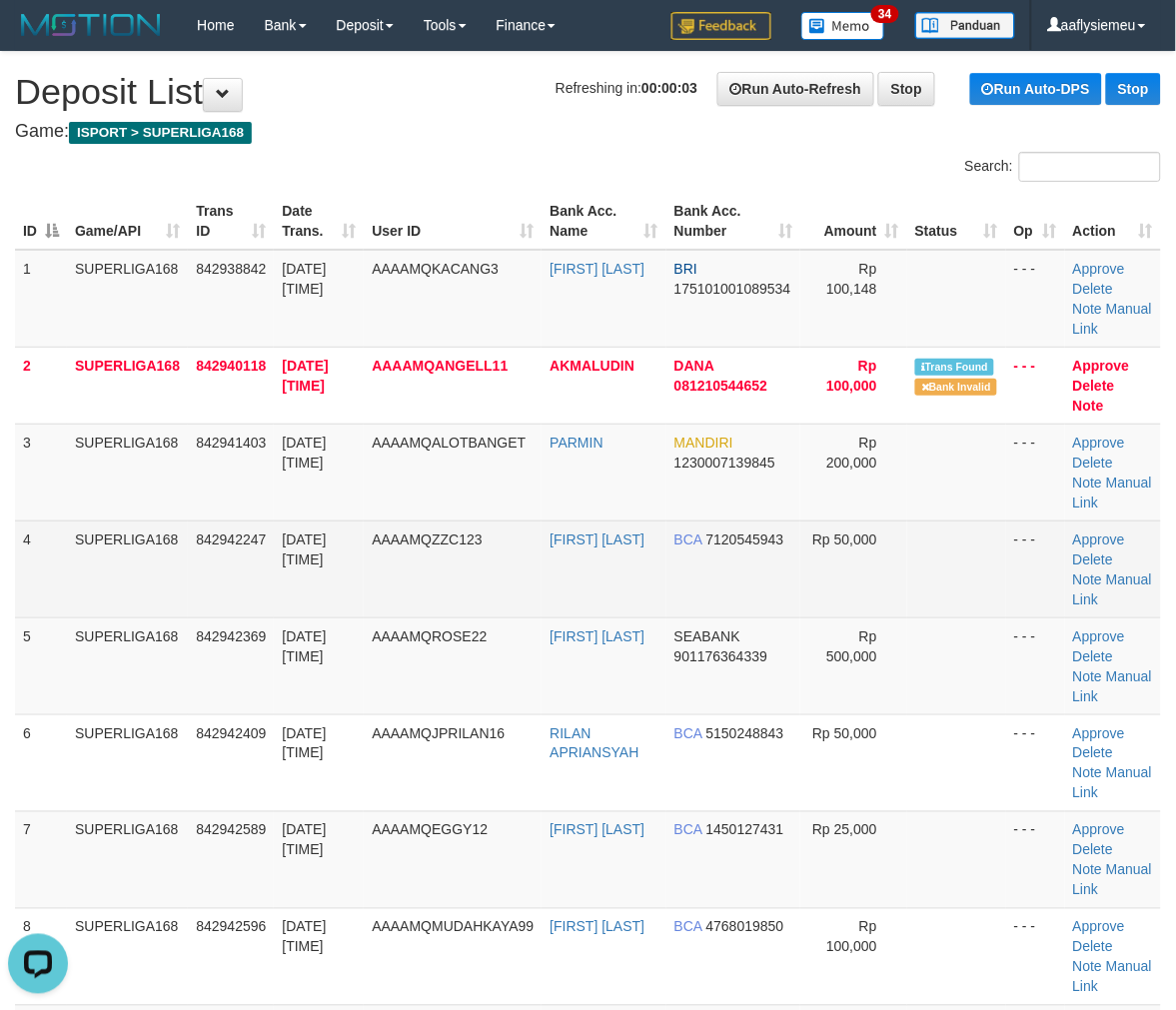 drag, startPoint x: 236, startPoint y: 582, endPoint x: 6, endPoint y: 667, distance: 245.204 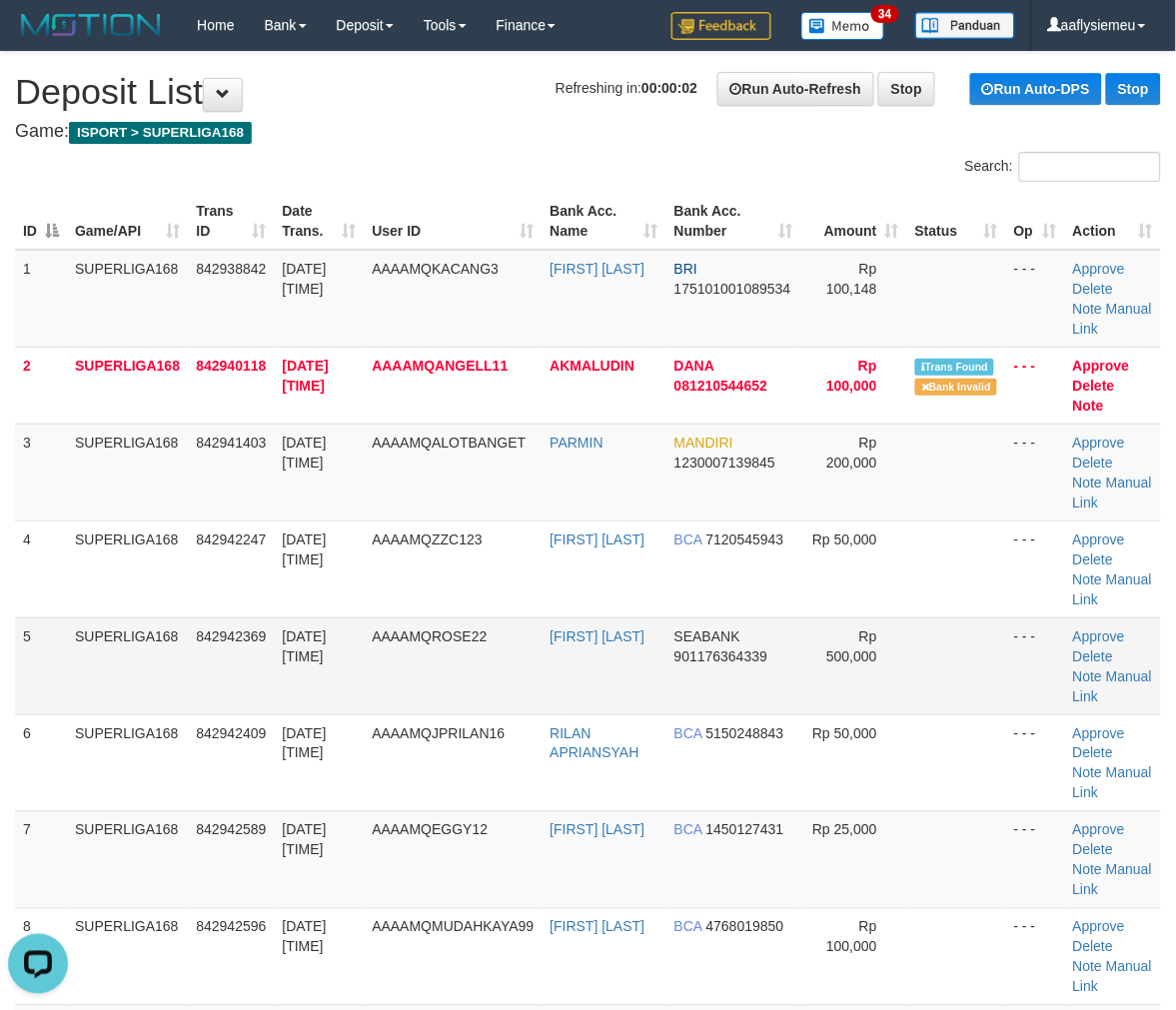 drag, startPoint x: 73, startPoint y: 649, endPoint x: 8, endPoint y: 691, distance: 77.38863 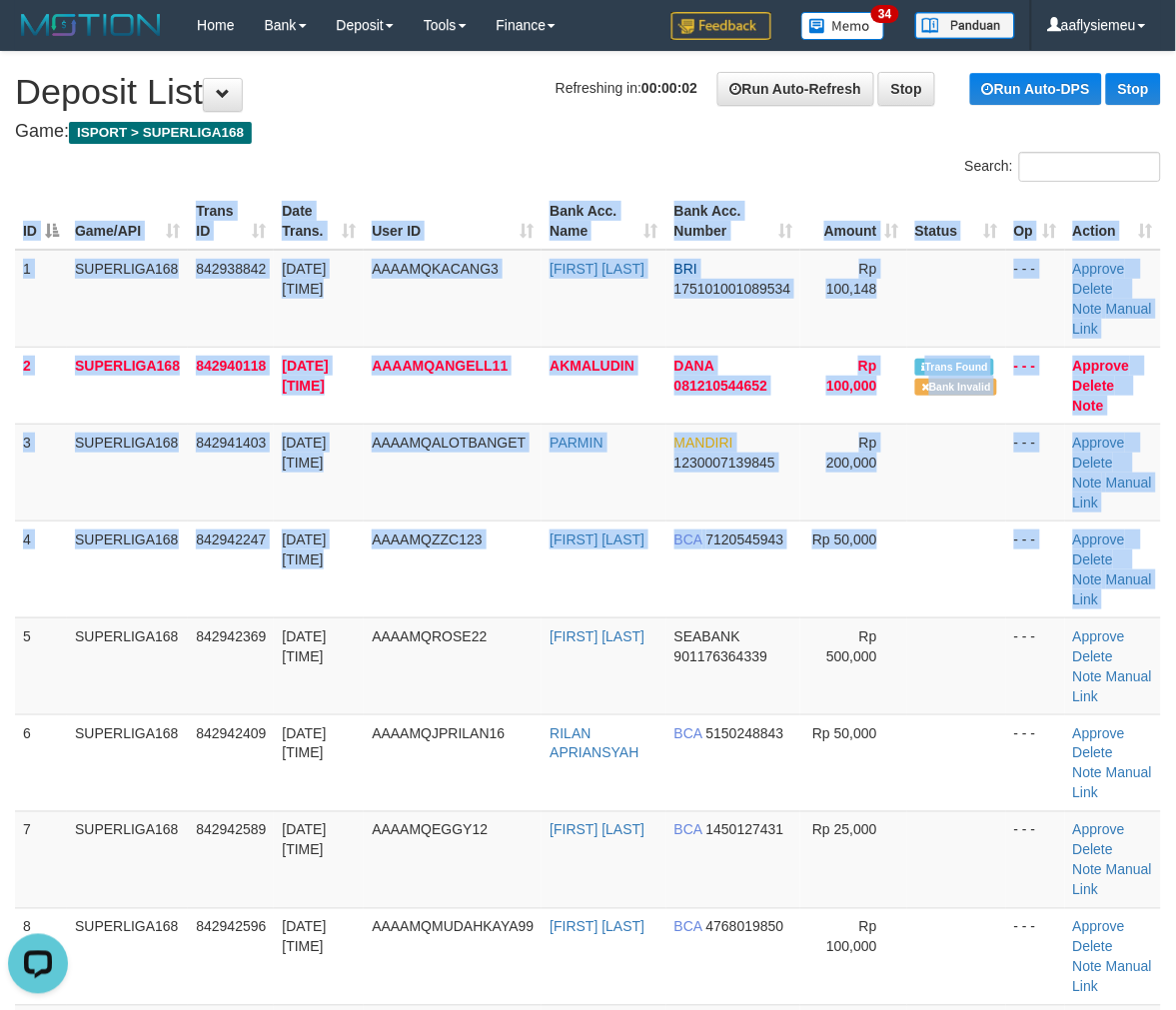 drag, startPoint x: 15, startPoint y: 621, endPoint x: 5, endPoint y: 642, distance: 23.259407 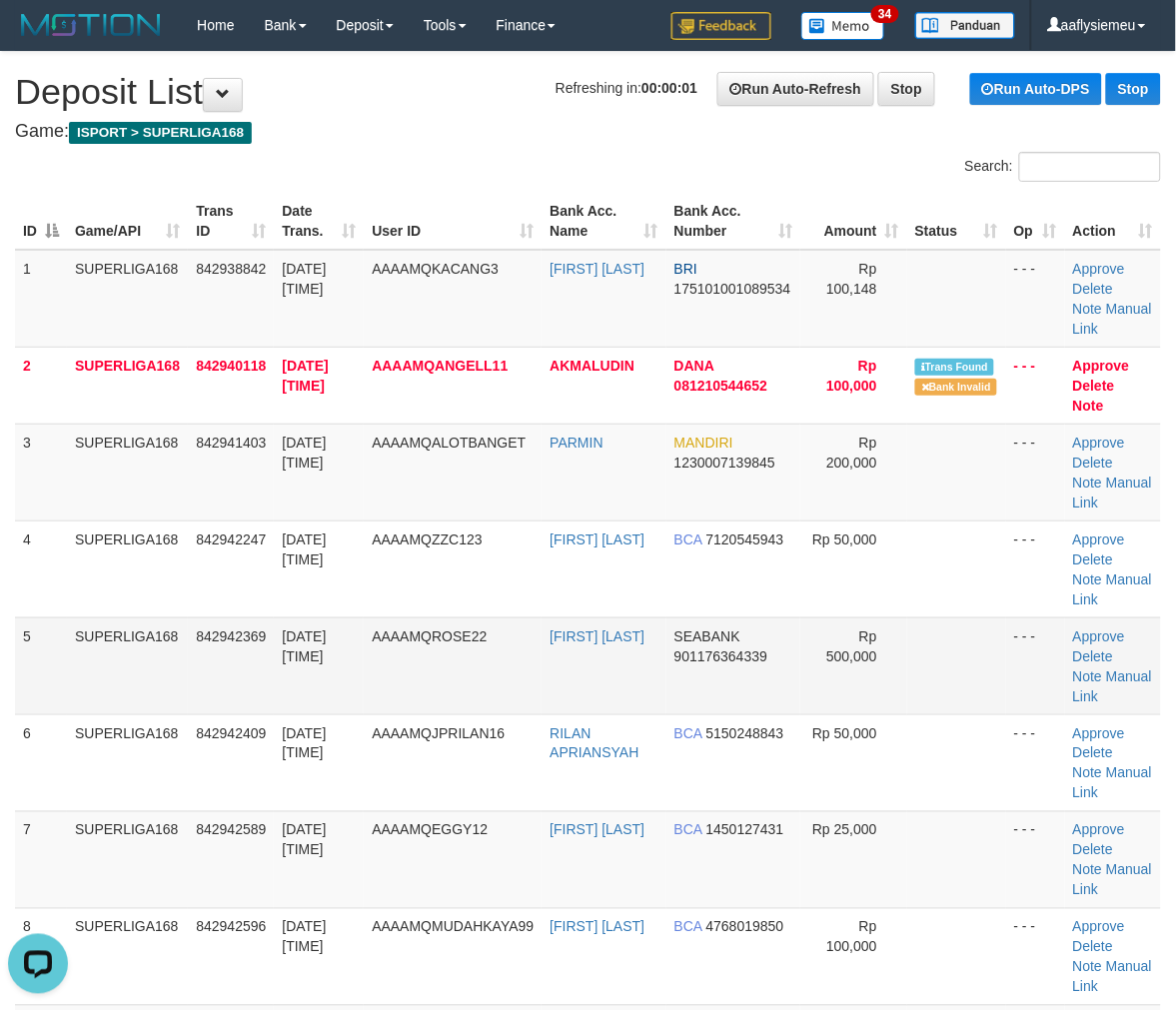 click on "5" at bounding box center (41, 665) 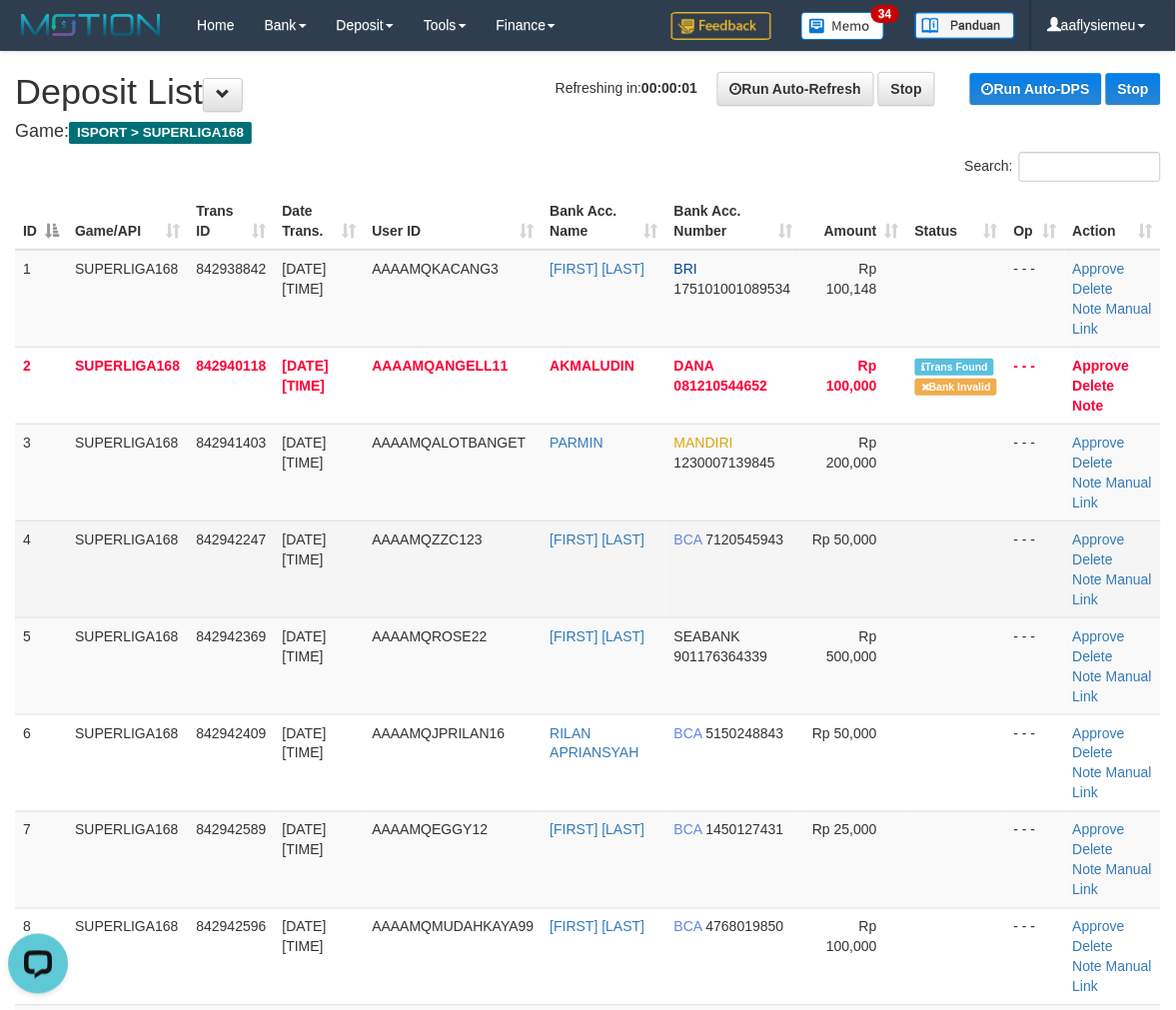 click on "12/07/2025 01:35:18" at bounding box center (304, 549) 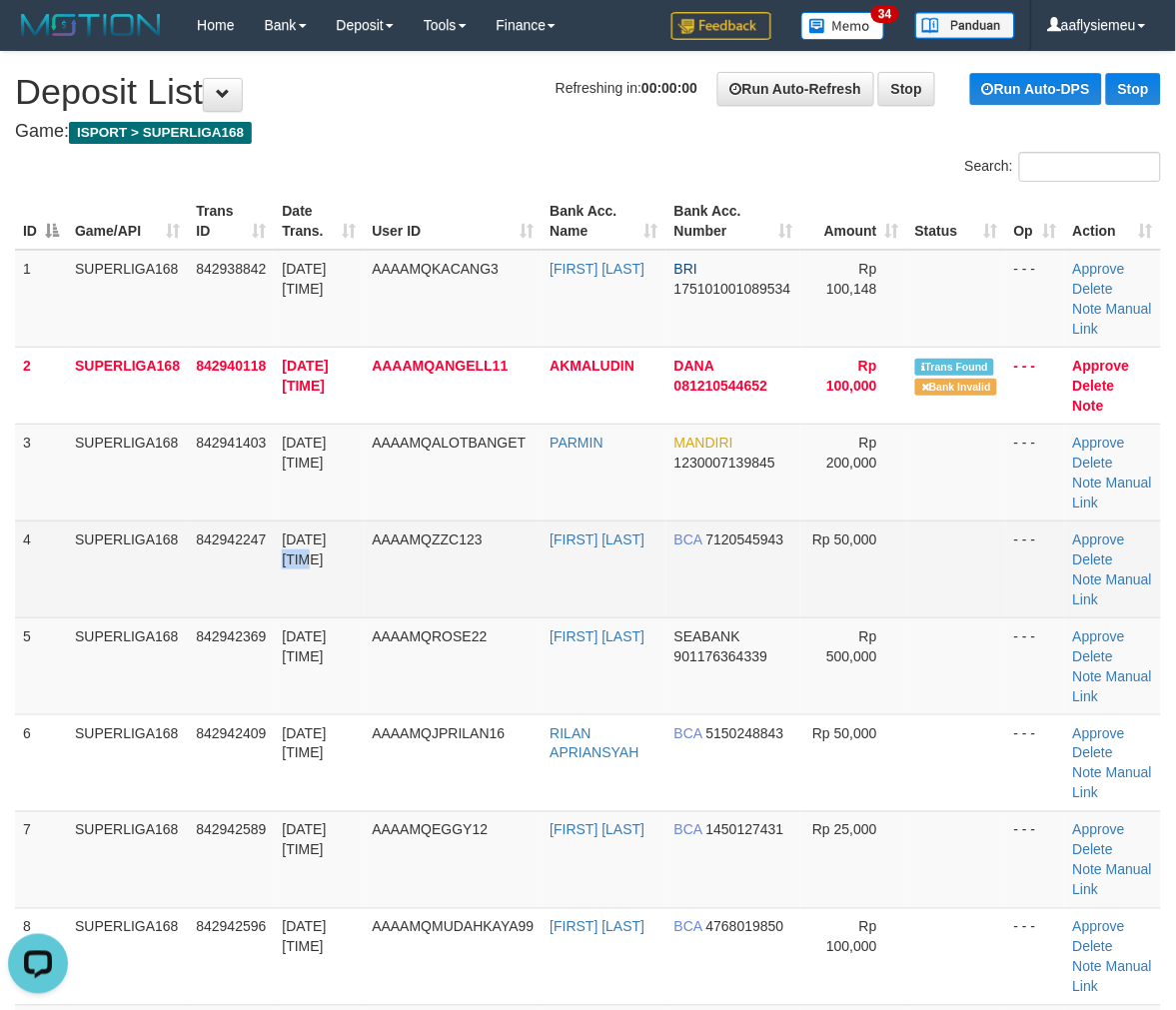 click on "12/07/2025 01:35:18" at bounding box center (304, 549) 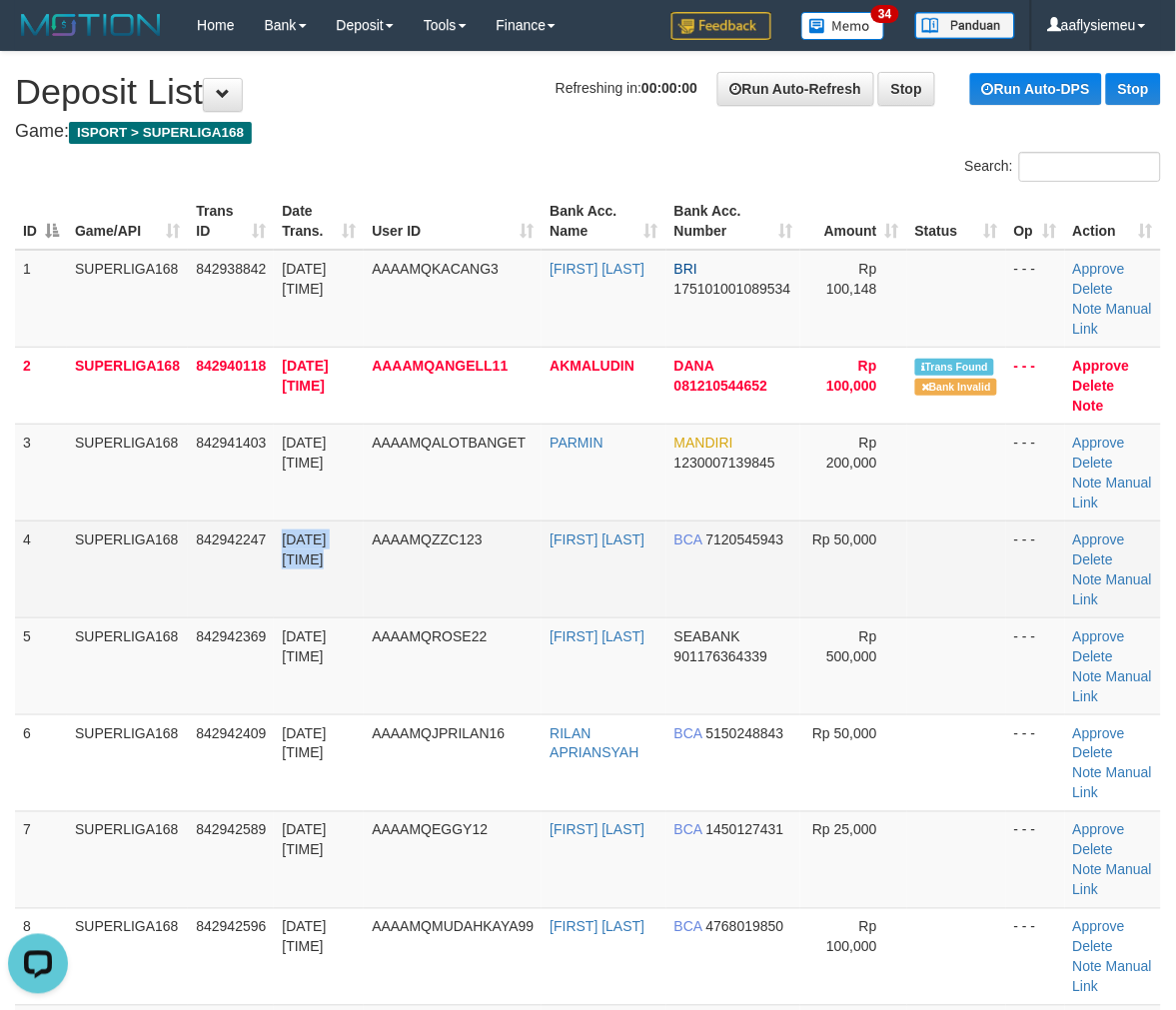 click on "12/07/2025 01:35:18" at bounding box center [304, 549] 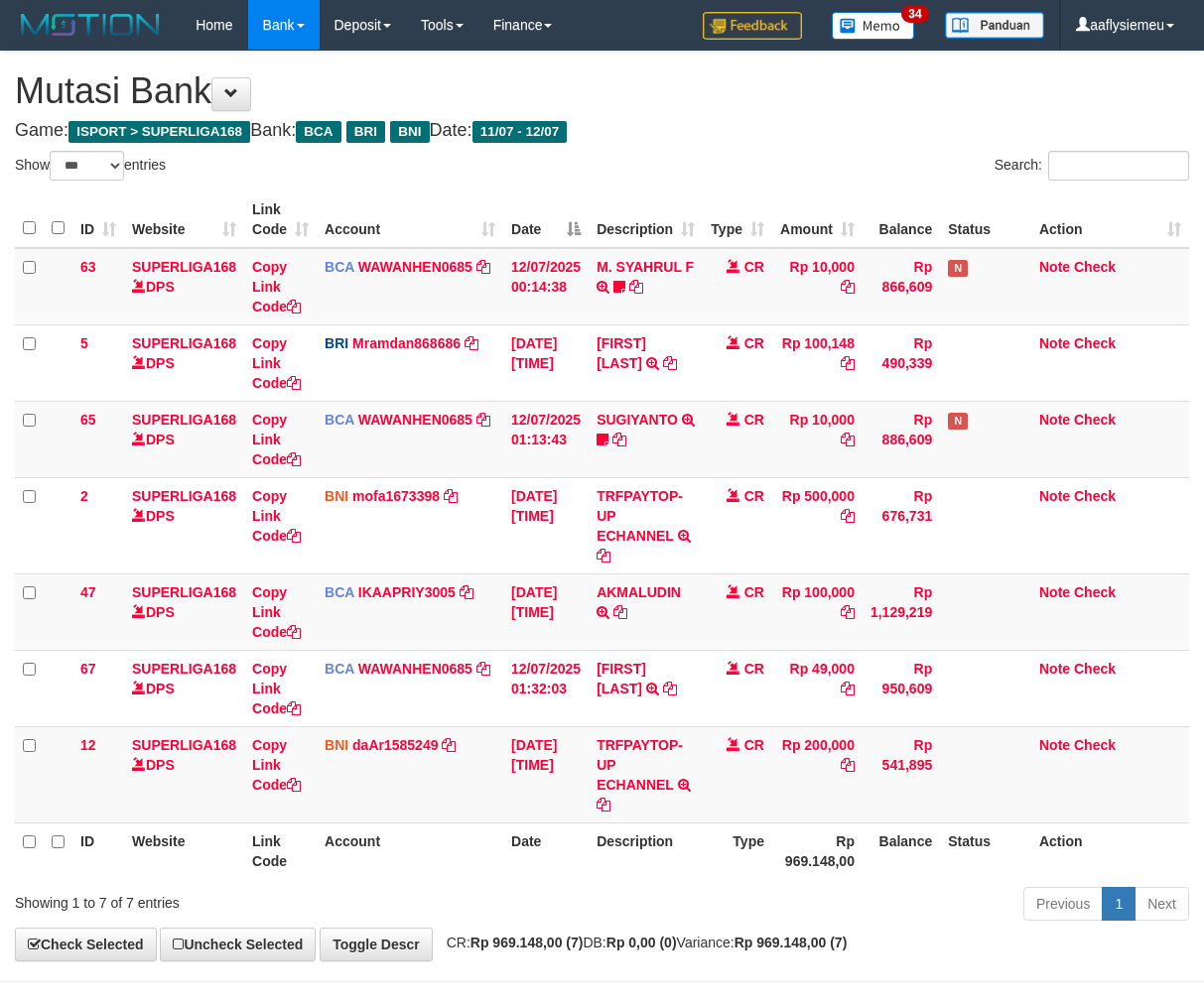 select on "***" 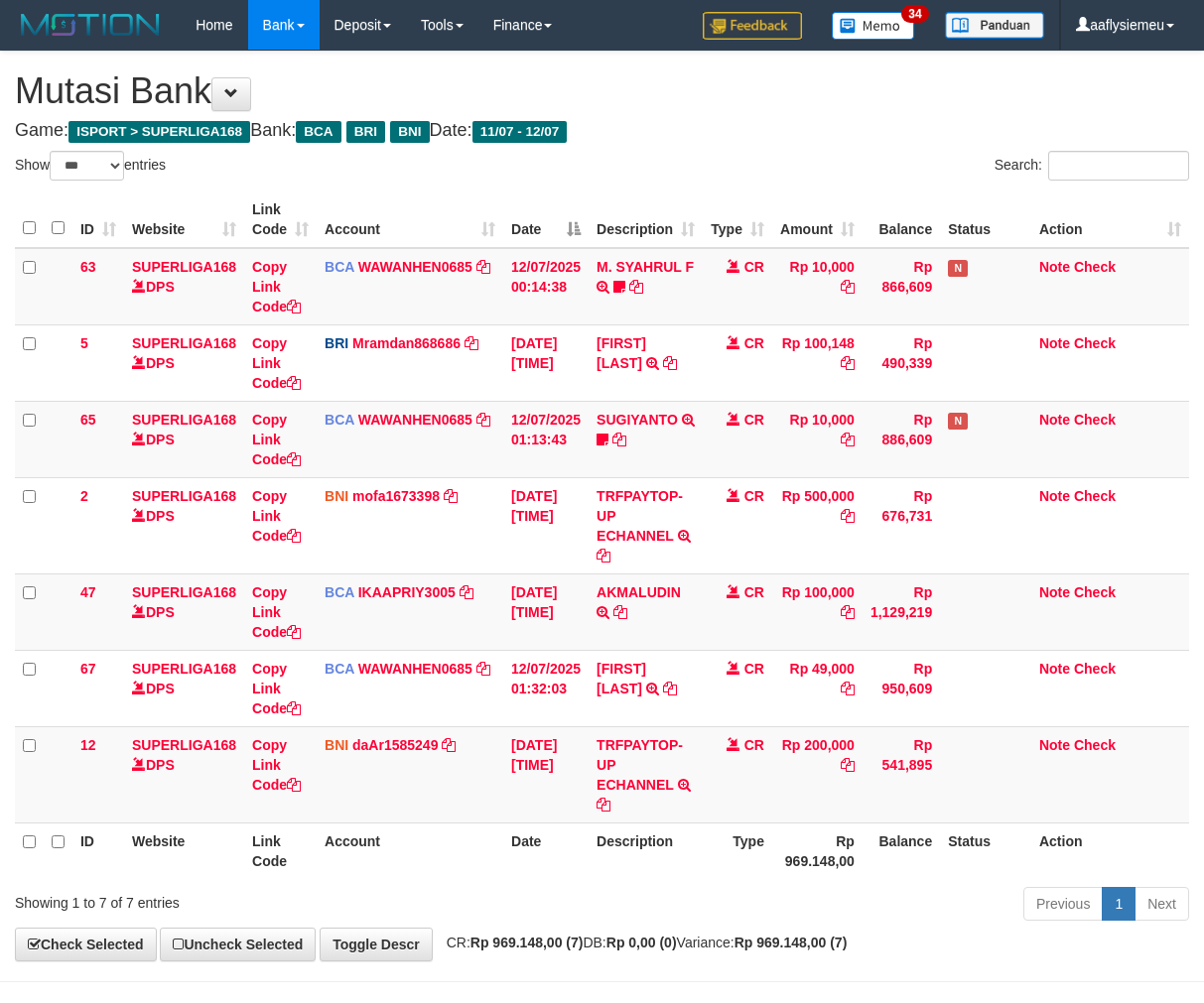 scroll, scrollTop: 69, scrollLeft: 0, axis: vertical 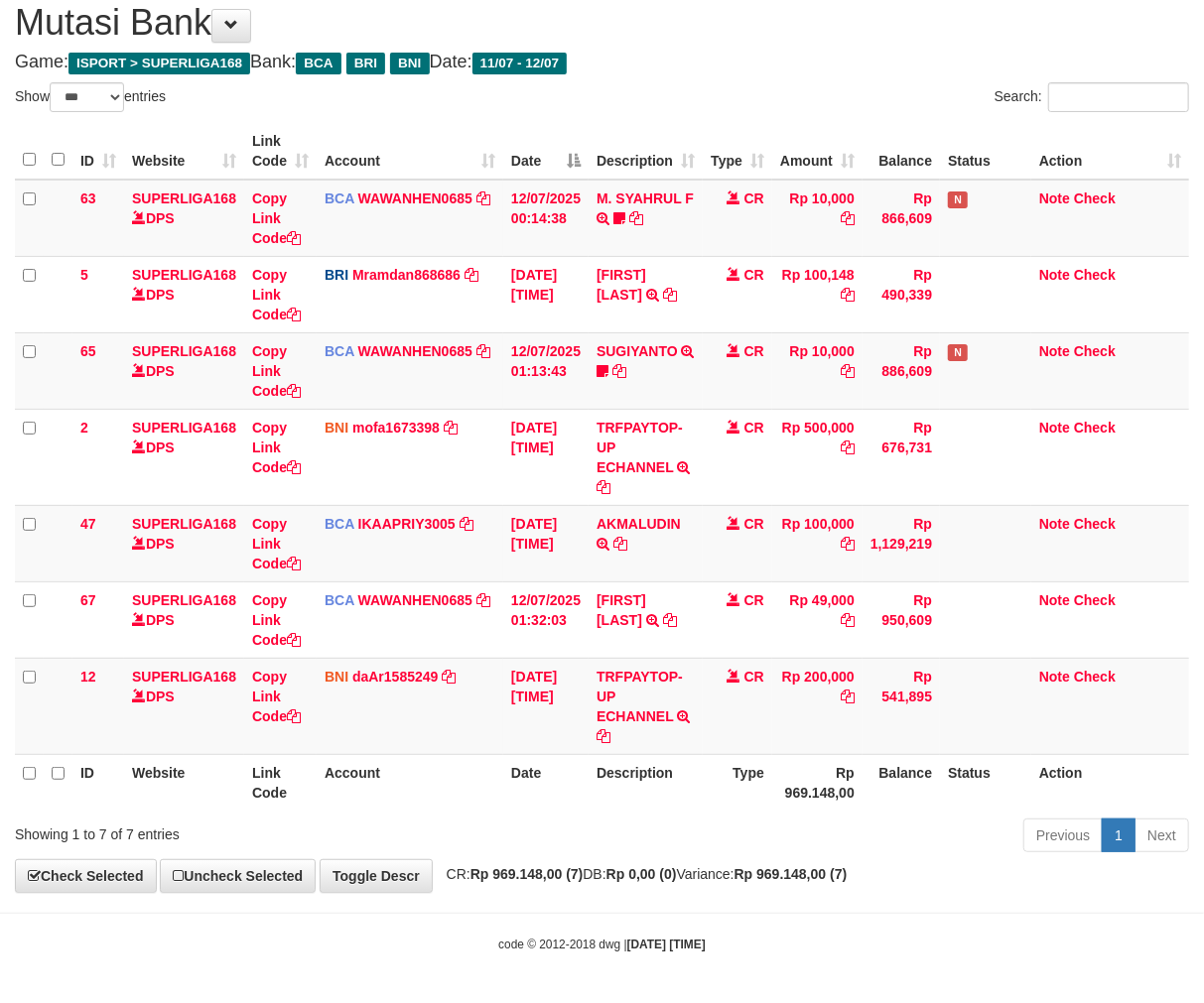 click on "Previous 1 Next" at bounding box center (853, 837) 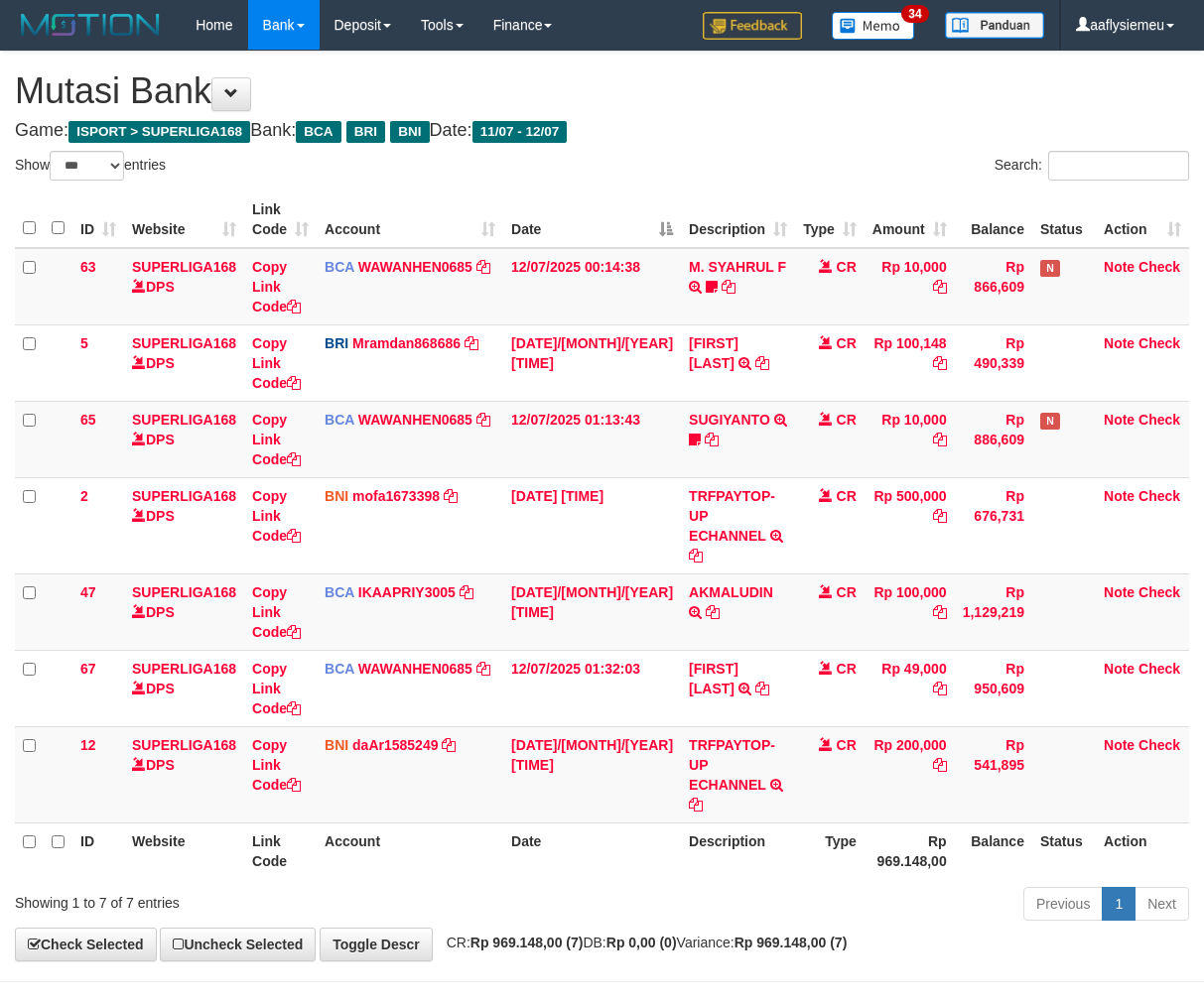 select on "***" 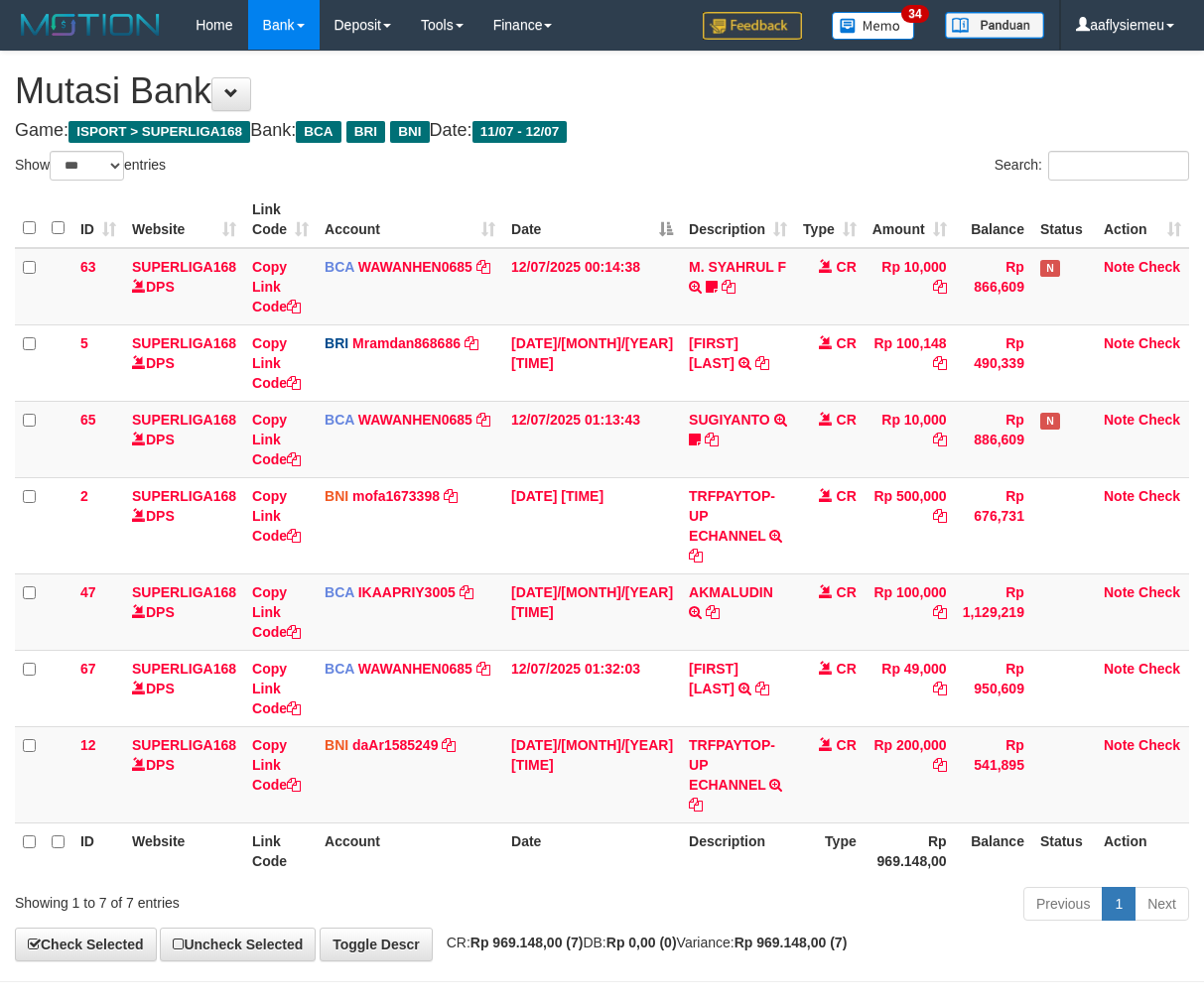 scroll, scrollTop: 69, scrollLeft: 0, axis: vertical 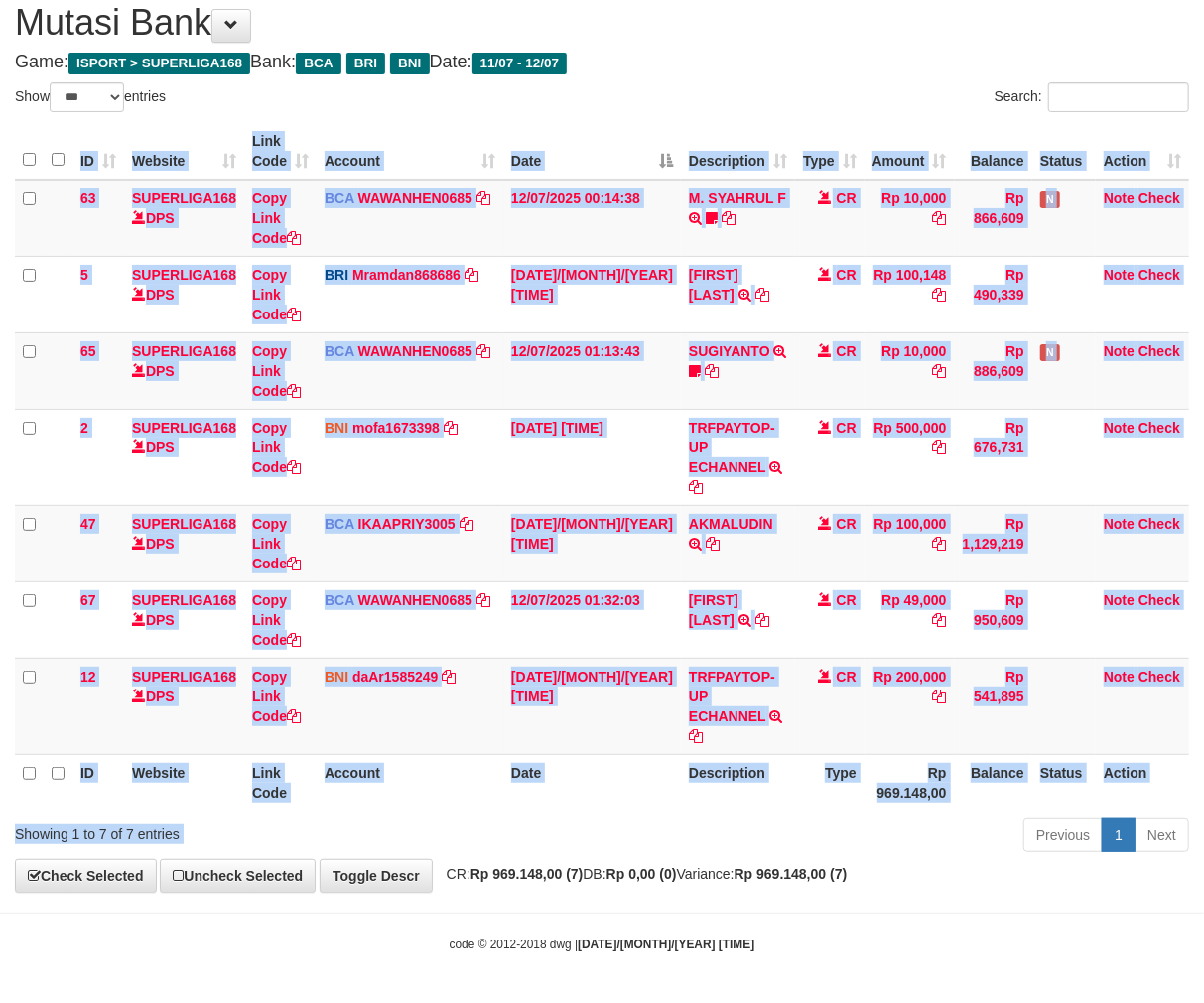 click on "Show  ** ** ** ***  entries Search:
ID Website Link Code Account Date Description Type Amount Balance Status Action
63
SUPERLIGA168    DPS
Copy Link Code
BCA
WAWANHEN0685
DPS
WAWAN HENDRATNO
mutasi_20250712_3096 | 63
mutasi_20250712_3096 | 63
12/07/2025 00:14:38
M. SYAHRUL F            TRSF E-BANKING CR 1207/FTSCY/WS95051
10000.002025071252074317 TRFDN-M. SYAHRUL FESPAY DEBIT INDONE    frmnsyh373
CR
Rp 10,000
Rp 866,609
N
Note
Check
5
SUPERLIGA168    DPS" at bounding box center (602, 470) 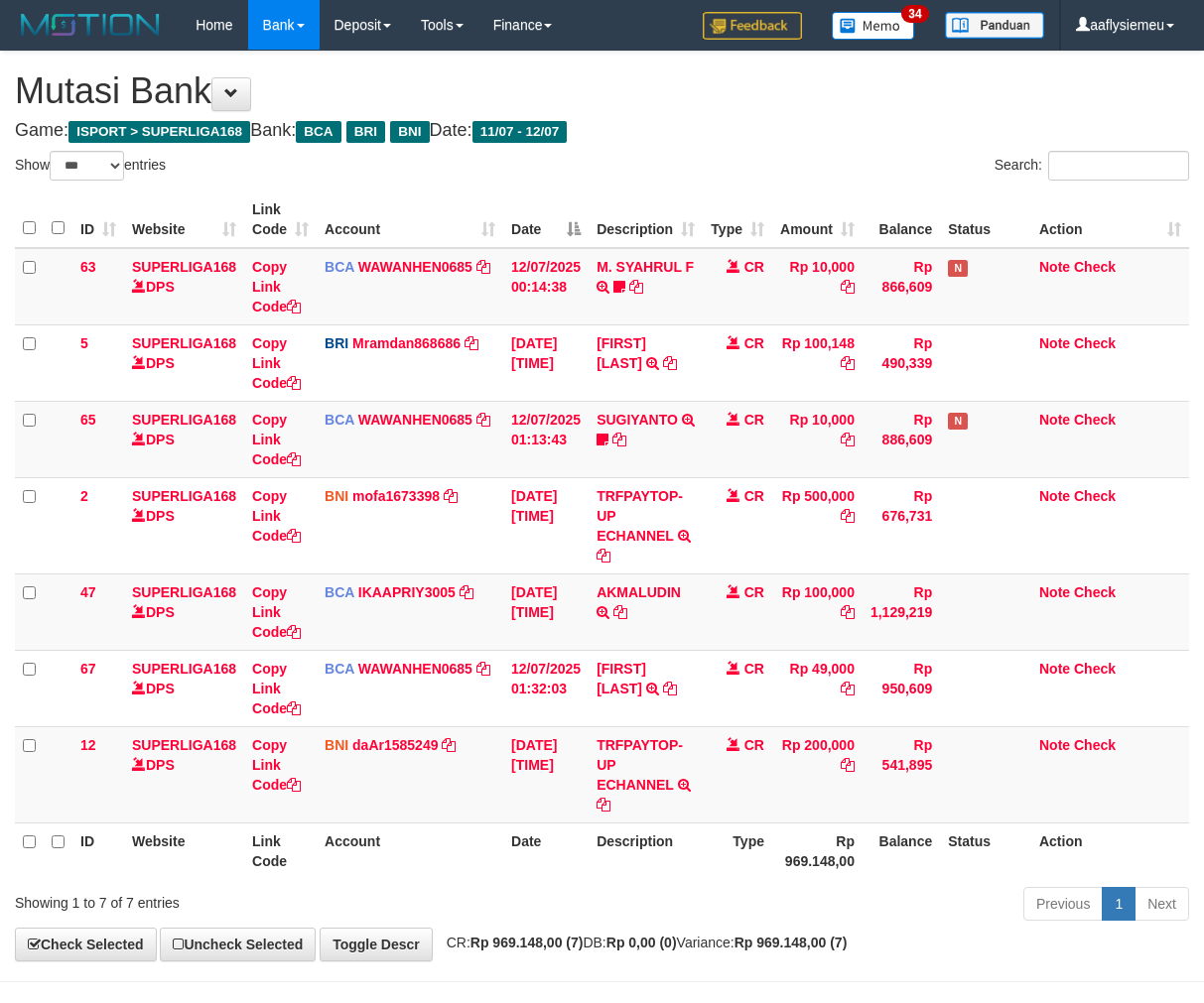 select on "***" 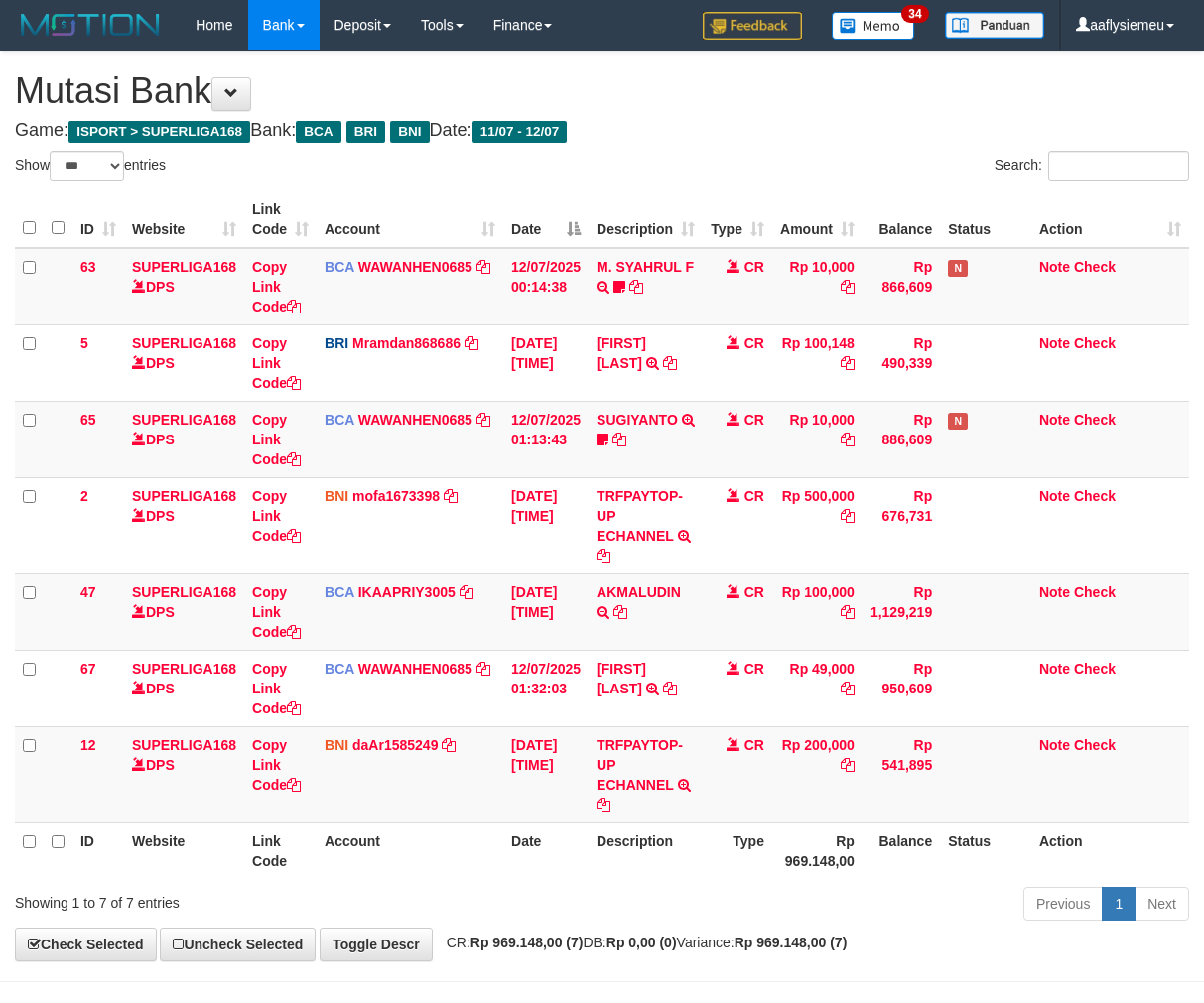scroll, scrollTop: 69, scrollLeft: 0, axis: vertical 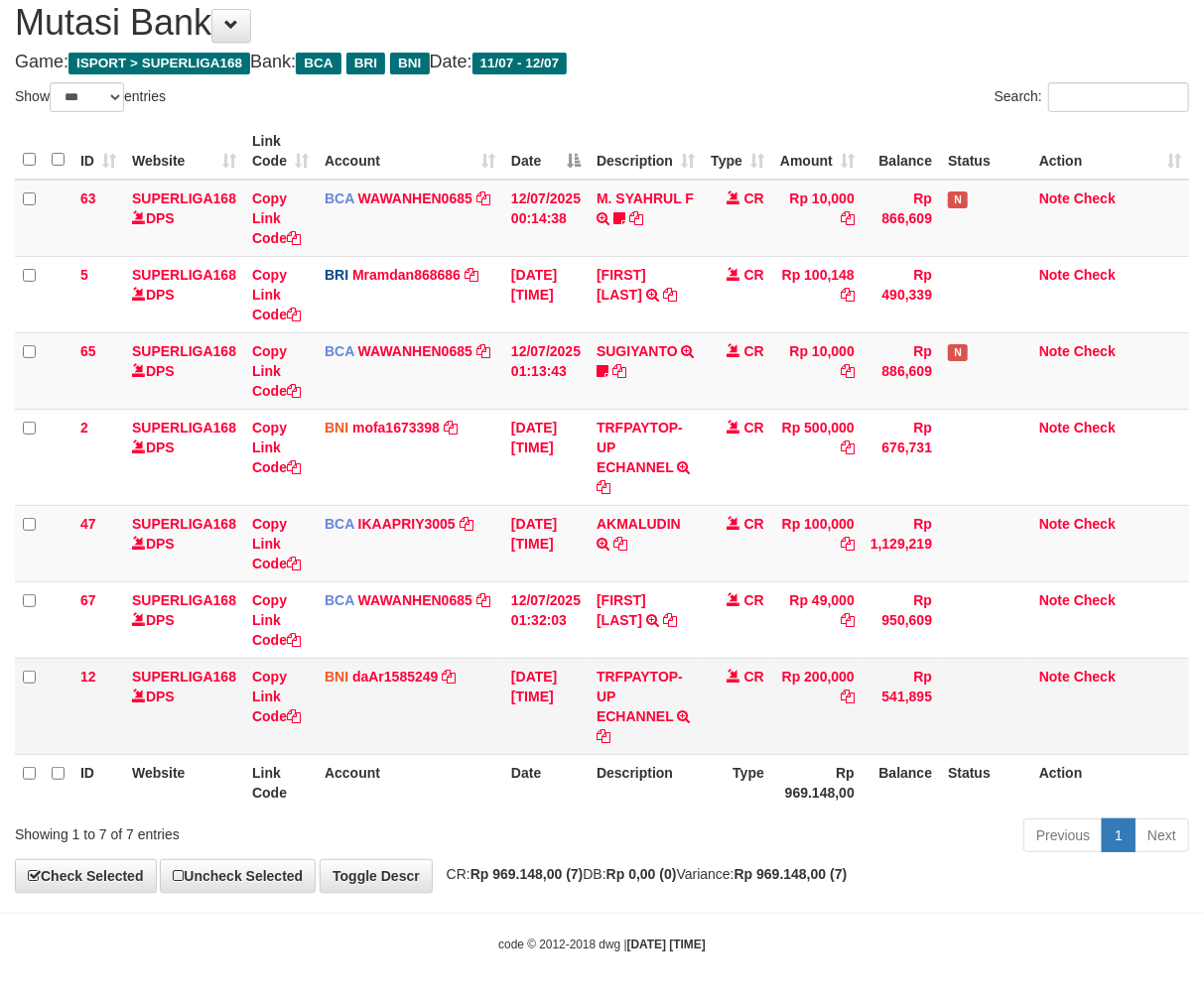 click on "Rp 541,895" at bounding box center (901, 705) 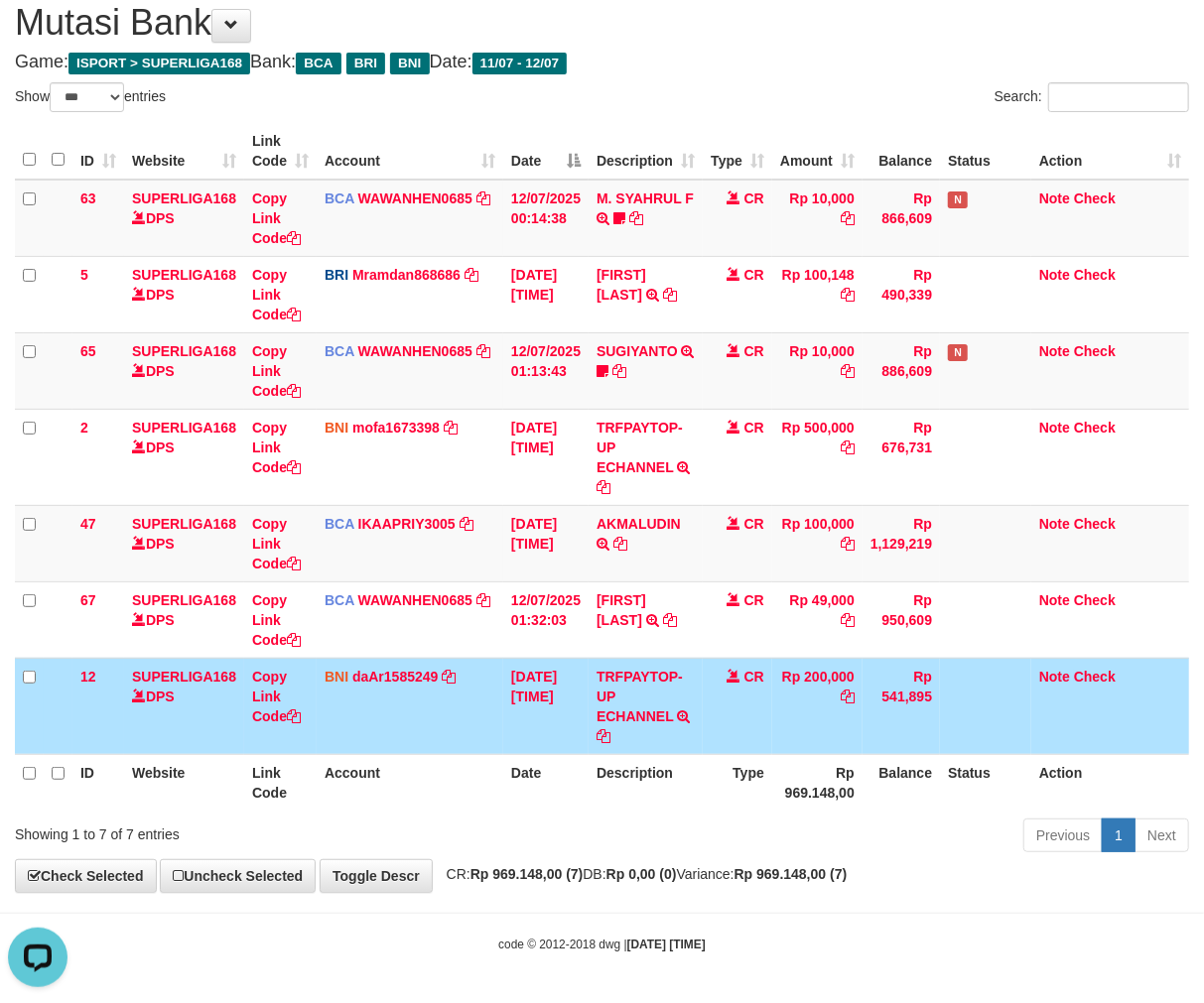 scroll, scrollTop: 0, scrollLeft: 0, axis: both 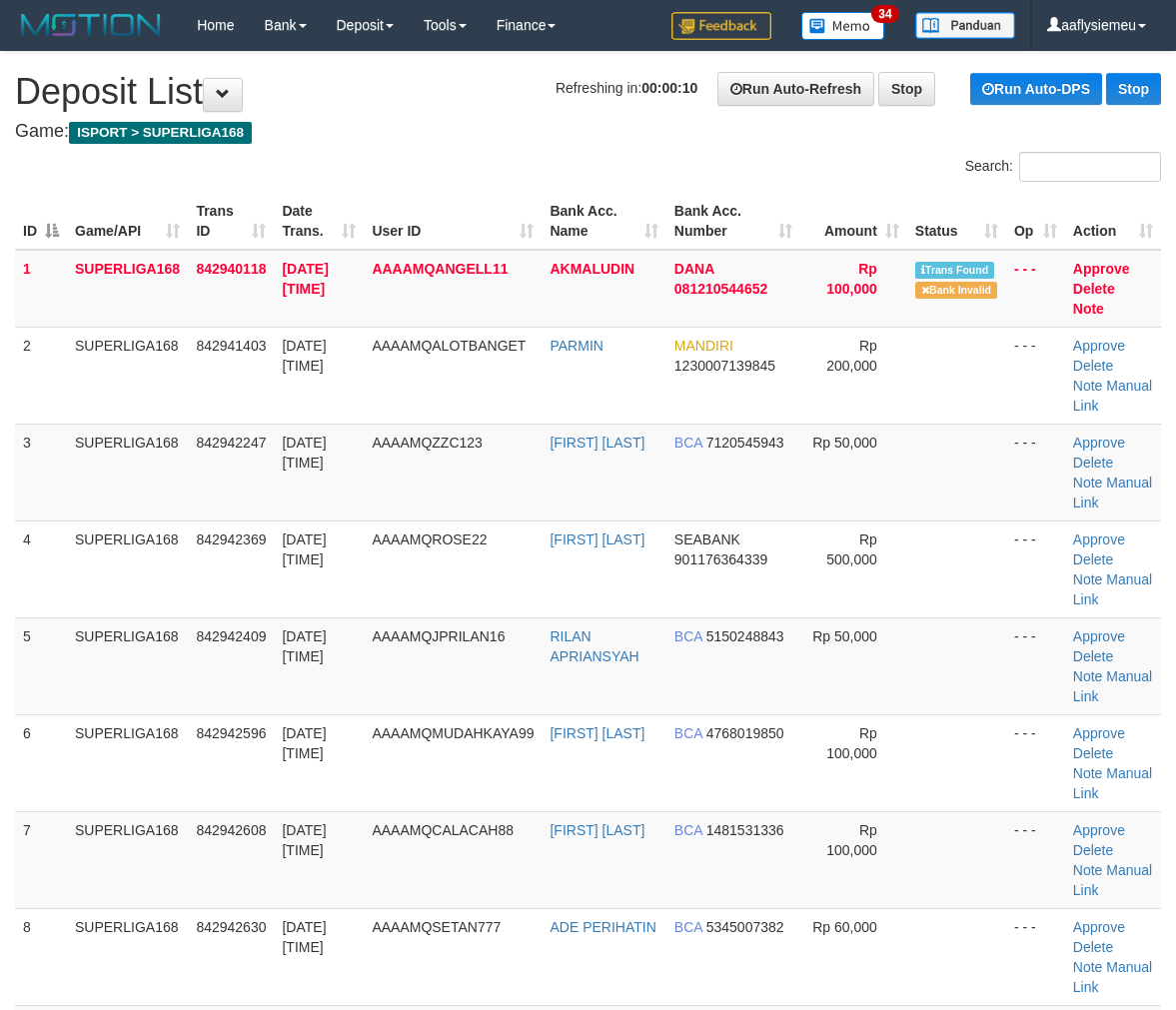 click on "12/07/2025 01:35:35" at bounding box center (304, 549) 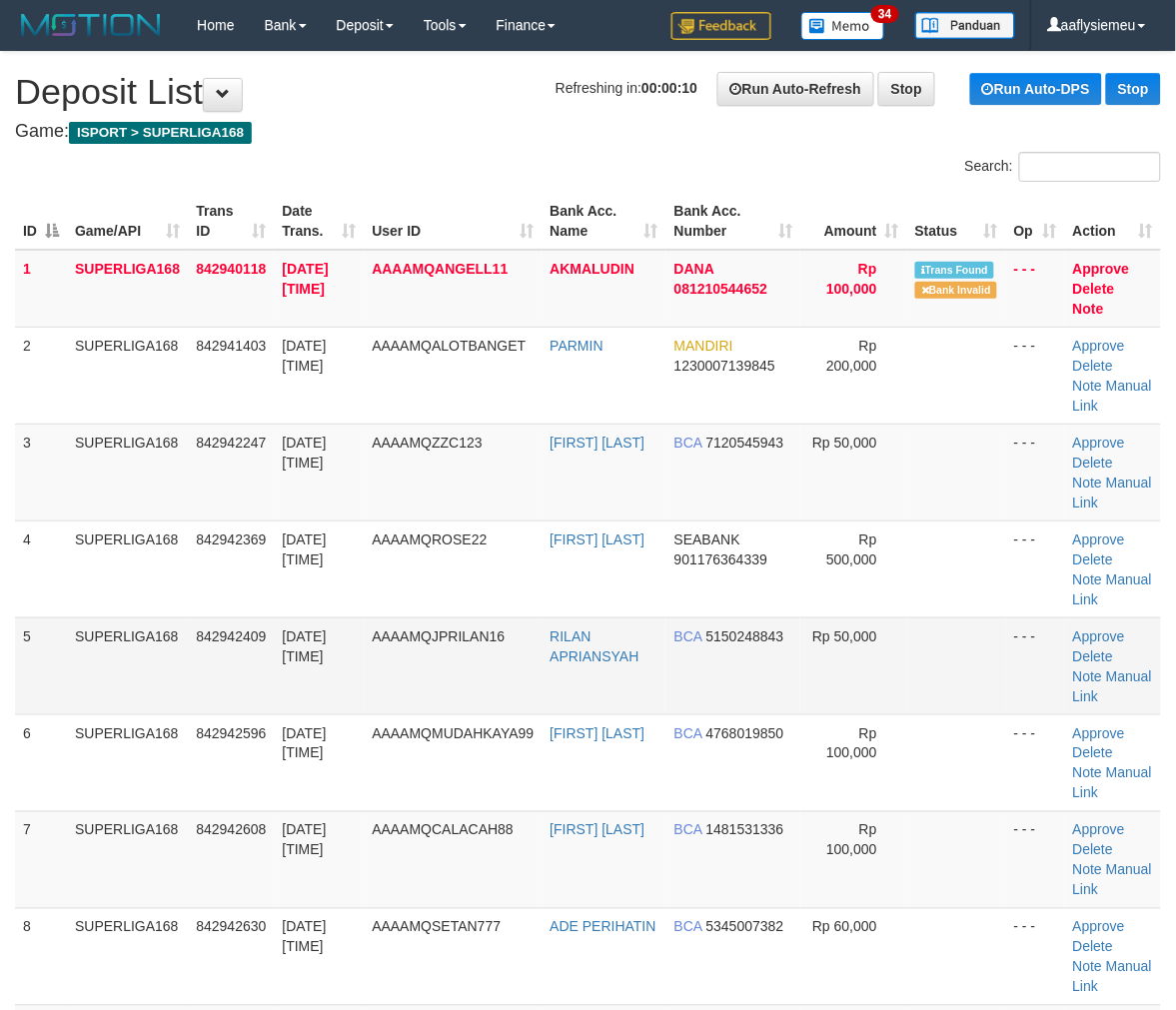 drag, startPoint x: 151, startPoint y: 596, endPoint x: 22, endPoint y: 637, distance: 135.35878 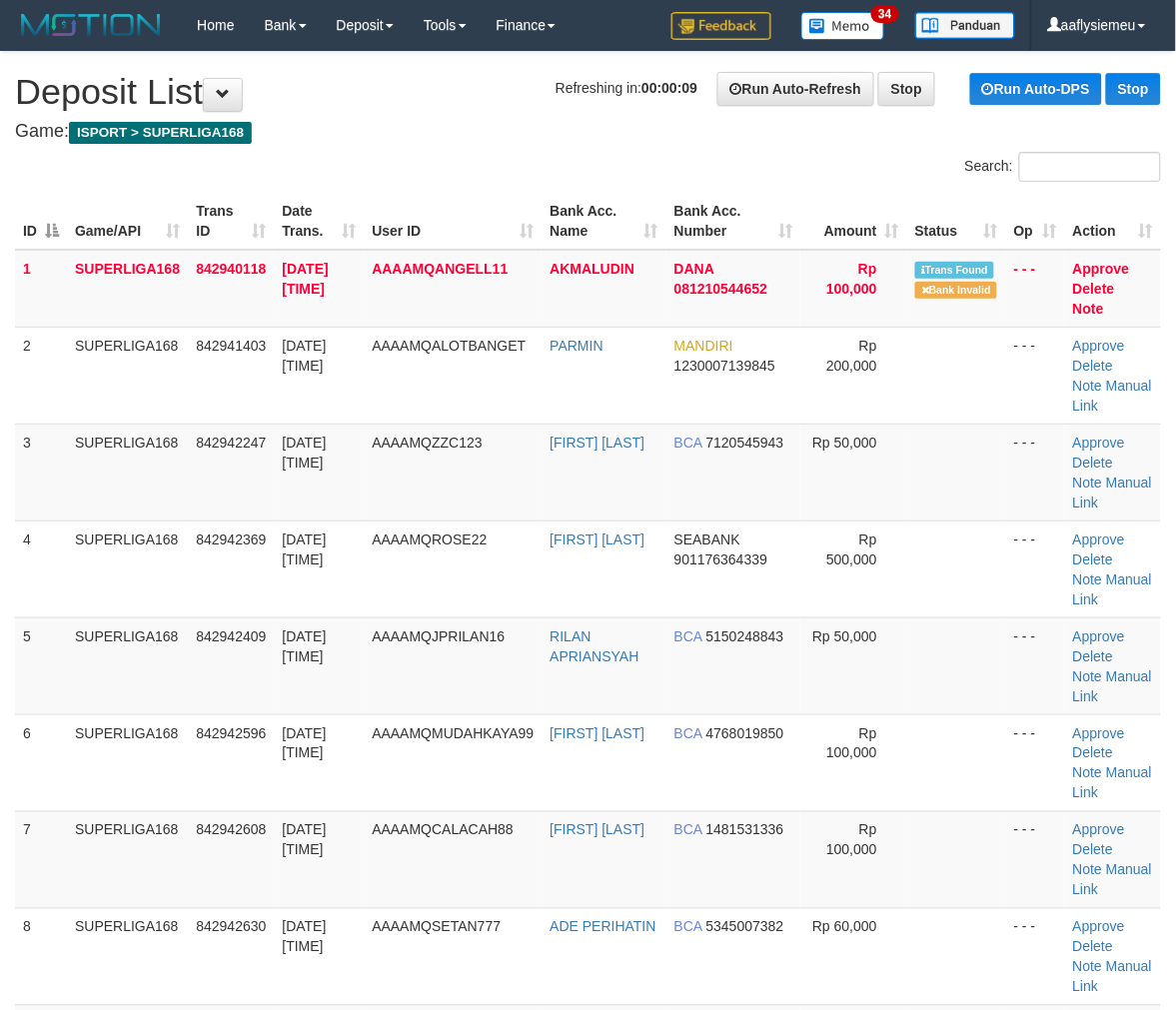 drag, startPoint x: 163, startPoint y: 611, endPoint x: 6, endPoint y: 653, distance: 162.52077 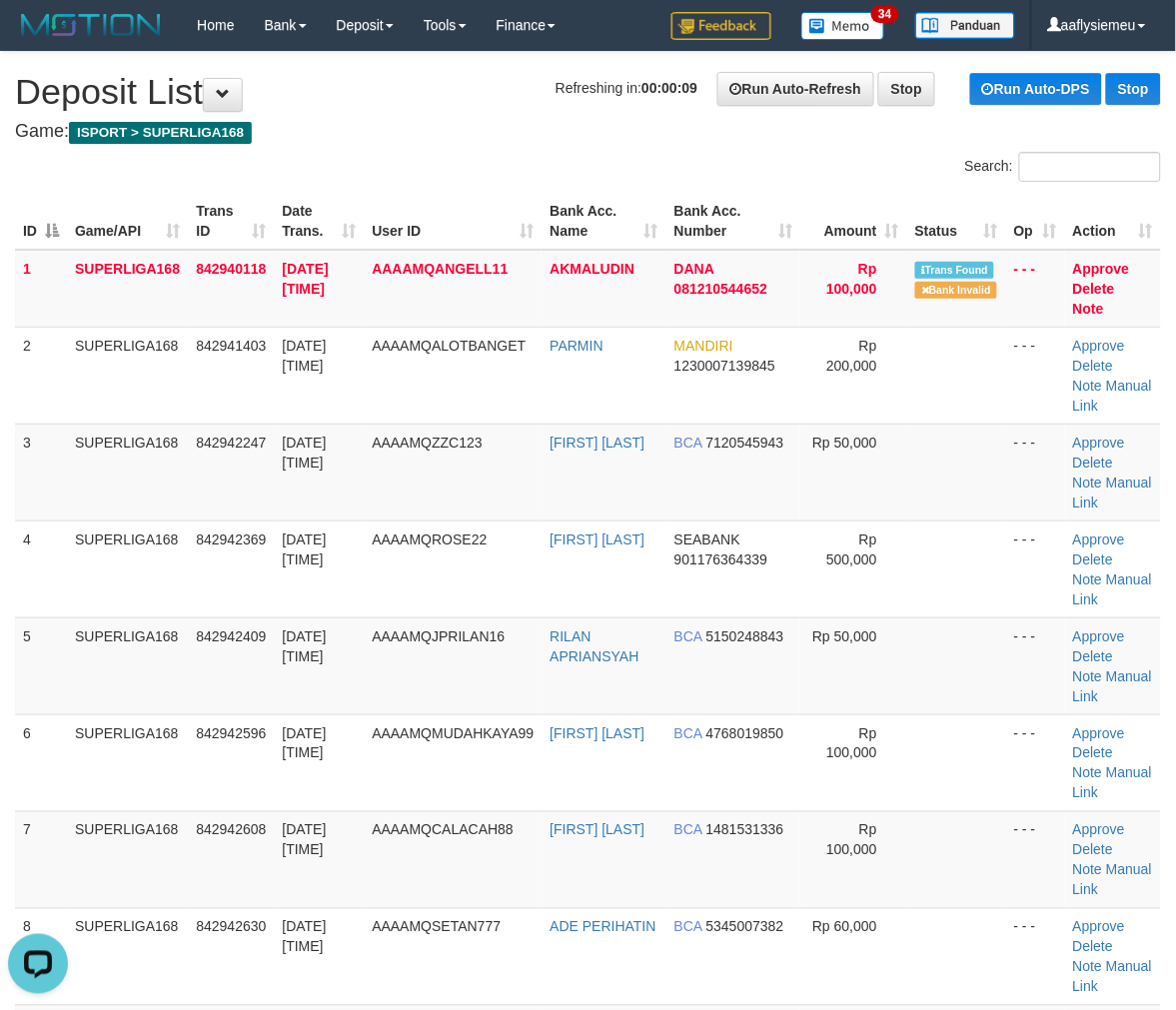 scroll, scrollTop: 0, scrollLeft: 0, axis: both 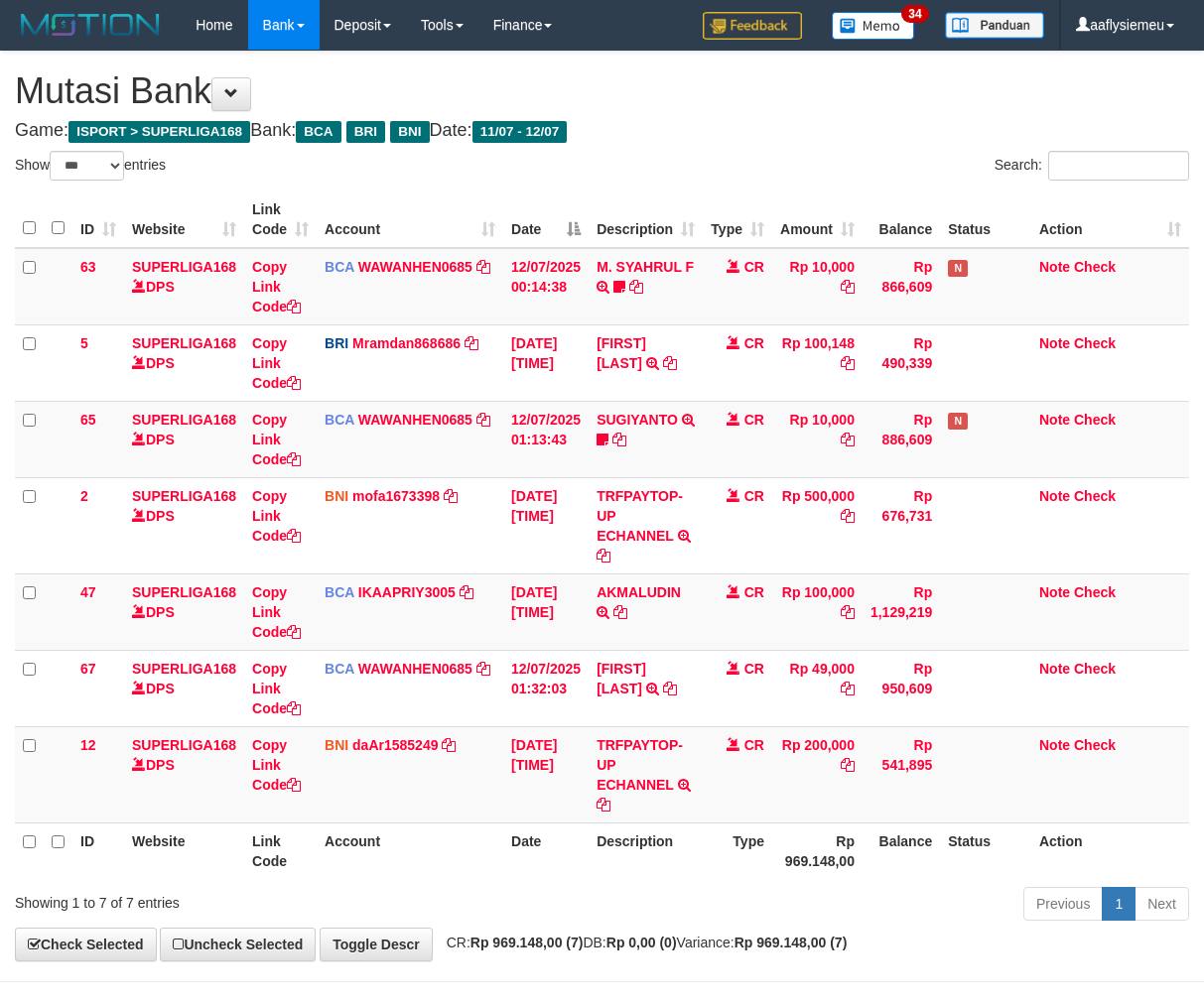 select on "***" 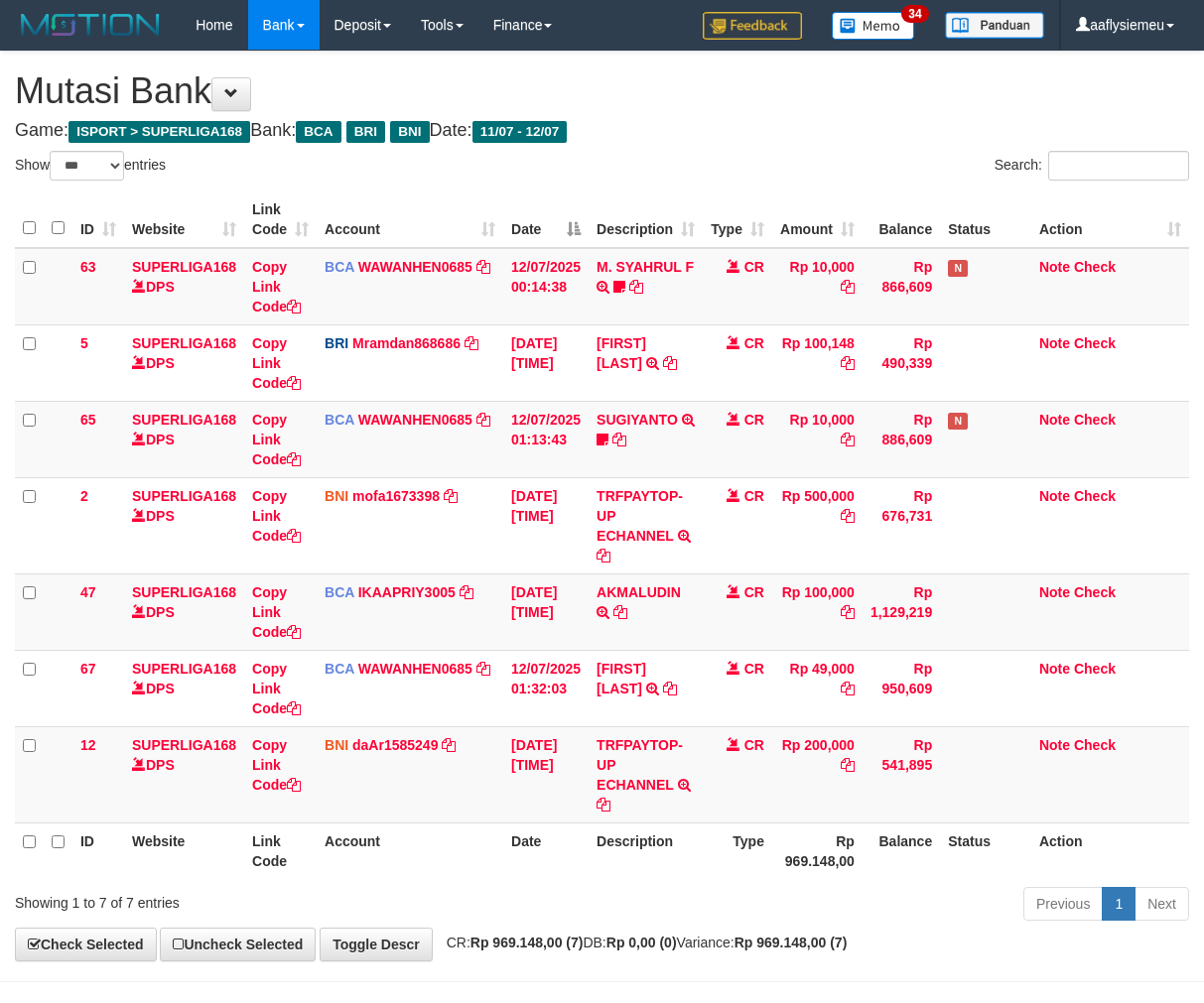 scroll, scrollTop: 69, scrollLeft: 0, axis: vertical 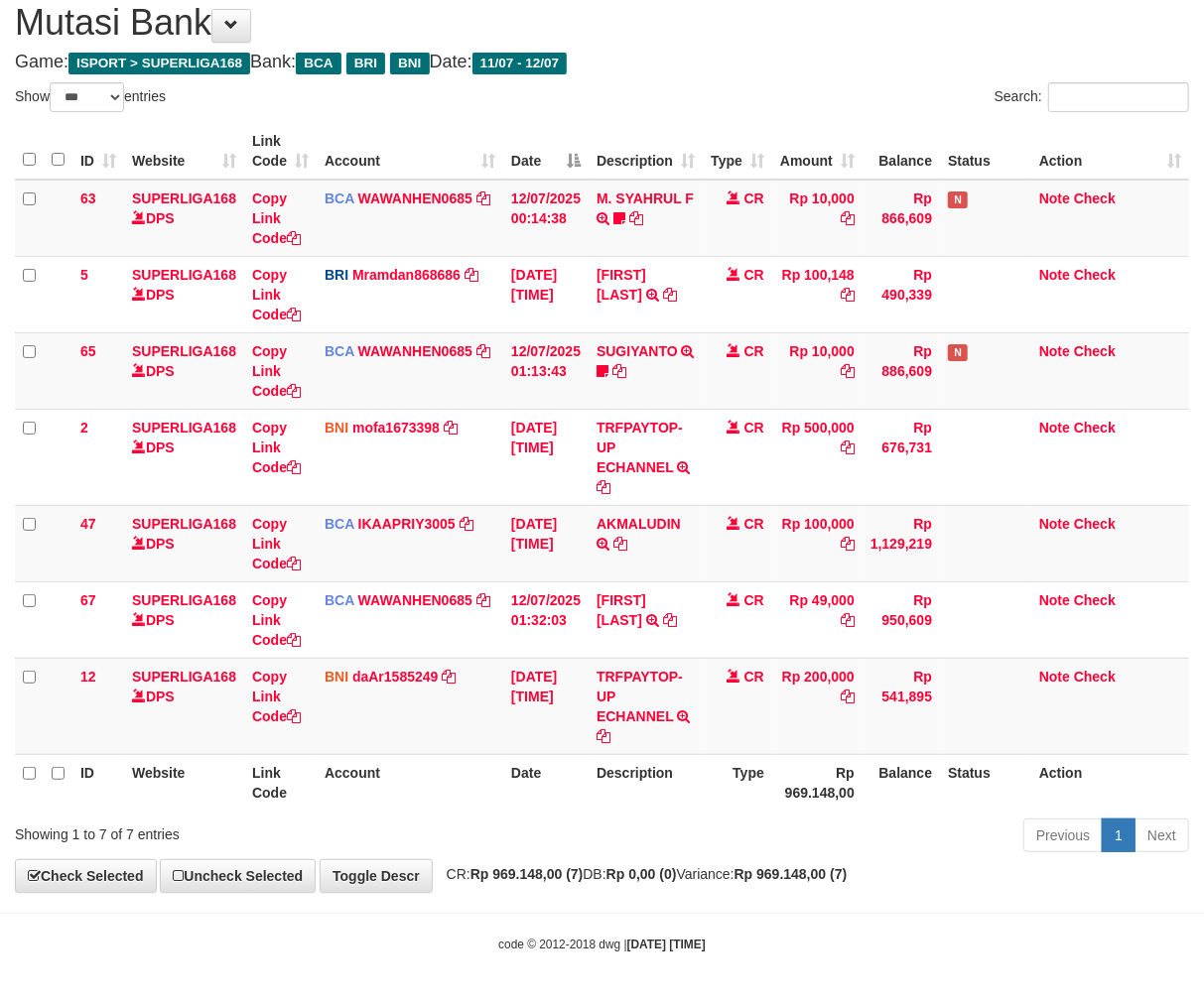 click on "Type" at bounding box center [737, 782] 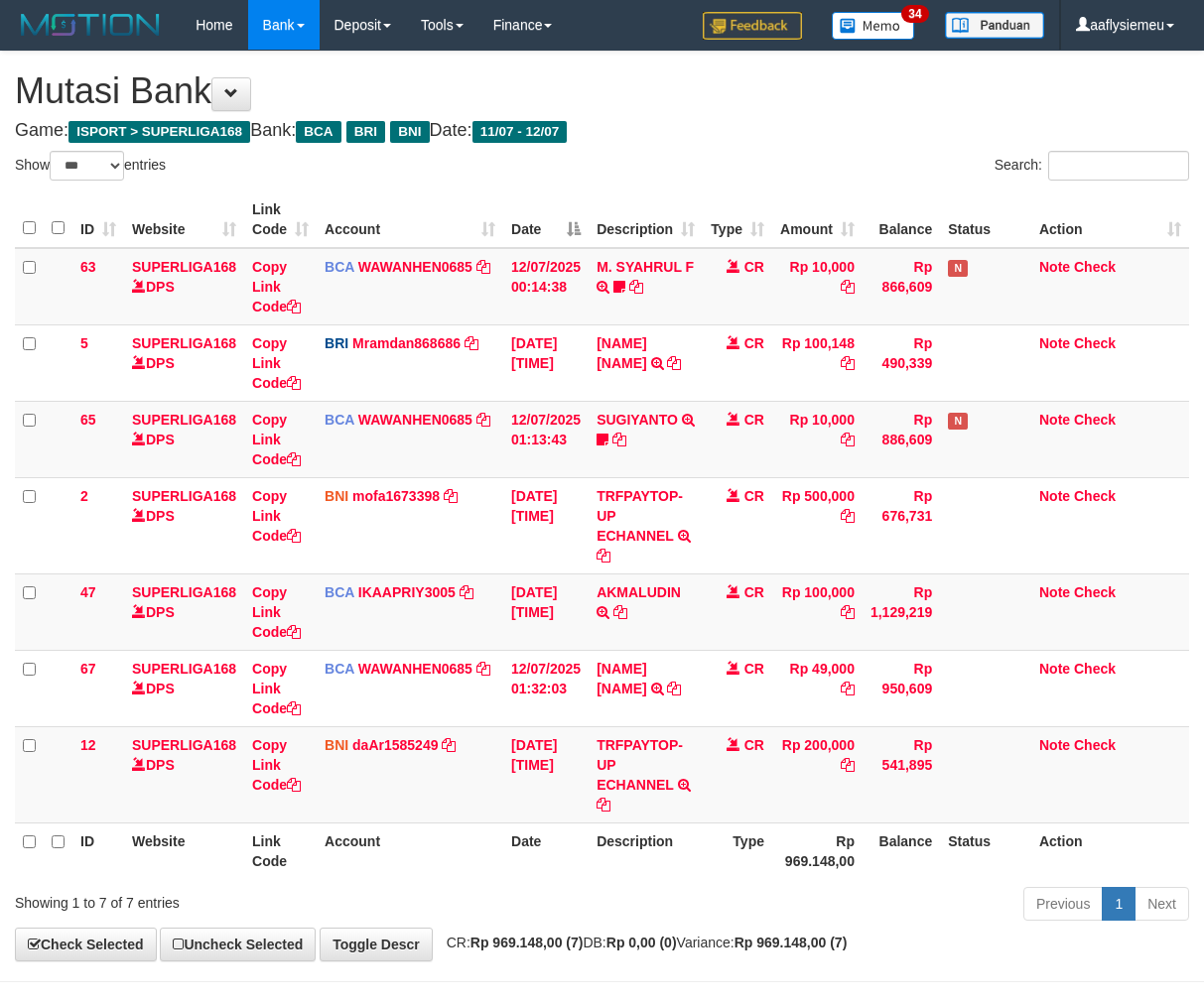 select on "***" 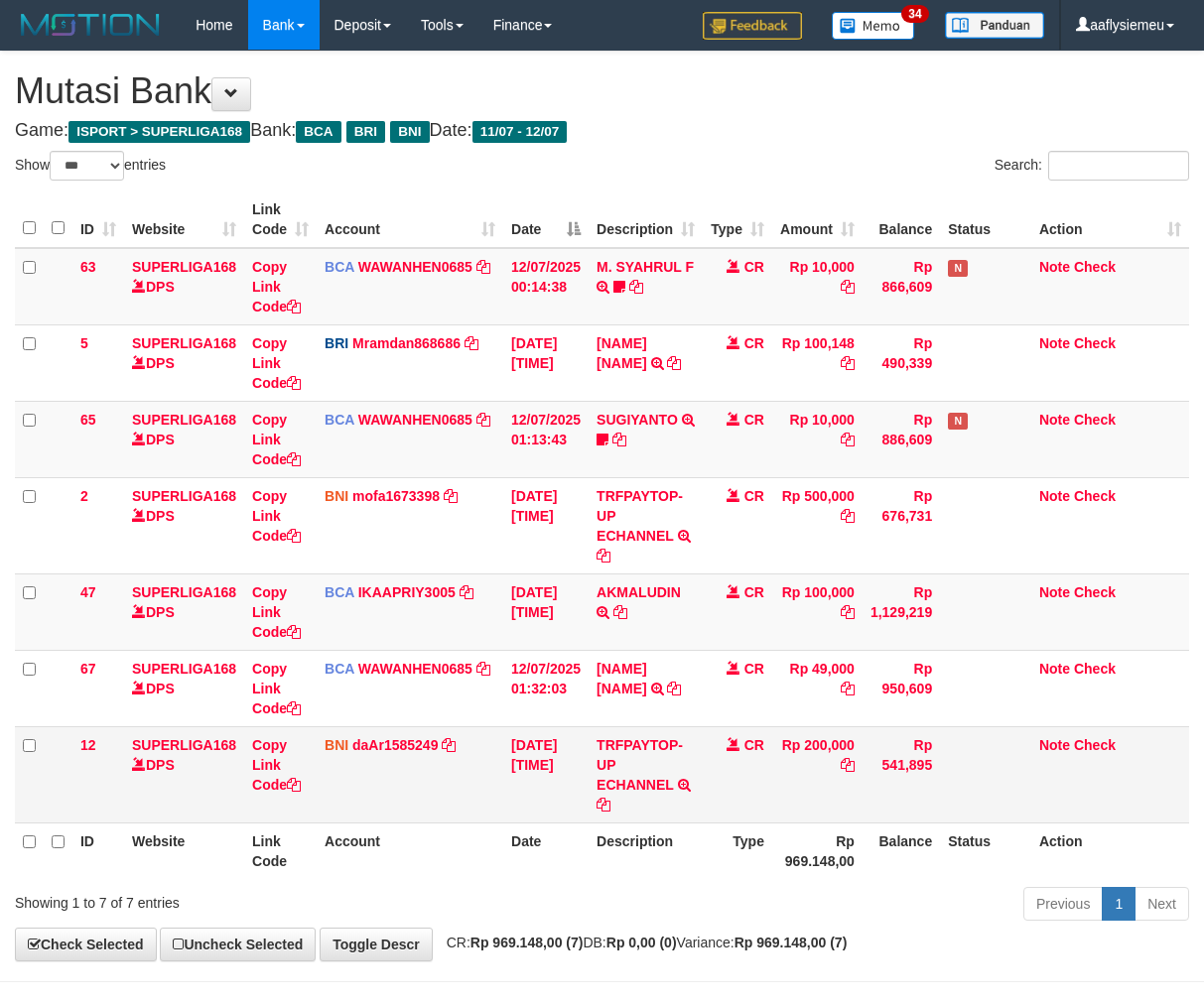 scroll, scrollTop: 69, scrollLeft: 0, axis: vertical 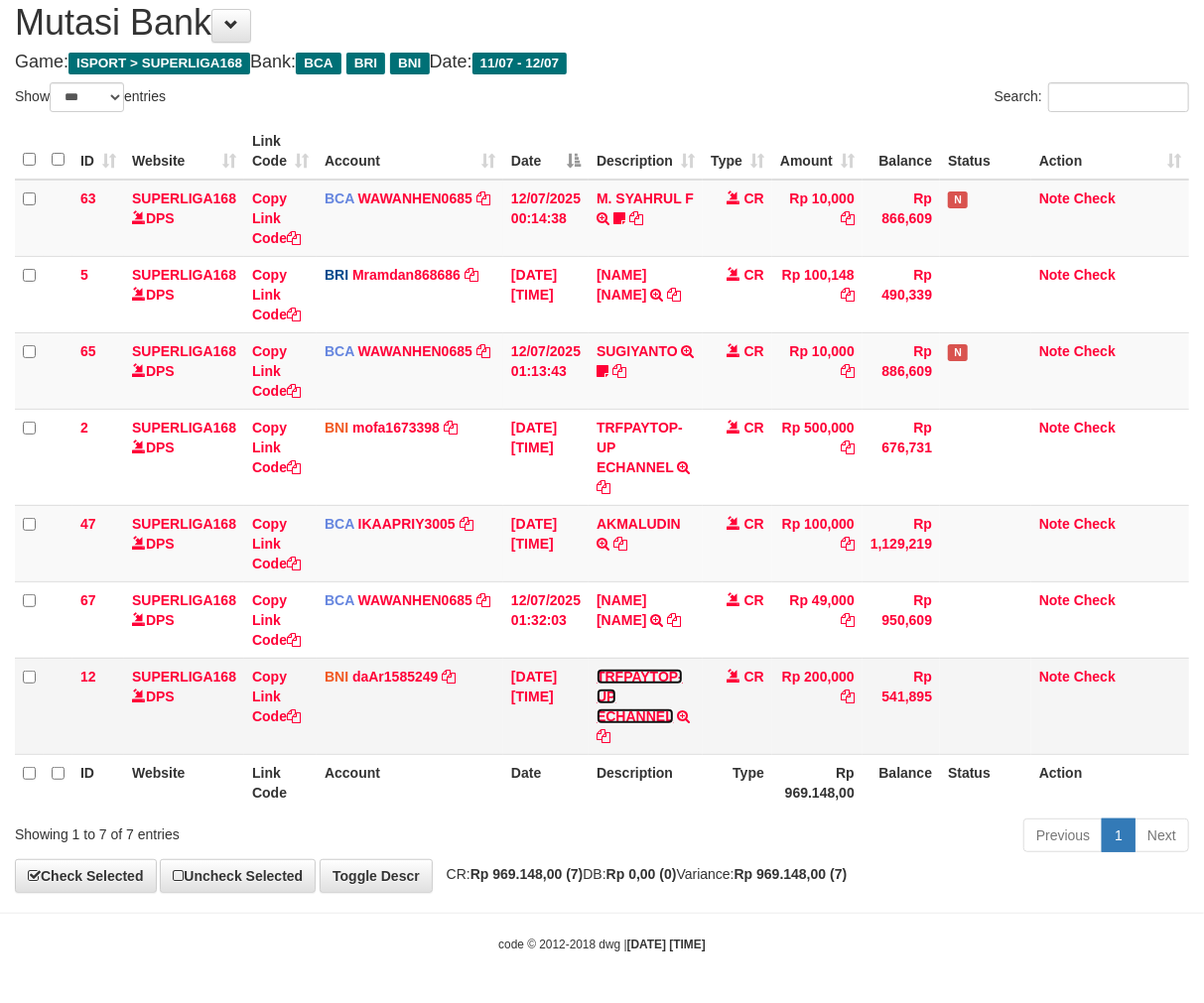 click on "TRFPAYTOP-UP ECHANNEL" at bounding box center [639, 696] 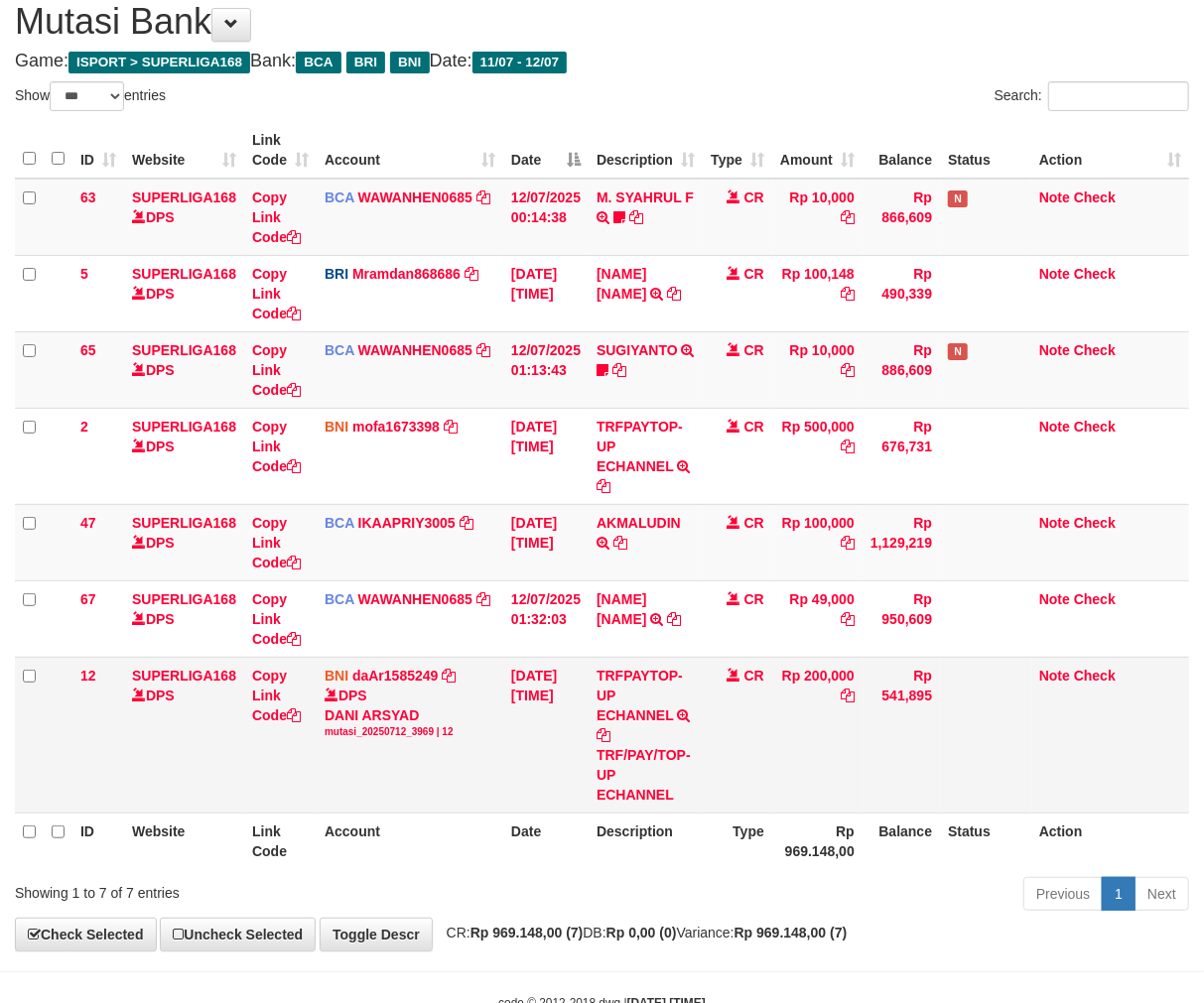 click on "TRF/PAY/TOP-UP ECHANNEL" at bounding box center (645, 775) 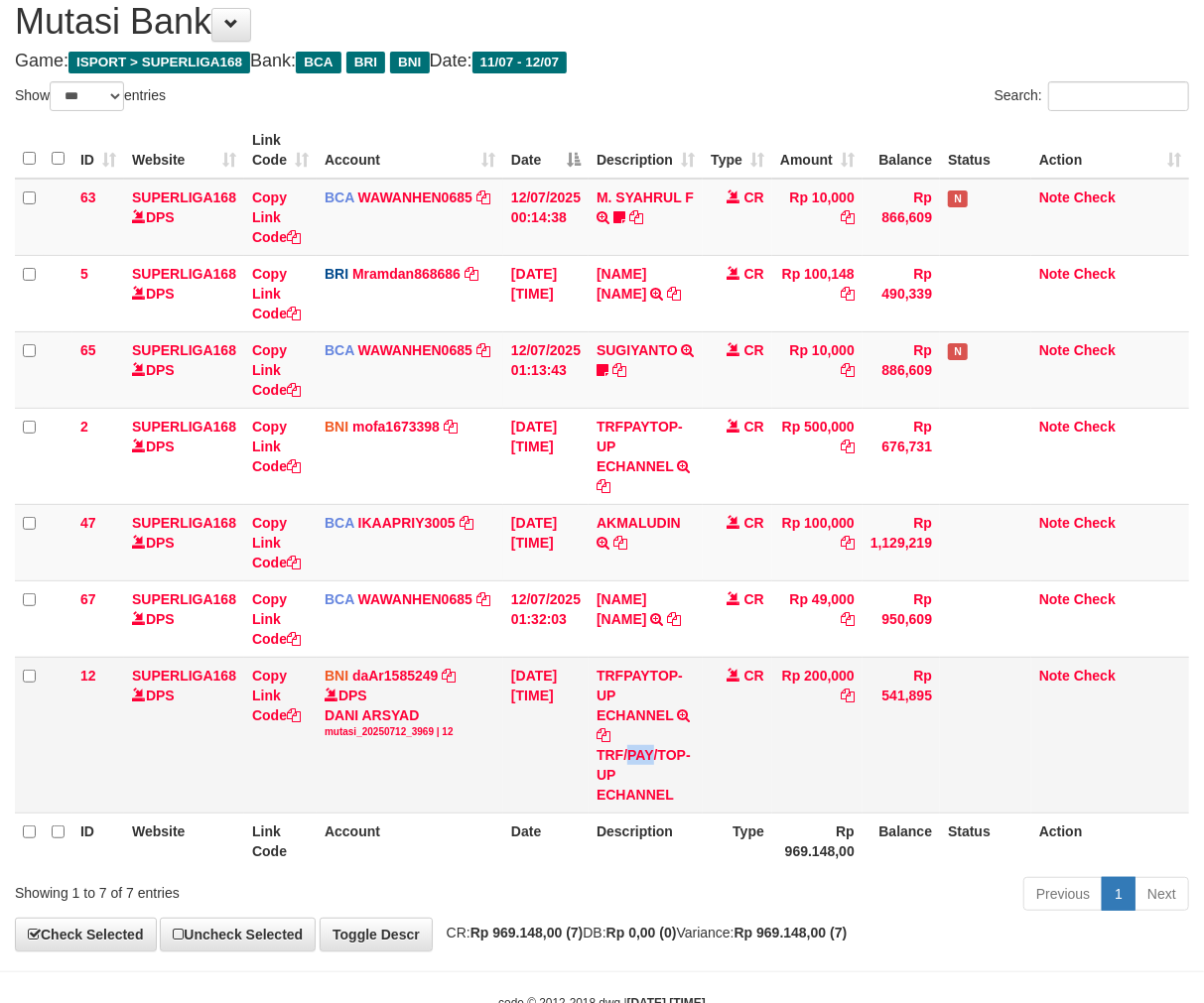 click on "TRF/PAY/TOP-UP ECHANNEL" at bounding box center (645, 775) 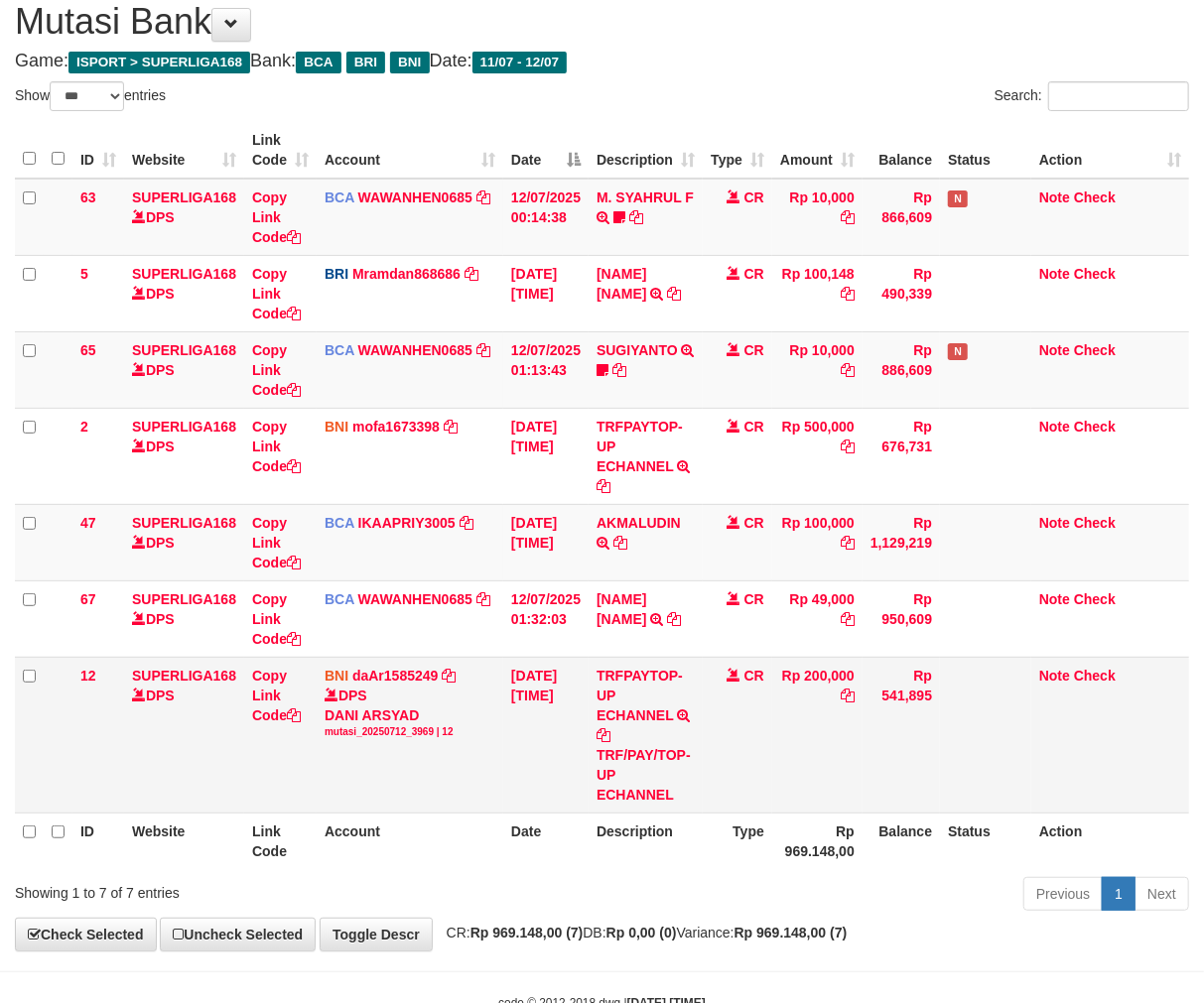 drag, startPoint x: 530, startPoint y: 796, endPoint x: 921, endPoint y: 739, distance: 395.13289 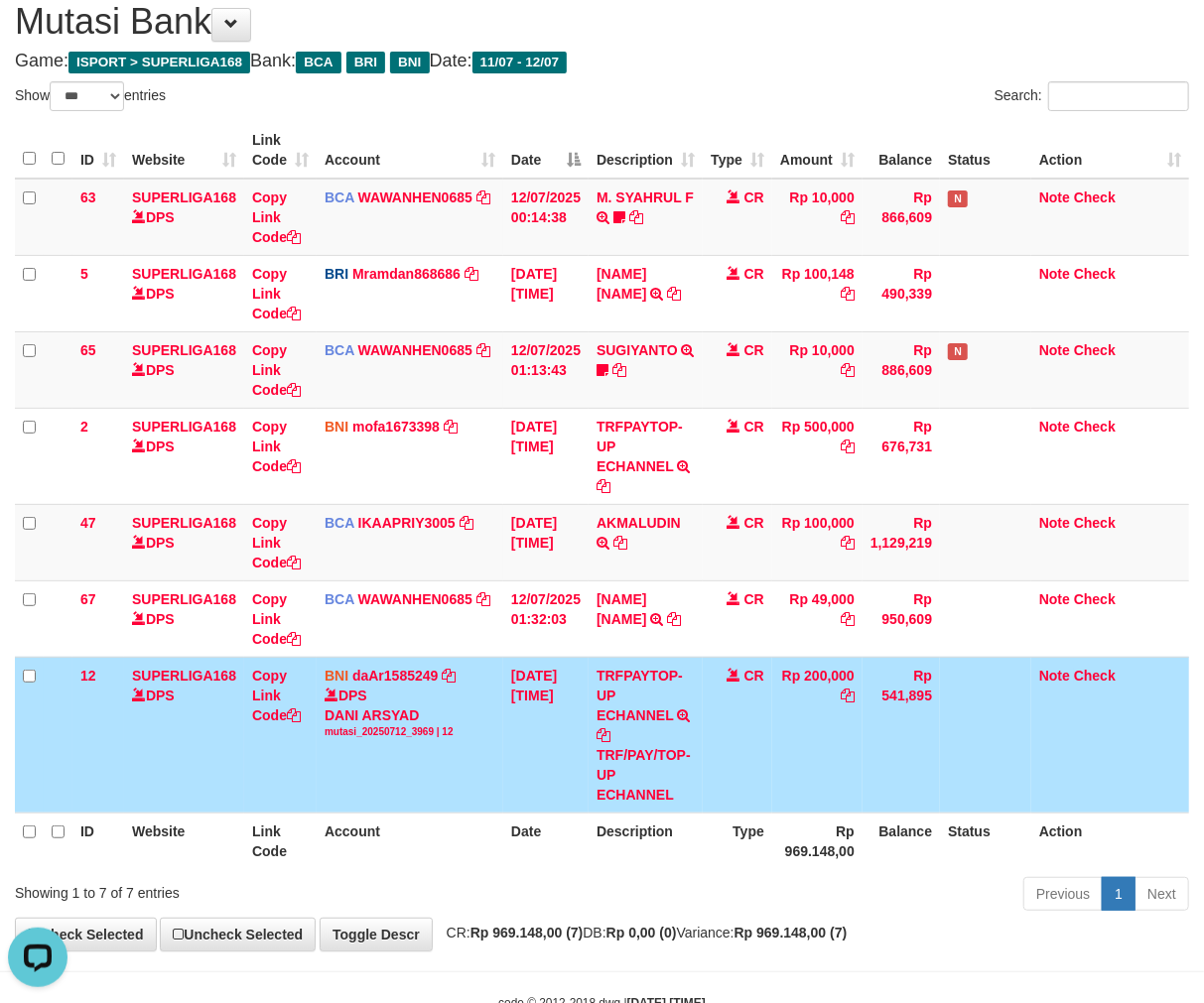 scroll, scrollTop: 0, scrollLeft: 0, axis: both 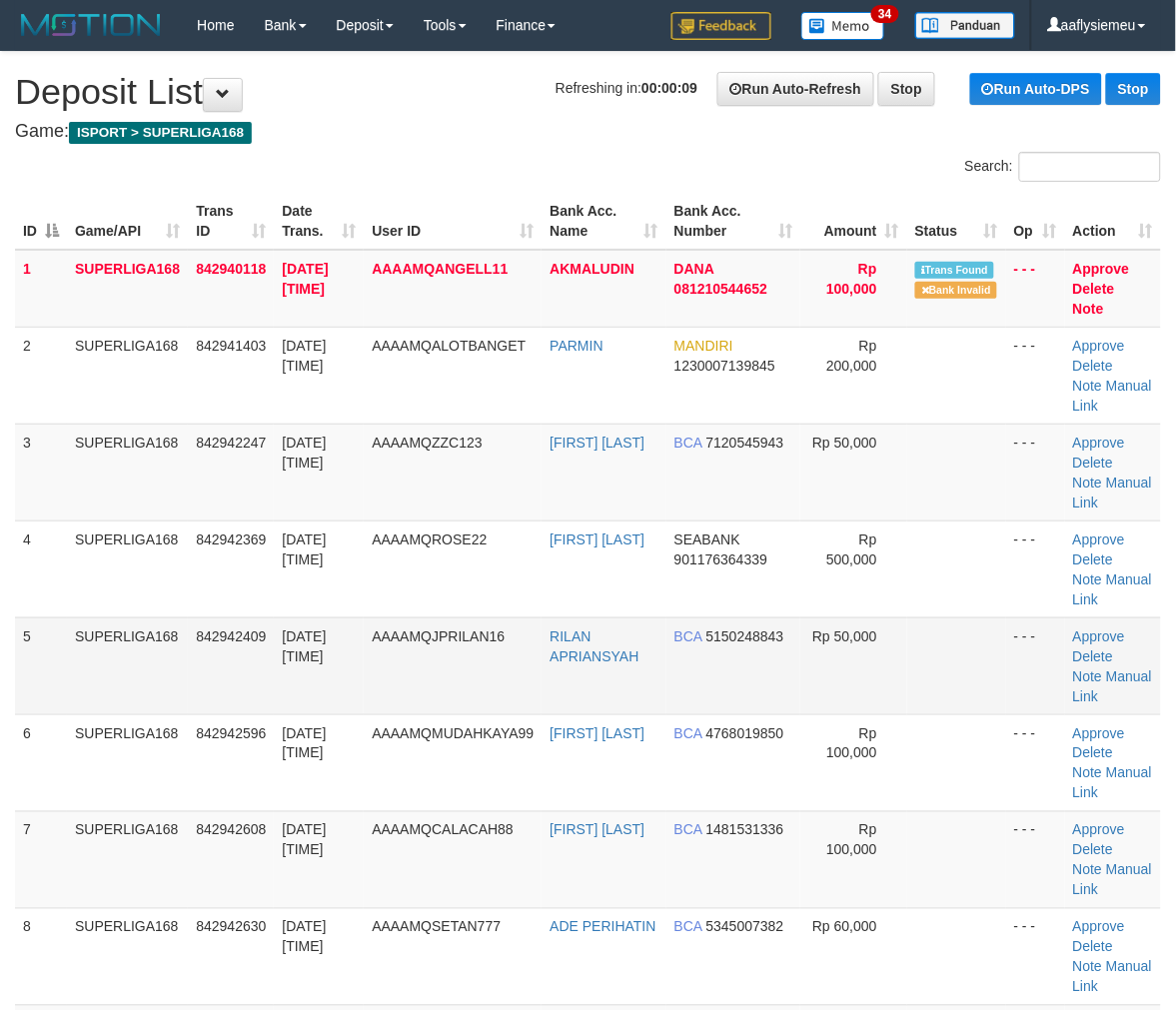 click on "SUPERLIGA168" at bounding box center [127, 665] 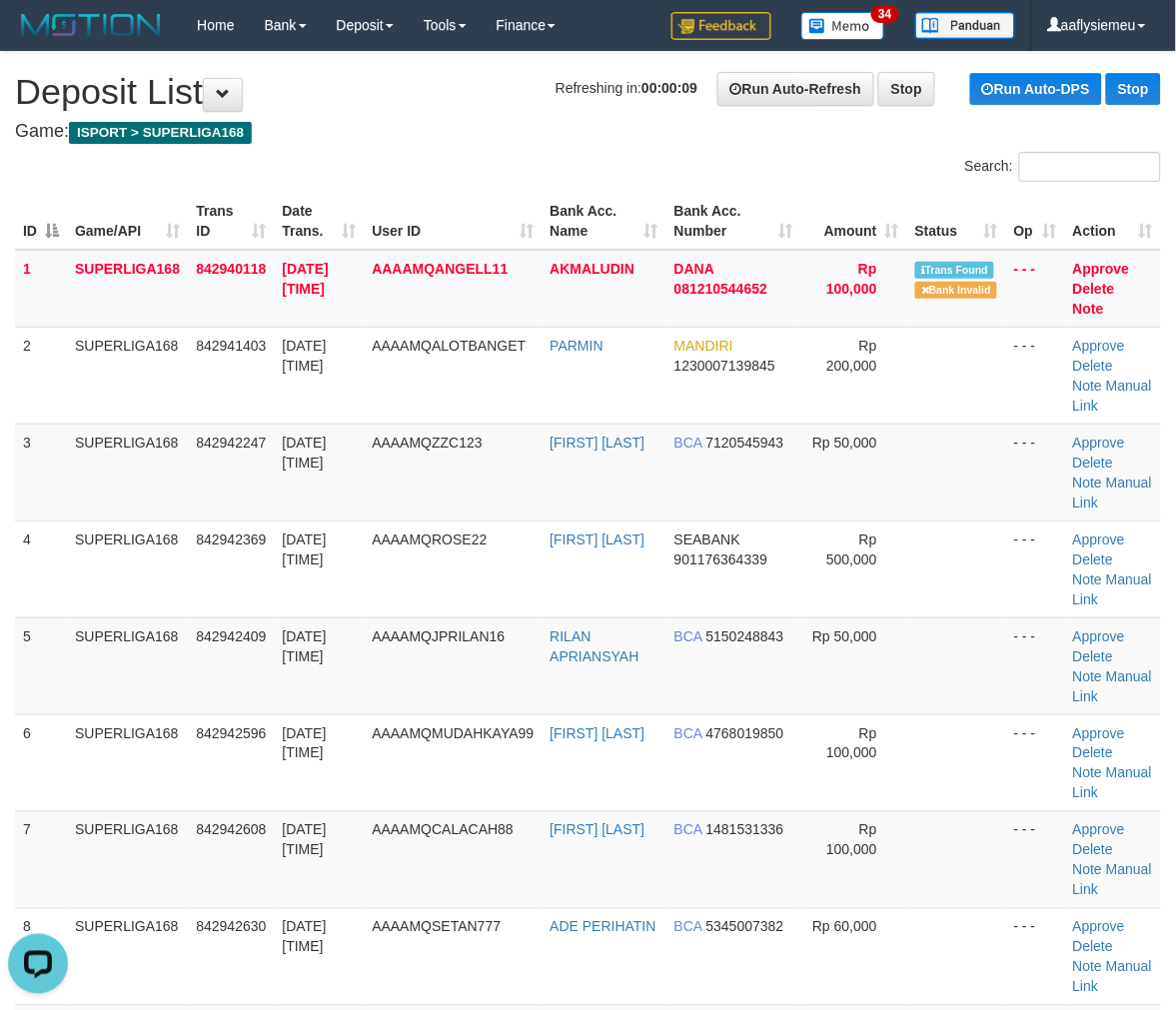 scroll, scrollTop: 0, scrollLeft: 0, axis: both 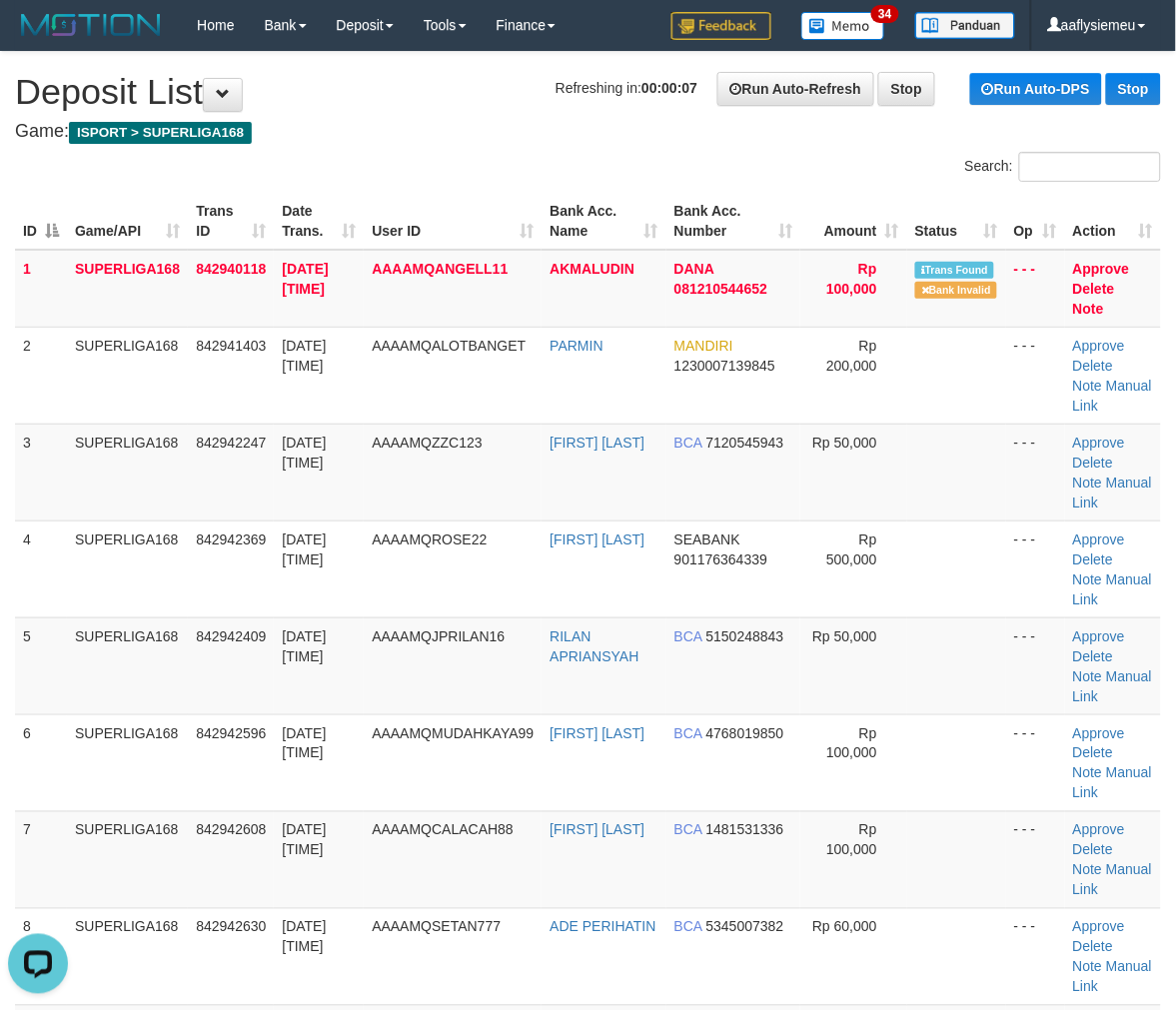 drag, startPoint x: 14, startPoint y: 617, endPoint x: 0, endPoint y: 630, distance: 19.104973 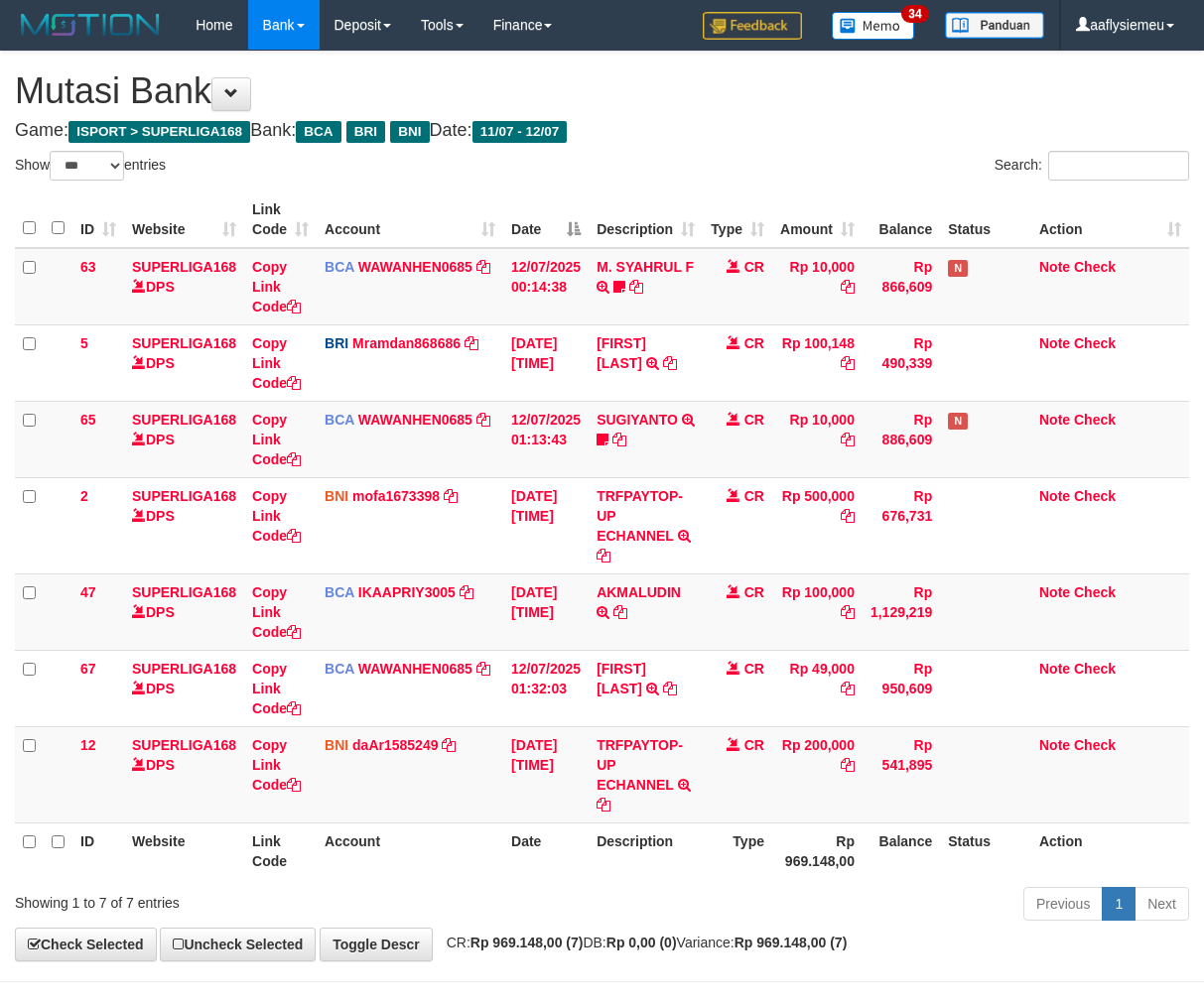 select on "***" 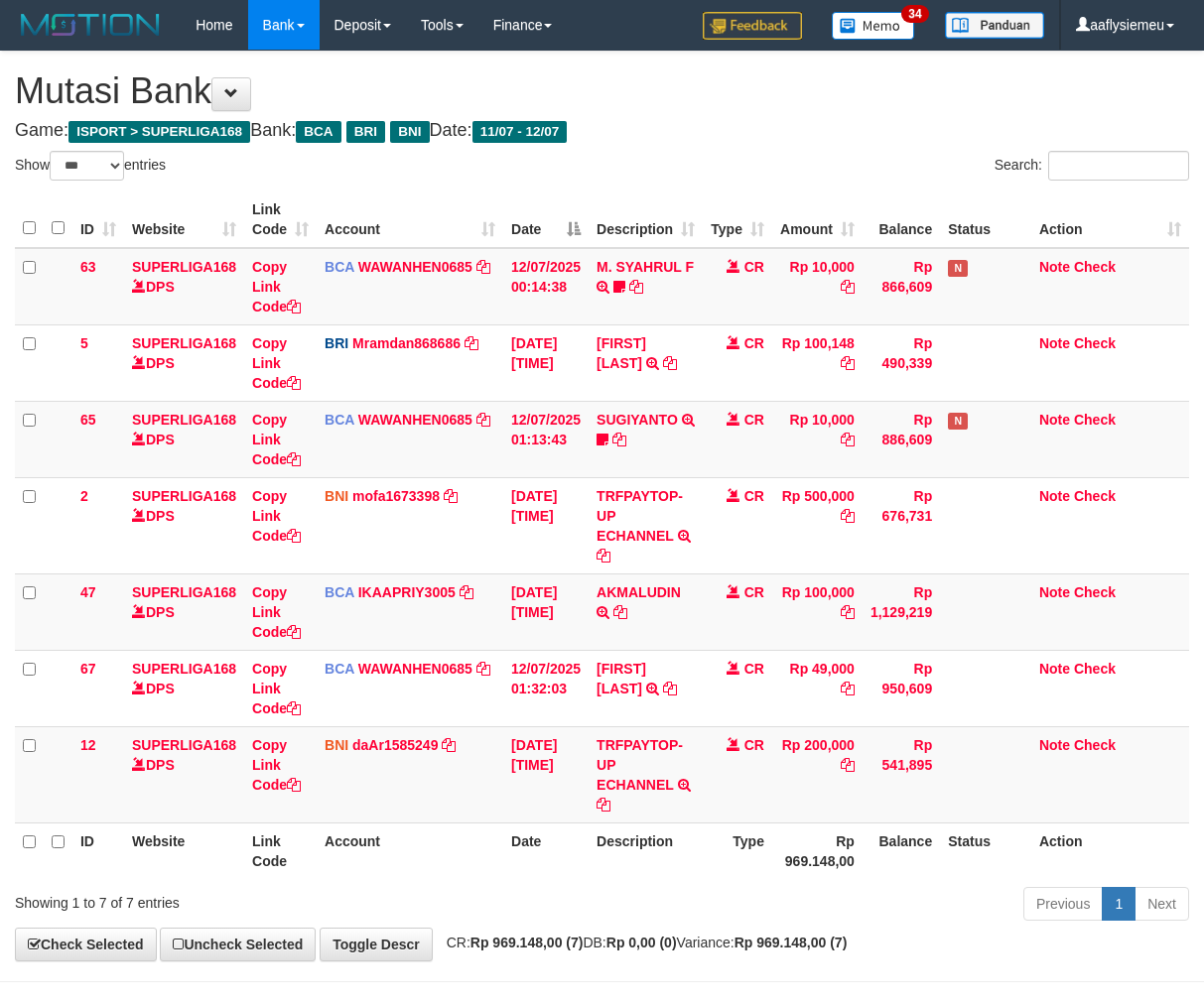 scroll, scrollTop: 69, scrollLeft: 0, axis: vertical 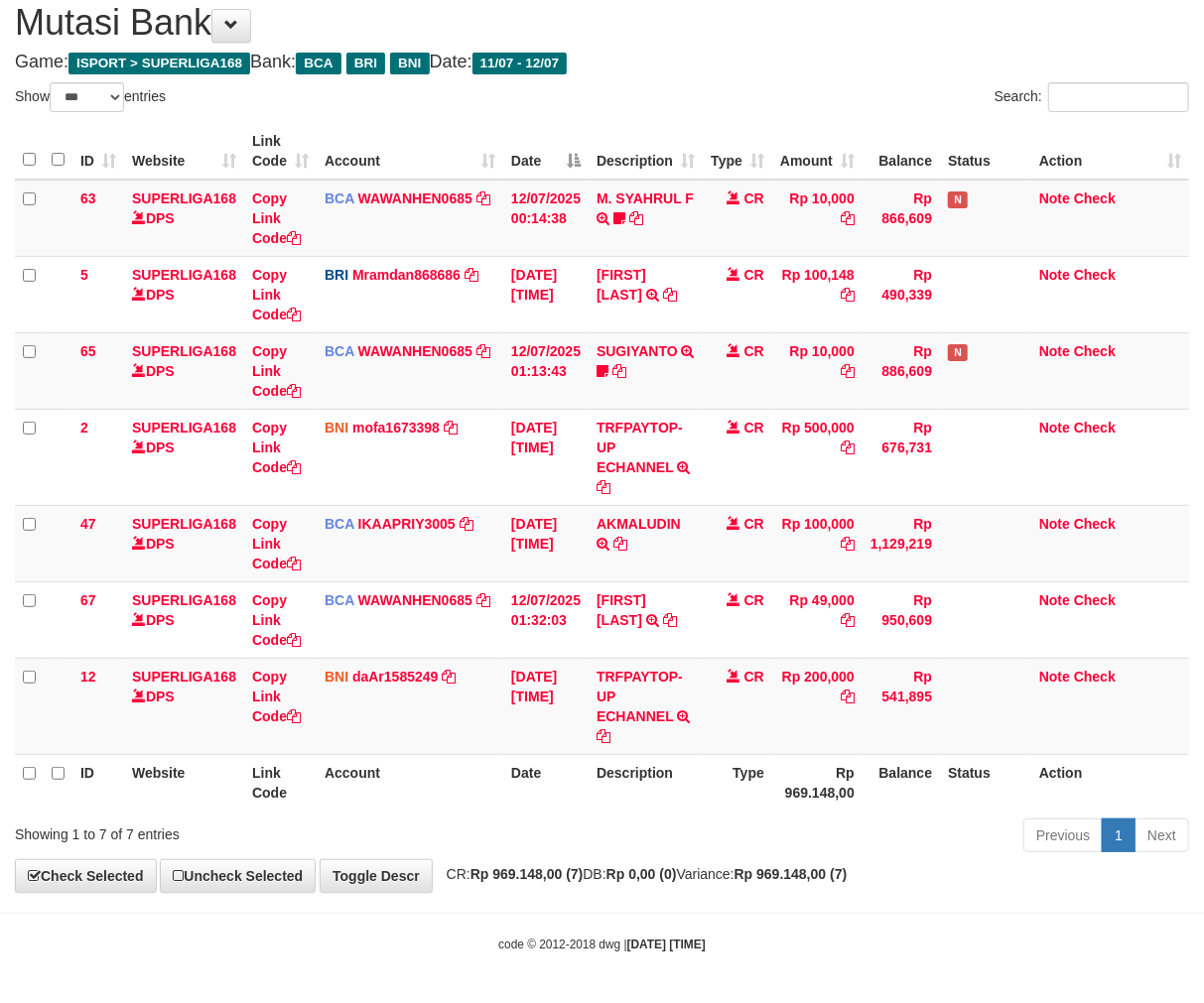 click on "Rp 969.148,00" at bounding box center (817, 782) 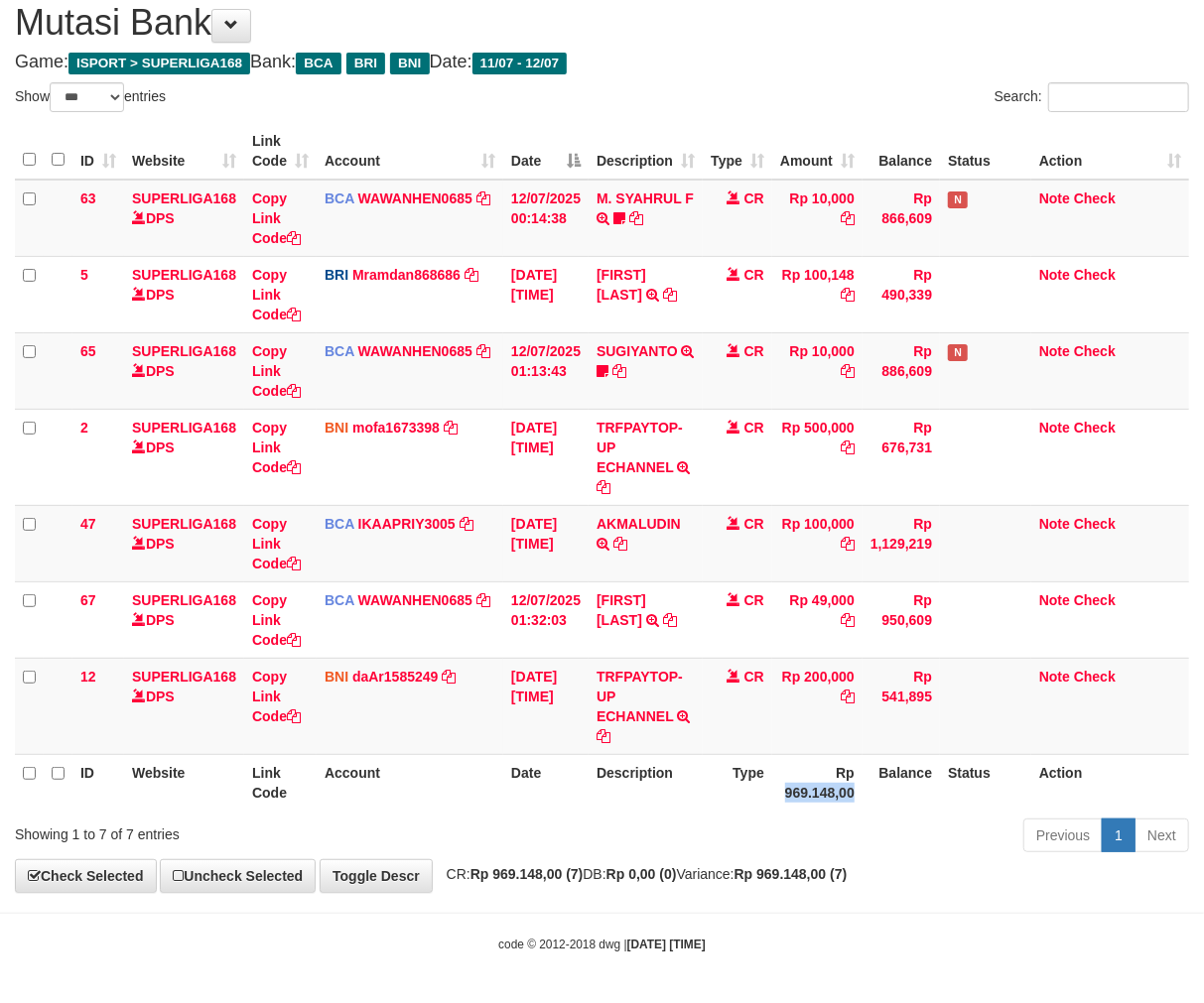 click on "Rp 969.148,00" at bounding box center [817, 782] 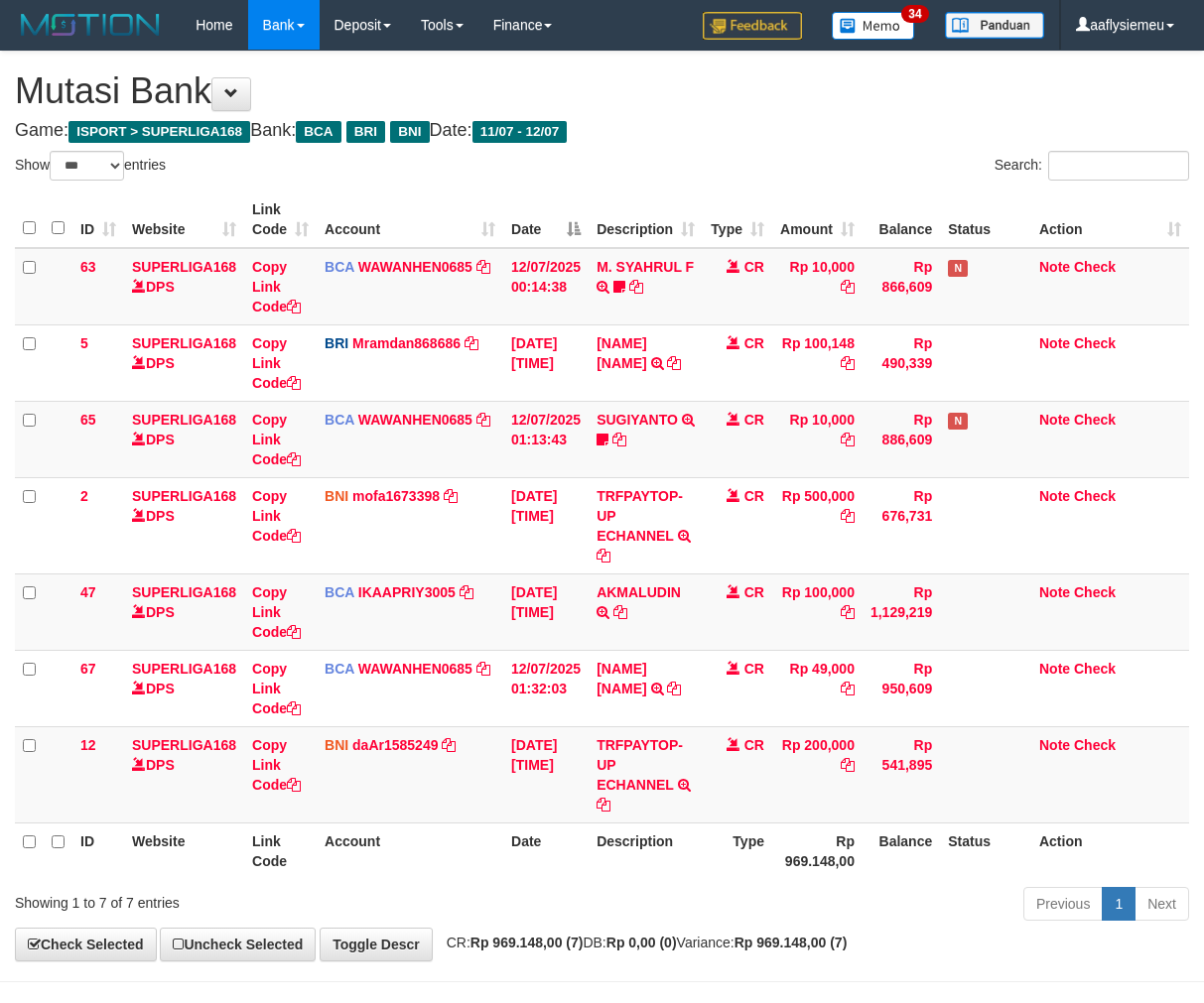 select on "***" 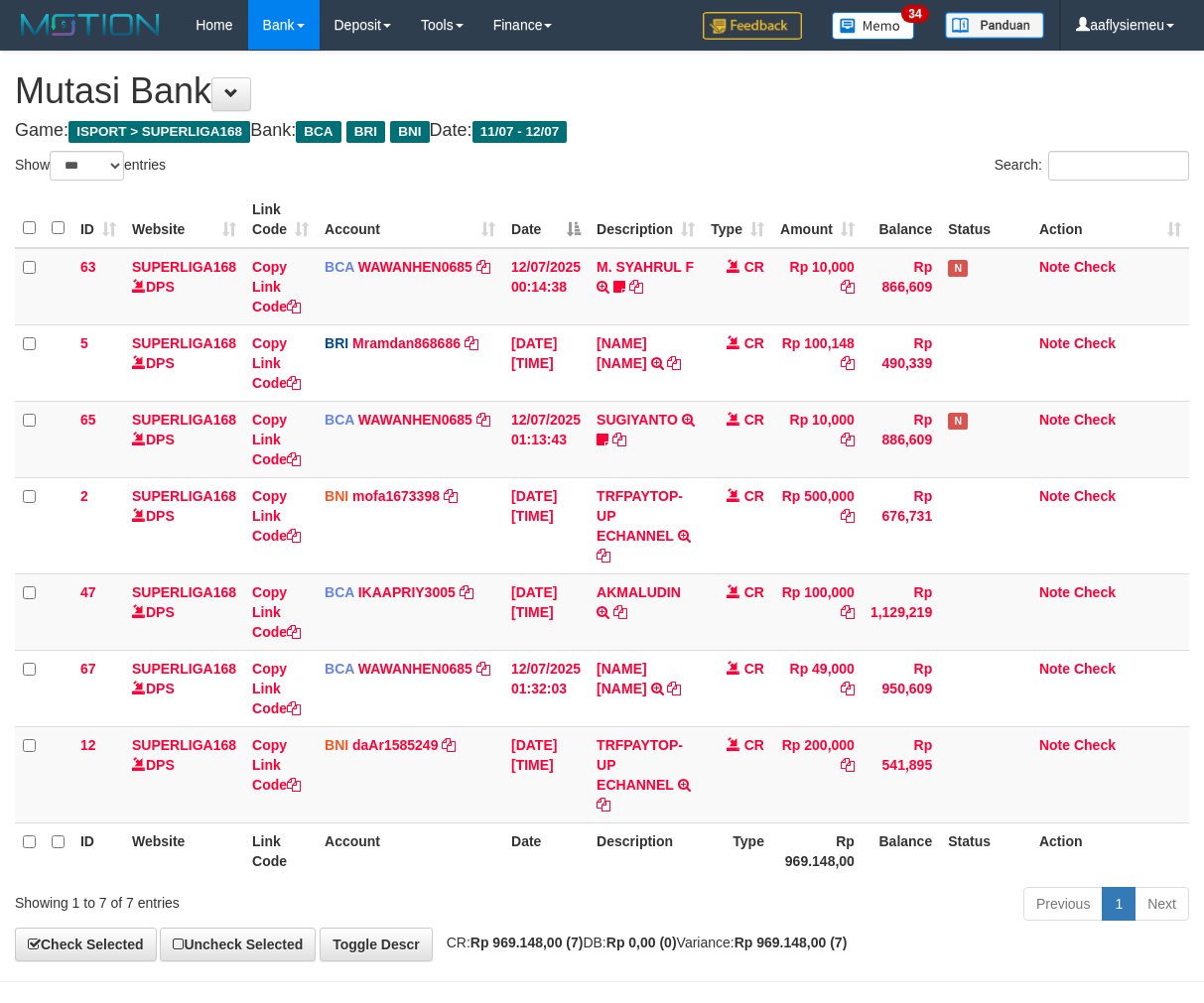 scroll, scrollTop: 69, scrollLeft: 0, axis: vertical 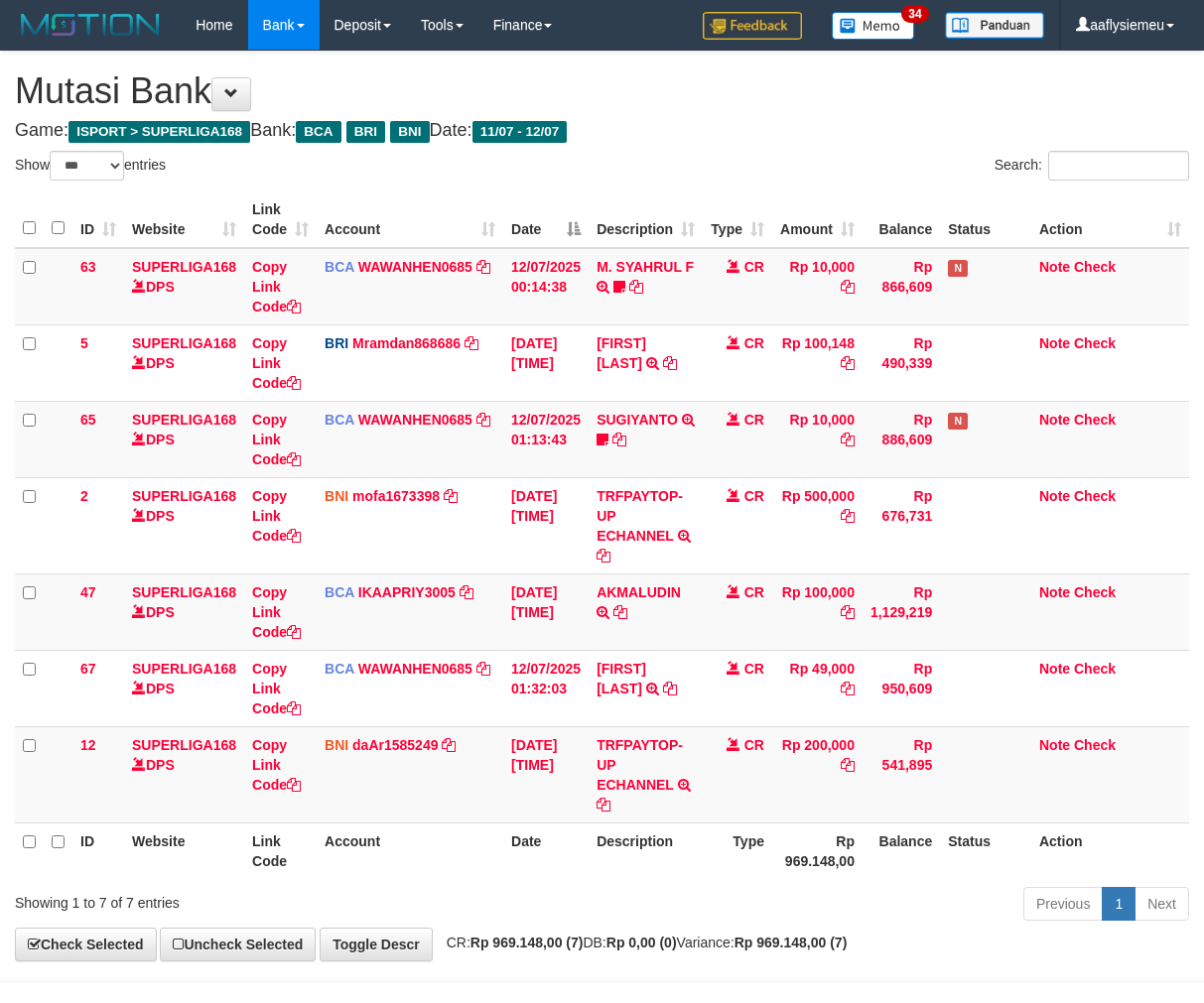 select on "***" 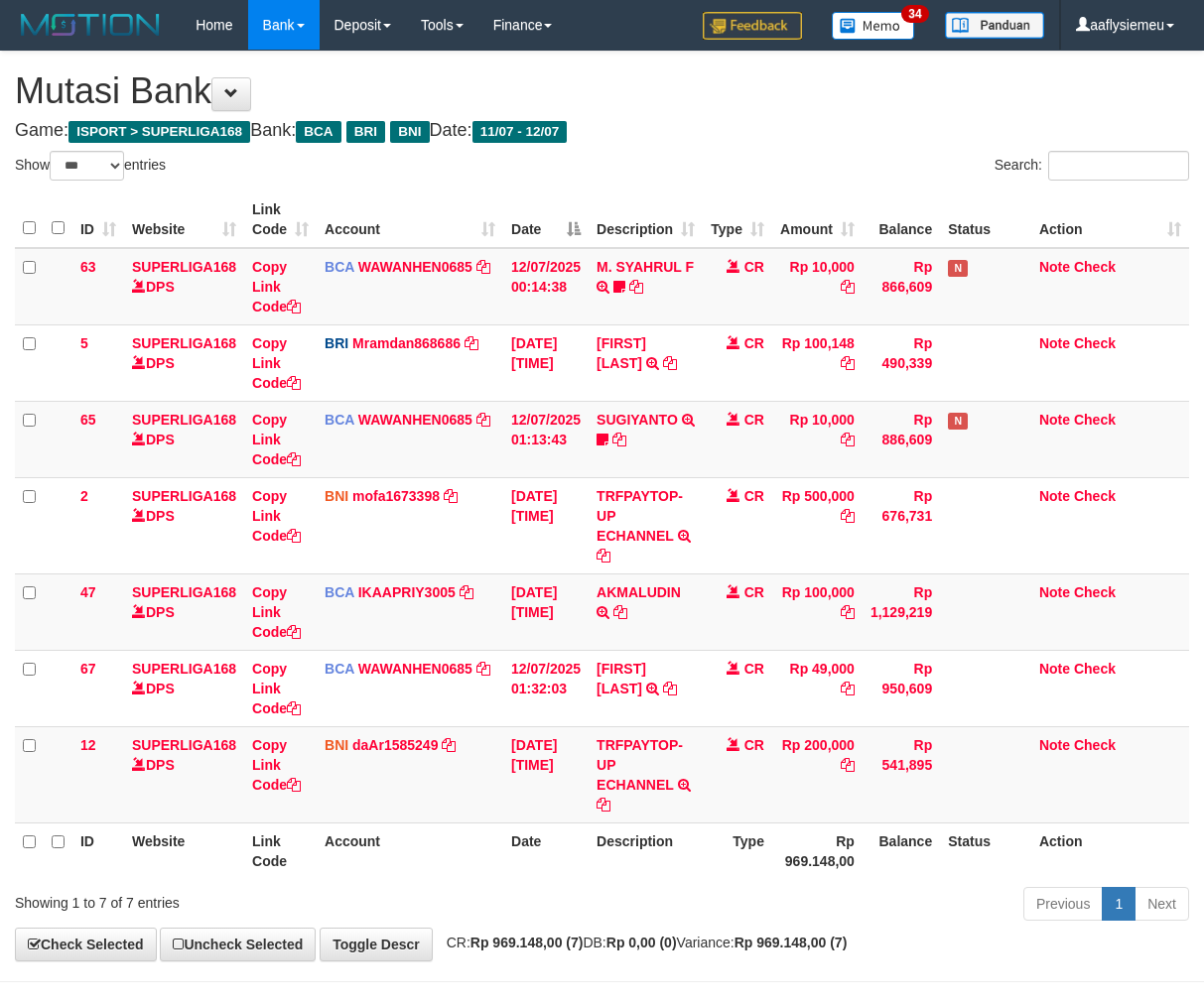 scroll, scrollTop: 69, scrollLeft: 0, axis: vertical 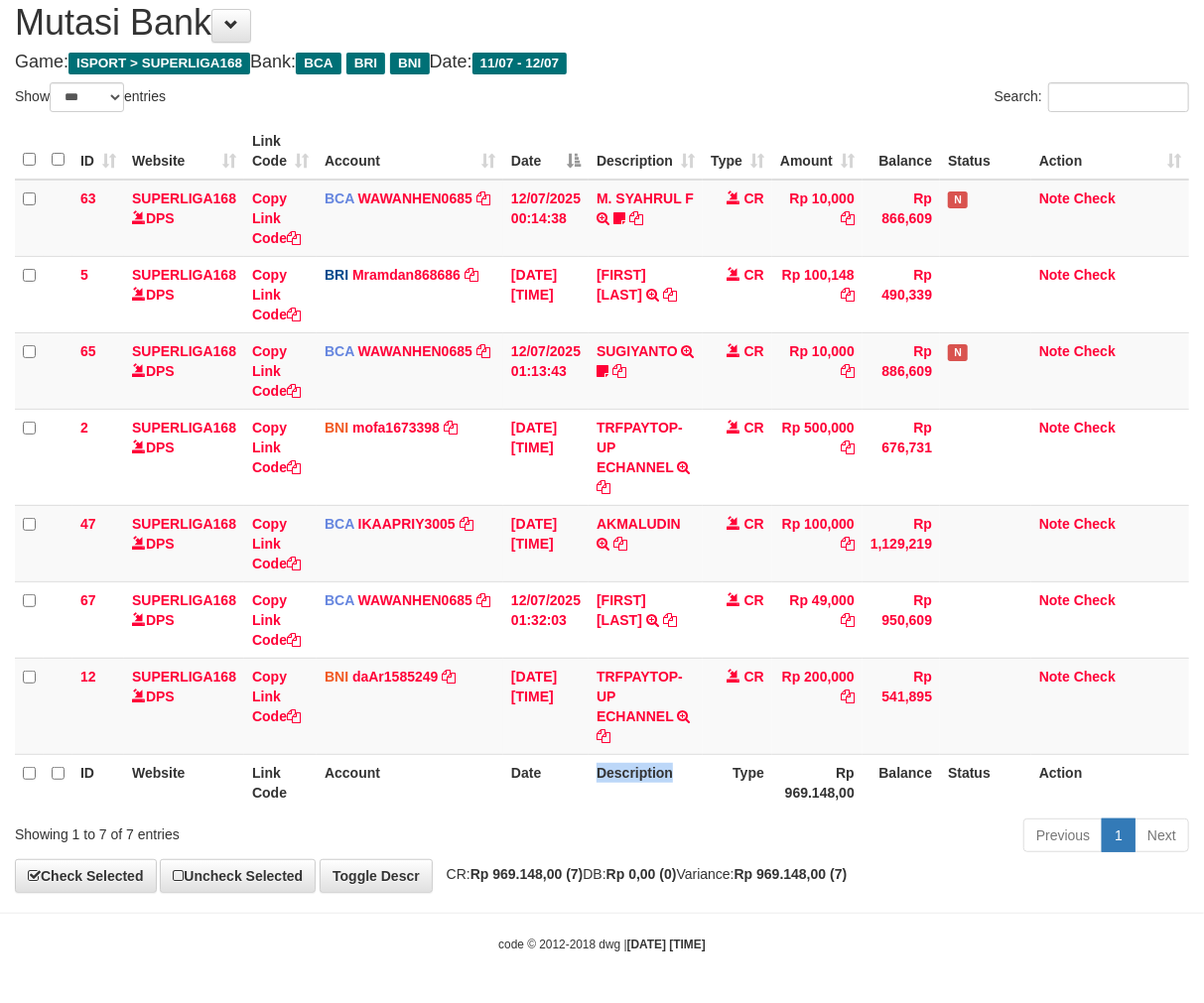 click on "Description" at bounding box center (645, 782) 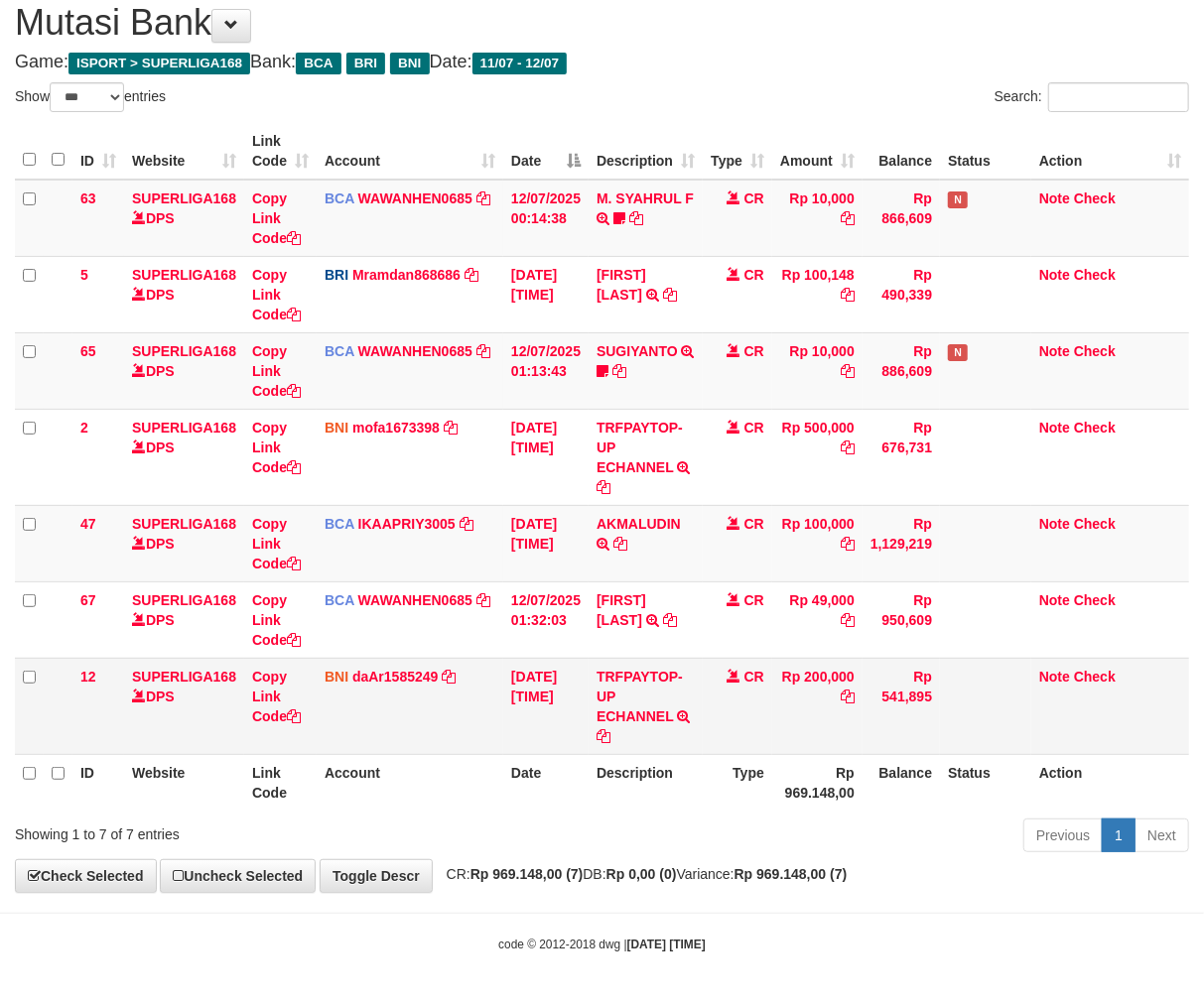 click on "TRFPAYTOP-UP ECHANNEL         TRF/PAY/TOP-UP ECHANNEL" at bounding box center [645, 705] 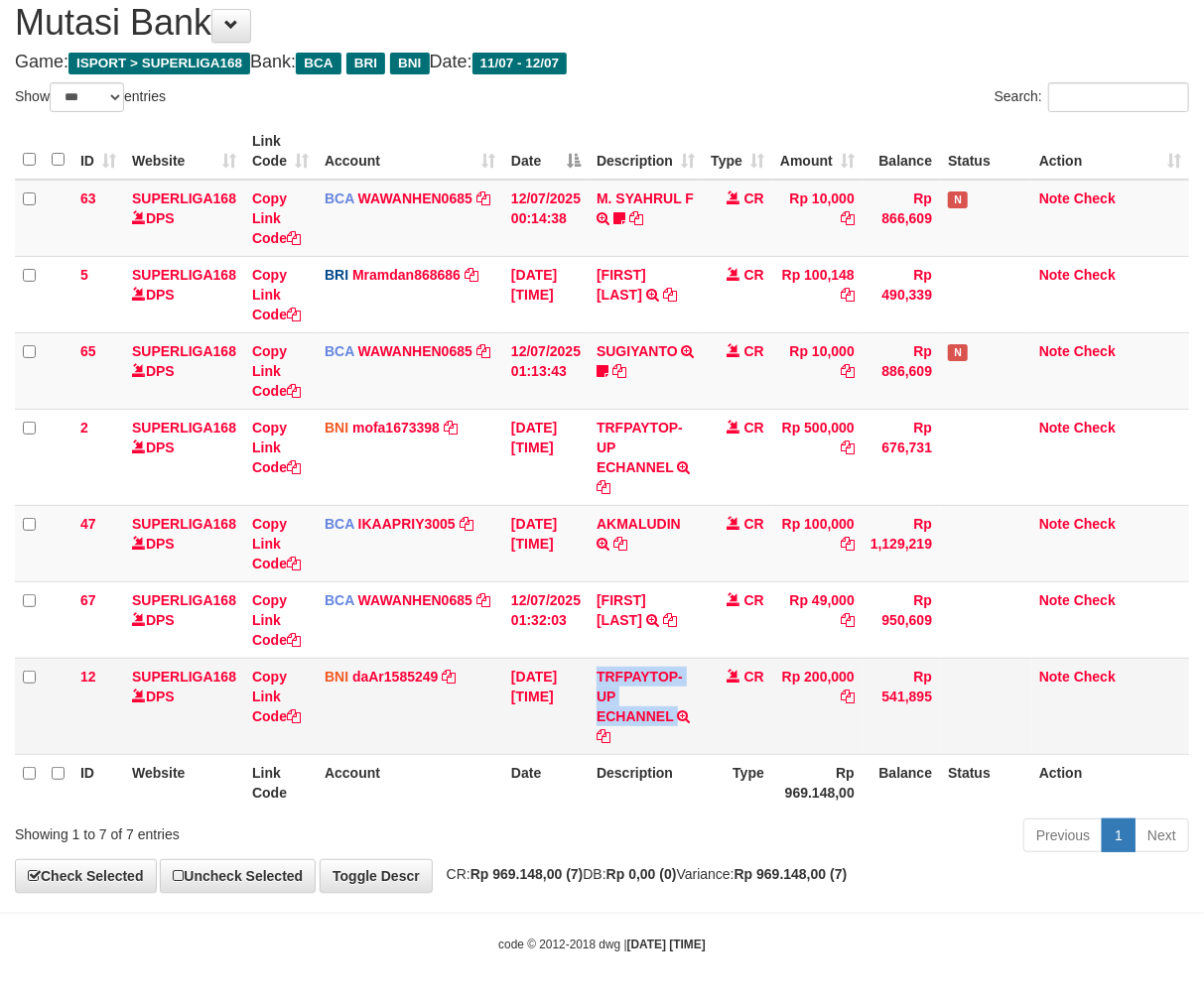click on "TRFPAYTOP-UP ECHANNEL         TRF/PAY/TOP-UP ECHANNEL" at bounding box center [645, 705] 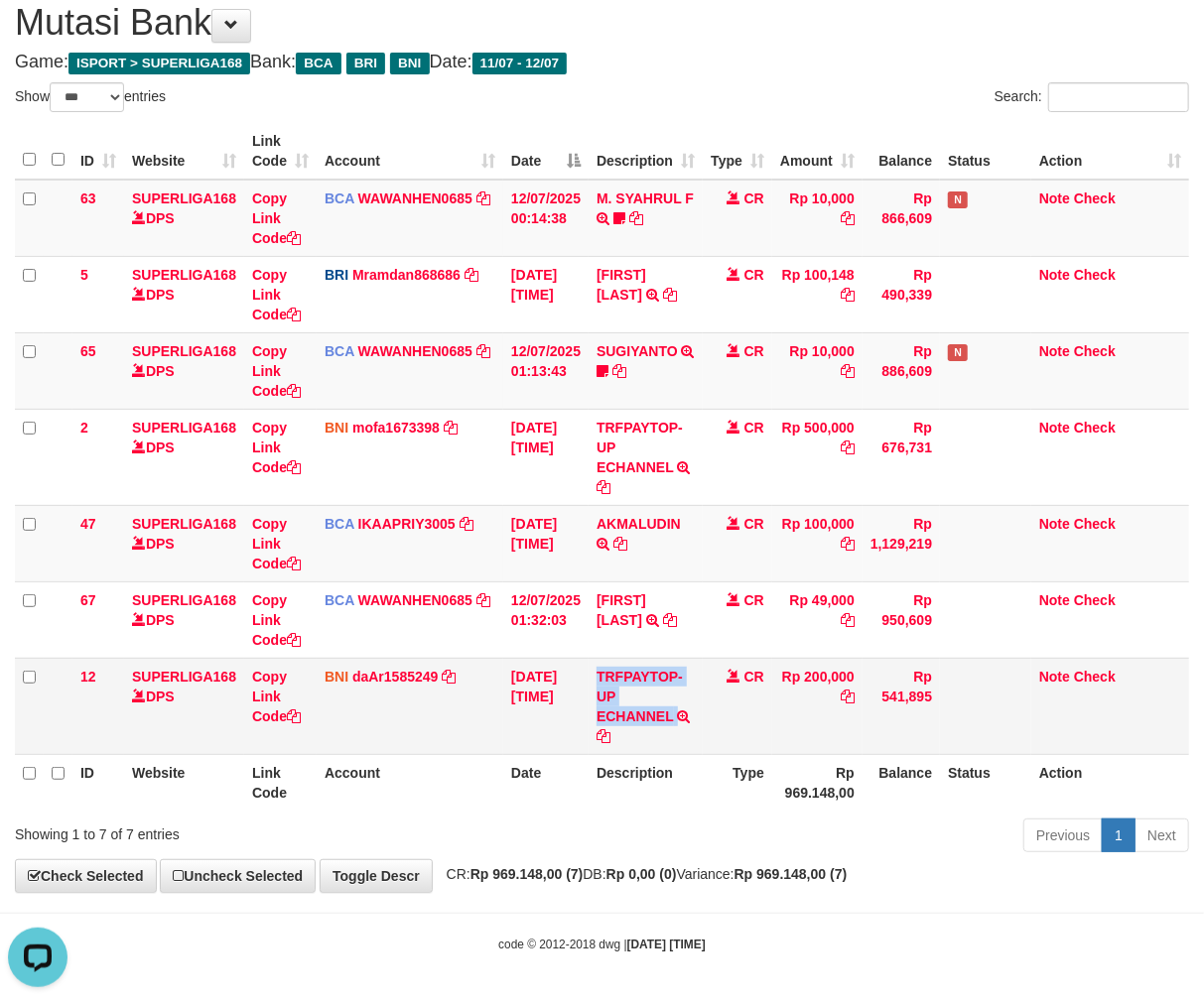 scroll, scrollTop: 0, scrollLeft: 0, axis: both 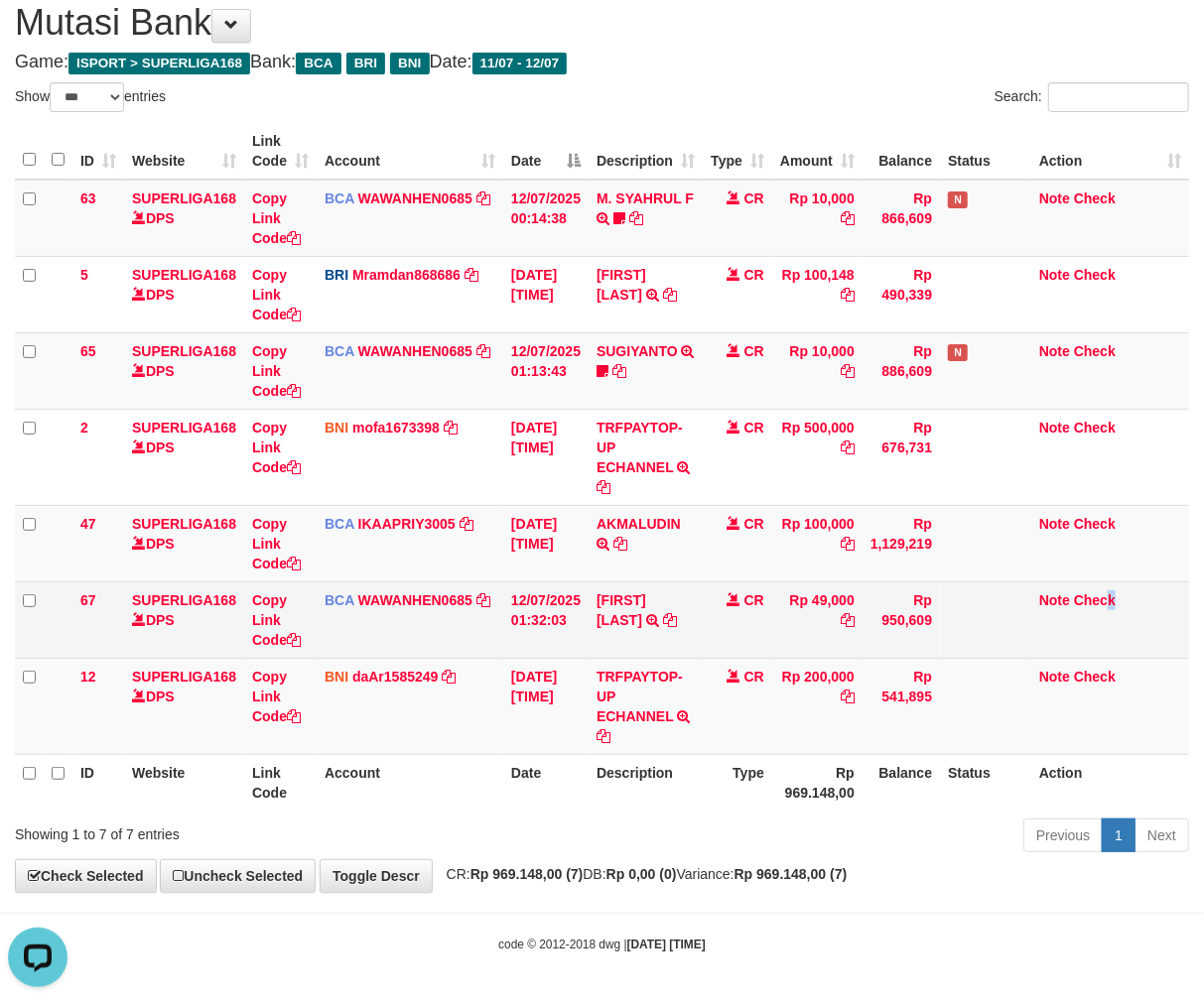 drag, startPoint x: 1116, startPoint y: 613, endPoint x: 660, endPoint y: 729, distance: 470.5231 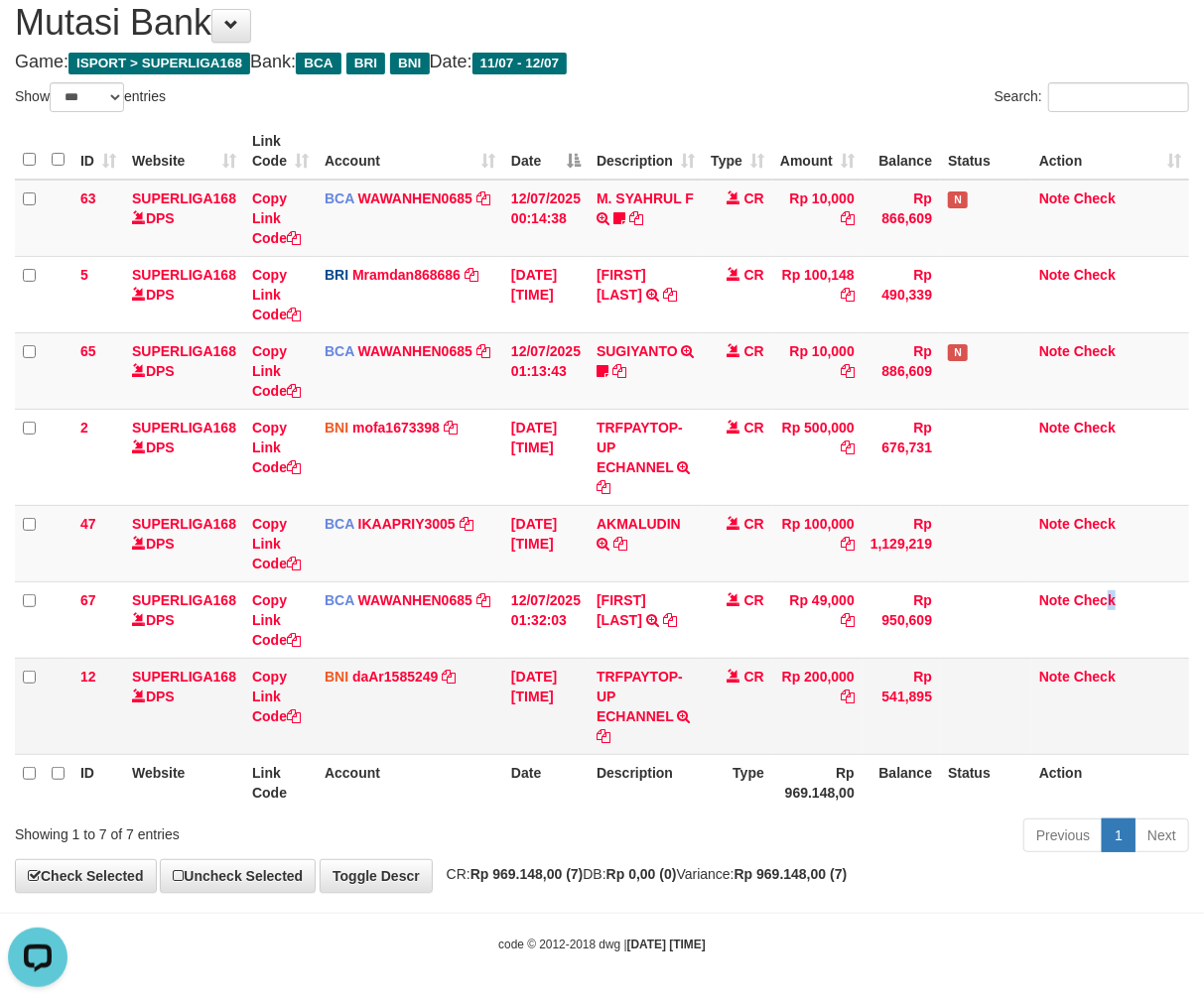 click on "12/07/2025 01:34:14" at bounding box center (546, 705) 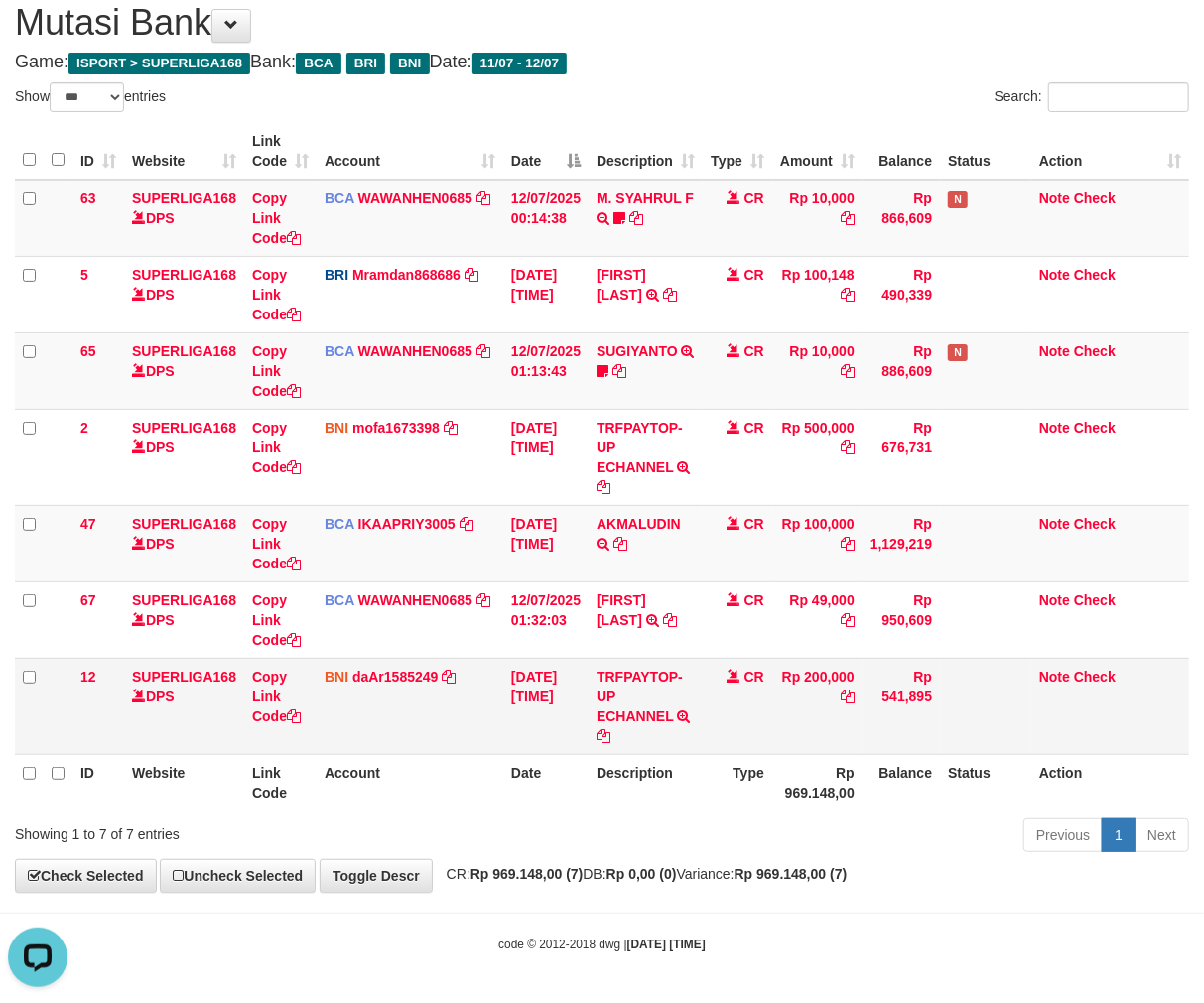 click on "[DATE] [TIME]" at bounding box center (546, 705) 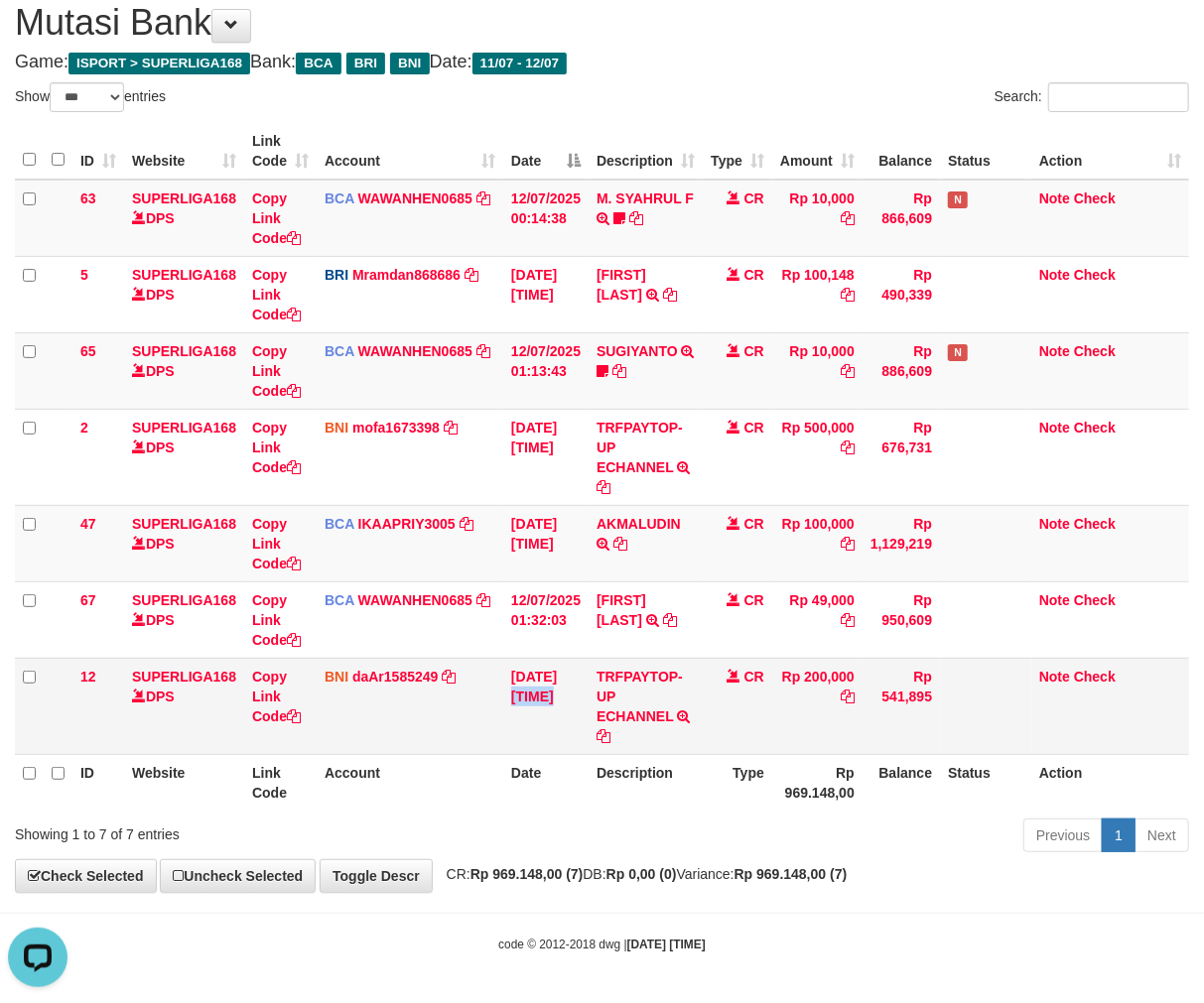 click on "[DATE] [TIME]" at bounding box center [546, 705] 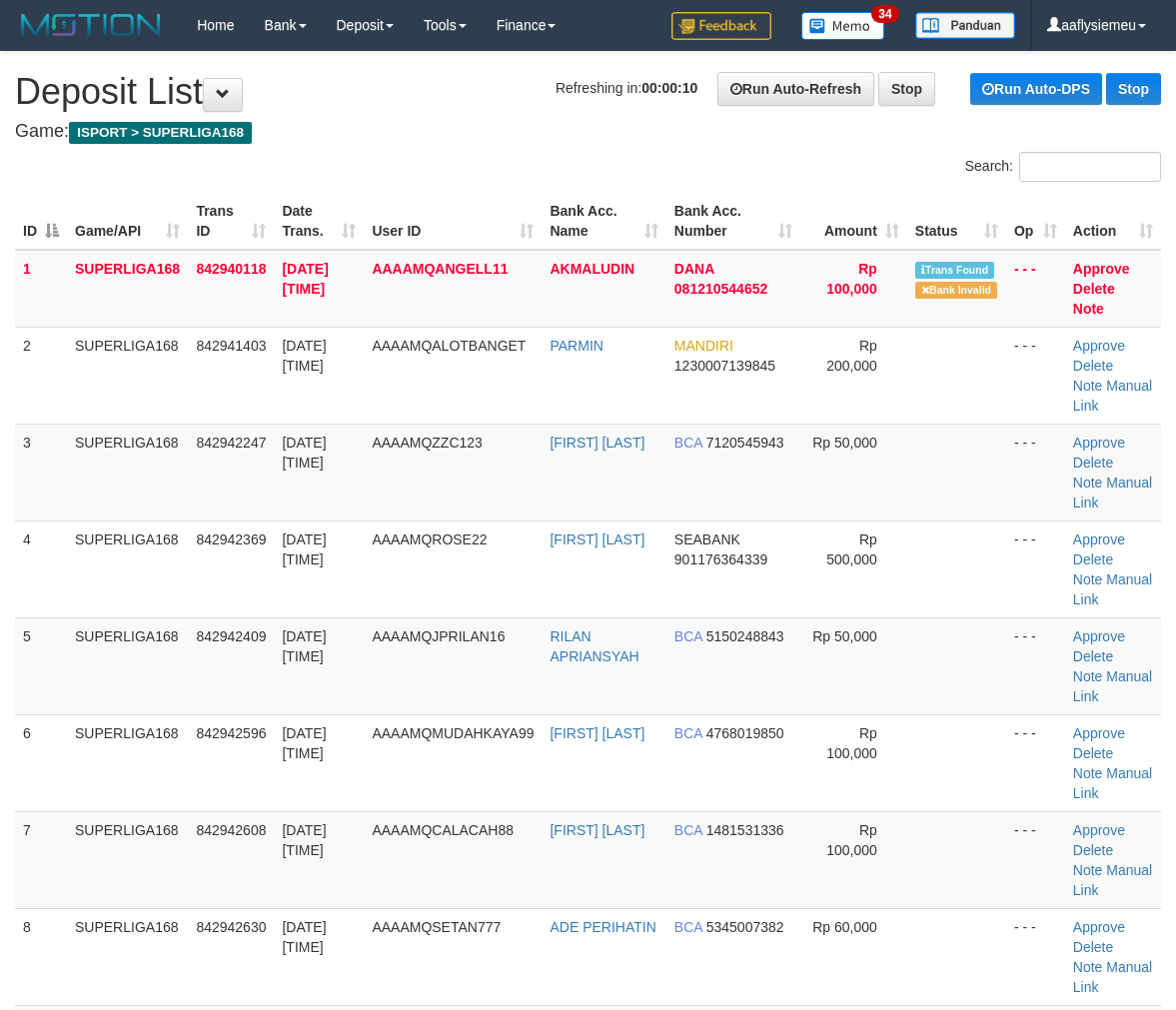 scroll, scrollTop: 0, scrollLeft: 0, axis: both 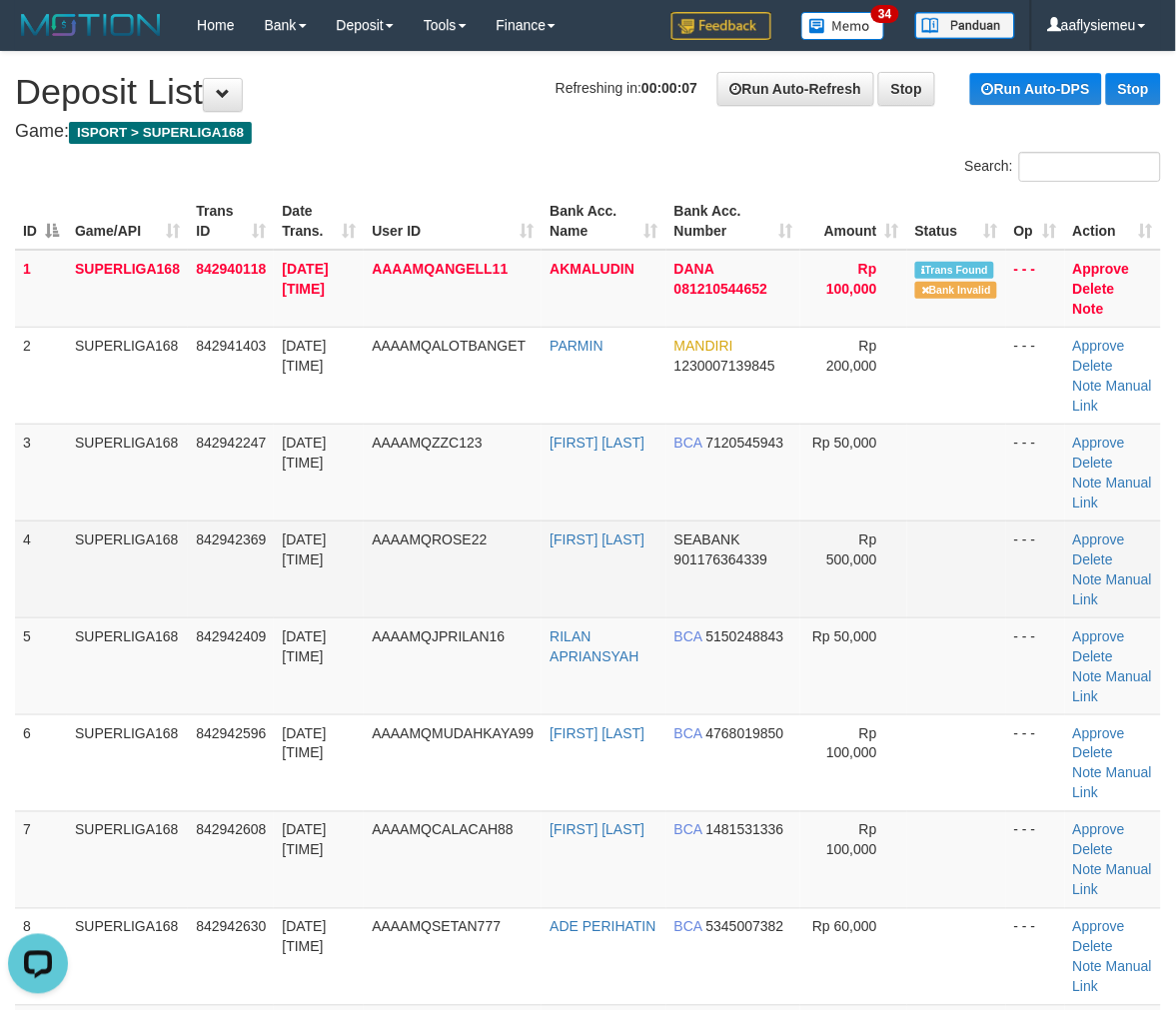 click on "4" at bounding box center [41, 568] 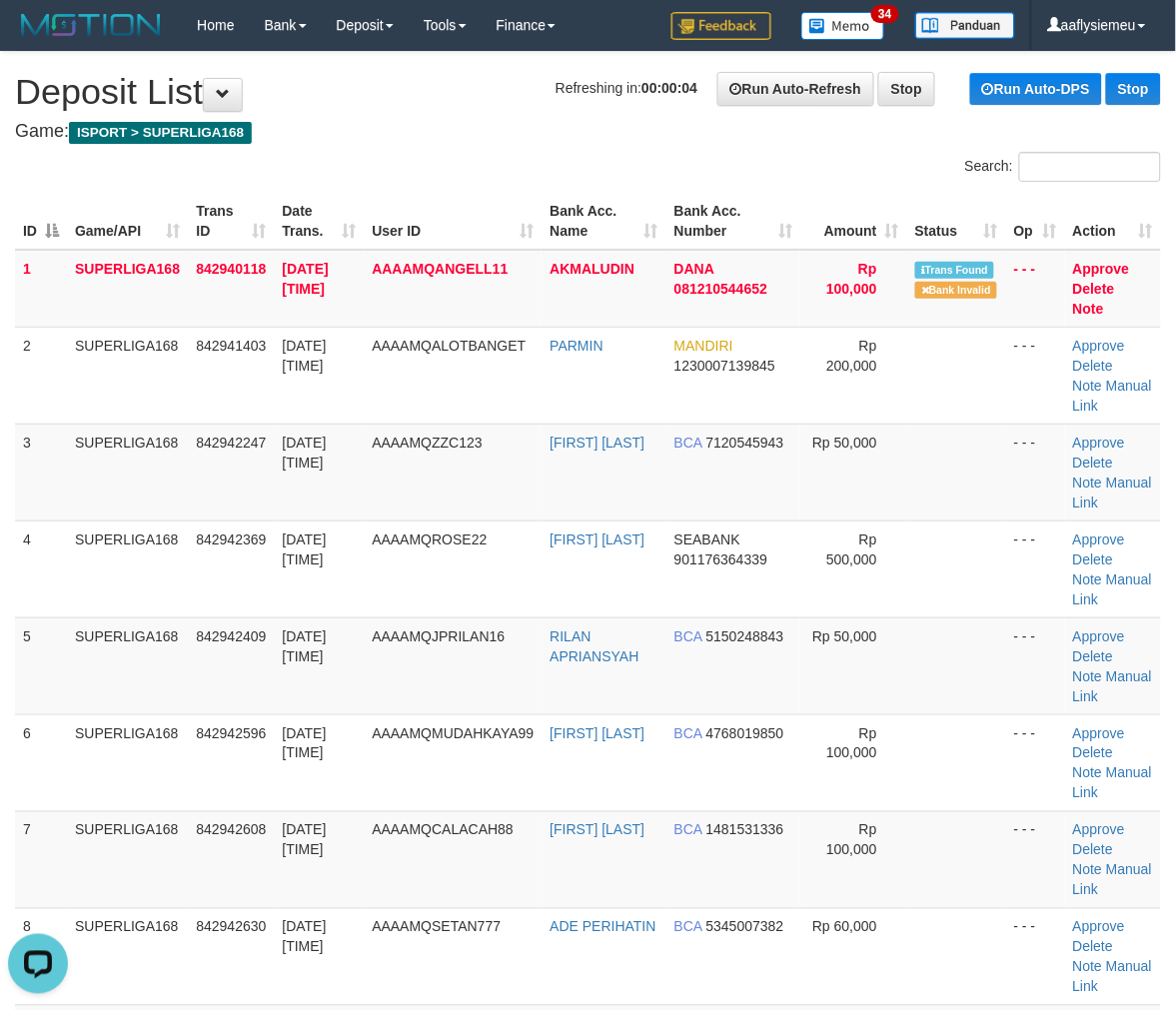 drag, startPoint x: 3, startPoint y: 539, endPoint x: -3, endPoint y: 551, distance: 13.416408 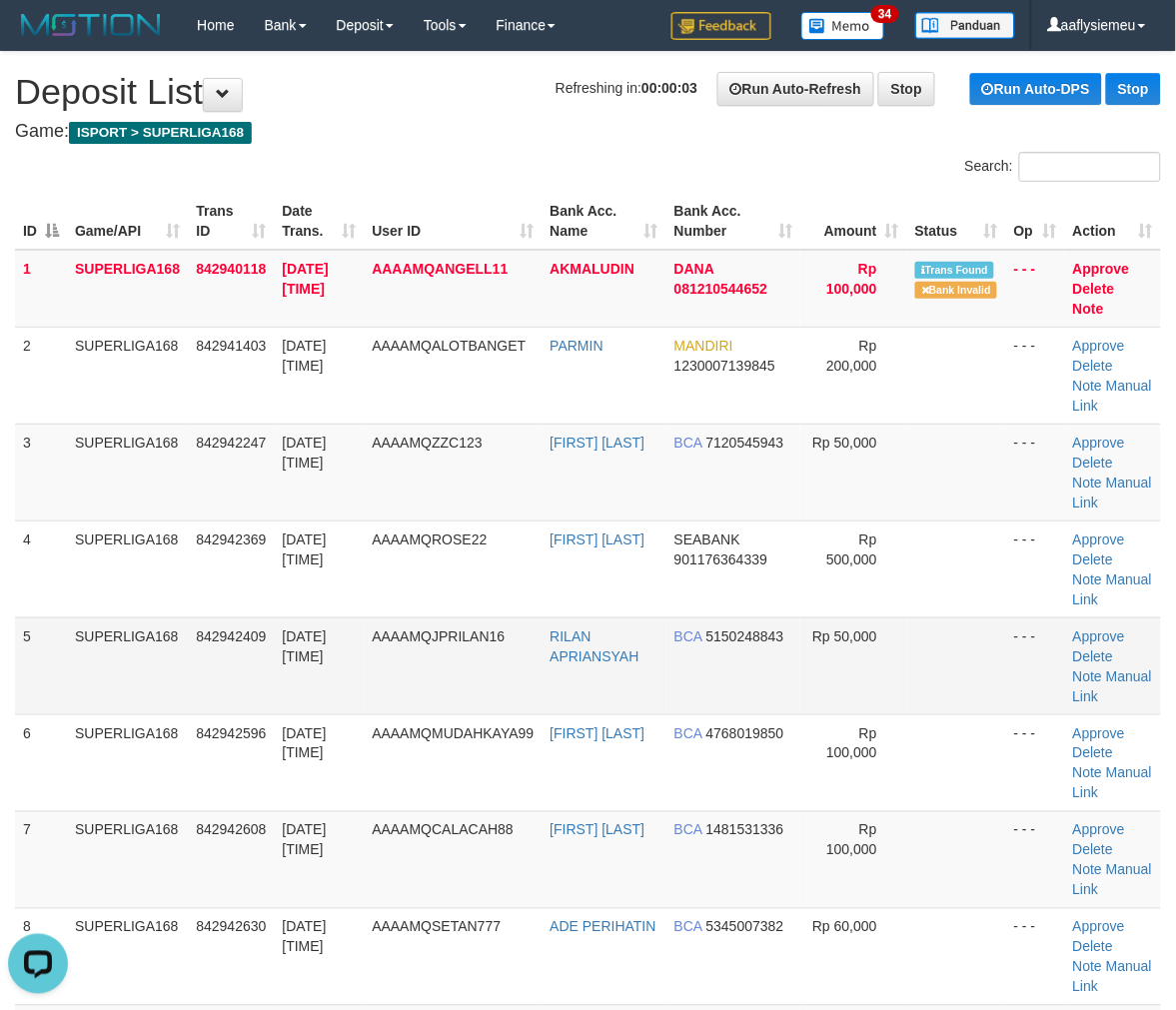 drag, startPoint x: 242, startPoint y: 562, endPoint x: 128, endPoint y: 629, distance: 132.23086 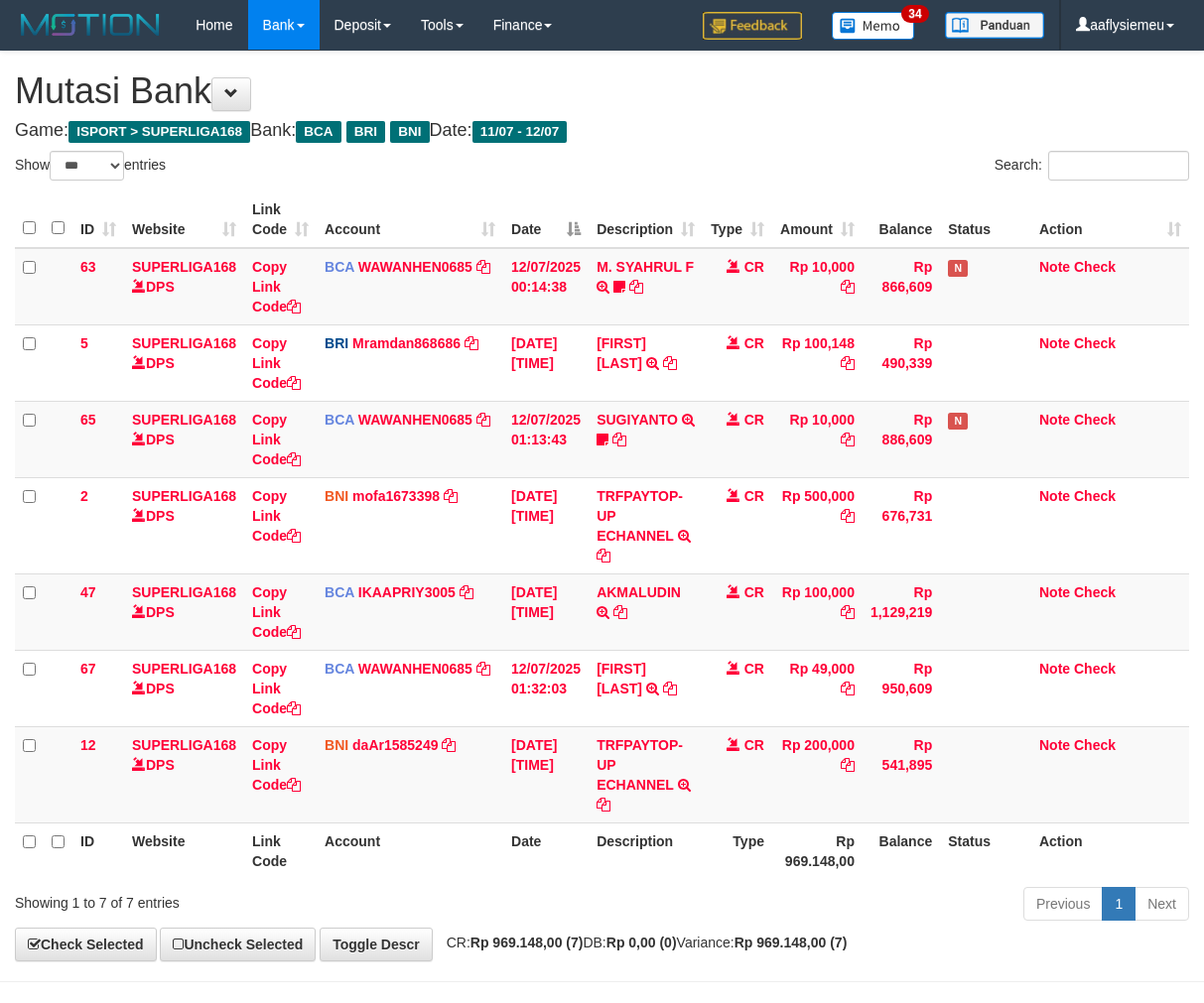 select on "***" 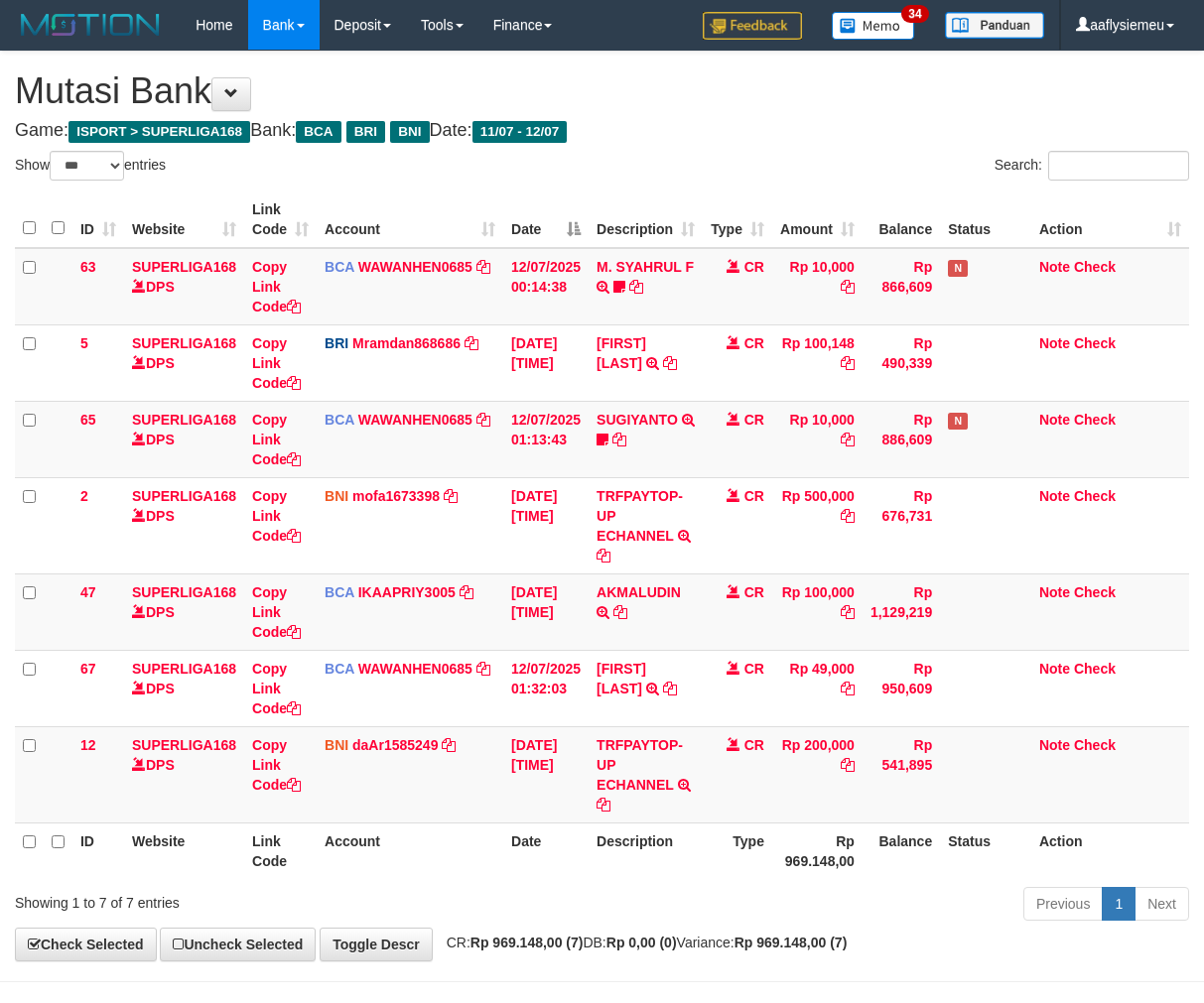 scroll, scrollTop: 0, scrollLeft: 0, axis: both 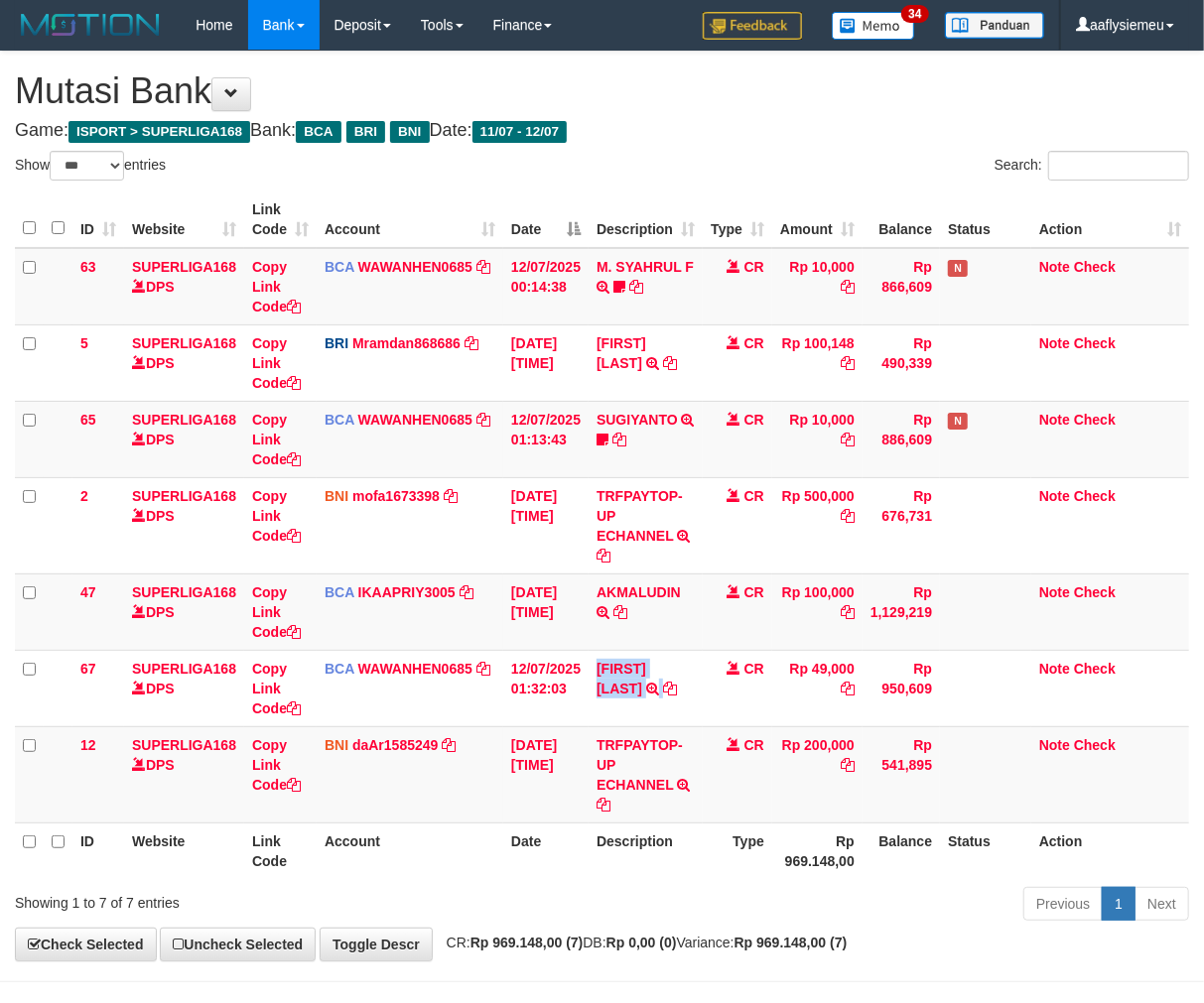 click on "DEDI RISALDI         TRSF E-BANKING CR 1207/FTSCY/WS95051
49000.002025071232610526 TRFDN-DEDI RISALDIESPAY DEBIT INDONE" at bounding box center [645, 688] 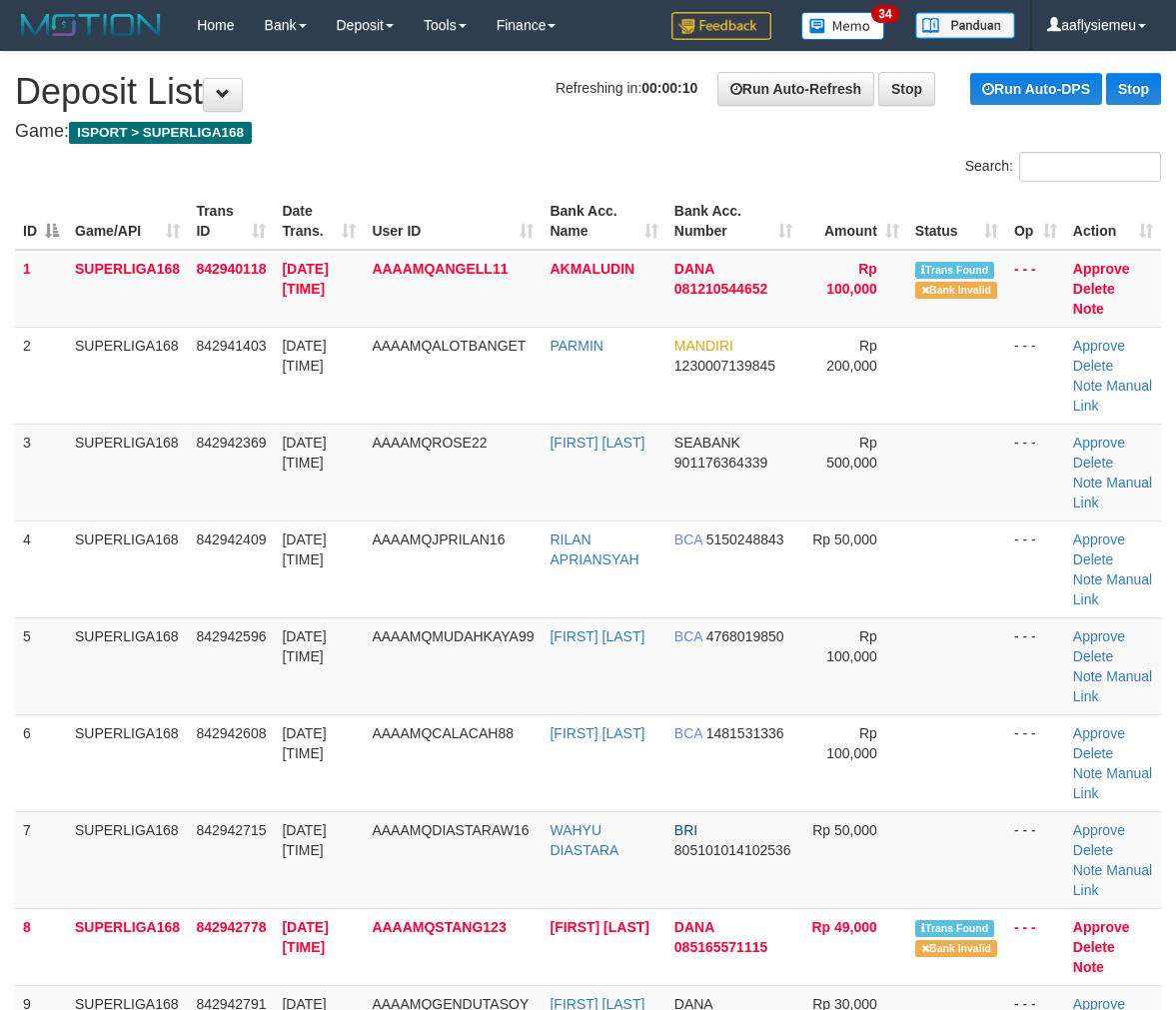 scroll, scrollTop: 0, scrollLeft: 0, axis: both 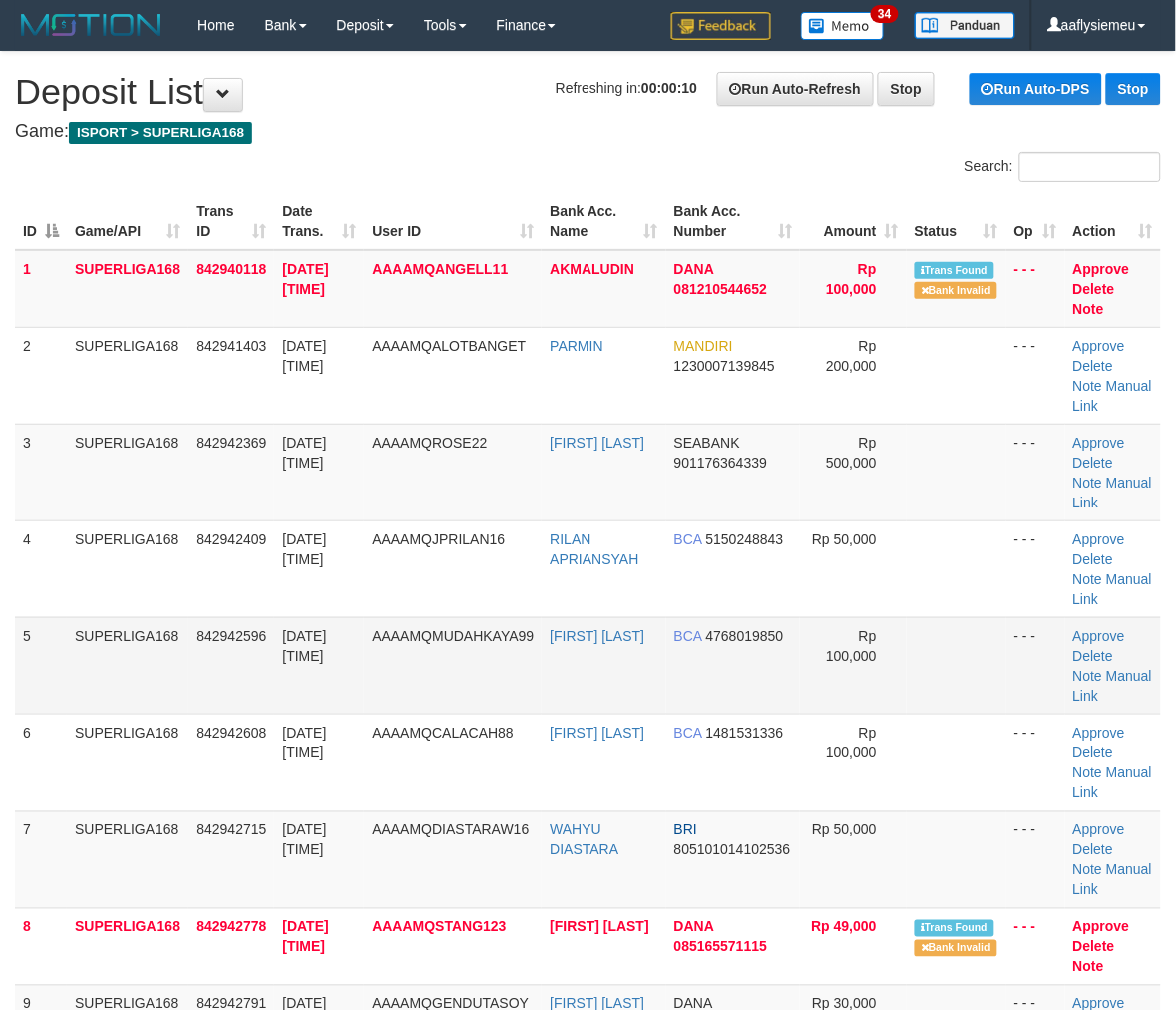 click on "5" at bounding box center (41, 665) 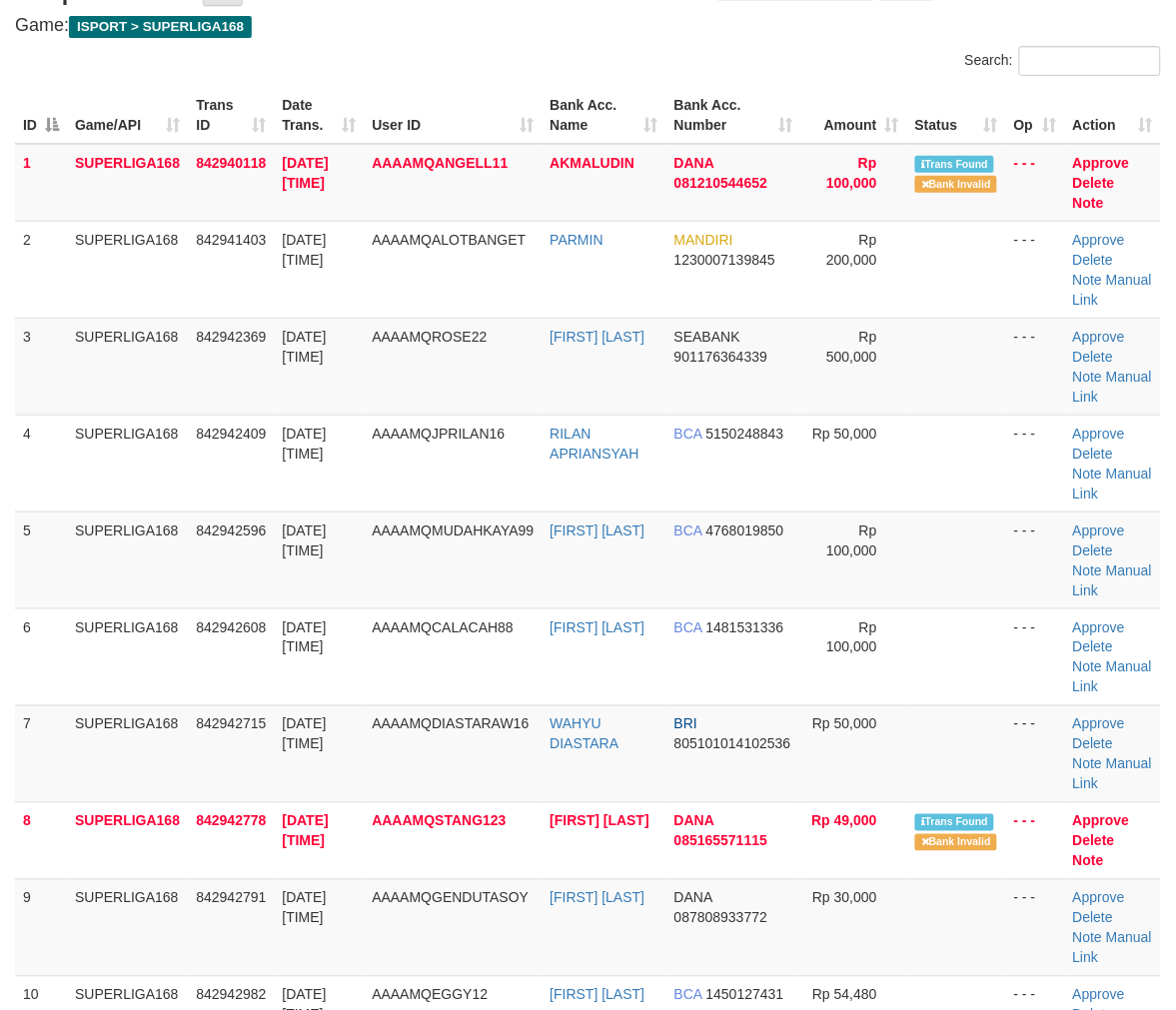 scroll, scrollTop: 315, scrollLeft: 0, axis: vertical 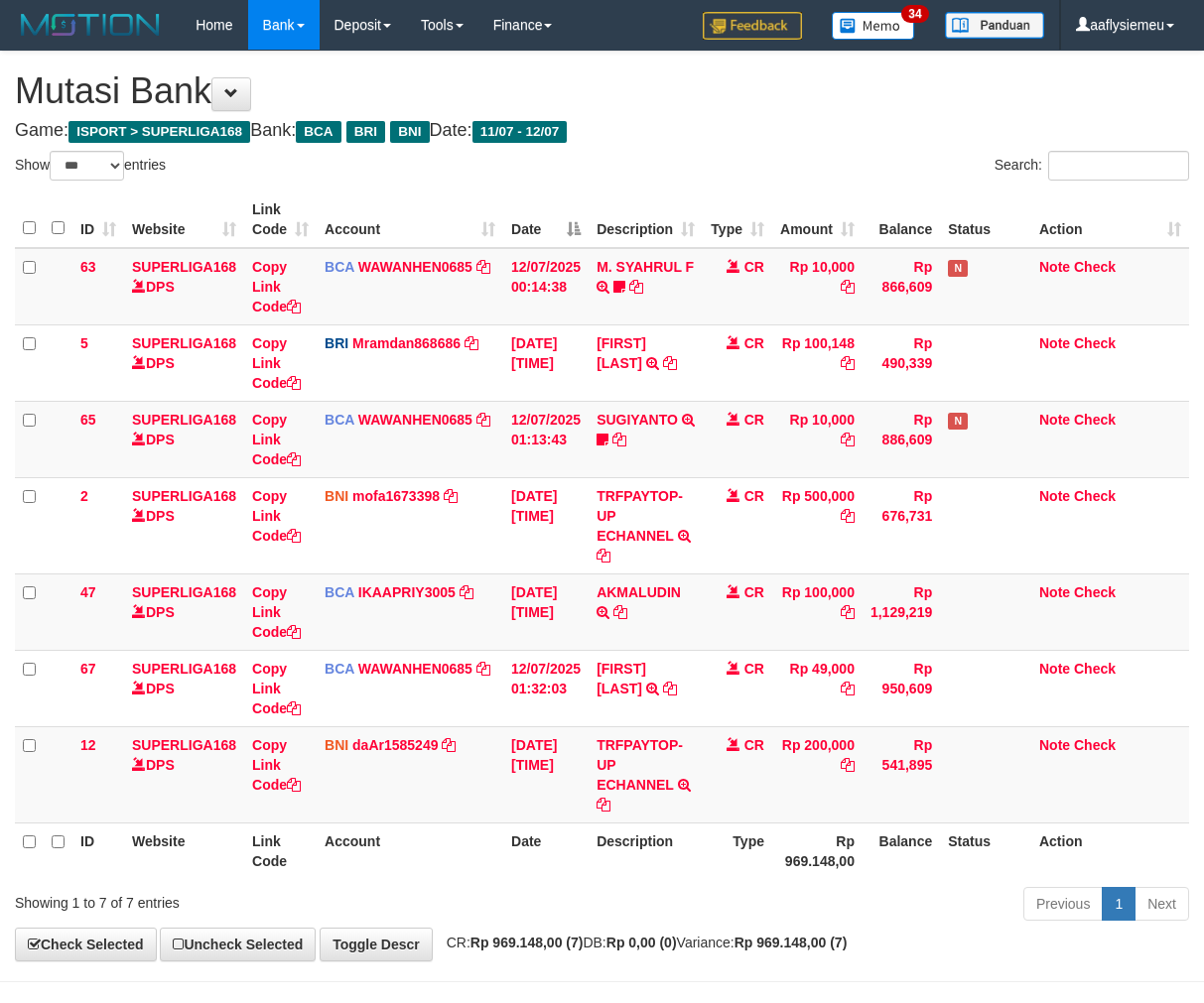 select on "***" 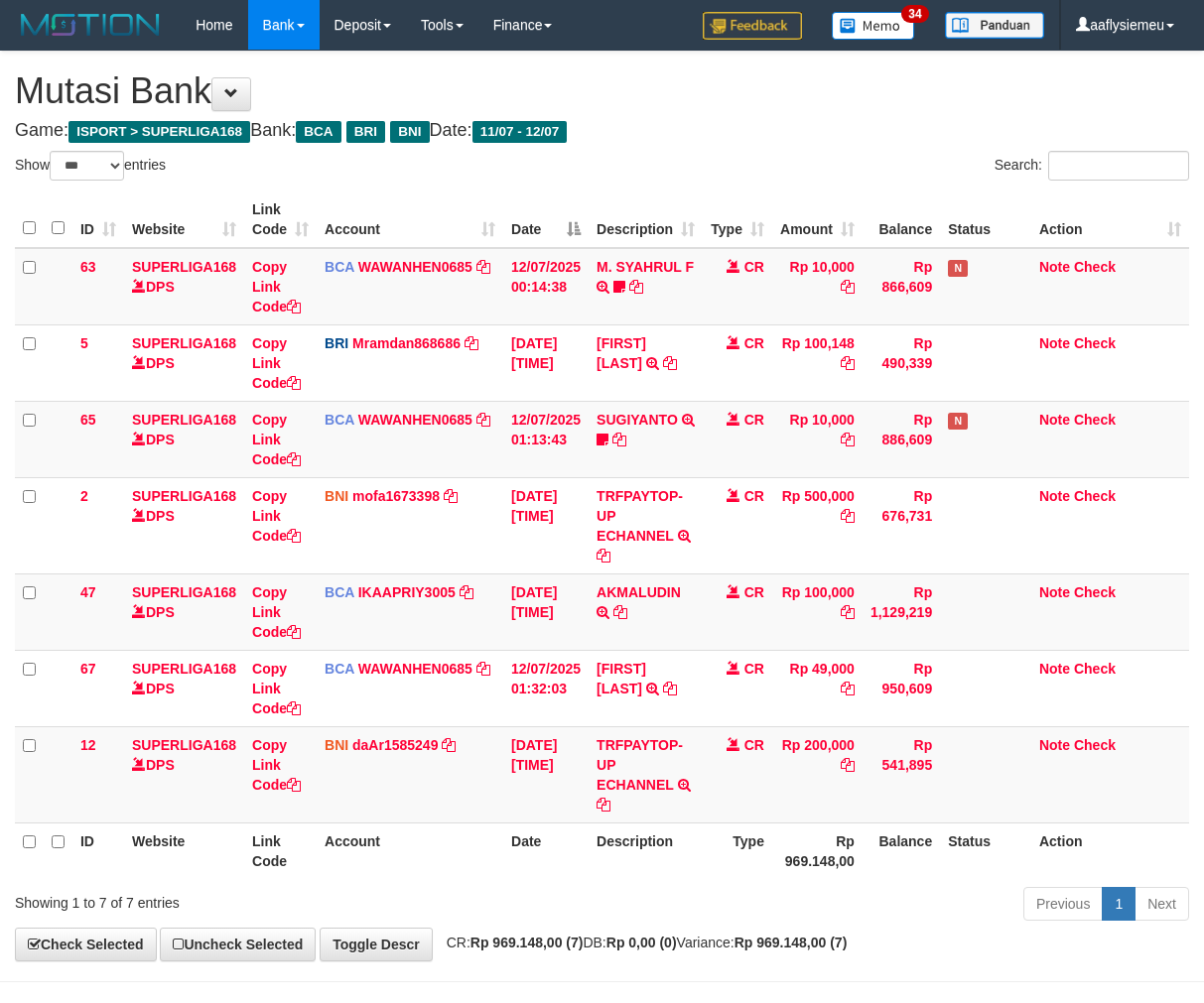 scroll, scrollTop: 69, scrollLeft: 0, axis: vertical 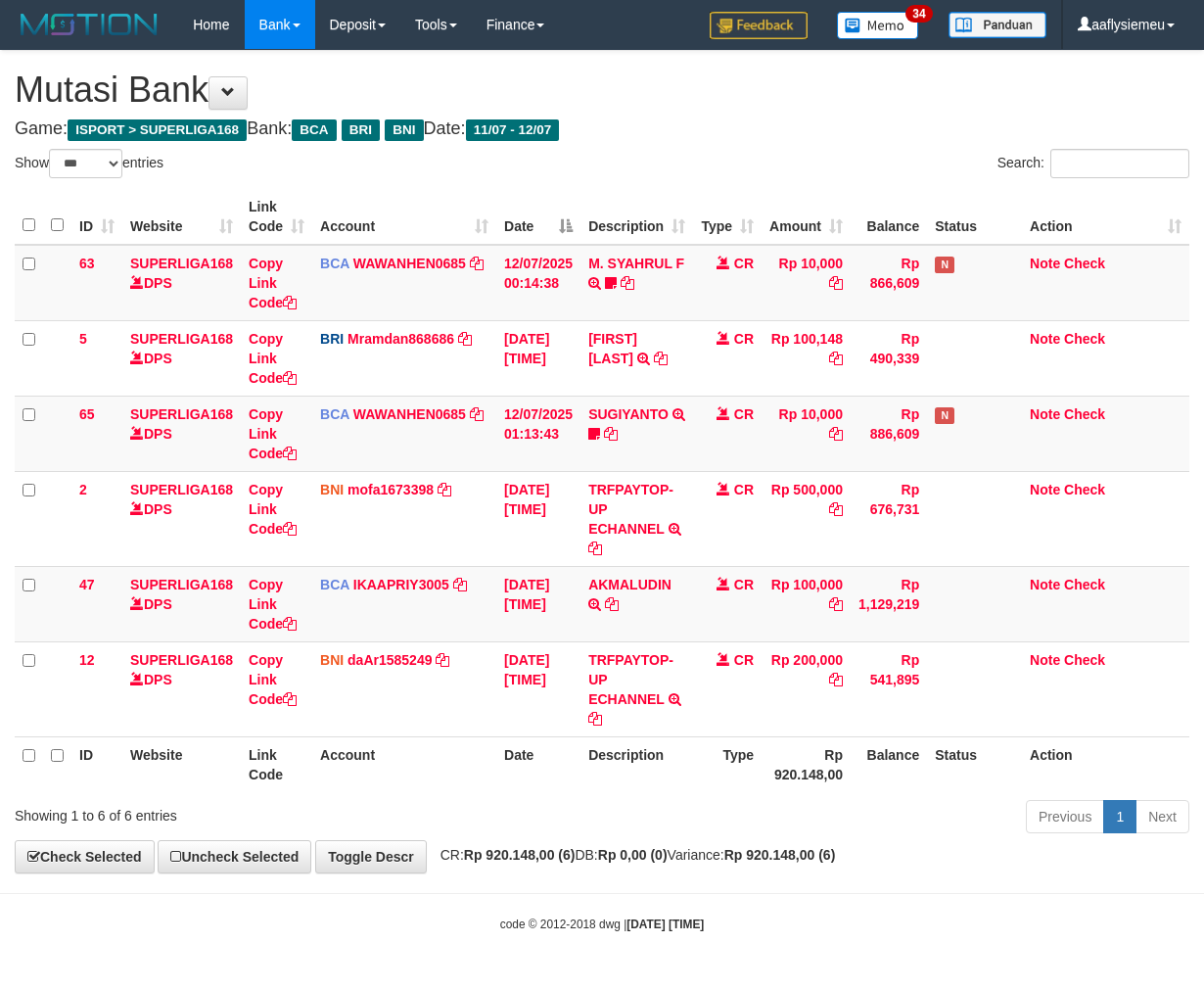 select on "***" 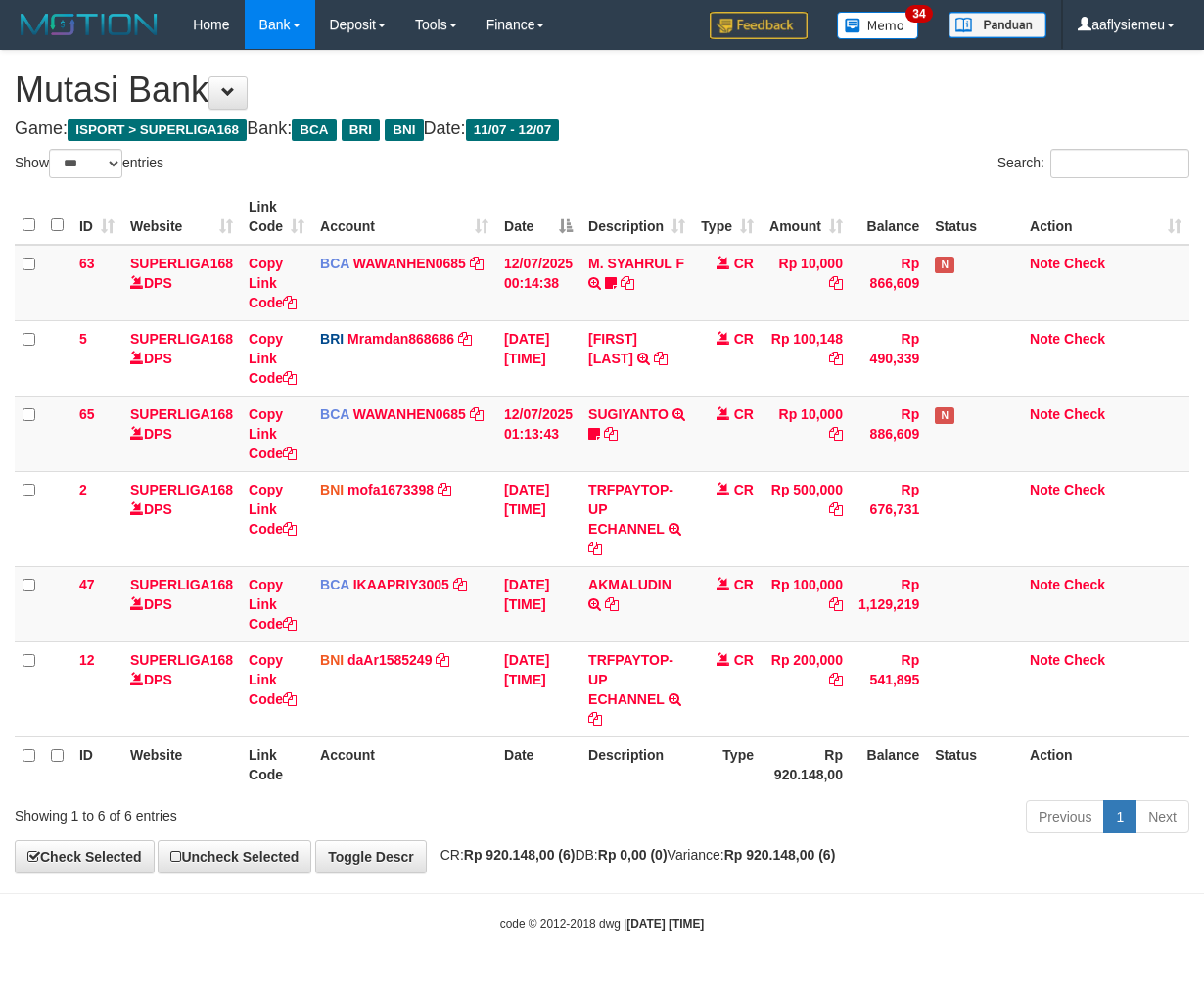 scroll, scrollTop: 0, scrollLeft: 0, axis: both 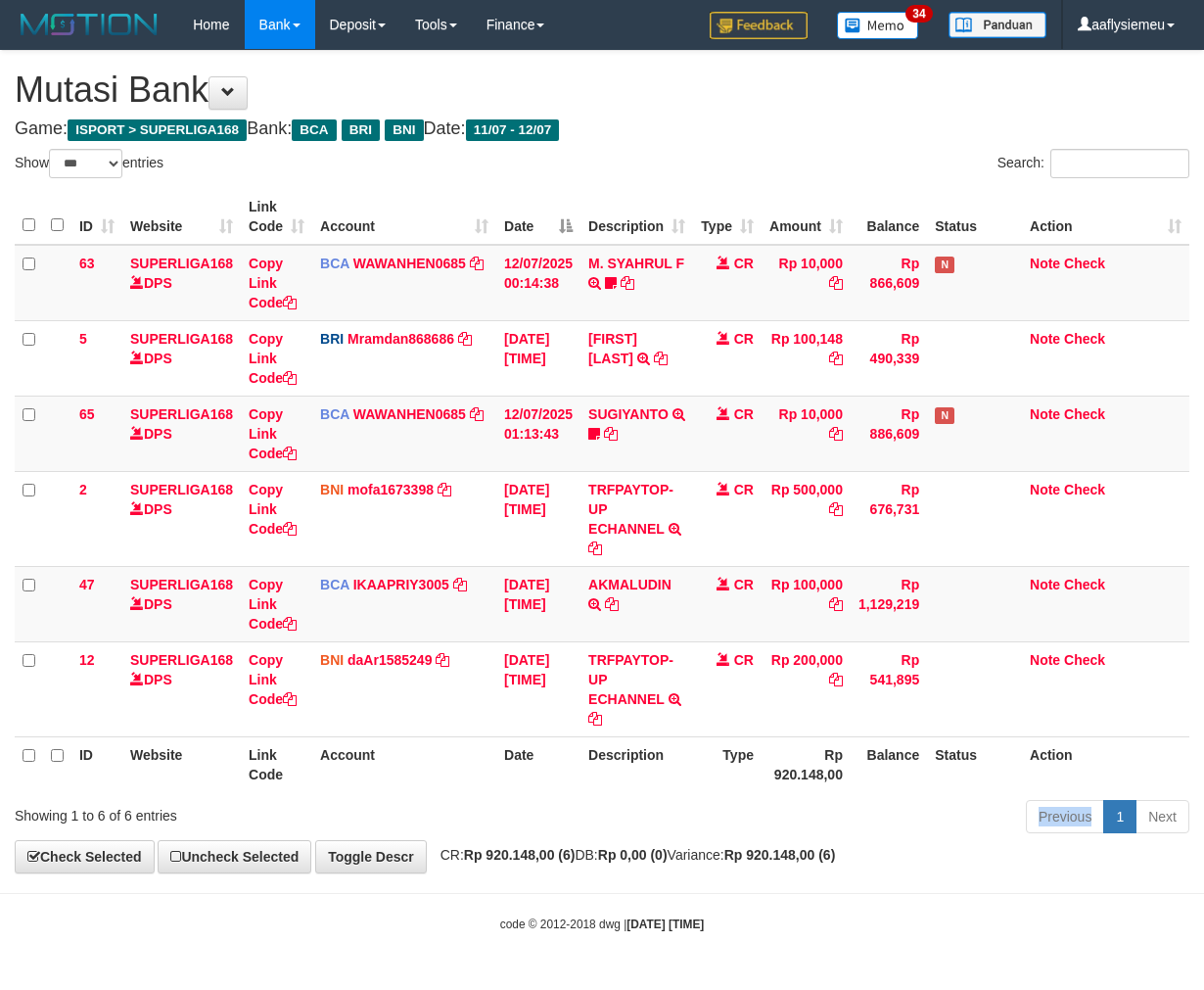 drag, startPoint x: 638, startPoint y: 800, endPoint x: 787, endPoint y: 752, distance: 156.54073 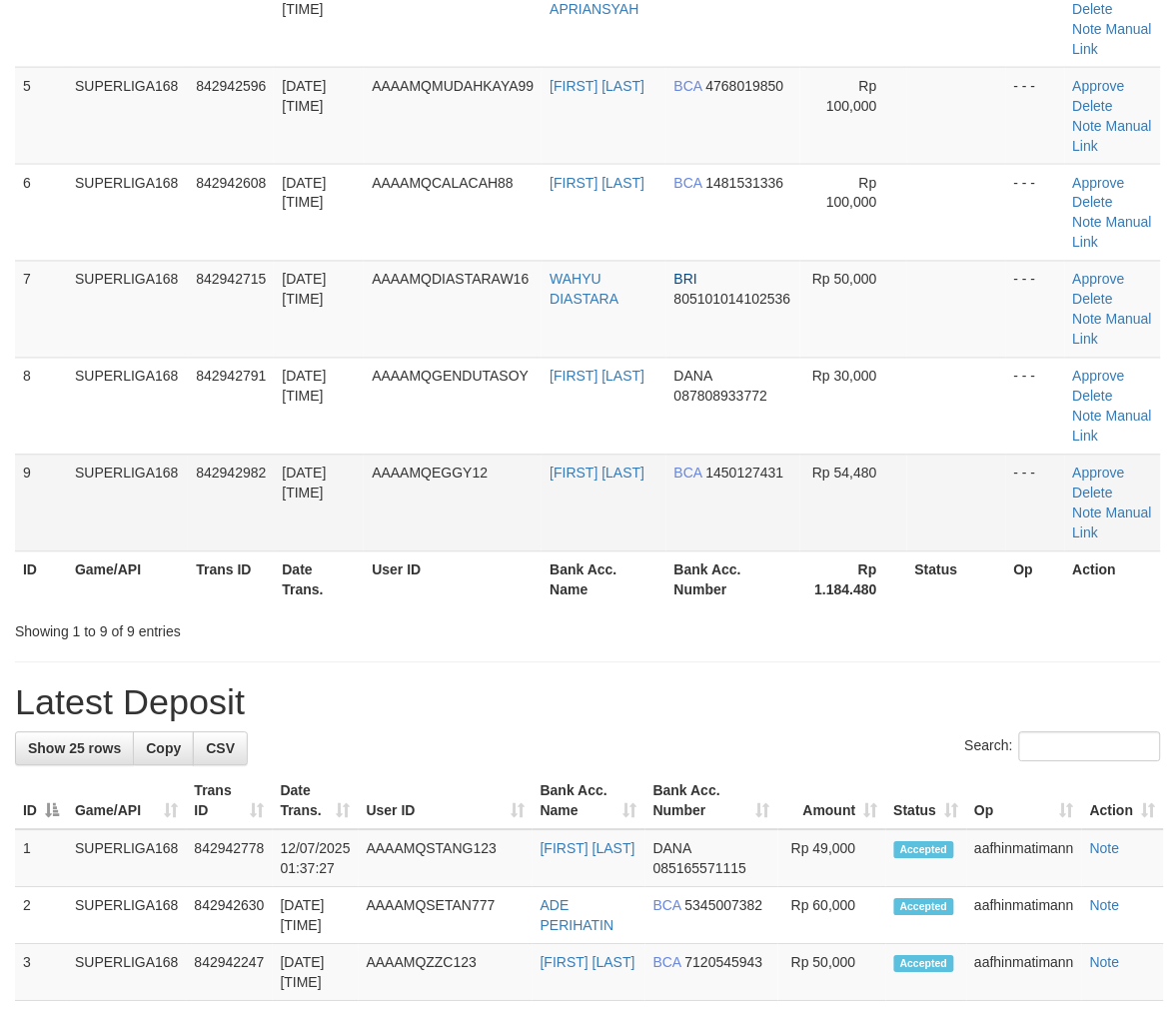 click on "SUPERLIGA168" at bounding box center (127, 503) 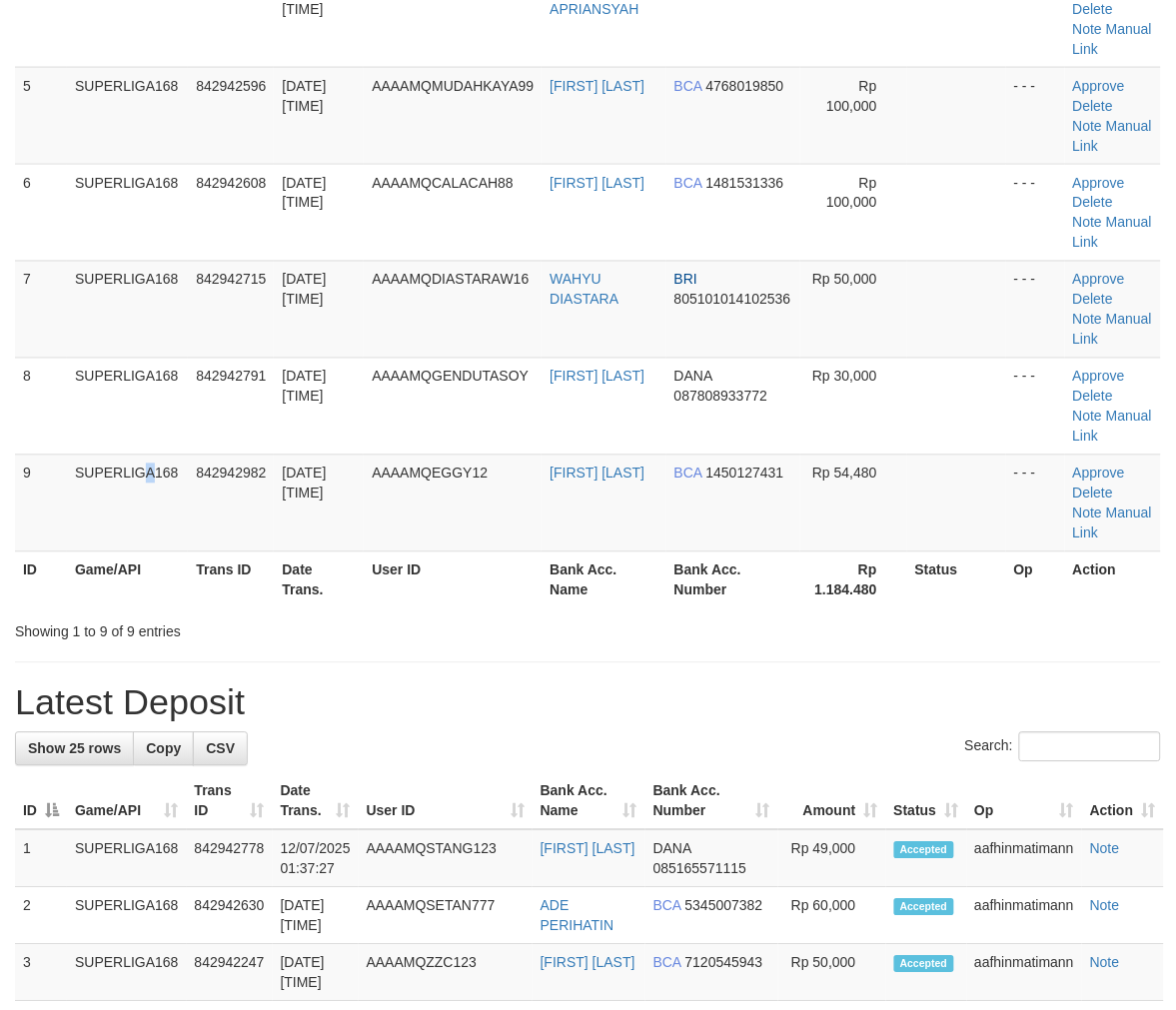 scroll, scrollTop: 315, scrollLeft: 0, axis: vertical 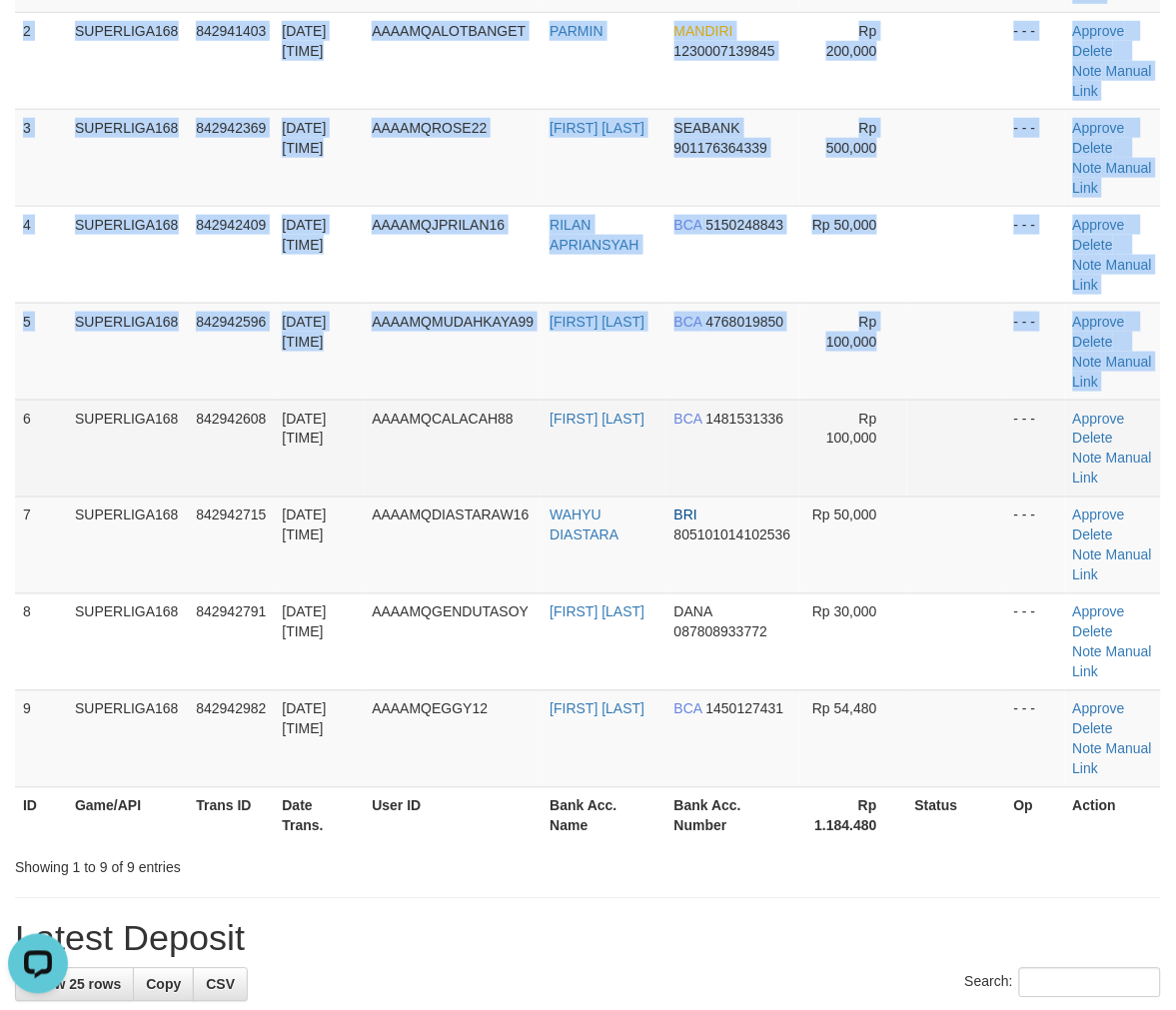 drag, startPoint x: 10, startPoint y: 443, endPoint x: 16, endPoint y: 454, distance: 12.529964 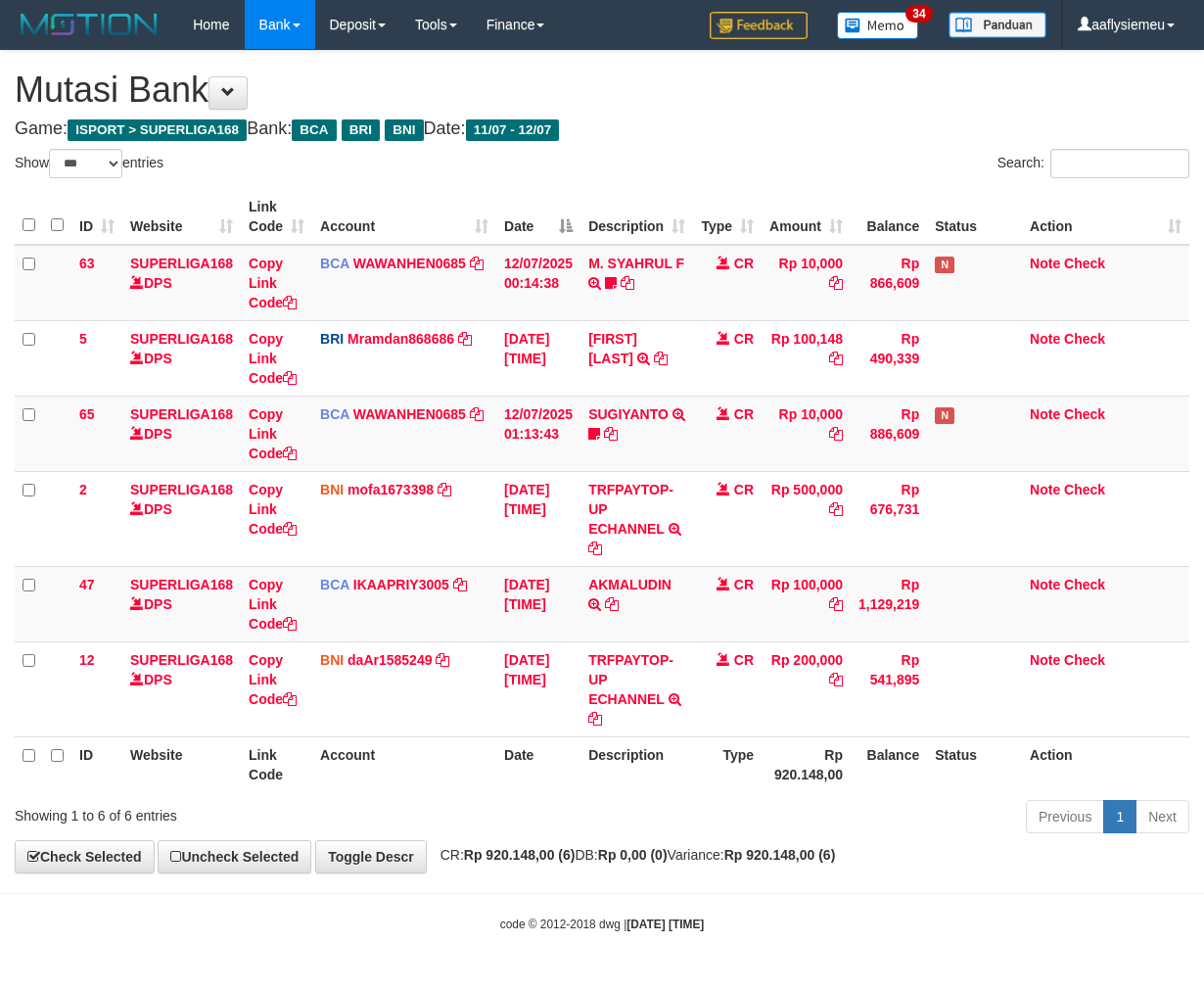 select on "***" 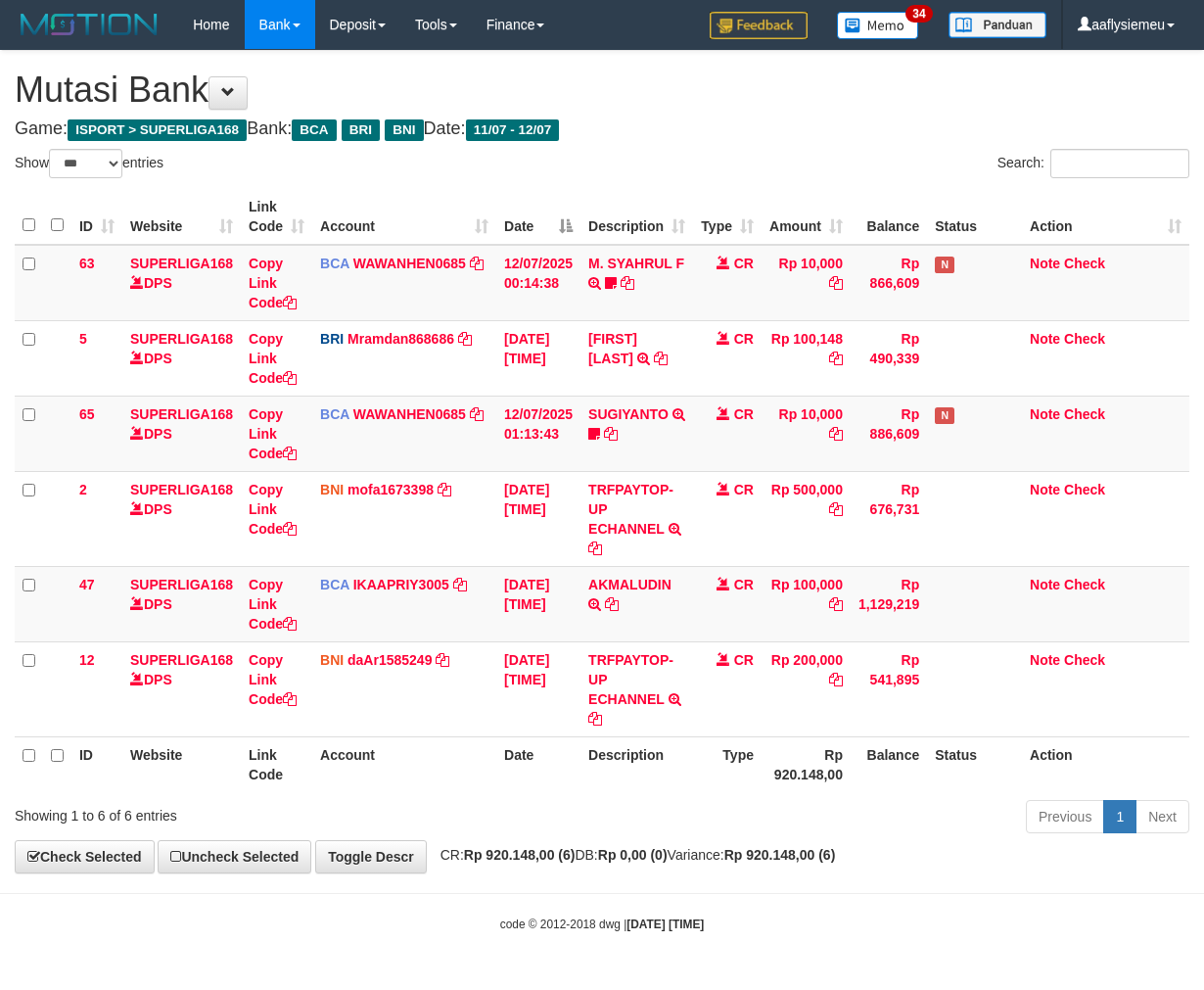 scroll, scrollTop: 0, scrollLeft: 0, axis: both 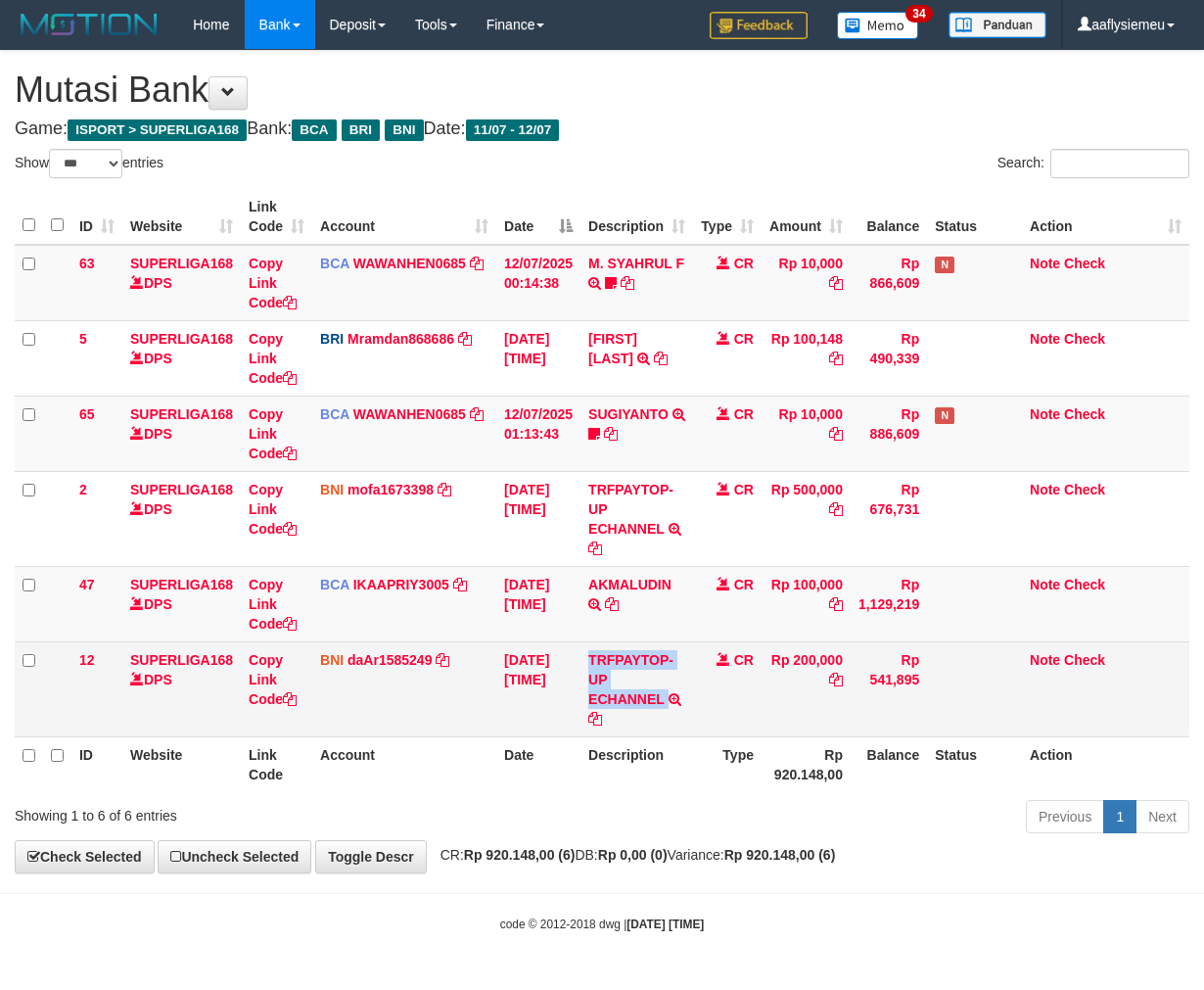 drag, startPoint x: 0, startPoint y: 0, endPoint x: 603, endPoint y: 711, distance: 932.27142 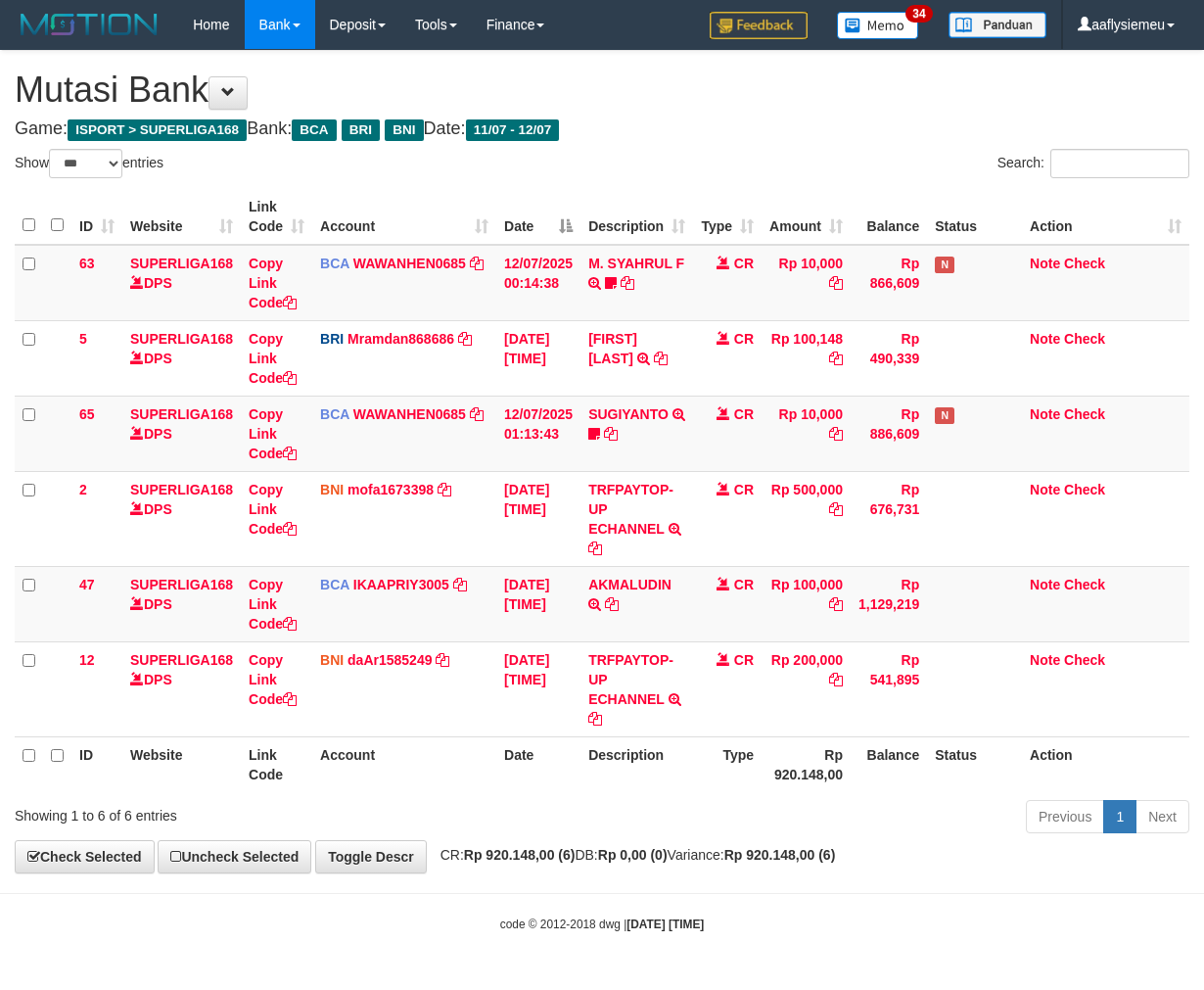 select on "***" 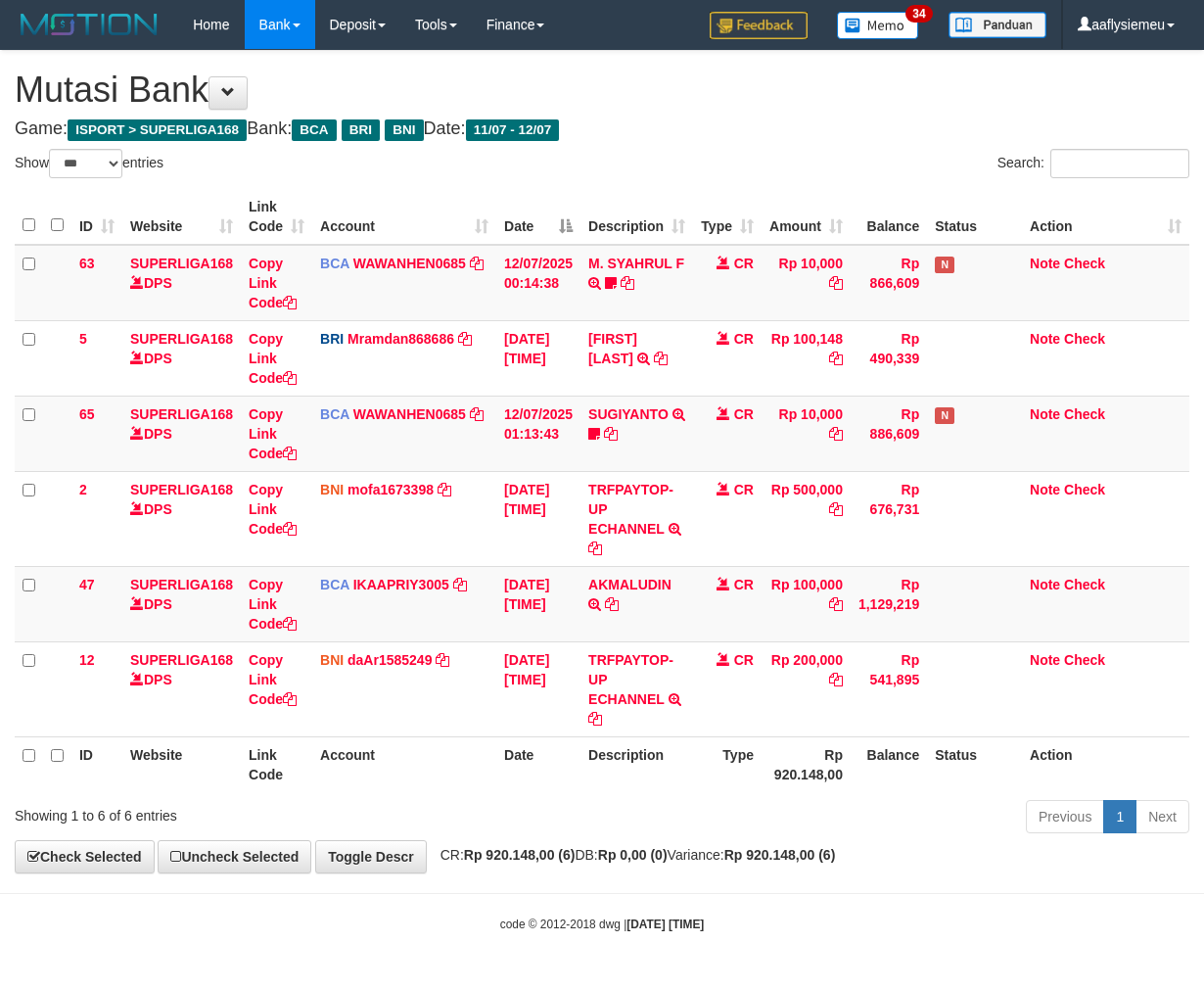 scroll, scrollTop: 0, scrollLeft: 0, axis: both 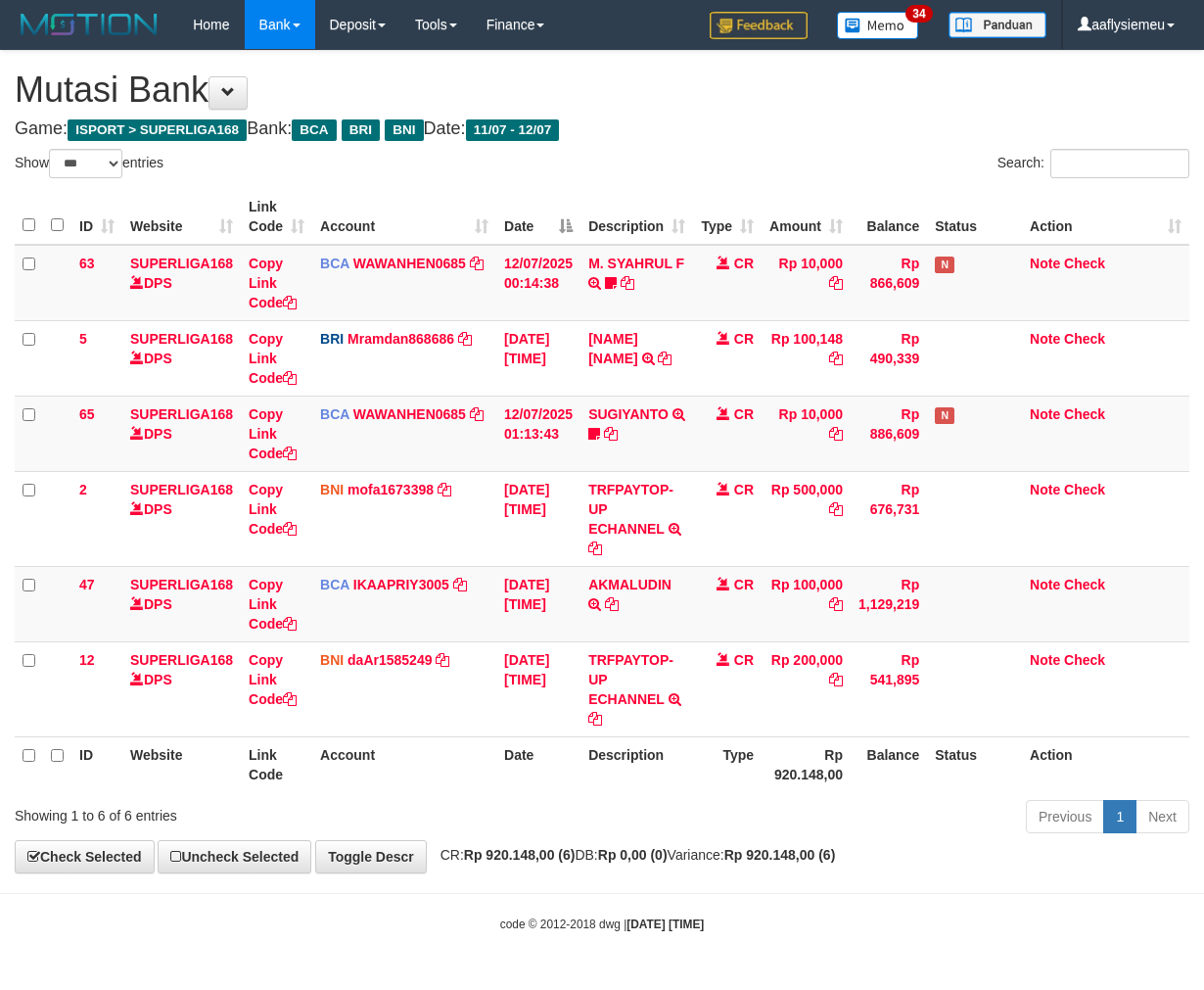 select on "***" 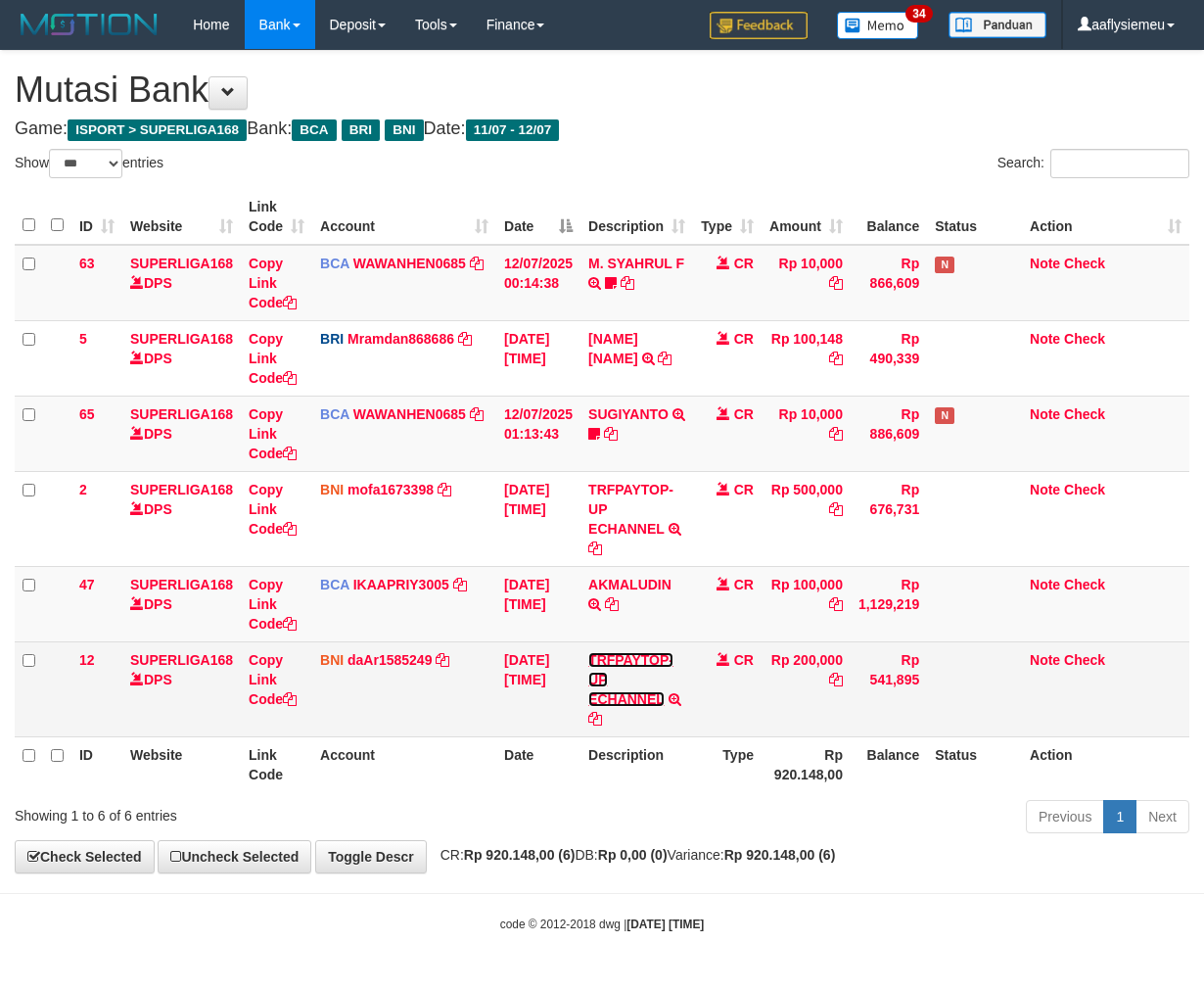 click on "TRFPAYTOP-UP ECHANNEL" at bounding box center (630, 680) 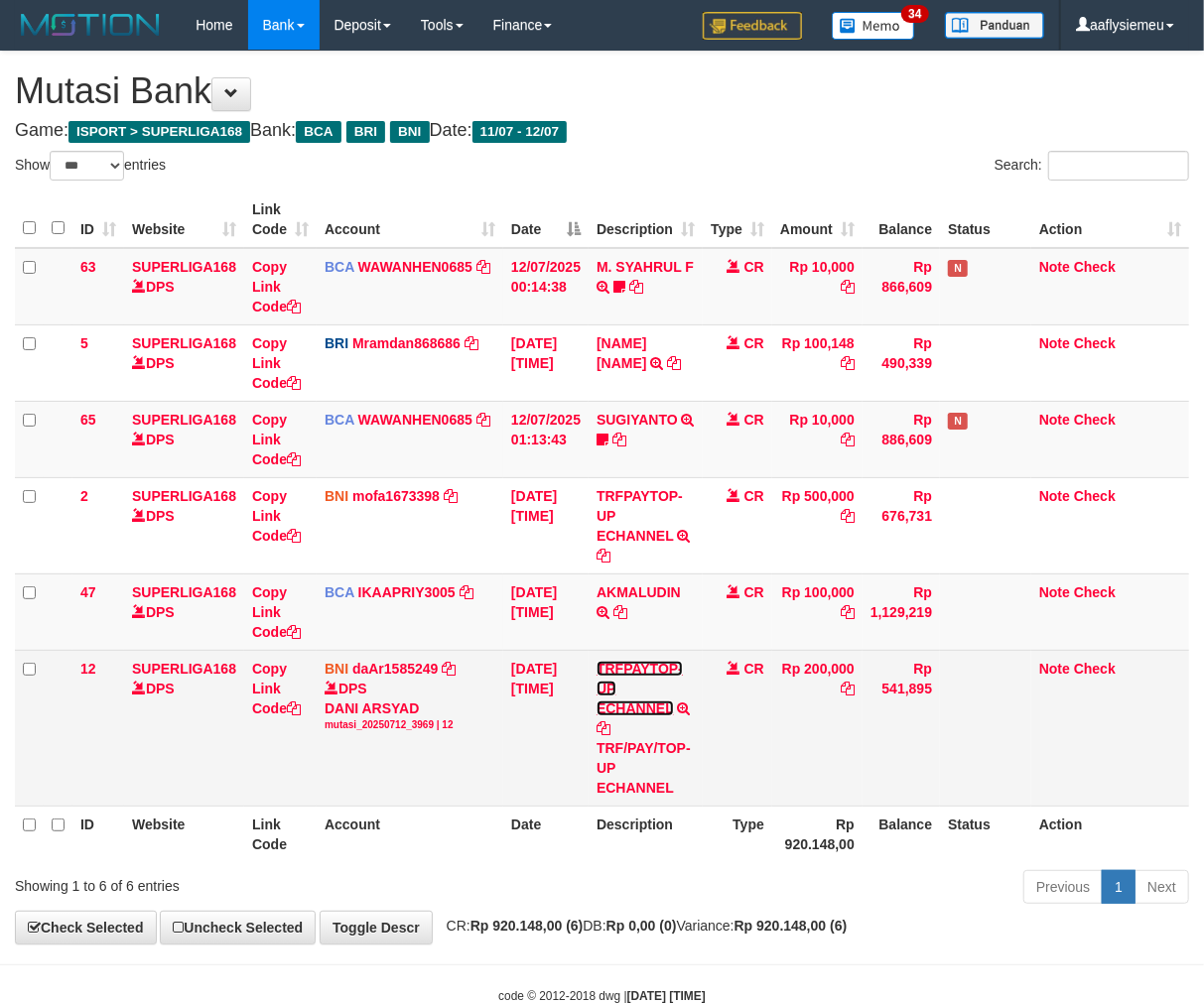 click on "TRFPAYTOP-UP ECHANNEL" at bounding box center (639, 689) 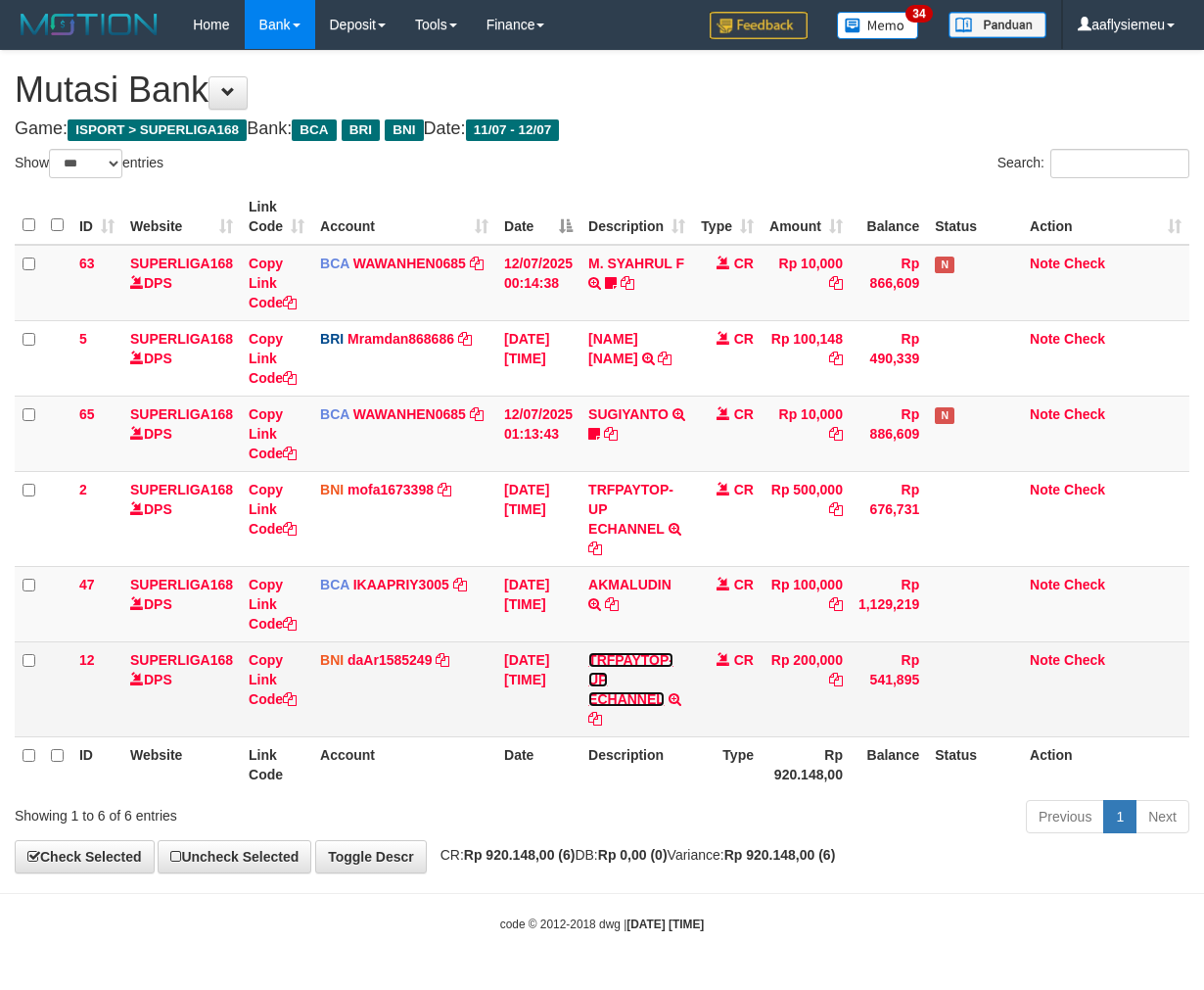 click on "TRFPAYTOP-UP ECHANNEL" at bounding box center (630, 680) 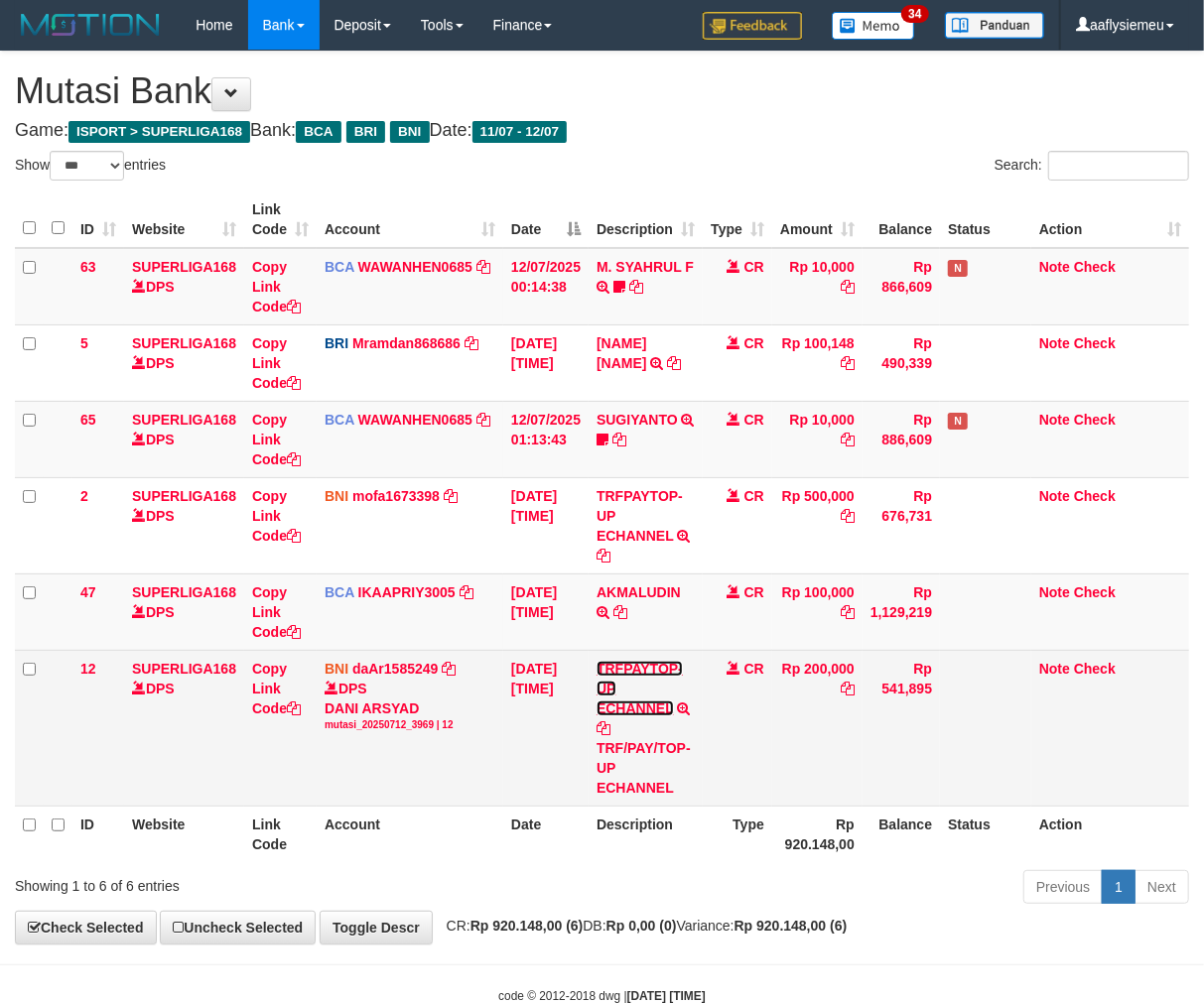click on "TRFPAYTOP-UP ECHANNEL" at bounding box center [639, 689] 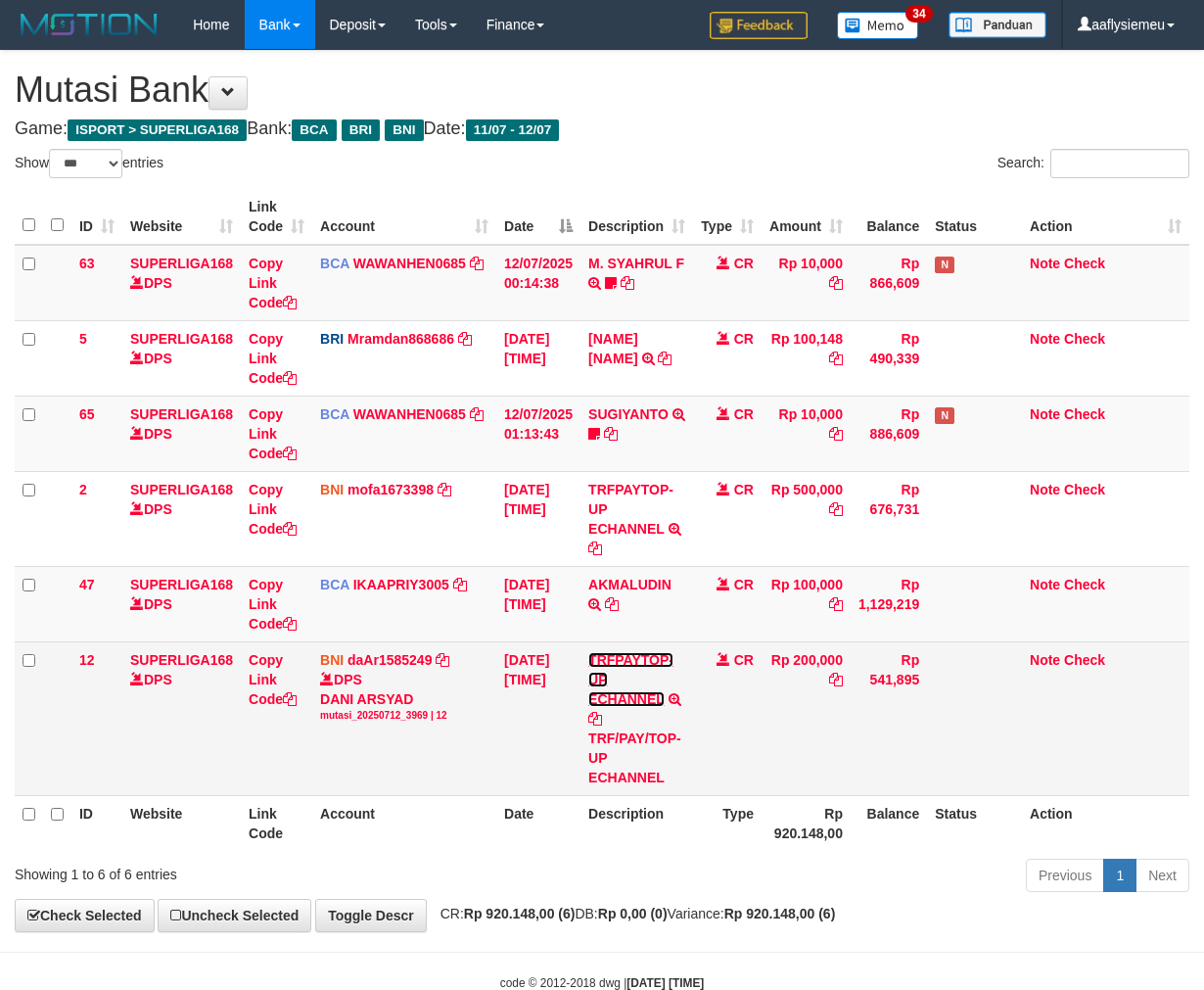 click on "TRFPAYTOP-UP ECHANNEL         TRF/PAY/TOP-UP ECHANNEL" at bounding box center (636, 718) 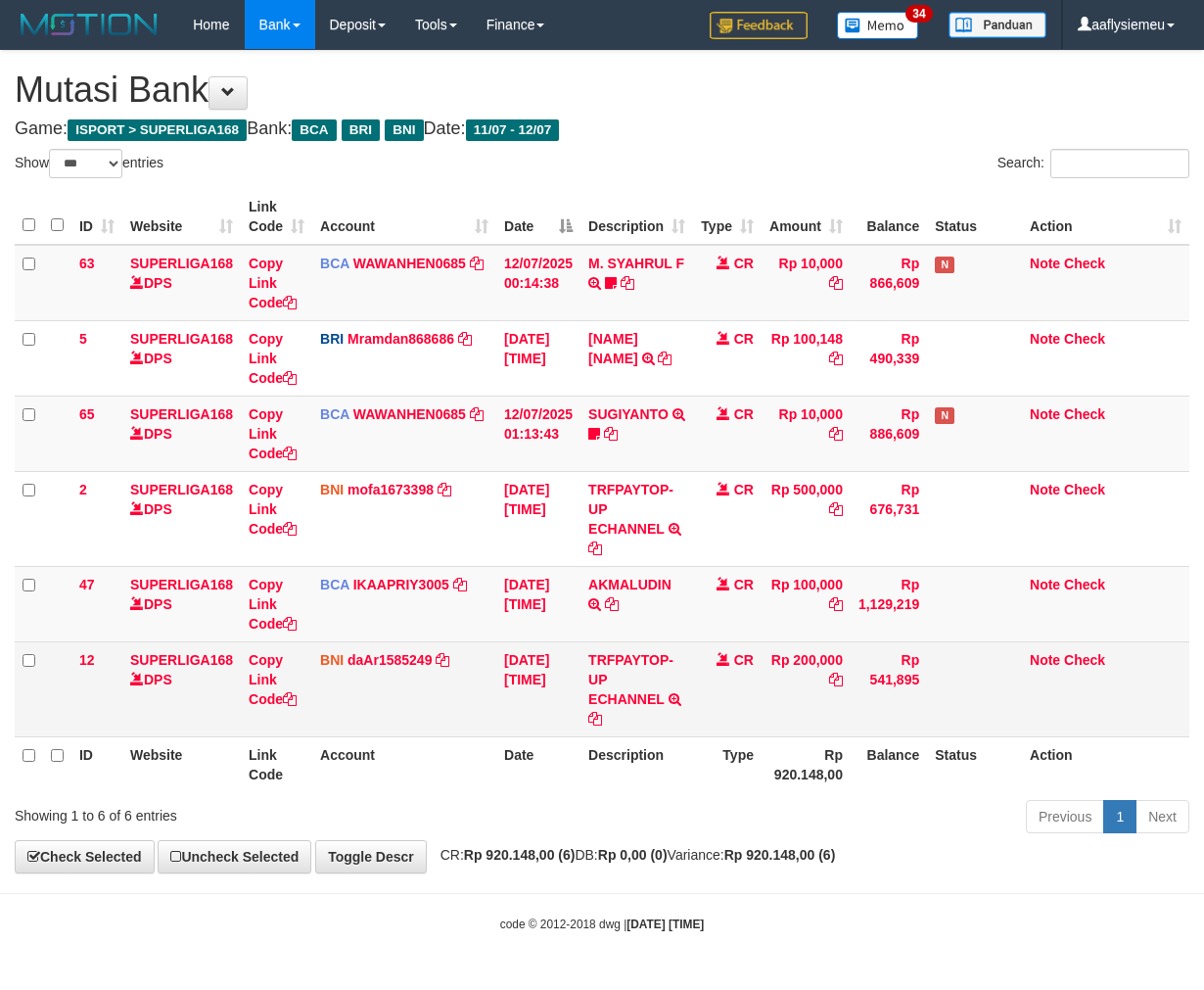click on "TRFPAYTOP-UP ECHANNEL         TRF/PAY/TOP-UP ECHANNEL" at bounding box center [636, 688] 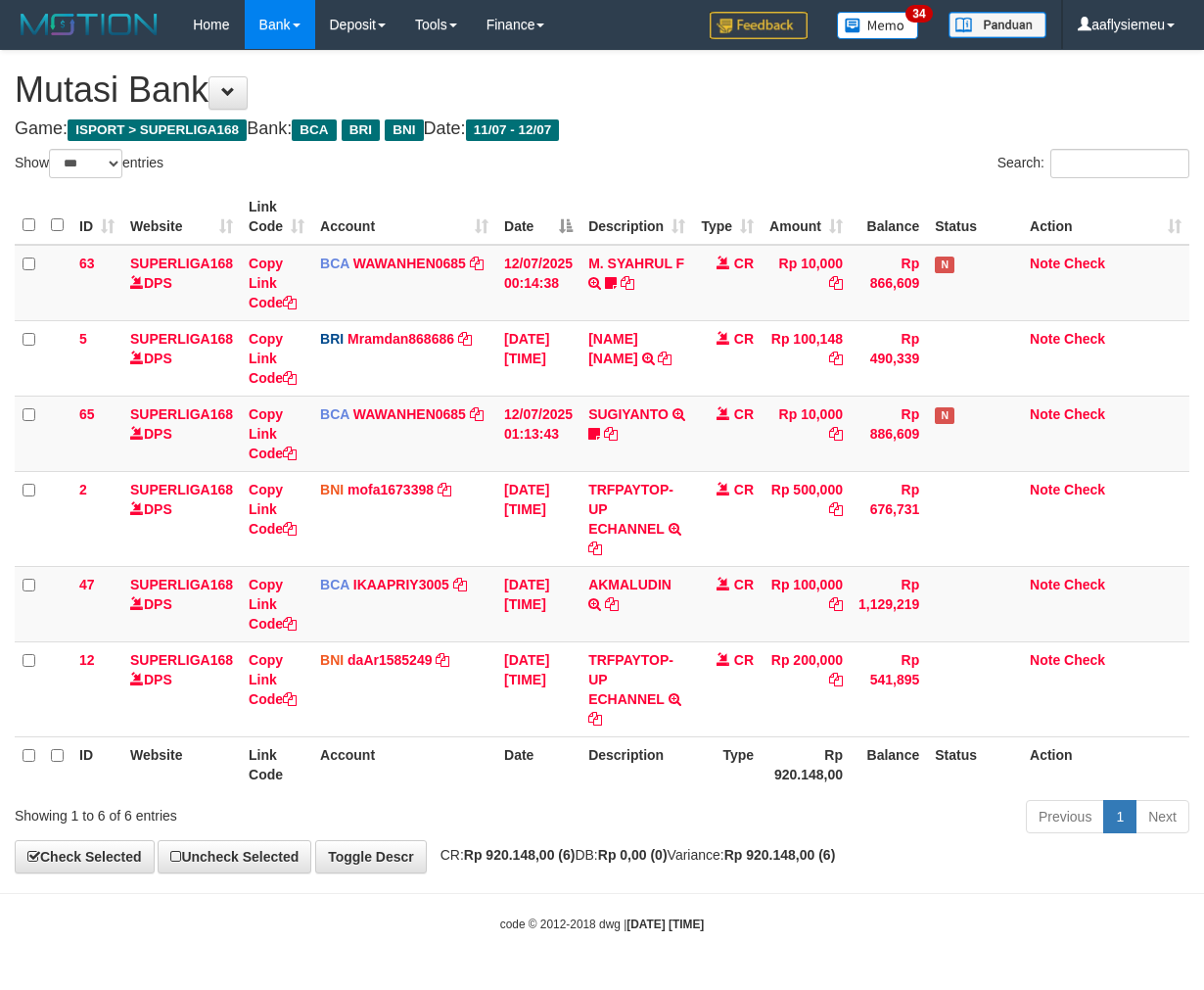select on "***" 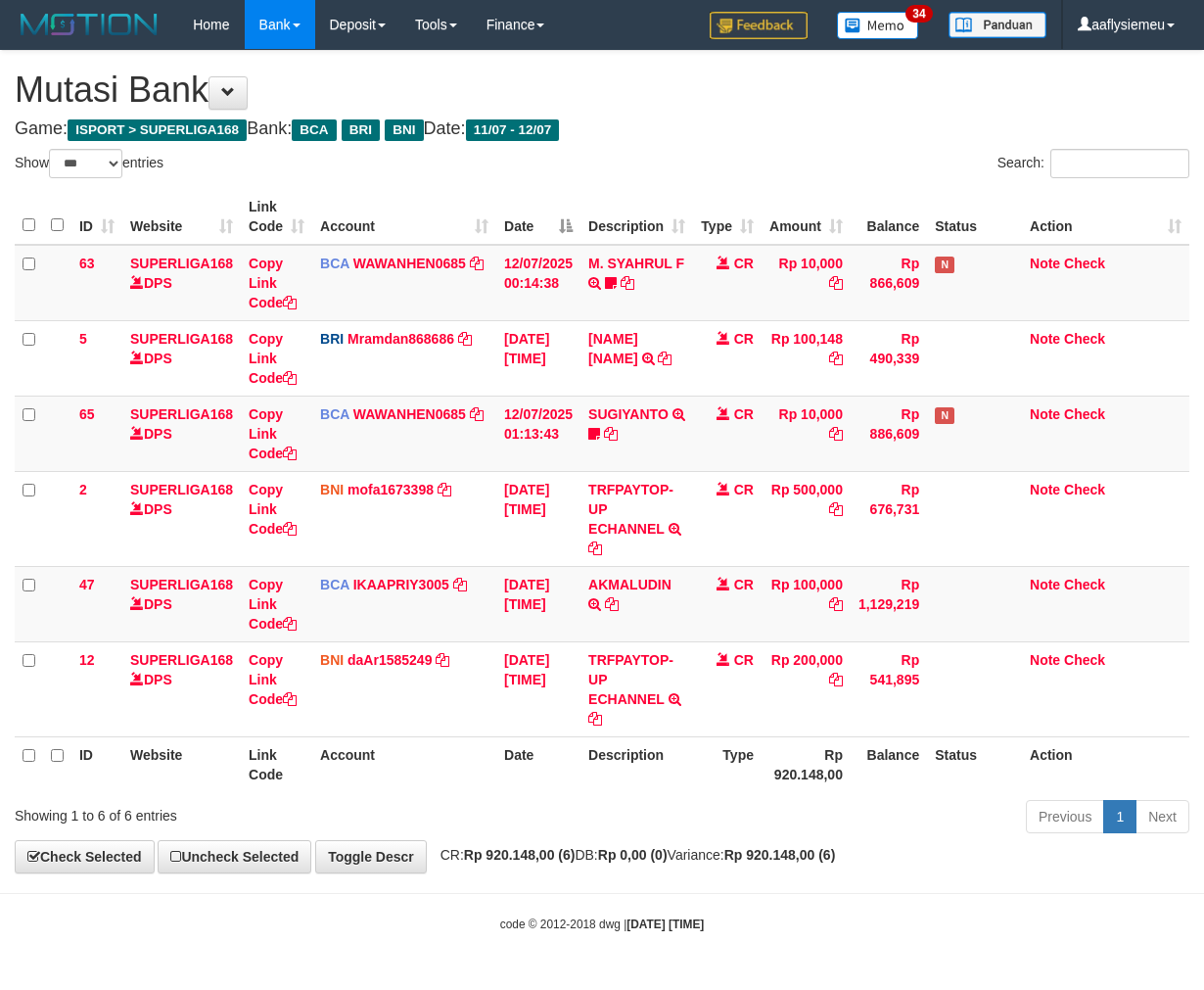 scroll, scrollTop: 0, scrollLeft: 0, axis: both 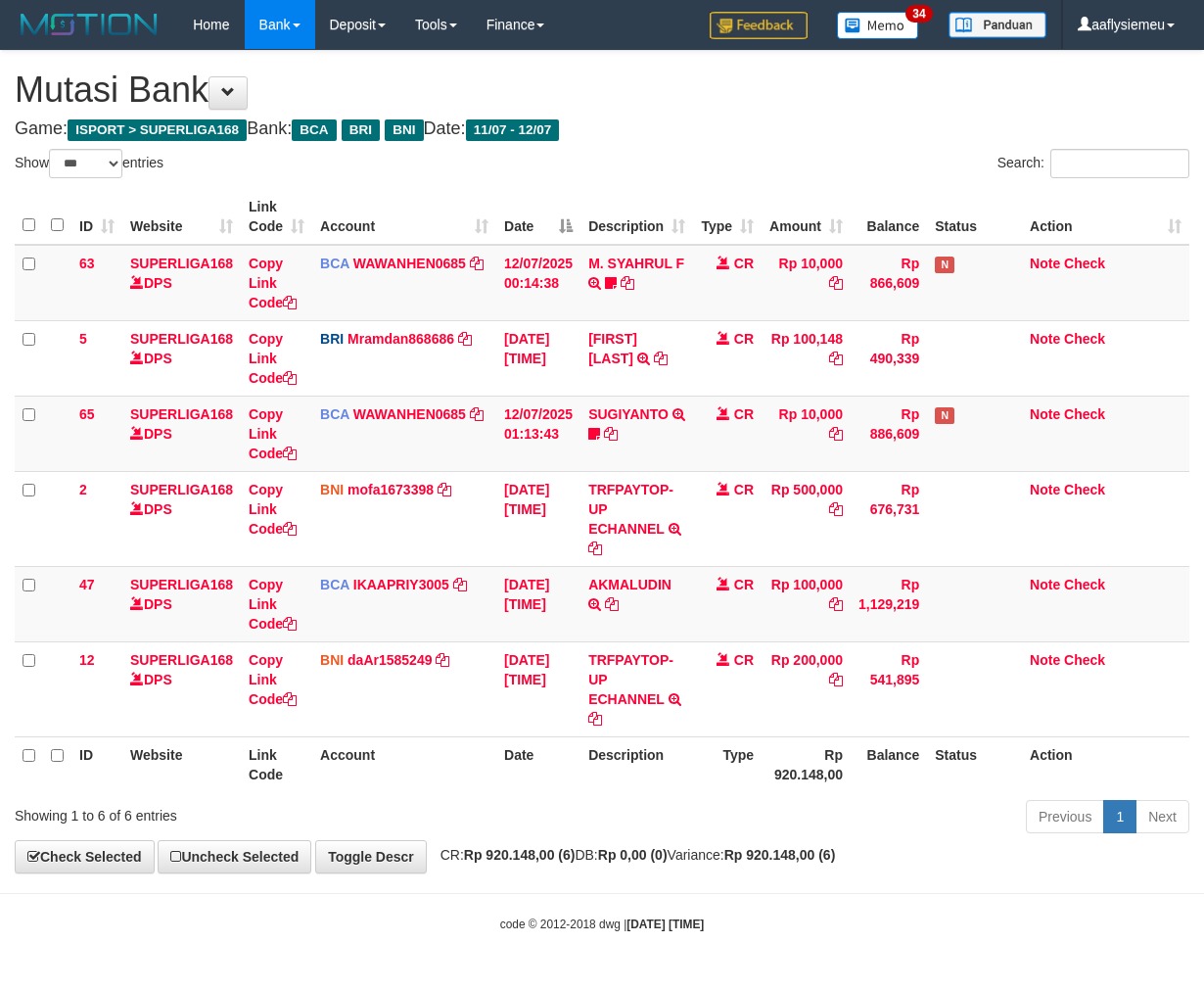 select on "***" 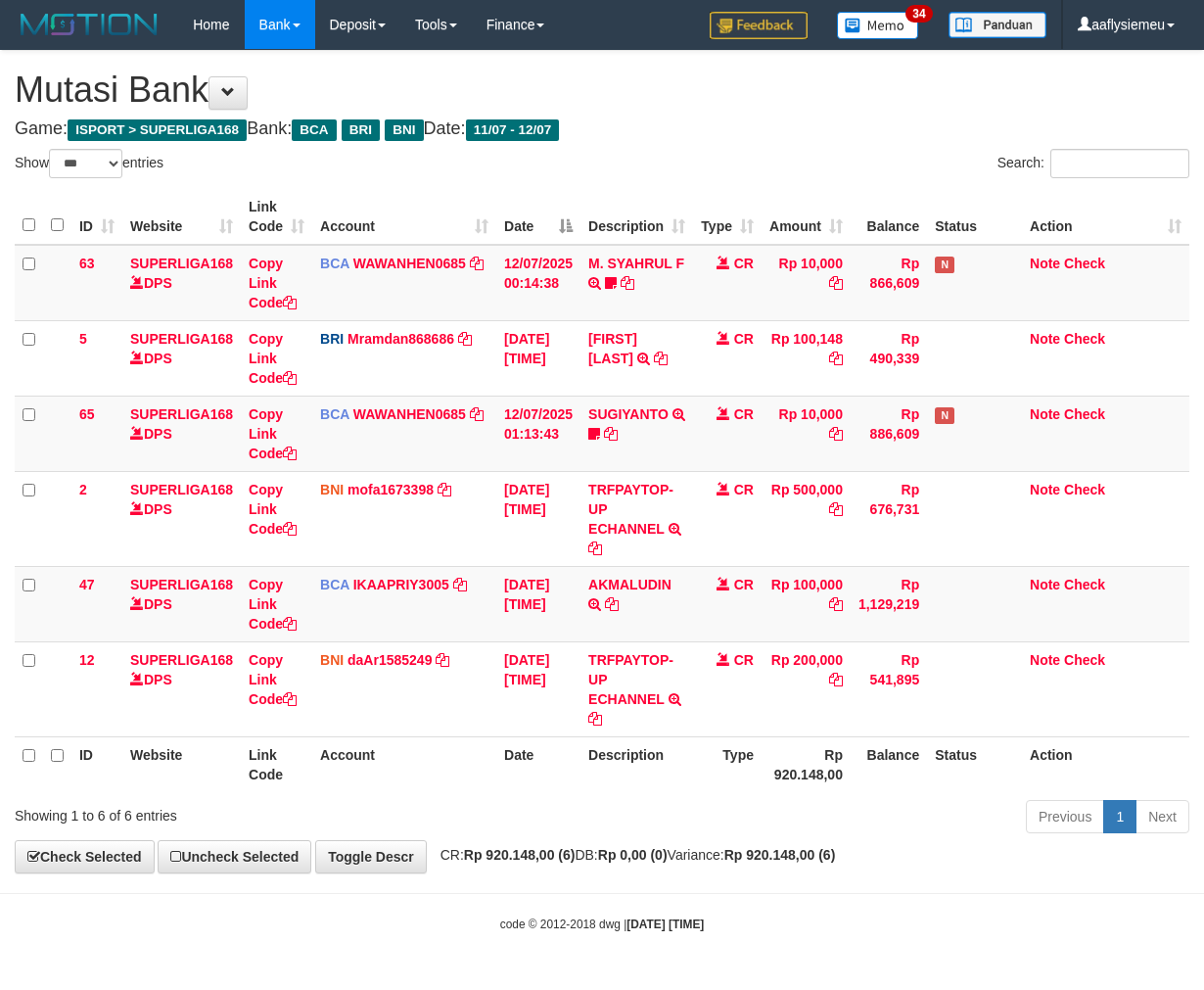 scroll, scrollTop: 0, scrollLeft: 0, axis: both 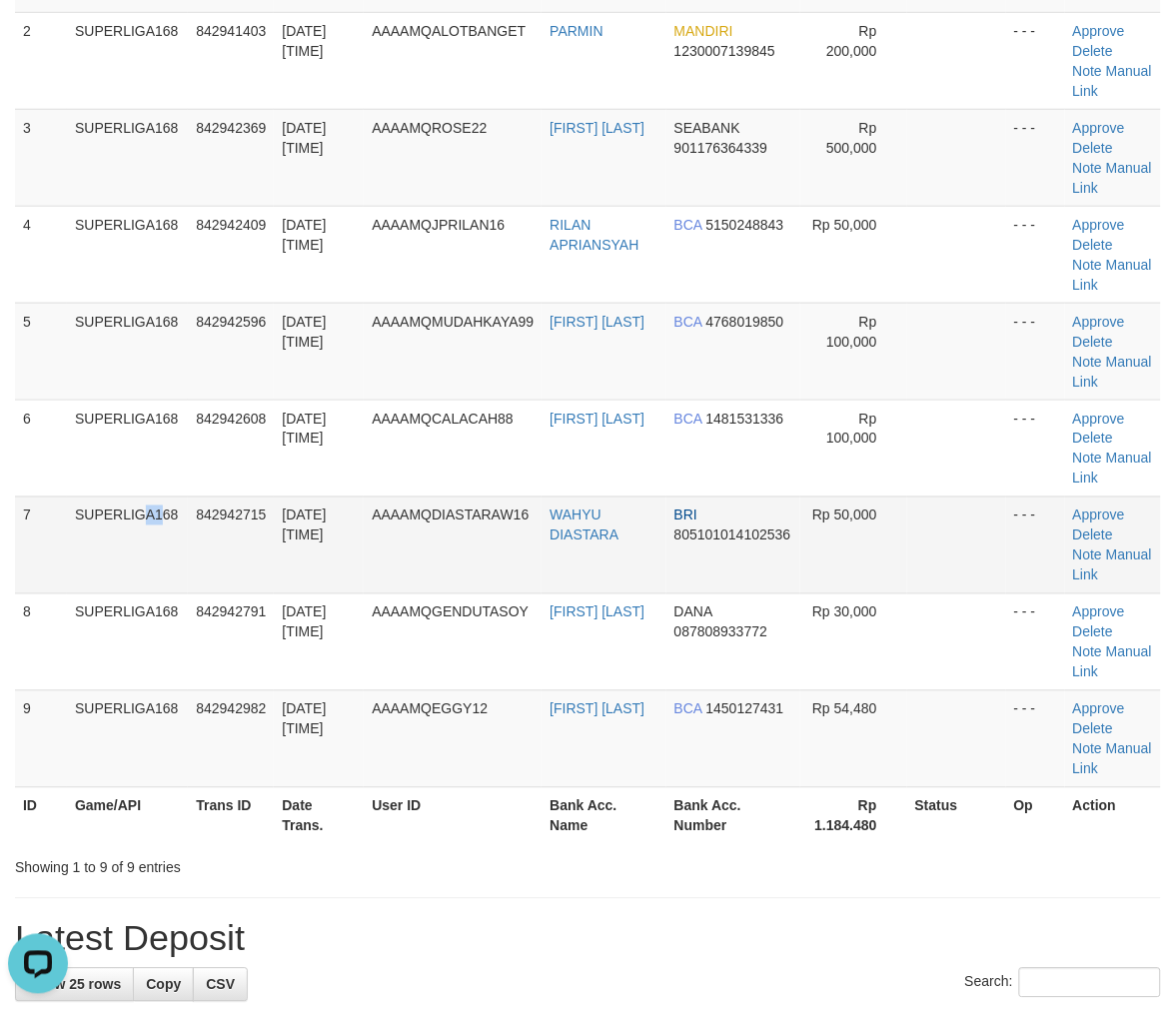 click on "SUPERLIGA168" at bounding box center [127, 544] 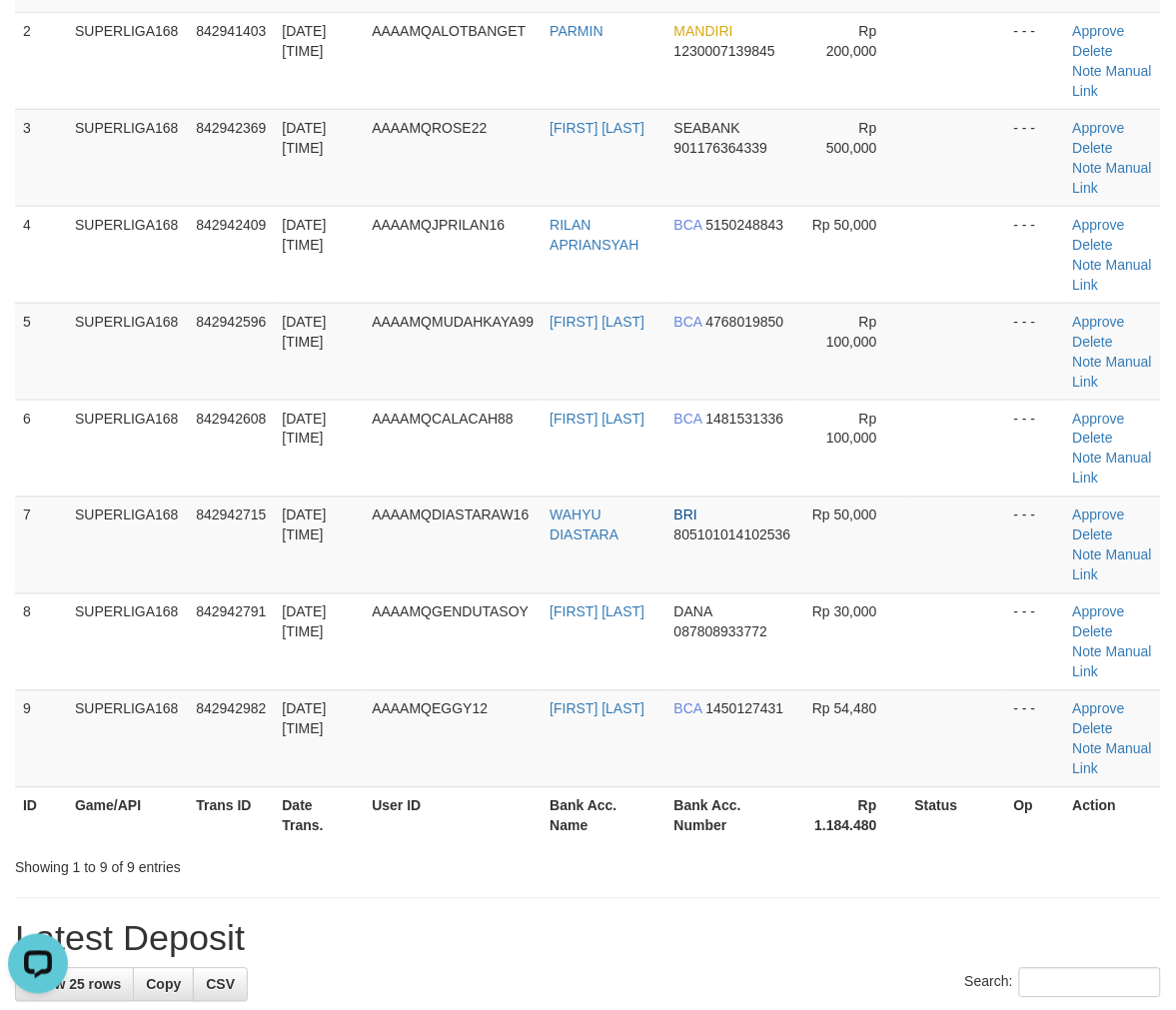 drag, startPoint x: 206, startPoint y: 531, endPoint x: 2, endPoint y: 609, distance: 218.4033 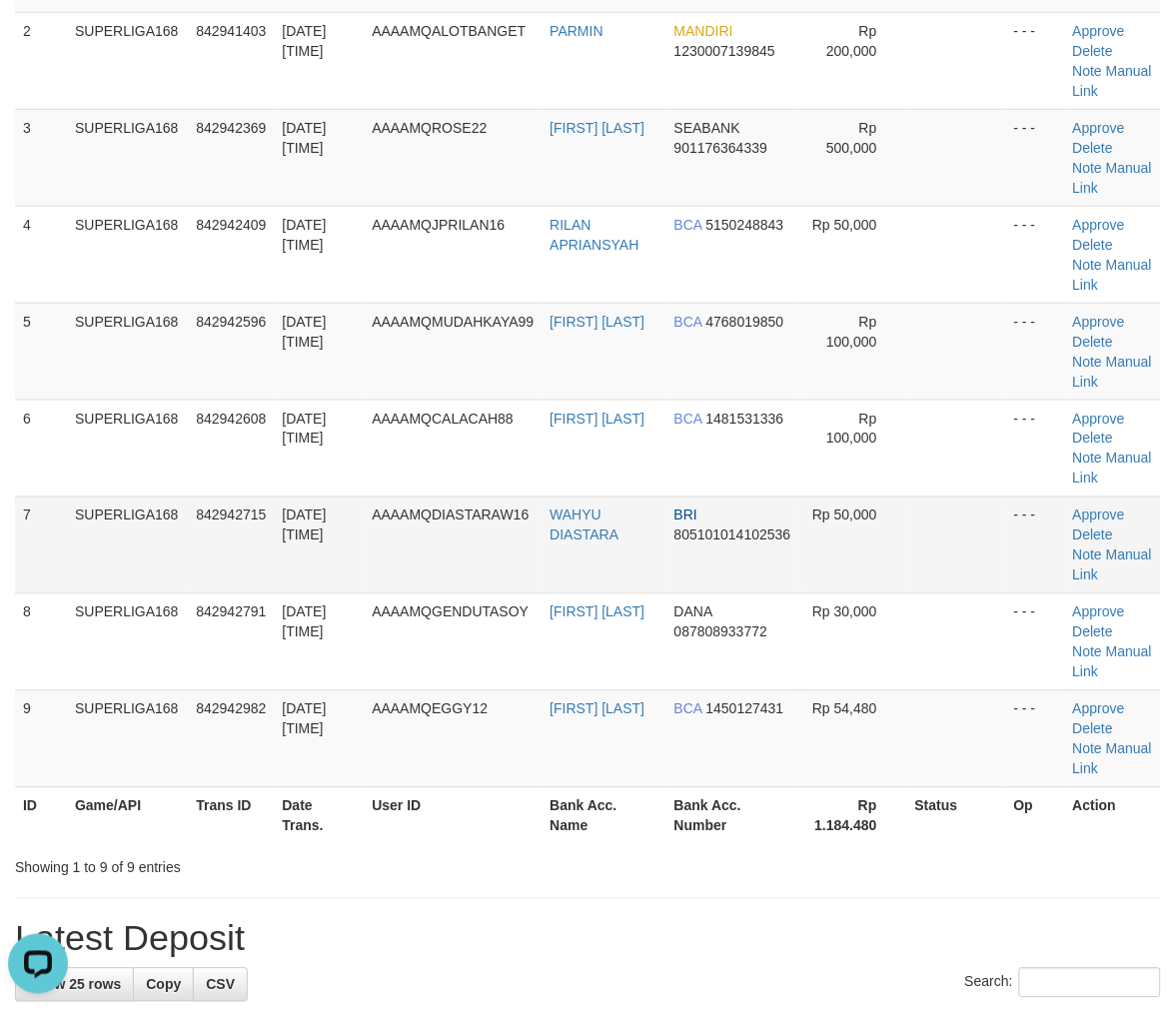 drag, startPoint x: 258, startPoint y: 495, endPoint x: 271, endPoint y: 500, distance: 13.928388 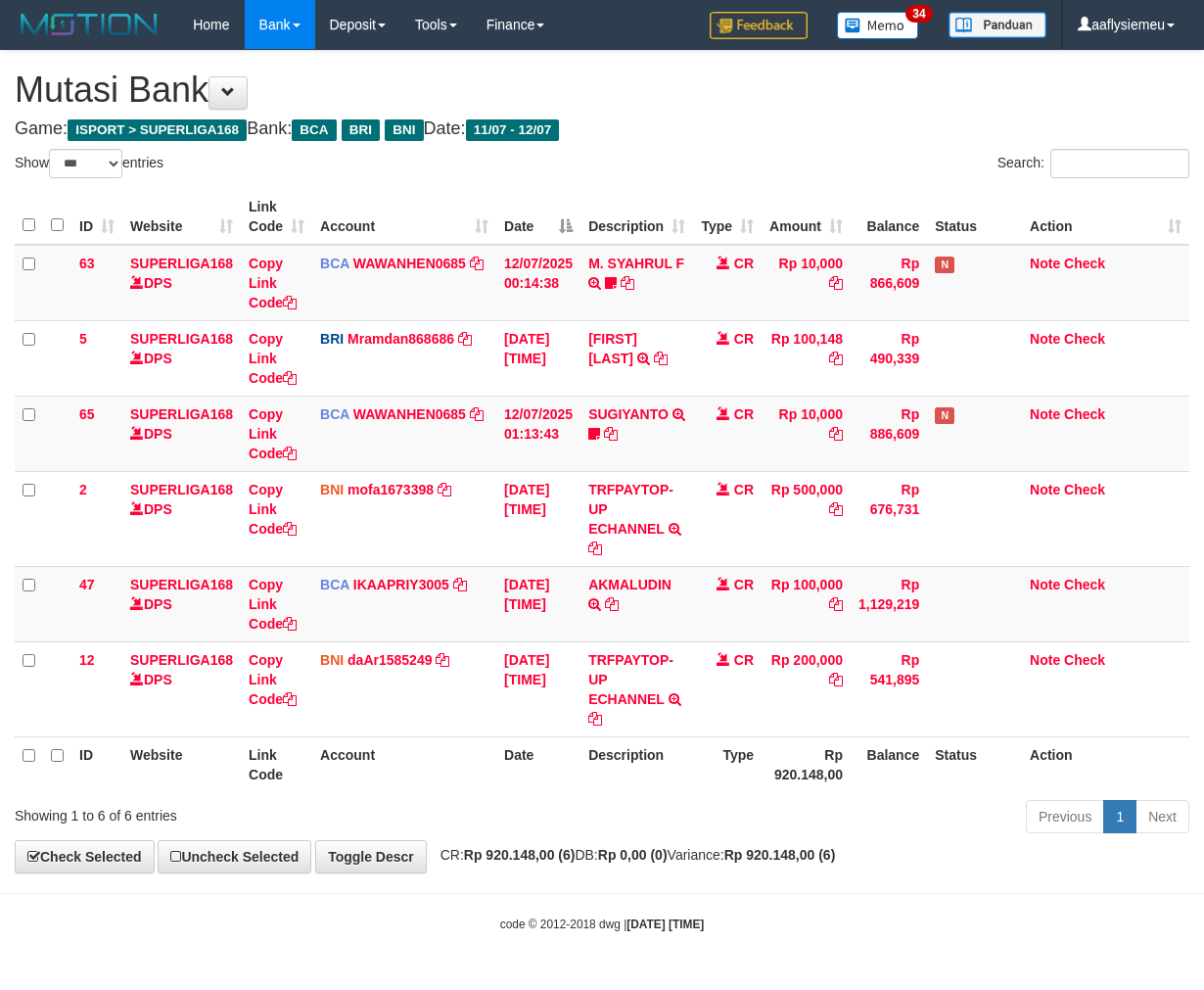select on "***" 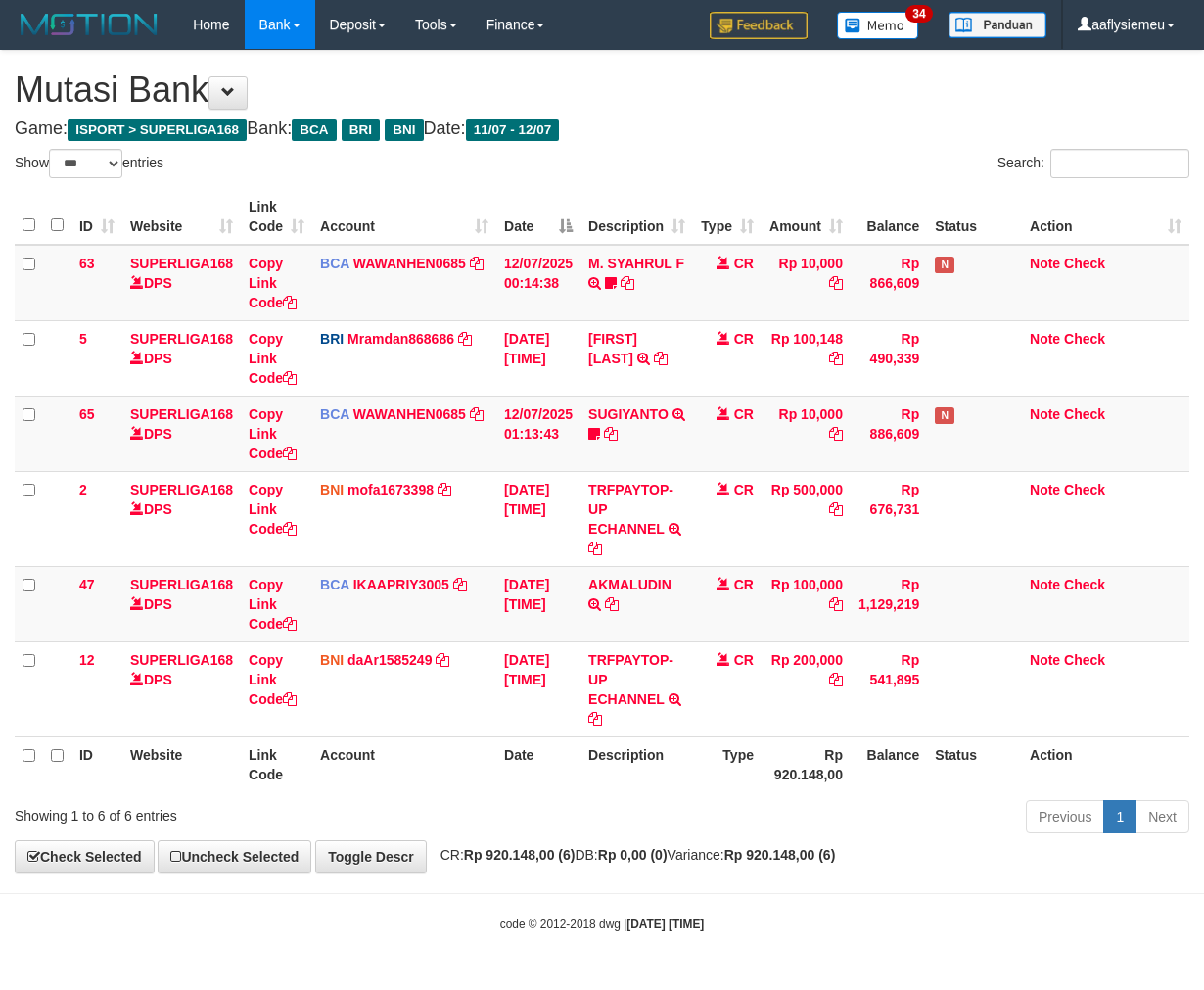 scroll, scrollTop: 0, scrollLeft: 0, axis: both 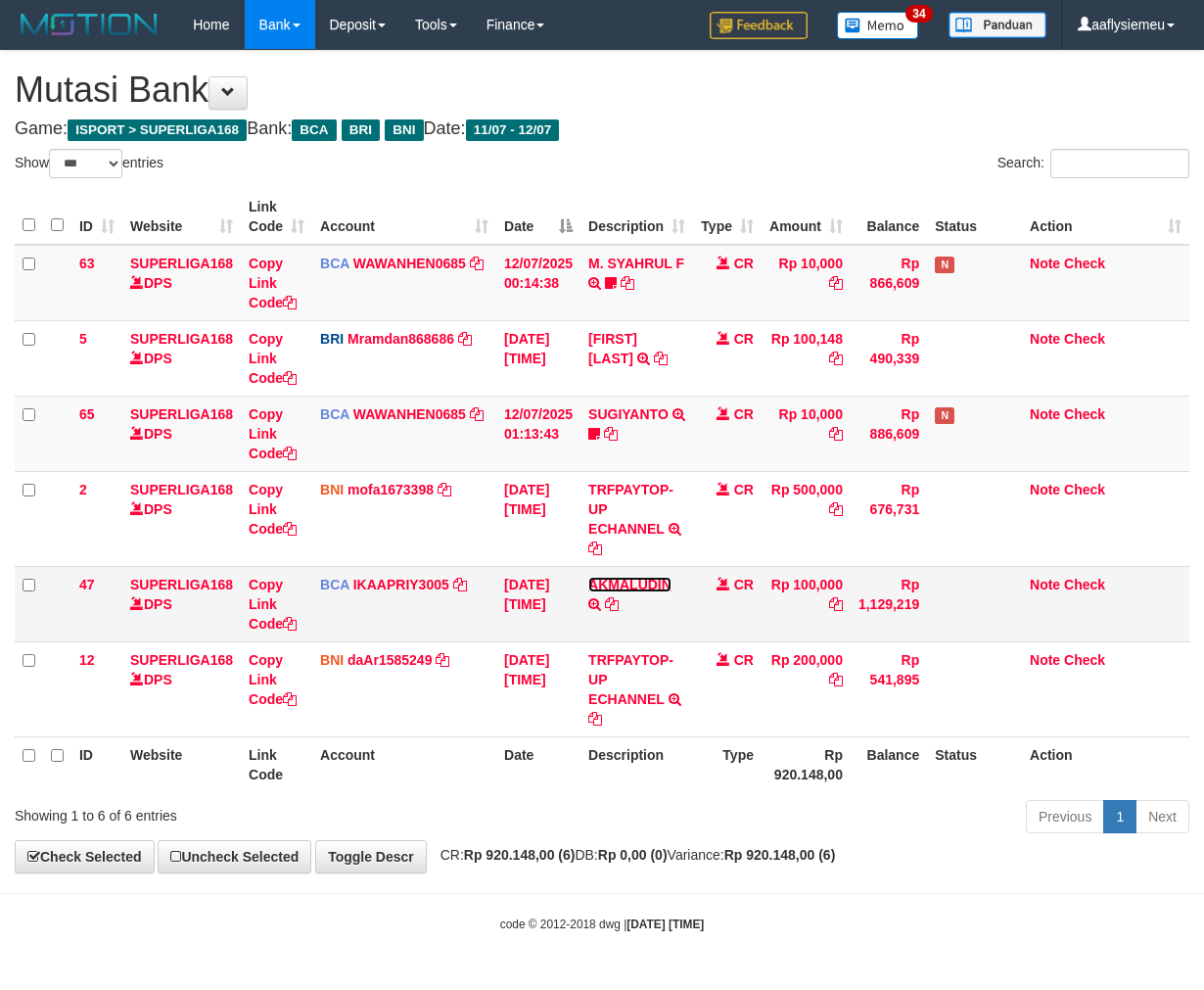 click on "AKMALUDIN" at bounding box center [629, 585] 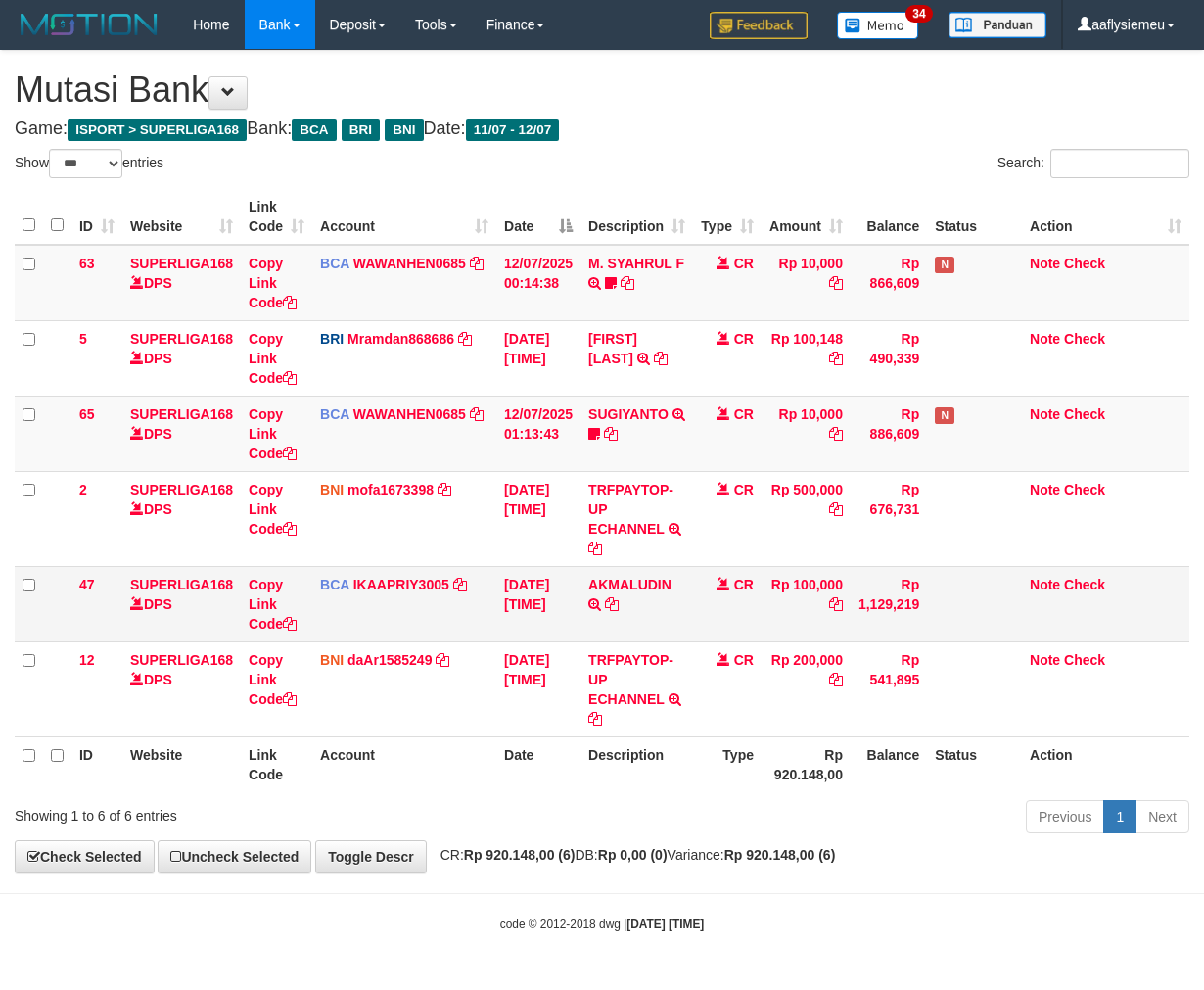 click on "TRSF E-BANKING CR 1207/FTSCY/WS95031
100000.00AKMALUDIN" at bounding box center (0, 0) 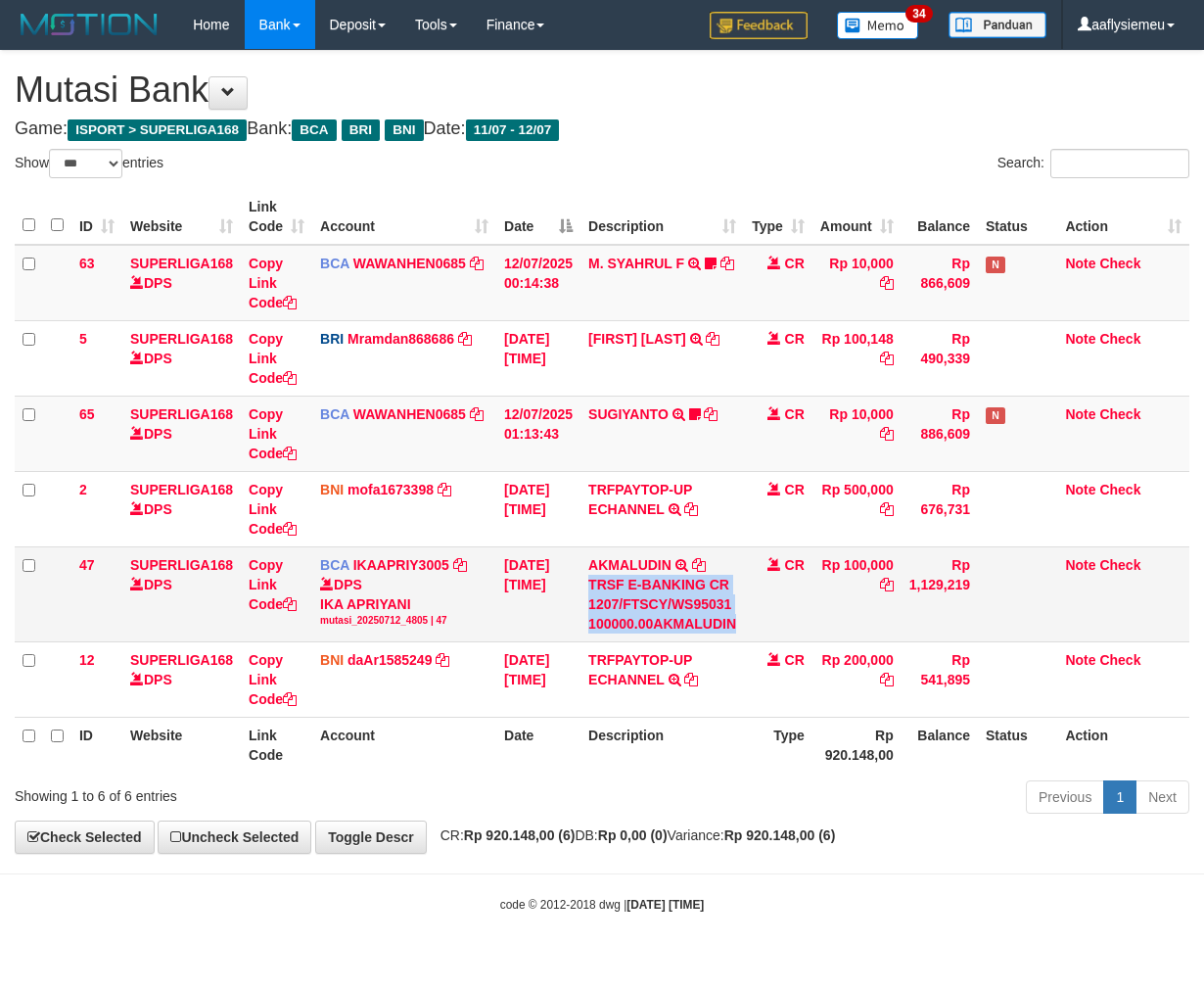 click on "TRSF E-BANKING CR 1207/FTSCY/WS95031
100000.00AKMALUDIN" at bounding box center (662, 604) 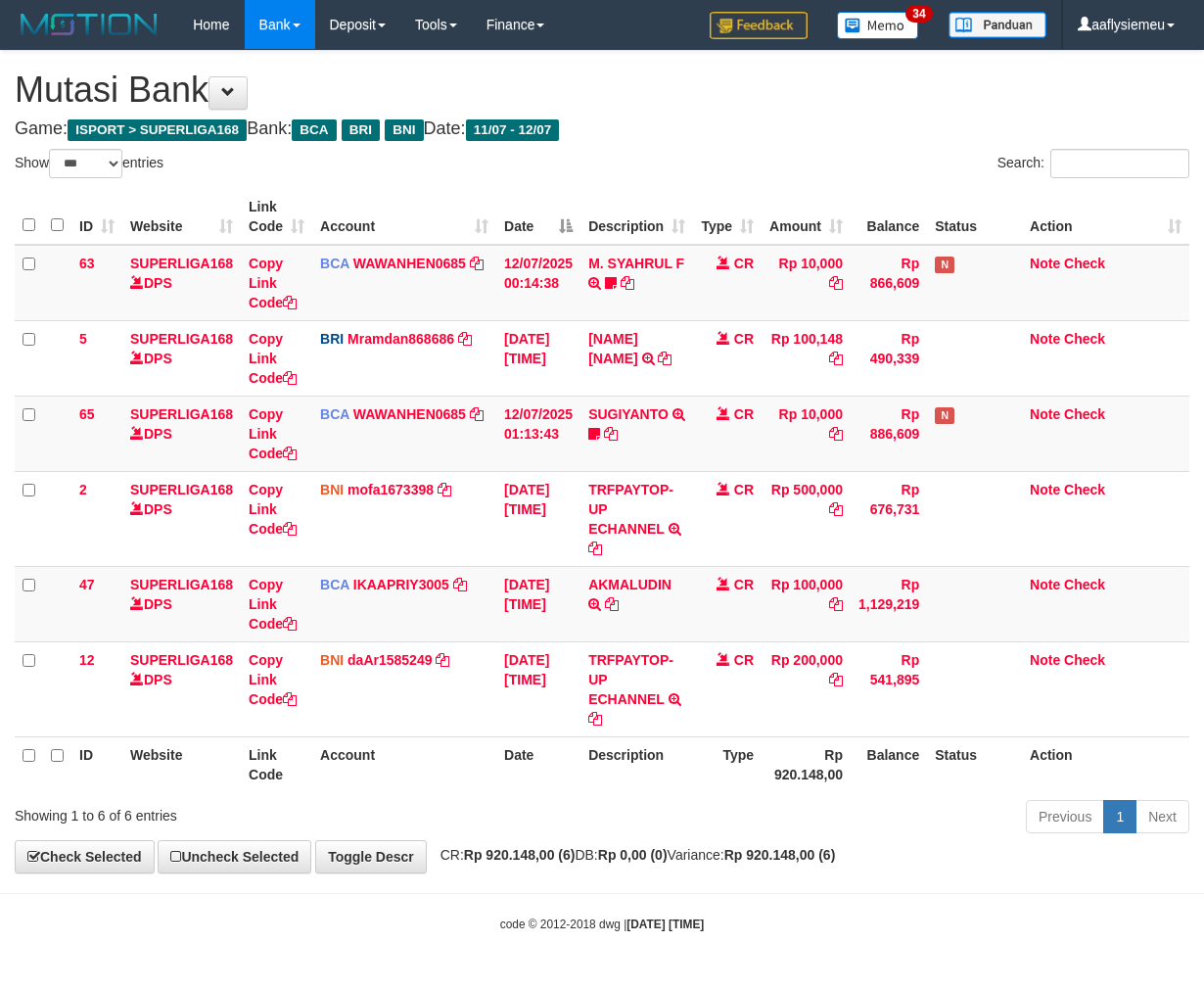 select on "***" 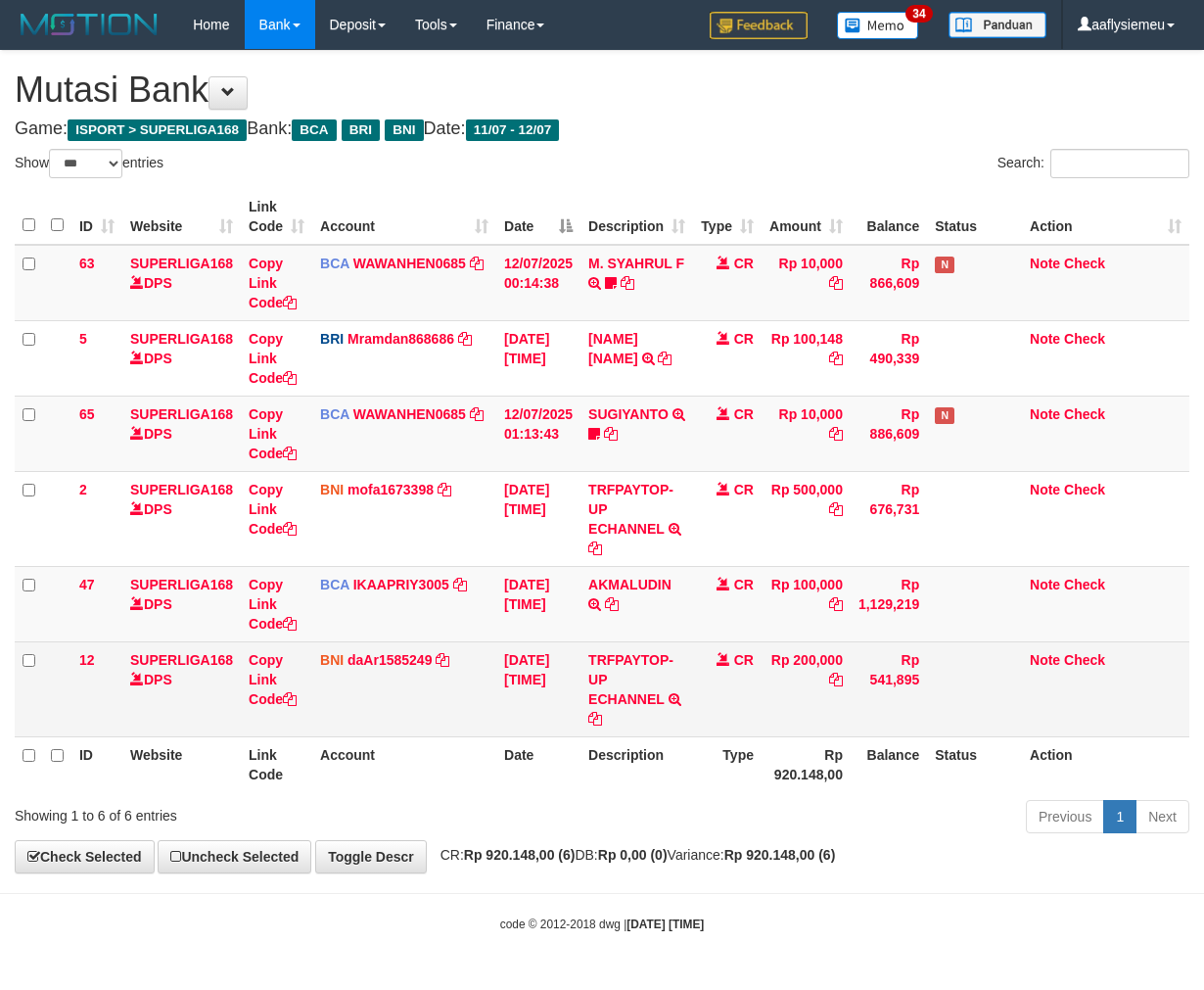 scroll, scrollTop: 0, scrollLeft: 0, axis: both 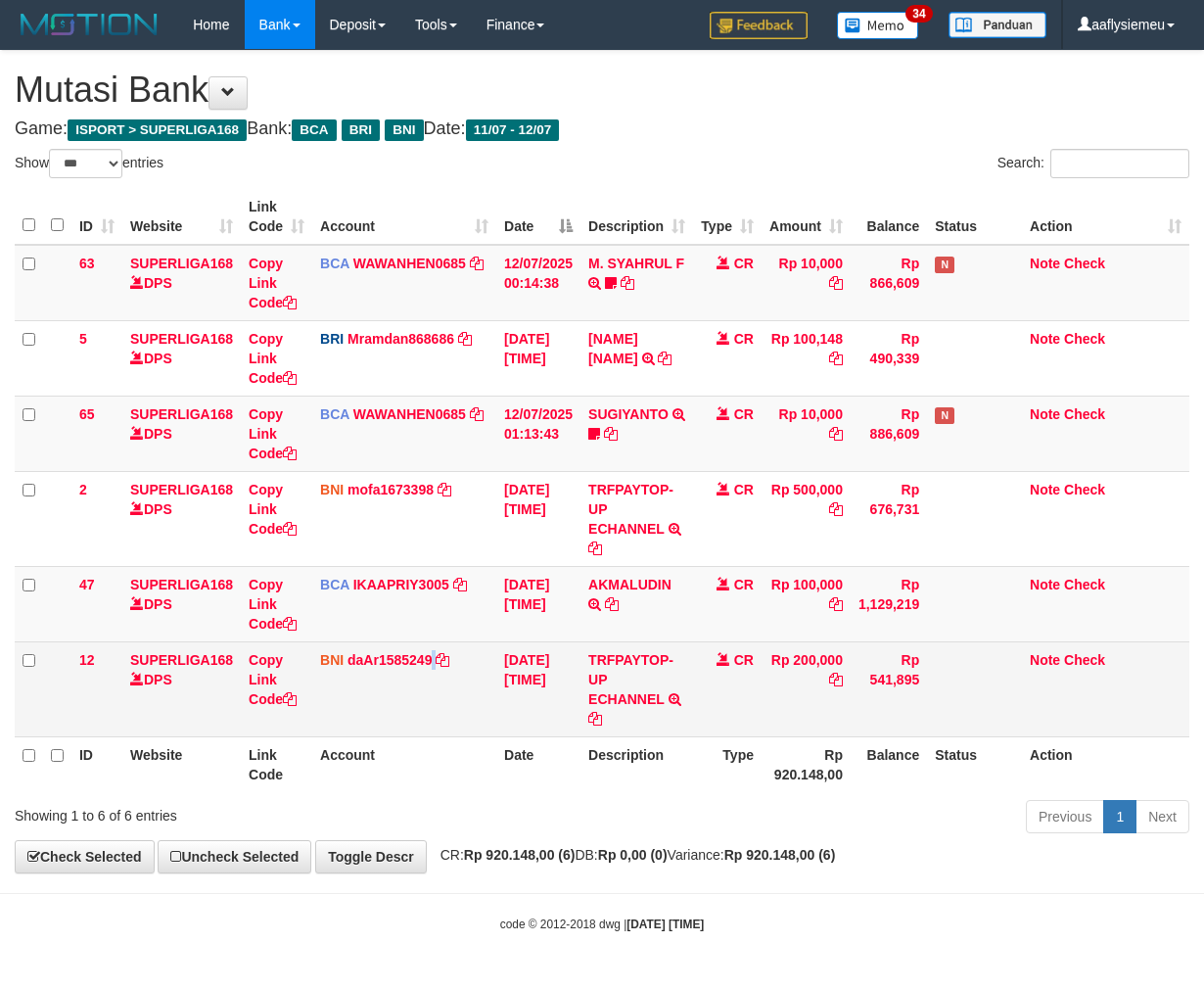 click on "BNI
daAr1585249
DPS
DANI ARSYAD
mutasi_20250712_3969 | 12
mutasi_20250712_3969 | 12" at bounding box center [404, 688] 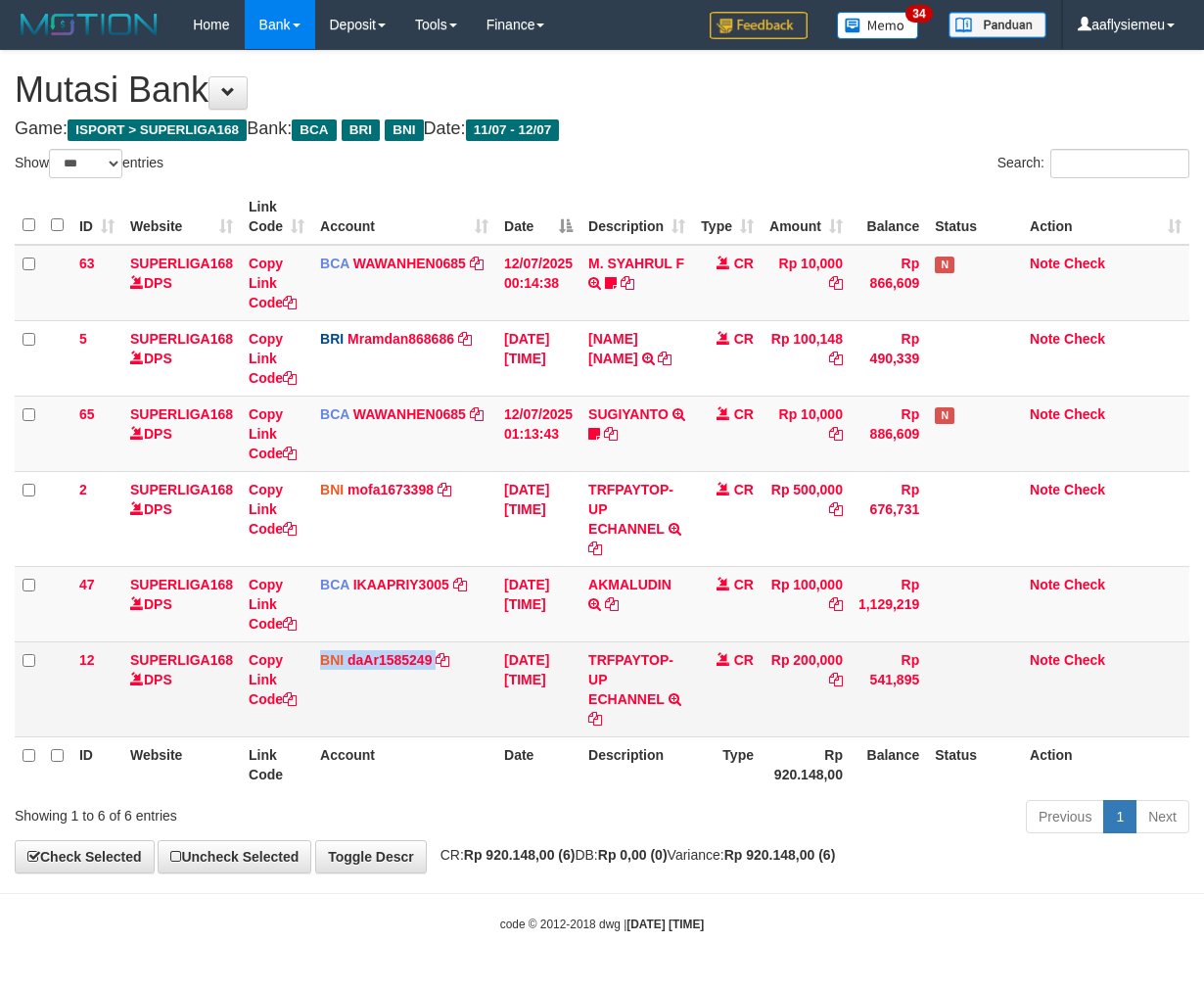 click on "BNI
daAr1585249
DPS
DANI ARSYAD
mutasi_20250712_3969 | 12
mutasi_20250712_3969 | 12" at bounding box center (404, 688) 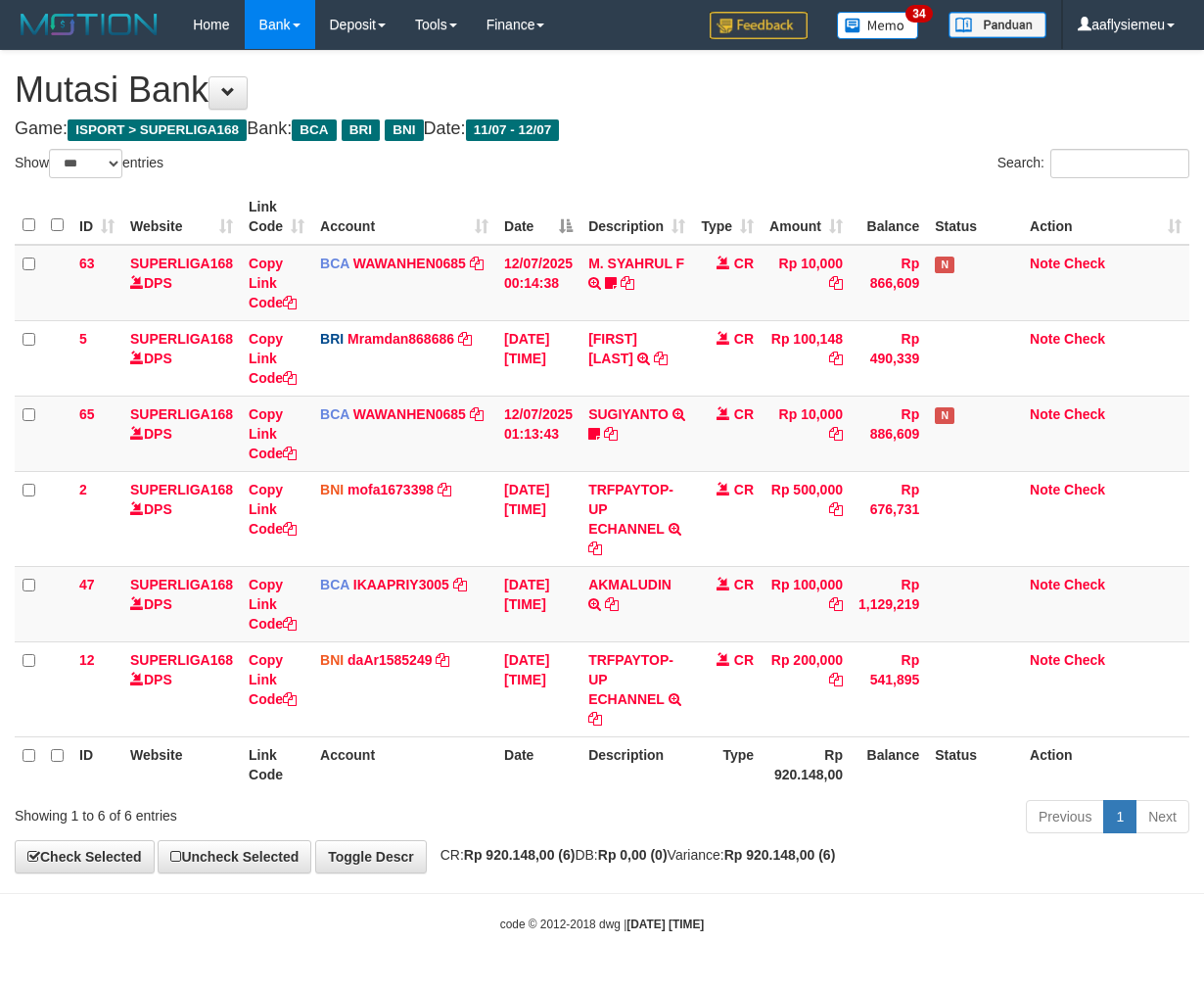 select on "***" 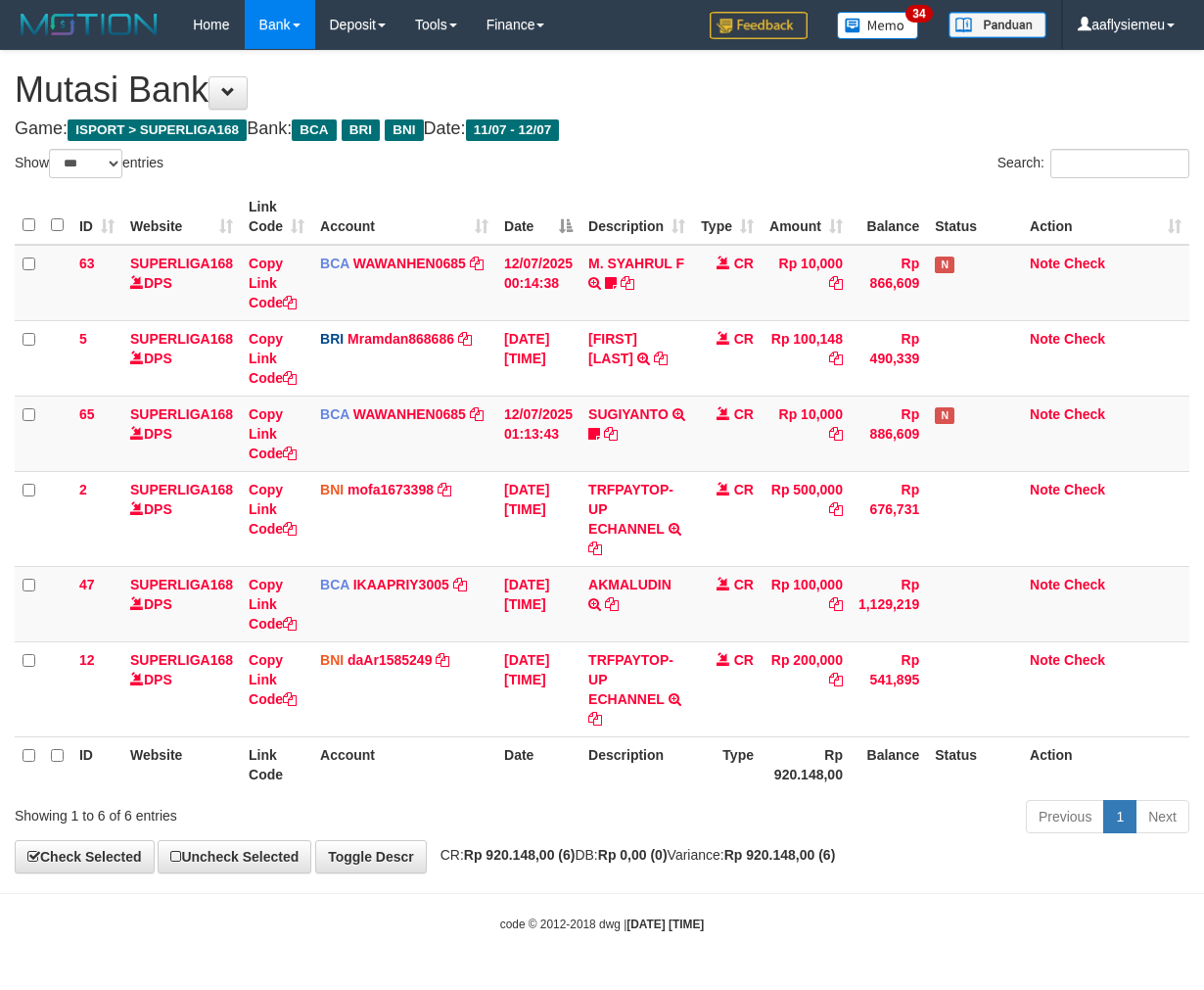 scroll, scrollTop: 0, scrollLeft: 0, axis: both 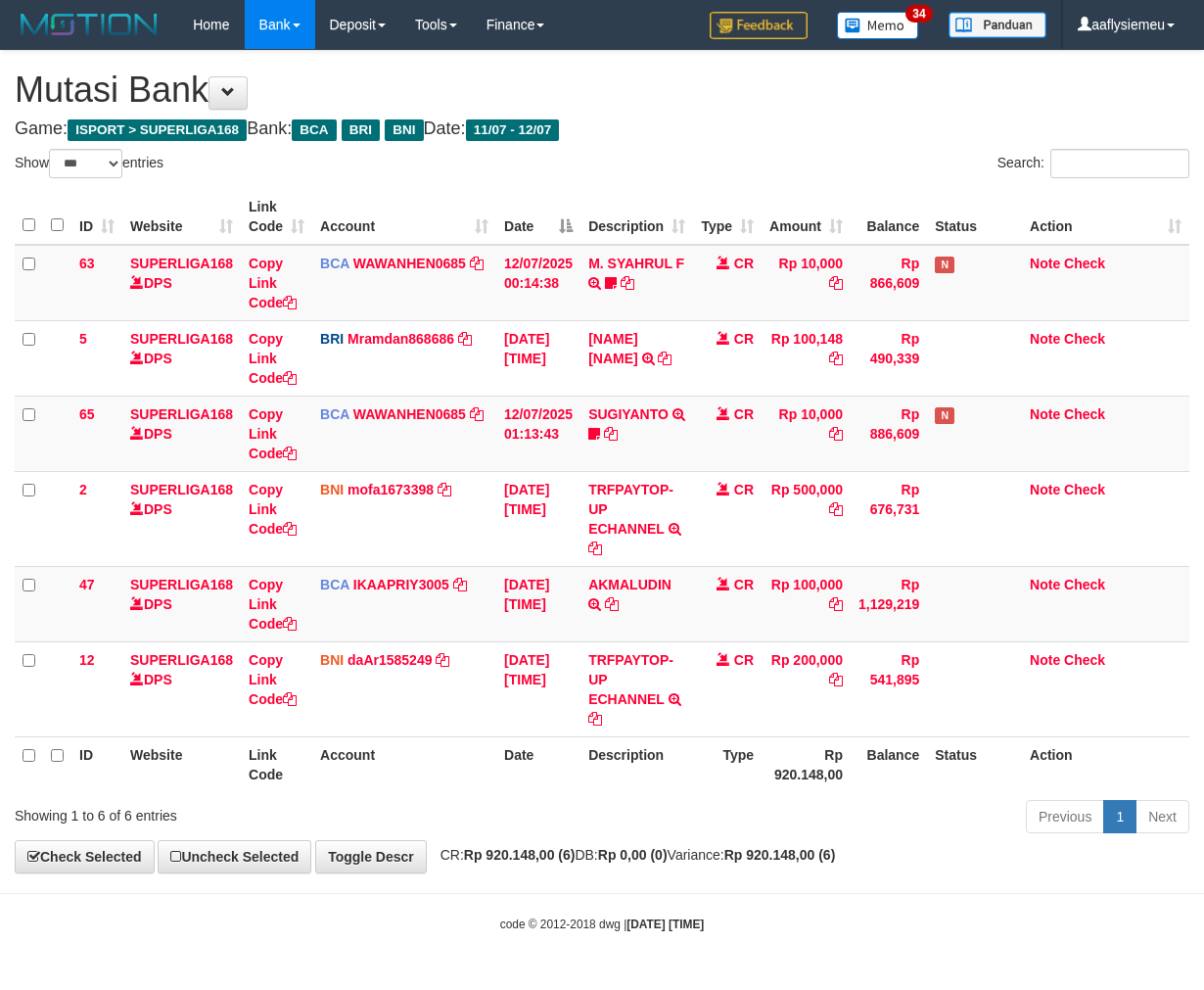 select on "***" 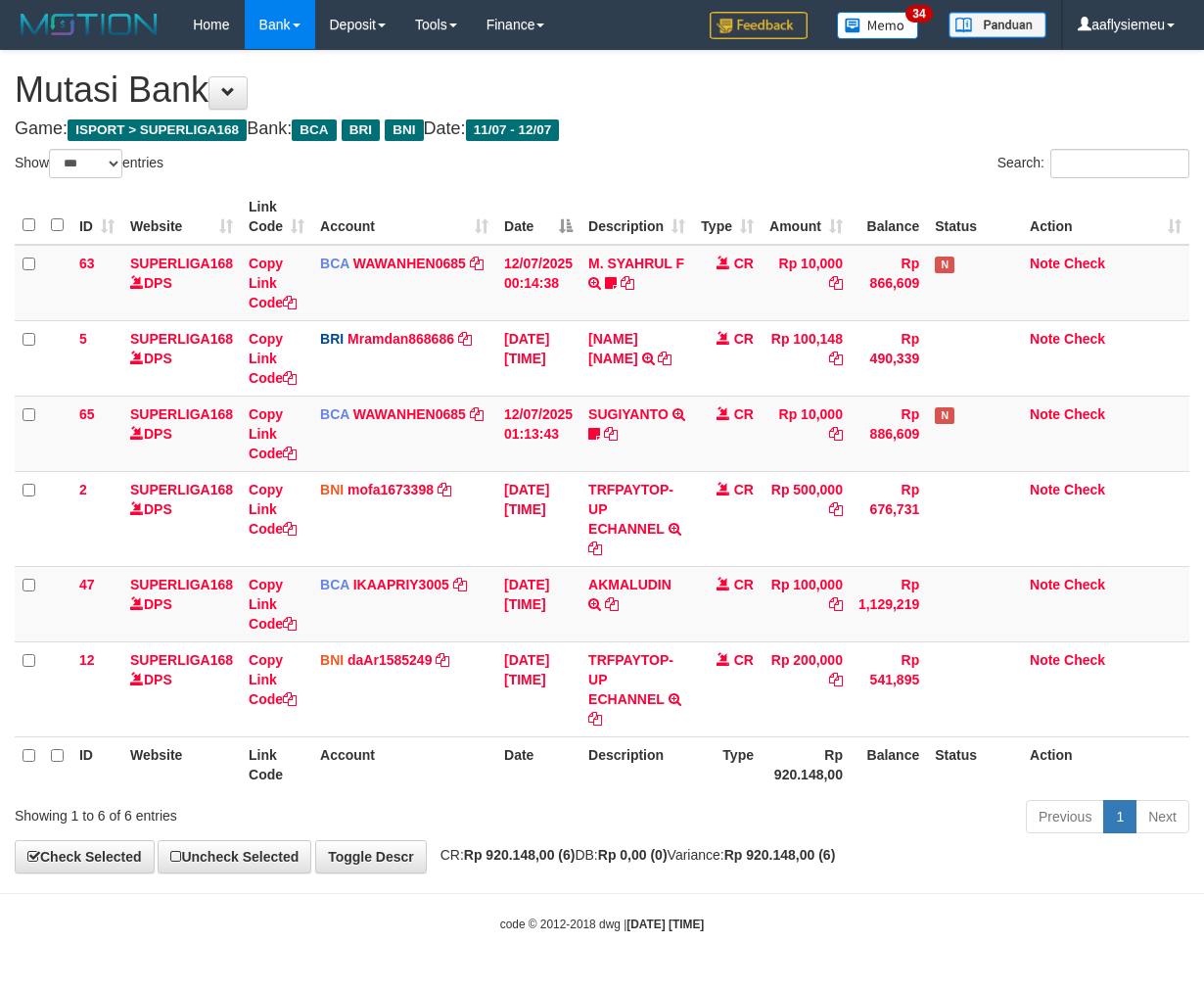scroll, scrollTop: 0, scrollLeft: 0, axis: both 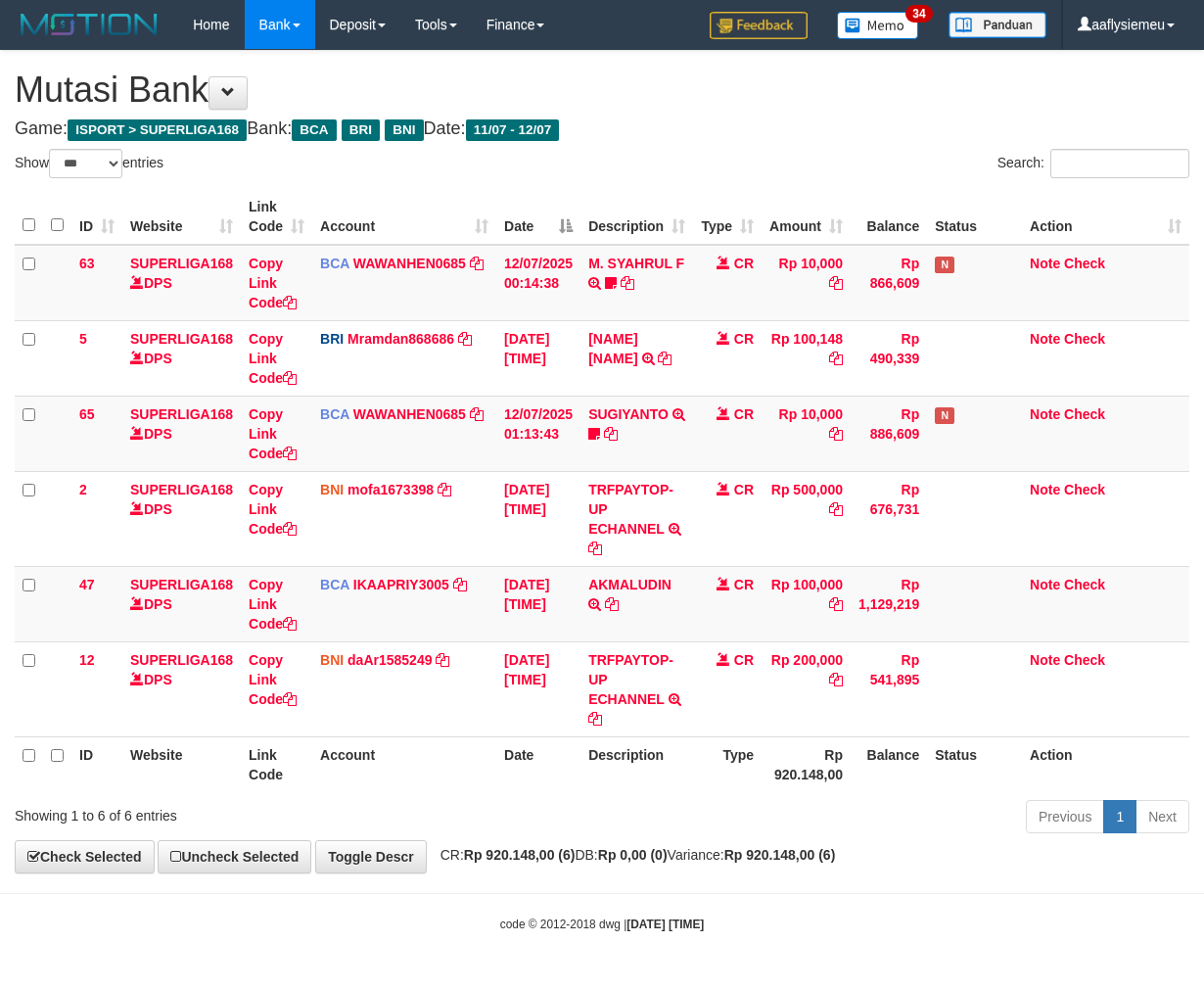 select on "***" 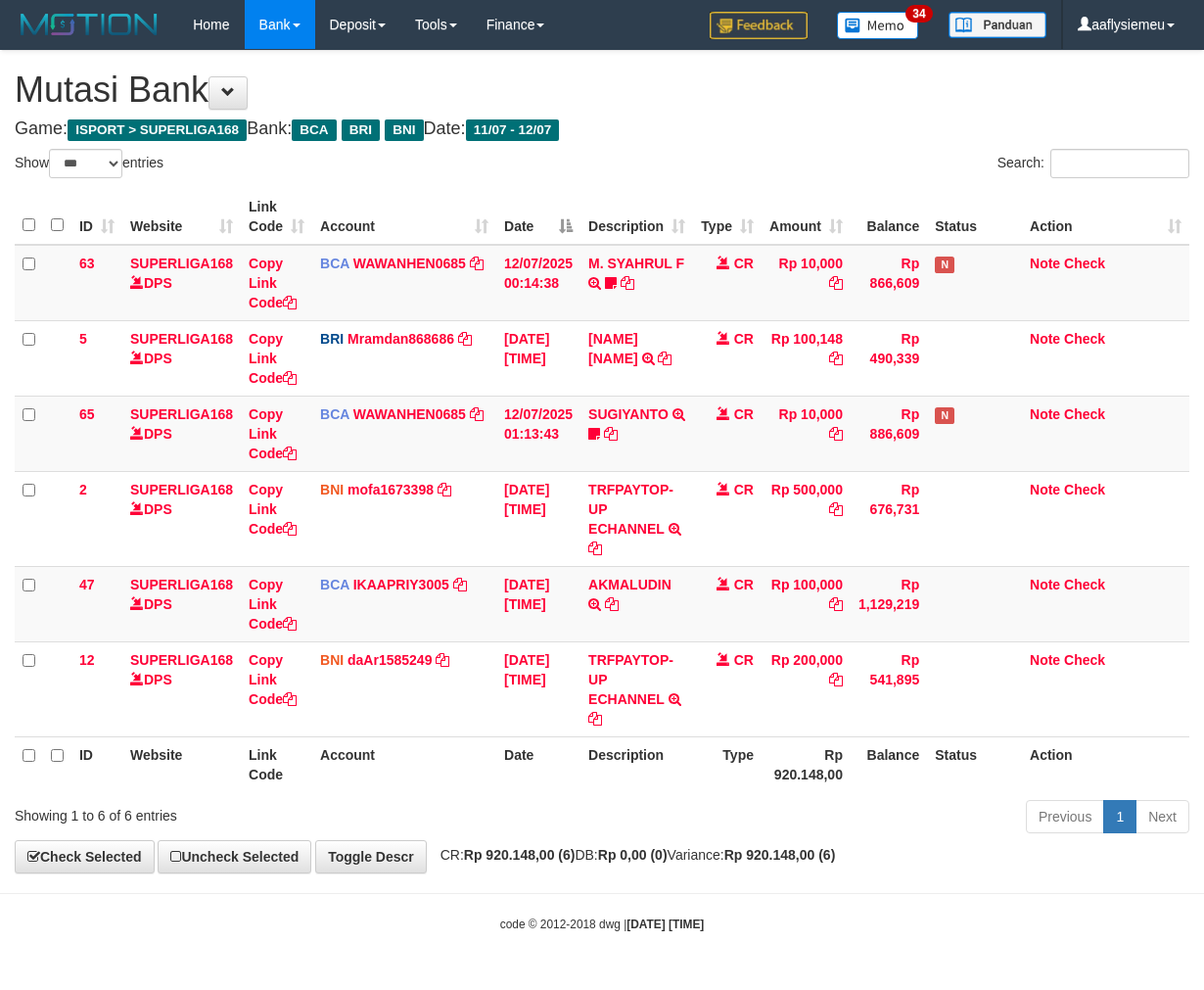 scroll, scrollTop: 0, scrollLeft: 0, axis: both 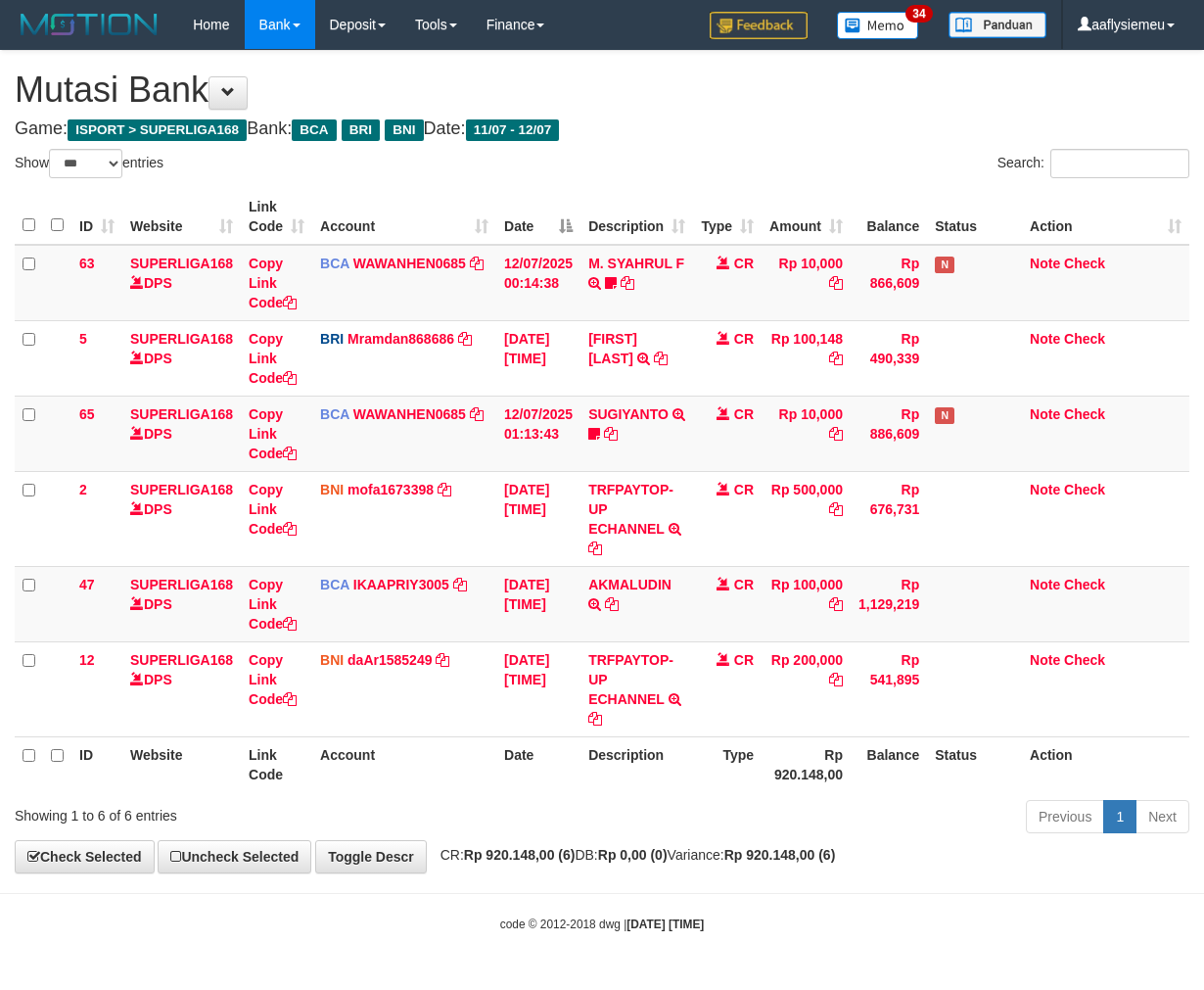 select on "***" 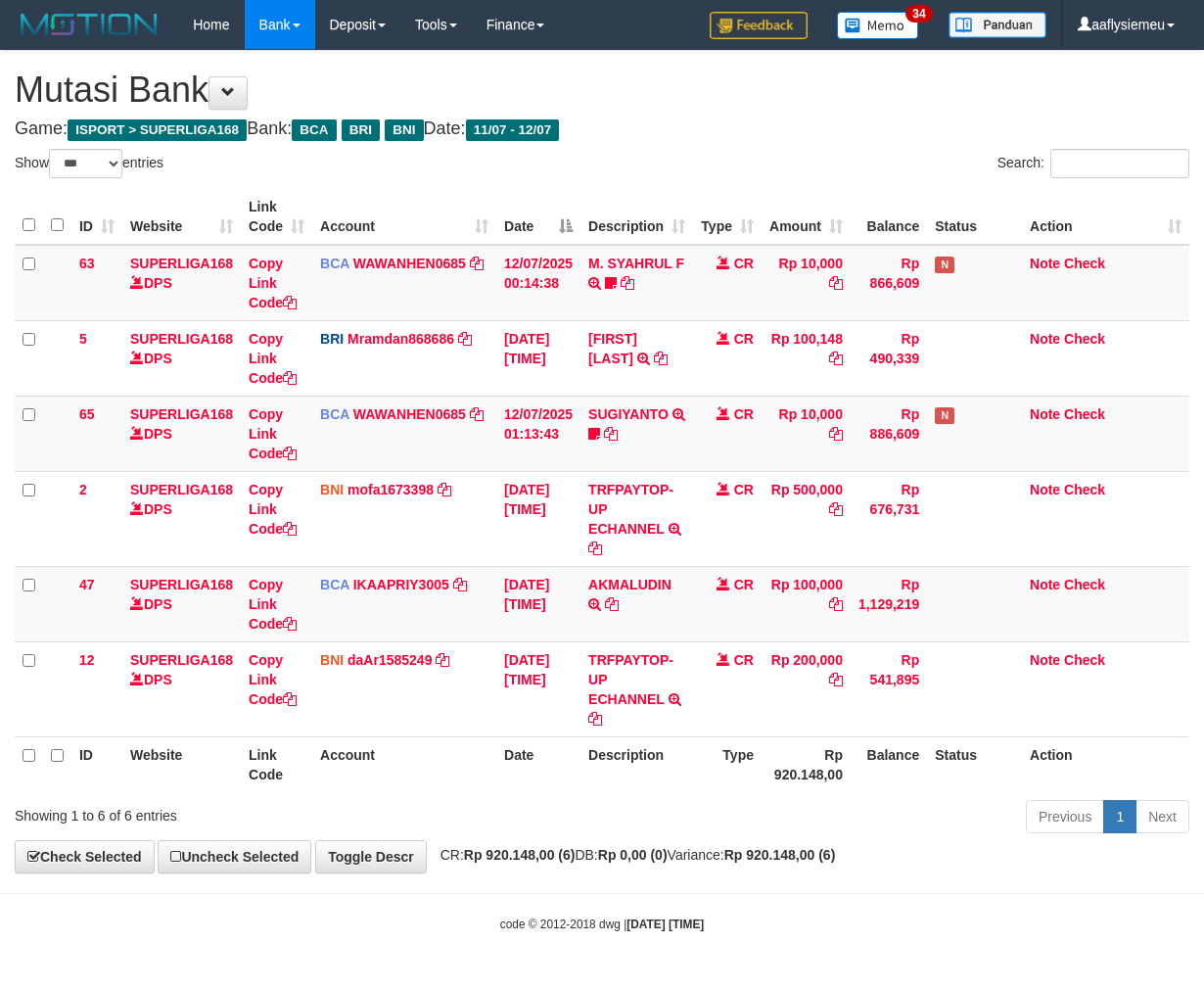 scroll, scrollTop: 0, scrollLeft: 0, axis: both 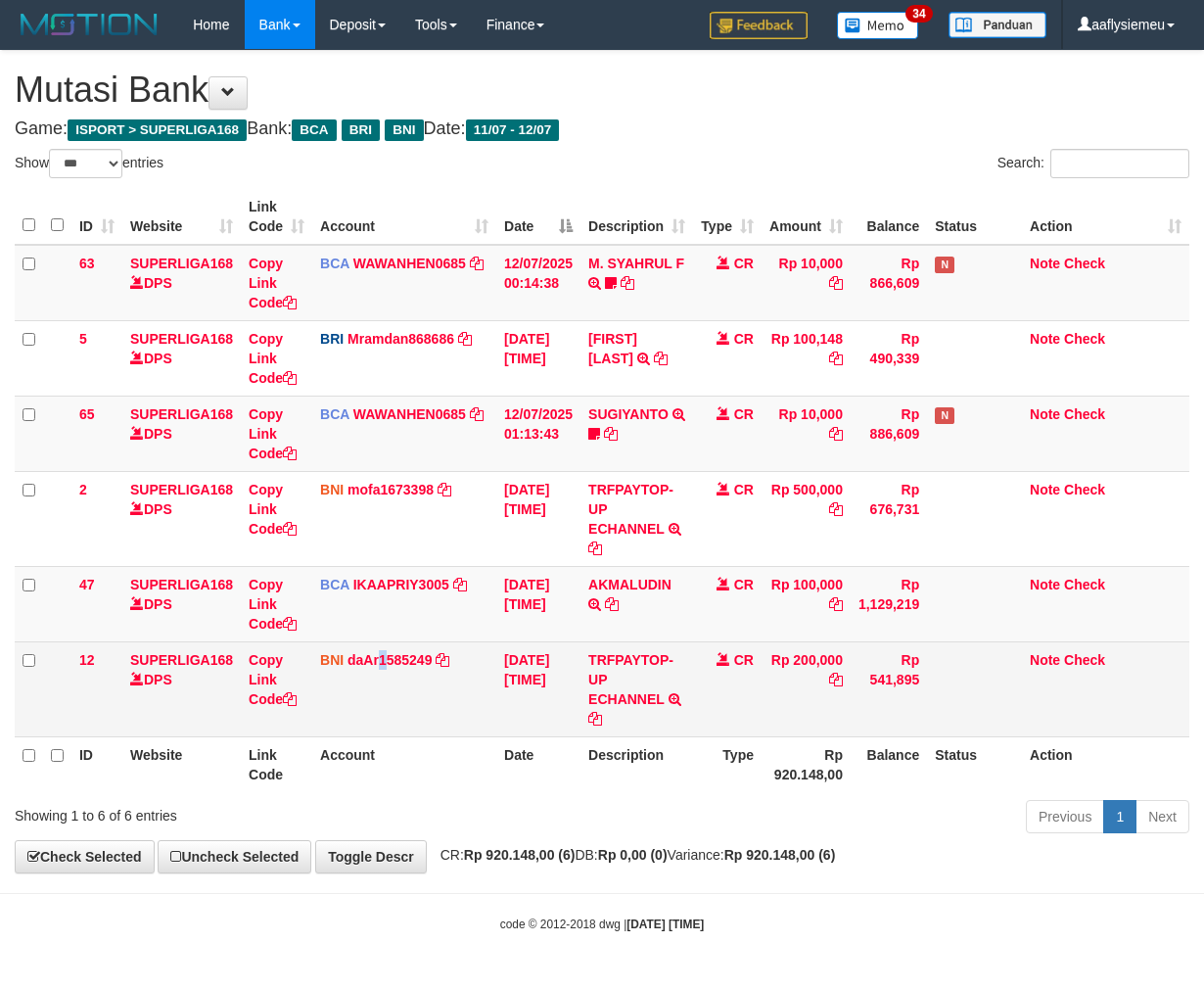 click on "BNI
daAr1585249
DPS
DANI ARSYAD
mutasi_20250712_3969 | 12
mutasi_20250712_3969 | 12" at bounding box center [404, 688] 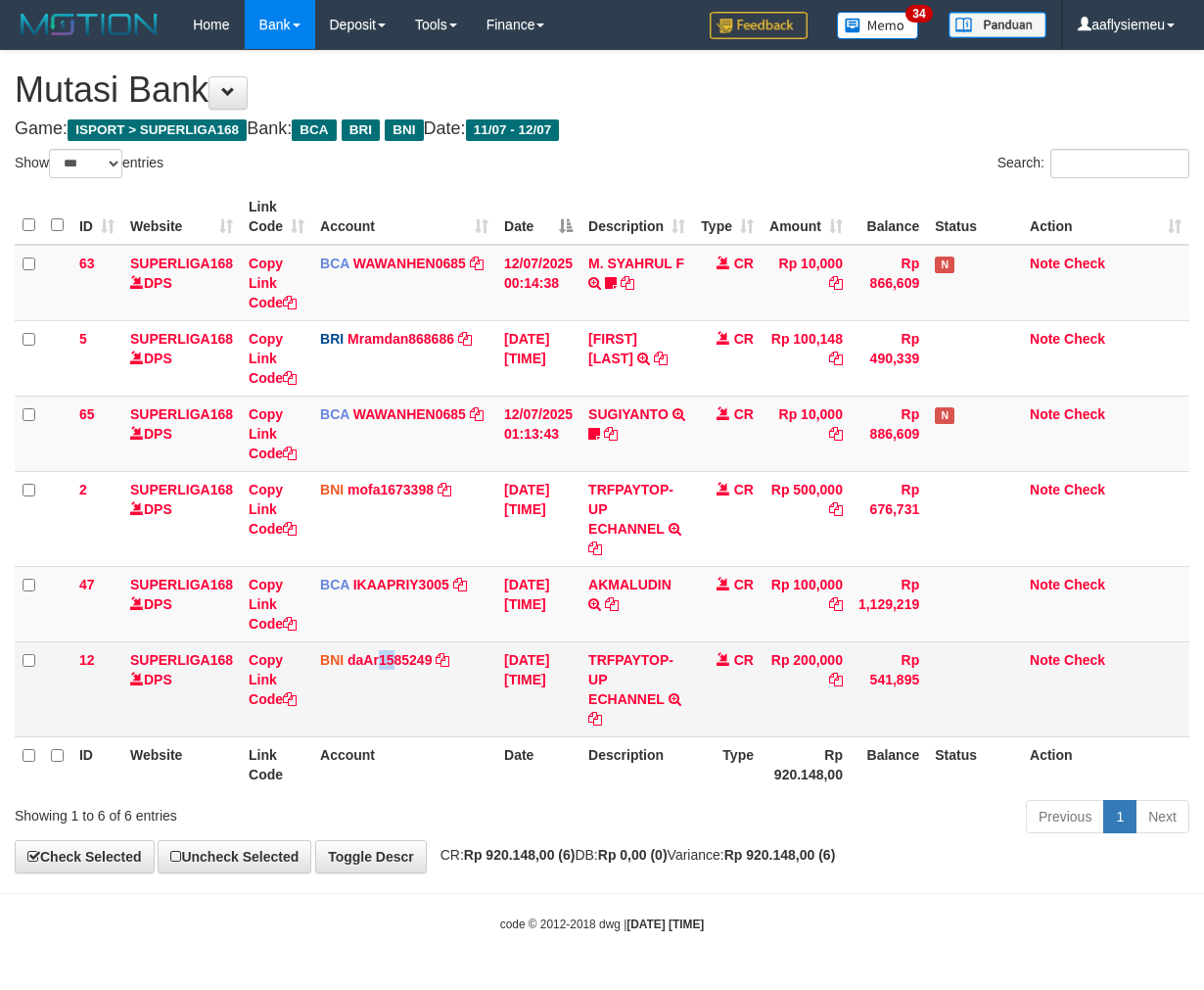 drag, startPoint x: 384, startPoint y: 726, endPoint x: 526, endPoint y: 720, distance: 142.1267 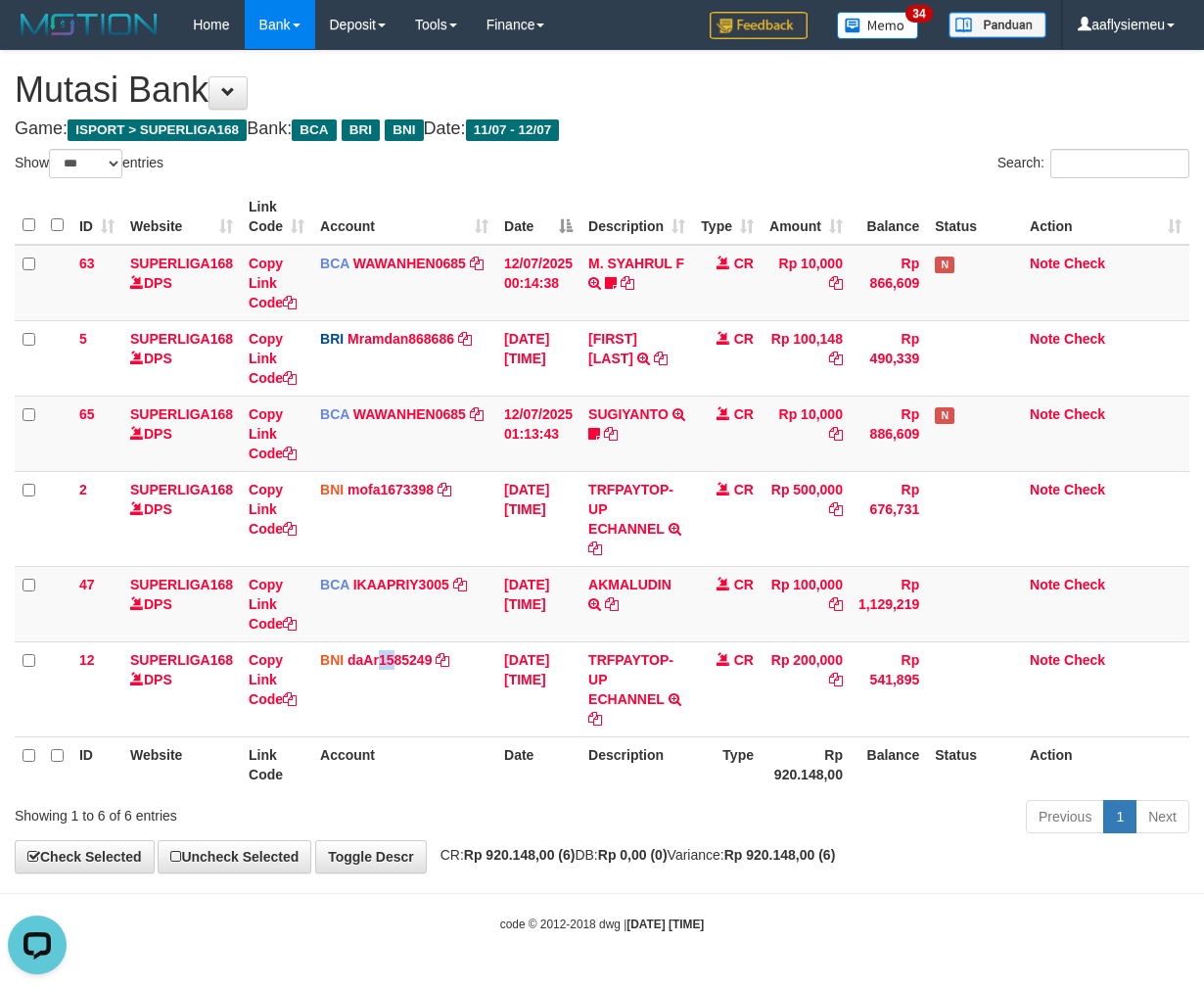 scroll, scrollTop: 0, scrollLeft: 0, axis: both 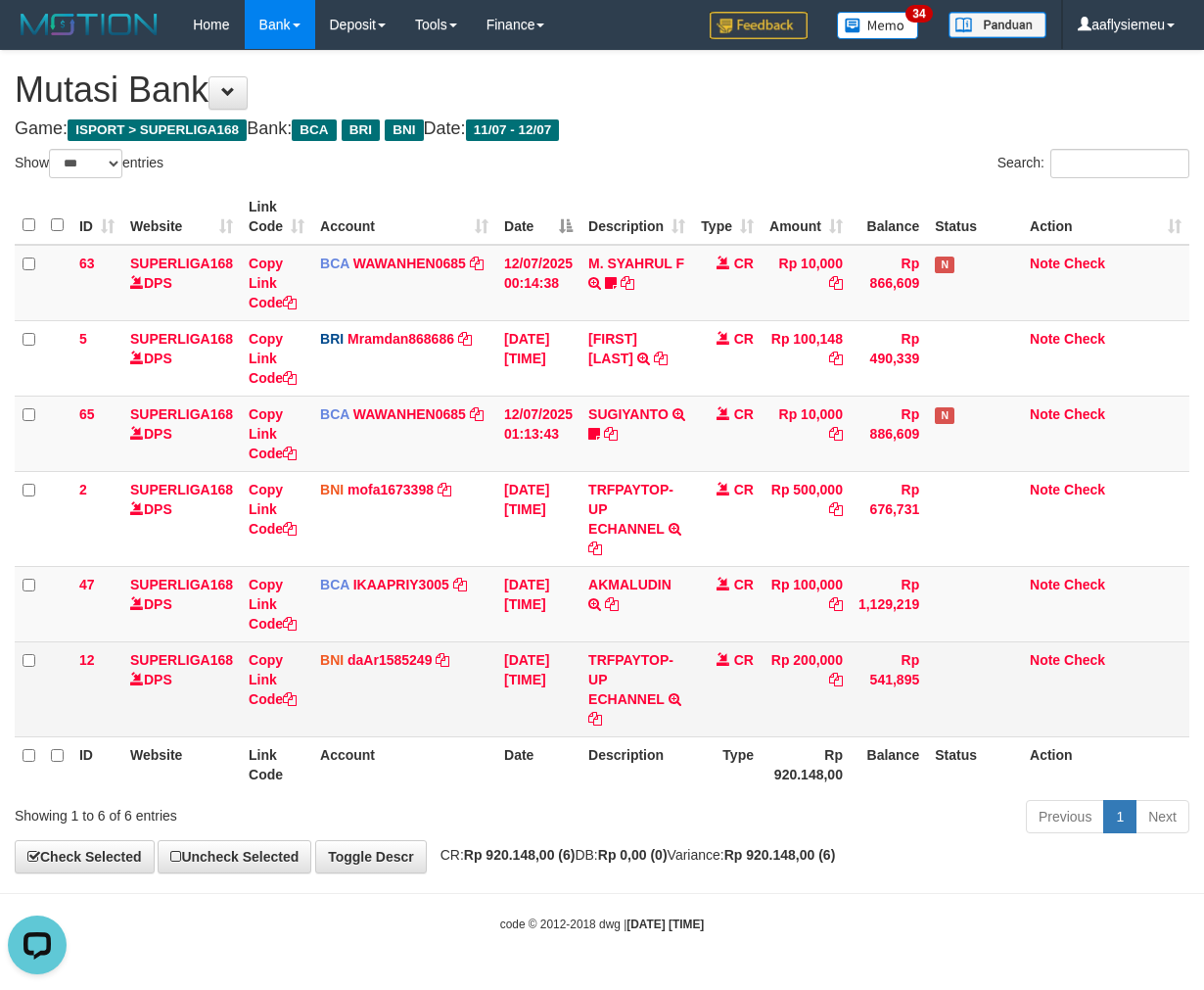 click on "Rp 541,895" at bounding box center (889, 688) 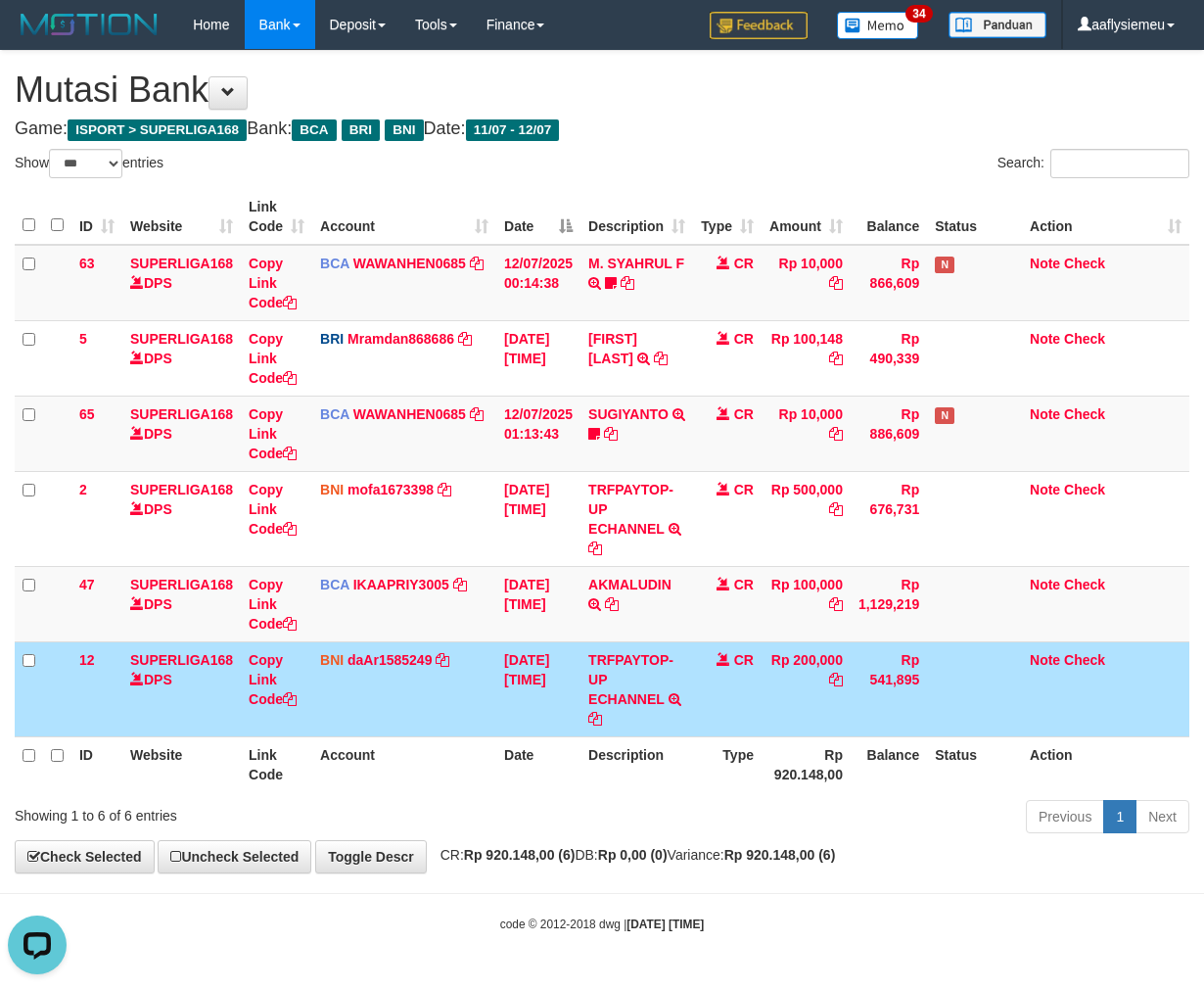 click on "Rp 541,895" at bounding box center (889, 688) 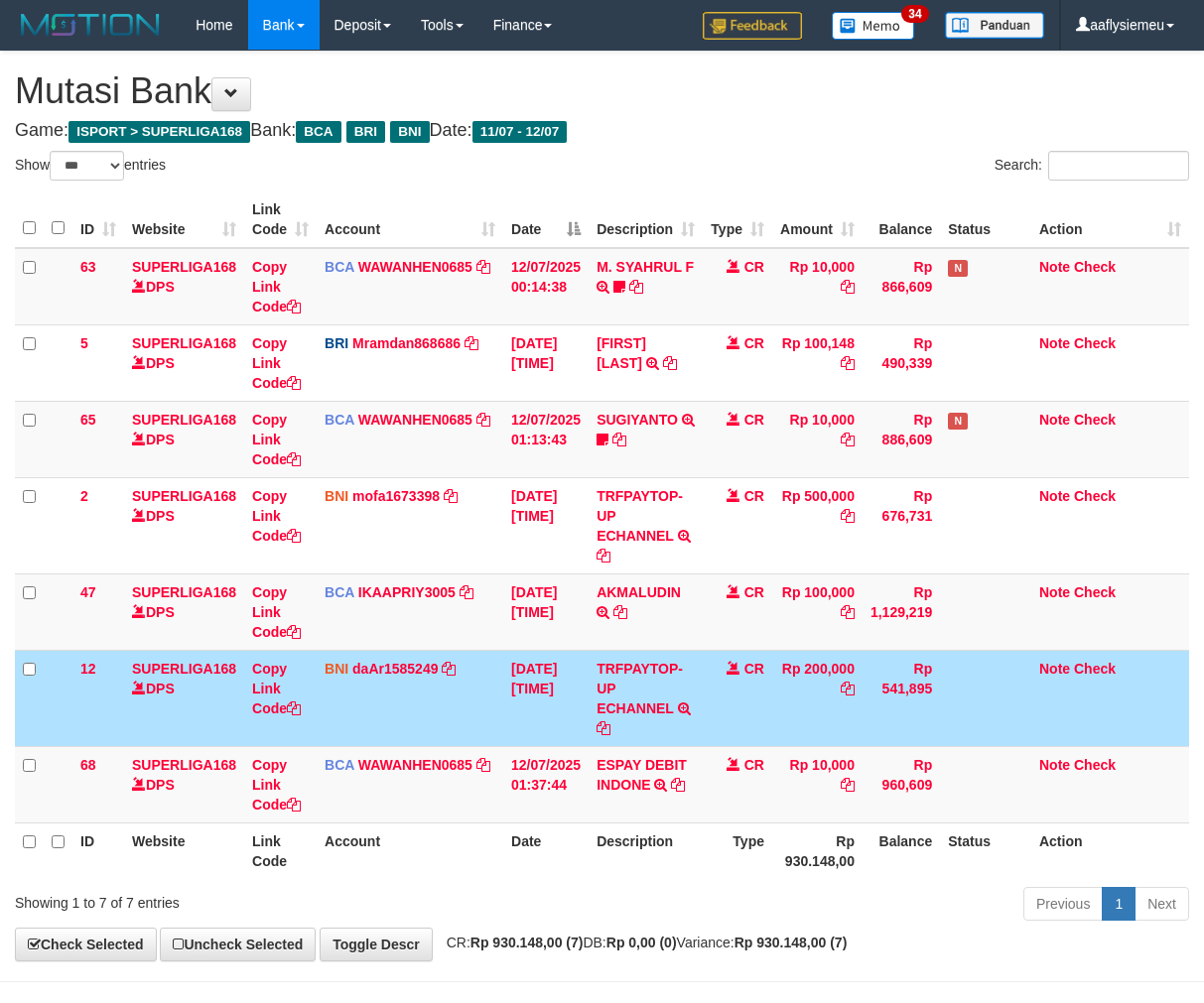 select on "***" 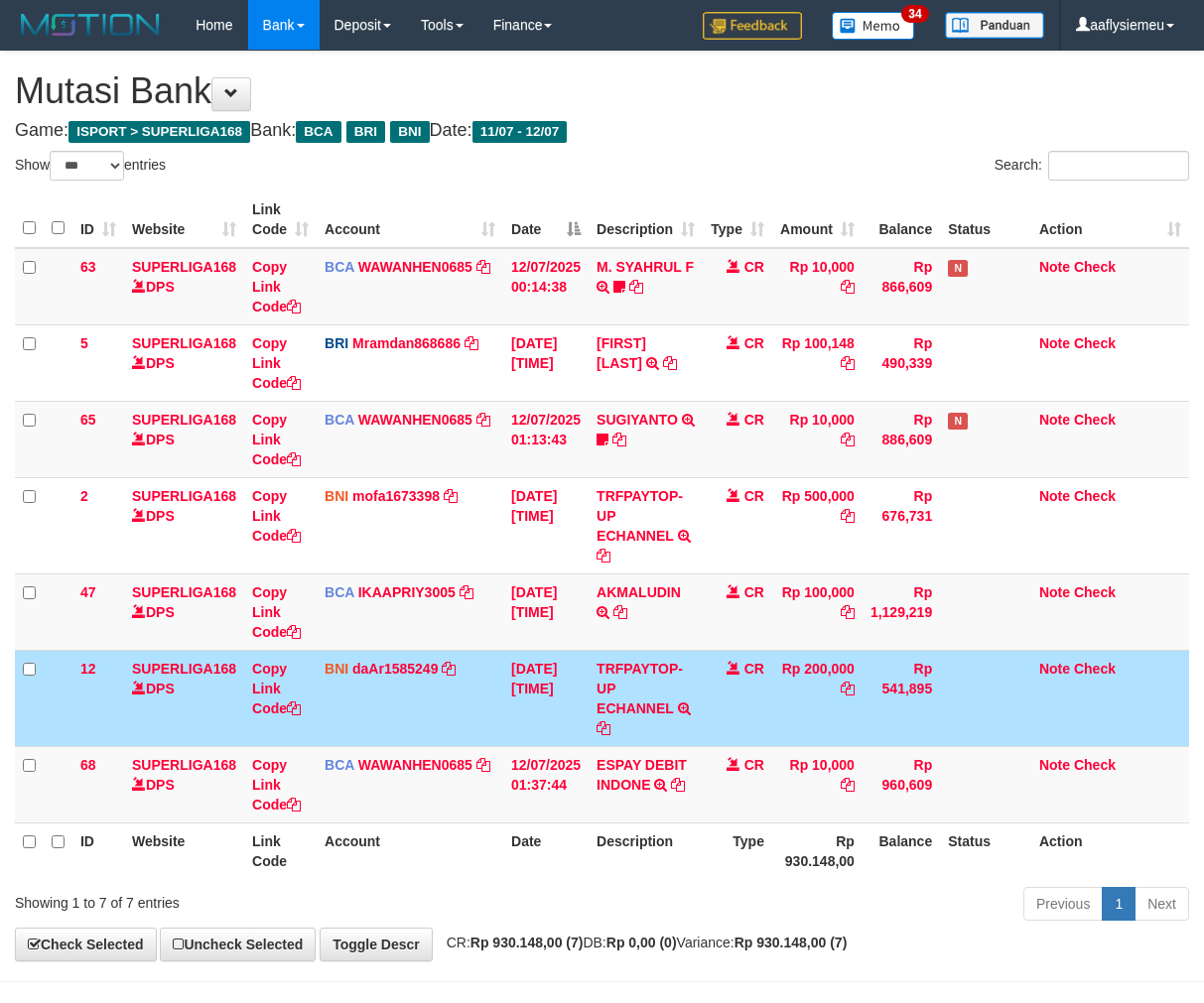 scroll, scrollTop: 0, scrollLeft: 0, axis: both 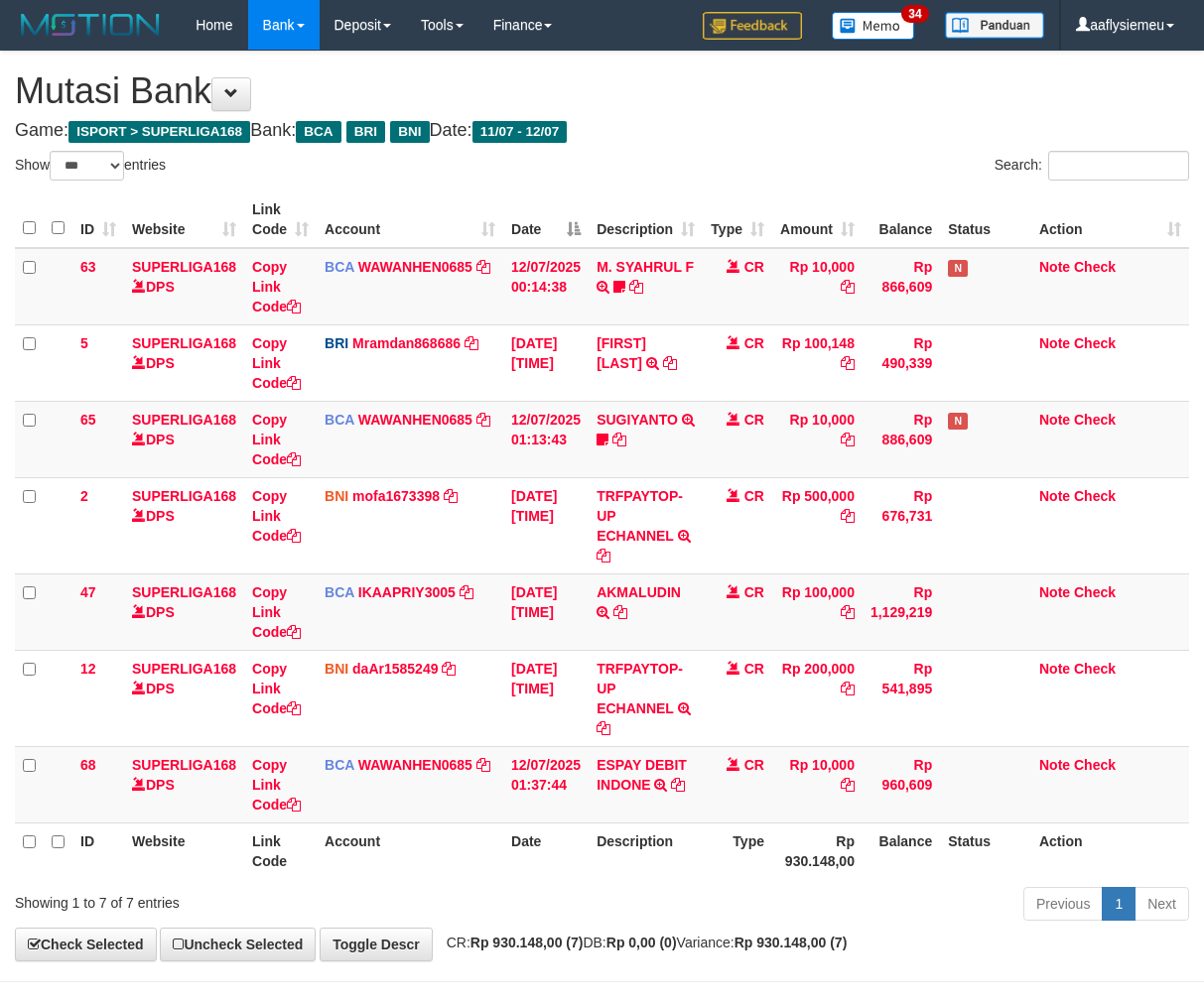 select on "***" 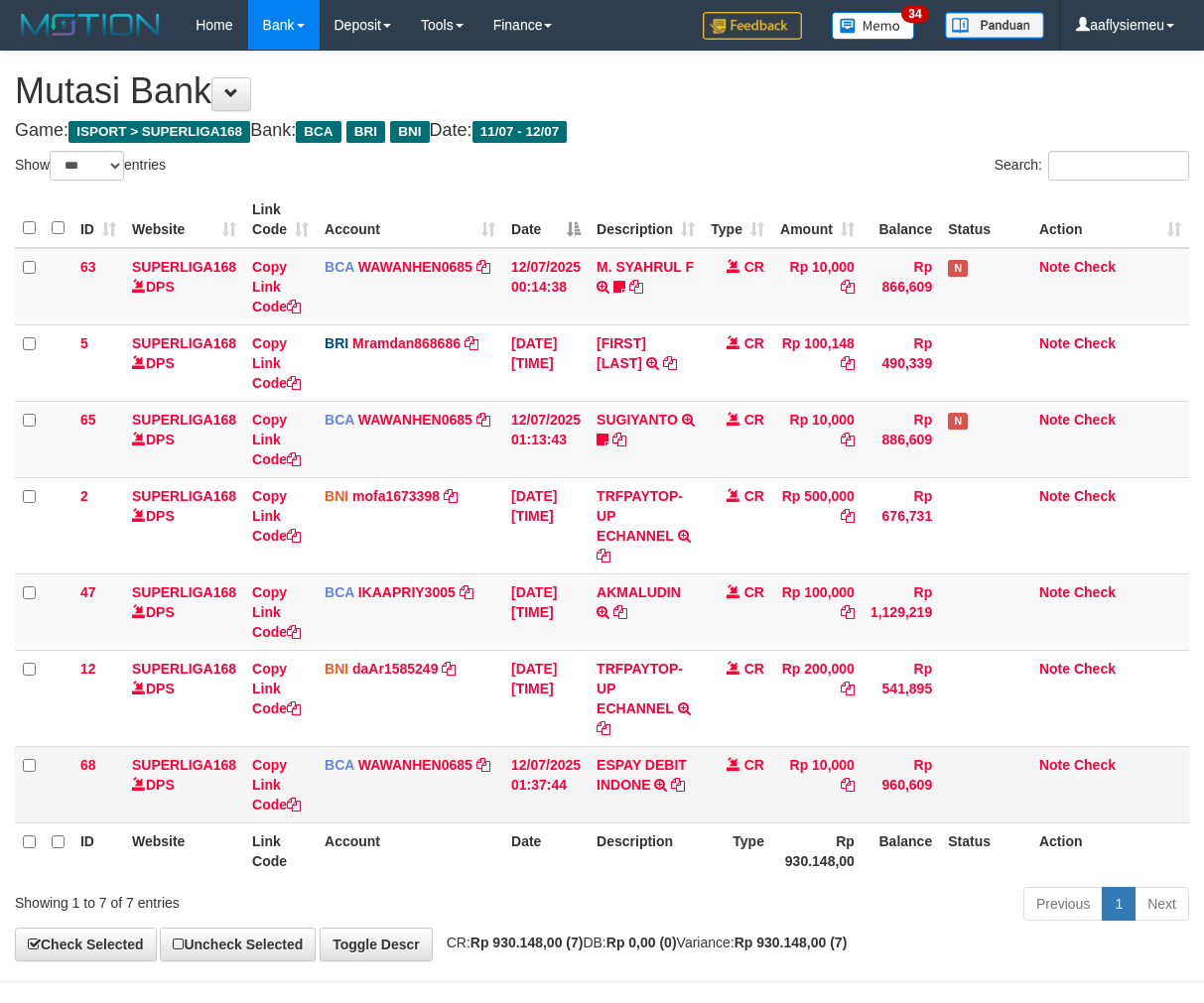 scroll, scrollTop: 0, scrollLeft: 0, axis: both 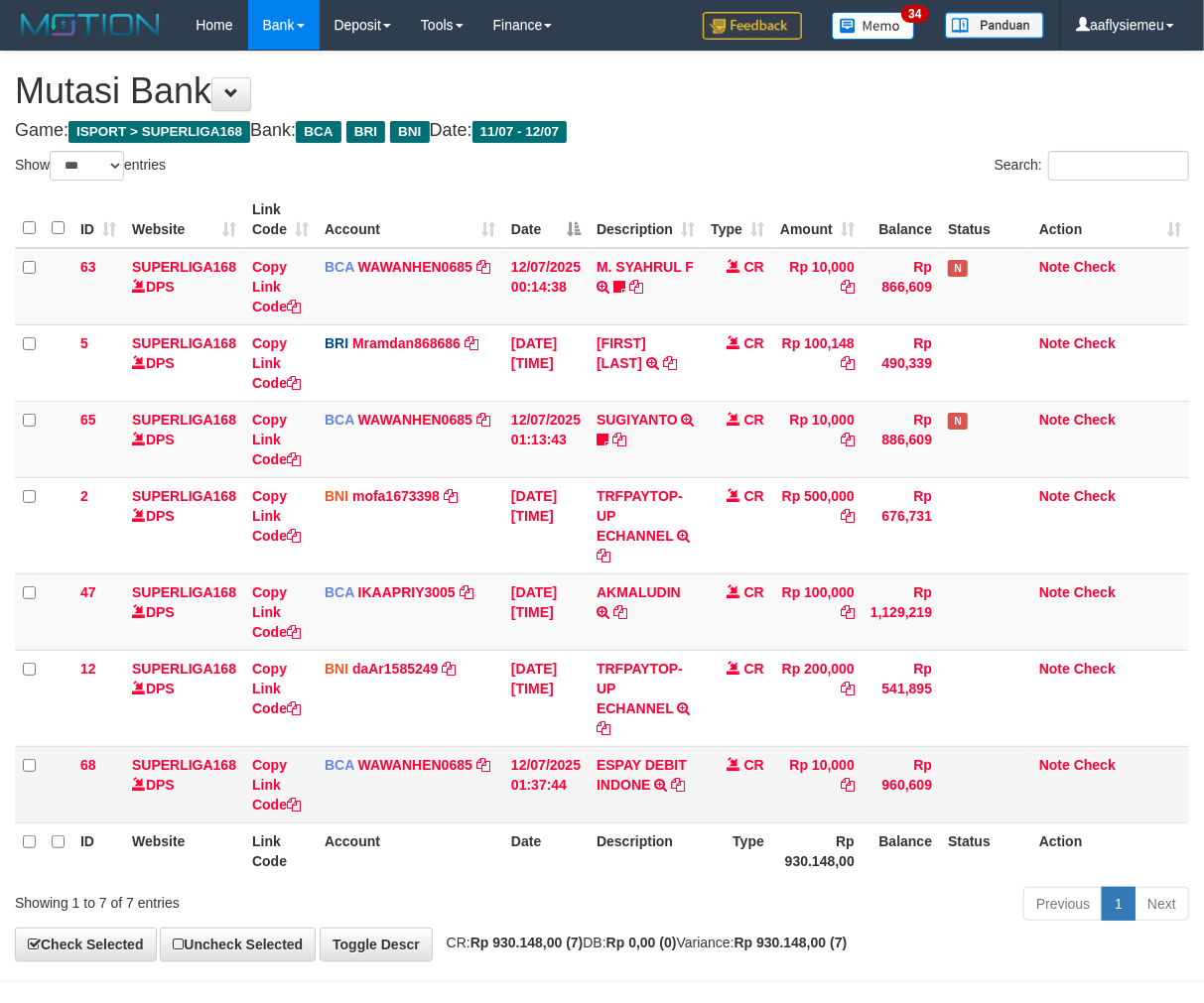 click on "ESPAY DEBIT INDONE         TRSF E-BANKING CR 1207/FTSCY/WS95051
10000.002025071259436613 TRFDN-ACE
ESPAY DEBIT INDONE" at bounding box center [645, 784] 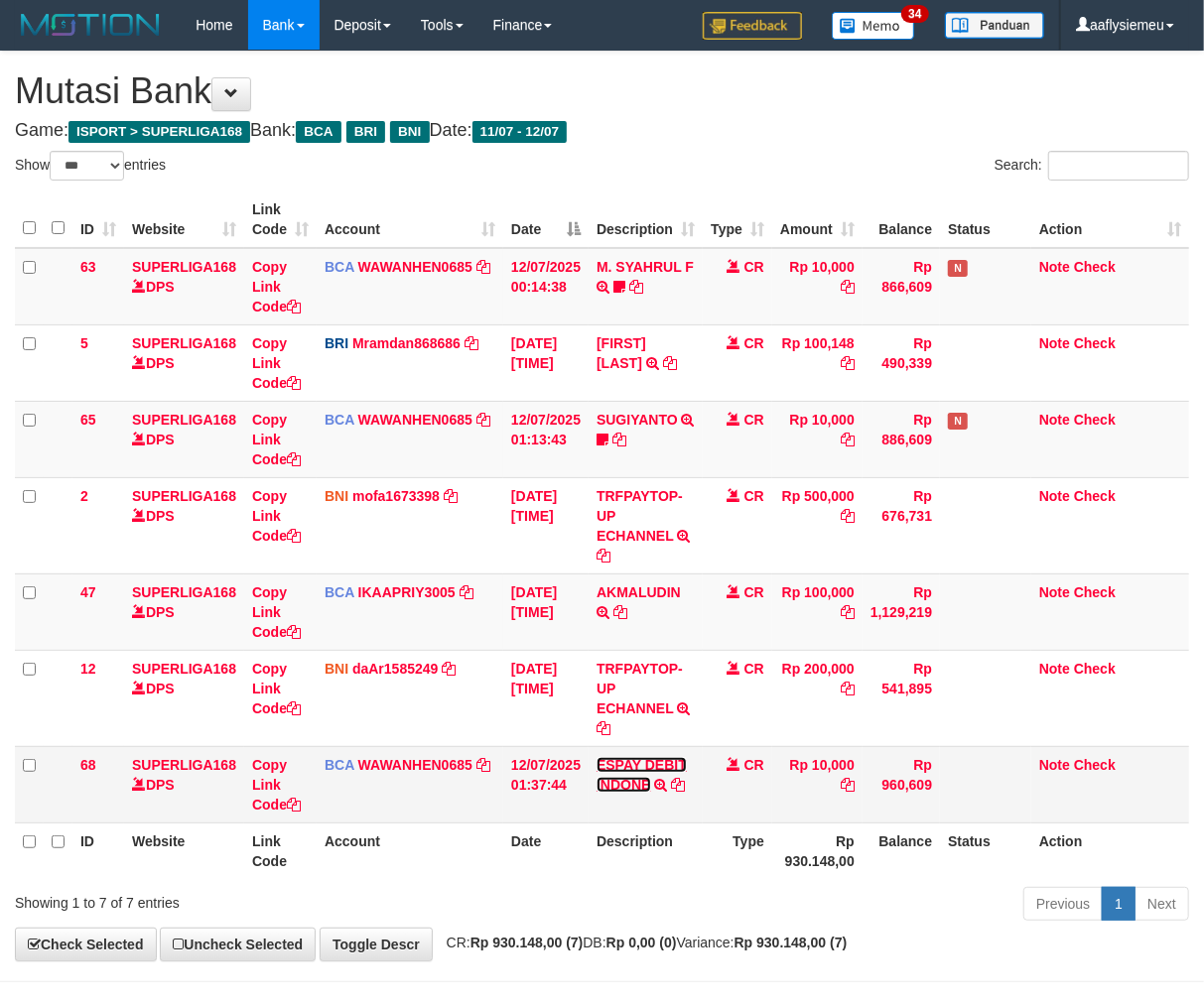 click on "ESPAY DEBIT INDONE" at bounding box center (641, 775) 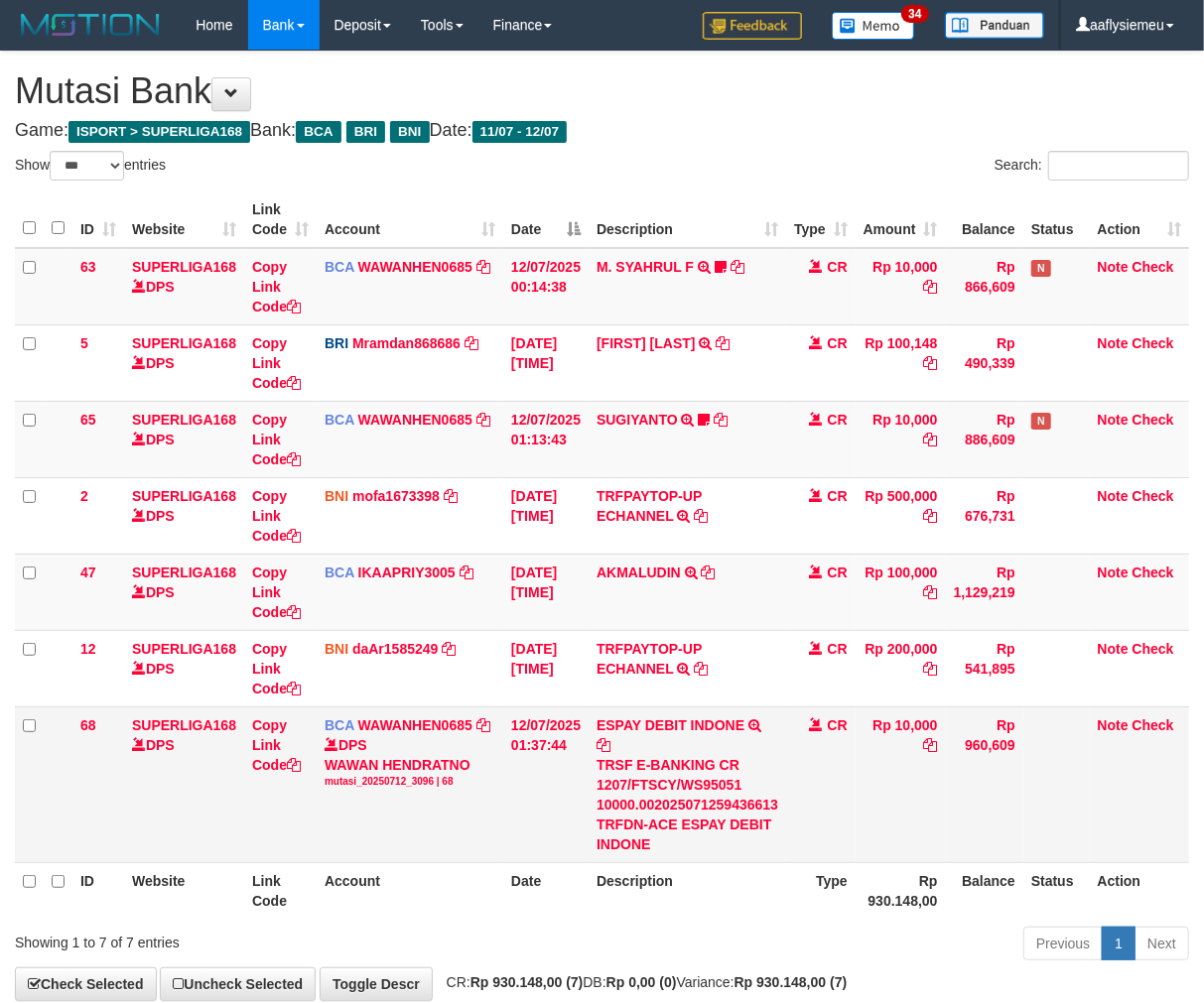 click on "TRSF E-BANKING CR 1207/FTSCY/WS95051
10000.002025071259436613 TRFDN-ACE
ESPAY DEBIT INDONE" at bounding box center [687, 805] 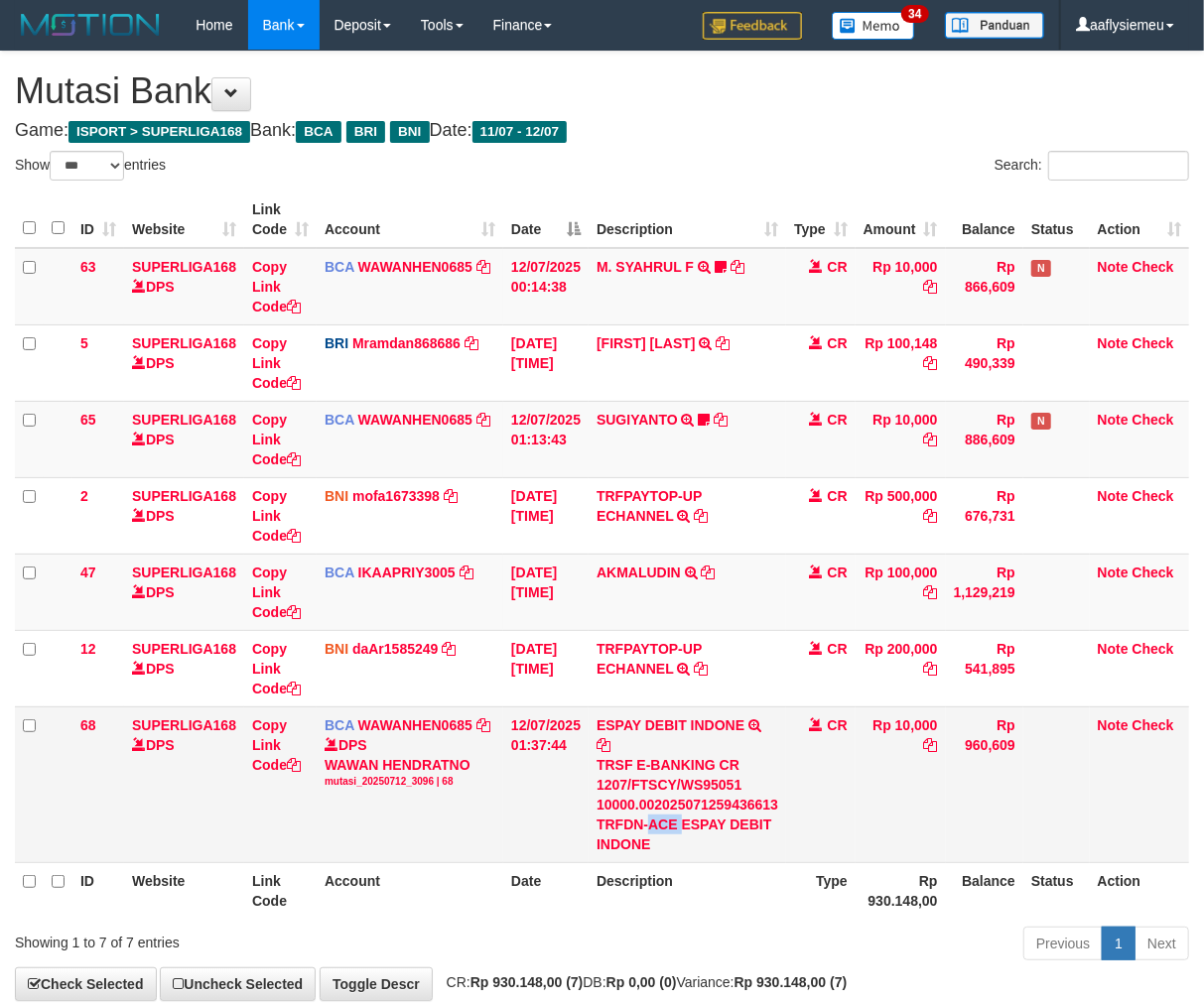 click on "TRSF E-BANKING CR 1207/FTSCY/WS95051
10000.002025071259436613 TRFDN-ACE
ESPAY DEBIT INDONE" at bounding box center [687, 805] 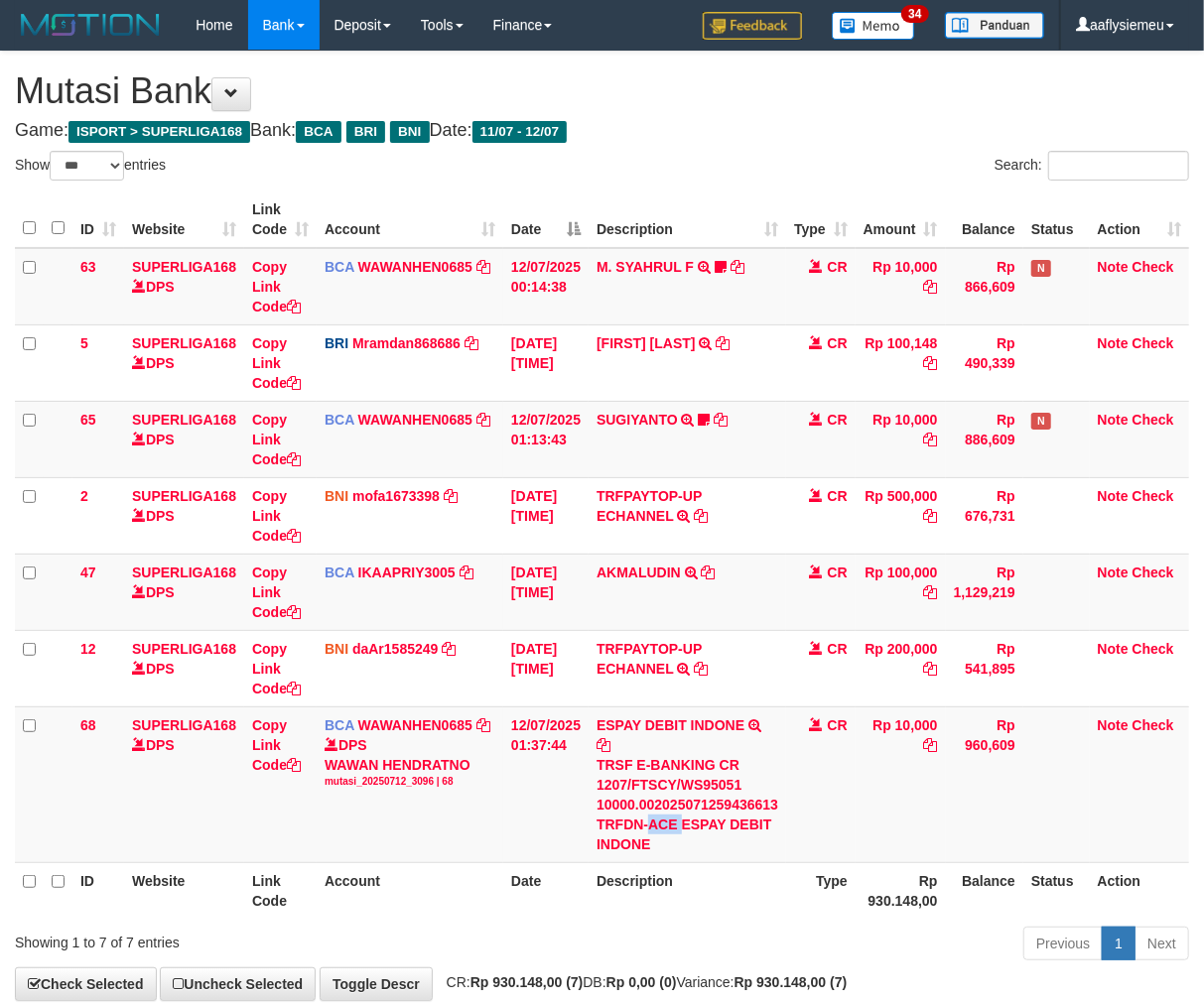 copy on "ACE" 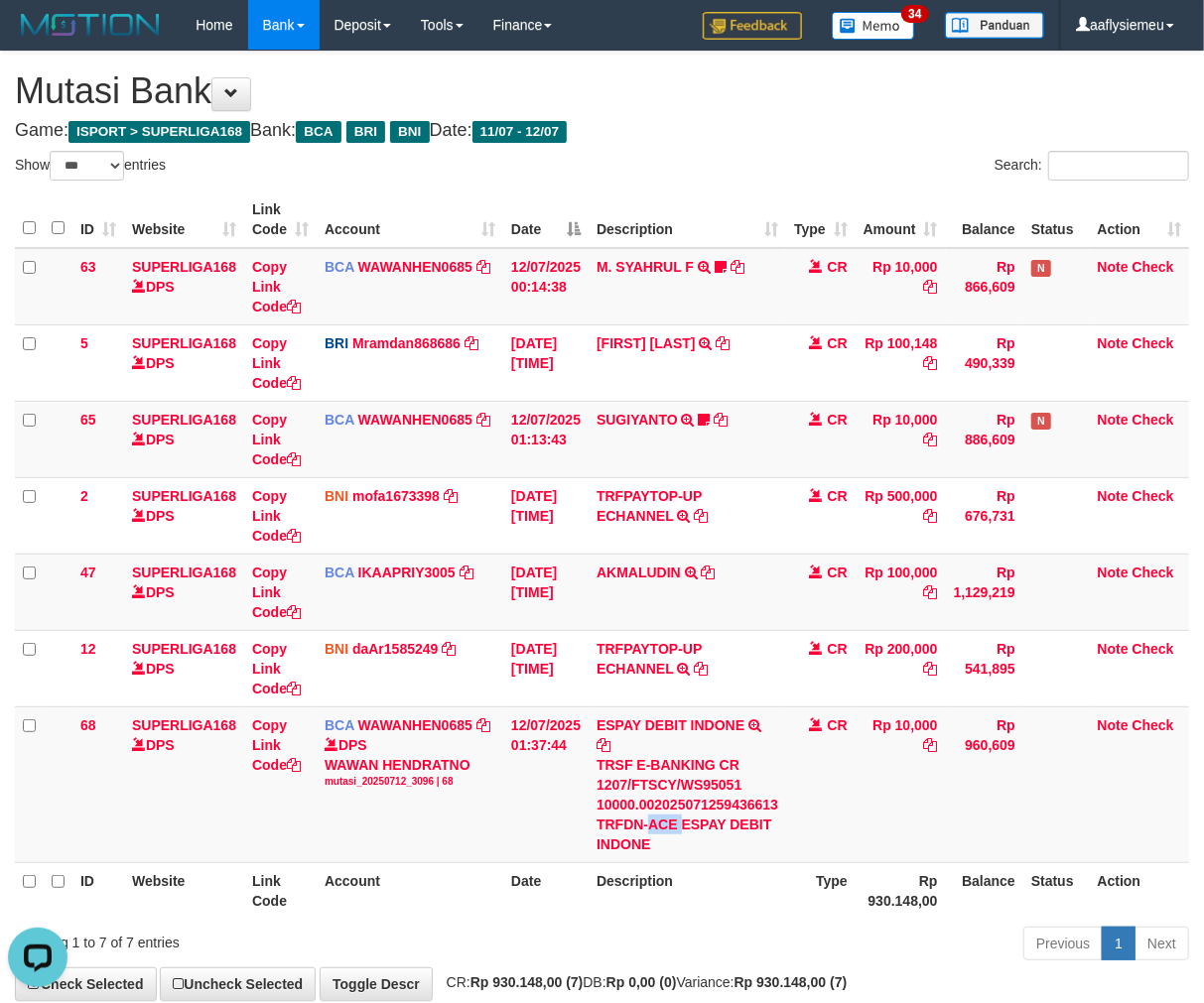 scroll, scrollTop: 0, scrollLeft: 0, axis: both 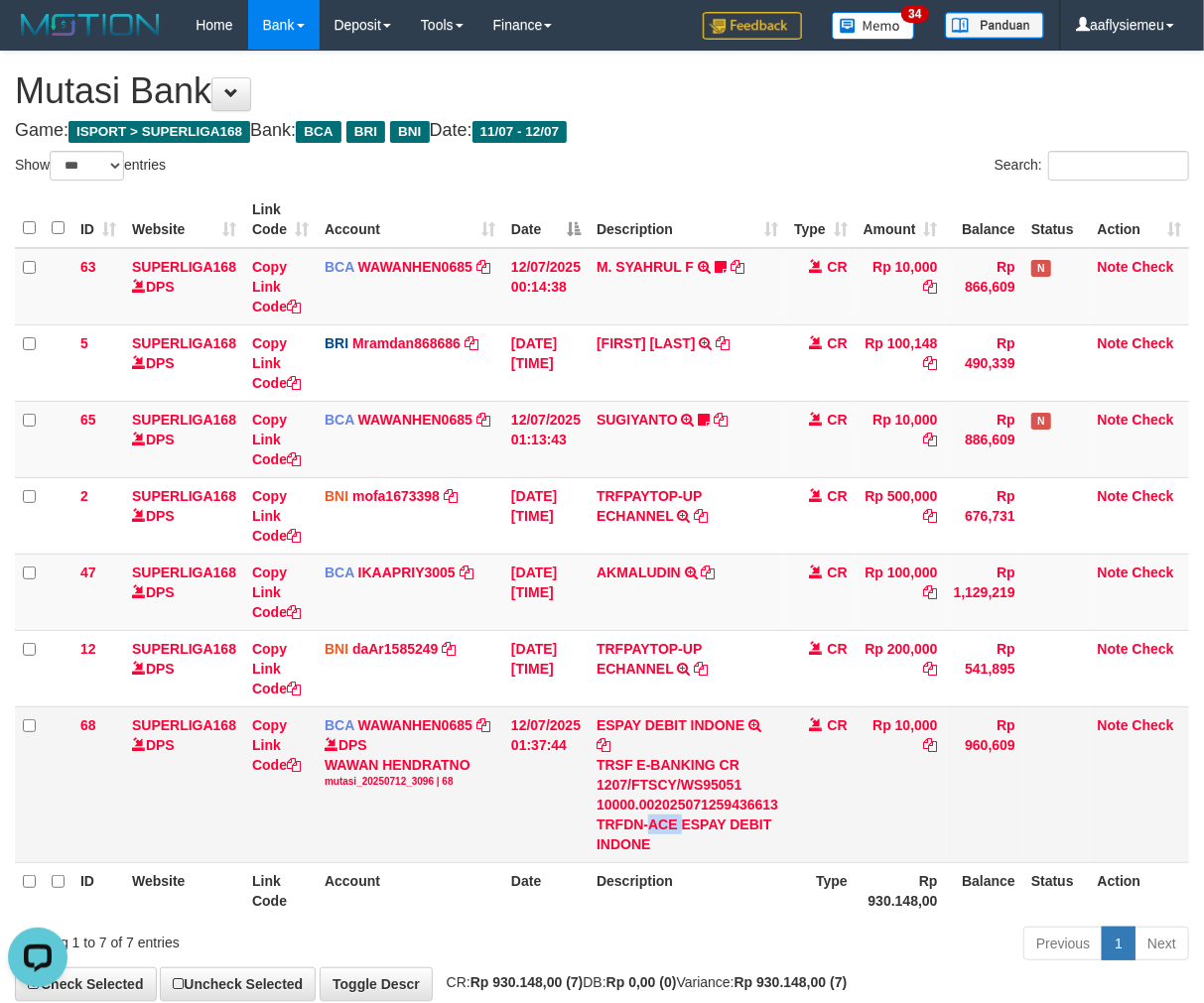 click on "CR" at bounding box center [821, 784] 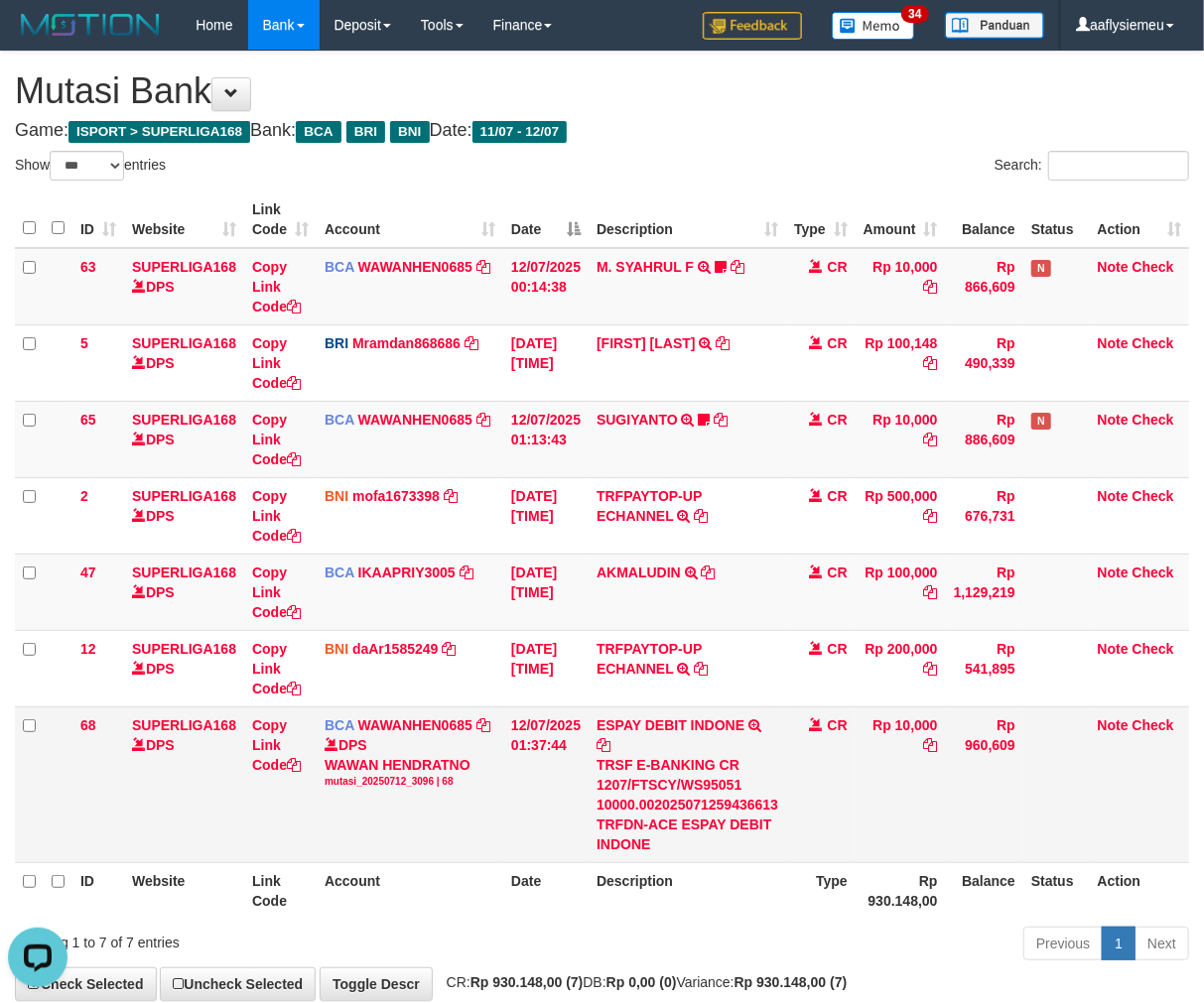 click on "CR" at bounding box center [821, 784] 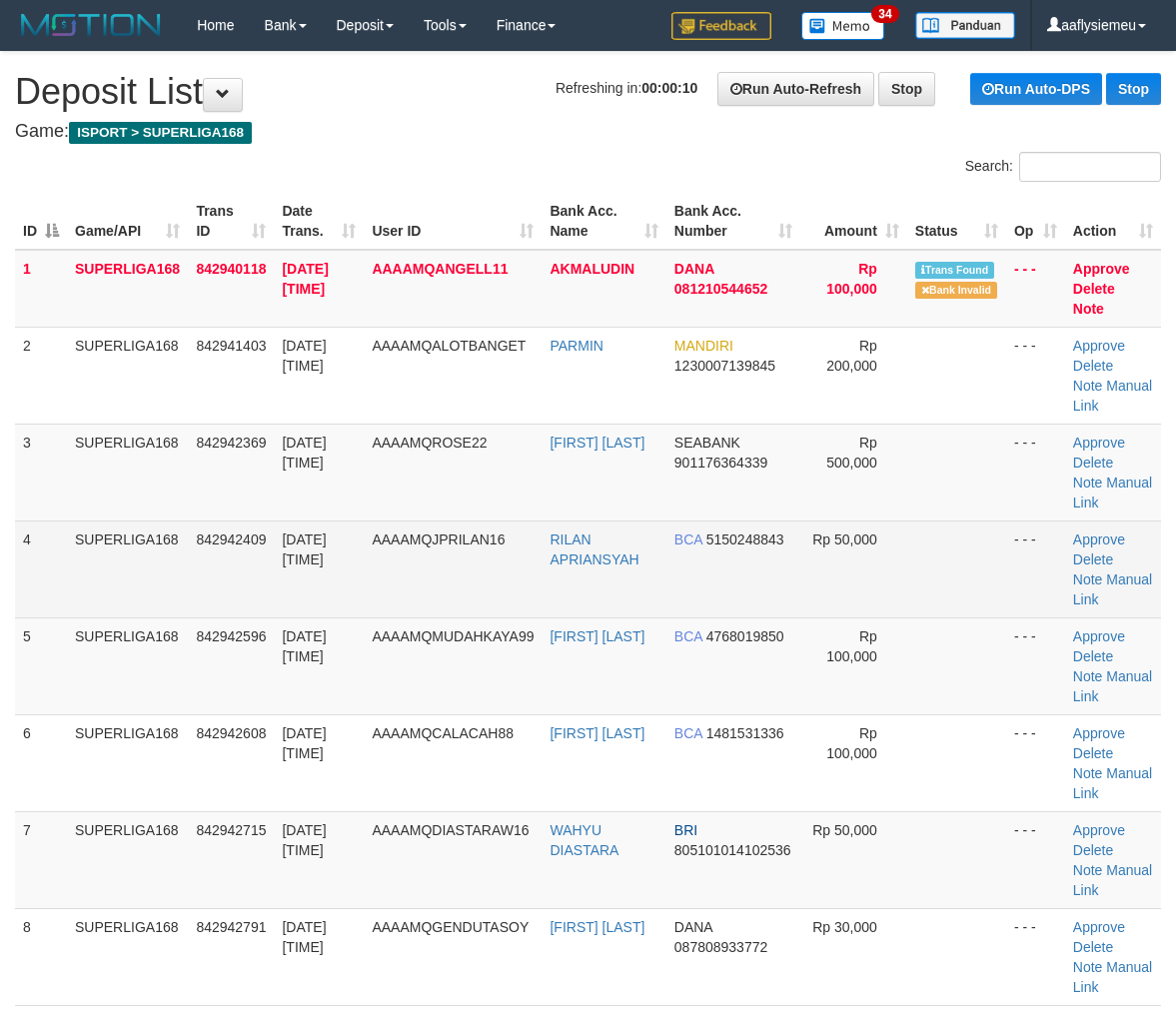 scroll, scrollTop: 0, scrollLeft: 0, axis: both 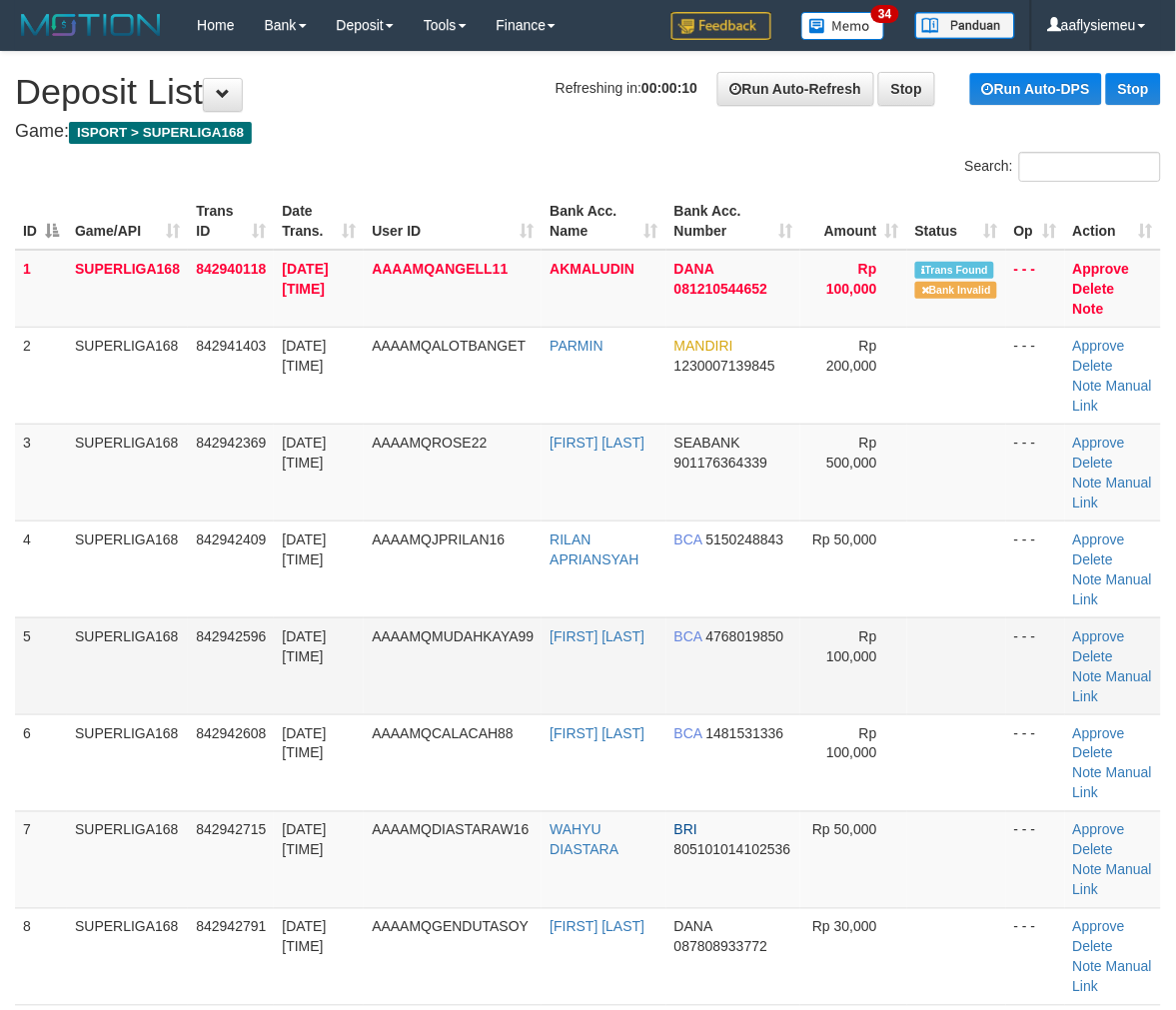 click on "SUPERLIGA168" at bounding box center (127, 665) 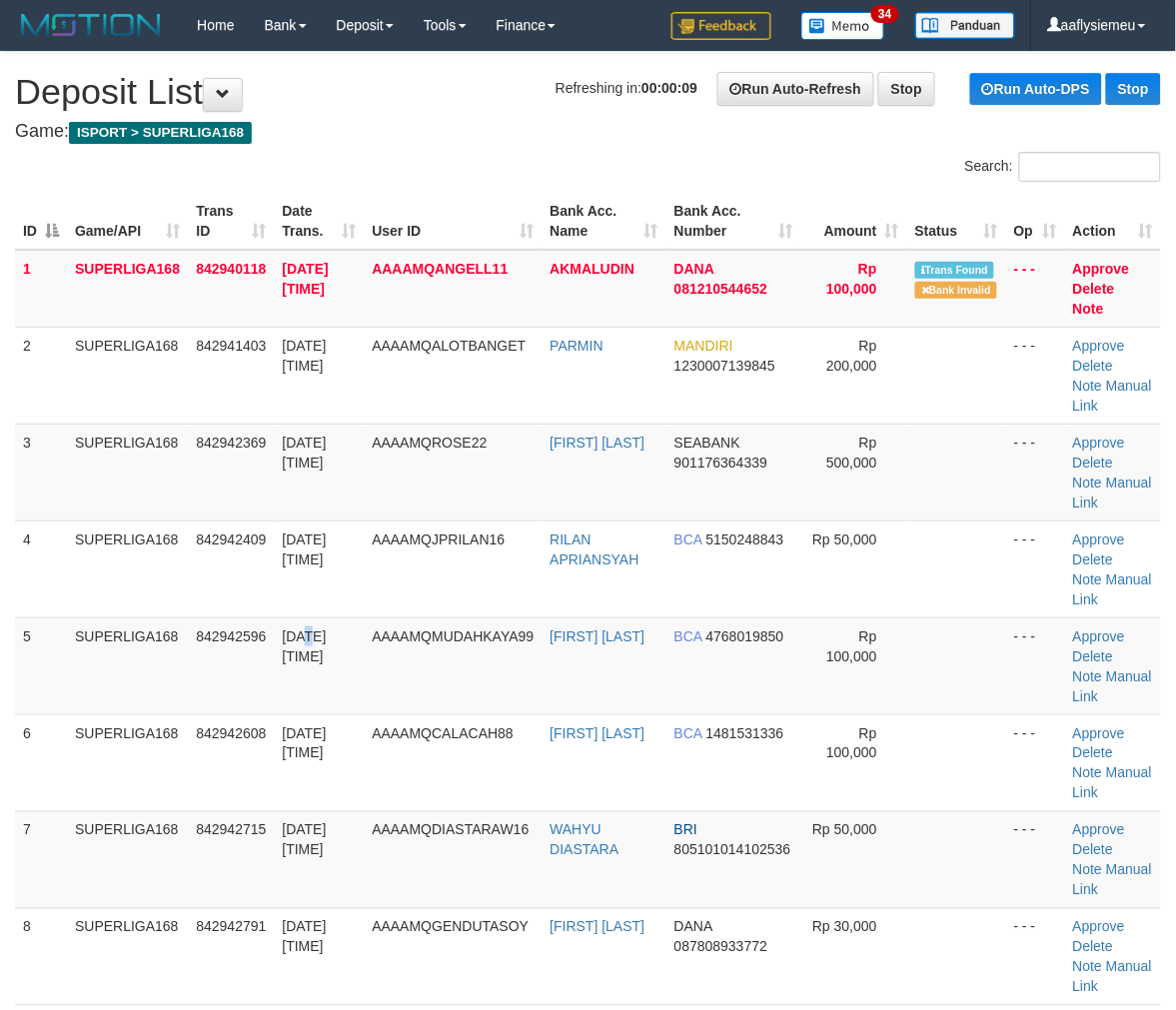 drag, startPoint x: 304, startPoint y: 621, endPoint x: 1, endPoint y: 739, distance: 325.1661 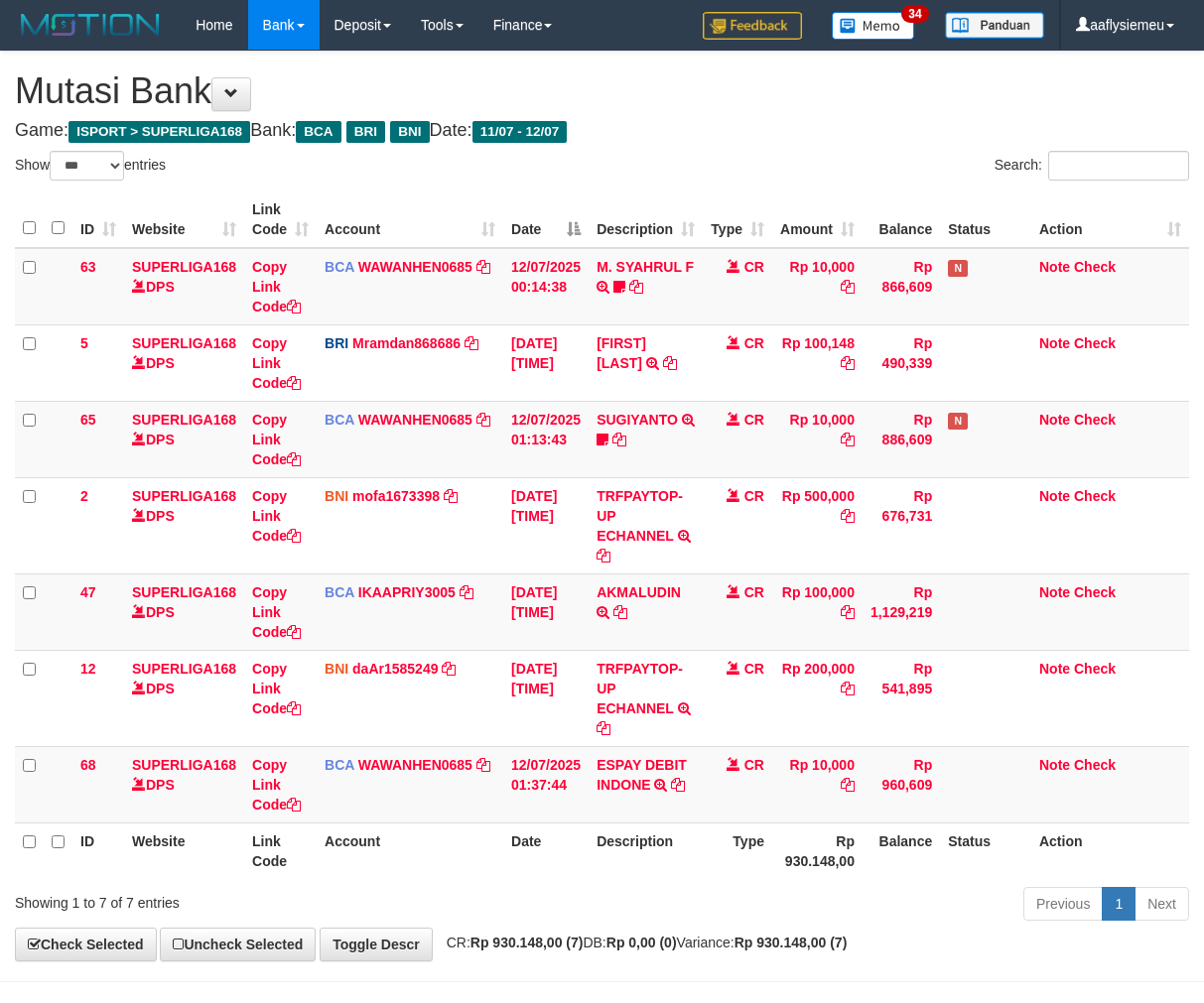 select on "***" 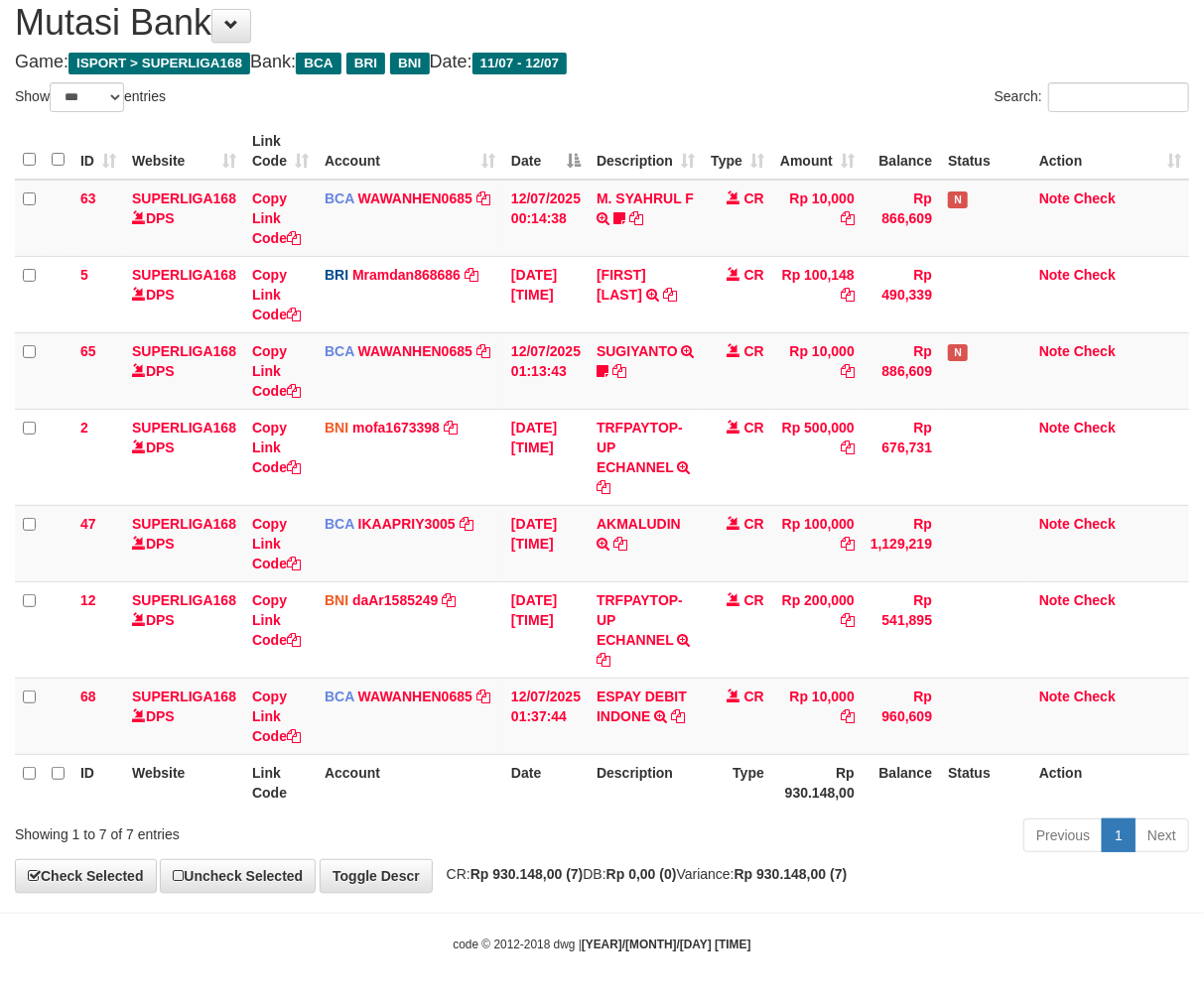 scroll, scrollTop: 69, scrollLeft: 0, axis: vertical 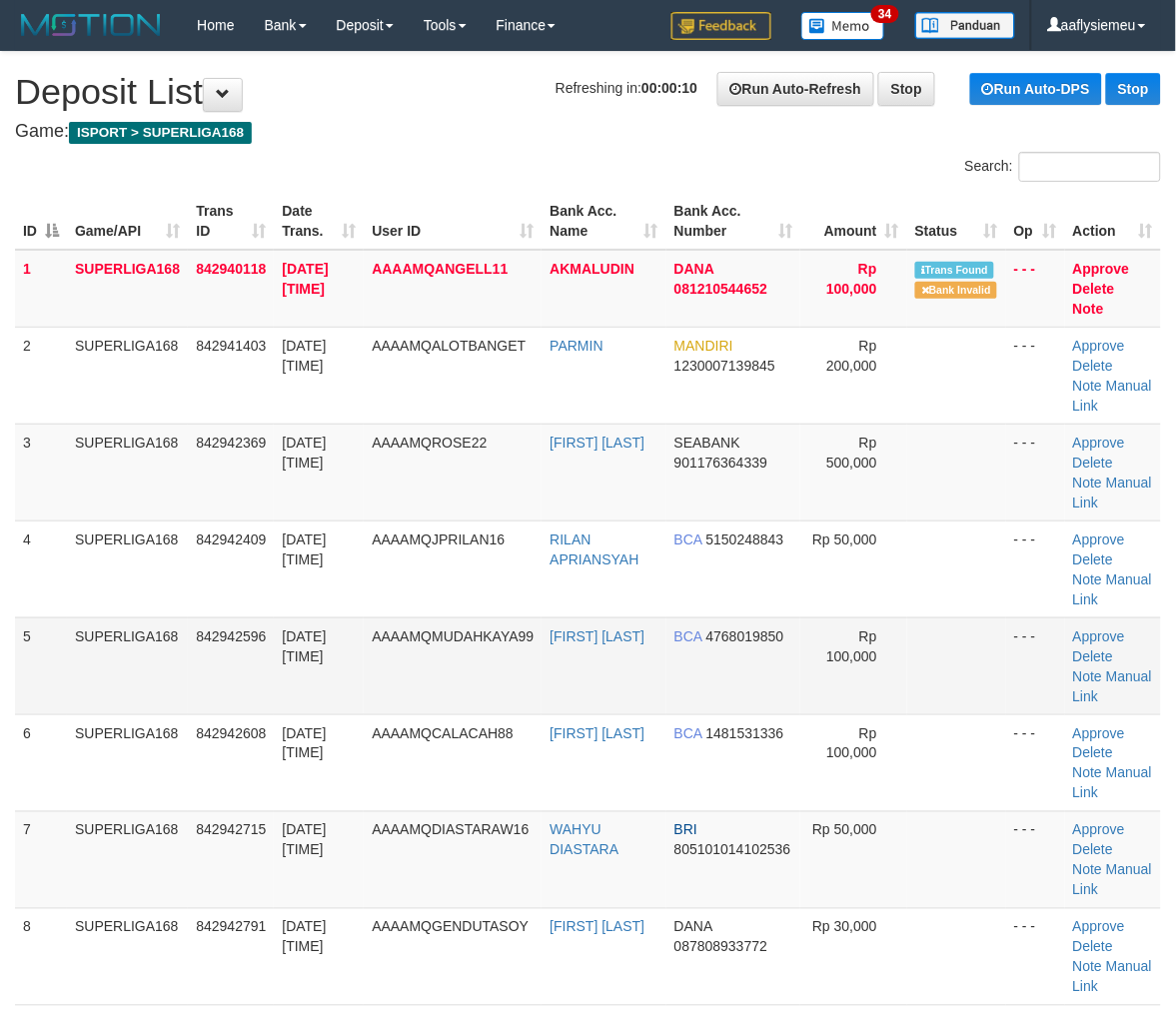 click on "842942596" at bounding box center [231, 665] 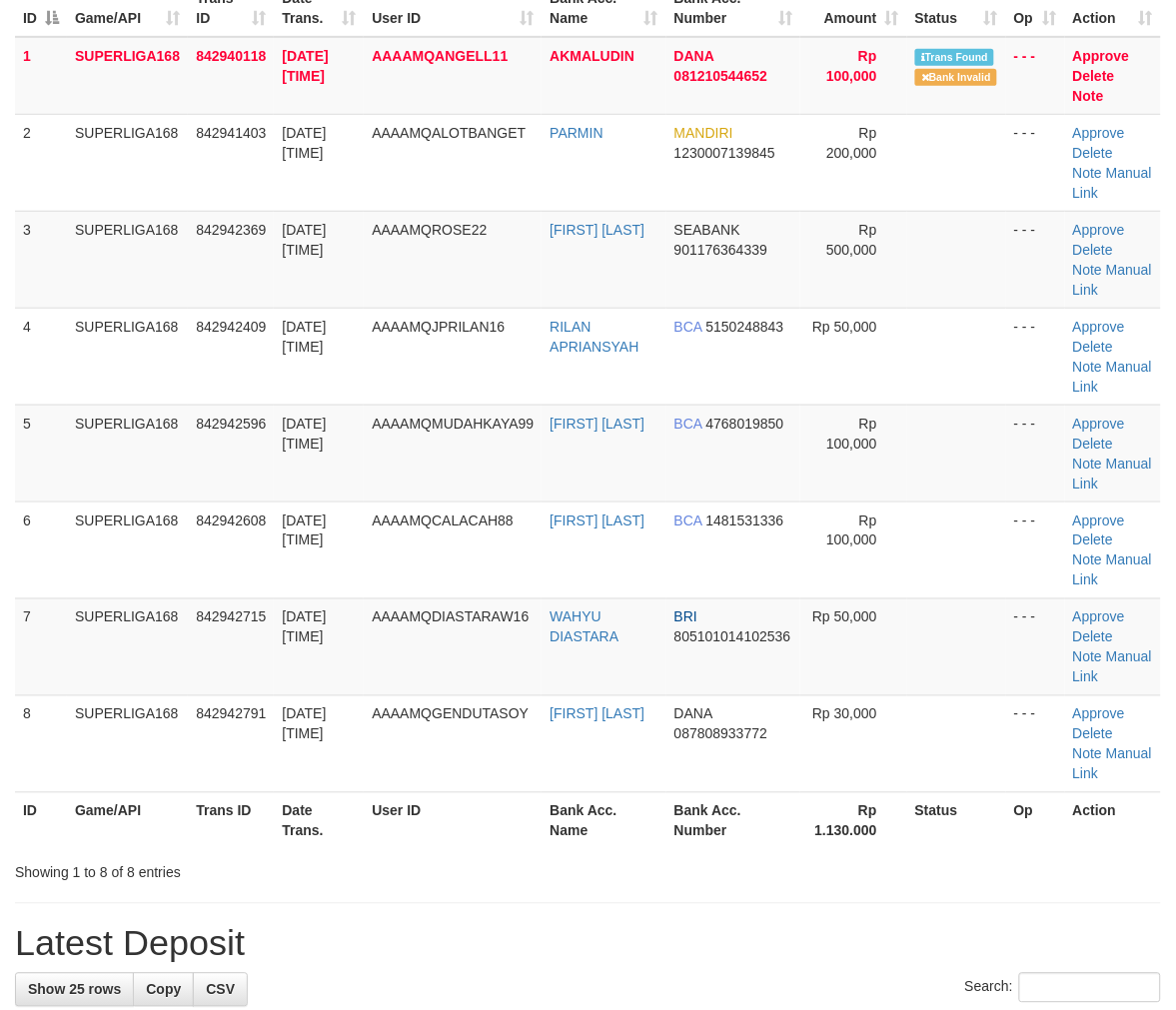 scroll, scrollTop: 333, scrollLeft: 0, axis: vertical 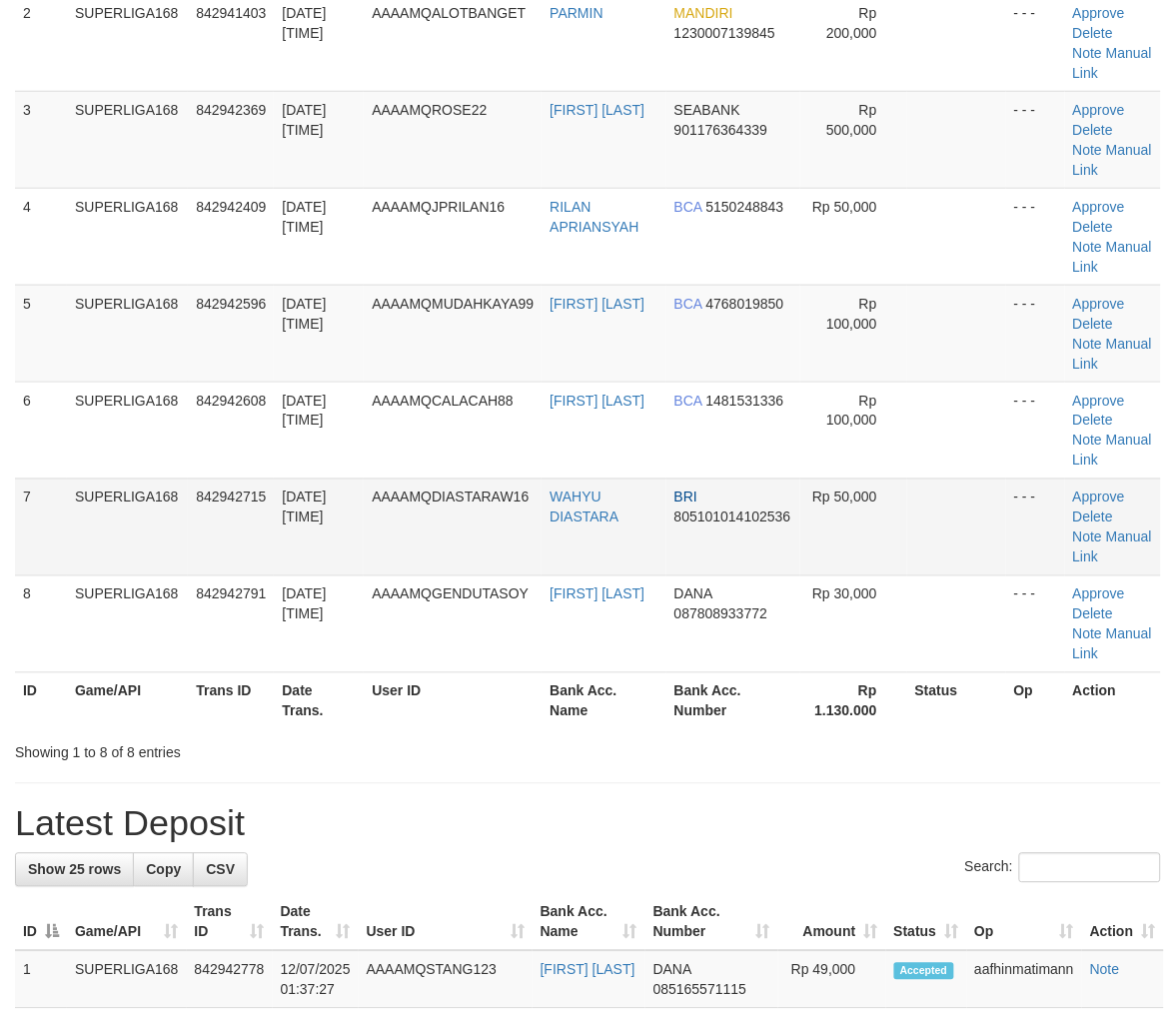 click on "12/07/2025 01:36:21" at bounding box center [319, 526] 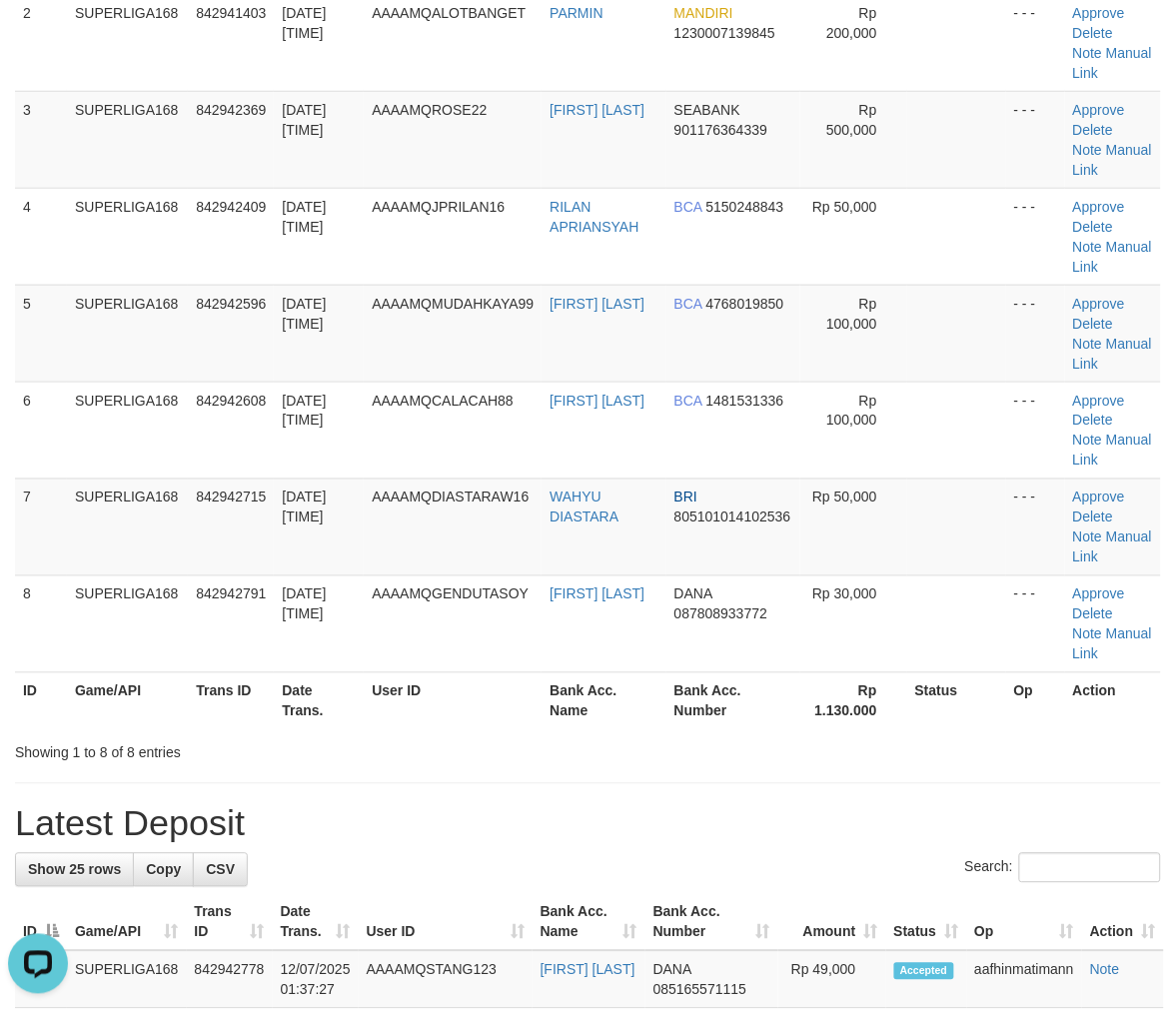 scroll, scrollTop: 0, scrollLeft: 0, axis: both 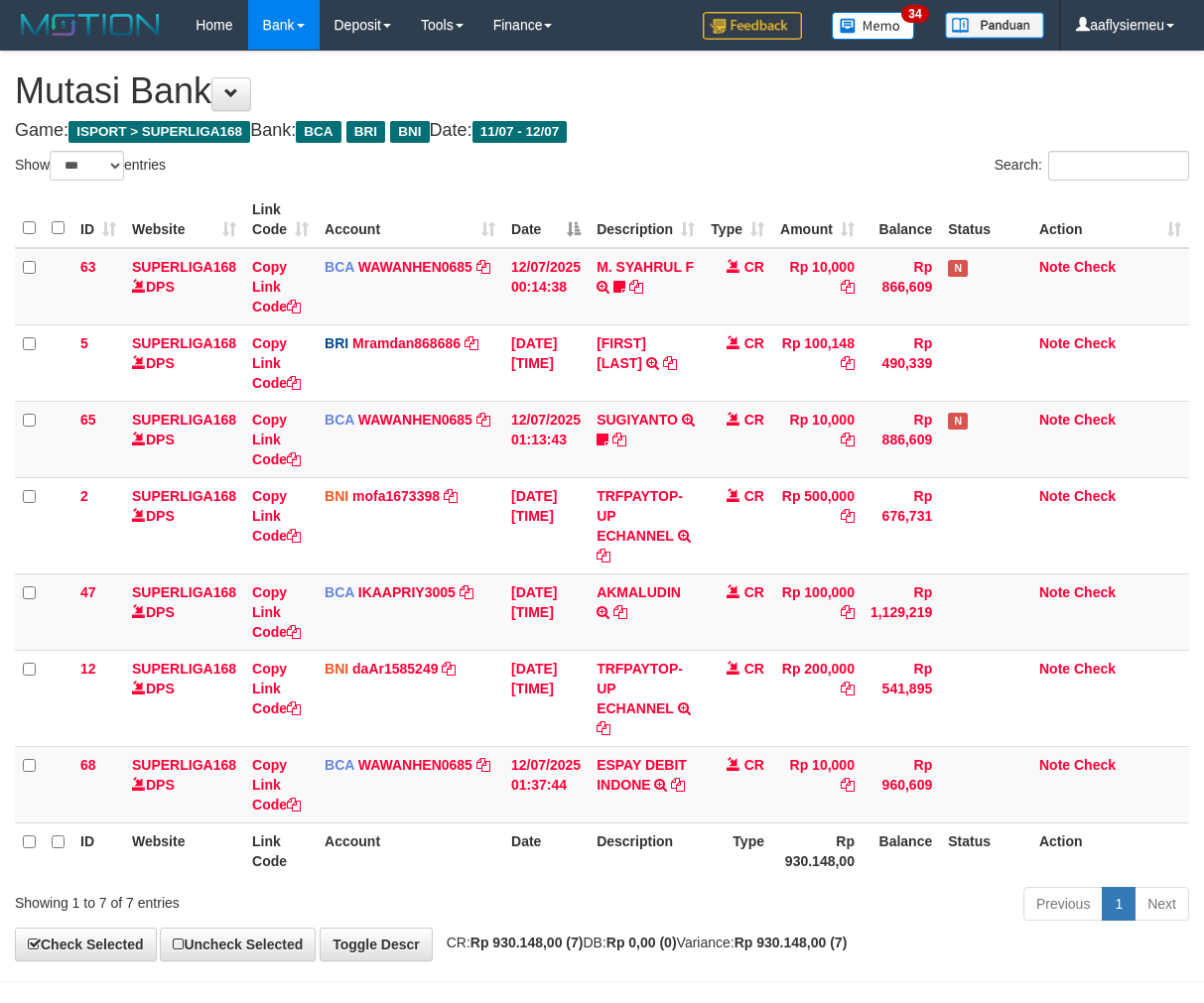 select on "***" 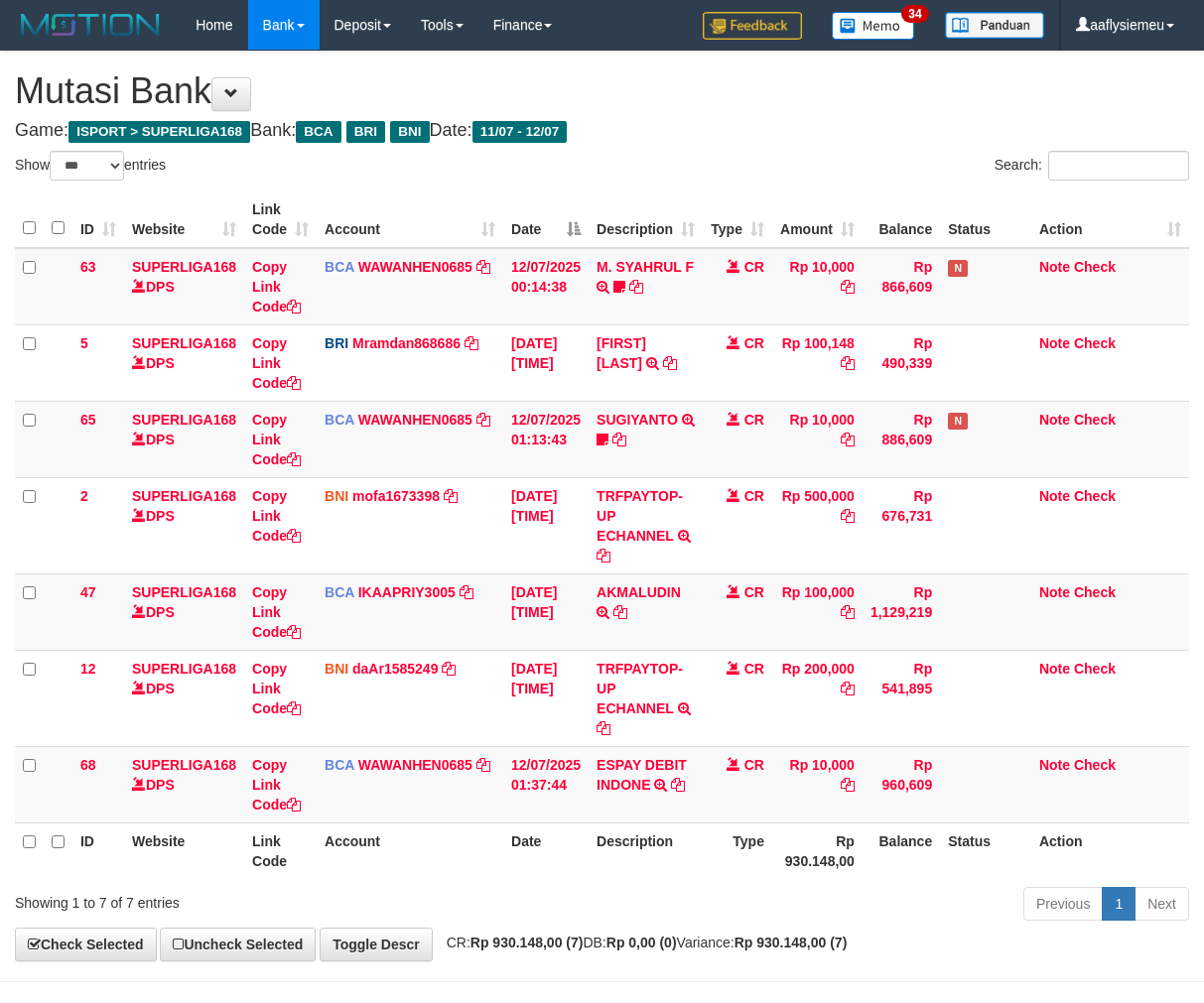 scroll, scrollTop: 69, scrollLeft: 0, axis: vertical 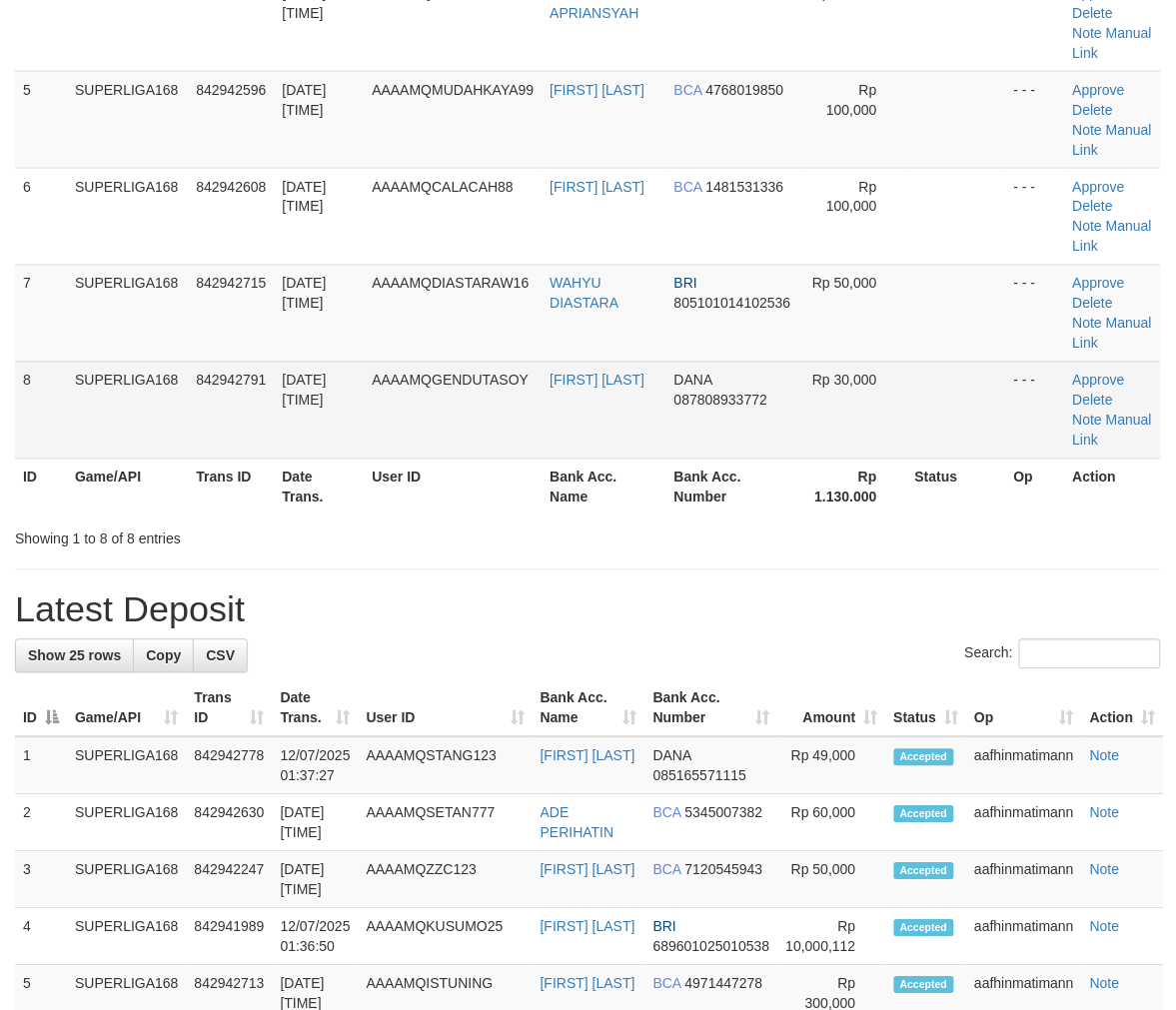 click on "SUPERLIGA168" at bounding box center (127, 410) 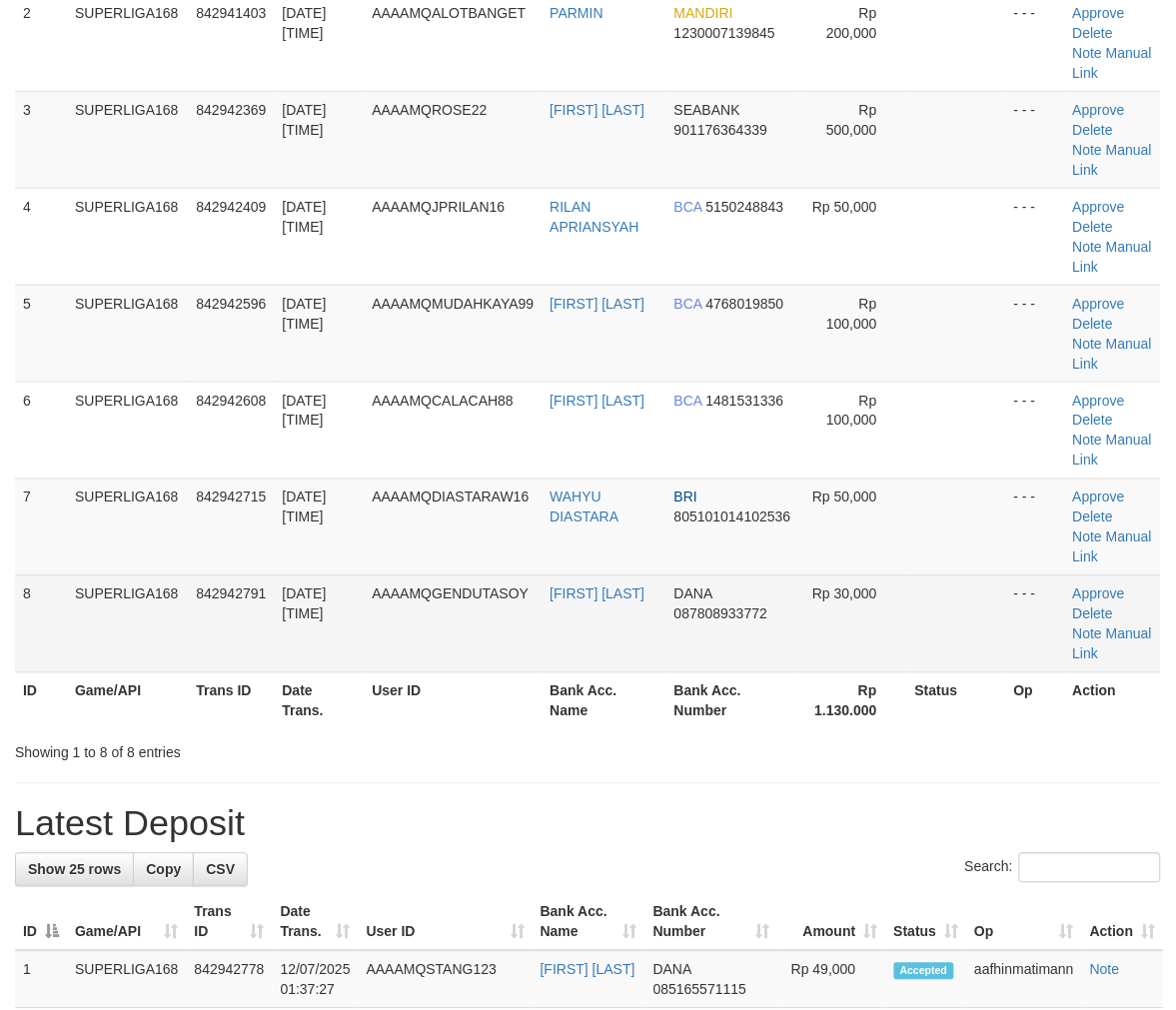 click on "1
SUPERLIGA168
842940118
12/07/2025 01:30:23
AAAAMQANGELL11
AKMALUDIN
DANA
081210544652
Rp 100,000
Trans Found
Bank Invalid
- - -
Approve
Delete
Note
2
SUPERLIGA168
842941403
12/07/2025 01:33:20
AAAAMQALOTBANGET
PARMIN
MANDIRI
1230007139845" at bounding box center [588, 295] 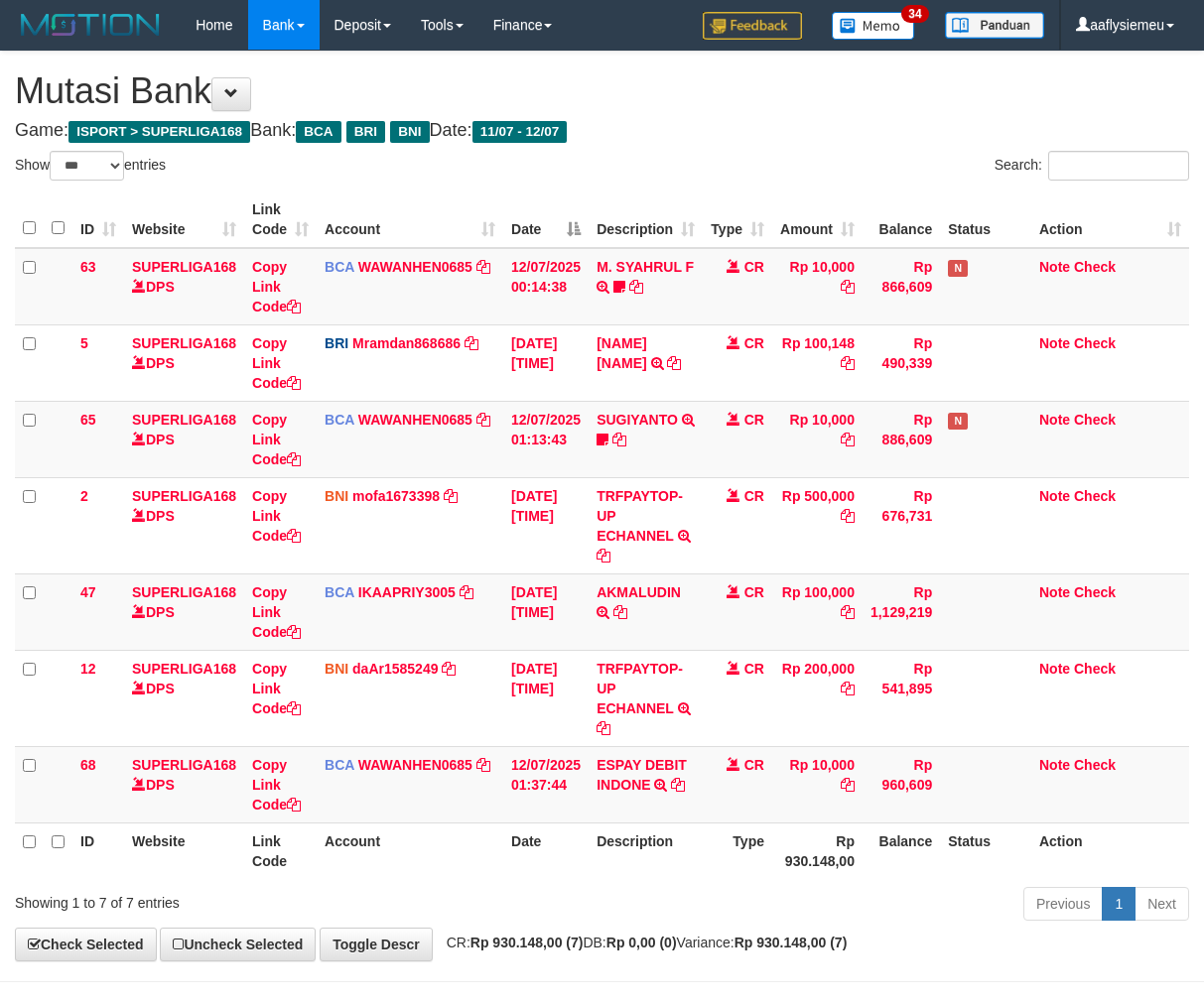 select on "***" 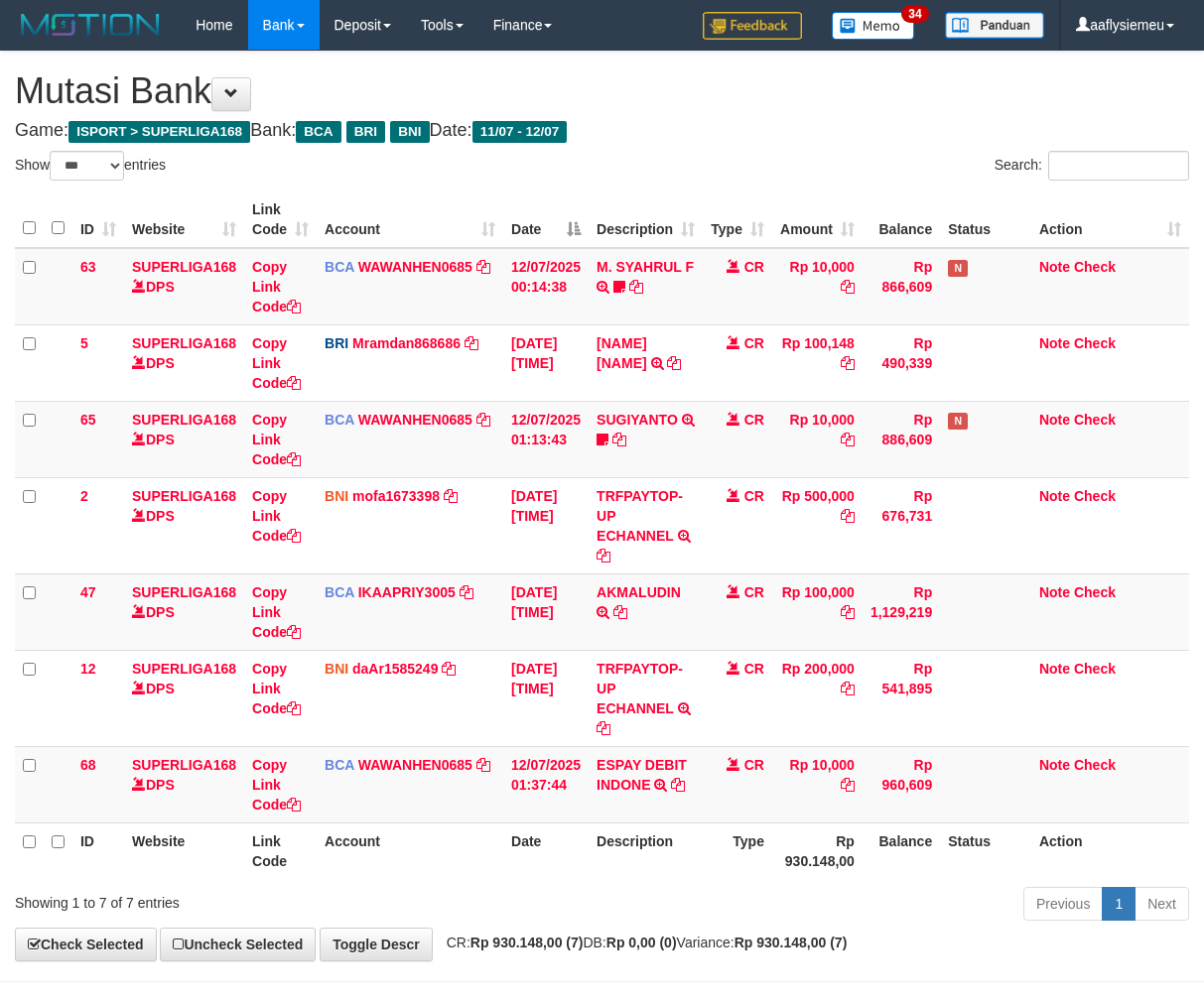 click on "CR" at bounding box center (737, 784) 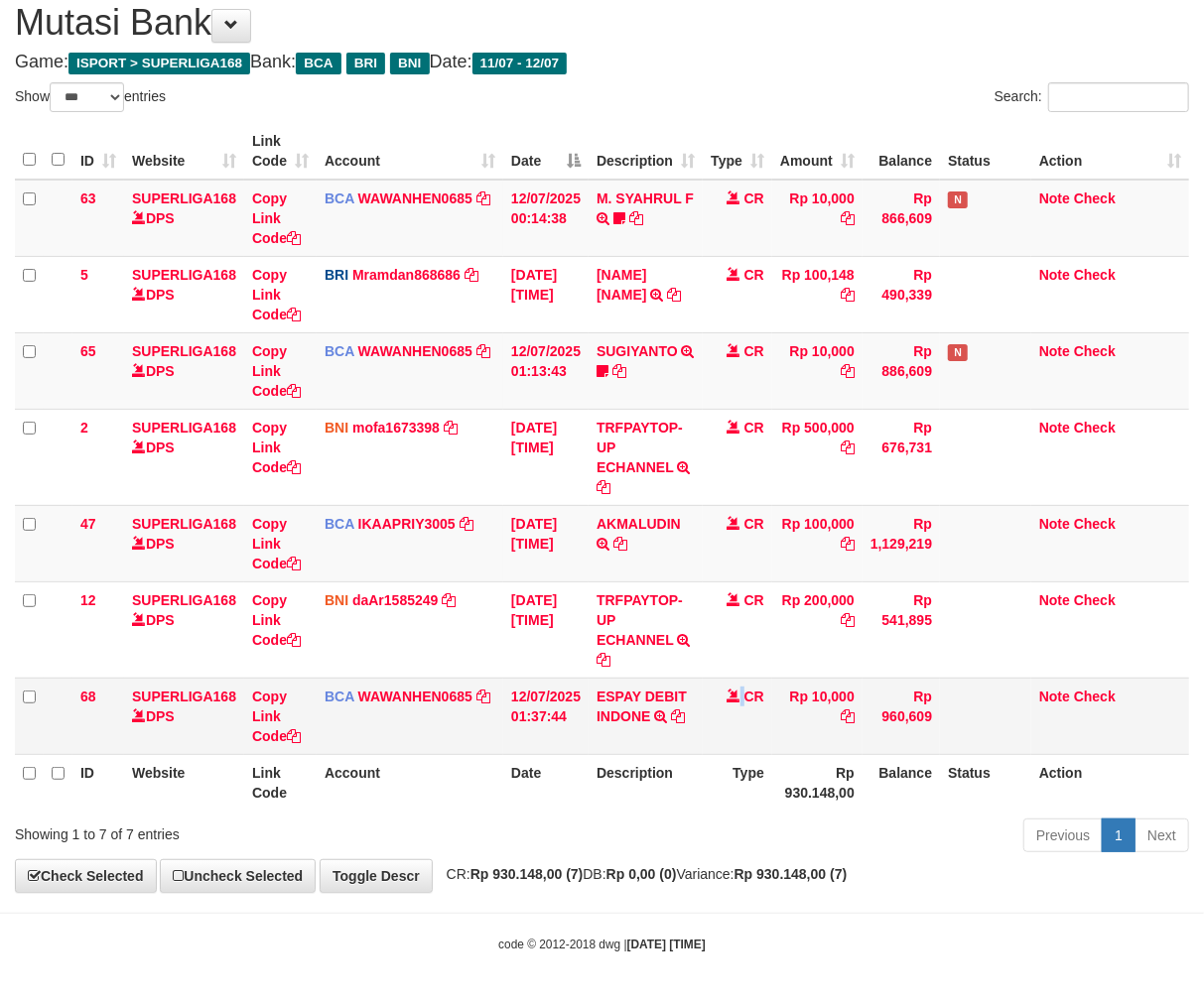 click on "CR" at bounding box center (737, 715) 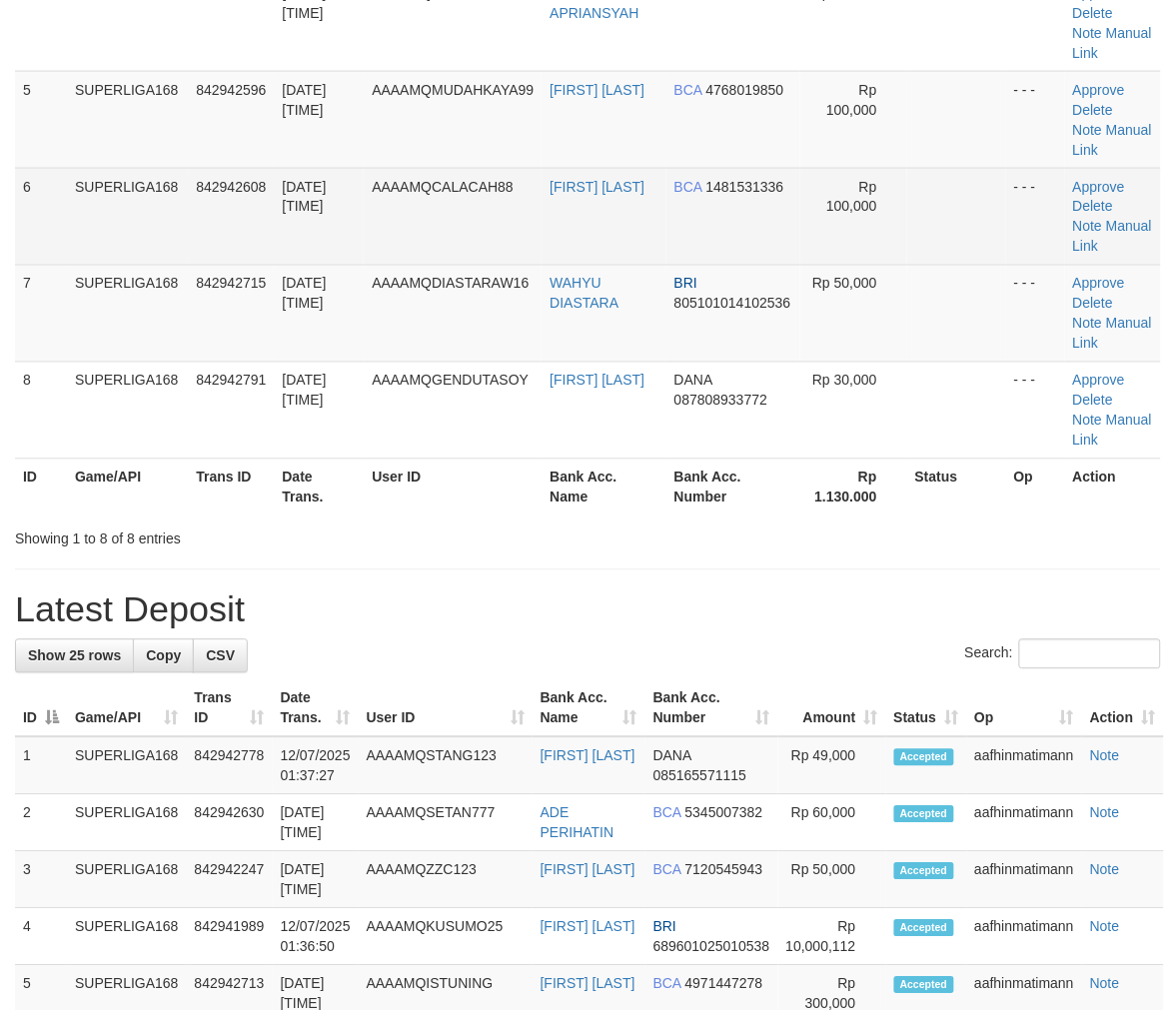 scroll, scrollTop: 333, scrollLeft: 0, axis: vertical 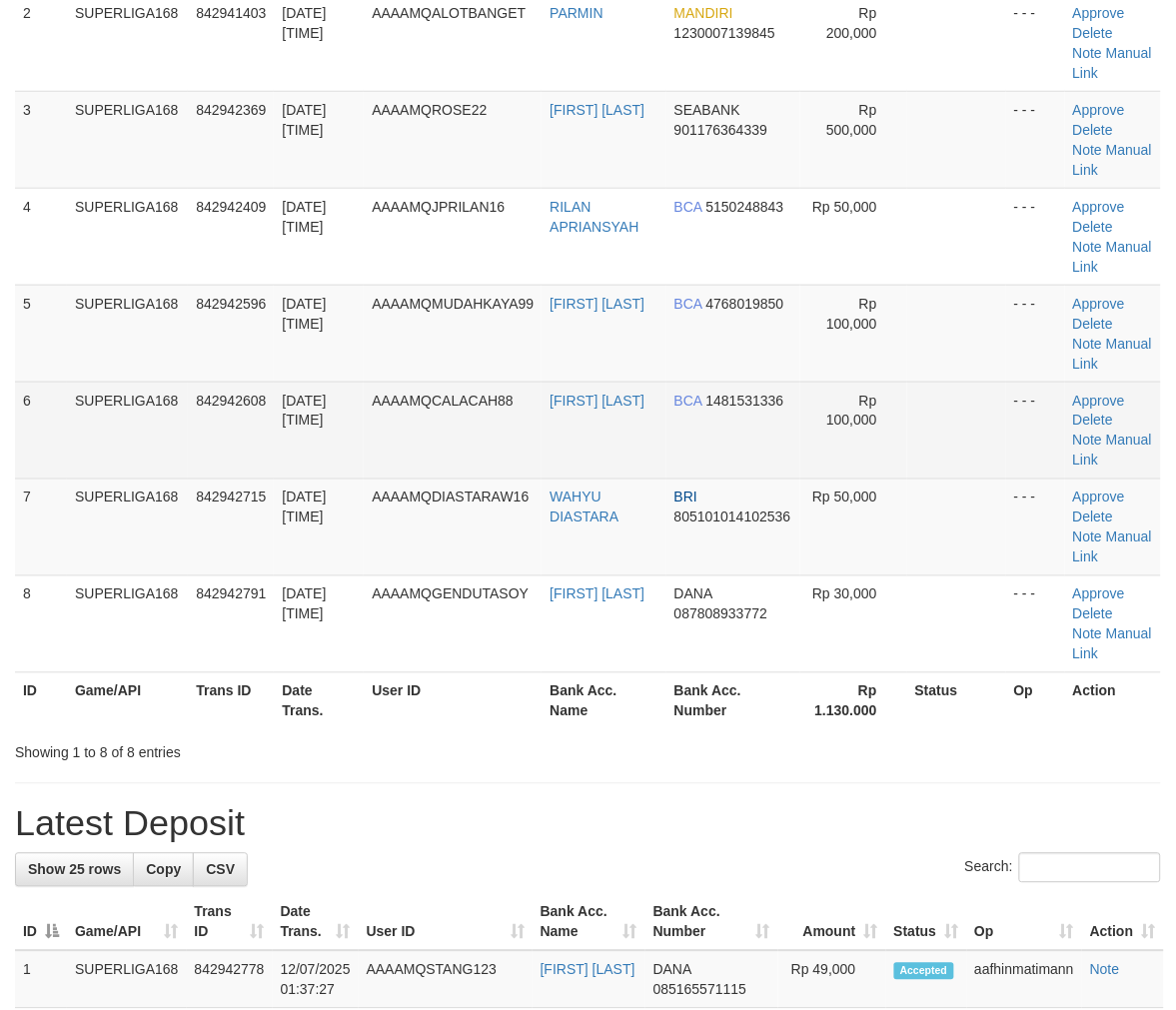 click on "SUPERLIGA168" at bounding box center [127, 430] 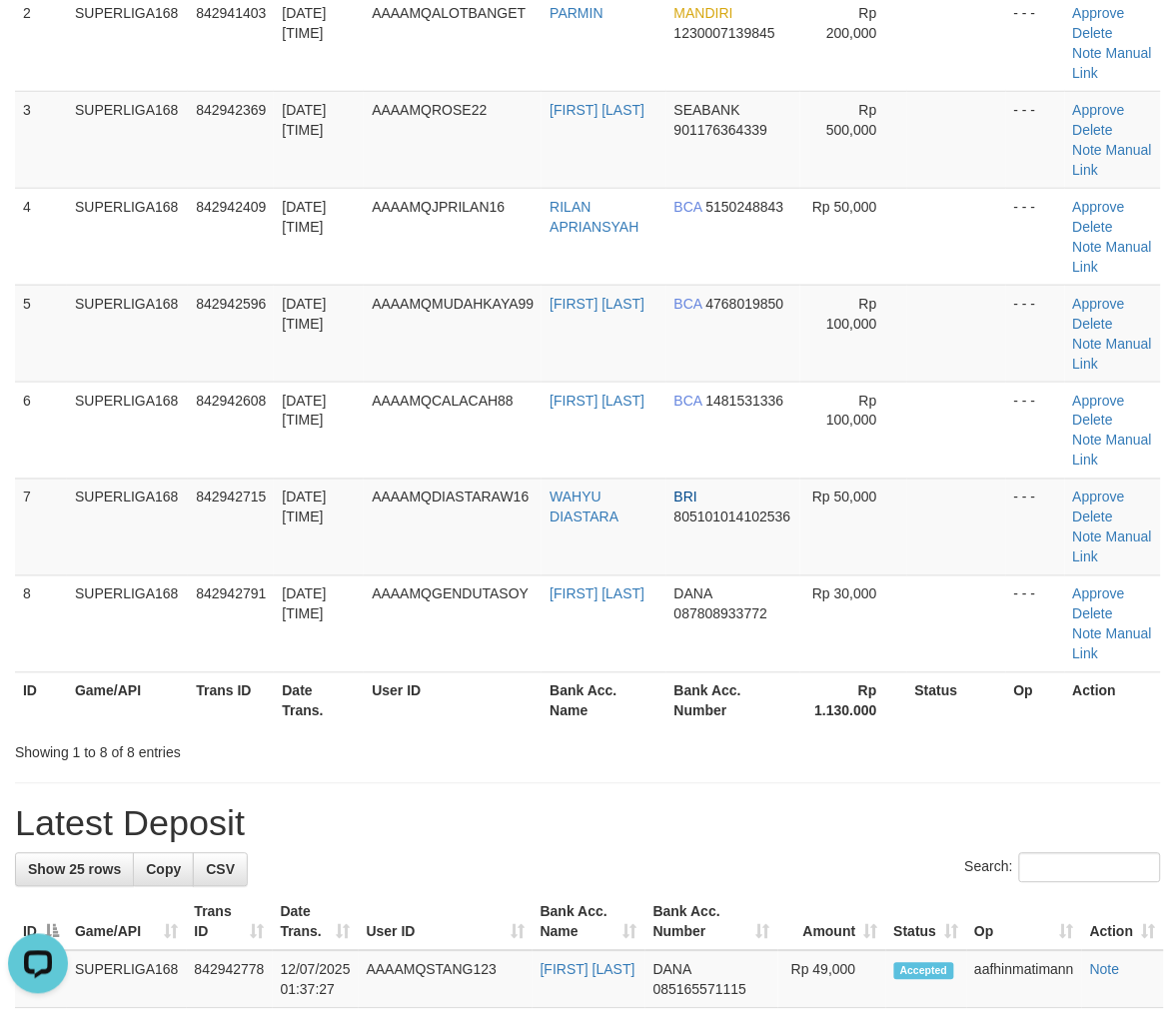 scroll, scrollTop: 0, scrollLeft: 0, axis: both 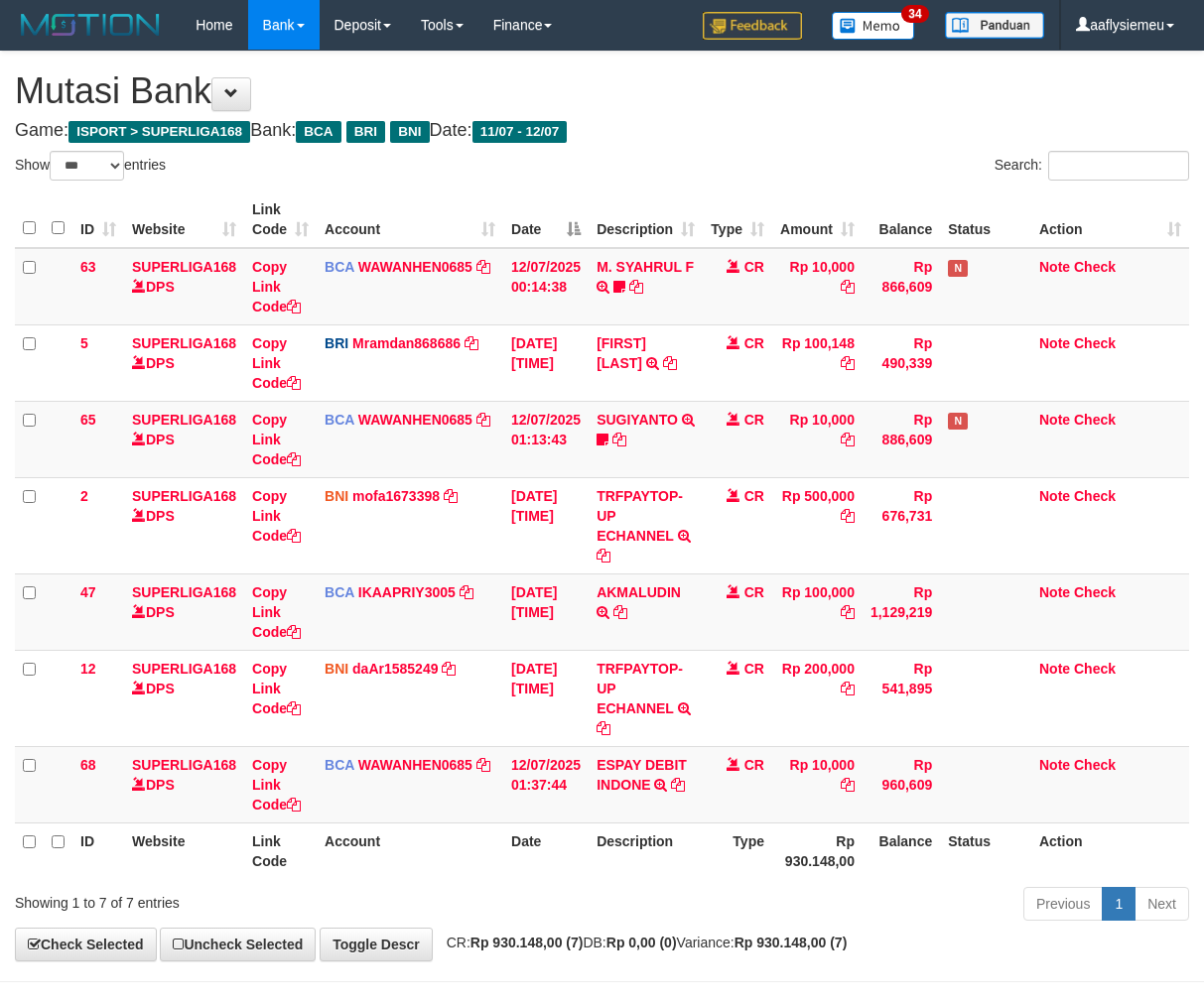 select on "***" 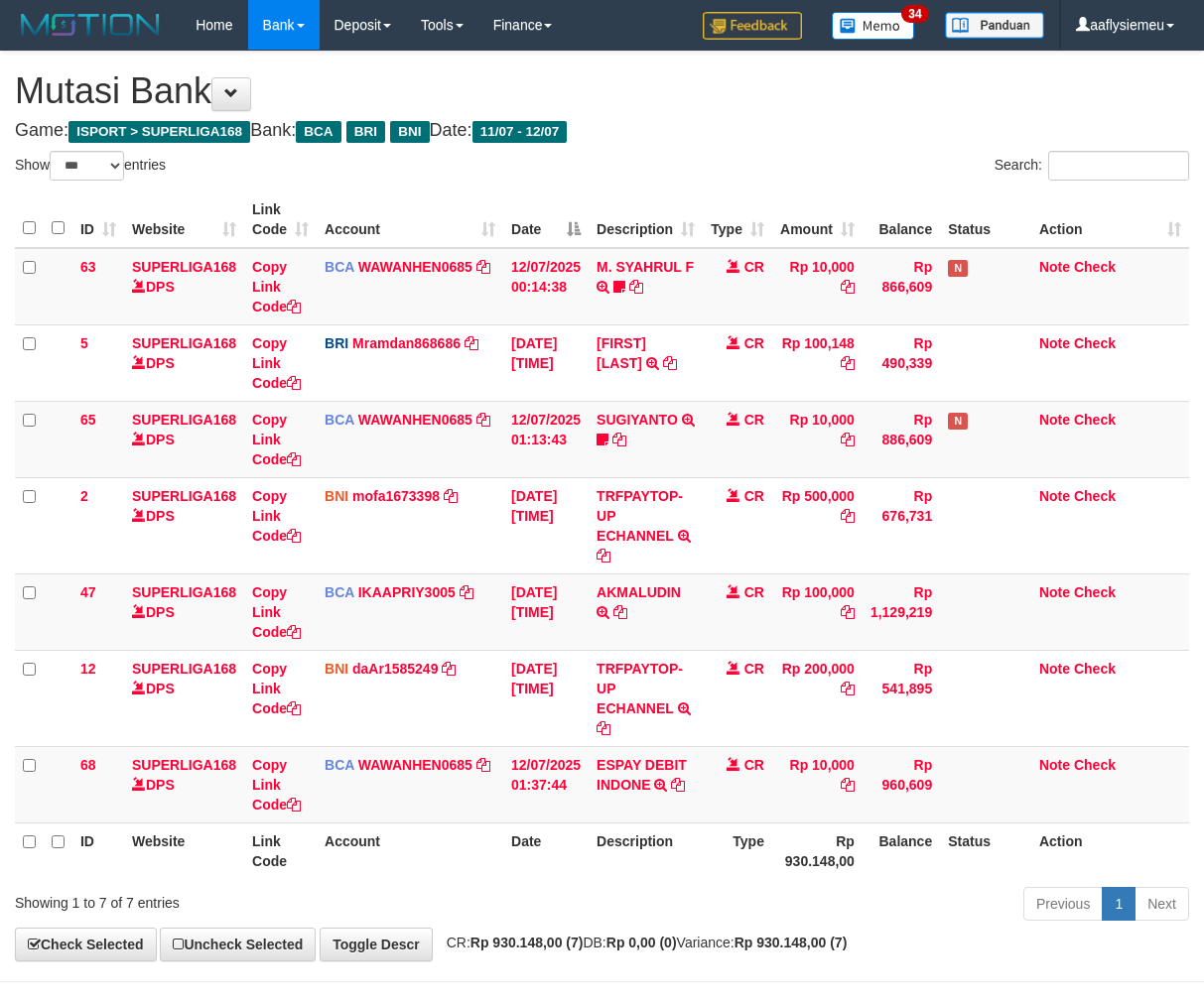 scroll, scrollTop: 69, scrollLeft: 0, axis: vertical 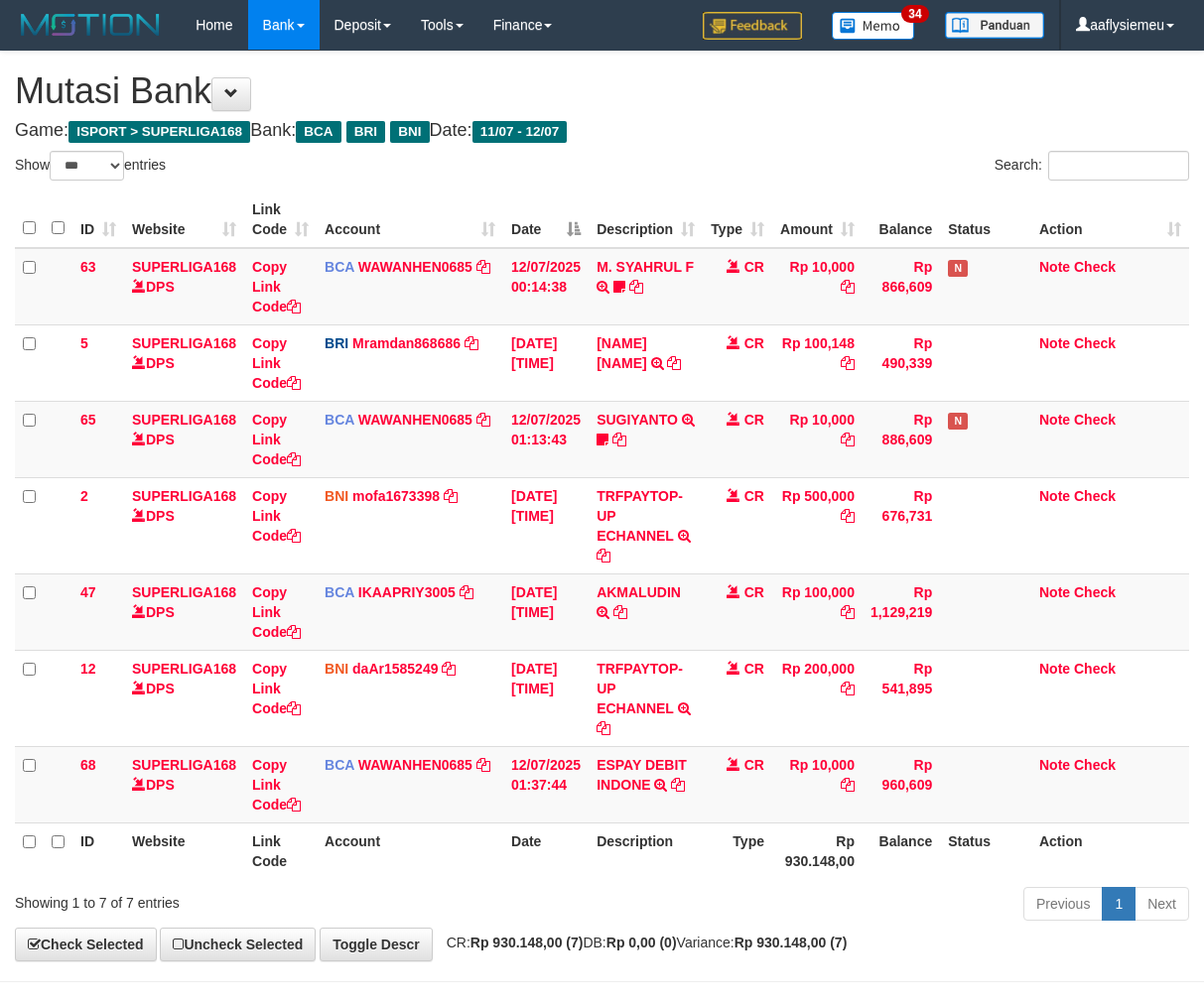 select on "***" 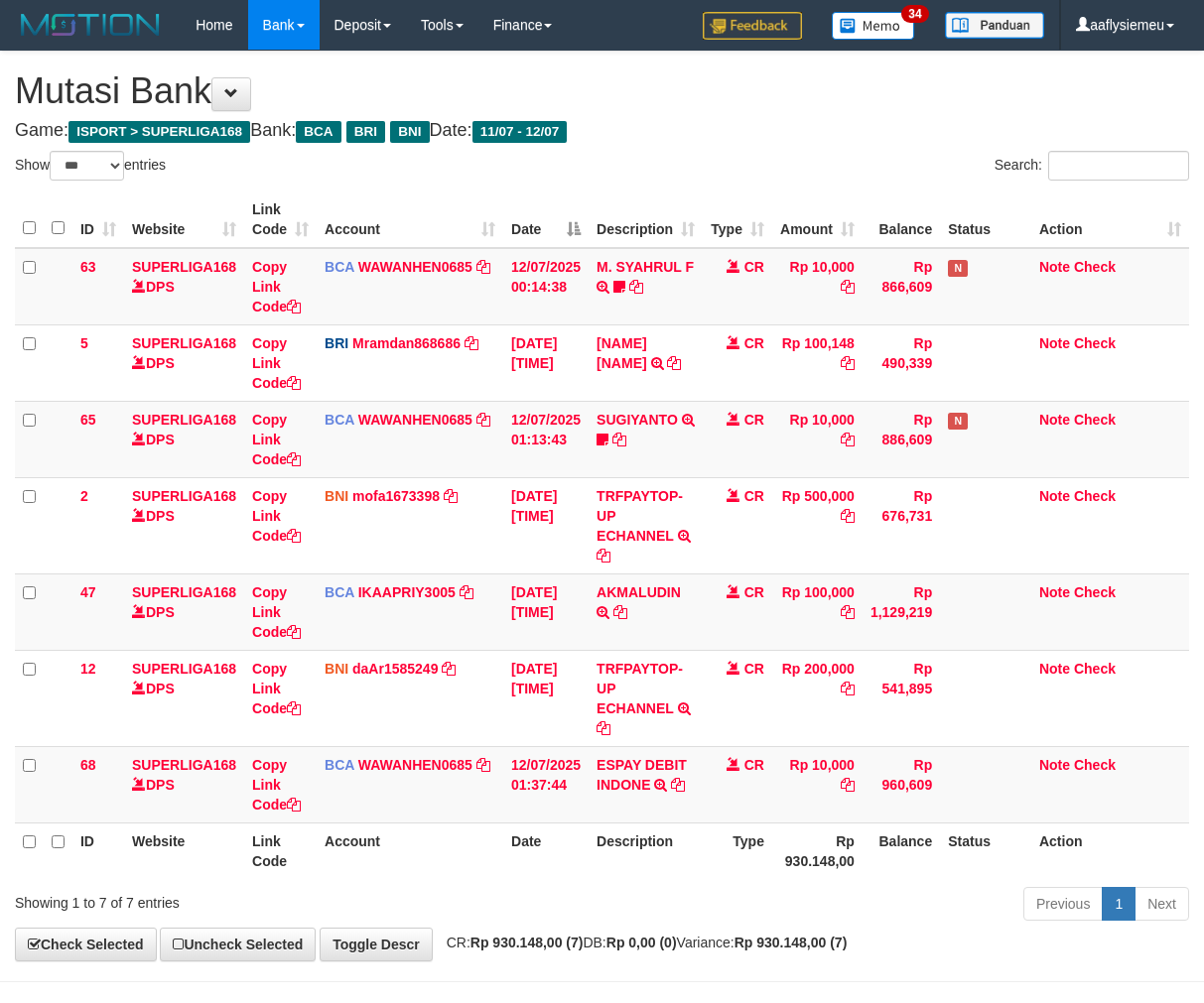 scroll, scrollTop: 69, scrollLeft: 0, axis: vertical 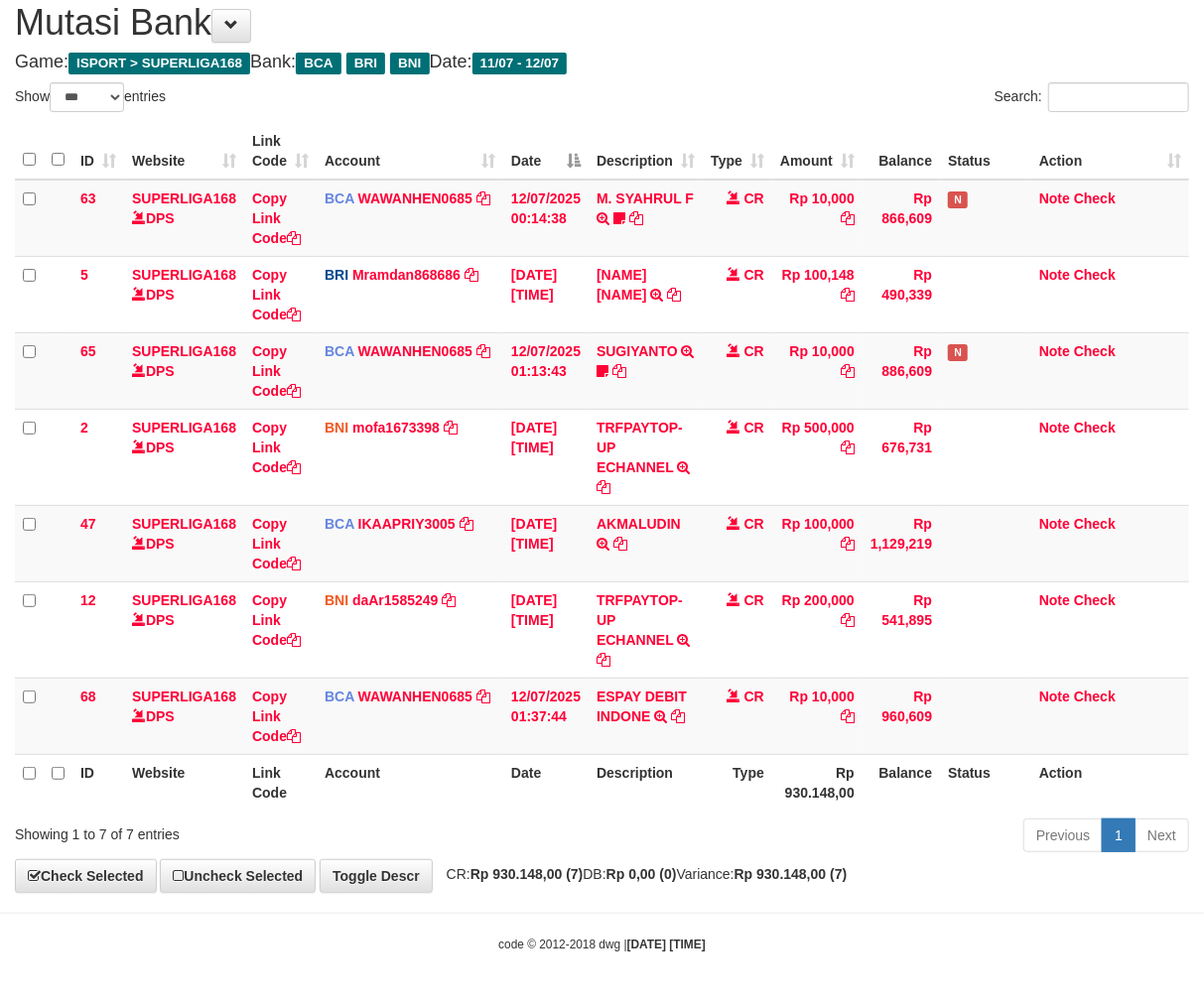 click on "Type" at bounding box center (737, 782) 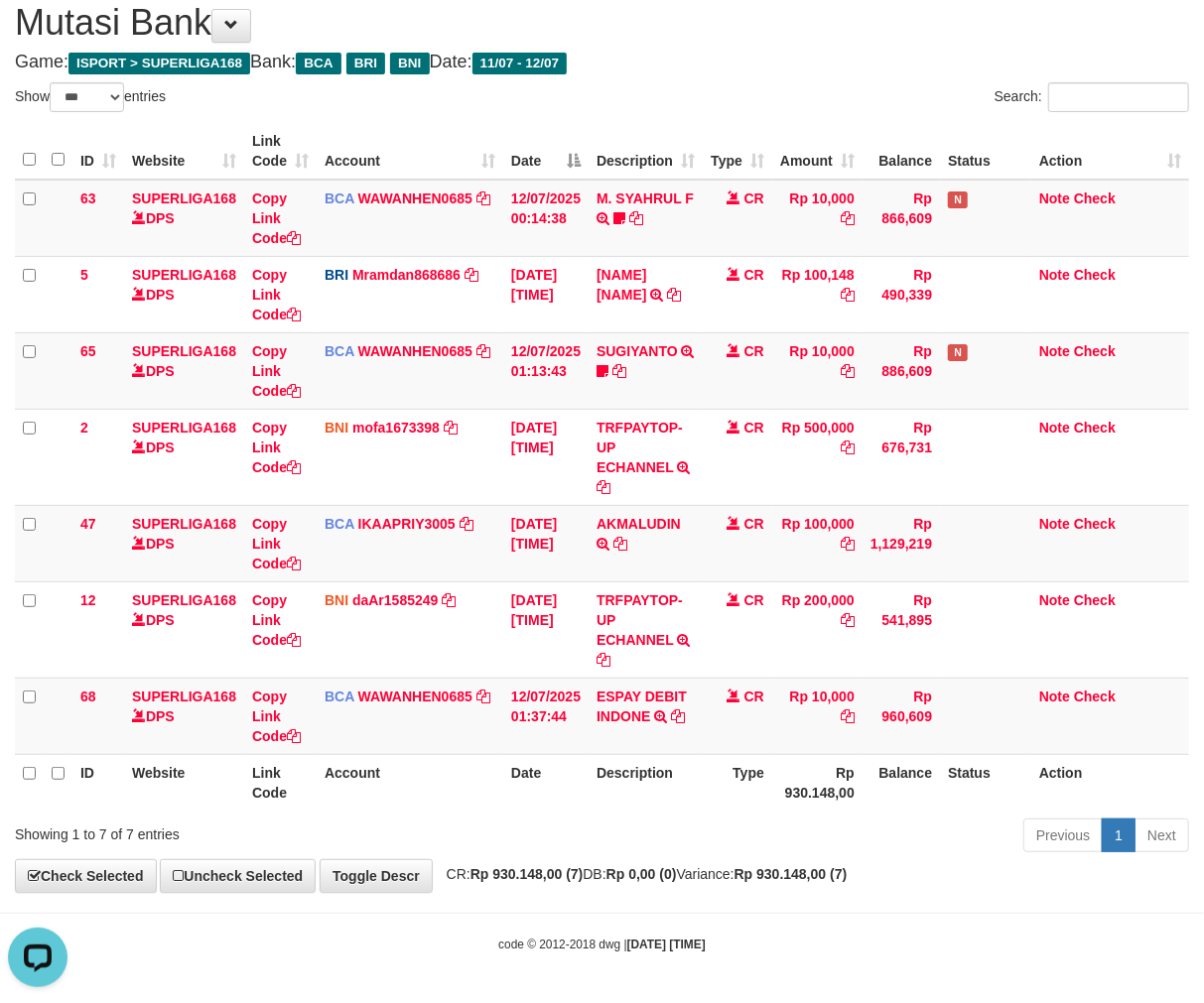 scroll, scrollTop: 0, scrollLeft: 0, axis: both 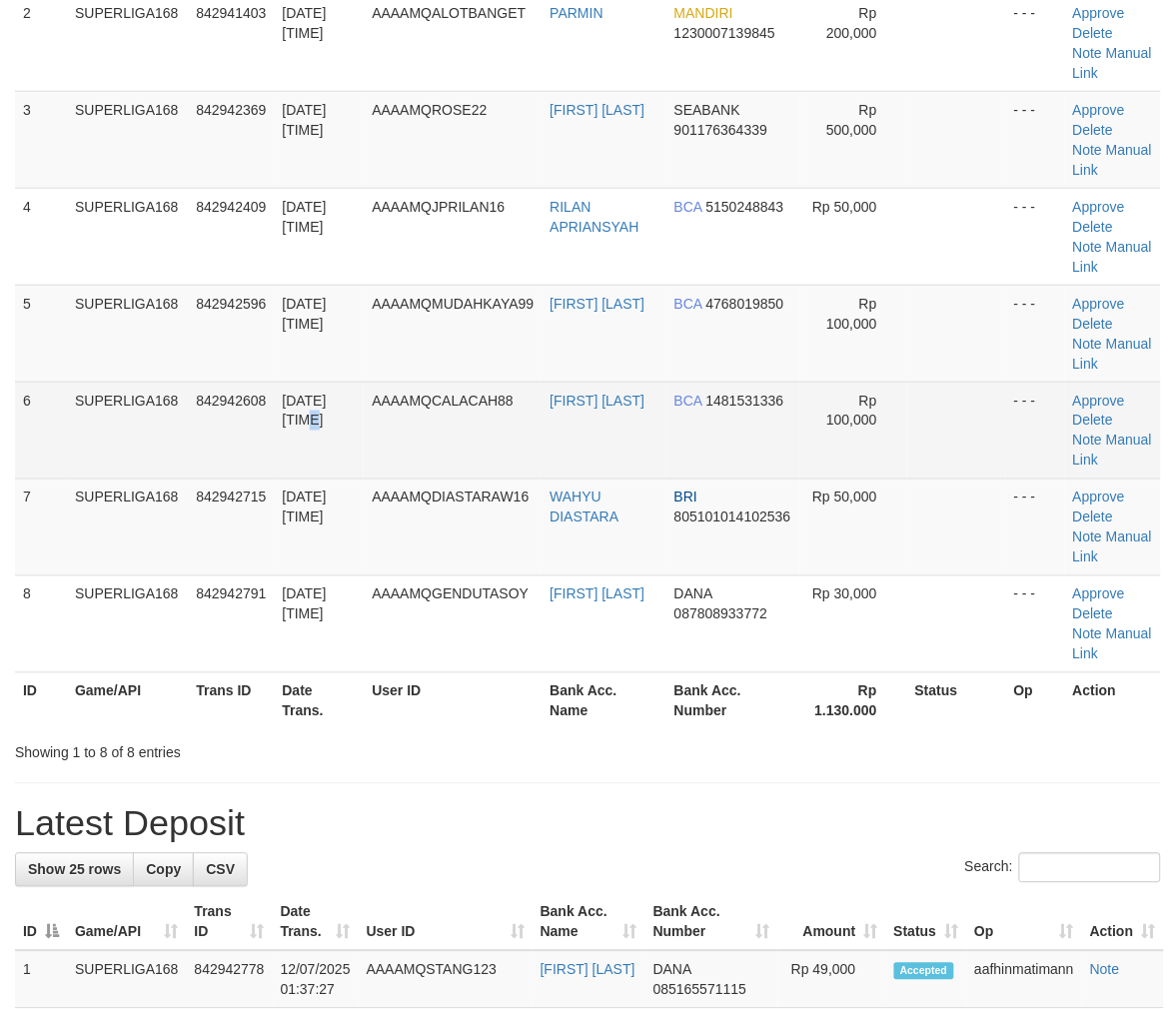 drag, startPoint x: 283, startPoint y: 415, endPoint x: 265, endPoint y: 433, distance: 25.455844 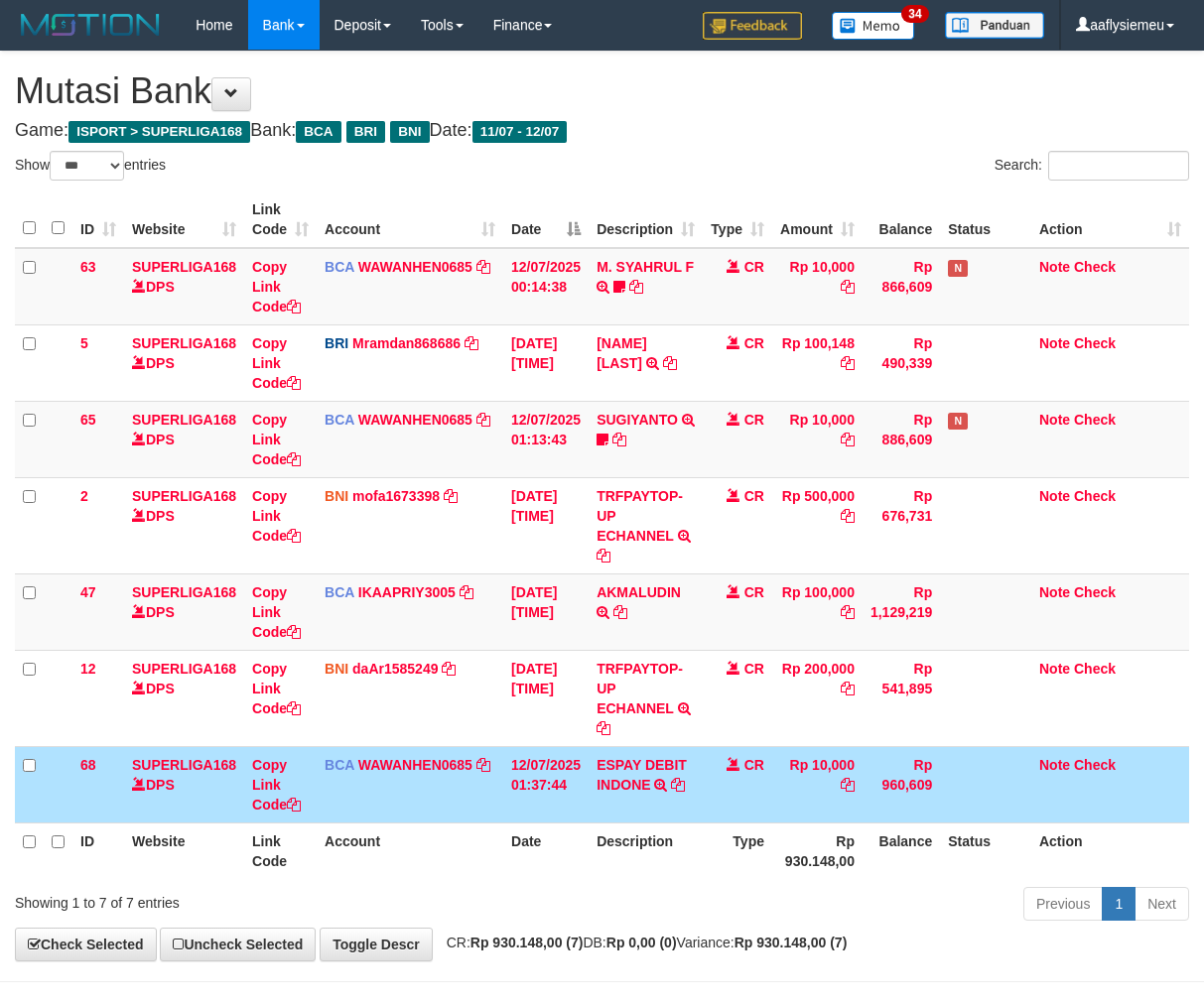 select on "***" 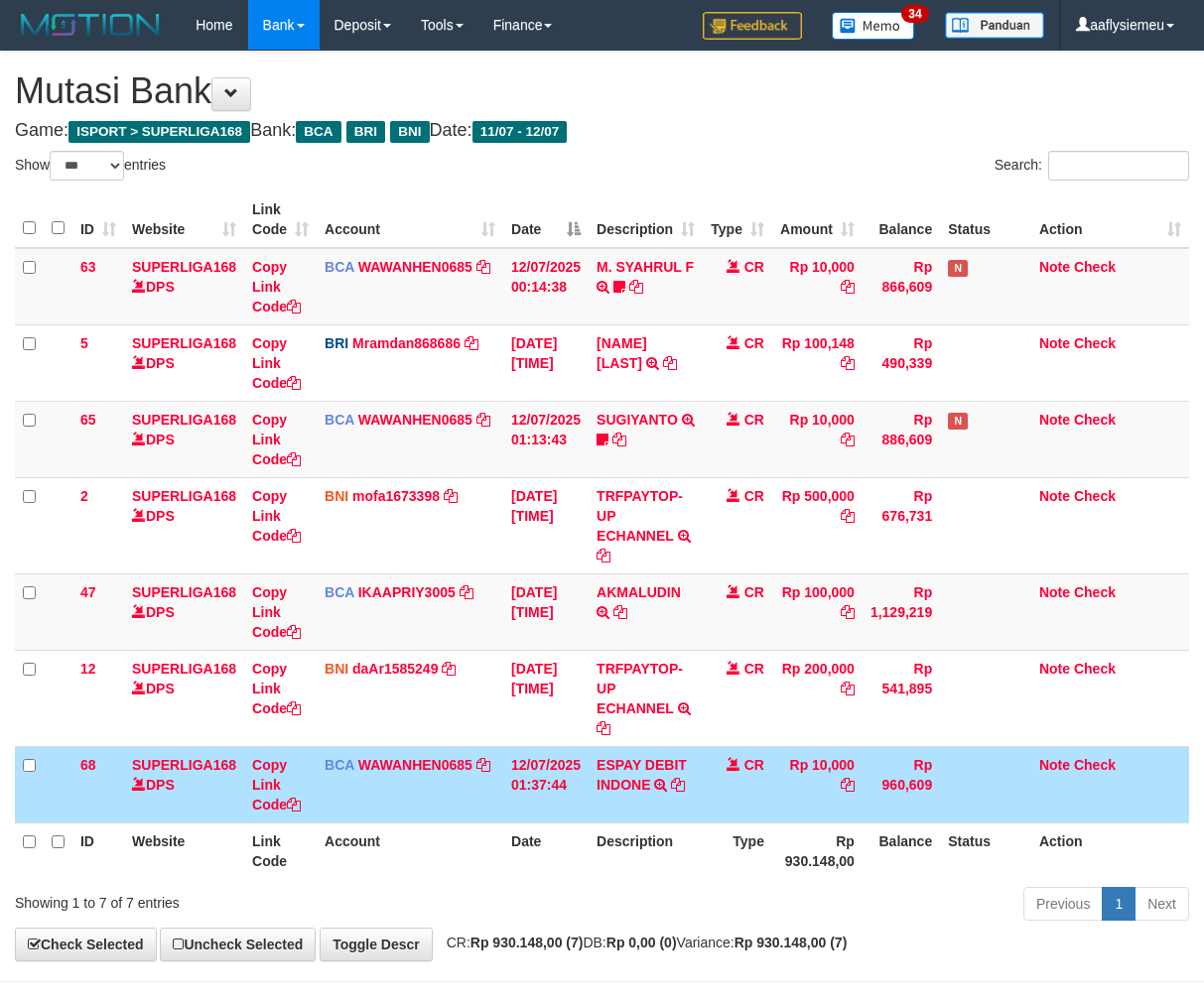 scroll, scrollTop: 69, scrollLeft: 0, axis: vertical 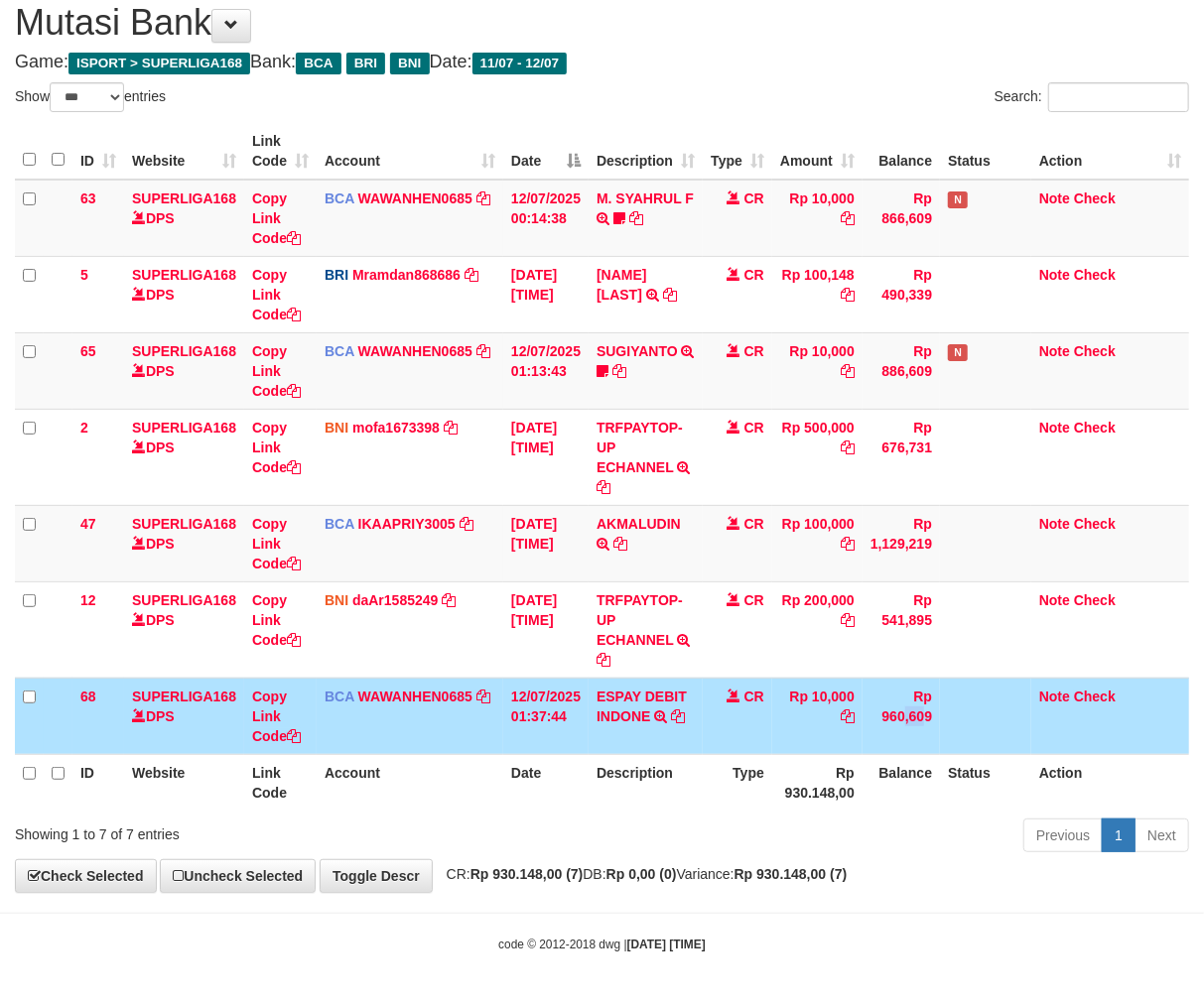 click on "Rp 960,609" at bounding box center [901, 715] 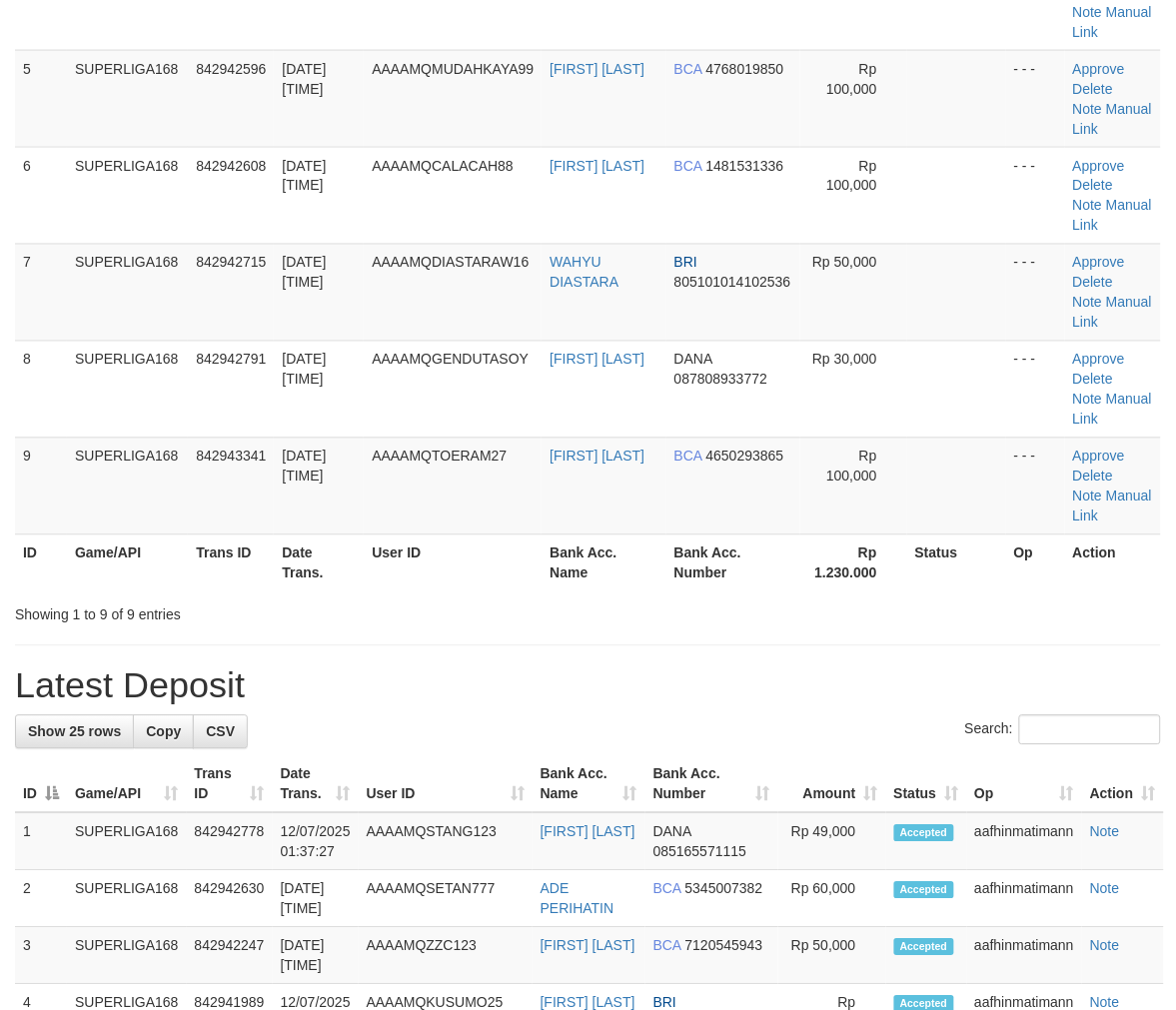 click on "842943341" at bounding box center (231, 486) 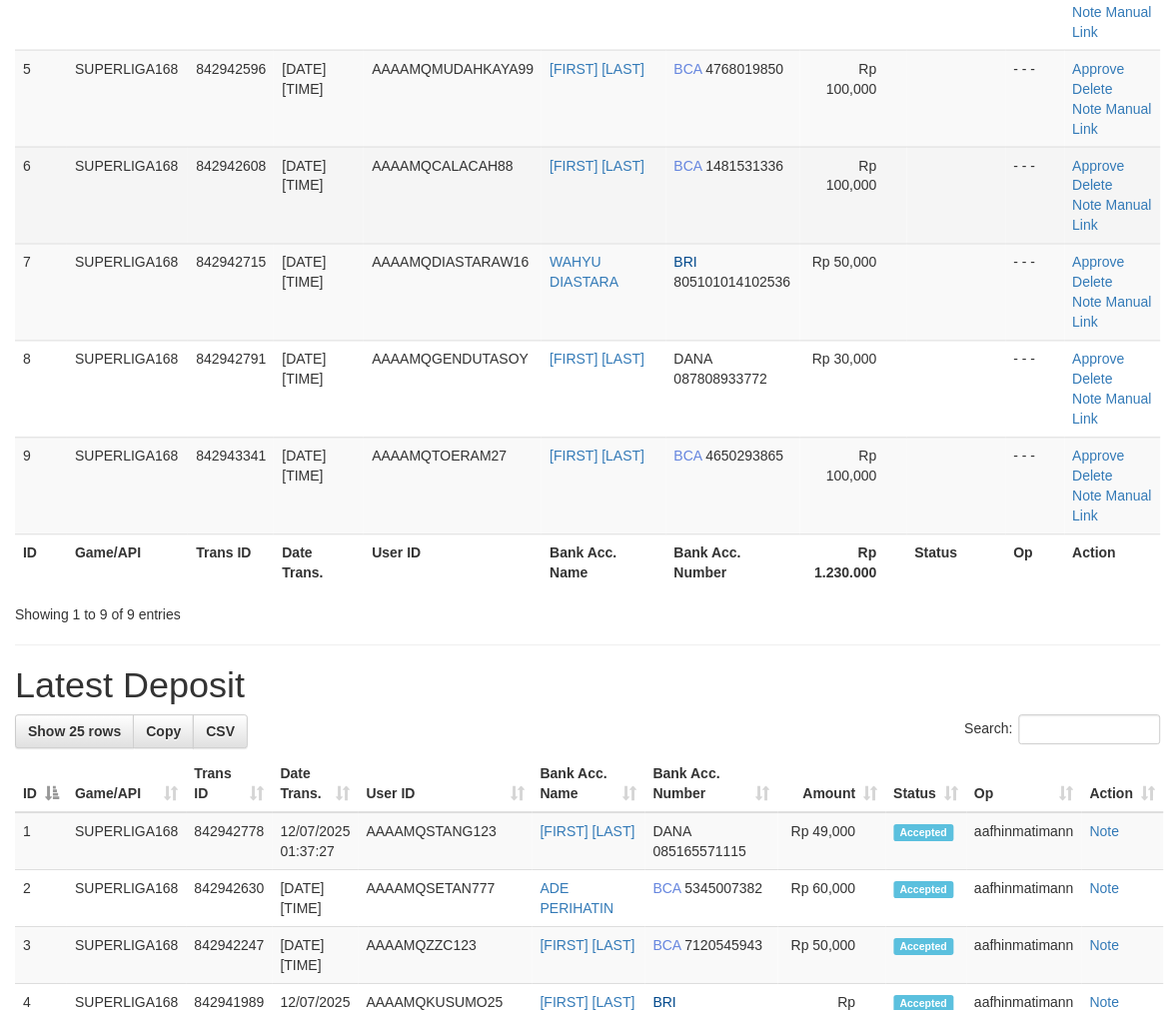 scroll, scrollTop: 333, scrollLeft: 0, axis: vertical 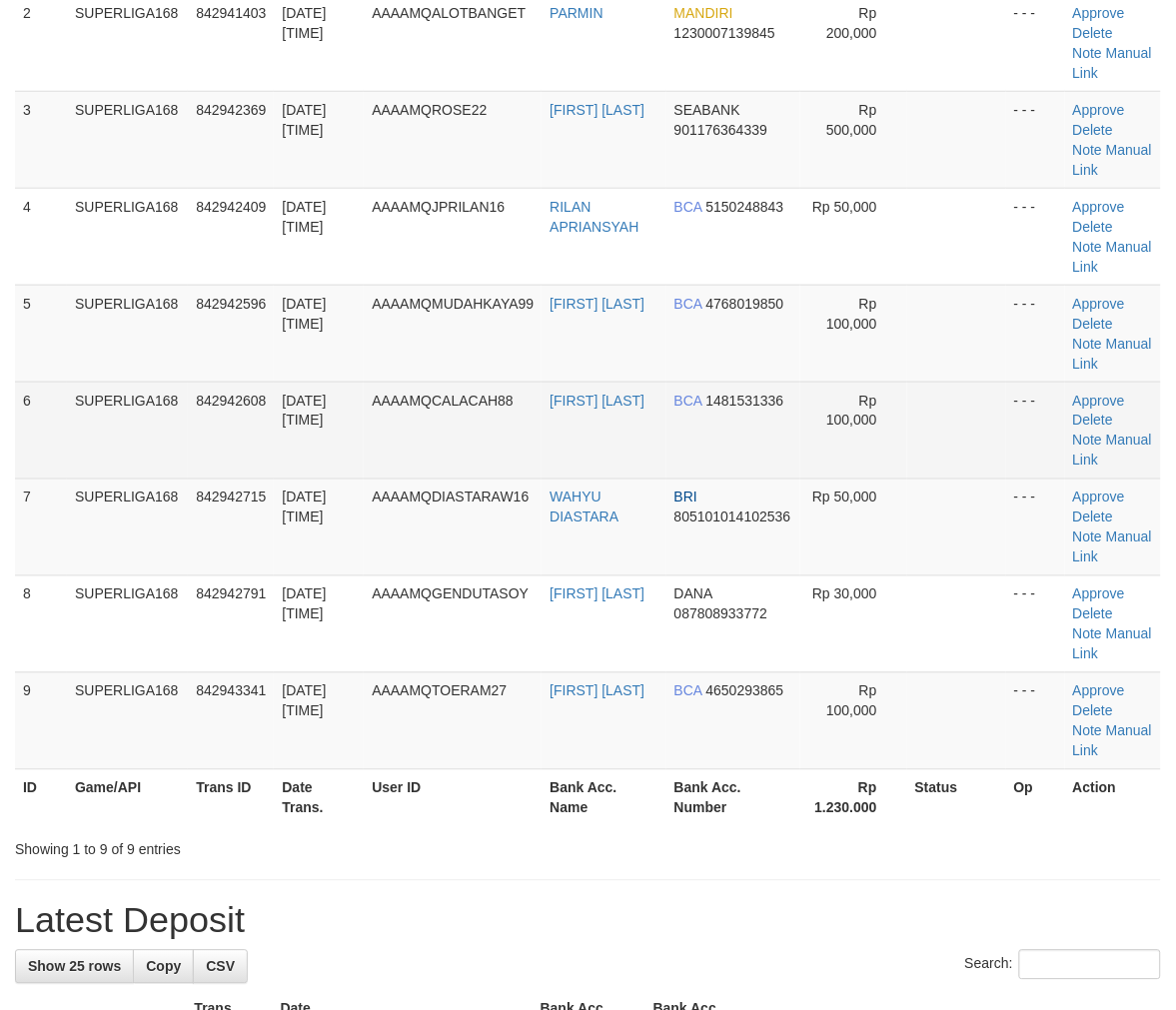 click on "SUPERLIGA168" at bounding box center [127, 430] 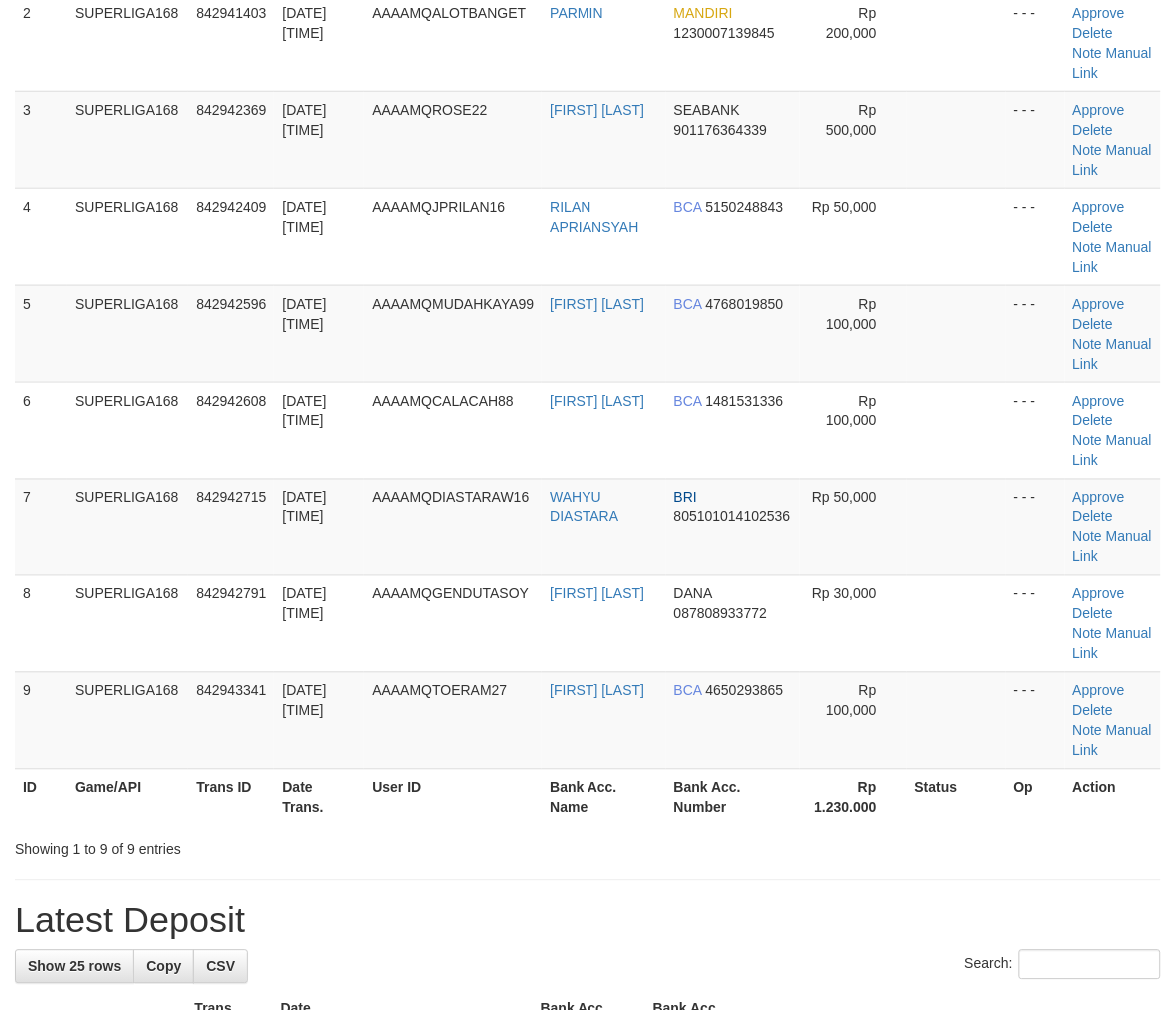 click on "SUPERLIGA168" at bounding box center (127, 430) 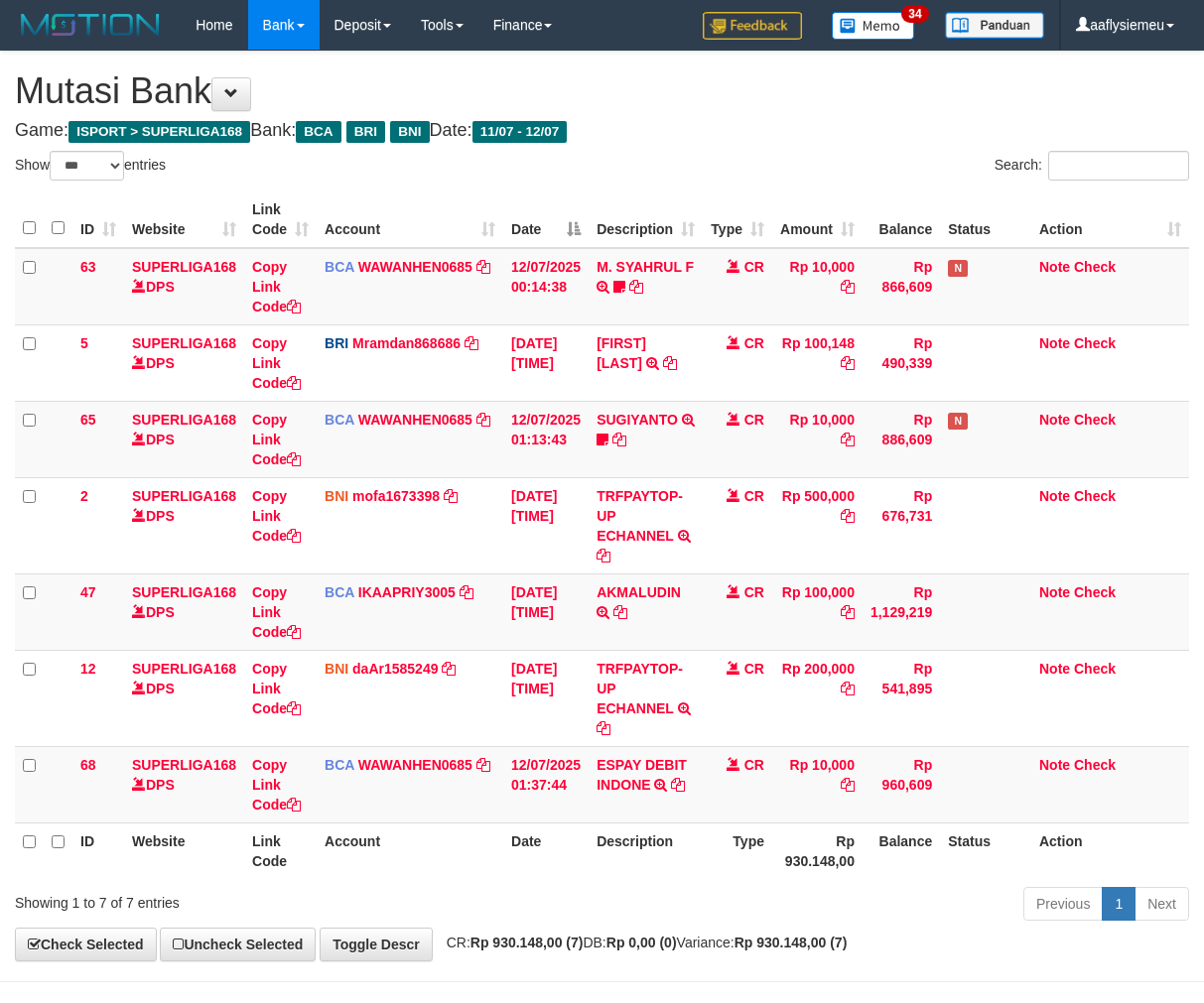 select on "***" 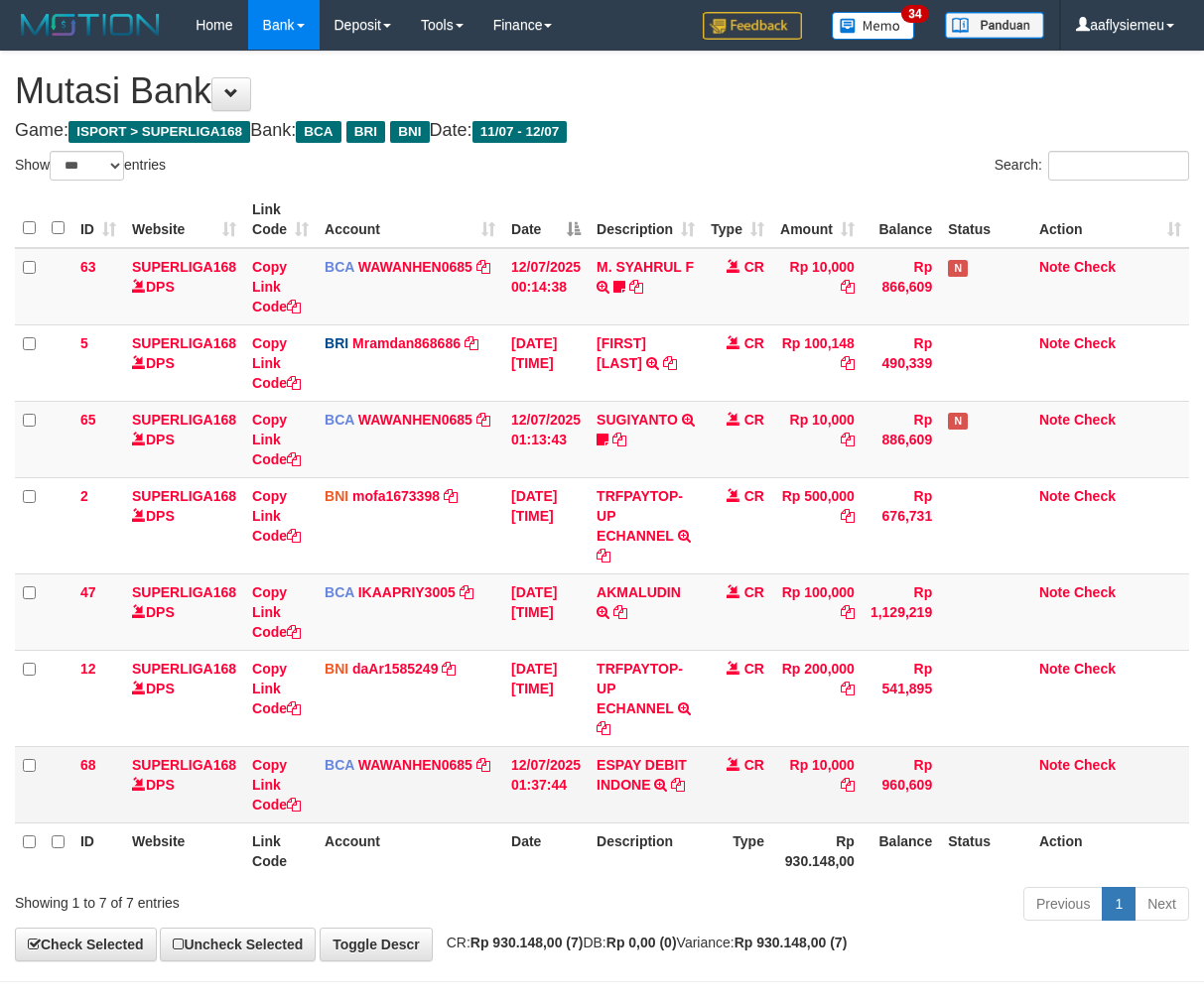 scroll, scrollTop: 69, scrollLeft: 0, axis: vertical 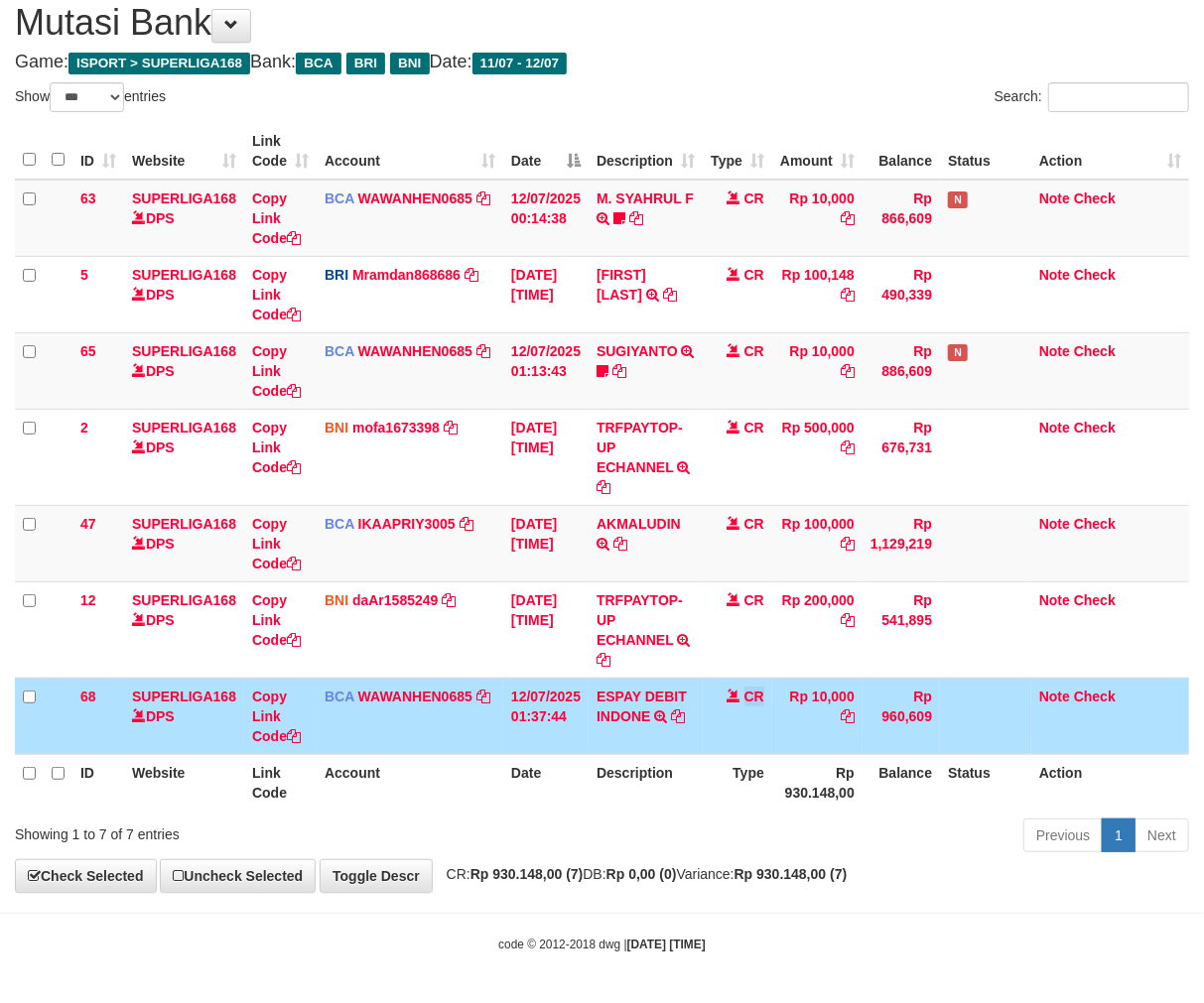 click on "CR" at bounding box center (737, 715) 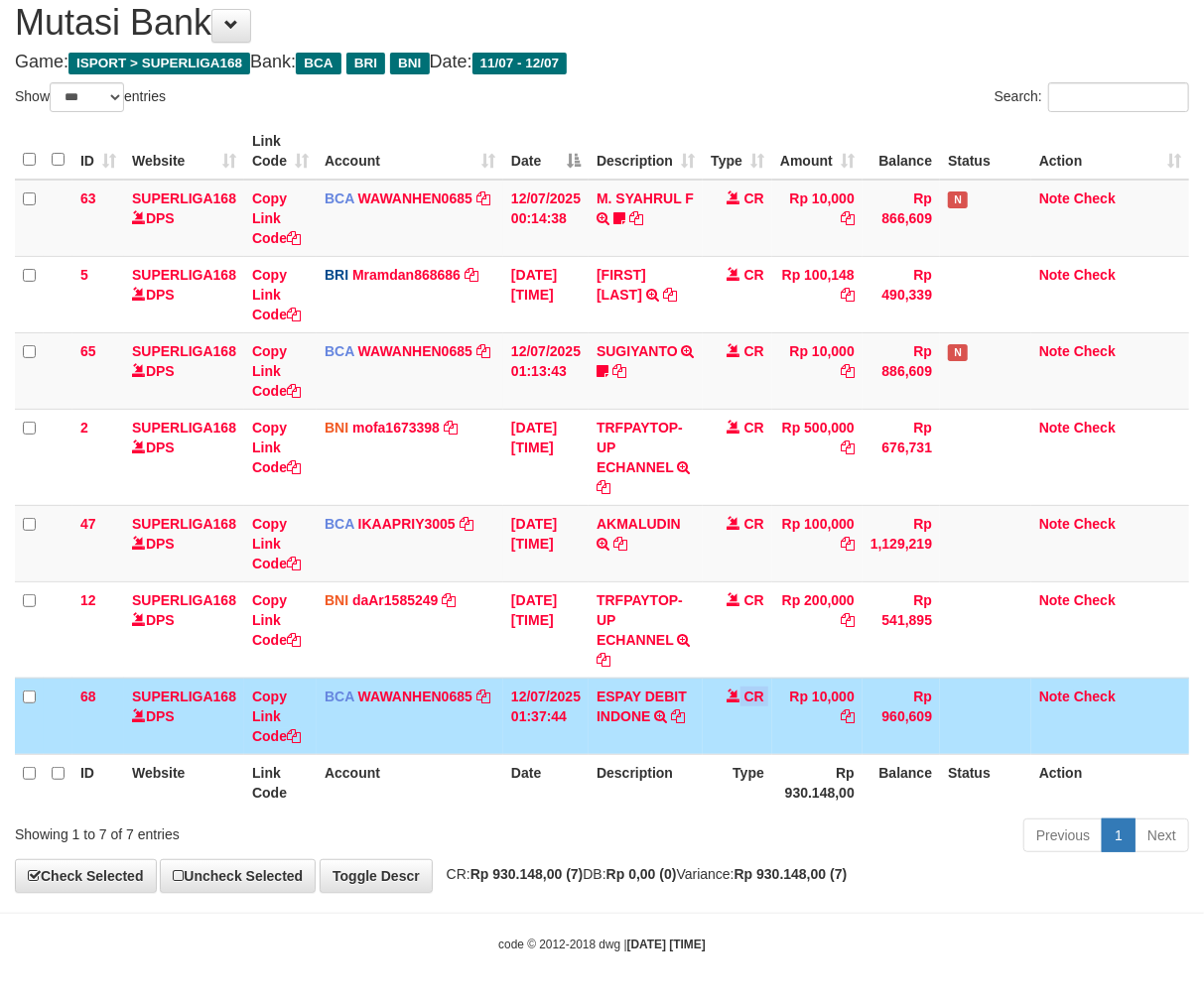 click on "CR" at bounding box center [737, 715] 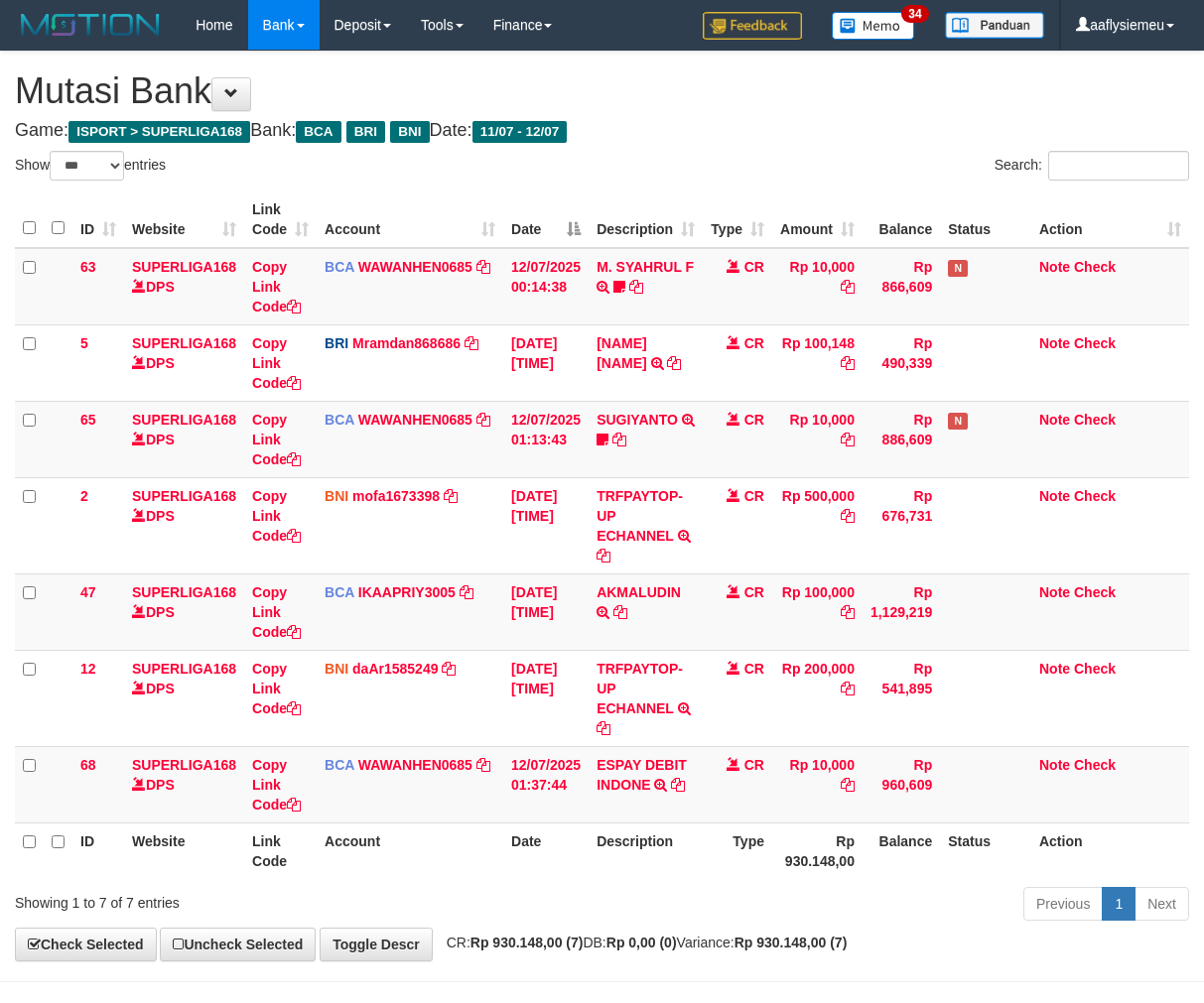 select on "***" 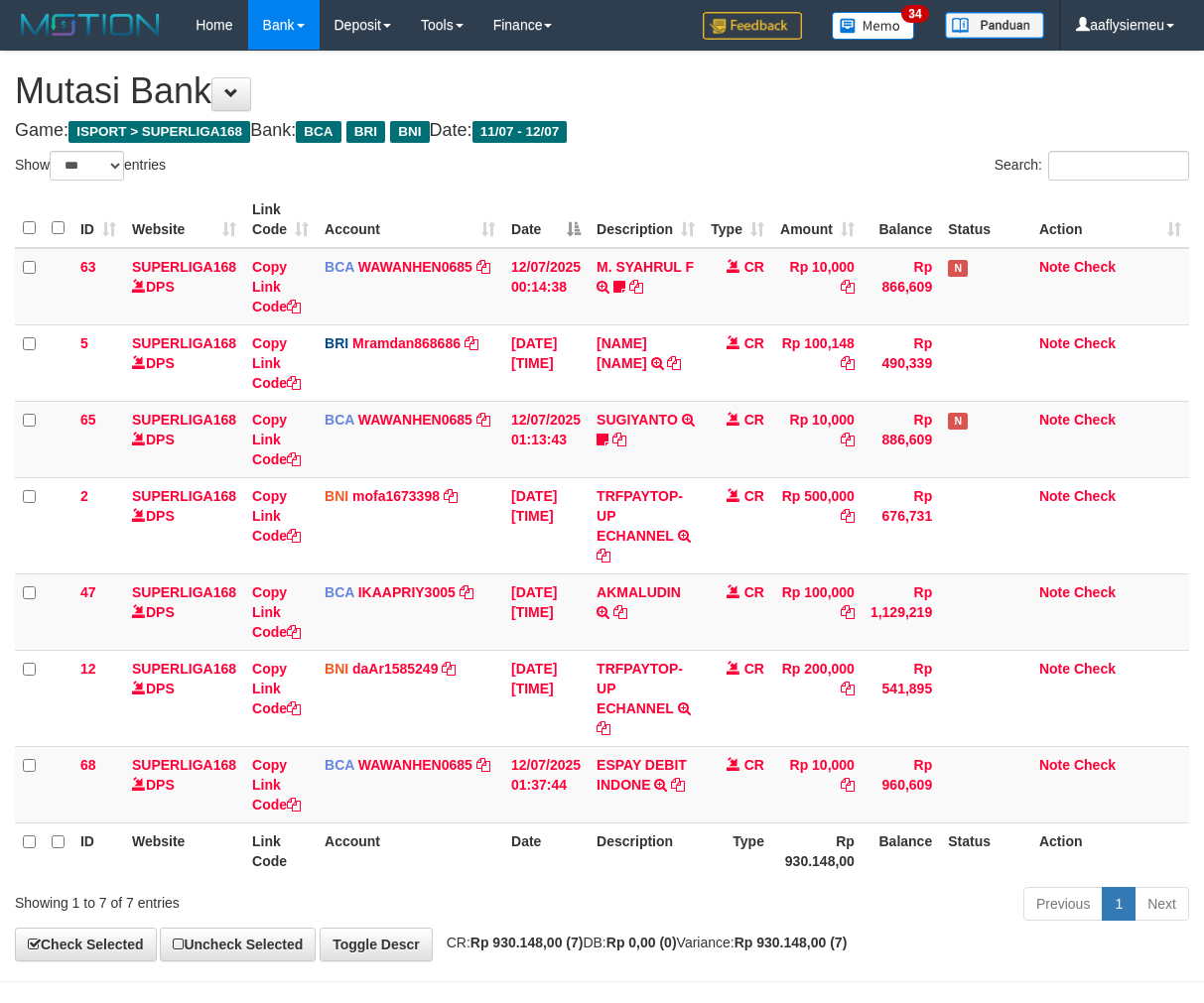 scroll, scrollTop: 69, scrollLeft: 0, axis: vertical 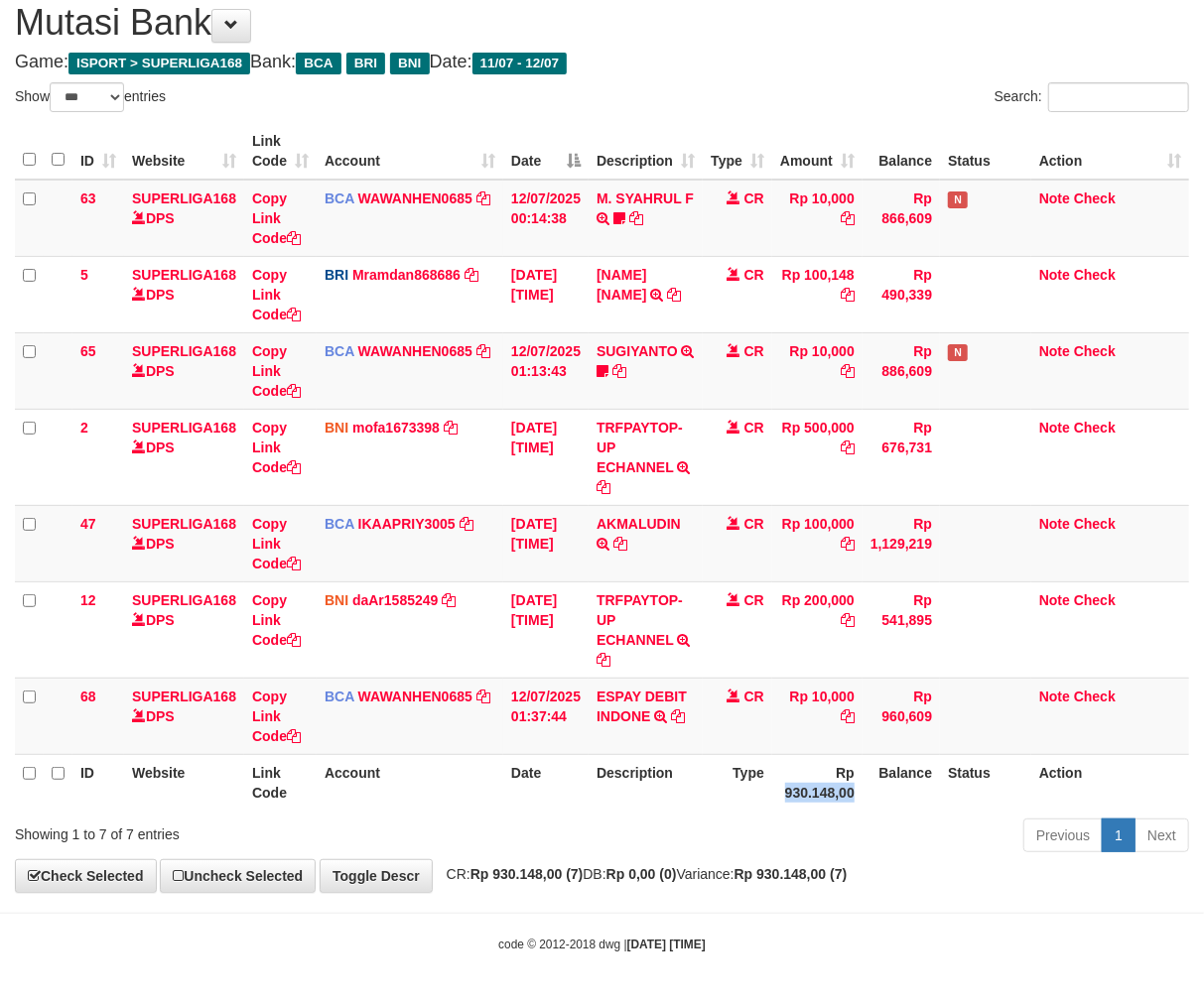 click on "Rp 930.148,00" at bounding box center (817, 782) 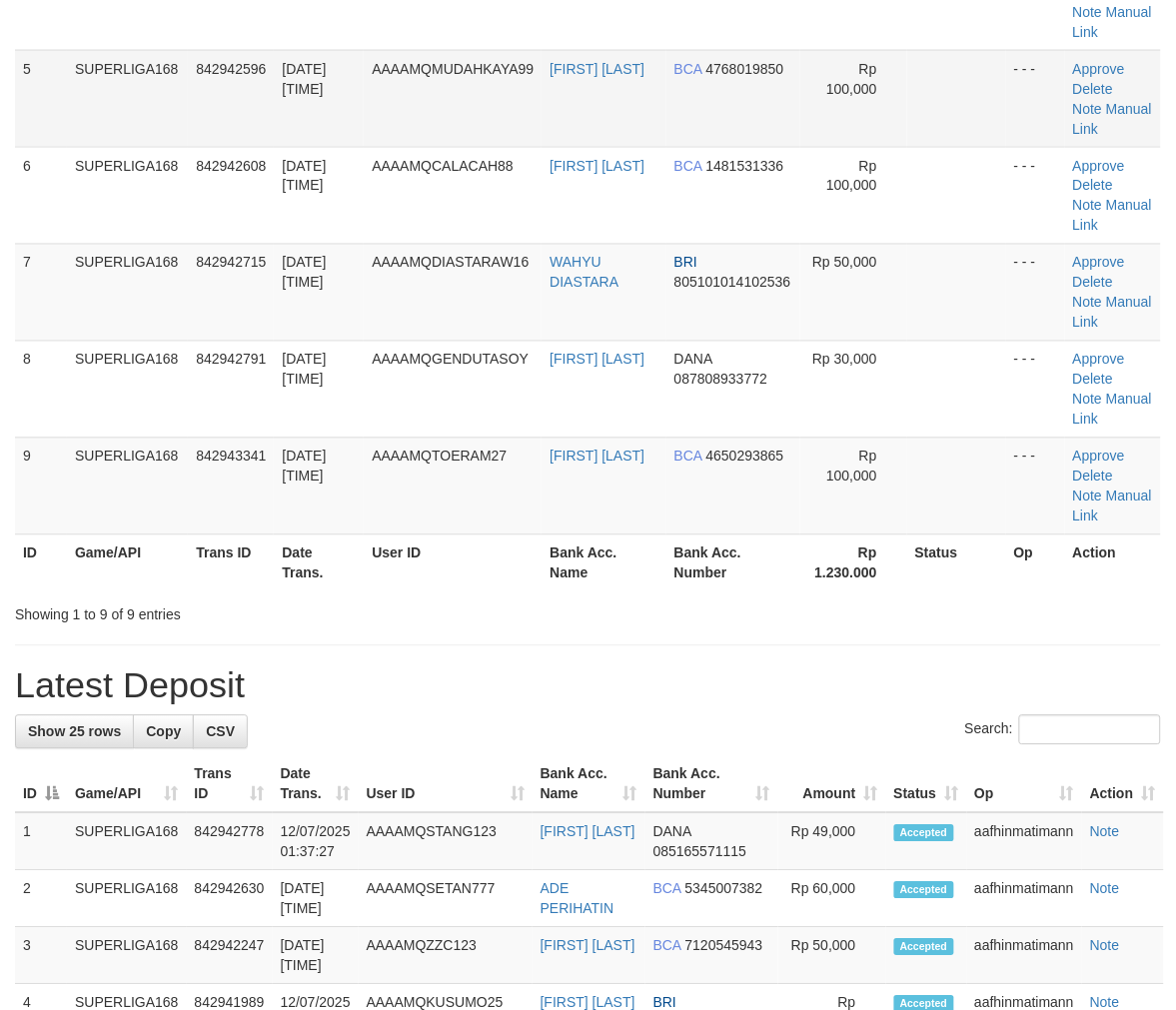 scroll, scrollTop: 333, scrollLeft: 0, axis: vertical 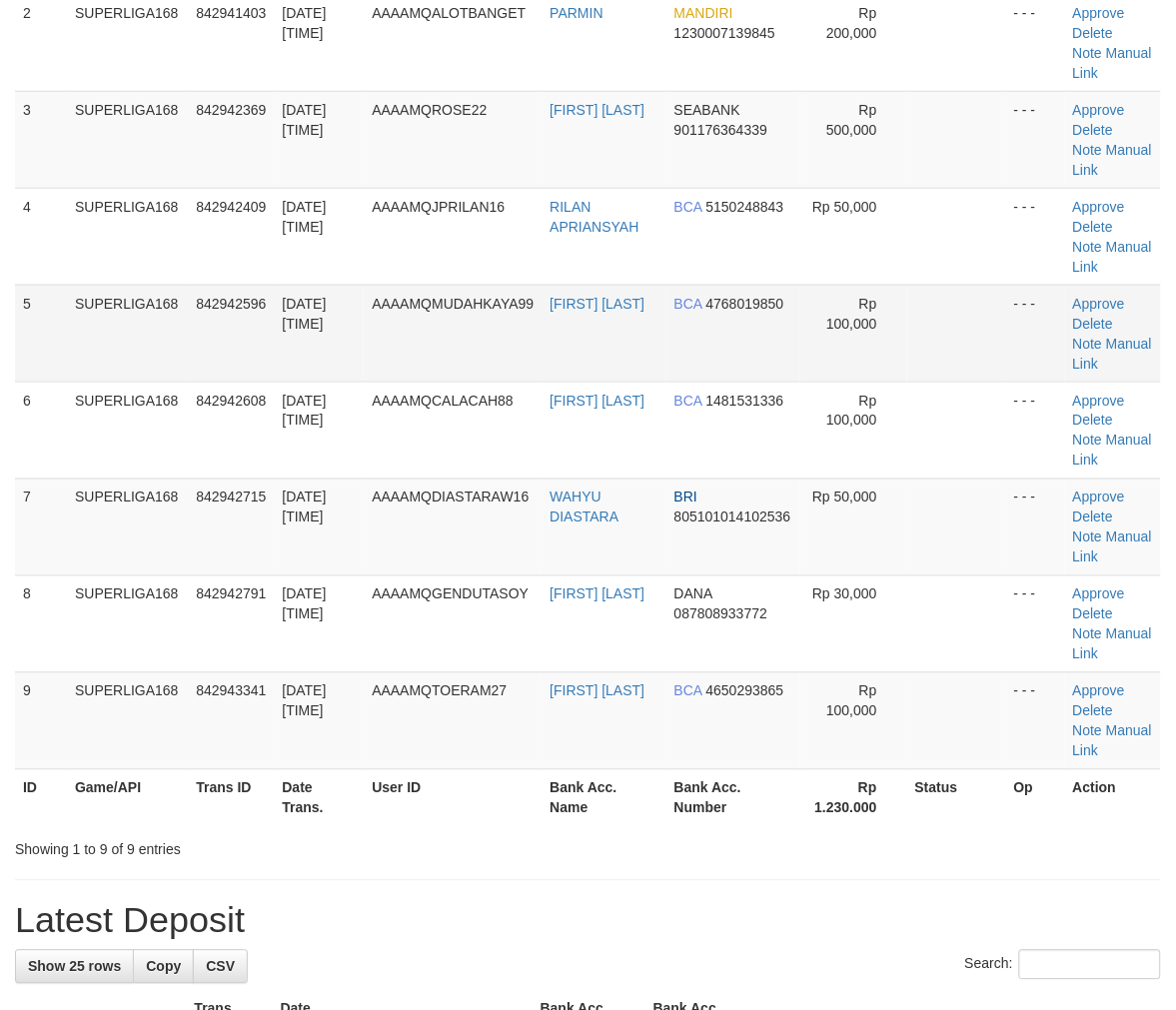 click on "1
SUPERLIGA168
842940118
12/07/2025 01:30:23
AAAAMQANGELL11
AKMALUDIN
DANA
081210544652
Rp 100,000
Trans Found
Bank Invalid
- - -
Approve
Delete
Note
2
SUPERLIGA168
842941403
12/07/2025 01:33:20
AAAAMQALOTBANGET
PARMIN
MANDIRI" at bounding box center [588, 344] 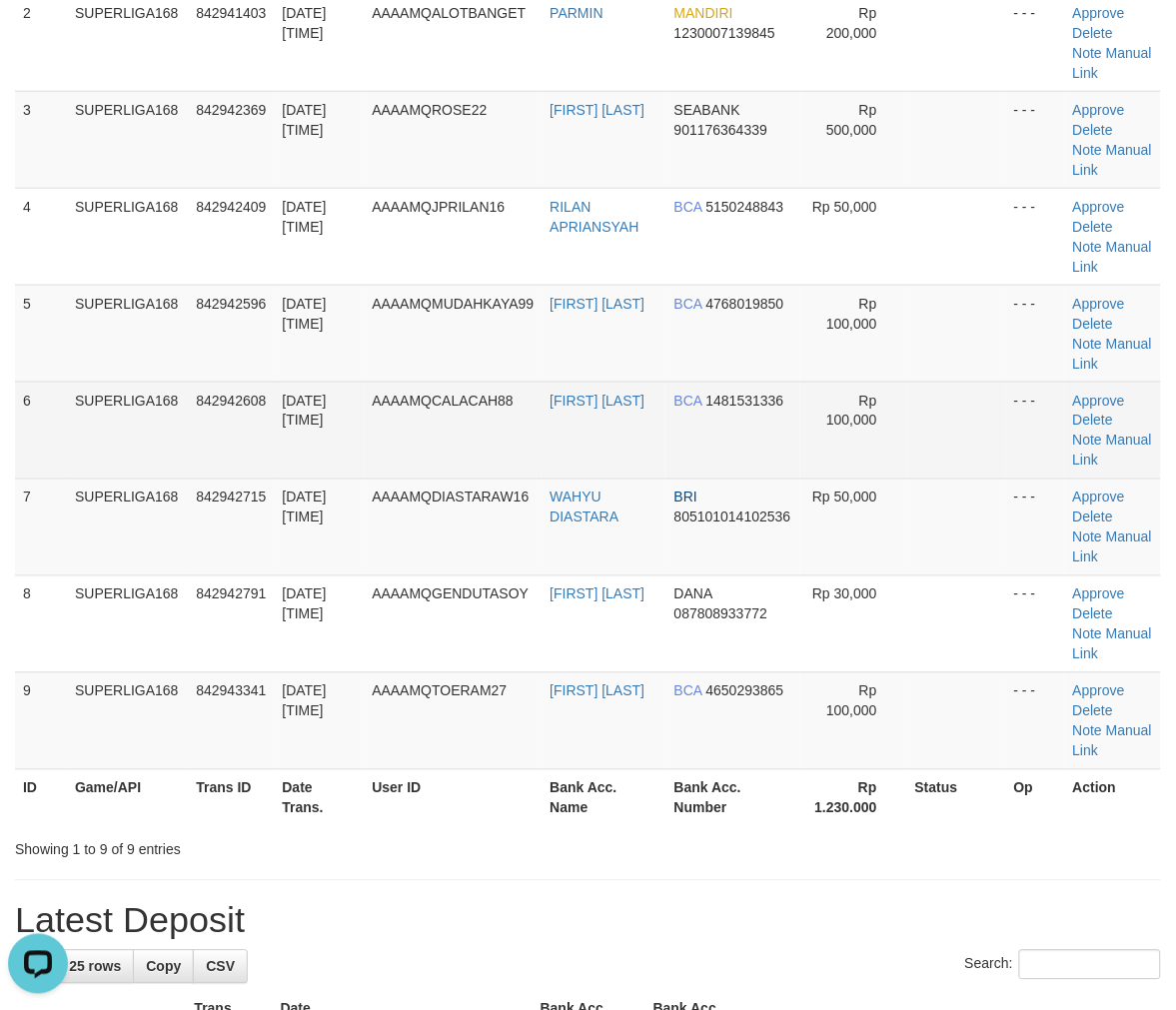 scroll, scrollTop: 0, scrollLeft: 0, axis: both 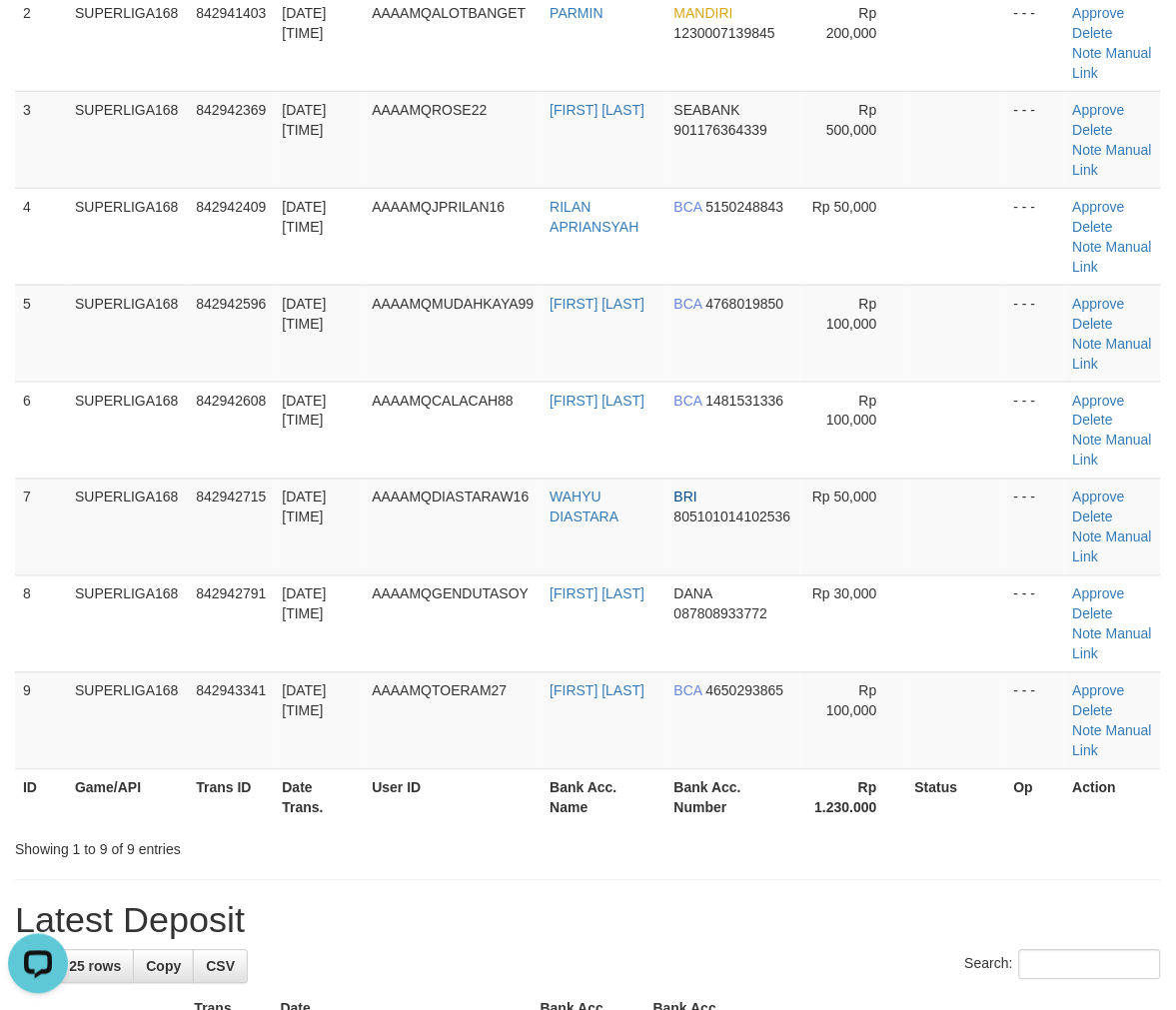 drag, startPoint x: 104, startPoint y: 450, endPoint x: 8, endPoint y: 507, distance: 111.6468 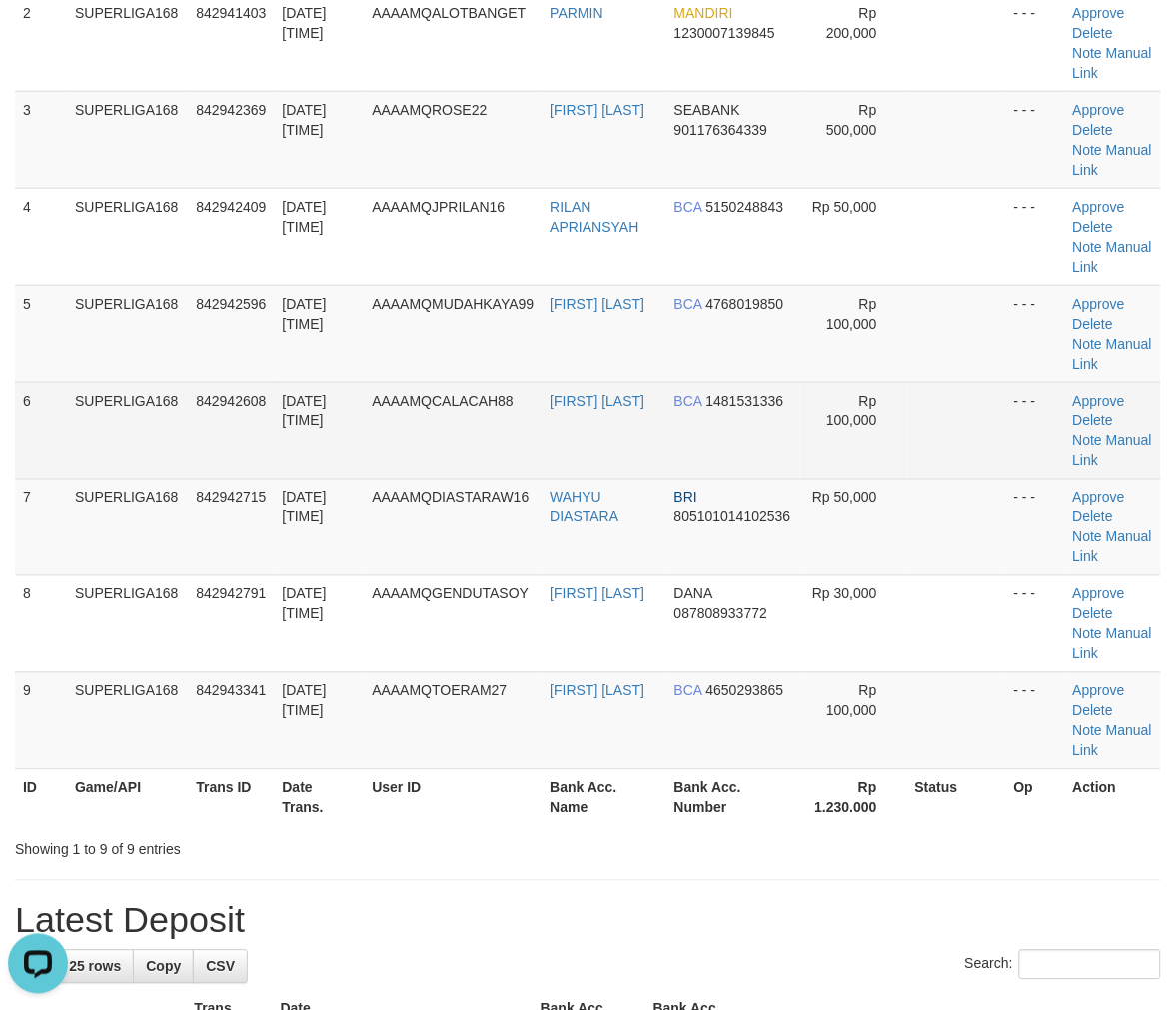 click on "842942608" at bounding box center (231, 430) 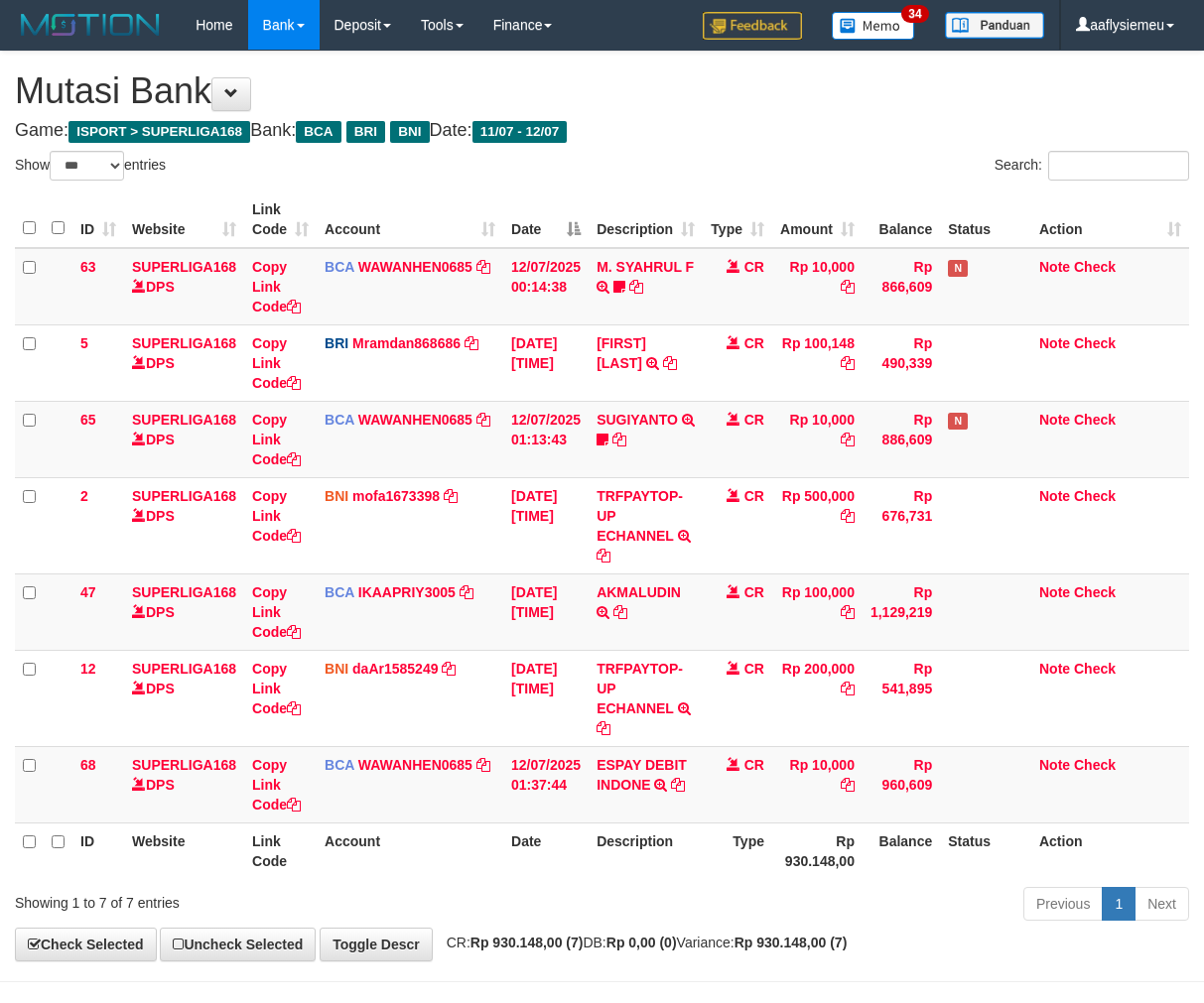 select on "***" 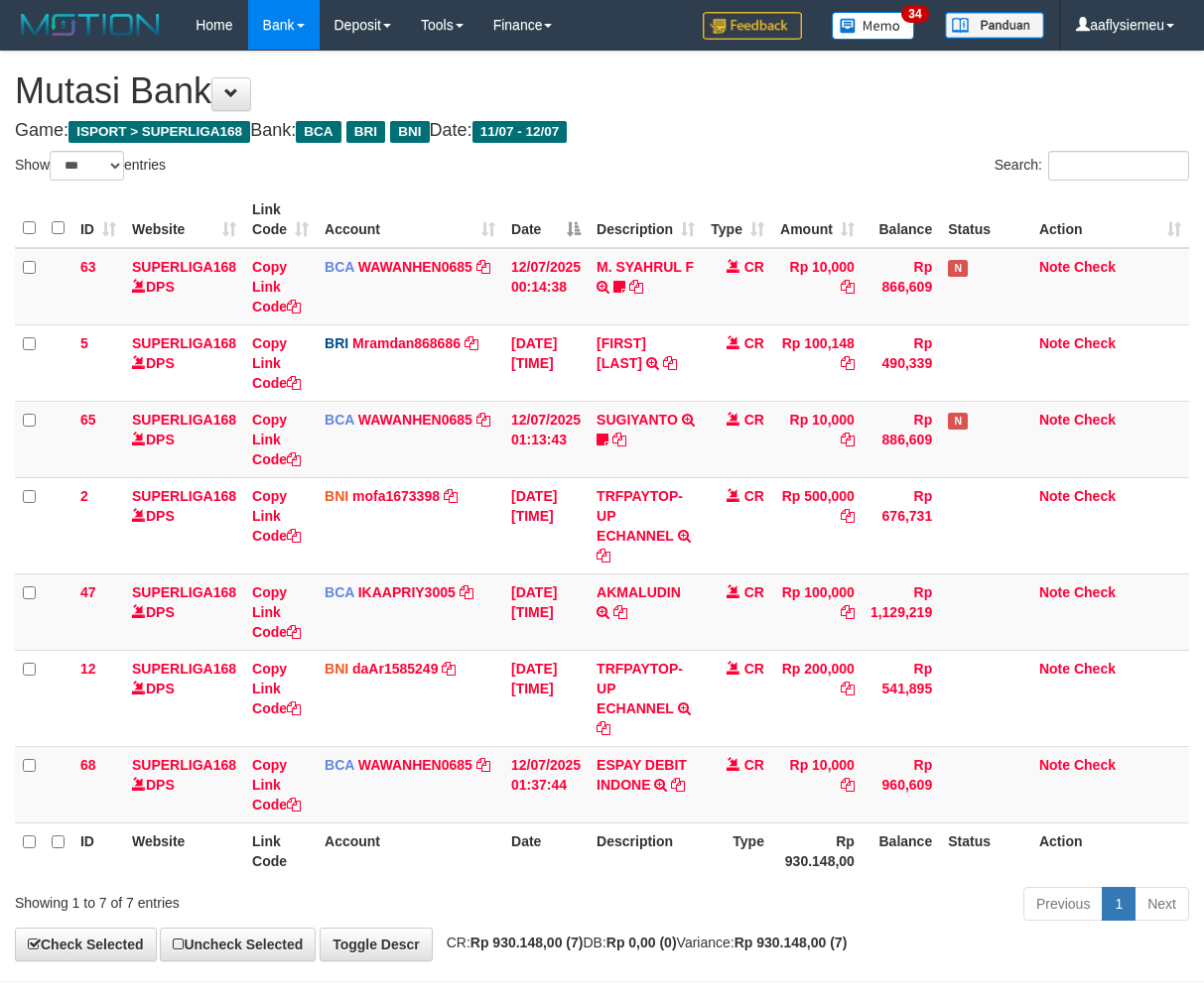 scroll, scrollTop: 69, scrollLeft: 0, axis: vertical 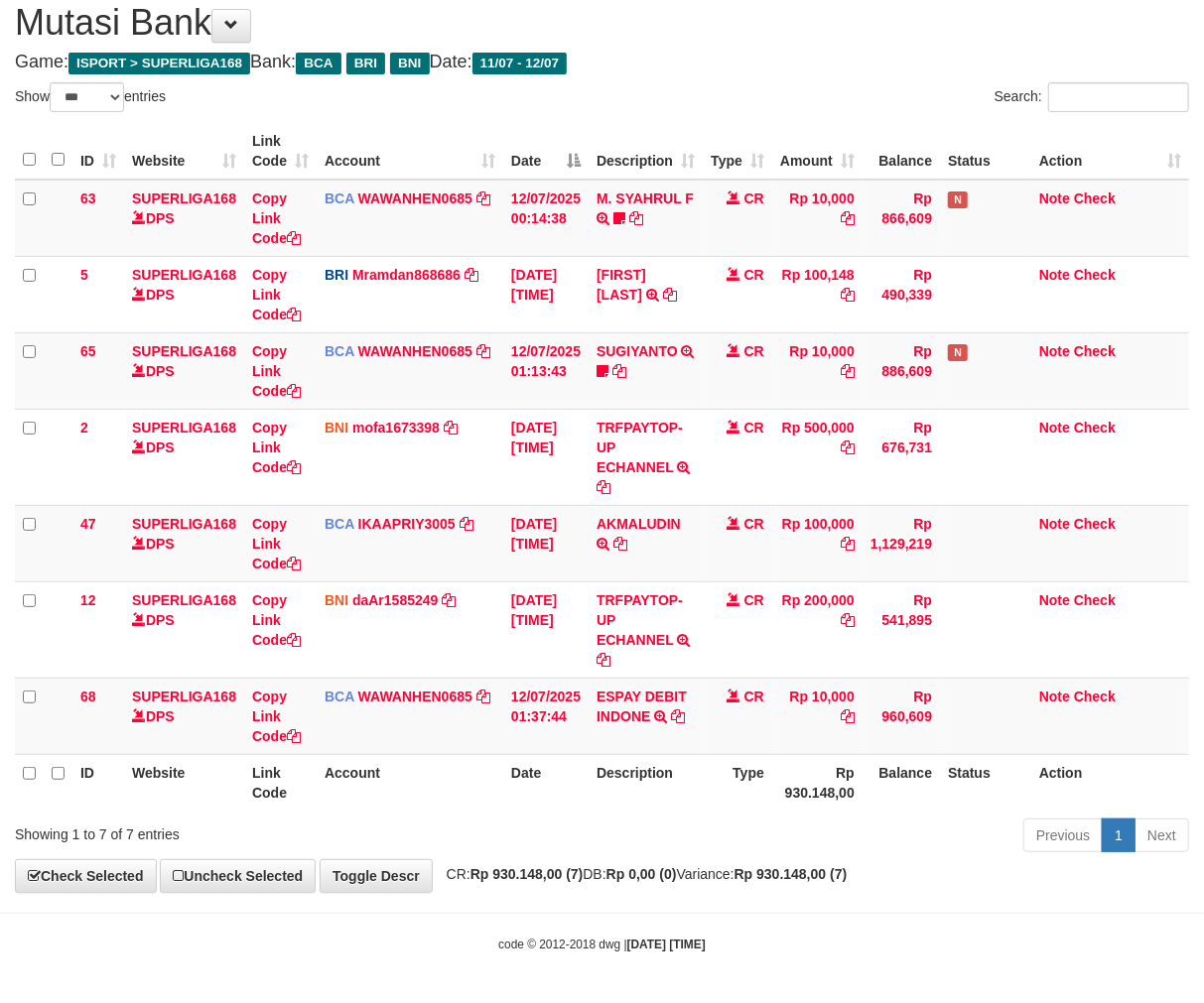 click on "Rp 930.148,00" at bounding box center (817, 782) 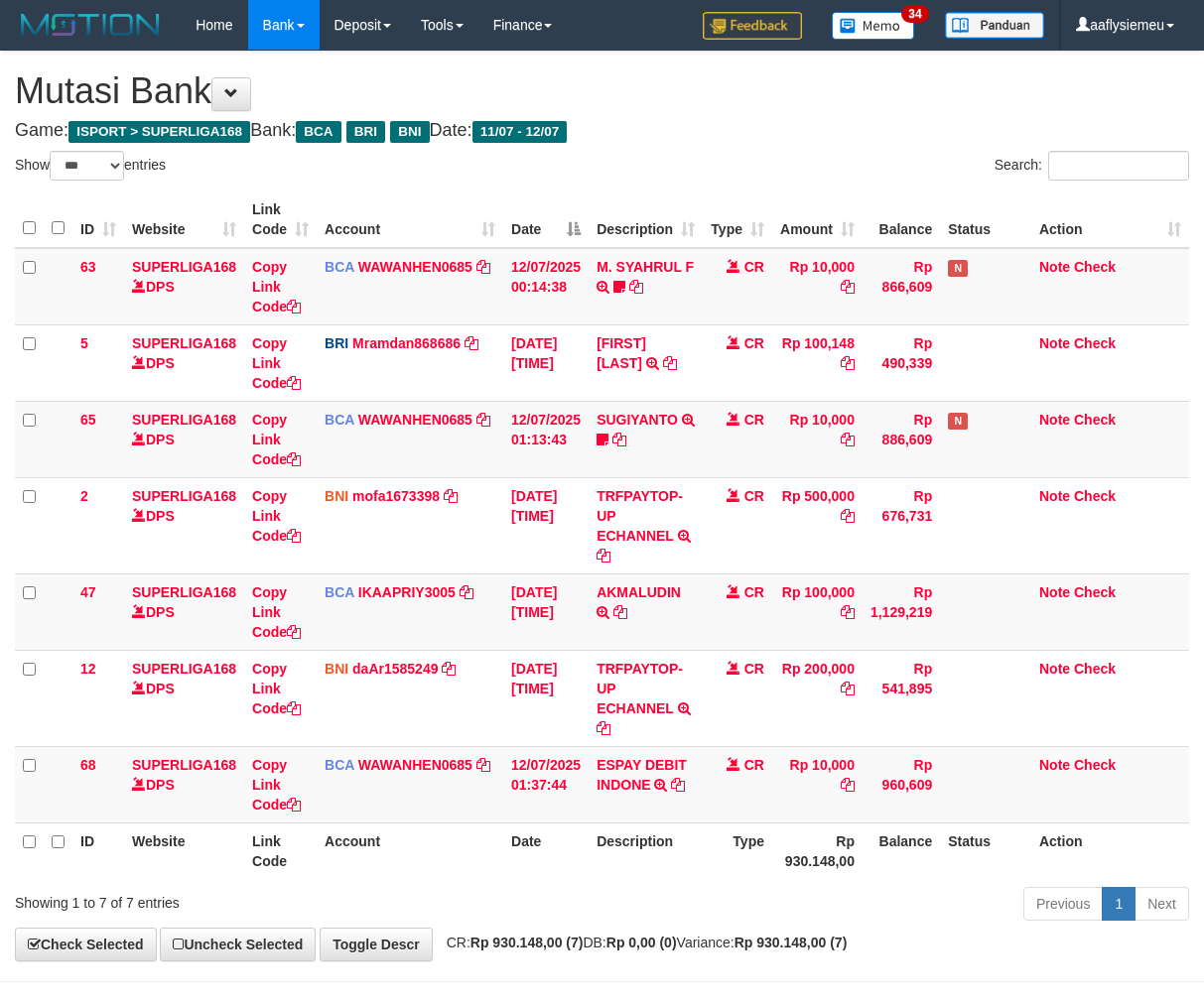 select on "***" 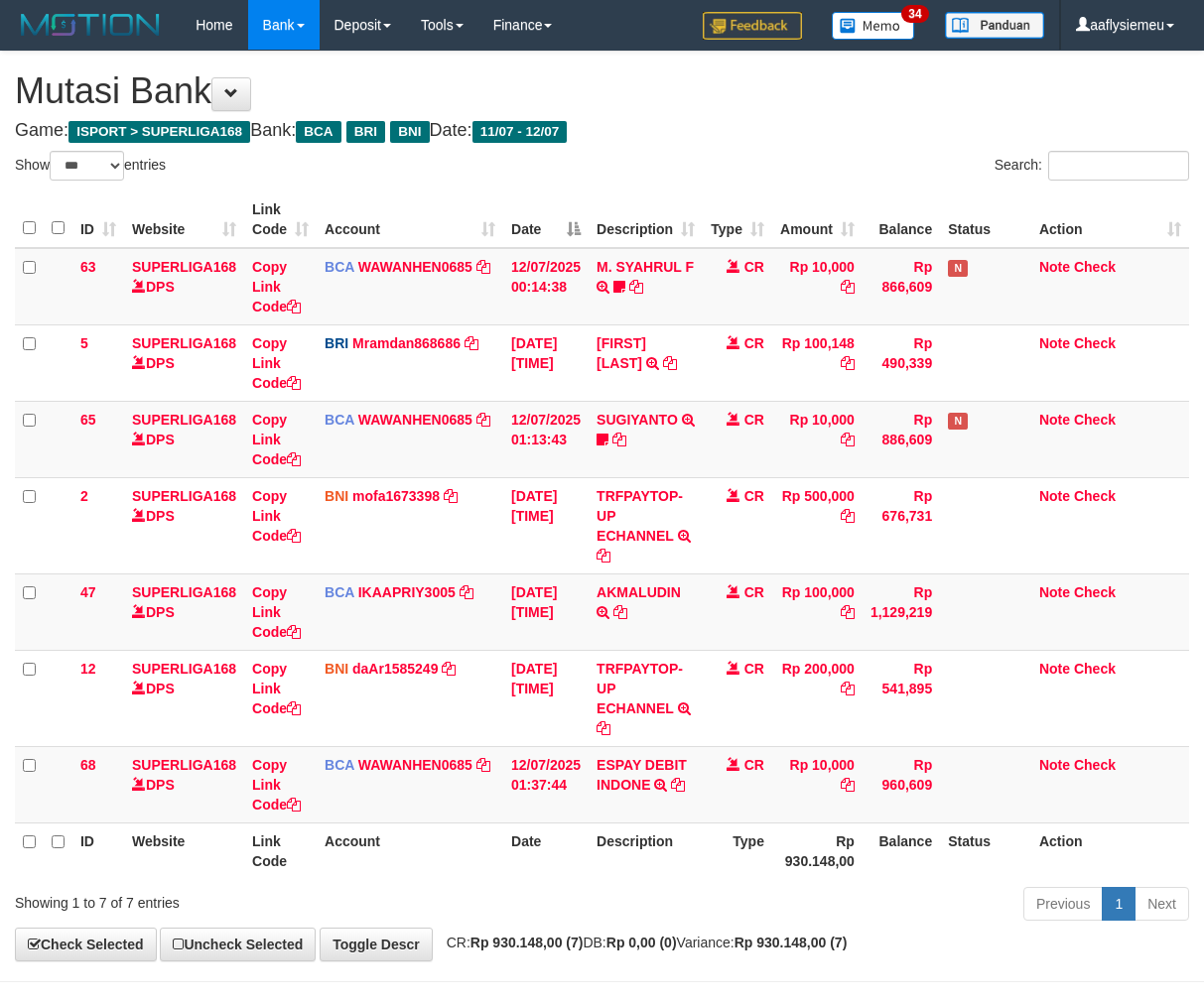 scroll, scrollTop: 69, scrollLeft: 0, axis: vertical 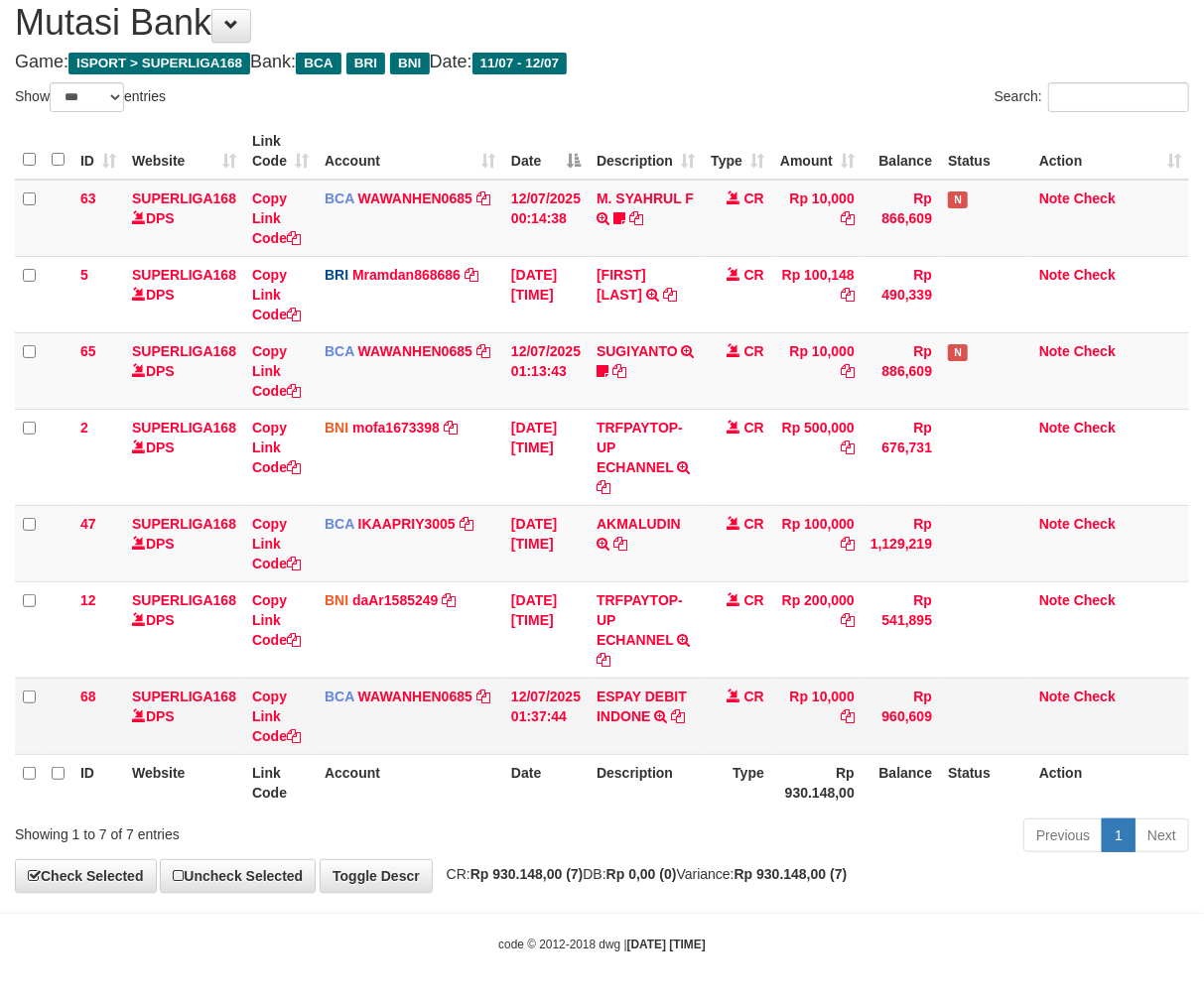 click on "Rp 10,000" at bounding box center (817, 715) 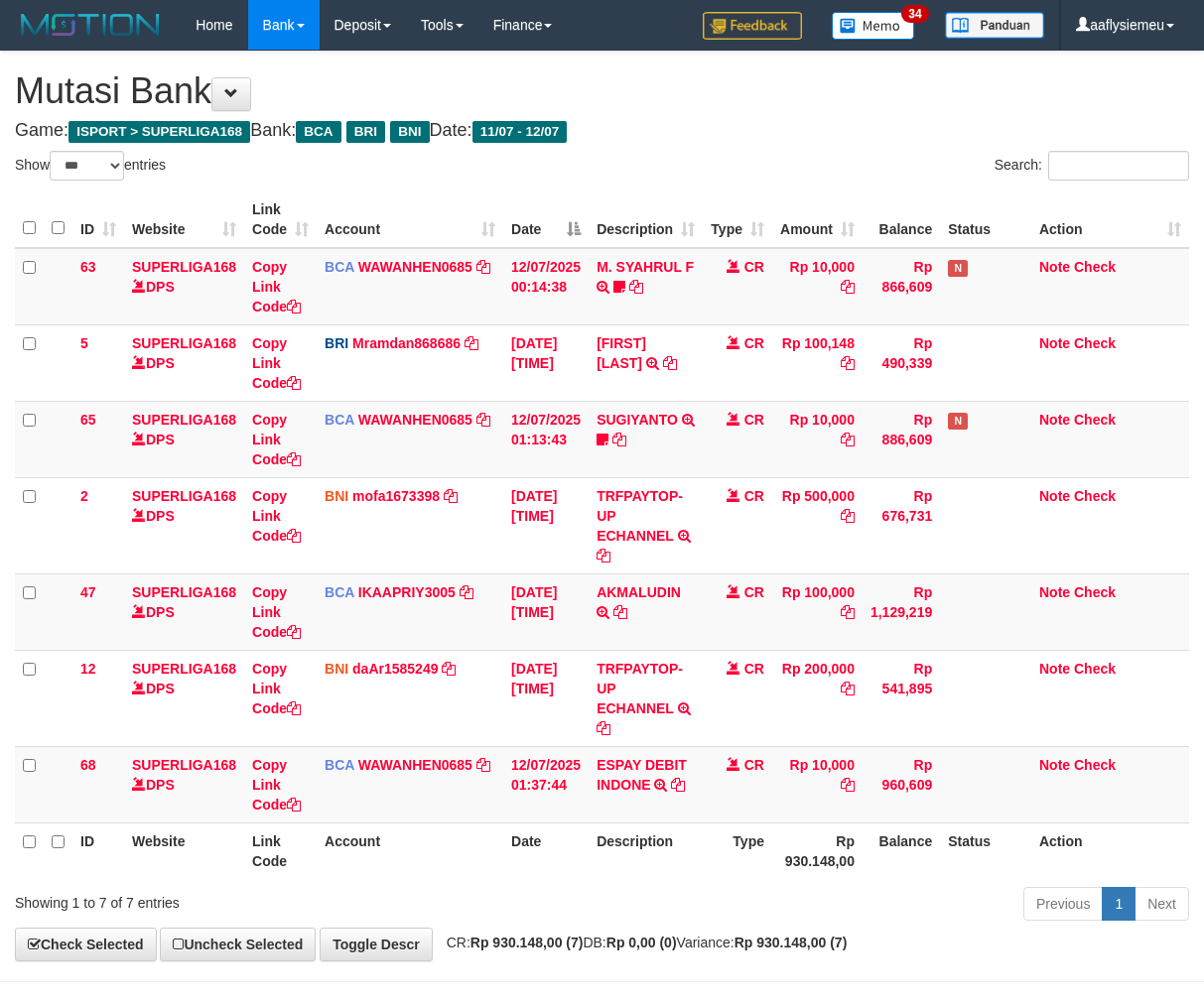 select on "***" 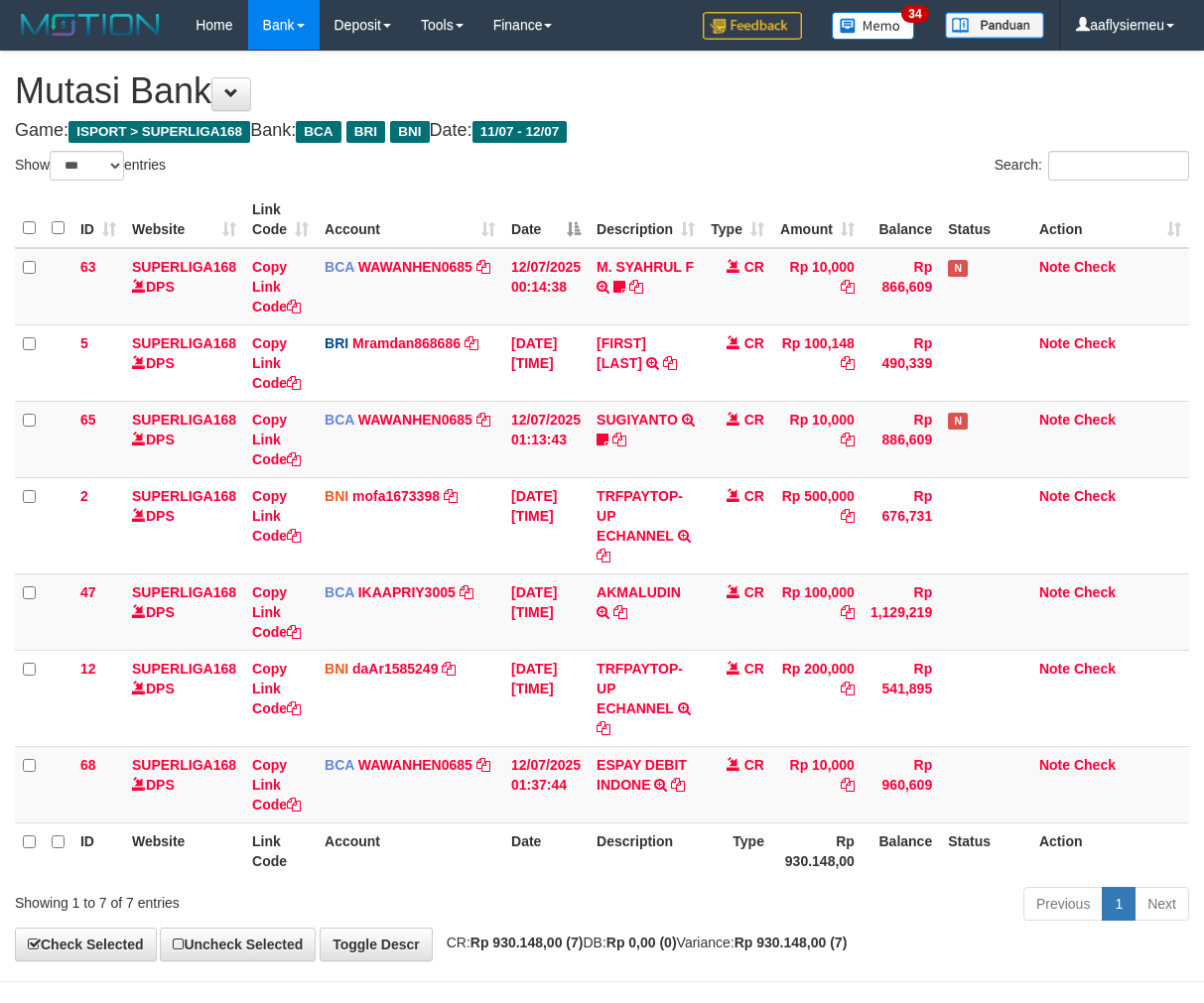 click on "Rp 930.148,00" at bounding box center [817, 850] 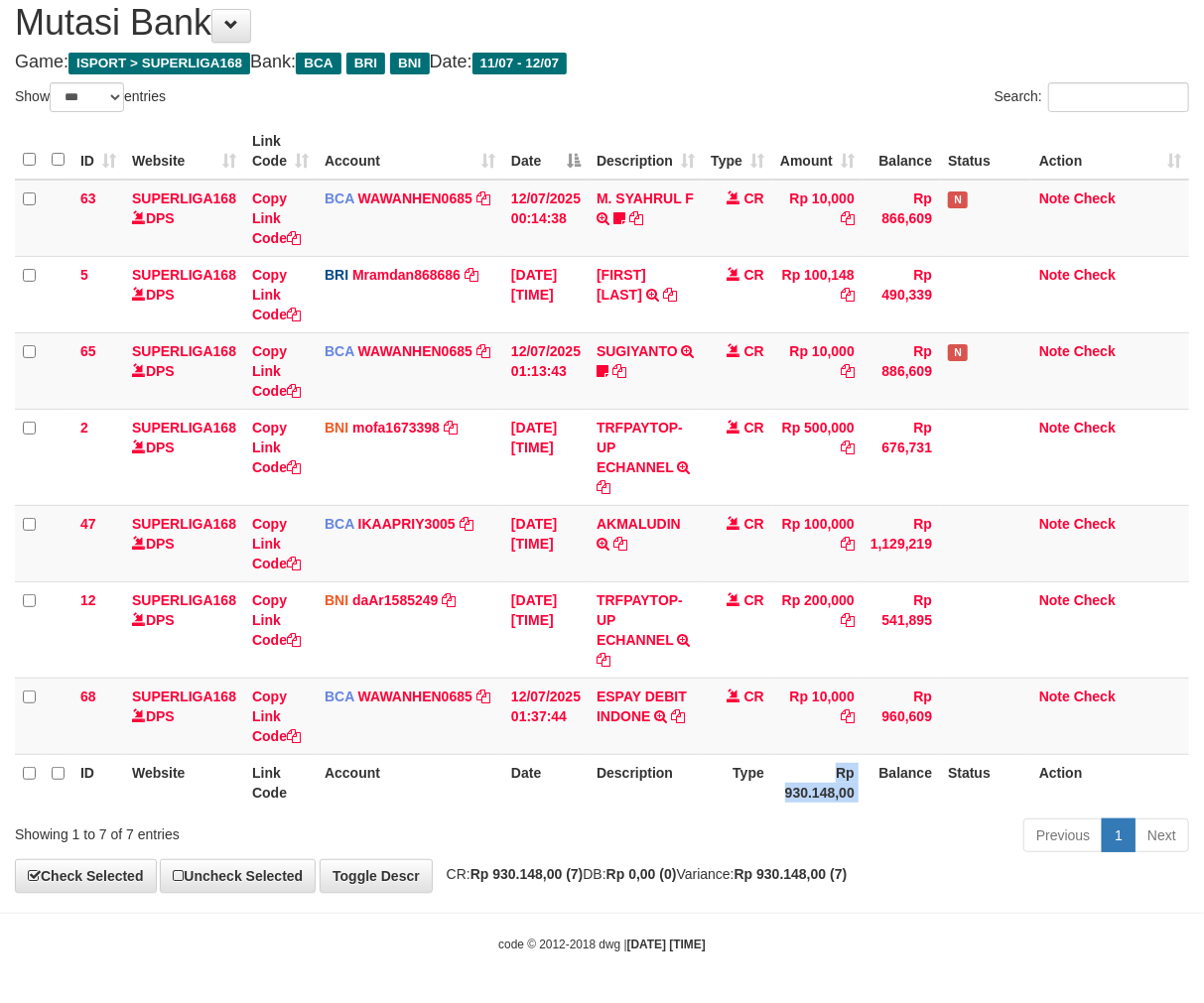 click on "Rp 930.148,00" at bounding box center (817, 782) 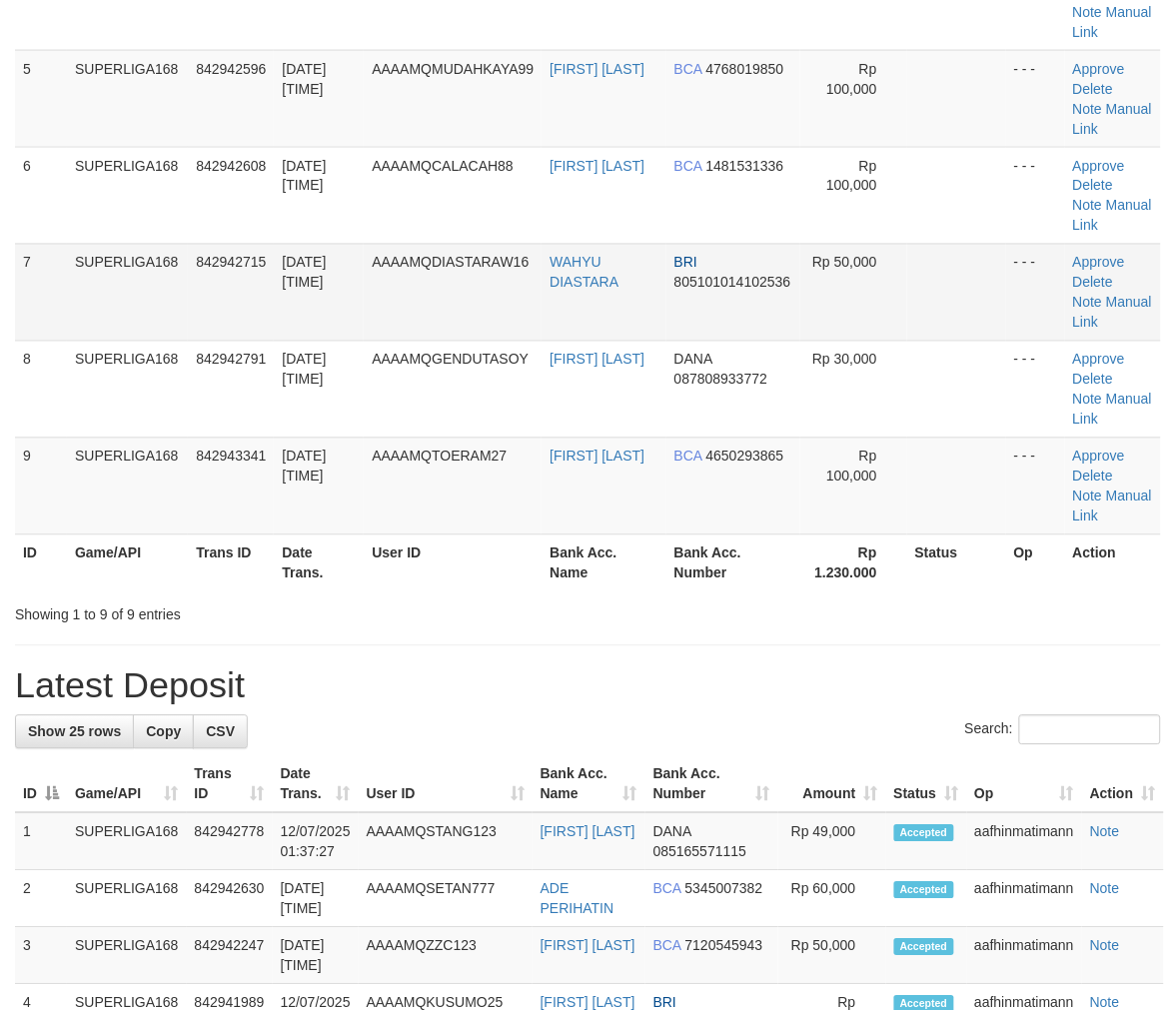 scroll, scrollTop: 333, scrollLeft: 0, axis: vertical 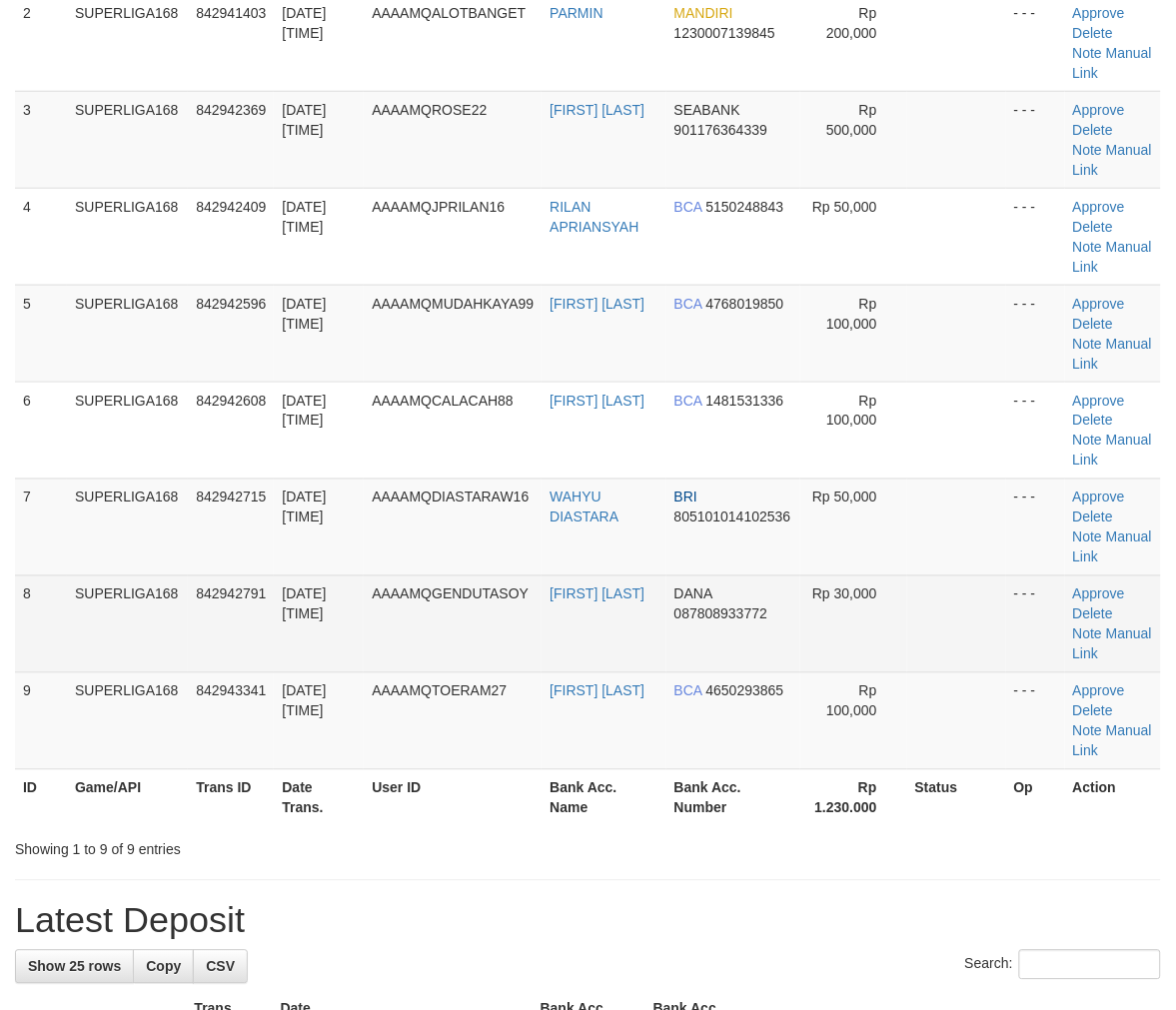 drag, startPoint x: 247, startPoint y: 545, endPoint x: 42, endPoint y: 643, distance: 227.22016 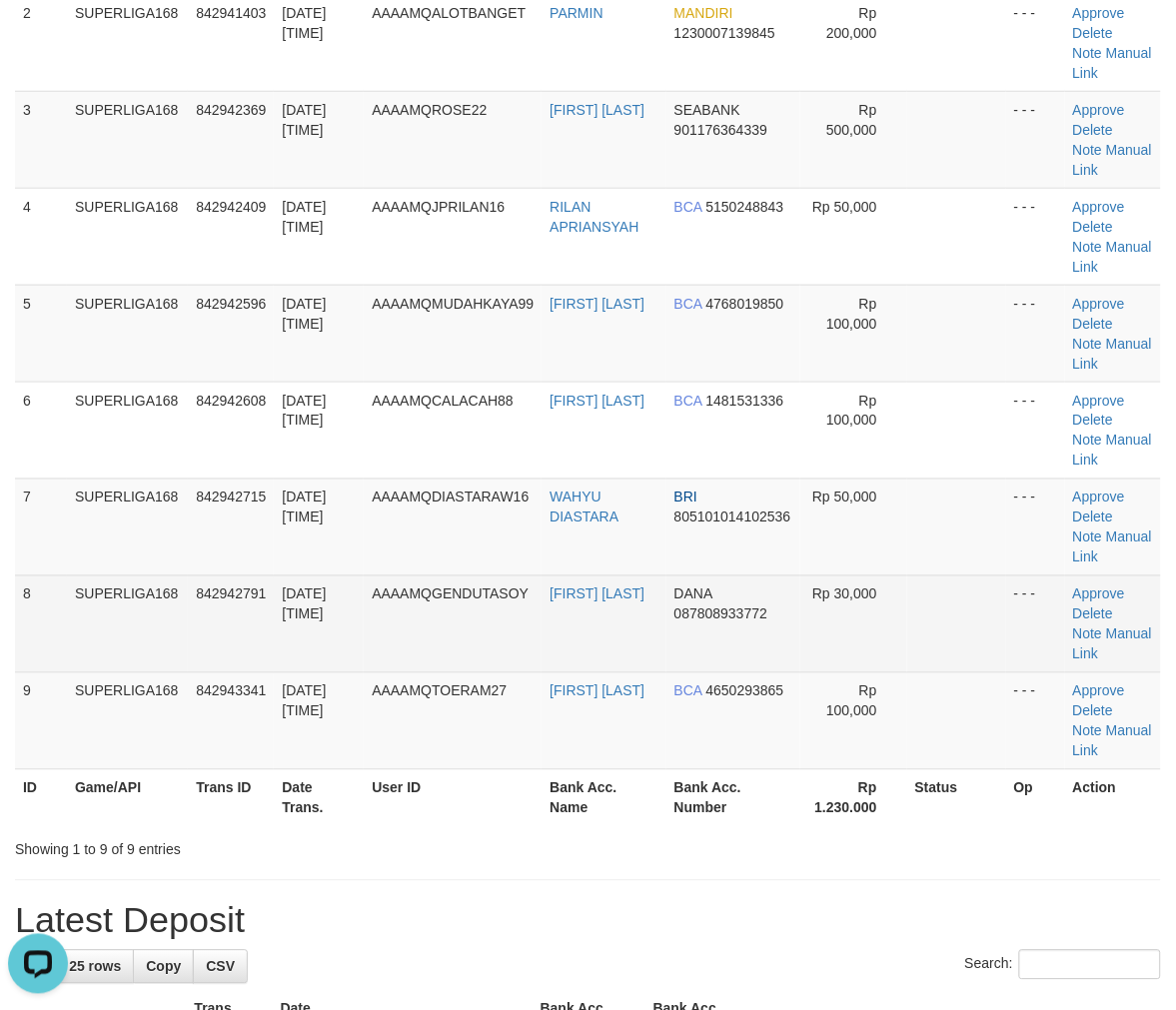 scroll, scrollTop: 0, scrollLeft: 0, axis: both 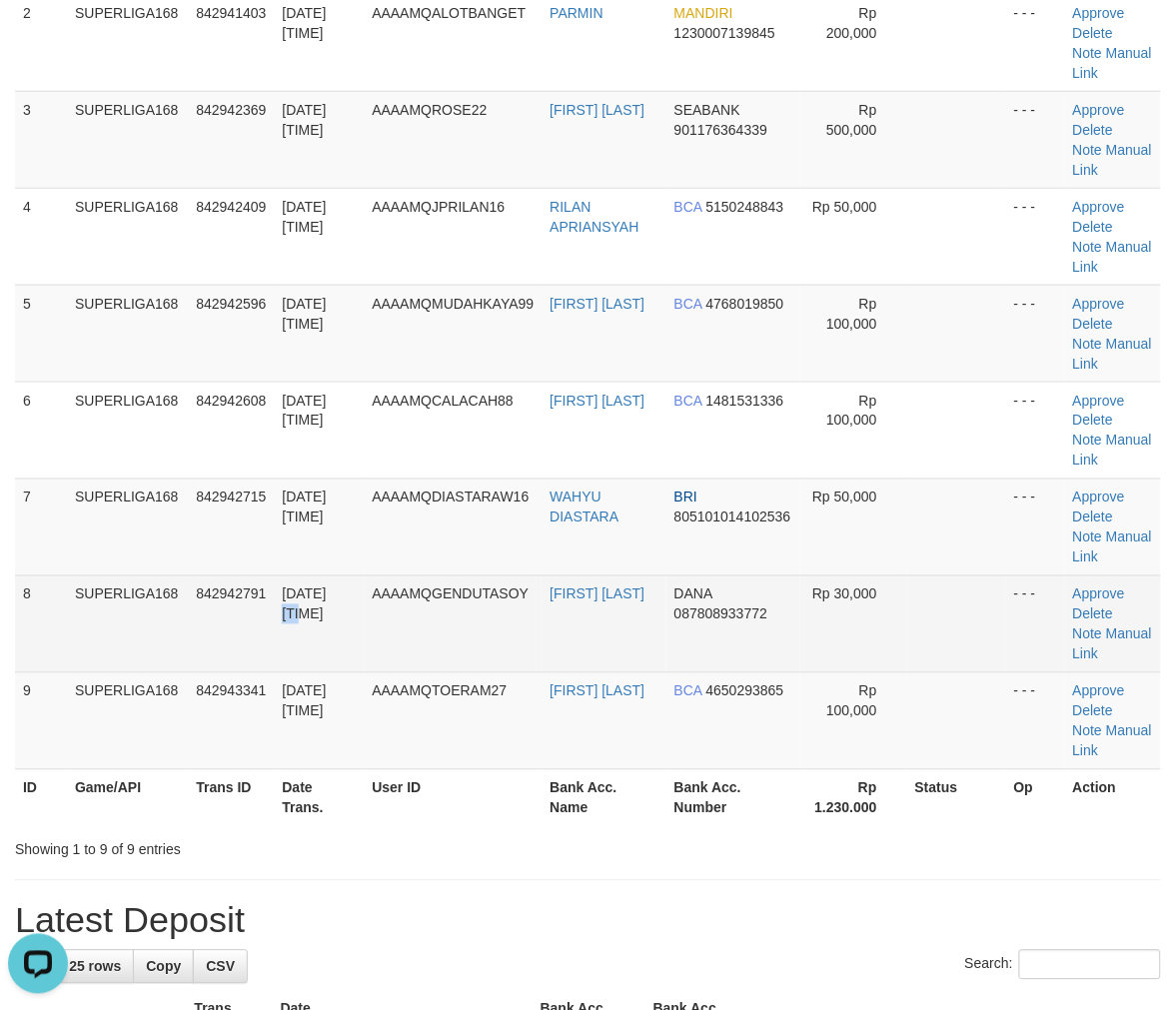 click on "12/07/2025 01:36:31" at bounding box center (319, 623) 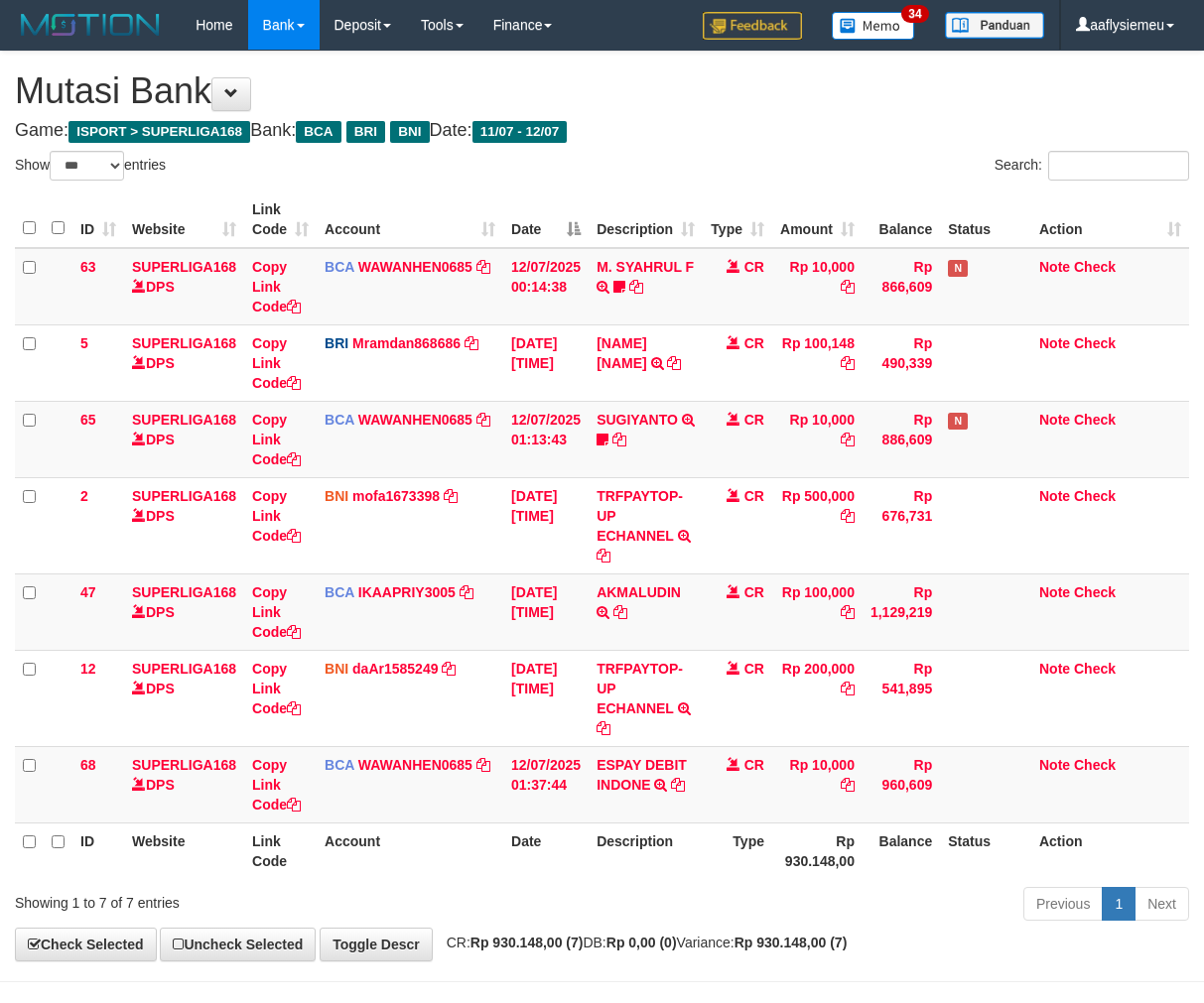 select on "***" 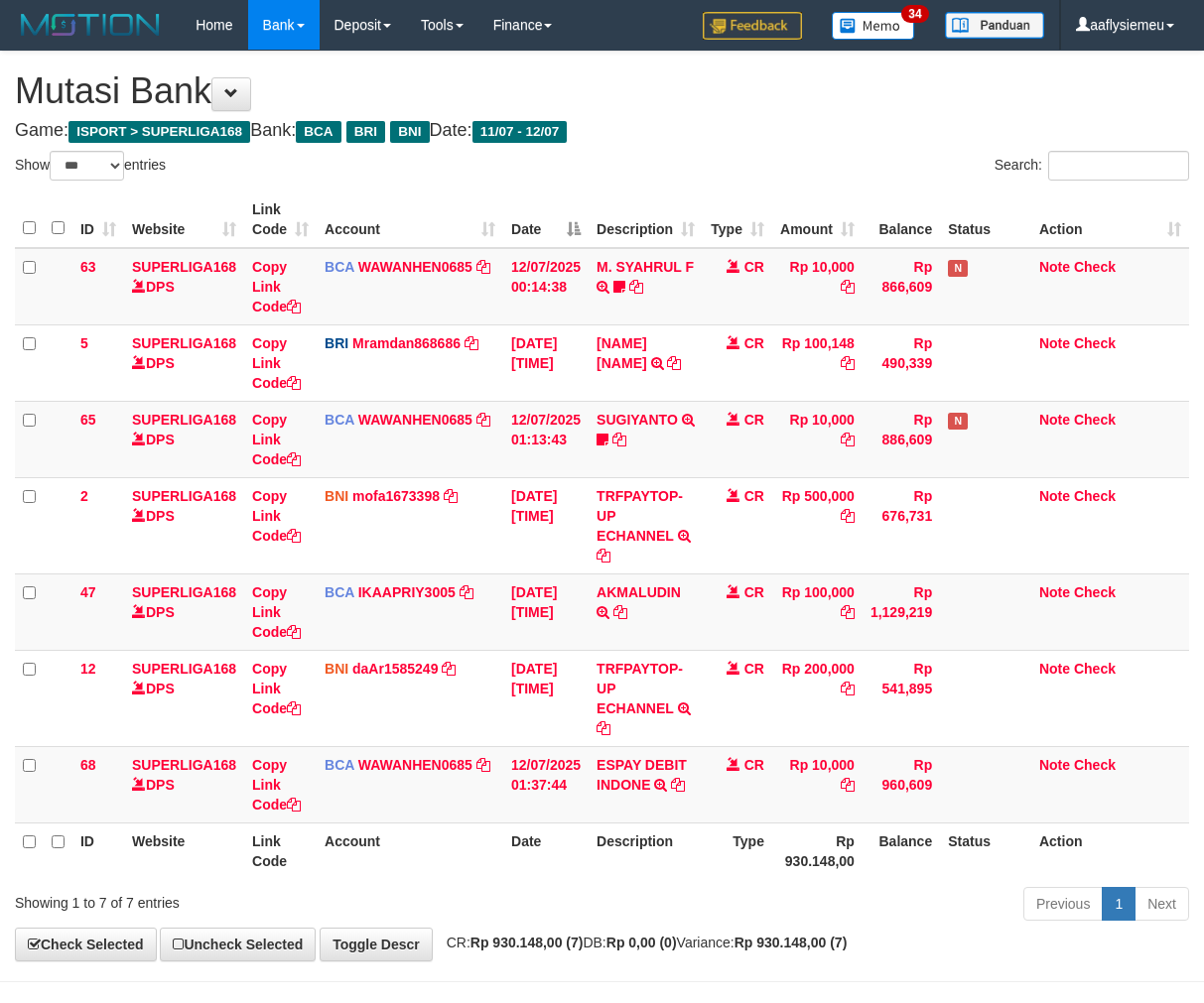 scroll, scrollTop: 69, scrollLeft: 0, axis: vertical 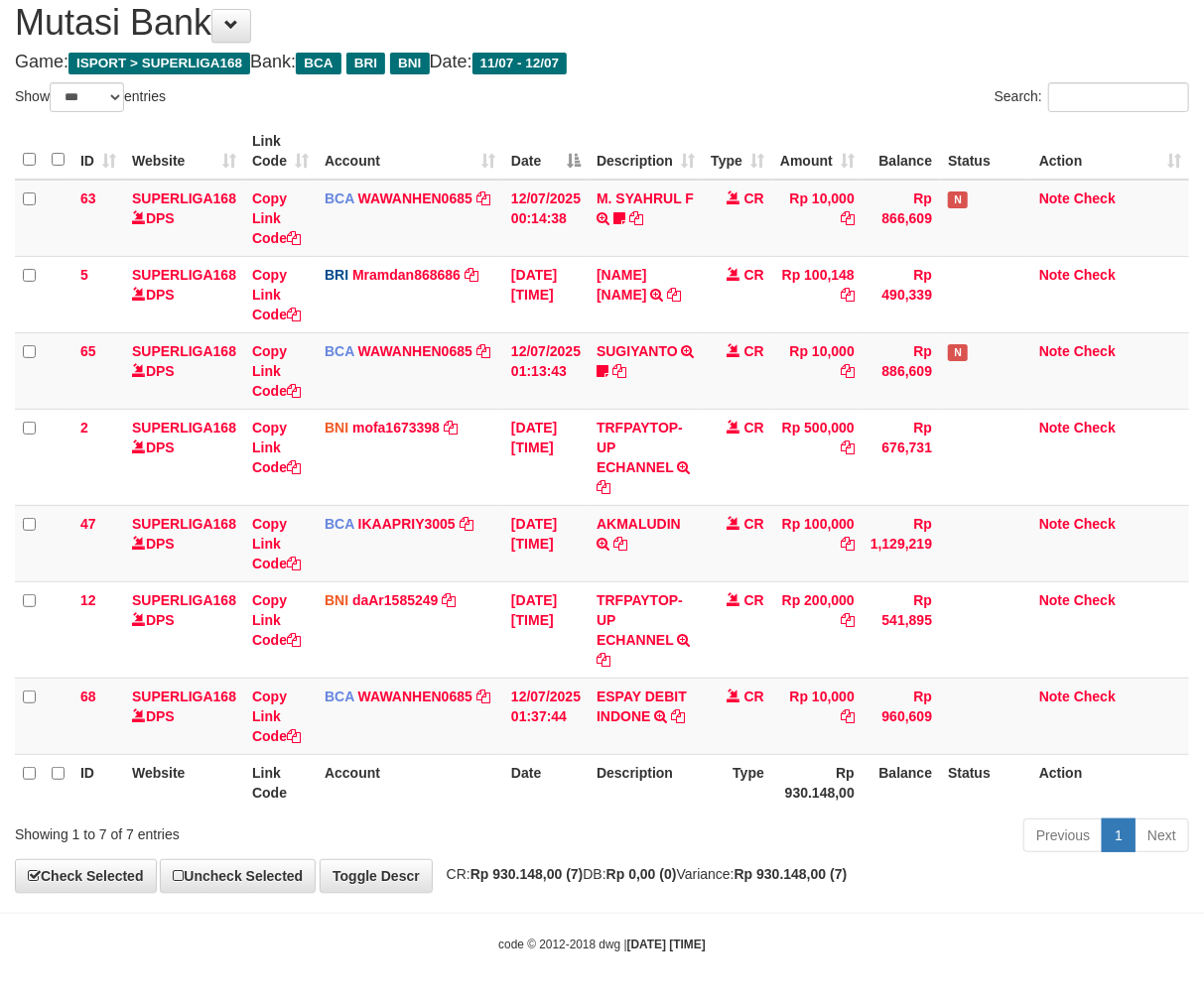 click on "Rp 930.148,00" at bounding box center (817, 782) 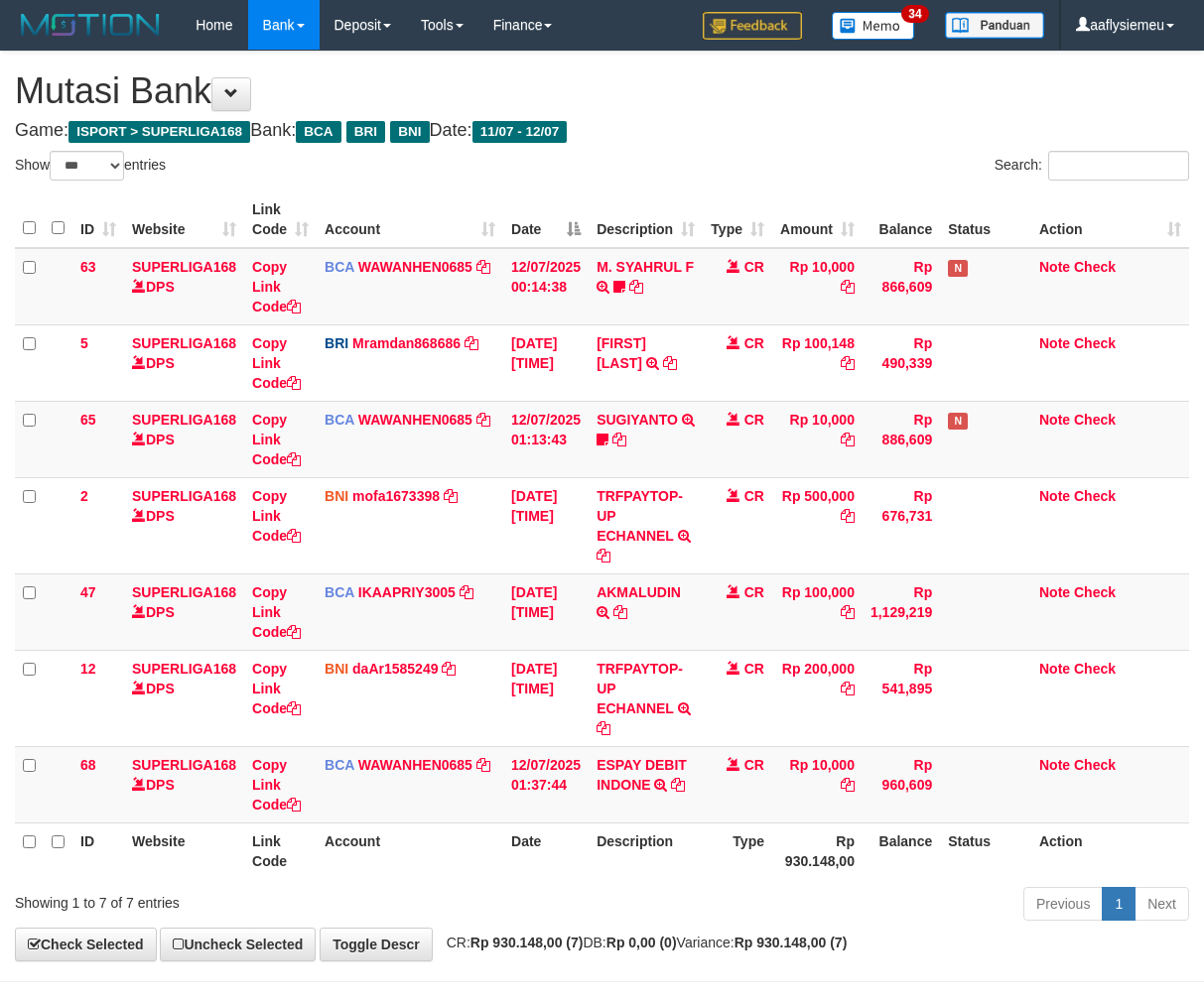 select on "***" 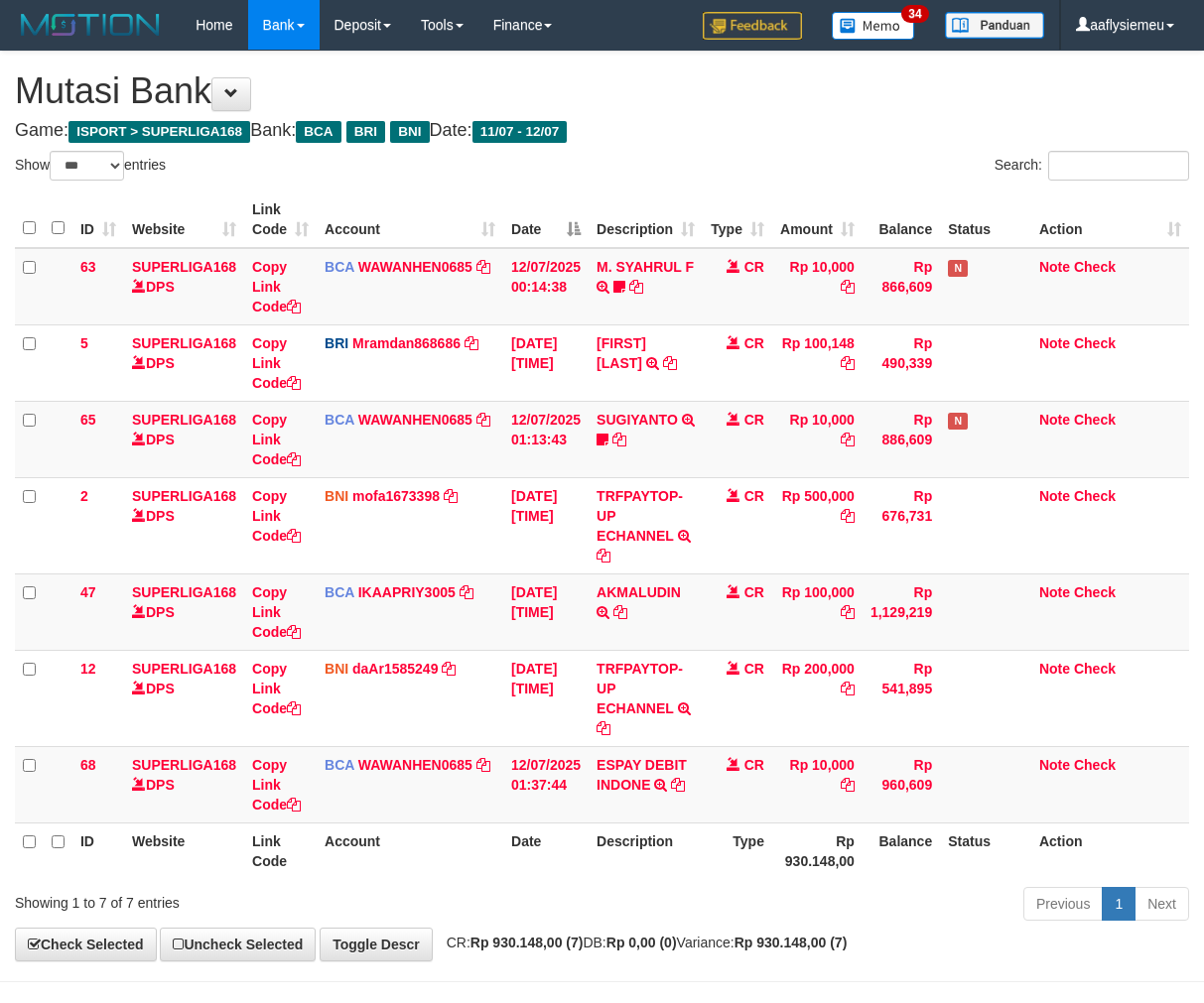 scroll, scrollTop: 69, scrollLeft: 0, axis: vertical 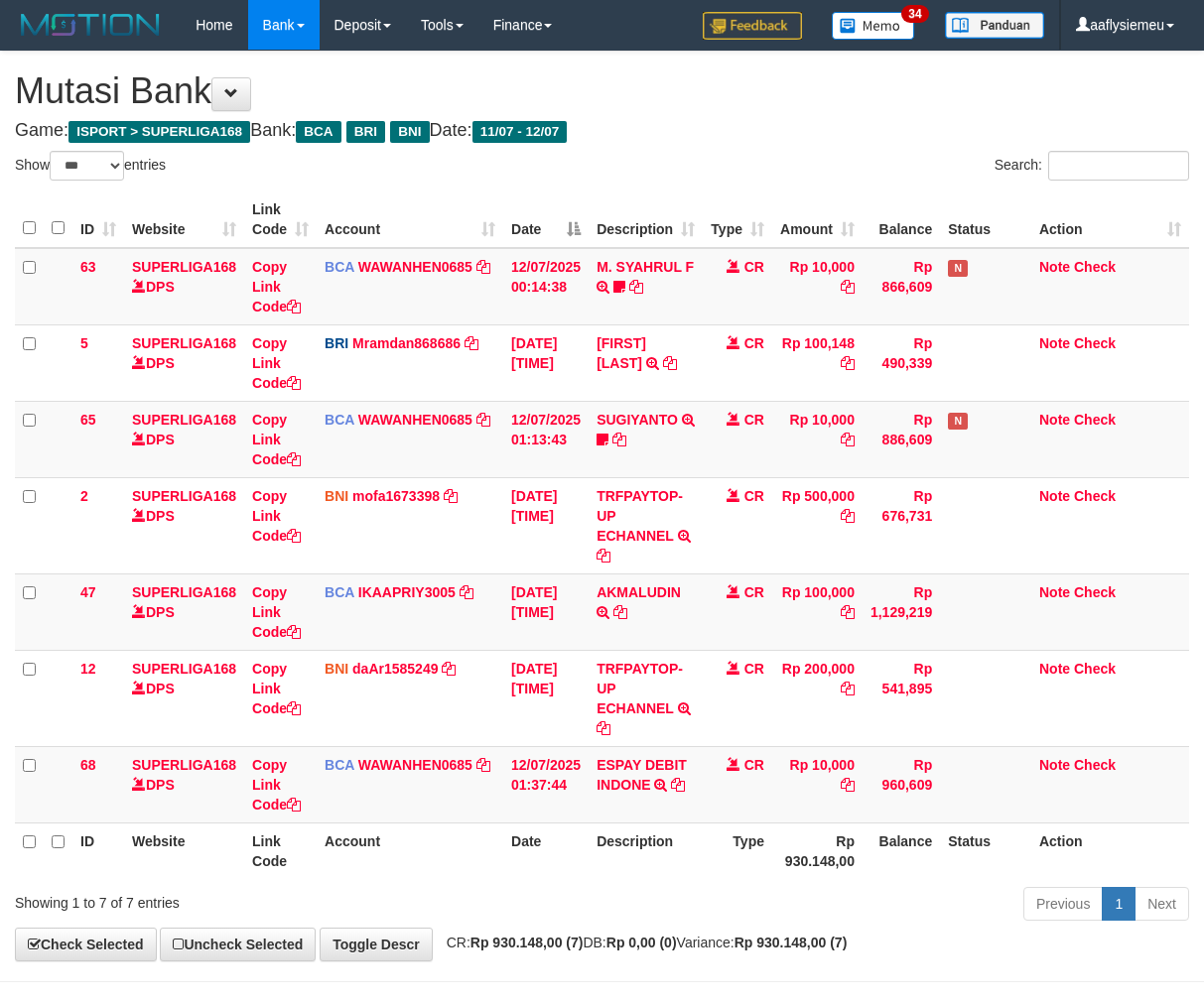 select on "***" 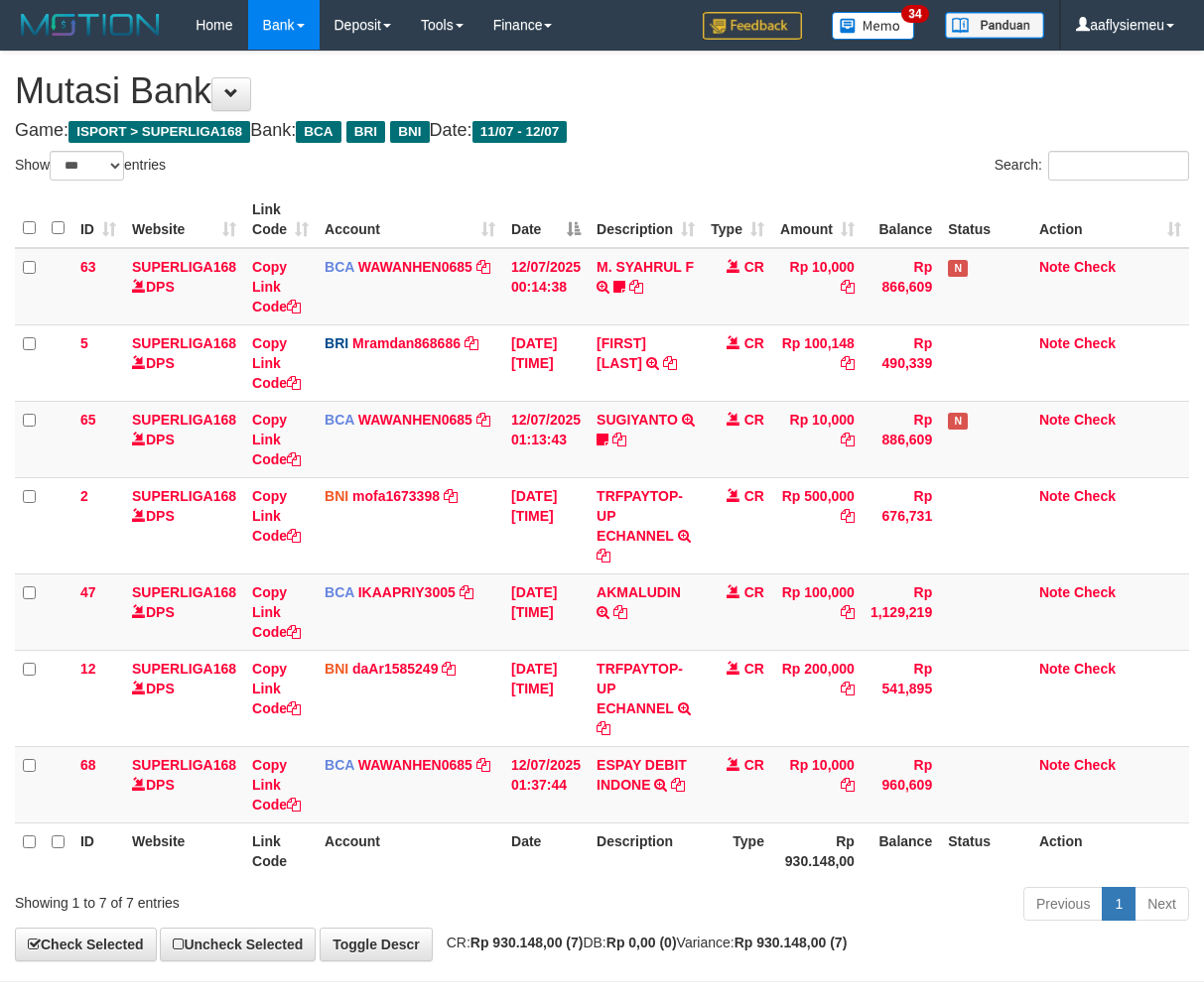 scroll, scrollTop: 69, scrollLeft: 0, axis: vertical 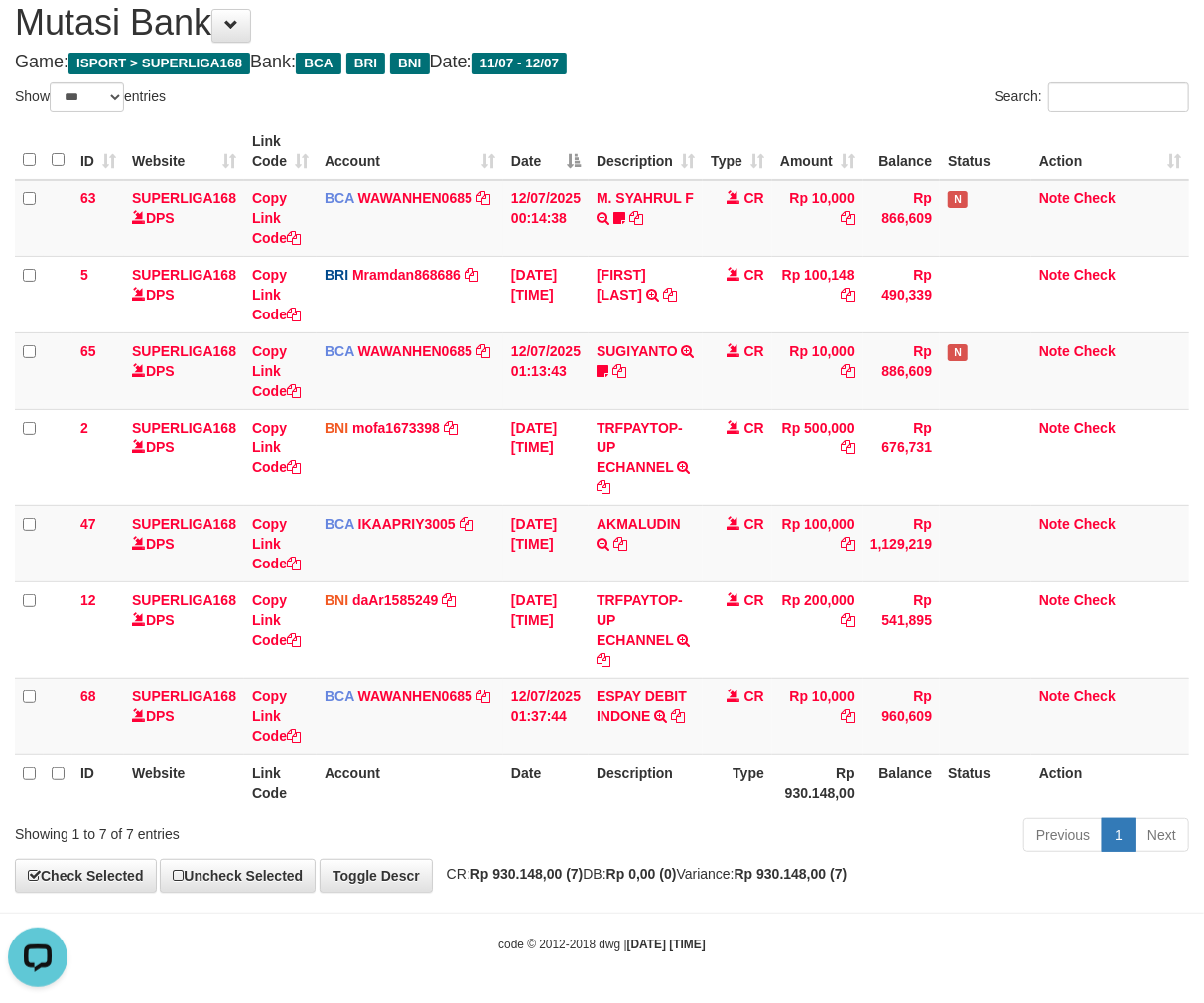 click on "Previous 1 Next" at bounding box center (853, 837) 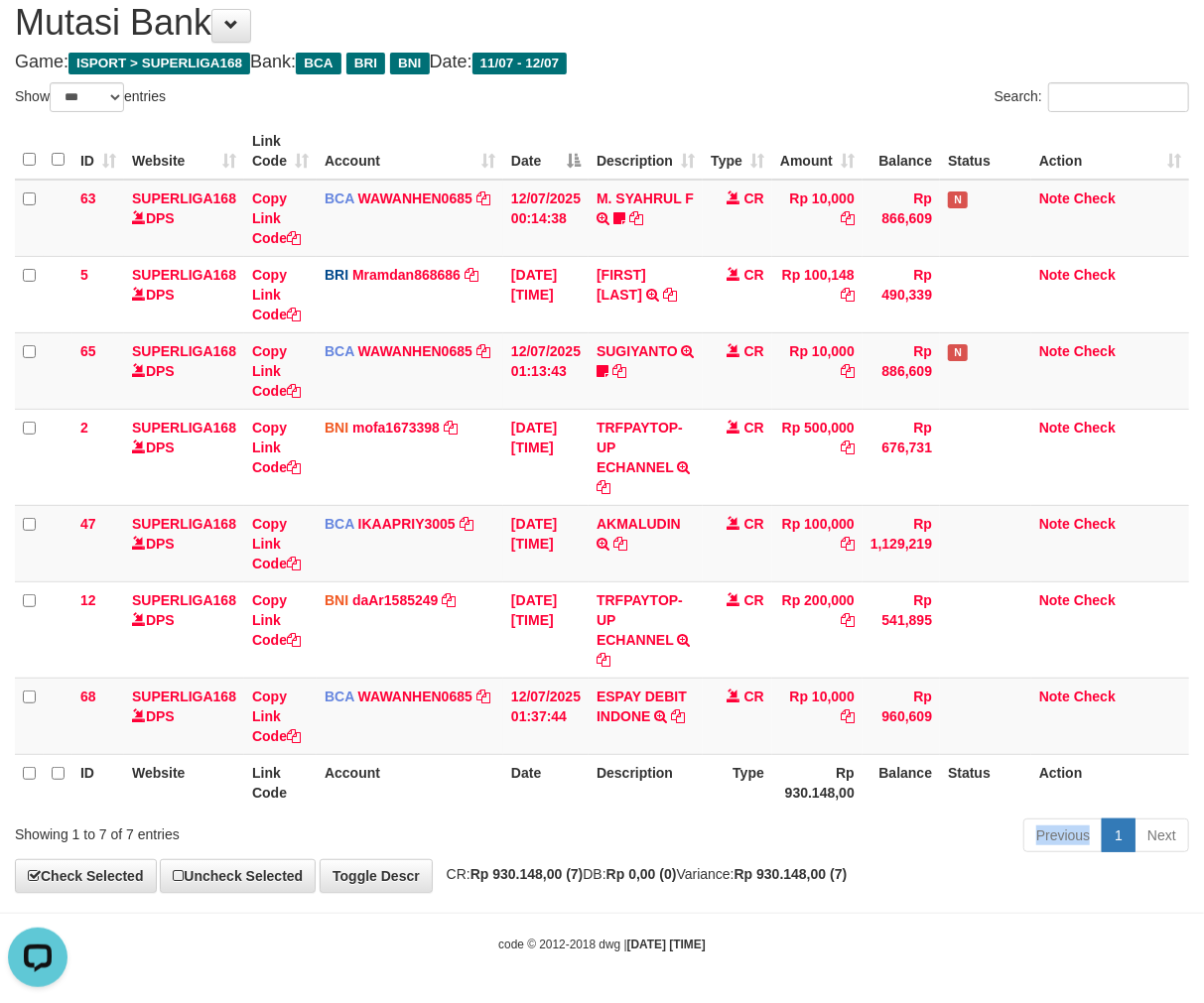 drag, startPoint x: 590, startPoint y: 844, endPoint x: 722, endPoint y: 815, distance: 135.14807 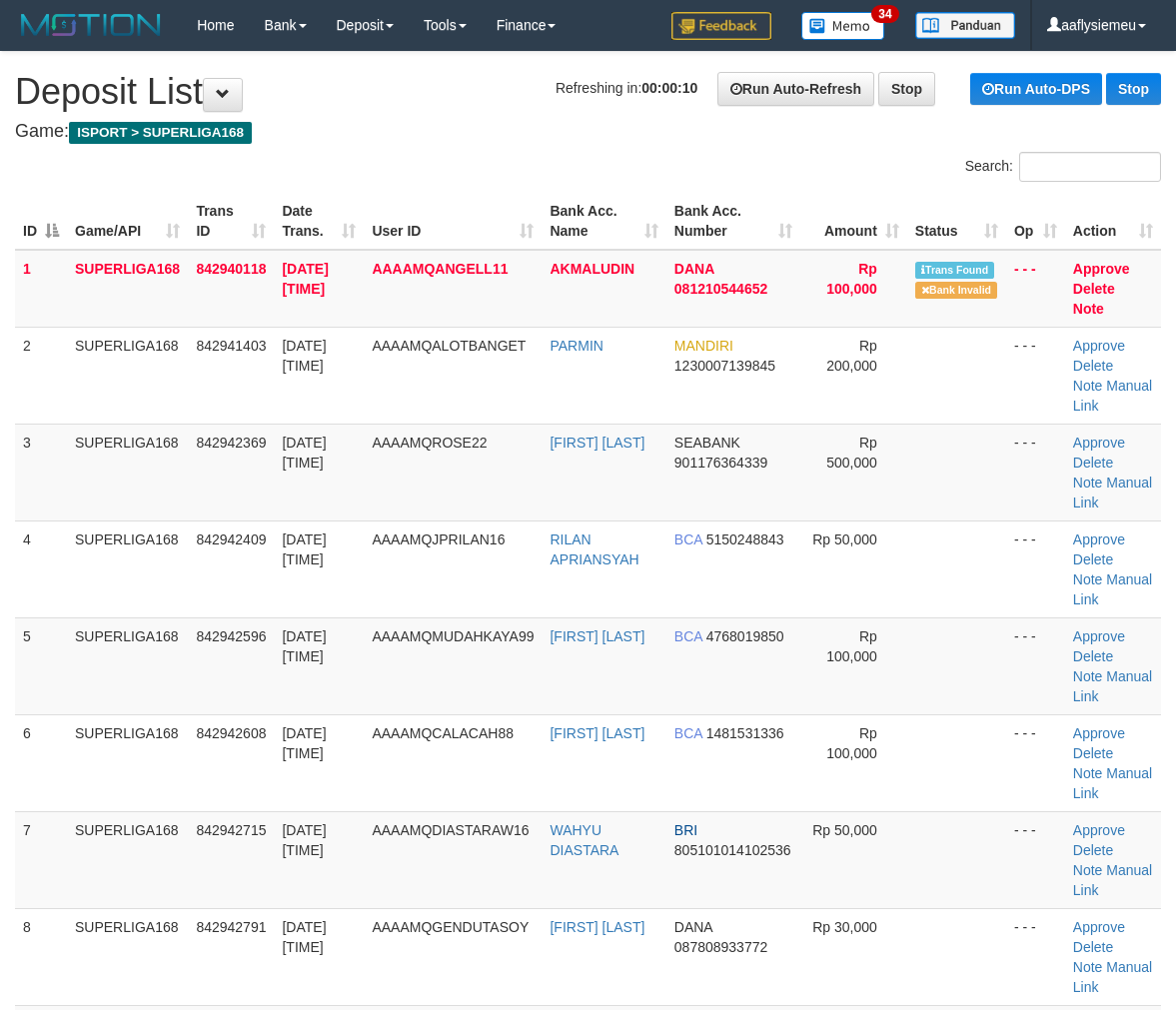 click on "Date Trans." at bounding box center (319, 1130) 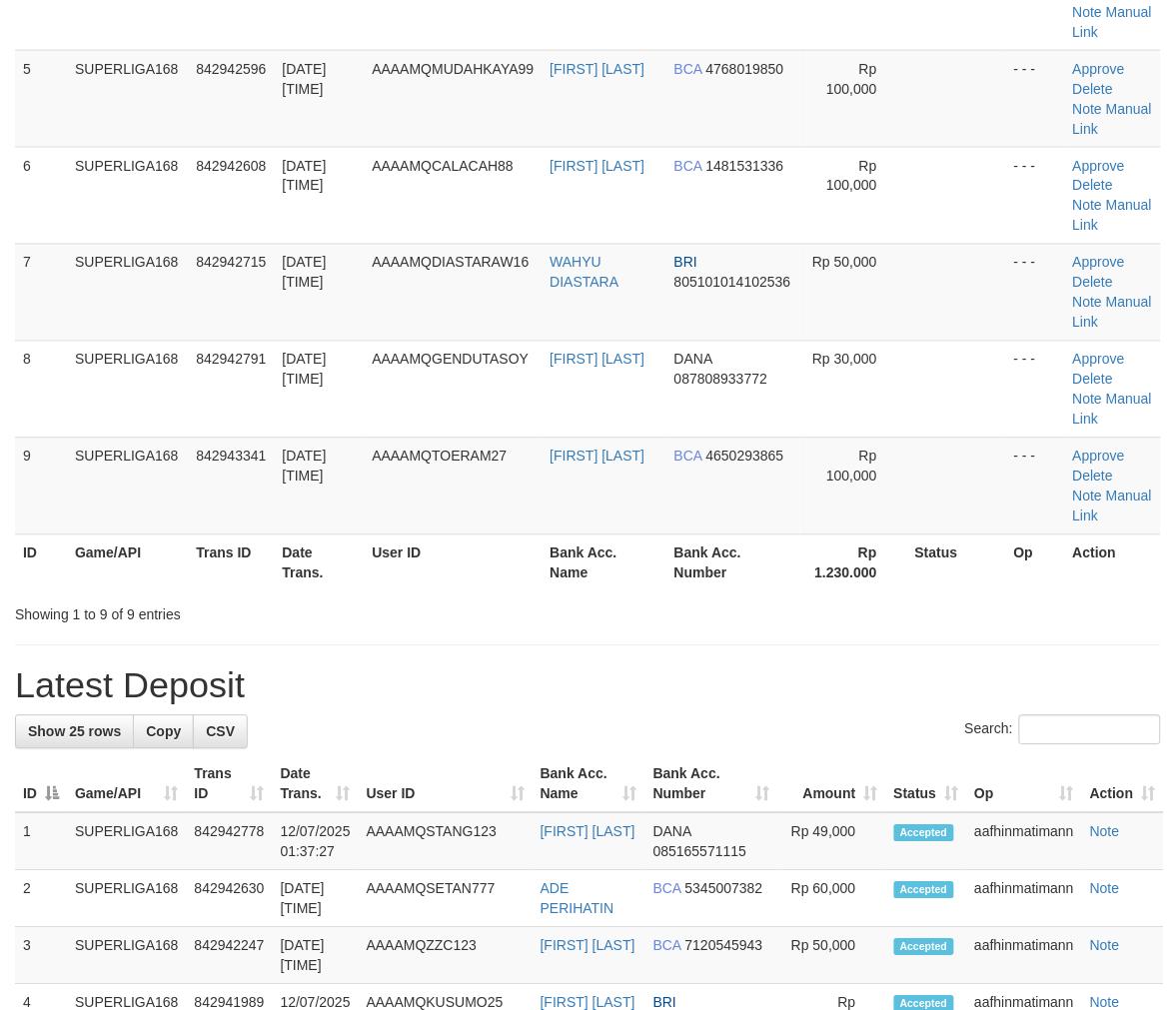 scroll, scrollTop: 333, scrollLeft: 0, axis: vertical 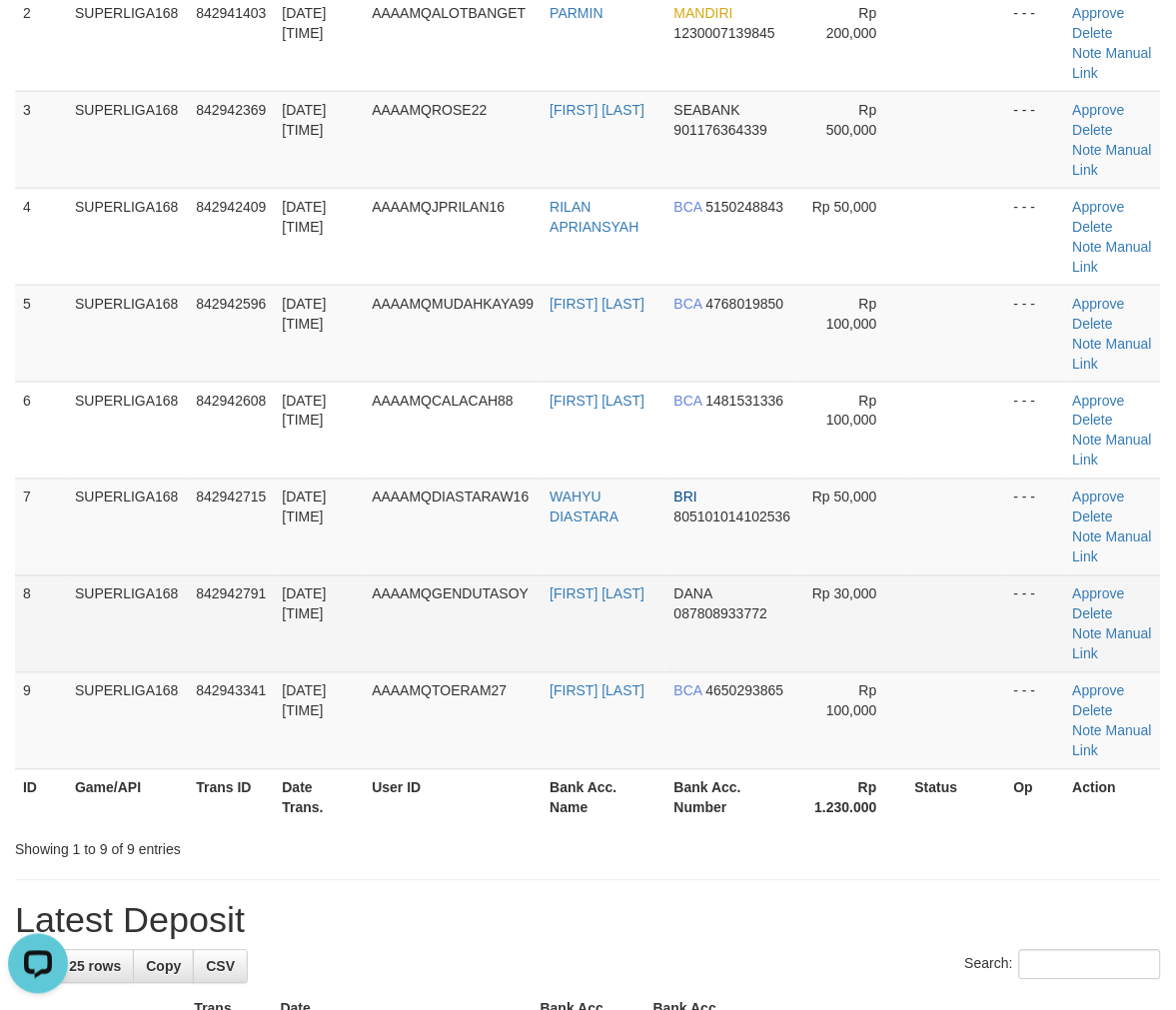click on "842942791" at bounding box center (231, 594) 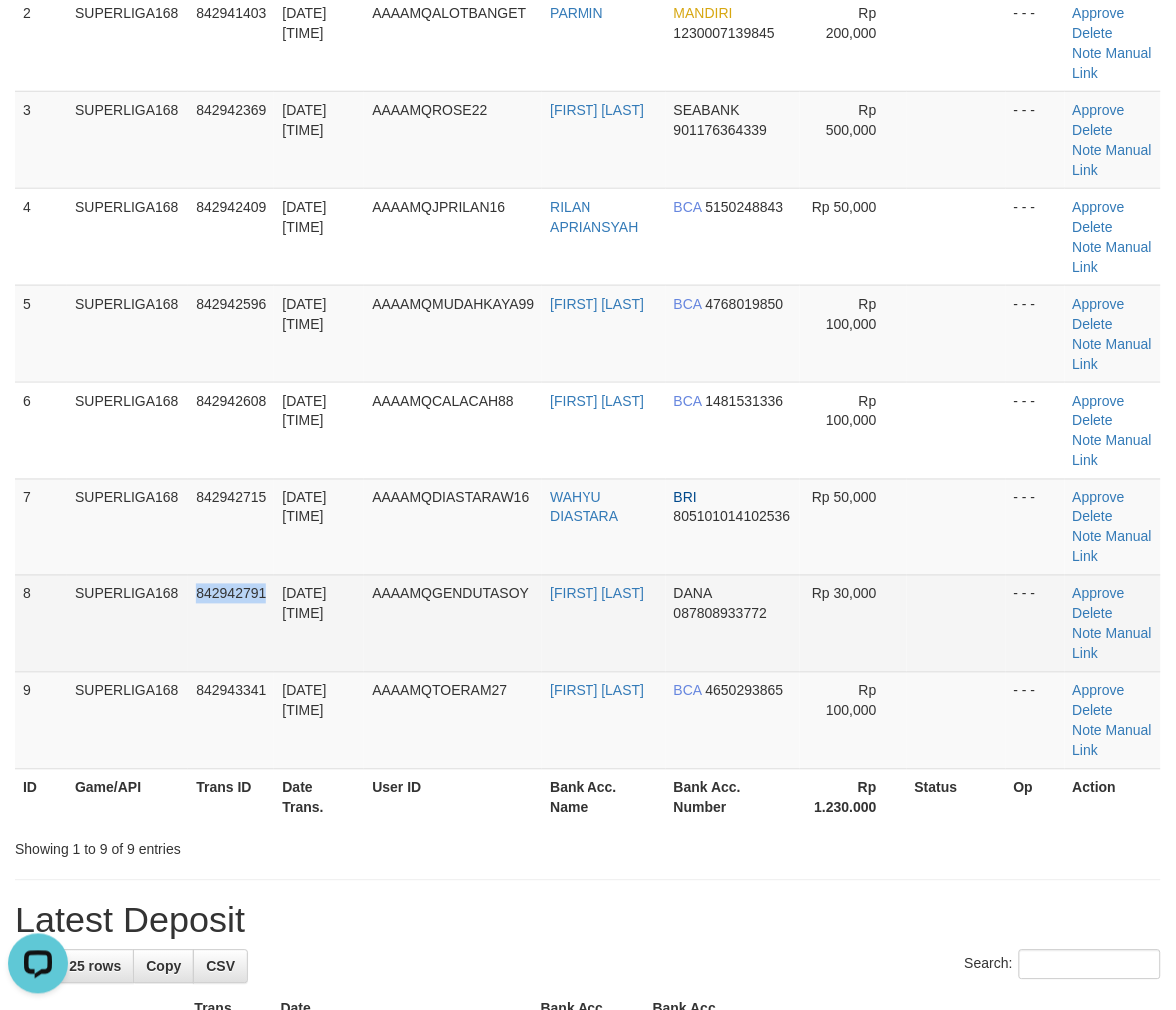 click on "842942791" at bounding box center [231, 594] 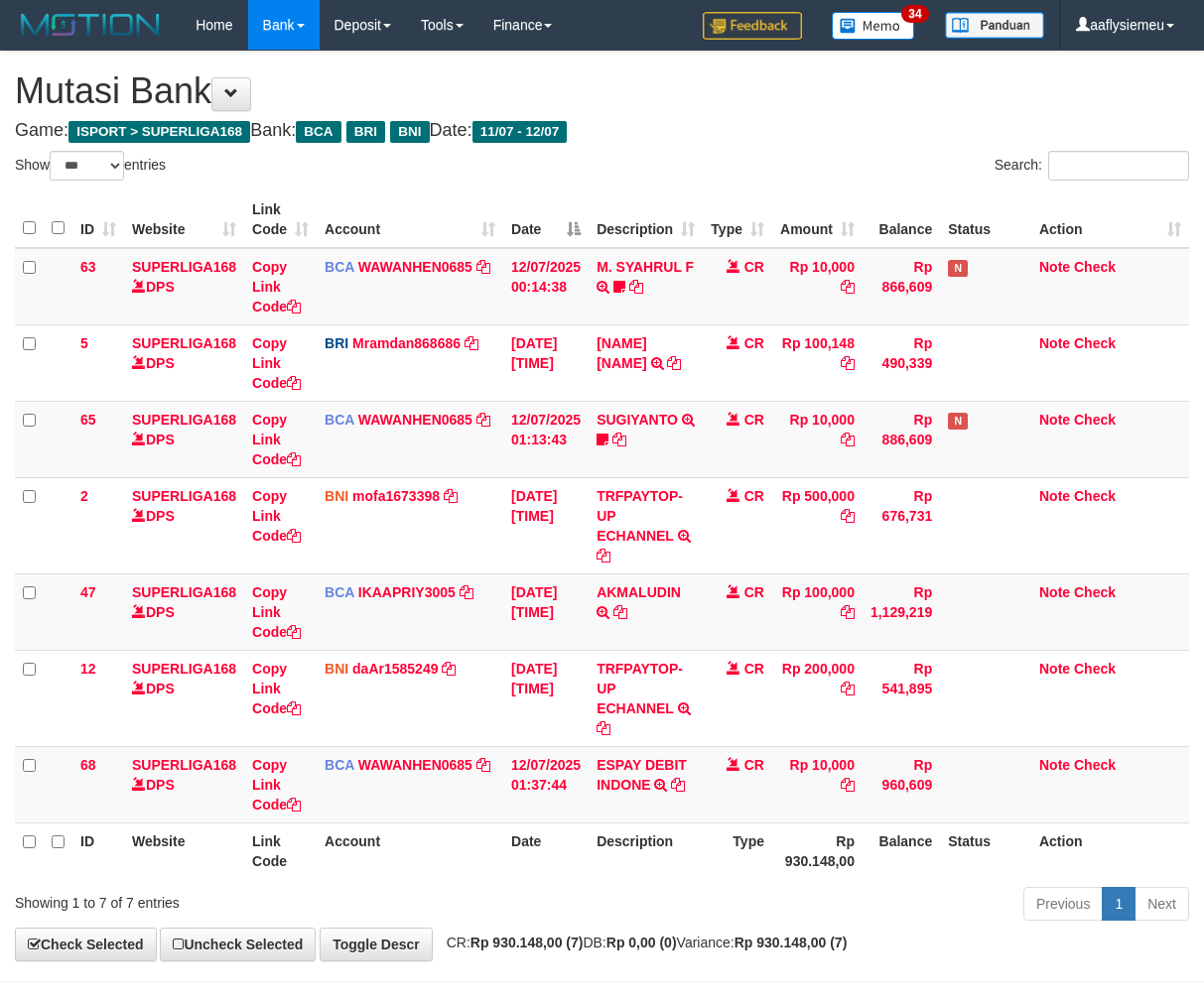 select on "***" 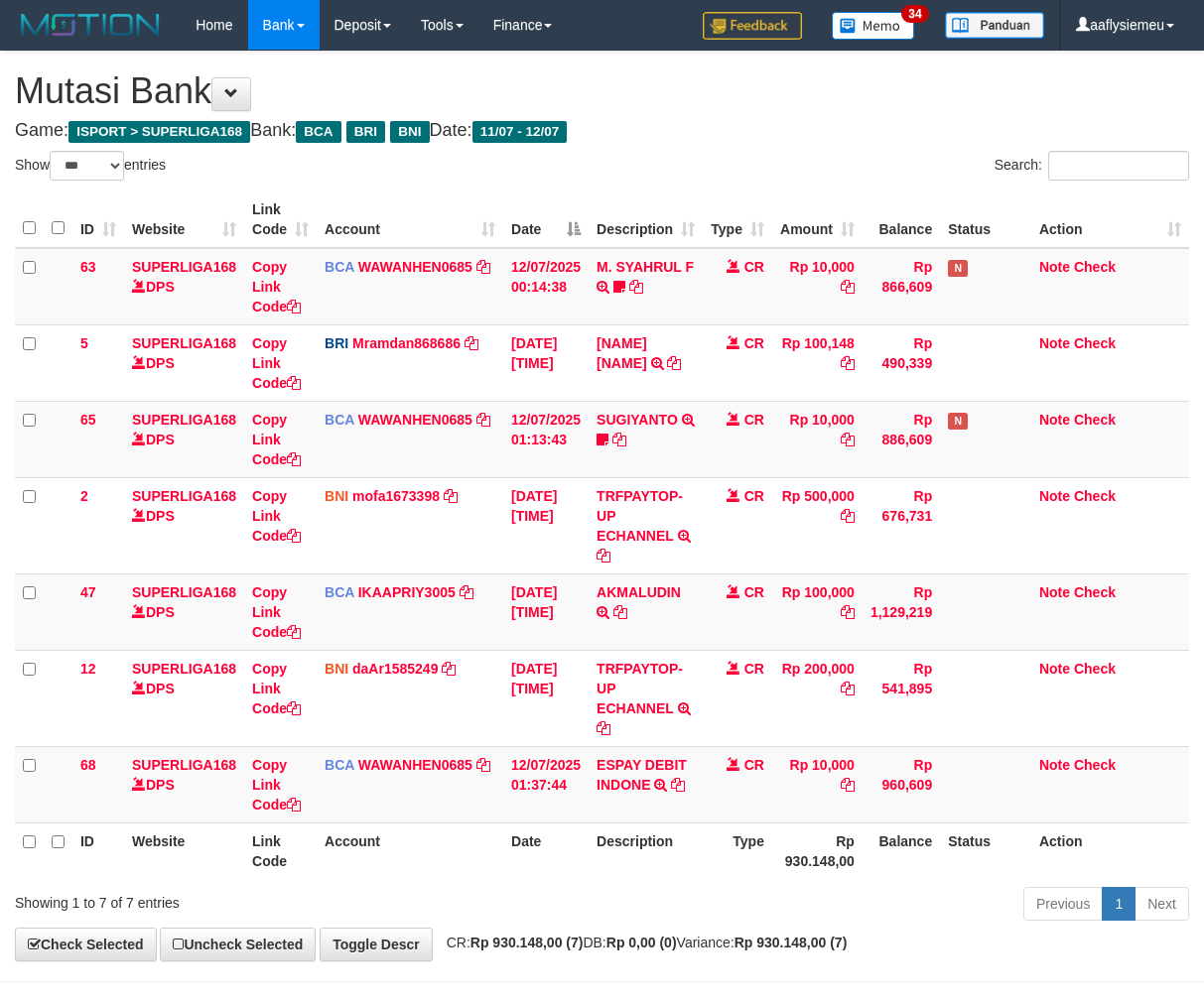 scroll, scrollTop: 69, scrollLeft: 0, axis: vertical 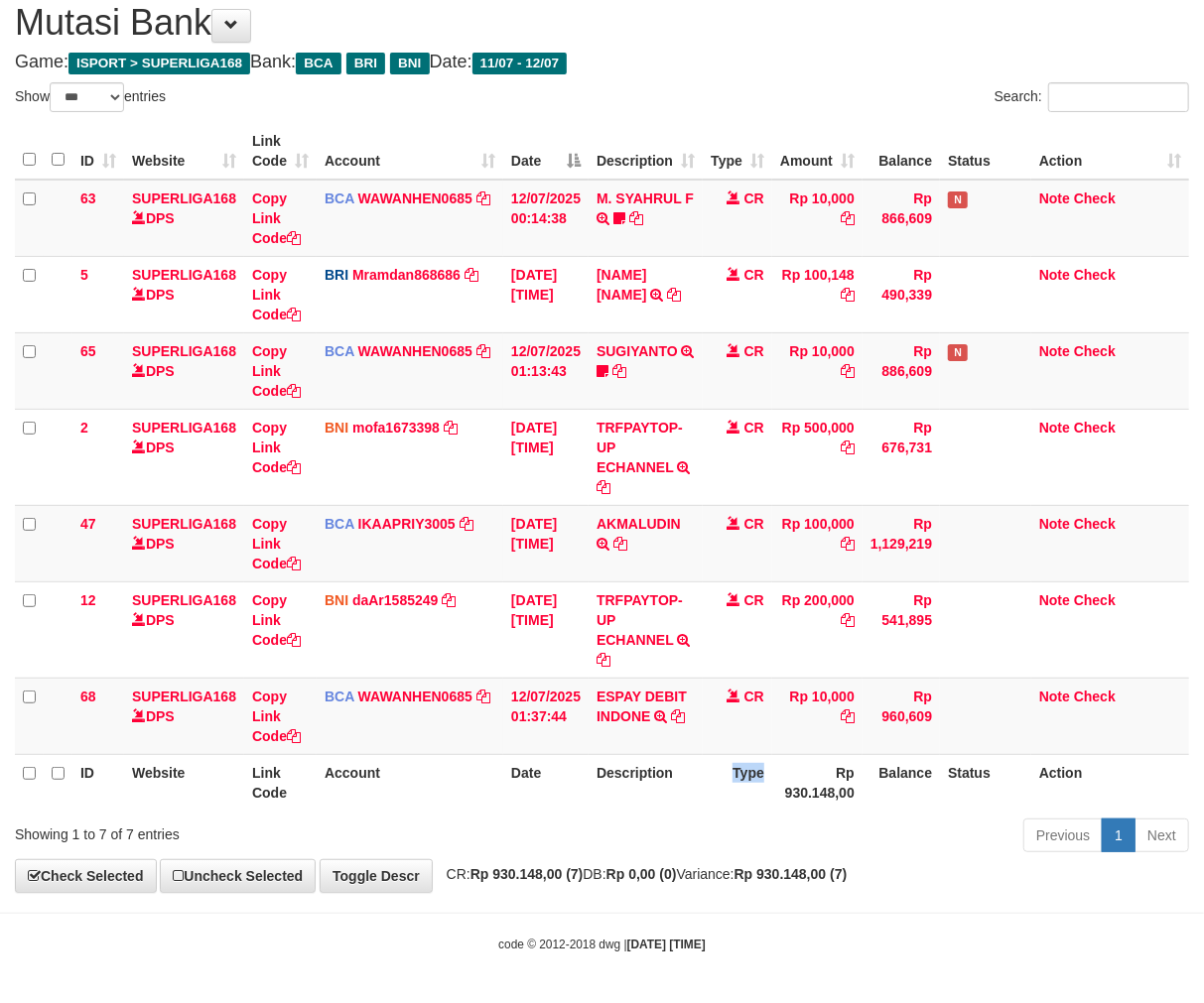 click on "Type" at bounding box center [737, 782] 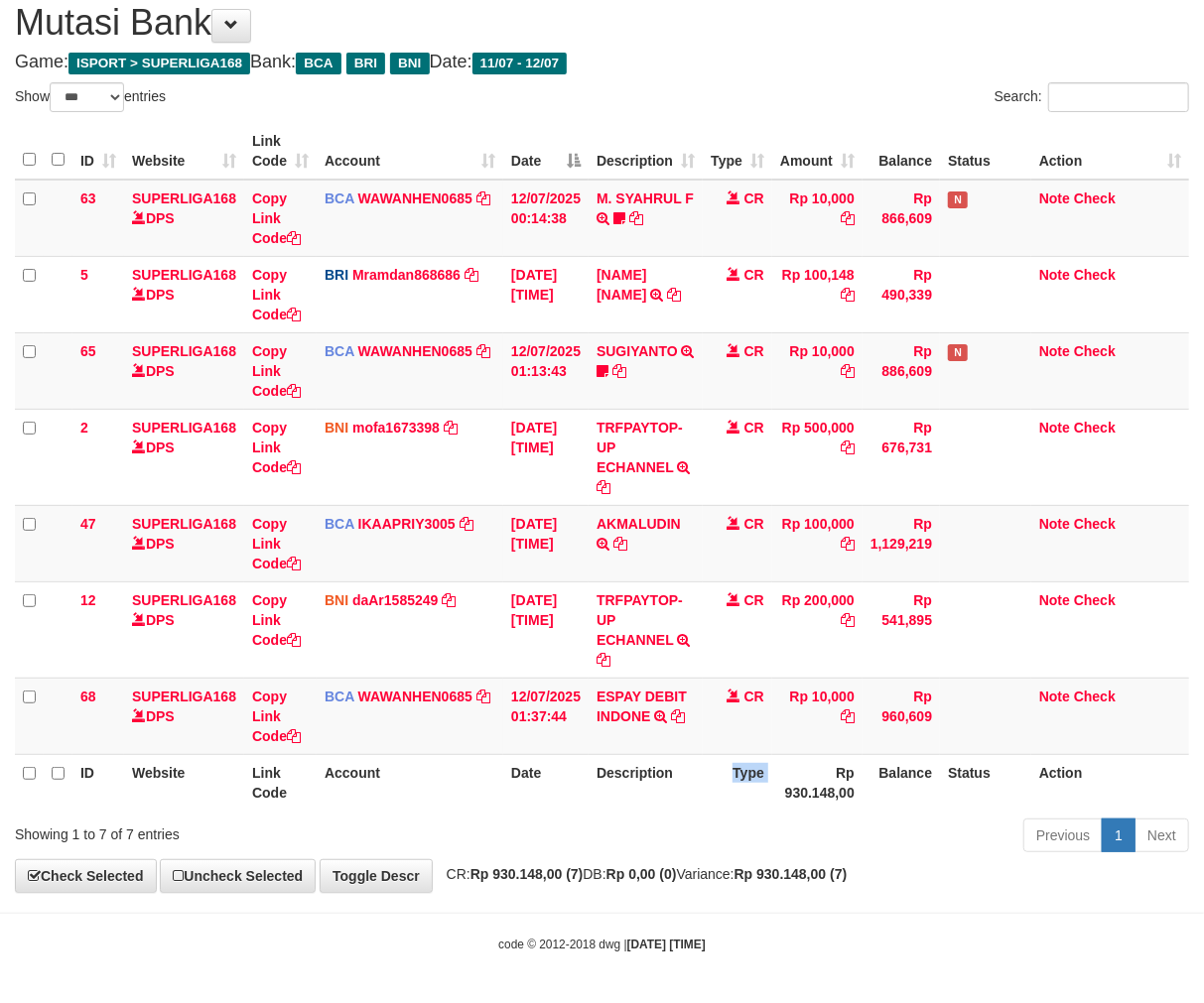 click on "Type" at bounding box center (737, 782) 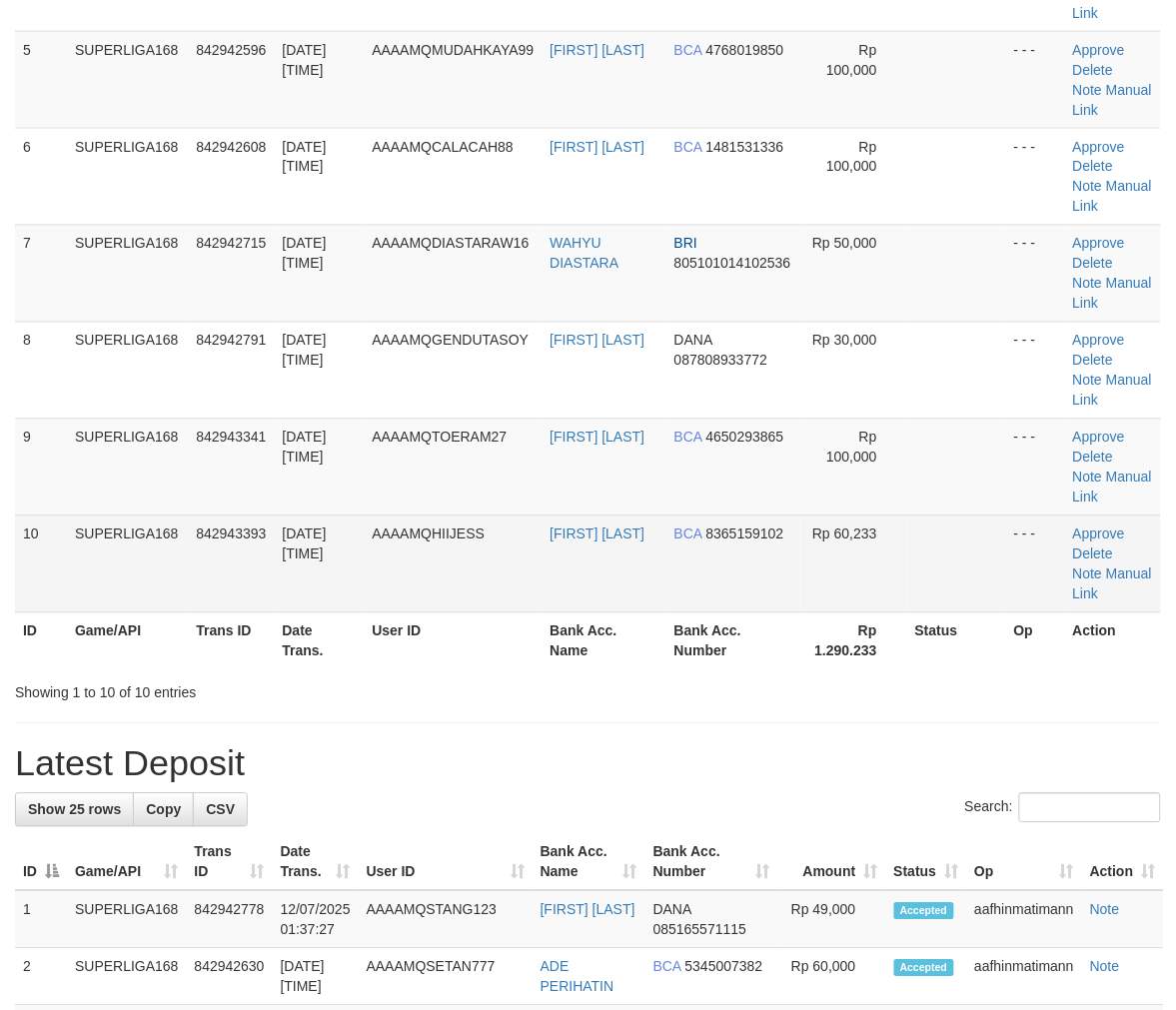 click on "842943393" at bounding box center (231, 563) 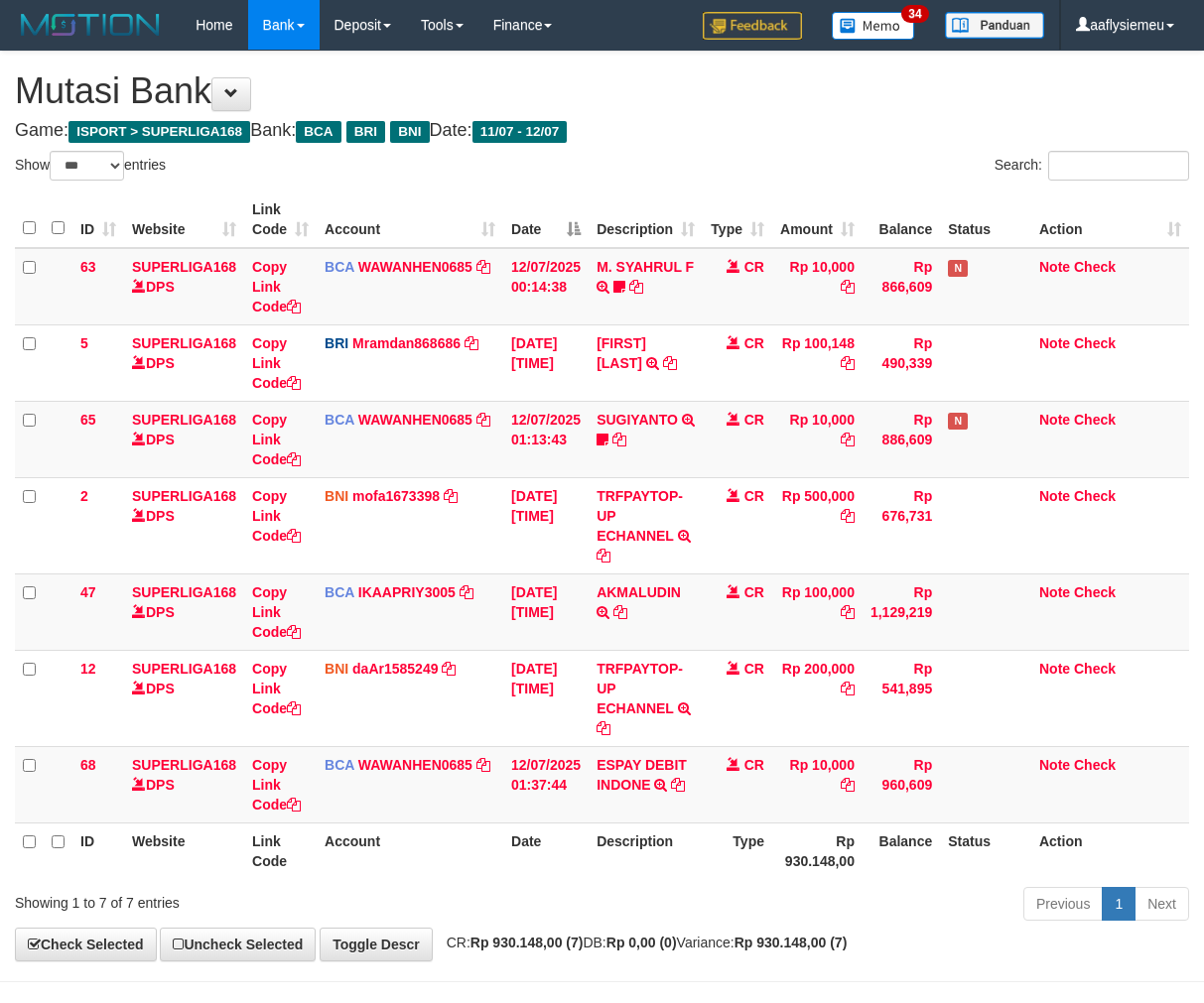 select on "***" 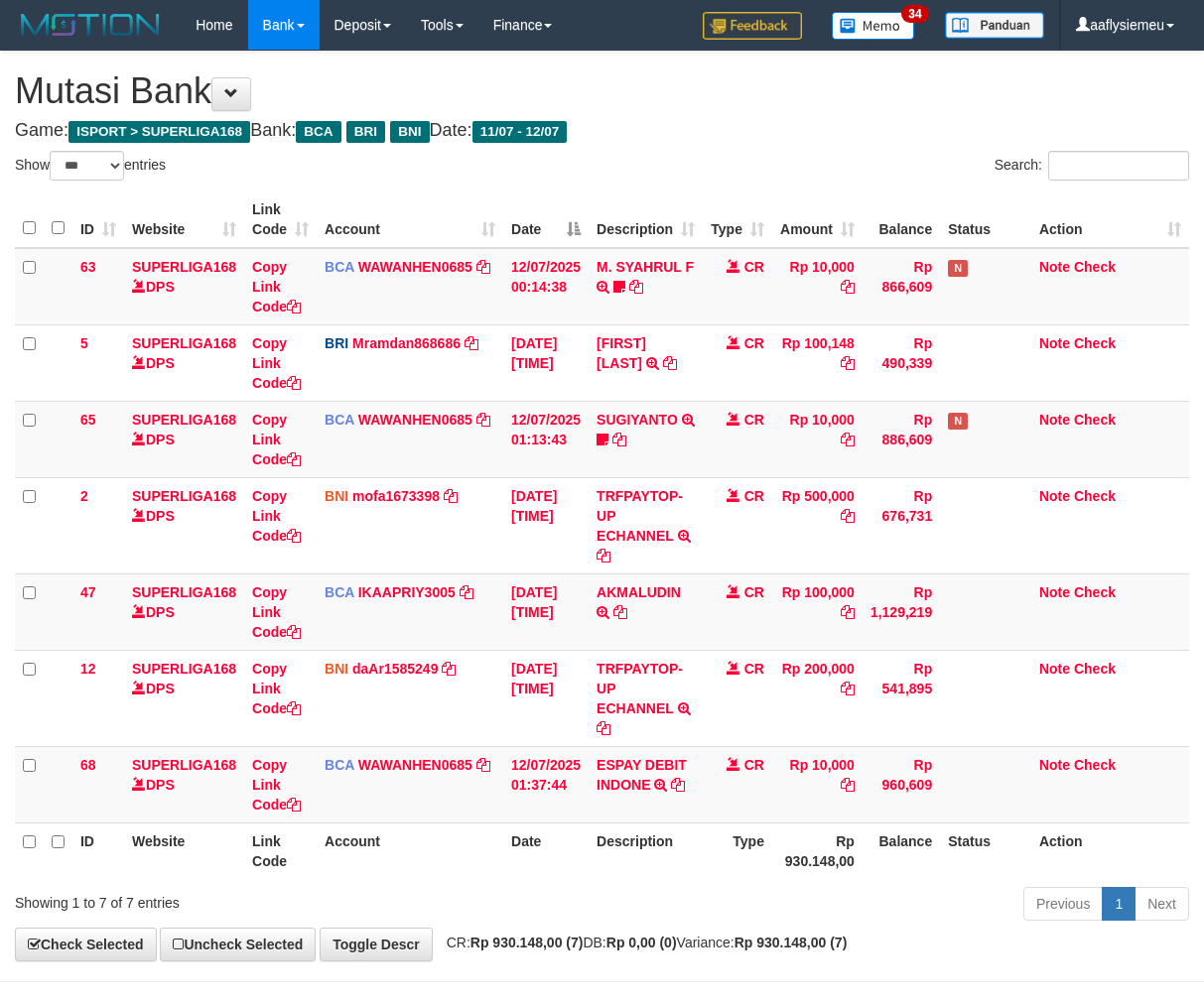 scroll, scrollTop: 69, scrollLeft: 0, axis: vertical 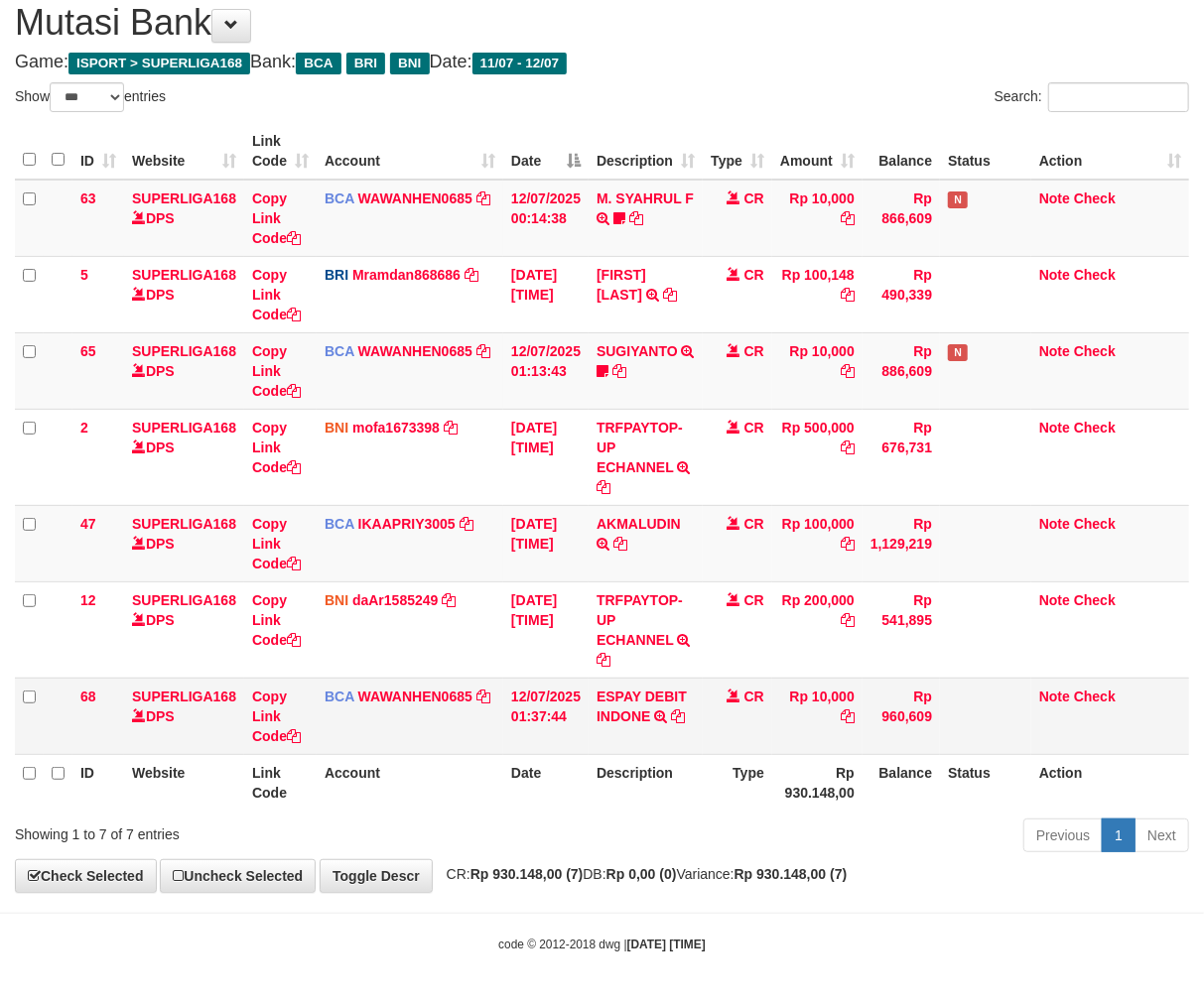 click on "Rp 960,609" at bounding box center (901, 715) 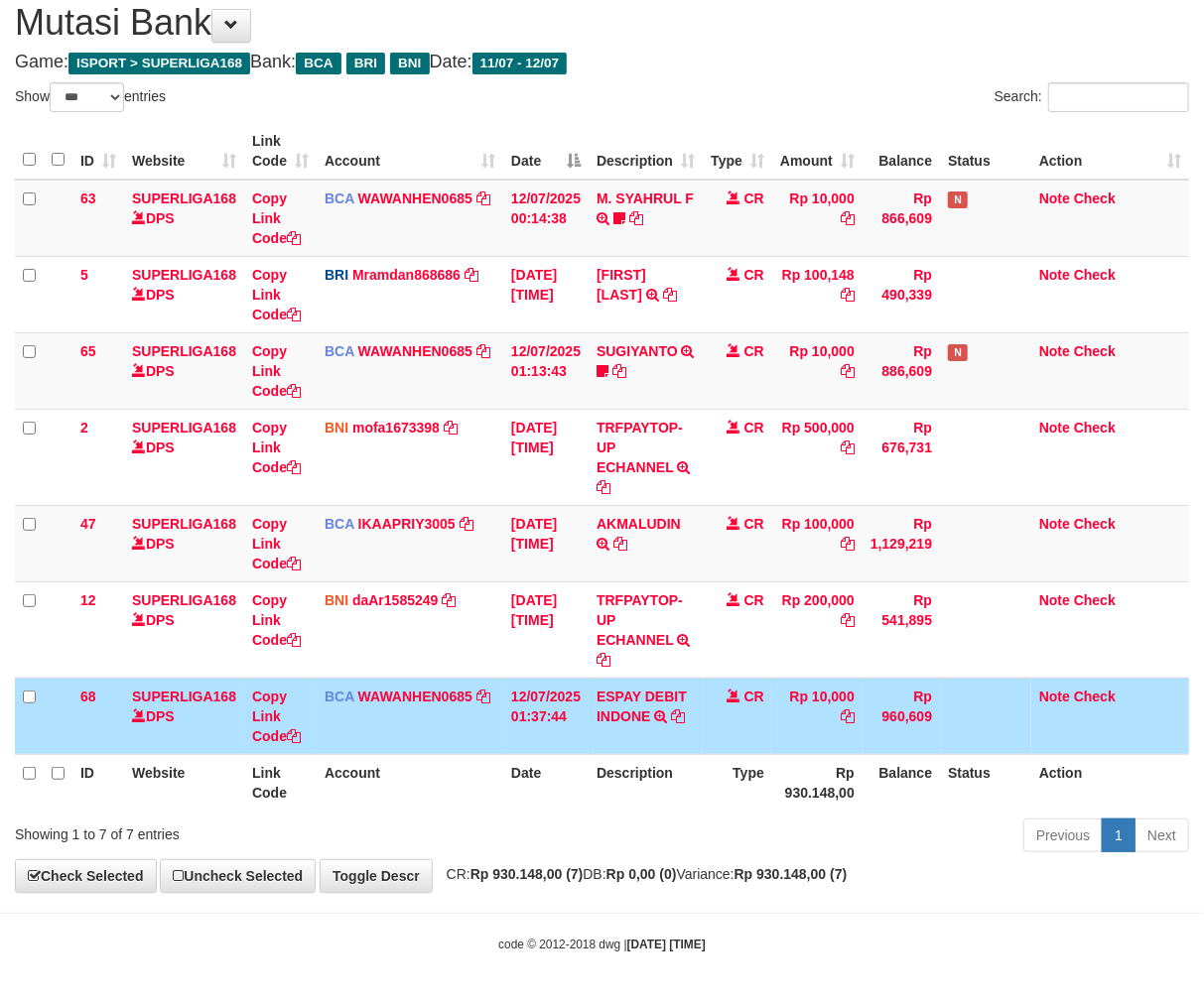 click on "Rp 10,000" at bounding box center [817, 715] 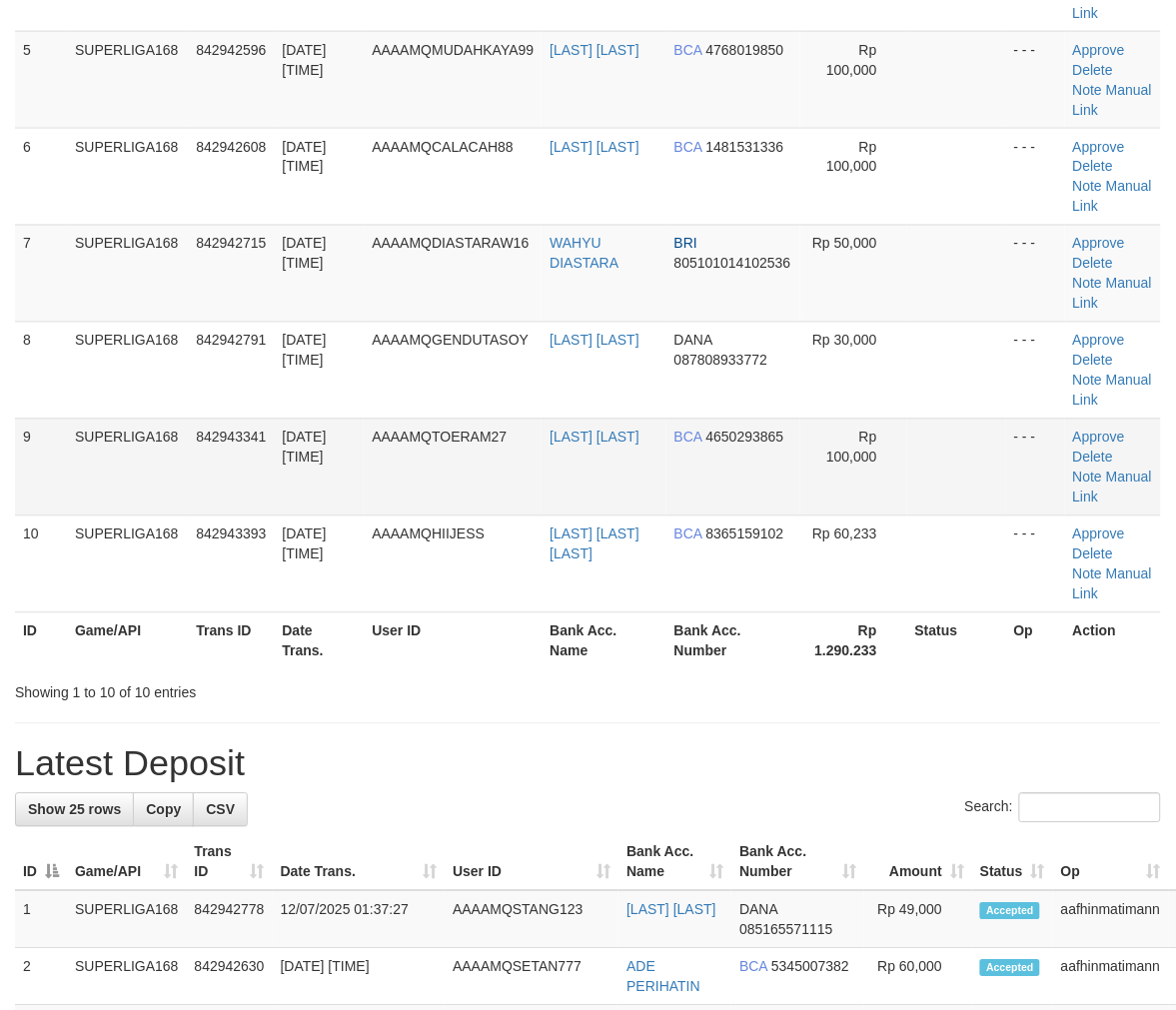 scroll, scrollTop: 333, scrollLeft: 0, axis: vertical 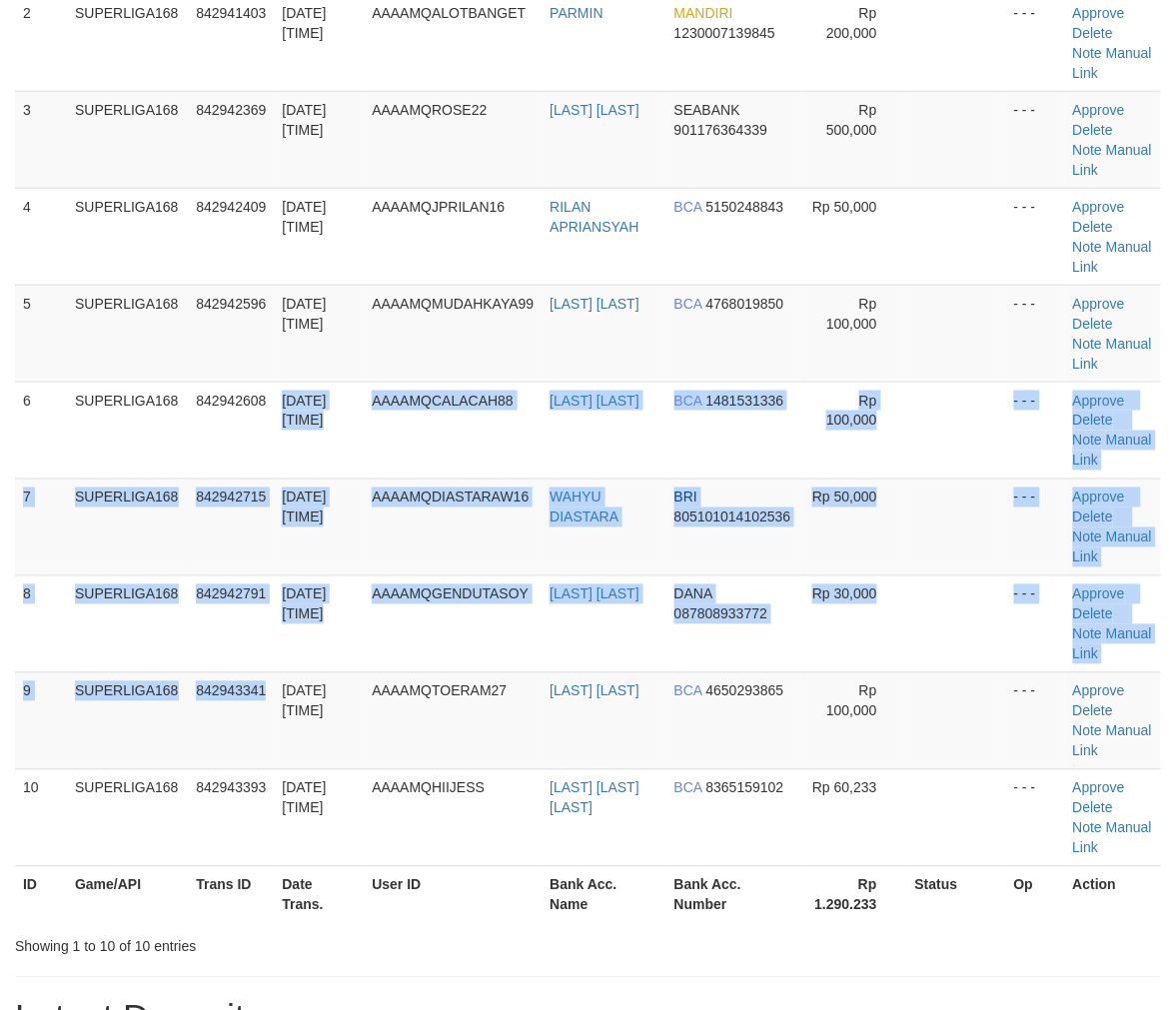drag, startPoint x: 271, startPoint y: 450, endPoint x: 5, endPoint y: 594, distance: 302.4764 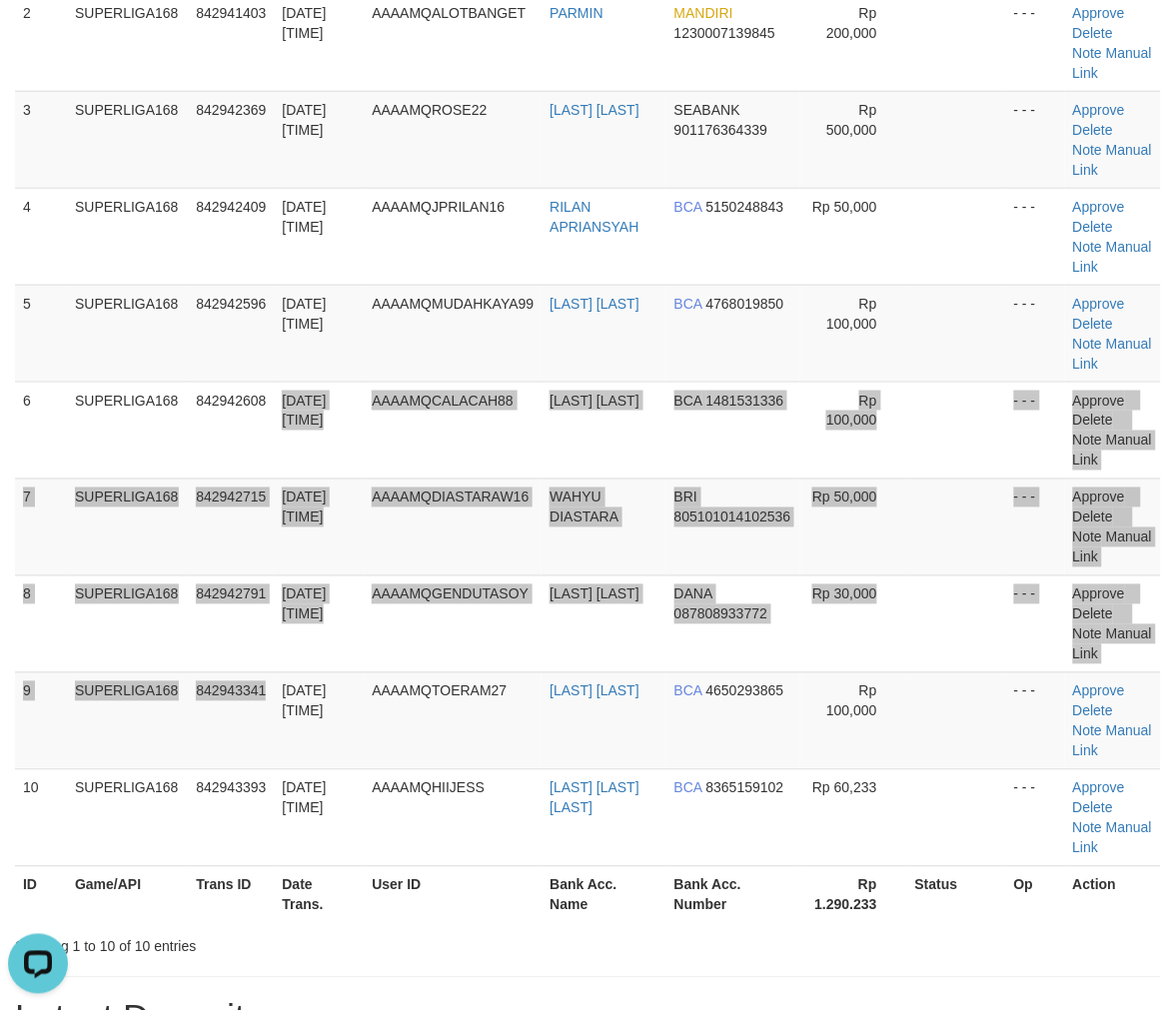 scroll, scrollTop: 0, scrollLeft: 0, axis: both 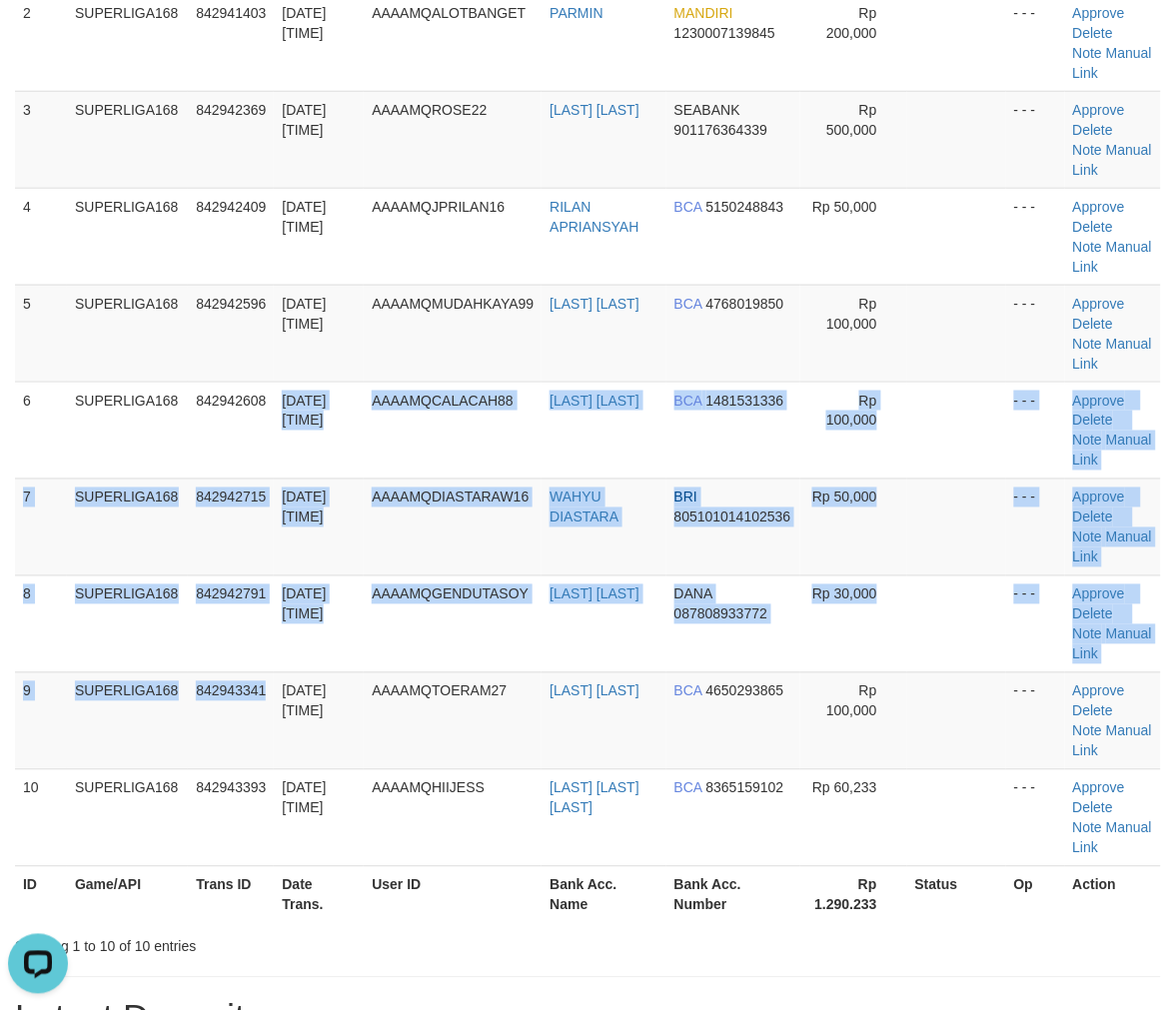 click on "ID Game/API Trans ID Date Trans. User ID Bank Acc. Name Bank Acc. Number Amount Status Op Action
1
SUPERLIGA168
842940118
12/07/2025 01:30:23
AAAAMQANGELL11
AKMALUDIN
DANA
081210544652
Rp 100,000
Trans Found
Bank Invalid
- - -
Approve
Delete
Note
2
SUPERLIGA168
842941403
12/07/2025 01:33:20" at bounding box center [588, 392] 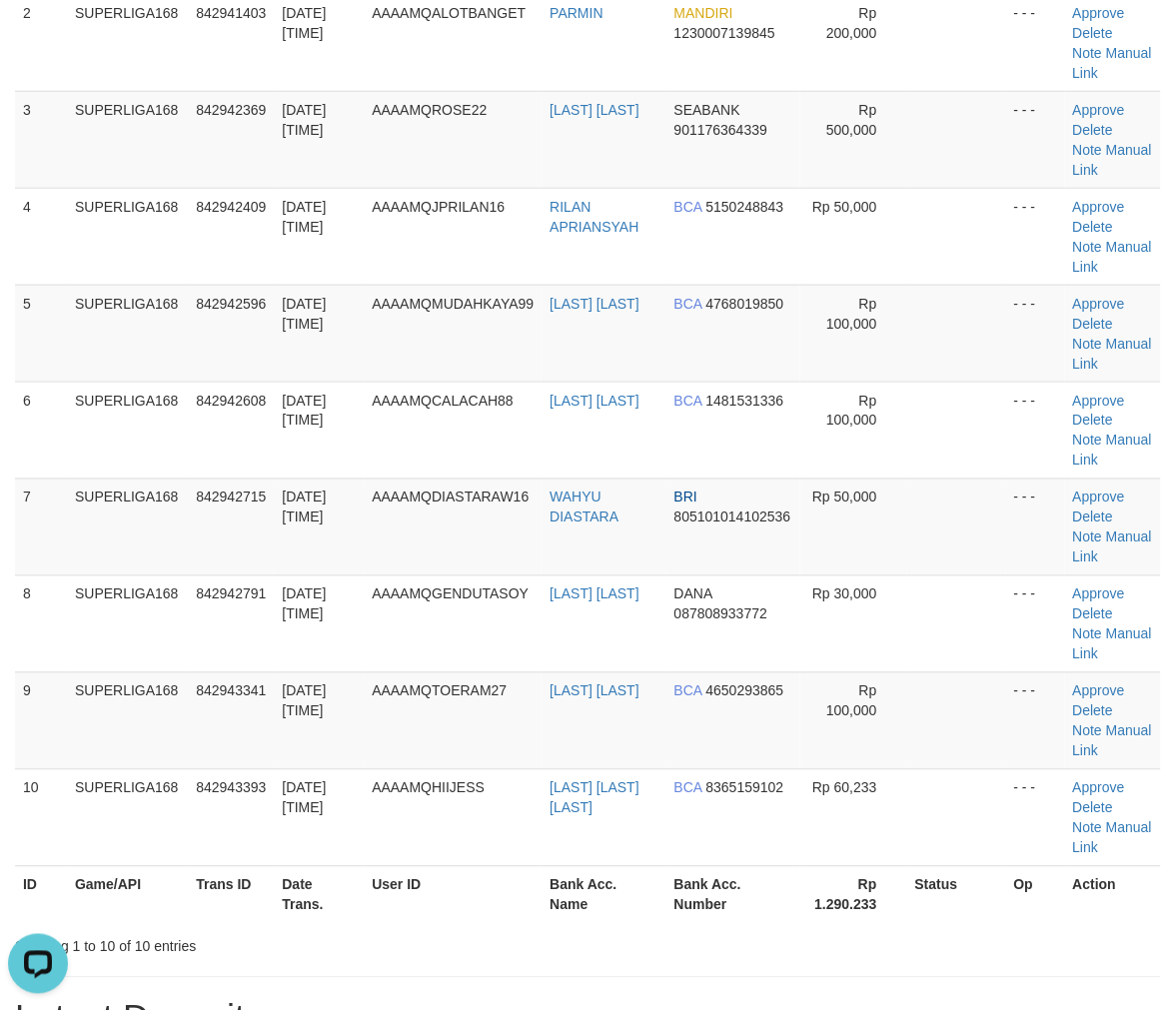 click on "ID Game/API Trans ID Date Trans. User ID Bank Acc. Name Bank Acc. Number Amount Status Op Action
1
SUPERLIGA168
842940118
12/07/2025 01:30:23
AAAAMQANGELL11
AKMALUDIN
DANA
081210544652
Rp 100,000
Trans Found
Bank Invalid
- - -
Approve
Delete
Note
2
SUPERLIGA168
842941403
12/07/2025 01:33:20" at bounding box center [588, 392] 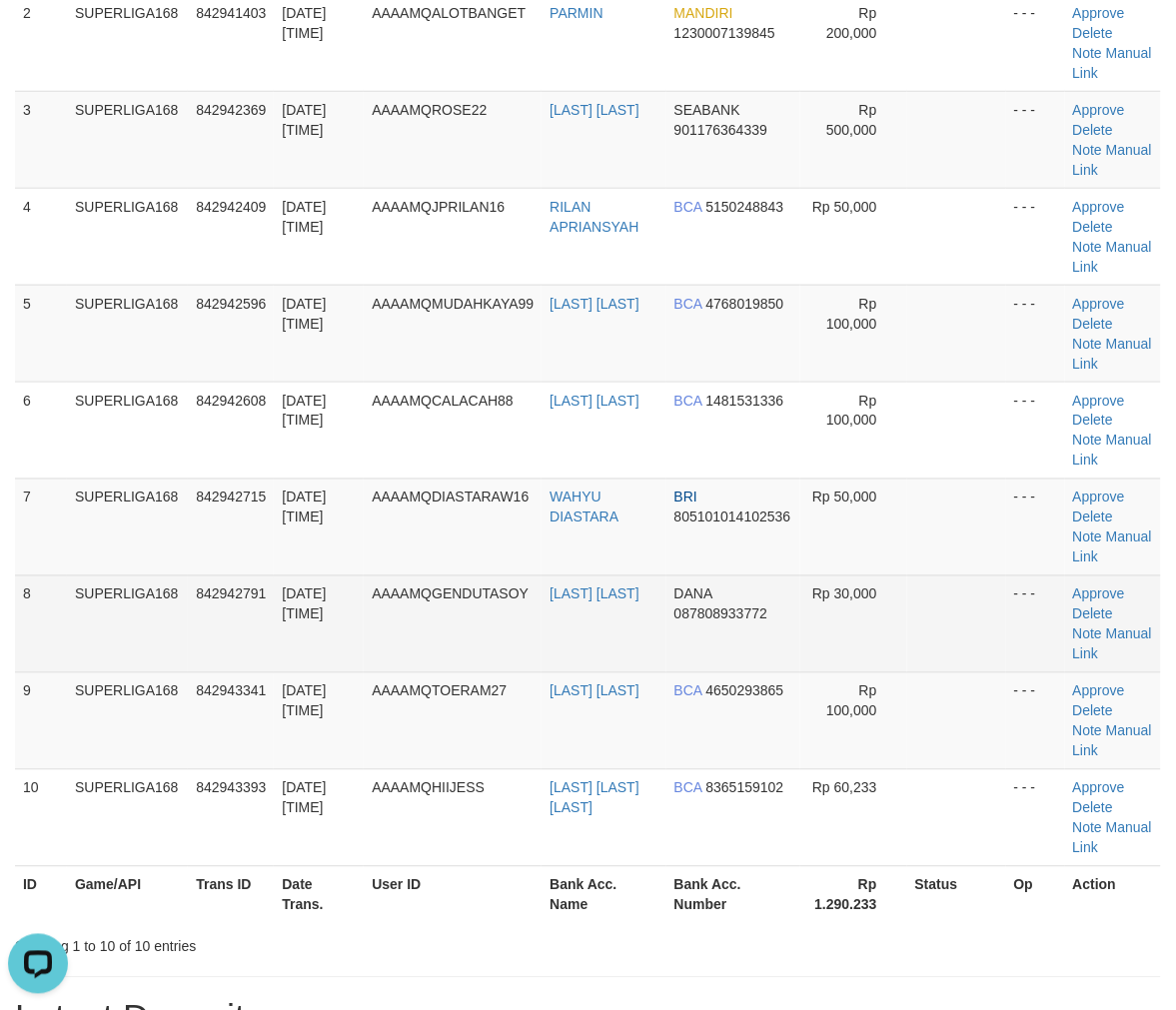 click on "842942791" at bounding box center (231, 623) 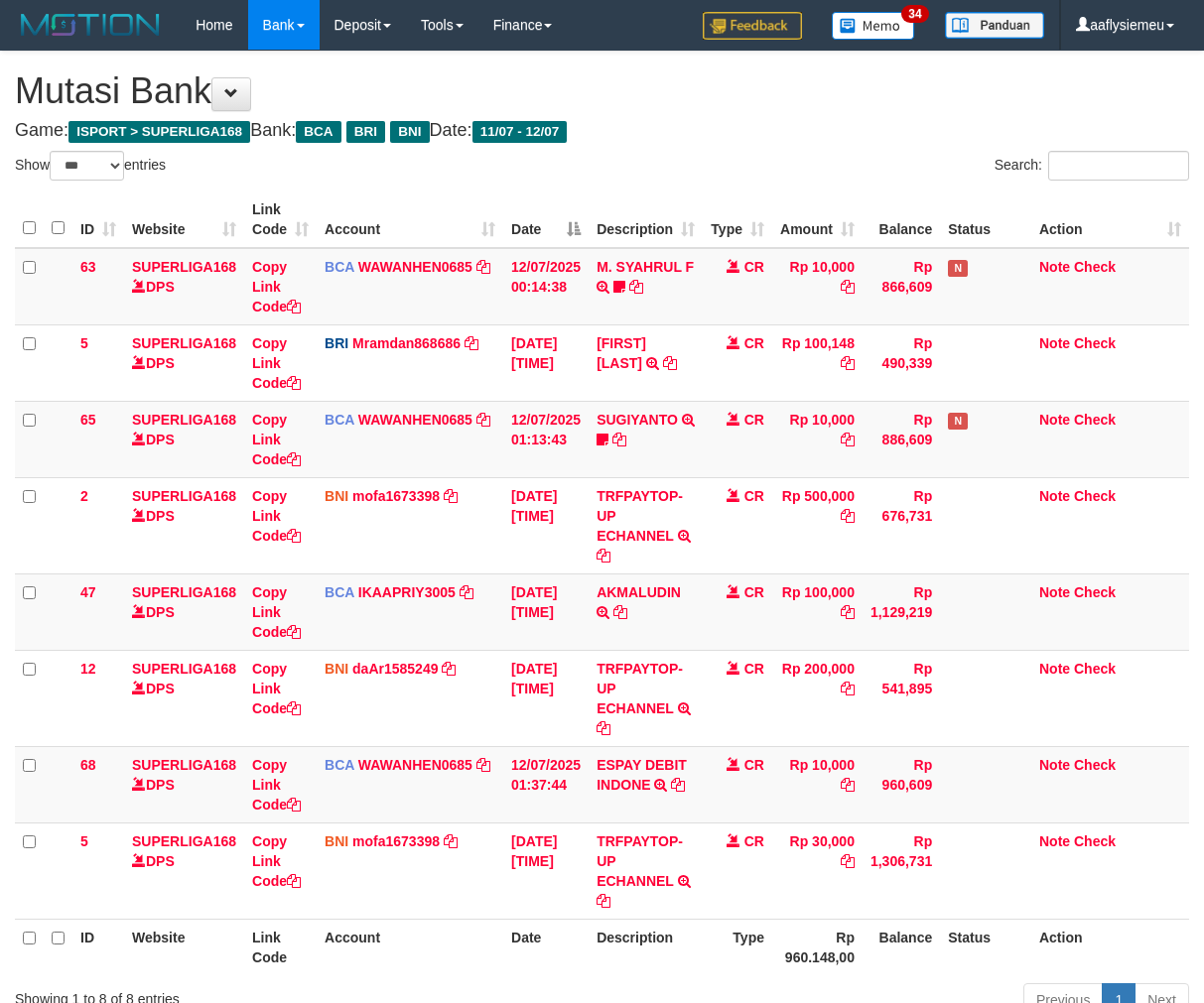 select on "***" 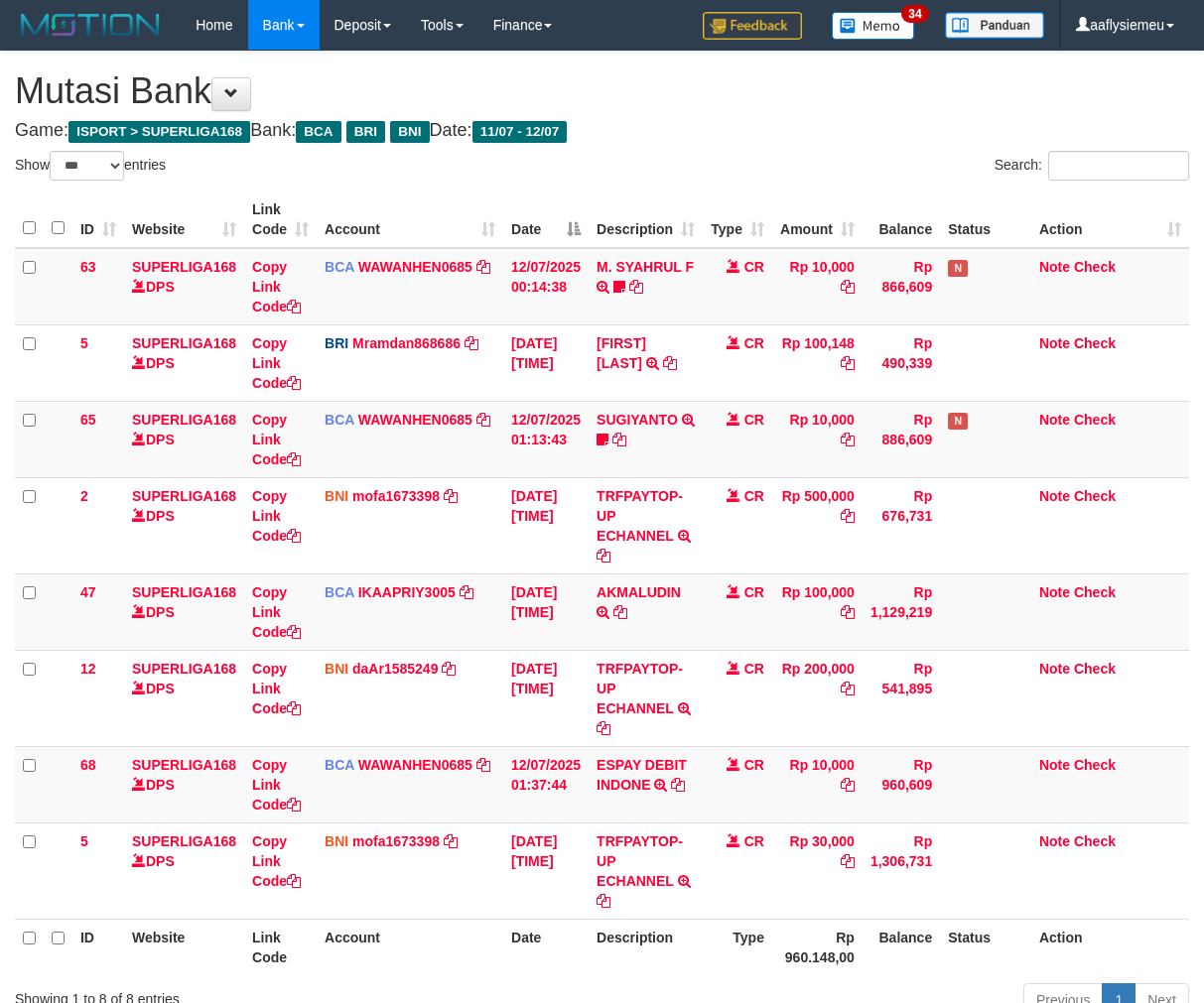 scroll, scrollTop: 69, scrollLeft: 0, axis: vertical 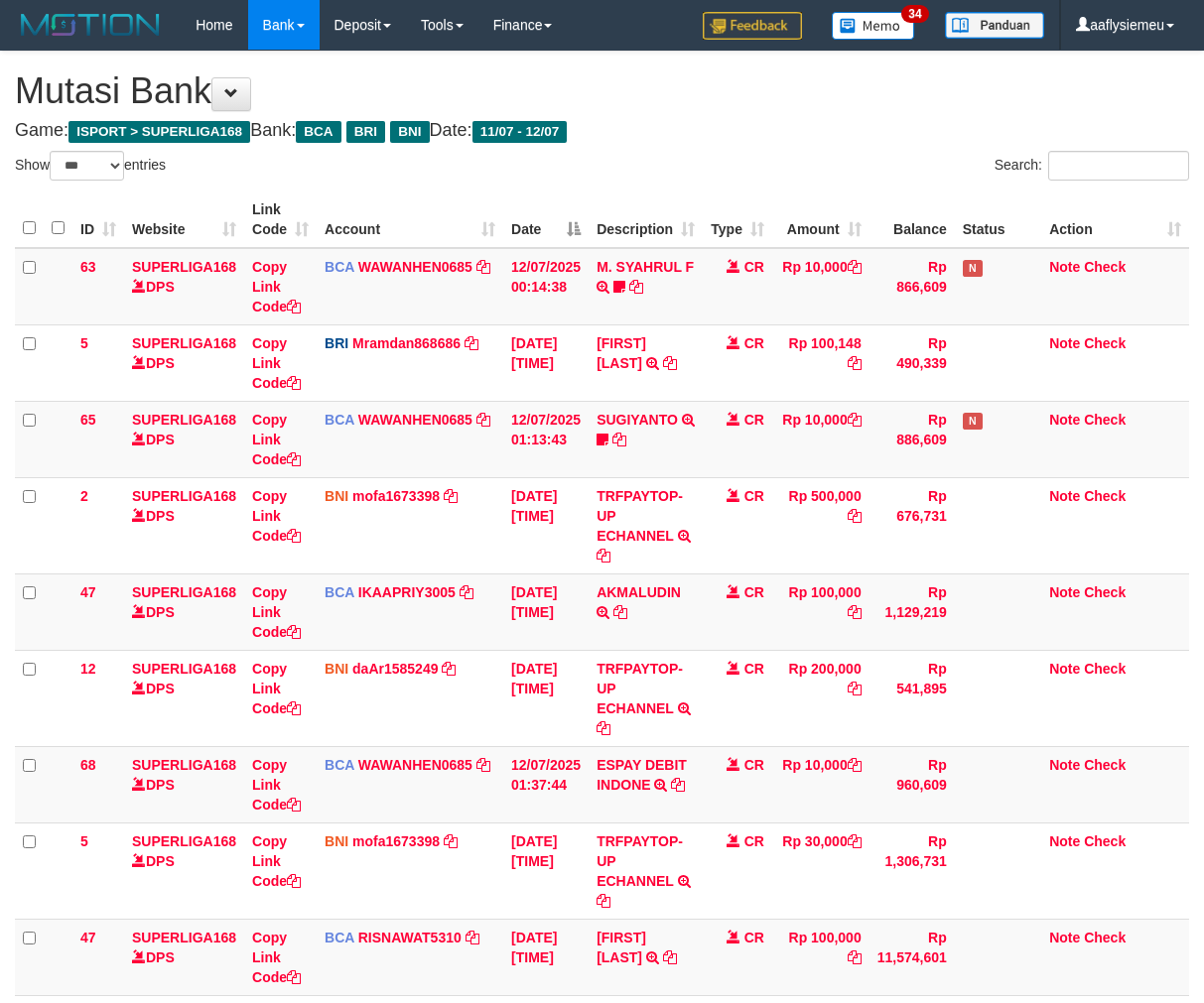 select on "***" 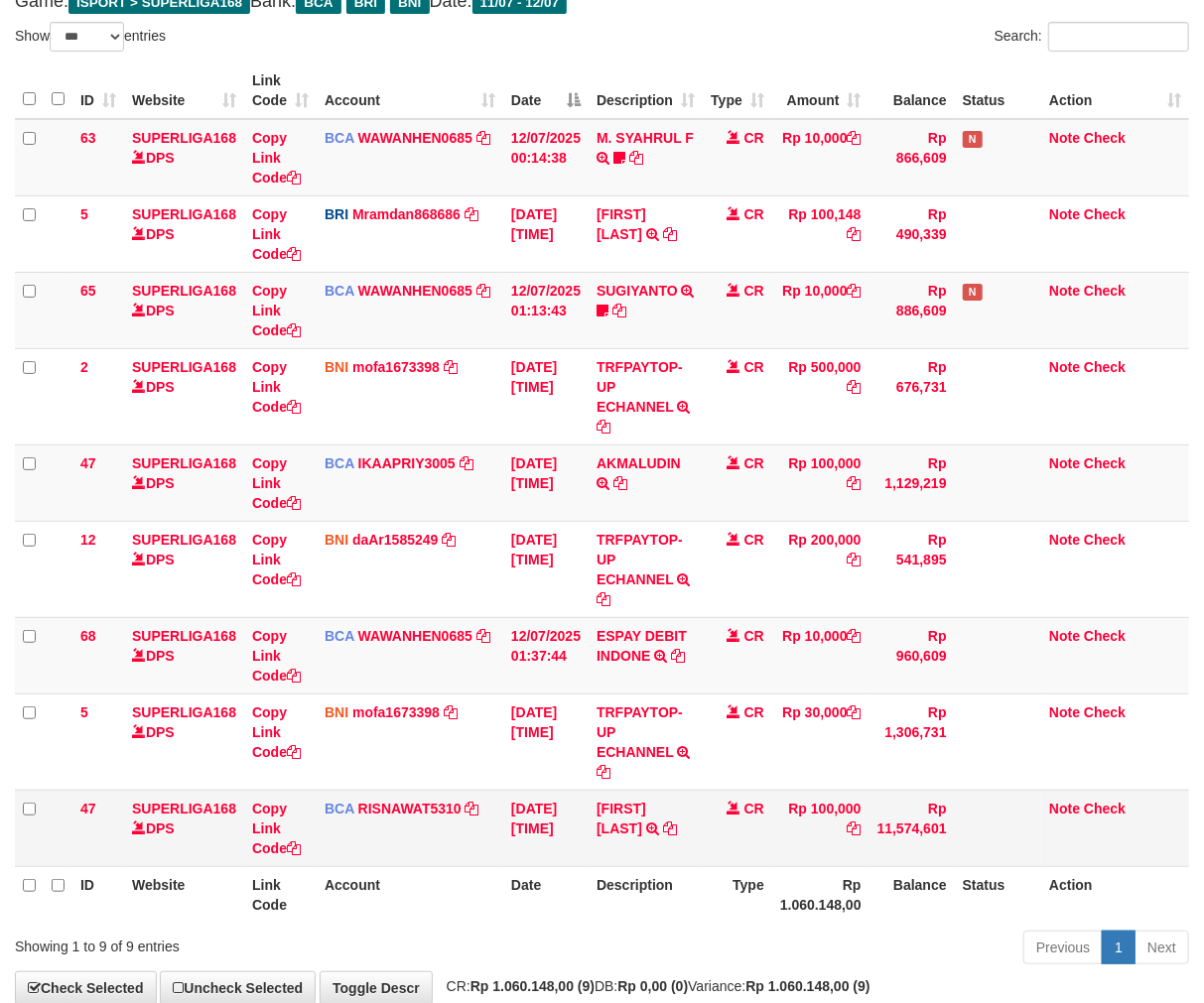 scroll, scrollTop: 242, scrollLeft: 0, axis: vertical 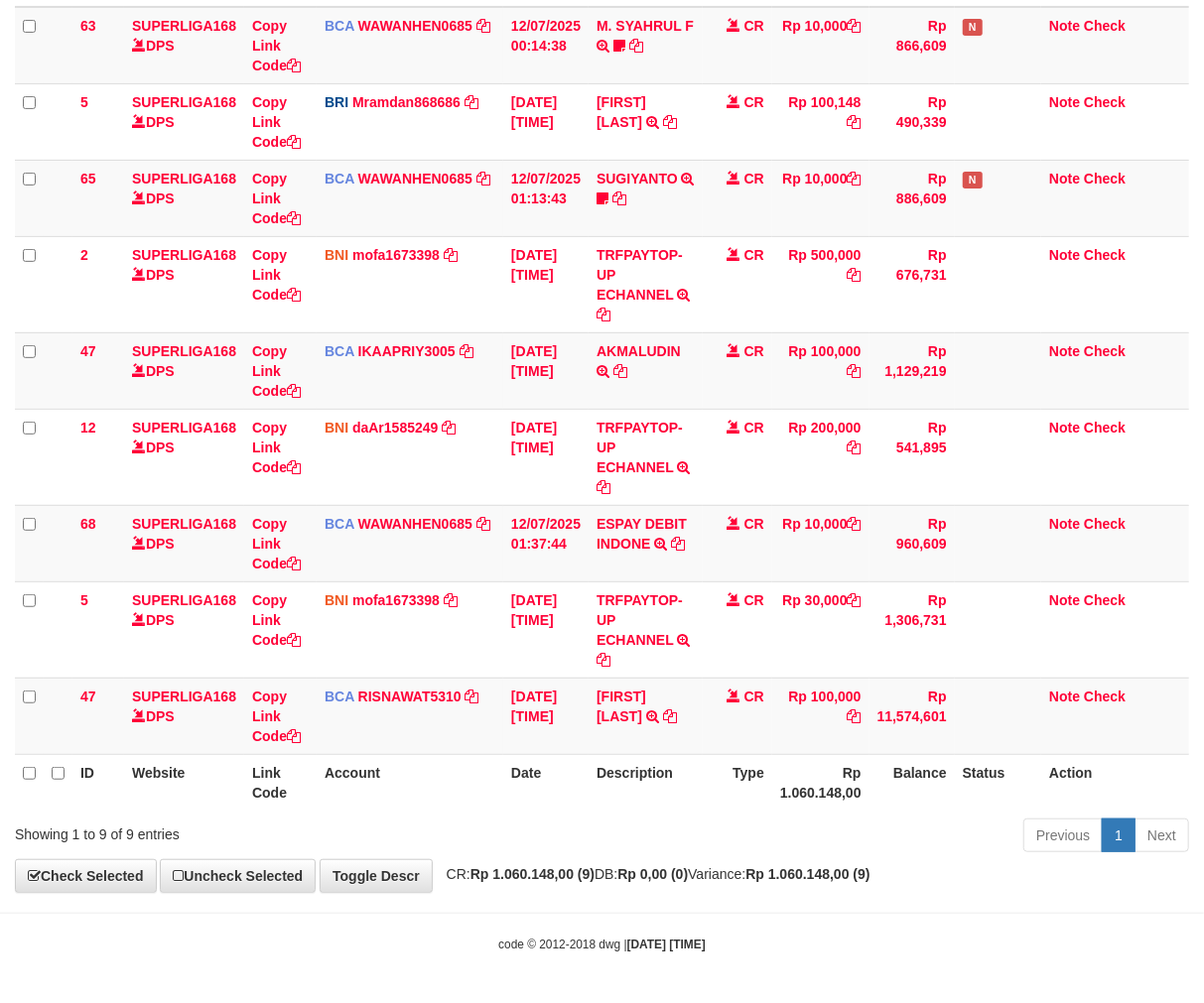 click on "ID Website Link Code Account Date Description Type Amount Balance Status Action
63
SUPERLIGA168    DPS
Copy Link Code
BCA
WAWANHEN0685
DPS
WAWAN HENDRATNO
mutasi_20250712_3096 | 63
mutasi_20250712_3096 | 63
12/07/2025 00:14:38
M. SYAHRUL F            TRSF E-BANKING CR 1207/FTSCY/WS95051
10000.002025071252074317 TRFDN-M. SYAHRUL FESPAY DEBIT INDONE    frmnsyh373
CR
Rp 10,000
Rp 866,609
N
Note
Check
5
SUPERLIGA168    DPS
Copy Link Code
BRI" at bounding box center [602, 380] 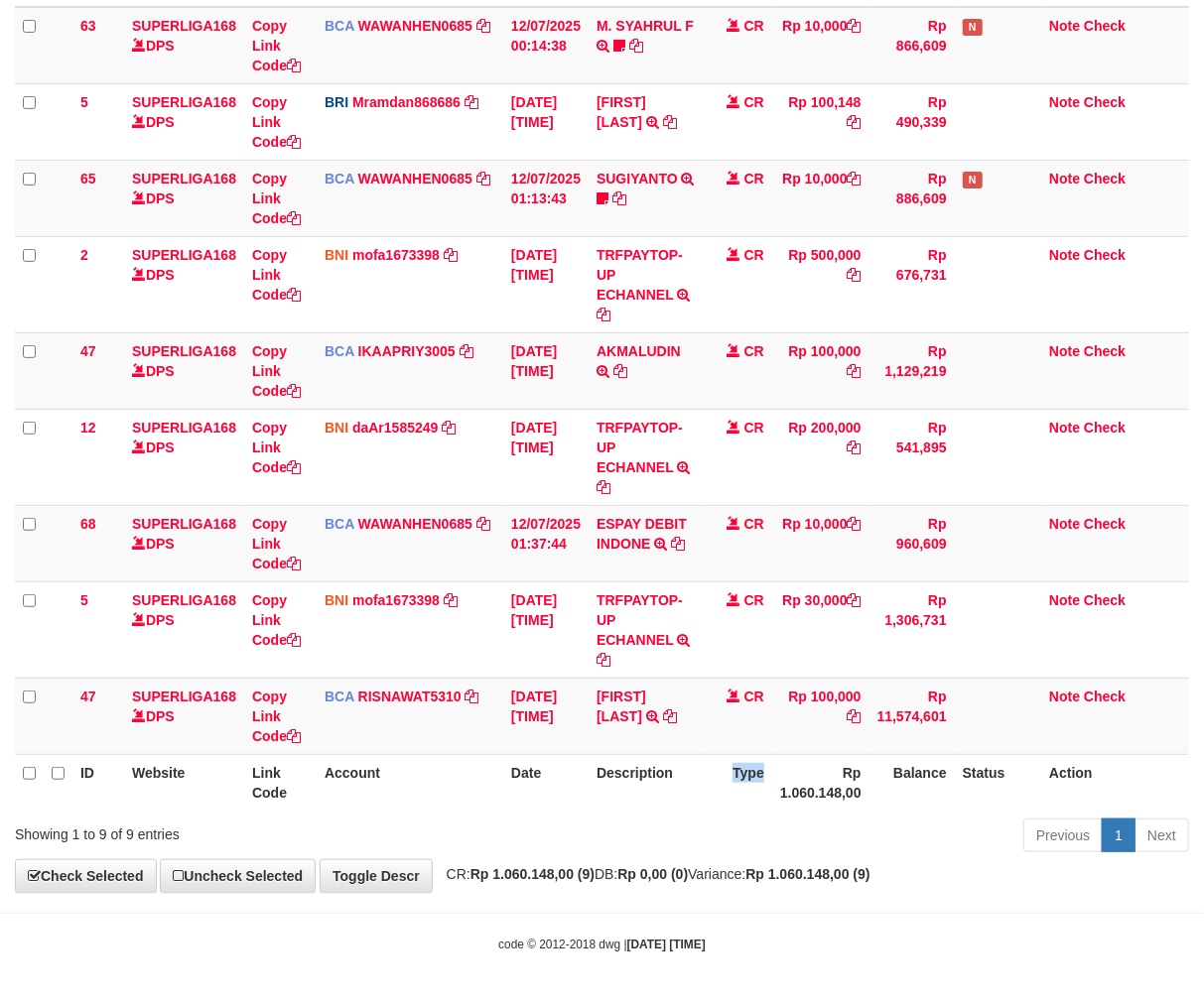 click on "Type" at bounding box center [737, 782] 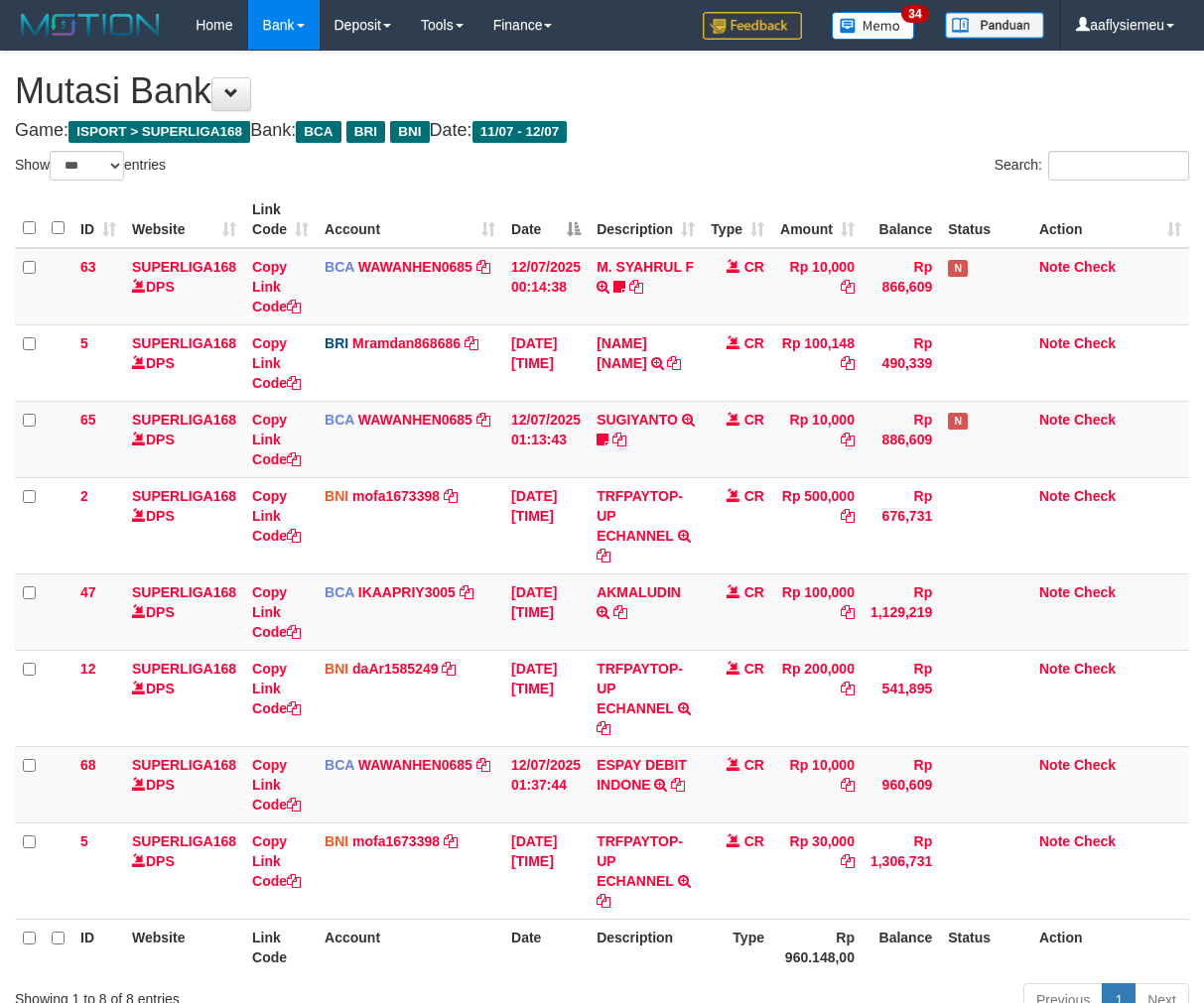 select on "***" 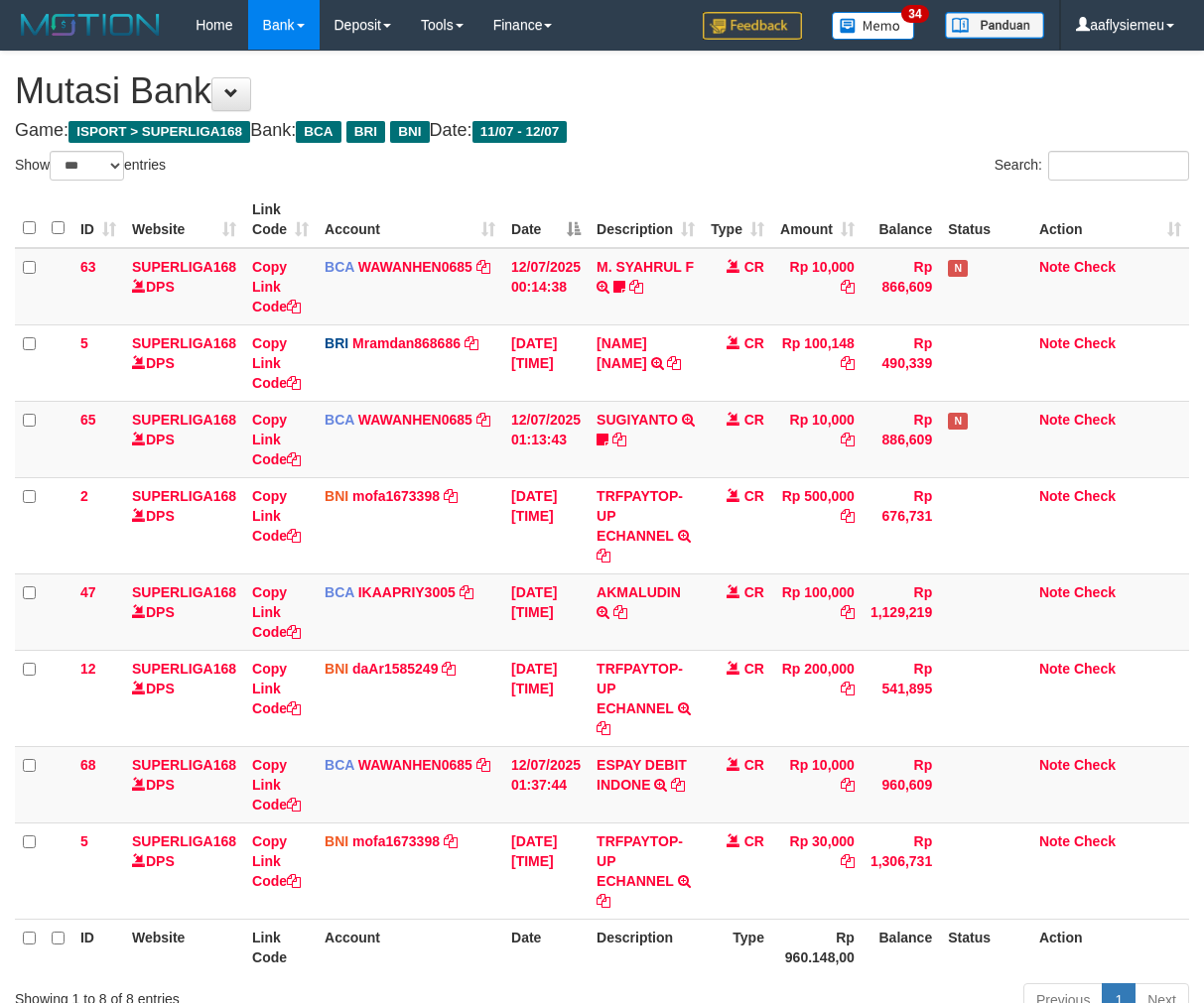 scroll, scrollTop: 0, scrollLeft: 0, axis: both 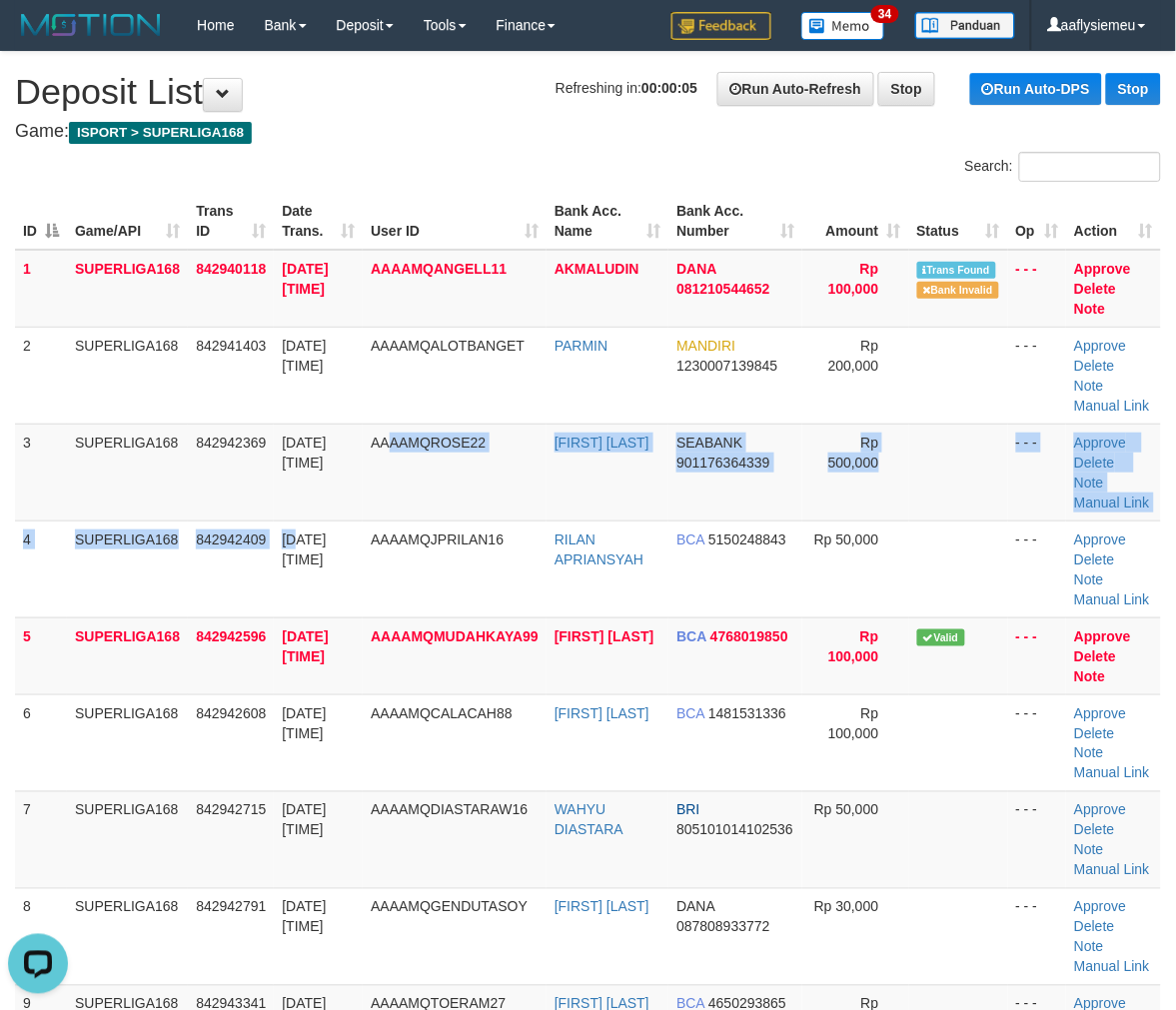 drag, startPoint x: 392, startPoint y: 486, endPoint x: 3, endPoint y: 710, distance: 448.88417 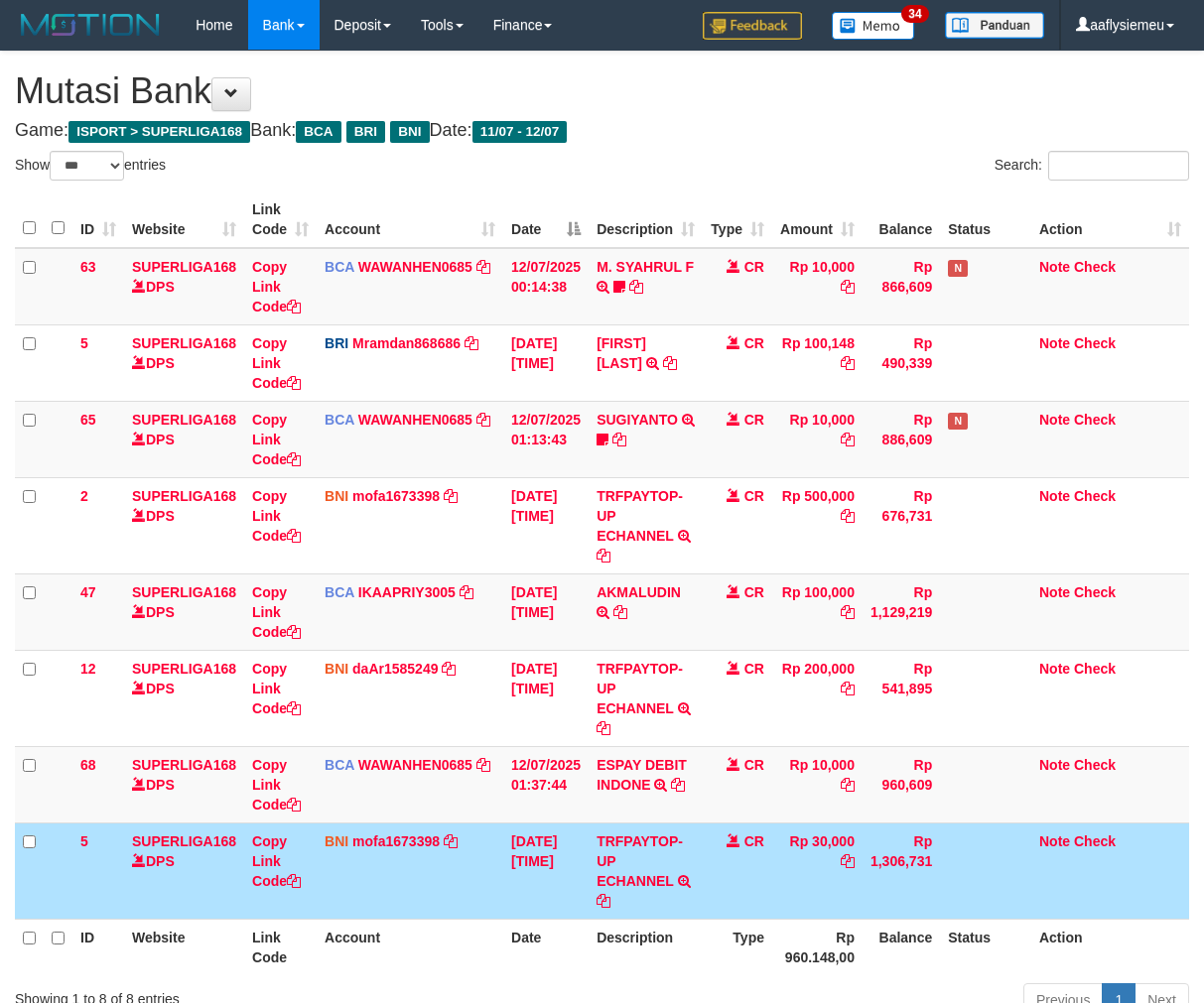 select on "***" 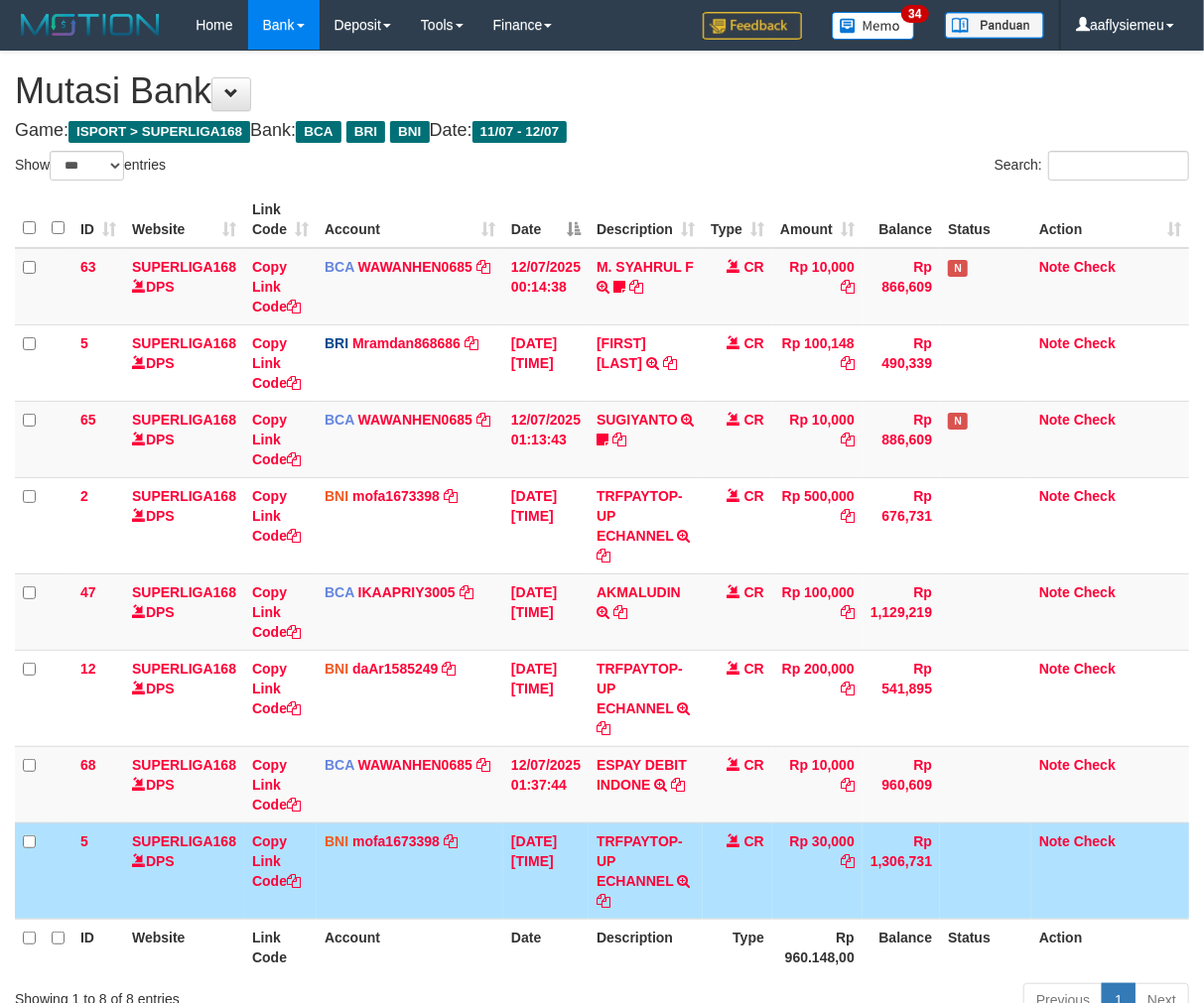 scroll, scrollTop: 165, scrollLeft: 0, axis: vertical 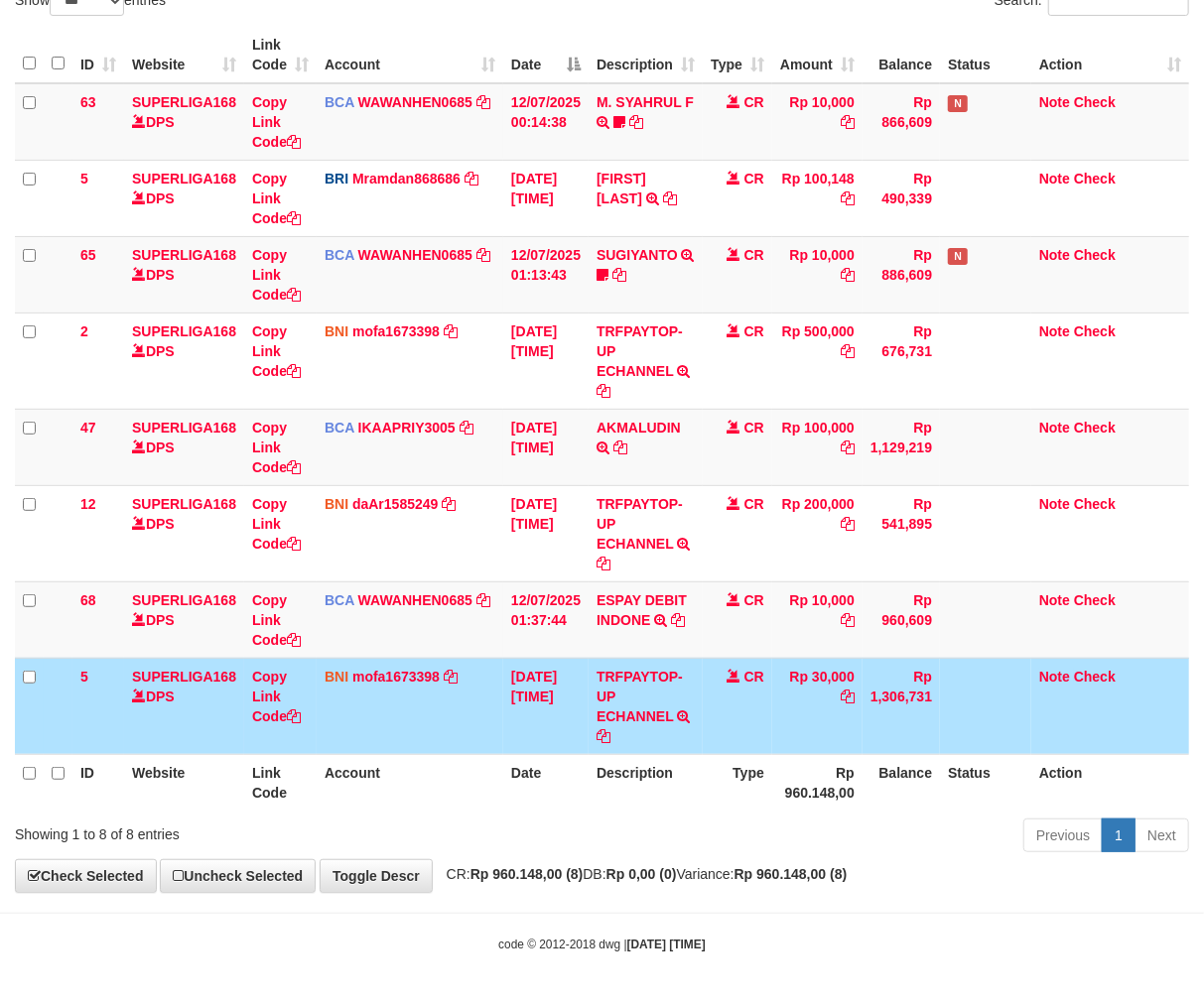 click on "Previous 1 Next" at bounding box center (853, 837) 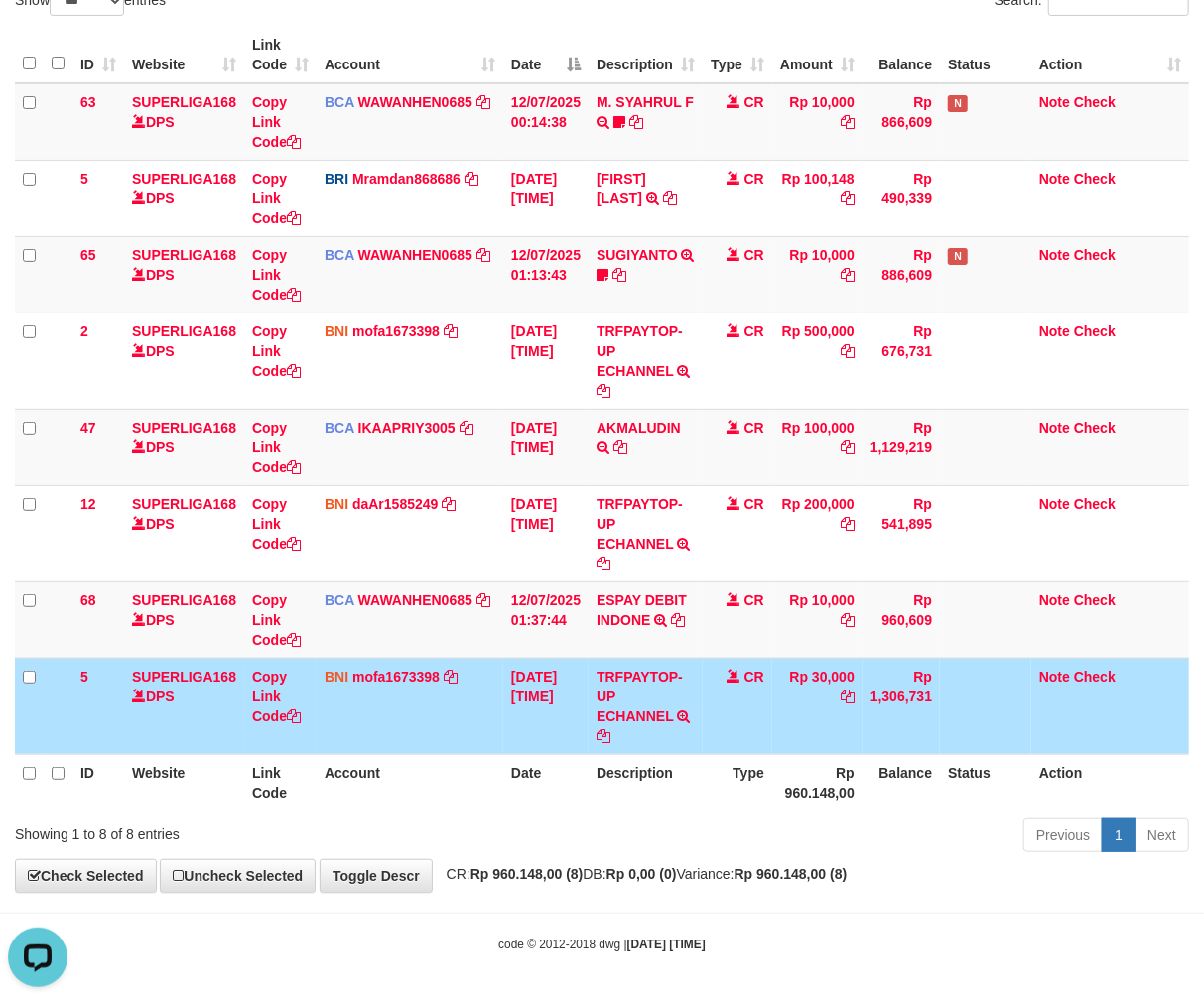 scroll, scrollTop: 0, scrollLeft: 0, axis: both 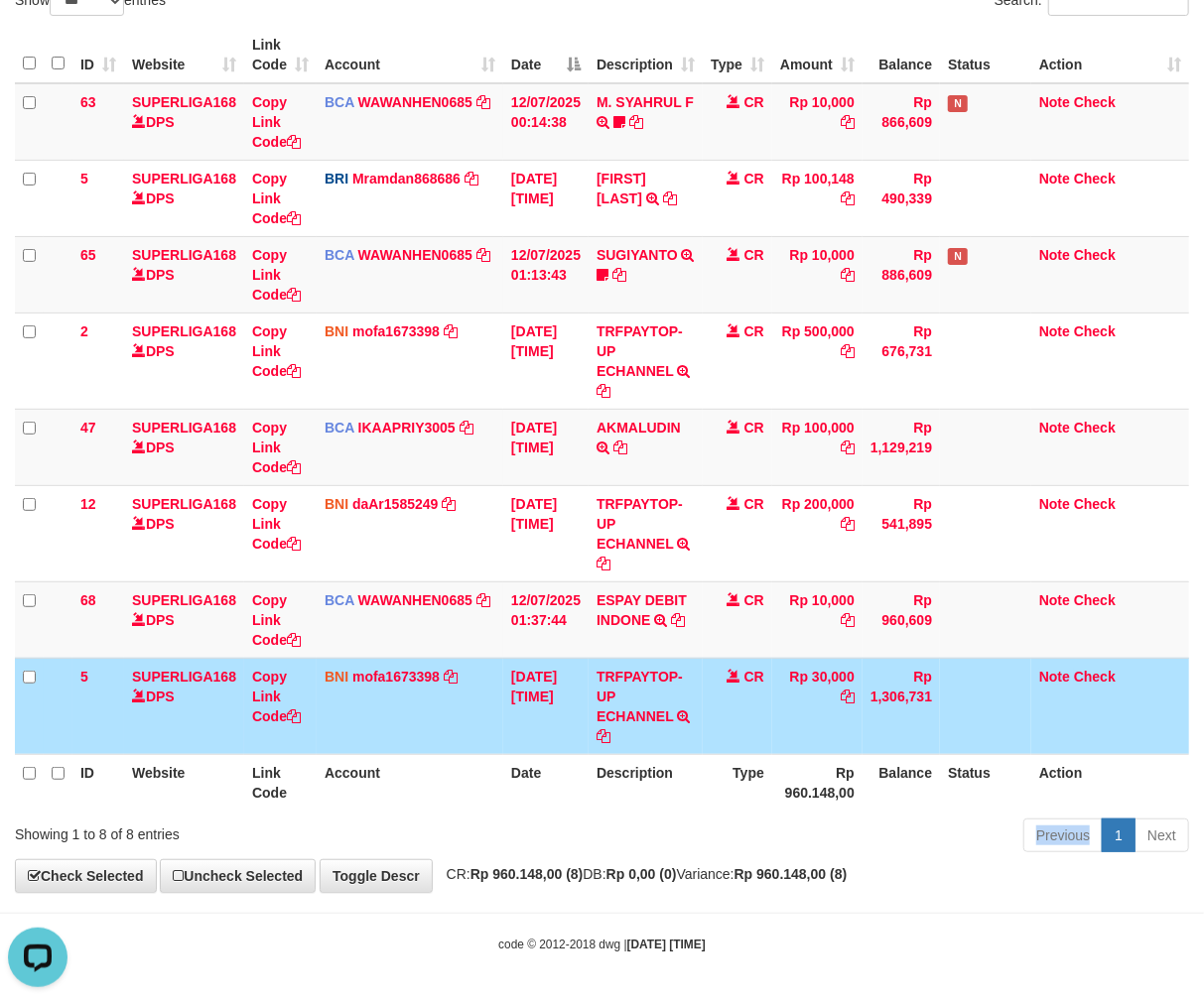 click on "Previous 1 Next" at bounding box center (853, 837) 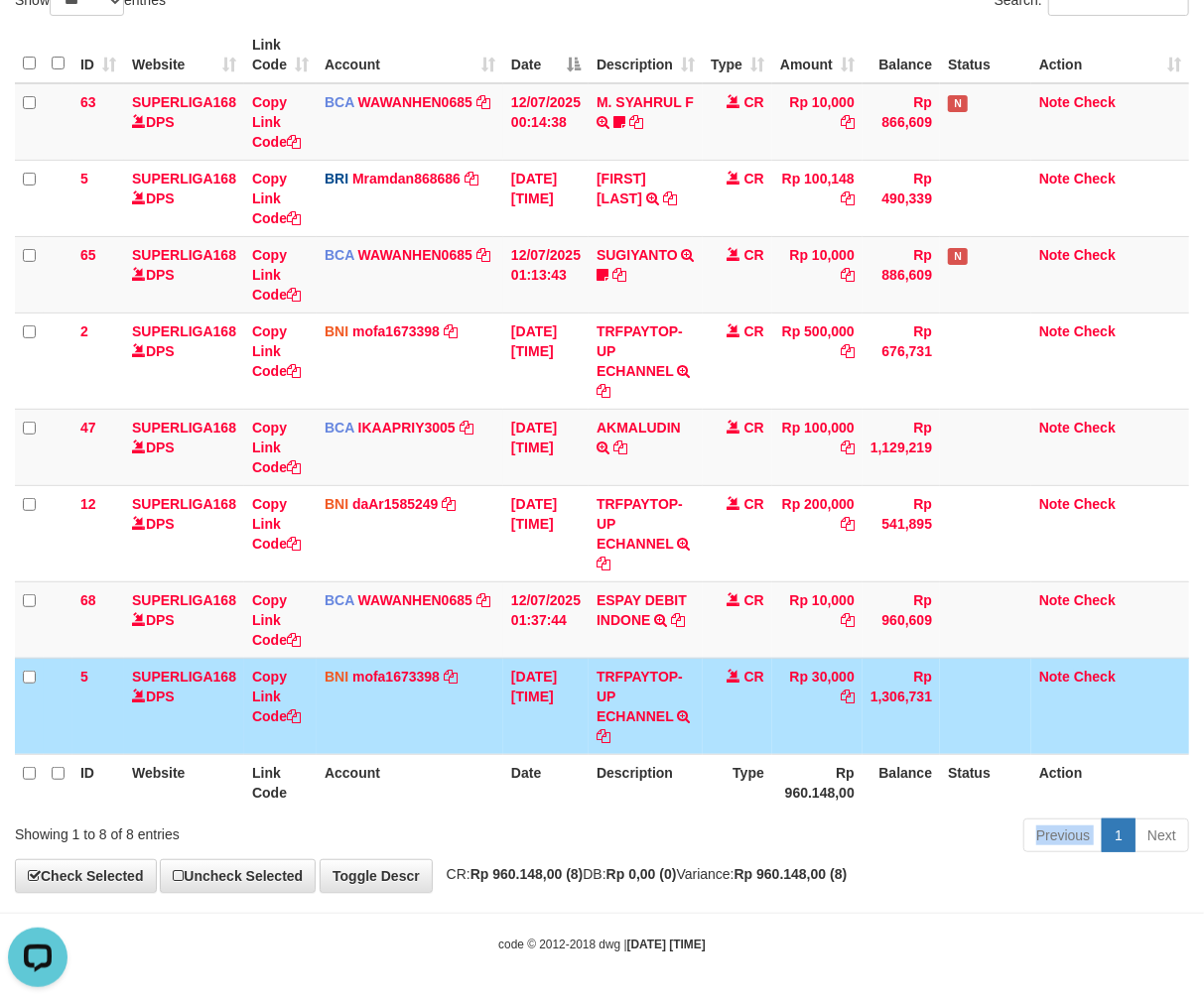 click on "Previous 1 Next" at bounding box center [853, 837] 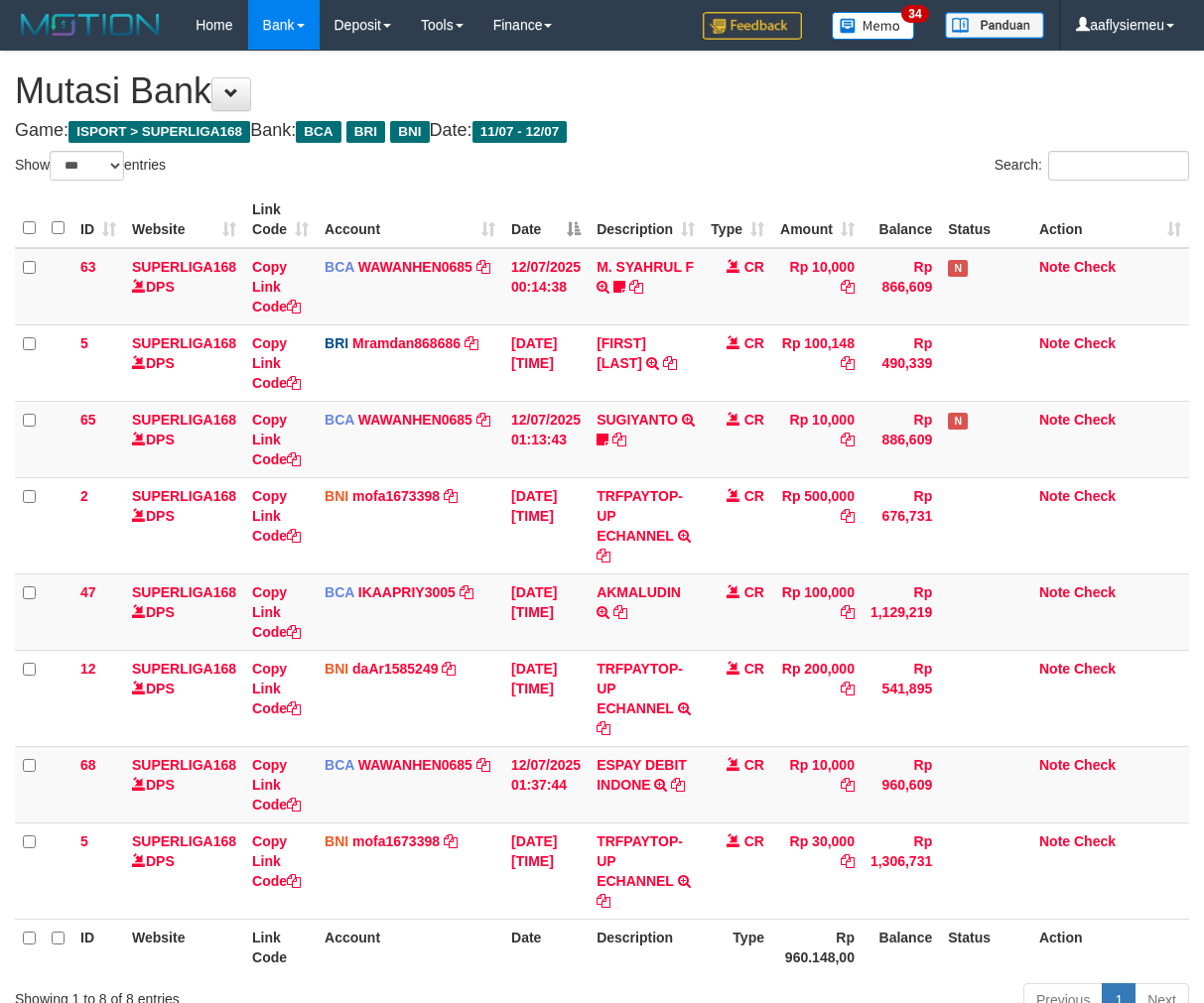 select on "***" 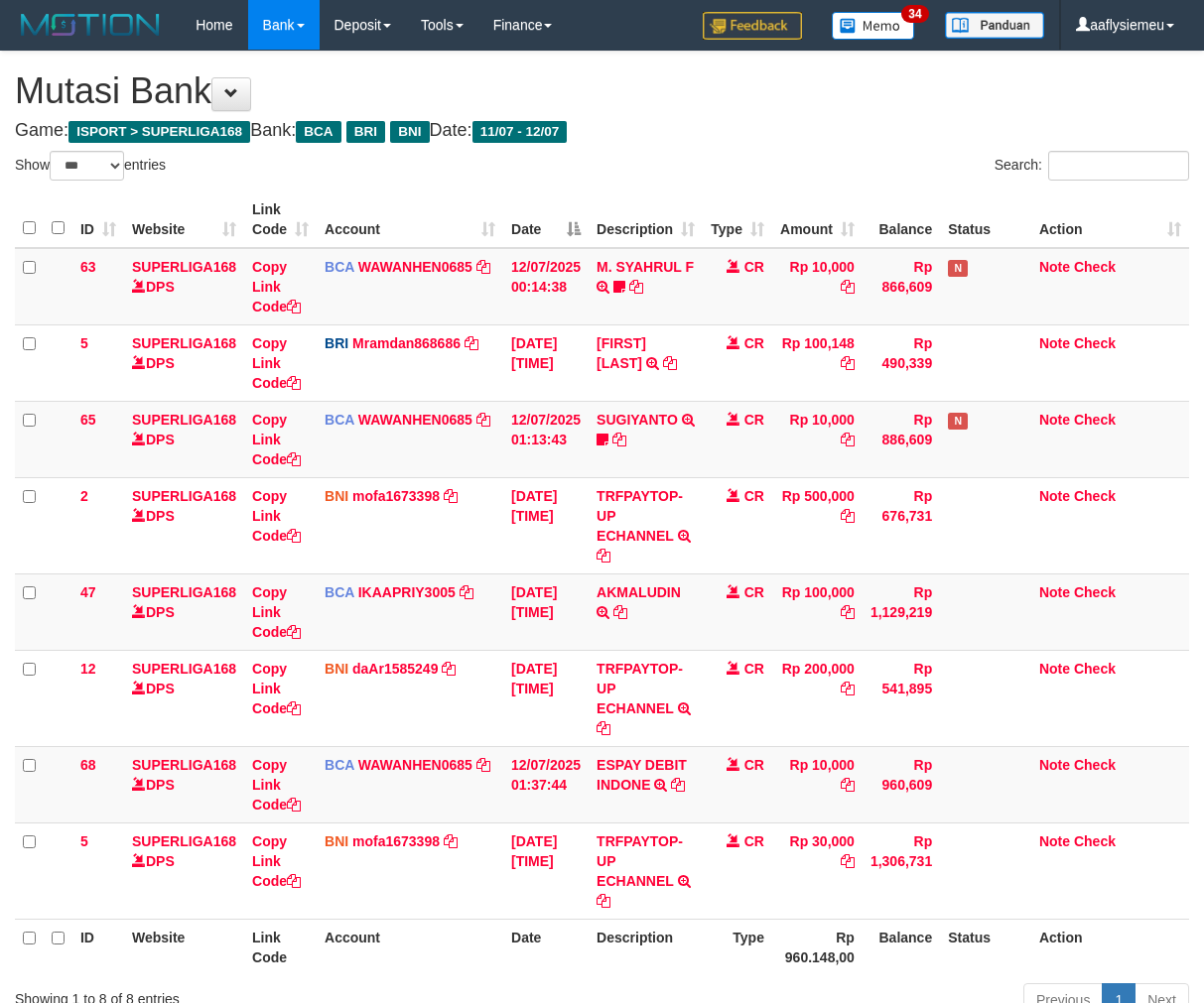 scroll, scrollTop: 165, scrollLeft: 0, axis: vertical 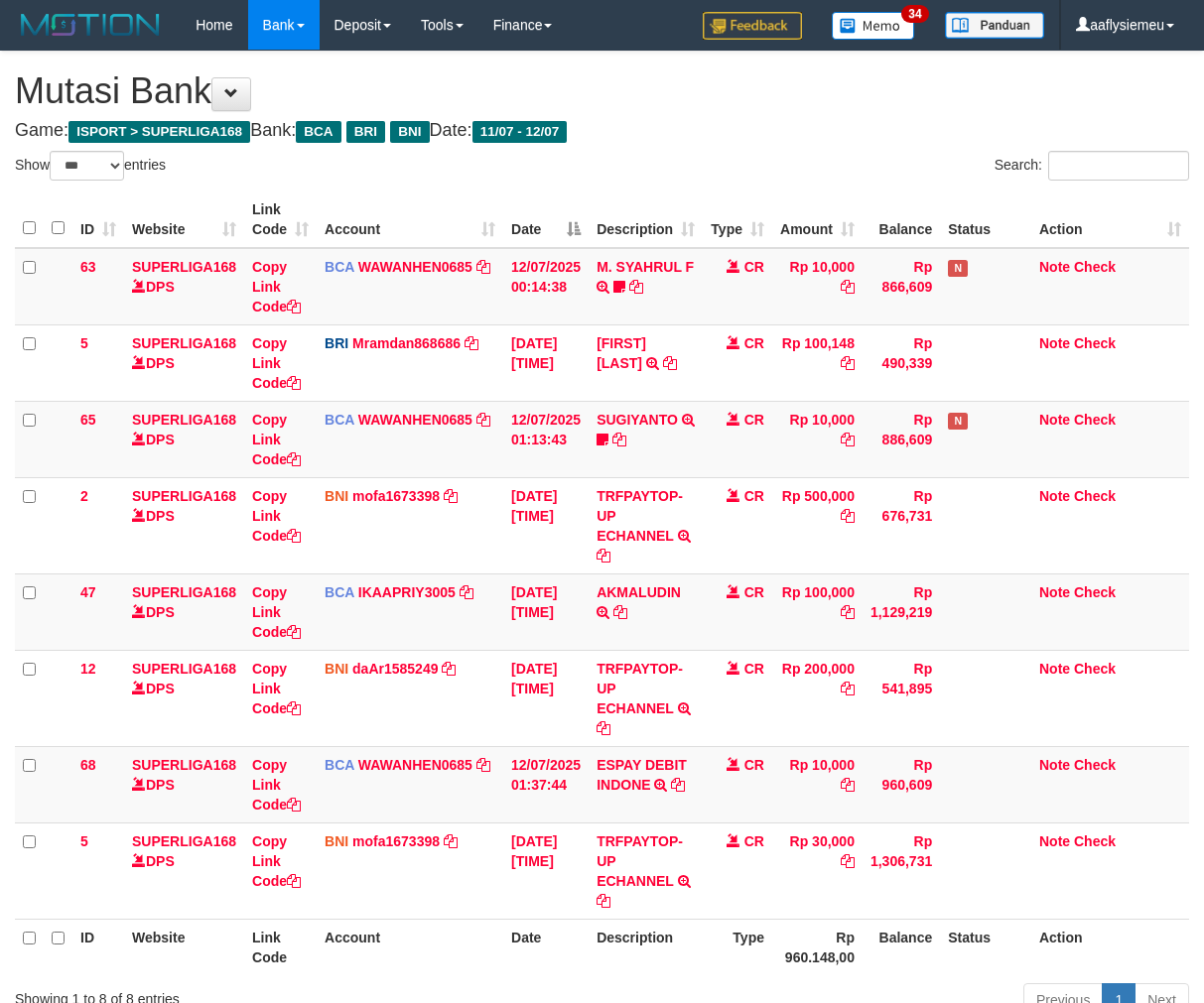 select on "***" 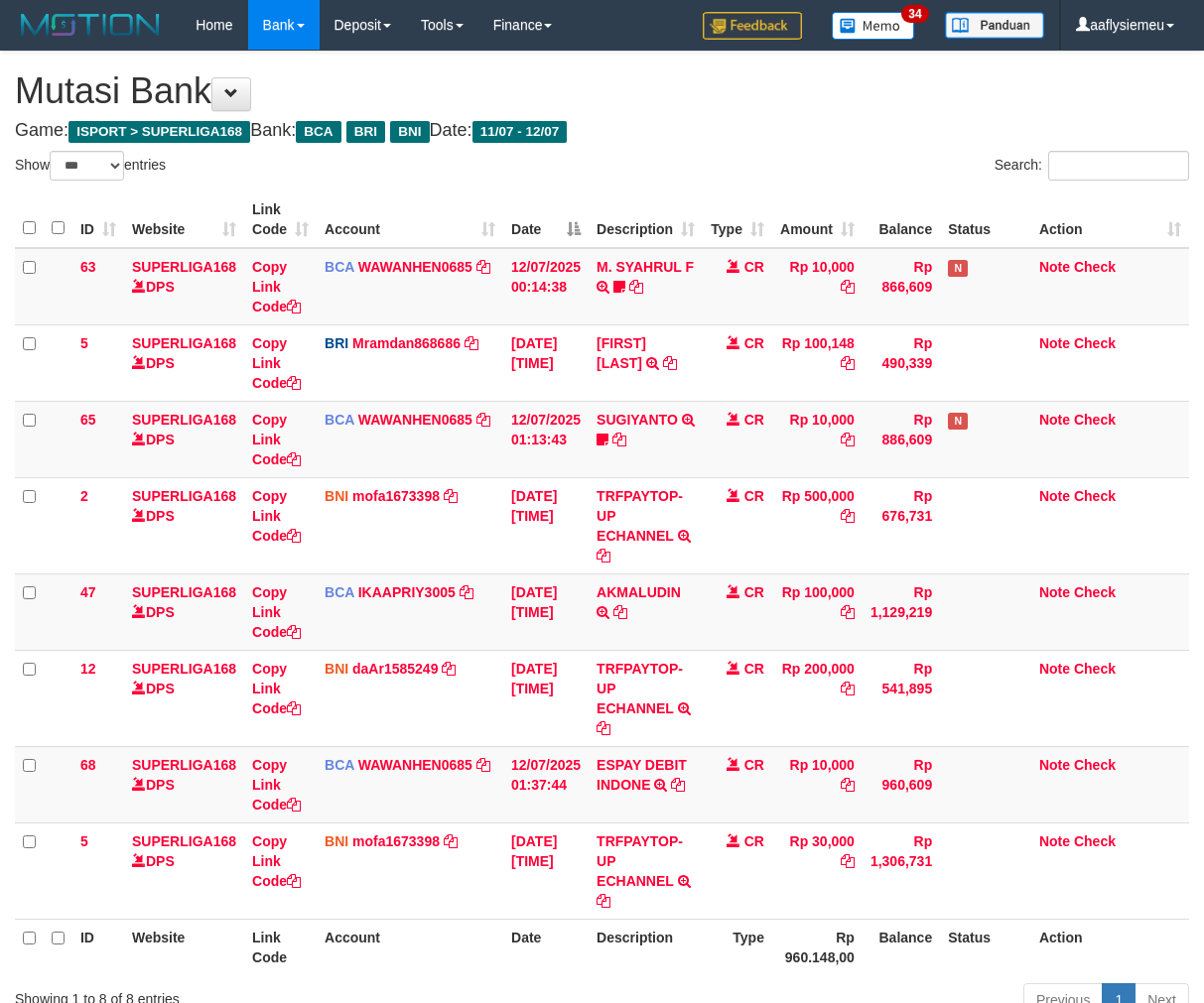 scroll, scrollTop: 165, scrollLeft: 0, axis: vertical 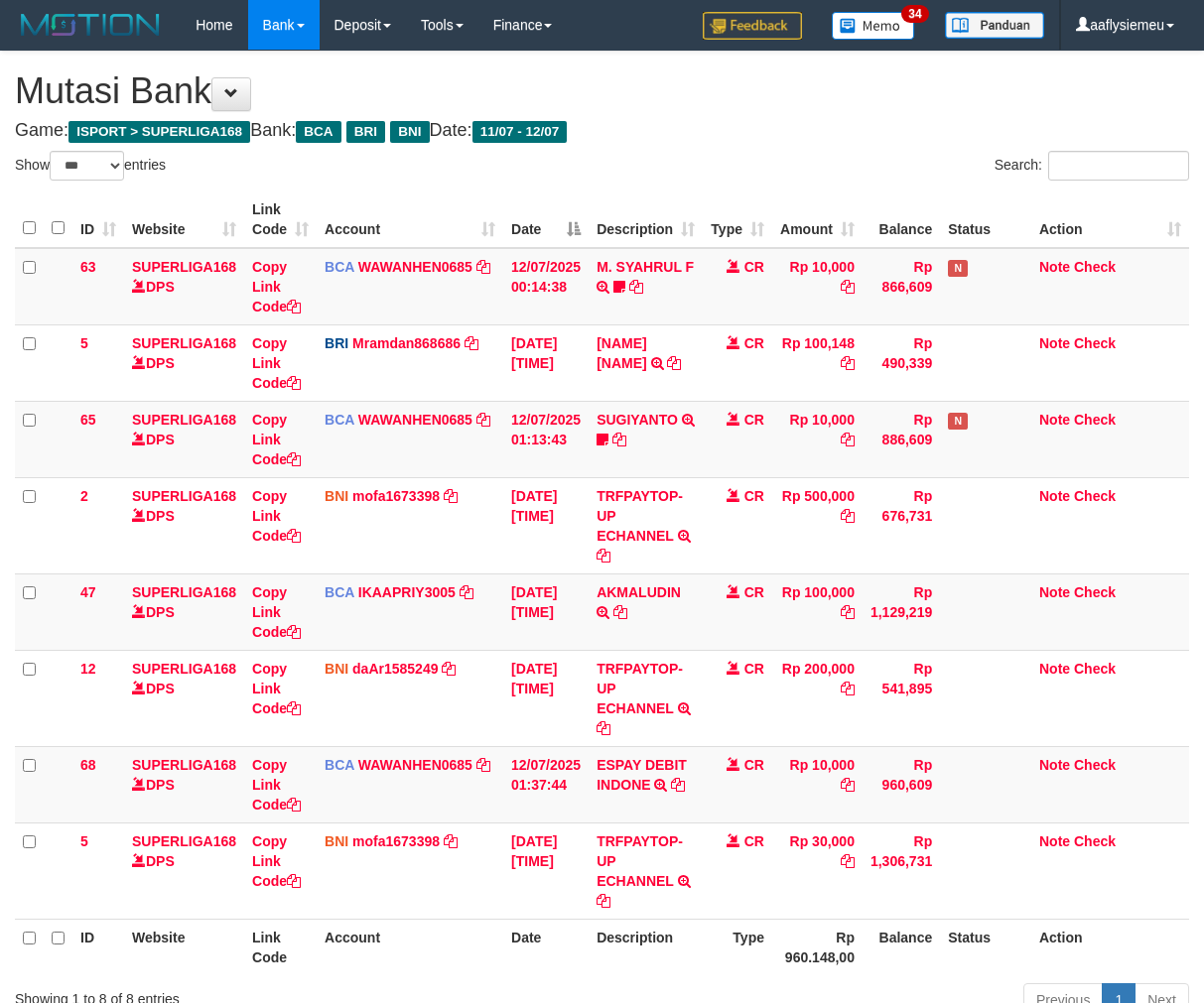 select on "***" 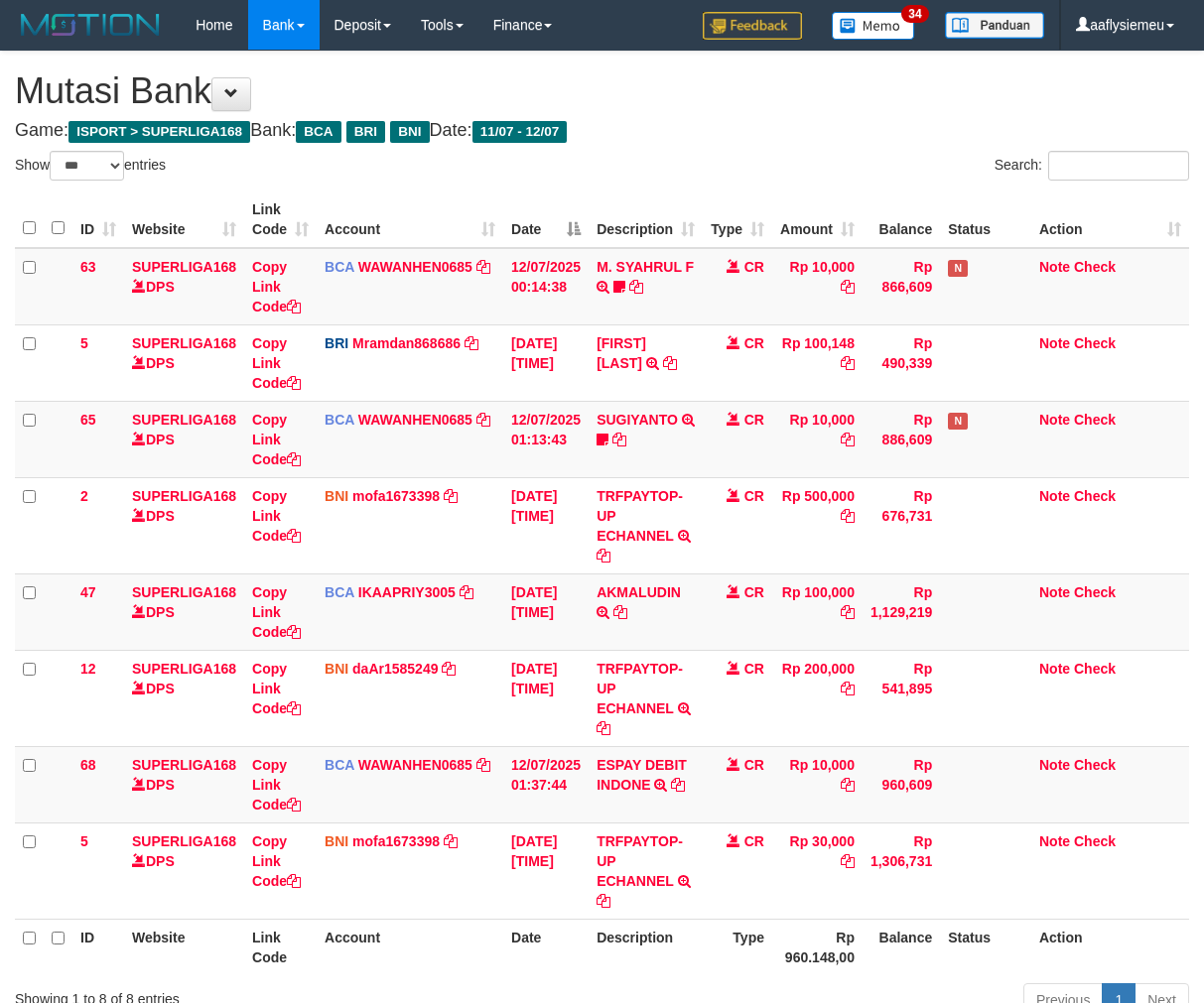 select on "***" 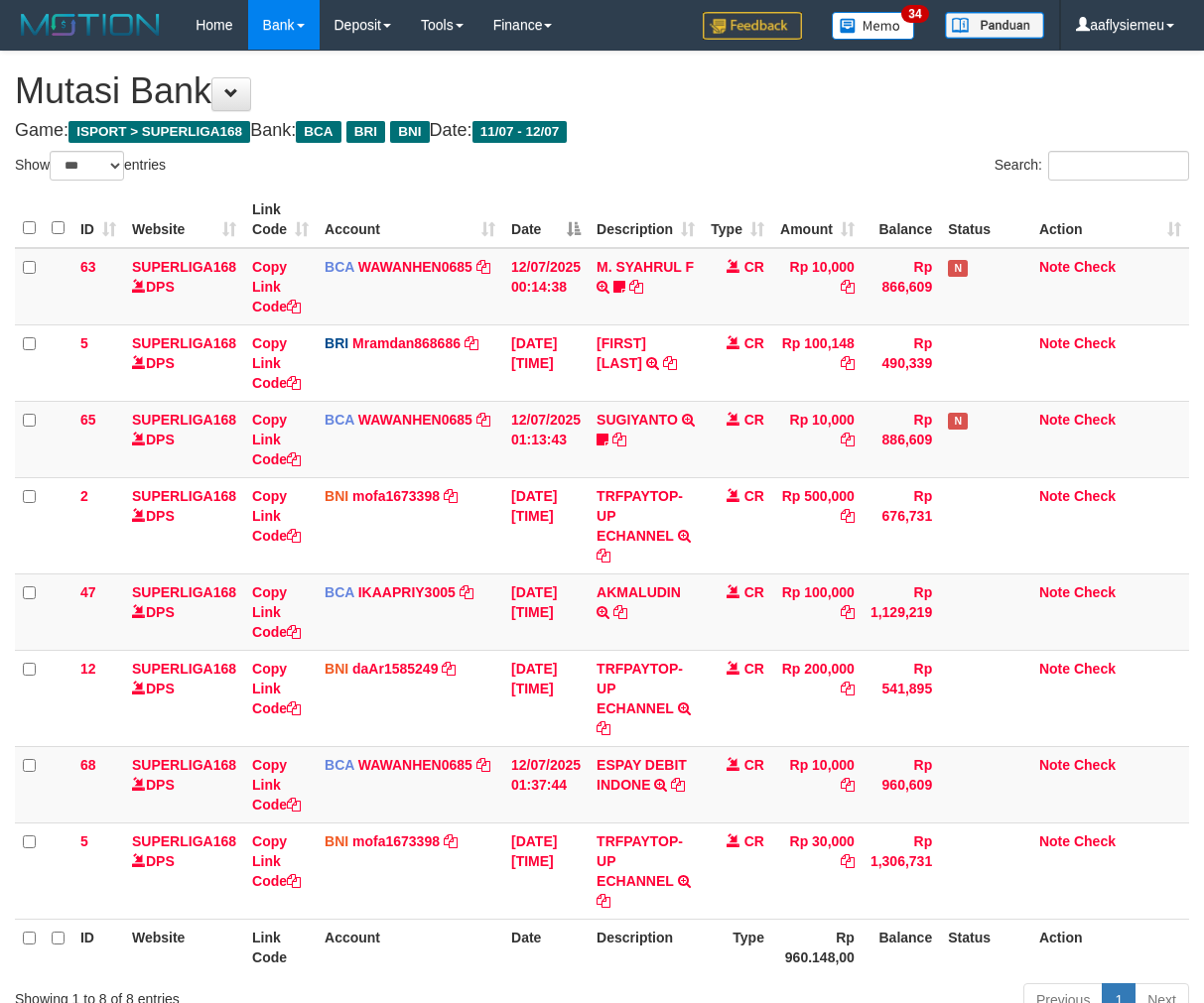 scroll, scrollTop: 165, scrollLeft: 0, axis: vertical 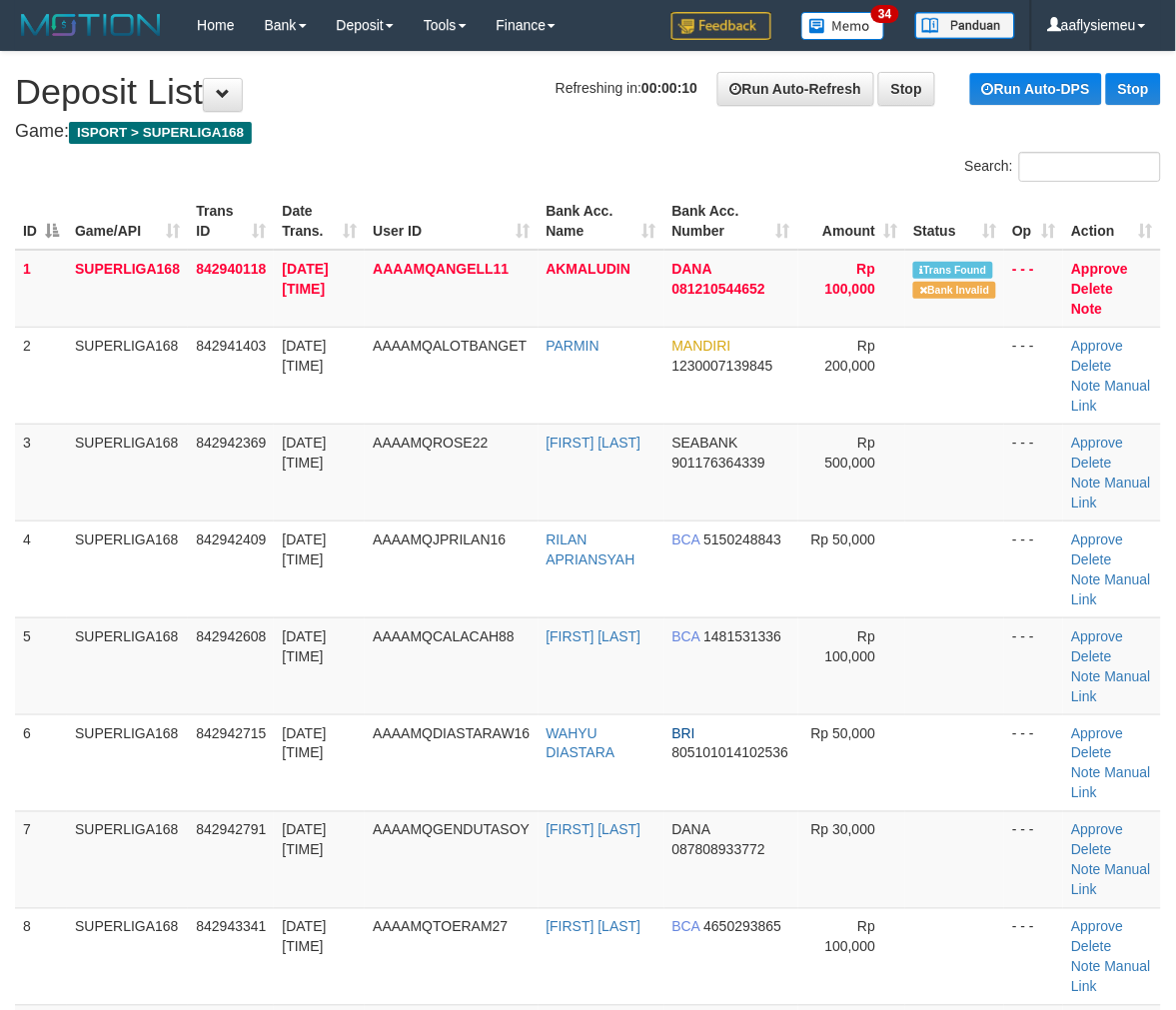 drag, startPoint x: 104, startPoint y: 580, endPoint x: 3, endPoint y: 652, distance: 124.036285 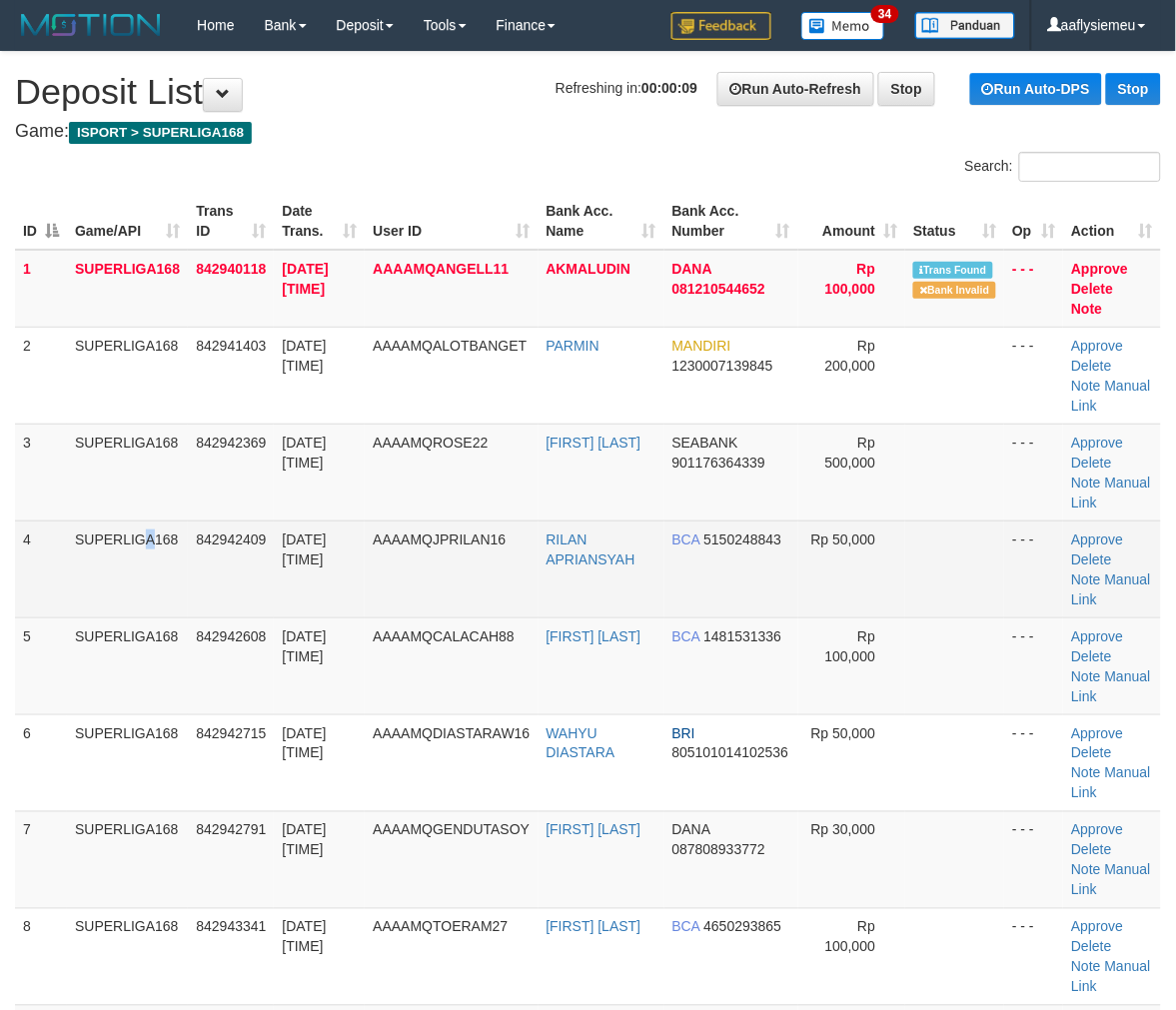 click on "4" at bounding box center (41, 568) 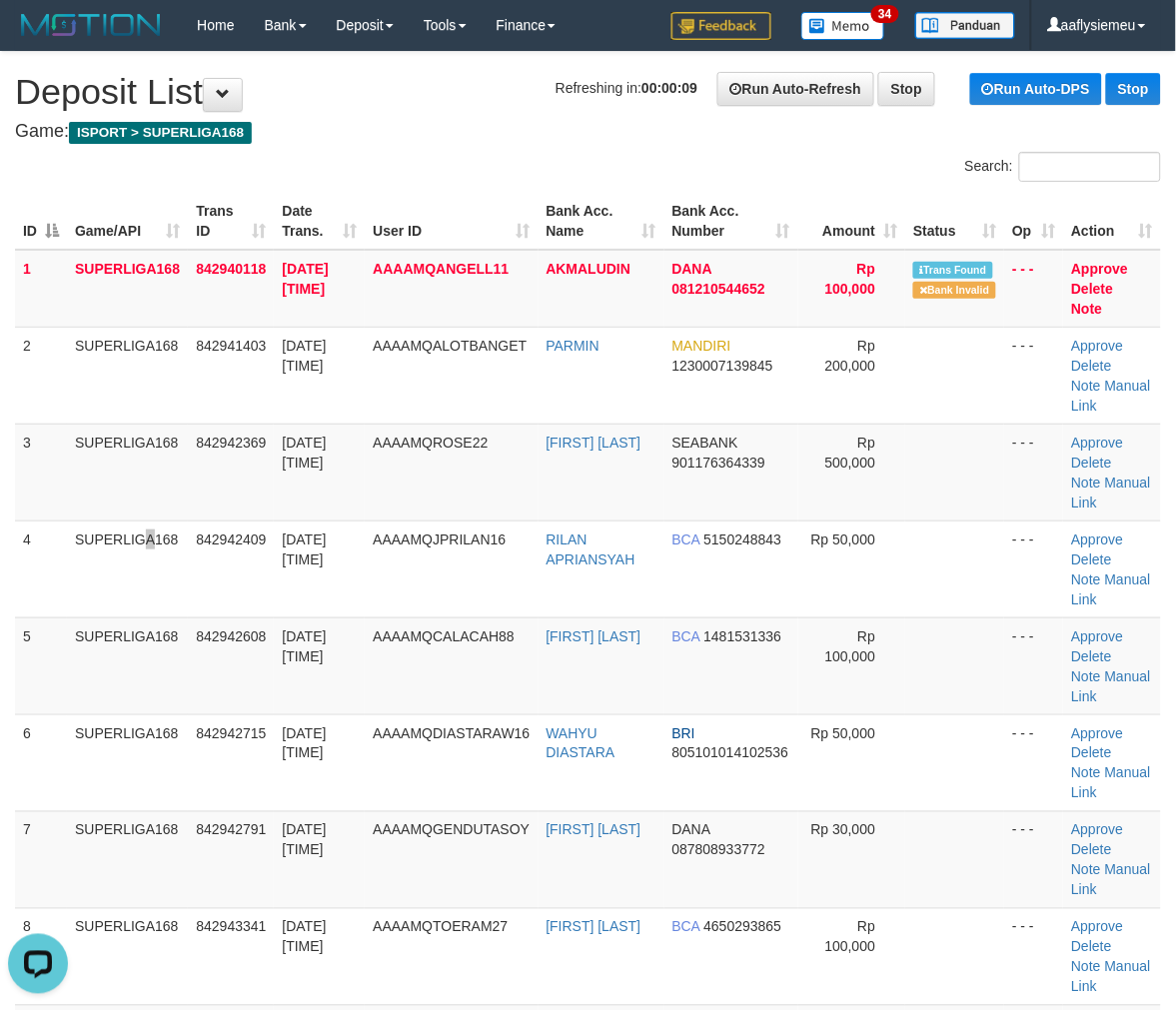 scroll, scrollTop: 0, scrollLeft: 0, axis: both 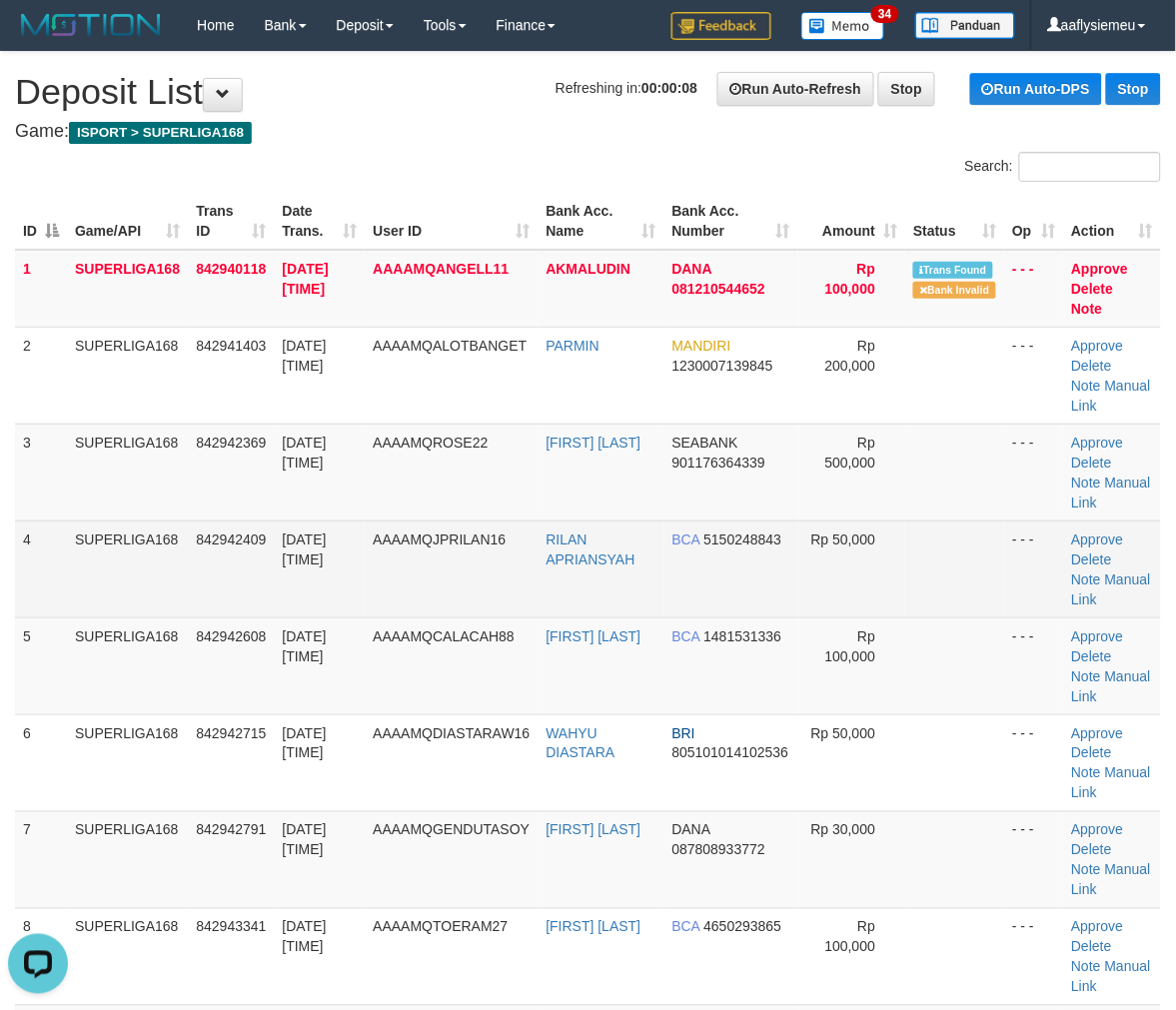 click on "SUPERLIGA168" at bounding box center [127, 568] 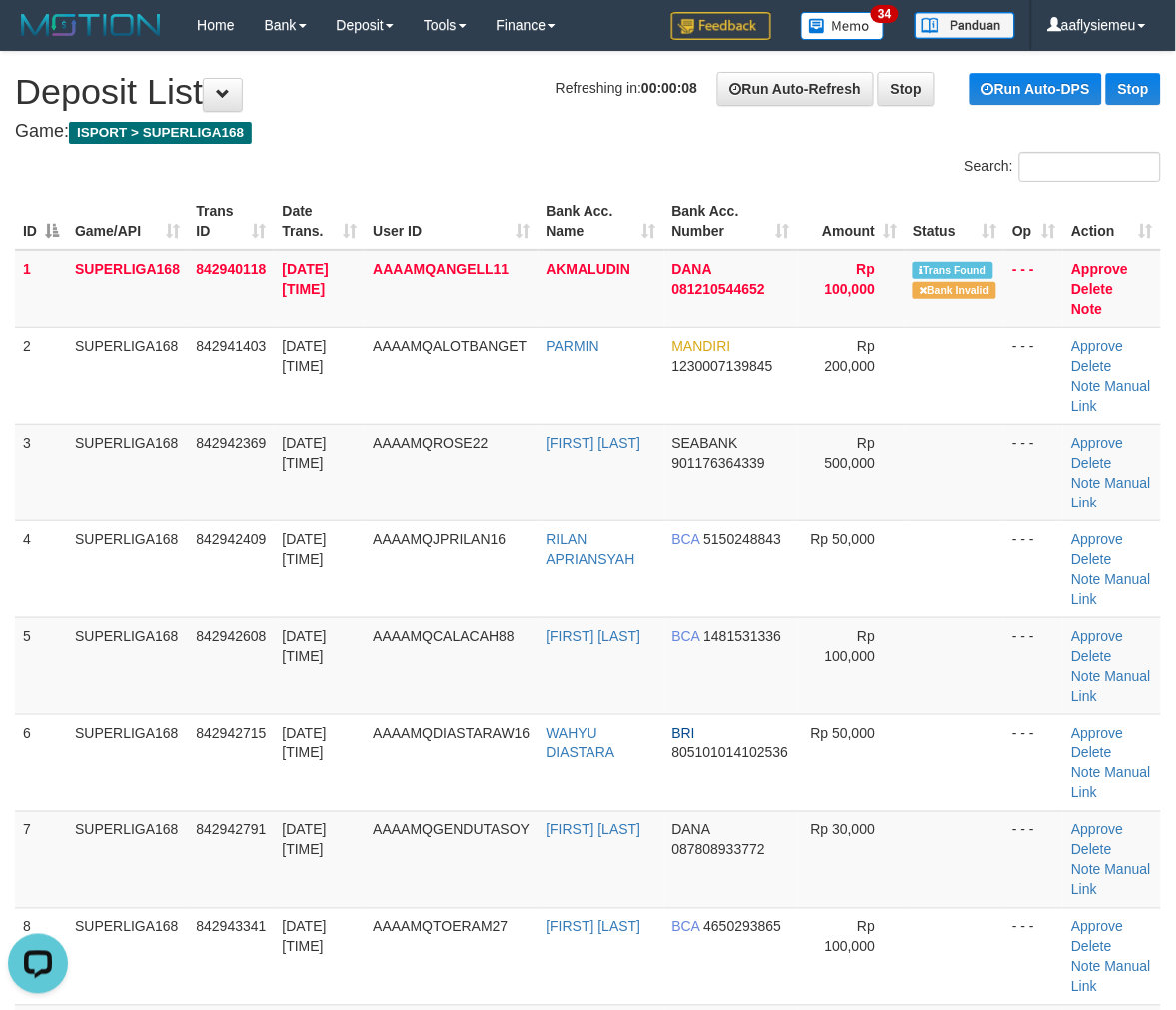 drag, startPoint x: 36, startPoint y: 620, endPoint x: 4, endPoint y: 632, distance: 34.176015 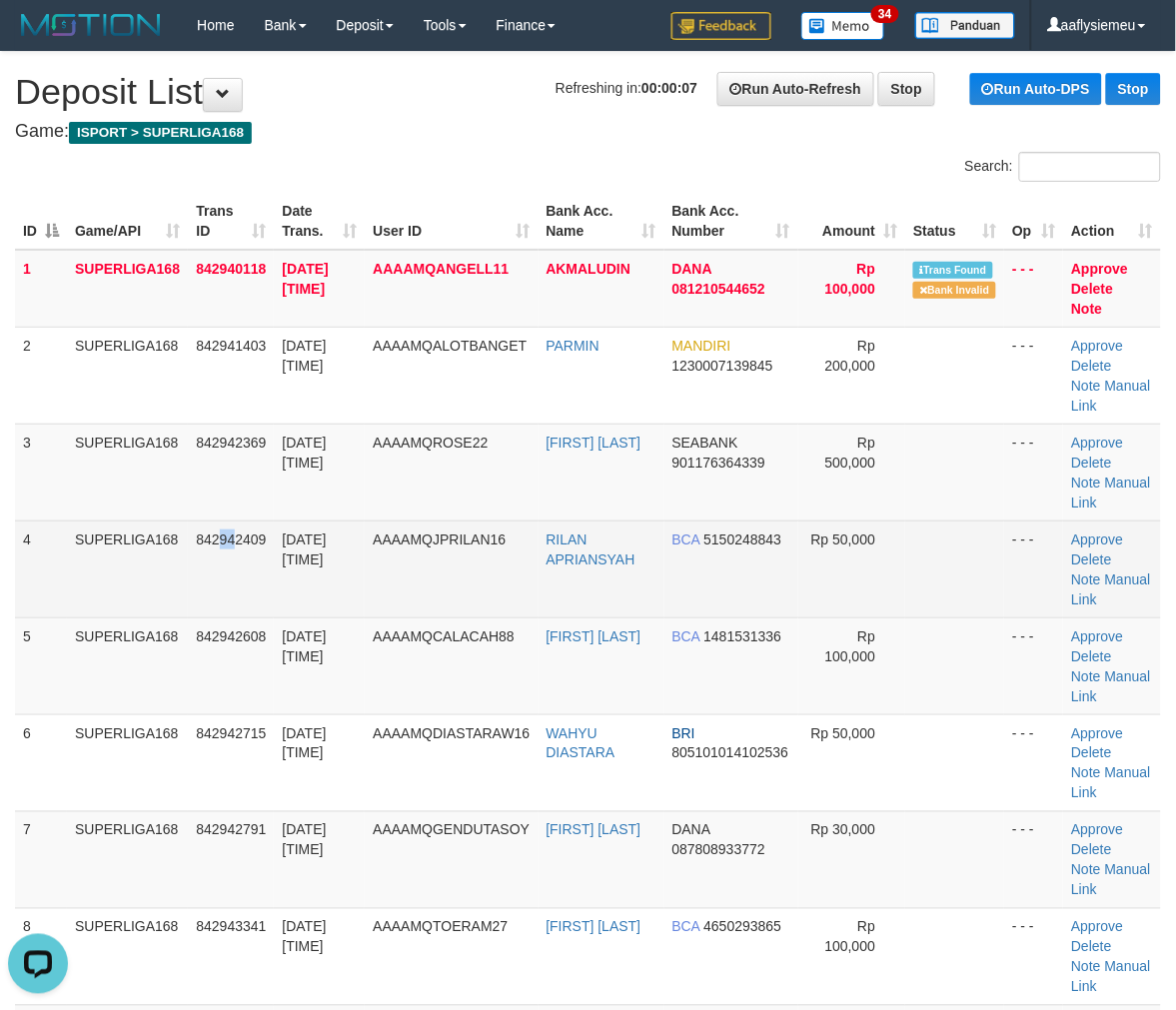click on "842942409" at bounding box center (231, 568) 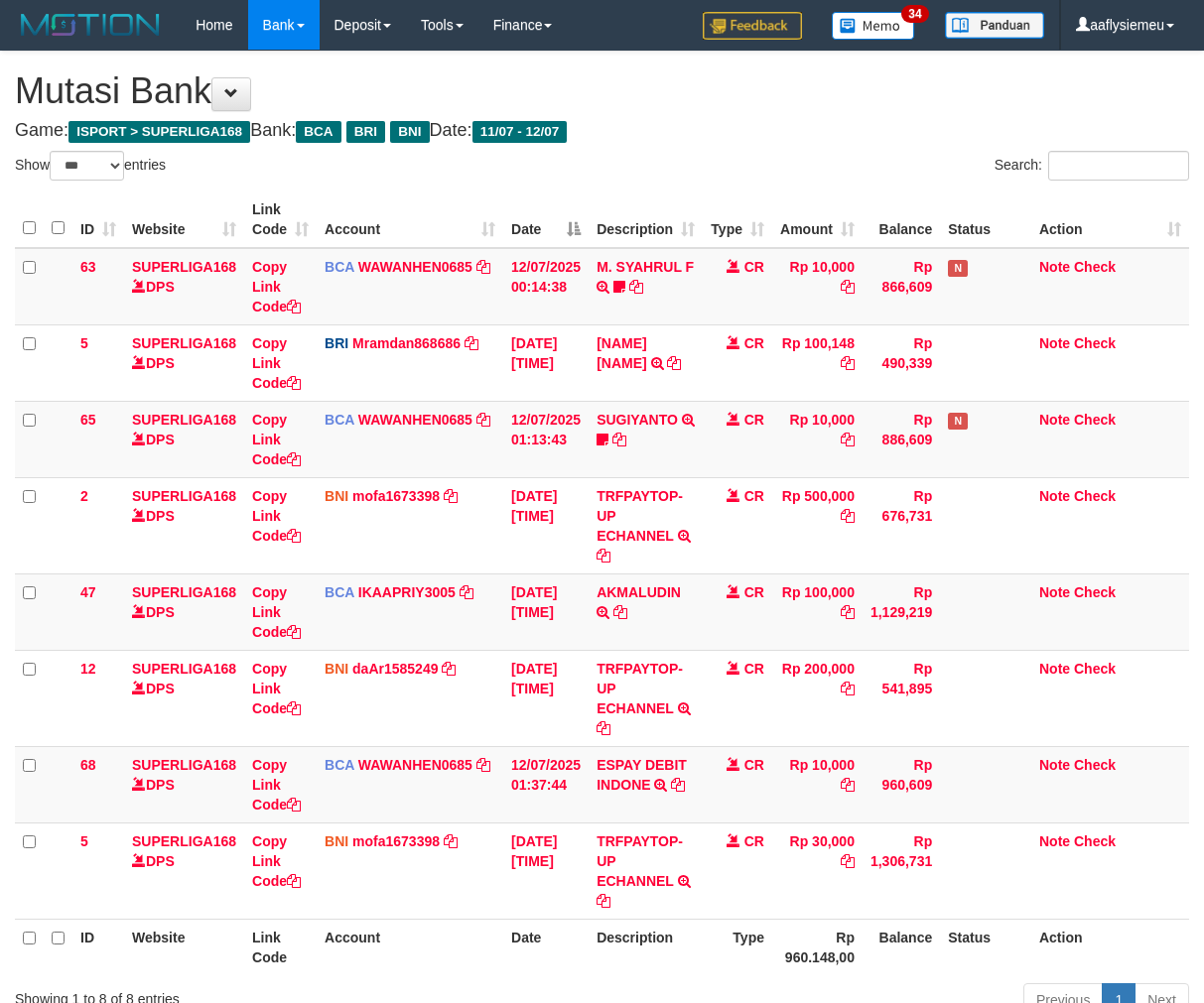 select on "***" 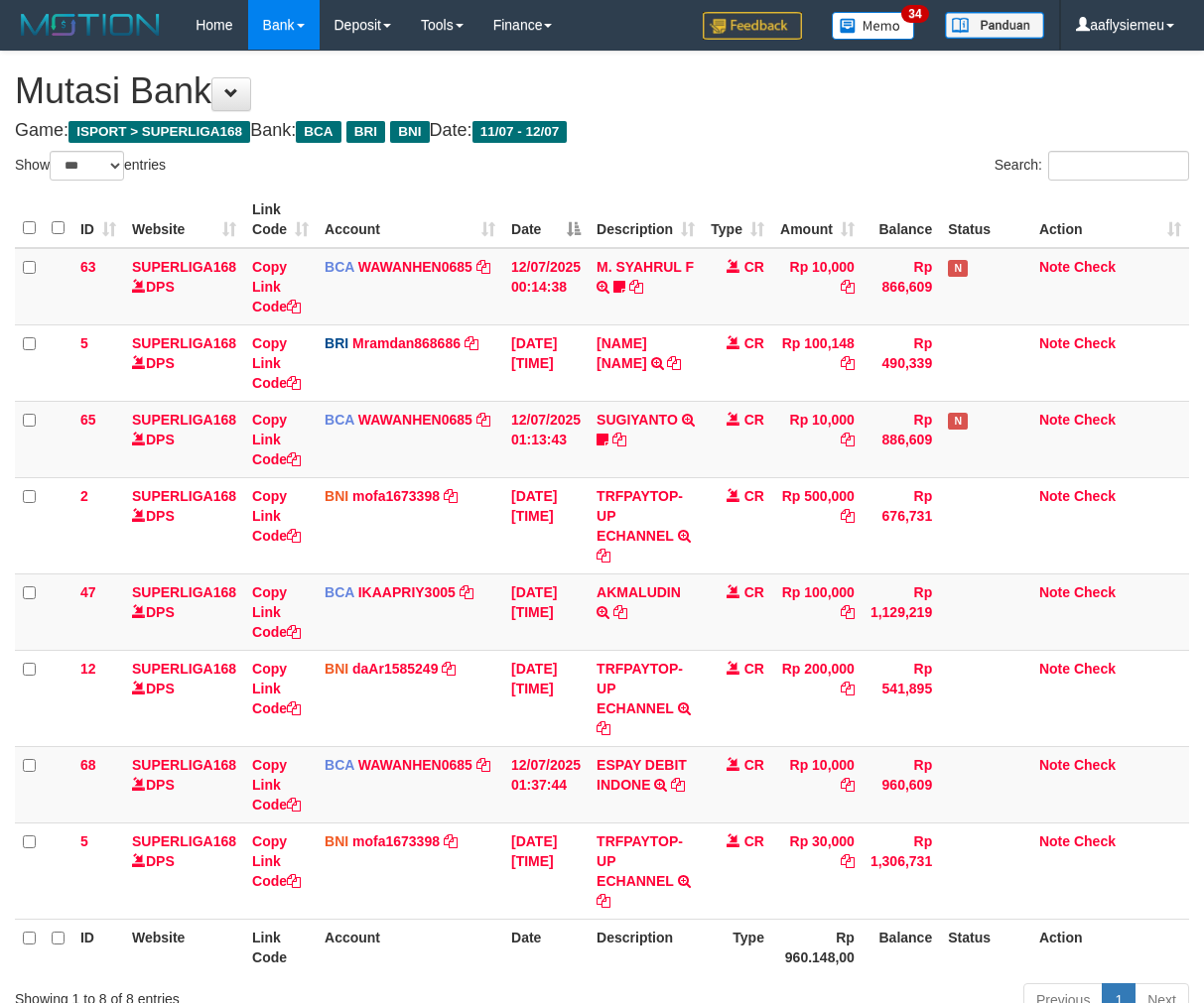 scroll, scrollTop: 165, scrollLeft: 0, axis: vertical 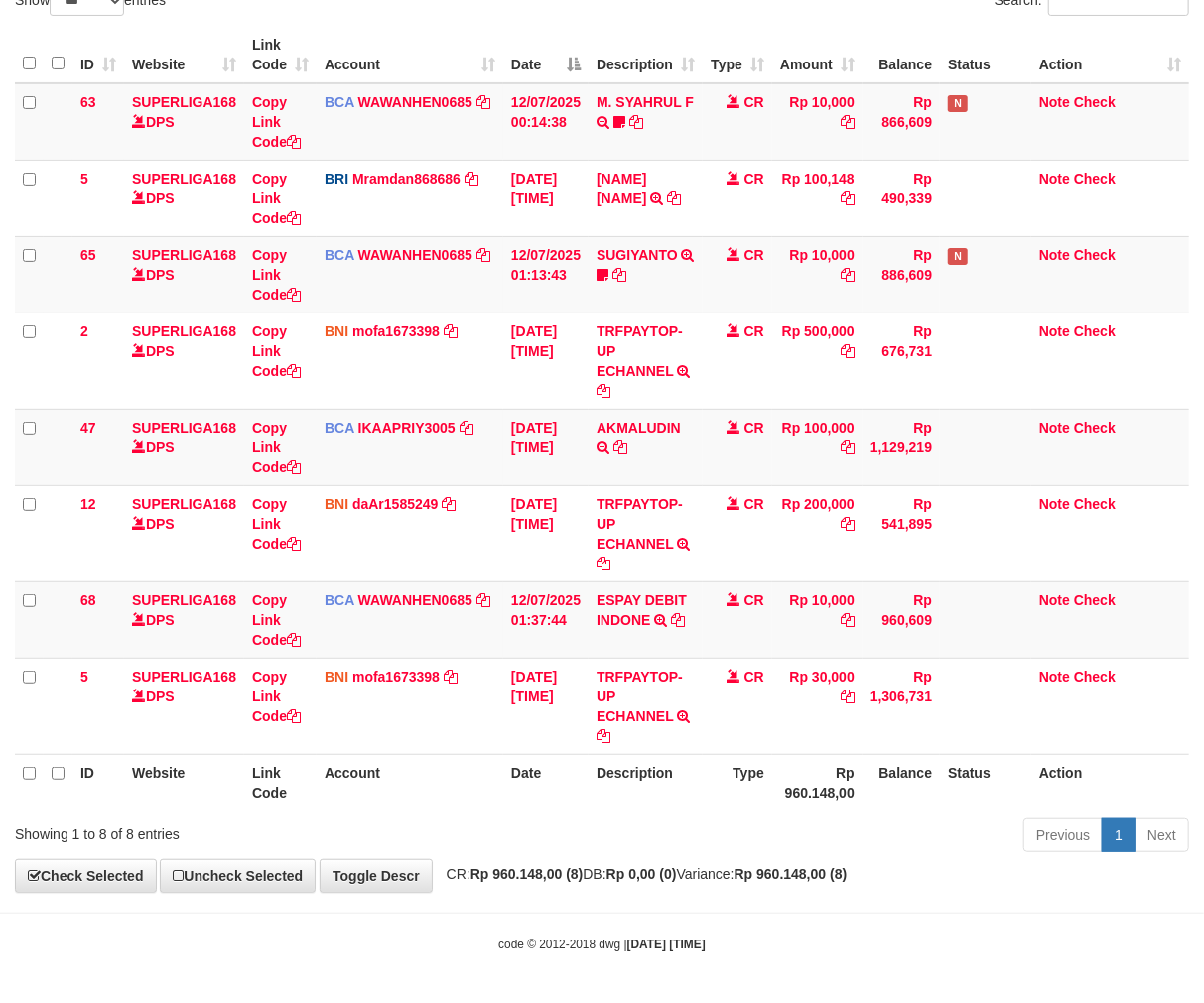 click on "Previous 1 Next" at bounding box center [853, 837] 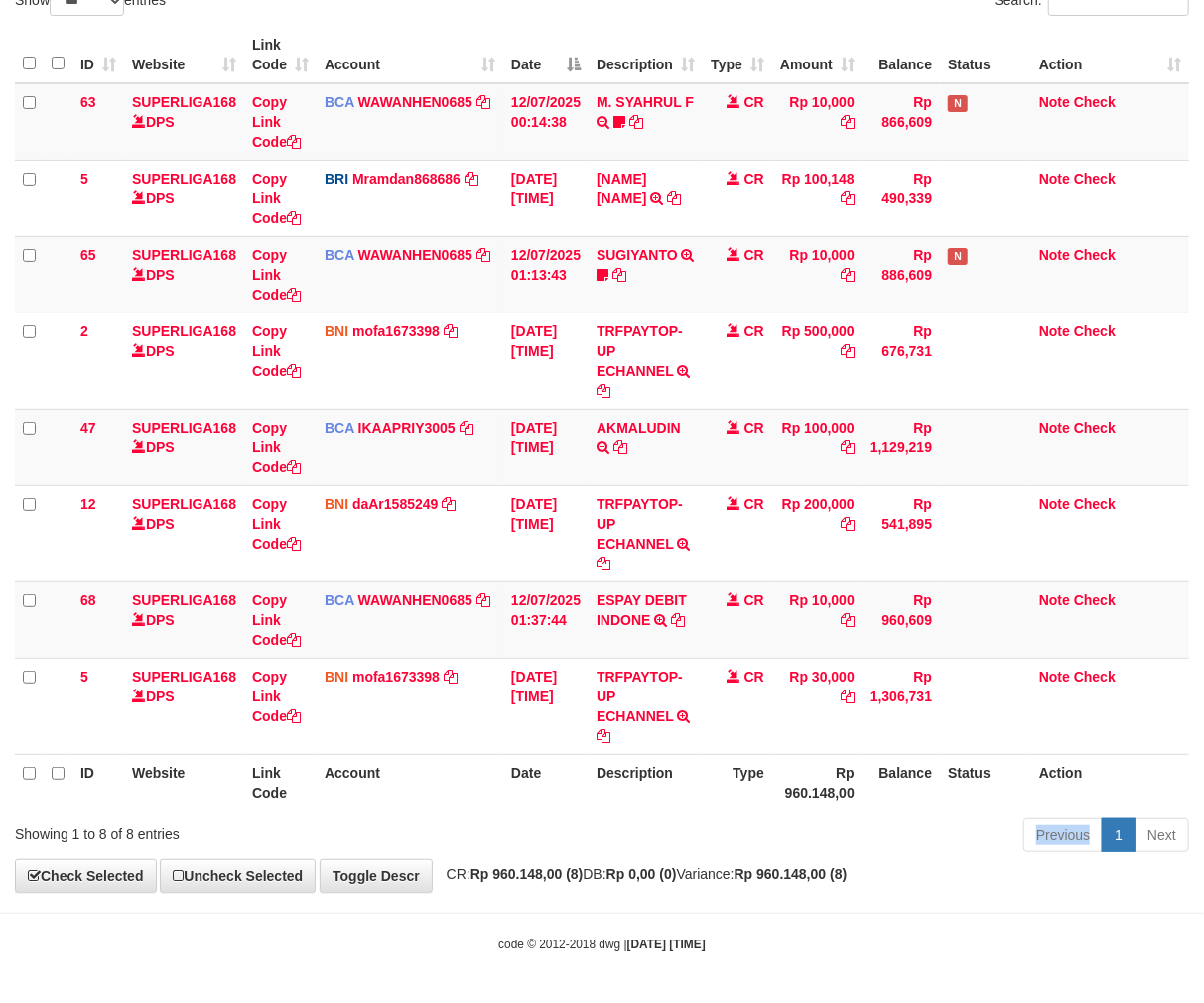 click on "Previous 1 Next" at bounding box center (853, 837) 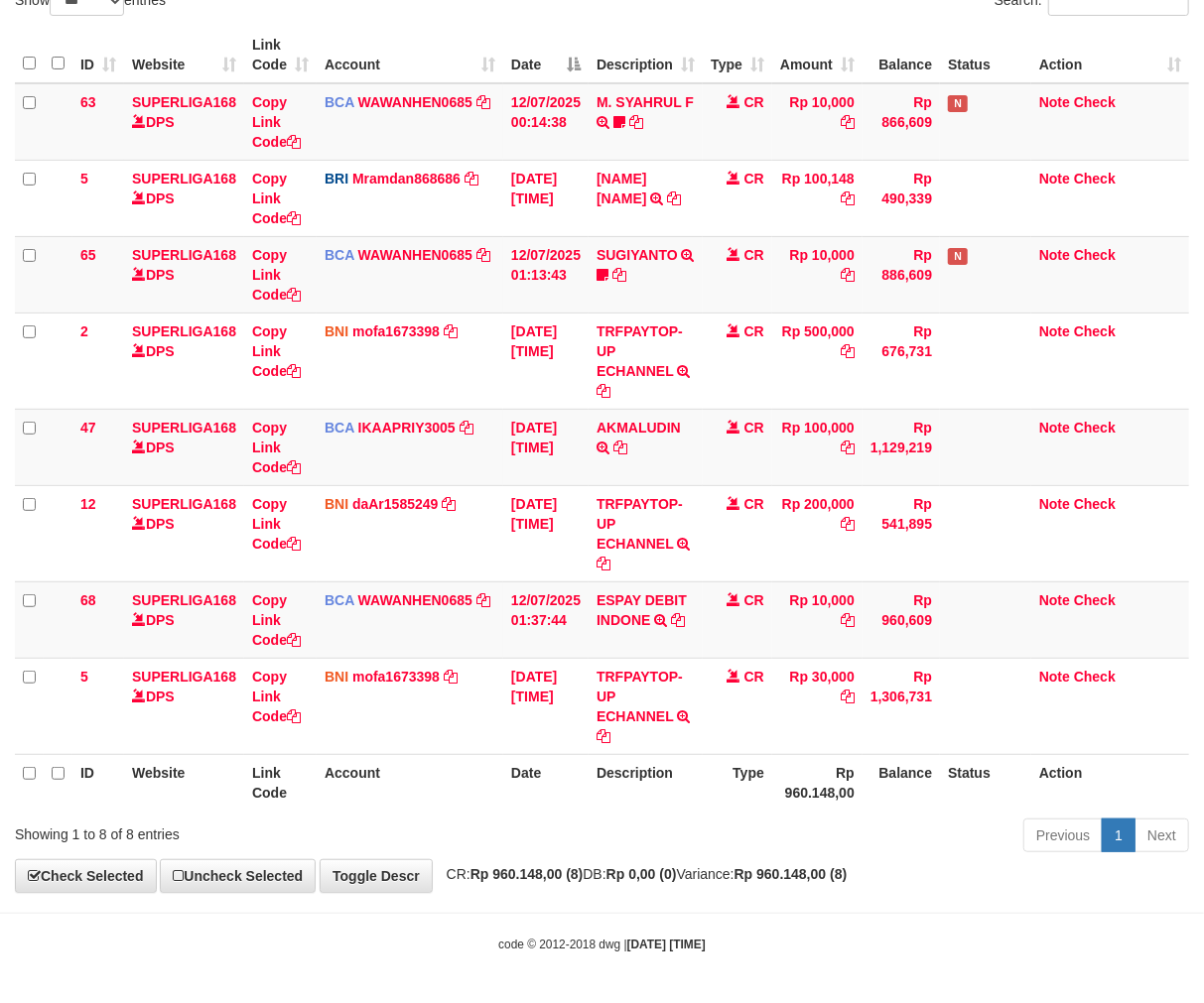 click on "Previous 1 Next" at bounding box center (853, 837) 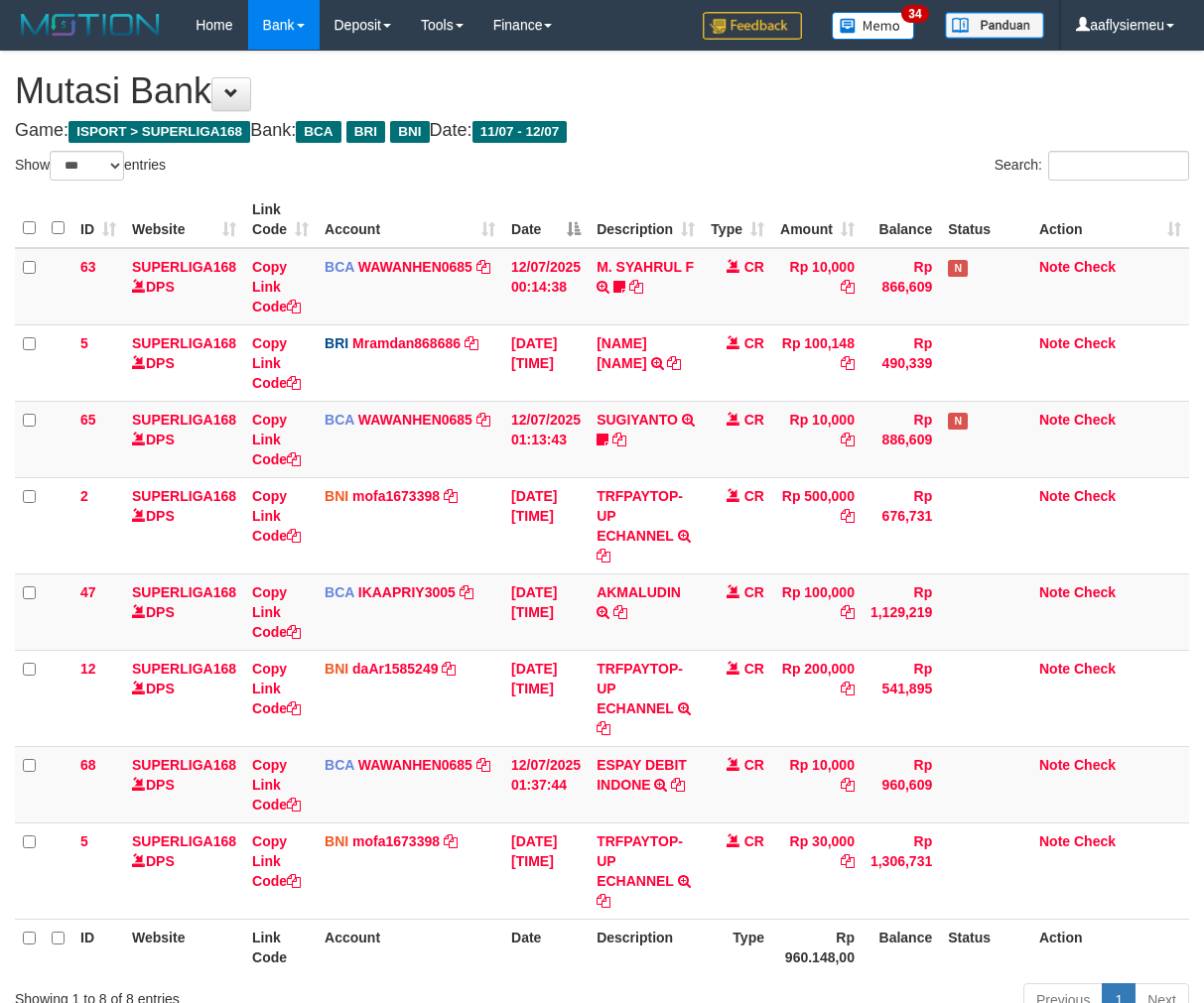 select on "***" 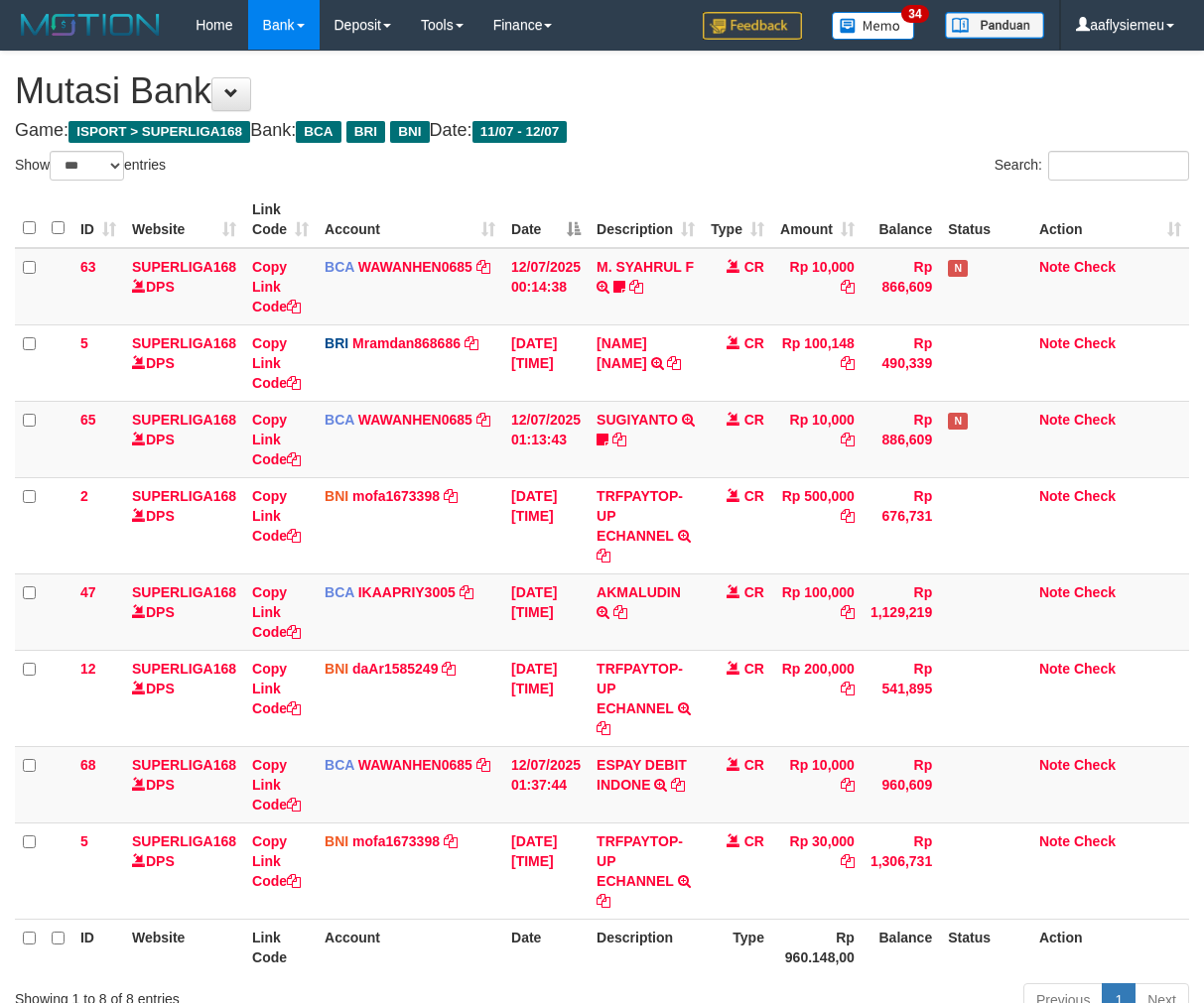 scroll, scrollTop: 165, scrollLeft: 0, axis: vertical 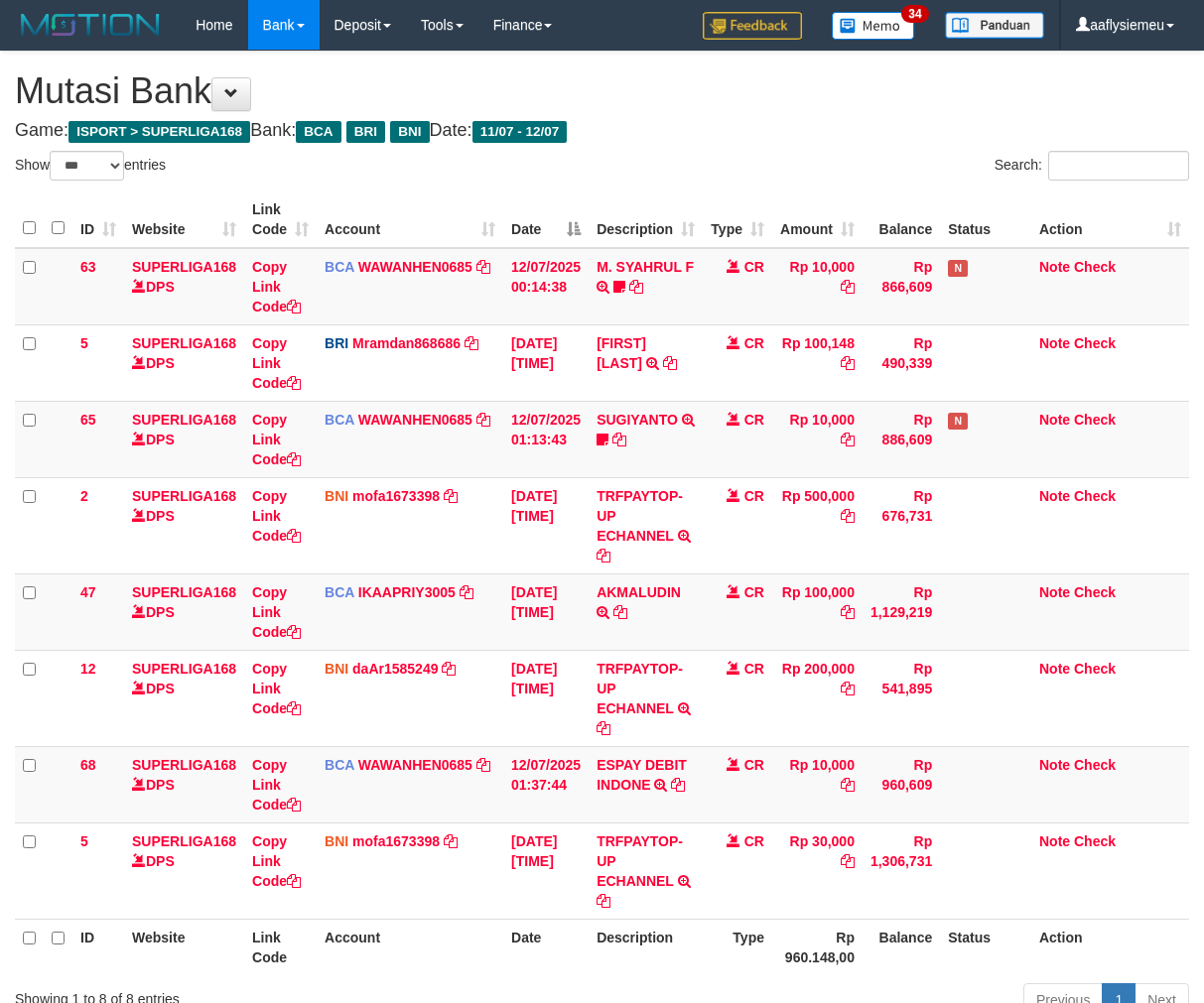 select on "***" 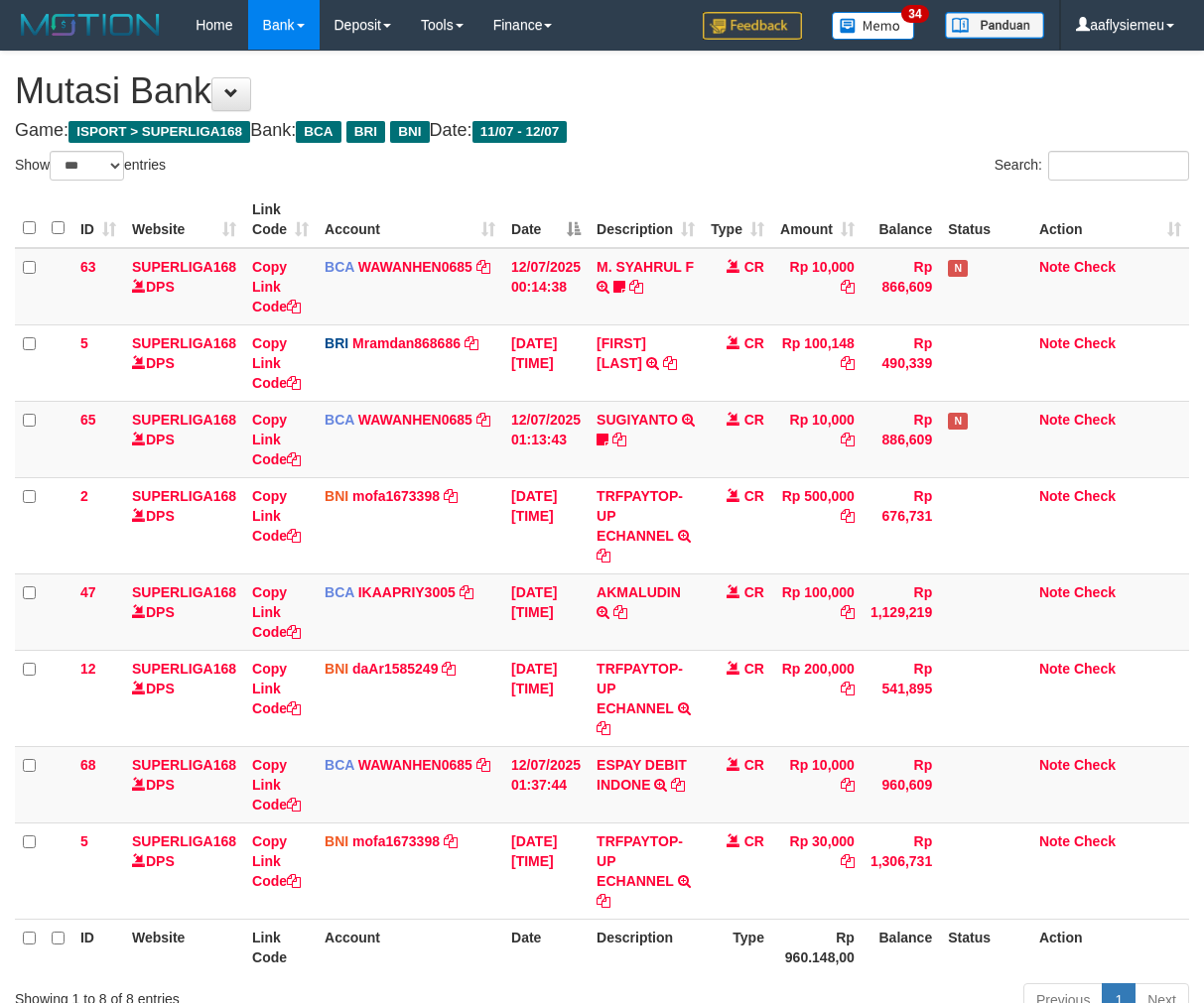 scroll, scrollTop: 165, scrollLeft: 0, axis: vertical 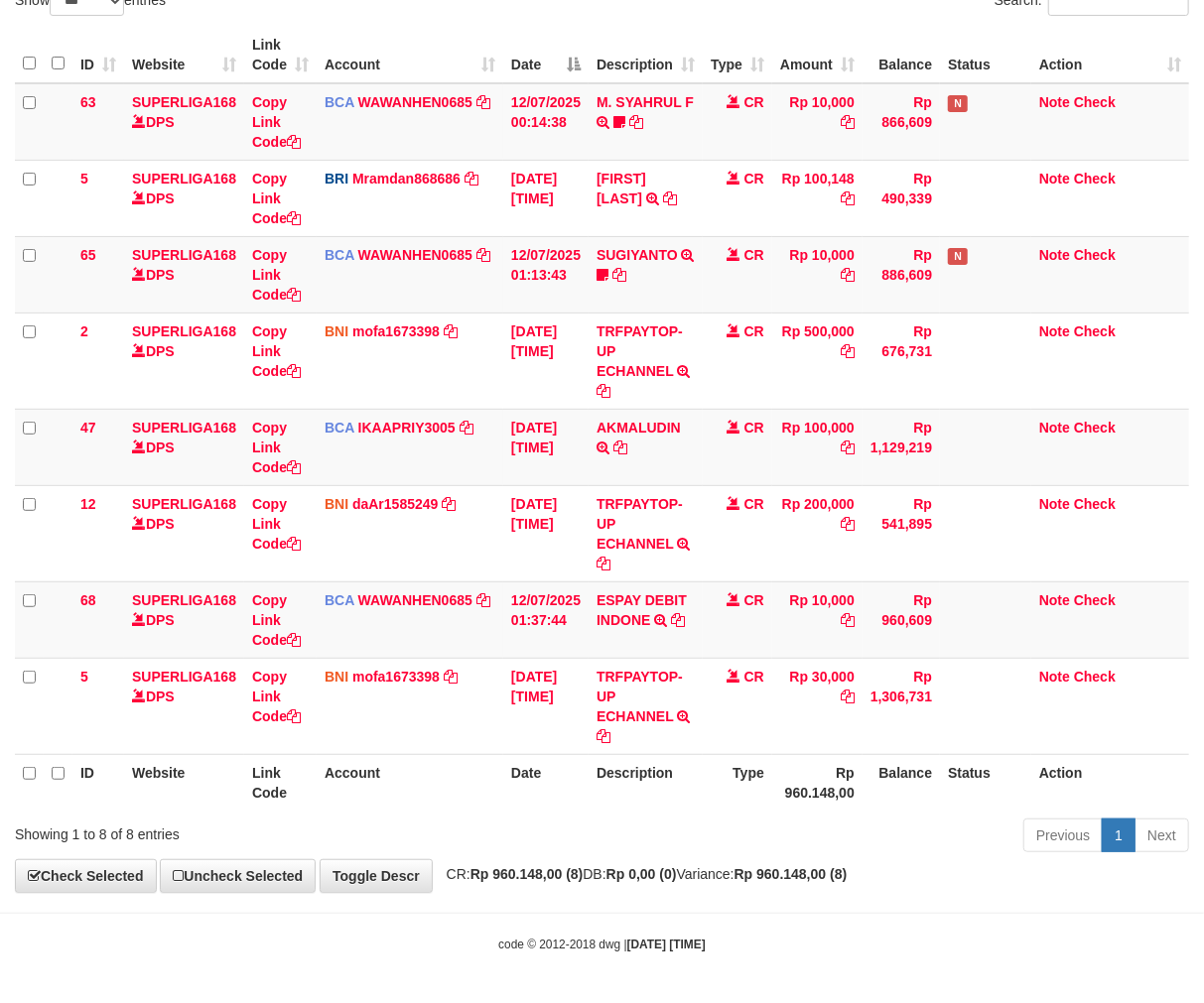 click on "Type" at bounding box center [737, 782] 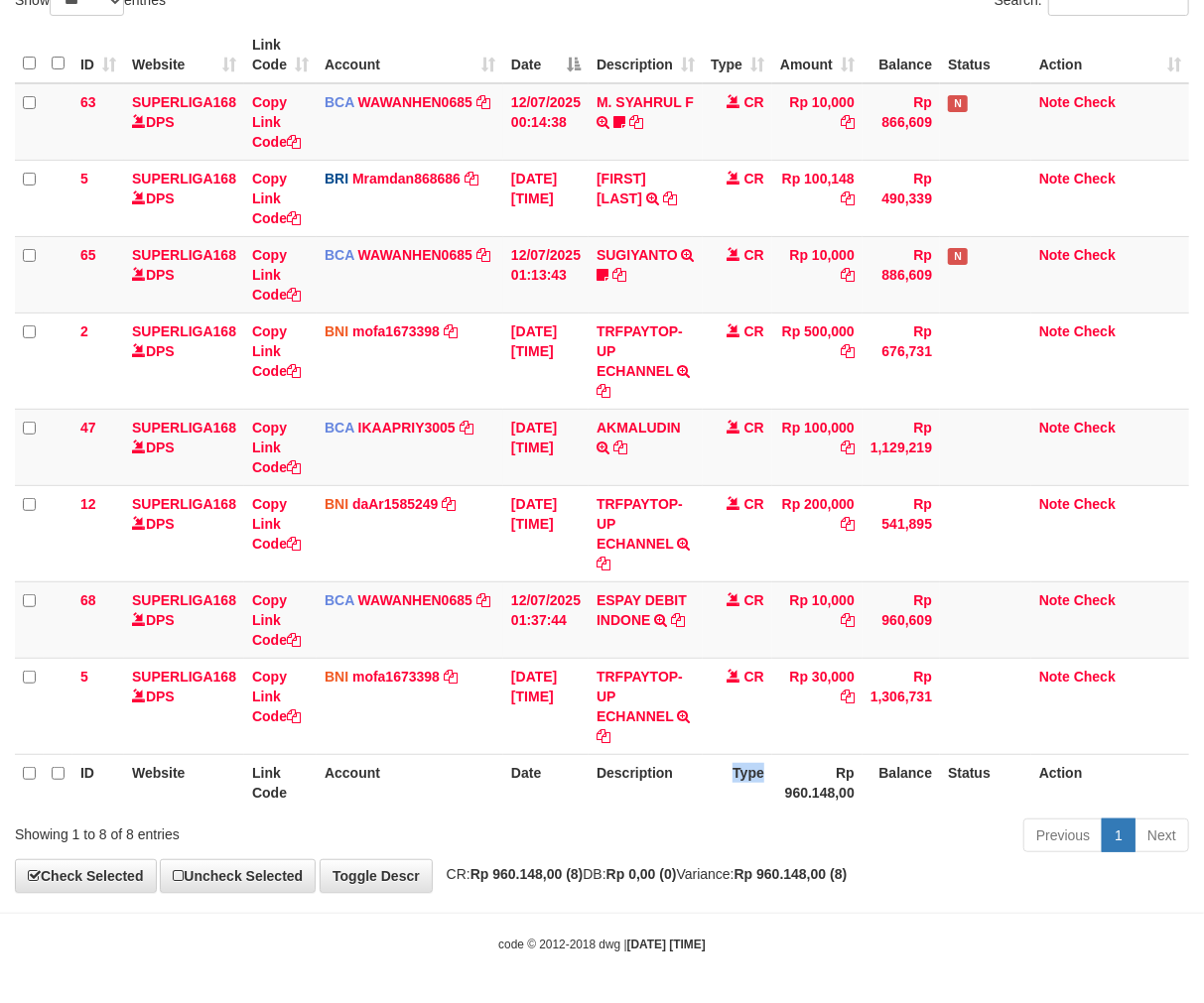 click on "Type" at bounding box center [737, 782] 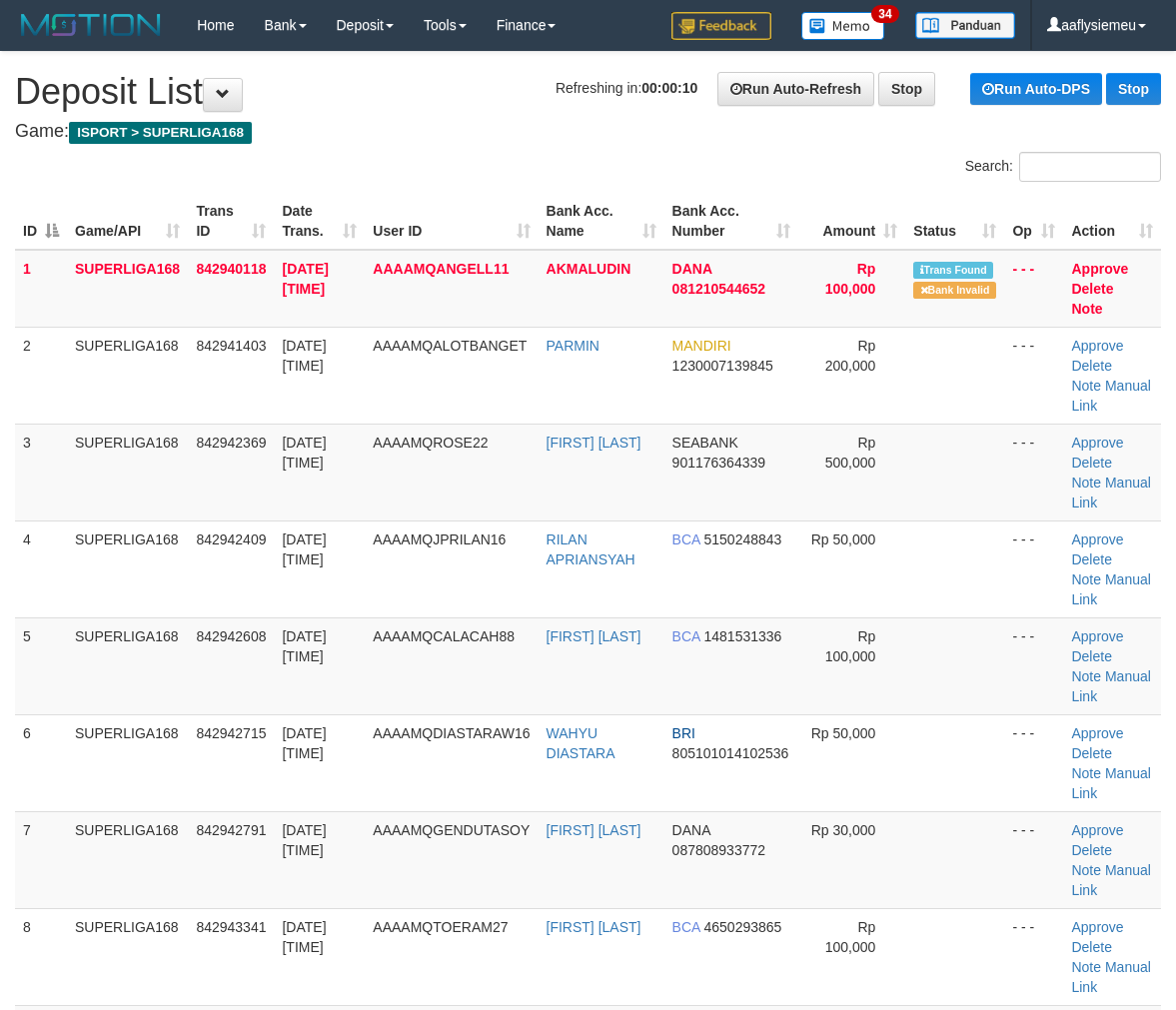 scroll, scrollTop: 0, scrollLeft: 0, axis: both 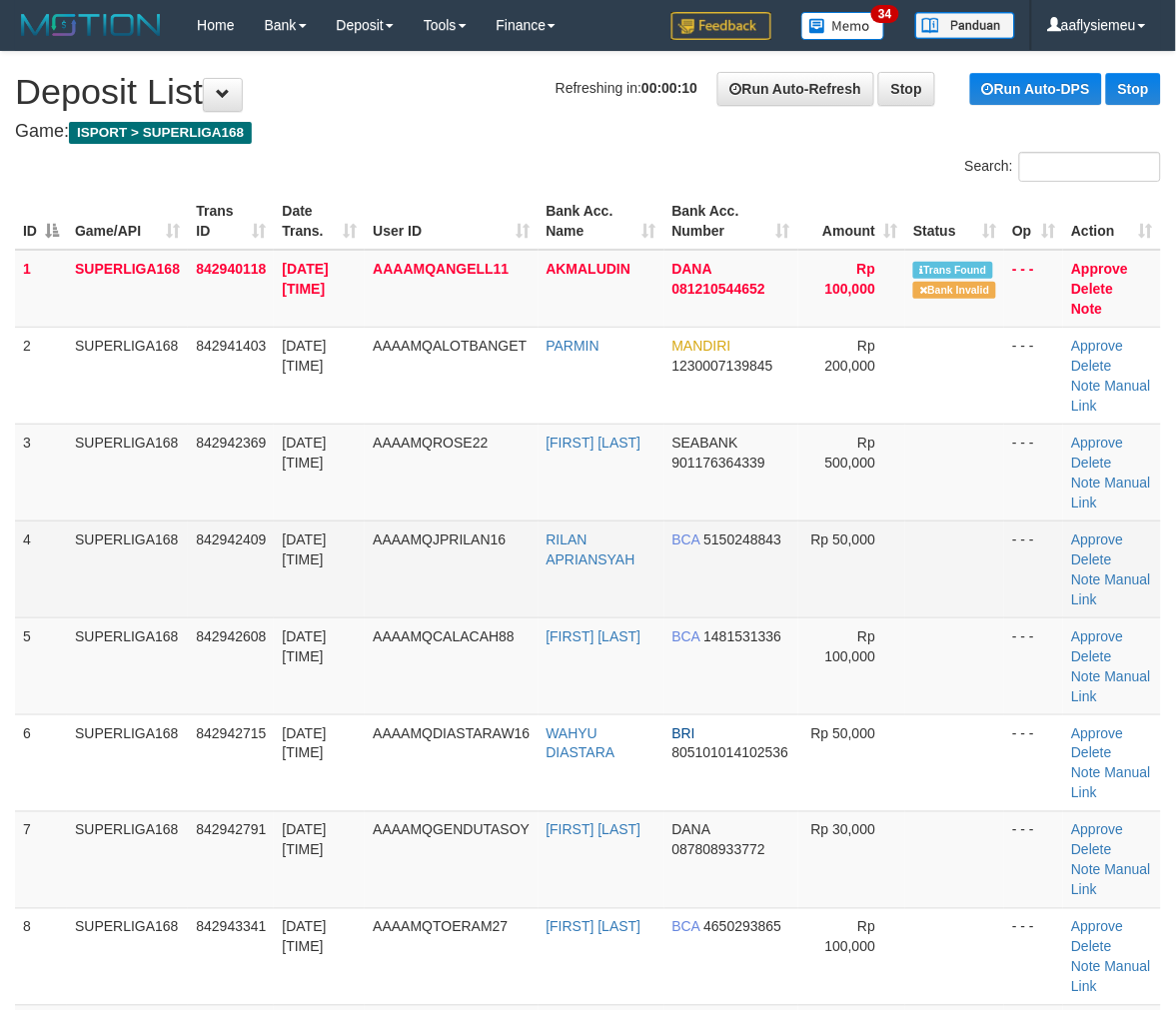 click on "SUPERLIGA168" at bounding box center (127, 568) 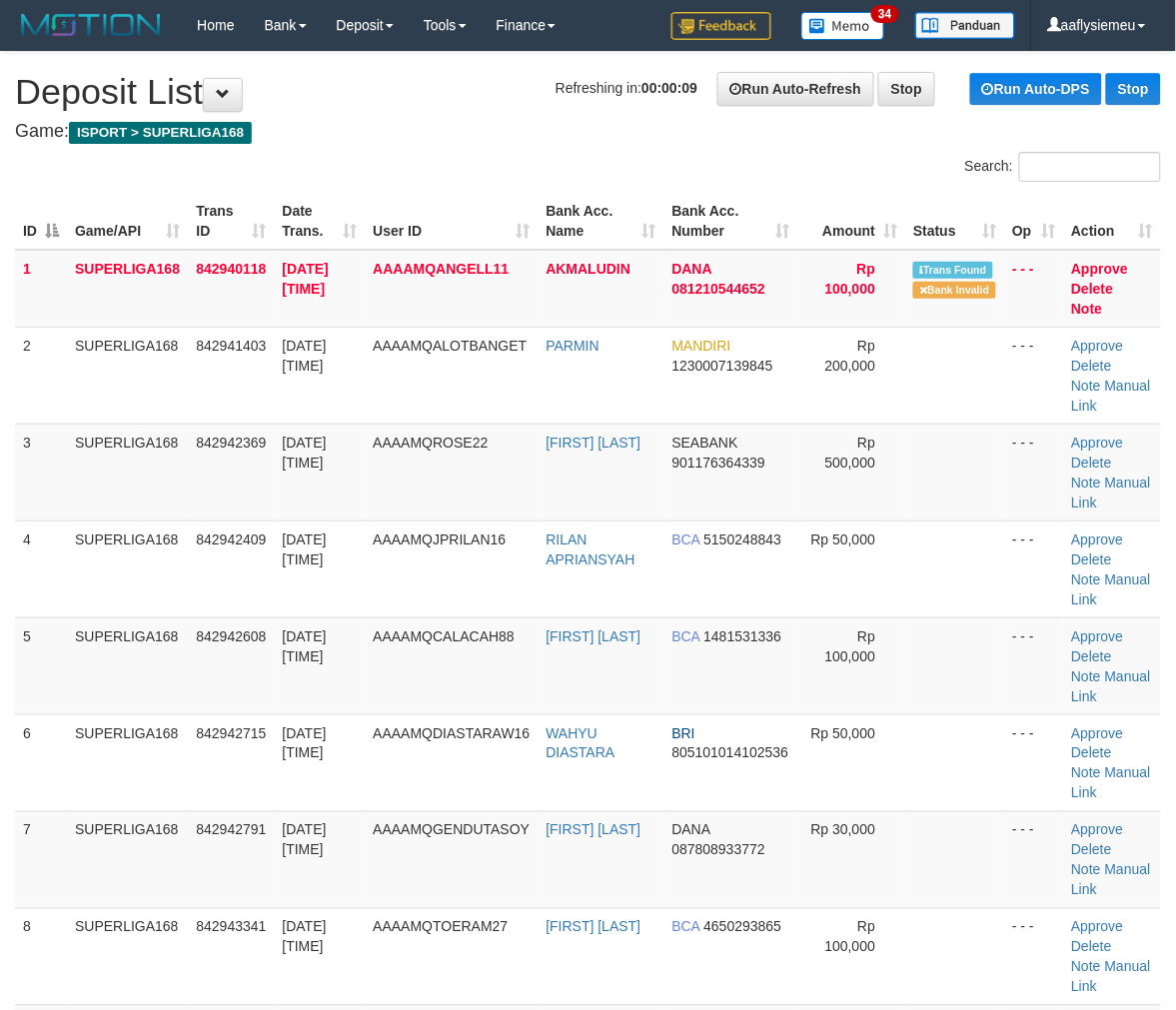 drag, startPoint x: 126, startPoint y: 649, endPoint x: 8, endPoint y: 681, distance: 122.26201 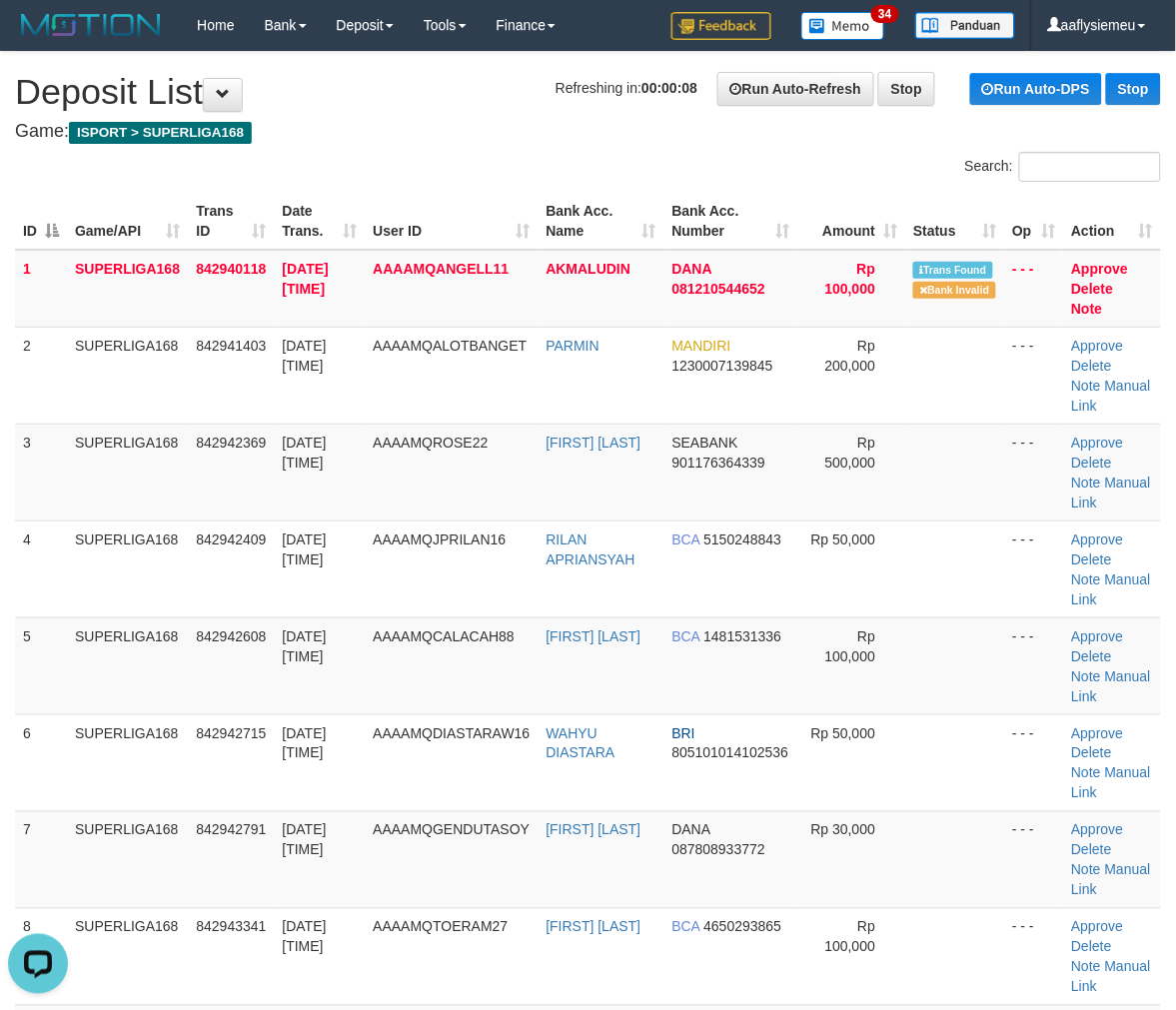 scroll, scrollTop: 0, scrollLeft: 0, axis: both 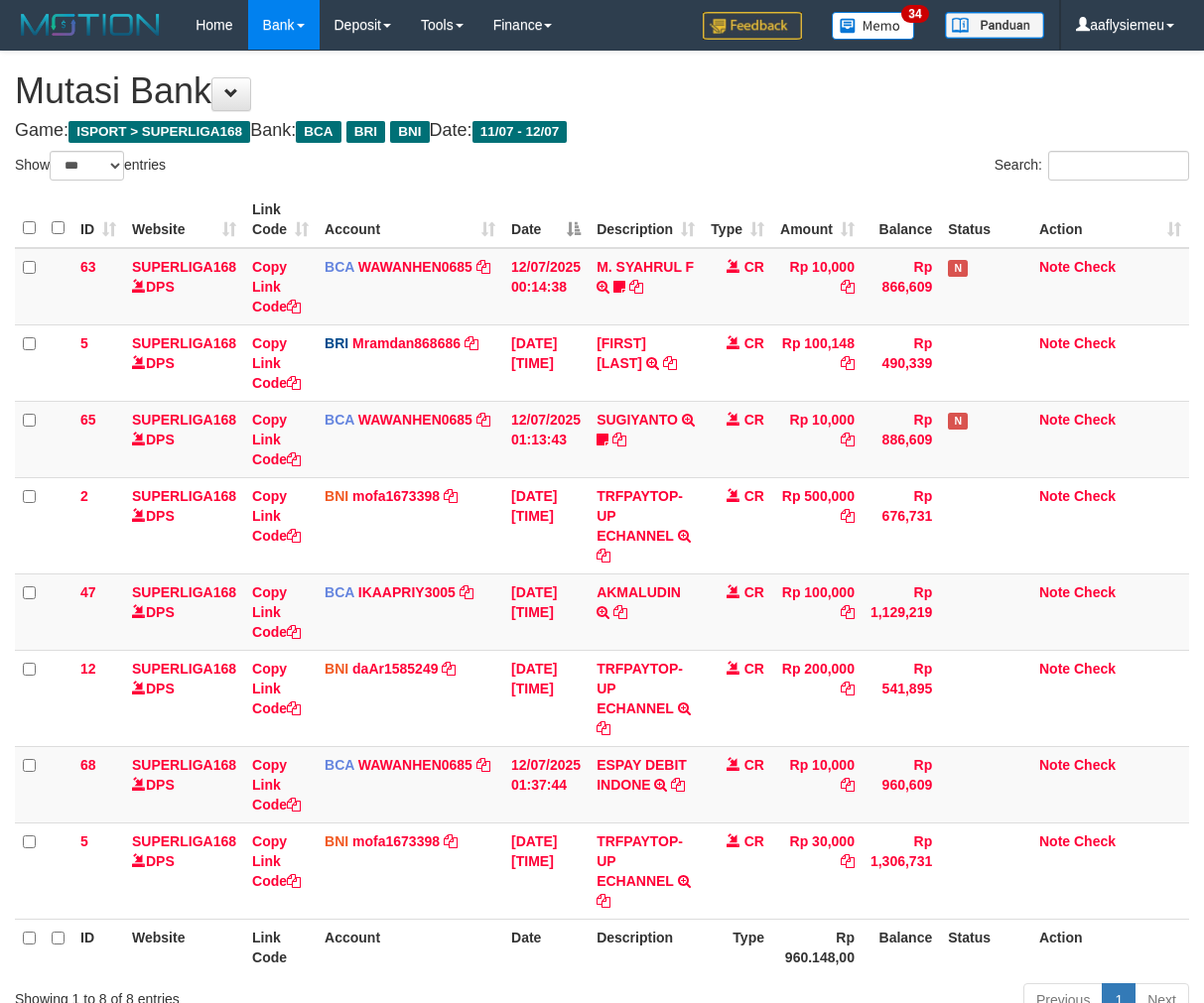 select on "***" 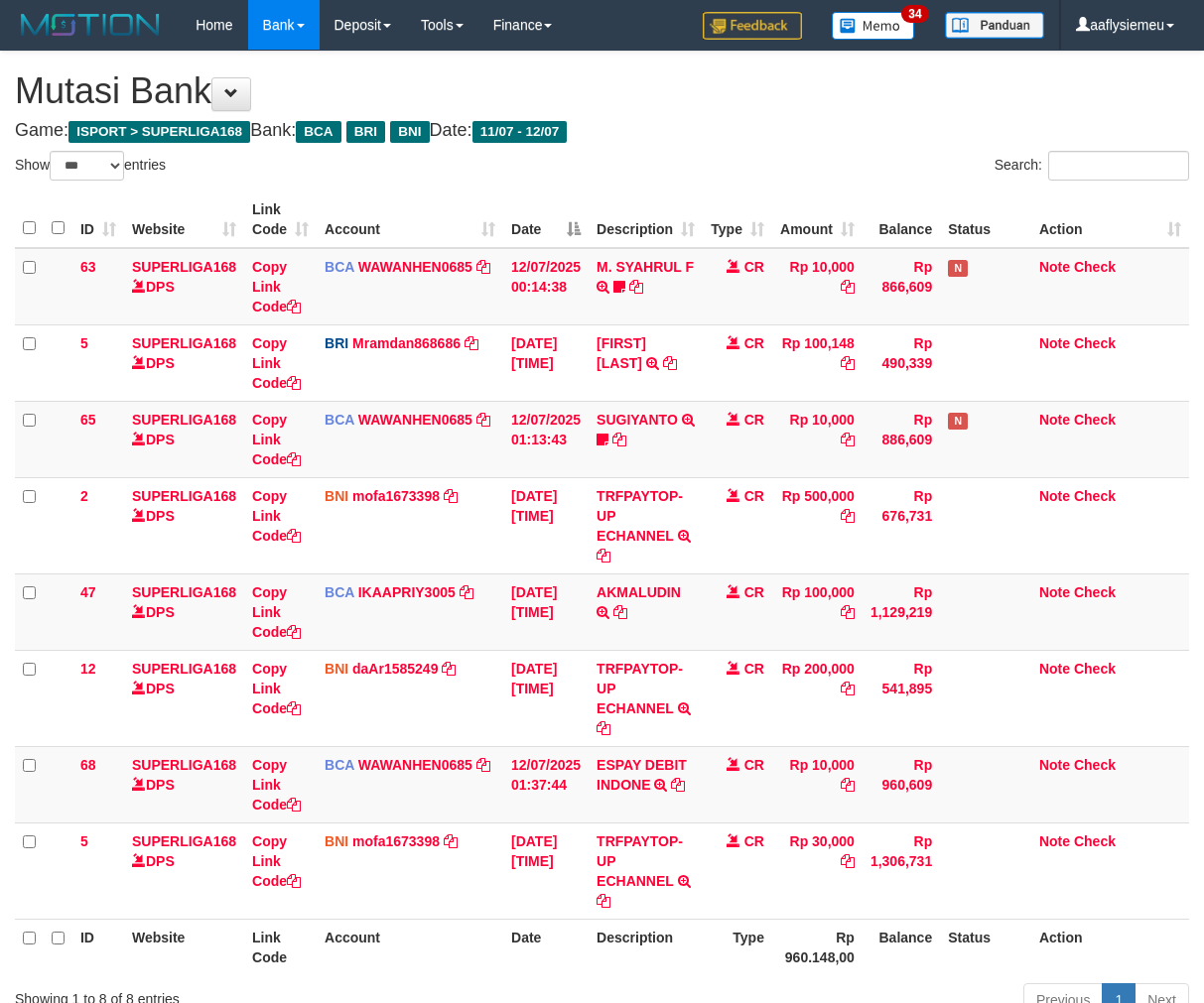 scroll, scrollTop: 165, scrollLeft: 0, axis: vertical 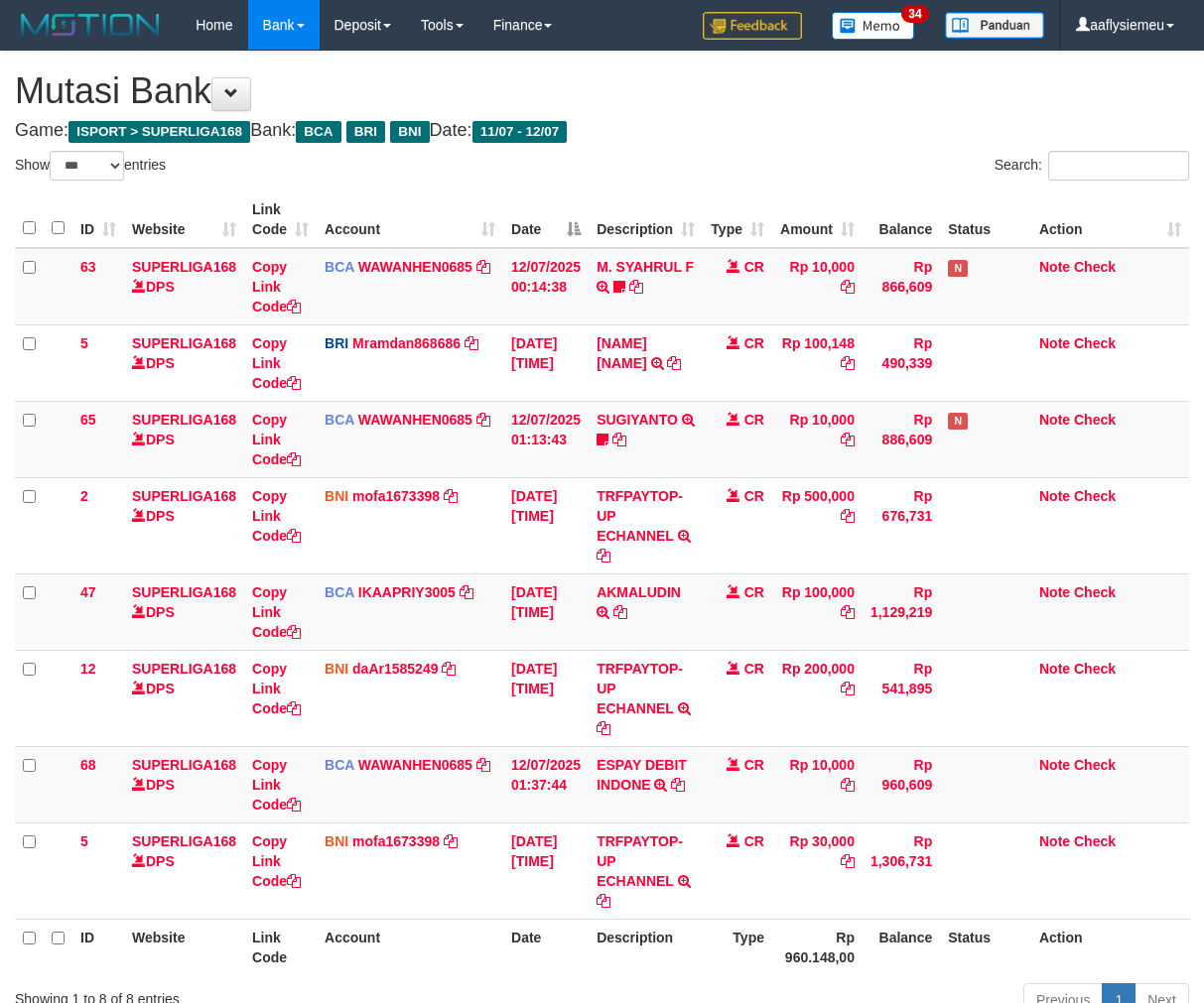 select on "***" 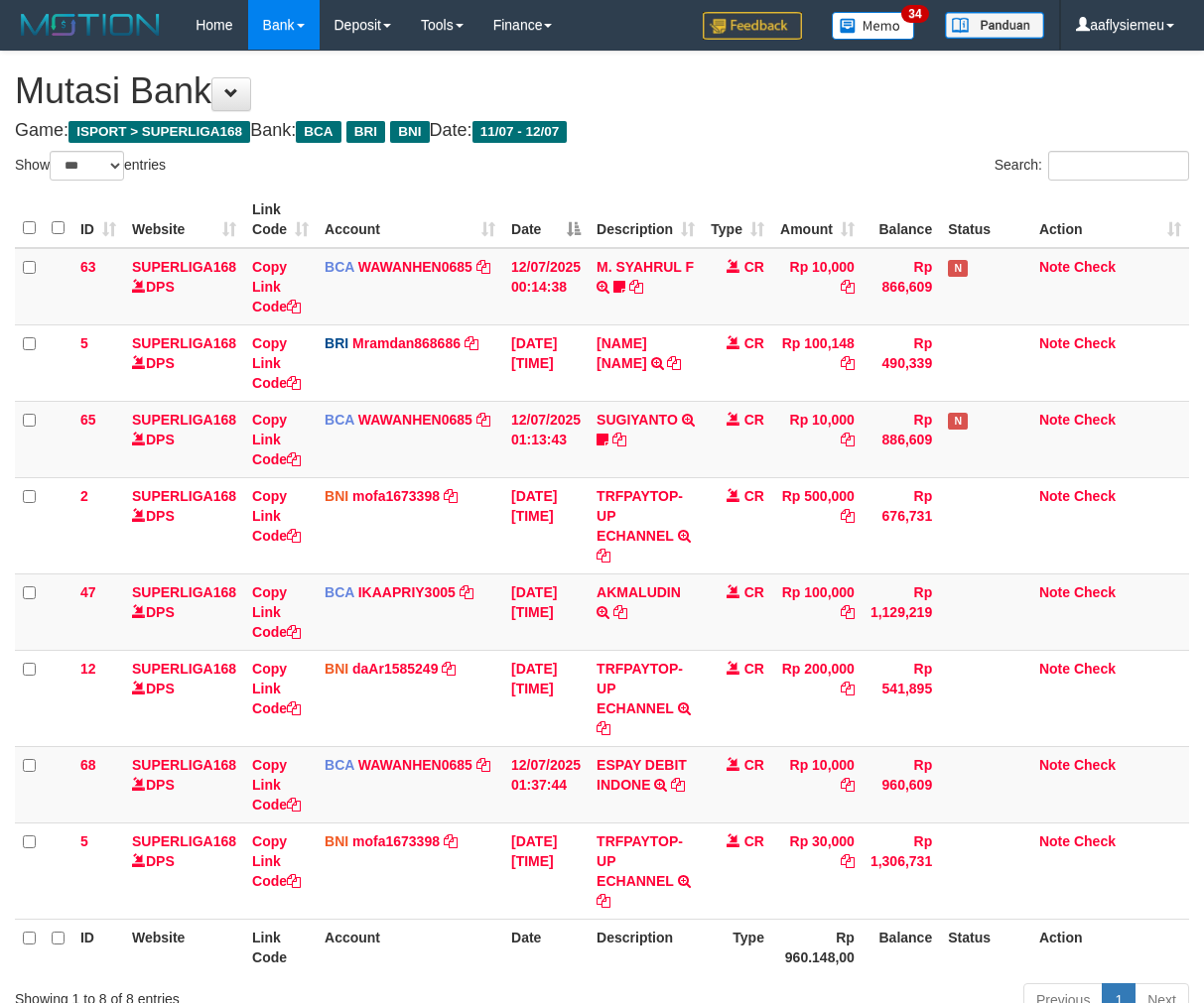 scroll, scrollTop: 165, scrollLeft: 0, axis: vertical 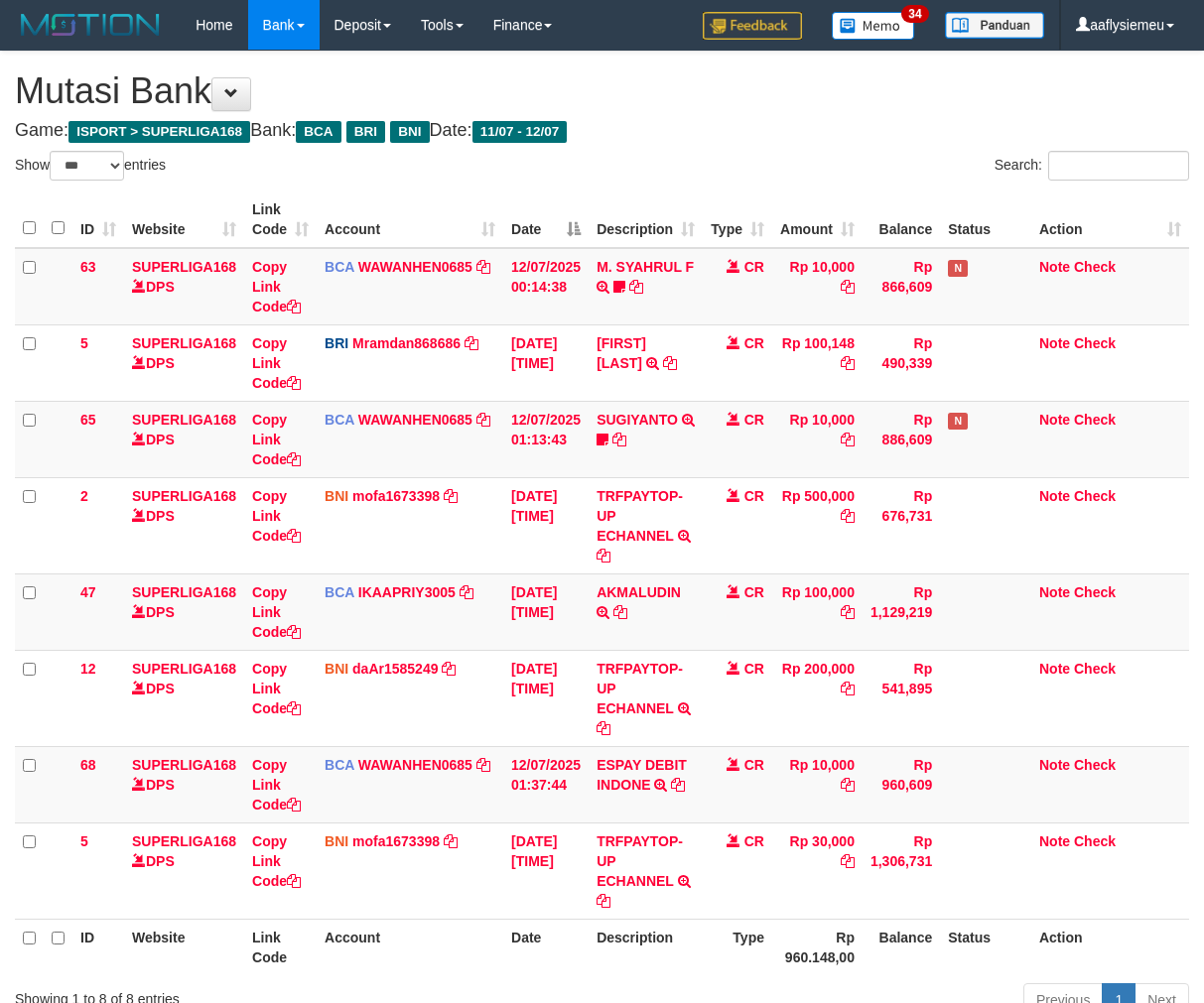 select on "***" 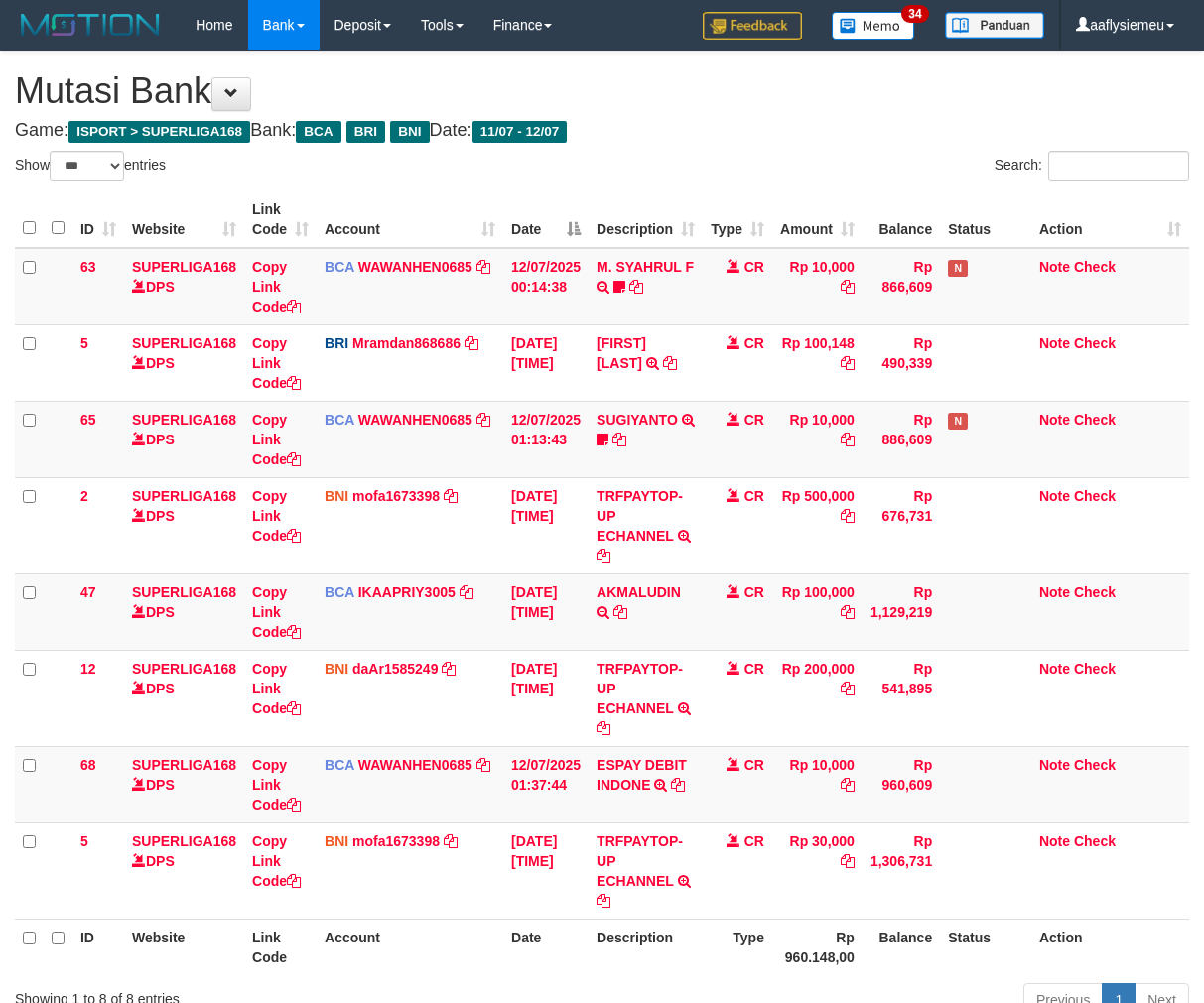 click on "Previous 1 Next" at bounding box center [853, 1002] 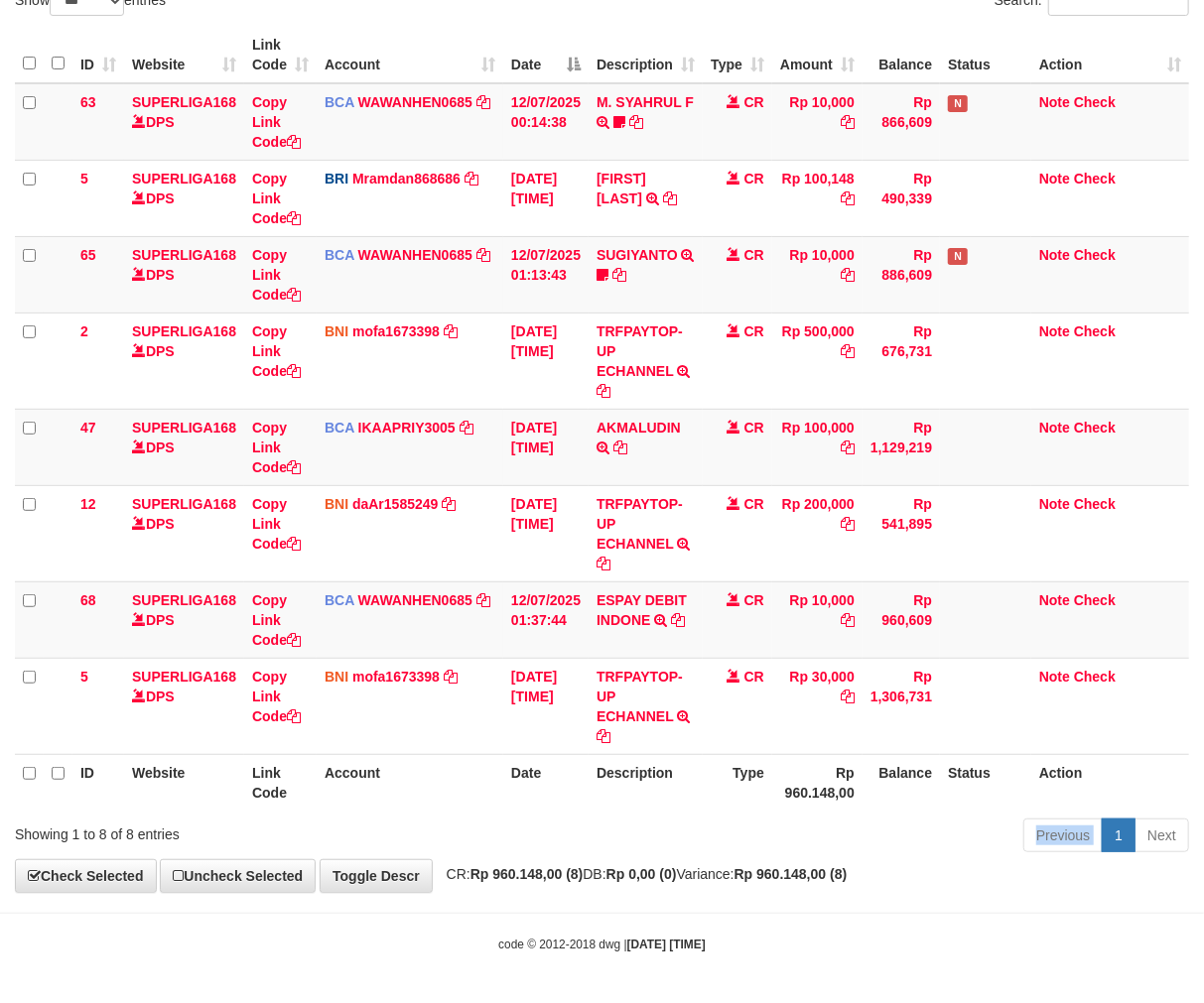click on "Previous 1 Next" at bounding box center [853, 837] 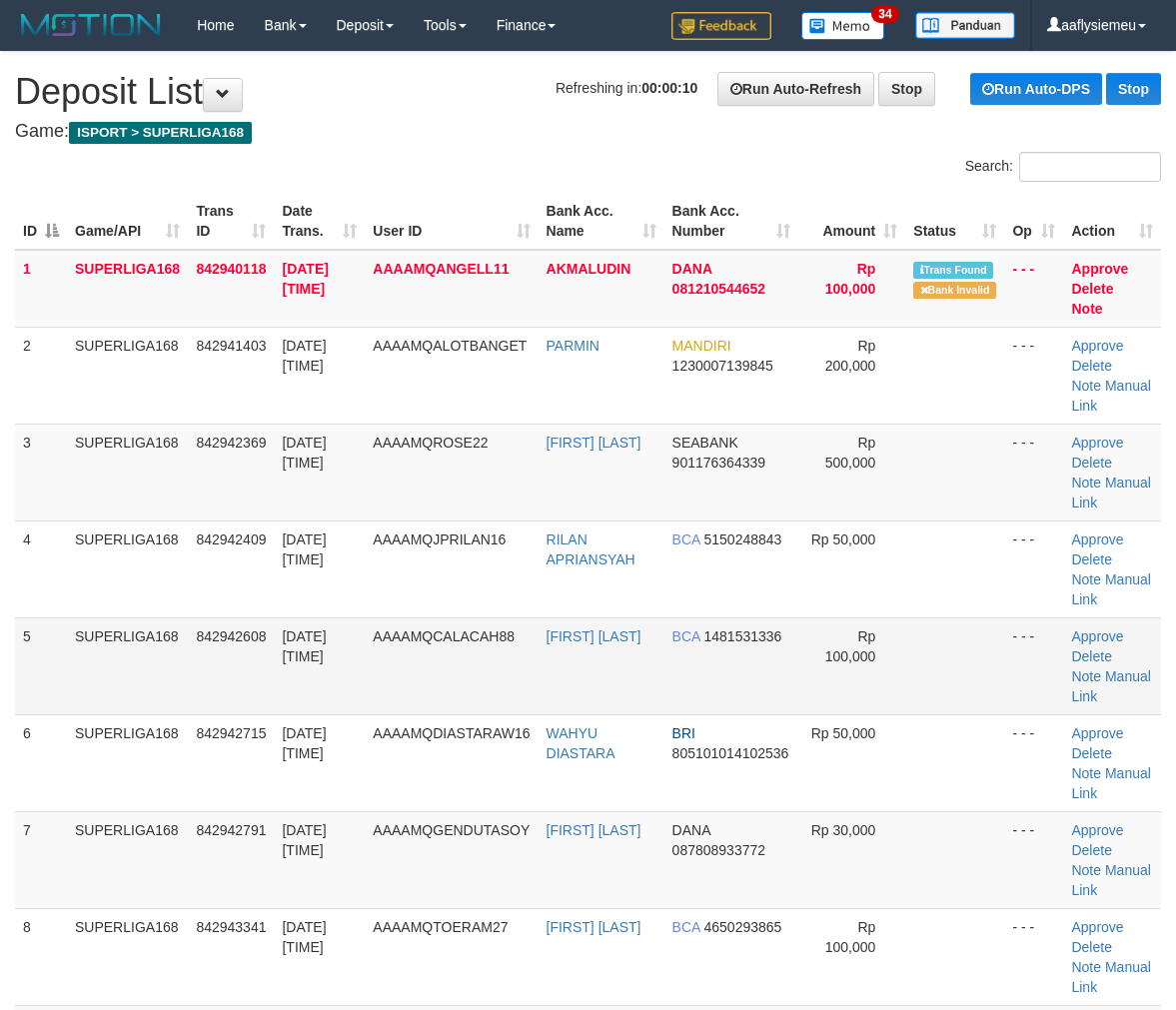scroll, scrollTop: 0, scrollLeft: 0, axis: both 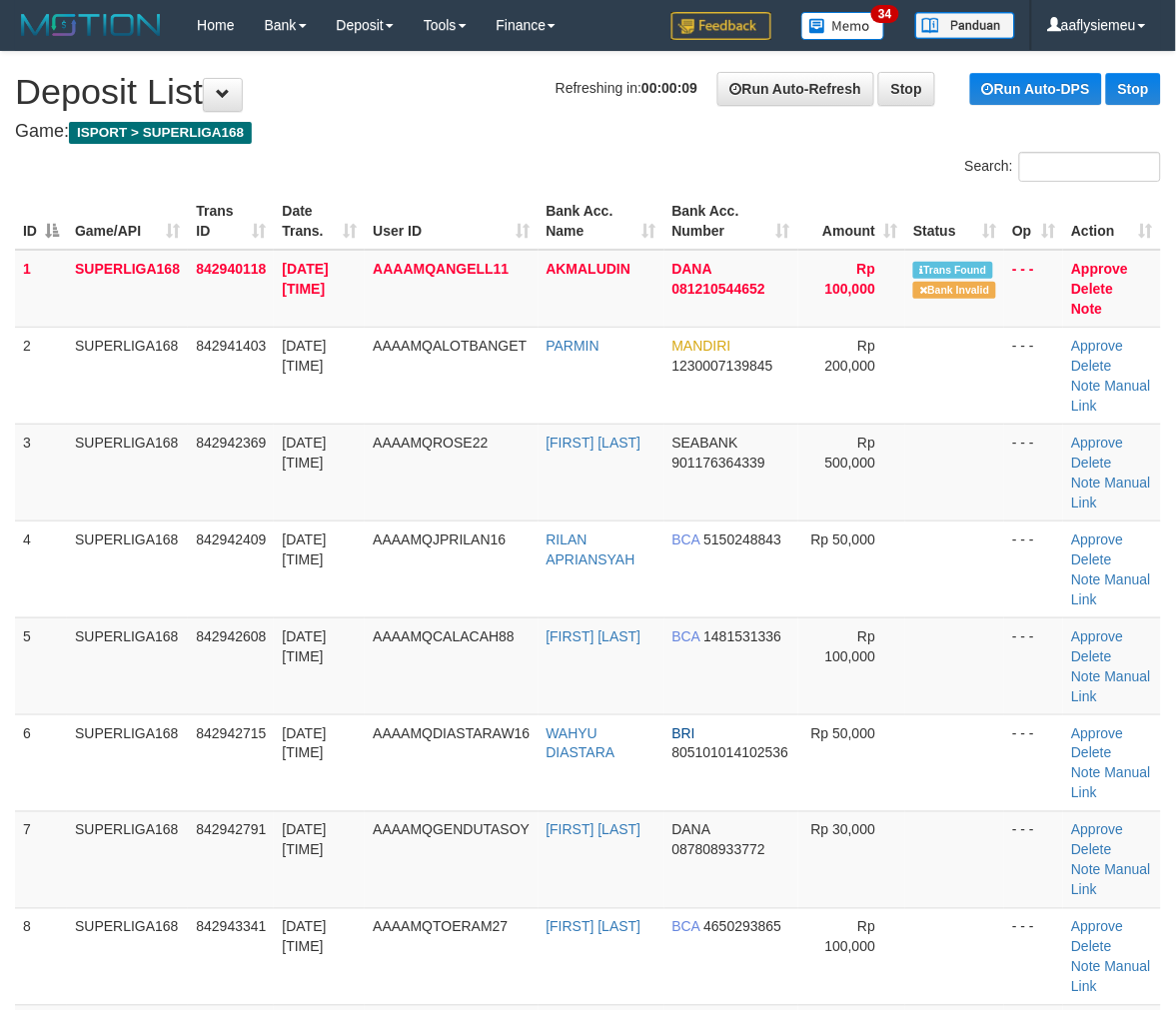 drag, startPoint x: 260, startPoint y: 622, endPoint x: 4, endPoint y: 685, distance: 263.638 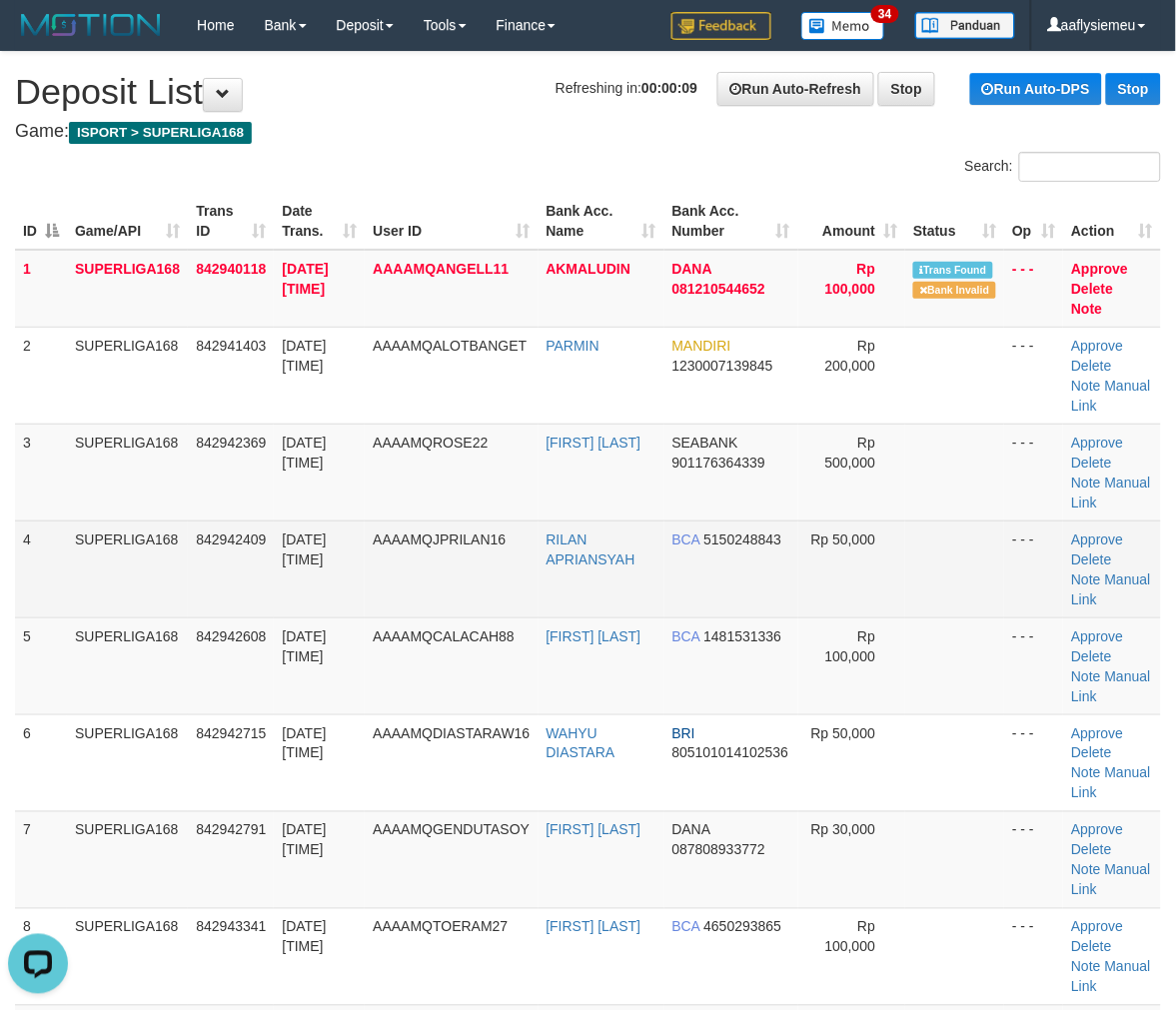 scroll, scrollTop: 0, scrollLeft: 0, axis: both 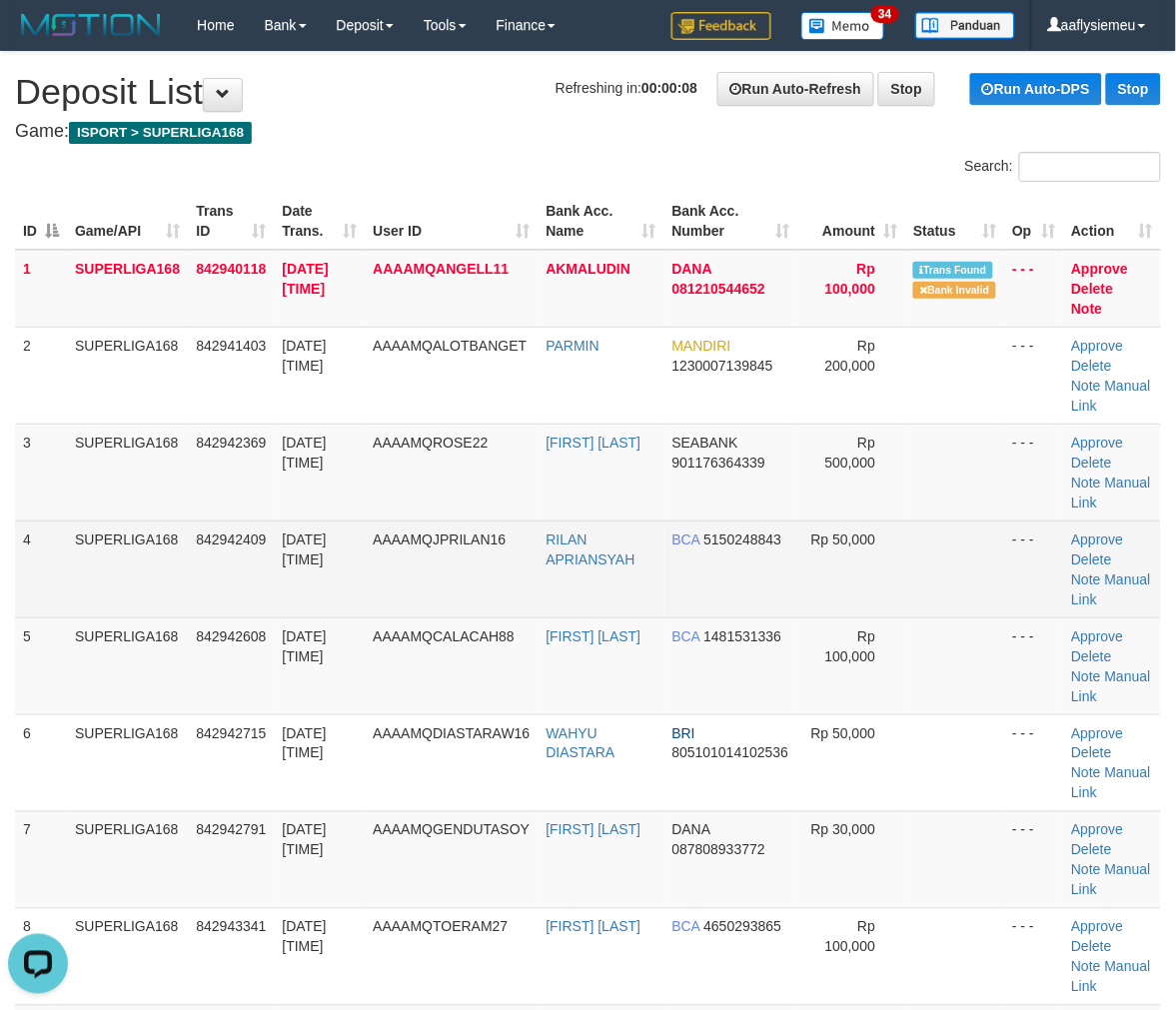 click on "[DATE] [TIME]" at bounding box center (304, 549) 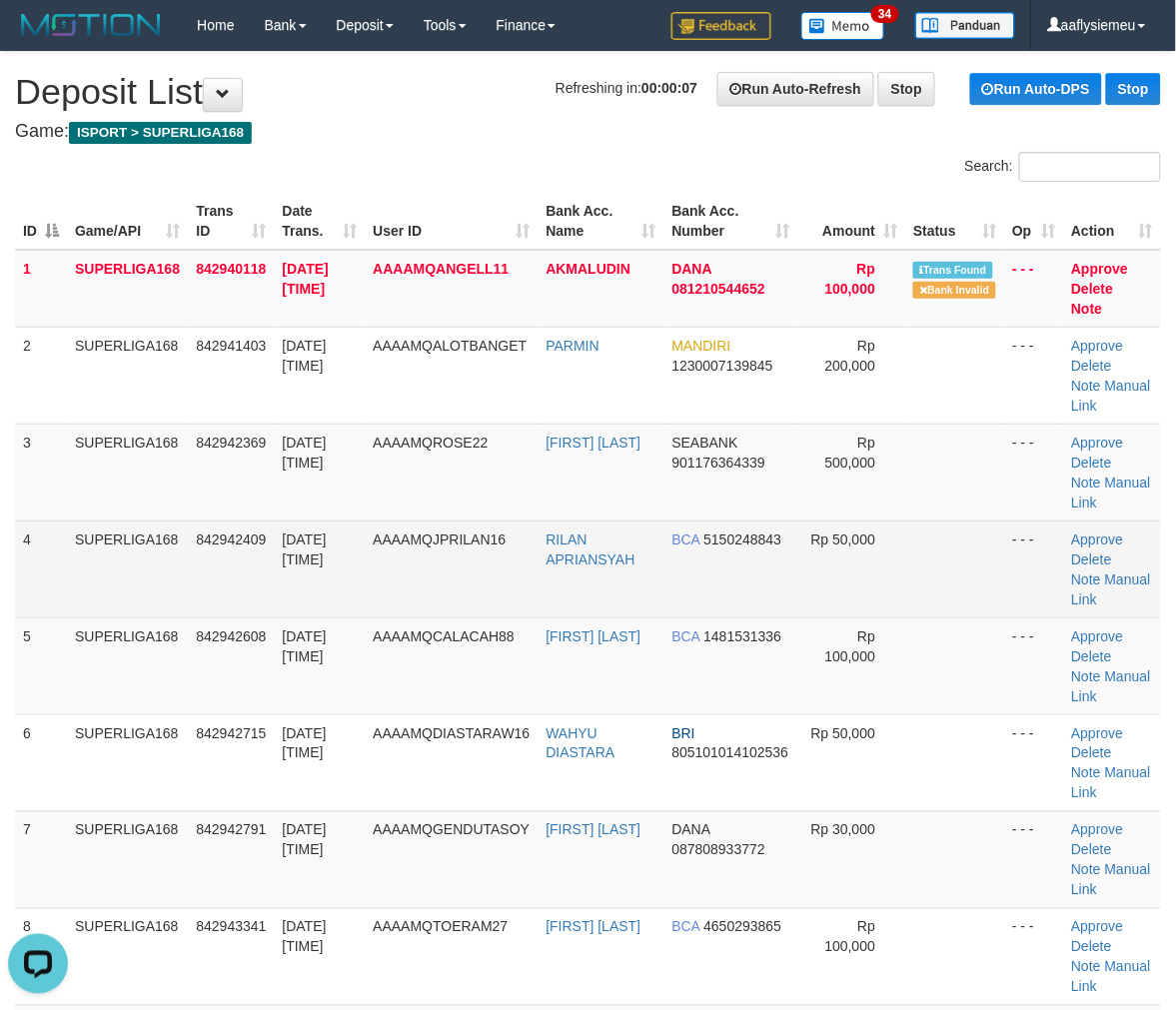 drag, startPoint x: 307, startPoint y: 593, endPoint x: 275, endPoint y: 603, distance: 33.526109 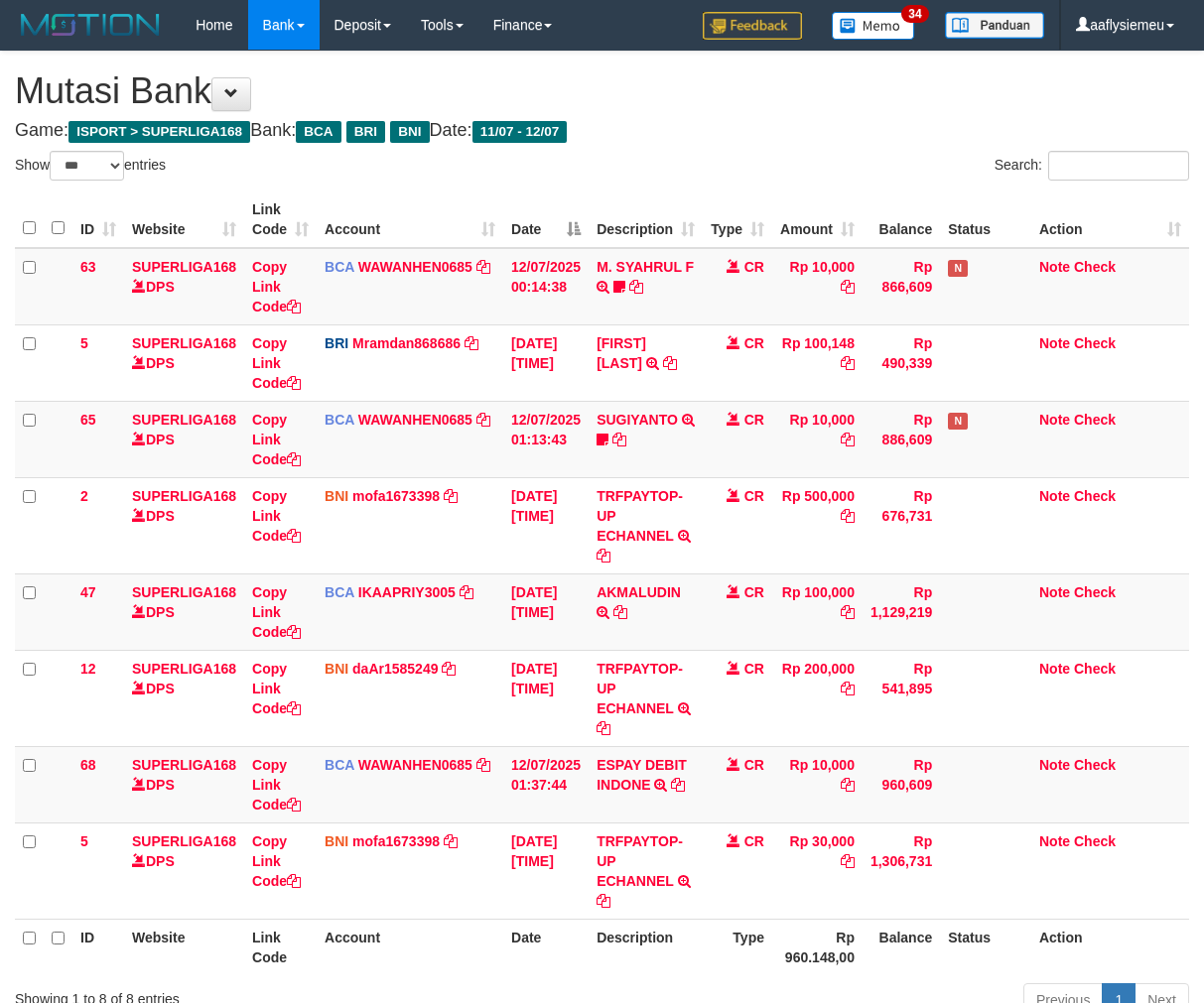 select on "***" 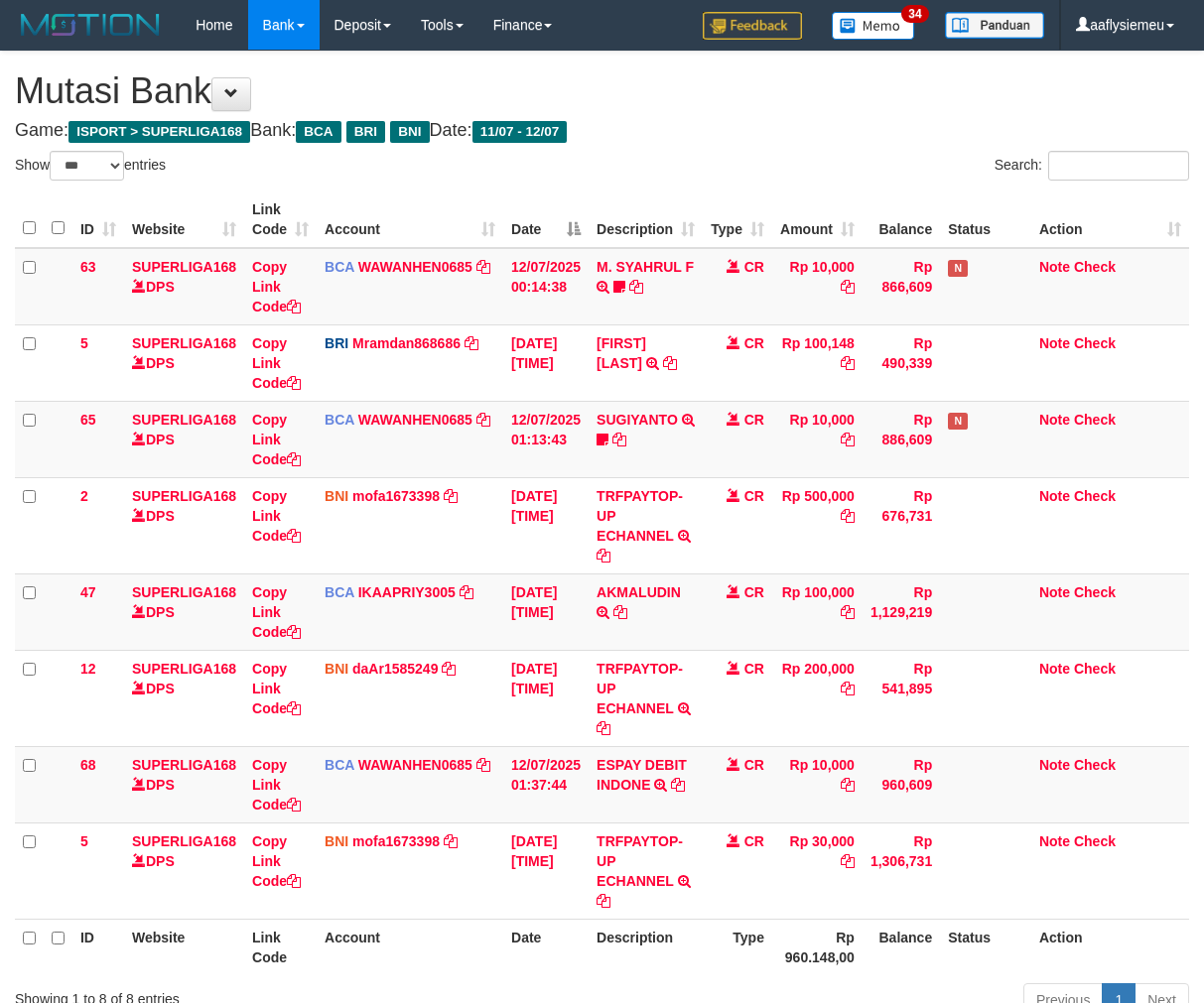 scroll, scrollTop: 165, scrollLeft: 0, axis: vertical 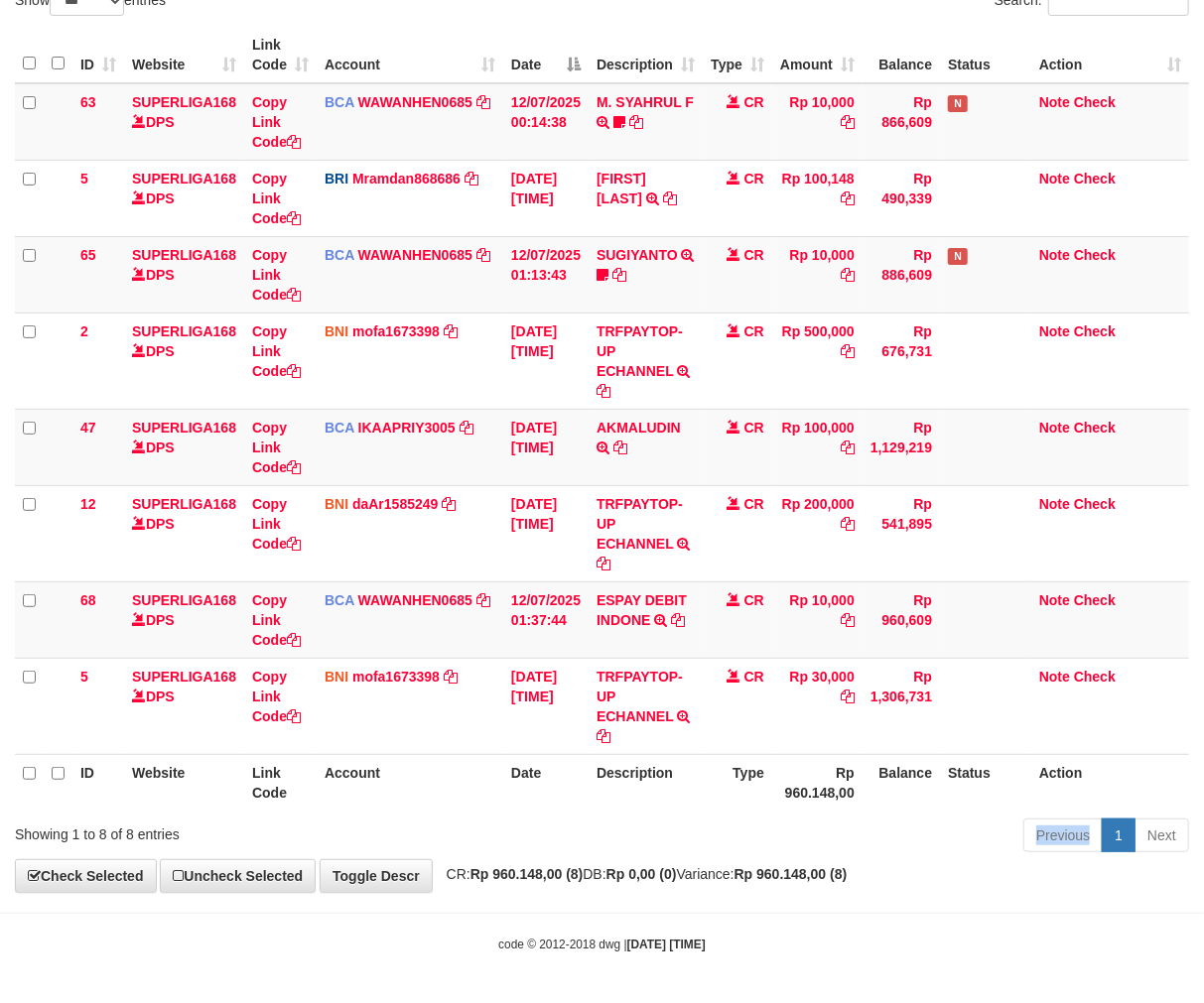 click on "Previous 1 Next" at bounding box center (853, 837) 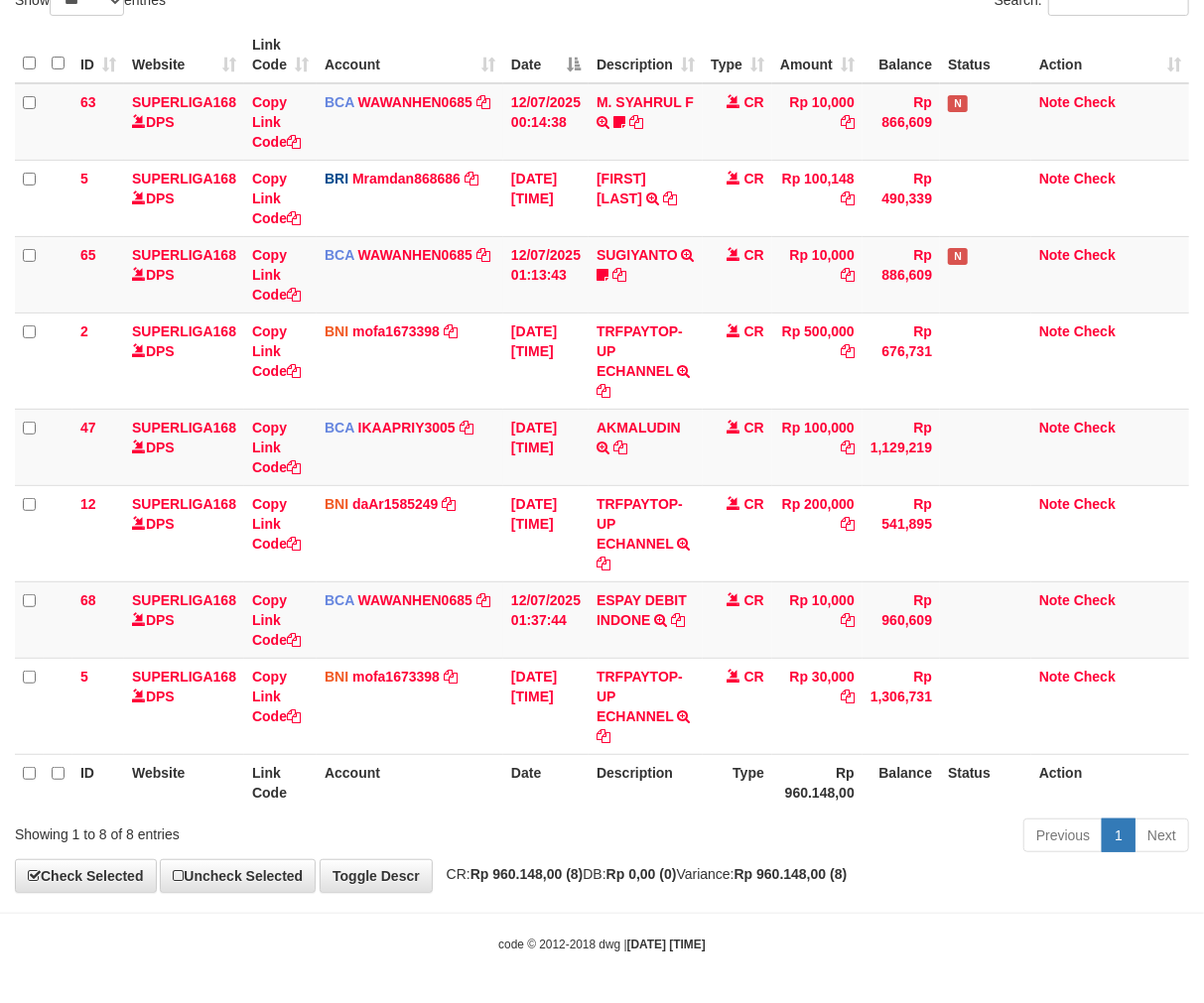 click on "ID Website Link Code Account Date Description Type Amount Balance Status Action
63
SUPERLIGA168    DPS
Copy Link Code
BCA
WAWANHEN0685
DPS
WAWAN HENDRATNO
mutasi_20250712_3096 | 63
mutasi_20250712_3096 | 63
12/07/2025 00:14:38
M. SYAHRUL F            TRSF E-BANKING CR 1207/FTSCY/WS95051
10000.002025071252074317 TRFDN-M. SYAHRUL FESPAY DEBIT INDONE    frmnsyh373
CR
Rp 10,000
Rp 866,609
N
Note
Check
5
SUPERLIGA168    DPS
Copy Link Code
BRI" at bounding box center [602, 419] 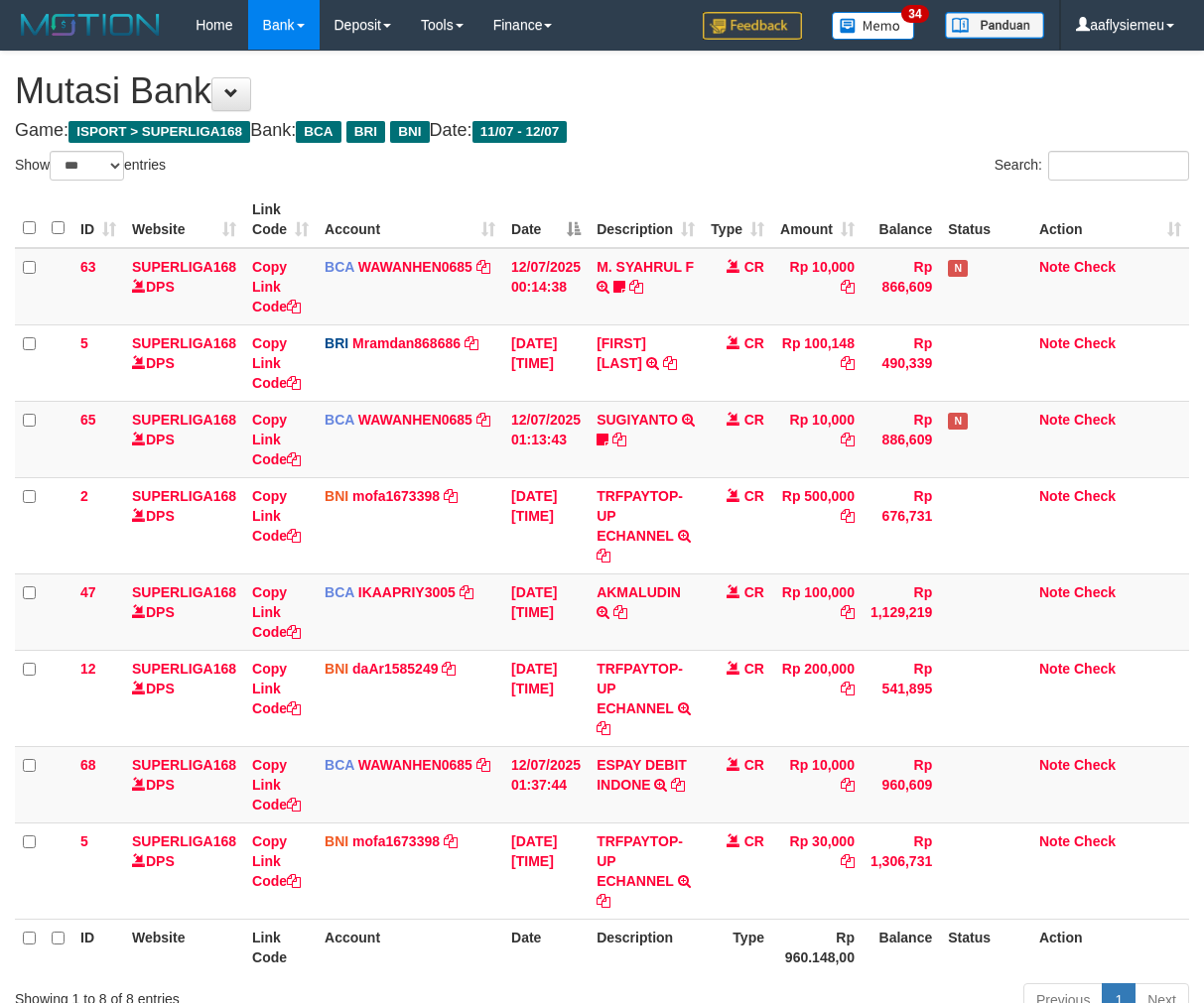 select on "***" 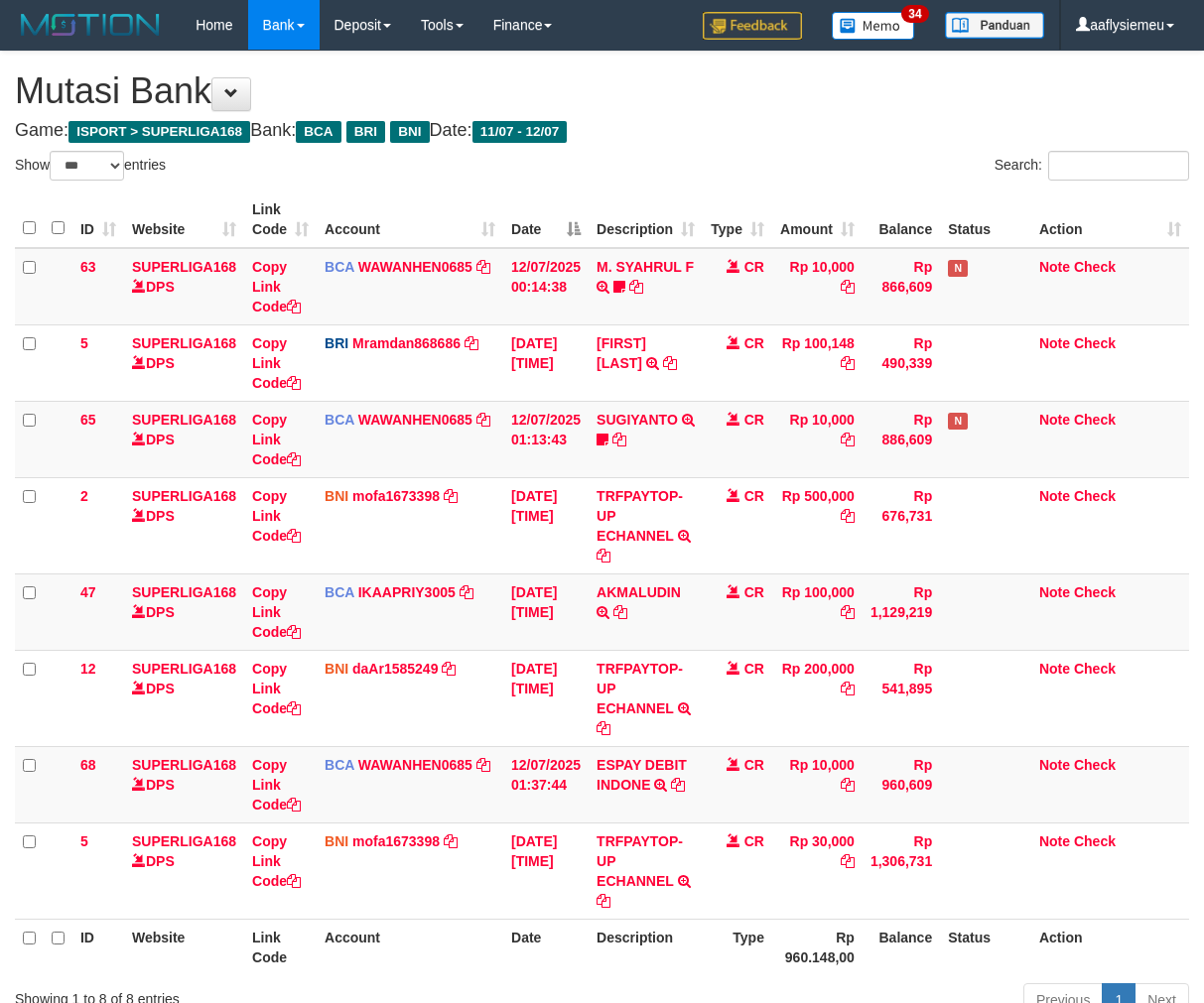 scroll, scrollTop: 165, scrollLeft: 0, axis: vertical 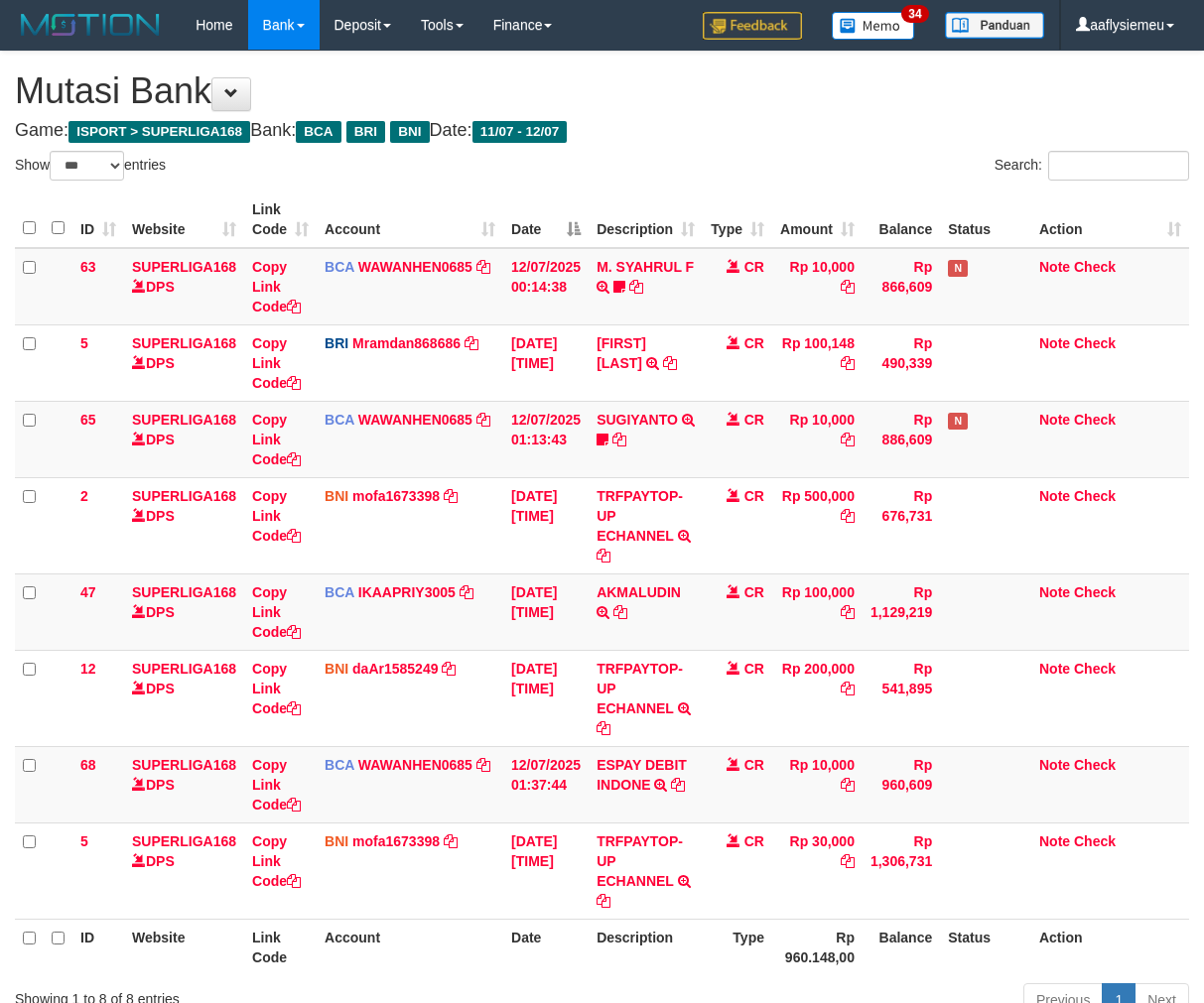 select on "***" 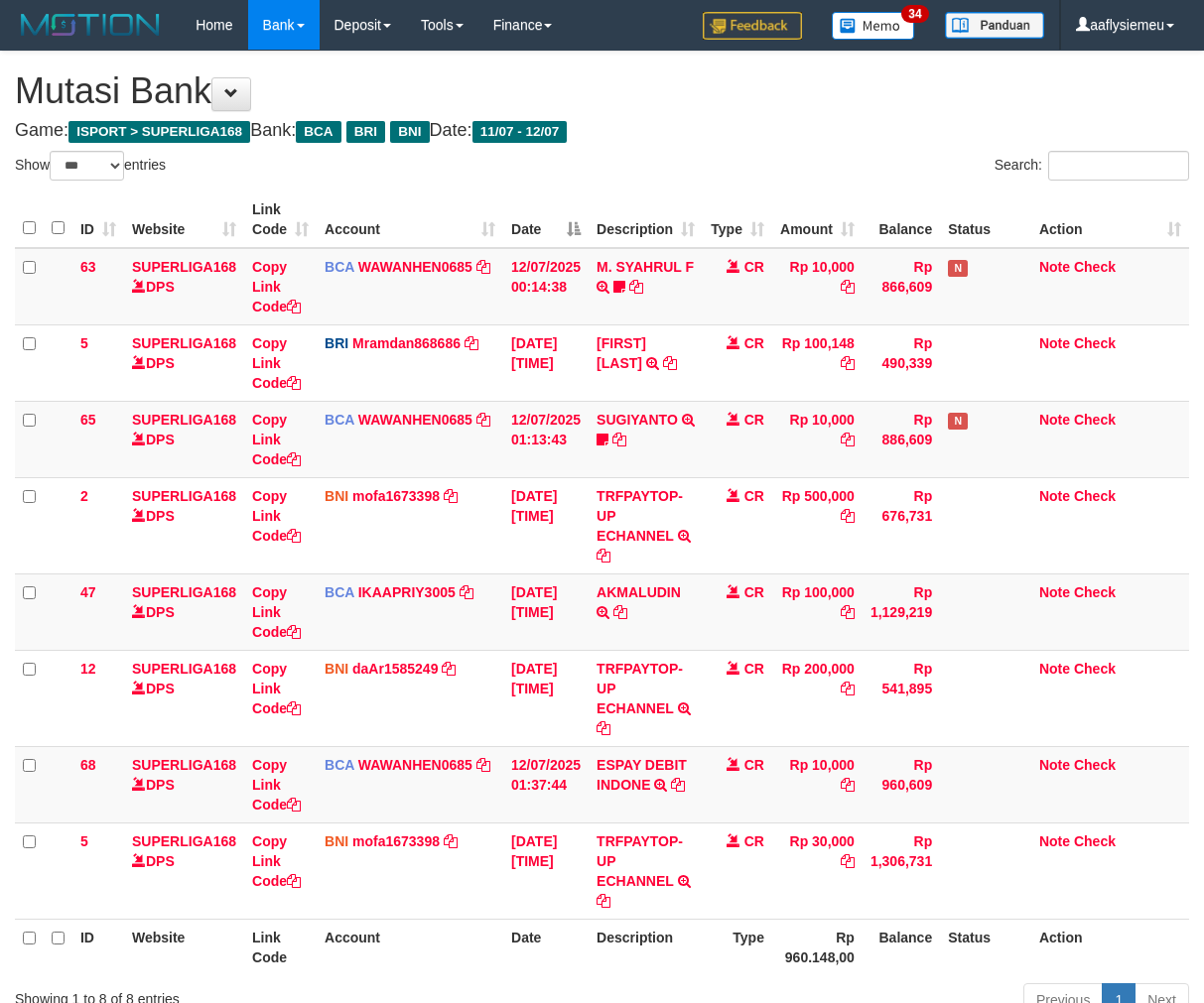 scroll, scrollTop: 165, scrollLeft: 0, axis: vertical 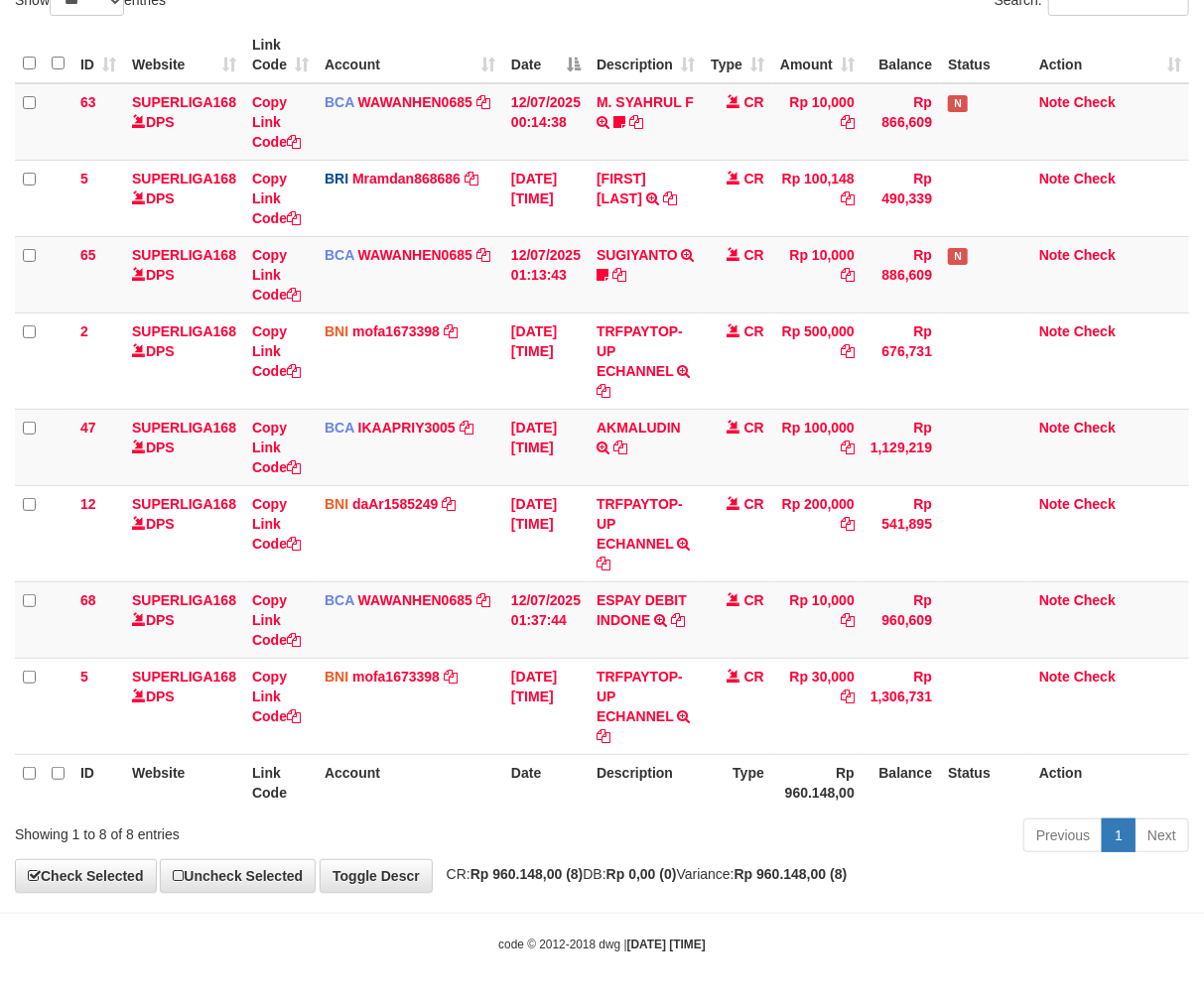 click on "Type" at bounding box center (737, 782) 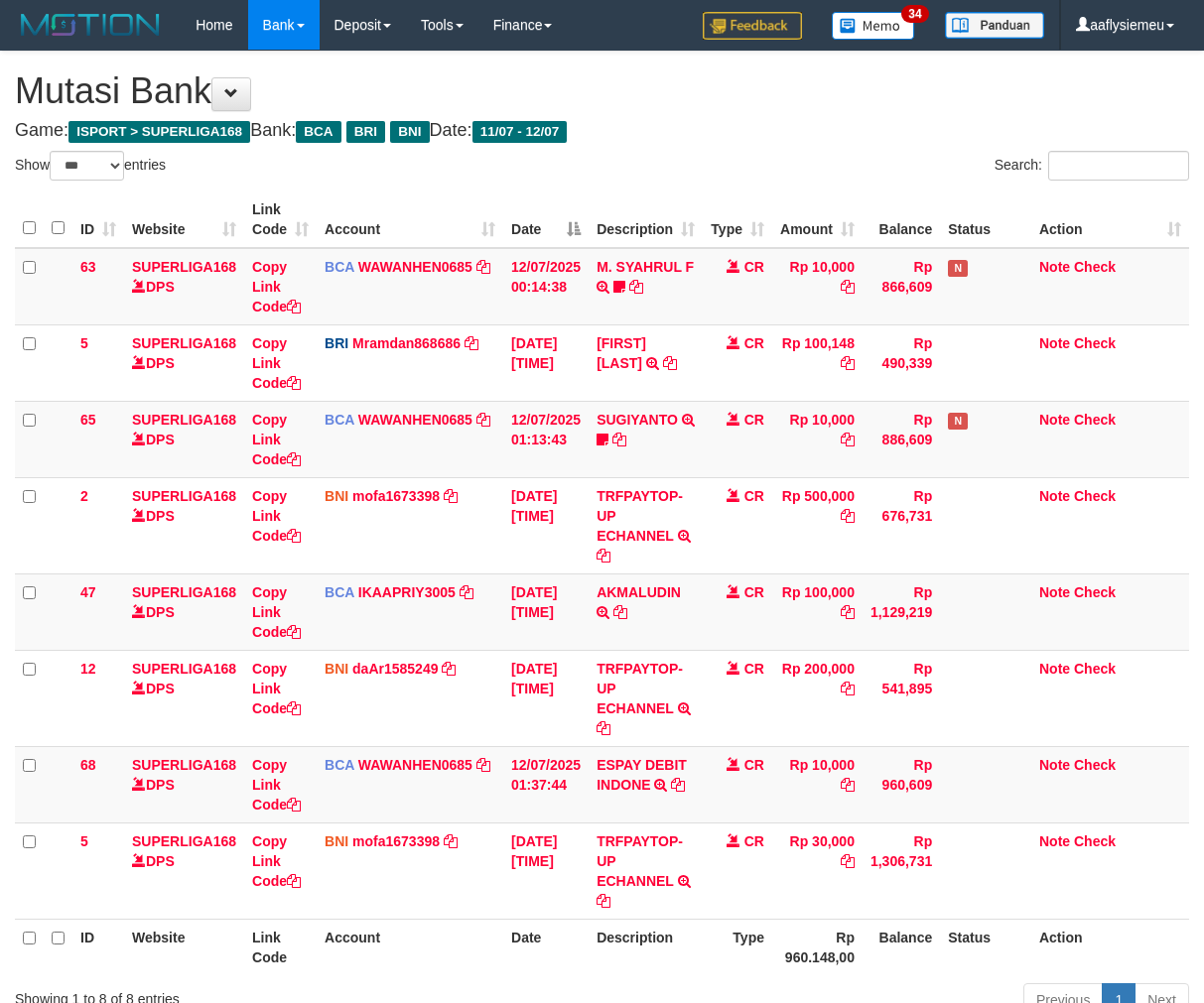 select on "***" 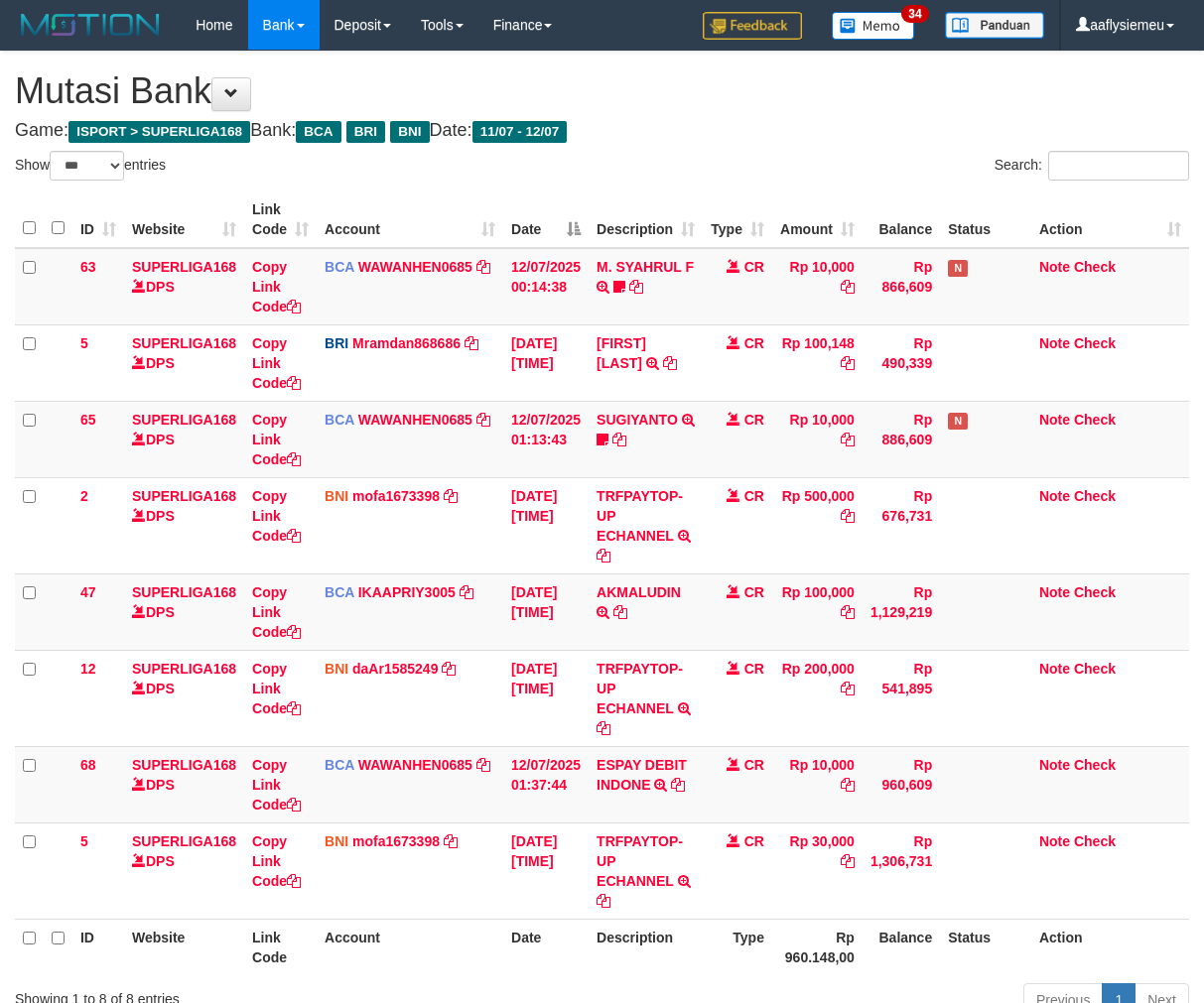 scroll, scrollTop: 165, scrollLeft: 0, axis: vertical 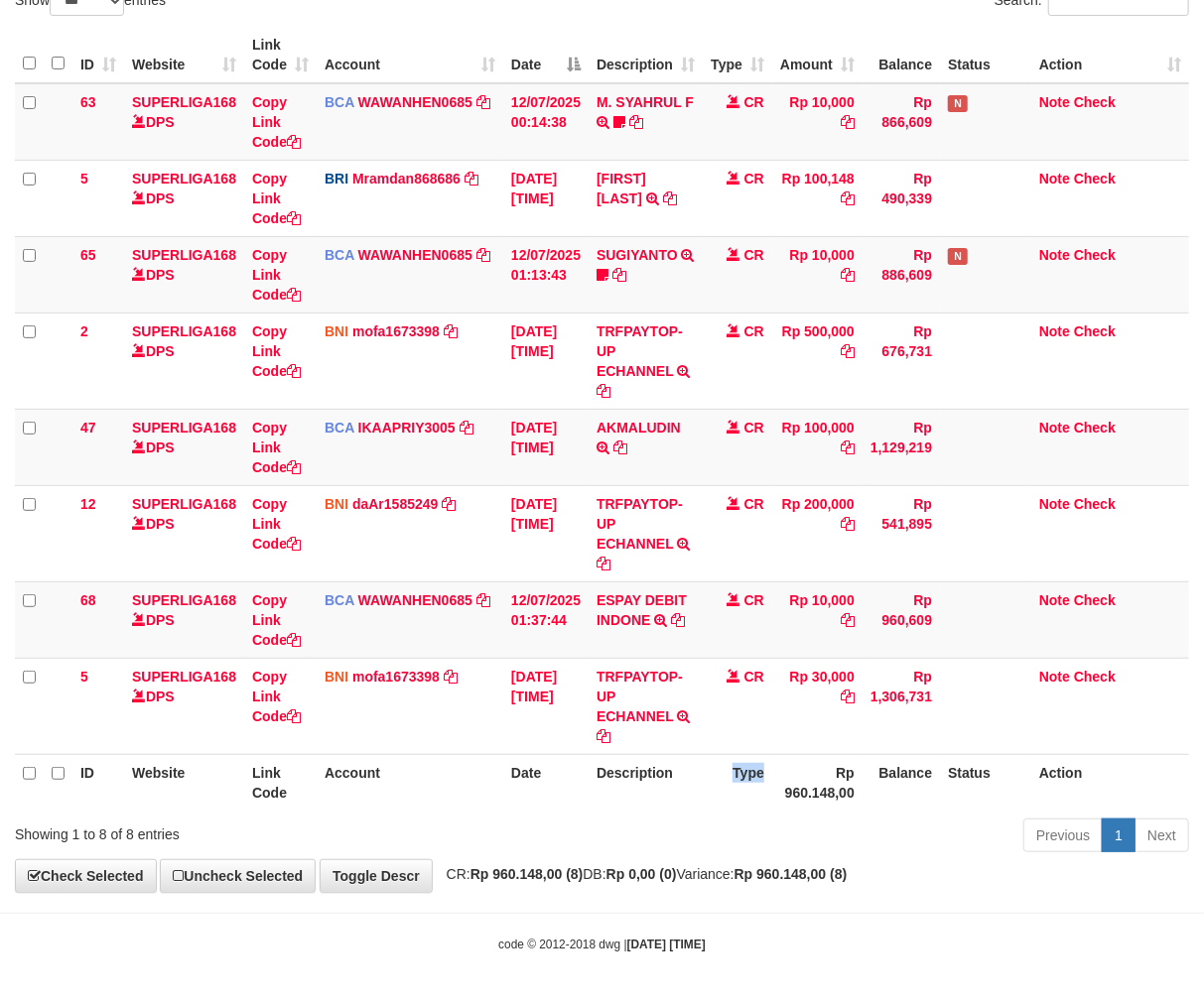 click on "Type" at bounding box center (737, 782) 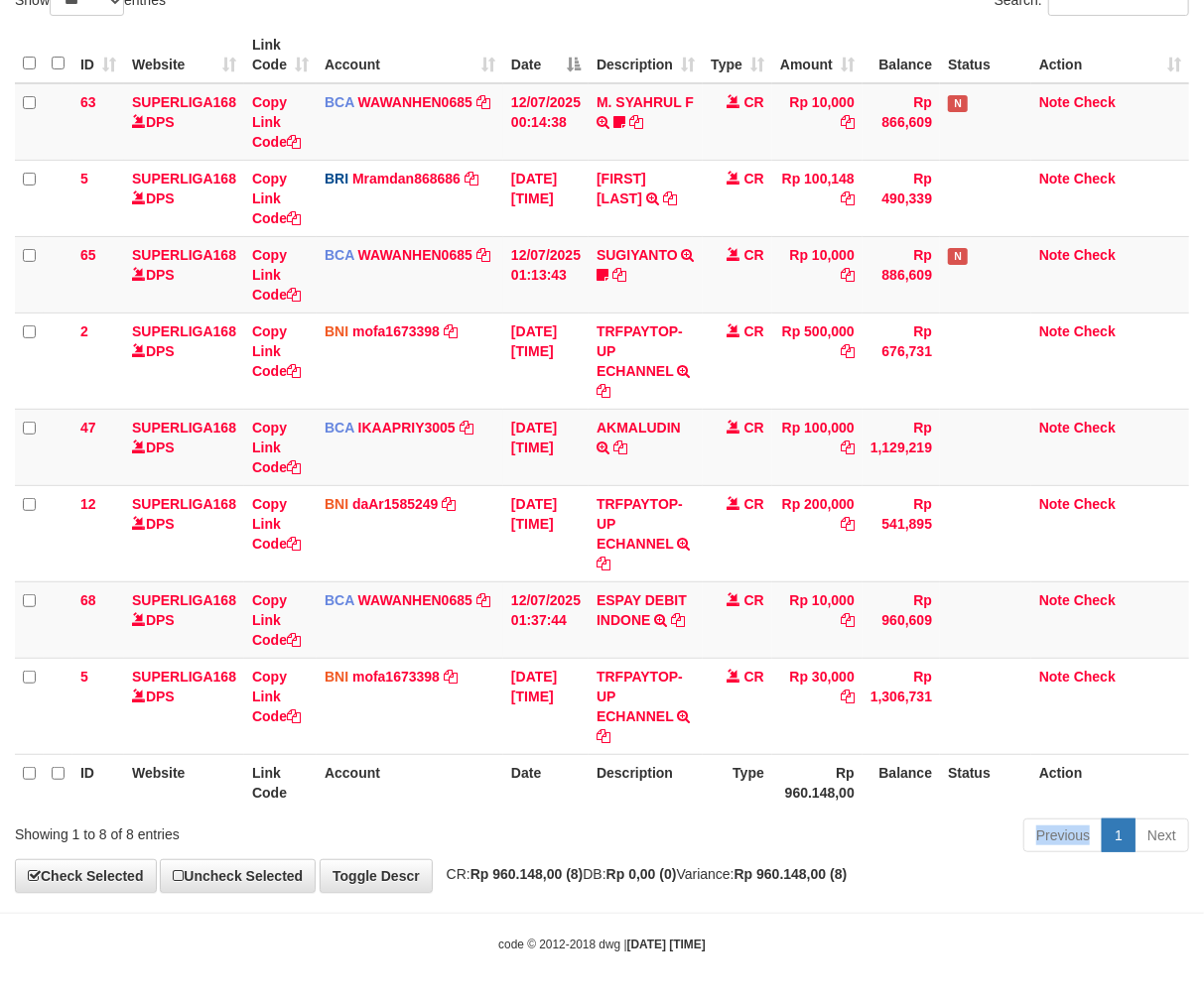 click on "Previous 1 Next" at bounding box center [853, 837] 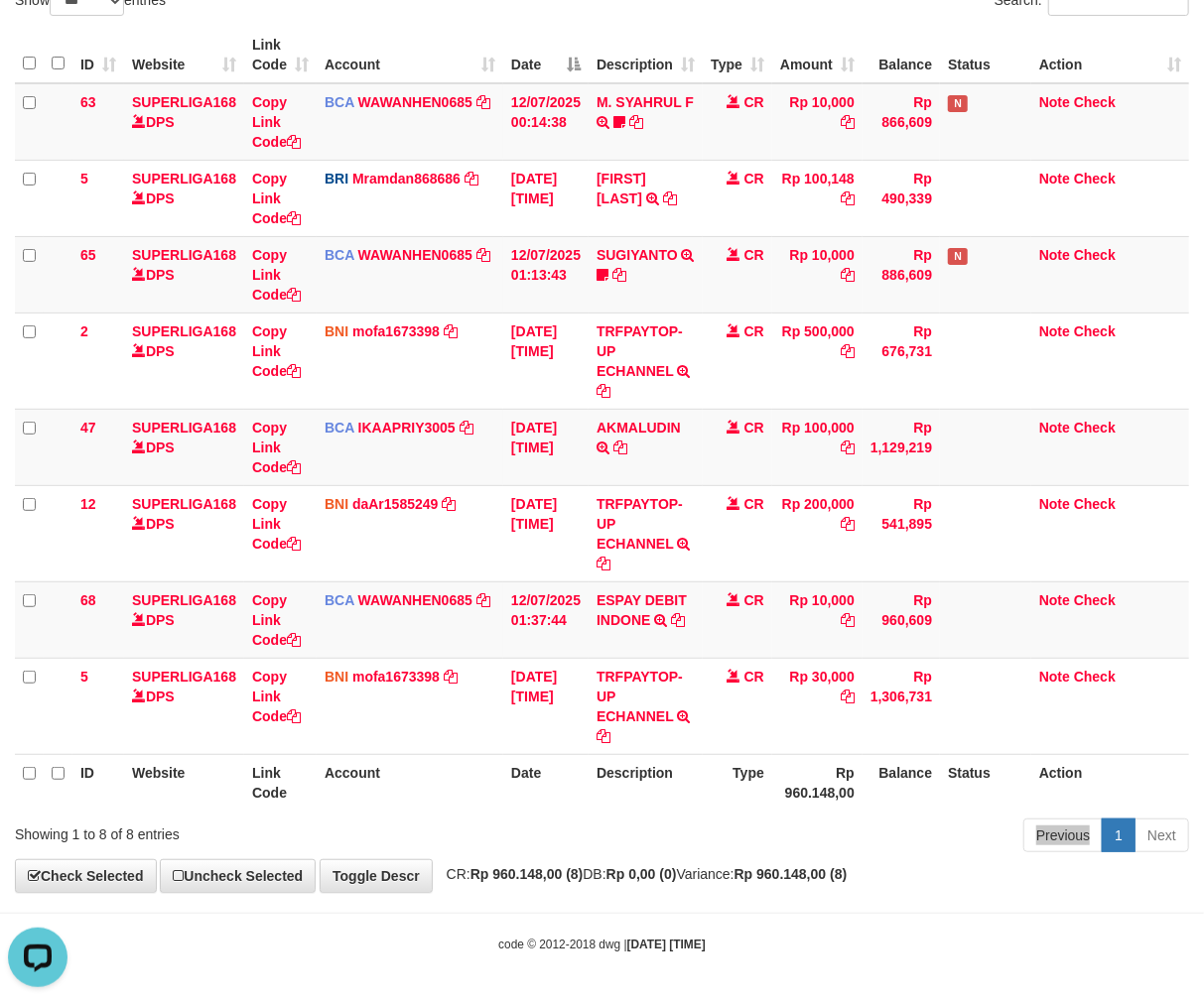 scroll, scrollTop: 0, scrollLeft: 0, axis: both 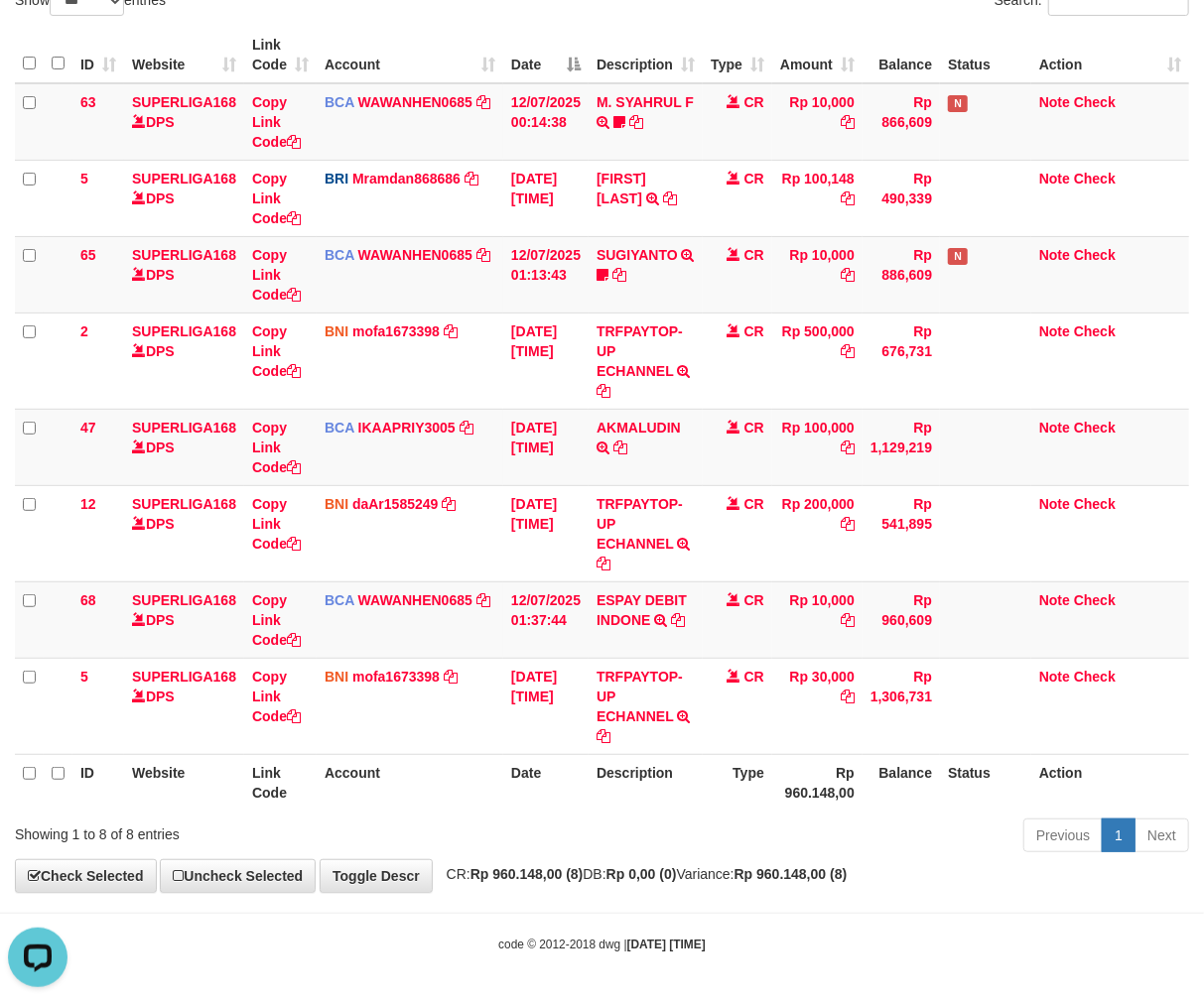click on "Description" at bounding box center [645, 782] 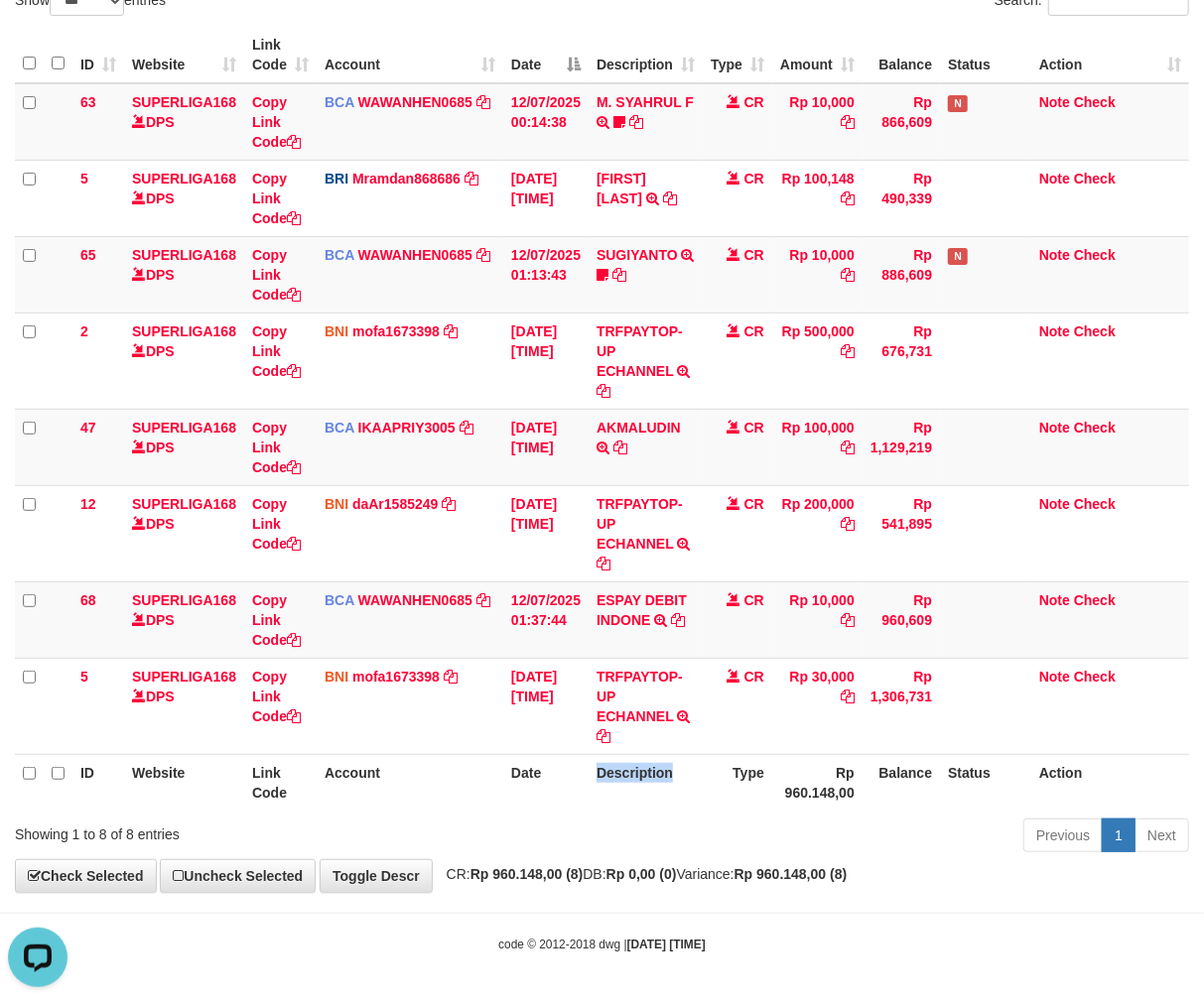 click on "Description" at bounding box center (645, 782) 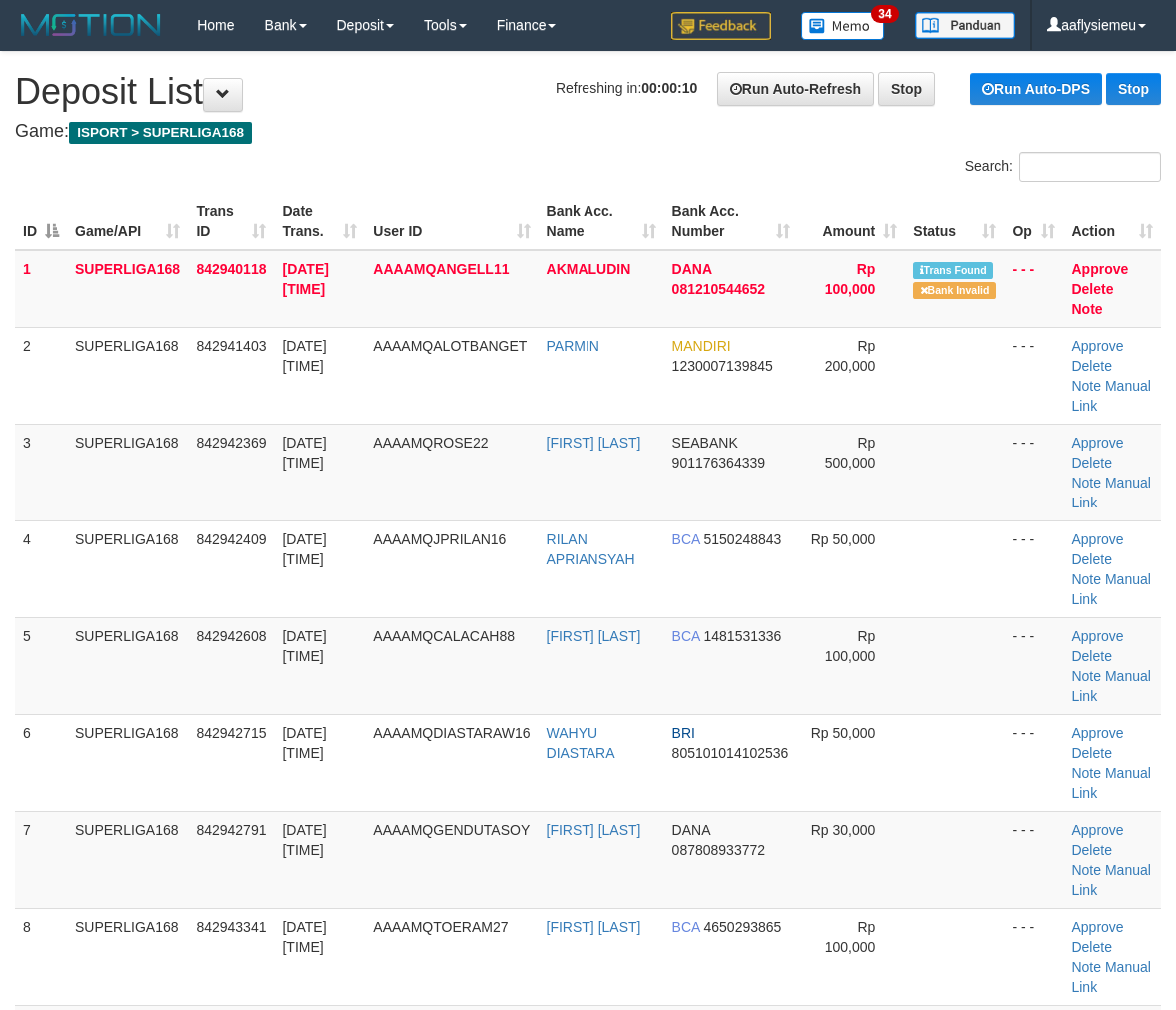 scroll, scrollTop: 0, scrollLeft: 0, axis: both 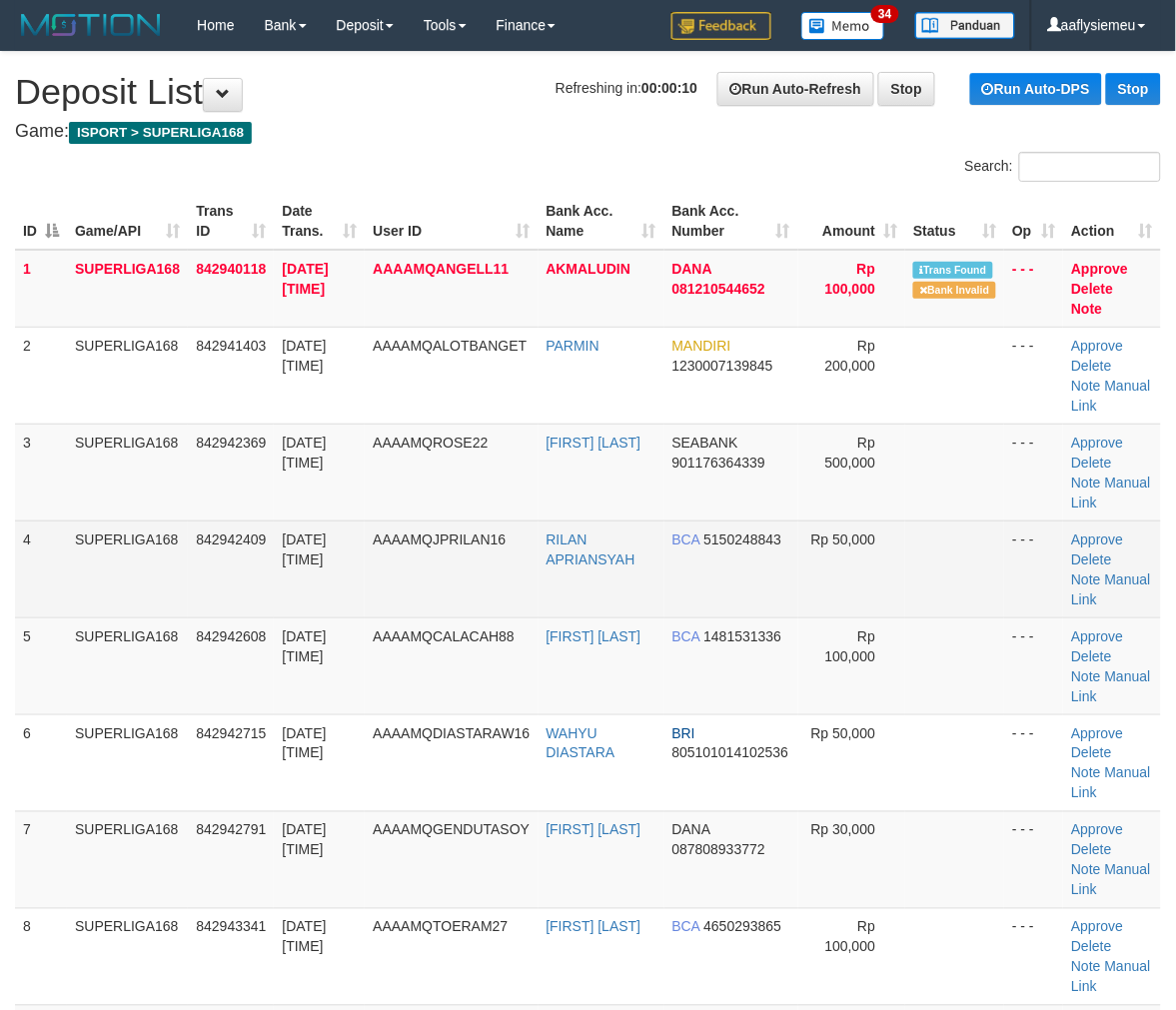 click on "842942409" at bounding box center [231, 568] 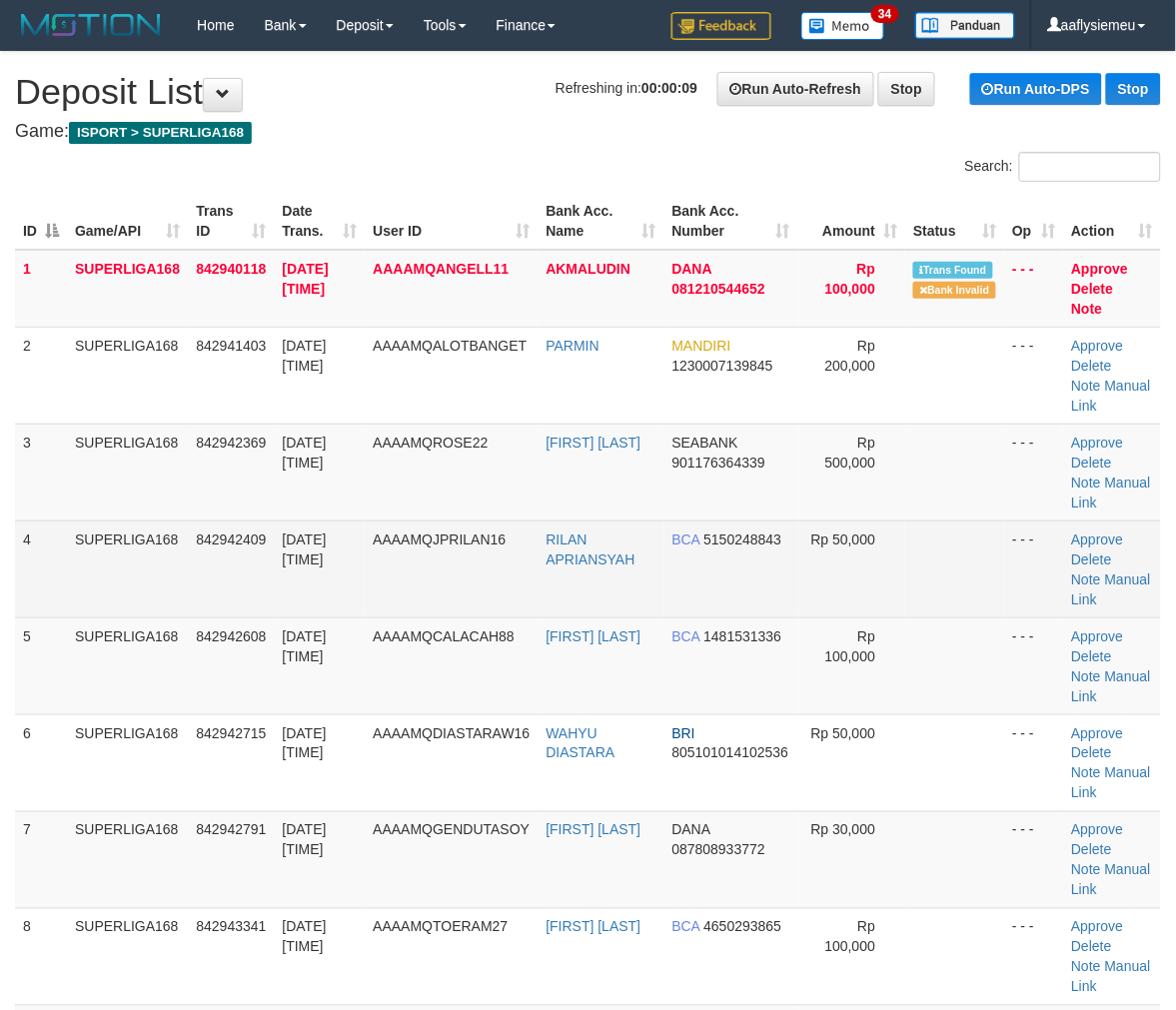 click on "12/07/2025 01:35:39" at bounding box center [319, 568] 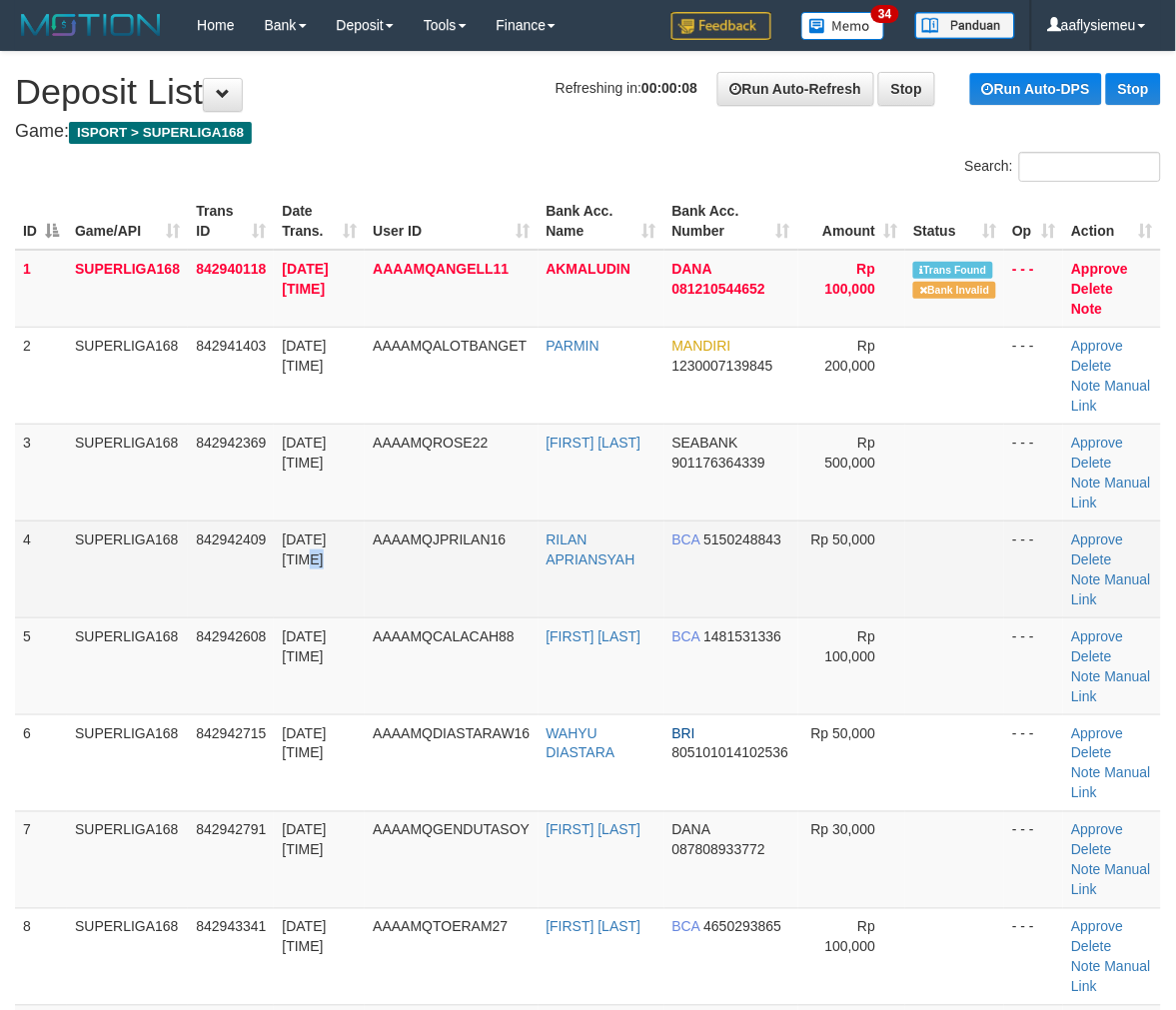 click on "12/07/2025 01:35:39" at bounding box center [319, 568] 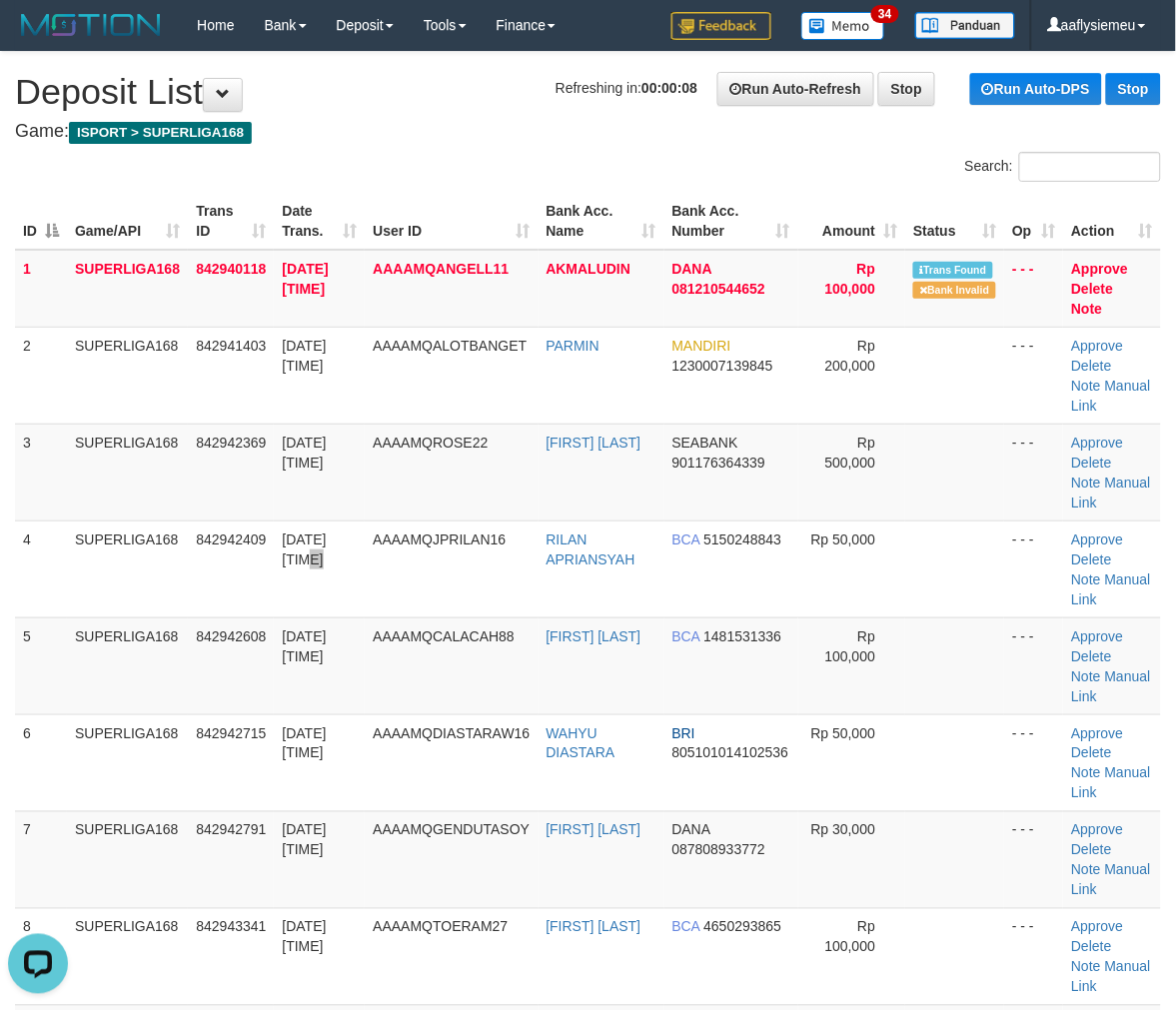 scroll, scrollTop: 0, scrollLeft: 0, axis: both 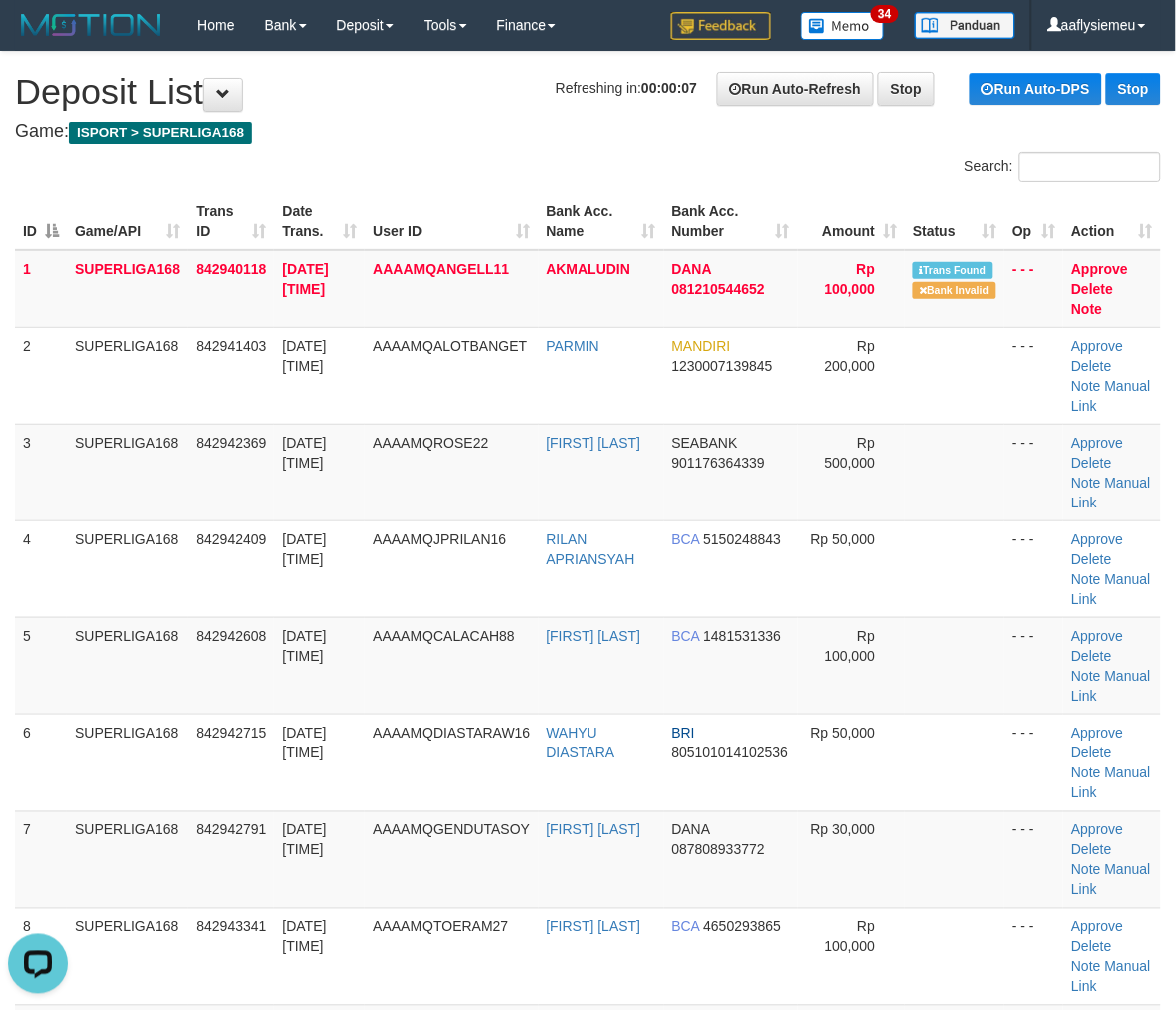 drag, startPoint x: 214, startPoint y: 603, endPoint x: 1, endPoint y: 679, distance: 226.1526 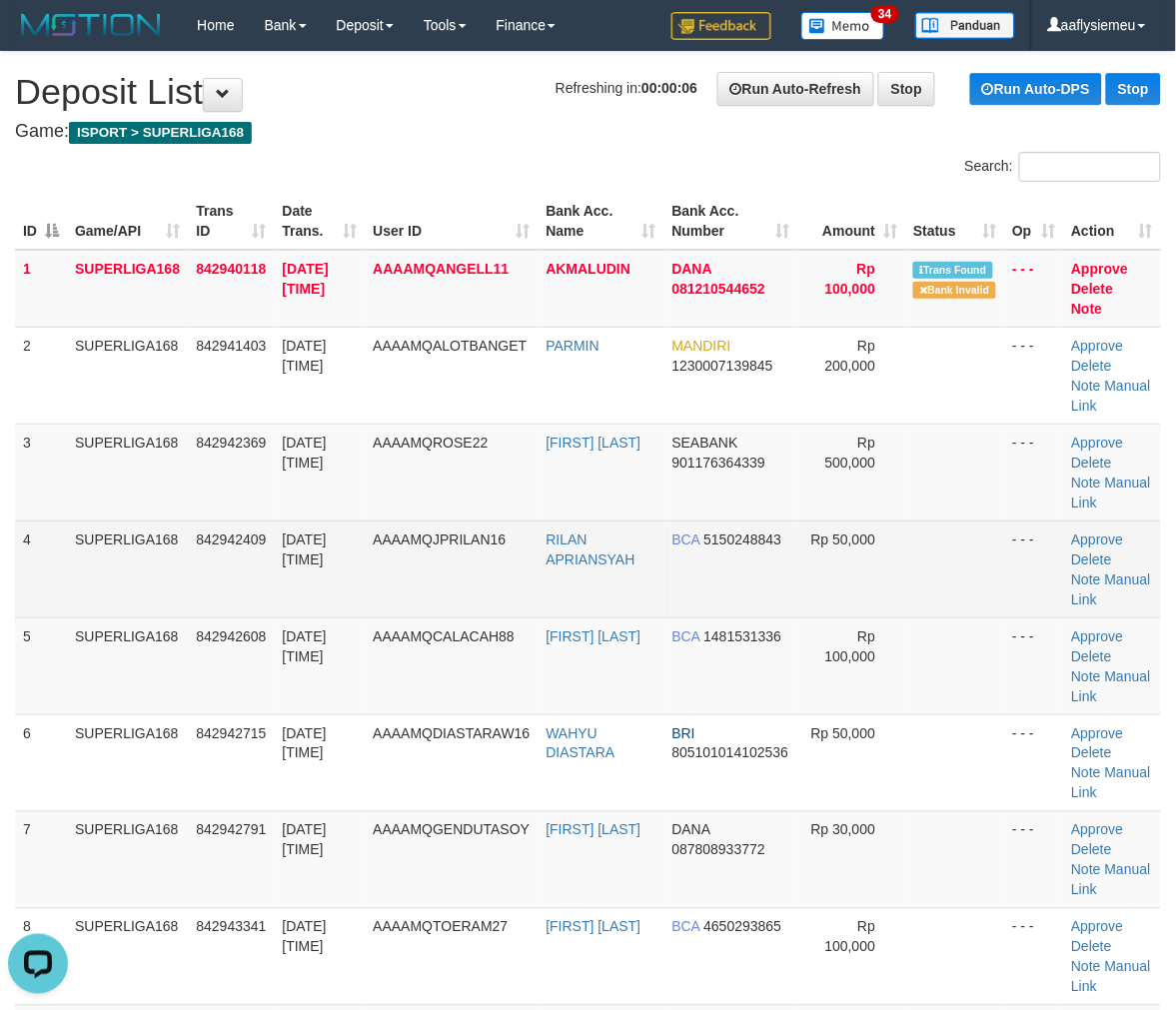 click on "842942409" at bounding box center [231, 568] 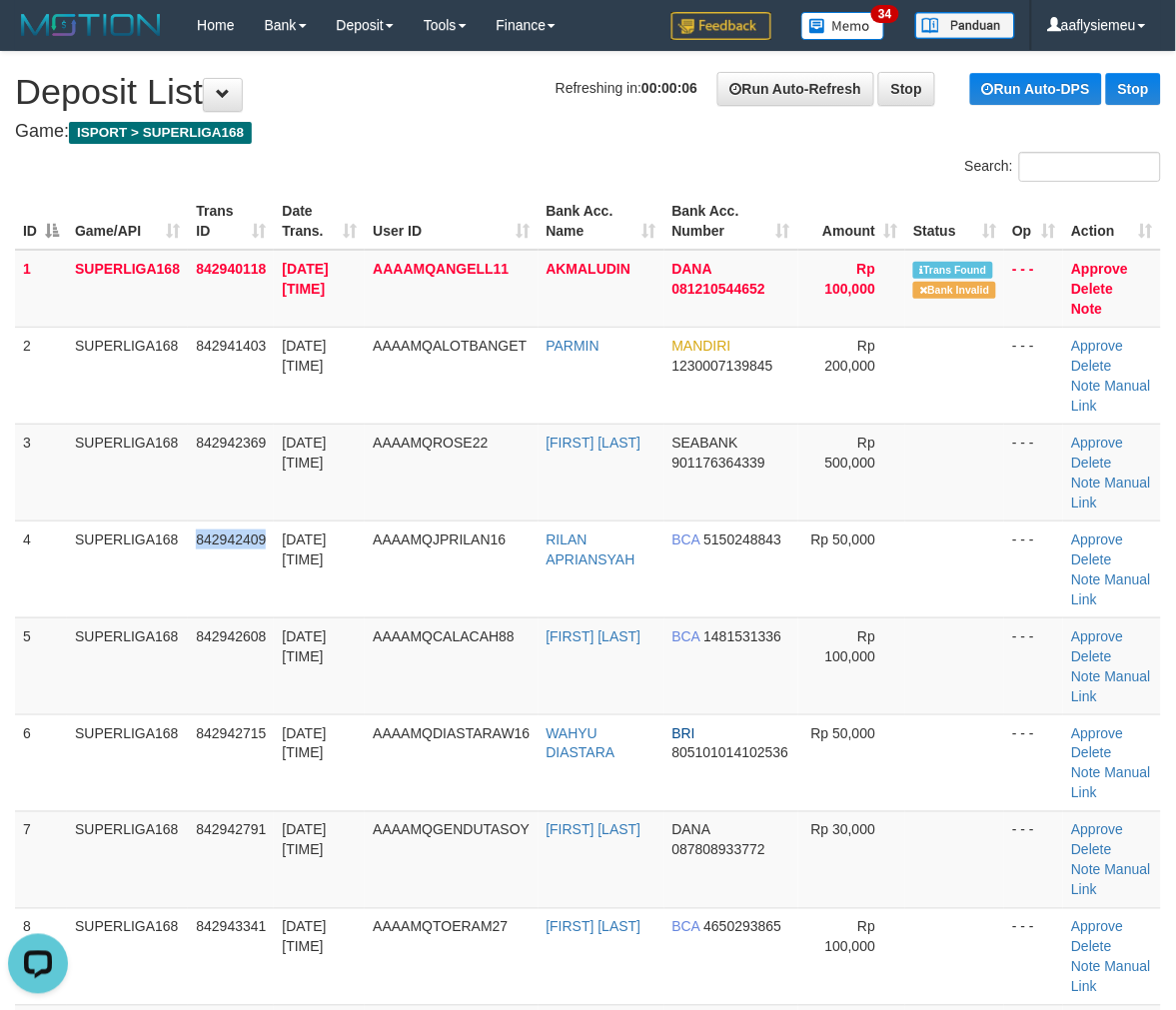 drag, startPoint x: 214, startPoint y: 613, endPoint x: 7, endPoint y: 684, distance: 218.83784 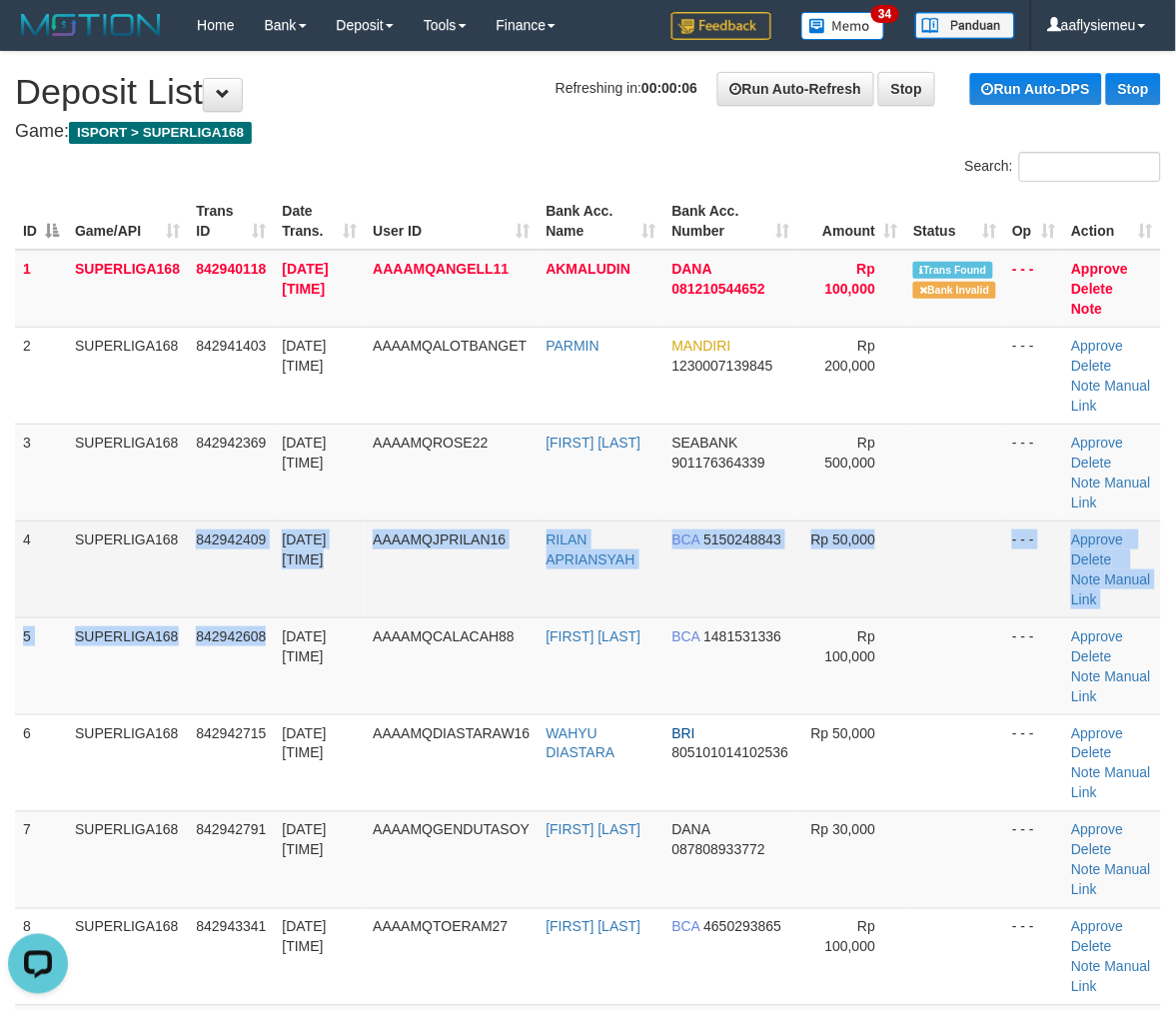 drag, startPoint x: 416, startPoint y: 599, endPoint x: 428, endPoint y: 593, distance: 13.416408 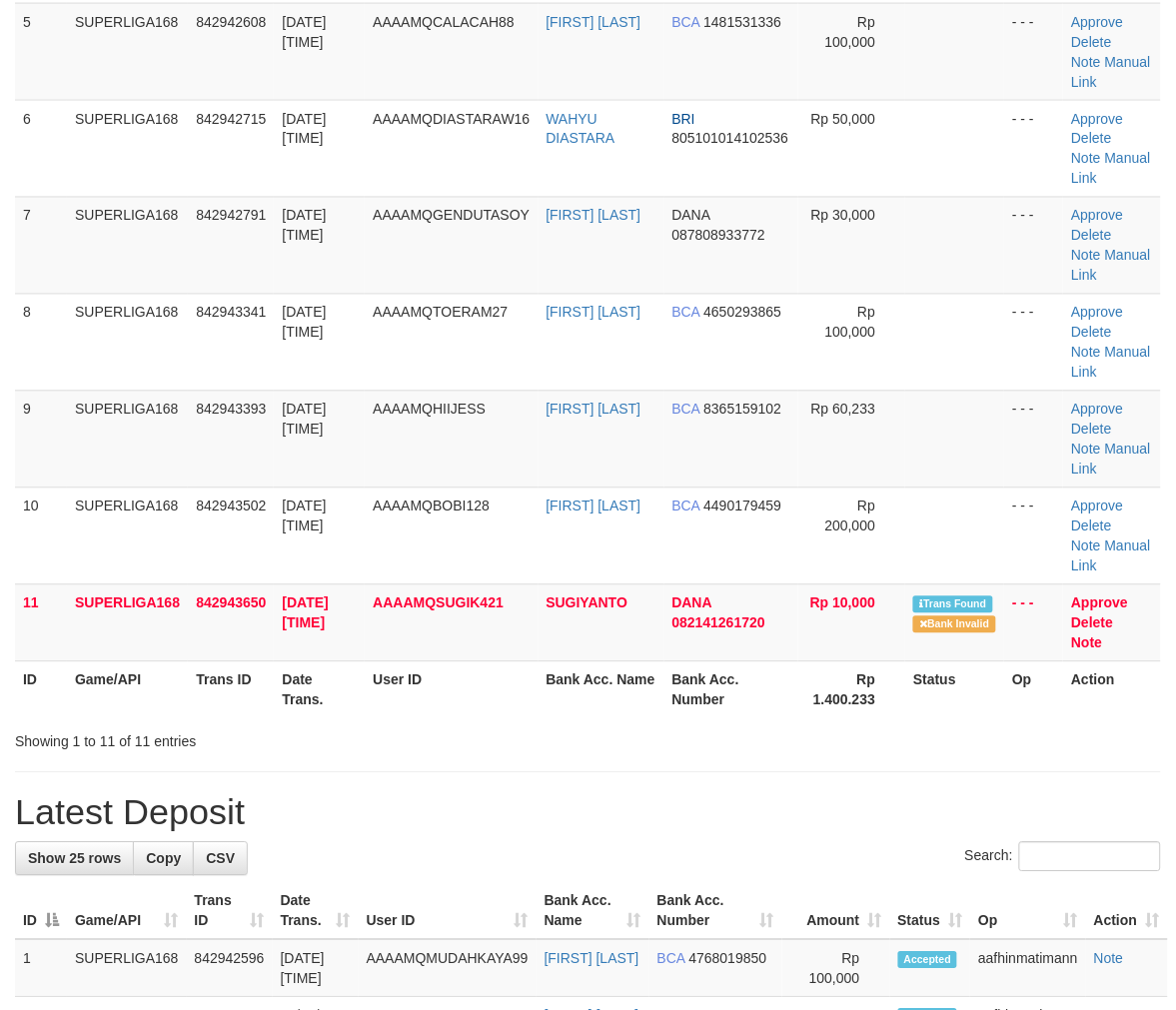 scroll, scrollTop: 776, scrollLeft: 0, axis: vertical 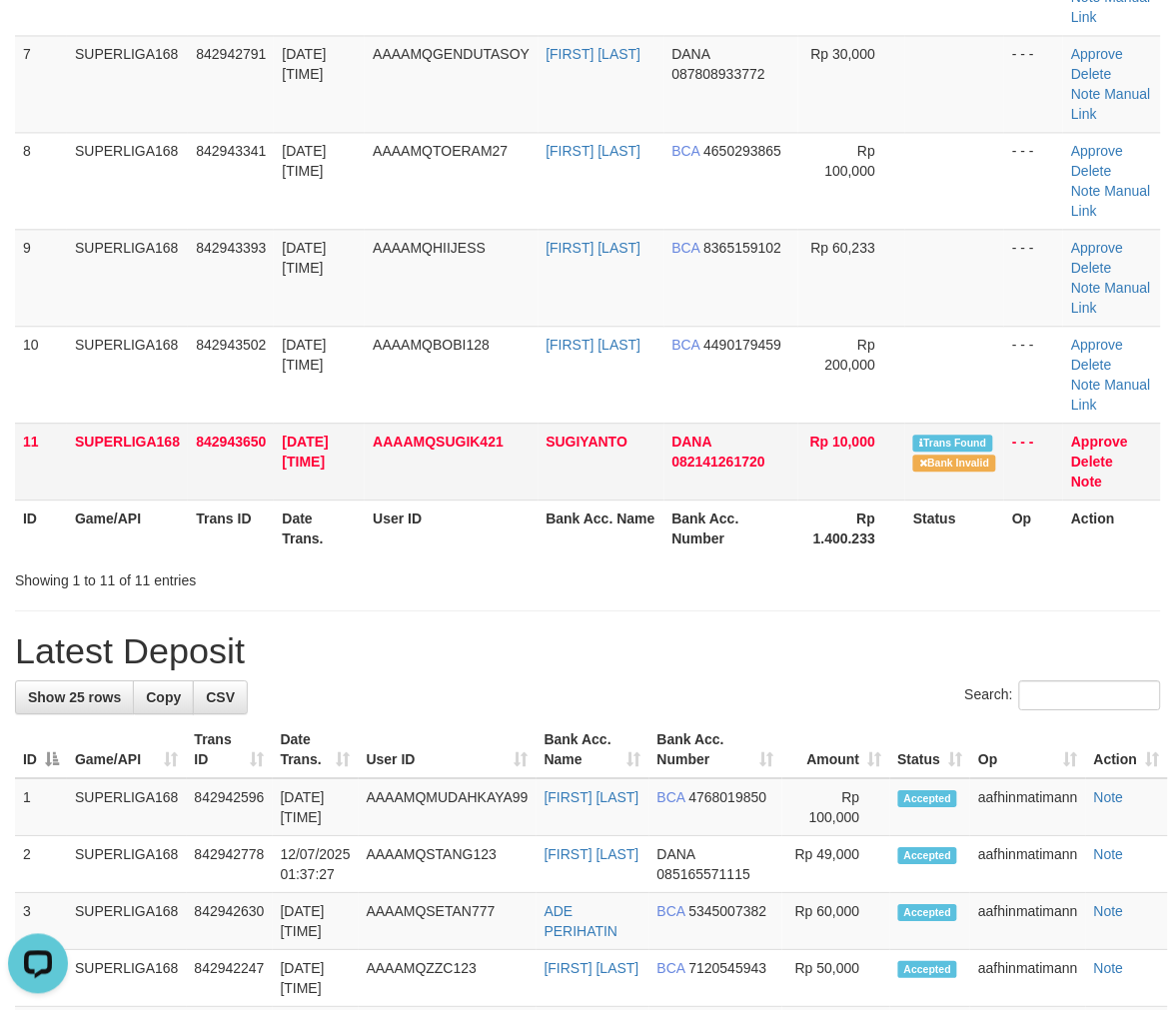 click on "[DATE] [TIME]" at bounding box center [319, 461] 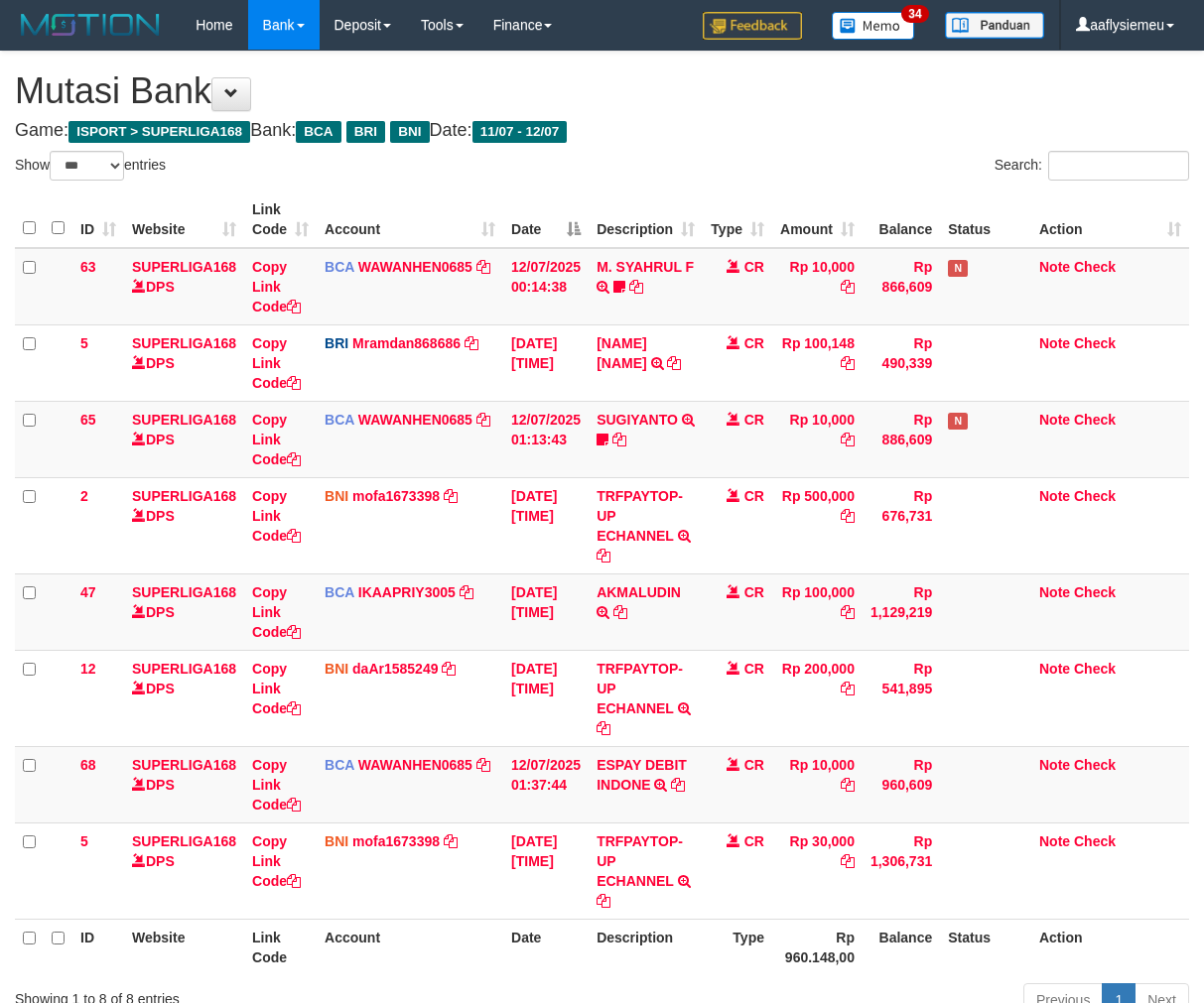select on "***" 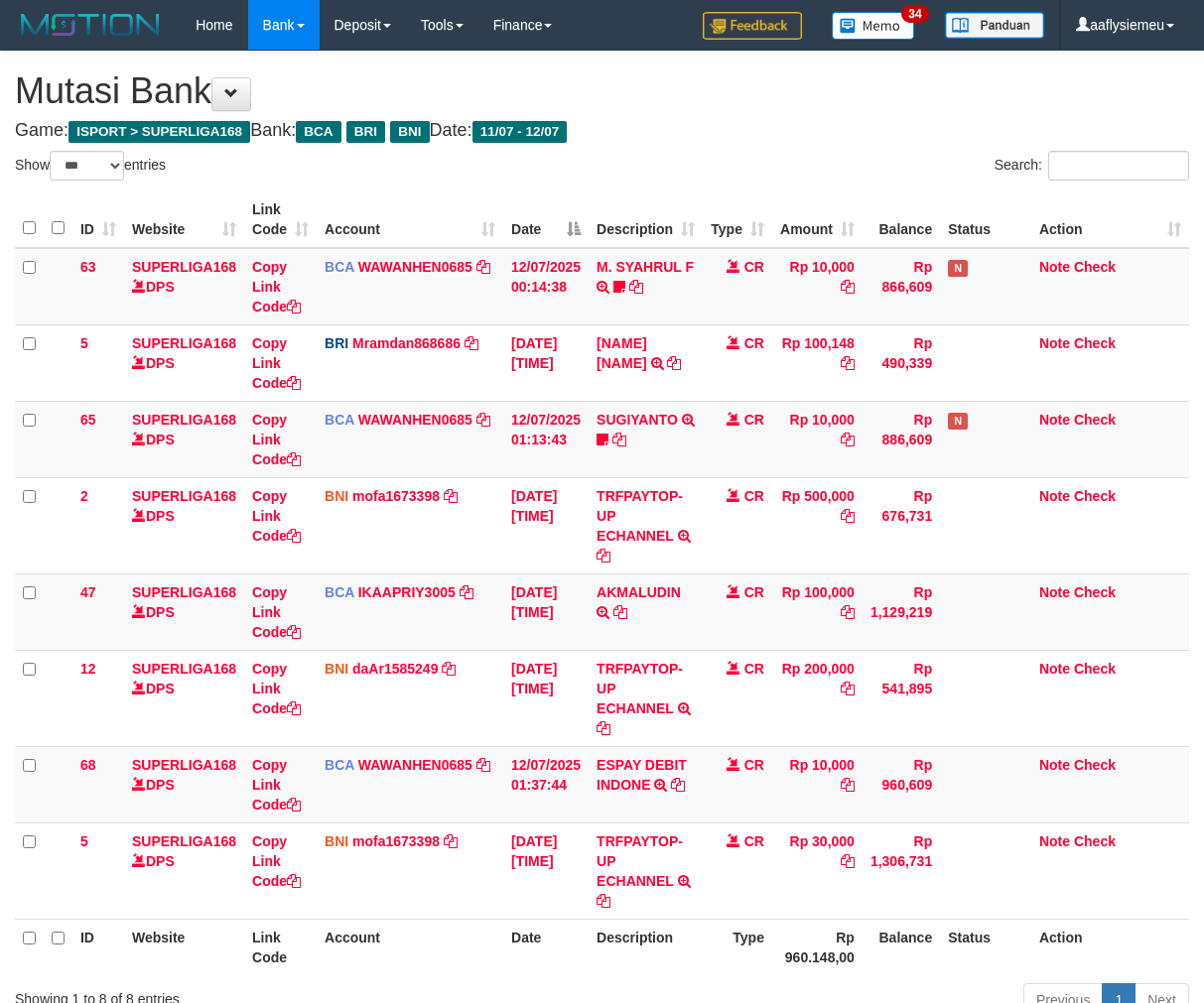 scroll, scrollTop: 165, scrollLeft: 0, axis: vertical 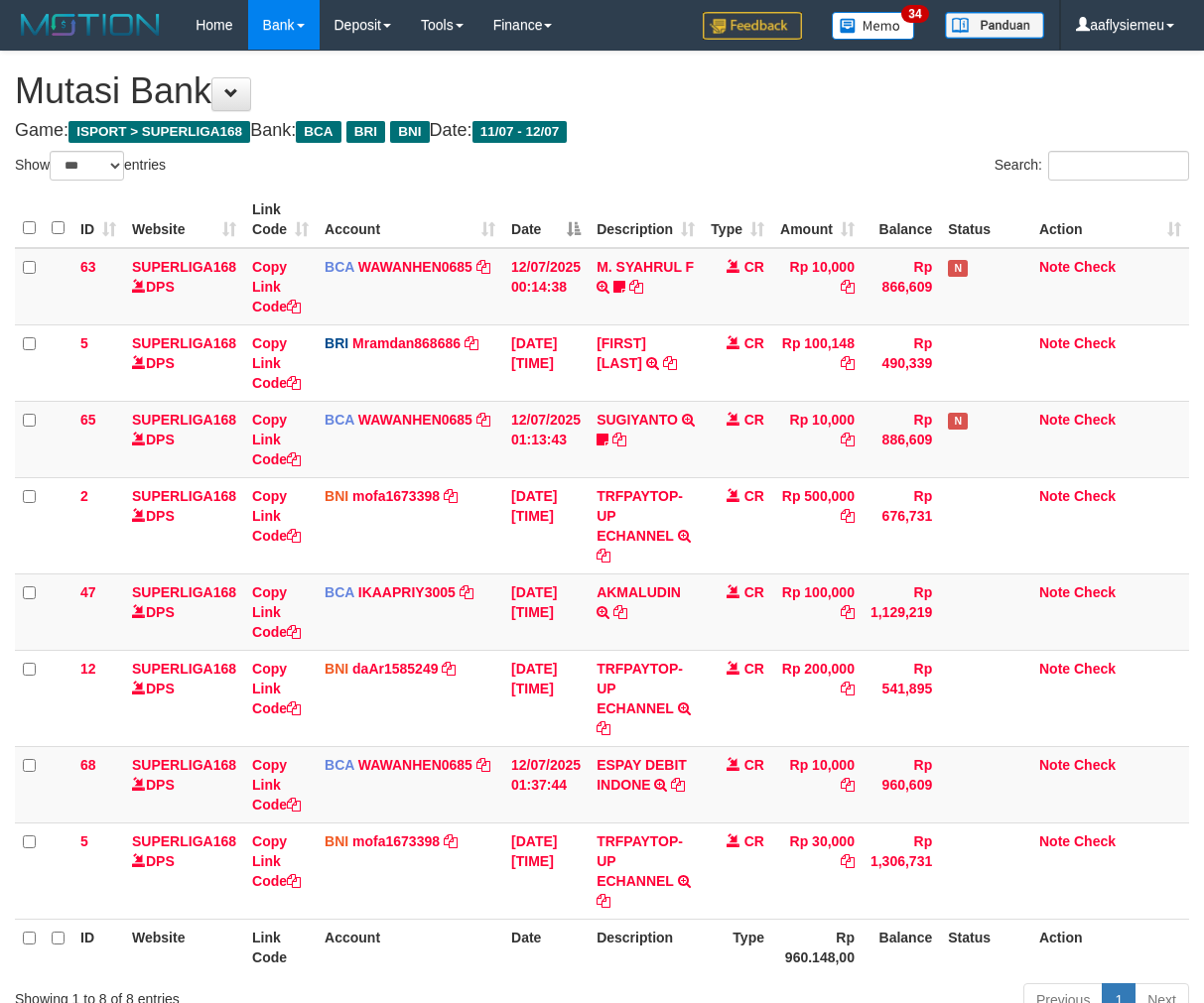 select on "***" 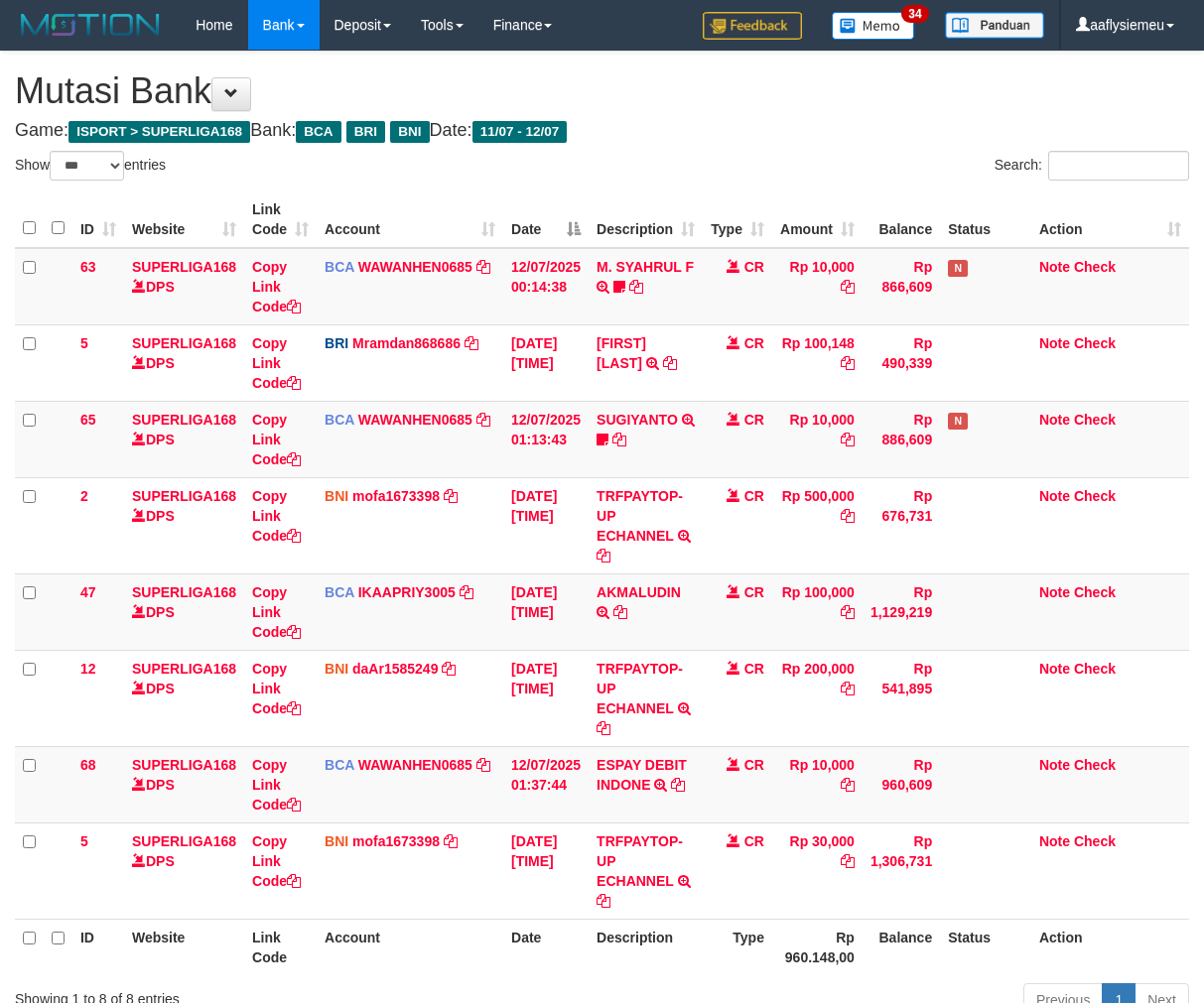 scroll, scrollTop: 165, scrollLeft: 0, axis: vertical 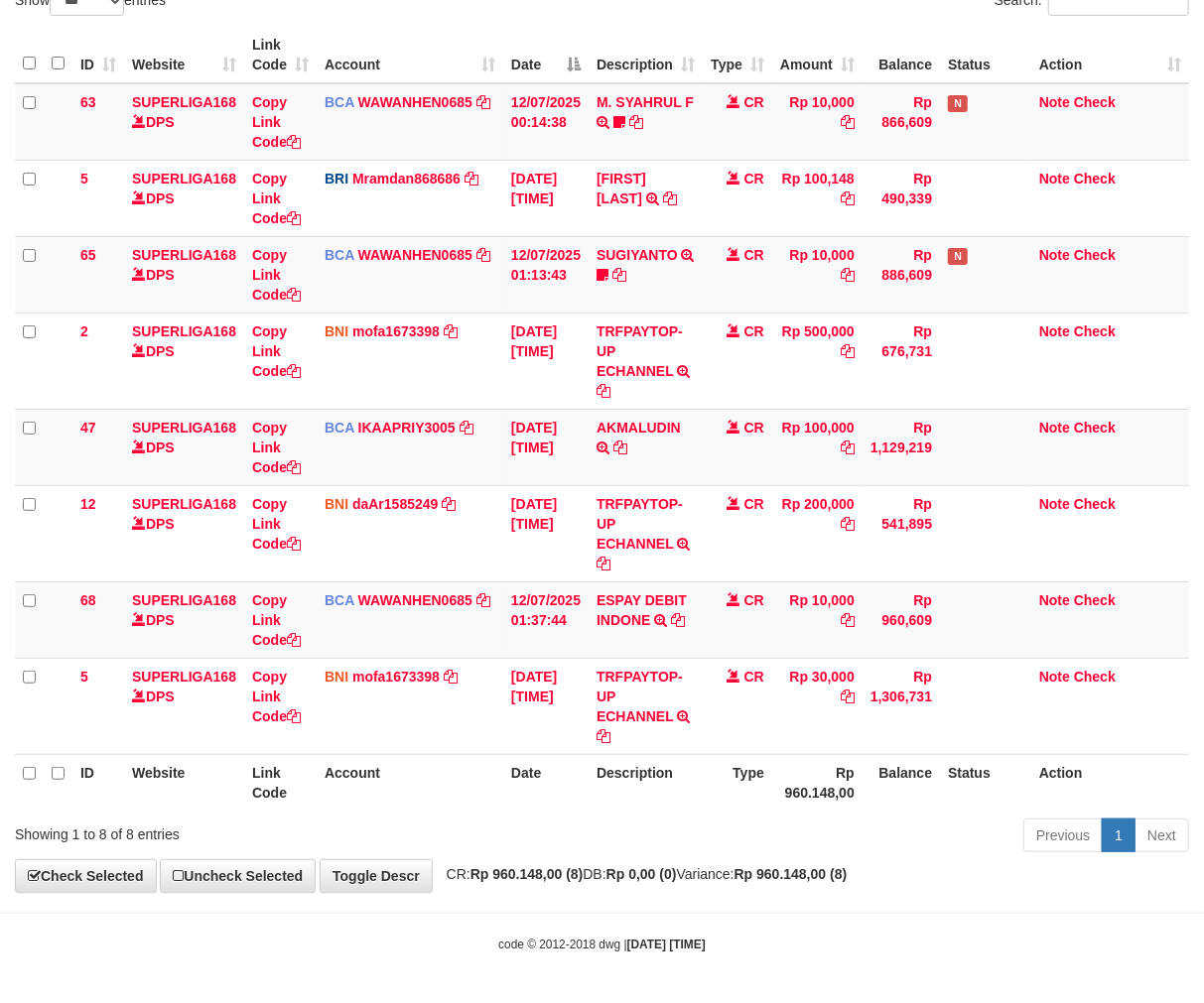 click on "Previous 1 Next" at bounding box center (853, 837) 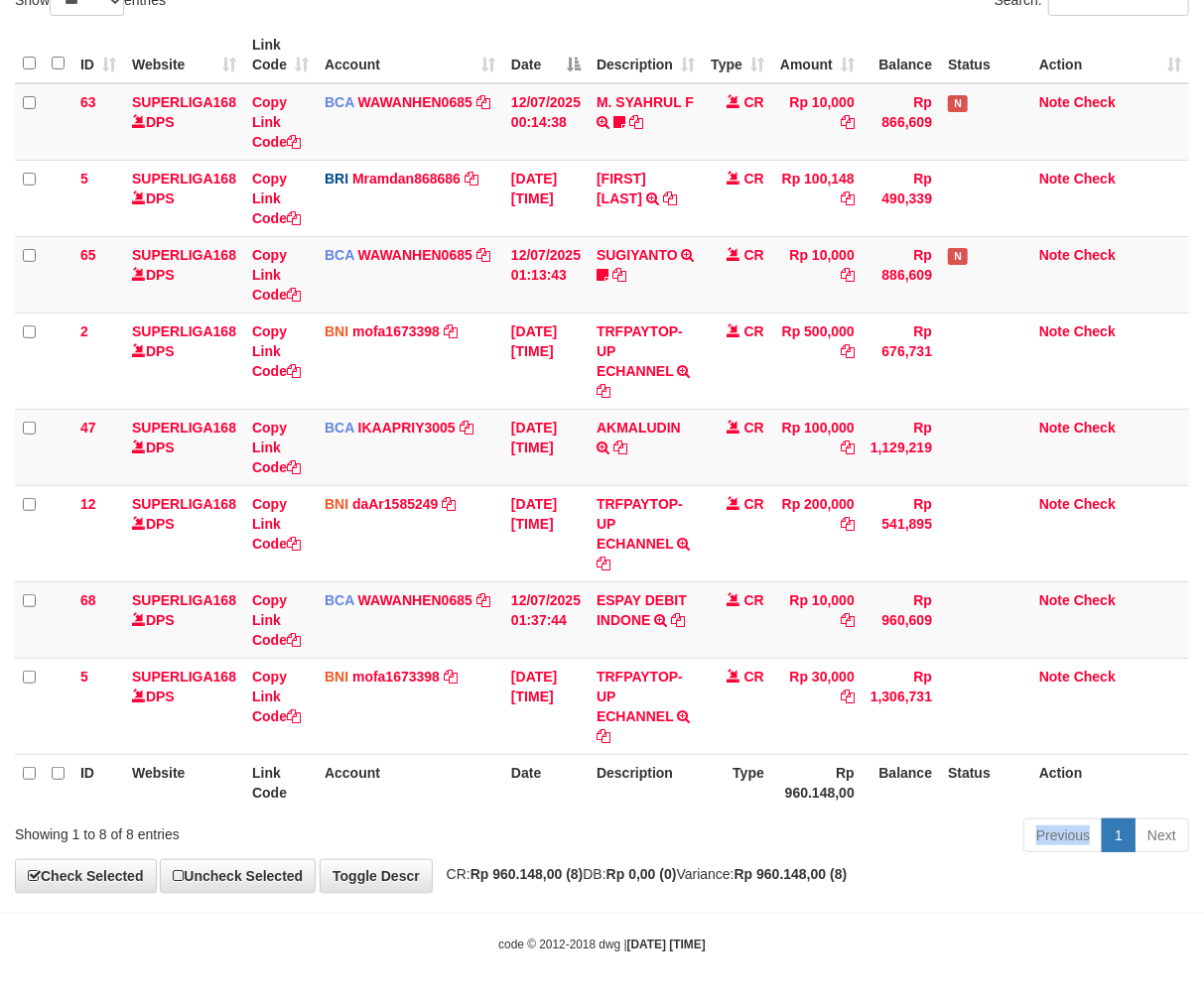 click on "Previous 1 Next" at bounding box center (853, 837) 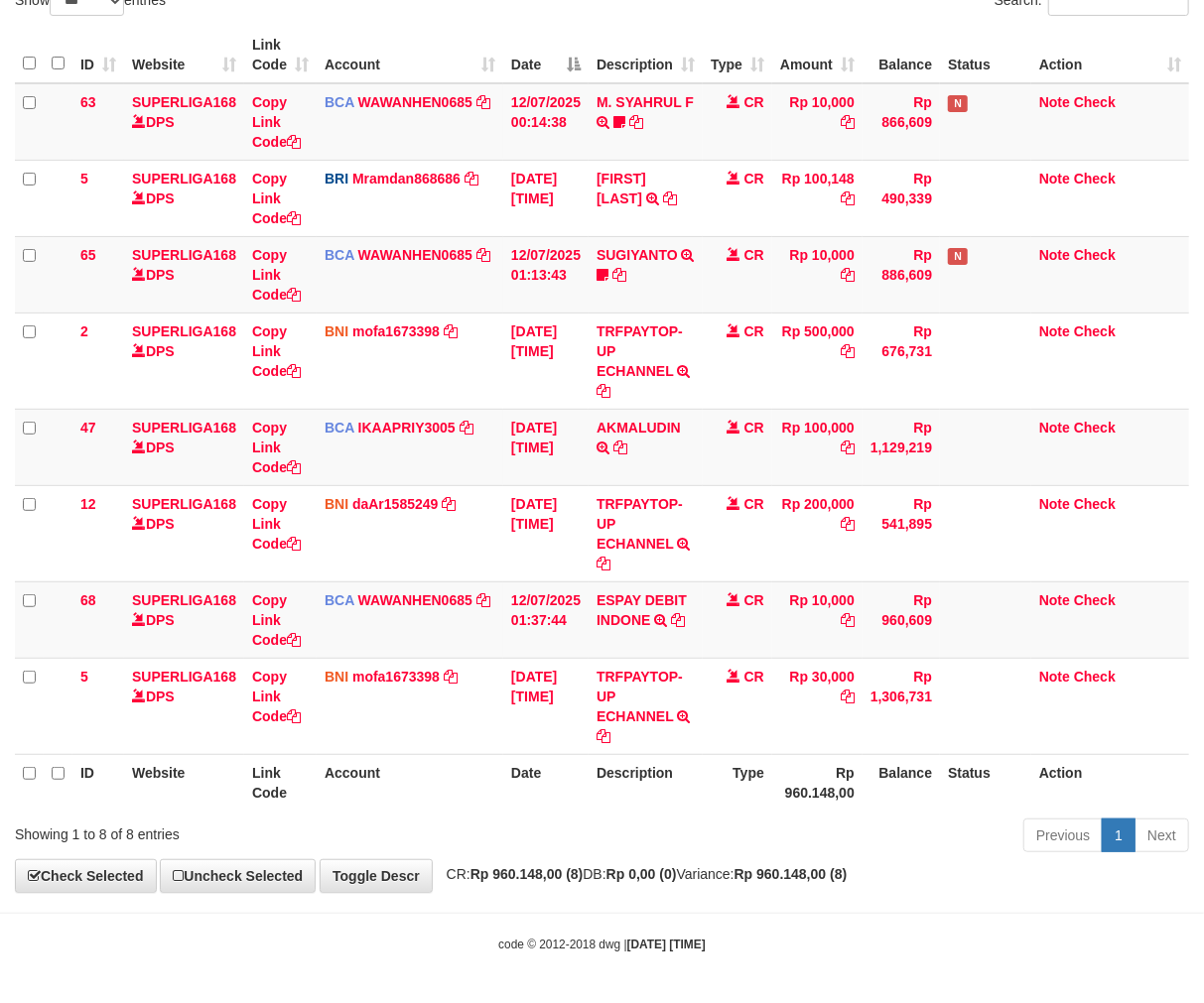 click on "Previous 1 Next" at bounding box center (853, 837) 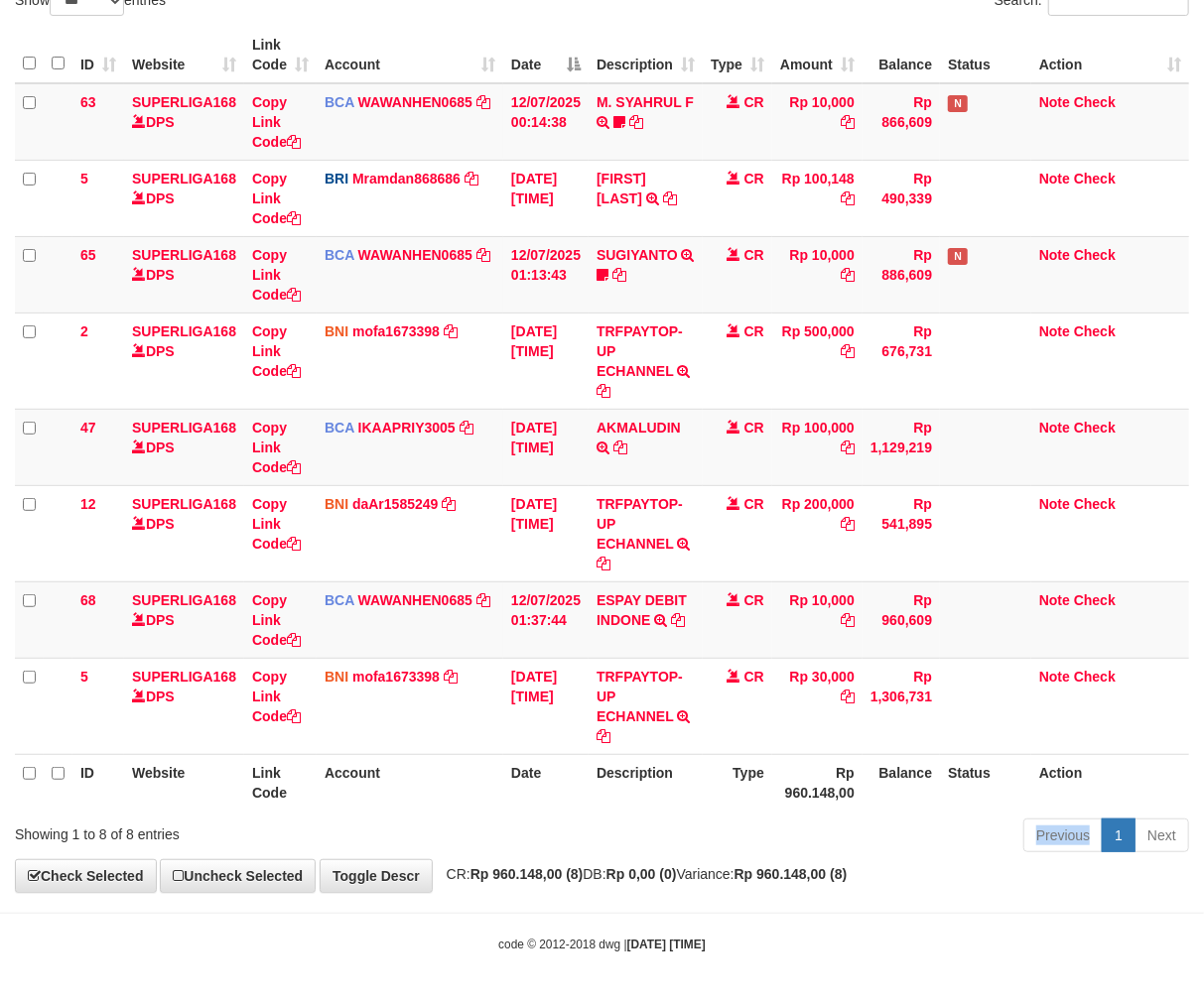 click on "Previous 1 Next" at bounding box center (853, 837) 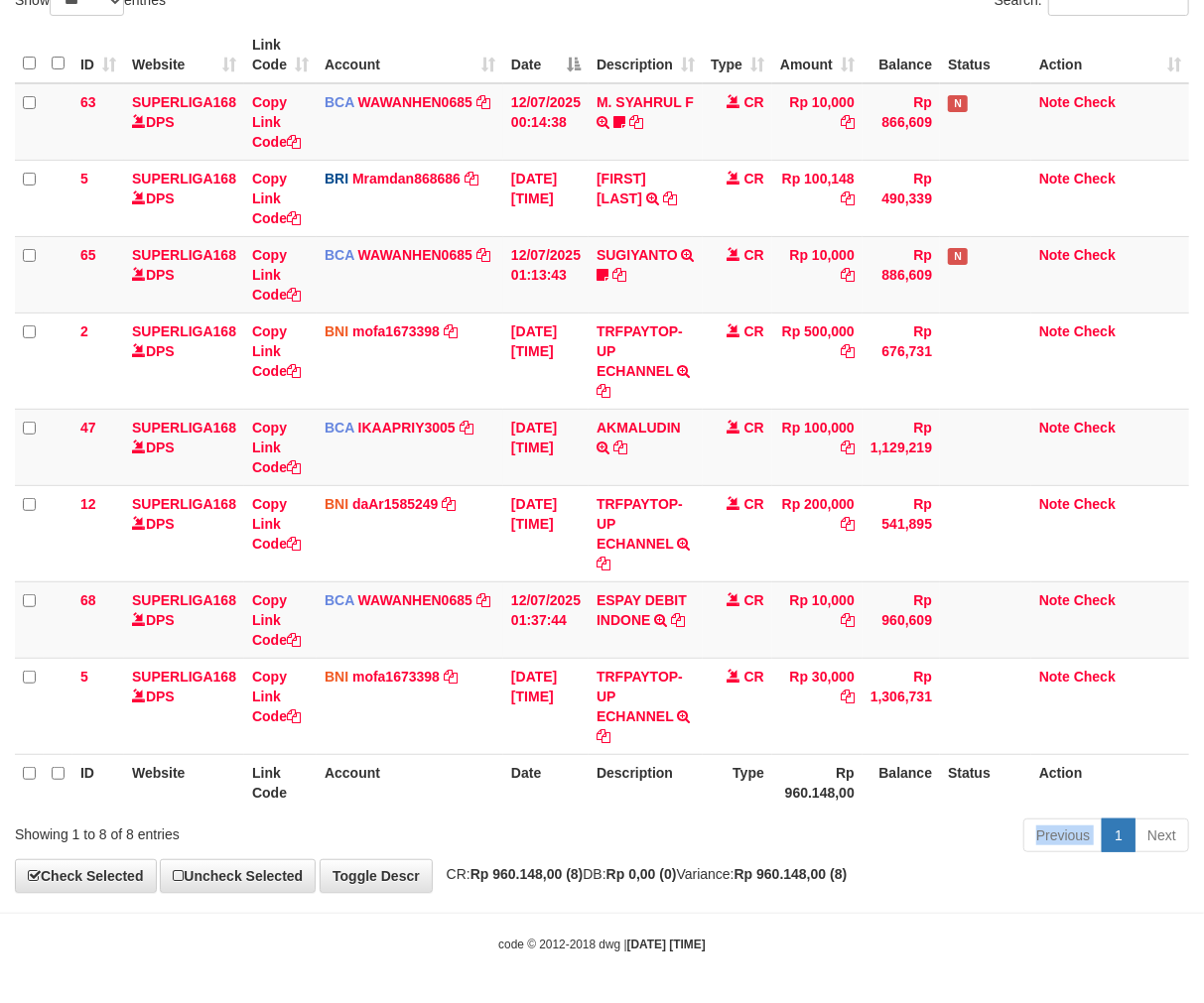 click on "Previous 1 Next" at bounding box center (853, 837) 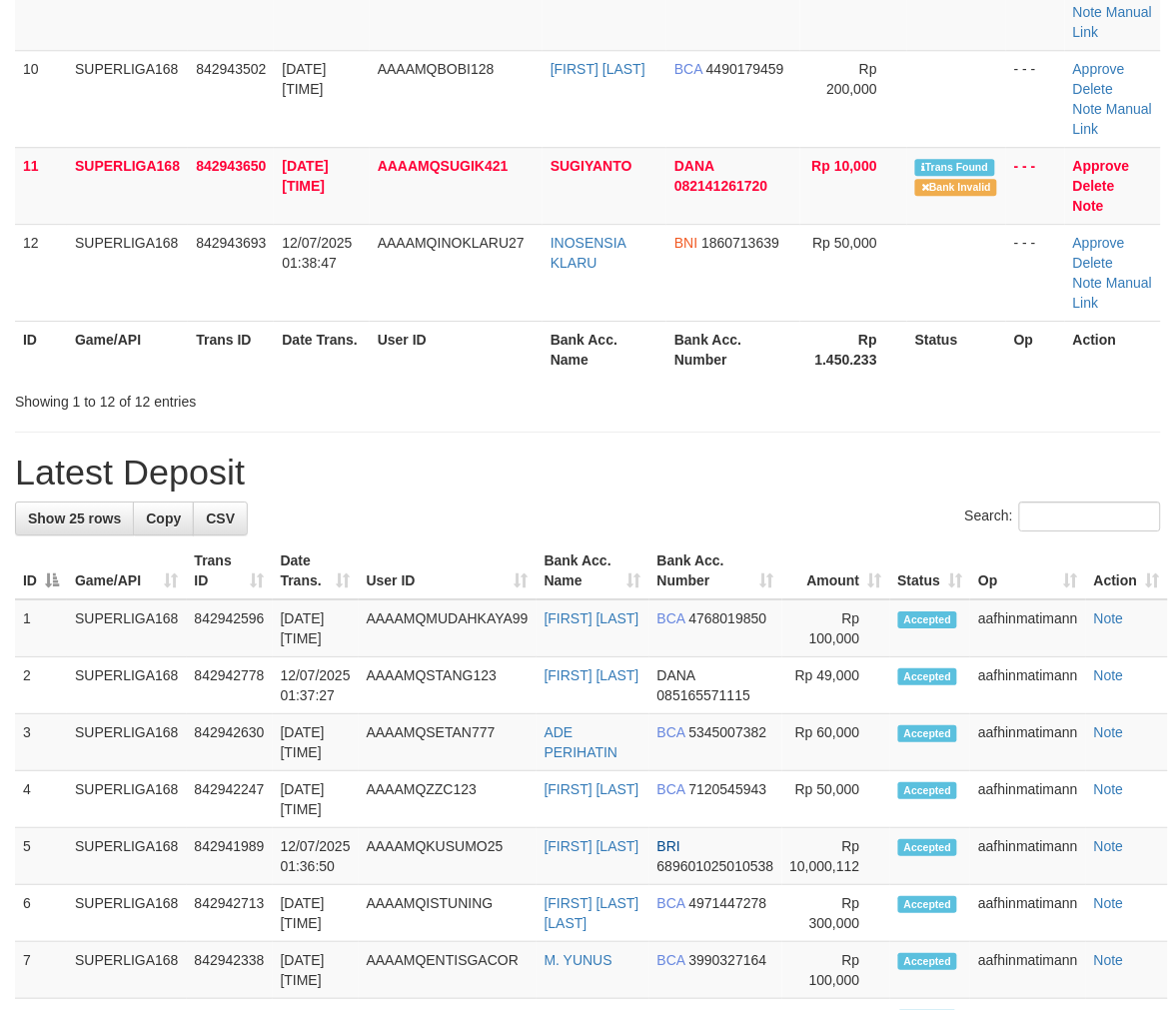 scroll, scrollTop: 776, scrollLeft: 0, axis: vertical 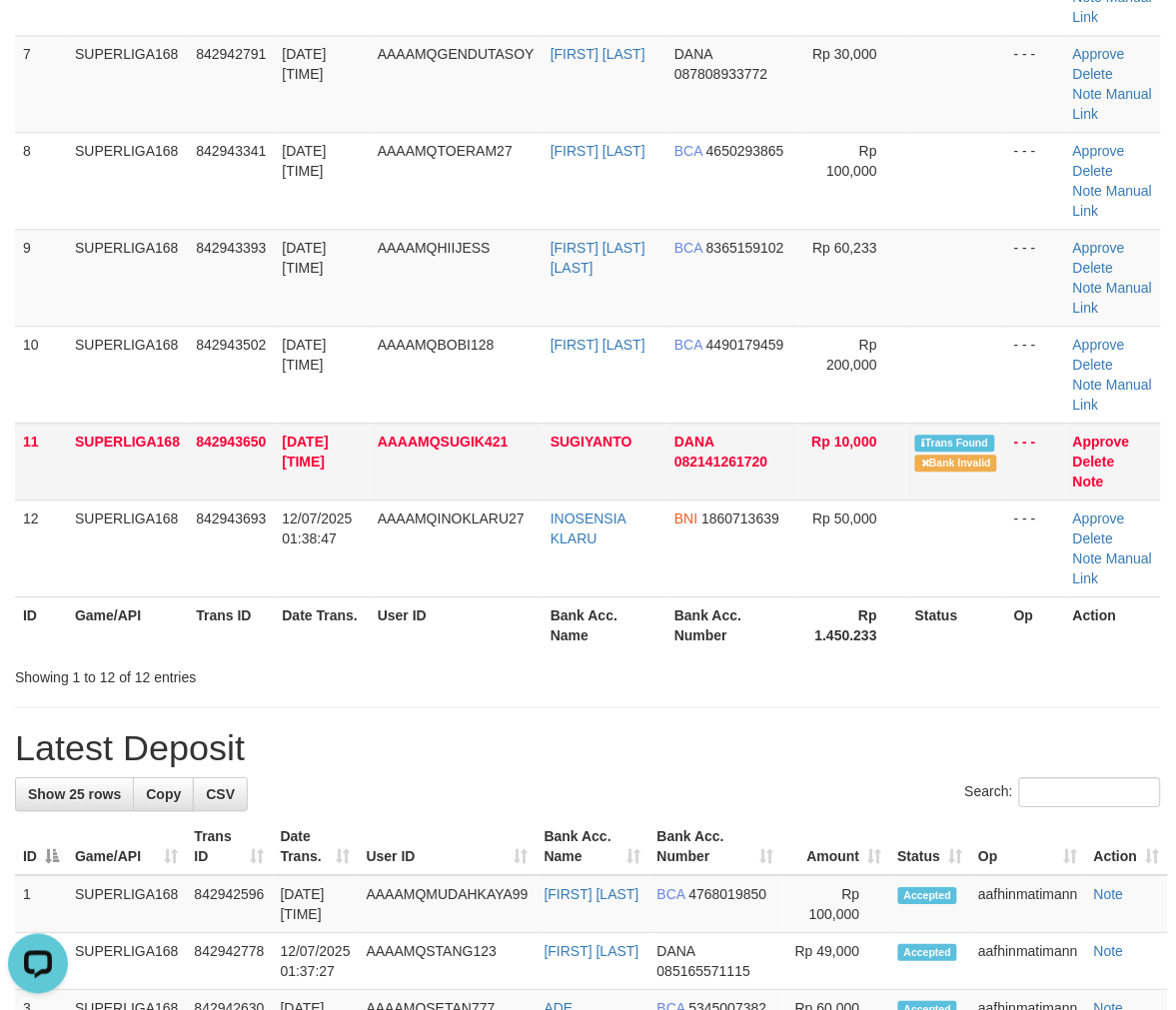 drag, startPoint x: 352, startPoint y: 464, endPoint x: 336, endPoint y: 471, distance: 17.464249 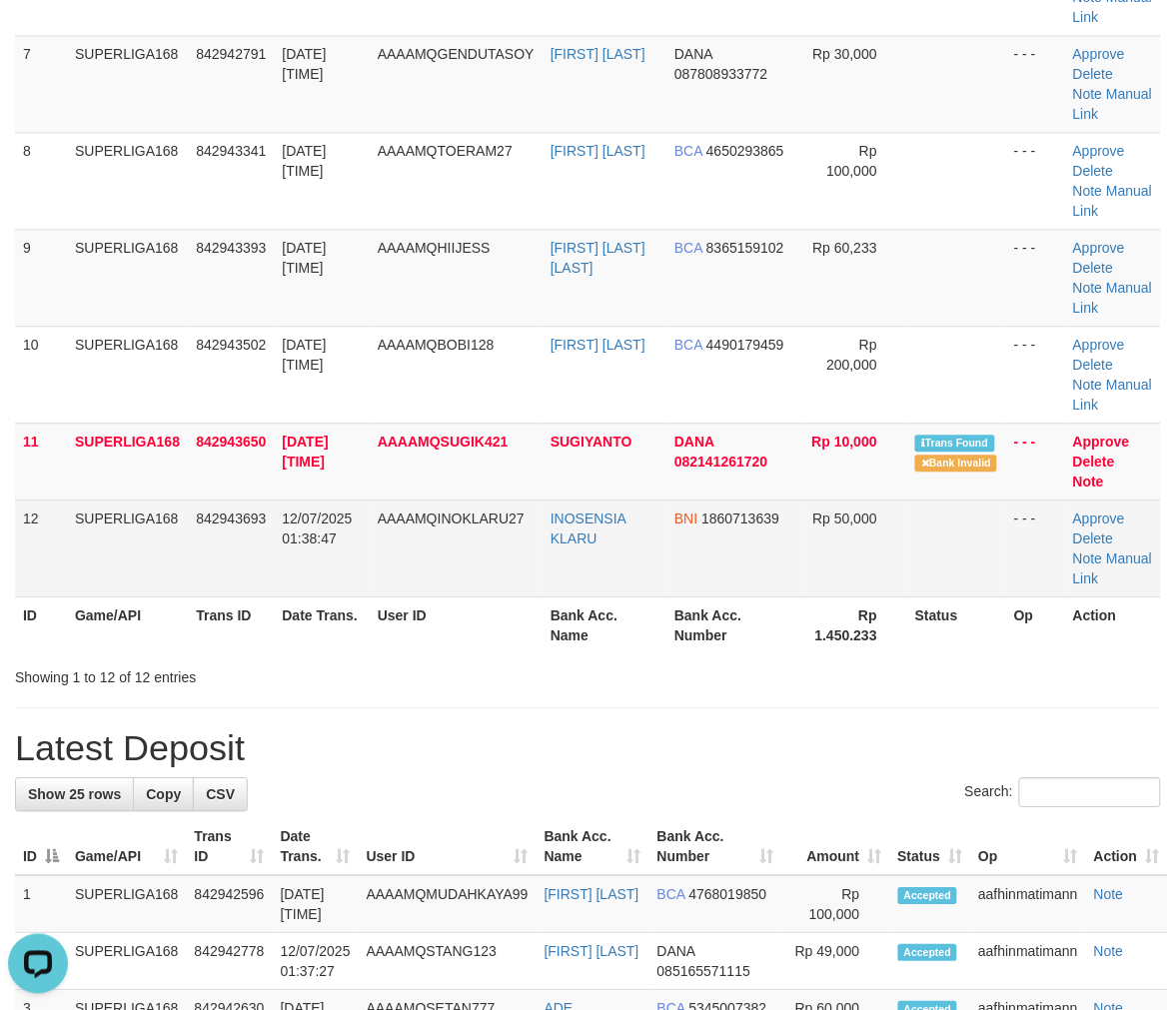click on "SUPERLIGA168" at bounding box center (127, 547) 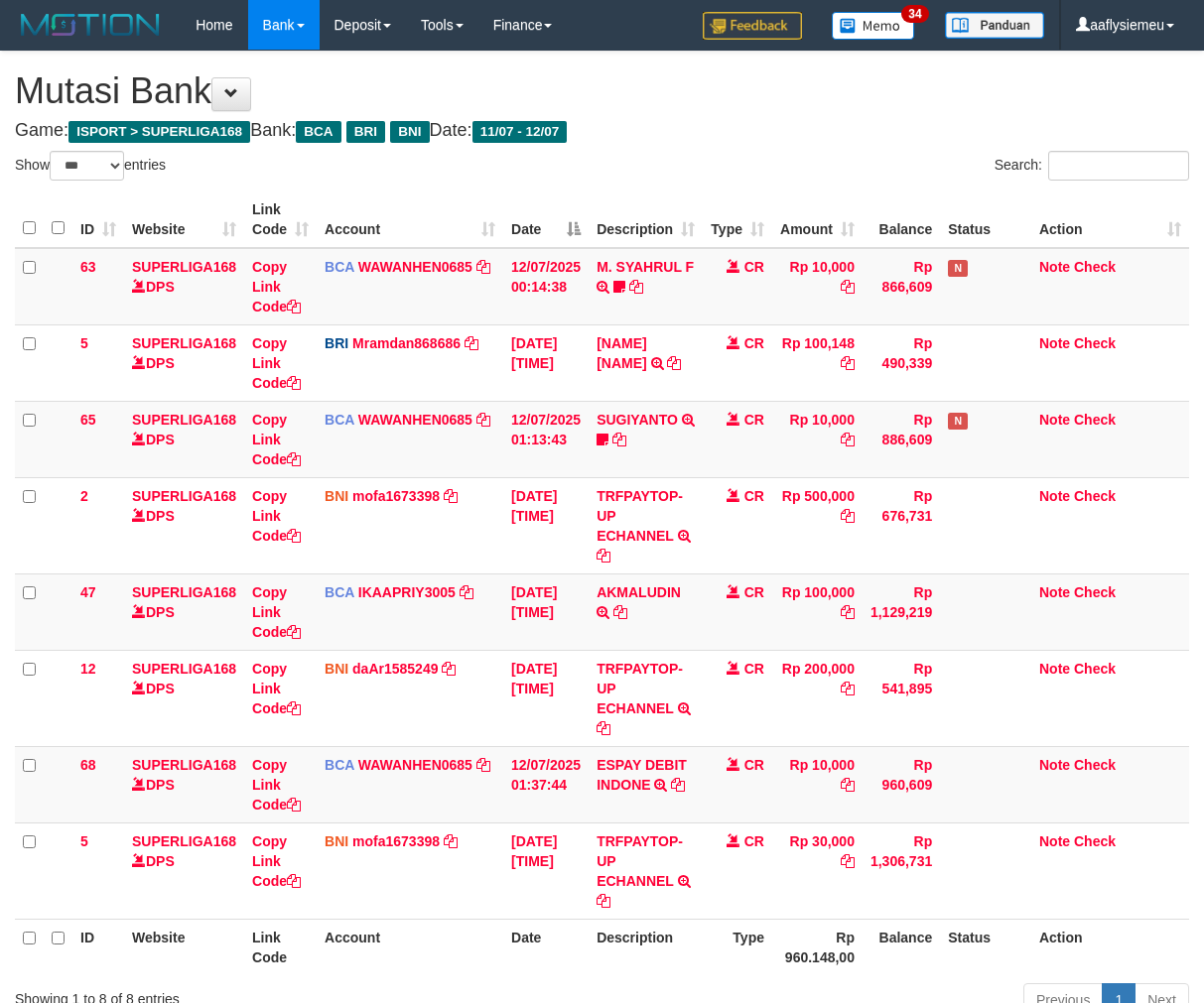 select on "***" 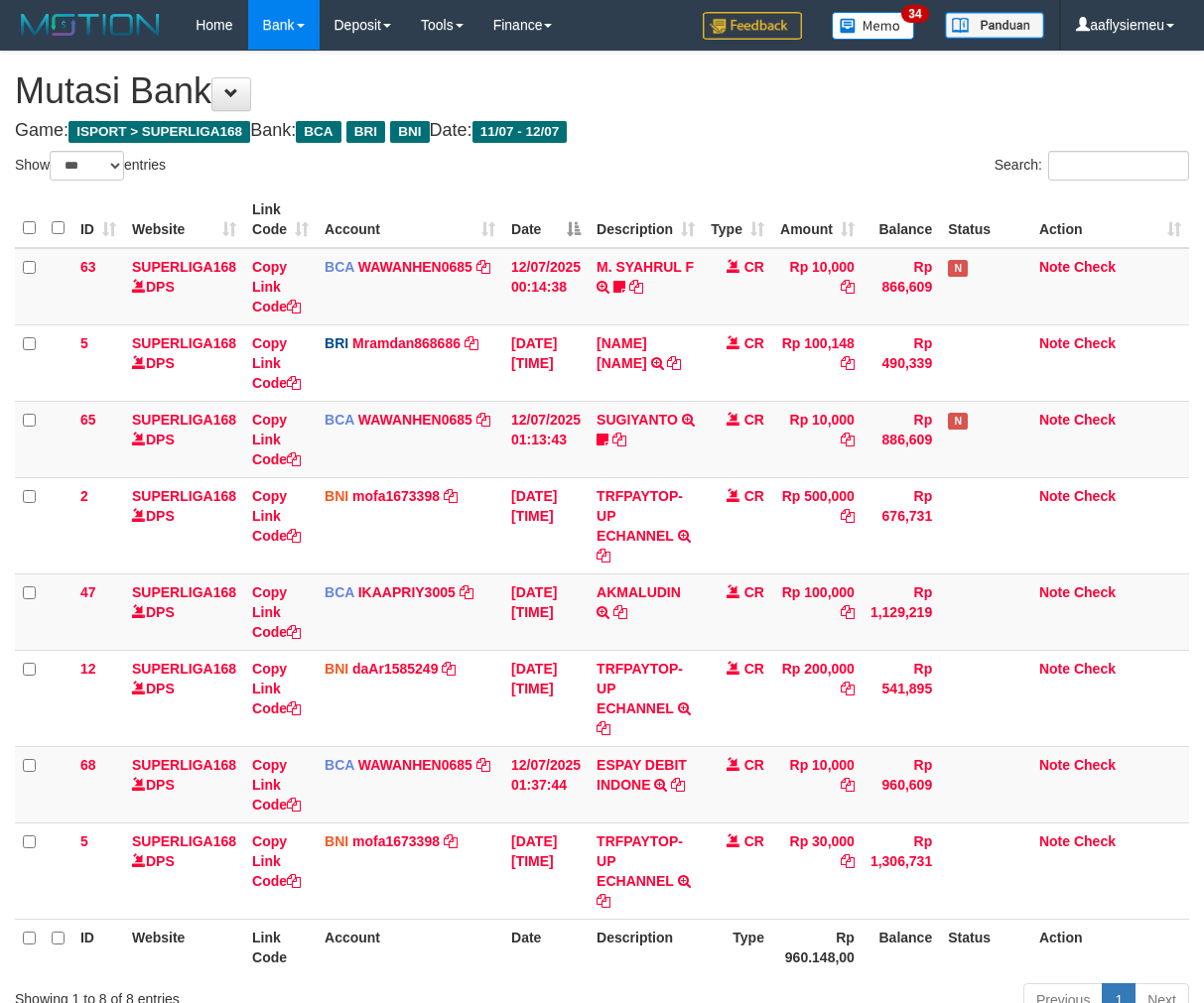 scroll, scrollTop: 165, scrollLeft: 0, axis: vertical 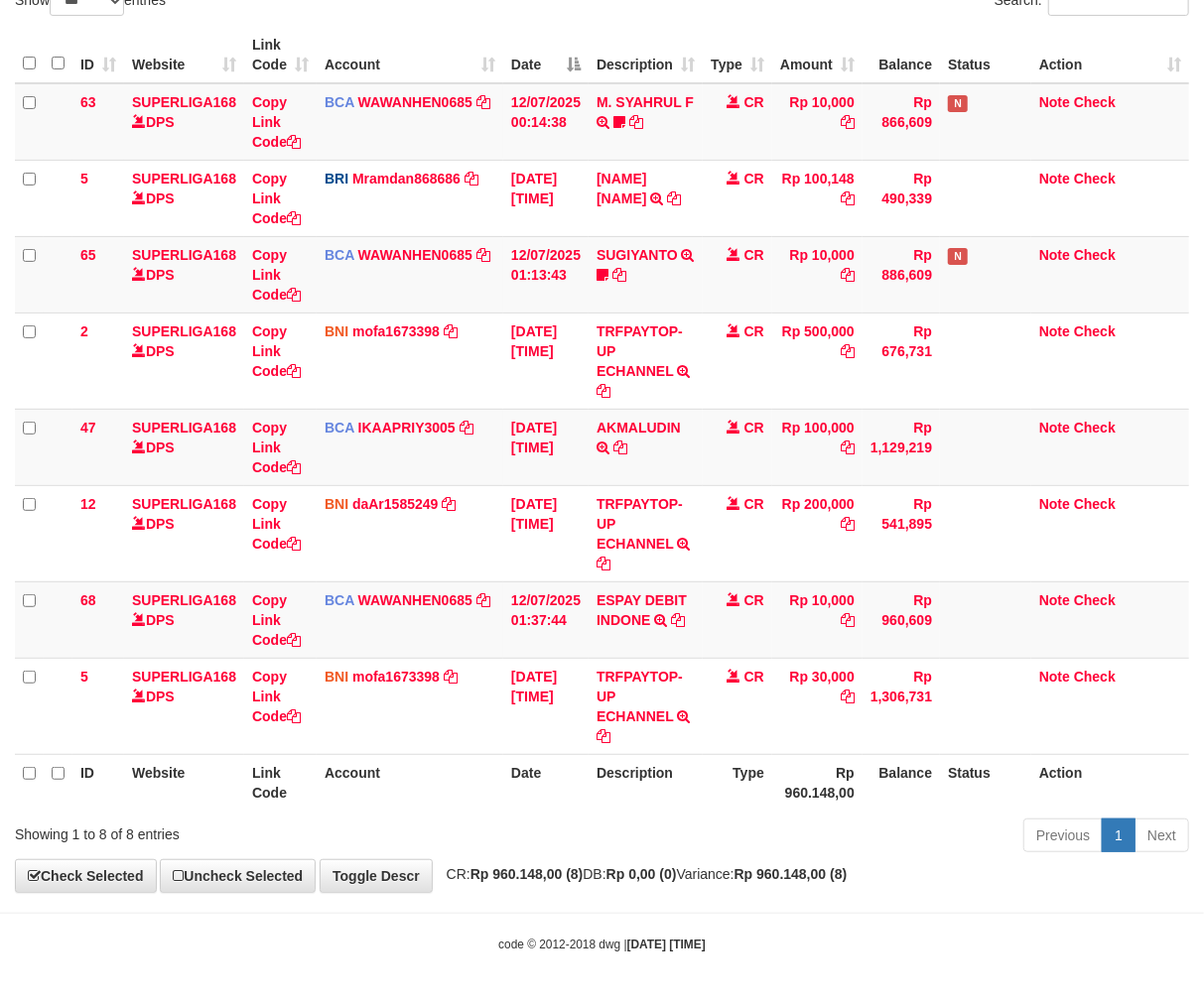 click on "Date" at bounding box center (546, 782) 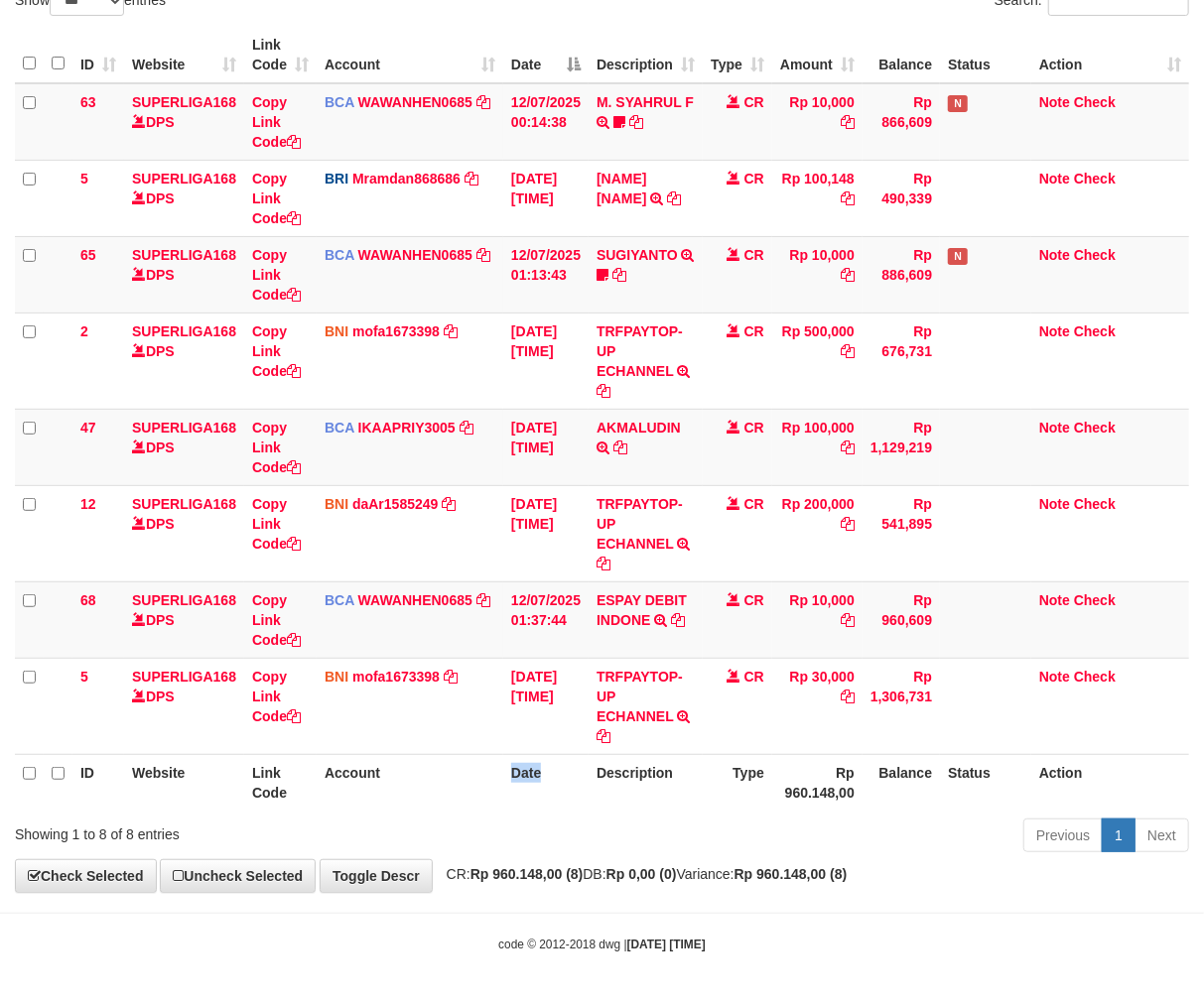 click on "Date" at bounding box center [546, 782] 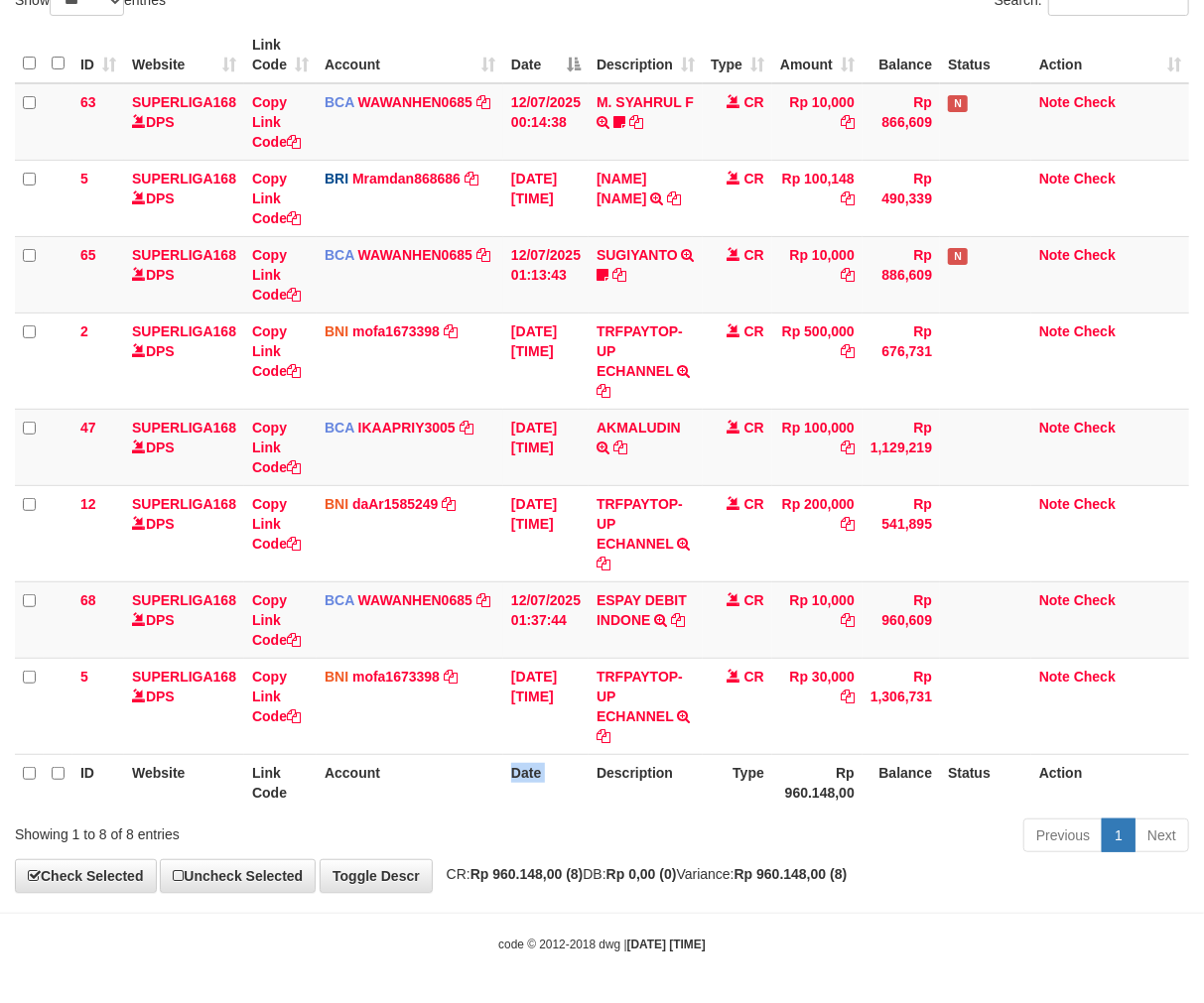 click on "Date" at bounding box center [546, 782] 